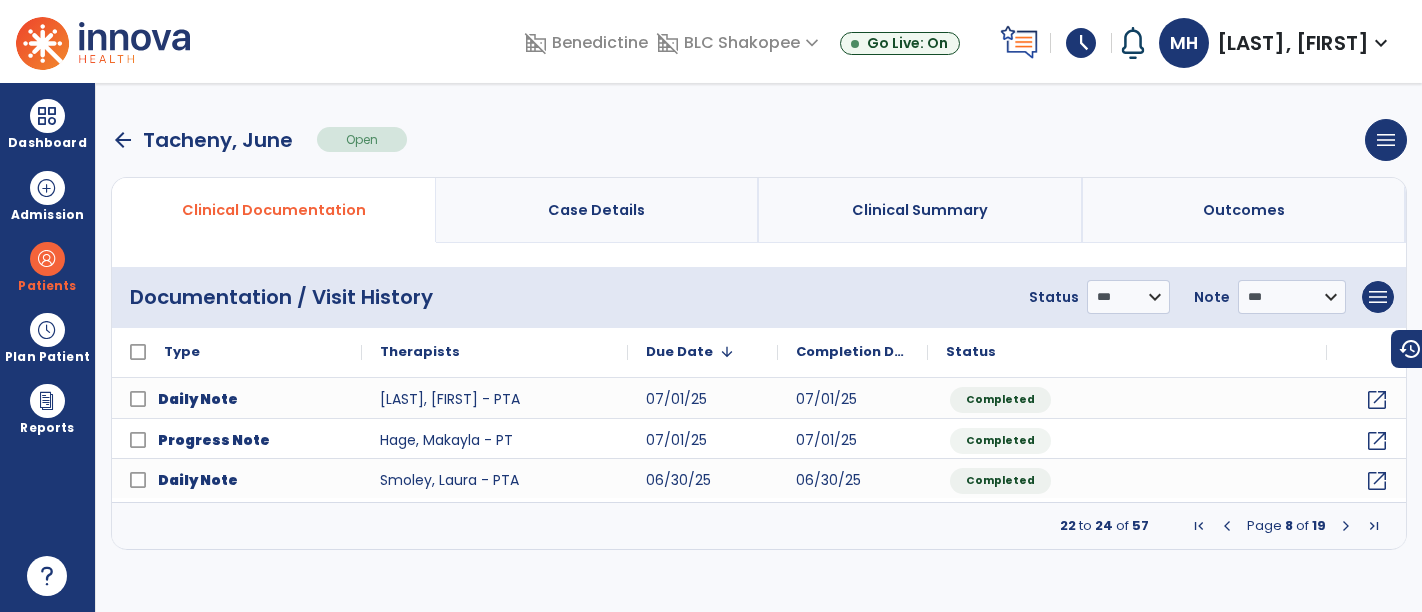 scroll, scrollTop: 0, scrollLeft: 0, axis: both 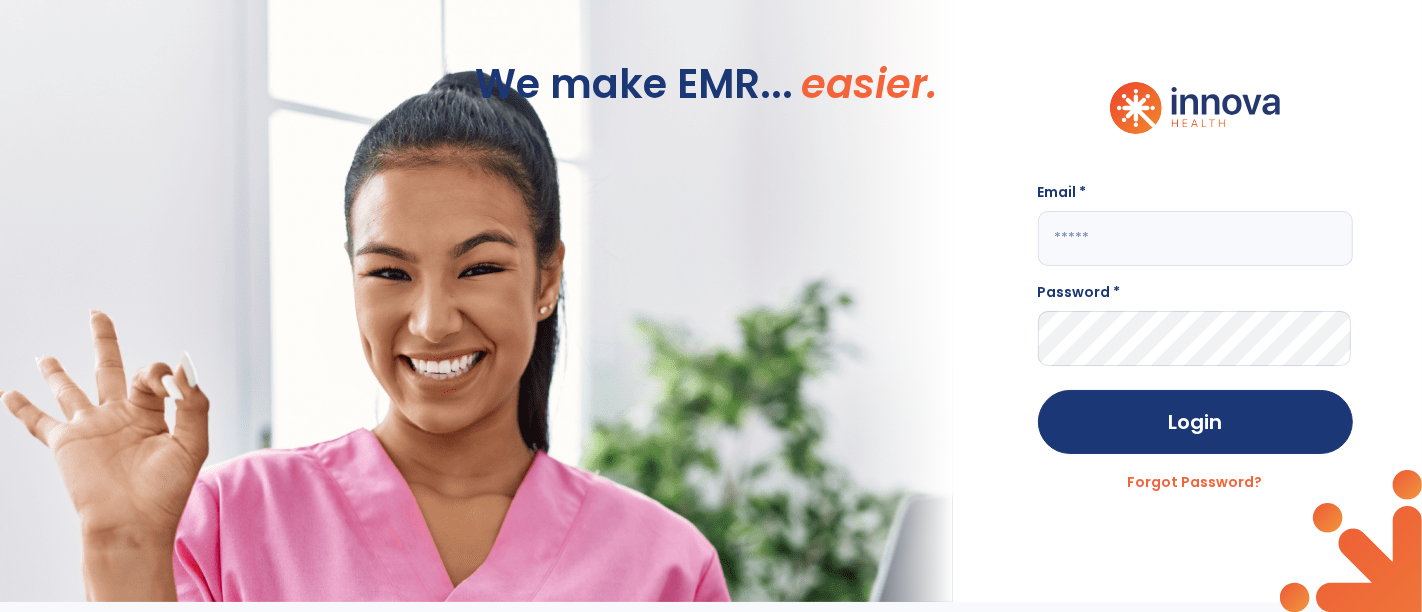 click 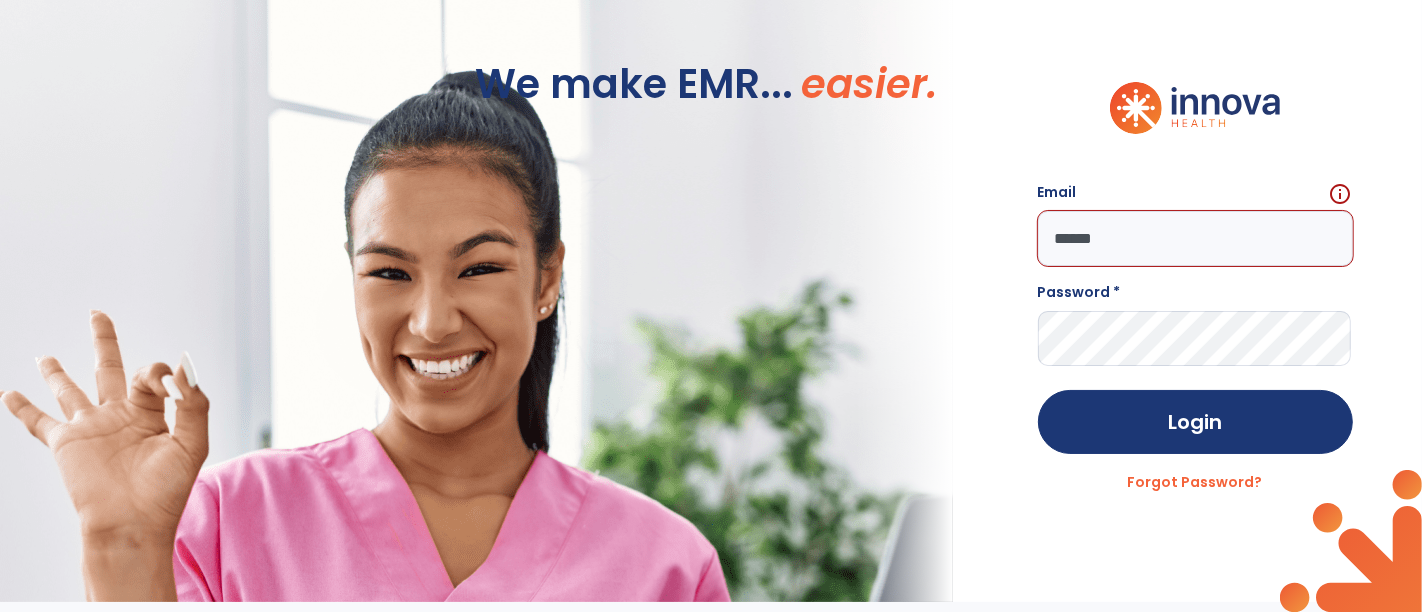 type on "******" 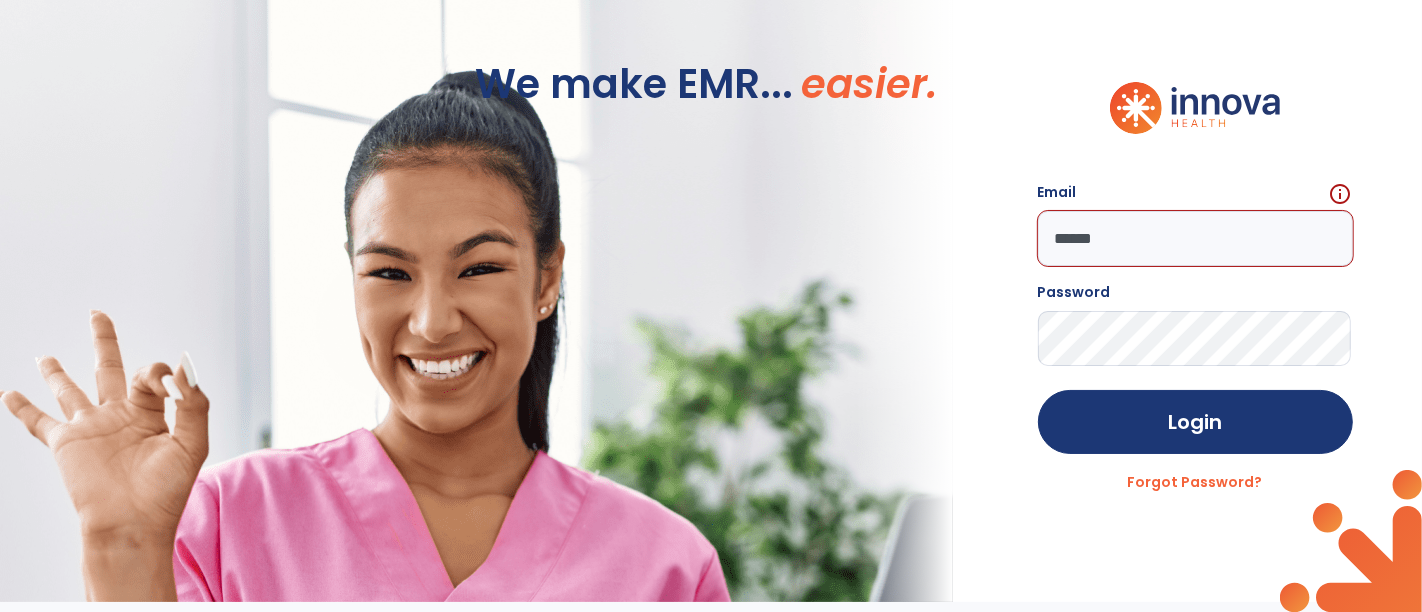 click on "Login" 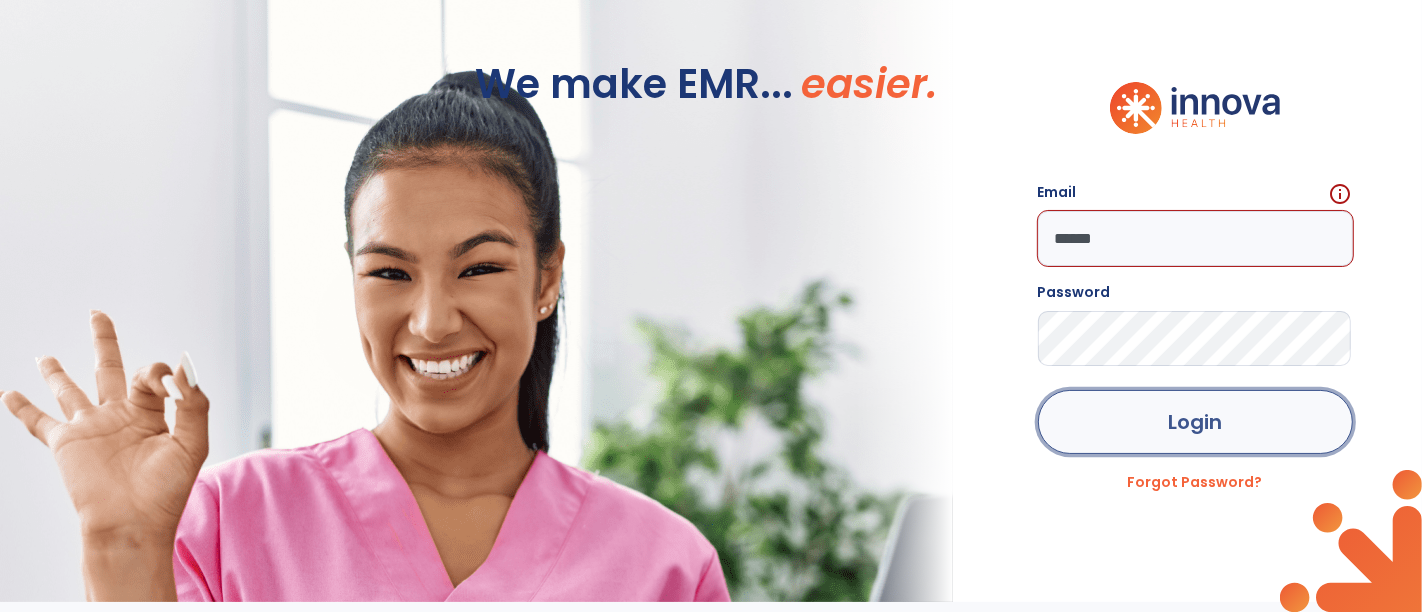 click on "Login" 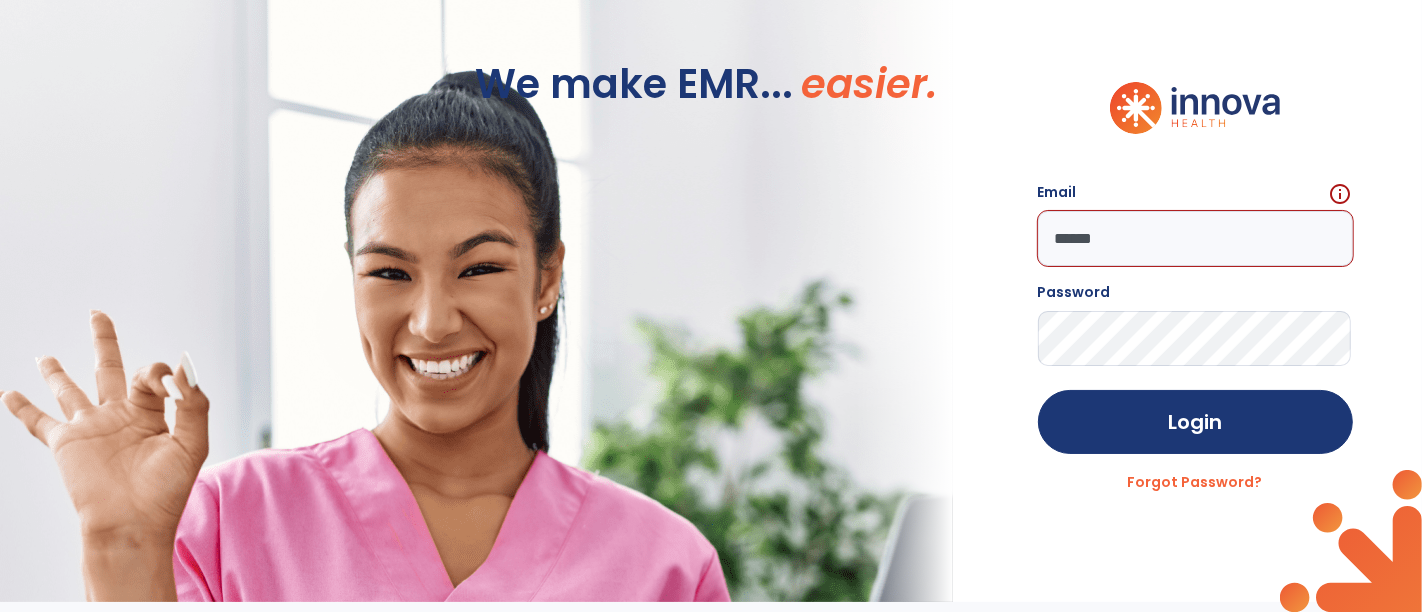 drag, startPoint x: 1108, startPoint y: 252, endPoint x: 1024, endPoint y: 249, distance: 84.05355 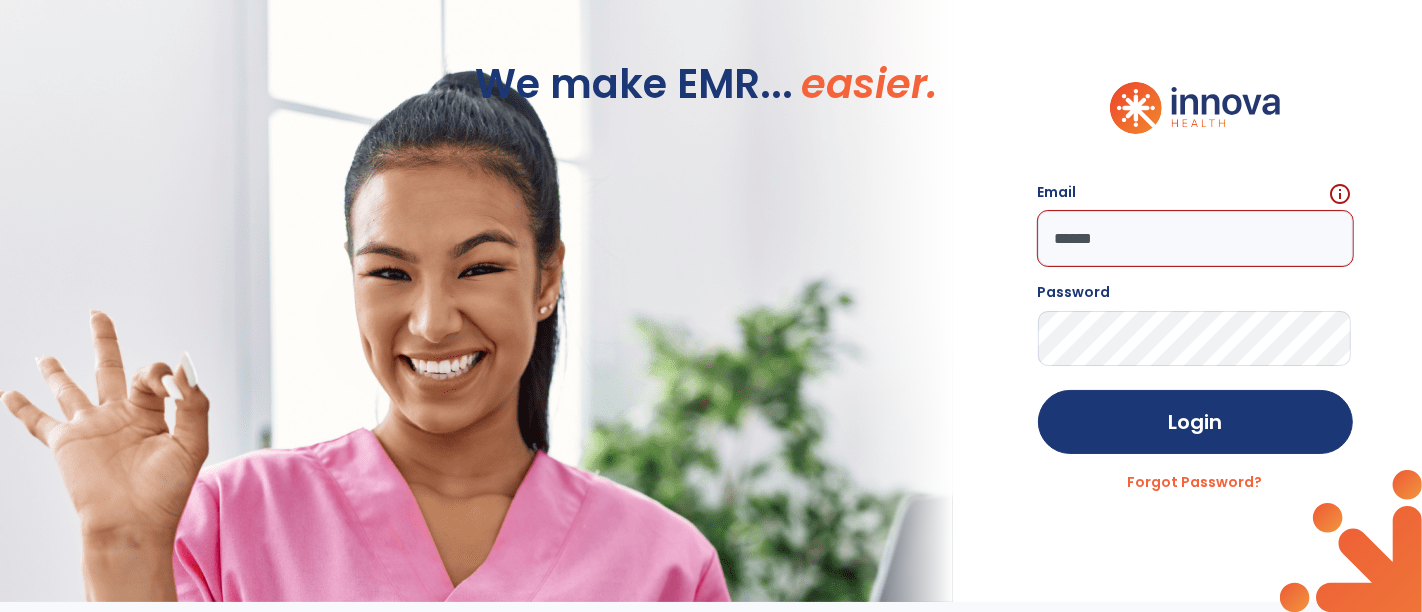 click on "Email   info  ****** Password  Login Forgot Password?" 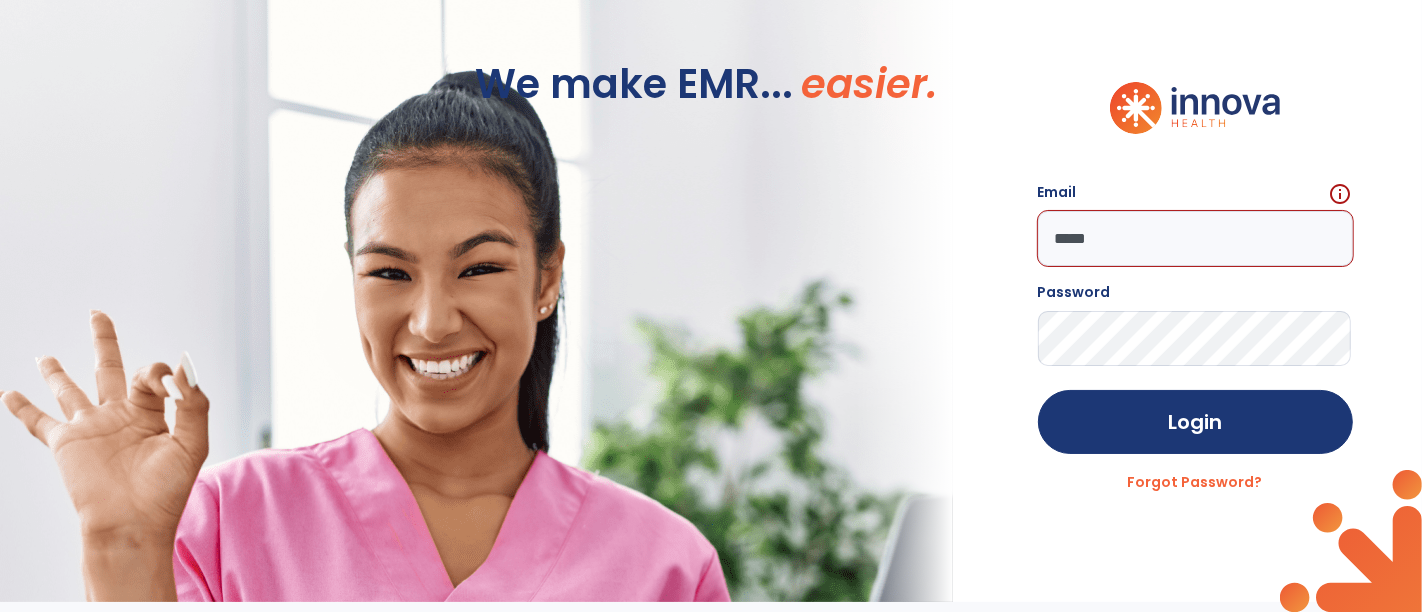 click on "Login" 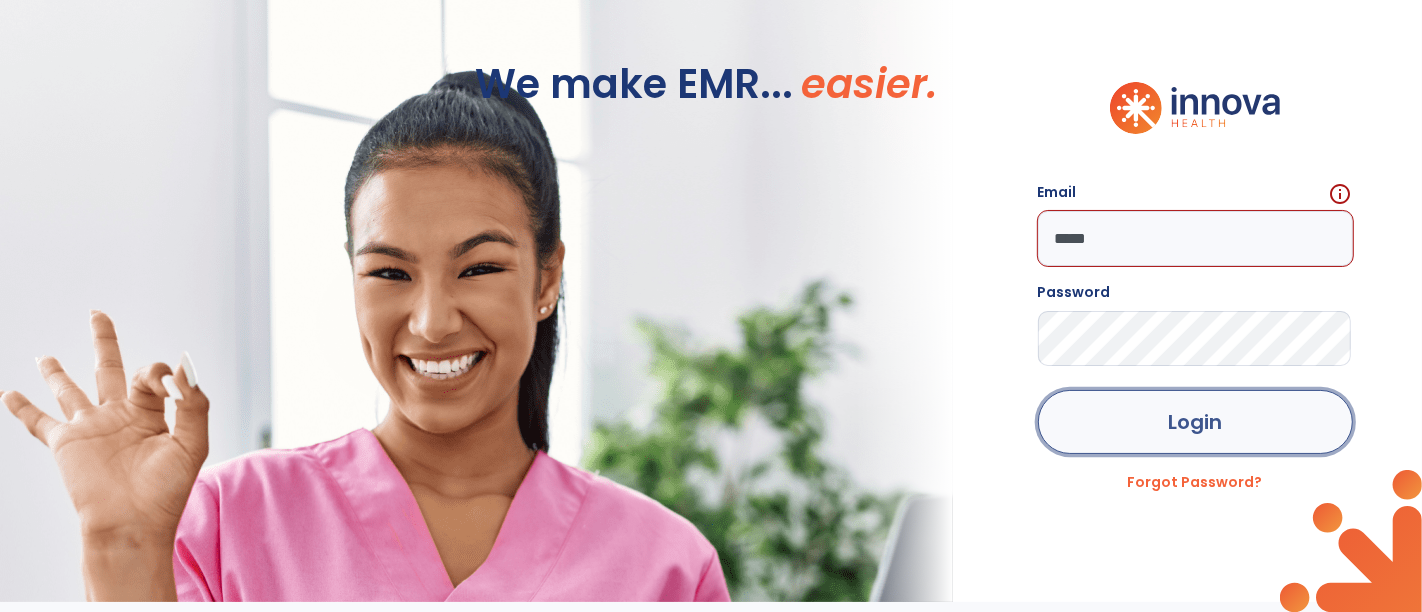 click on "Login" 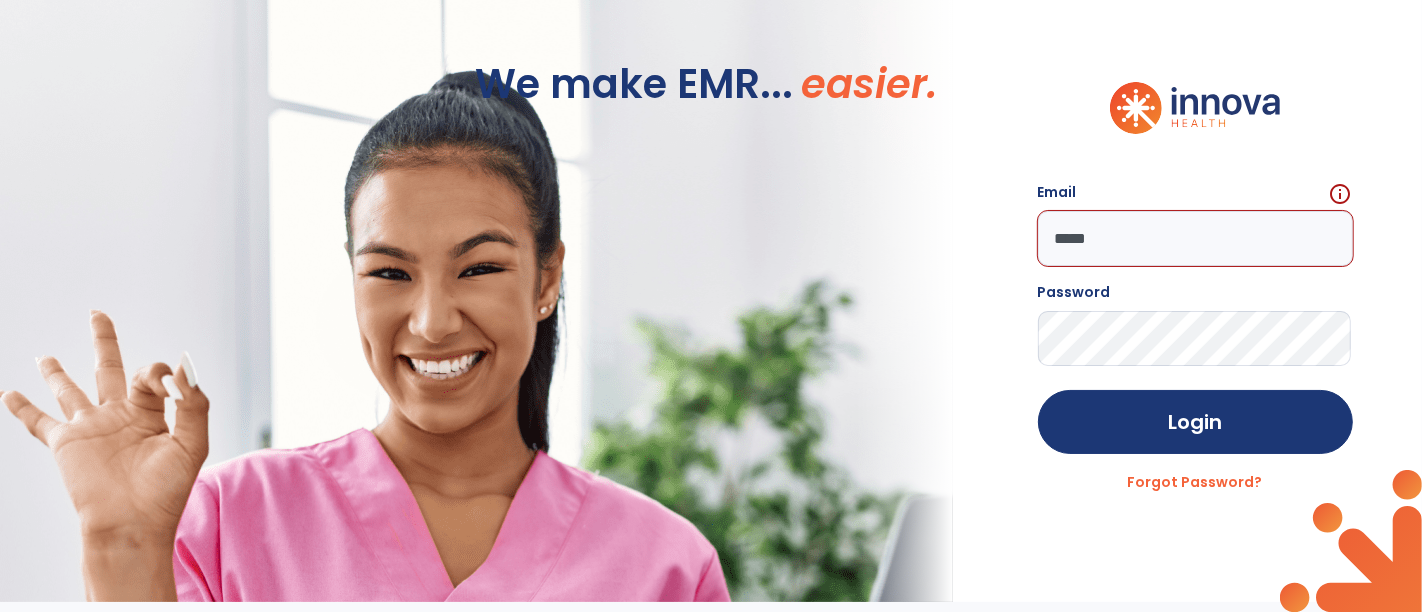 click on "*****" 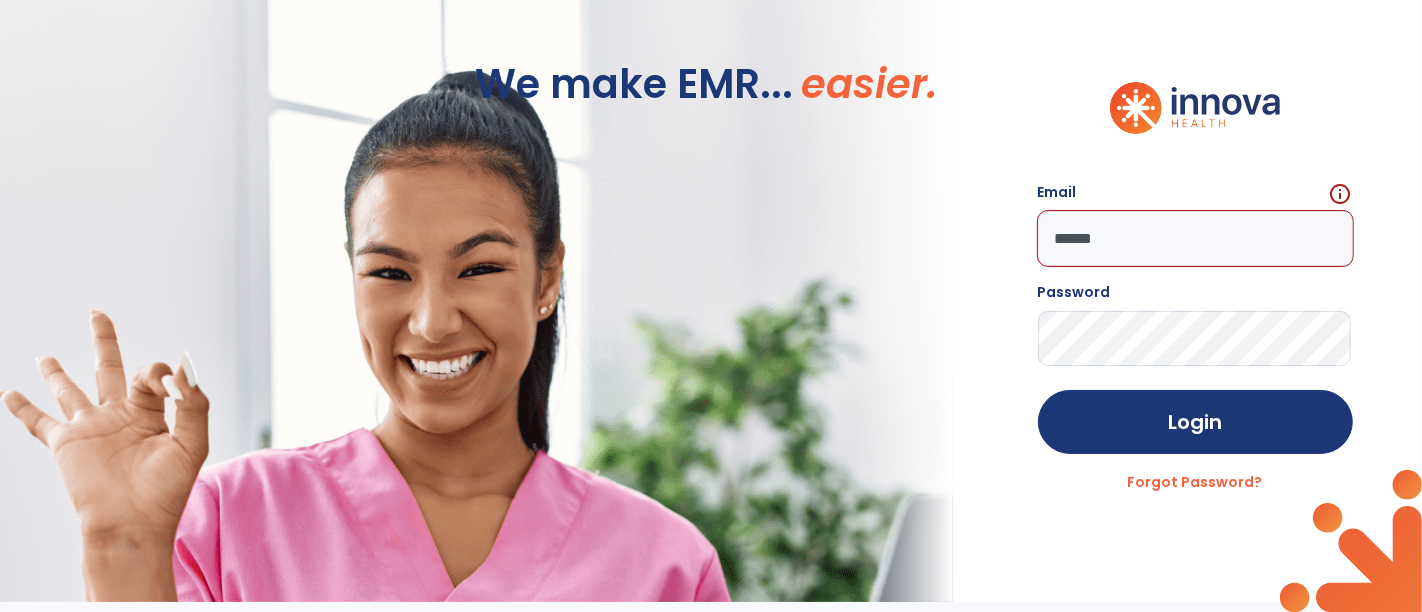 click on "******" 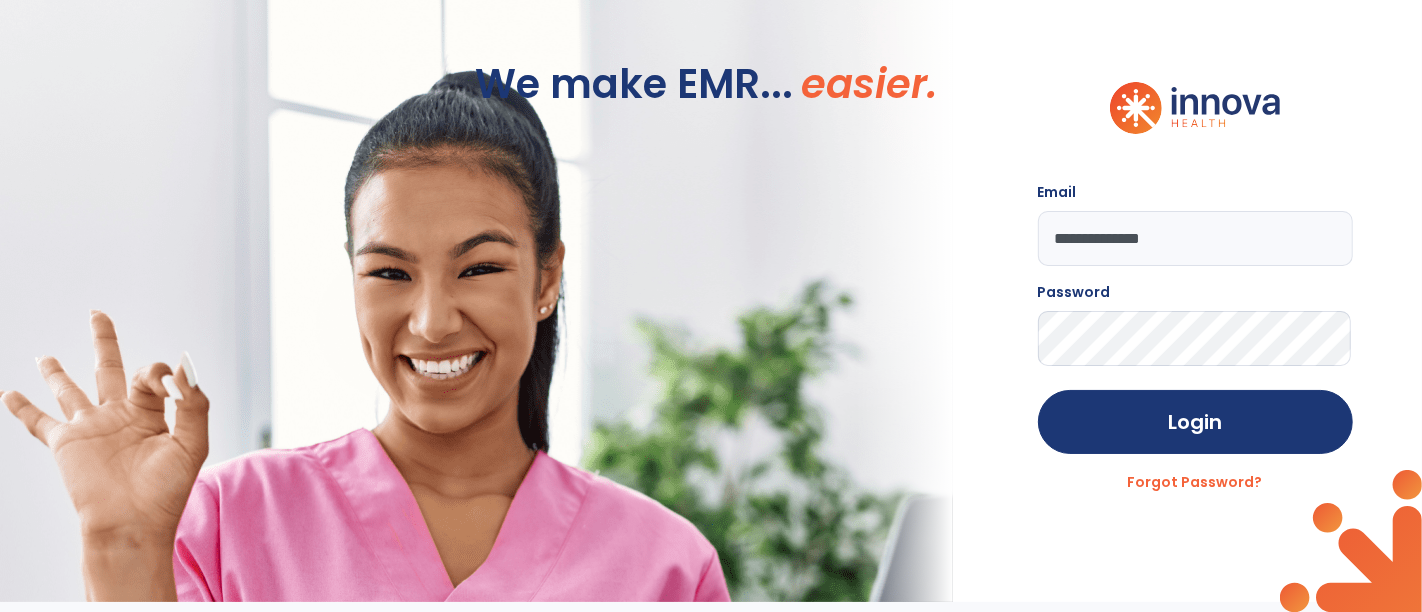 click on "Login" 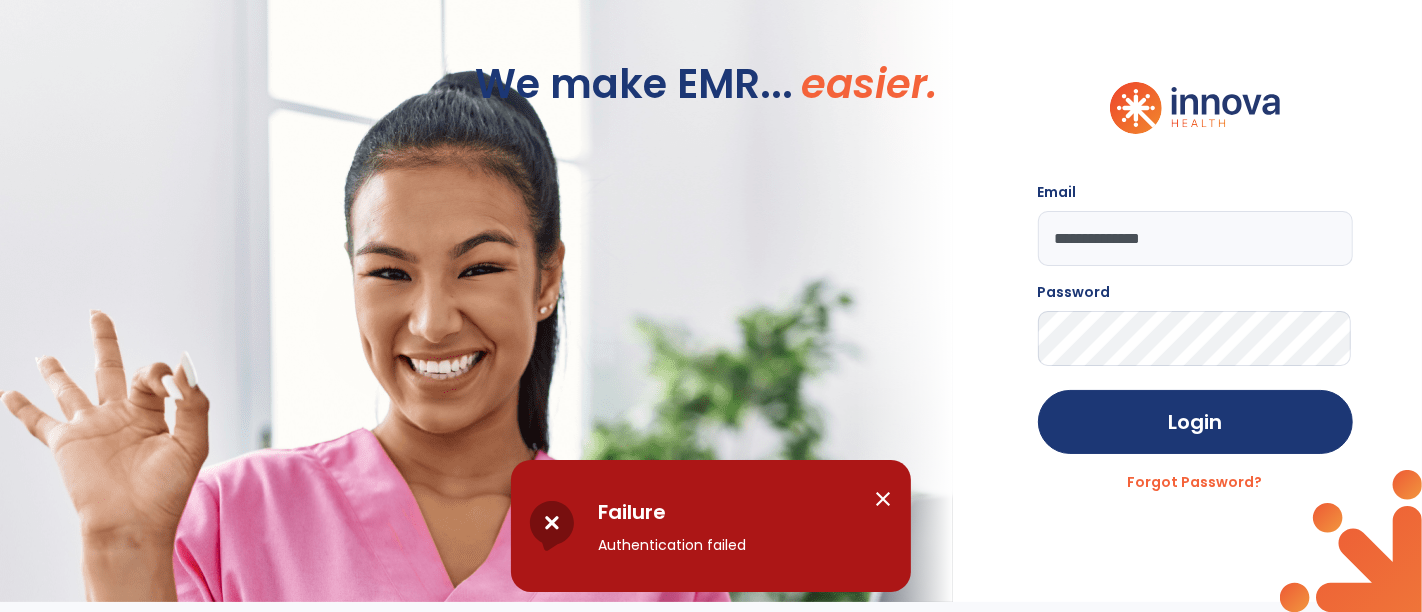 click on "**********" 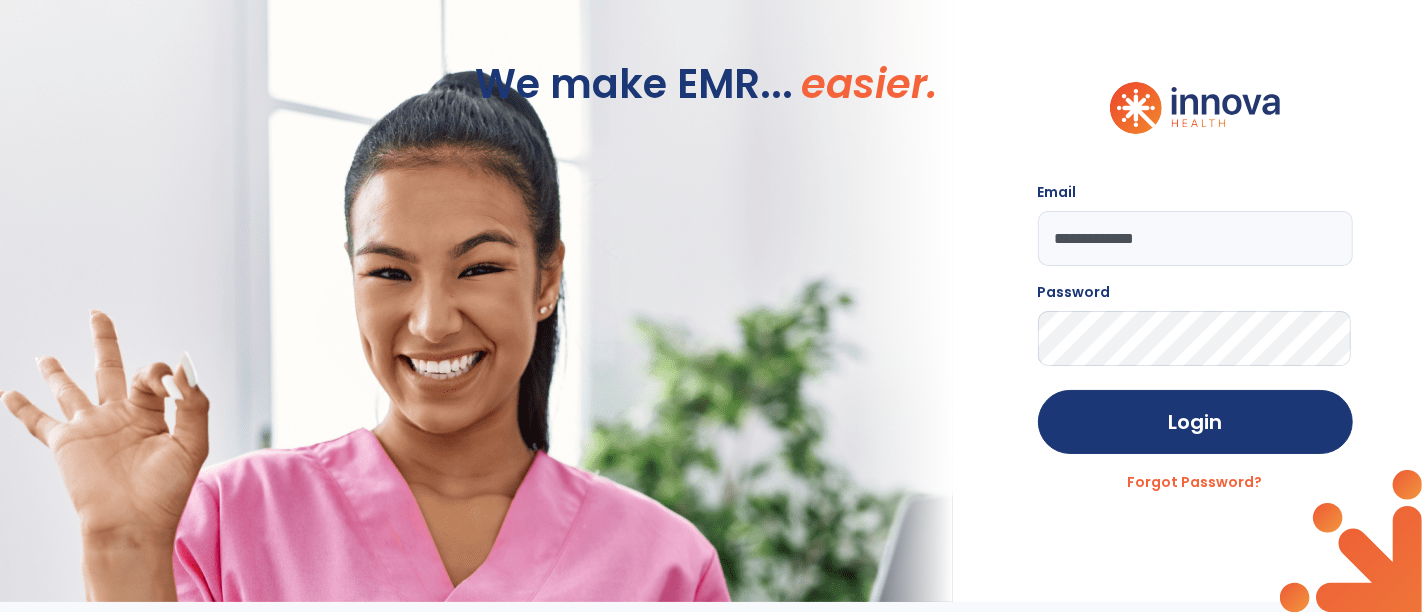 type on "**********" 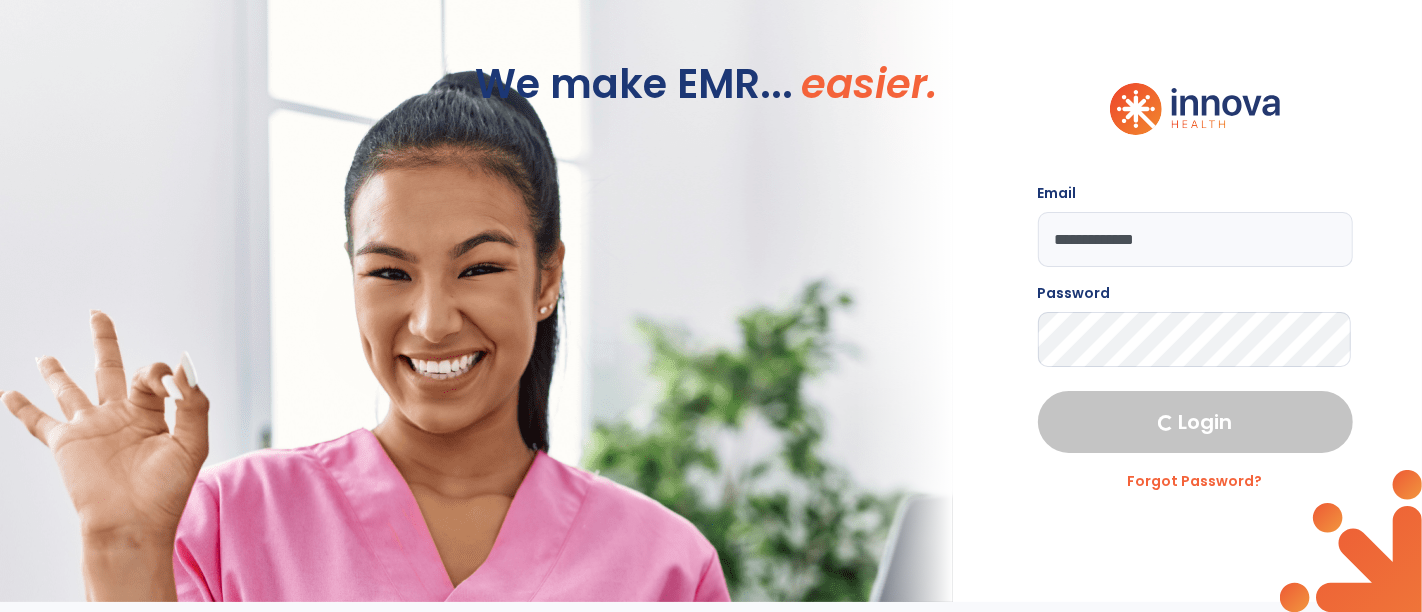 select on "****" 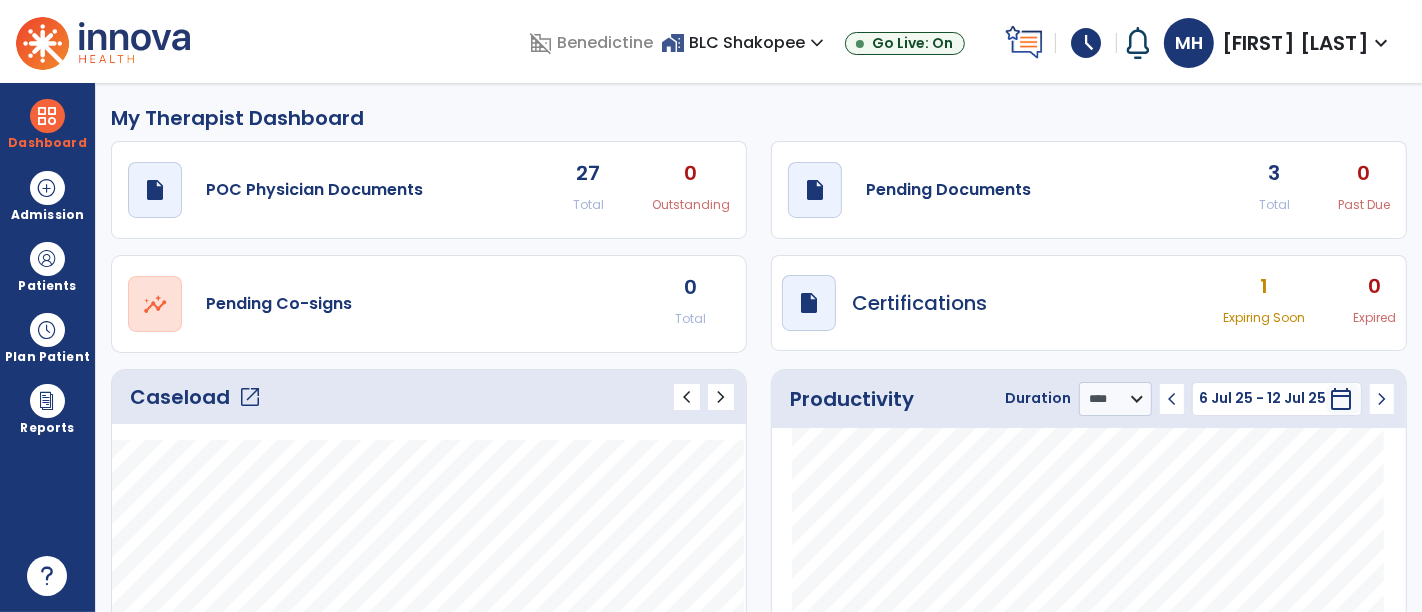 click on "draft   open_in_new  Pending Documents 3 Total 0 Past Due" 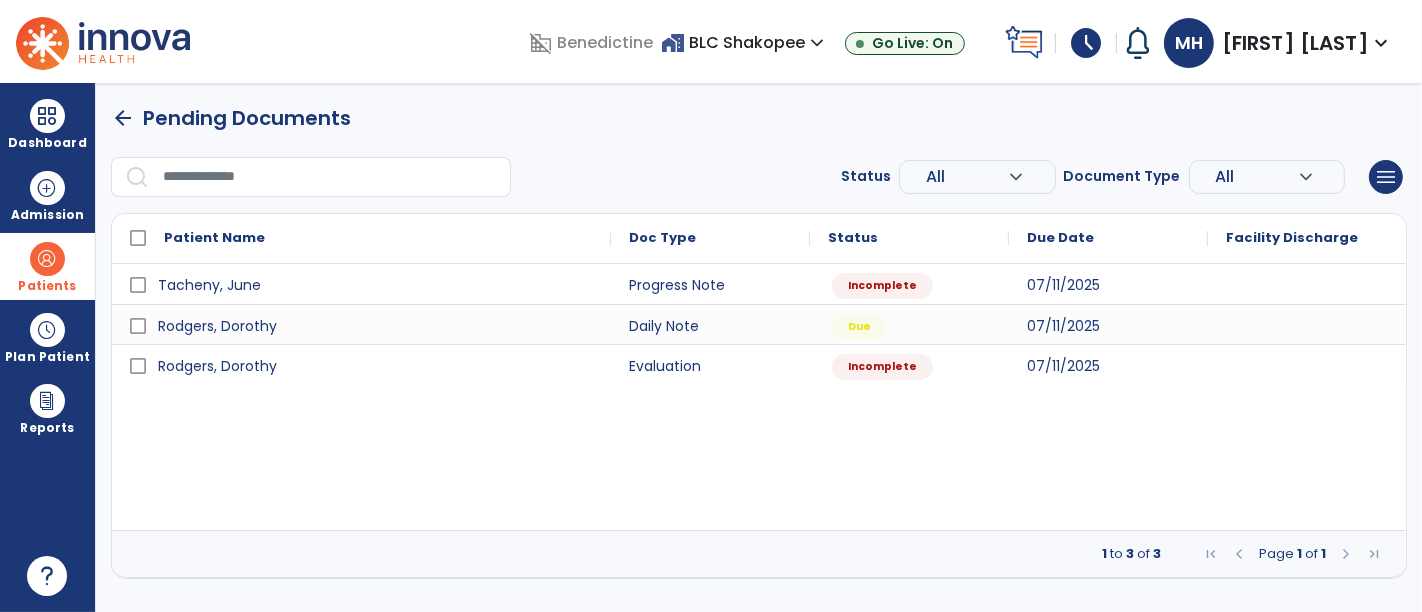 click at bounding box center [47, 259] 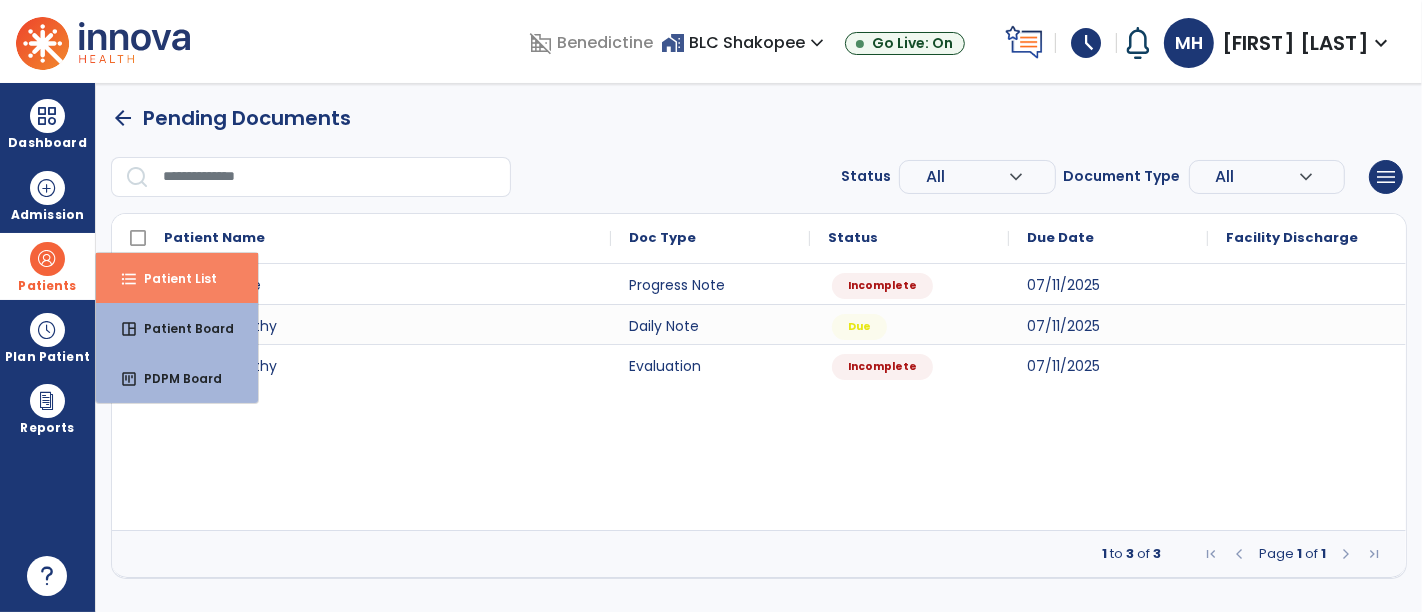 click on "Patient List" at bounding box center [172, 278] 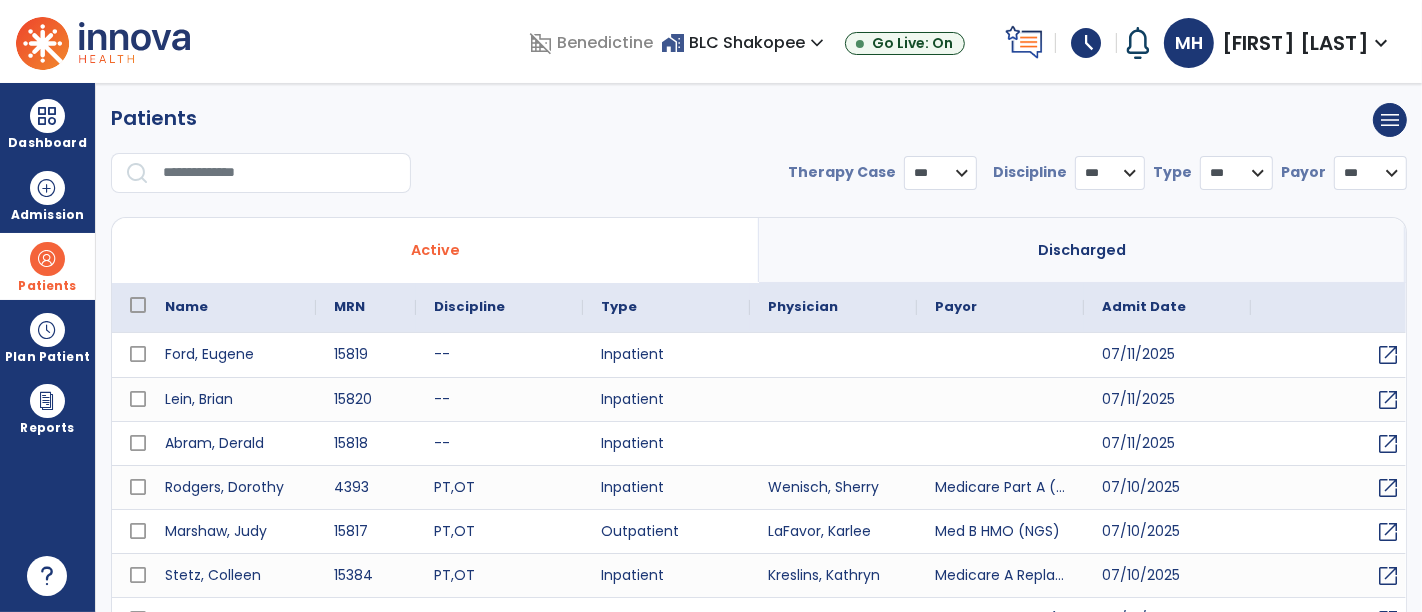 click at bounding box center [280, 173] 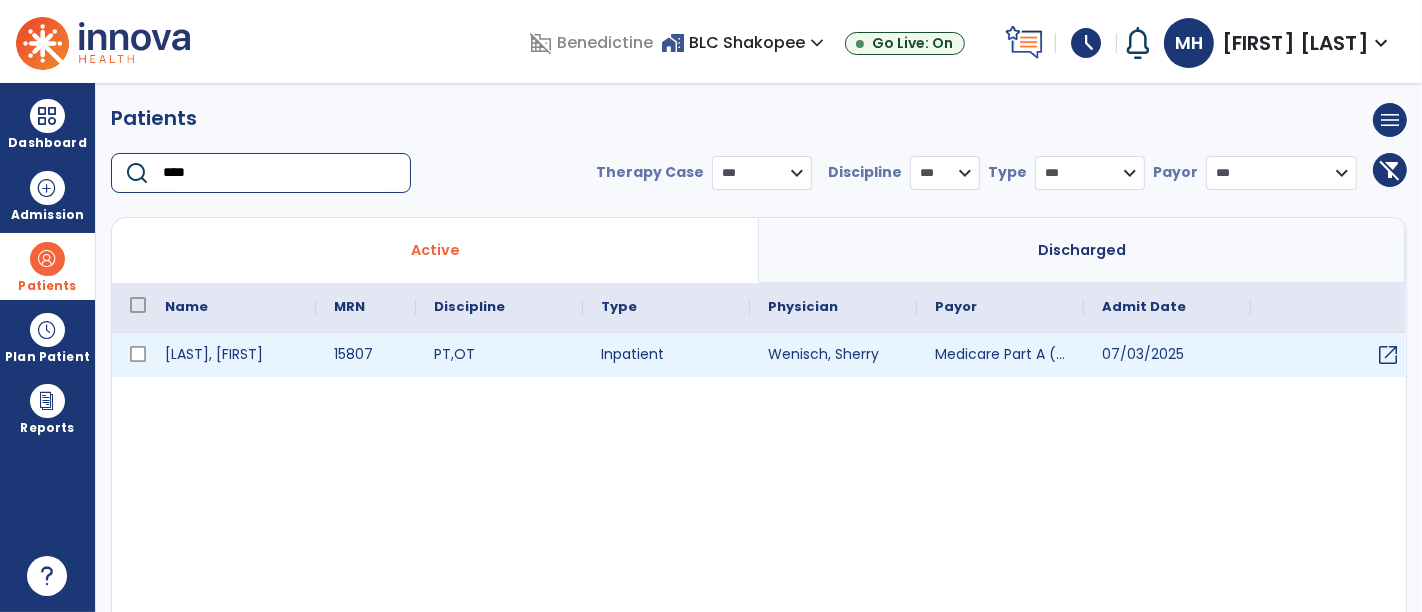 type on "****" 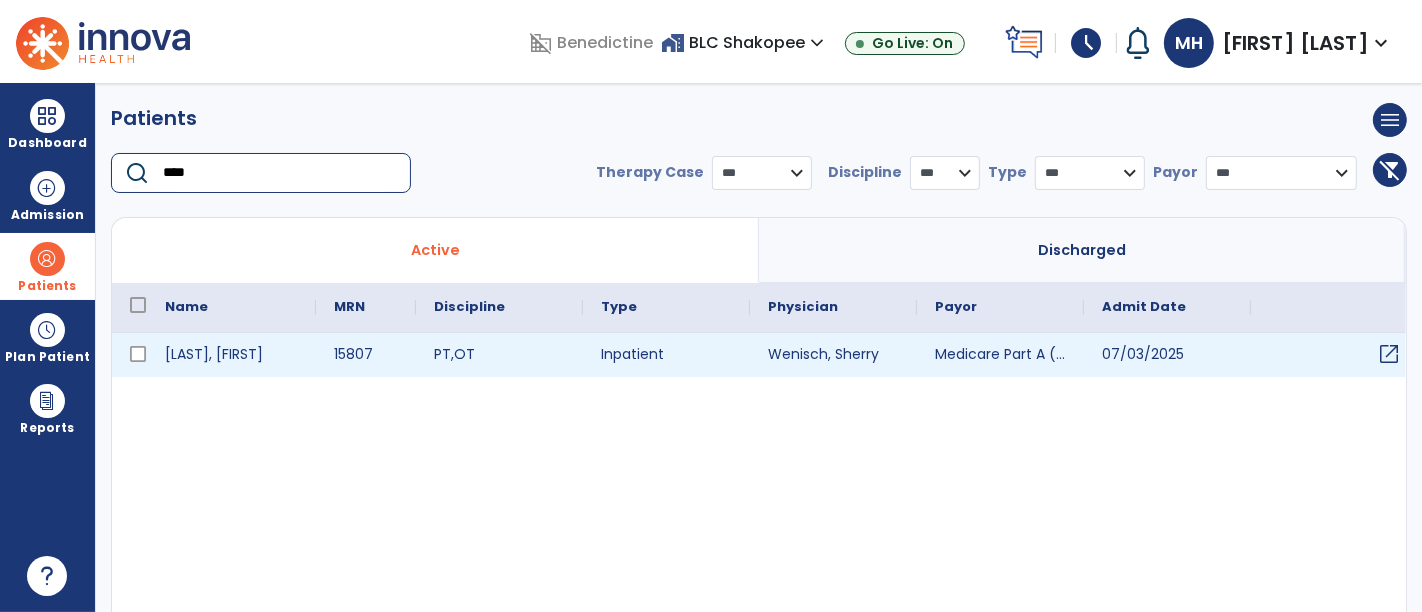 click on "open_in_new" at bounding box center [1389, 354] 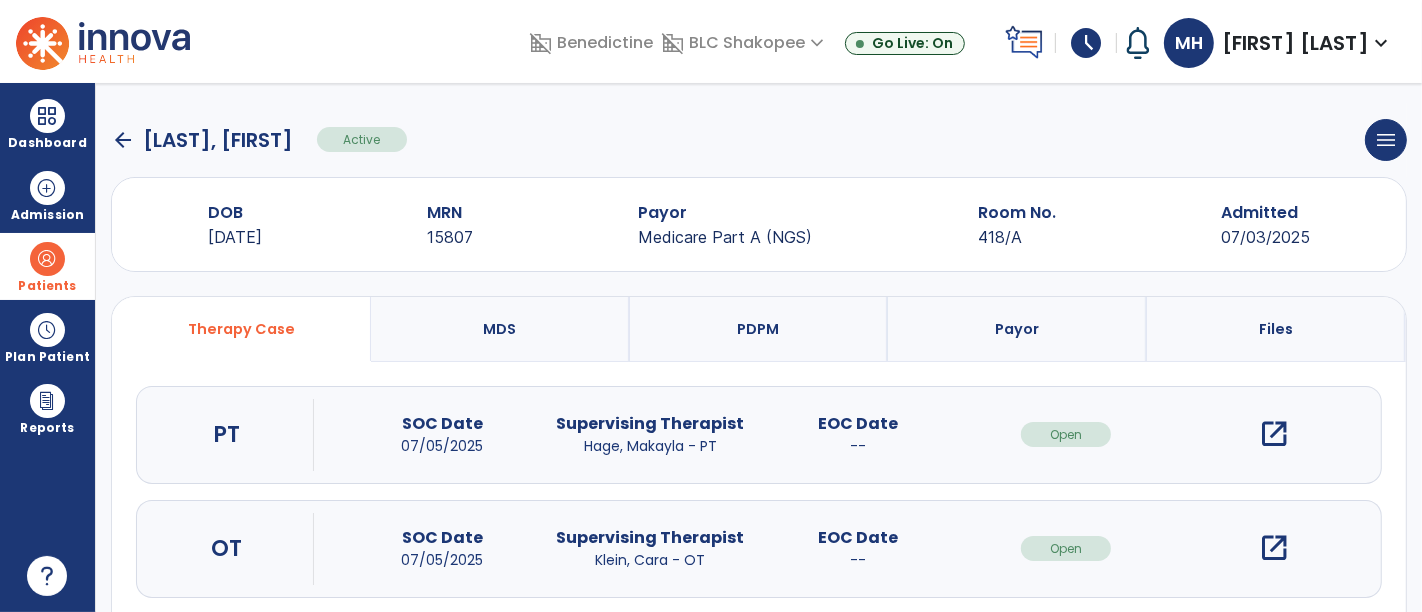 click on "open_in_new" at bounding box center [1274, 434] 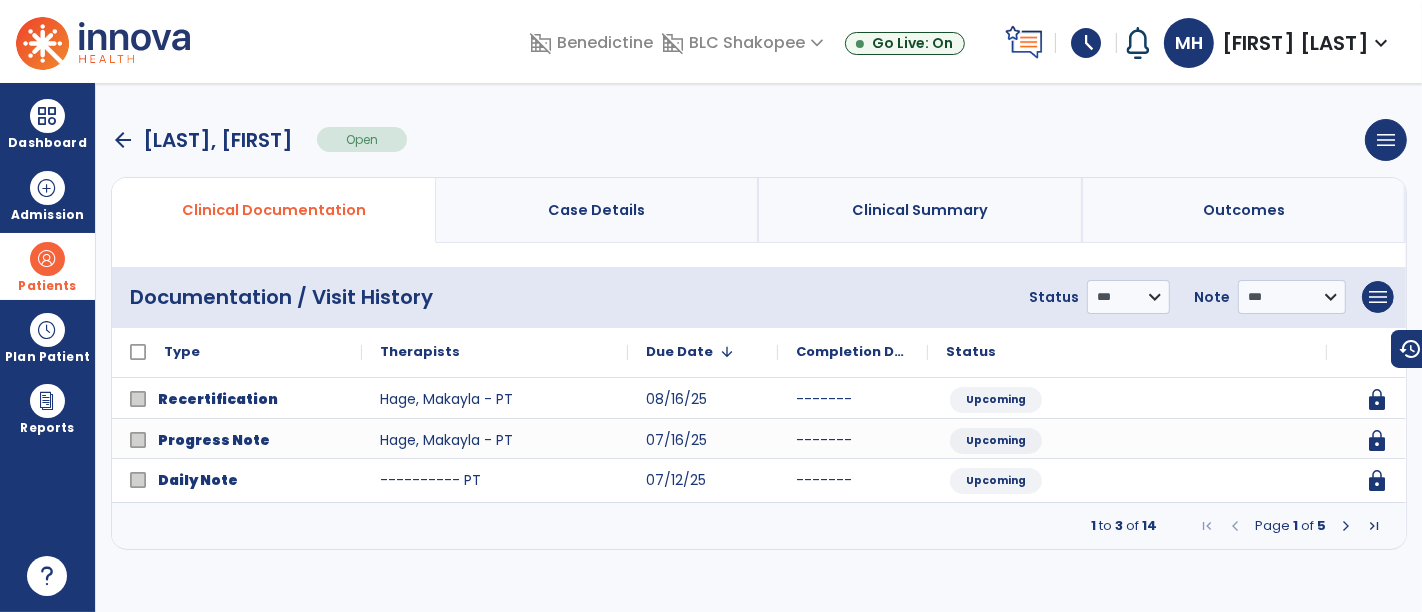 click at bounding box center (1346, 526) 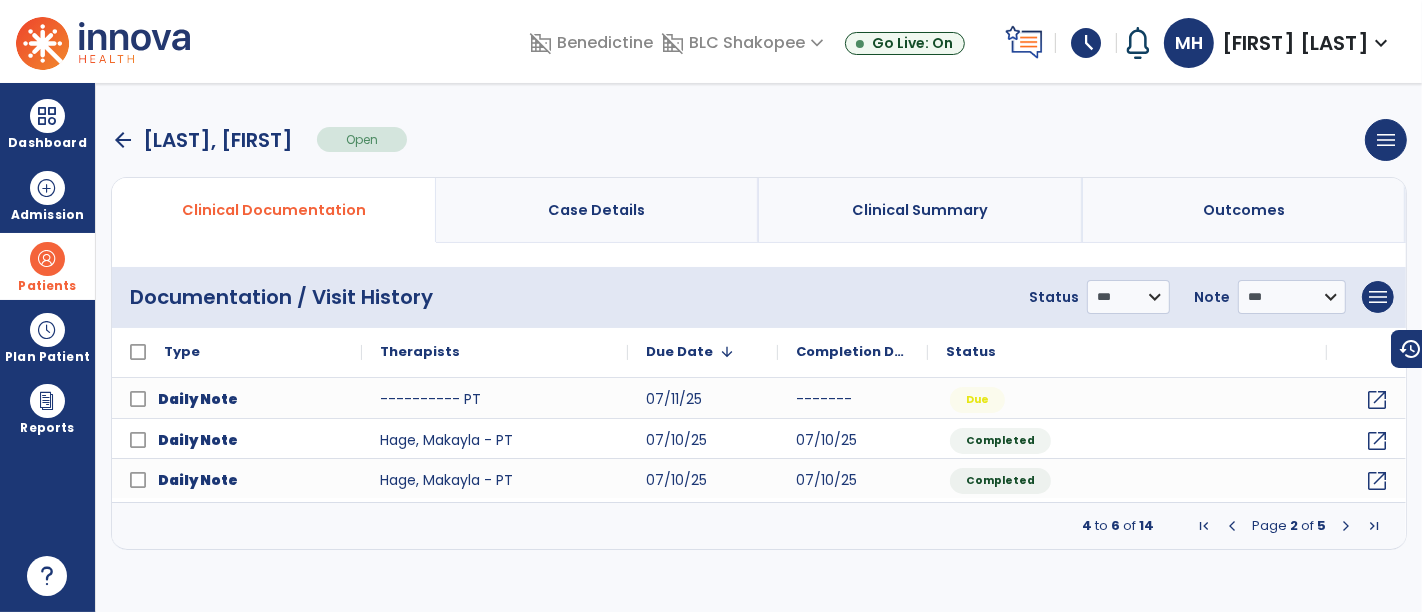 click on "Patients" at bounding box center [47, 266] 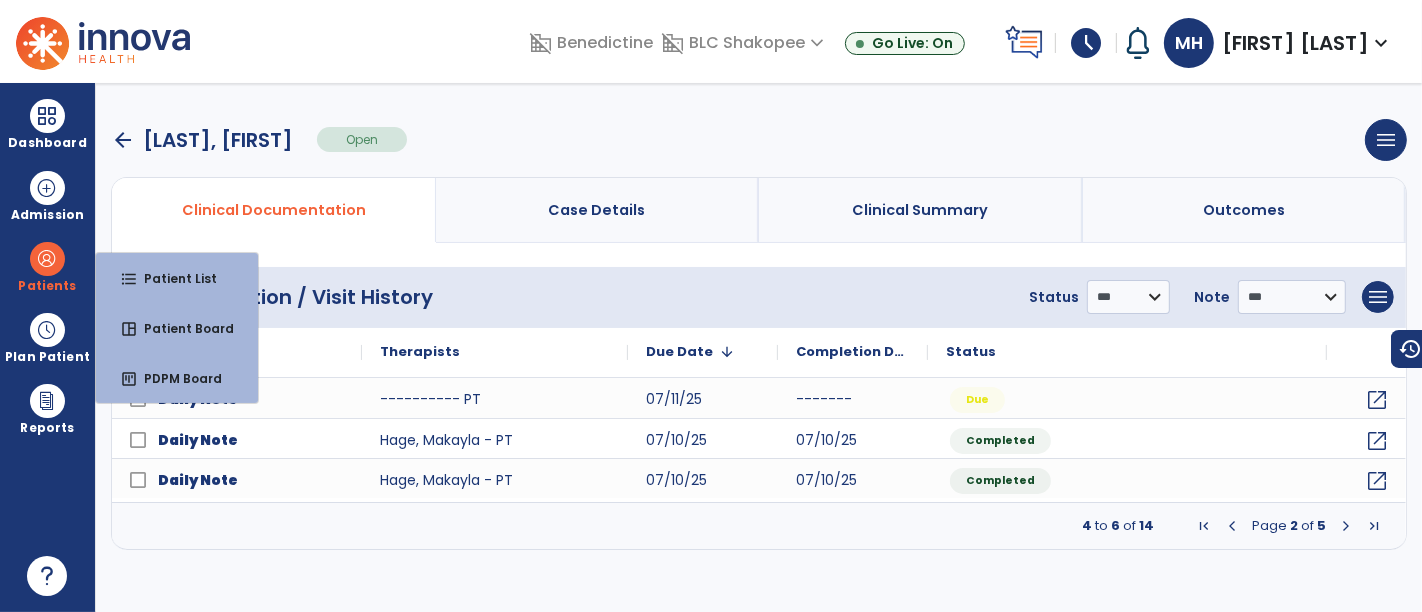 click on "**********" 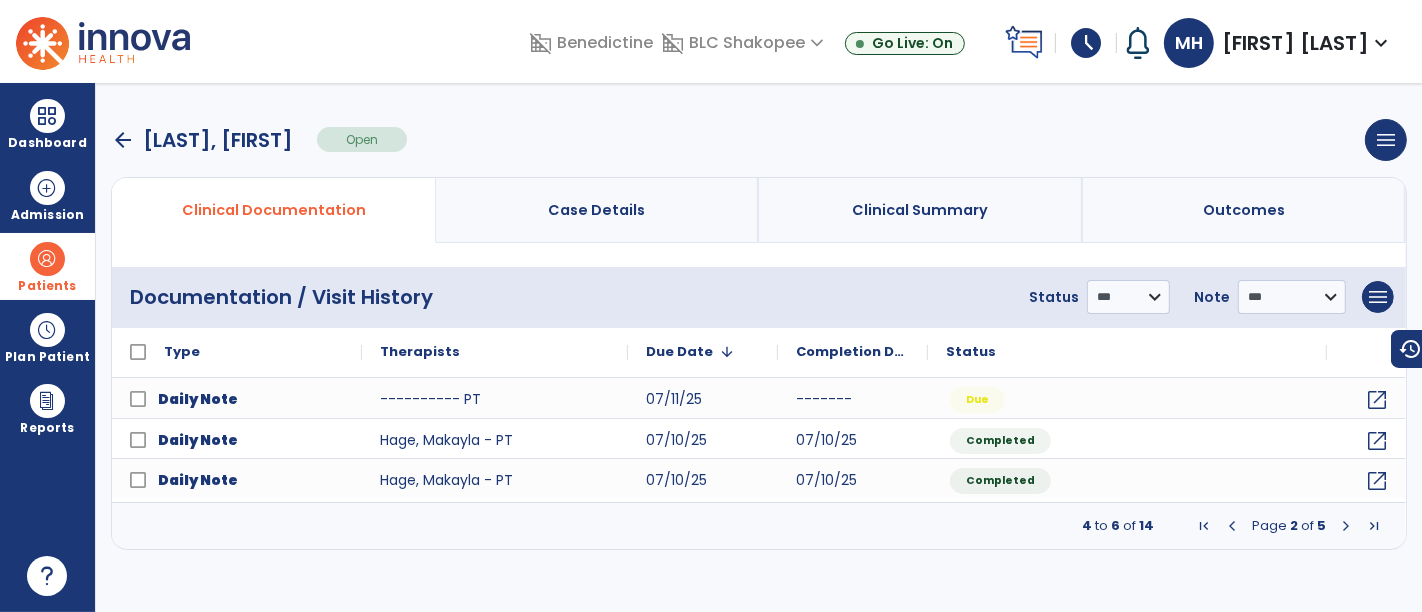 click on "Patients" at bounding box center (47, 266) 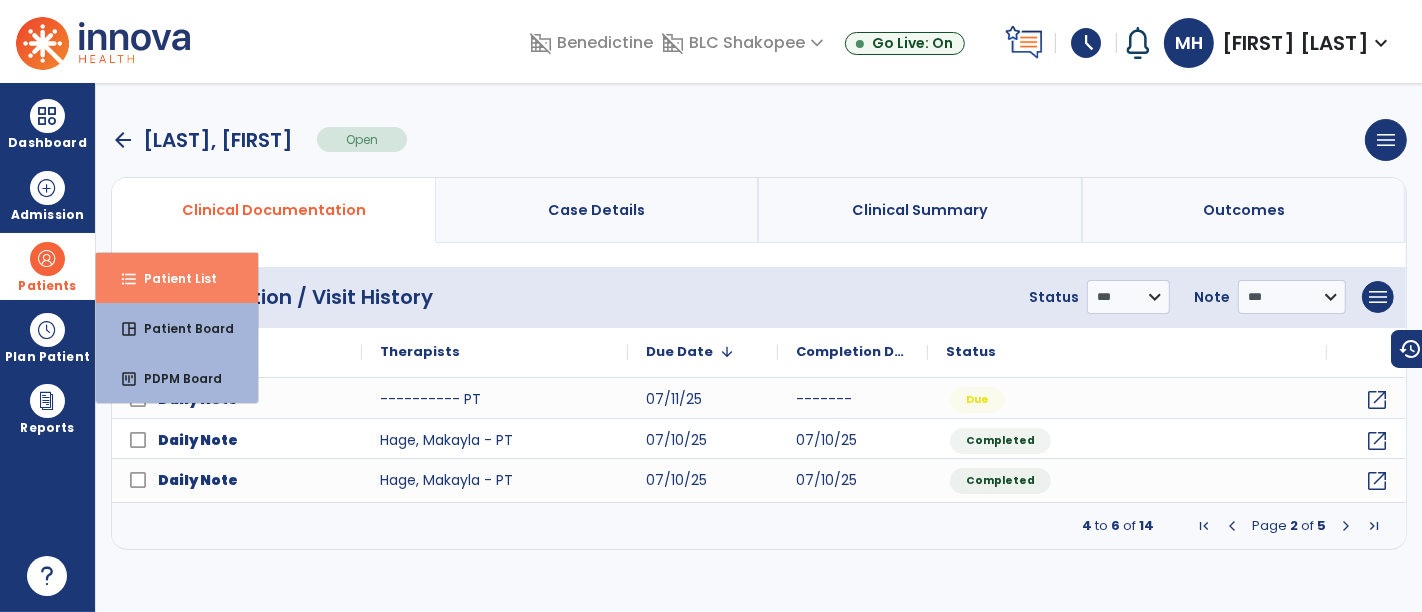 click on "format_list_bulleted" at bounding box center (129, 279) 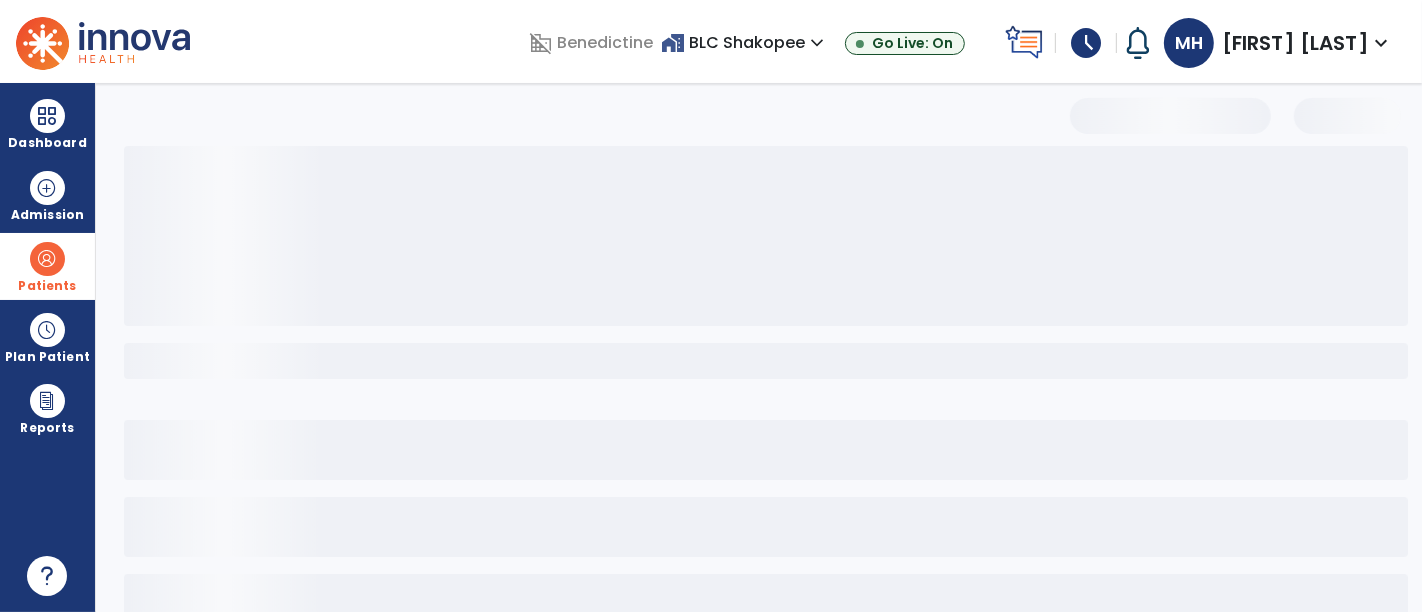 select on "***" 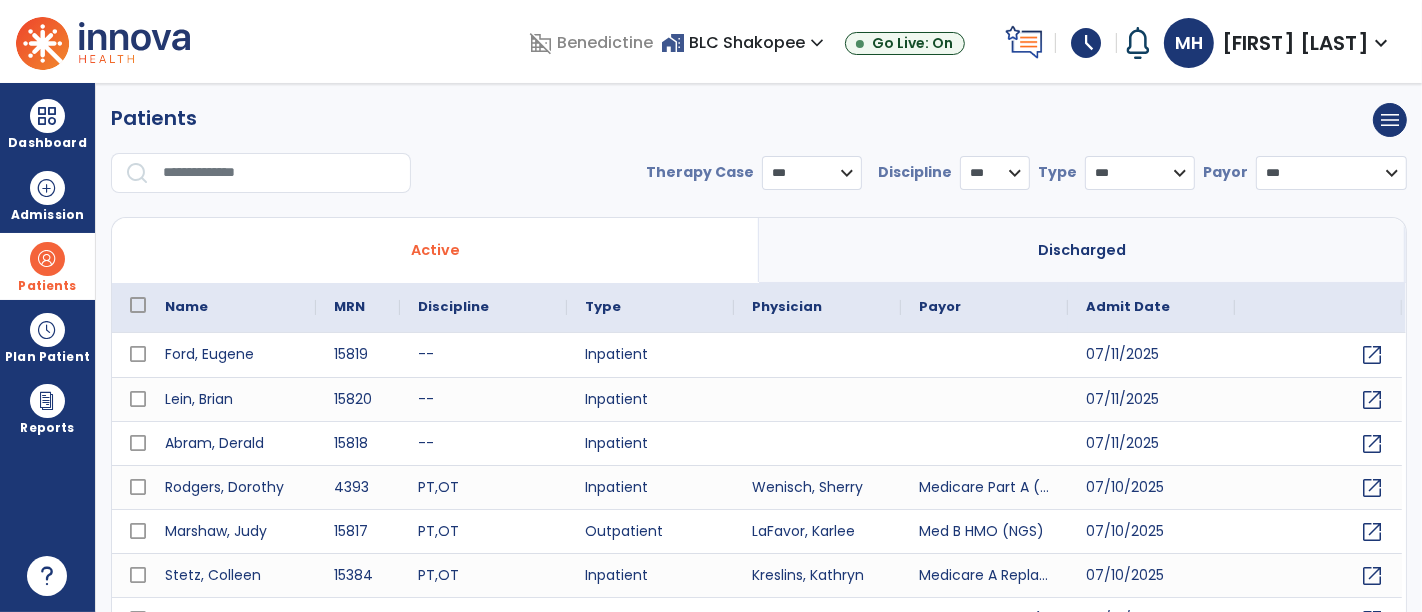 click at bounding box center (280, 173) 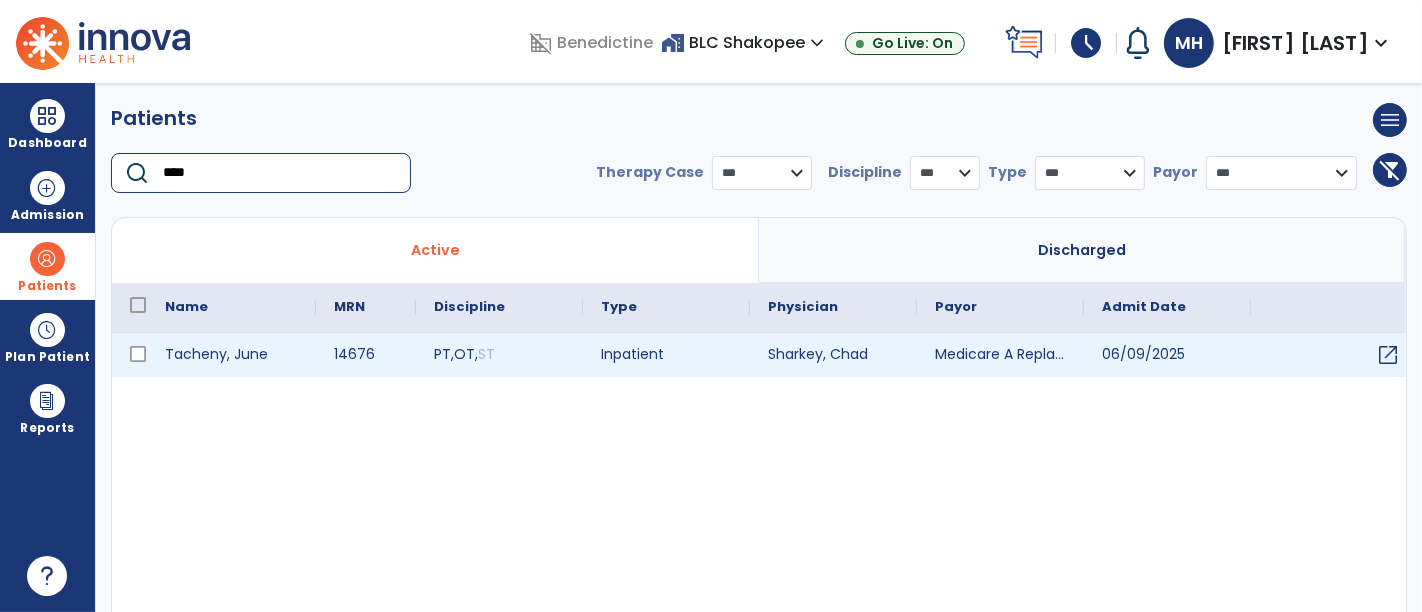 type on "****" 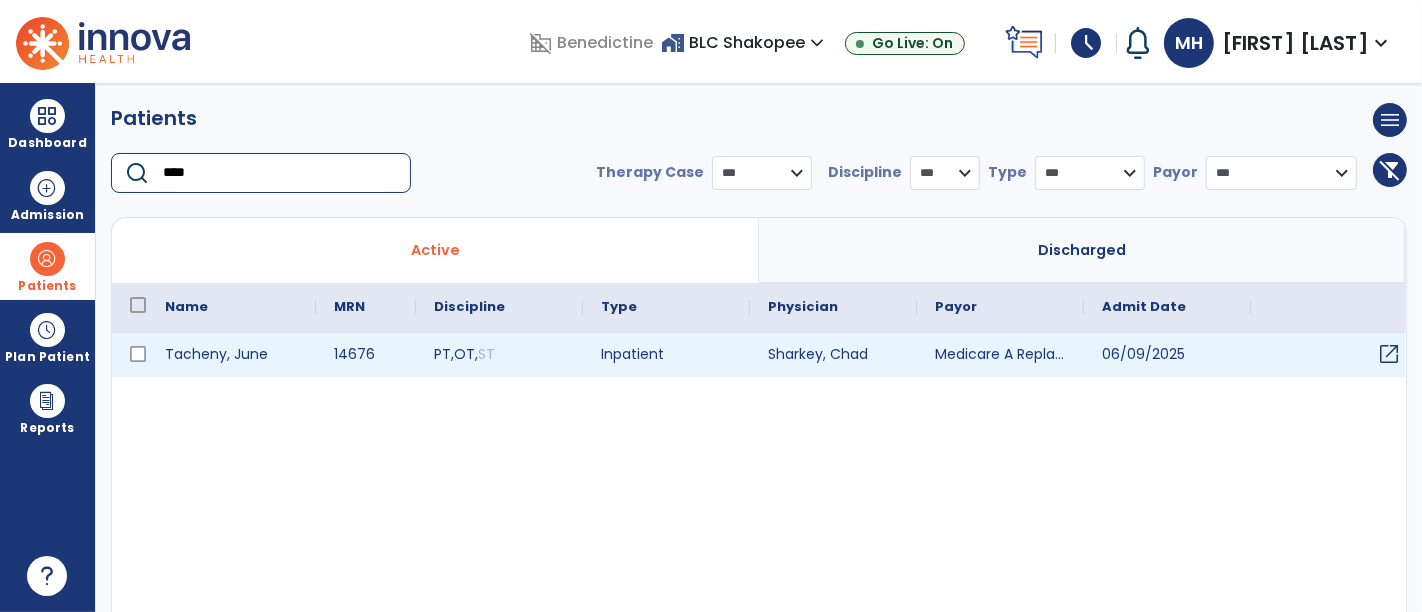click on "open_in_new" at bounding box center (1389, 354) 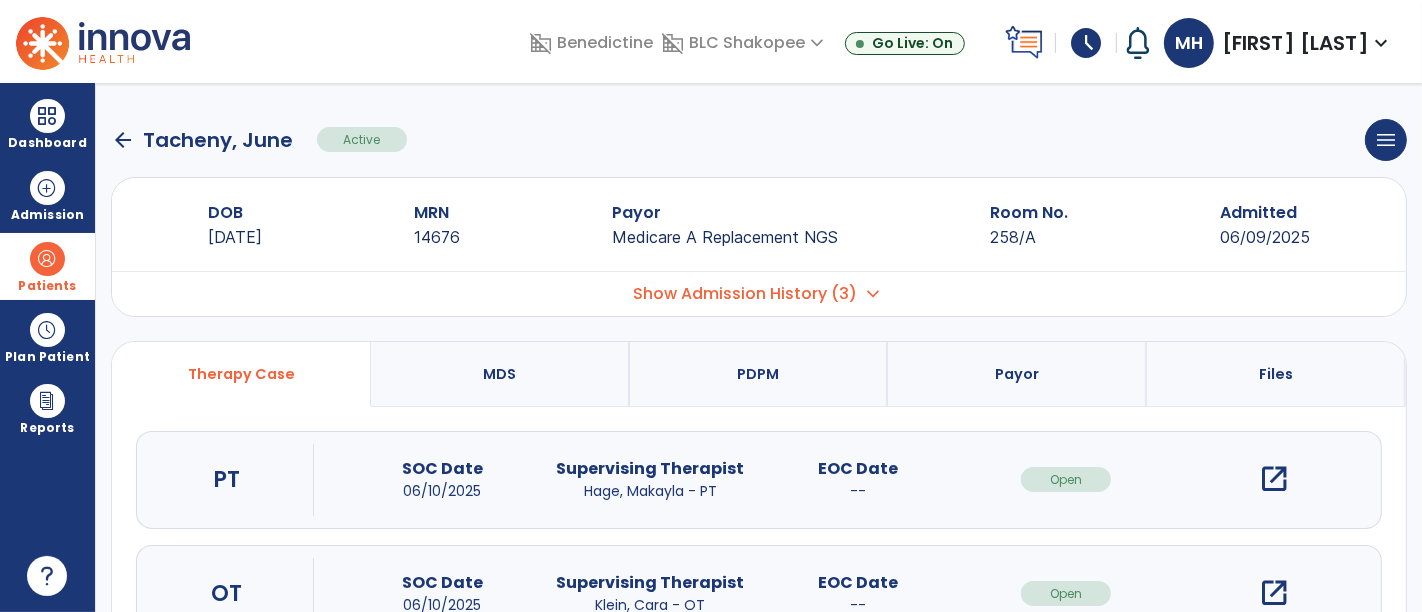 click on "open_in_new" at bounding box center [1274, 479] 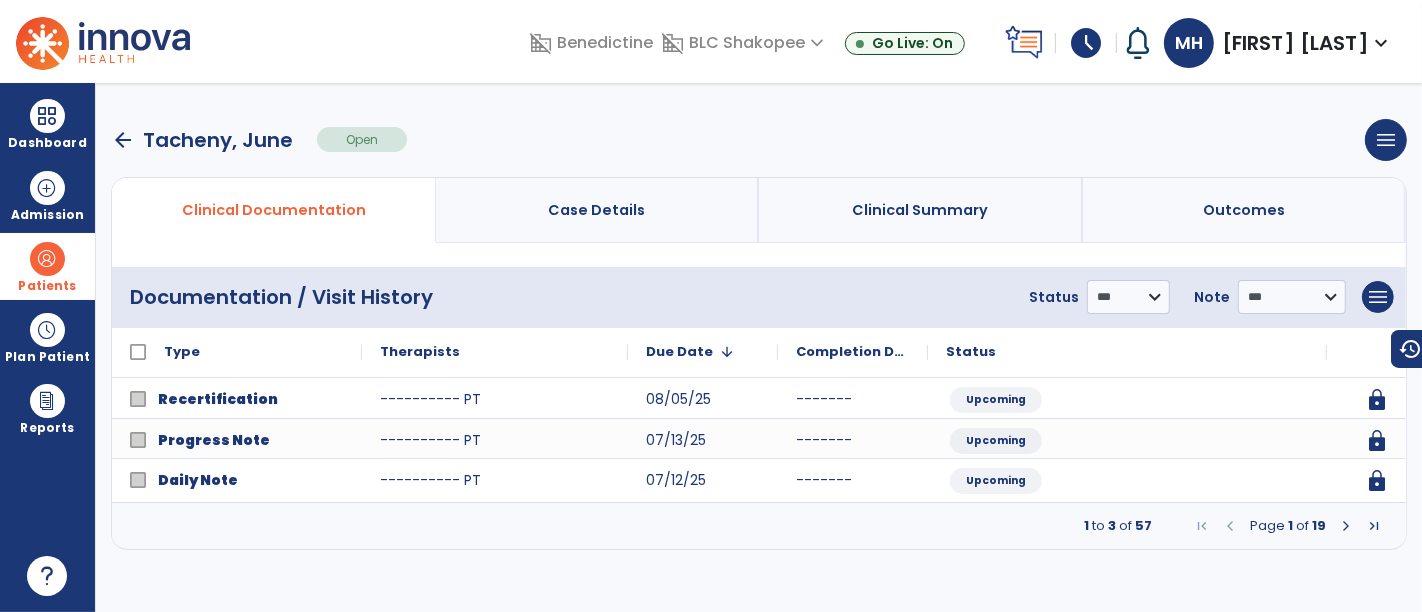 click at bounding box center [1346, 526] 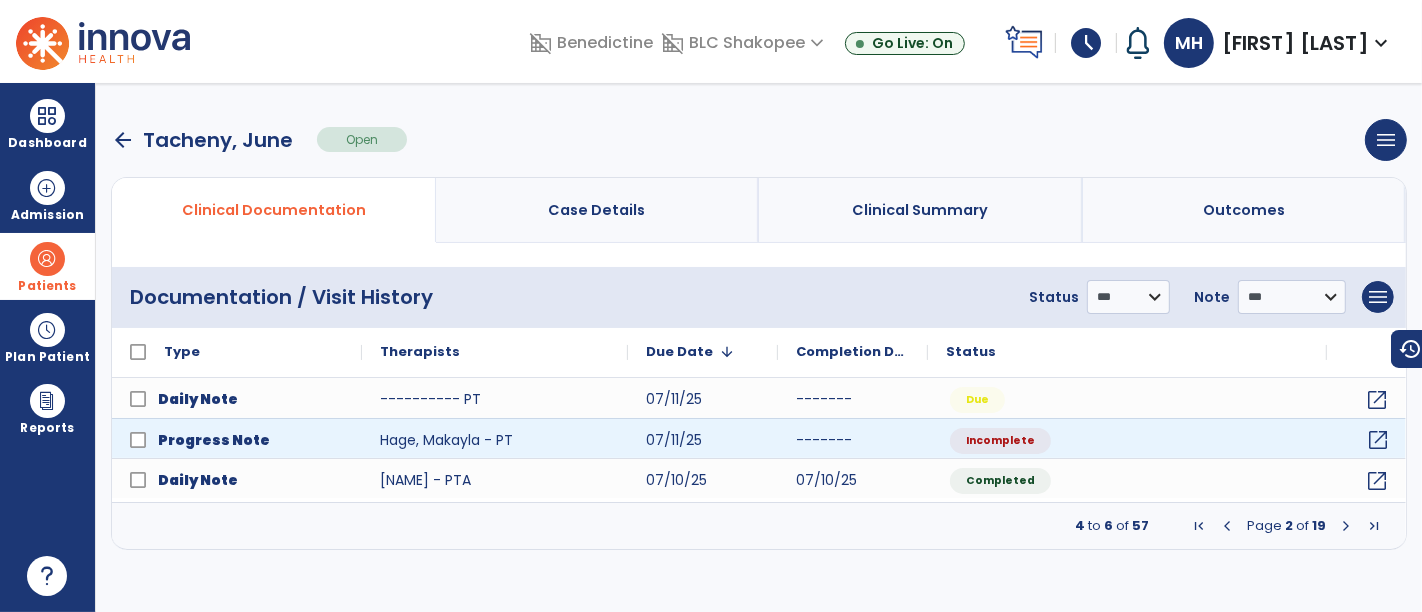 click on "open_in_new" 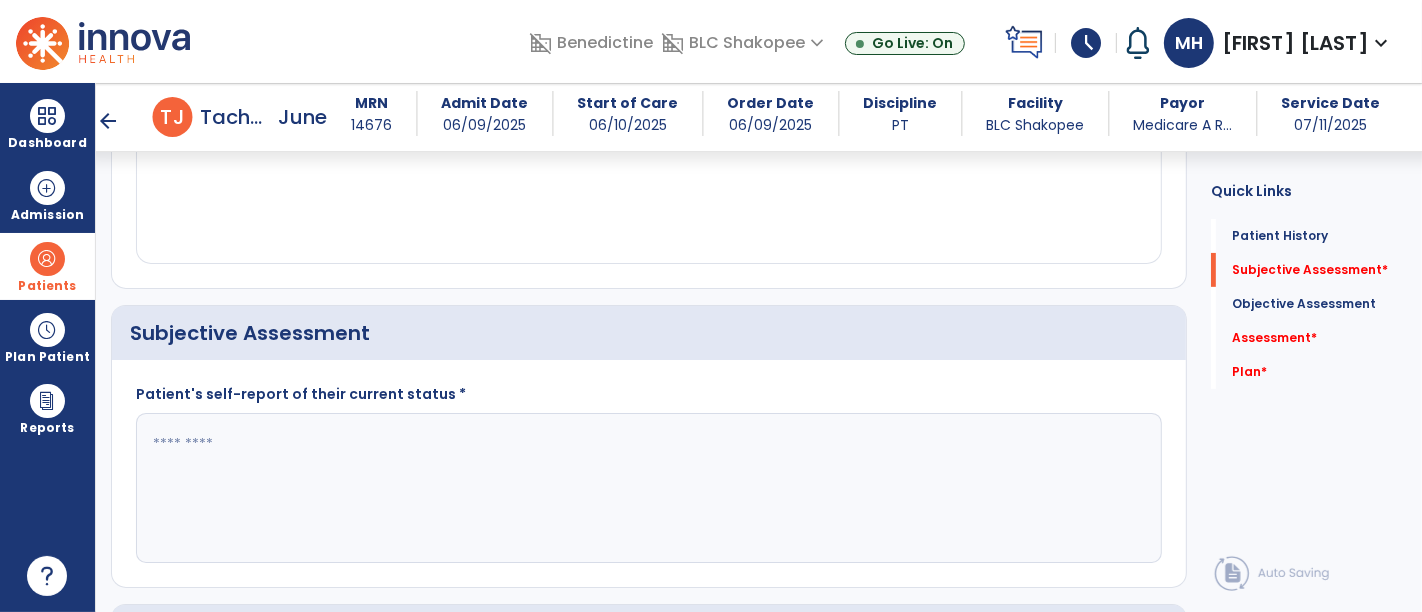 click 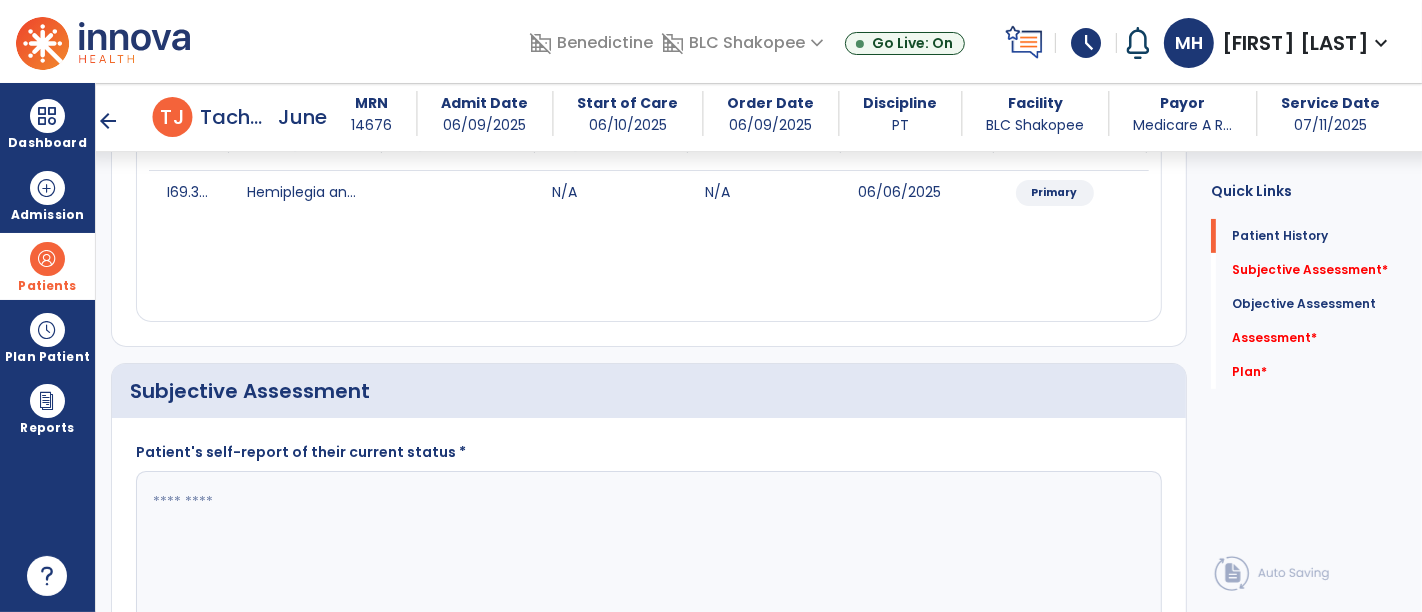 scroll, scrollTop: 333, scrollLeft: 0, axis: vertical 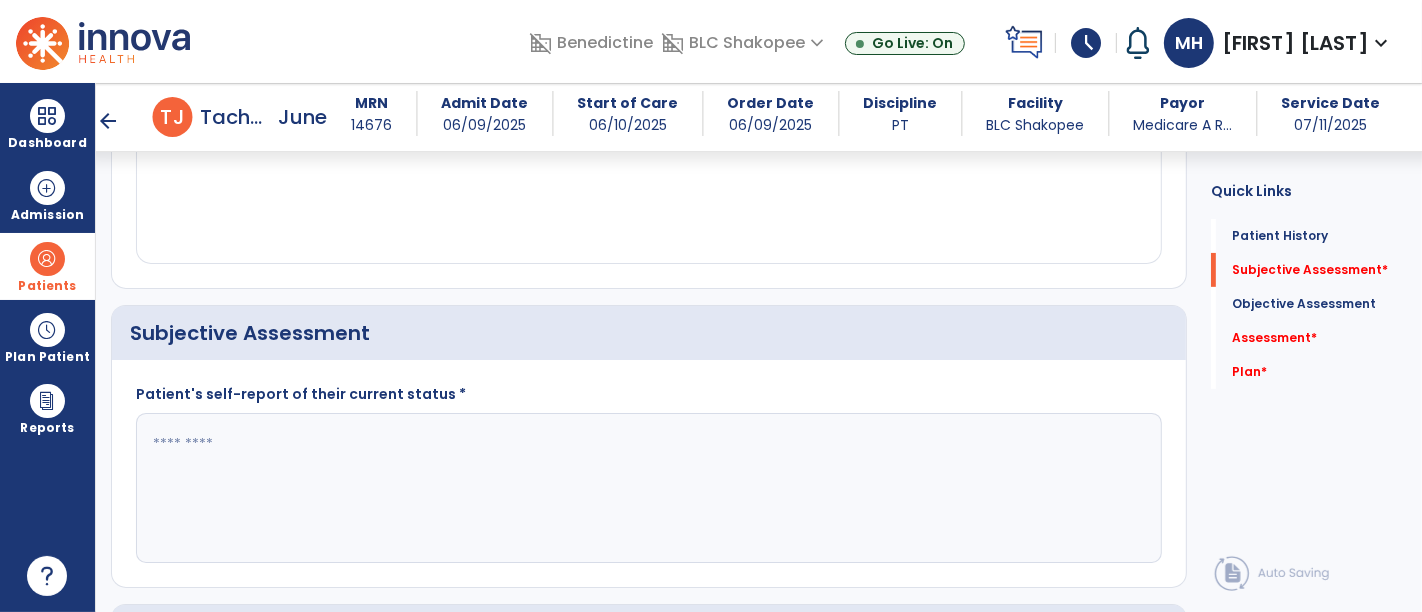 click 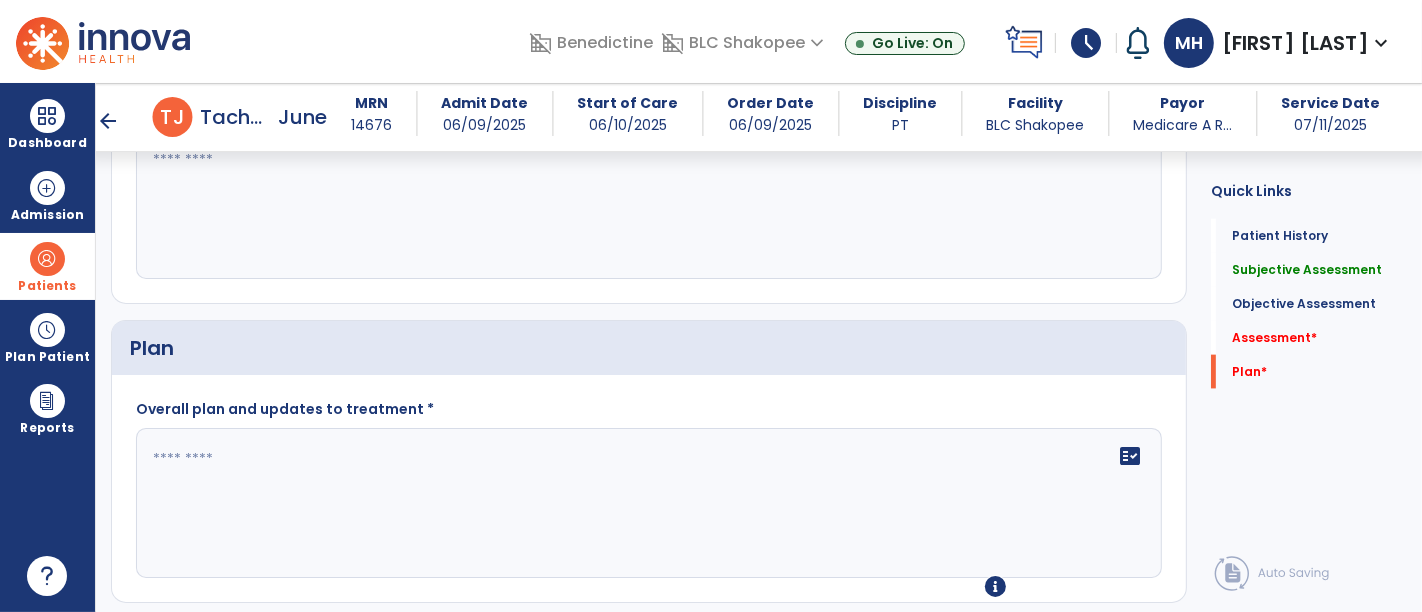 scroll, scrollTop: 2154, scrollLeft: 0, axis: vertical 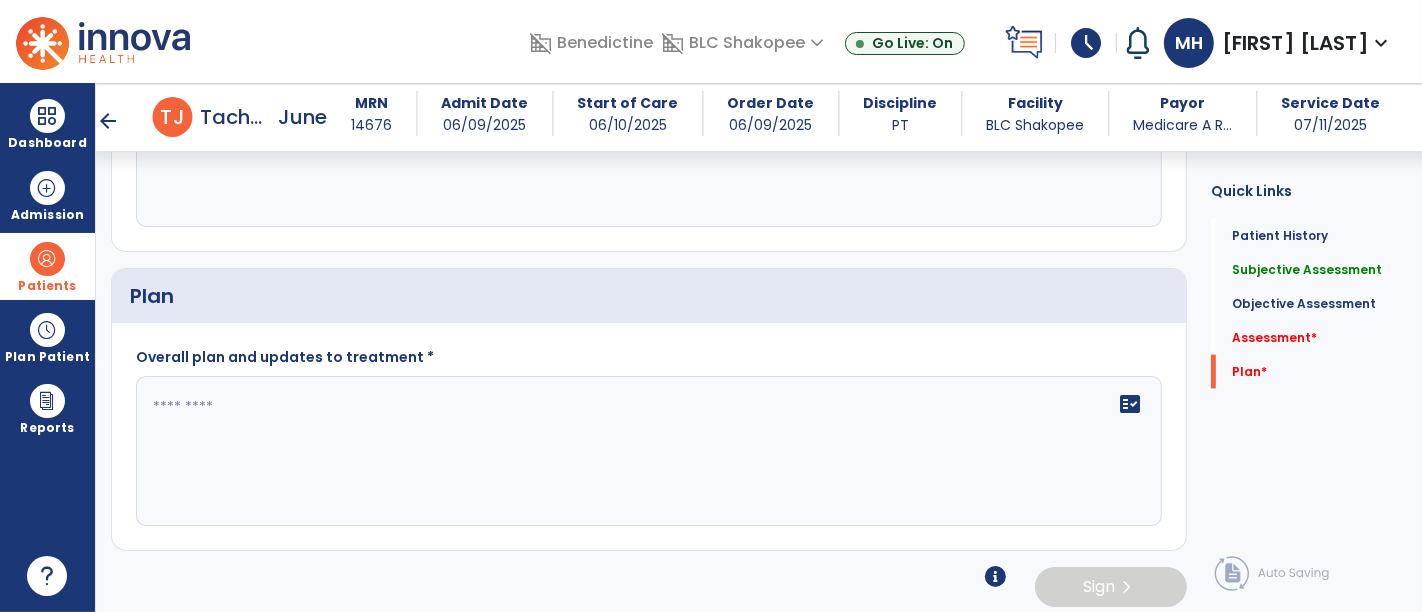 type on "**********" 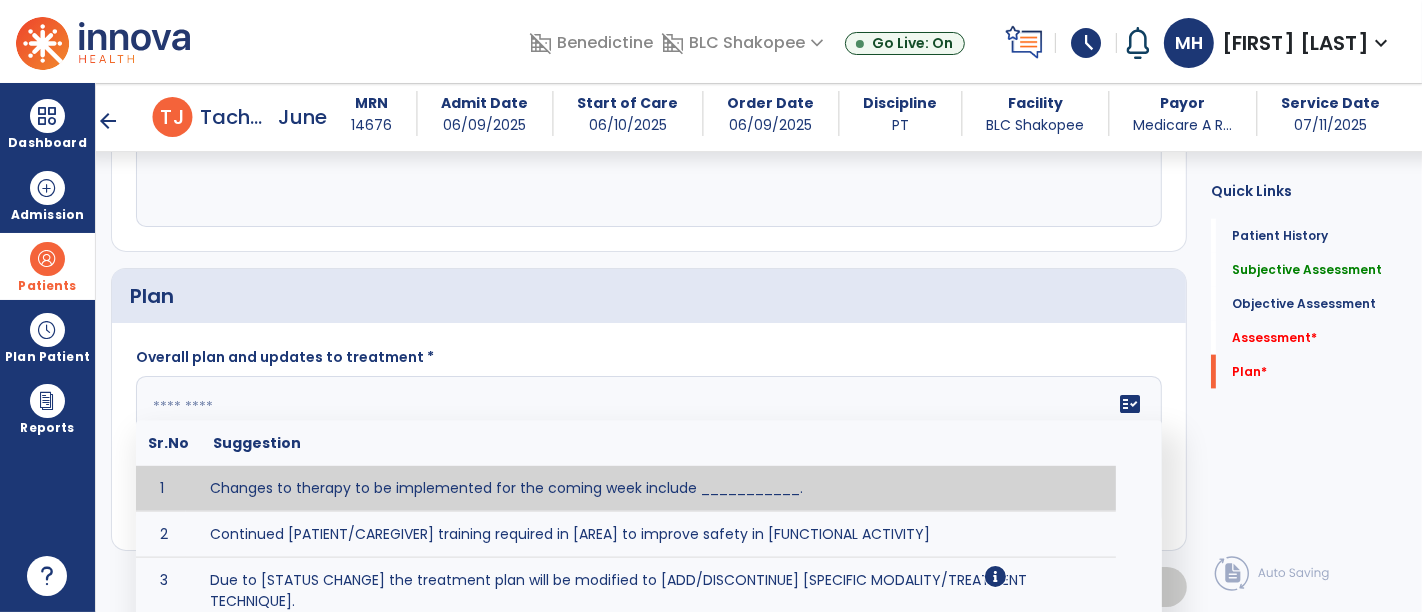 click on "fact_check  Sr.No Suggestion 1 Changes to therapy to be implemented for the coming week include ___________. 2 Continued [PATIENT/CAREGIVER] training required in [AREA] to improve safety in [FUNCTIONAL ACTIVITY] 3 Due to [STATUS CHANGE] the treatment plan will be modified to [ADD/DISCONTINUE] [SPECIFIC MODALITY/TREATMENT TECHNIQUE]. 4 Goals related to ___________ have been met.  Will add new STG's to address _______ in the upcoming week. 5 Updated precautions include ________. 6 Progress treatment to include ____________. 7 Requires further [PATIENT/CAREGIVER] training in ______ to improve safety in ________. 8 Short term goals related to _________ have been met and new short term goals to be added as appropriate for patient. 9 STGs have been met, will now focus on LTGs. 10 The plan for next week's visits include [INTERVENTIONS] with the objective of improving [IMPAIRMENTS] to continue to progress toward long term goal(s). 11 12 13 Changes to therapy to be implemented for the coming week include ___________." 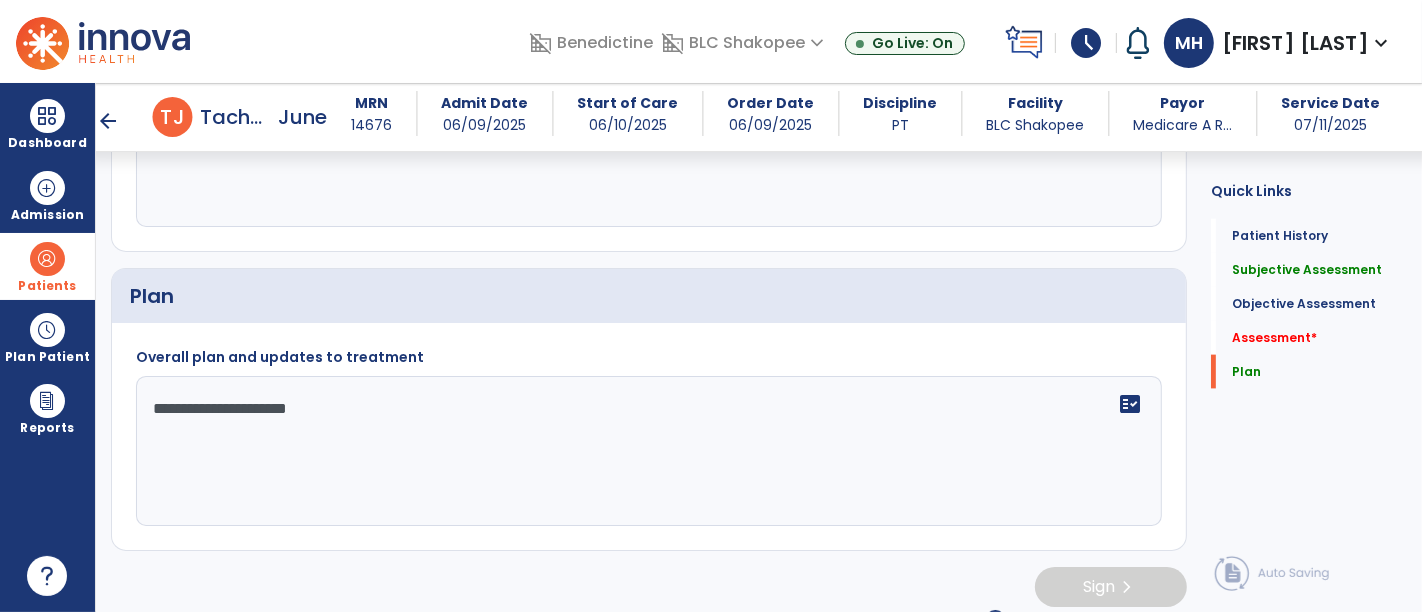 scroll, scrollTop: 2042, scrollLeft: 0, axis: vertical 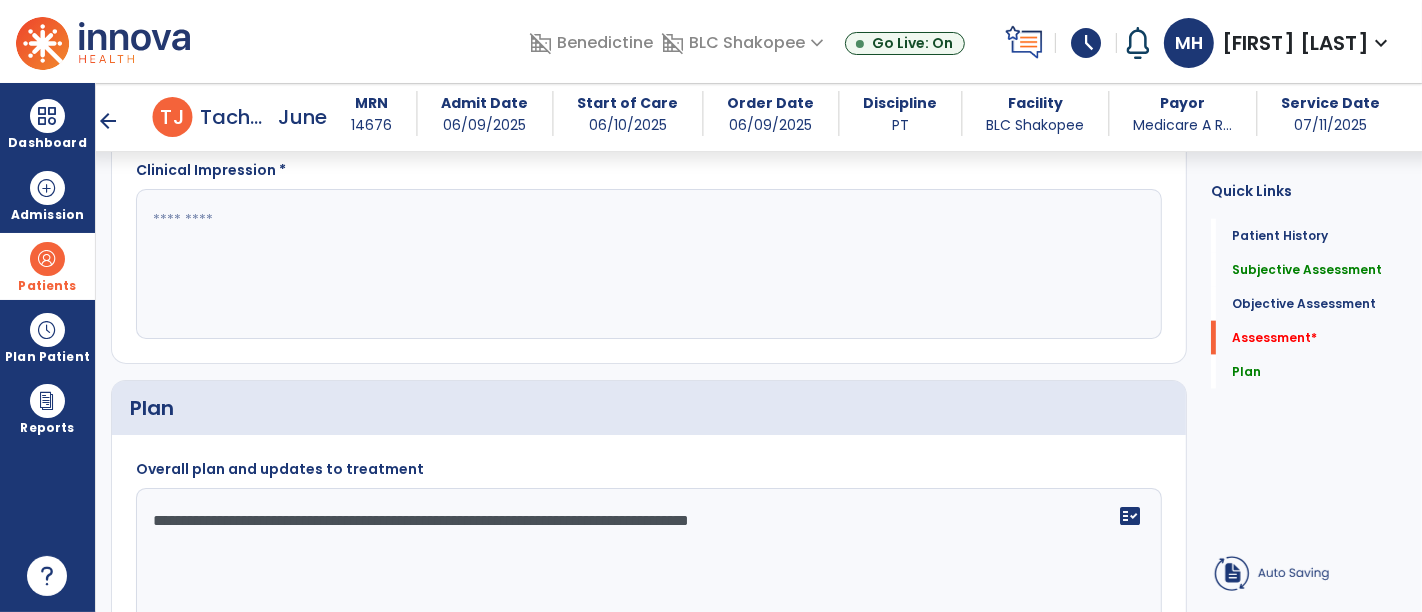 drag, startPoint x: 913, startPoint y: 502, endPoint x: 431, endPoint y: 520, distance: 482.33597 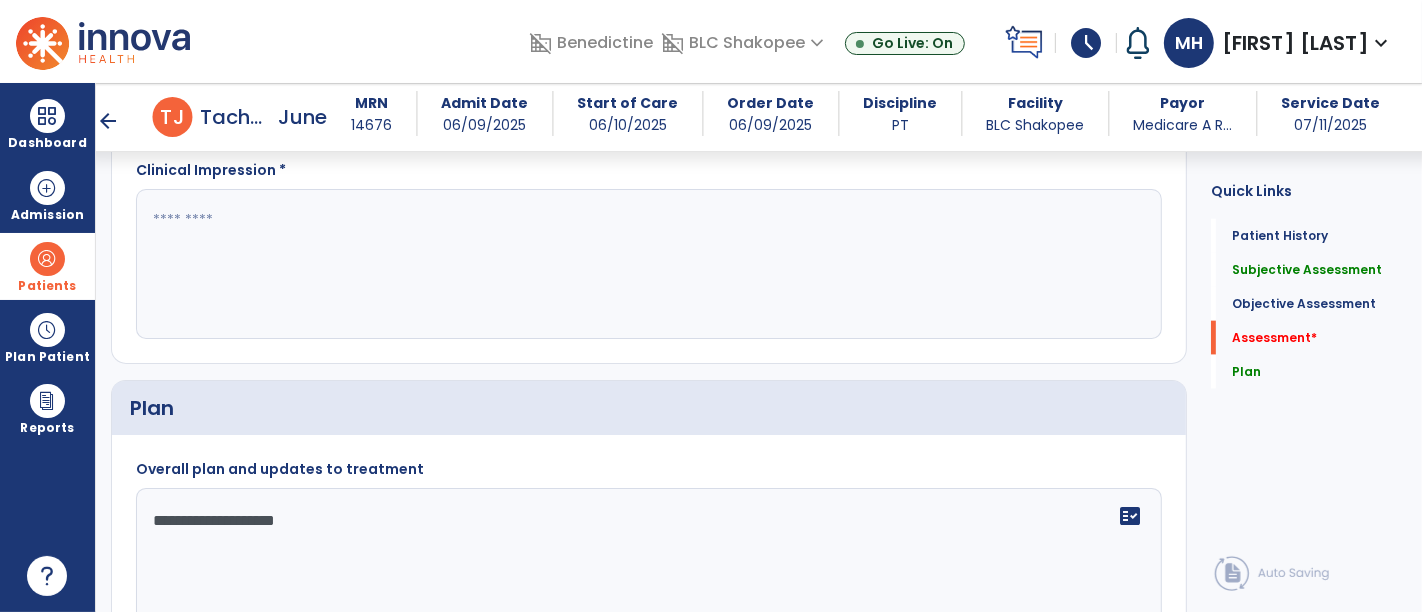type on "**********" 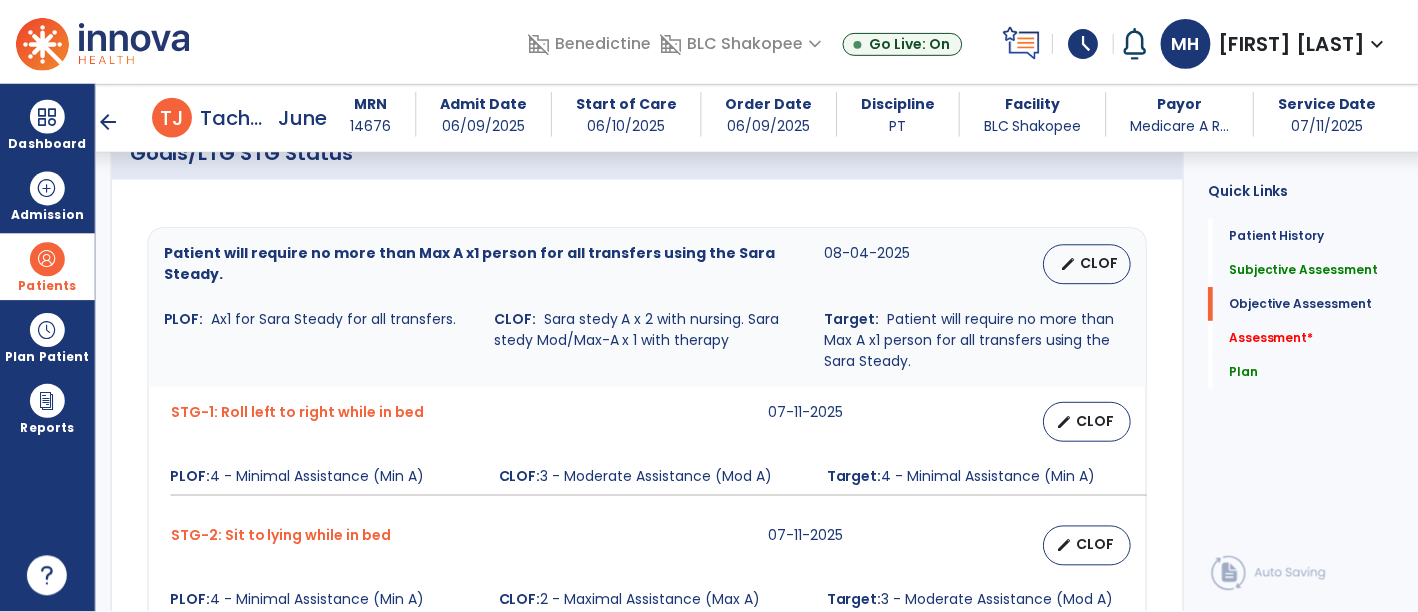 scroll, scrollTop: 778, scrollLeft: 0, axis: vertical 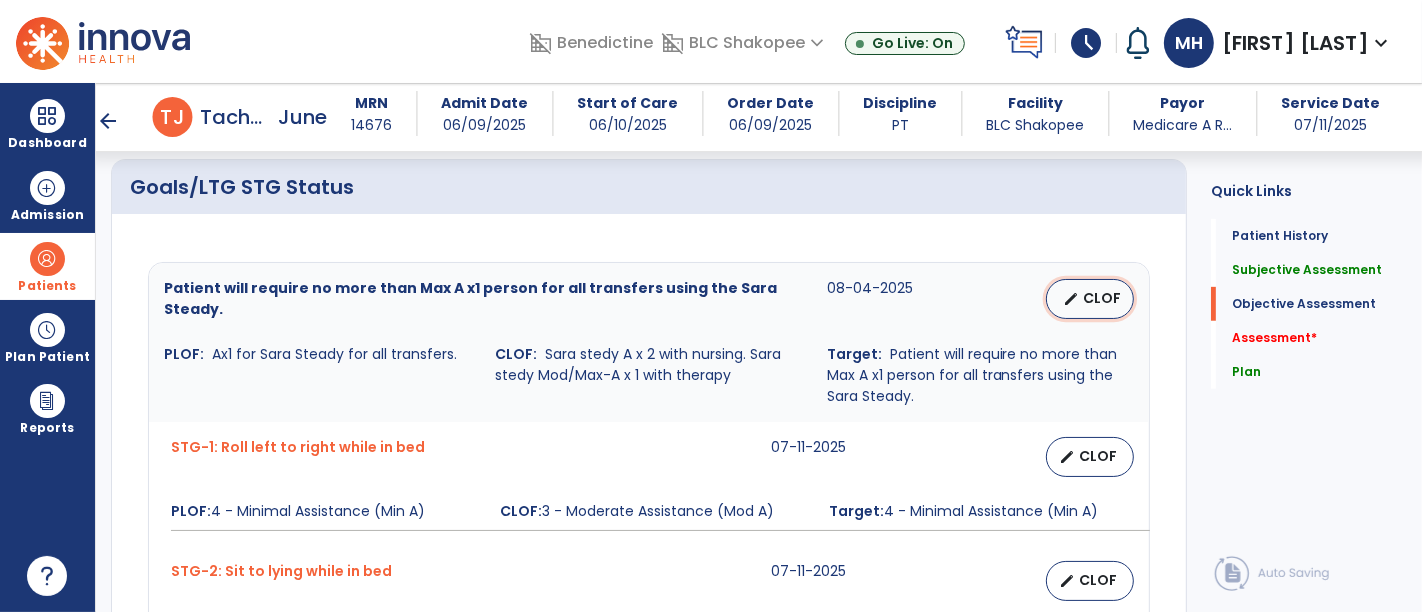click on "edit" at bounding box center [1071, 299] 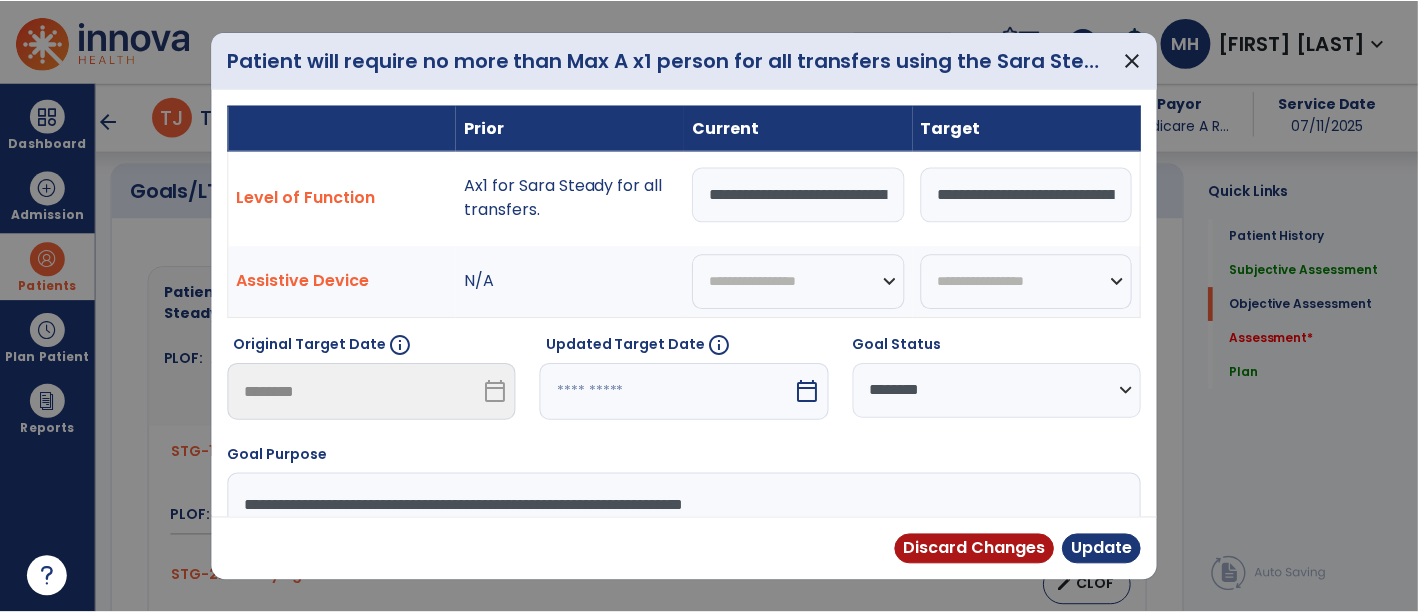scroll, scrollTop: 778, scrollLeft: 0, axis: vertical 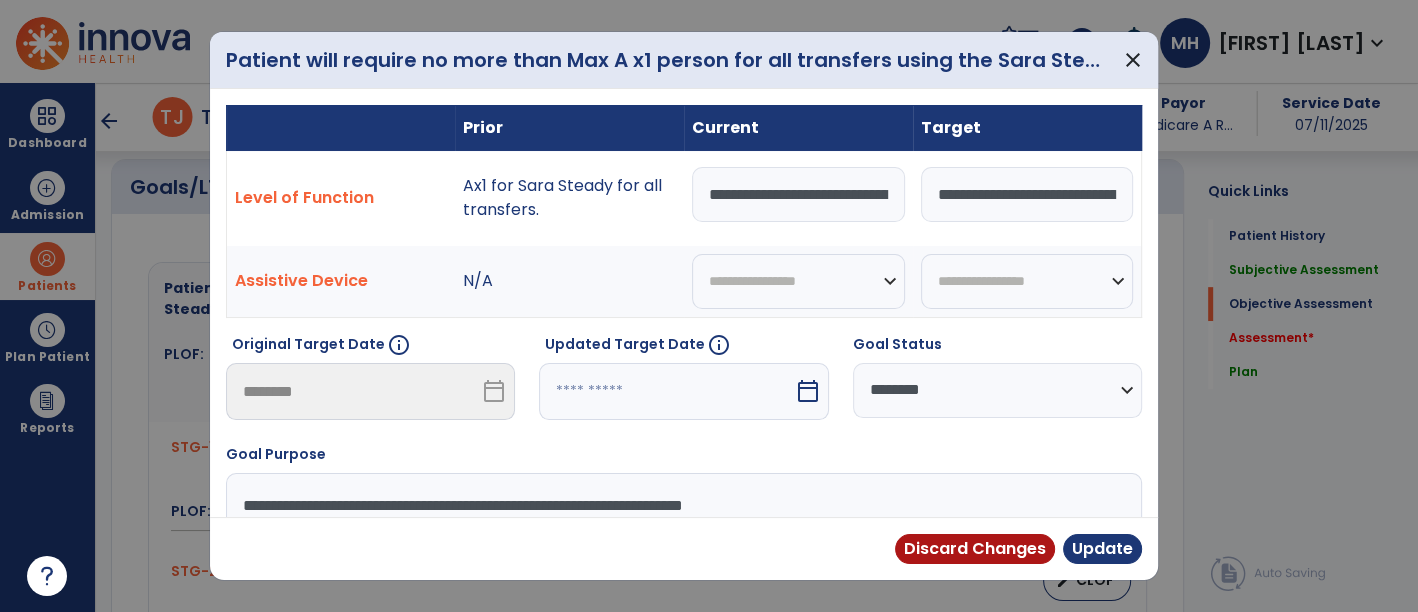 click on "**********" at bounding box center [798, 194] 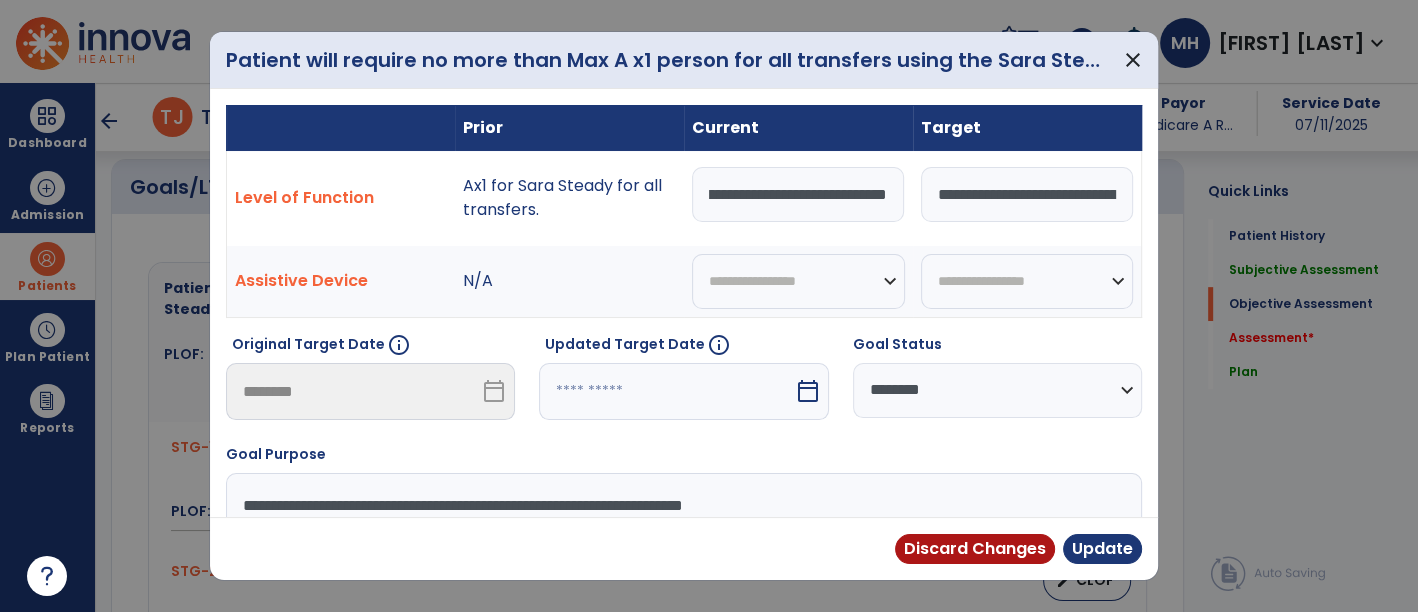 scroll, scrollTop: 0, scrollLeft: 365, axis: horizontal 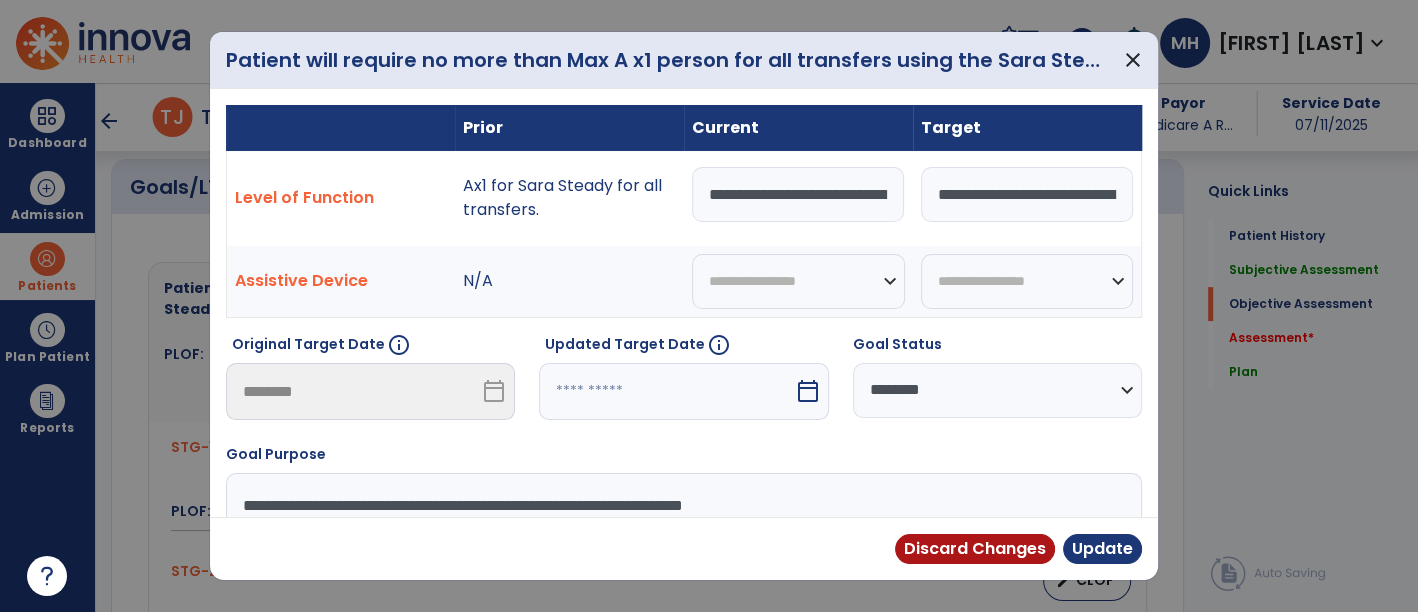 click on "**********" at bounding box center (997, 390) 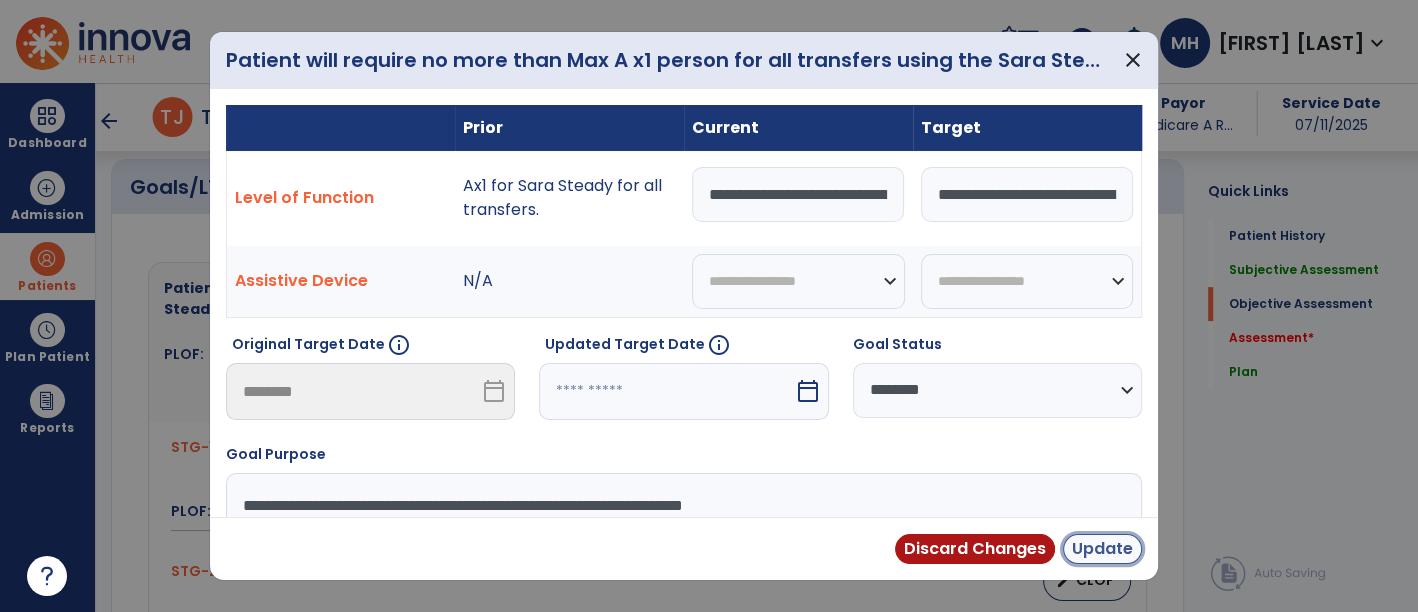click on "Update" at bounding box center [1102, 549] 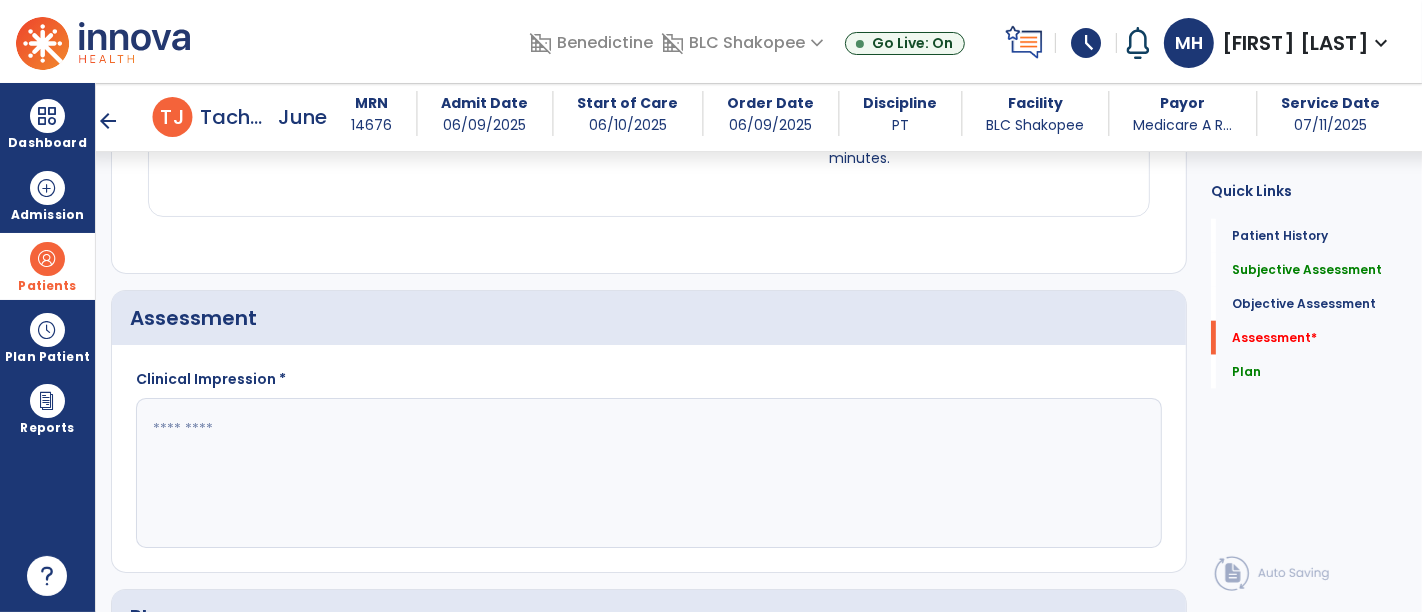 scroll, scrollTop: 1889, scrollLeft: 0, axis: vertical 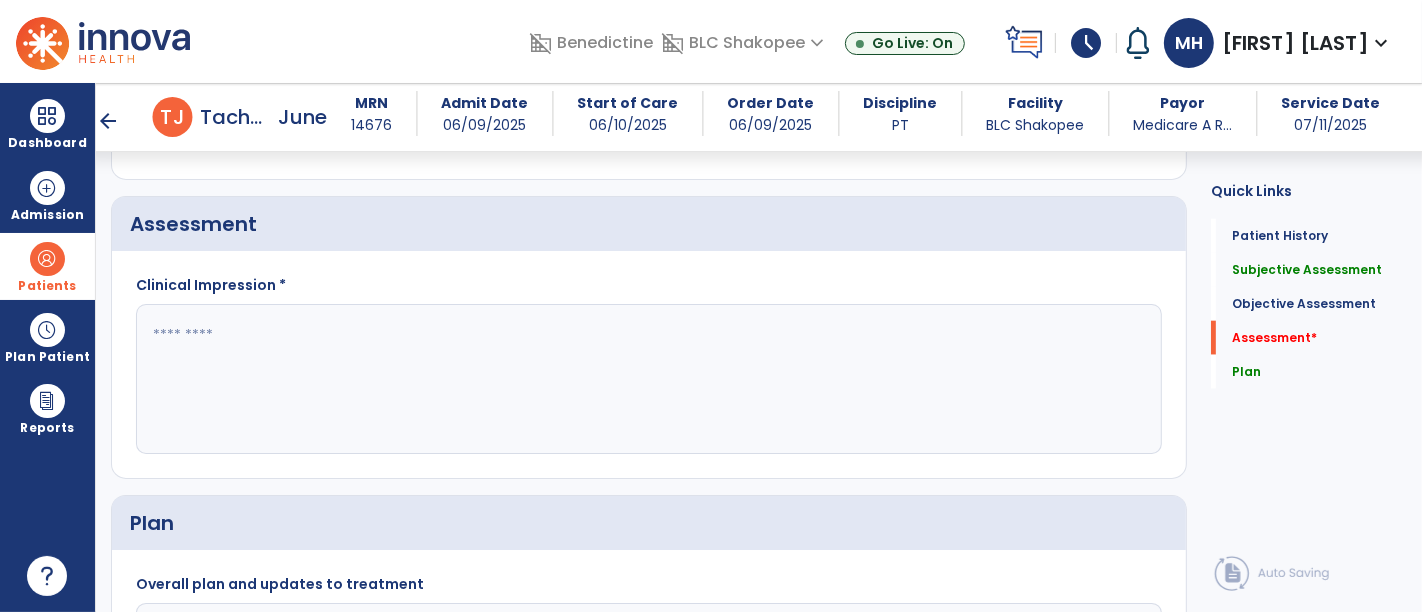 click 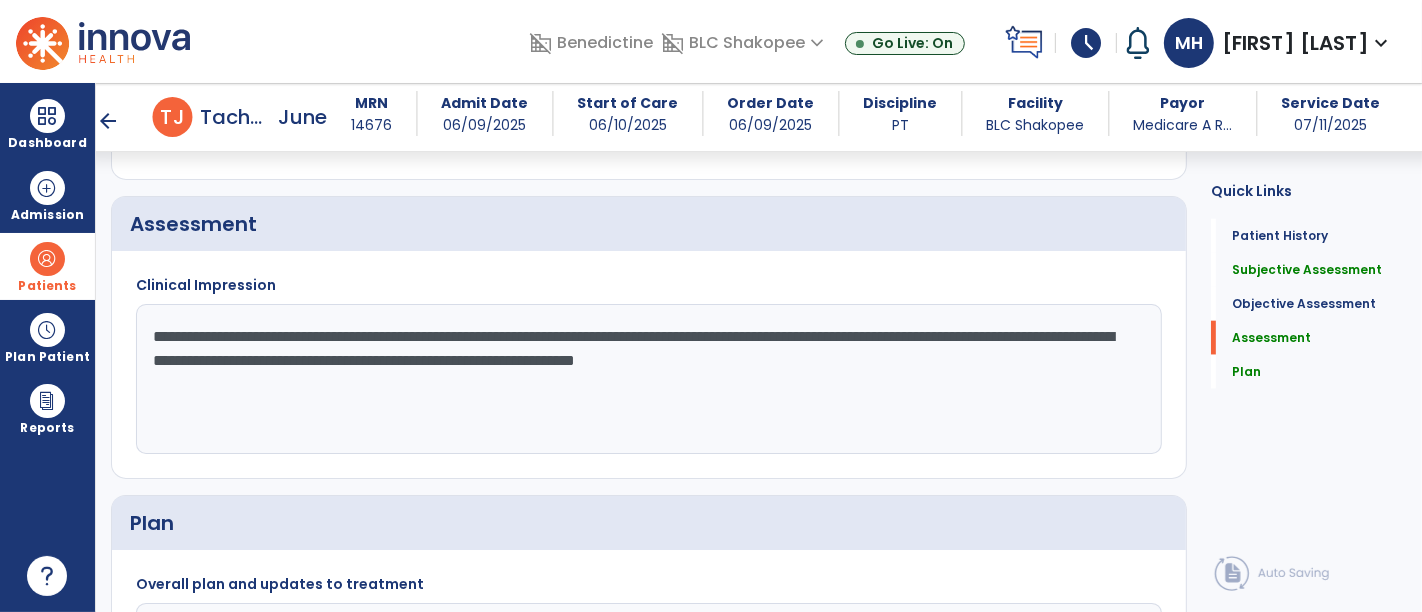 drag, startPoint x: 1151, startPoint y: 377, endPoint x: 985, endPoint y: 367, distance: 166.30093 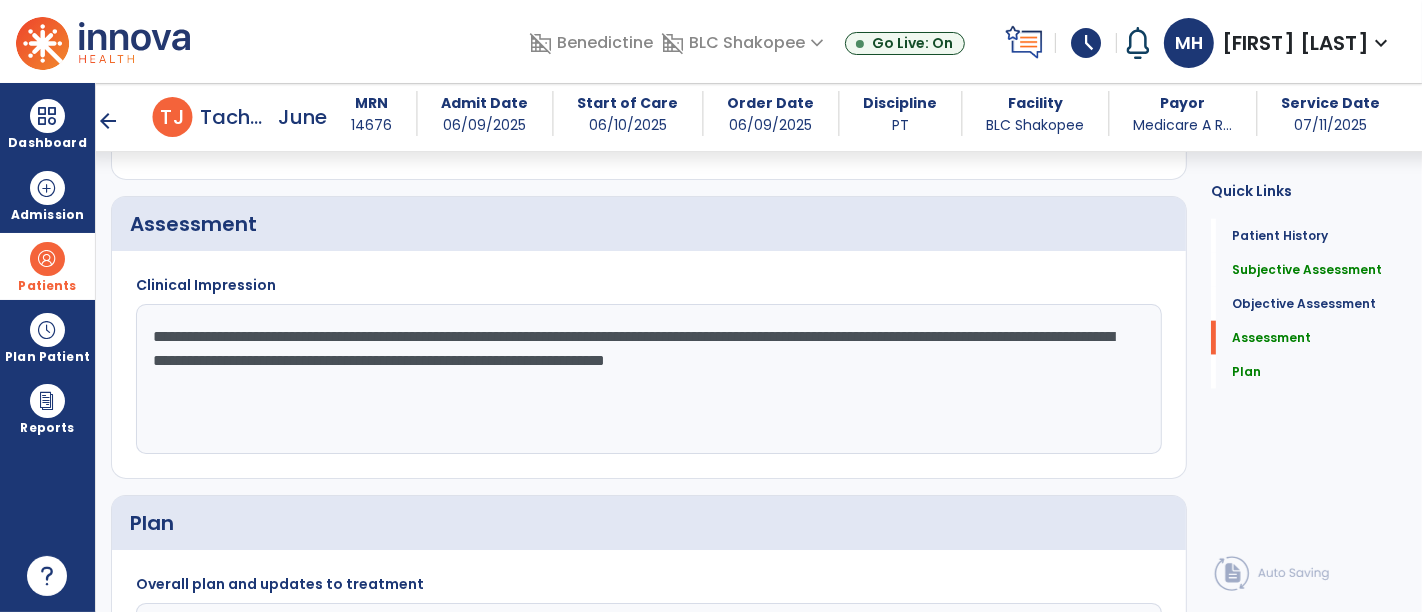 click on "**********" 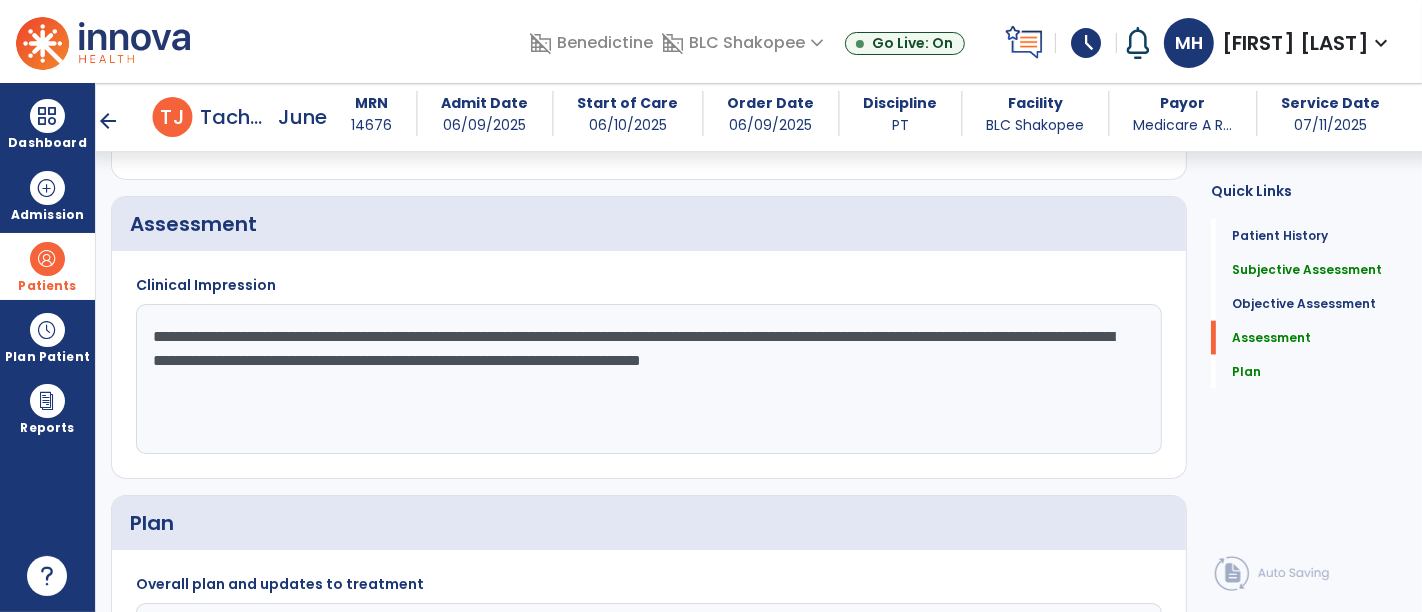 click on "**********" 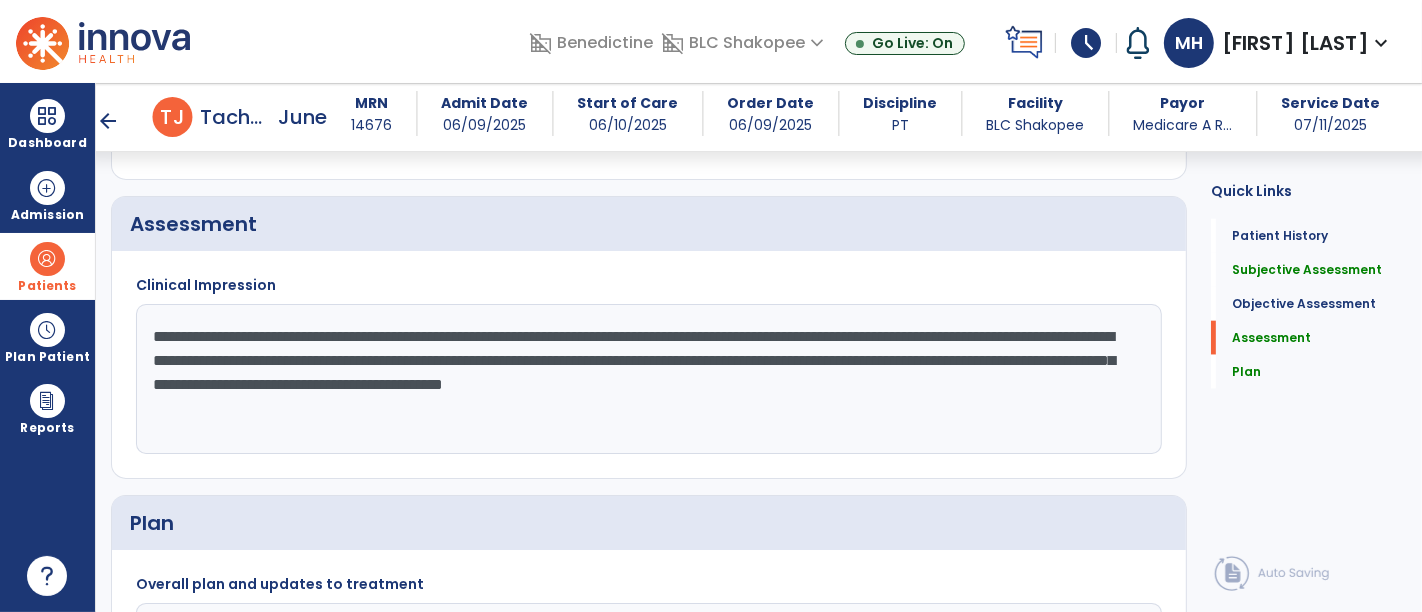 click on "**********" 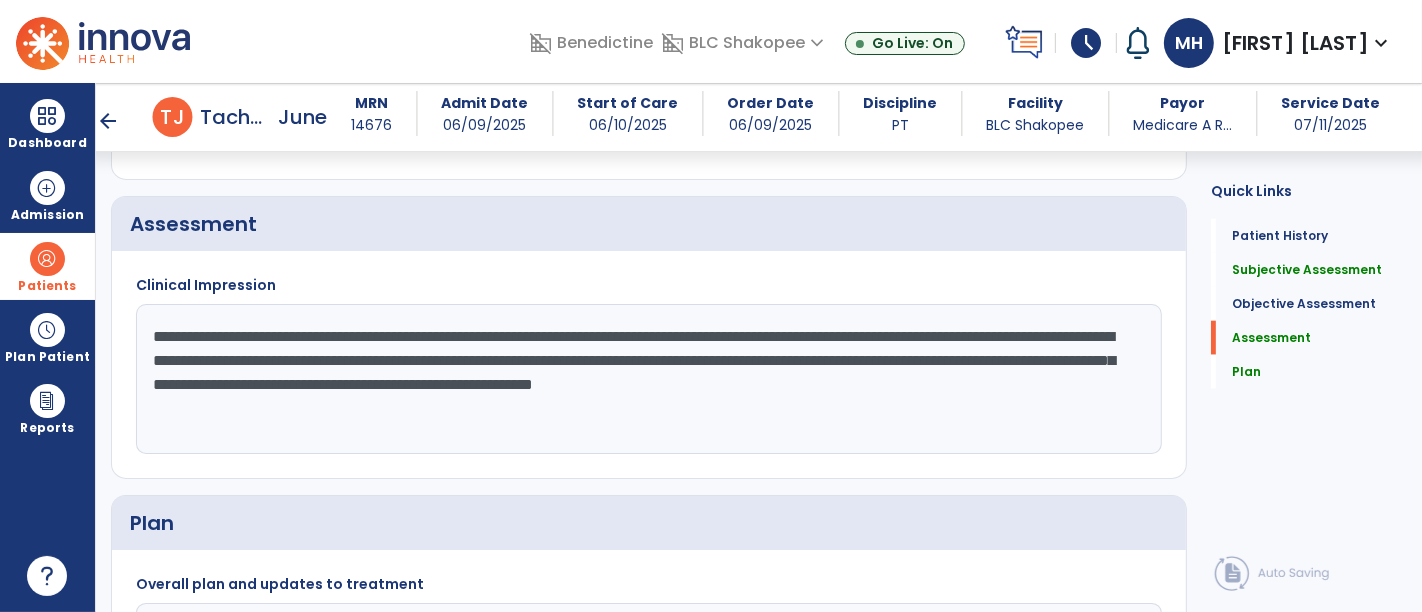 click on "**********" 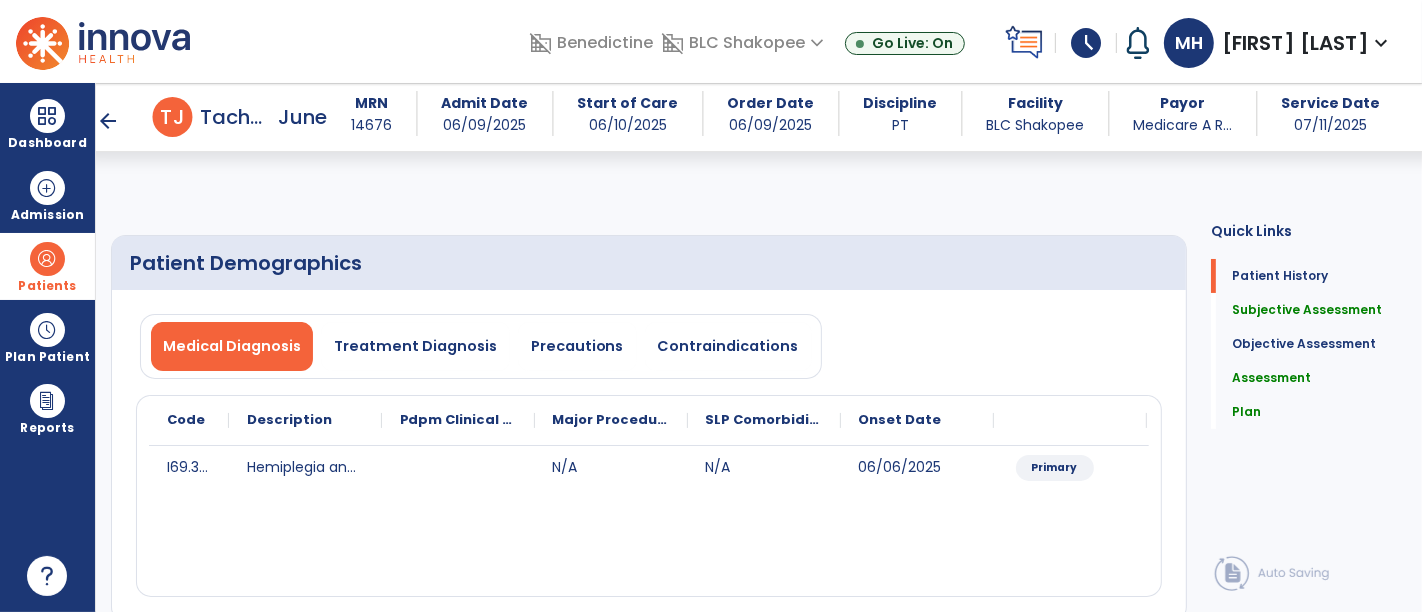 scroll, scrollTop: 555, scrollLeft: 0, axis: vertical 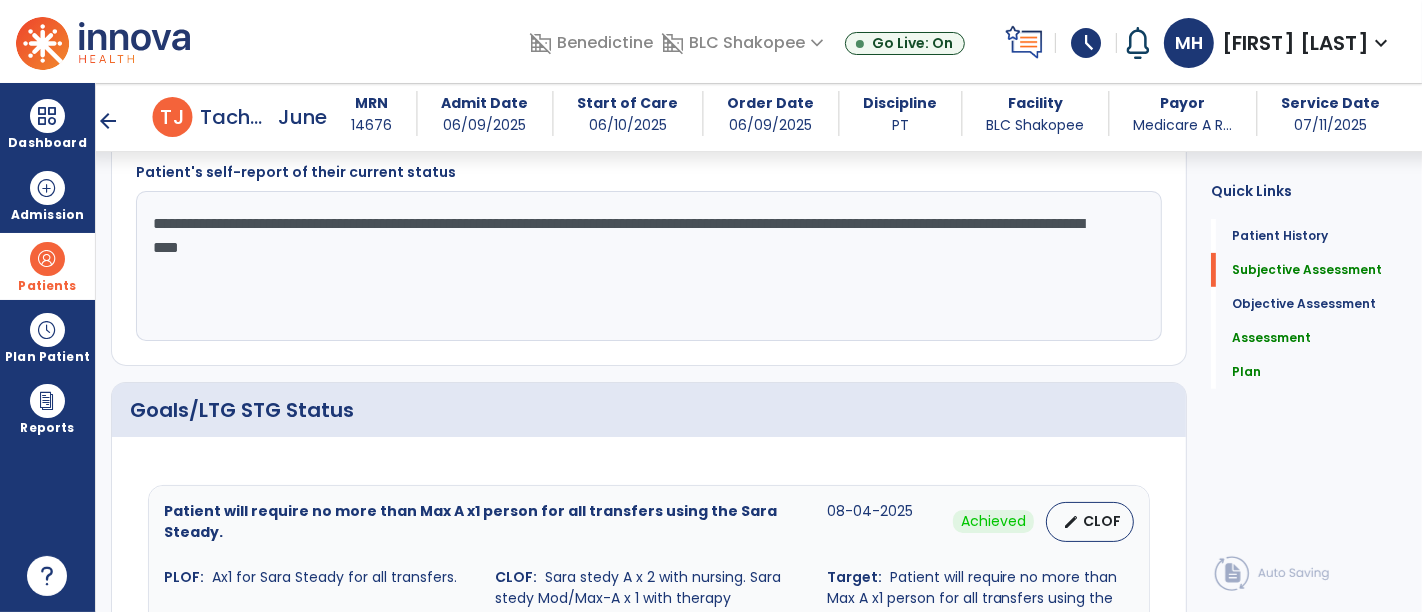 type on "**********" 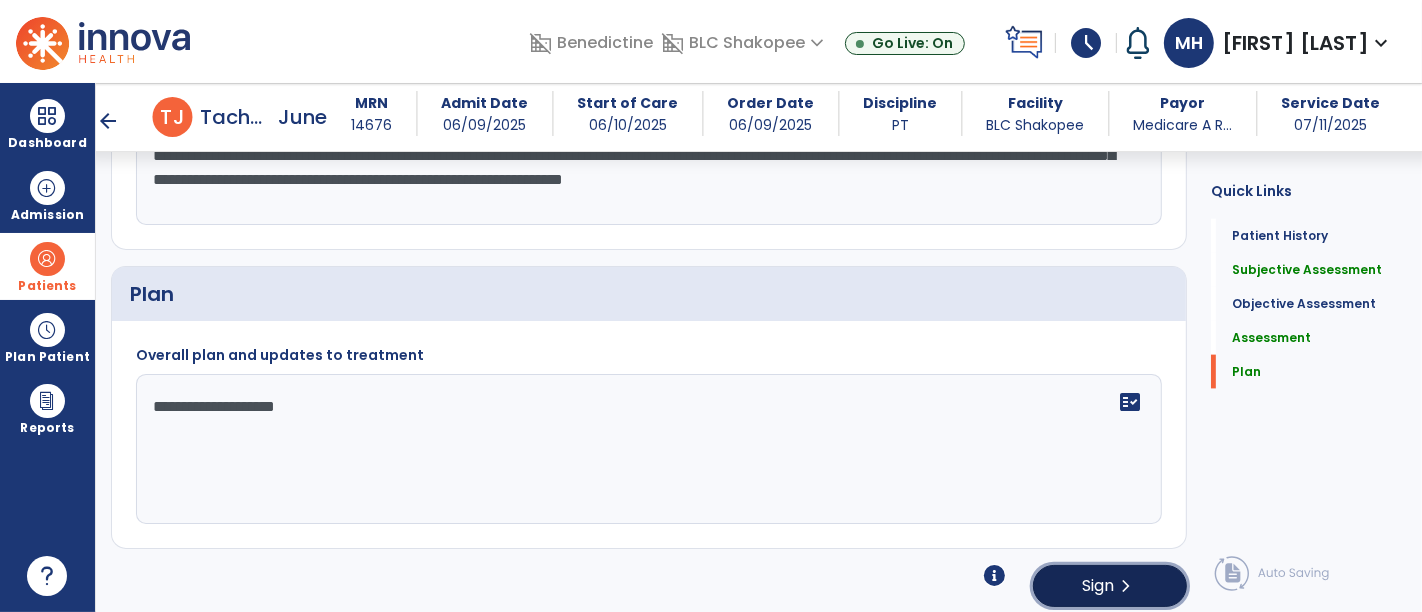click on "Sign" 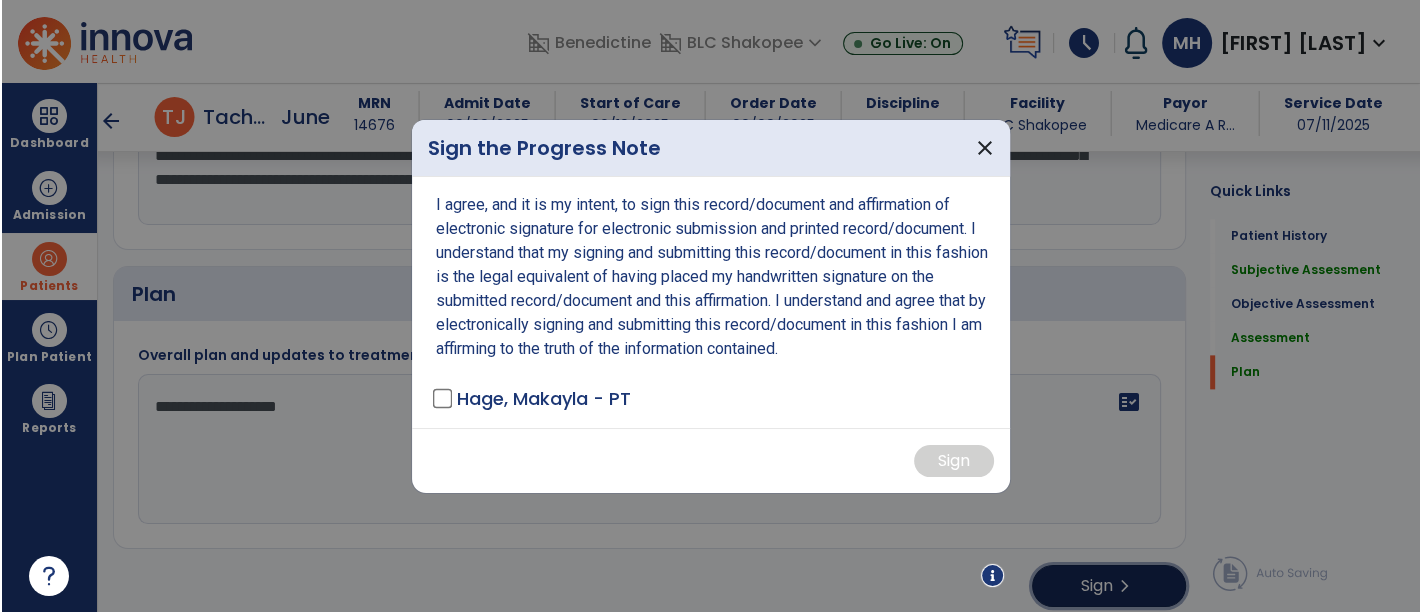 scroll, scrollTop: 2118, scrollLeft: 0, axis: vertical 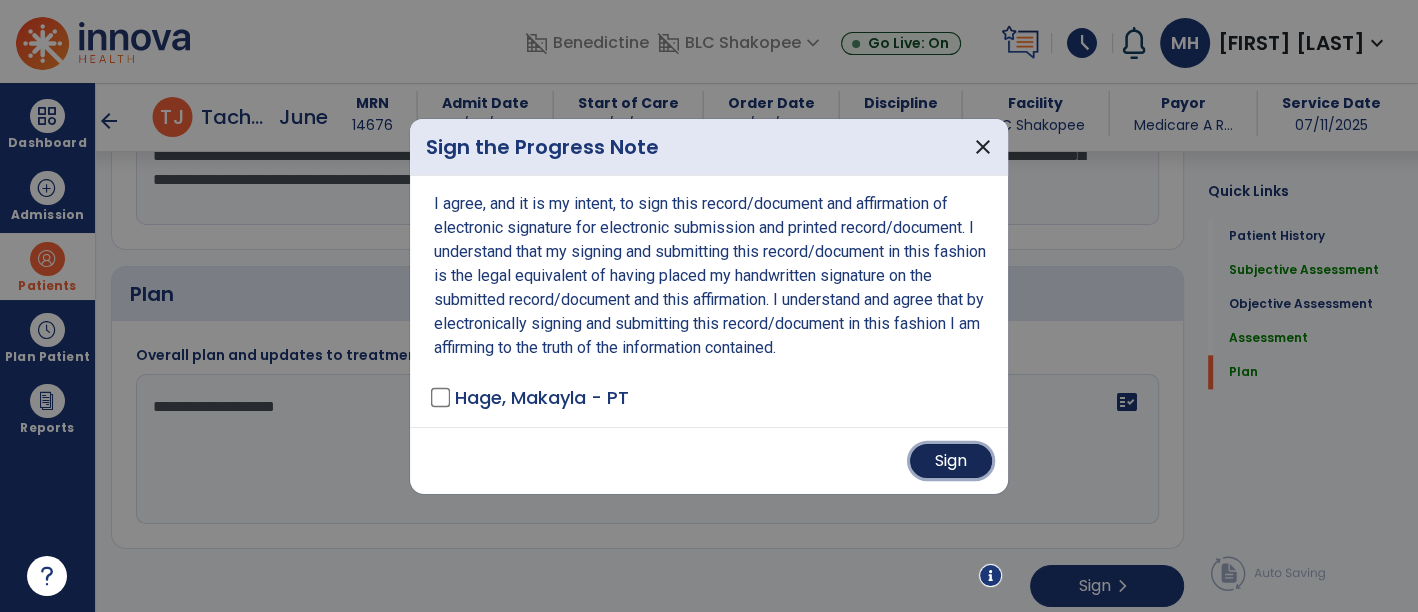 click on "Sign" at bounding box center [951, 461] 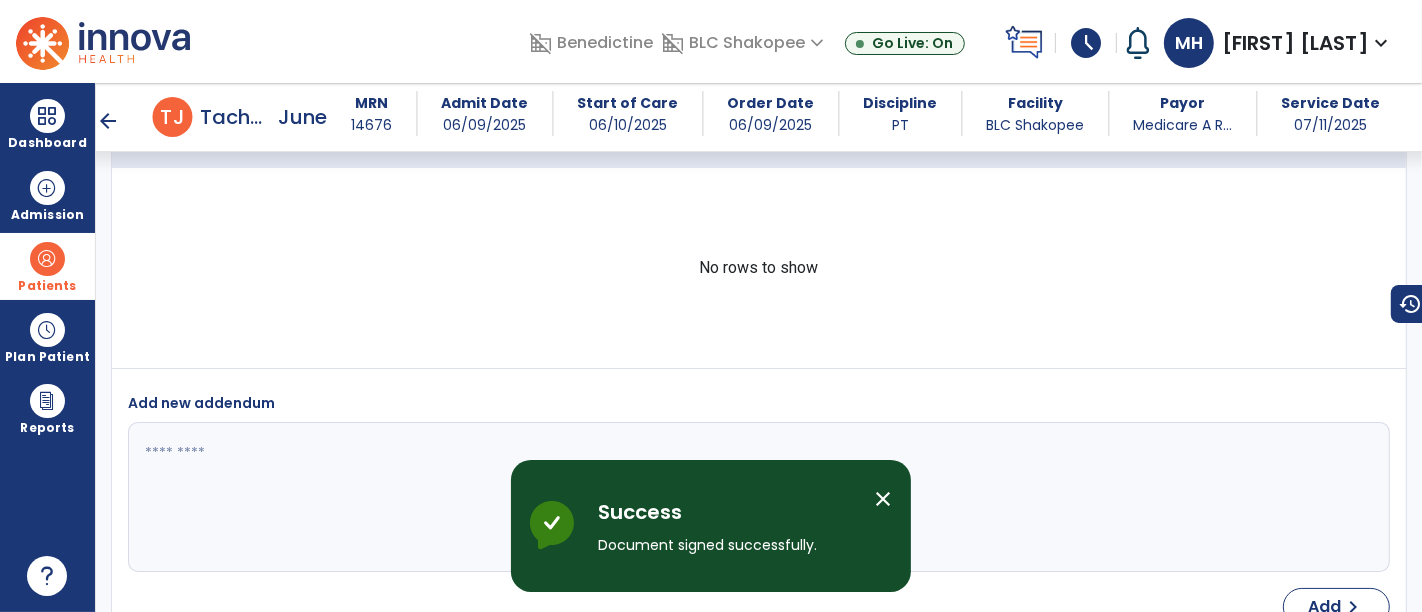 click at bounding box center [47, 259] 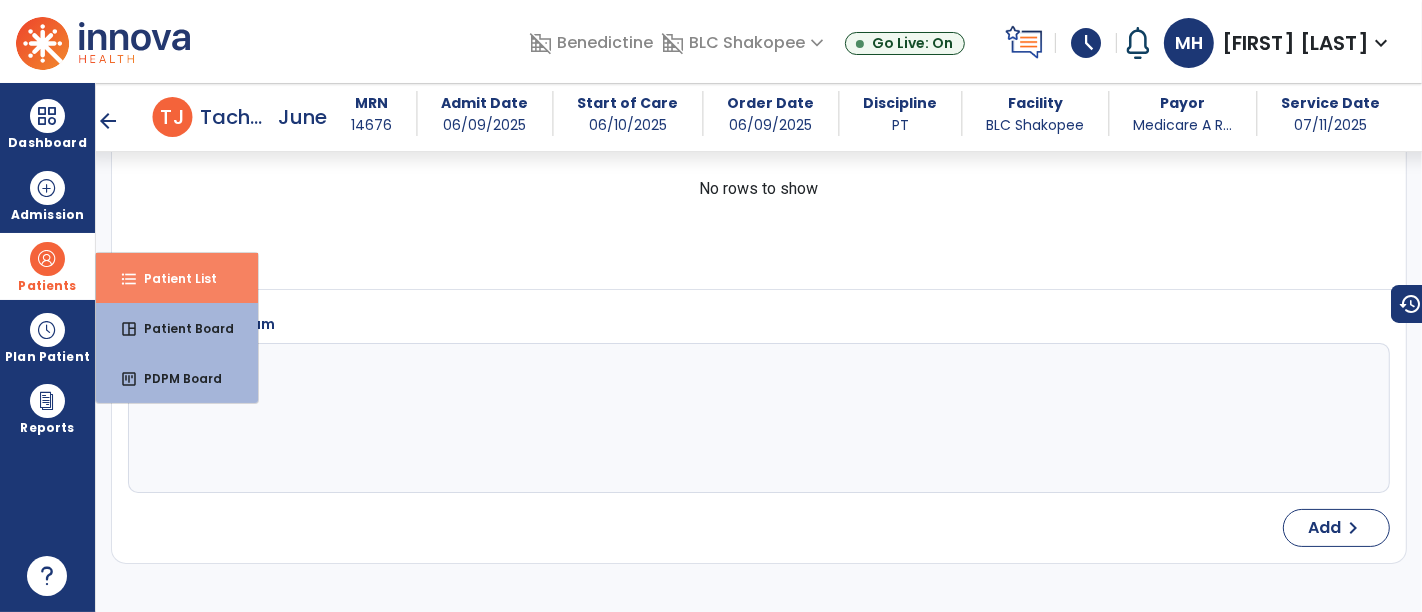 click on "format_list_bulleted  Patient List" at bounding box center (177, 278) 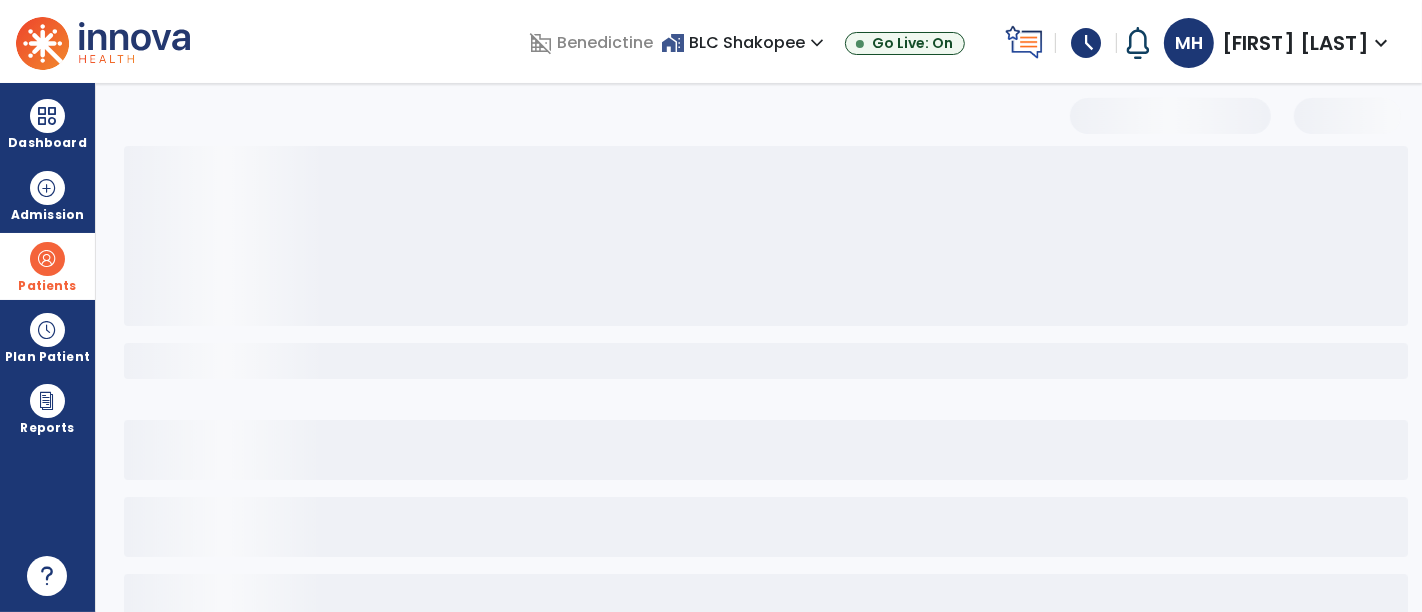 select on "***" 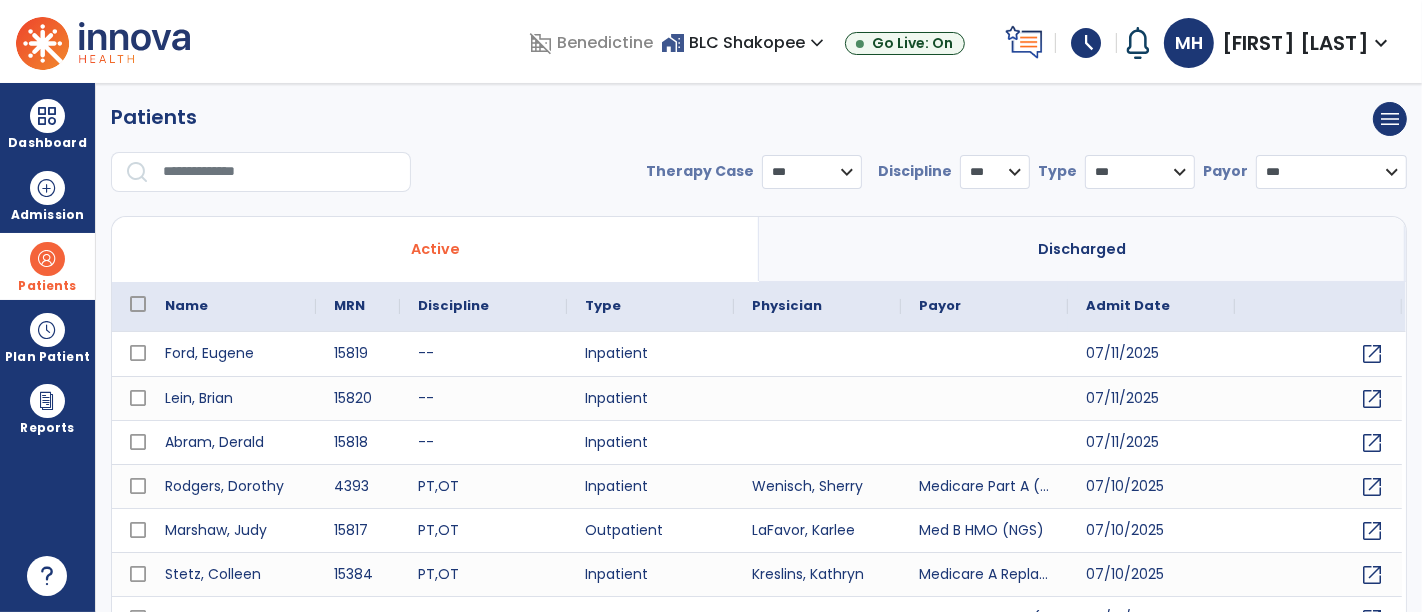 scroll, scrollTop: 0, scrollLeft: 0, axis: both 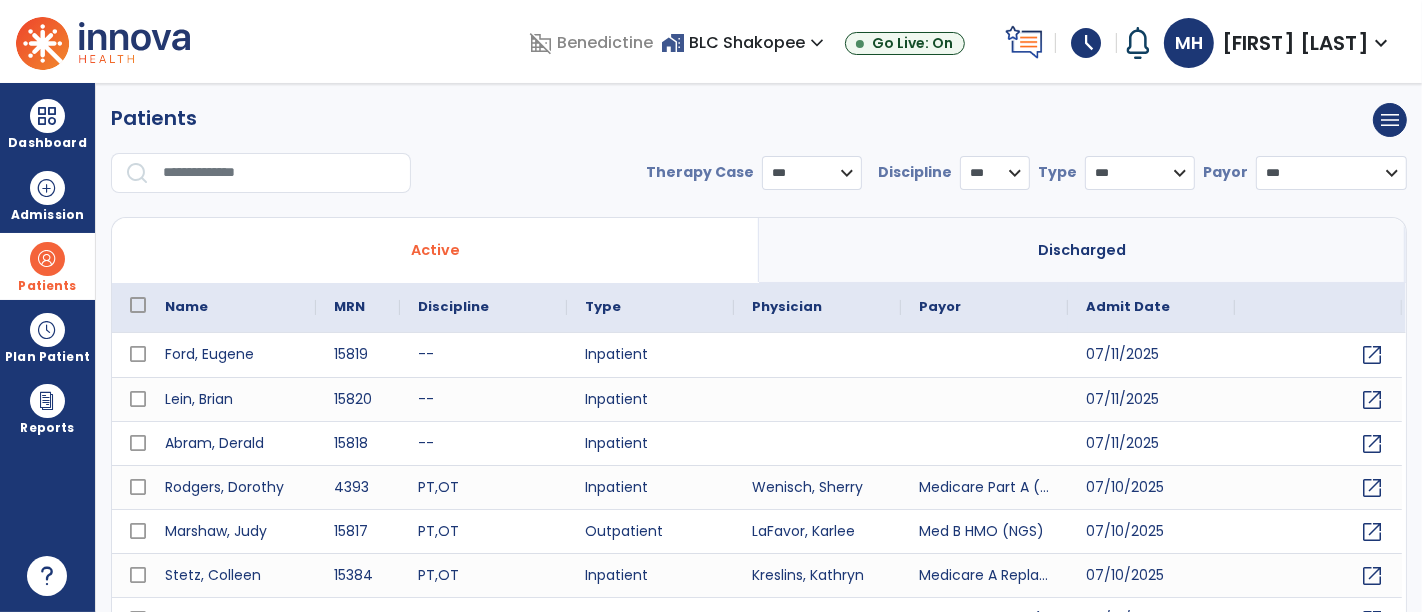 click at bounding box center (280, 173) 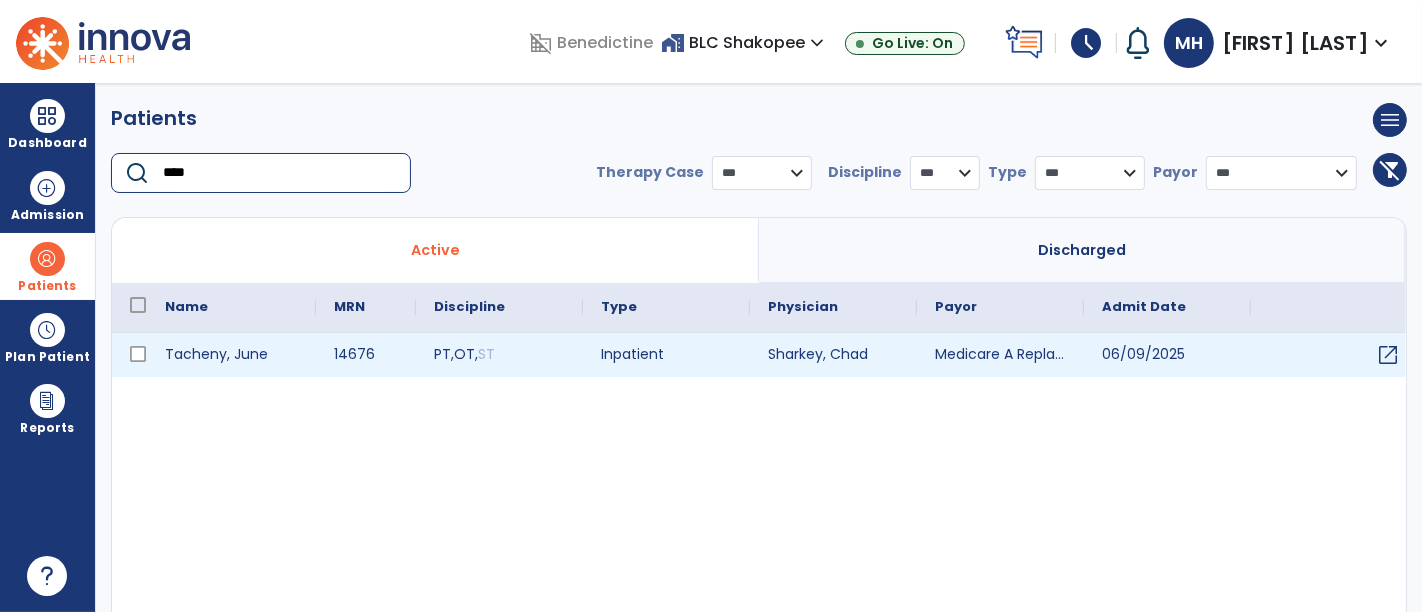 type on "****" 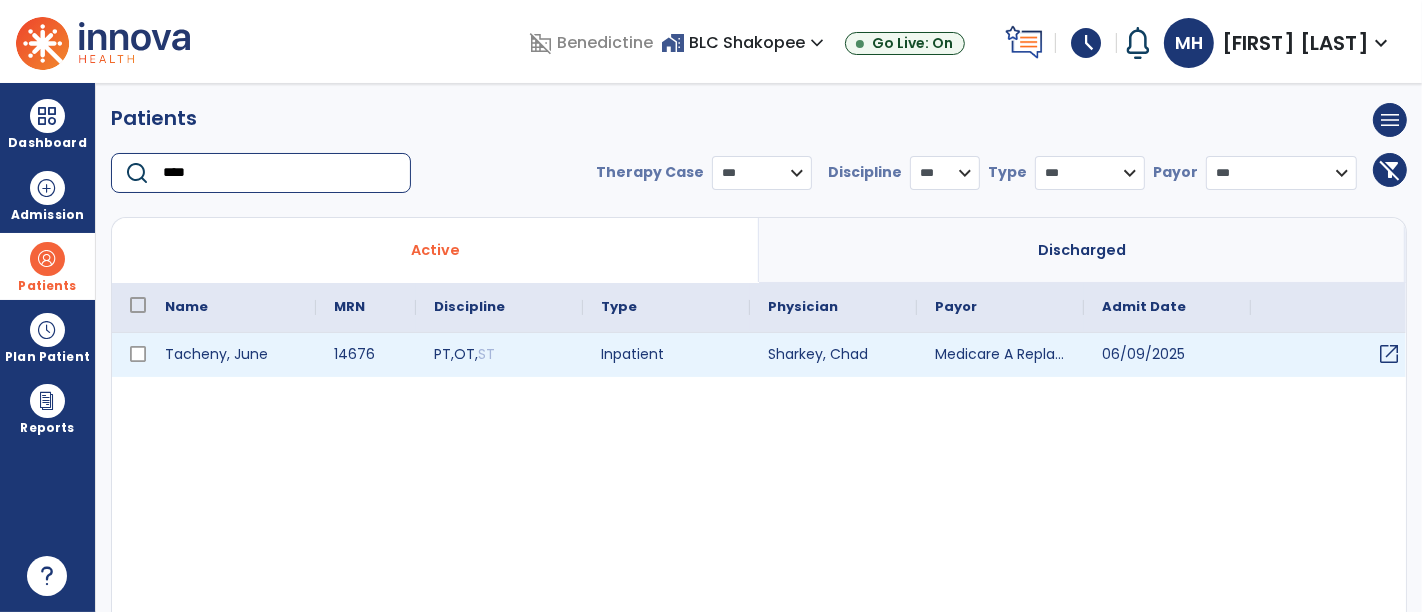 click on "open_in_new" at bounding box center [1389, 354] 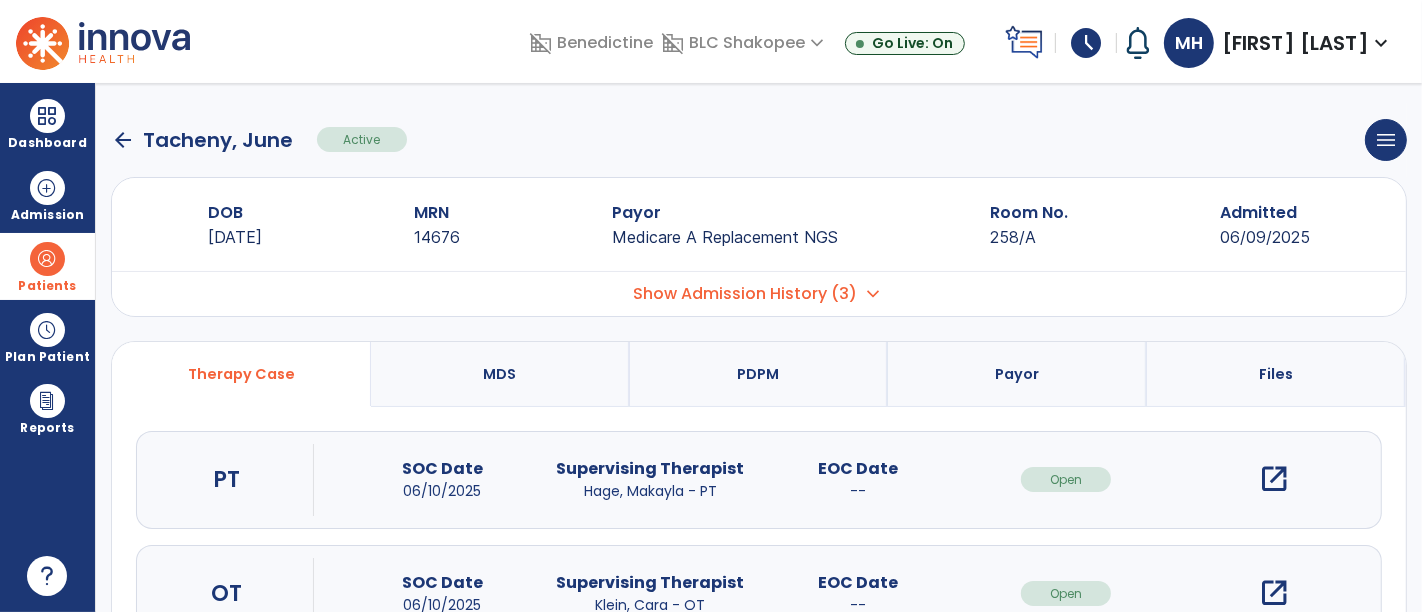 click on "open_in_new" at bounding box center [1274, 479] 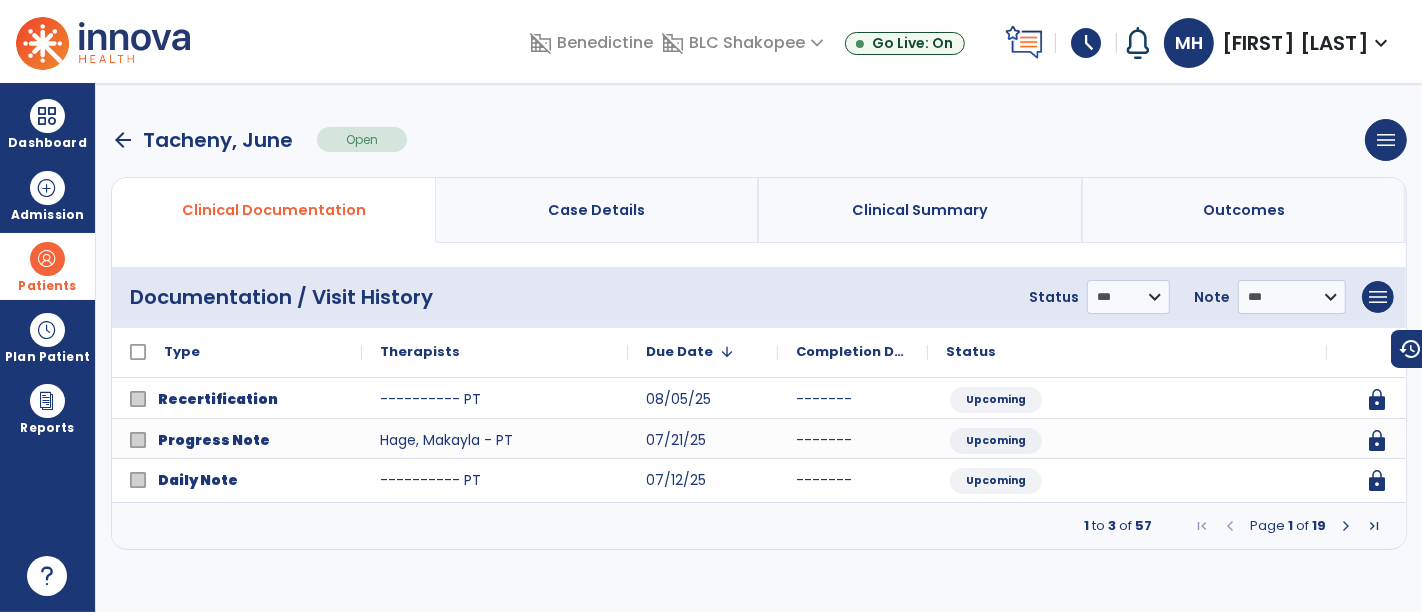 click at bounding box center (1346, 526) 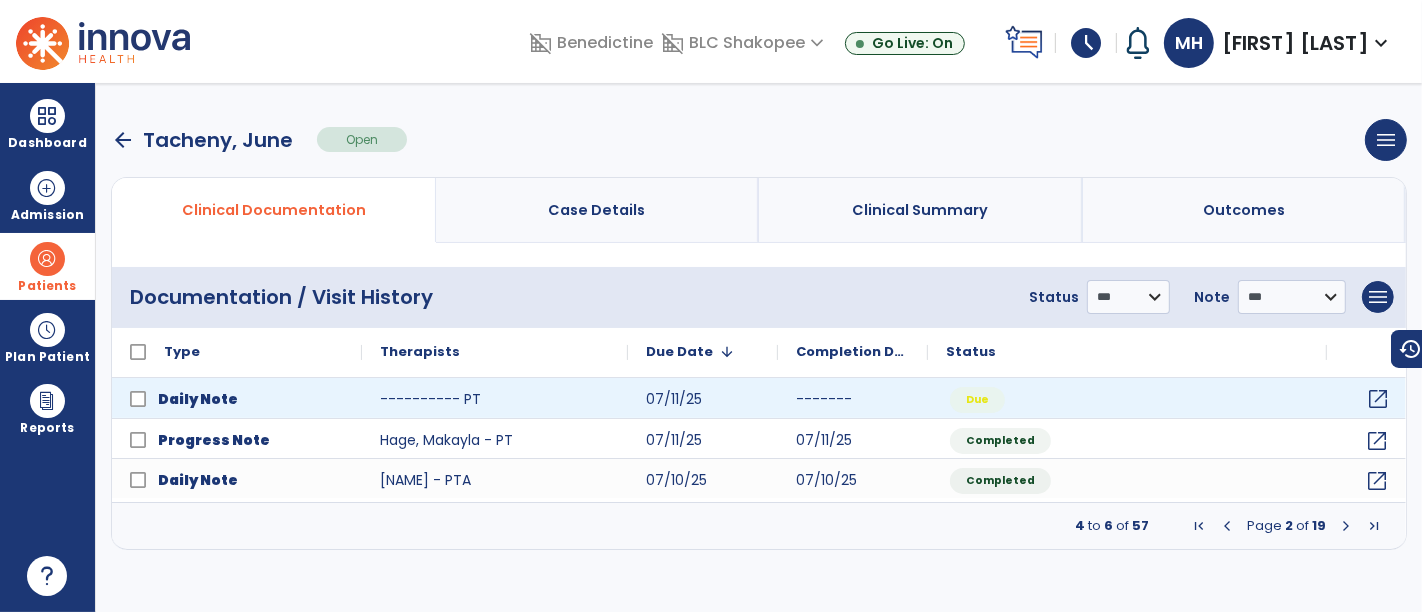 click on "open_in_new" 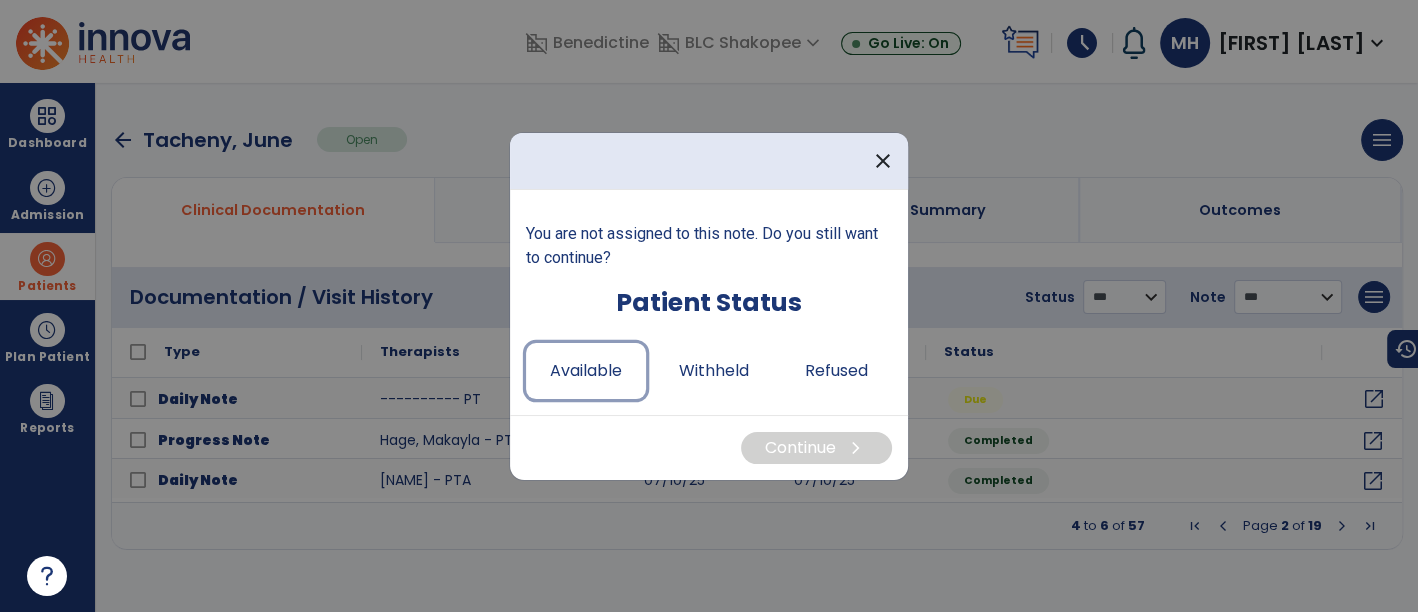 drag, startPoint x: 591, startPoint y: 379, endPoint x: 742, endPoint y: 433, distance: 160.3652 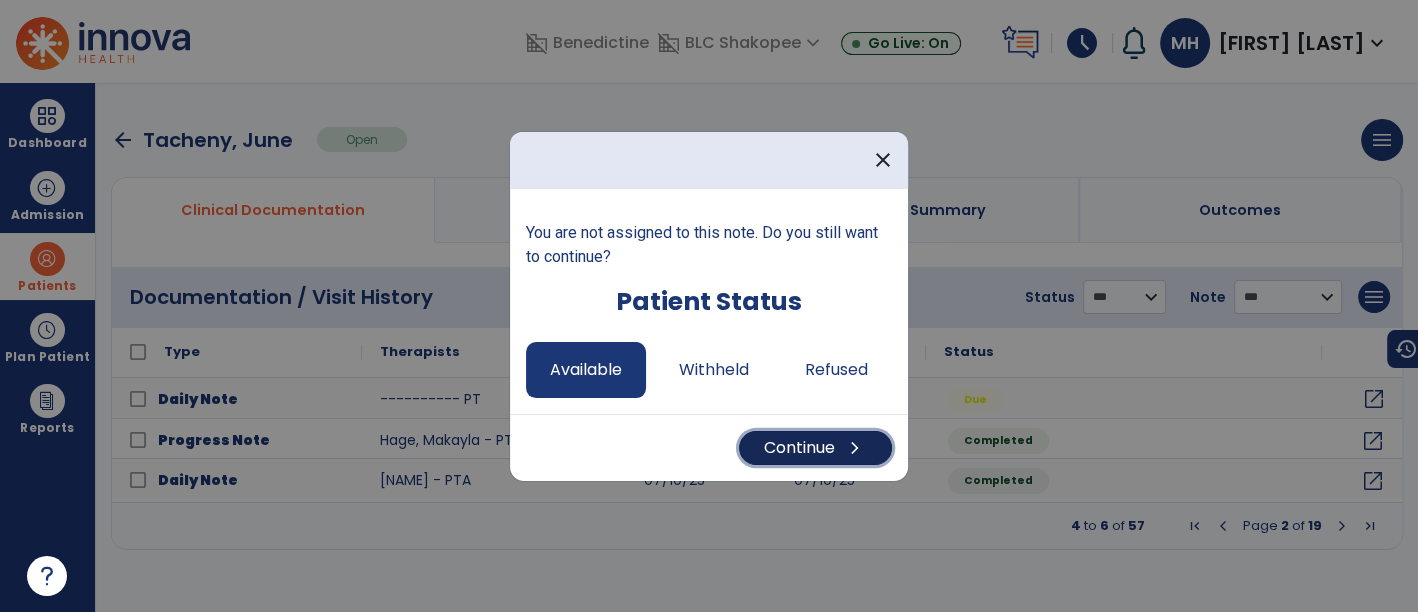 click on "Continue   chevron_right" at bounding box center [815, 448] 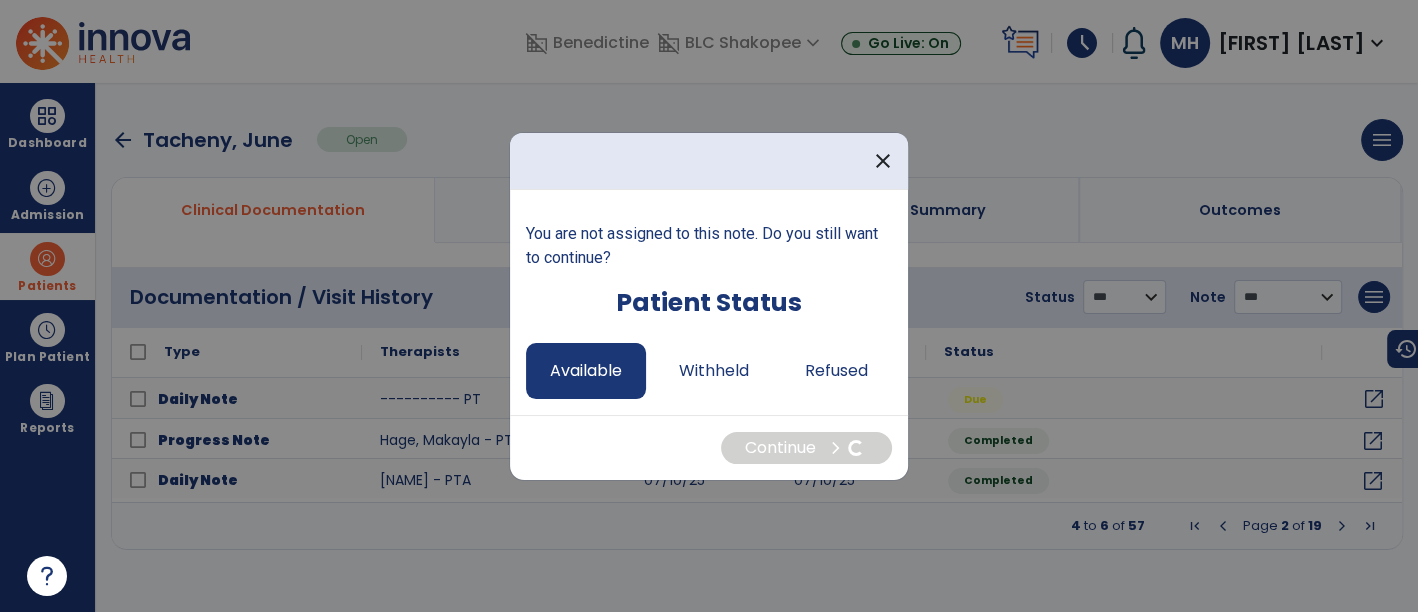 select on "*" 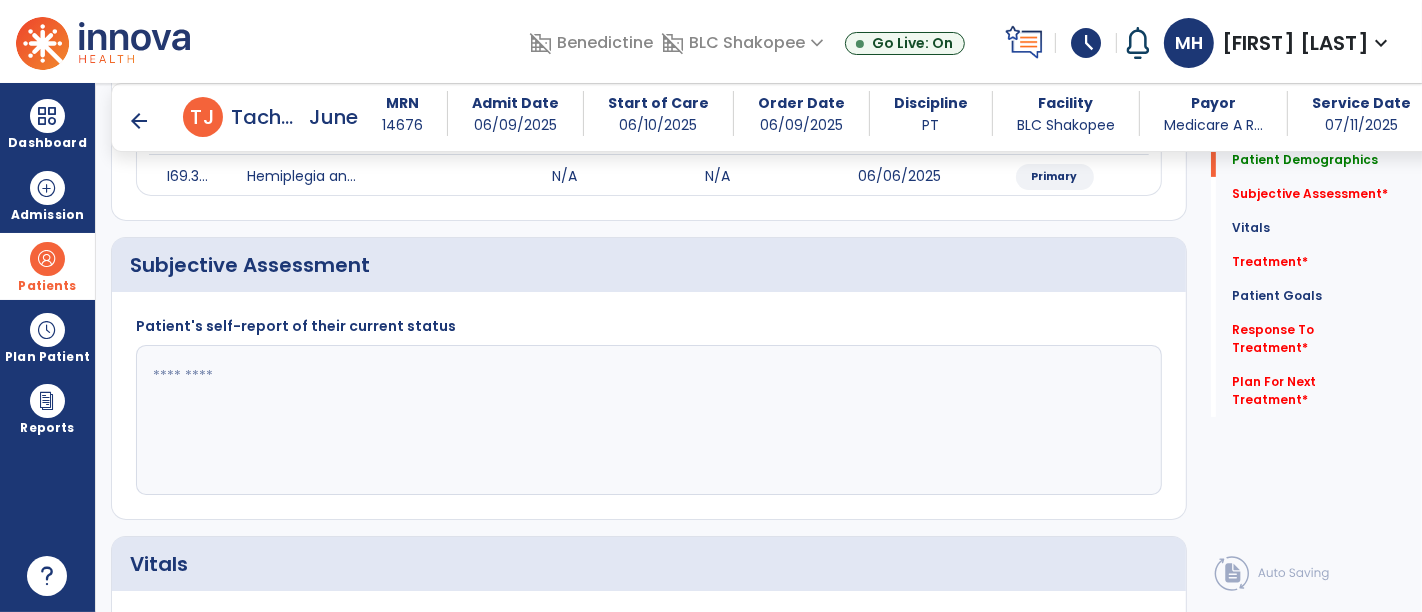 scroll, scrollTop: 333, scrollLeft: 0, axis: vertical 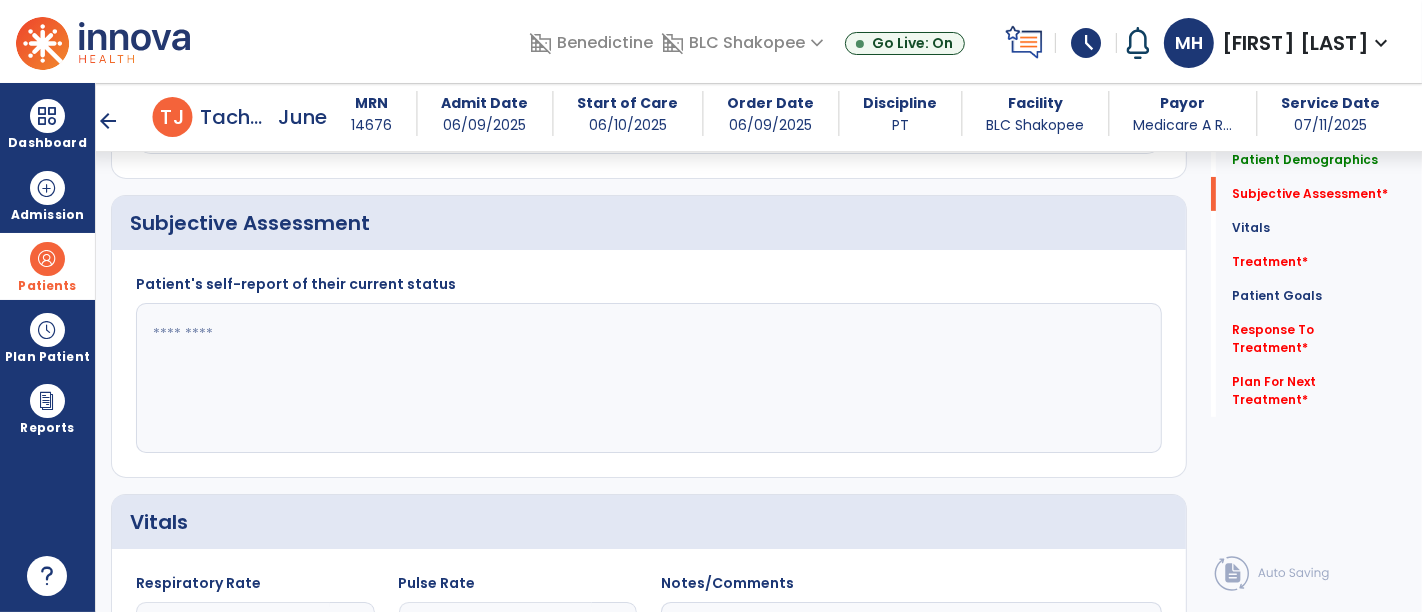 paste on "**********" 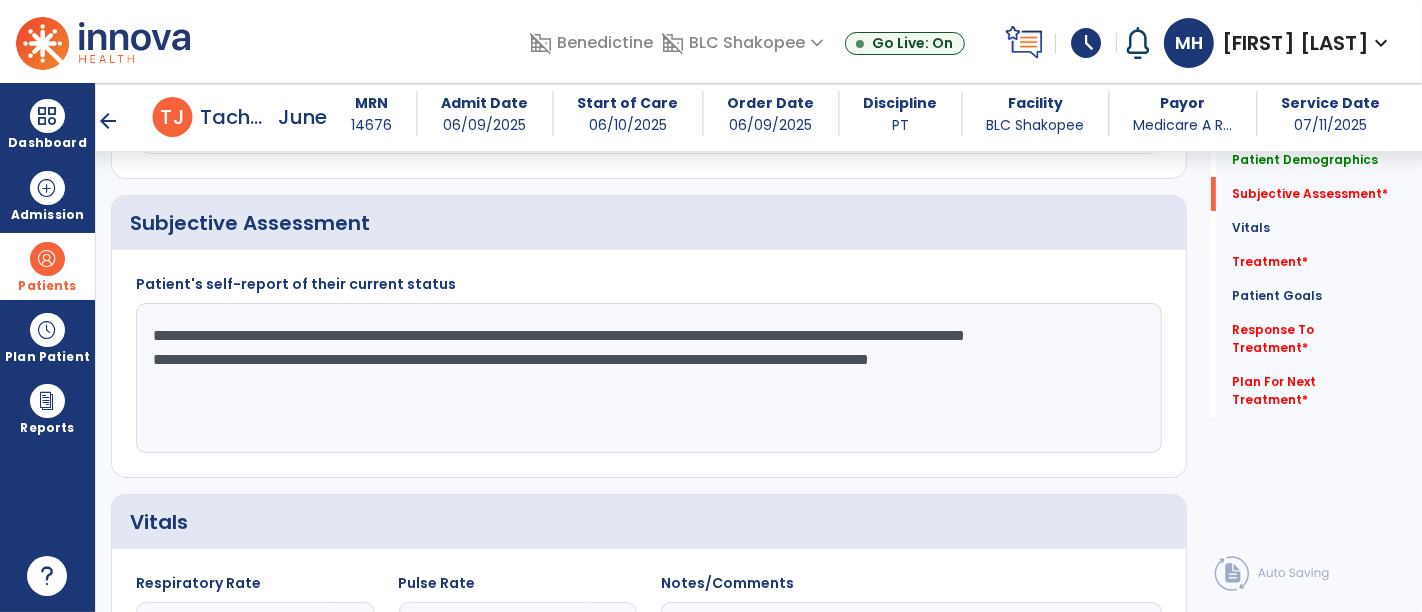 drag, startPoint x: 1116, startPoint y: 396, endPoint x: 121, endPoint y: 332, distance: 997.05615 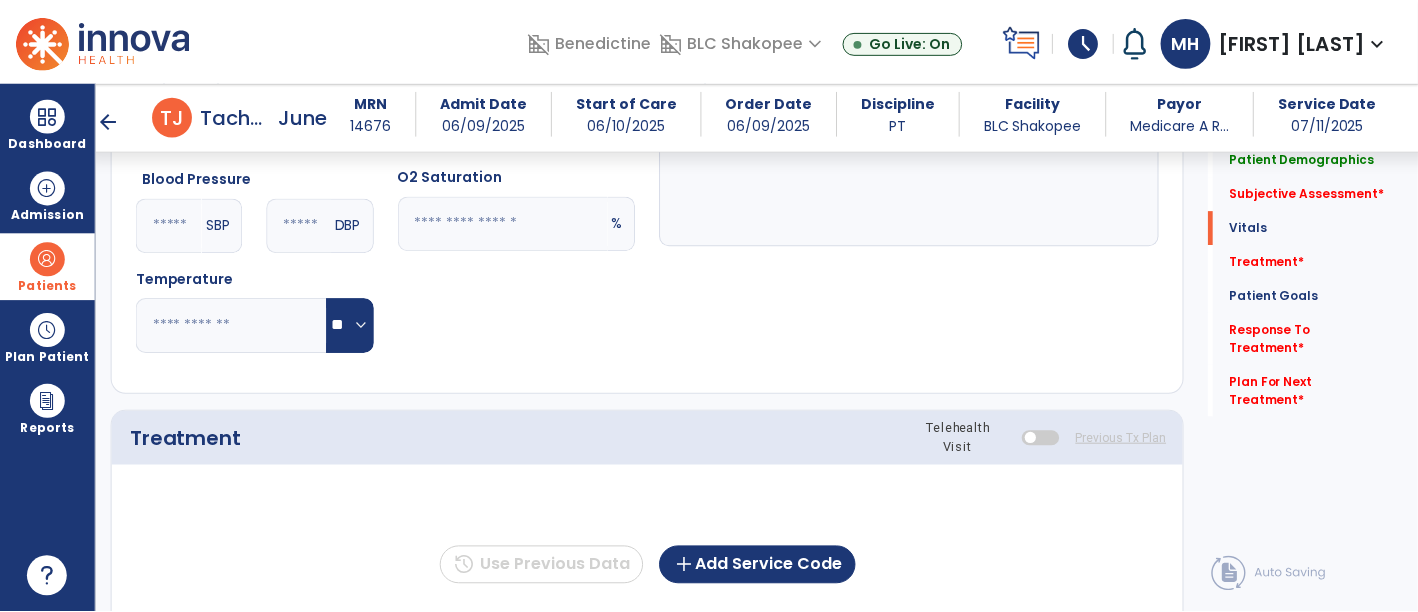 scroll, scrollTop: 1000, scrollLeft: 0, axis: vertical 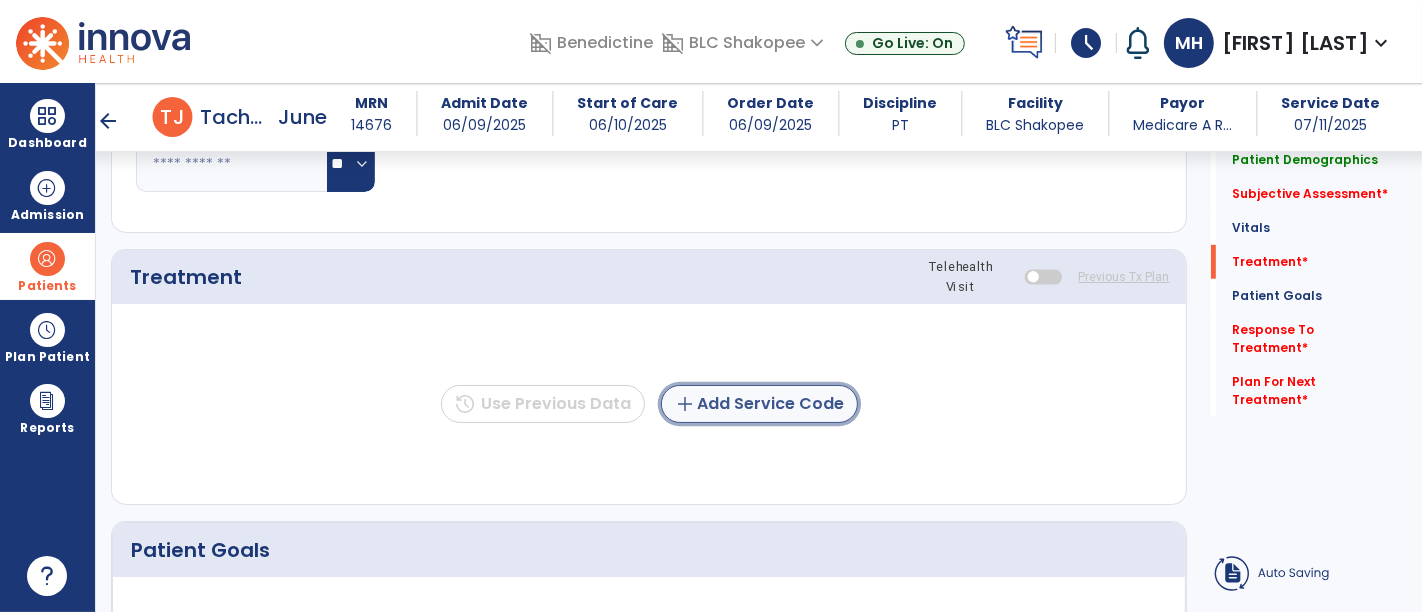 click on "add  Add Service Code" 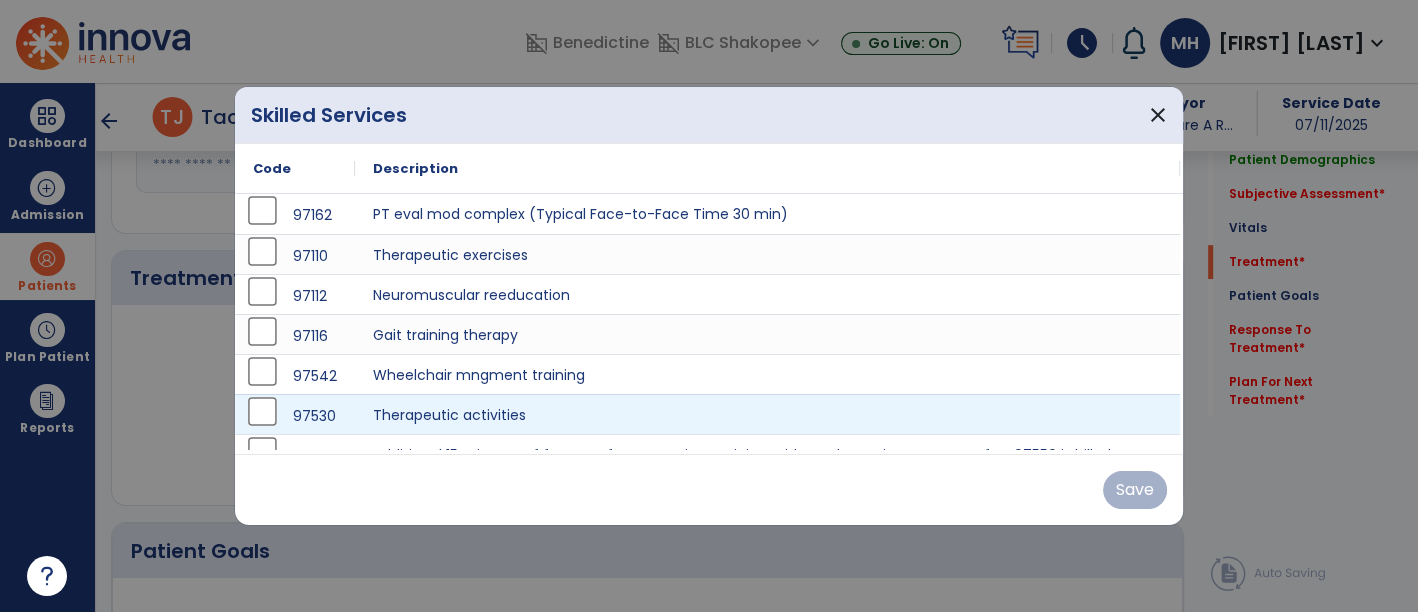 scroll, scrollTop: 1000, scrollLeft: 0, axis: vertical 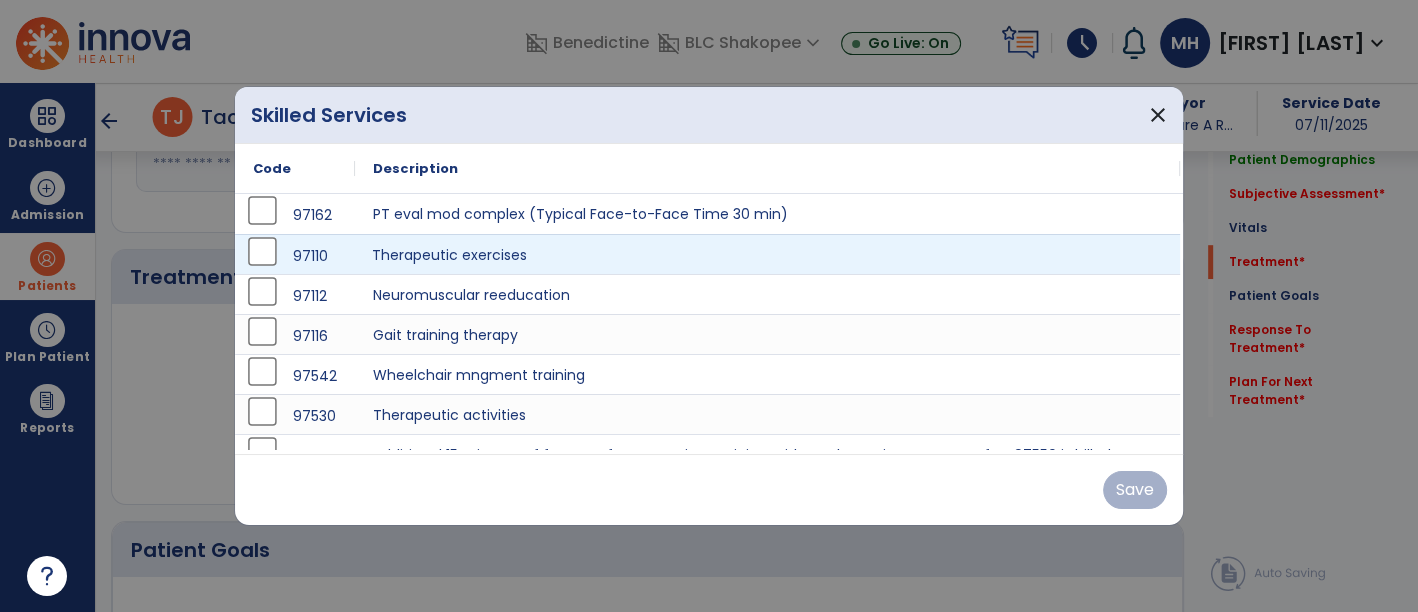 click on "Therapeutic exercises" at bounding box center [767, 254] 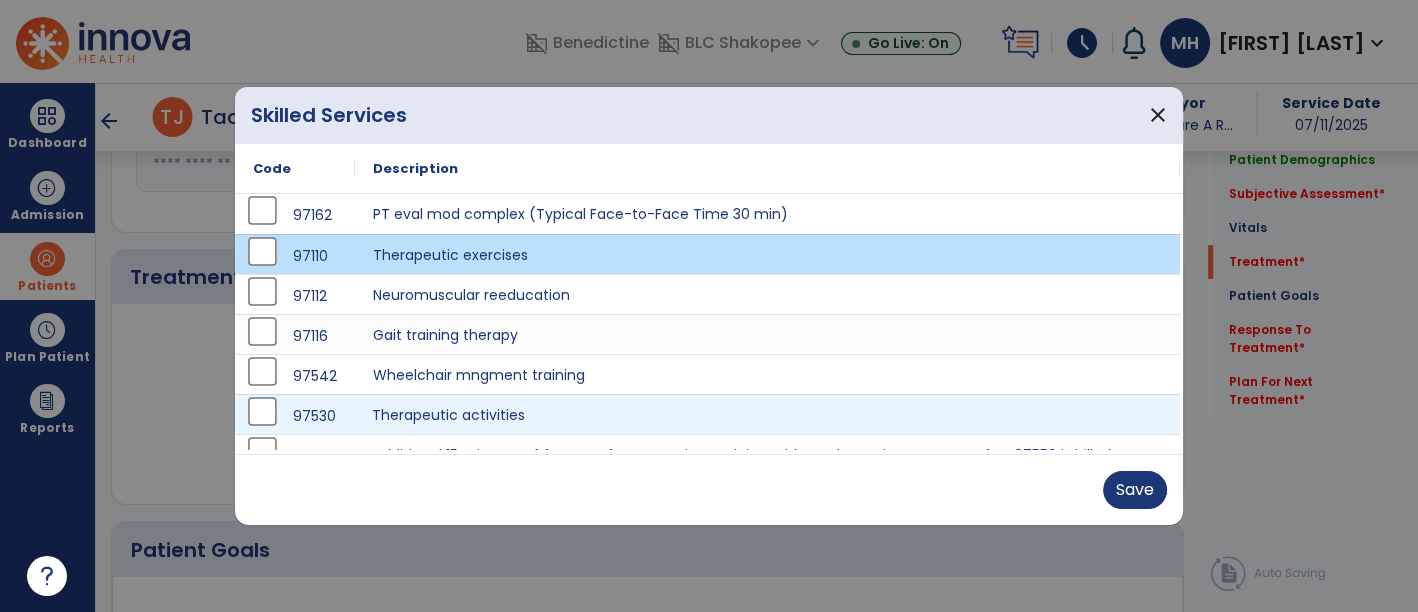 click on "Therapeutic activities" at bounding box center [767, 414] 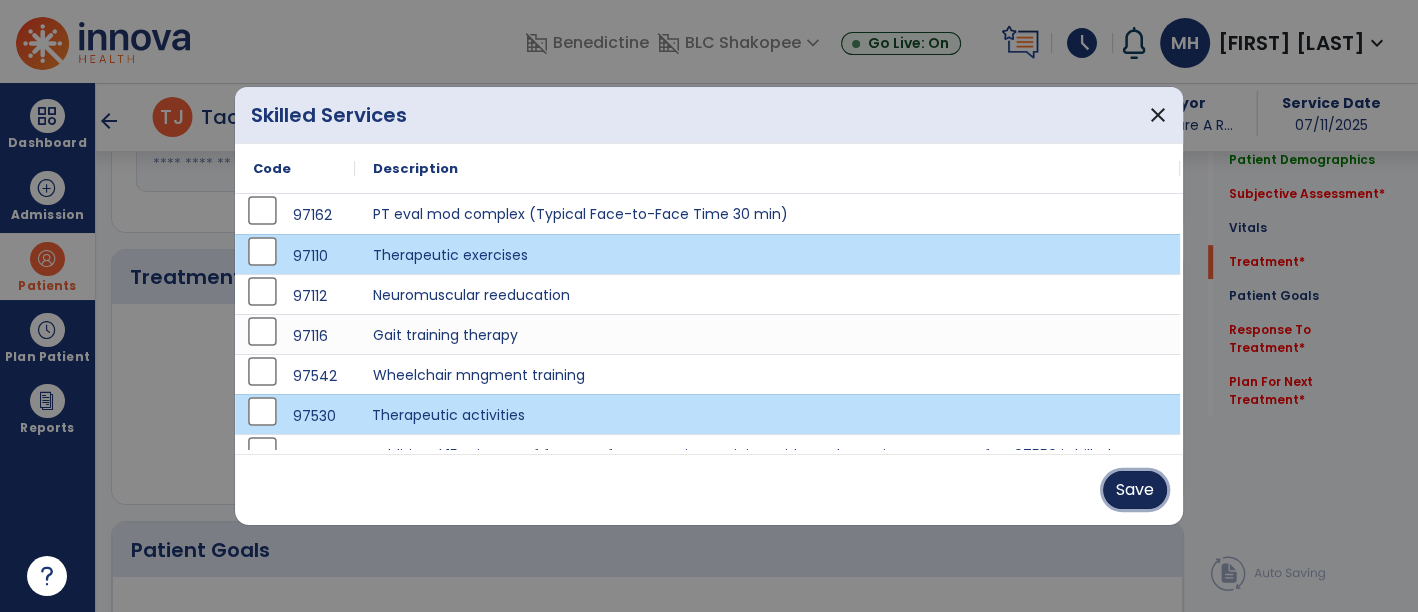 click on "Save" at bounding box center [1135, 490] 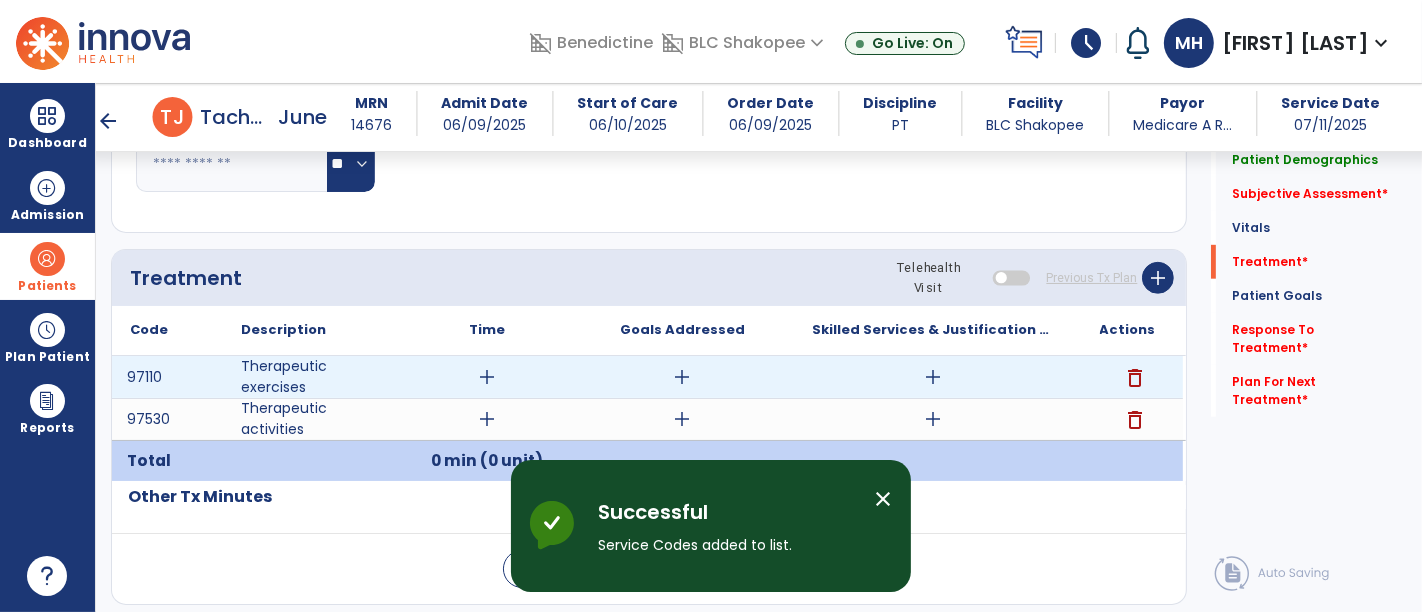click on "add" at bounding box center [933, 377] 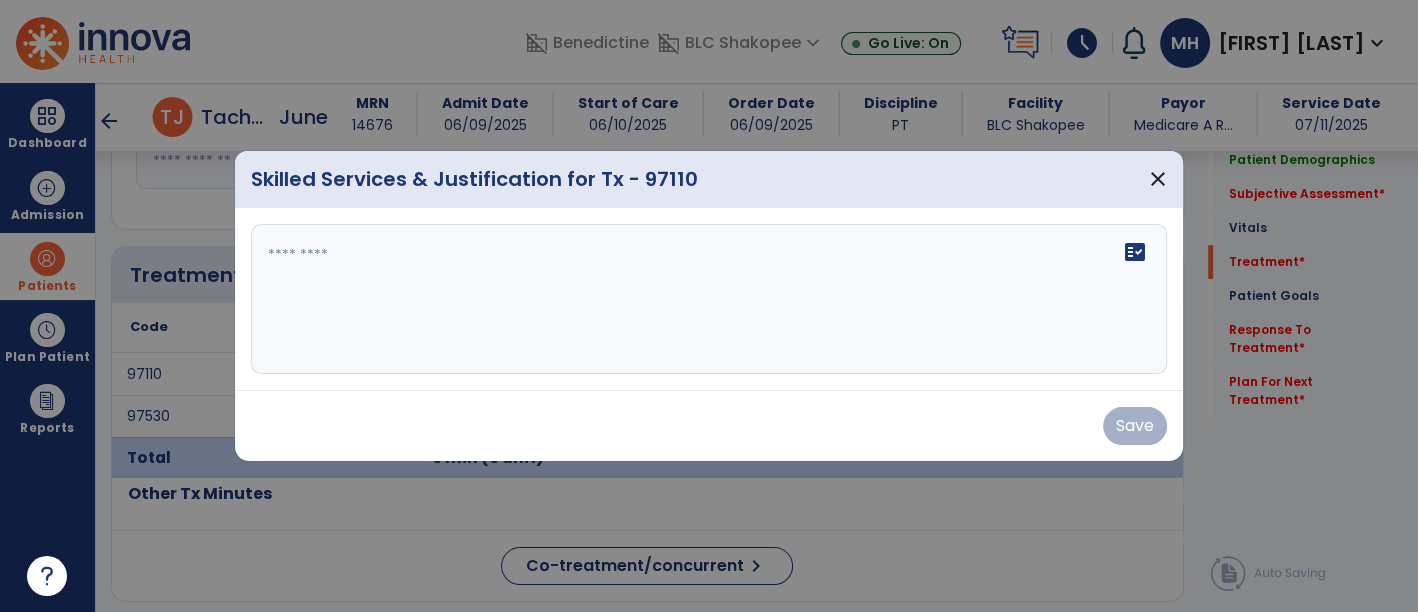 scroll, scrollTop: 1000, scrollLeft: 0, axis: vertical 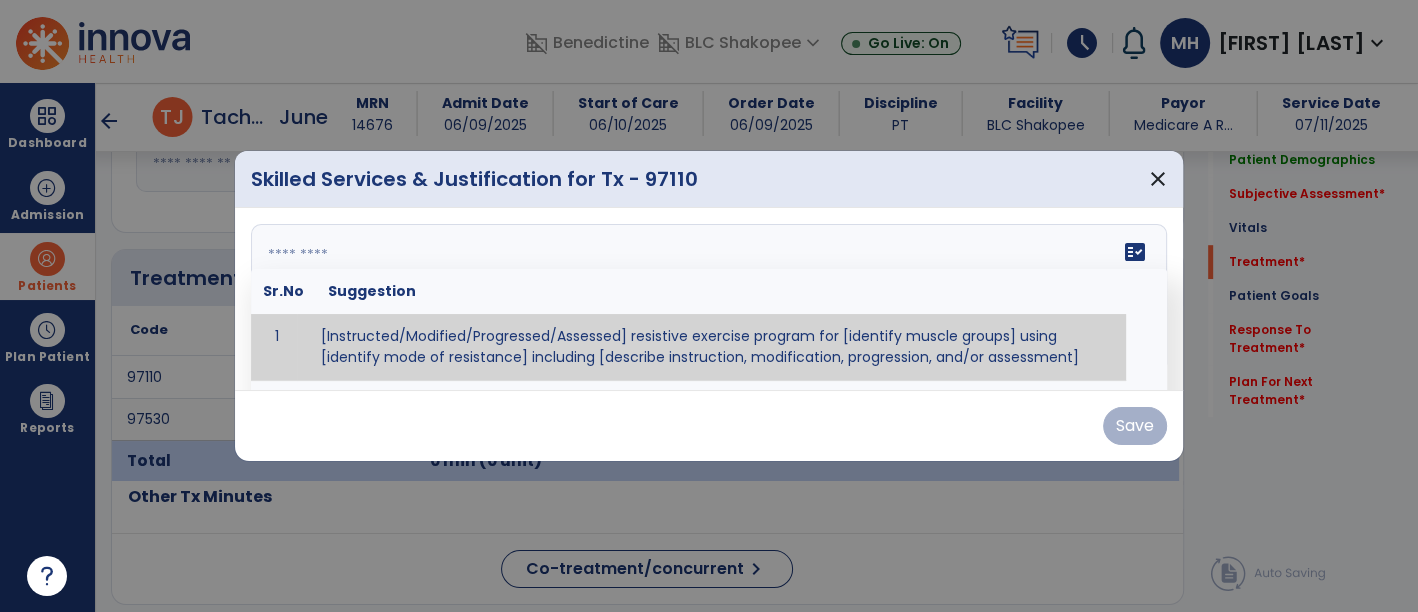 drag, startPoint x: 818, startPoint y: 275, endPoint x: 674, endPoint y: 269, distance: 144.12494 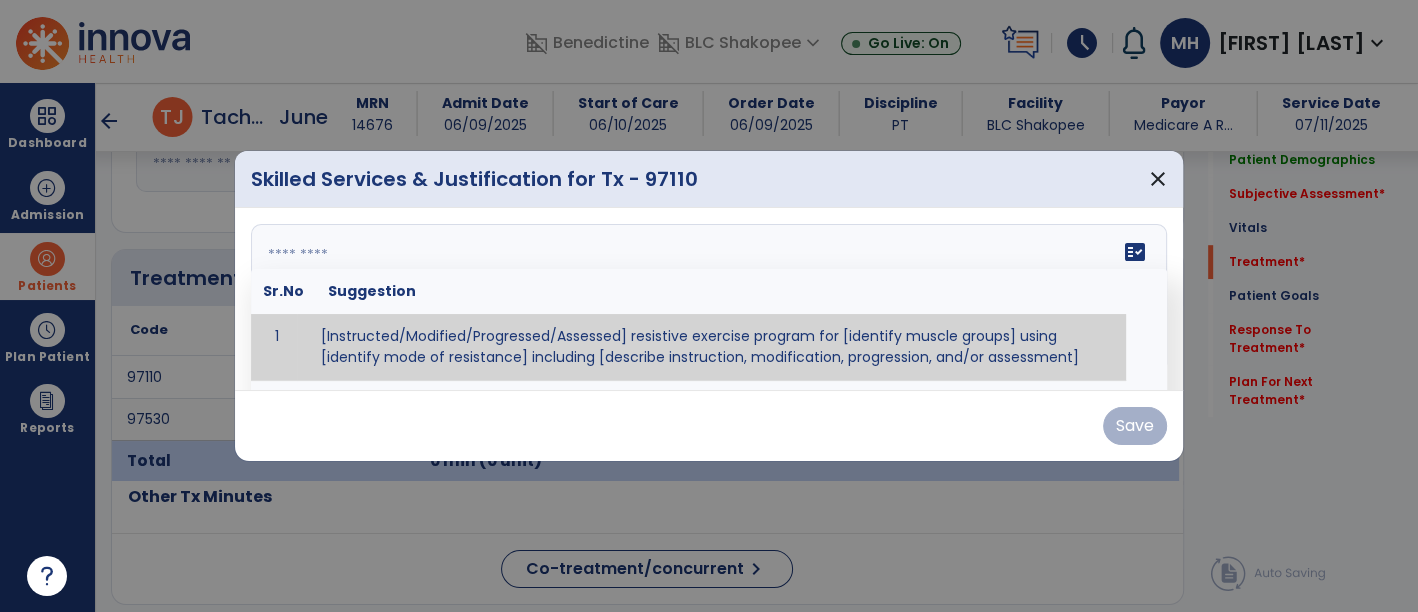 click at bounding box center (707, 299) 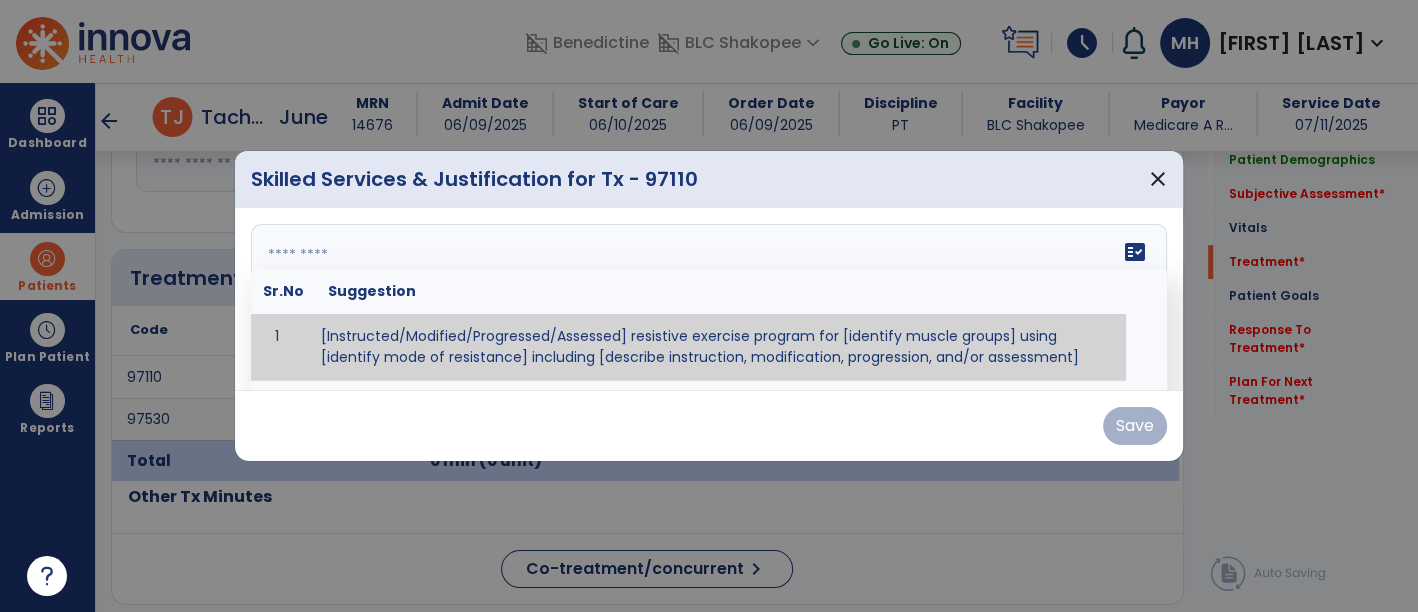 paste on "**********" 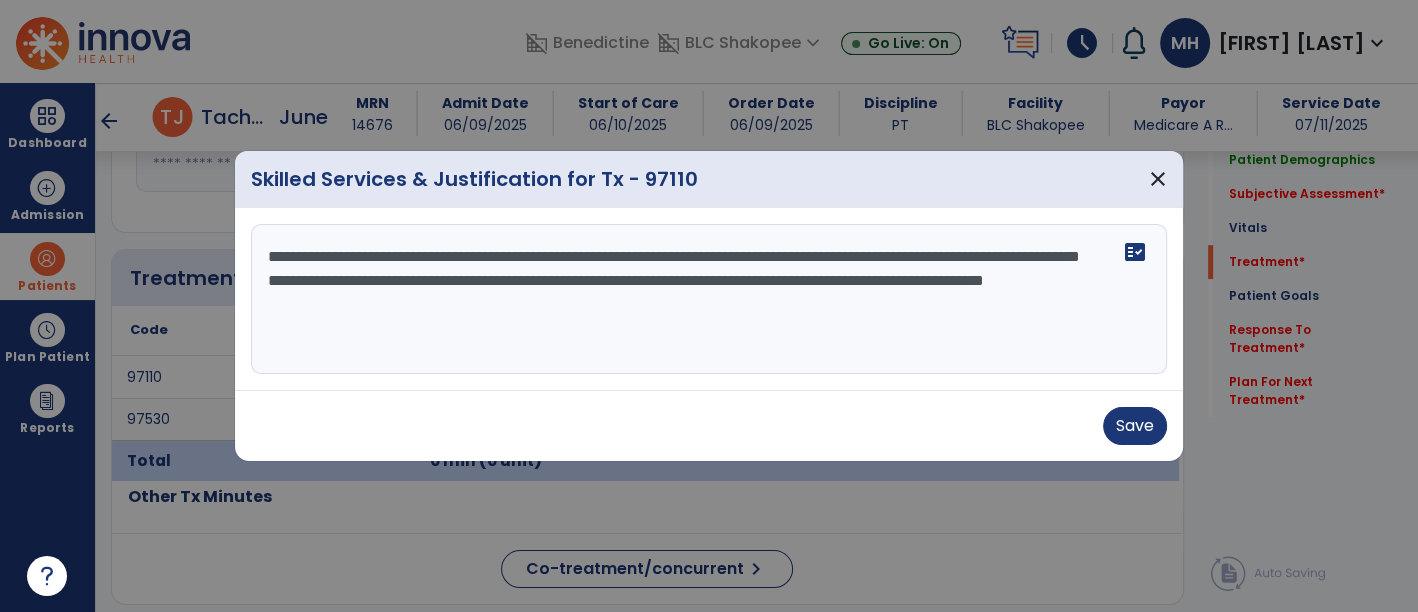 click on "**********" at bounding box center (709, 299) 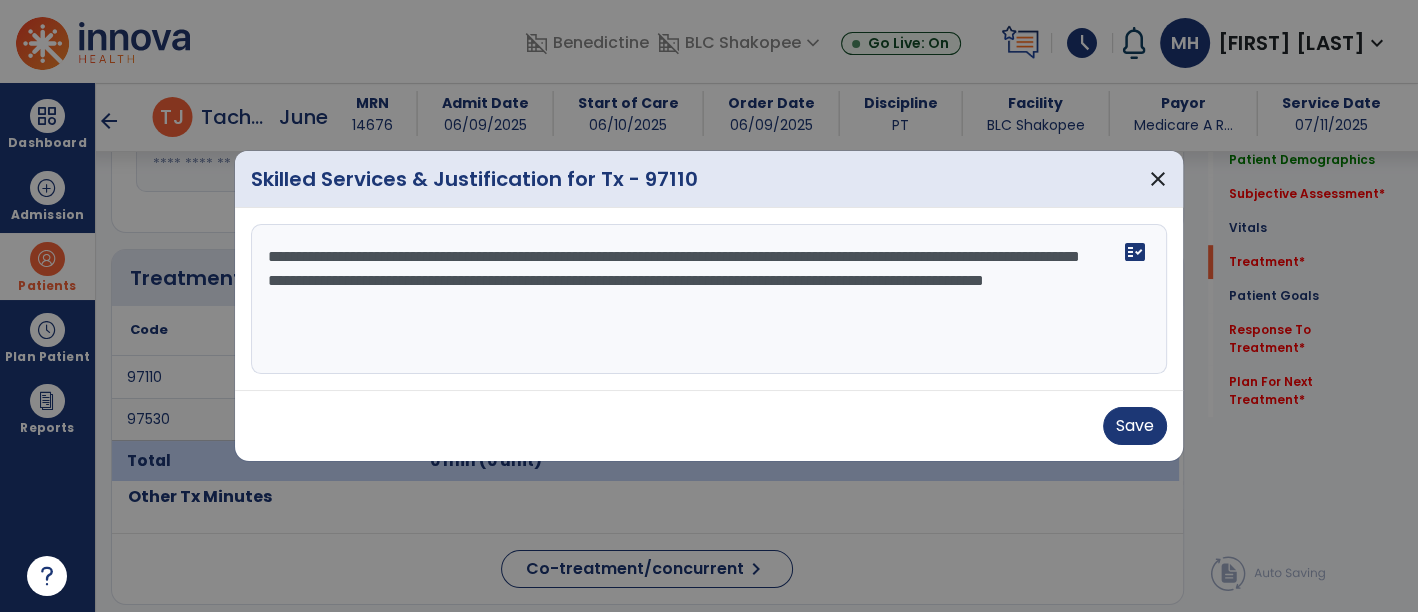 drag, startPoint x: 268, startPoint y: 259, endPoint x: 651, endPoint y: 233, distance: 383.8815 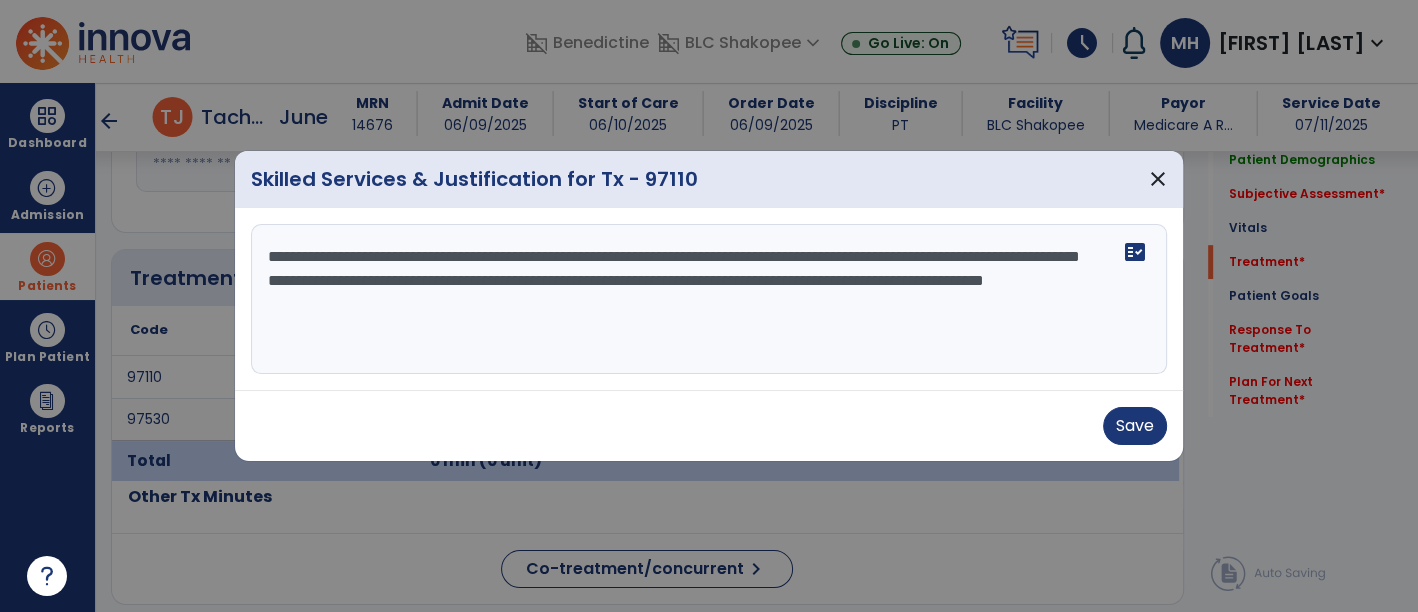click on "**********" at bounding box center (709, 299) 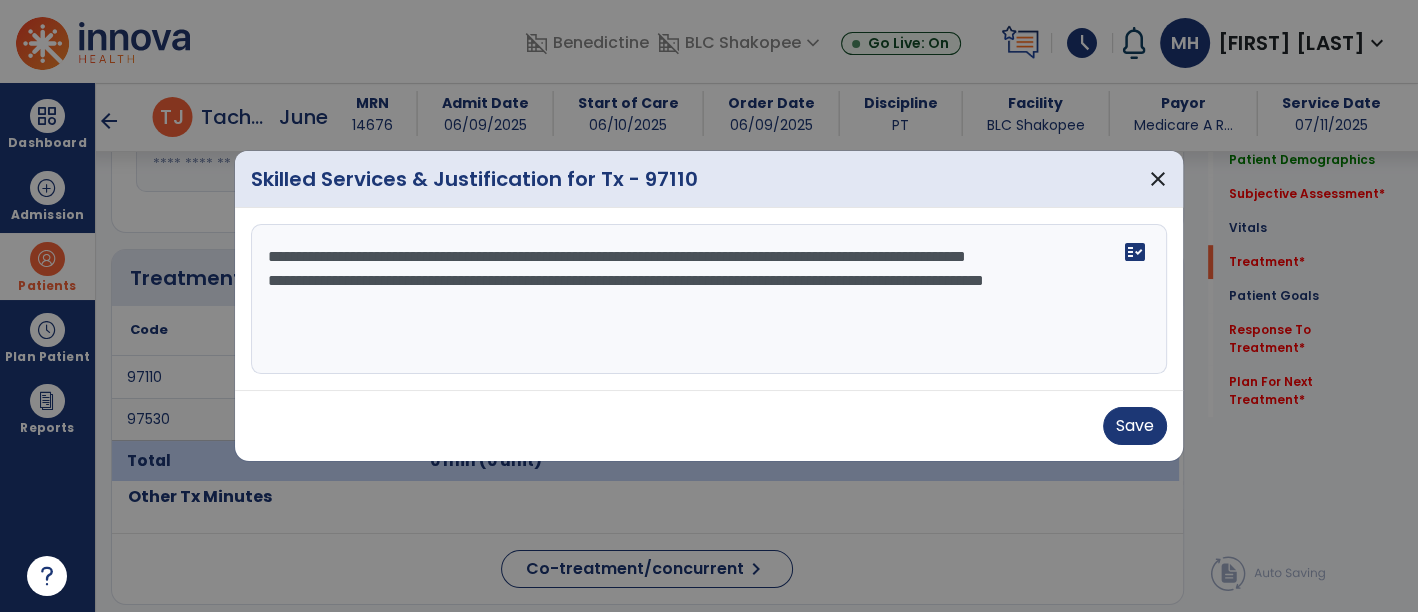 click on "**********" at bounding box center (709, 299) 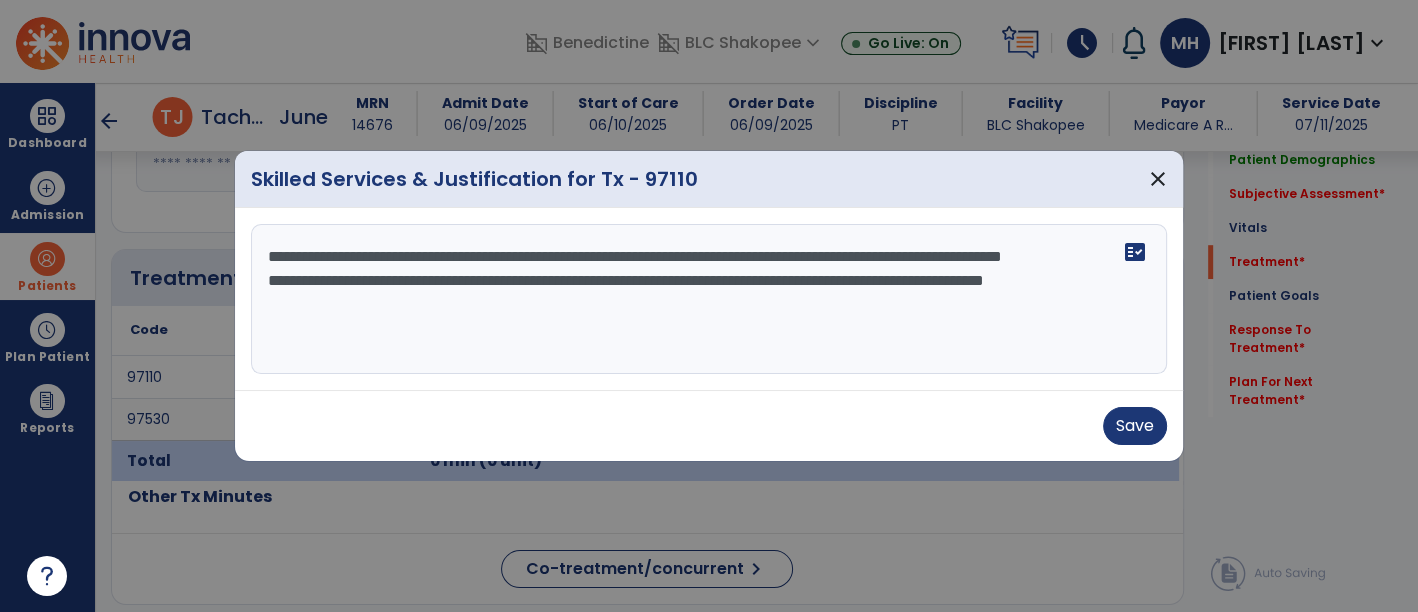 click on "**********" at bounding box center [709, 299] 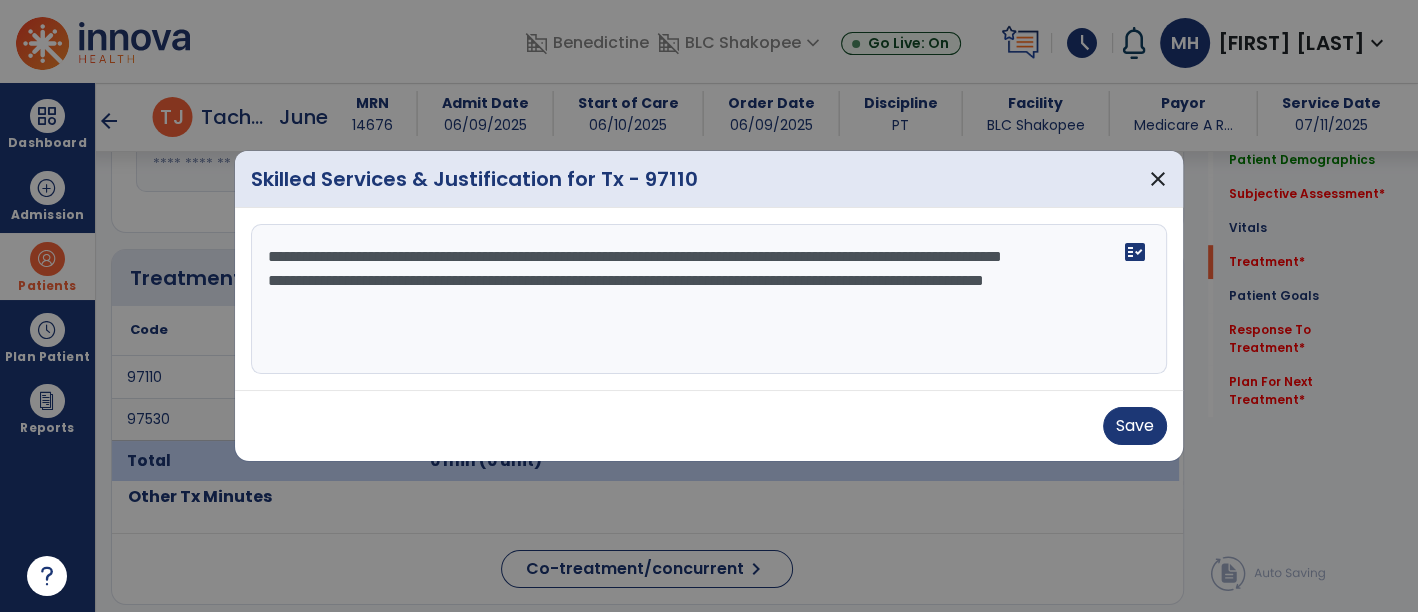 click on "**********" at bounding box center [709, 299] 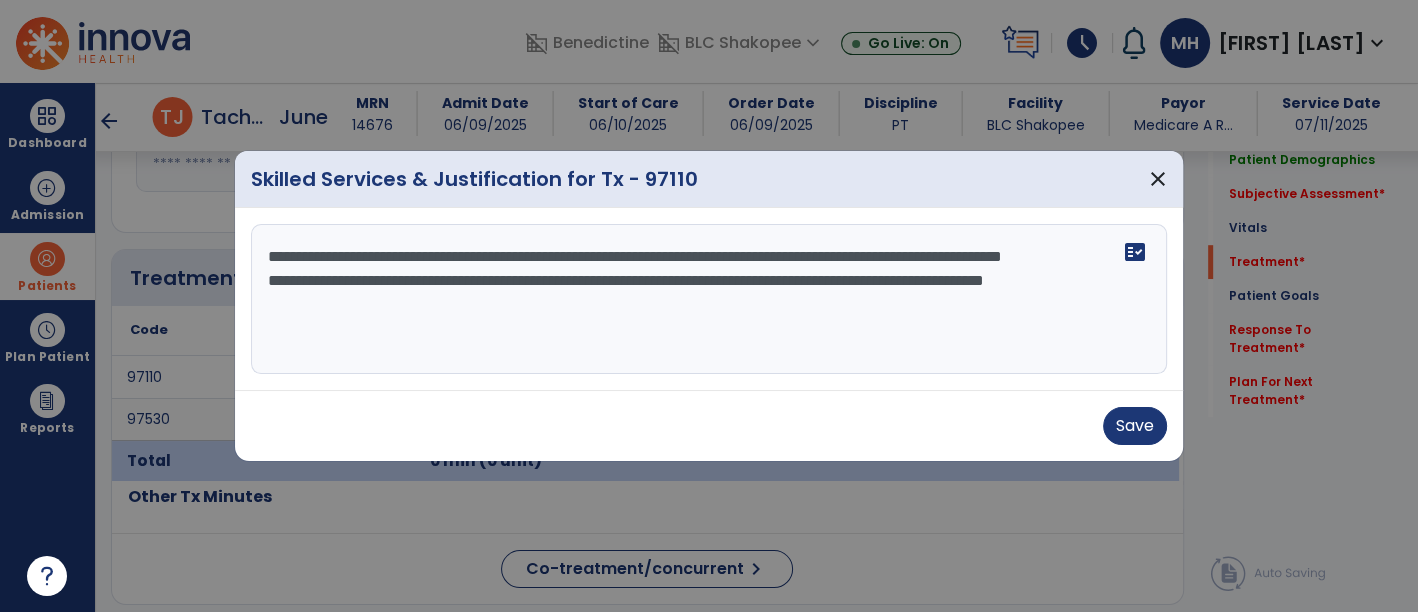 drag, startPoint x: 781, startPoint y: 259, endPoint x: 607, endPoint y: 264, distance: 174.07182 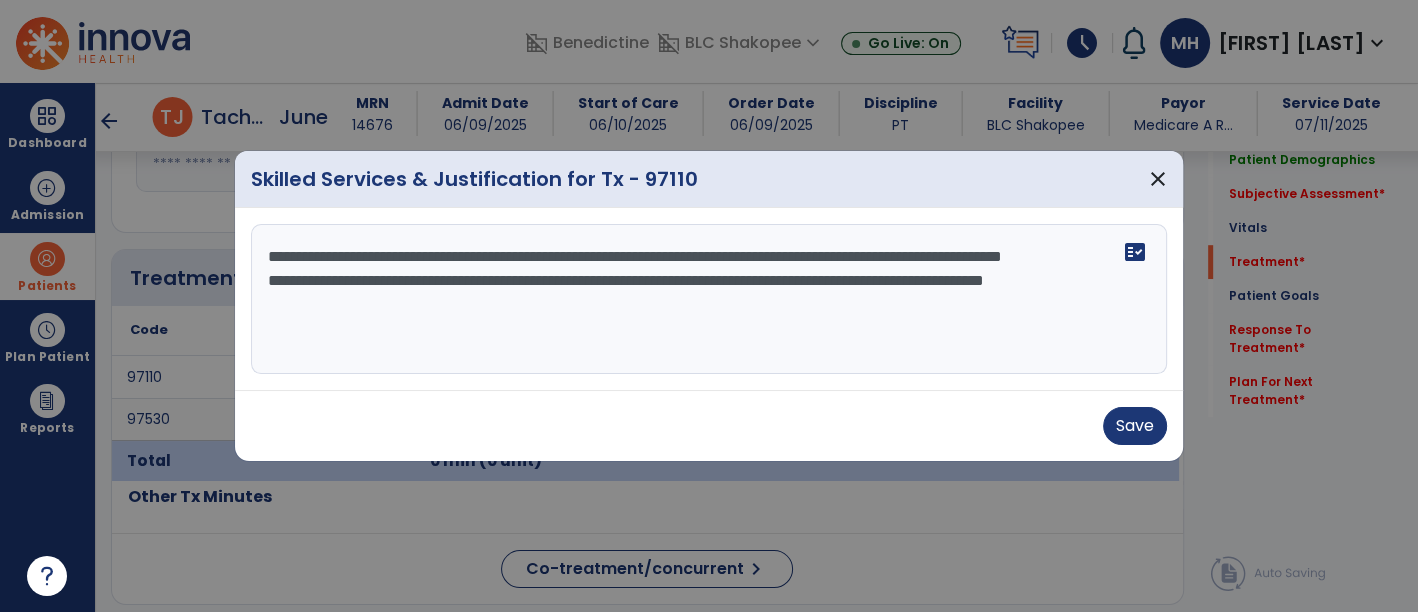 click on "**********" at bounding box center (709, 299) 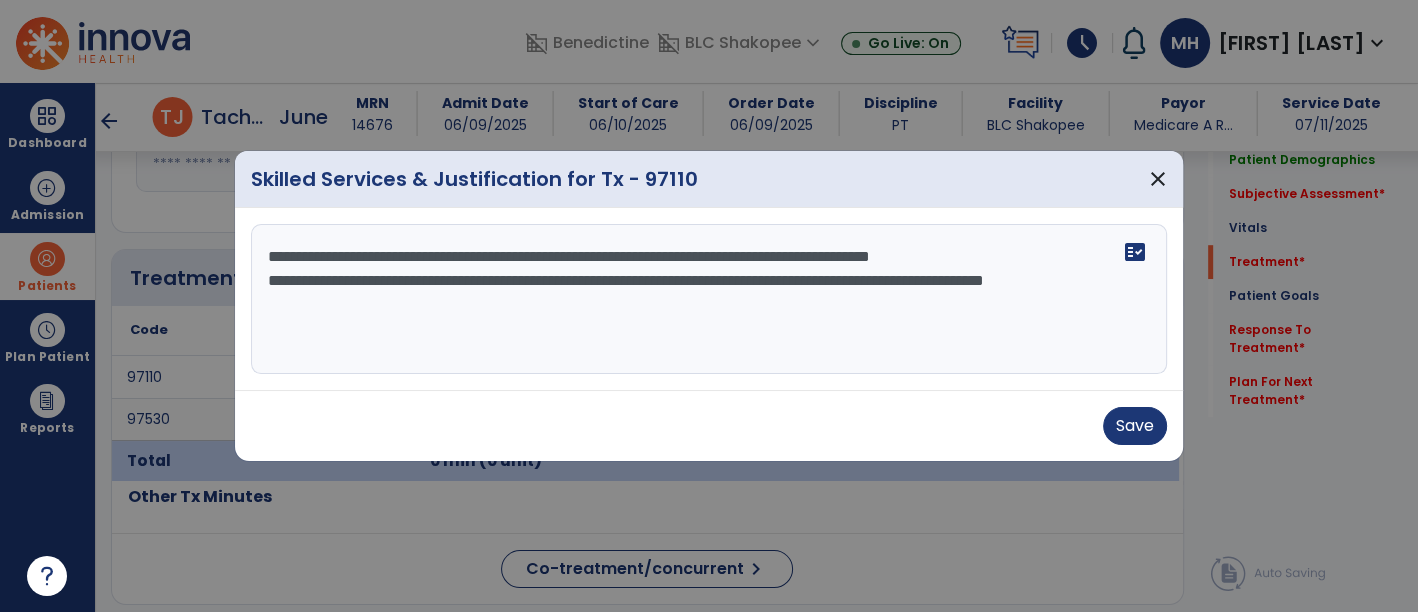 click on "**********" at bounding box center (709, 299) 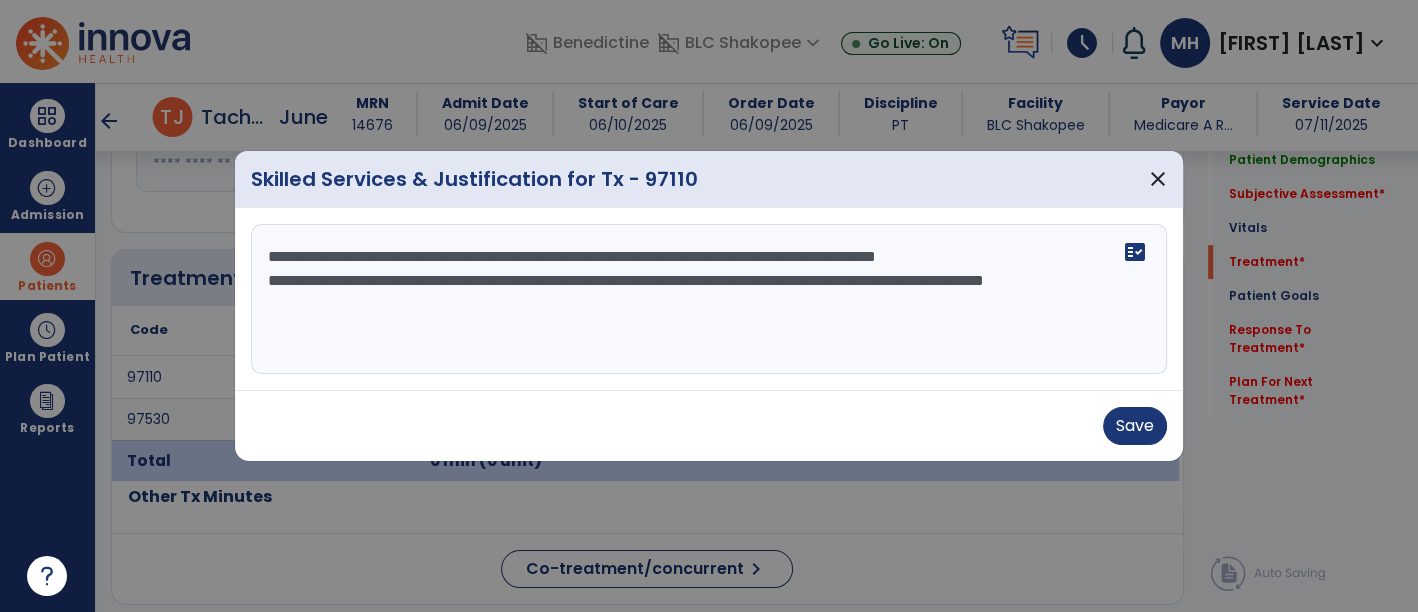 drag, startPoint x: 300, startPoint y: 278, endPoint x: 683, endPoint y: 248, distance: 384.17313 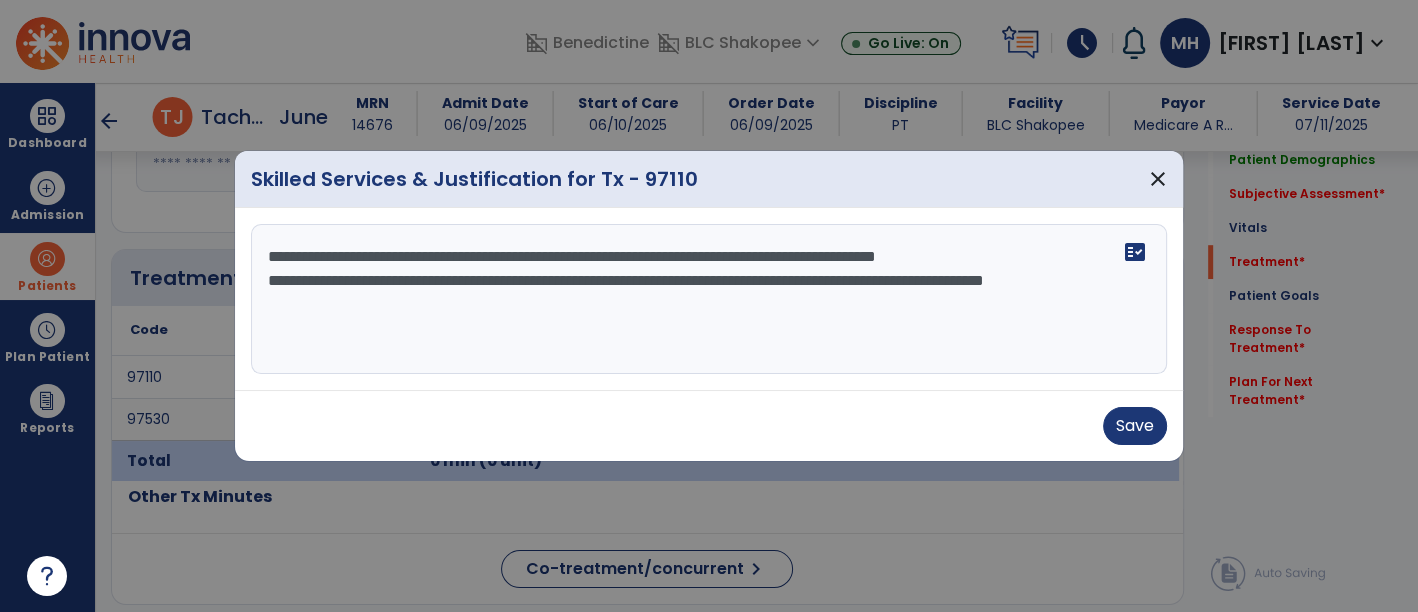 click on "**********" at bounding box center [709, 299] 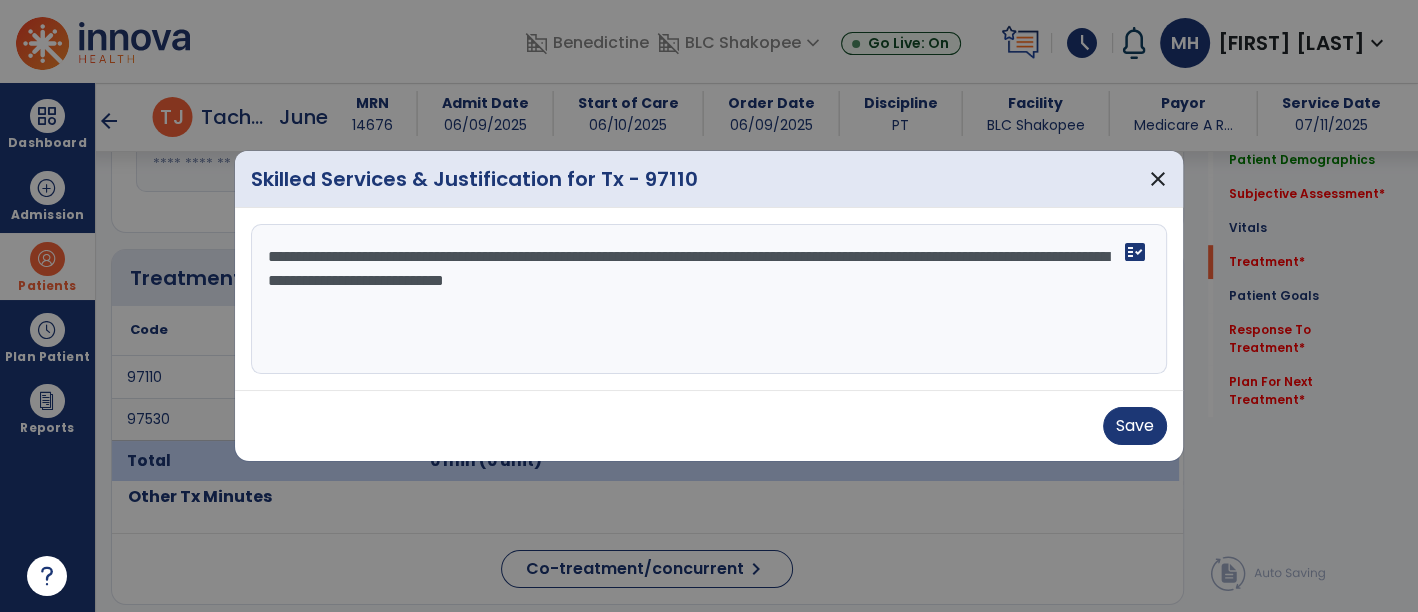 click on "**********" at bounding box center (709, 299) 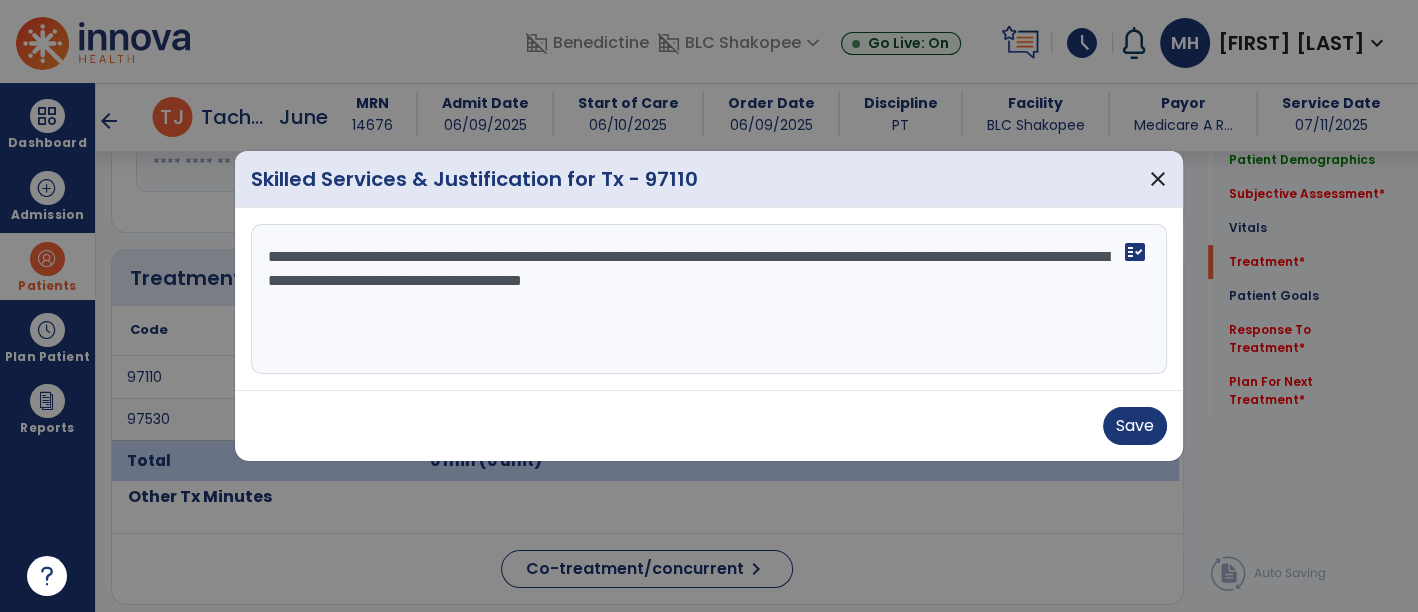 click on "**********" at bounding box center [709, 299] 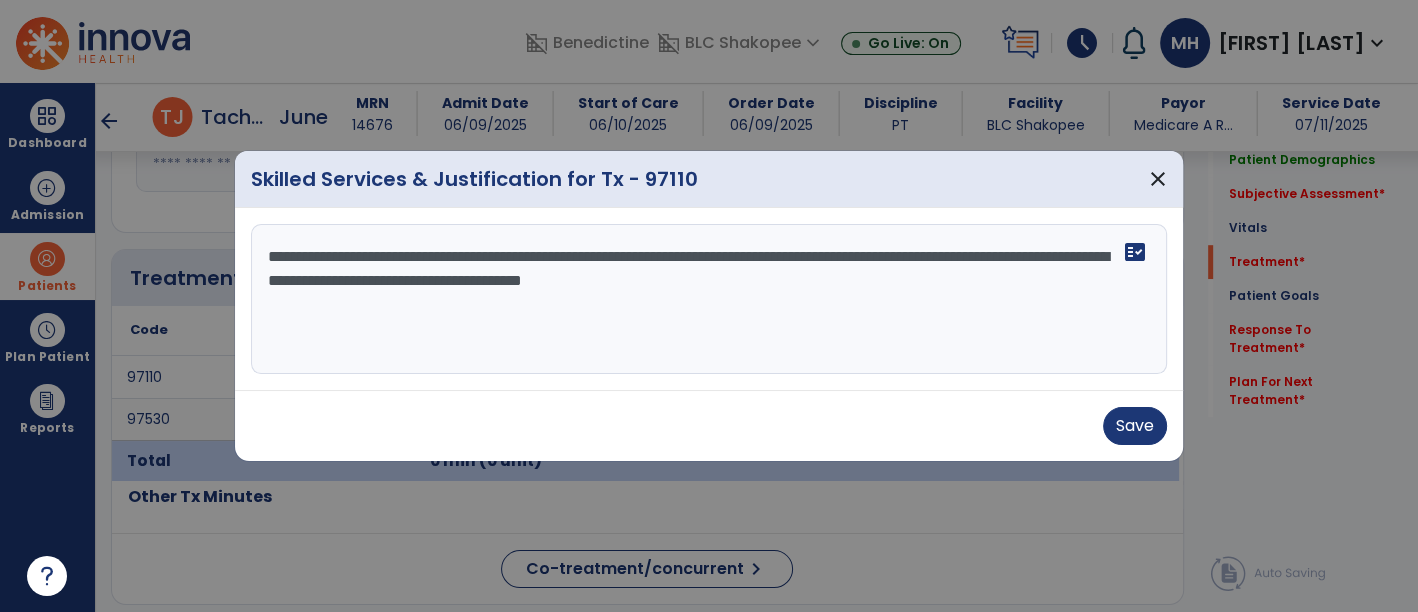 click on "**********" at bounding box center (709, 299) 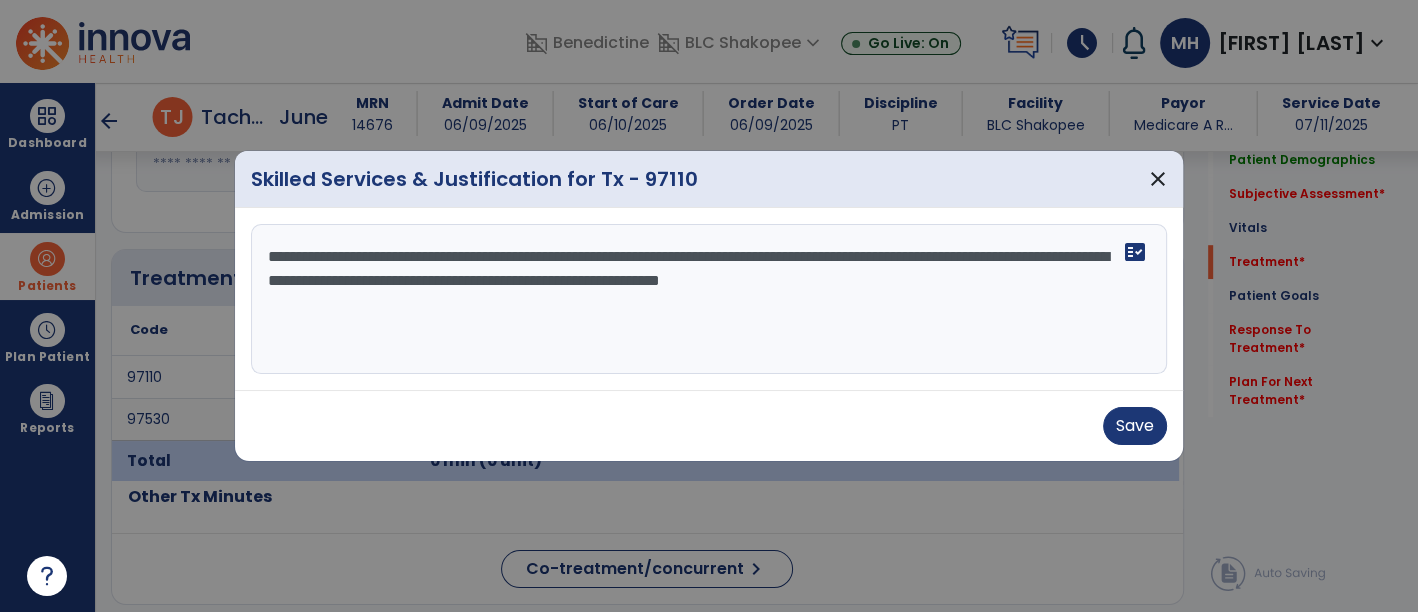 click on "**********" at bounding box center [709, 299] 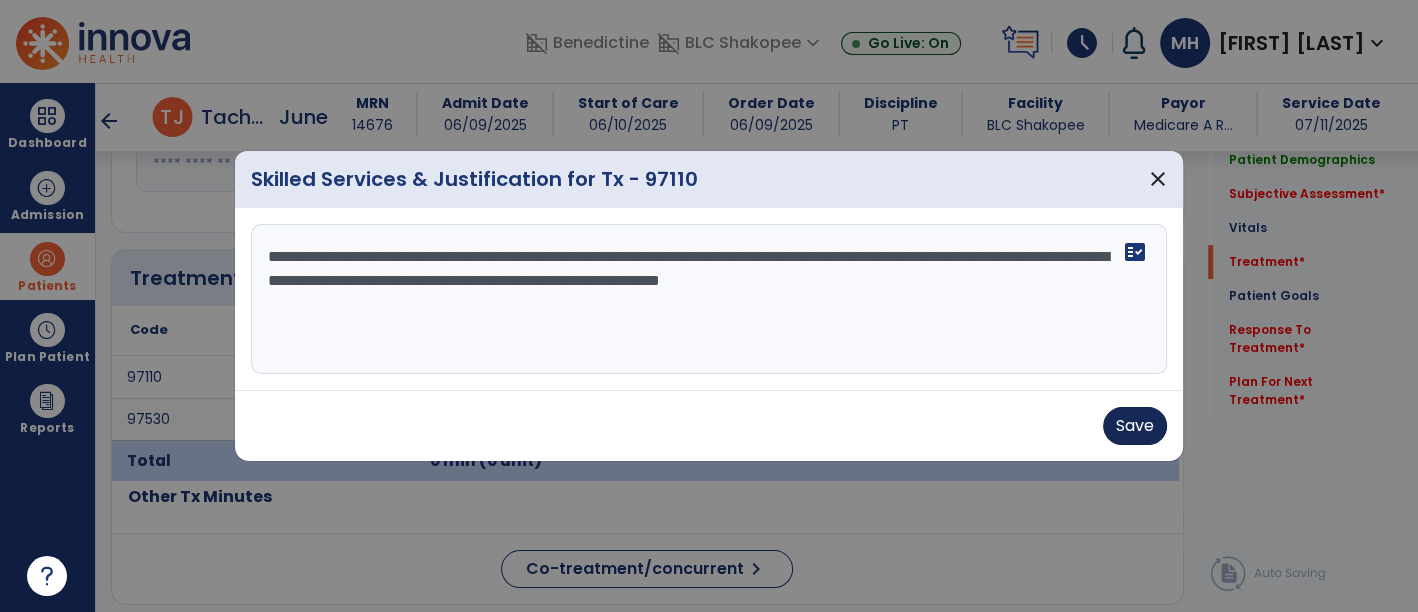 type on "**********" 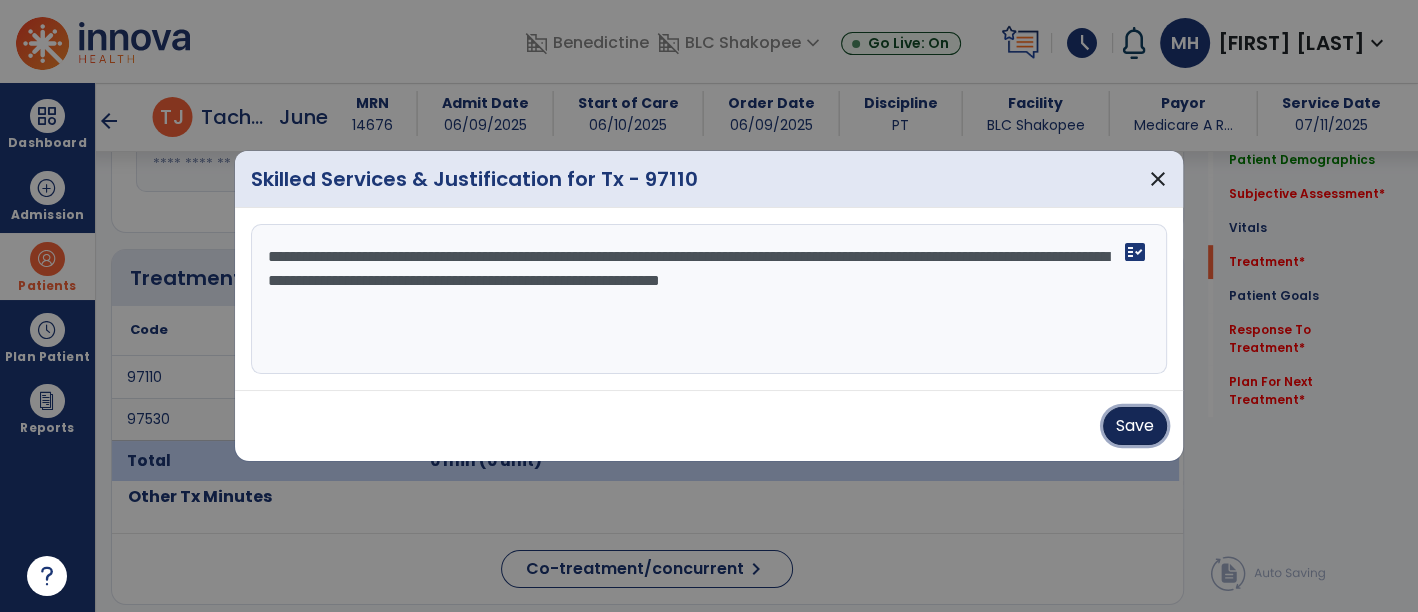 click on "Save" at bounding box center [1135, 426] 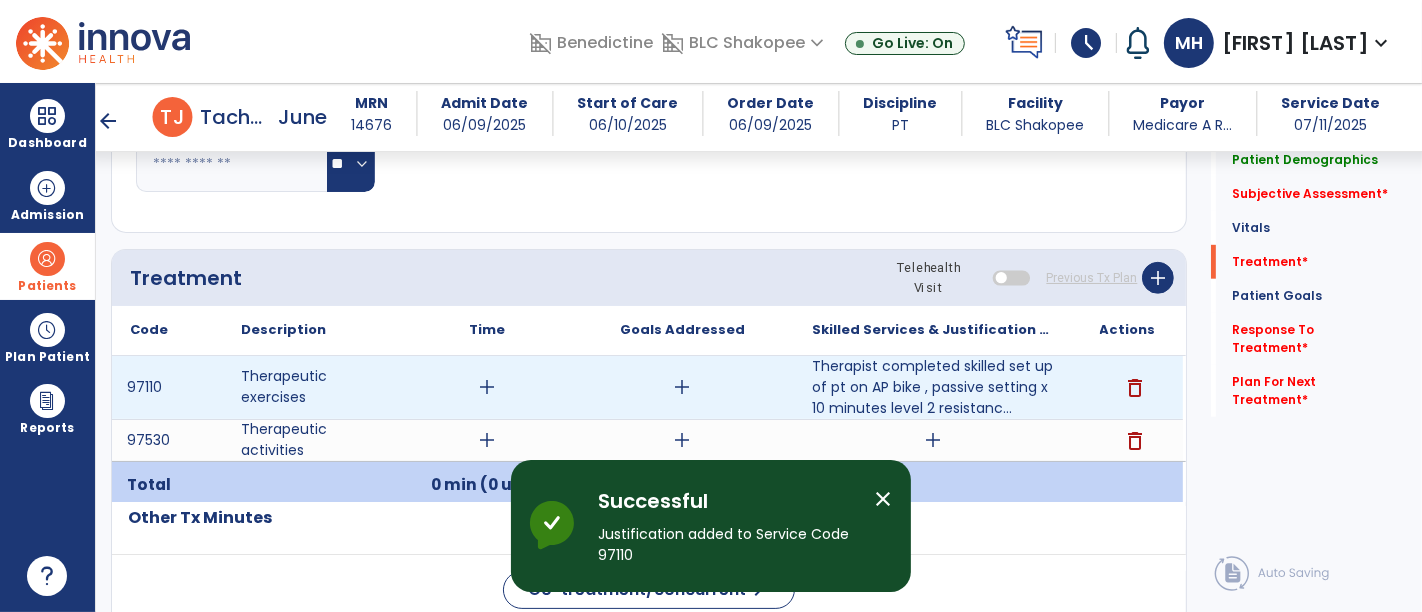 click on "add" at bounding box center [488, 387] 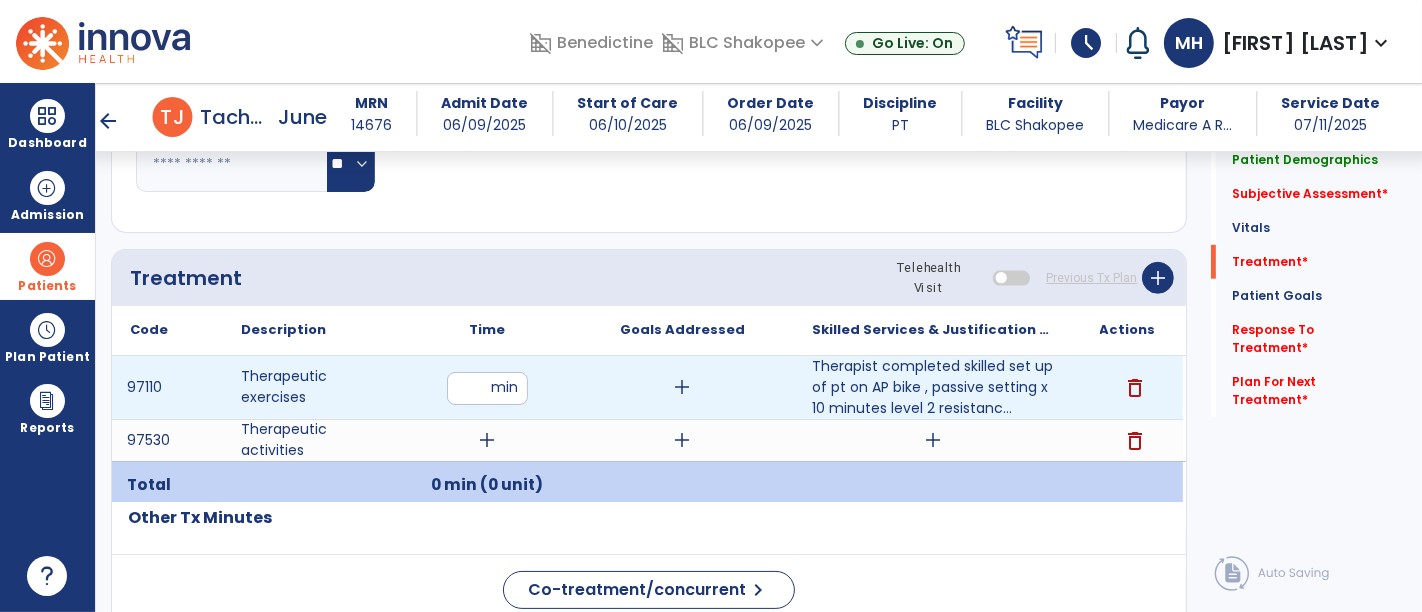 type on "**" 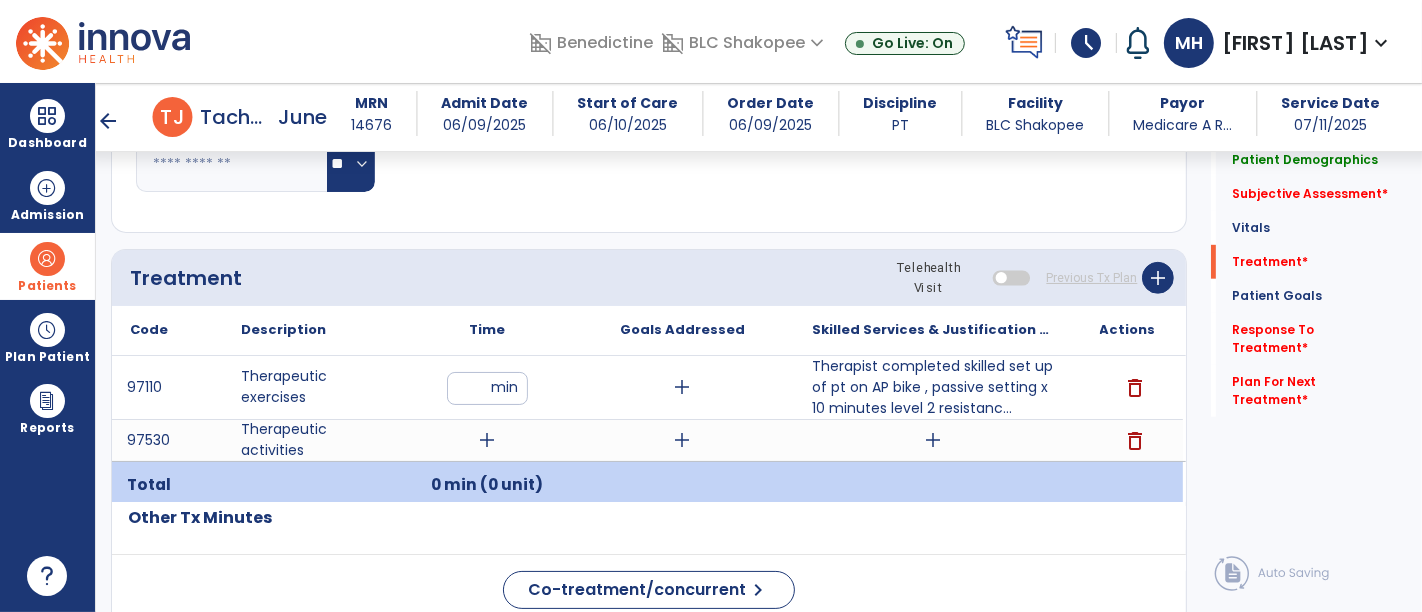 click on "Code
Description
Time" 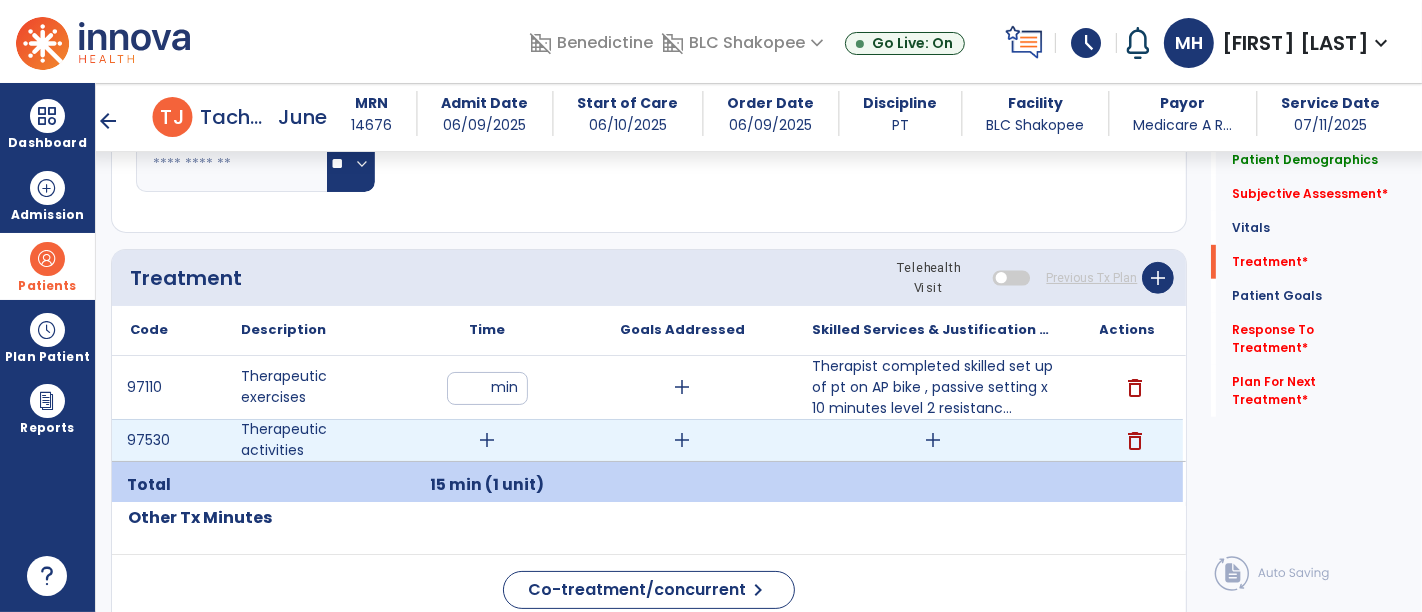 click on "add" at bounding box center (488, 440) 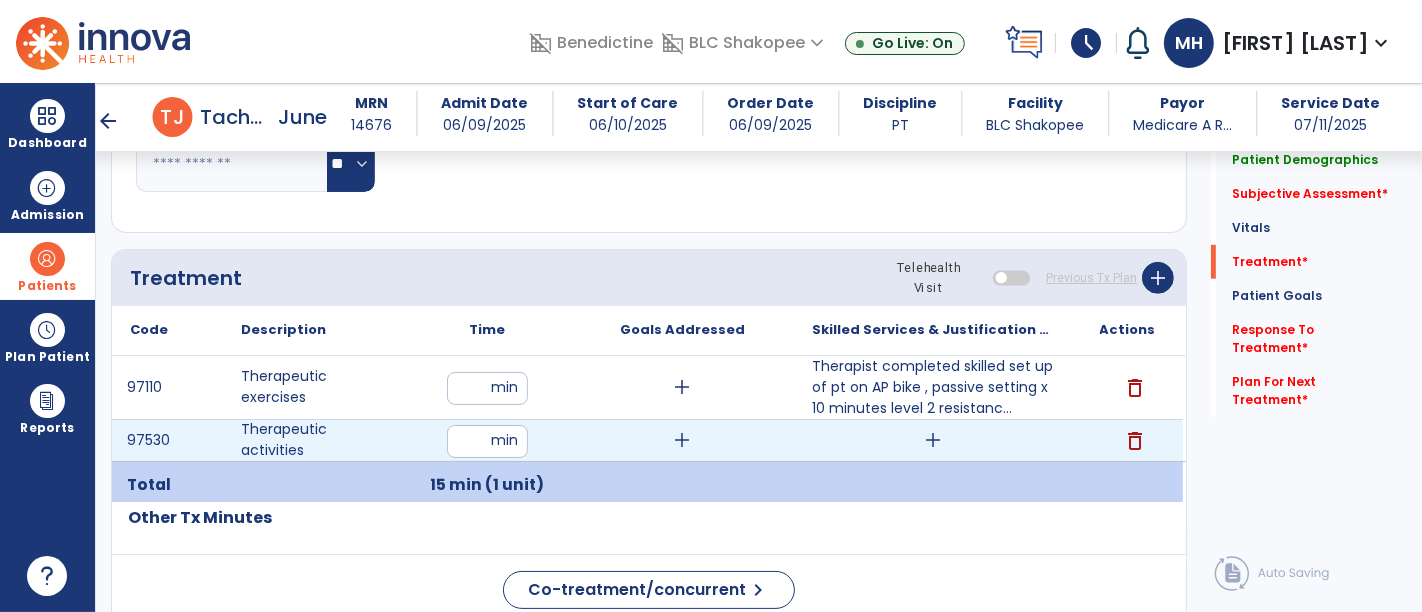 type on "*" 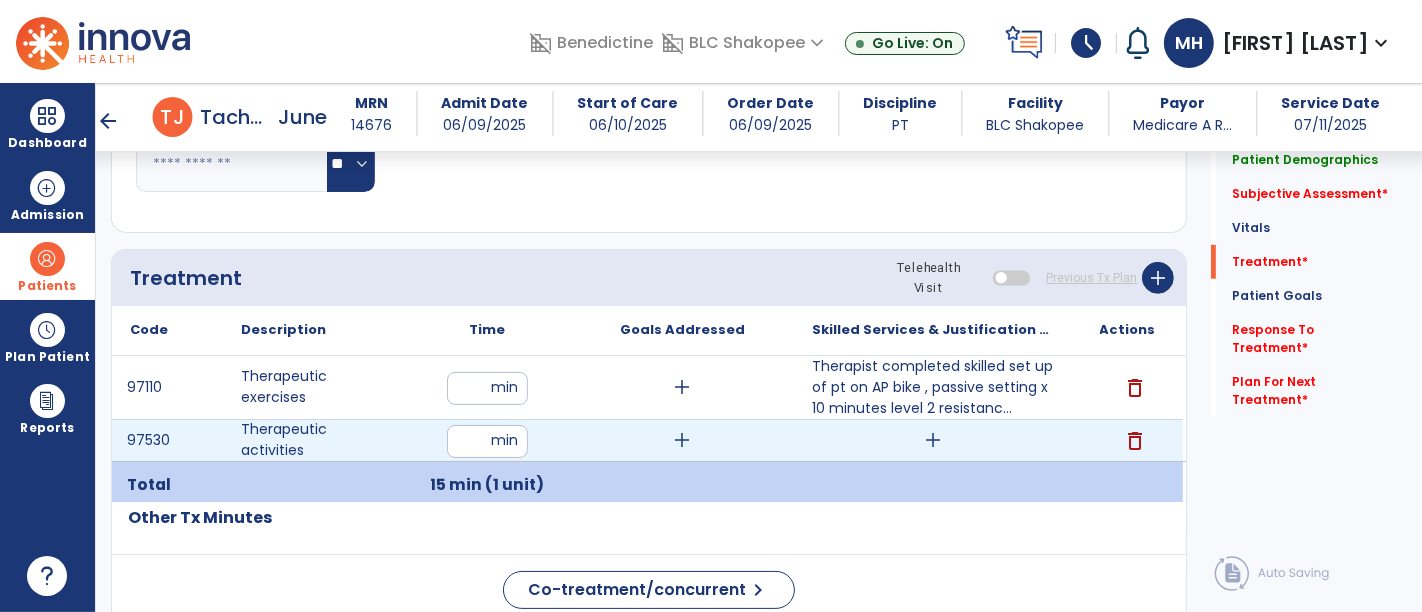 type on "**" 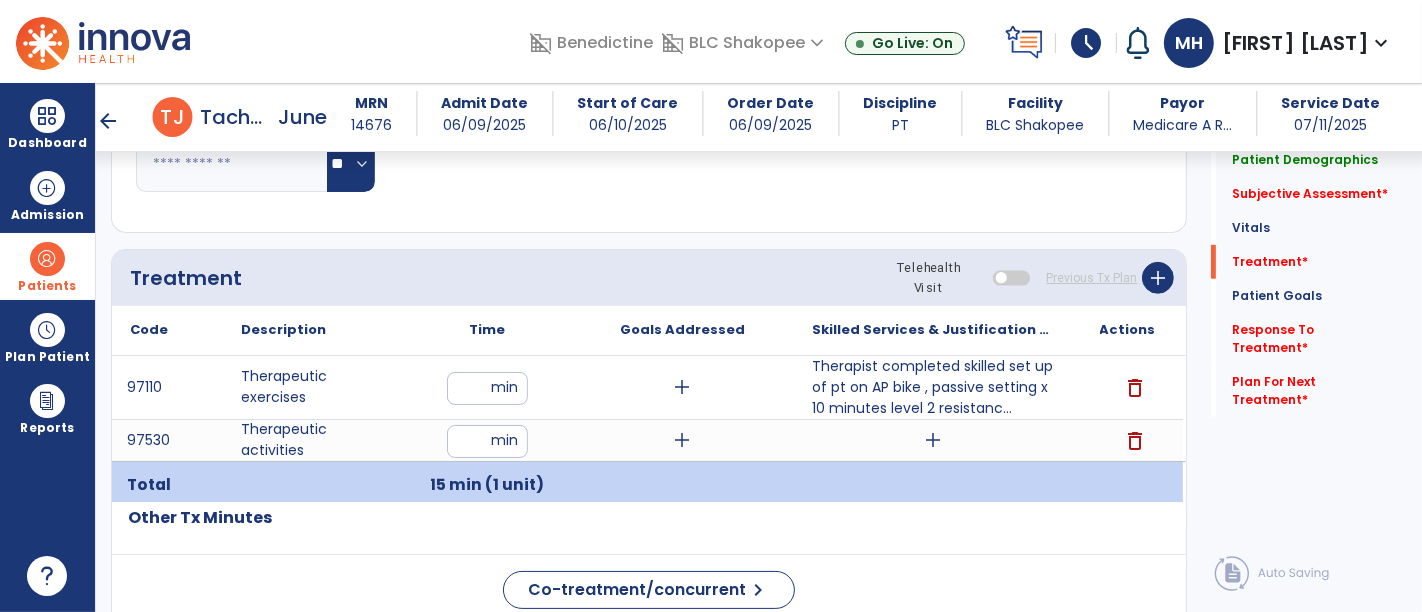 click on "Code
Description
Time" 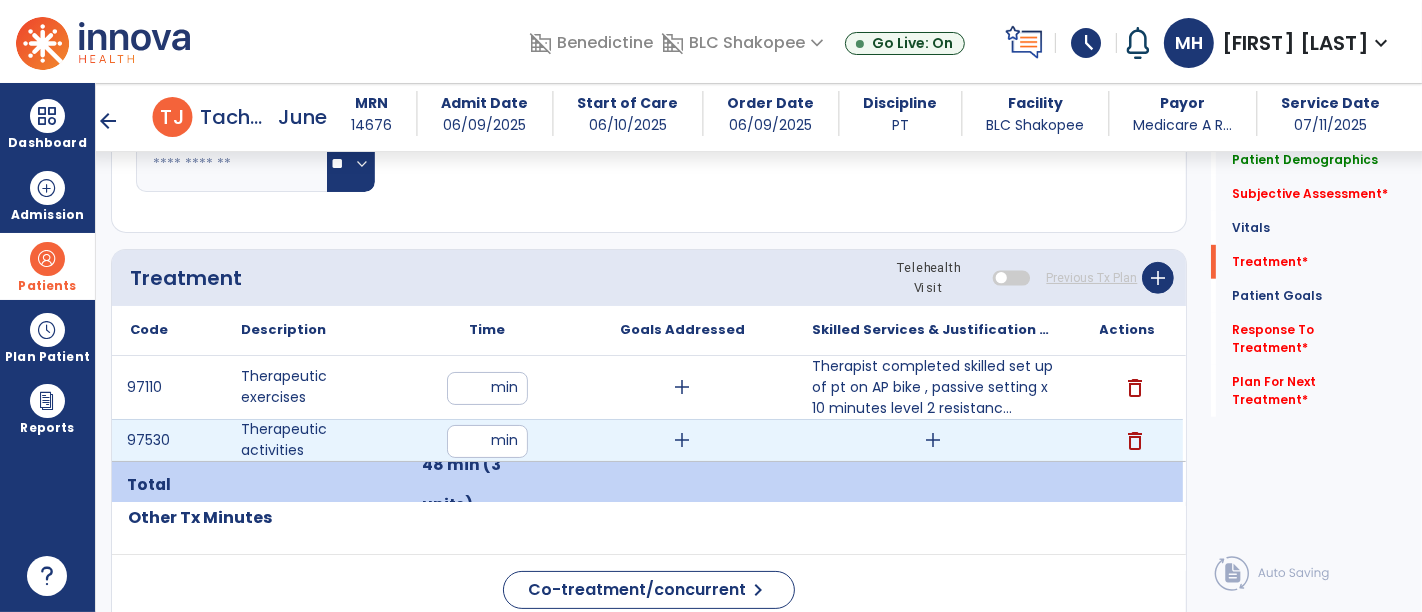 click on "**" at bounding box center [487, 441] 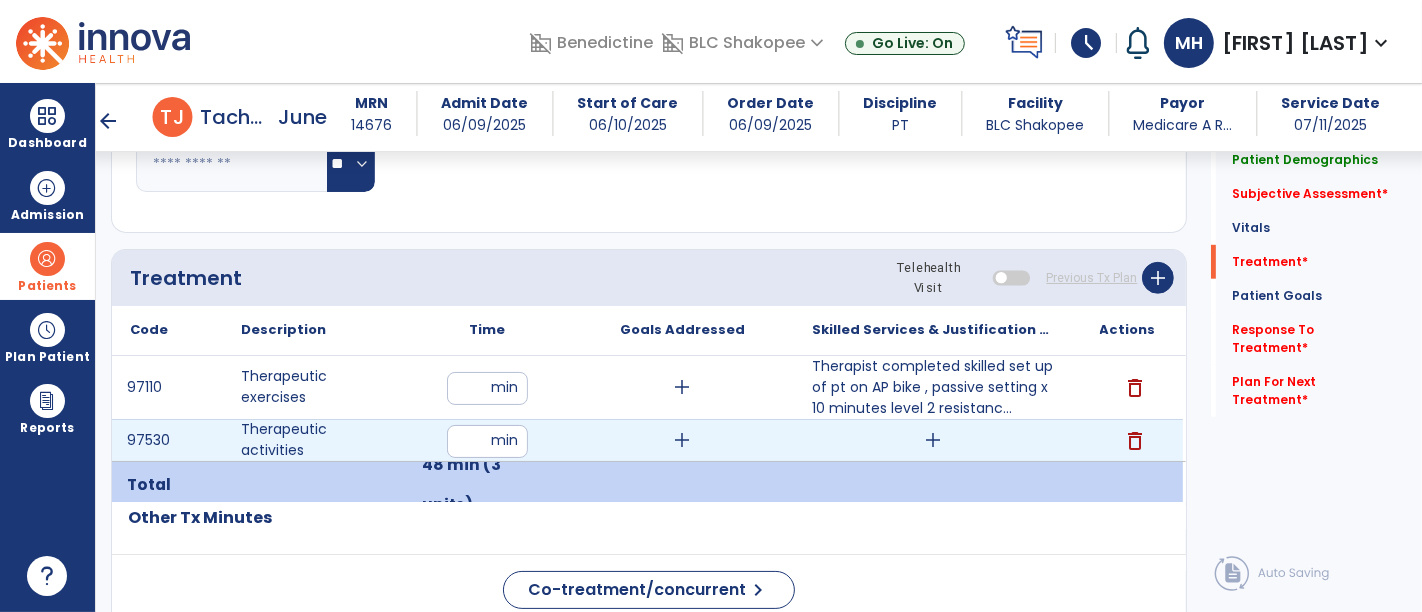 type on "**" 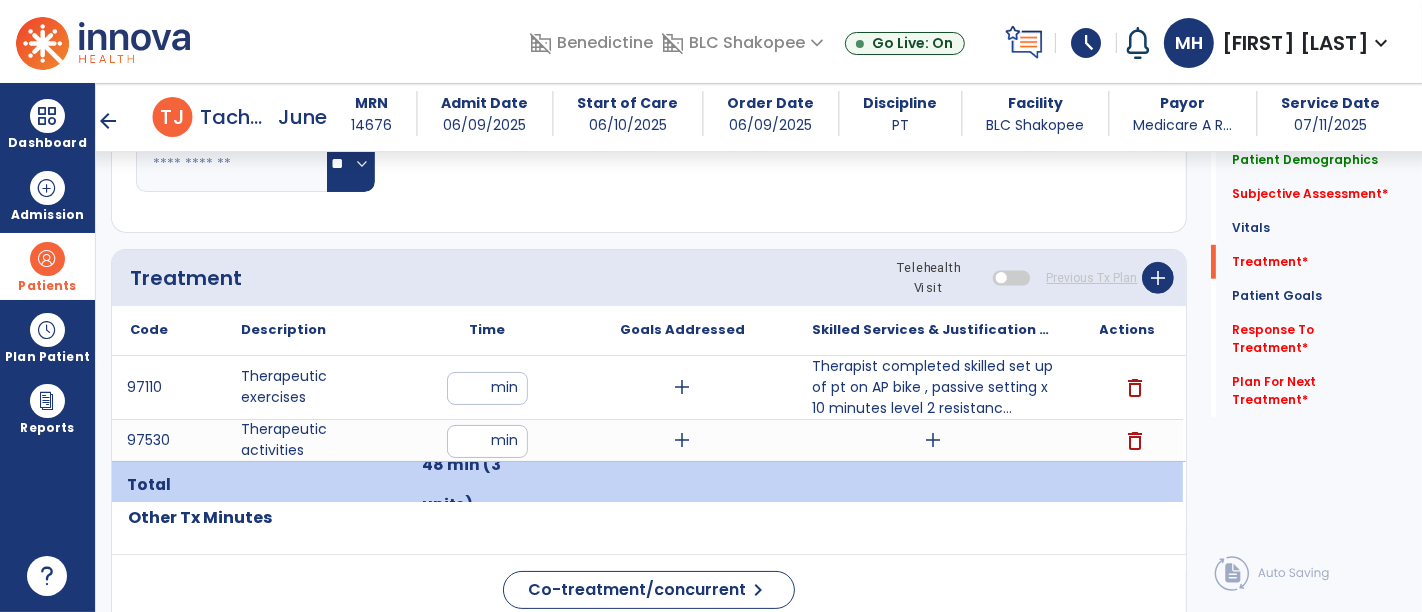 click on "Code
Description
Time" 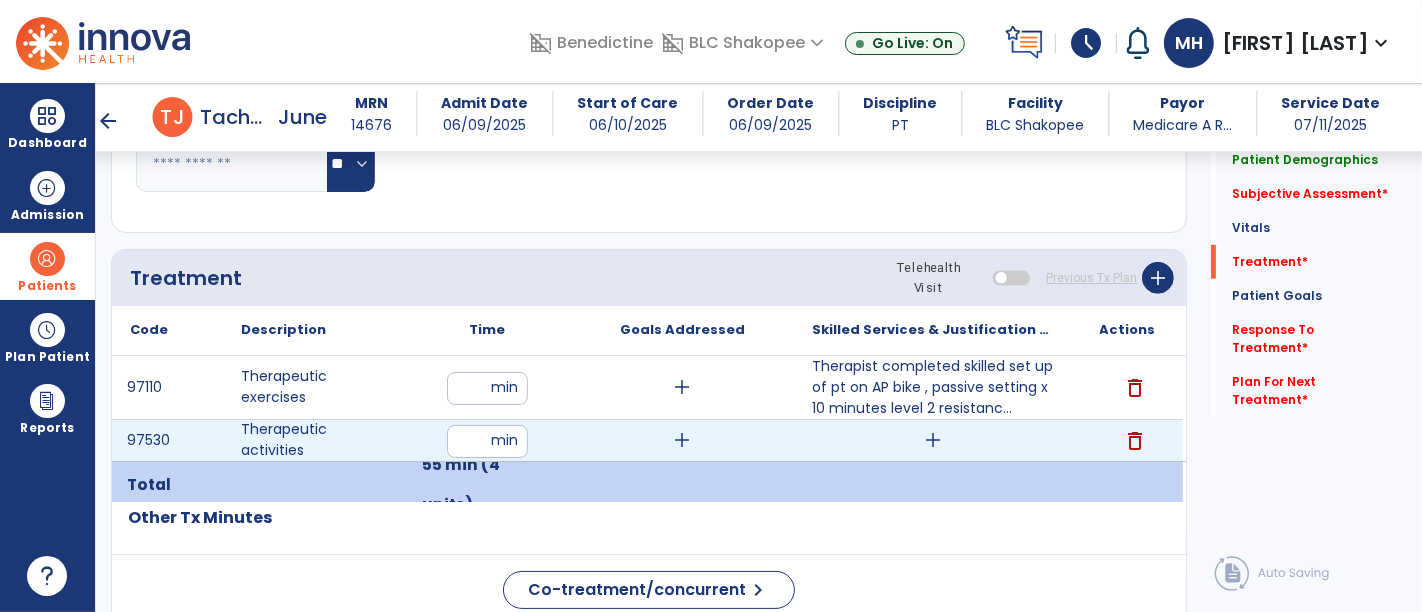 click on "add" at bounding box center [933, 440] 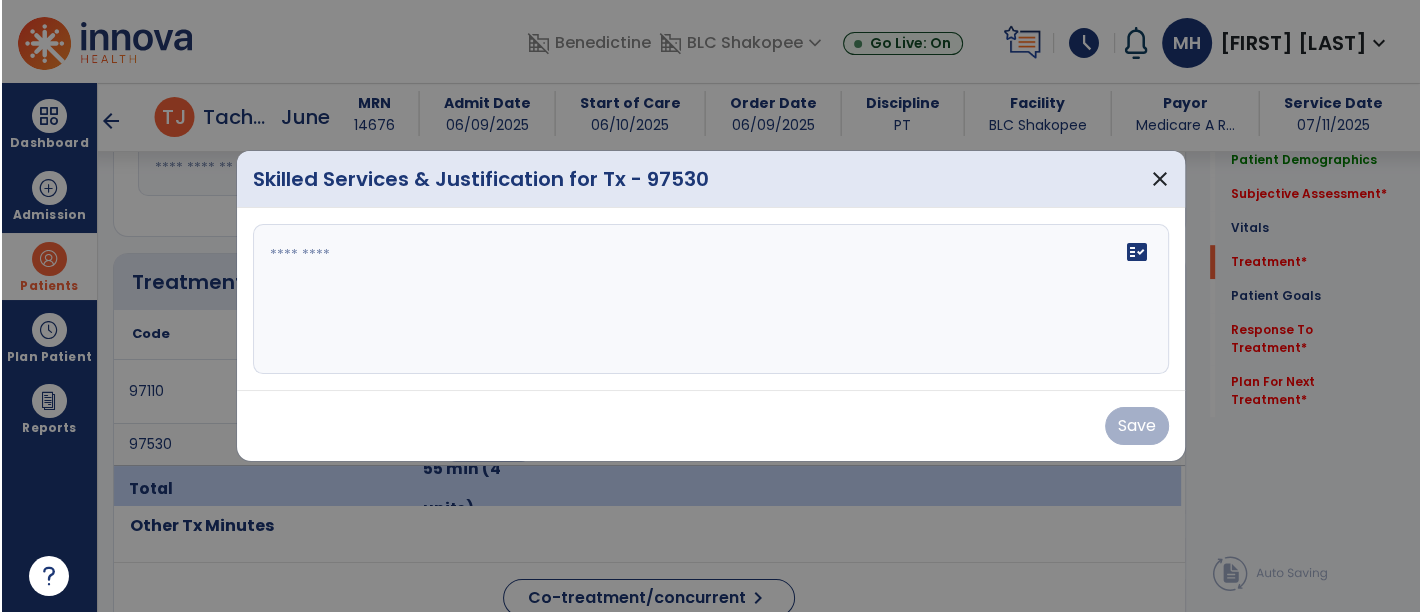 scroll, scrollTop: 1000, scrollLeft: 0, axis: vertical 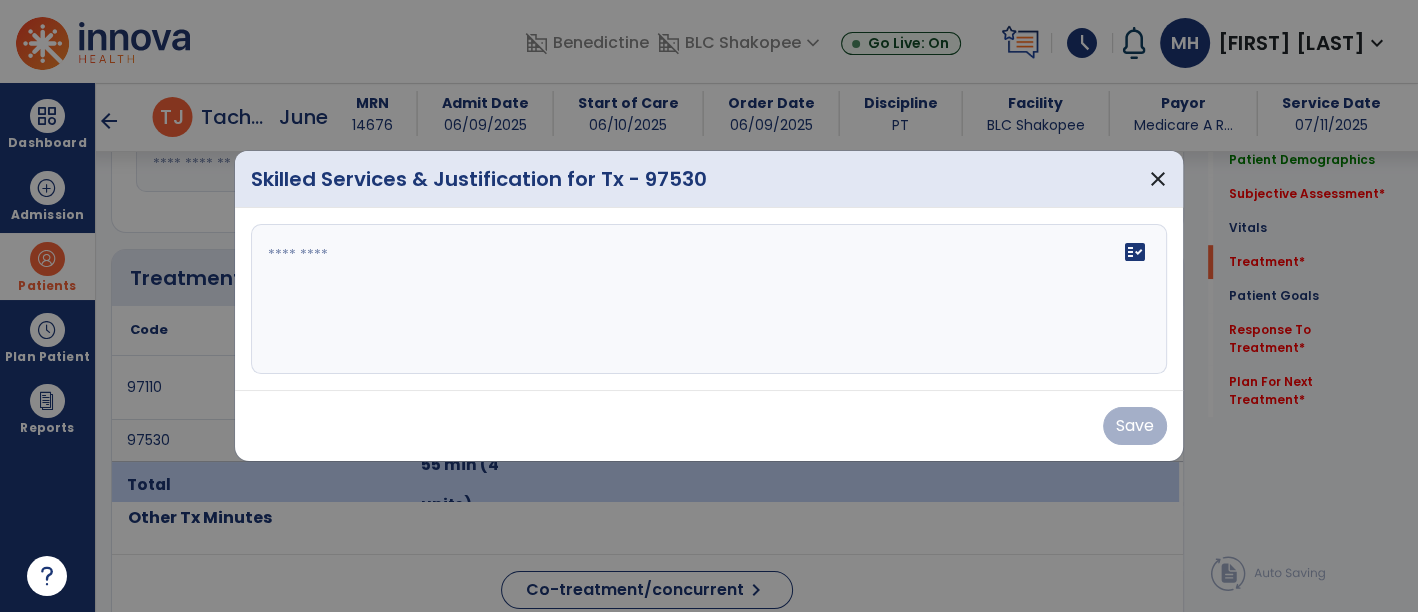 click on "fact_check" at bounding box center (709, 299) 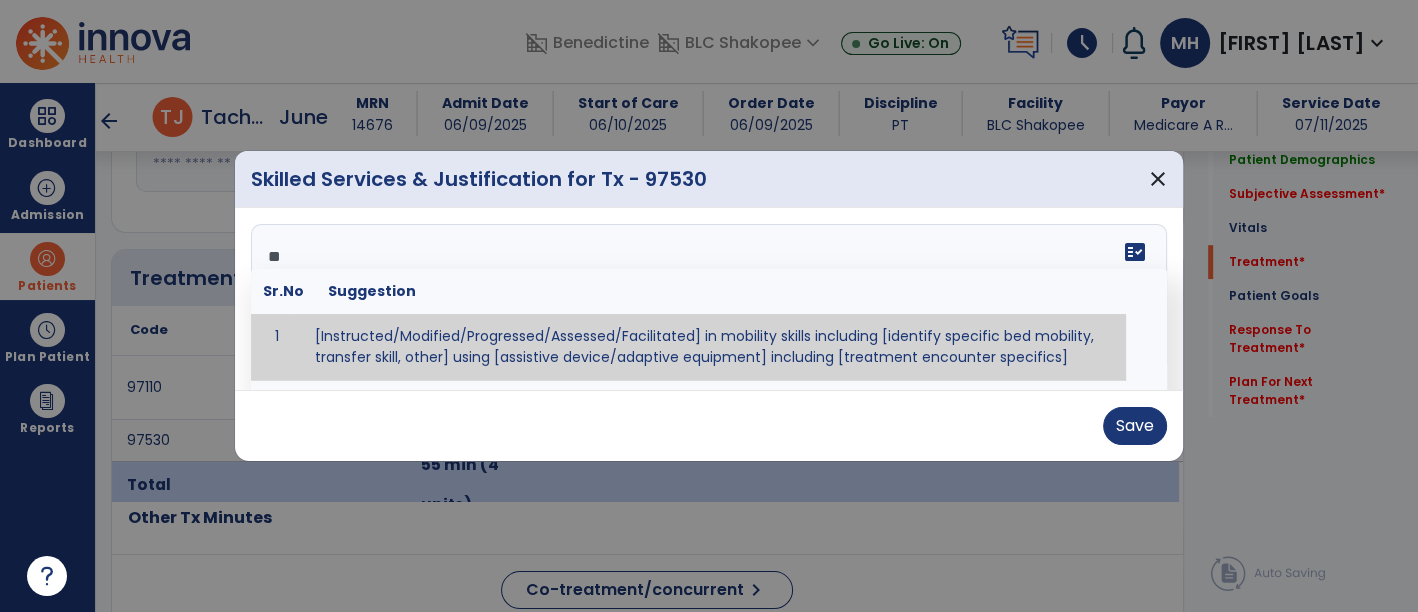 type on "*" 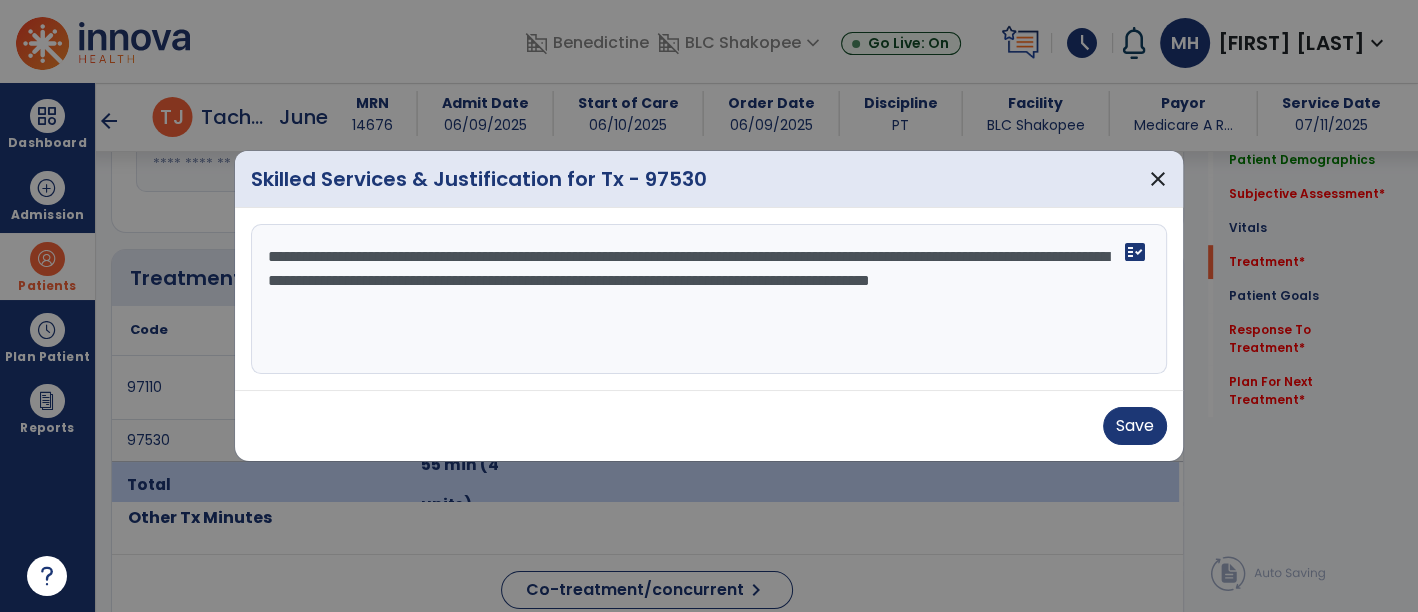 click on "**********" at bounding box center [709, 299] 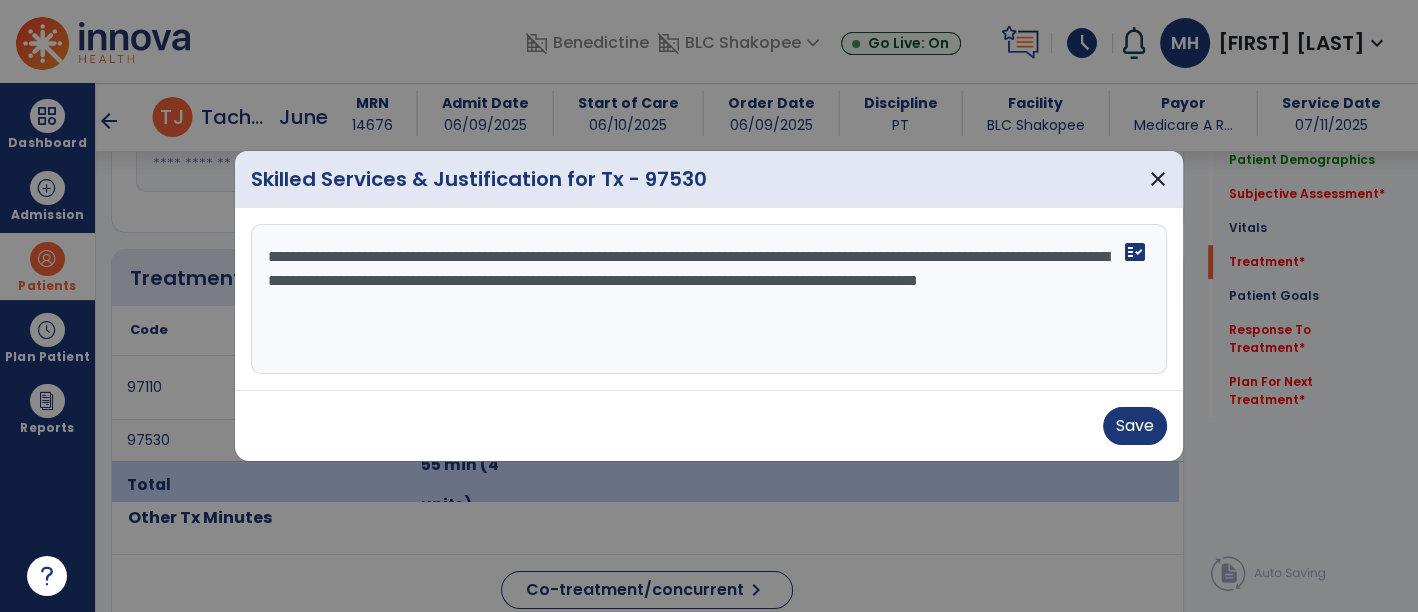 click on "**********" at bounding box center [709, 299] 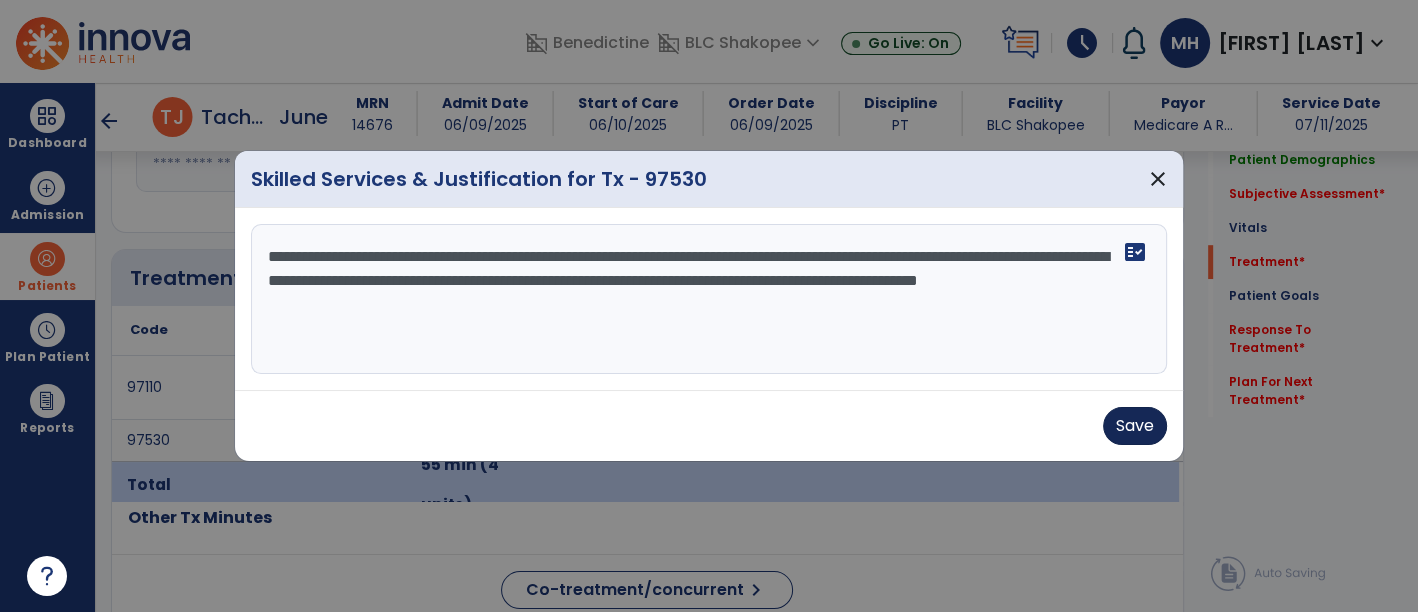 type on "**********" 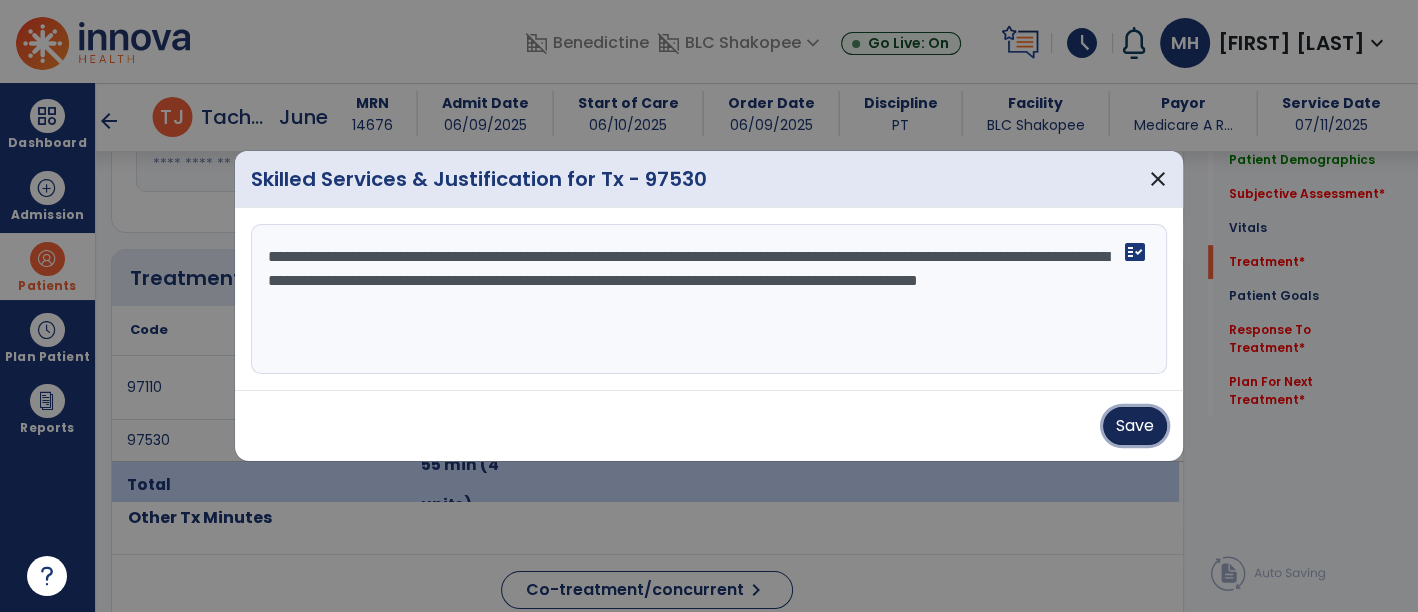 click on "Save" at bounding box center (1135, 426) 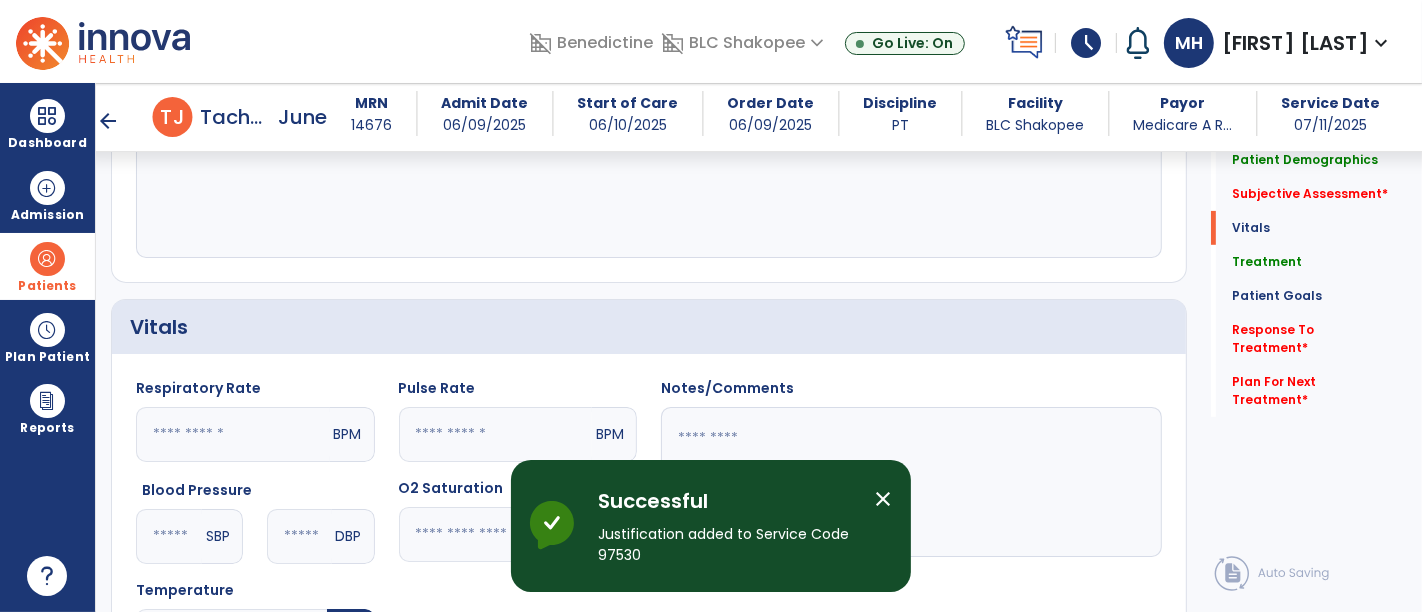 scroll, scrollTop: 444, scrollLeft: 0, axis: vertical 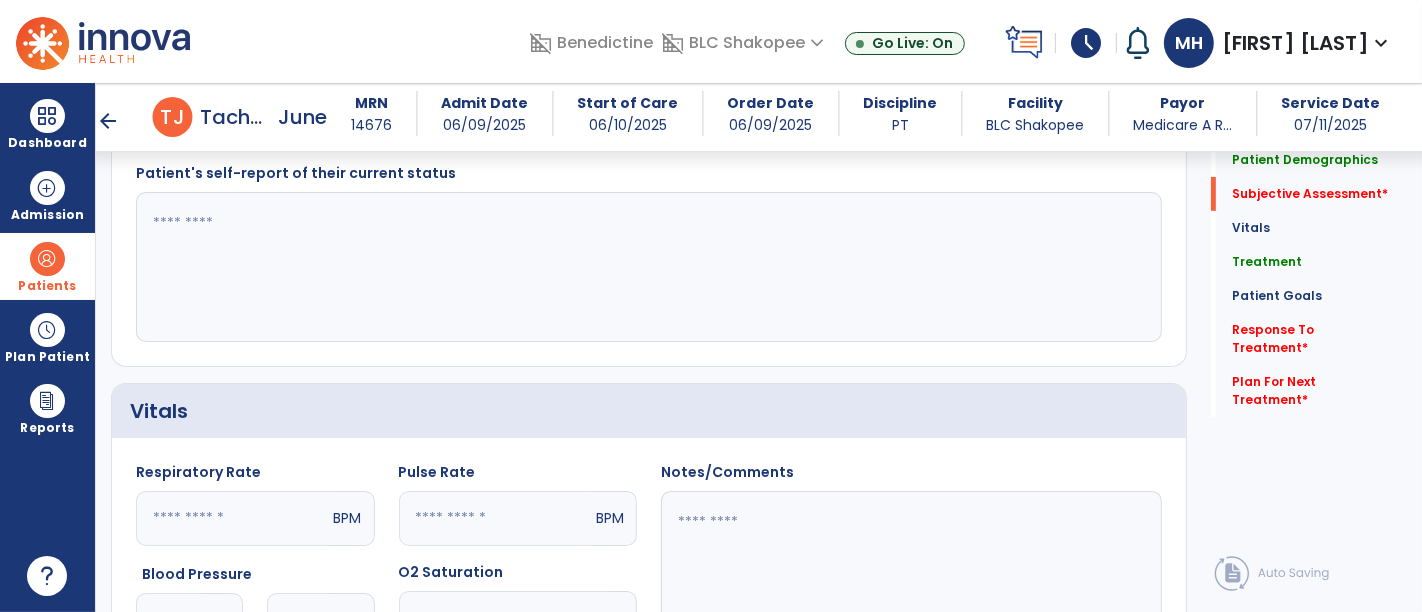 paste on "**********" 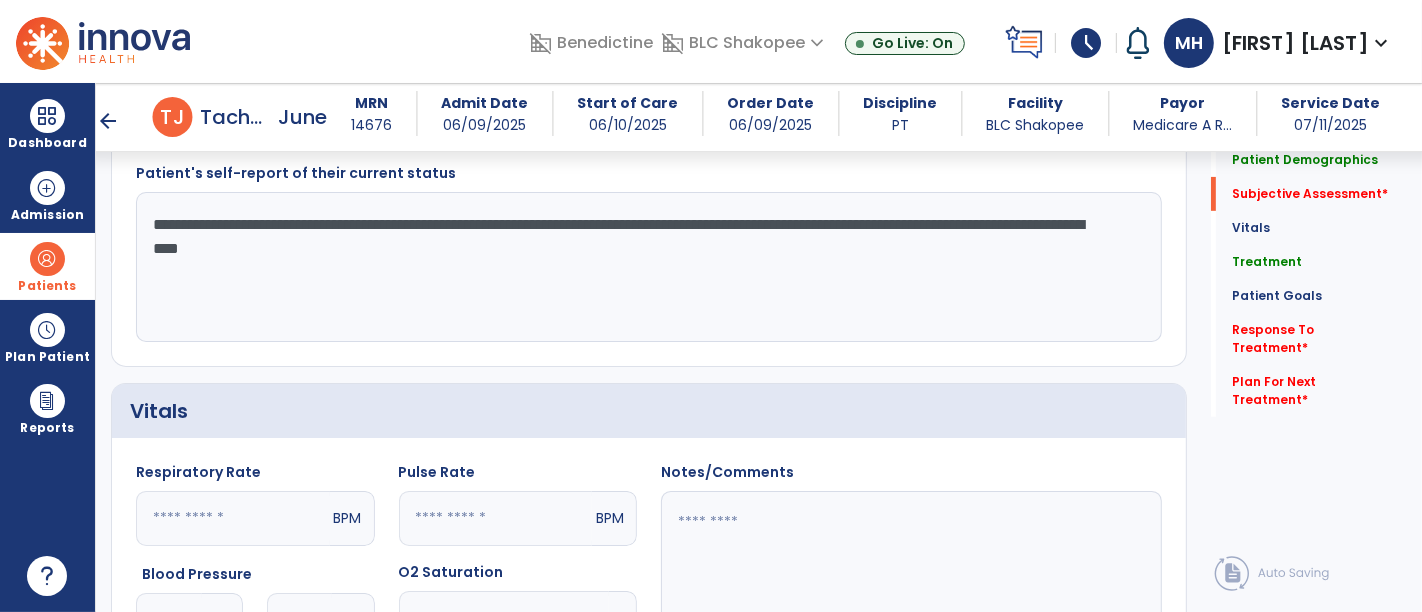 drag, startPoint x: 651, startPoint y: 272, endPoint x: 1069, endPoint y: 157, distance: 433.53085 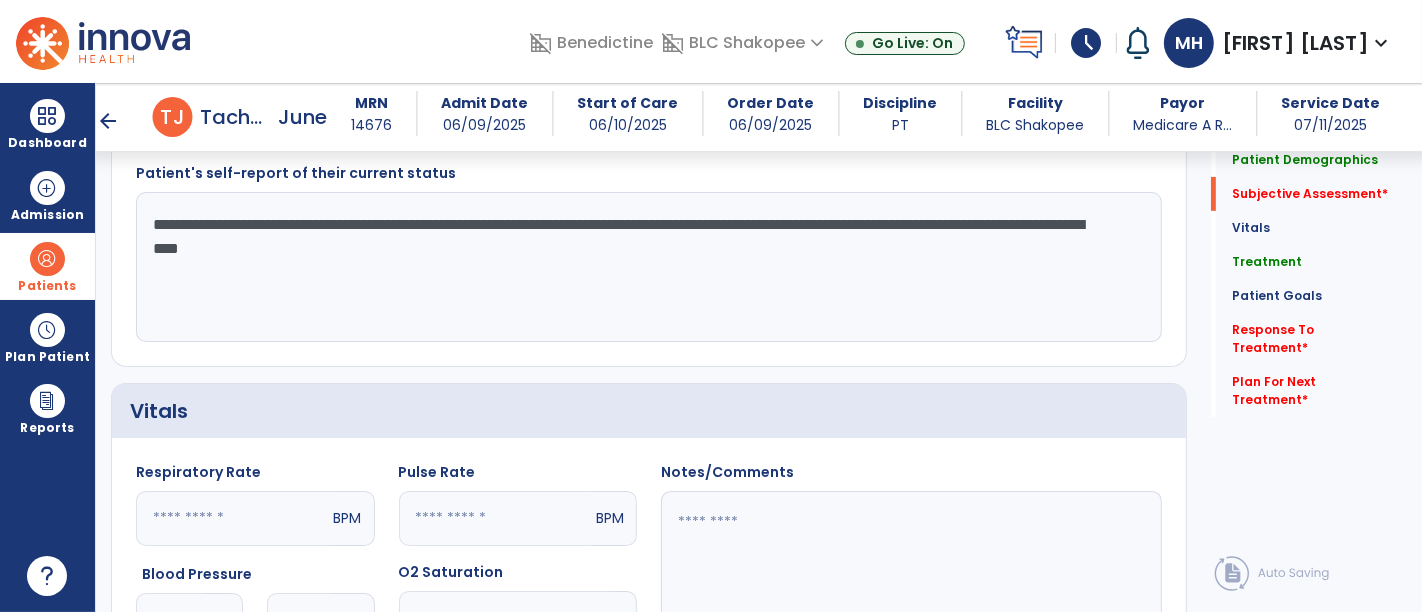 click on "**********" 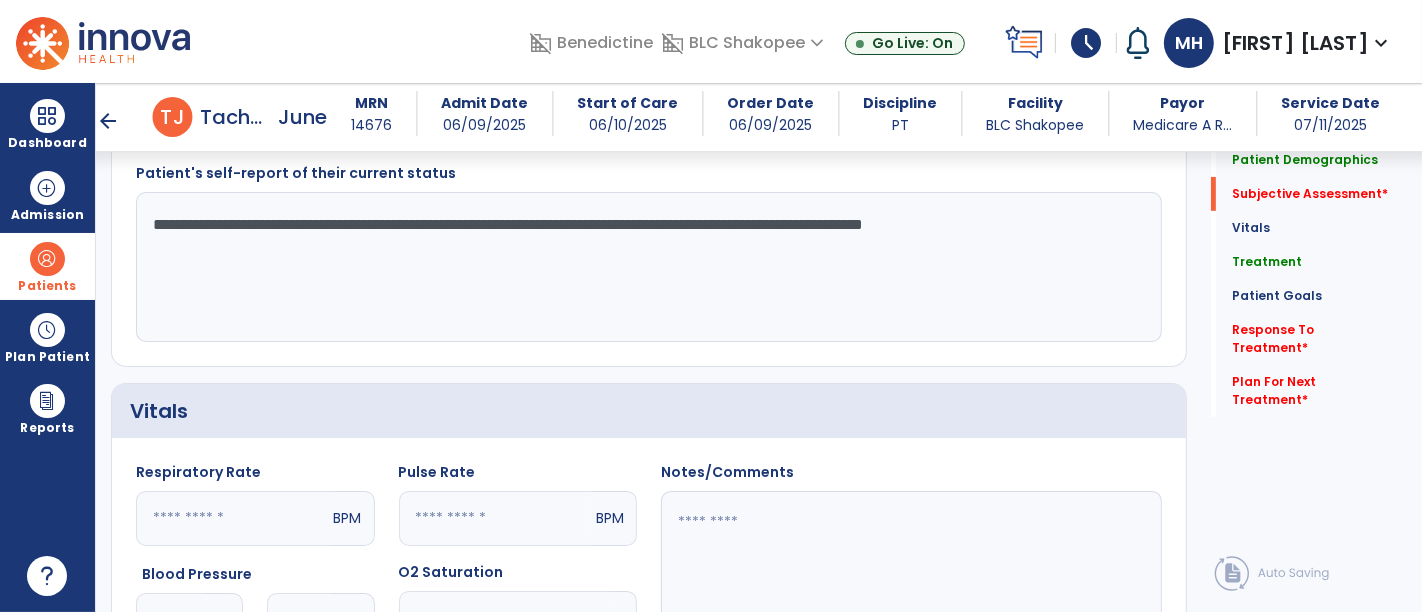 click on "**********" 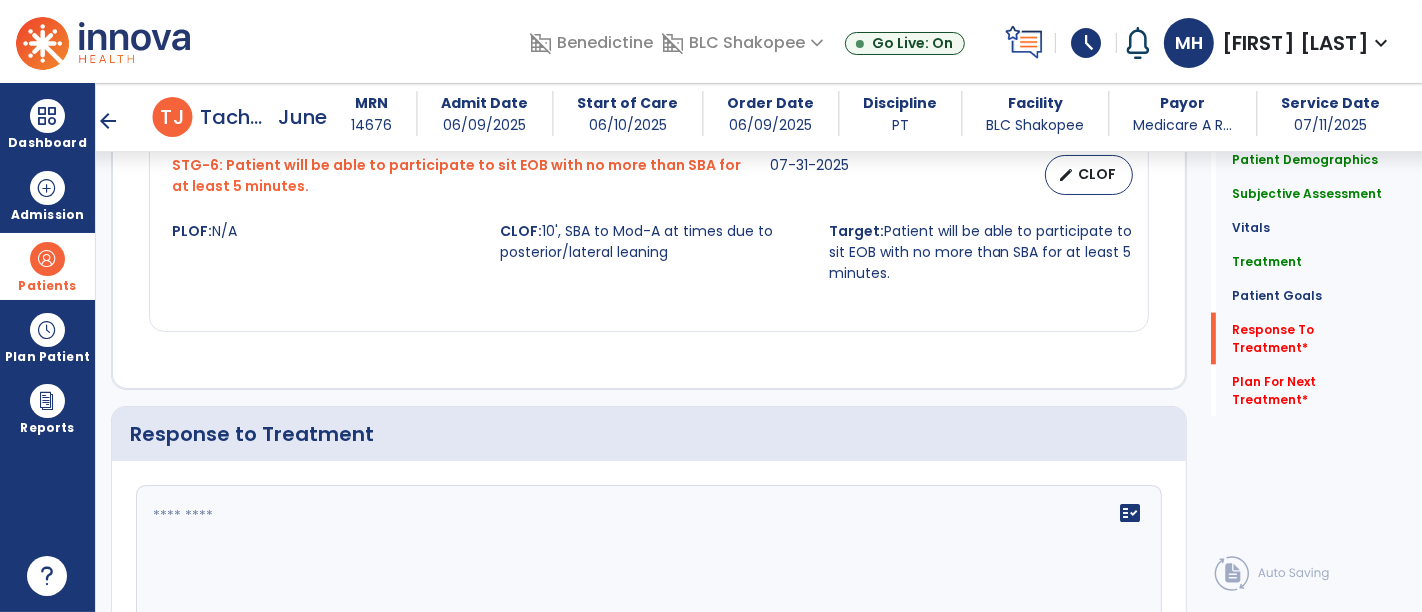 scroll, scrollTop: 2779, scrollLeft: 0, axis: vertical 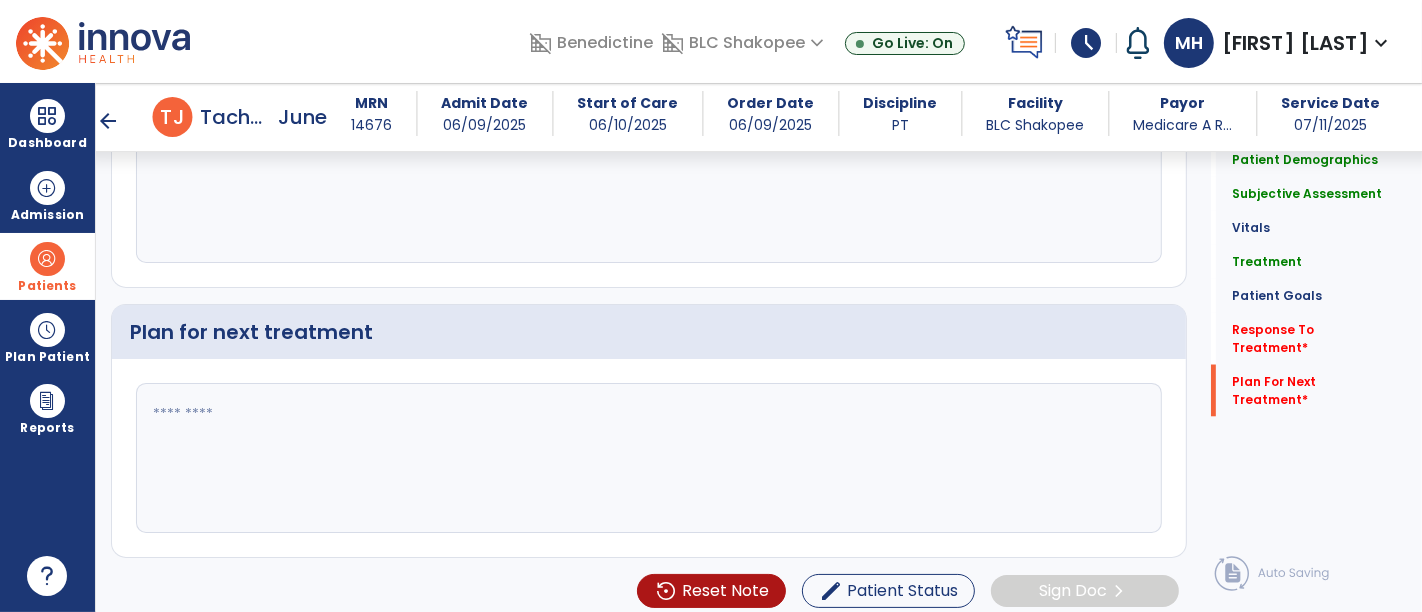 type on "**********" 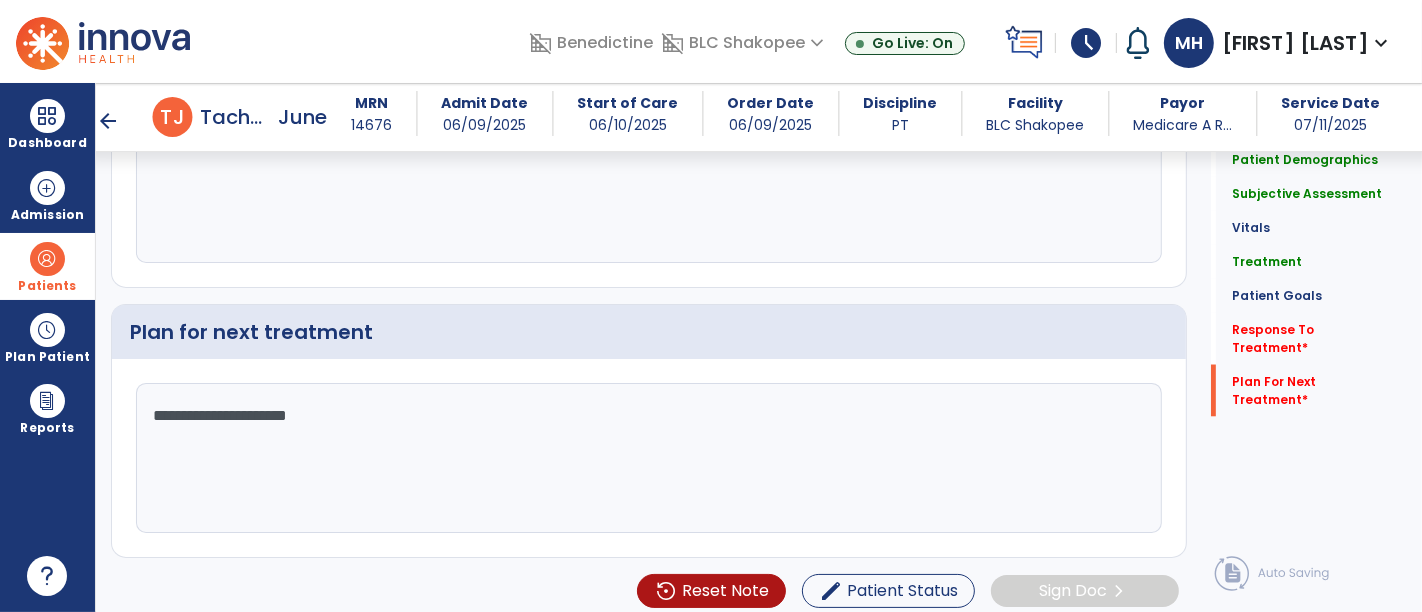 click on "**********" 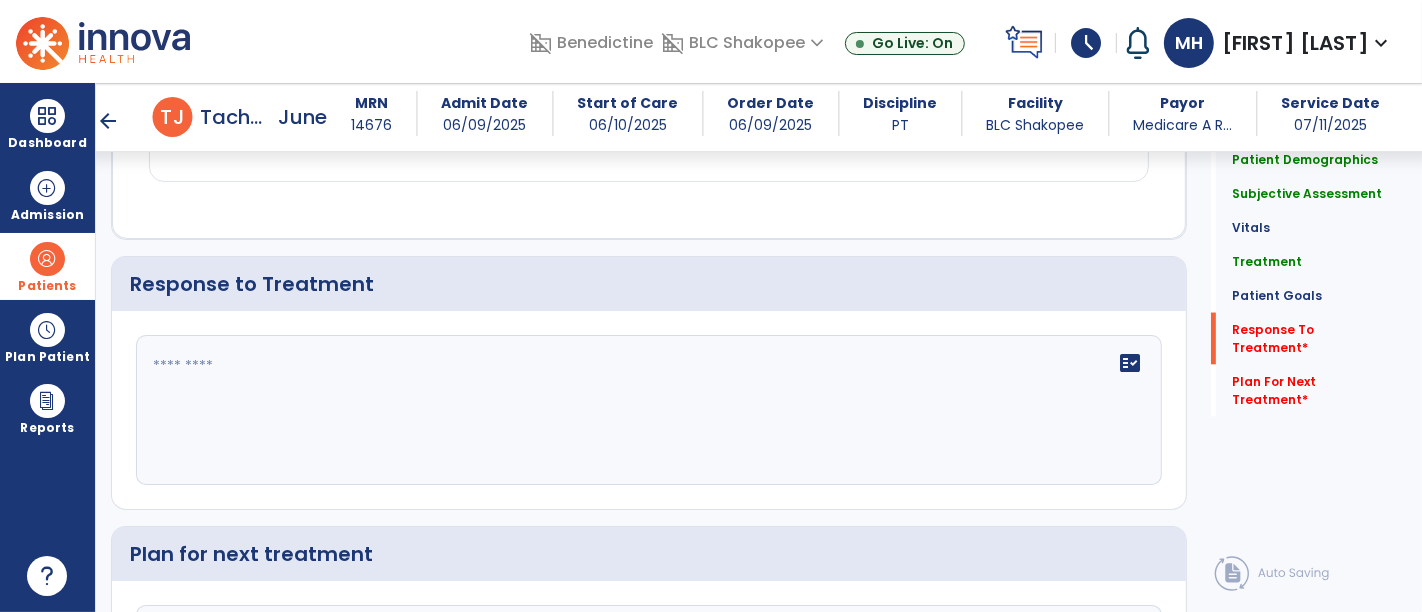 type on "**********" 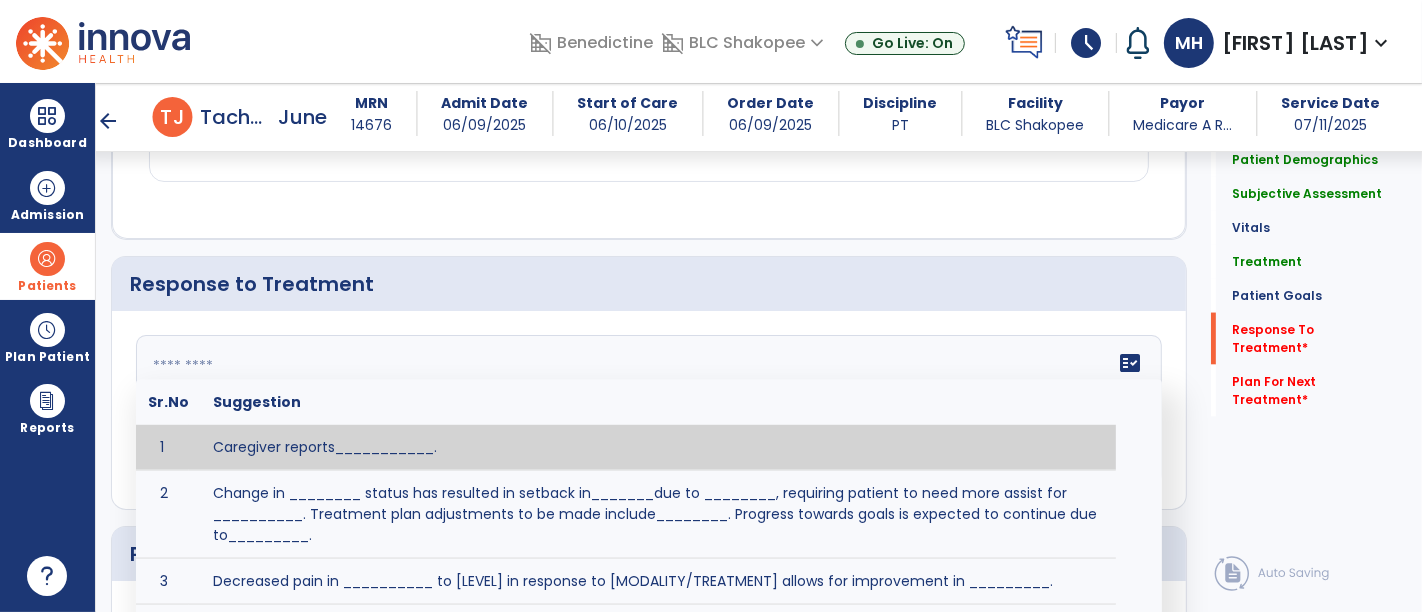 click on "fact_check  Sr.No Suggestion 1 Caregiver reports___________. 2 Change in ________ status has resulted in setback in_______due to ________, requiring patient to need more assist for __________.   Treatment plan adjustments to be made include________.  Progress towards goals is expected to continue due to_________. 3 Decreased pain in __________ to [LEVEL] in response to [MODALITY/TREATMENT] allows for improvement in _________. 4 Functional gains in _______ have impacted the patient's ability to perform_________ with a reduction in assist levels to_________. 5 Functional progress this week has been significant due to__________. 6 Gains in ________ have improved the patient's ability to perform ______with decreased levels of assist to___________. 7 Improvement in ________allows patient to tolerate higher levels of challenges in_________. 8 Pain in [AREA] has decreased to [LEVEL] in response to [TREATMENT/MODALITY], allowing fore ease in completing__________. 9 10 11 12 13 14 15 16 17 18 19 20 21" 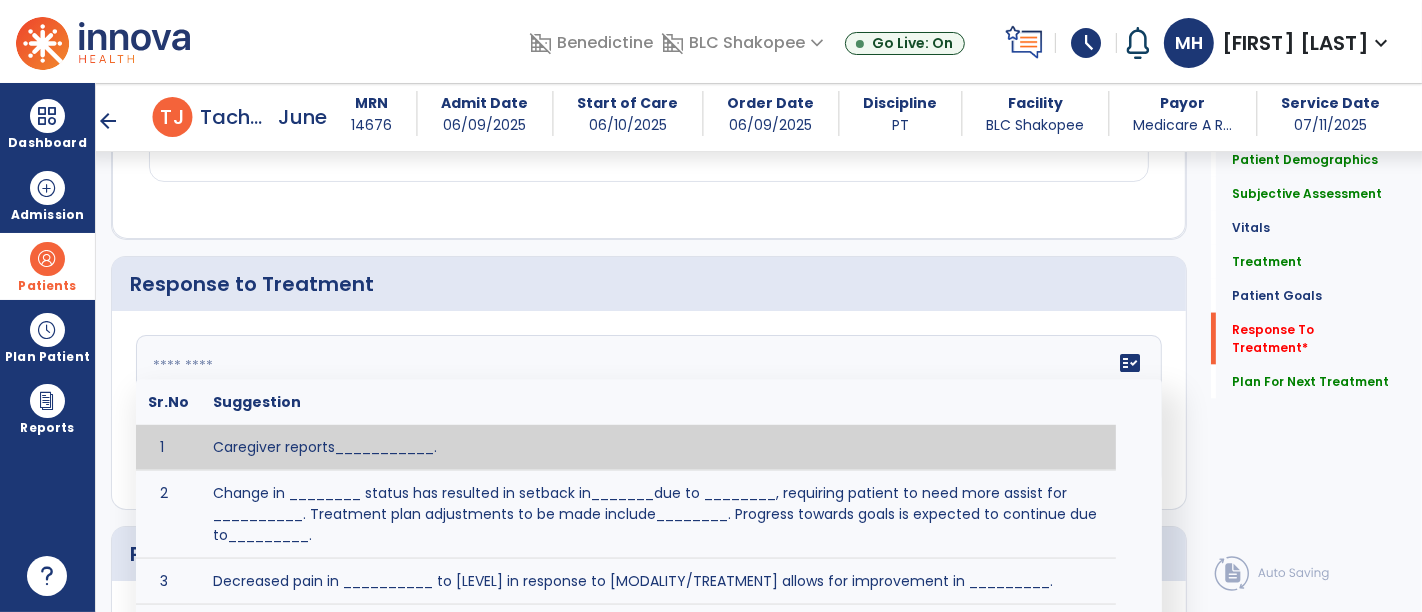 scroll, scrollTop: 2557, scrollLeft: 0, axis: vertical 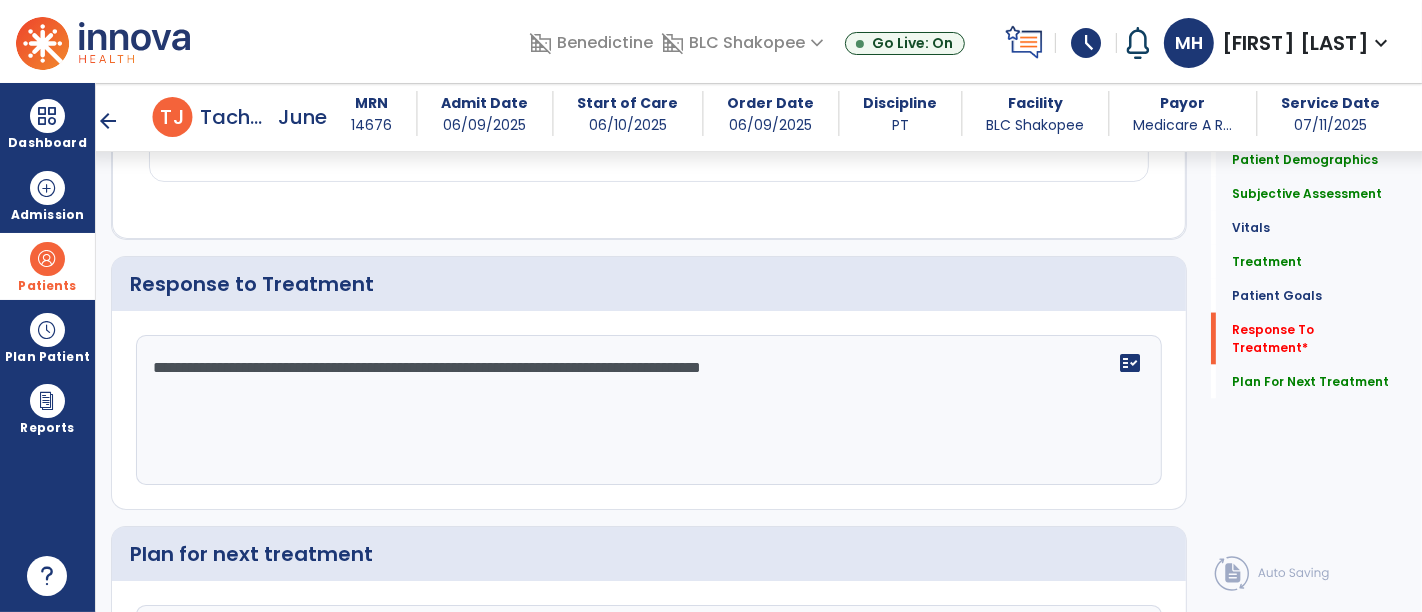 click on "**********" 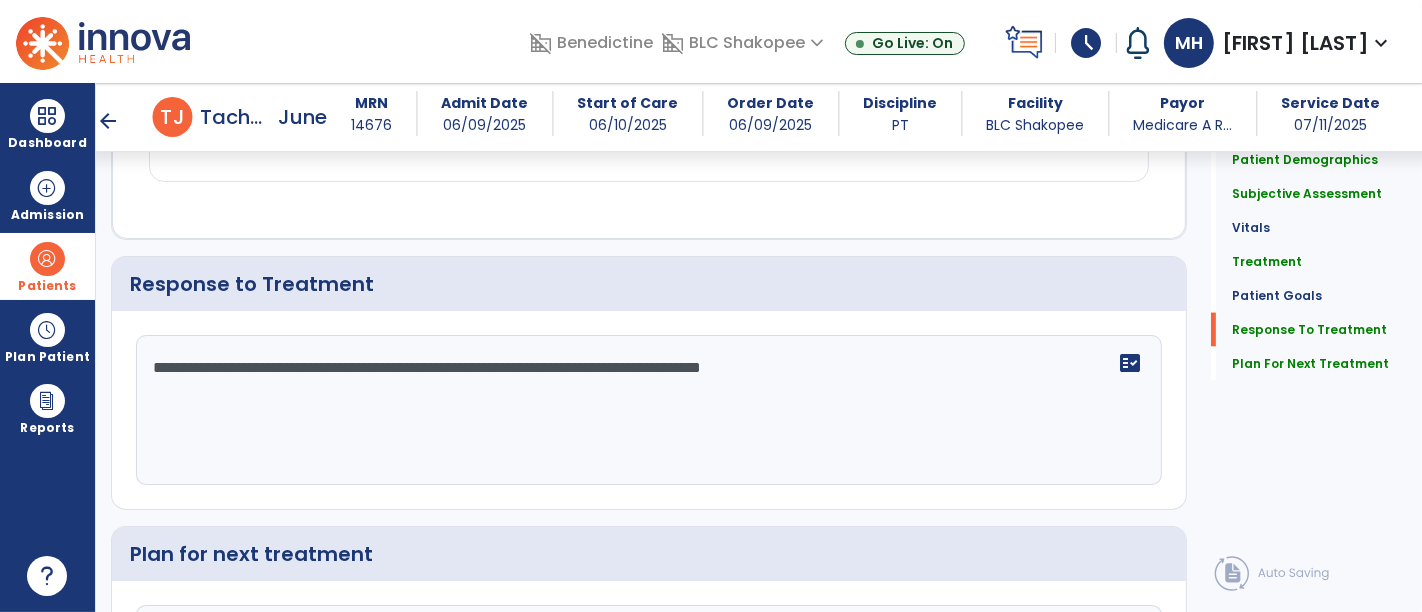 click on "**********" 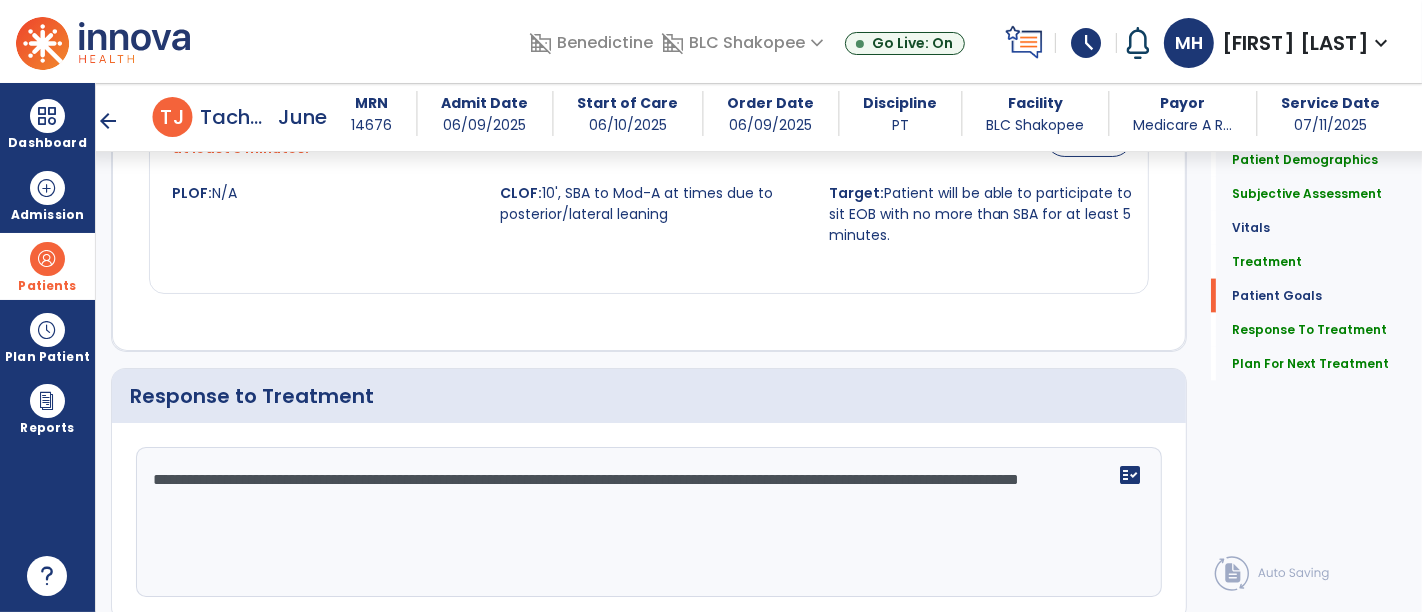 scroll, scrollTop: 2445, scrollLeft: 0, axis: vertical 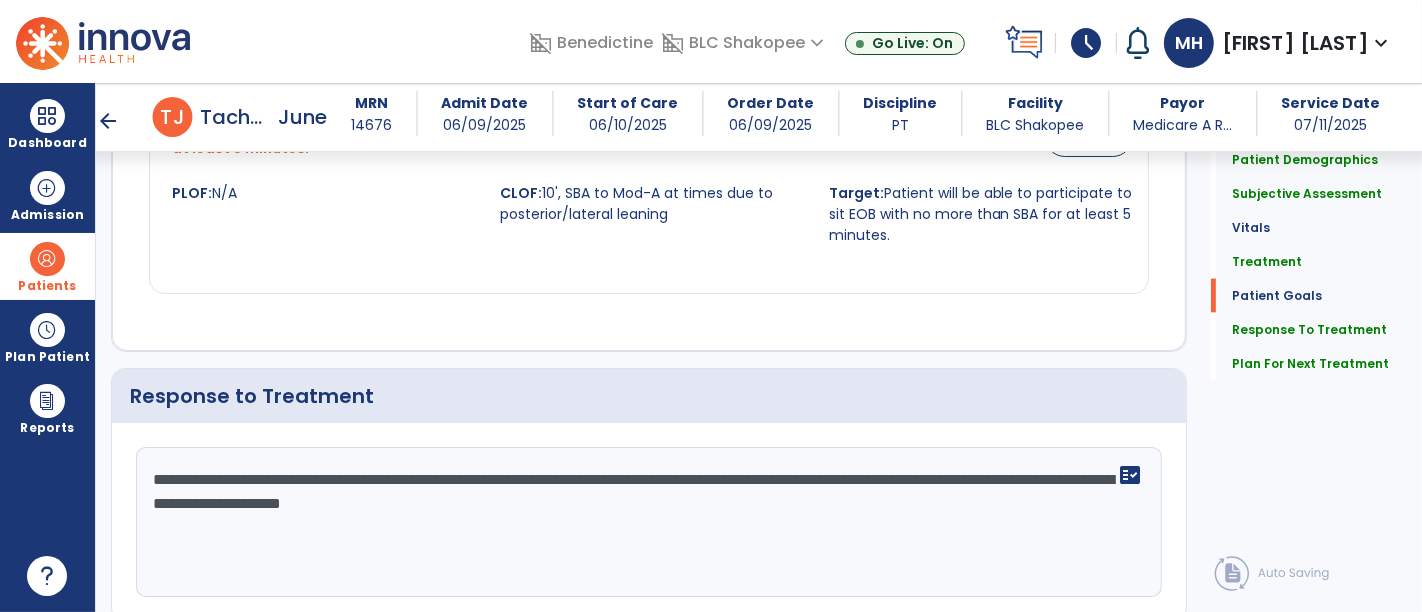 type on "**********" 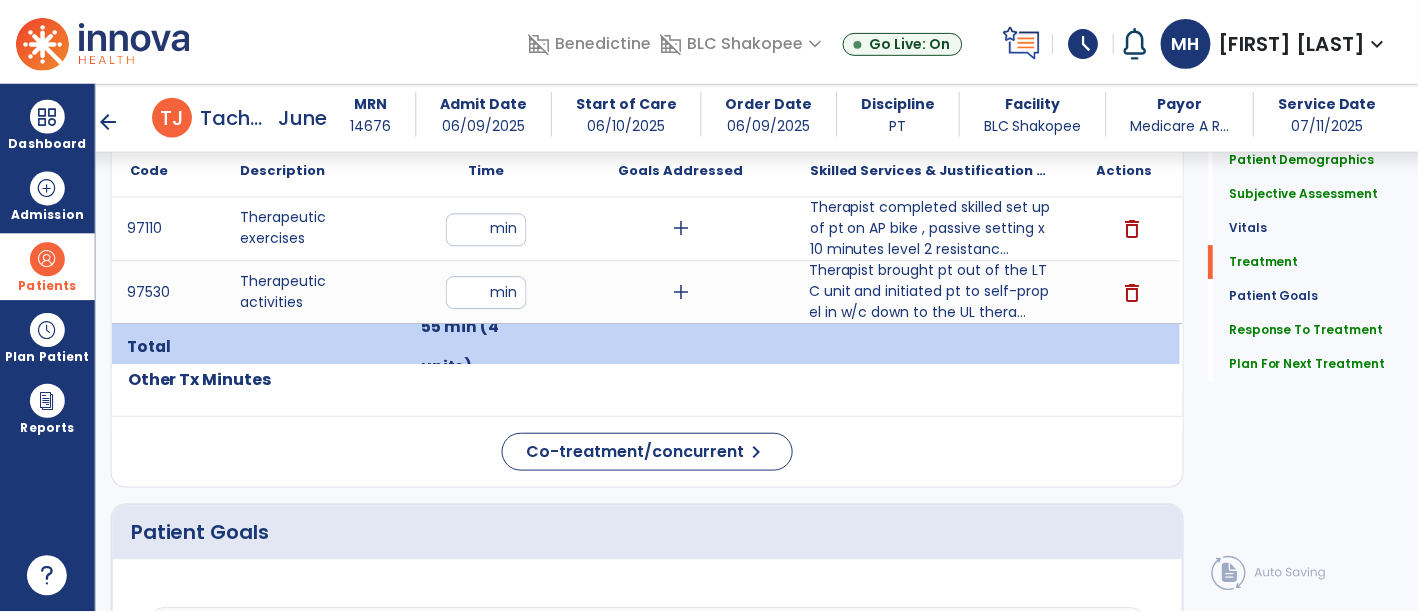 scroll, scrollTop: 1112, scrollLeft: 0, axis: vertical 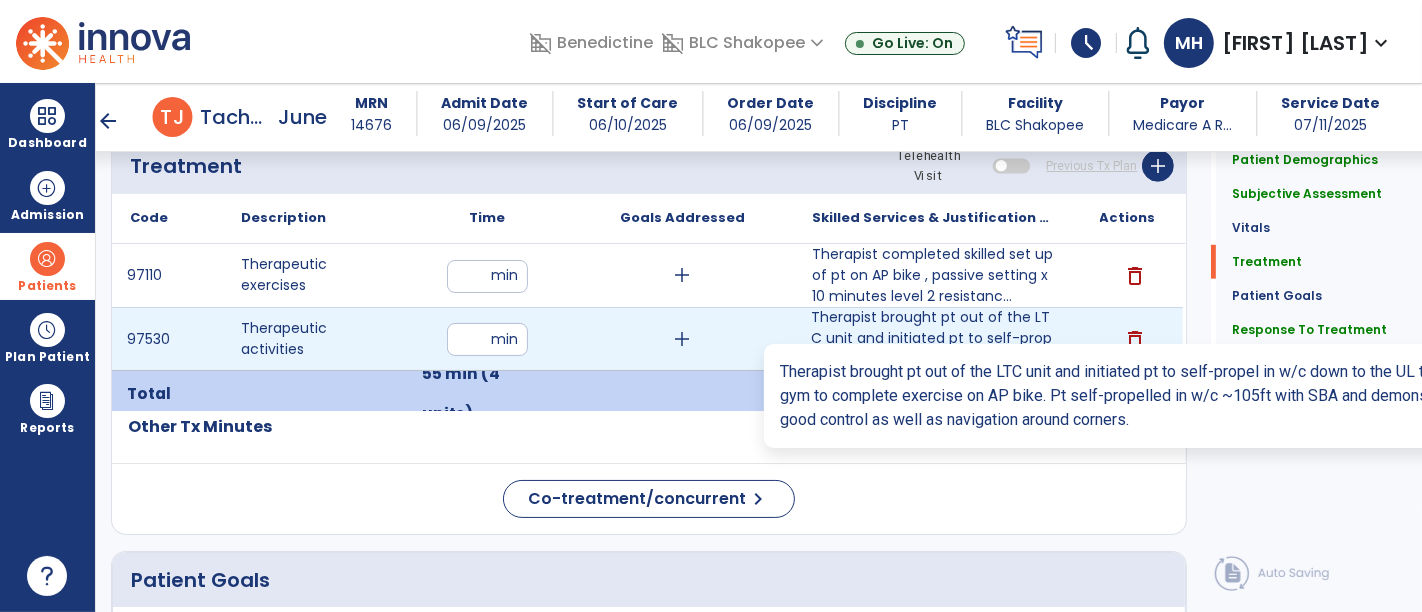 click on "Therapist brought pt out of the LTC unit and initiated pt to self-propel in w/c down to the UL thera..." at bounding box center (933, 338) 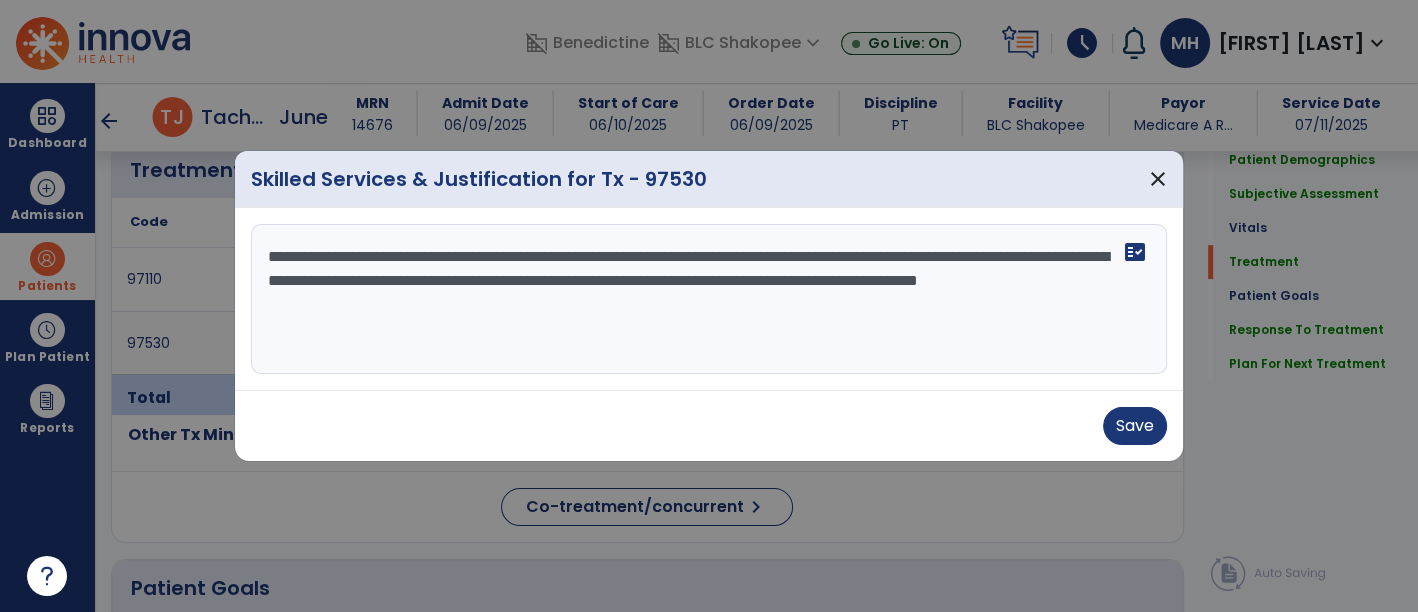 scroll, scrollTop: 1112, scrollLeft: 0, axis: vertical 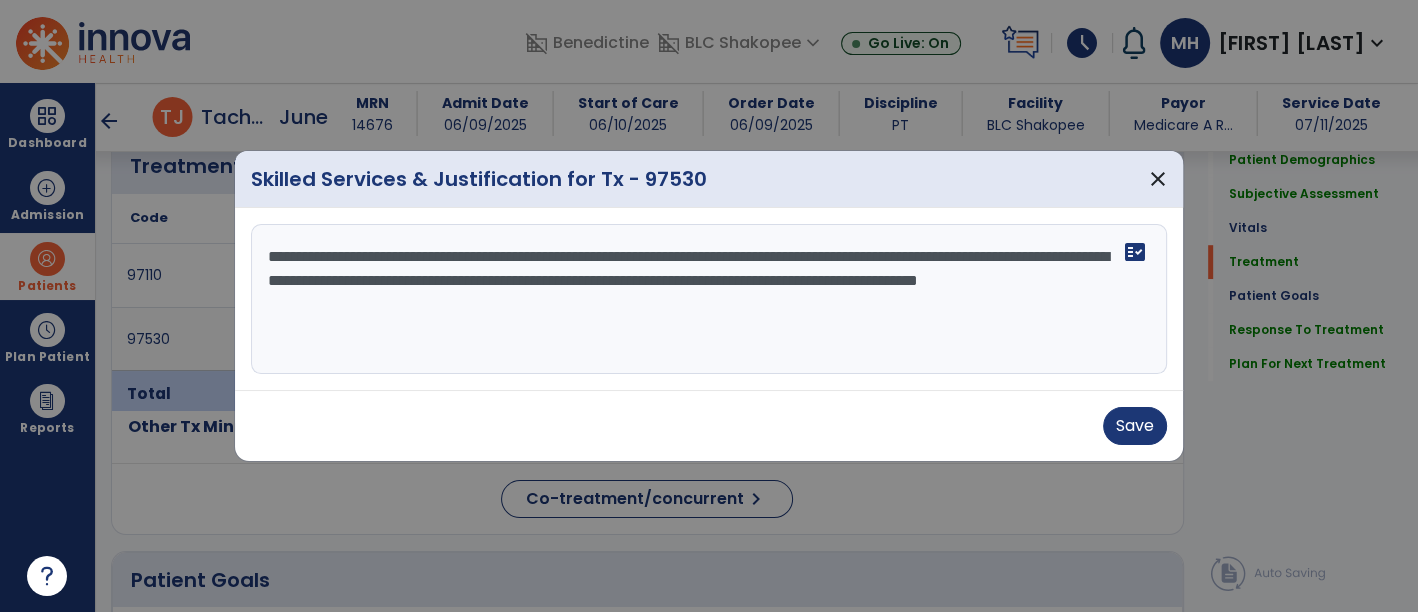 click on "**********" at bounding box center [709, 299] 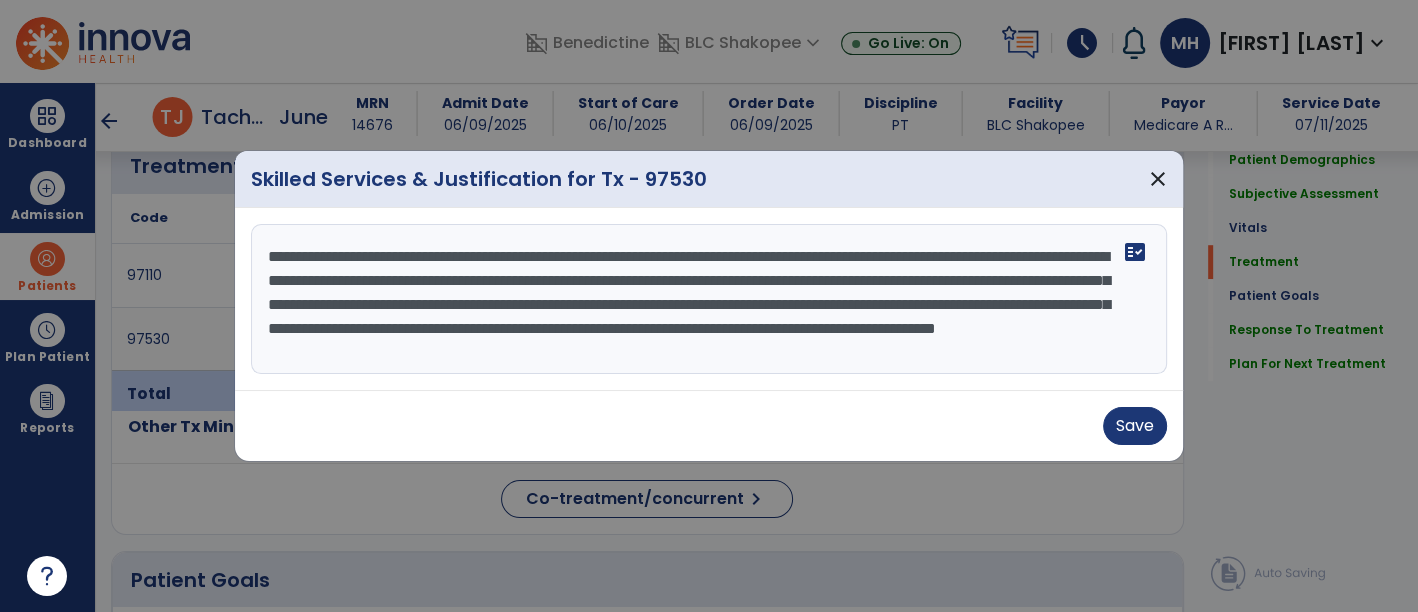 scroll, scrollTop: 15, scrollLeft: 0, axis: vertical 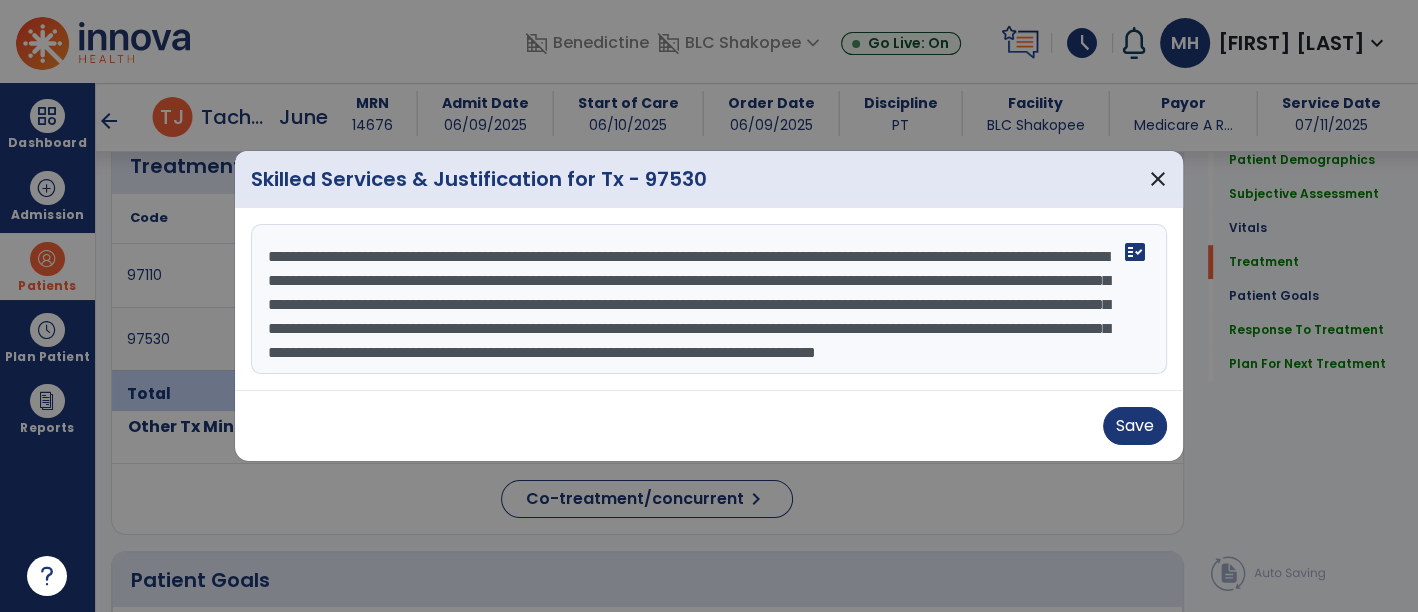 click on "**********" at bounding box center (709, 299) 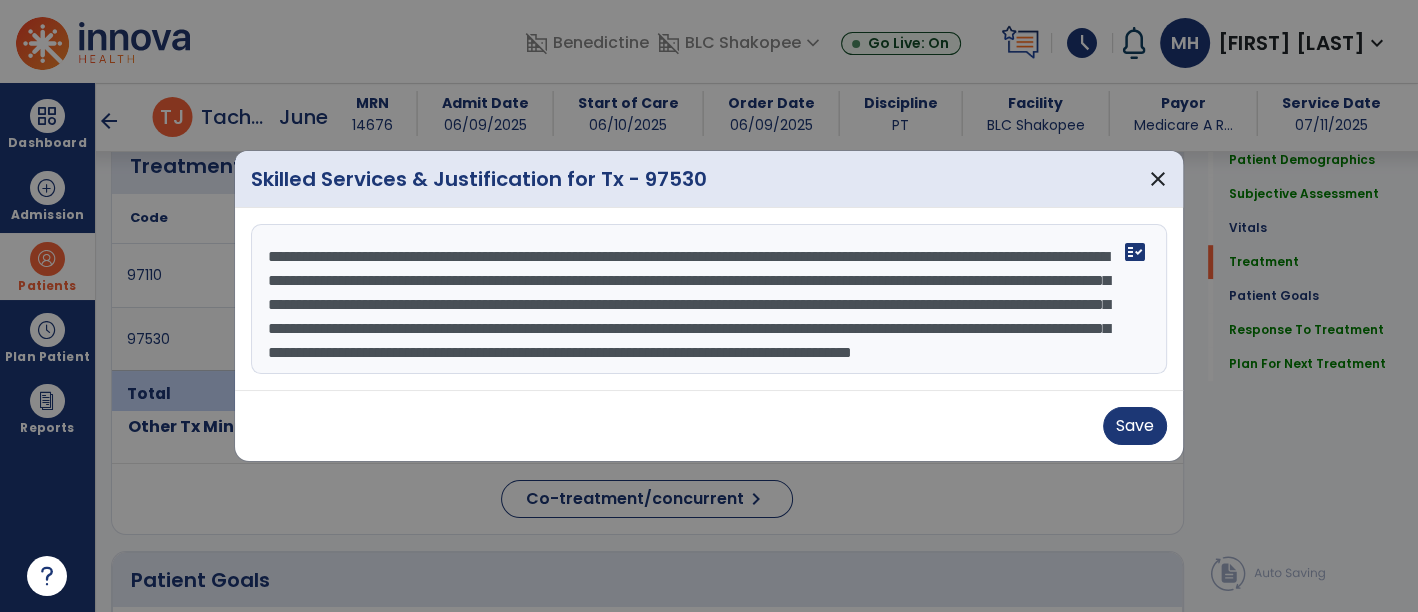 click on "**********" at bounding box center (709, 299) 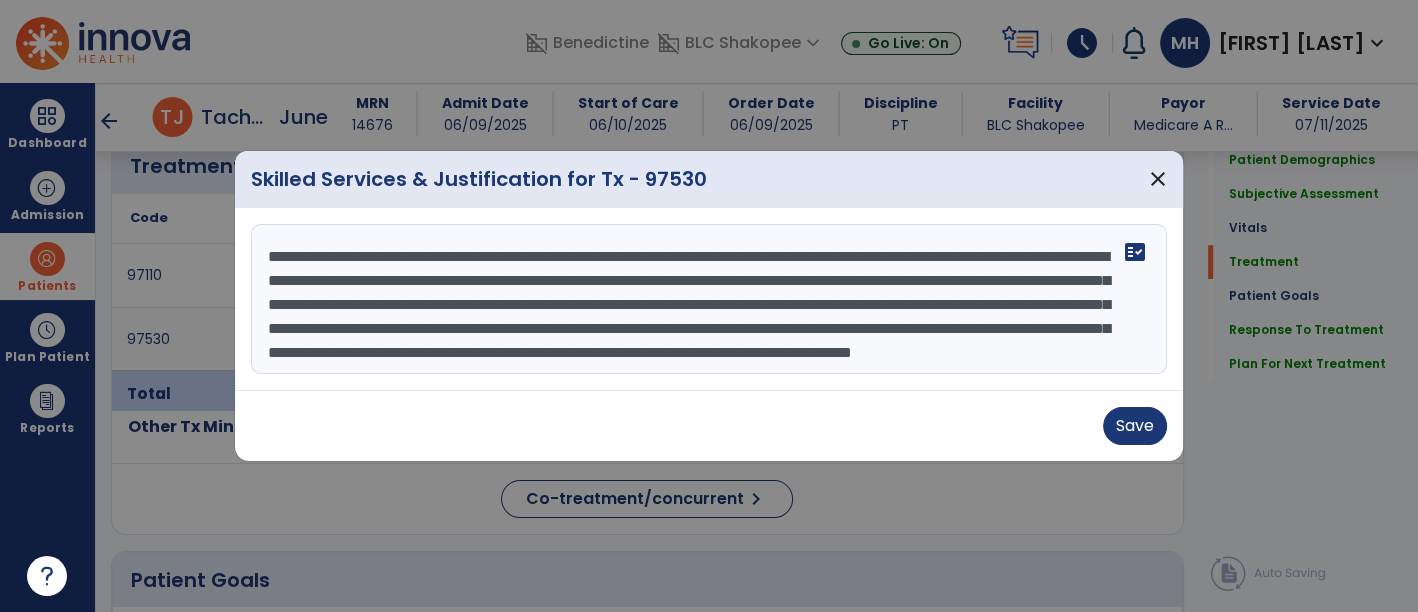click on "**********" at bounding box center (709, 299) 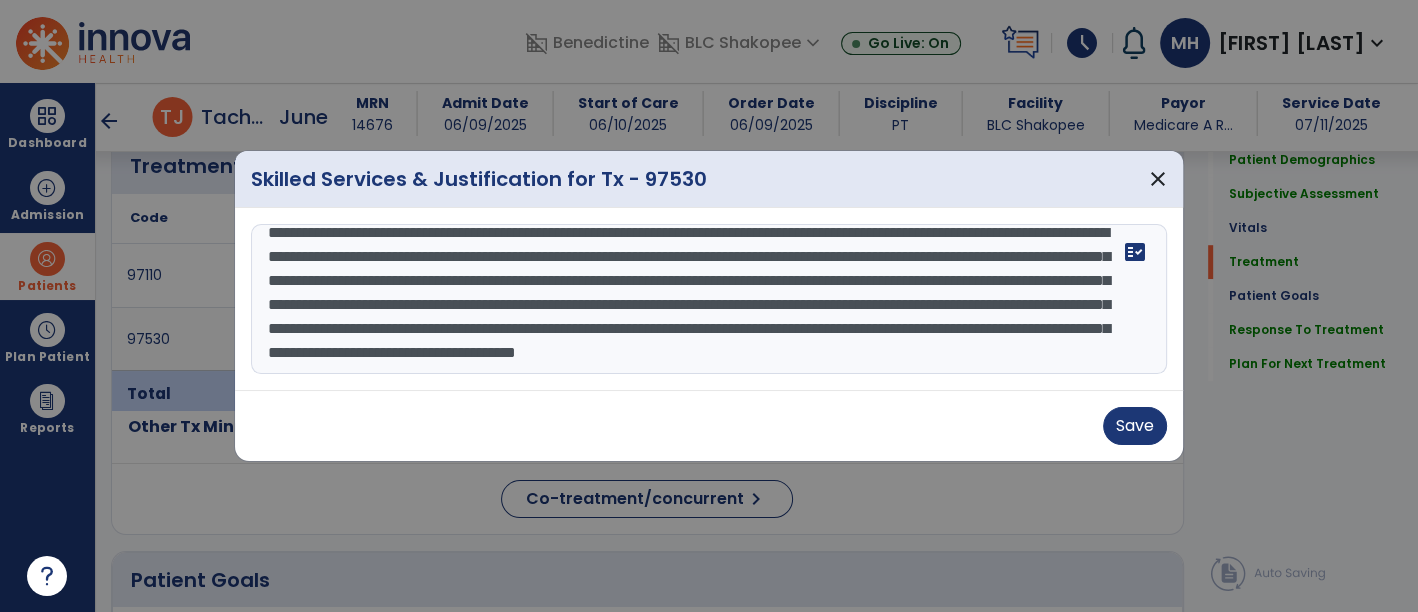 scroll, scrollTop: 63, scrollLeft: 0, axis: vertical 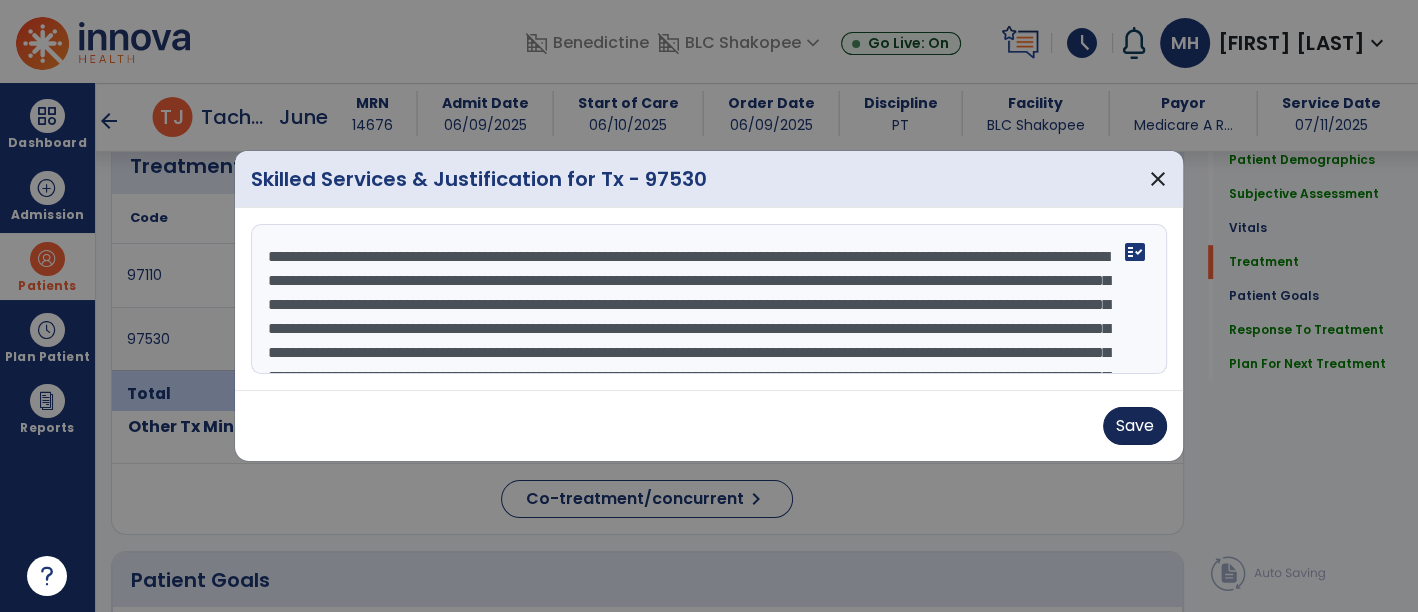 type on "**********" 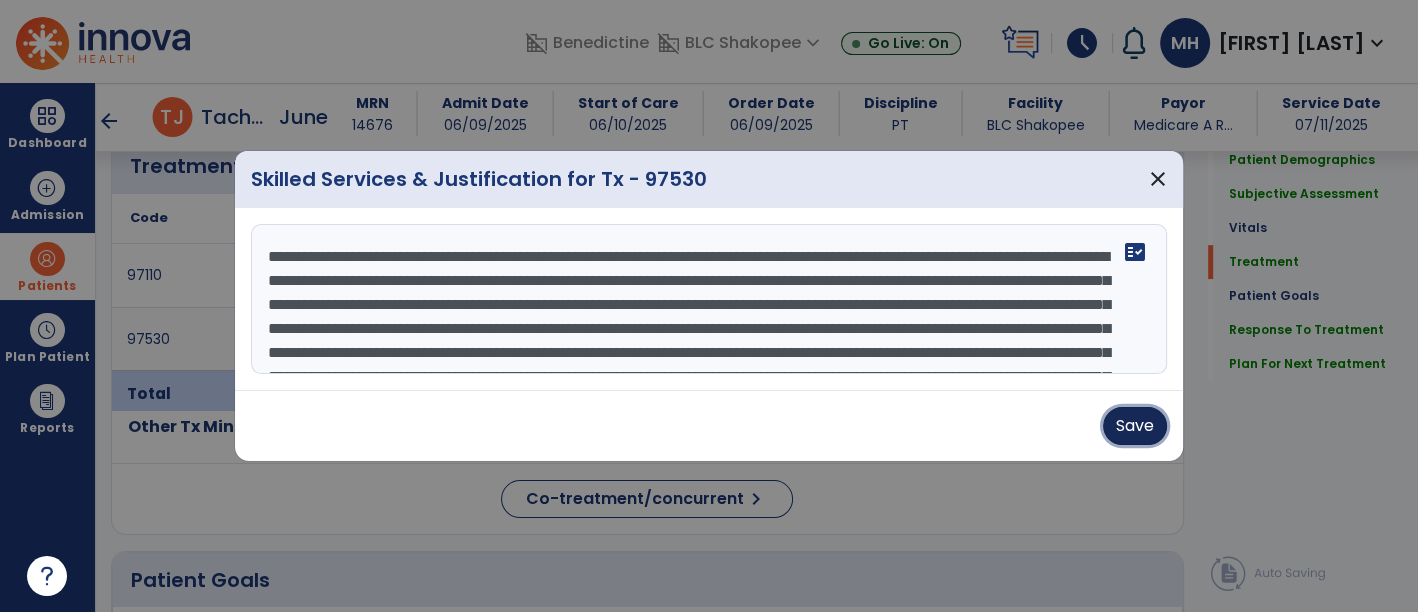 click on "Save" at bounding box center (1135, 426) 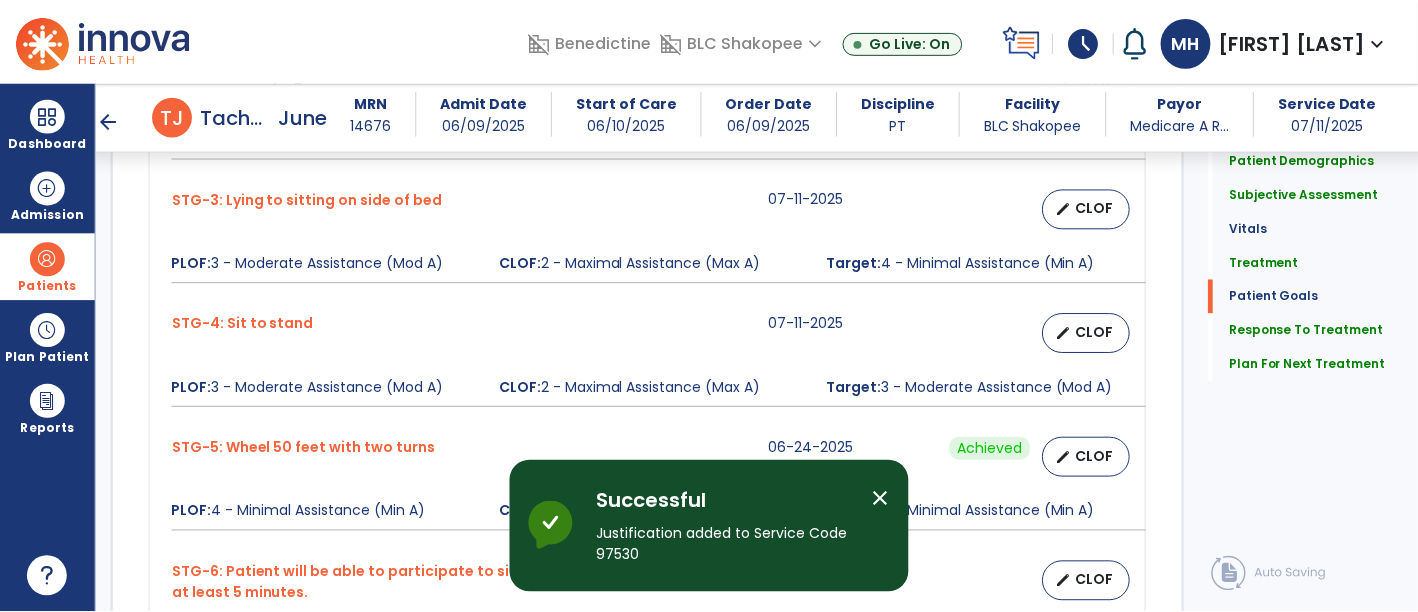 scroll, scrollTop: 2779, scrollLeft: 0, axis: vertical 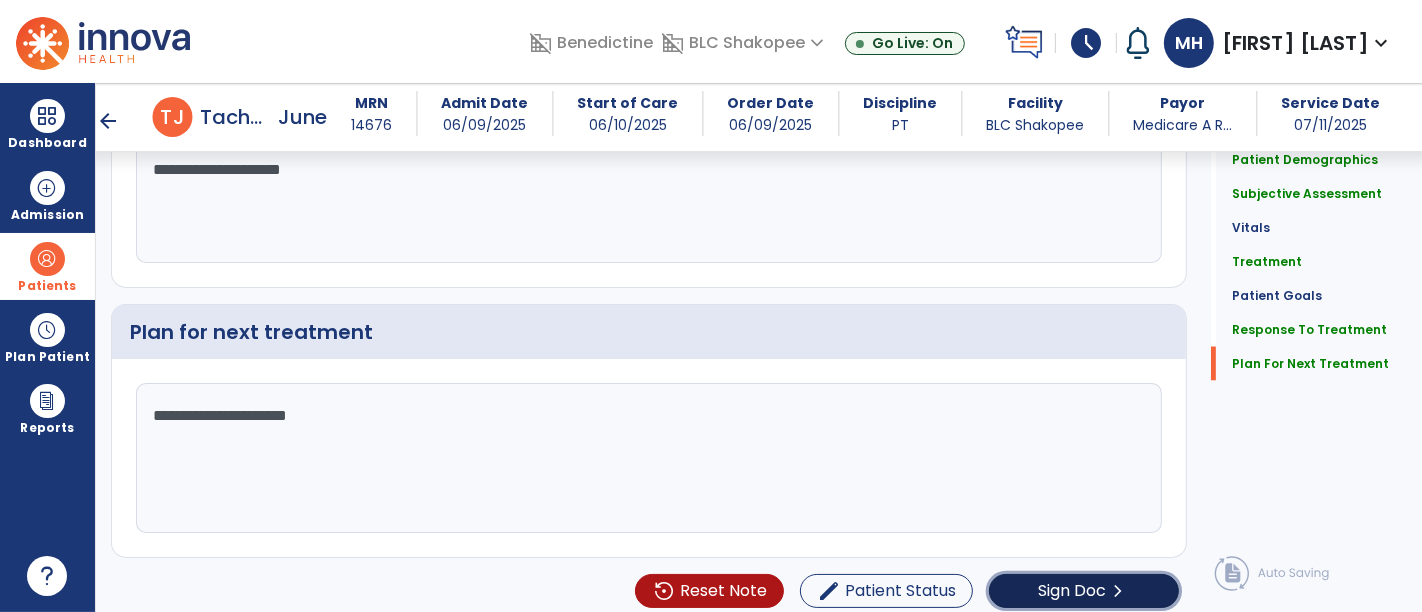 click on "Sign Doc  chevron_right" 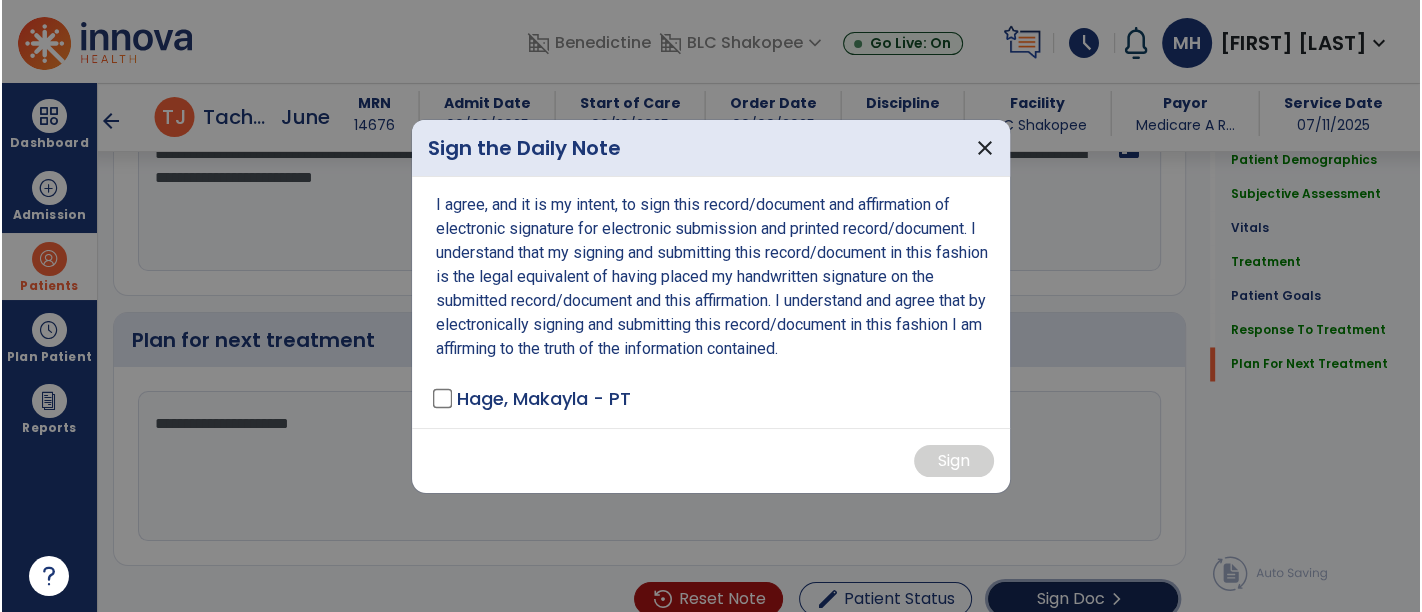 scroll, scrollTop: 2779, scrollLeft: 0, axis: vertical 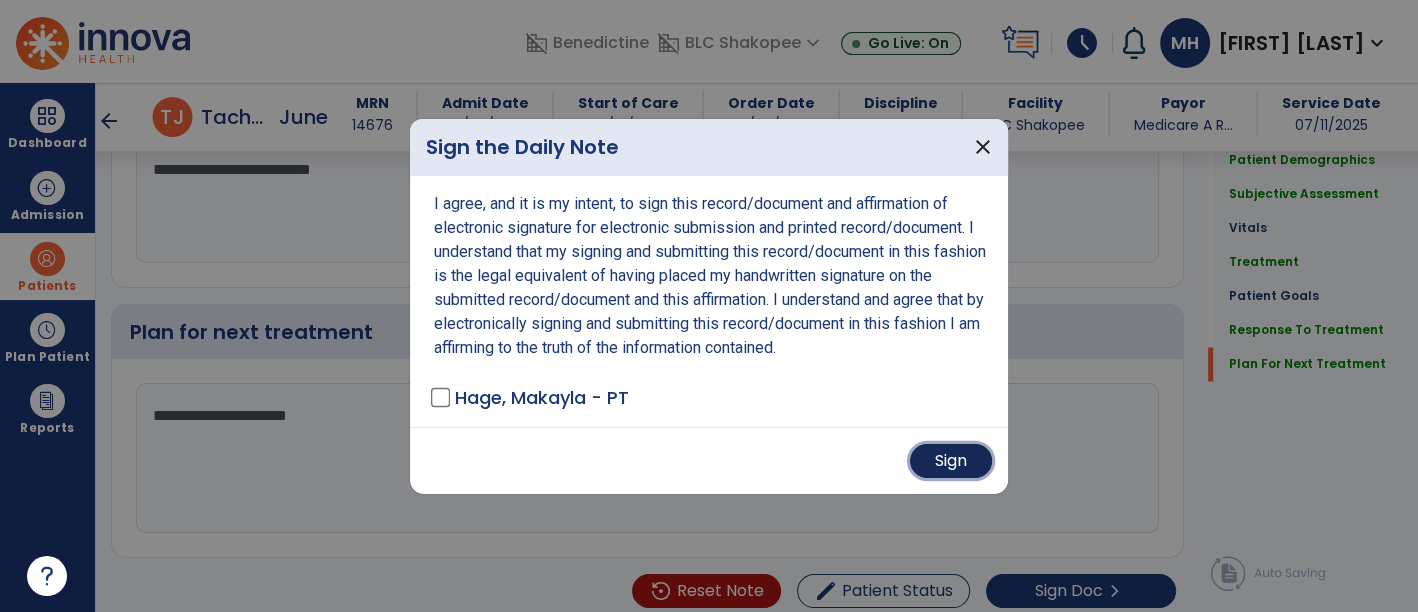 click on "Sign" at bounding box center (951, 461) 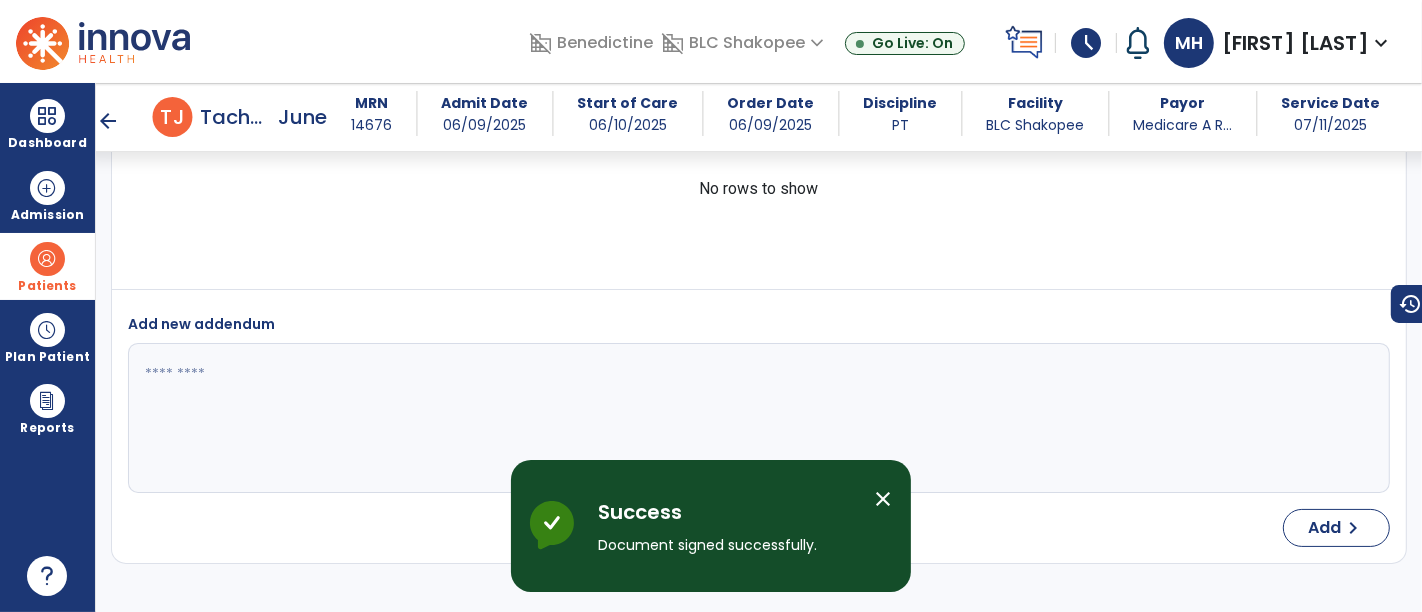 click at bounding box center (47, 259) 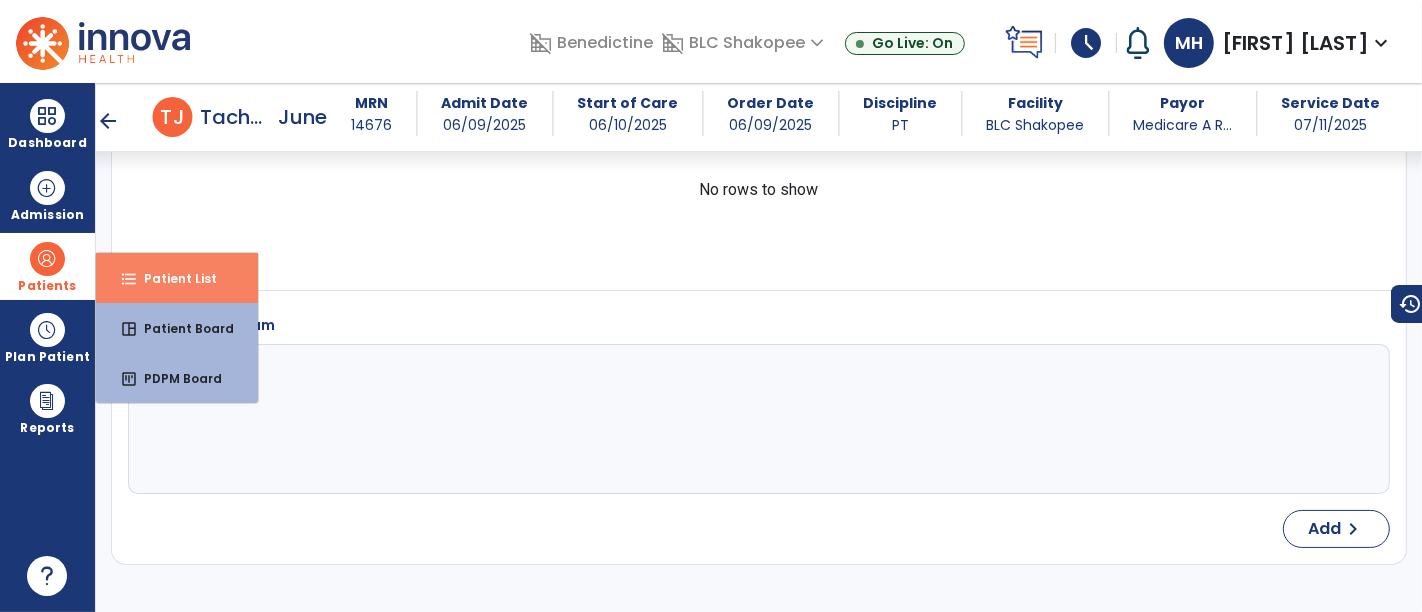 click on "format_list_bulleted  Patient List" at bounding box center (177, 278) 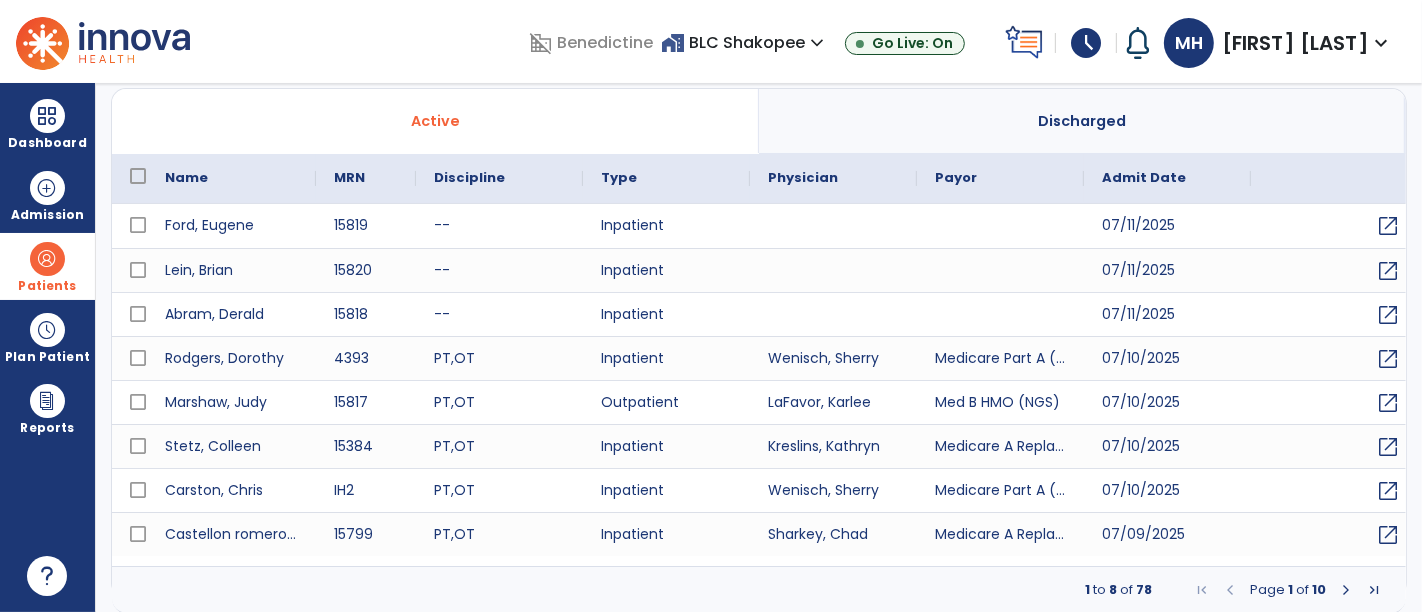select on "***" 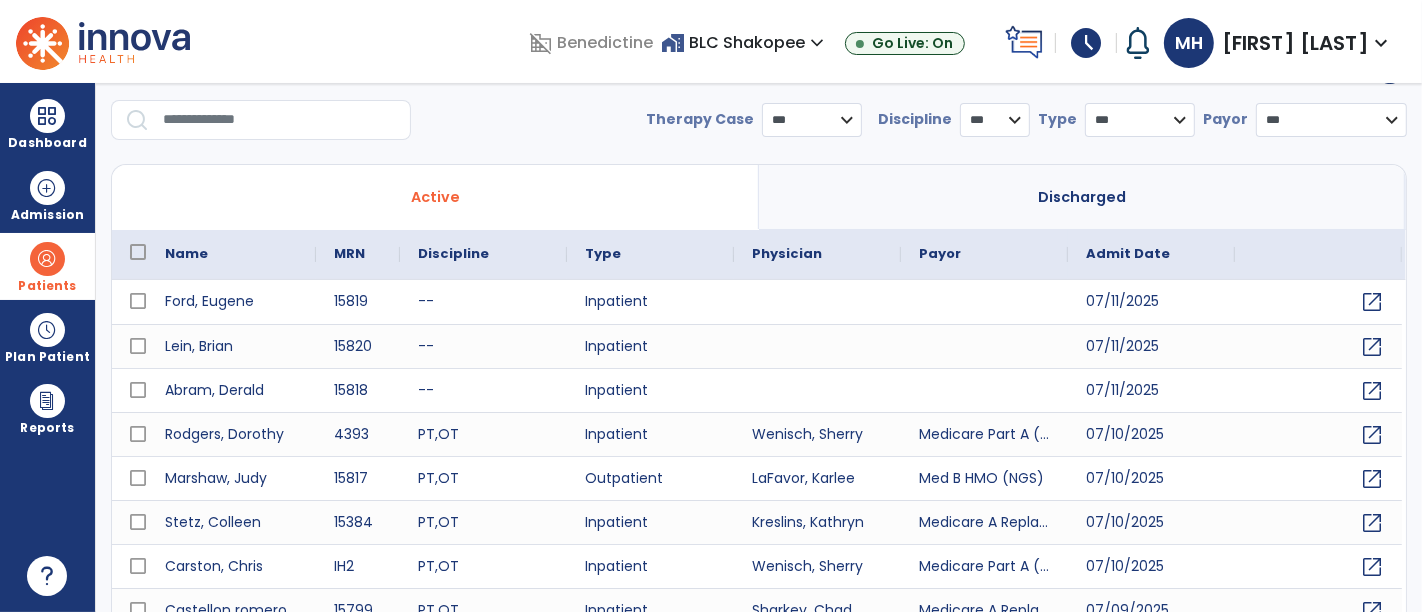 scroll, scrollTop: 18, scrollLeft: 0, axis: vertical 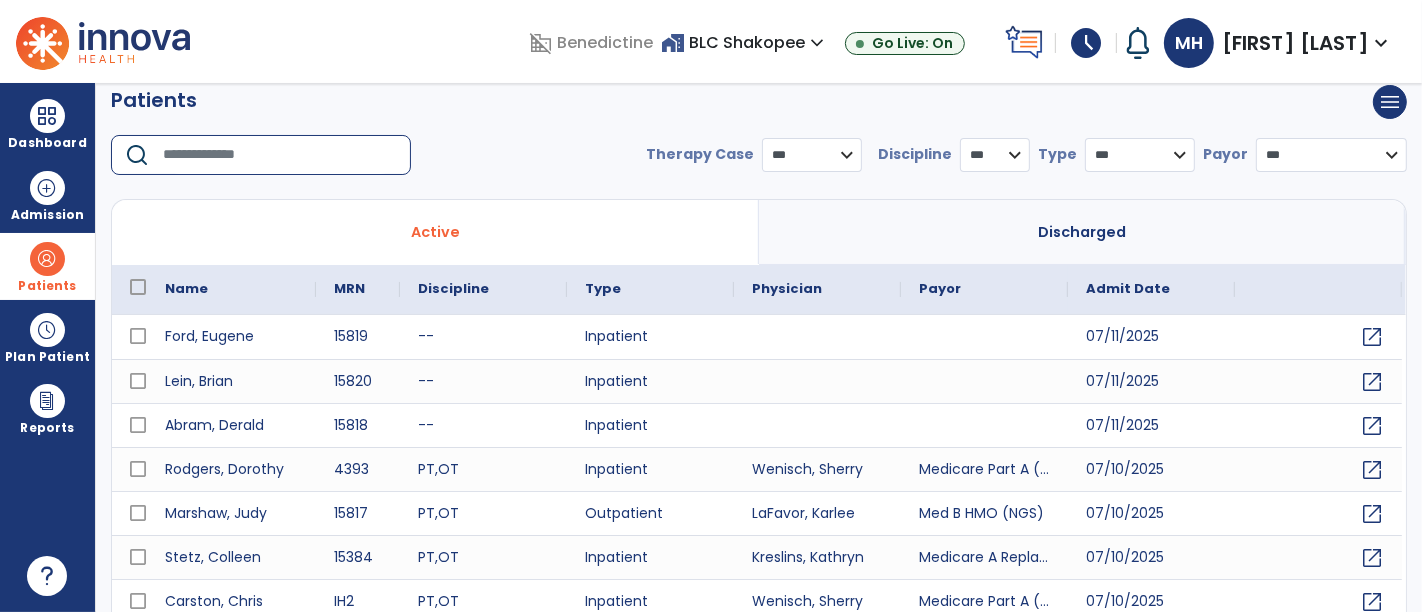 click at bounding box center [280, 155] 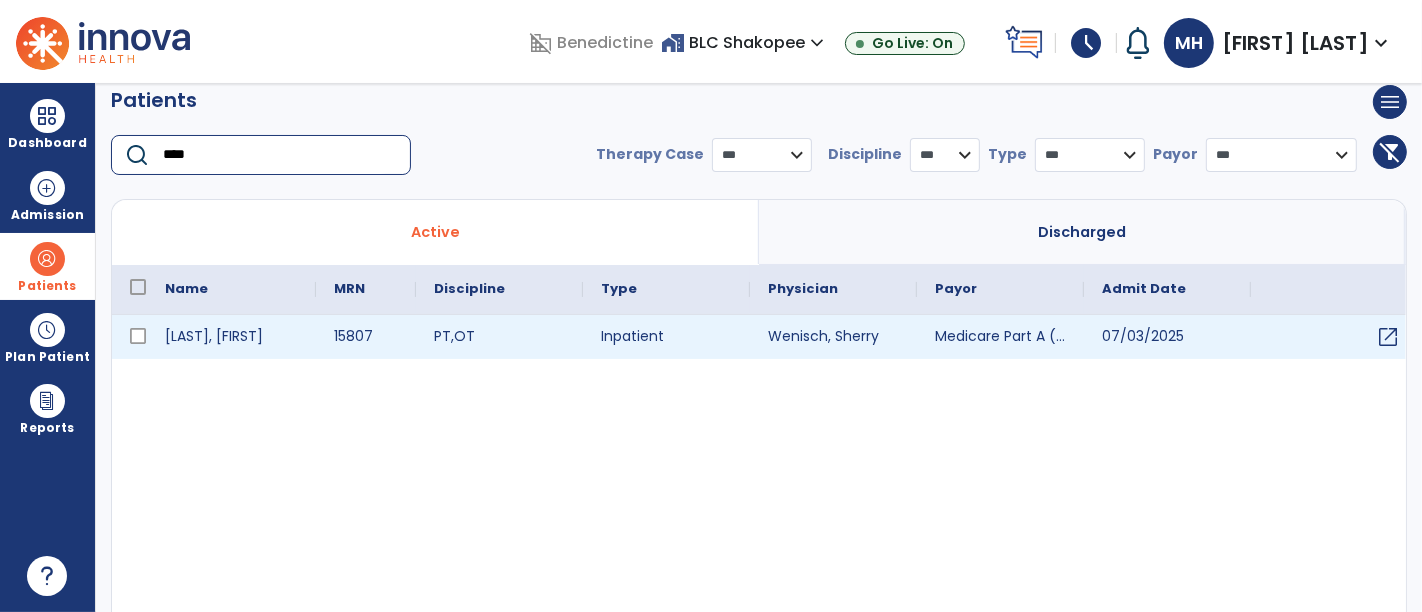 type on "****" 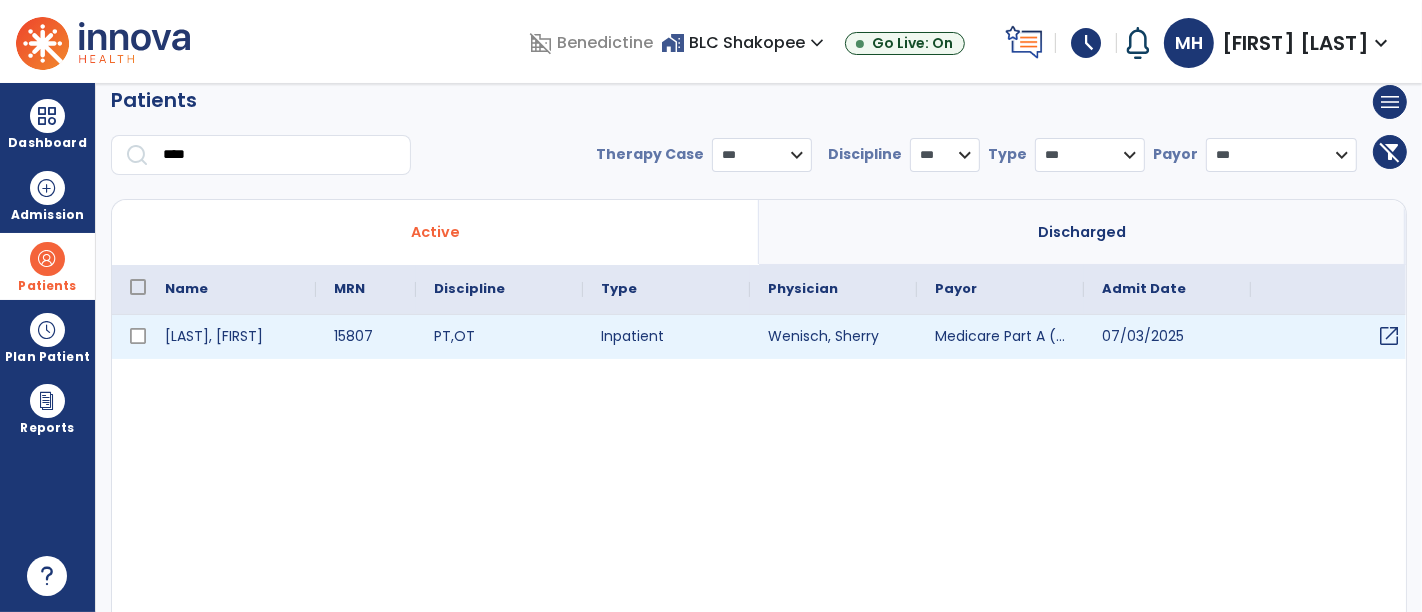 click on "open_in_new" at bounding box center (1389, 336) 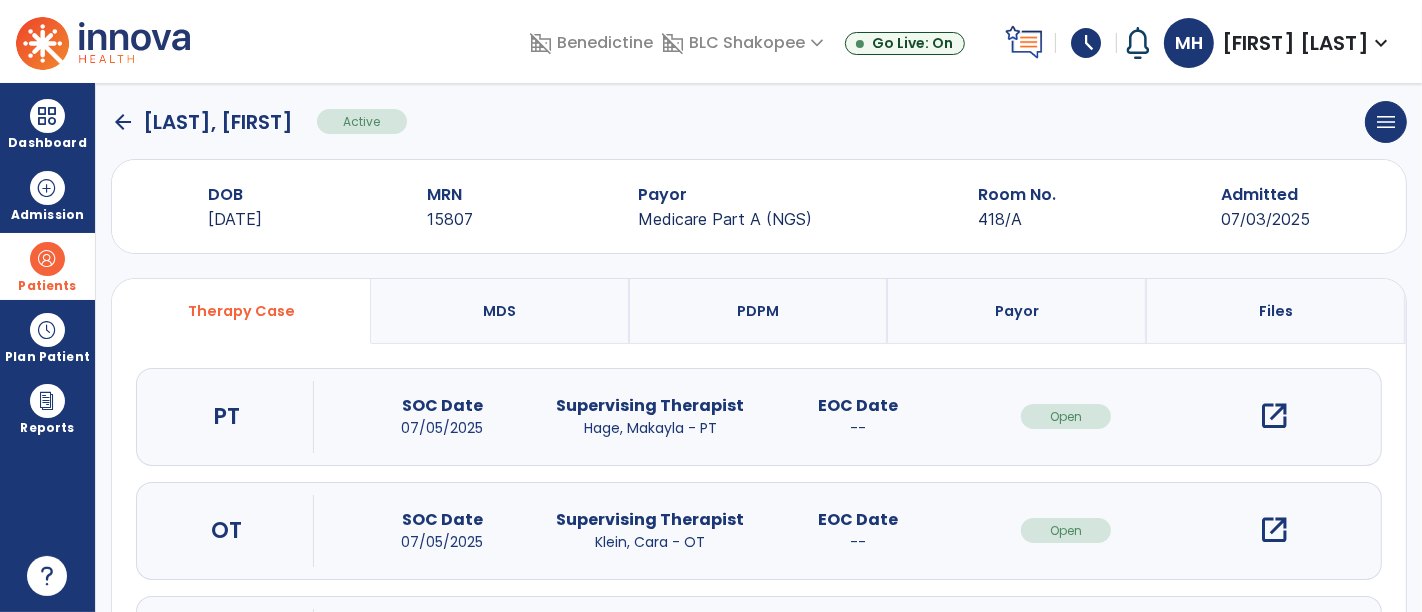 click on "open_in_new" at bounding box center (1274, 416) 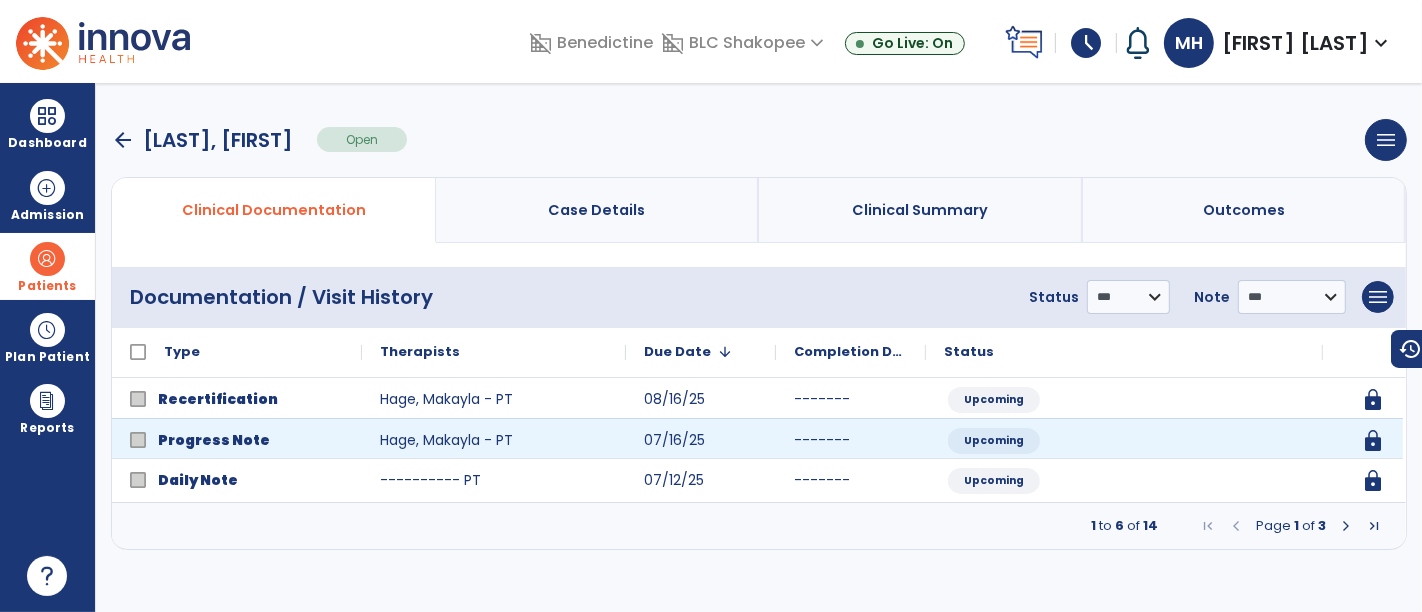 scroll, scrollTop: 0, scrollLeft: 0, axis: both 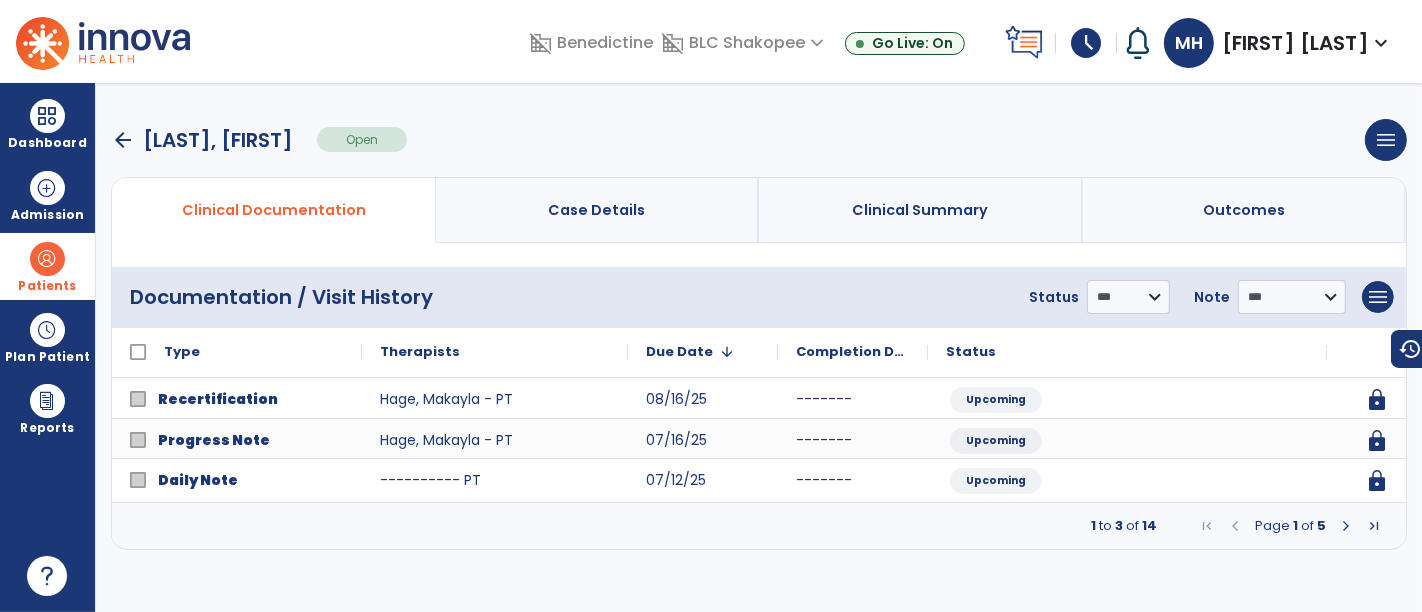 click at bounding box center [1346, 526] 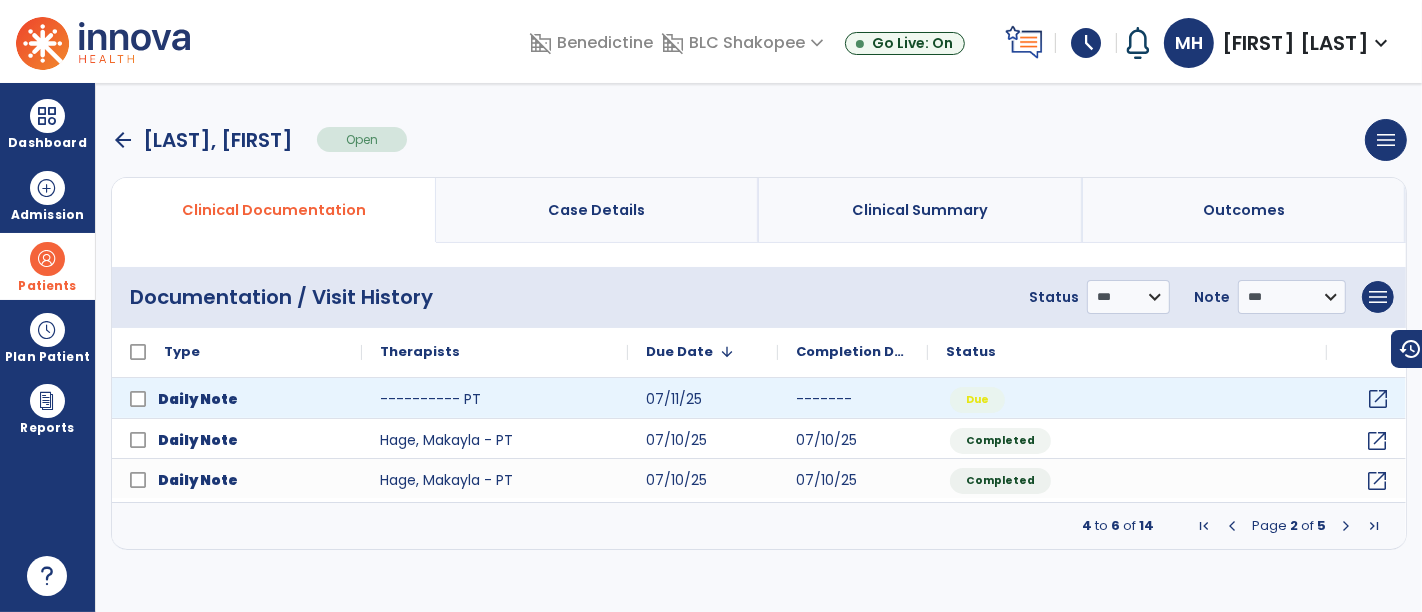 click on "open_in_new" 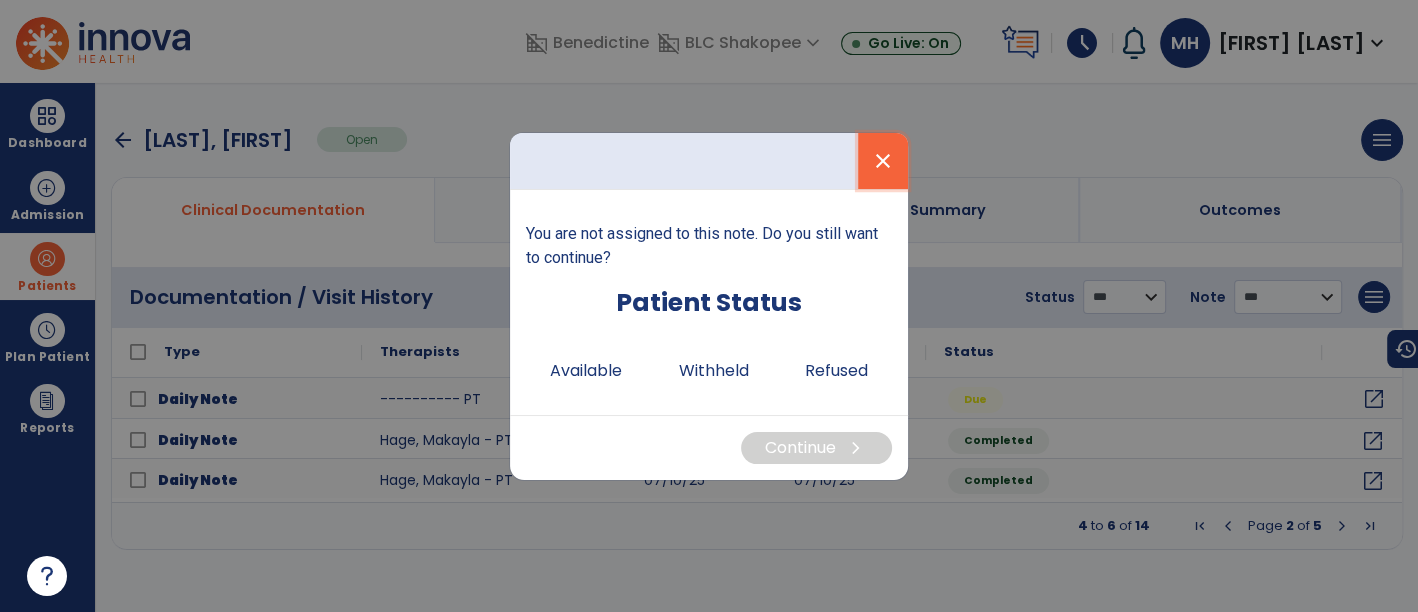click on "close" at bounding box center [883, 161] 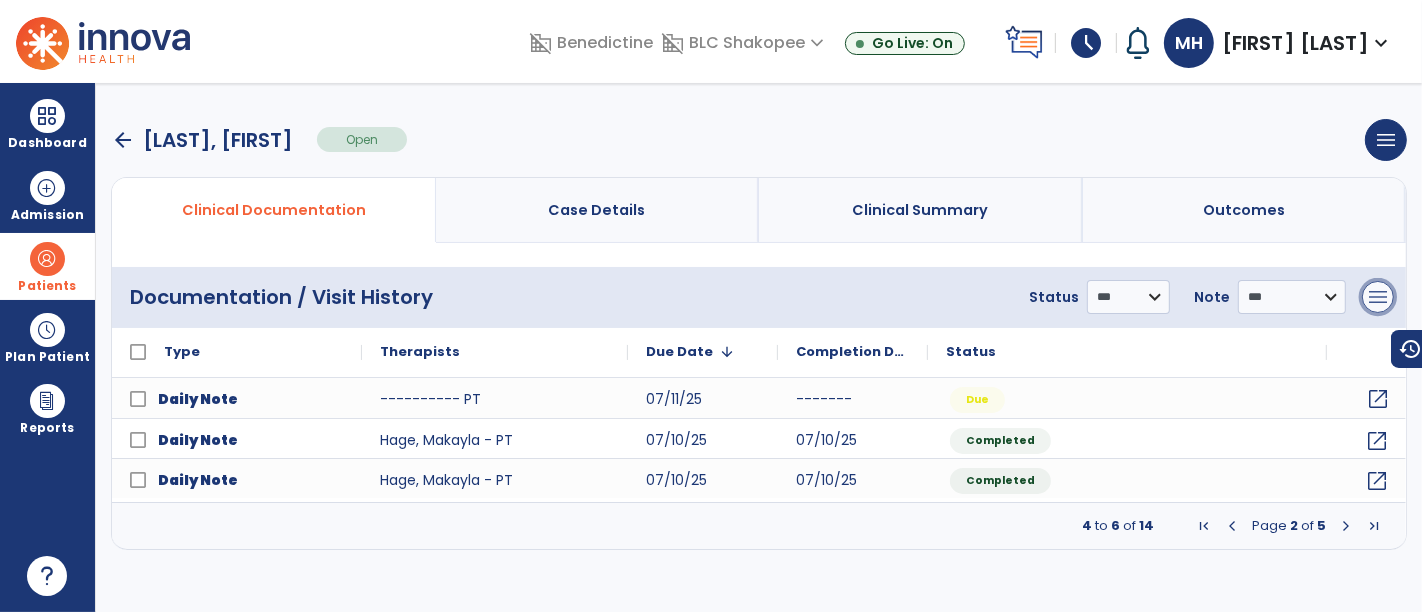 click on "menu" at bounding box center [1378, 297] 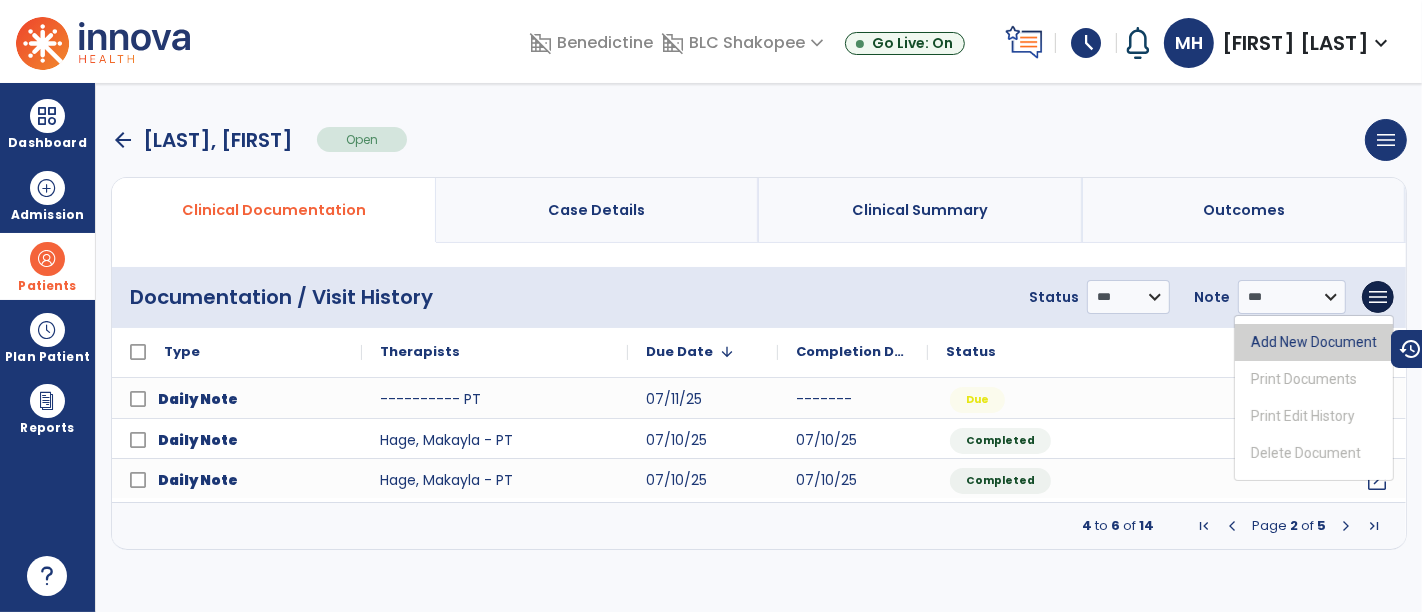 click on "Add New Document" at bounding box center (1314, 342) 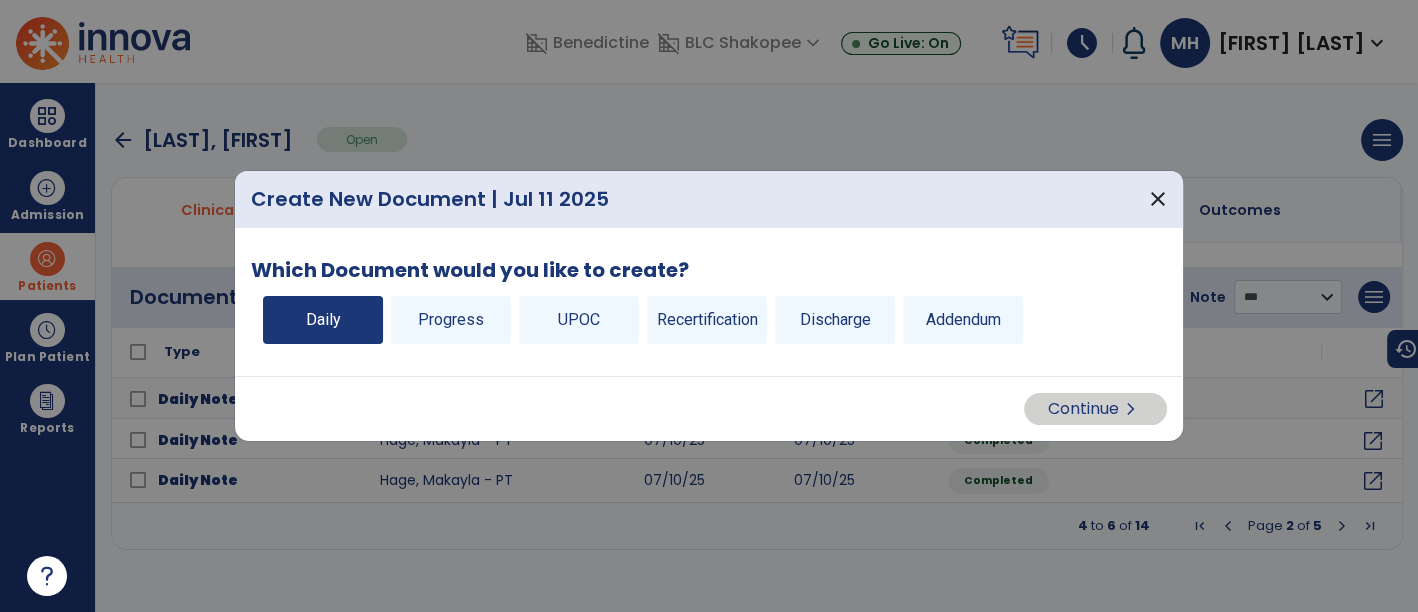 click on "Daily" at bounding box center [323, 320] 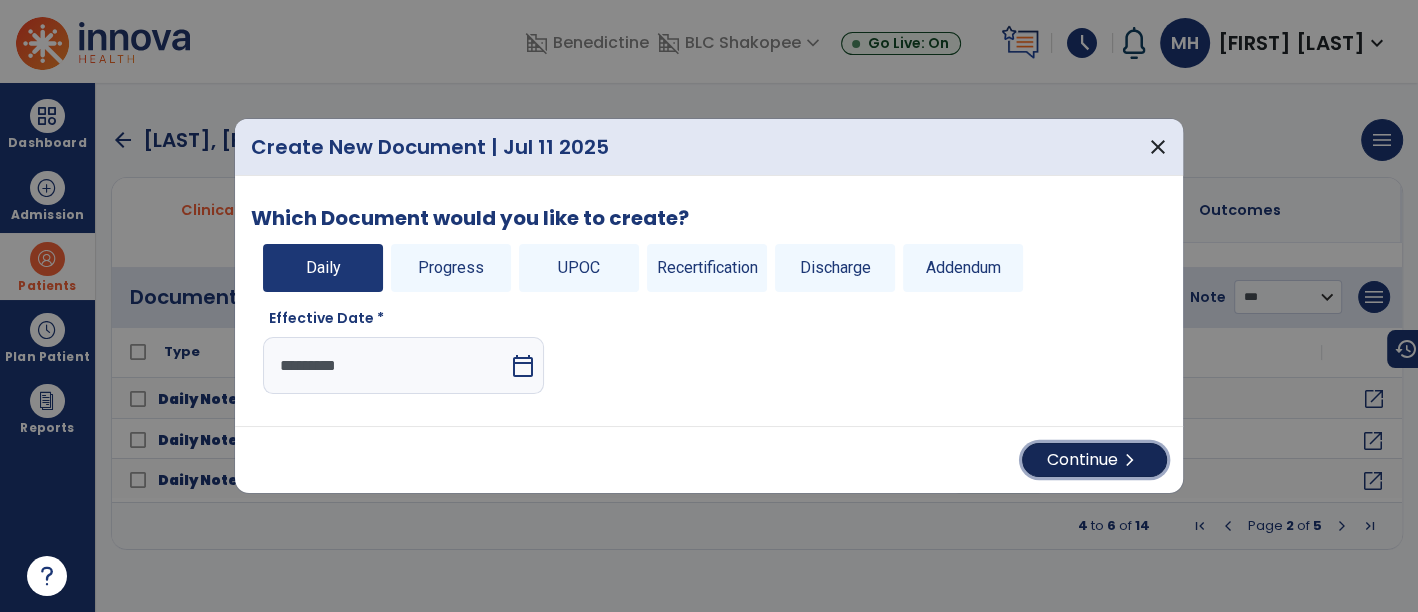 click on "Continue   chevron_right" at bounding box center (1094, 460) 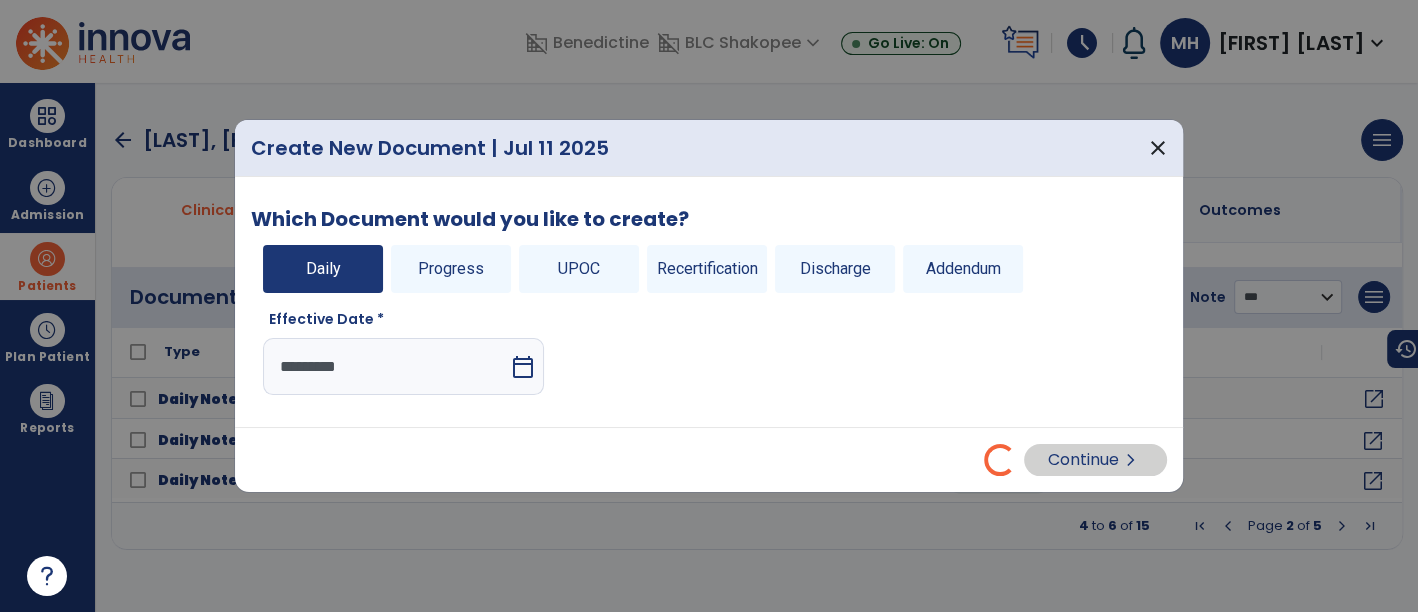 select on "*" 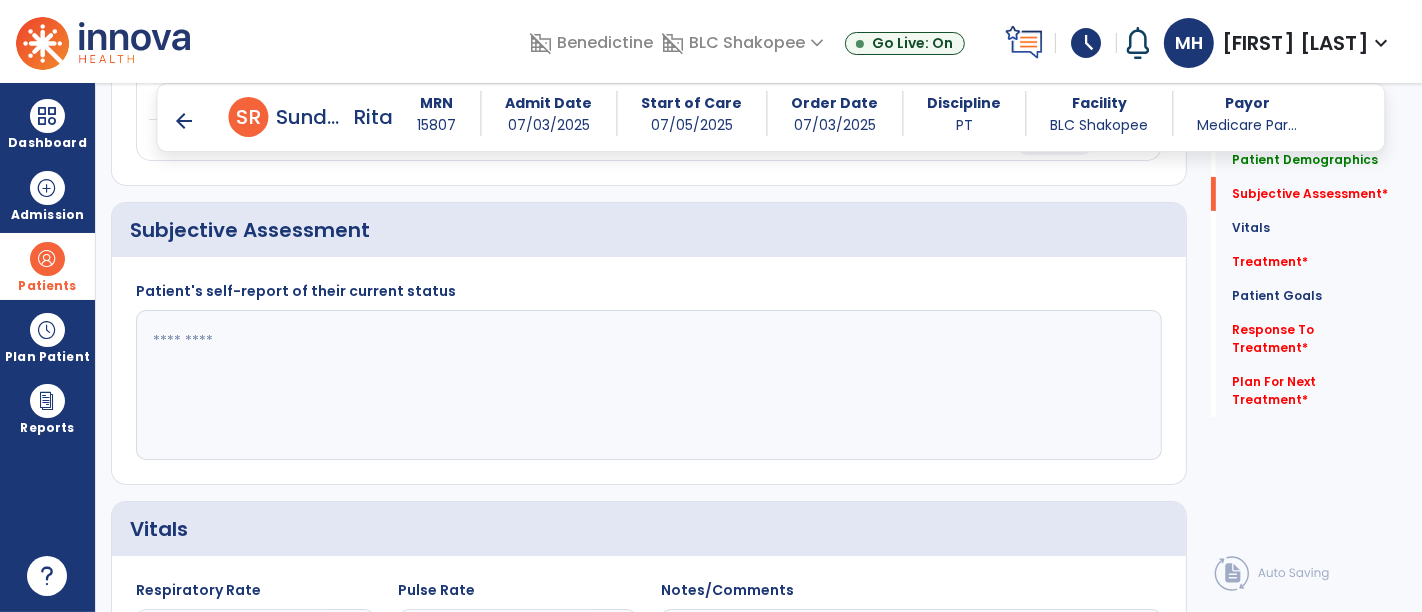 scroll, scrollTop: 333, scrollLeft: 0, axis: vertical 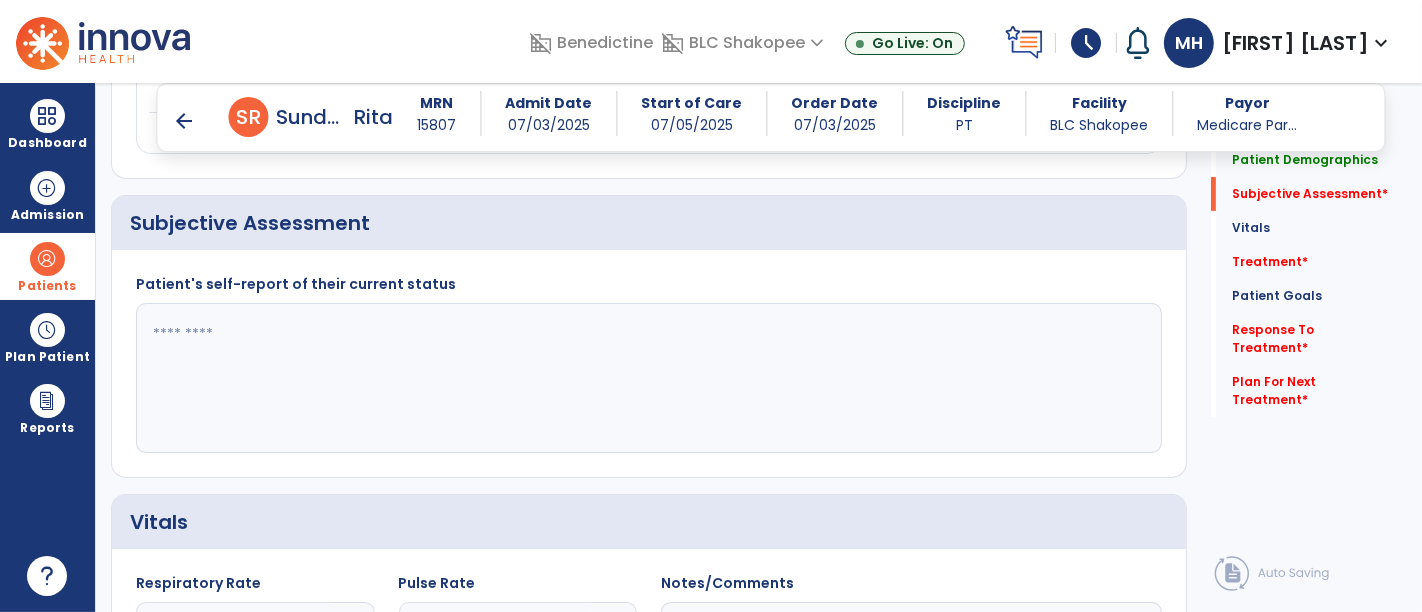 click 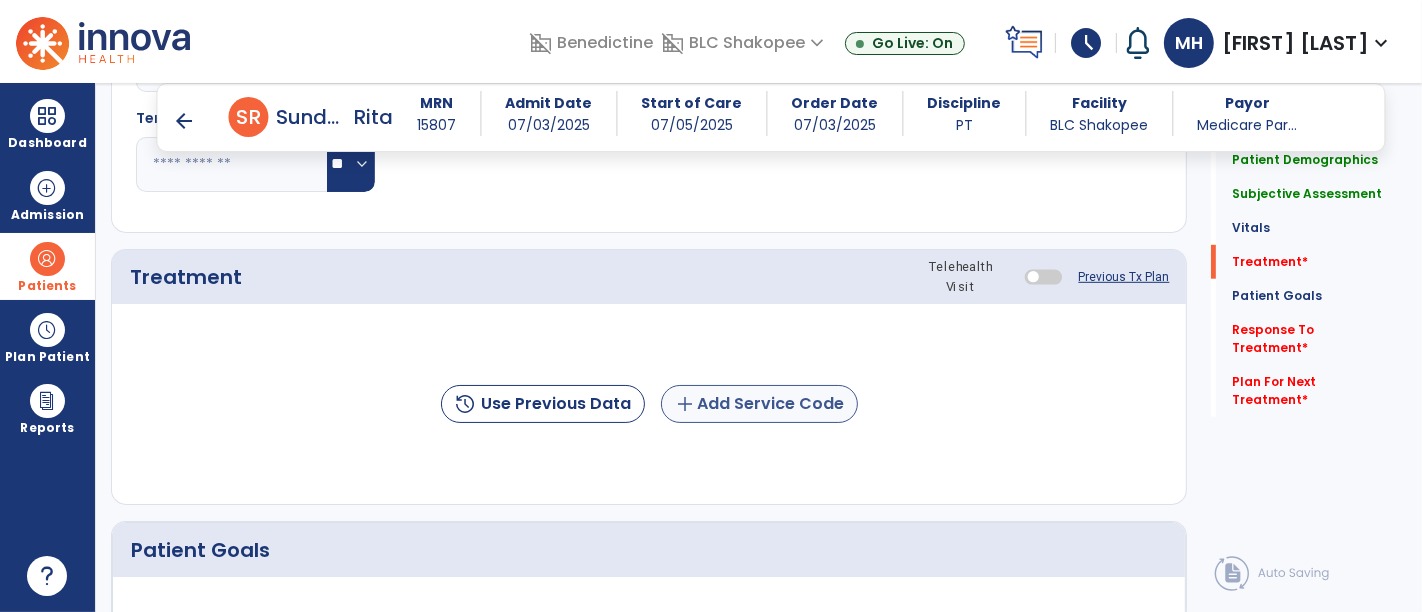 type on "**********" 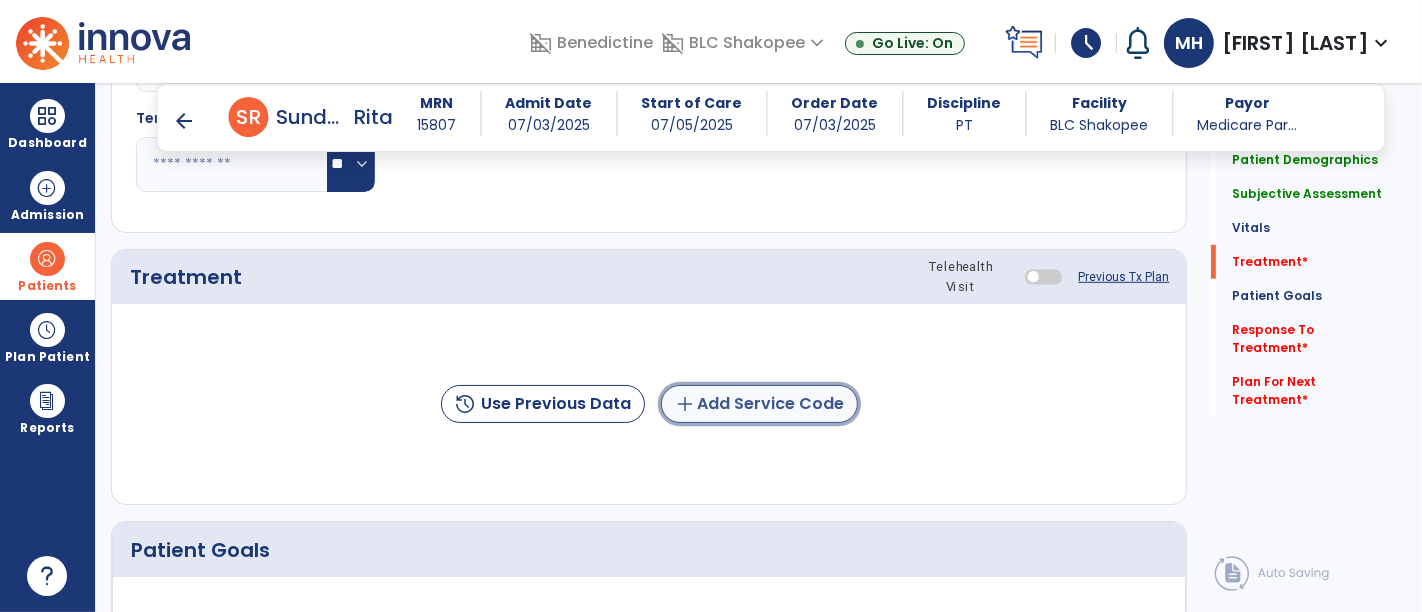 click on "add  Add Service Code" 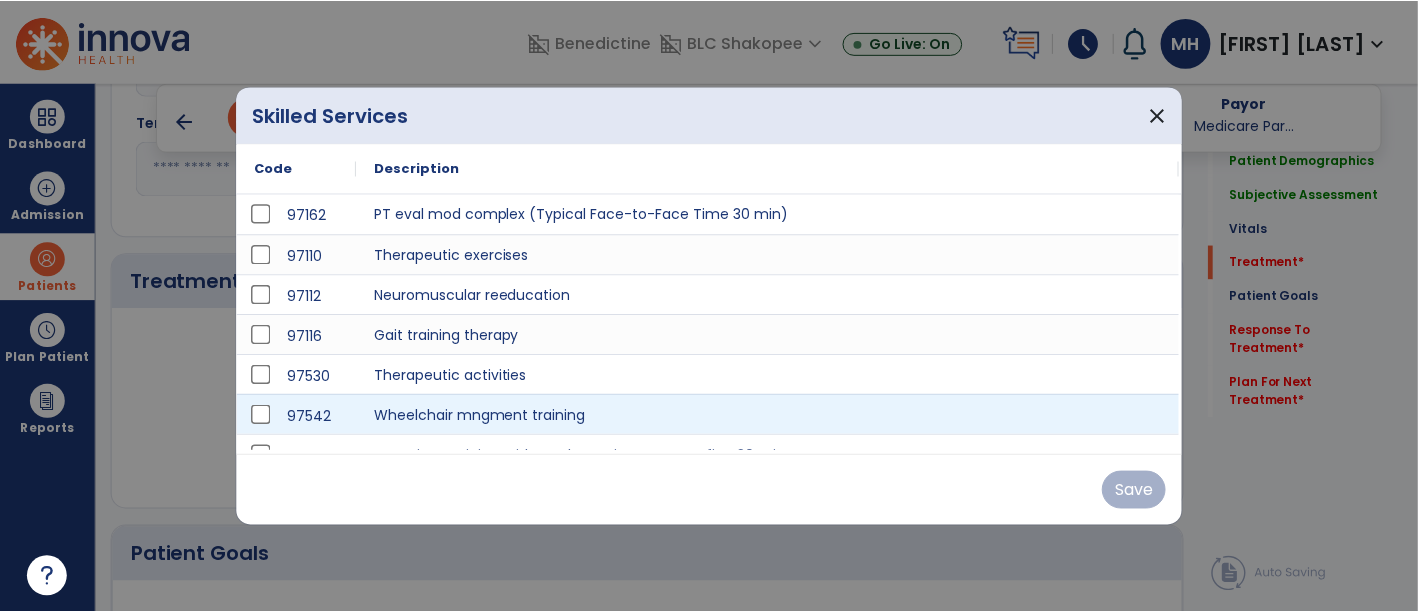 scroll, scrollTop: 1000, scrollLeft: 0, axis: vertical 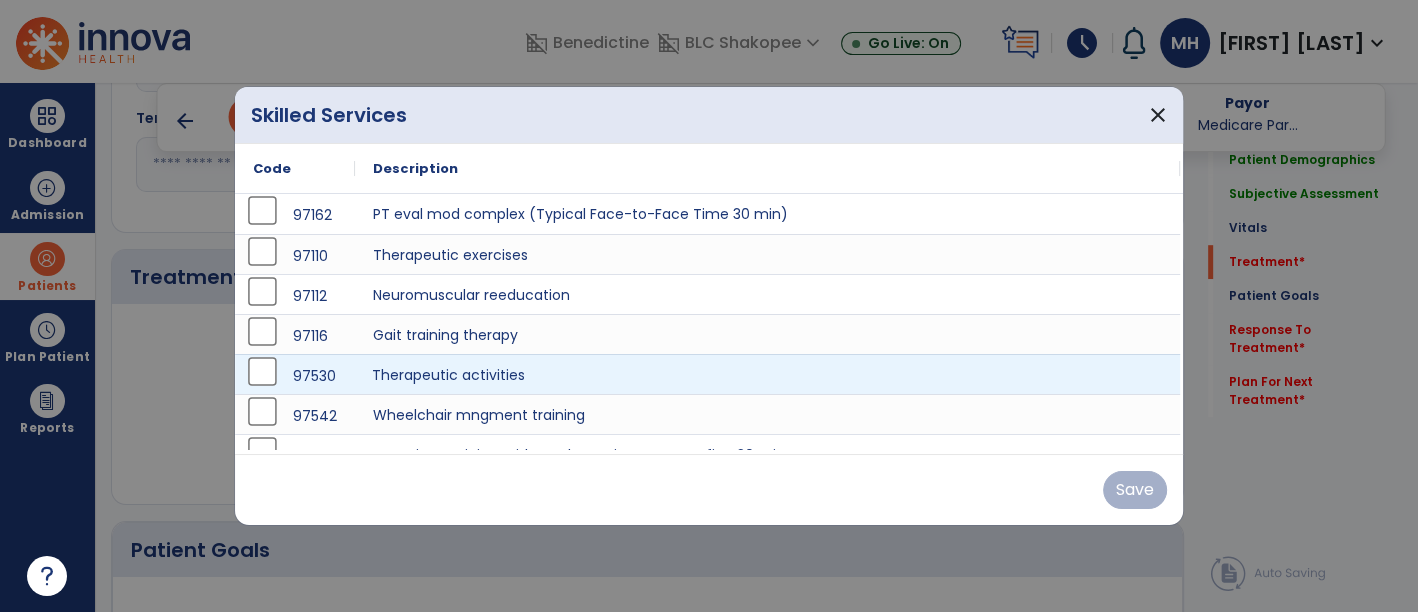 click on "Therapeutic activities" at bounding box center [767, 374] 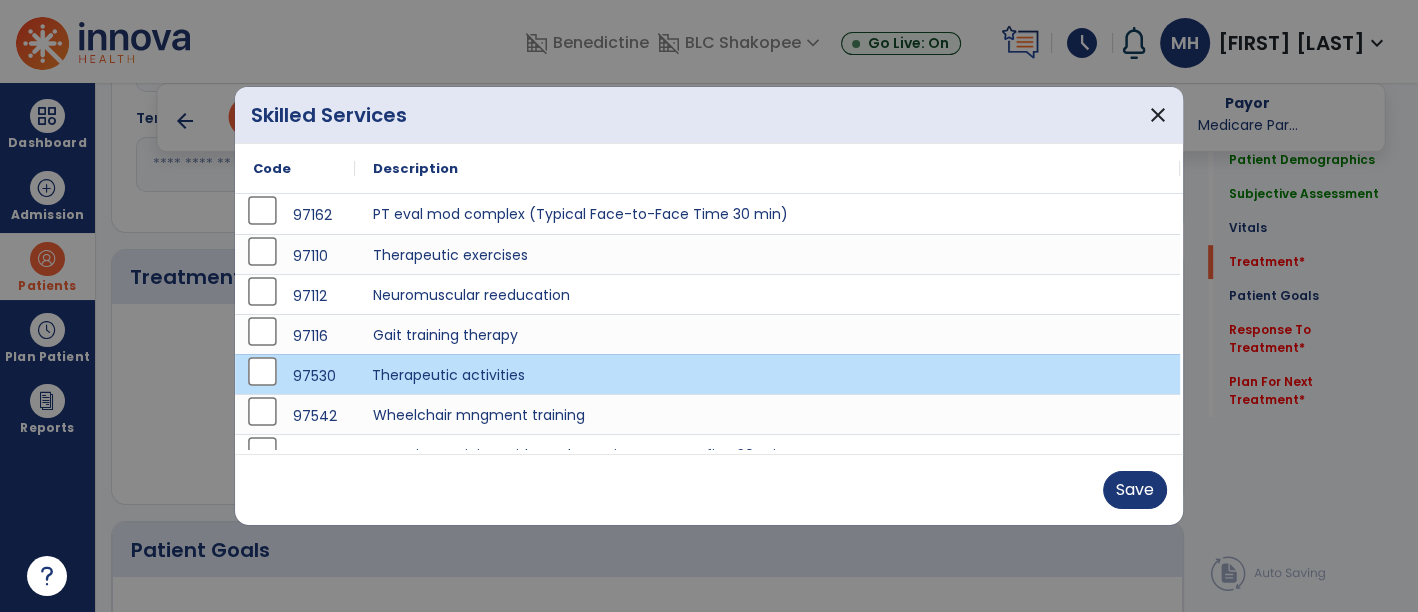click on "Therapeutic activities" at bounding box center (767, 374) 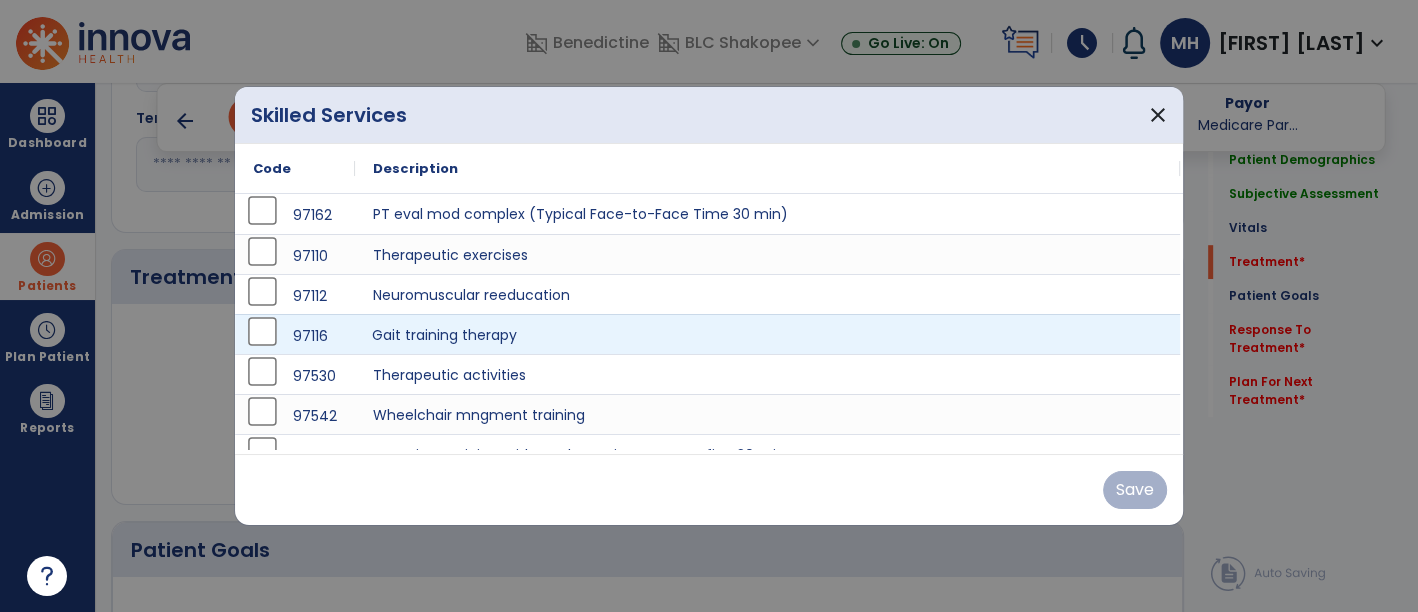 click on "Gait training therapy" at bounding box center (767, 334) 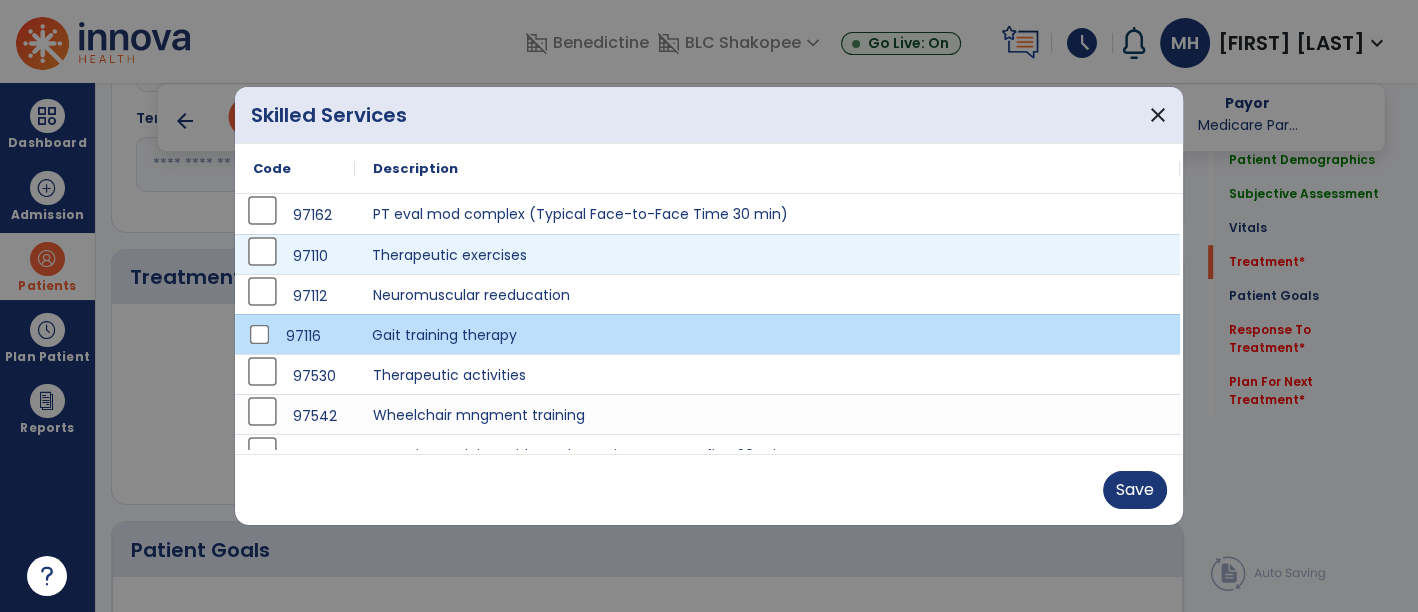 click on "Therapeutic exercises" at bounding box center (767, 254) 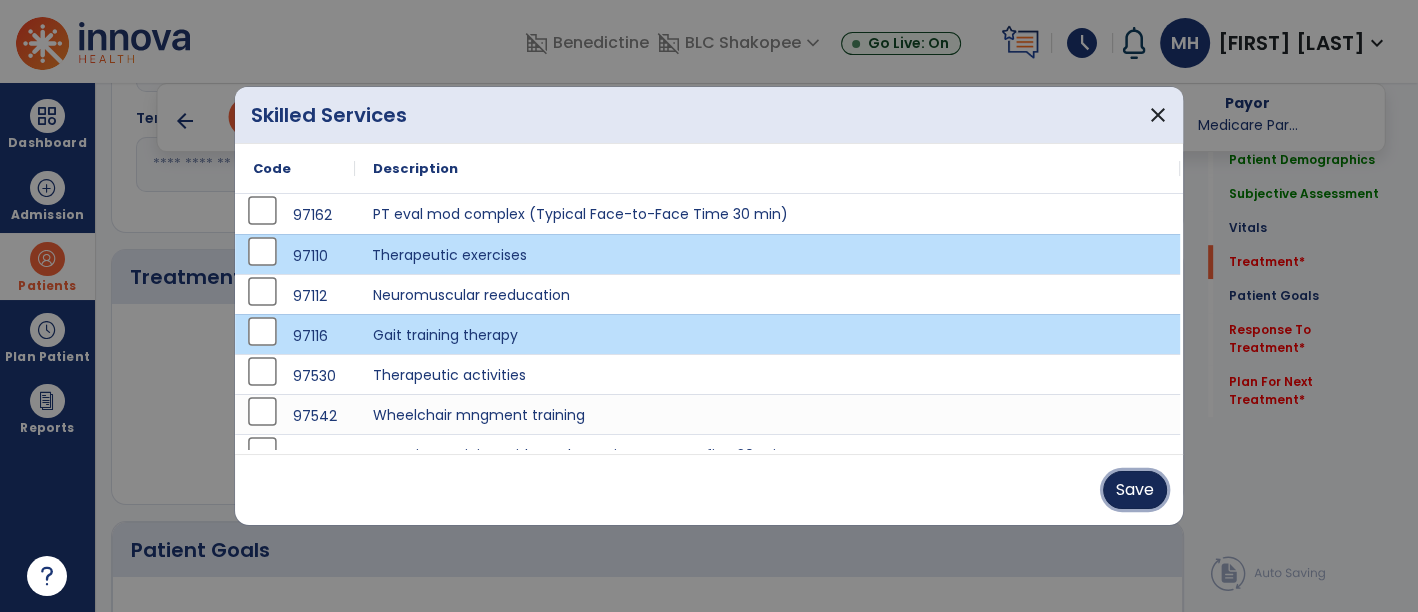 click on "Save" at bounding box center (1135, 490) 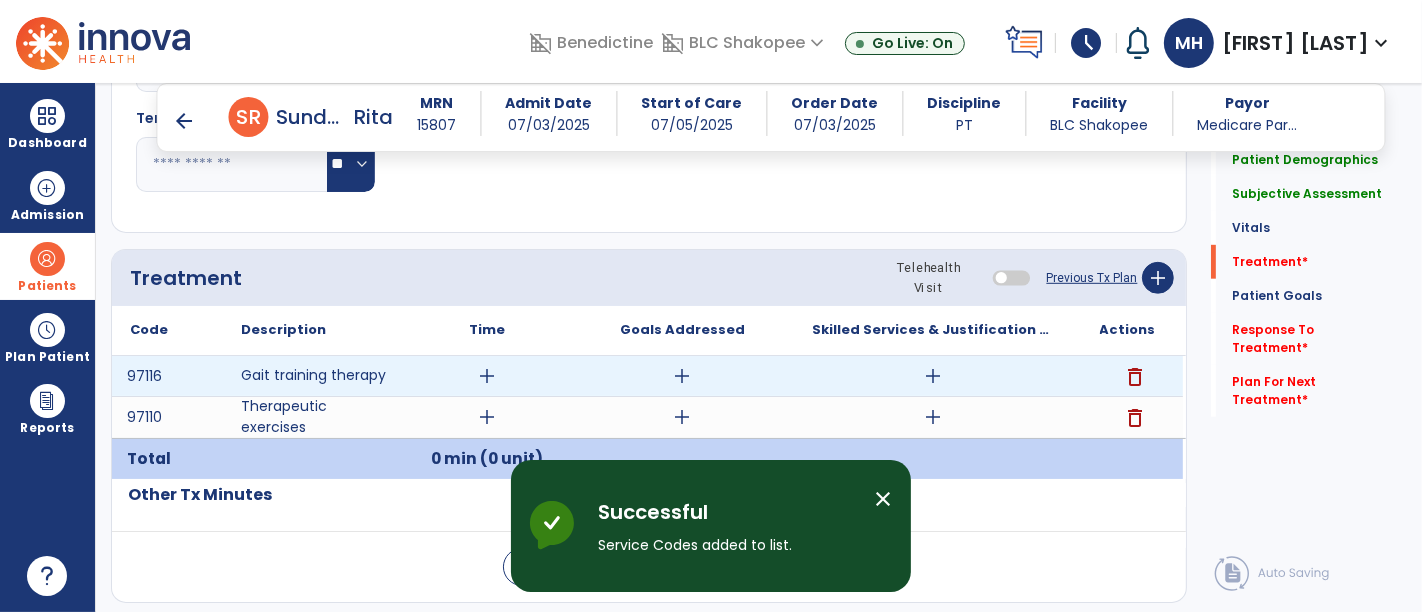 click on "add" at bounding box center [488, 376] 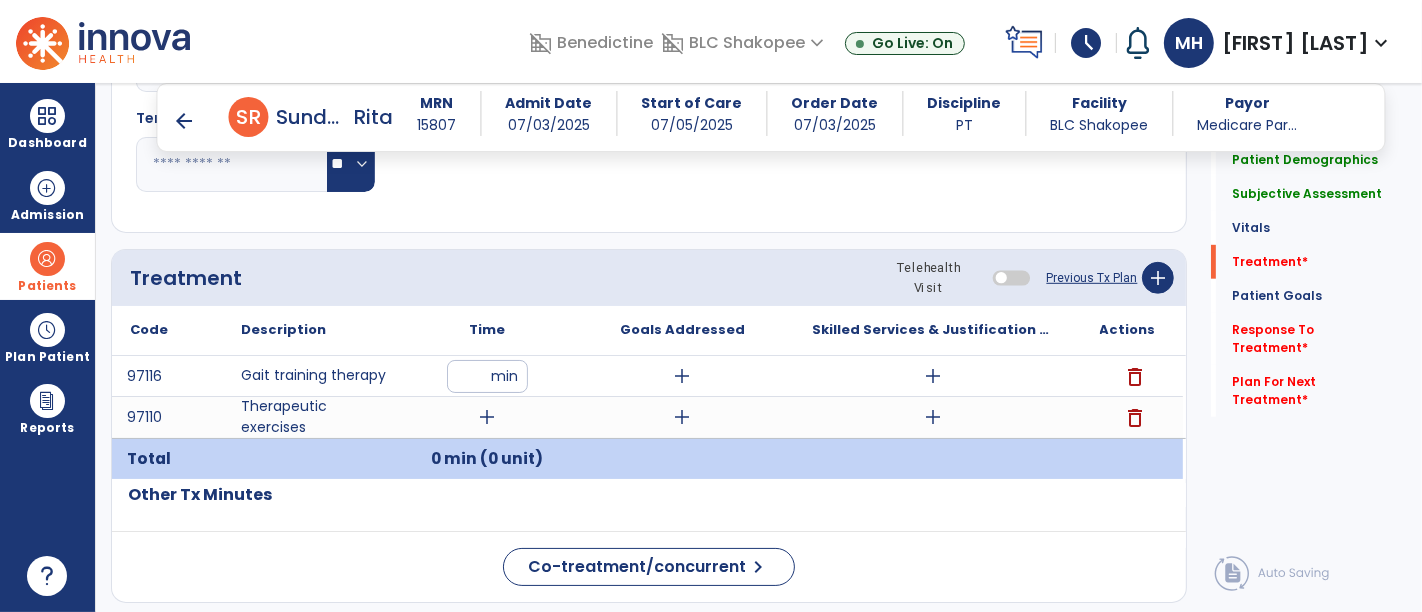type on "**" 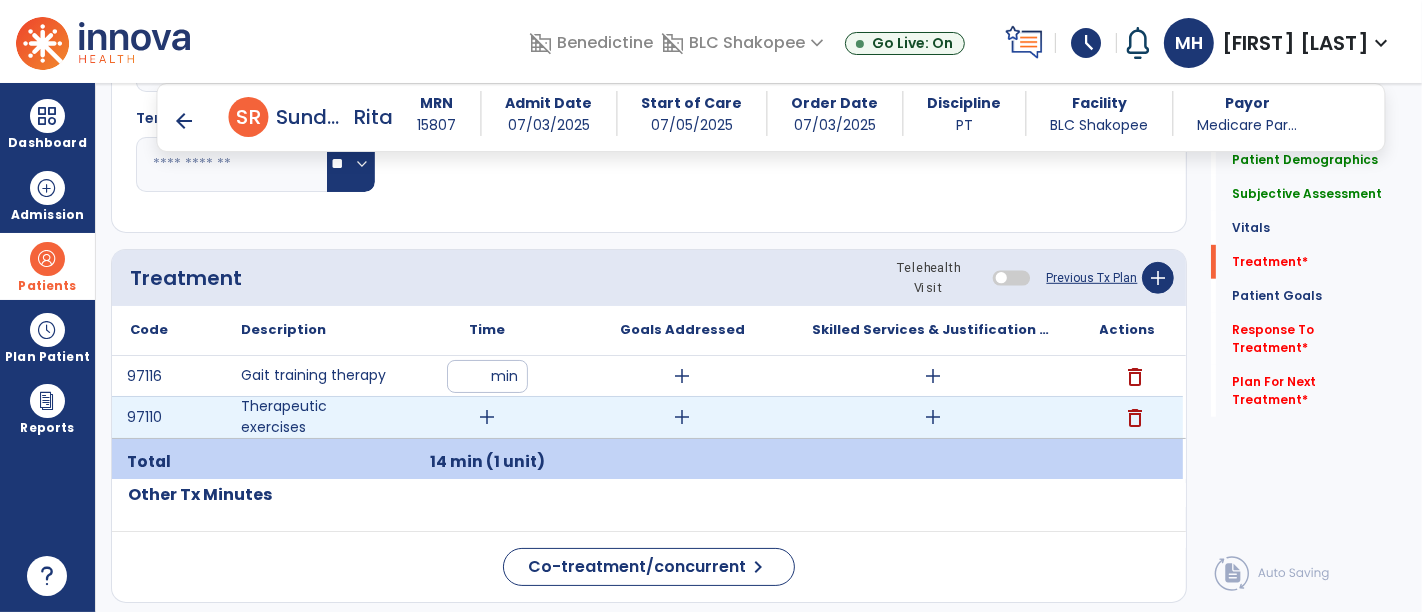 click on "add" at bounding box center [488, 417] 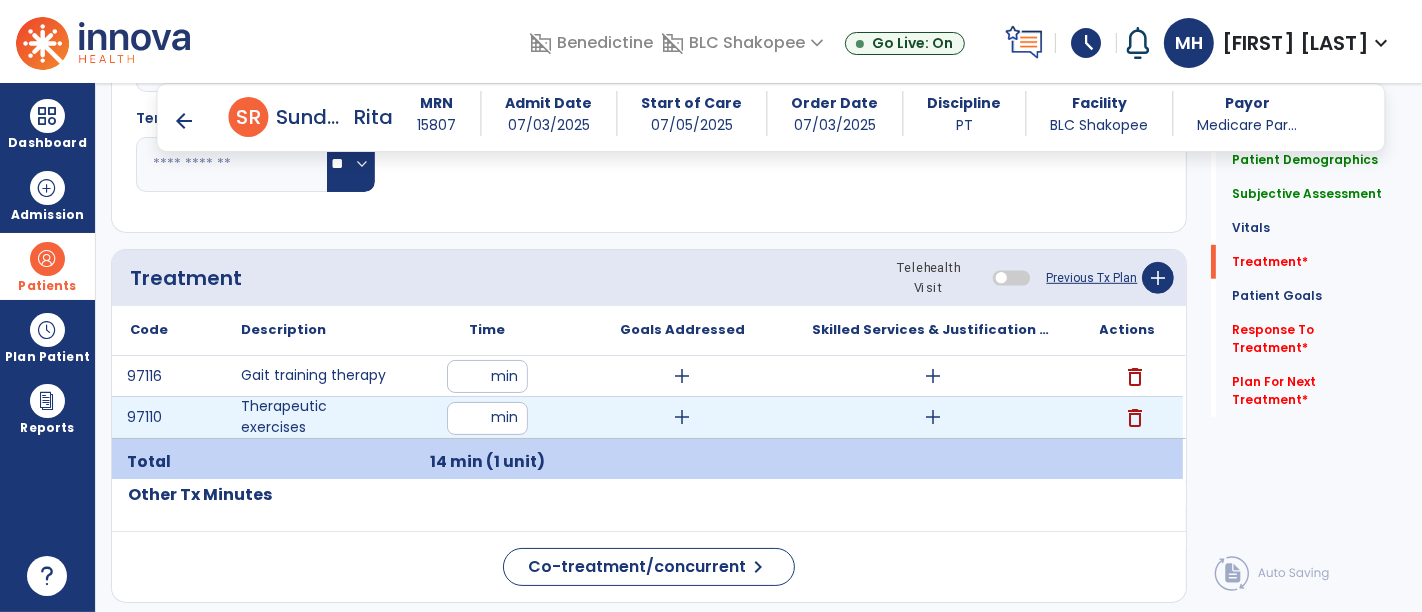 type on "**" 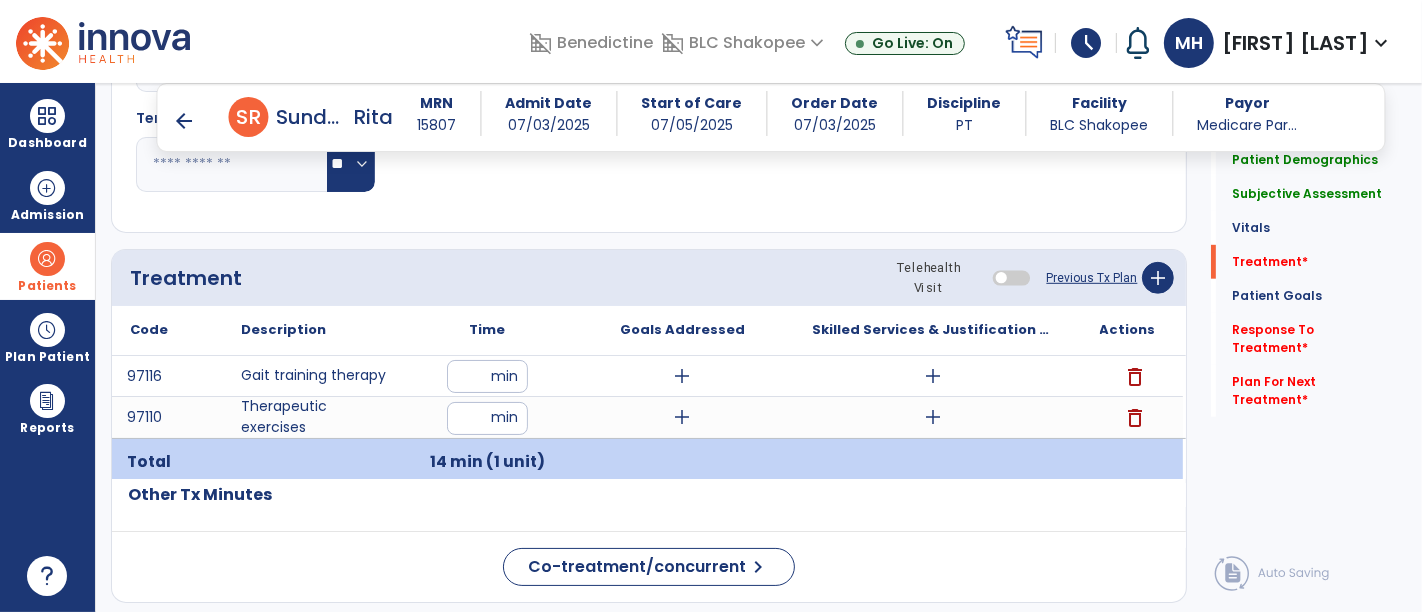 click on "Co-treatment/concurrent  chevron_right" 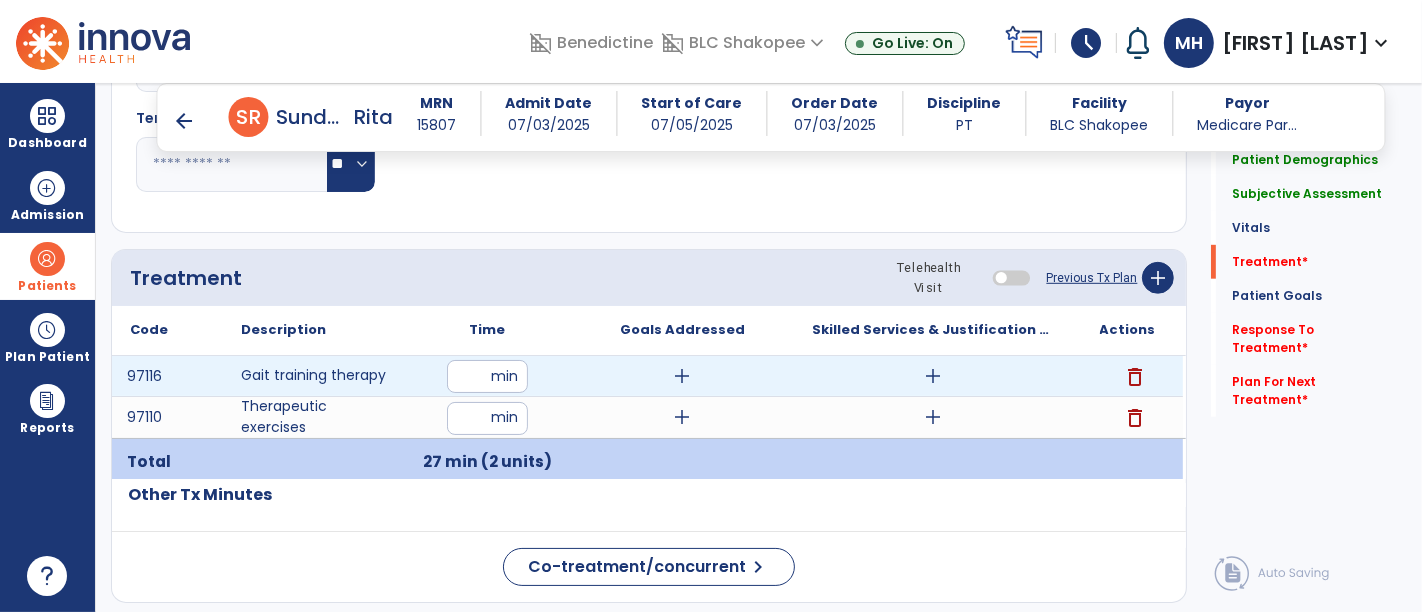 click on "add" at bounding box center [933, 376] 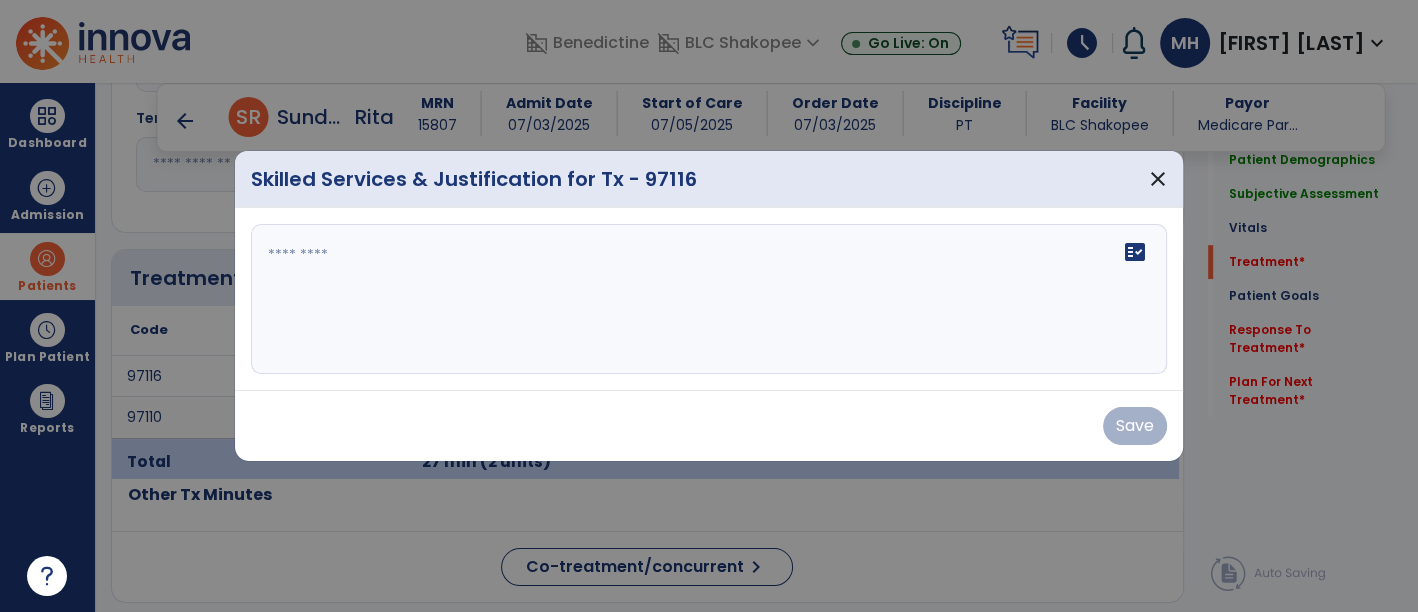 scroll, scrollTop: 1000, scrollLeft: 0, axis: vertical 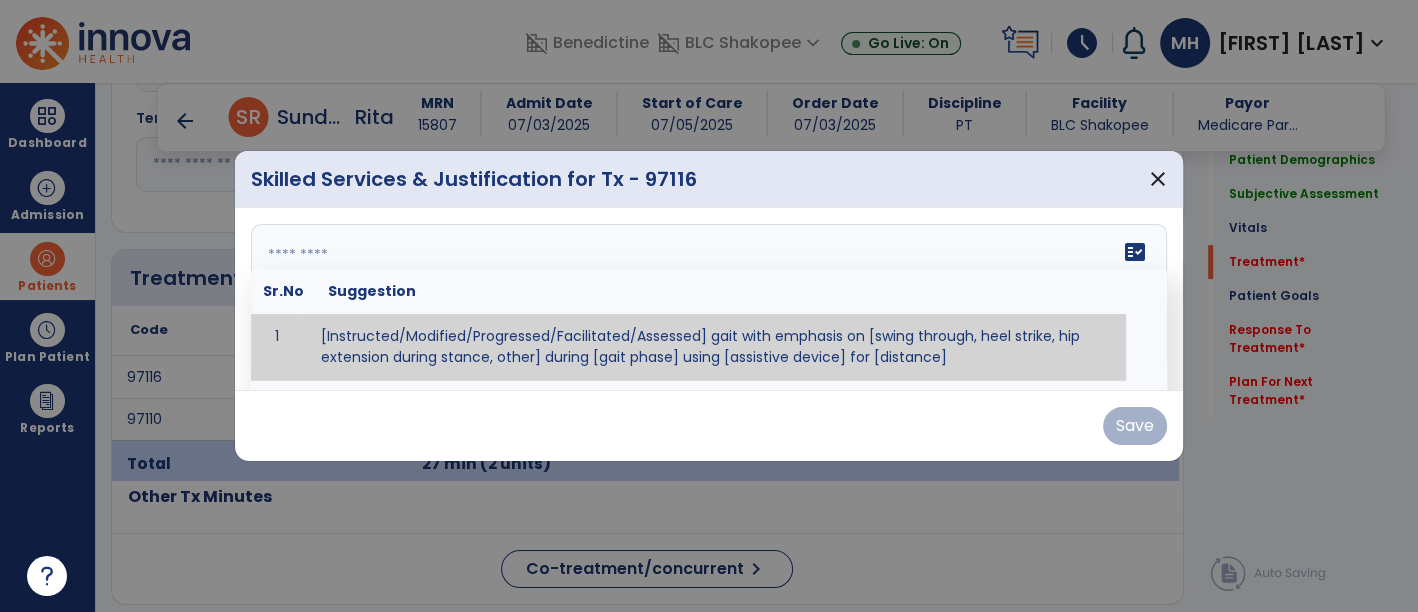 click on "fact_check  Sr.No Suggestion 1 [Instructed/Modified/Progressed/Facilitated/Assessed] gait with emphasis on [swing through, heel strike, hip extension during stance, other] during [gait phase] using [assistive device] for [distance] 2 [Instructed/Modified/Progressed/Facilitated/Assessed] use of [assistive device] and [NWB, PWB, step-to gait pattern, step through gait pattern] 3 [Instructed/Modified/Progressed/Facilitated/Assessed] patient's ability to [ascend/descend # of steps, perform directional changes, walk on even/uneven surfaces, pick-up objects off floor, velocity changes, other] using [assistive device]. 4 [Instructed/Modified/Progressed/Facilitated/Assessed] pre-gait activities including [identify exercise] in order to prepare for gait training. 5" at bounding box center (709, 299) 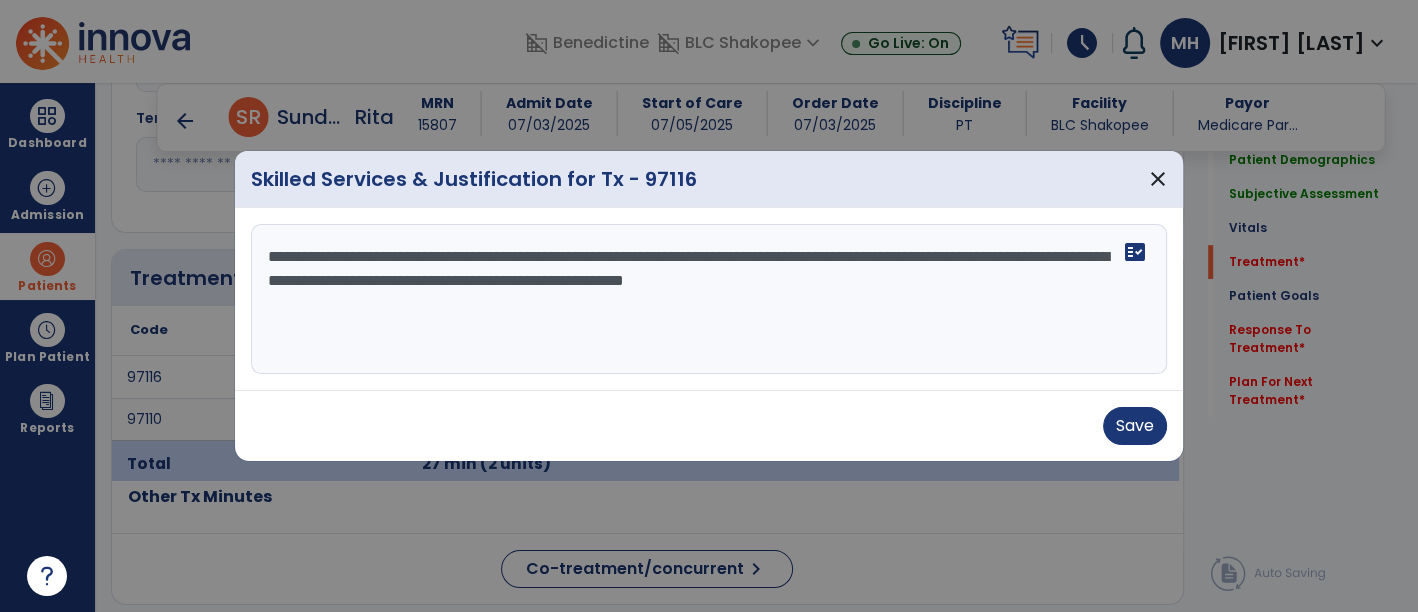 click on "**********" at bounding box center (709, 299) 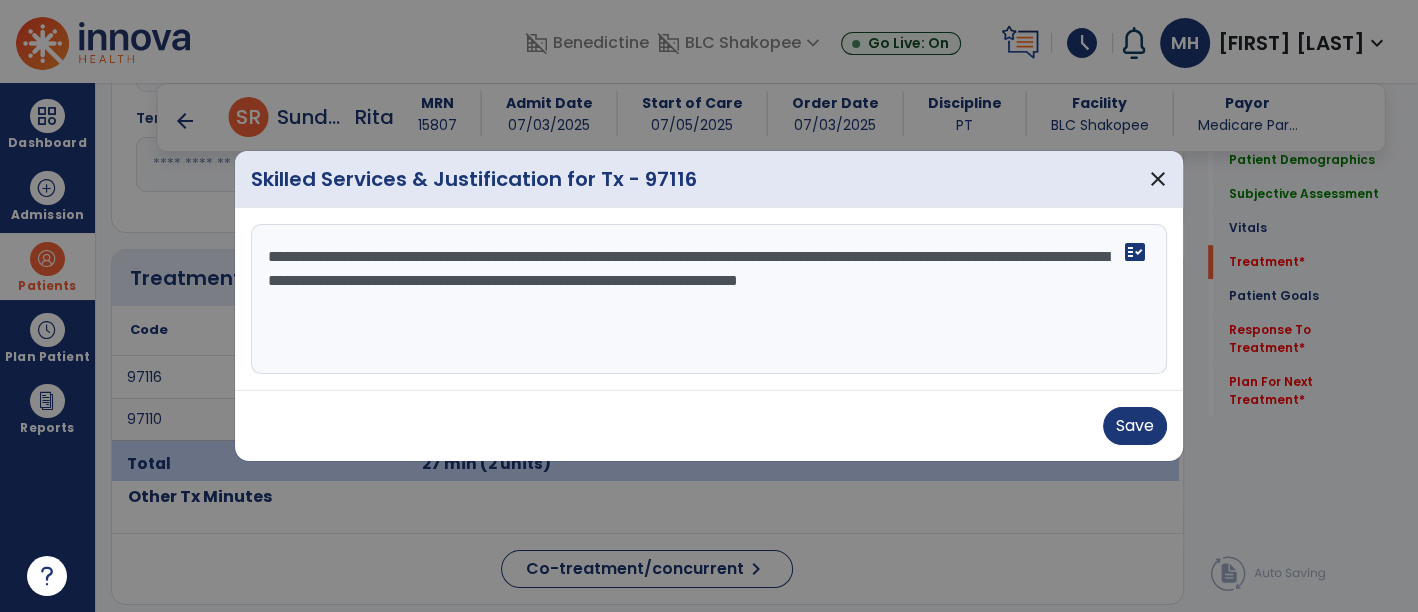 click on "**********" at bounding box center (709, 299) 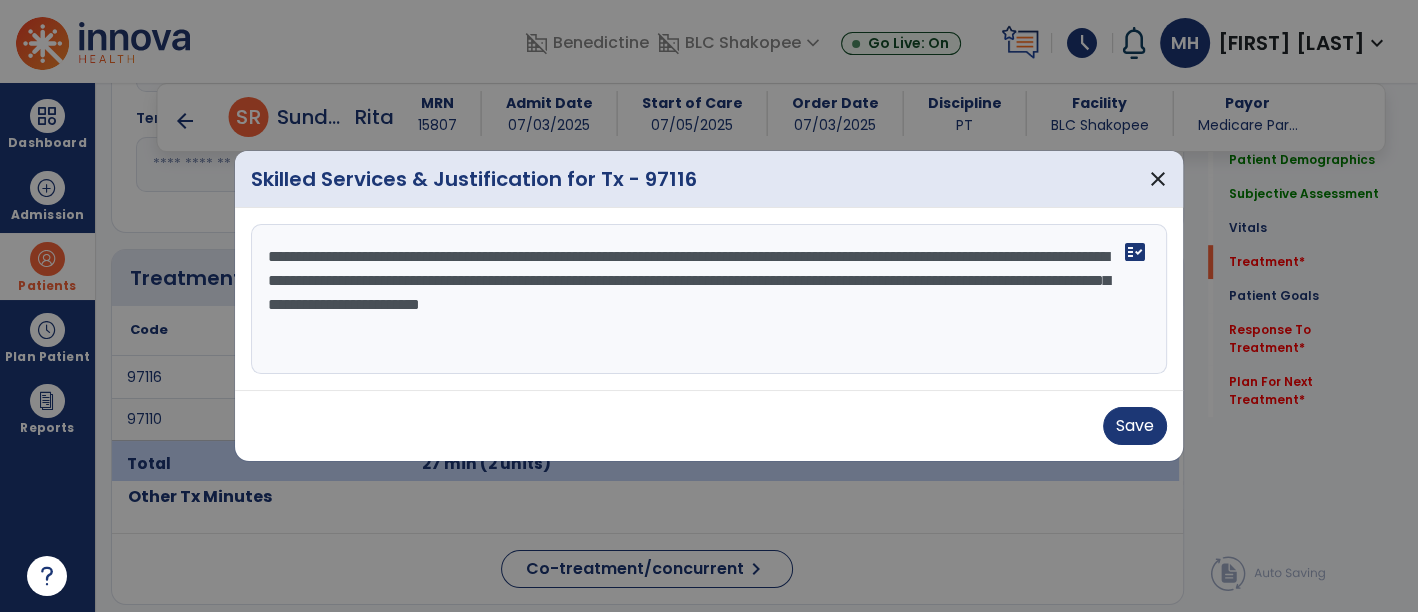 click on "**********" at bounding box center (709, 299) 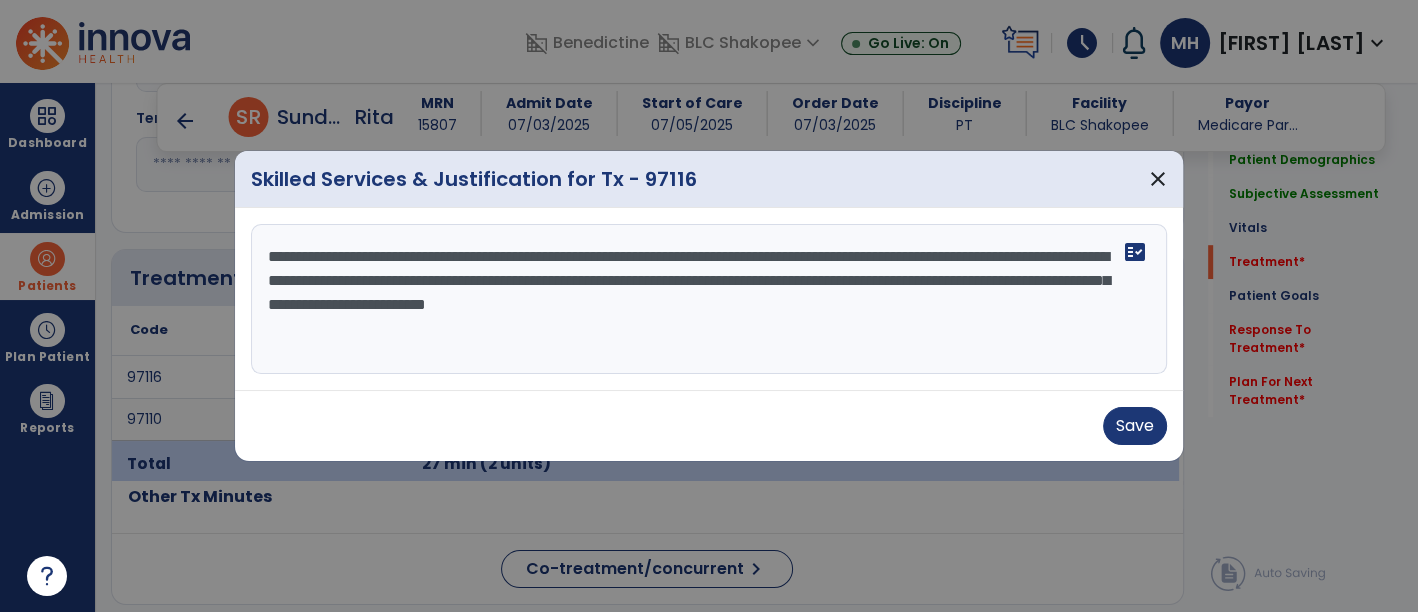 click on "**********" at bounding box center [709, 299] 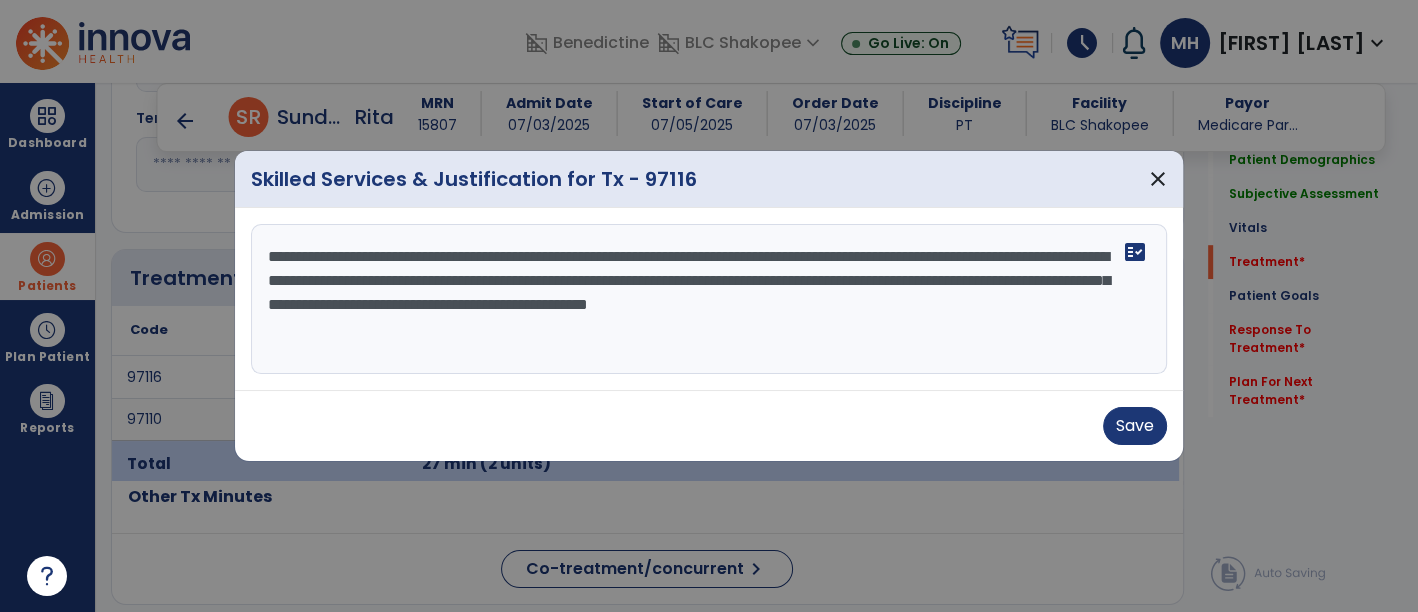 click on "**********" at bounding box center [709, 299] 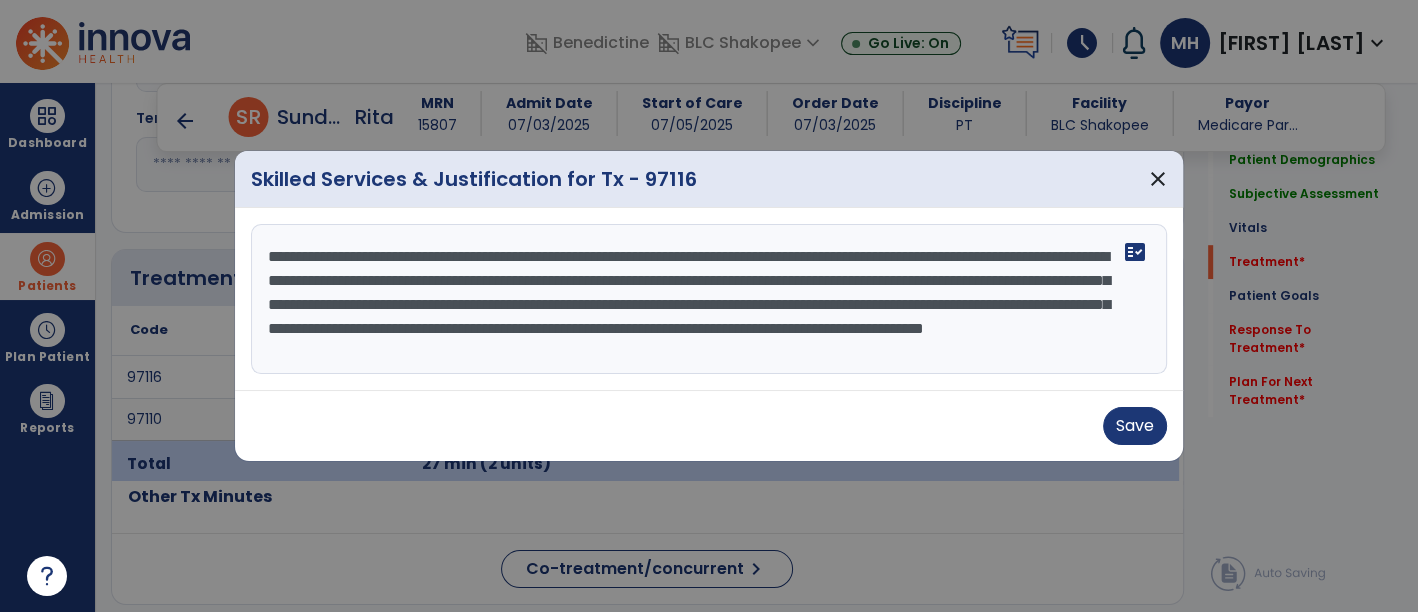 scroll, scrollTop: 15, scrollLeft: 0, axis: vertical 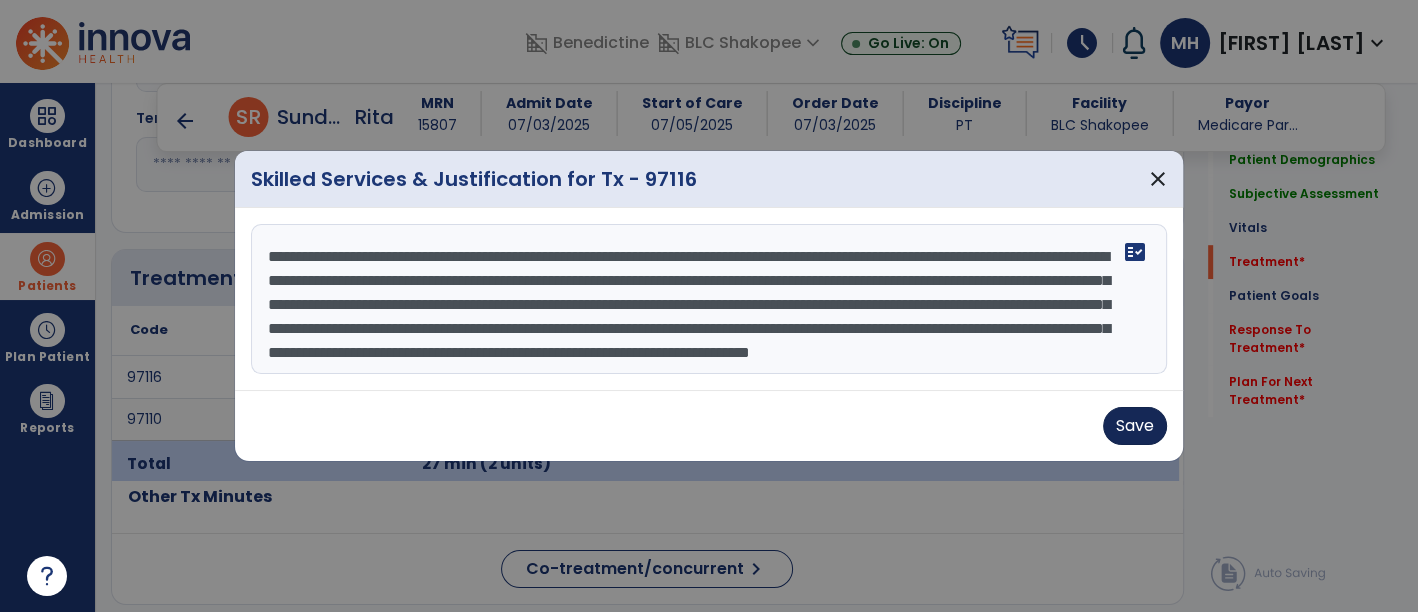 type on "**********" 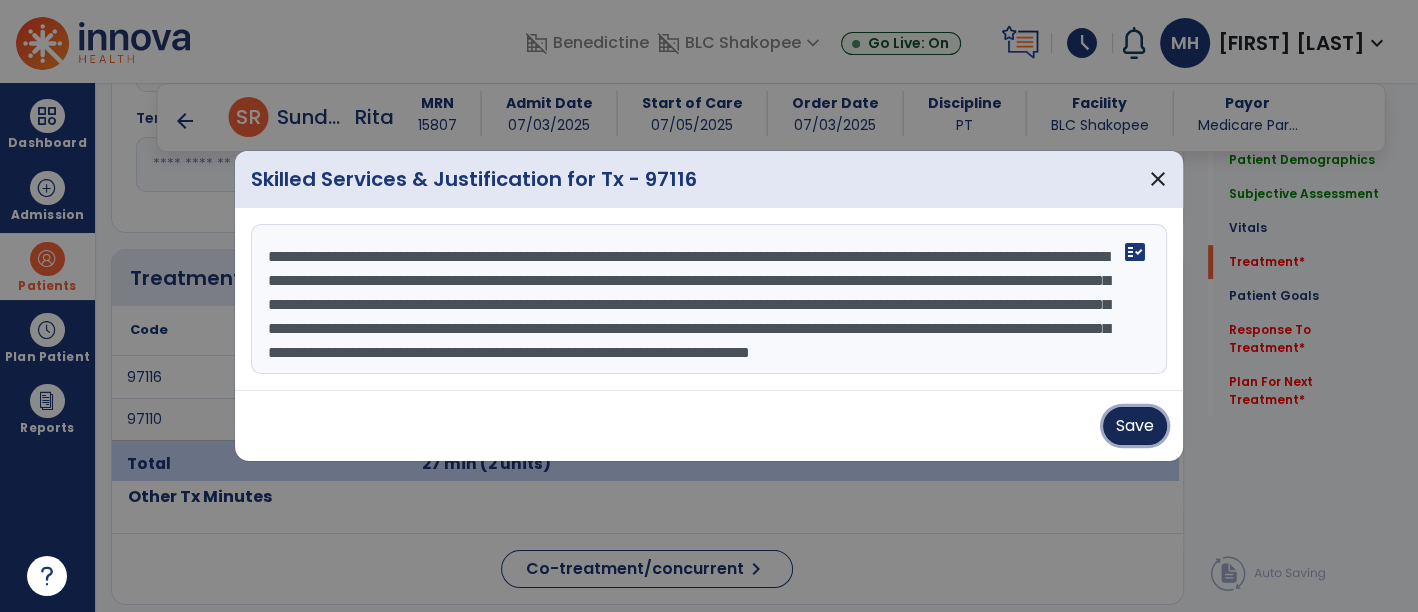 click on "Save" at bounding box center (1135, 426) 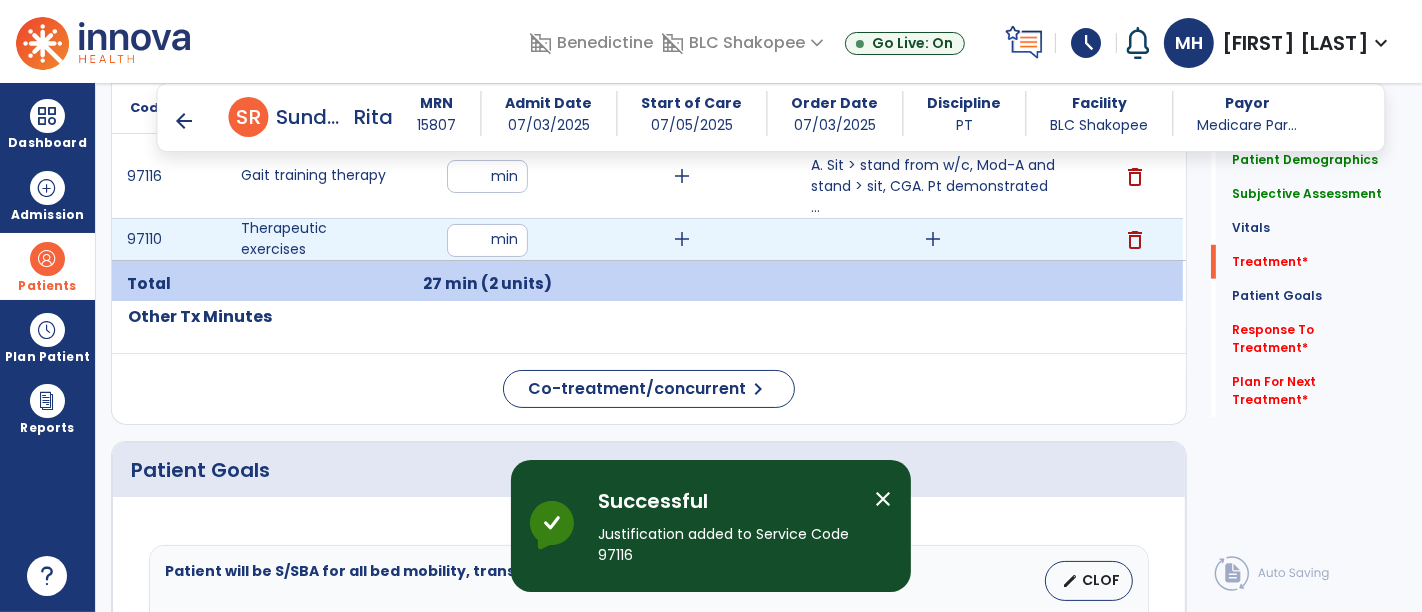 click on "add" at bounding box center (933, 239) 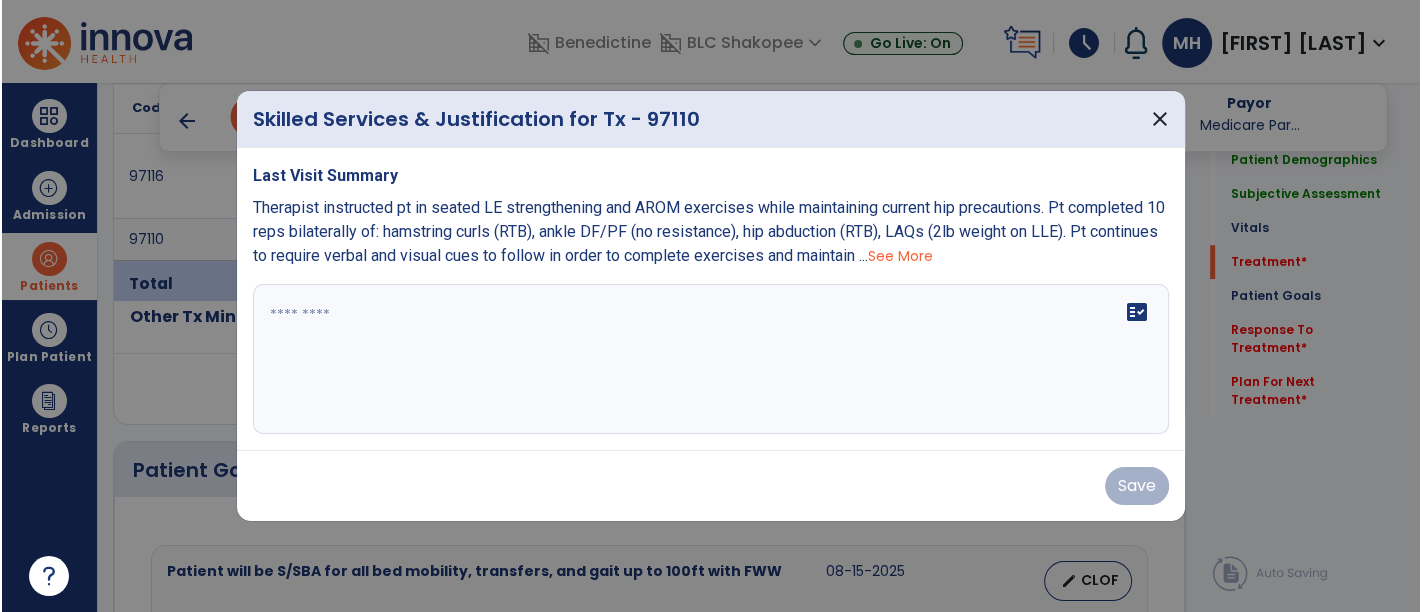 scroll, scrollTop: 1222, scrollLeft: 0, axis: vertical 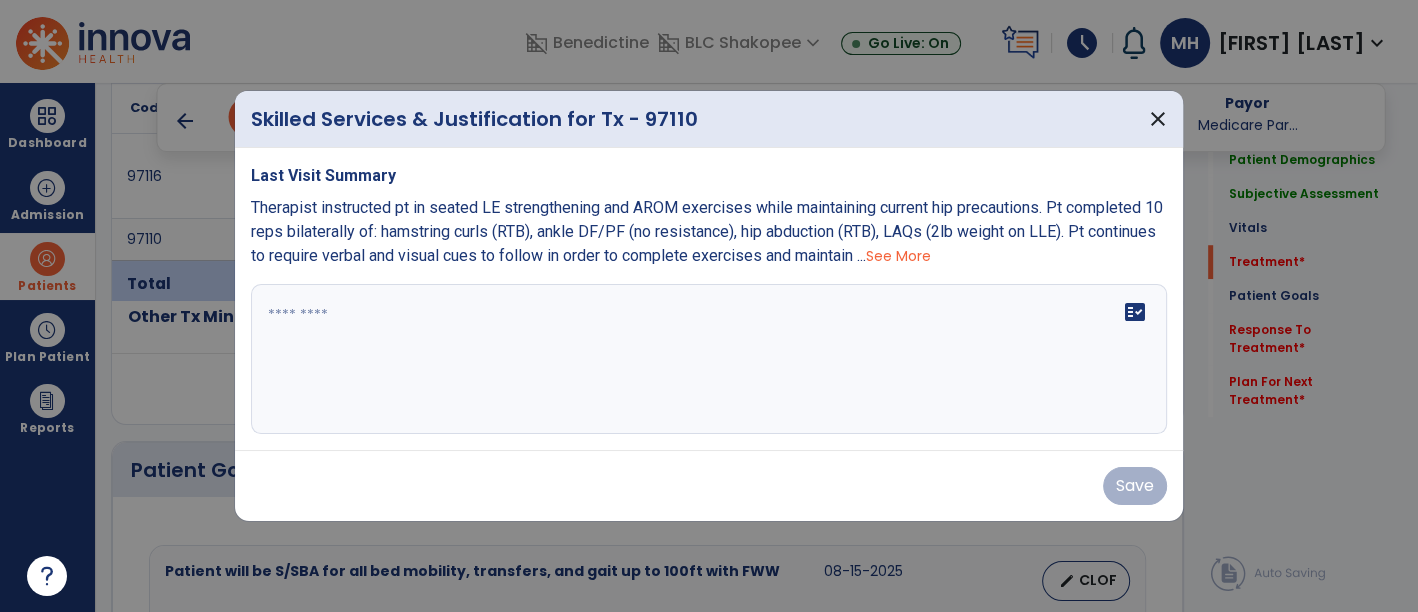 click at bounding box center (709, 359) 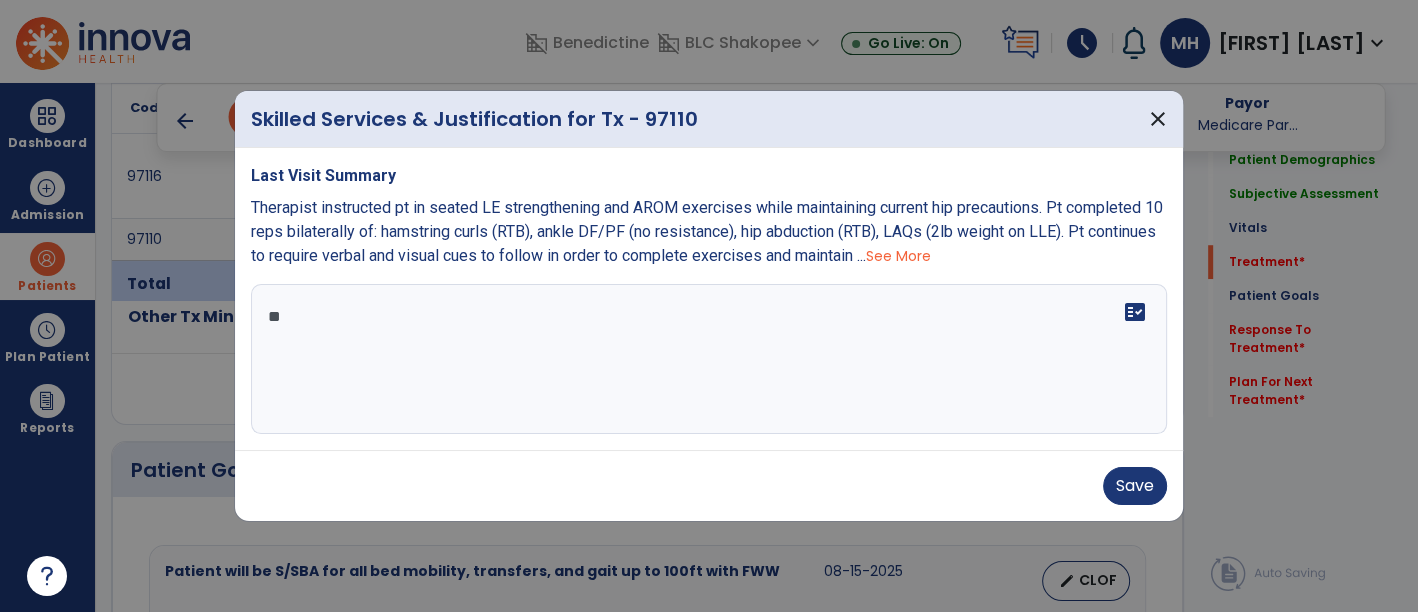 type on "*" 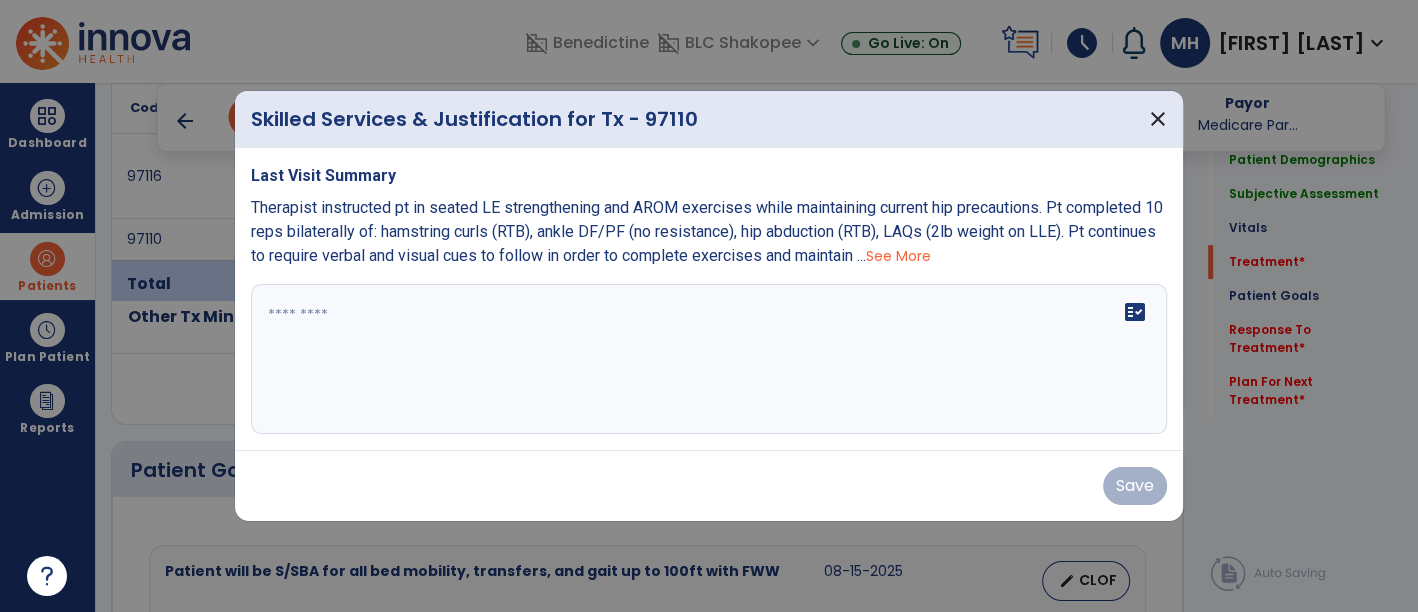 click on "See More" at bounding box center (898, 256) 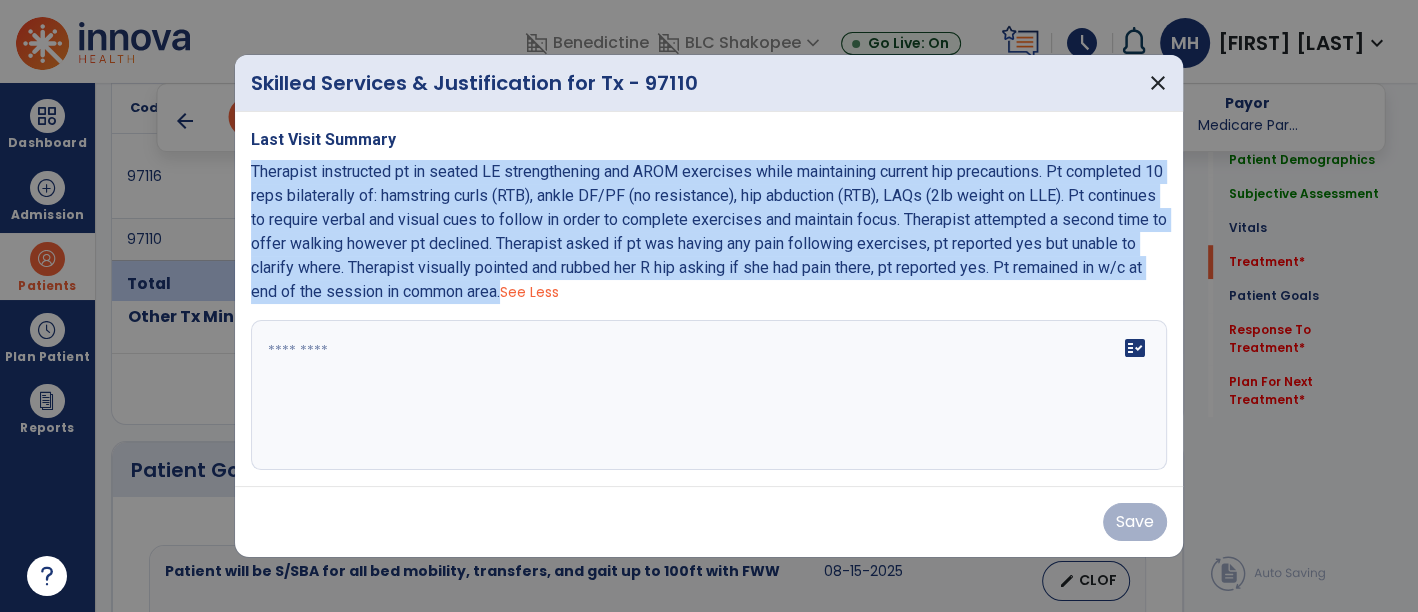 drag, startPoint x: 635, startPoint y: 291, endPoint x: 234, endPoint y: 170, distance: 418.85797 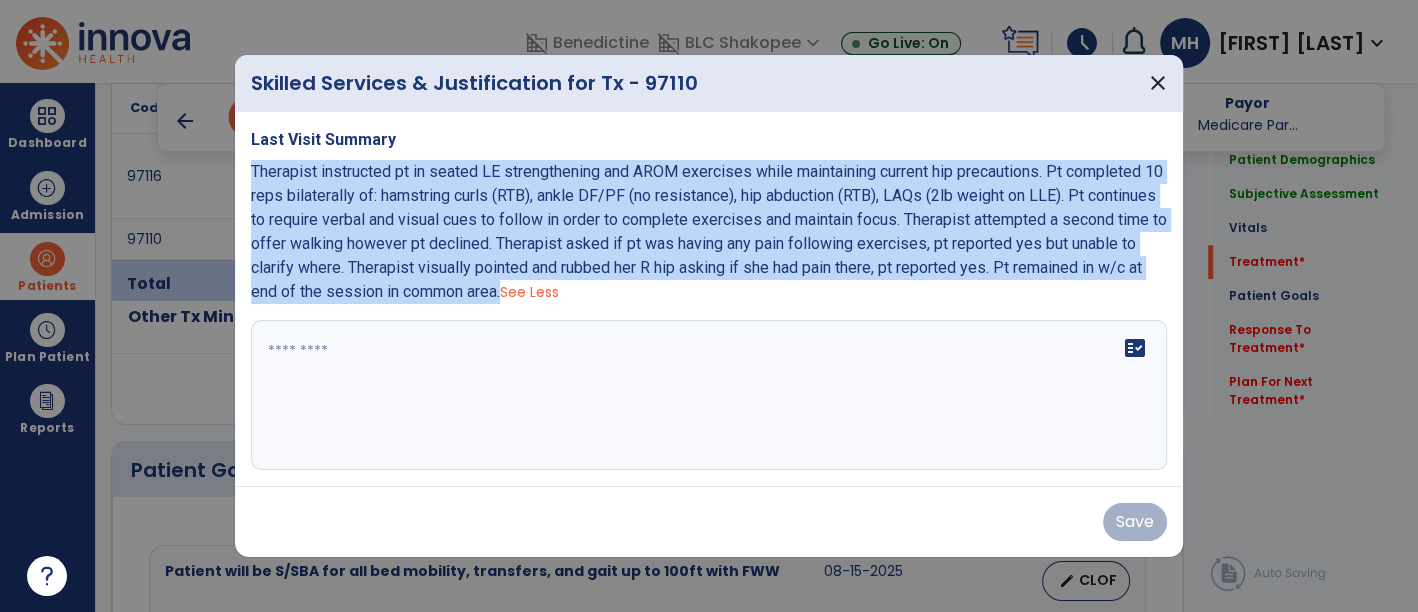 click on "Last Visit Summary Therapist instructed pt in seated LE strengthening and AROM exercises while maintaining current hip precautions. Pt completed 10 reps bilaterally of: hamstring curls (RTB), ankle DF/PF (no resistance), hip abduction (RTB), LAQs (2lb weight on LLE). Pt continues to require verbal and visual cues to follow in order to complete exercises and maintain focus. Therapist attempted a second time to offer walking however pt declined. Therapist asked if pt was having any pain following exercises, pt reported yes but unable to clarify where. Therapist visually pointed and rubbed her R hip asking if she had pain there, pt reported yes. Pt remained in w/c at end of the session in common area.  See Less   fact_check" at bounding box center [709, 299] 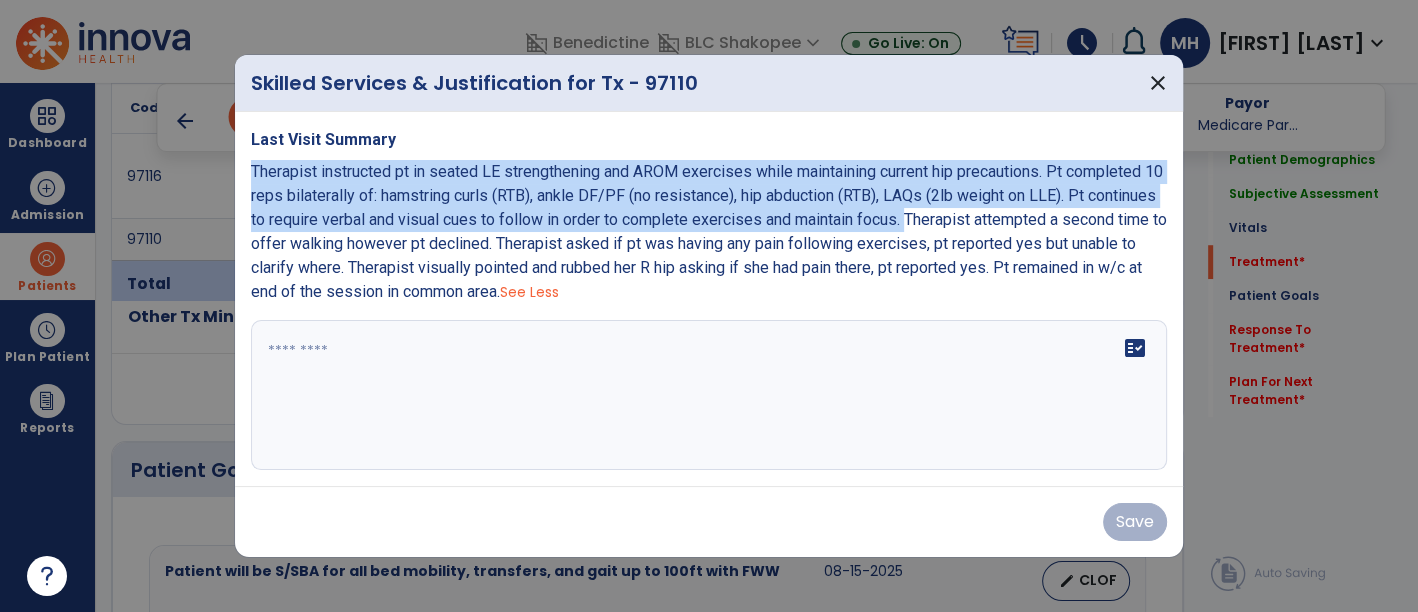 drag, startPoint x: 251, startPoint y: 163, endPoint x: 983, endPoint y: 215, distance: 733.84467 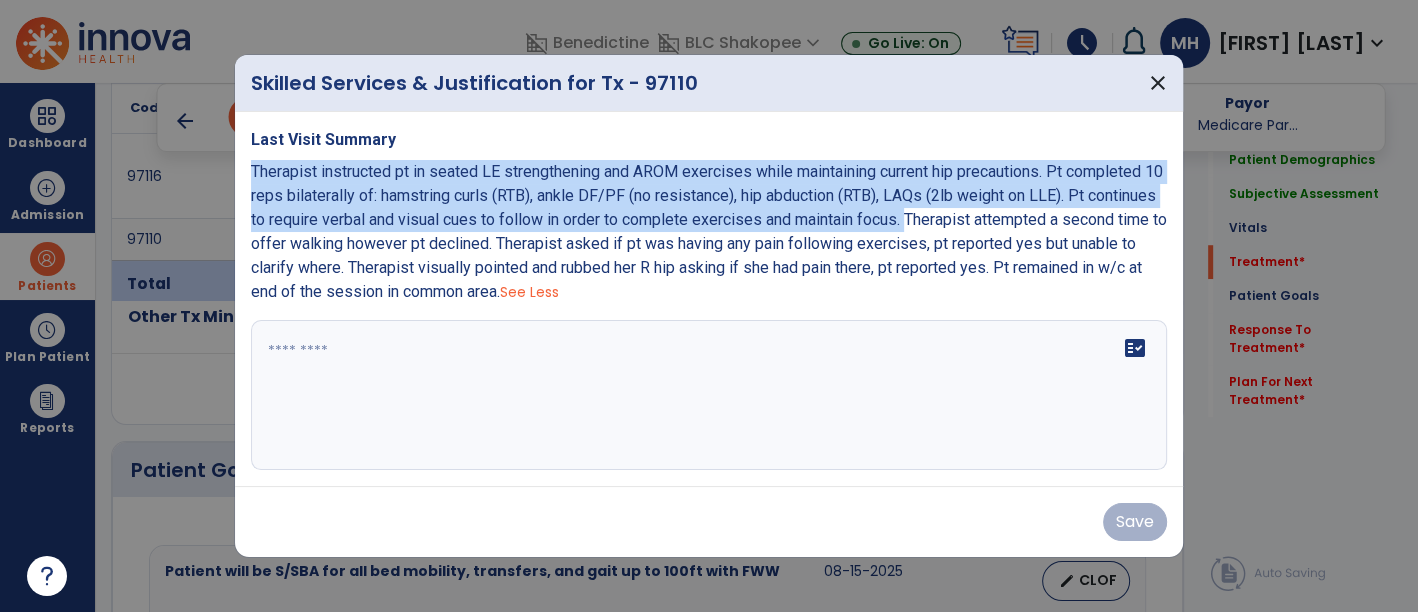 click on "Therapist instructed pt in seated LE strengthening and AROM exercises while maintaining current hip precautions. Pt completed 10 reps bilaterally of: hamstring curls (RTB), ankle DF/PF (no resistance), hip abduction (RTB), LAQs (2lb weight on LLE). Pt continues to require verbal and visual cues to follow in order to complete exercises and maintain focus. Therapist attempted a second time to offer walking however pt declined. Therapist asked if pt was having any pain following exercises, pt reported yes but unable to clarify where. Therapist visually pointed and rubbed her R hip asking if she had pain there, pt reported yes. Pt remained in w/c at end of the session in common area." at bounding box center [709, 231] 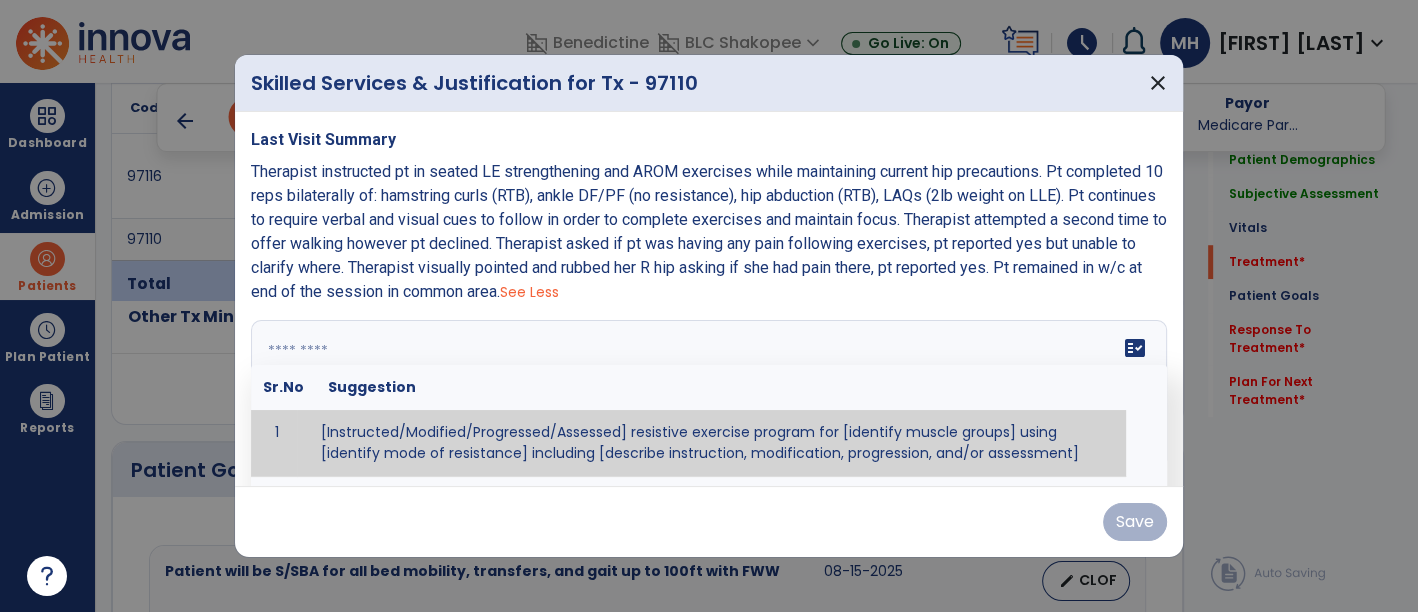 click at bounding box center [709, 395] 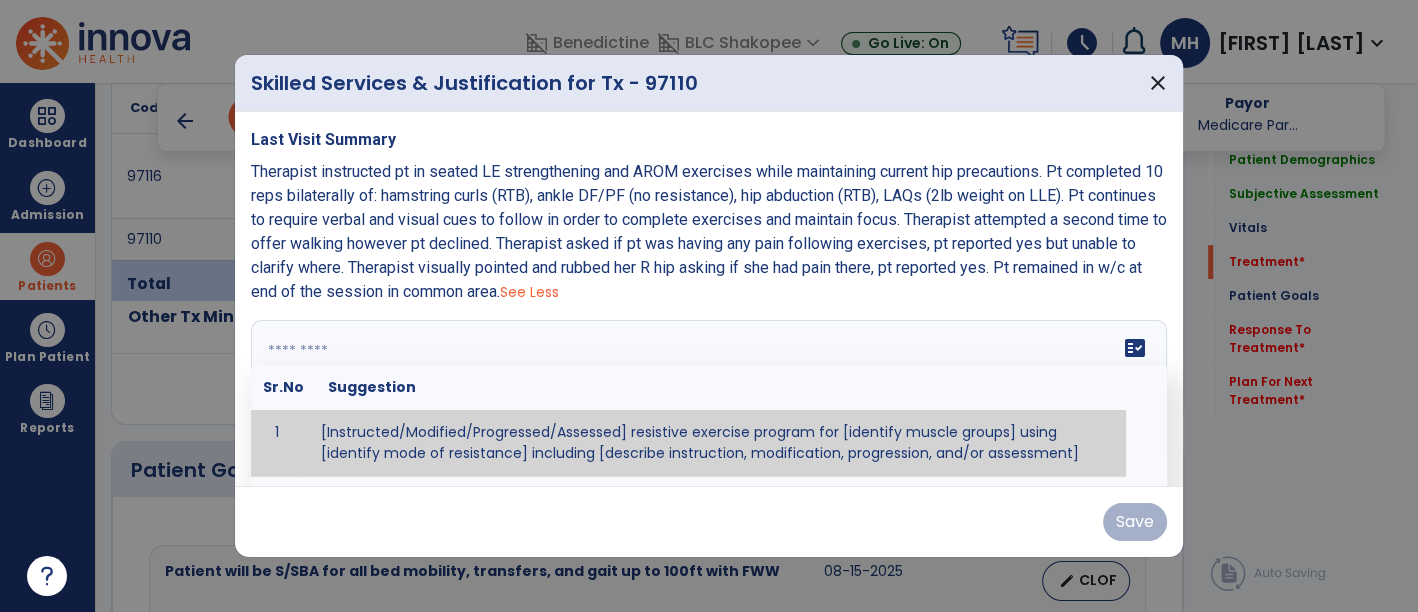 paste on "**********" 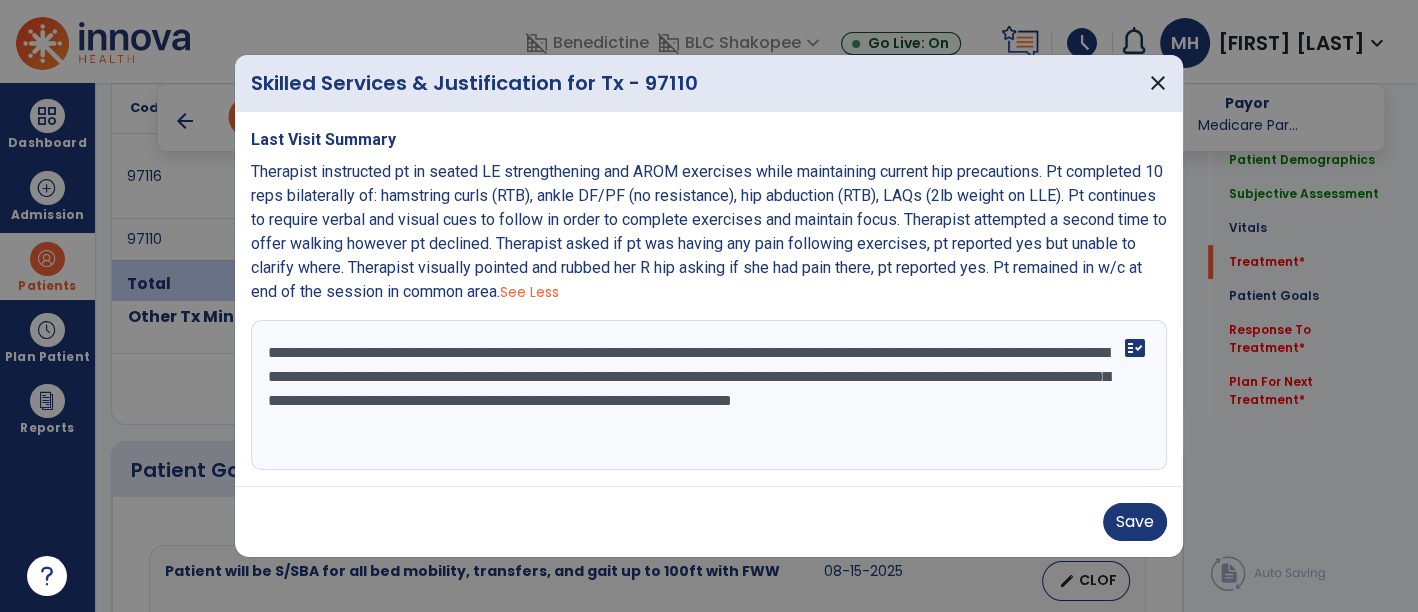 click on "Therapist instructed pt in seated LE strengthening and AROM exercises while maintaining current hip precautions. Pt completed 10 reps bilaterally of: hamstring curls (RTB), ankle DF/PF (no resistance), hip abduction (RTB), LAQs (2lb weight on LLE). Pt continues to require verbal and visual cues to follow in order to complete exercises and maintain focus. Therapist attempted a second time to offer walking however pt declined. Therapist asked if pt was having any pain following exercises, pt reported yes but unable to clarify where. Therapist visually pointed and rubbed her R hip asking if she had pain there, pt reported yes. Pt remained in w/c at end of the session in common area.  See Less" at bounding box center [709, 232] 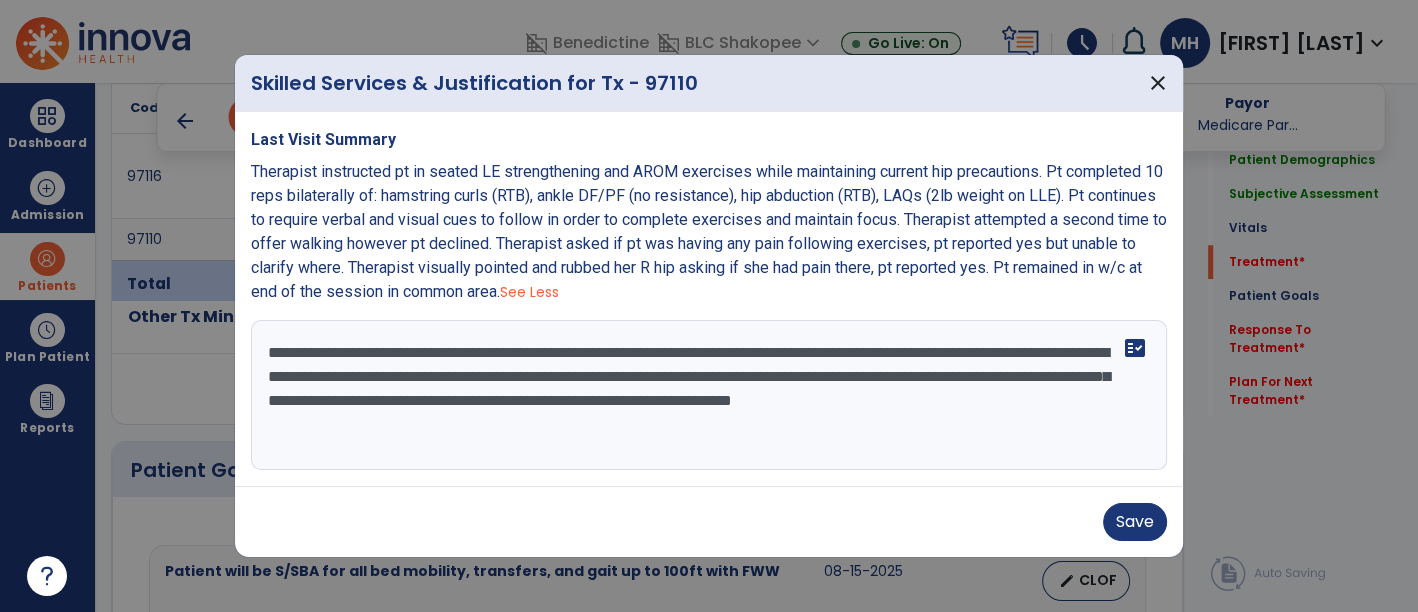 drag, startPoint x: 745, startPoint y: 355, endPoint x: 668, endPoint y: 350, distance: 77.16217 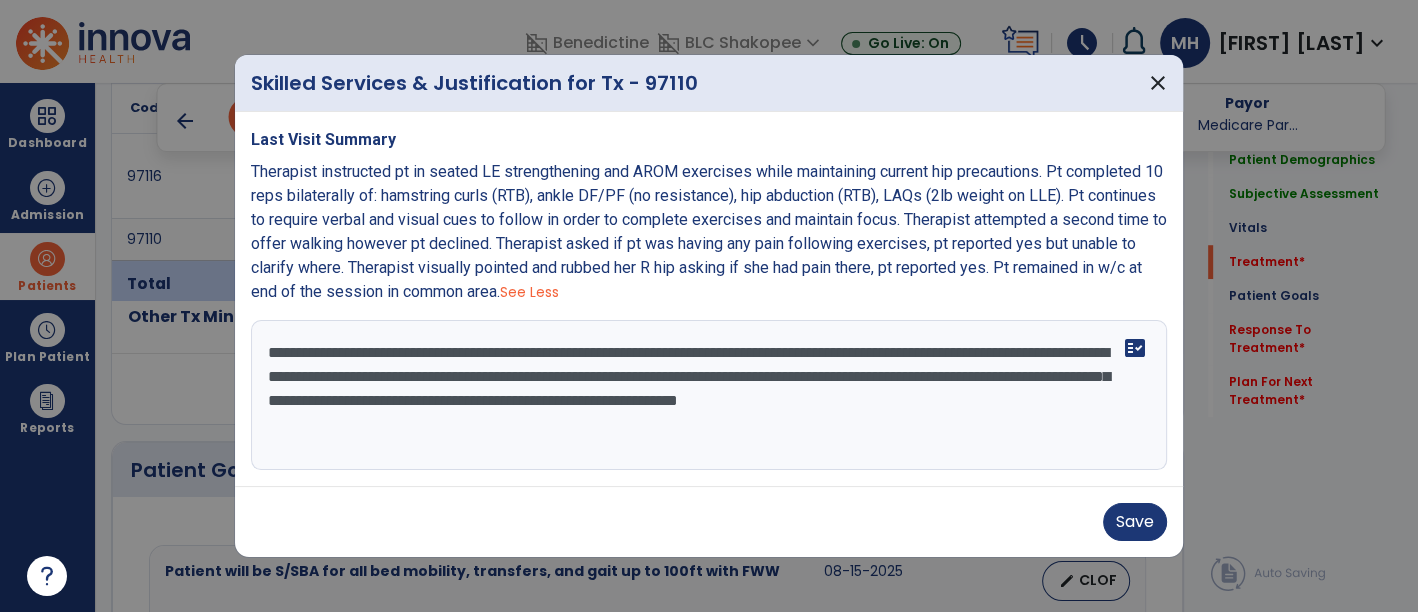 click on "**********" at bounding box center [709, 395] 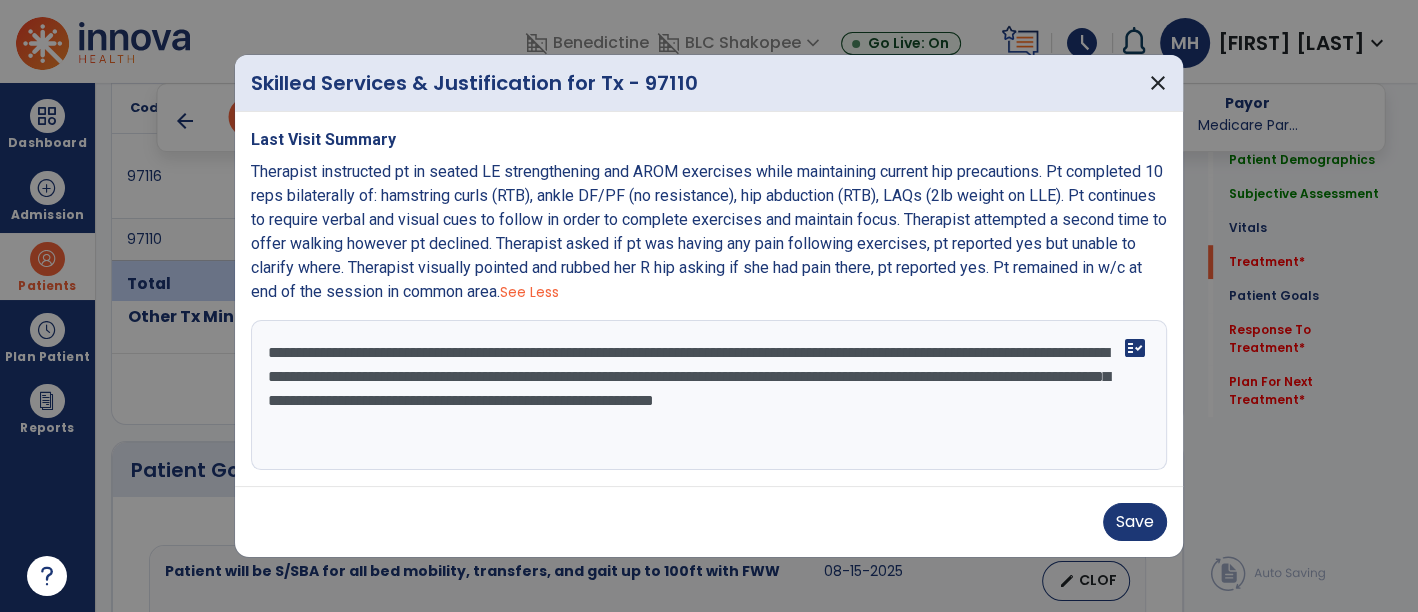 drag, startPoint x: 557, startPoint y: 399, endPoint x: 462, endPoint y: 396, distance: 95.047356 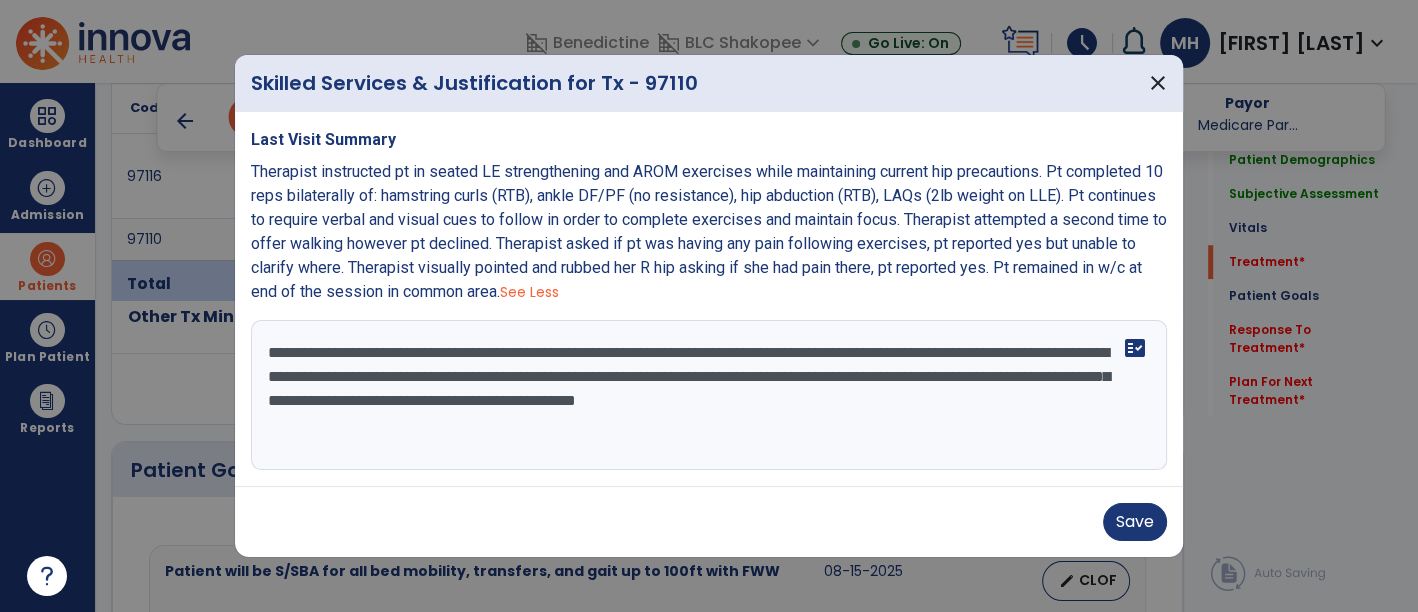 click on "**********" at bounding box center (709, 395) 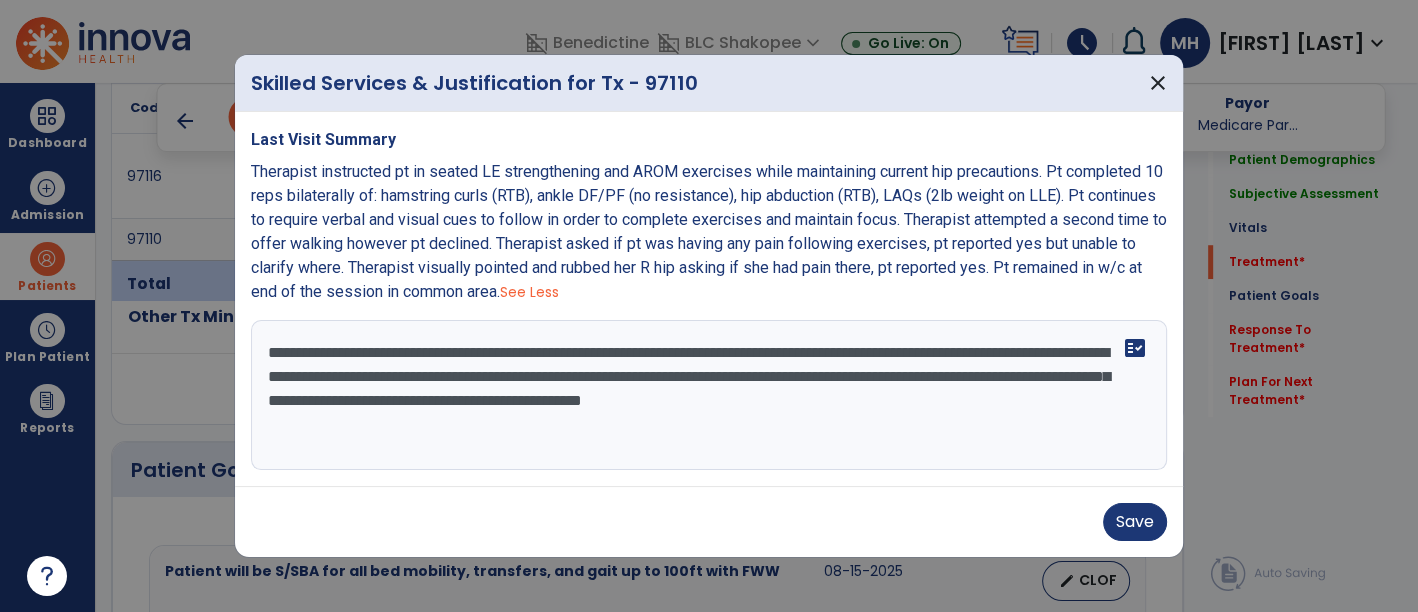 click on "**********" at bounding box center [709, 395] 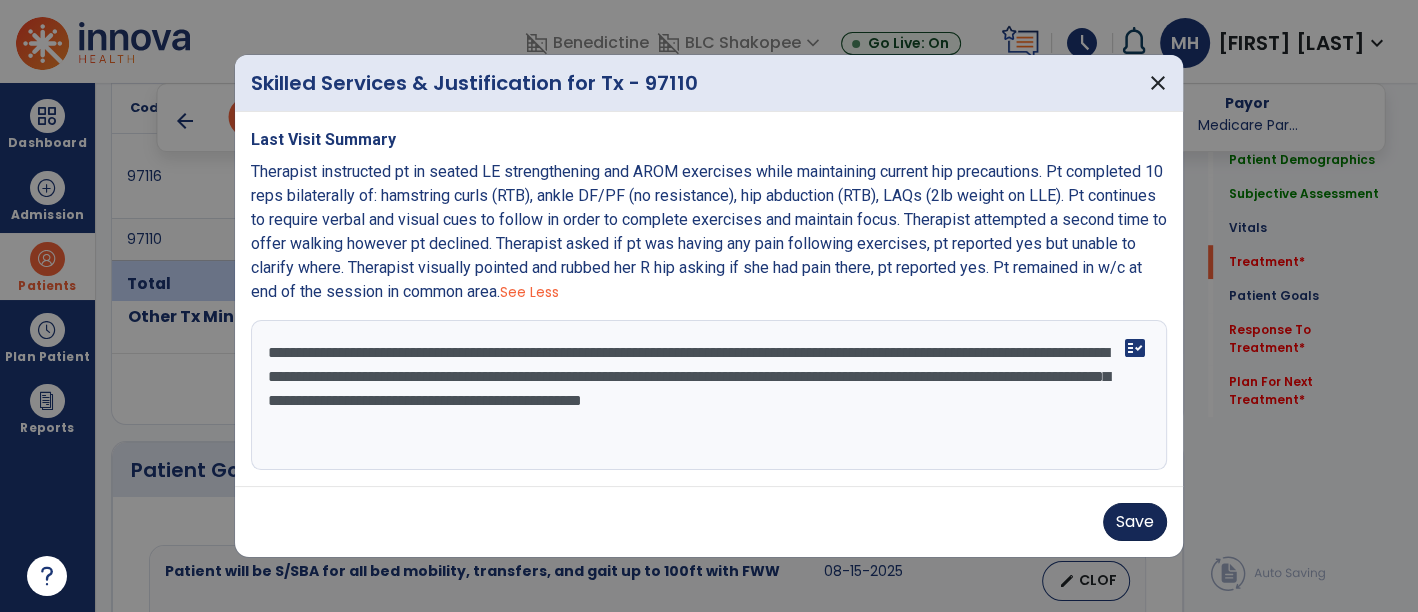 type on "**********" 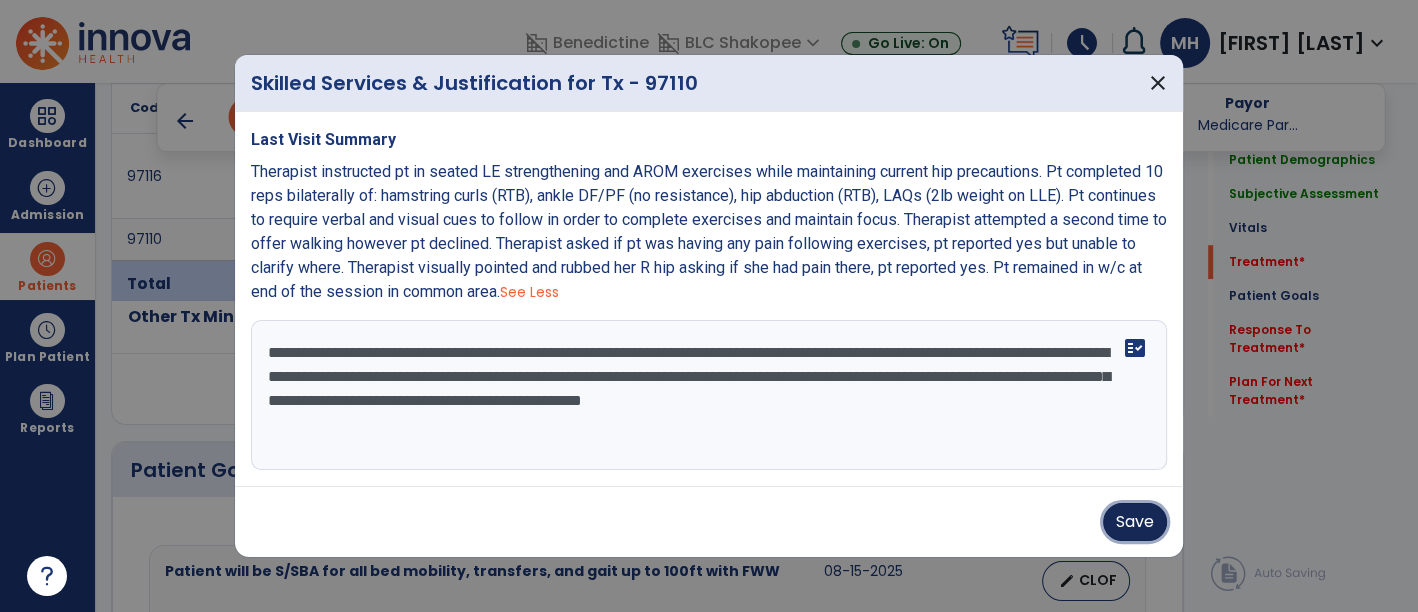 click on "Save" at bounding box center [1135, 522] 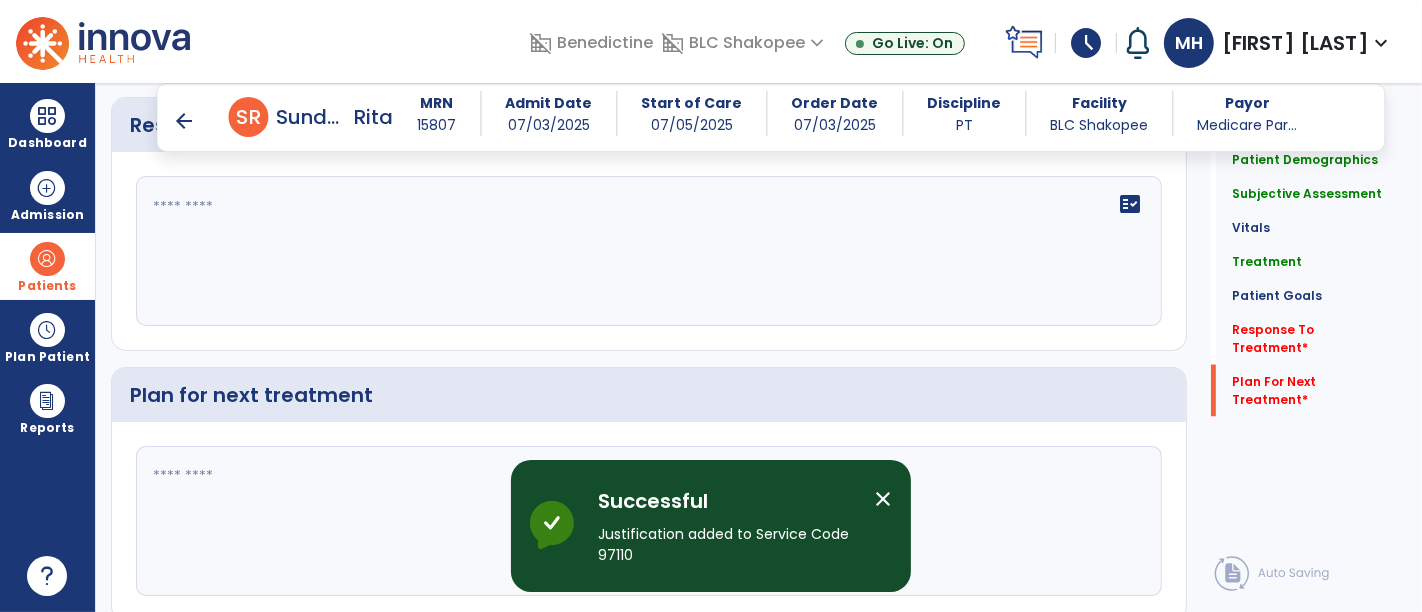 scroll, scrollTop: 2808, scrollLeft: 0, axis: vertical 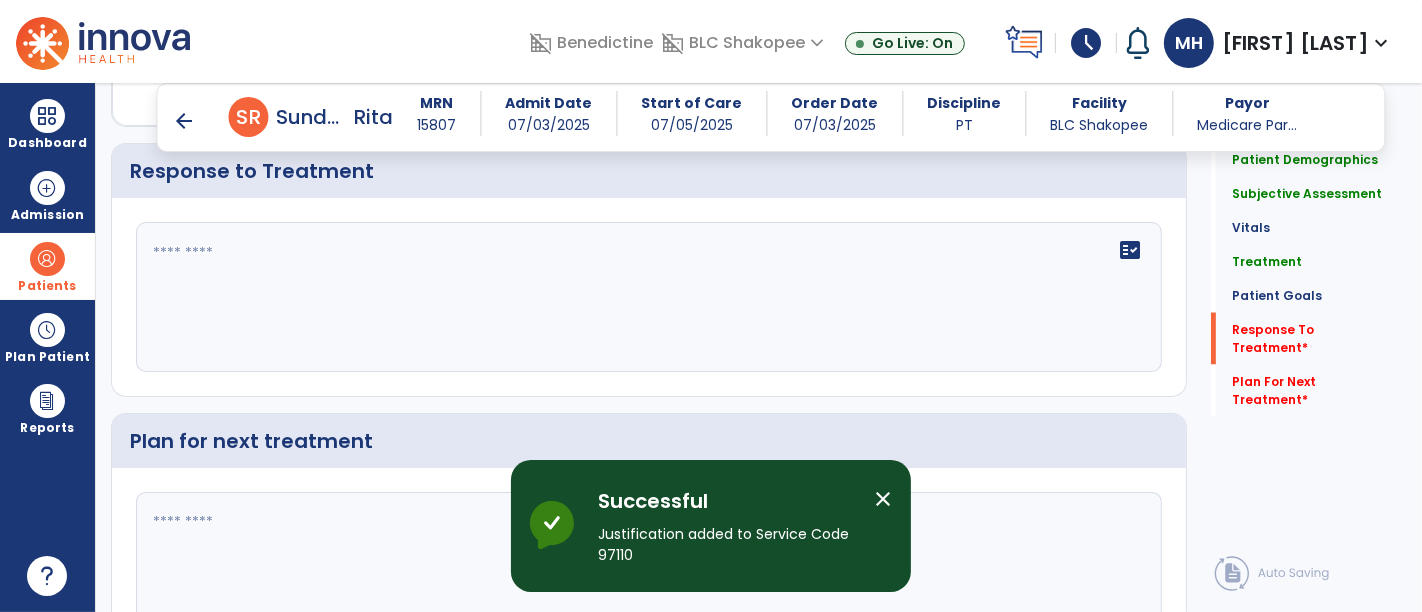 click on "fact_check" 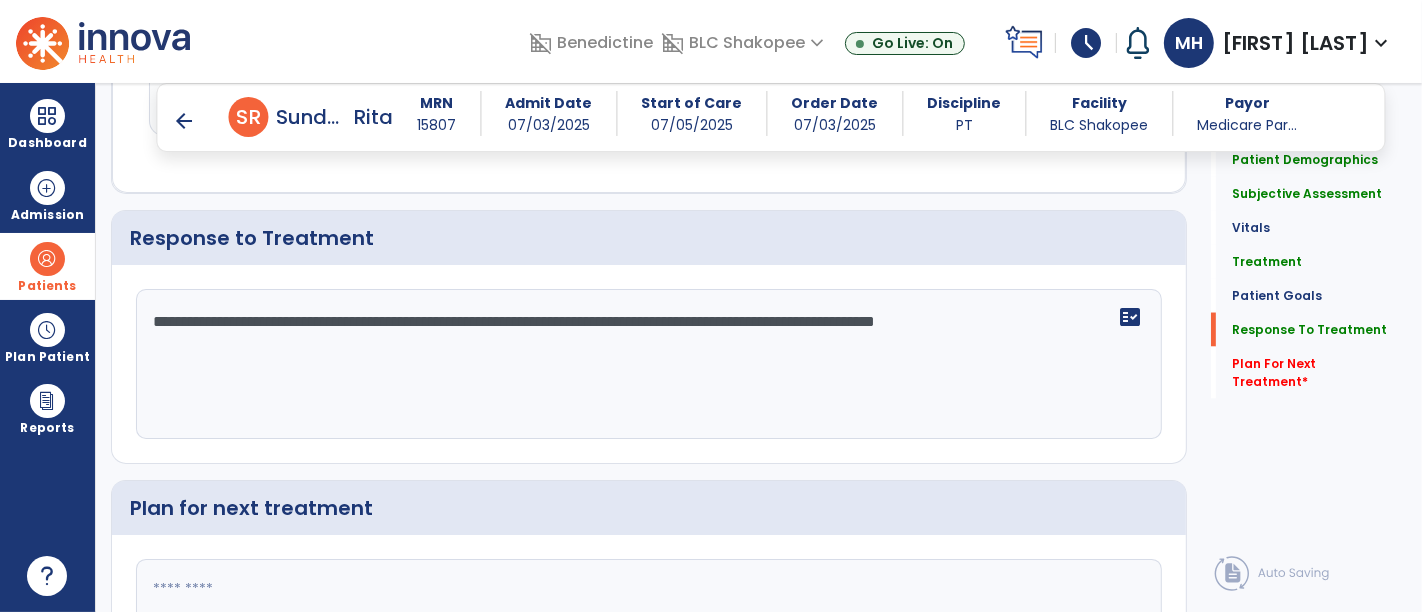 scroll, scrollTop: 2808, scrollLeft: 0, axis: vertical 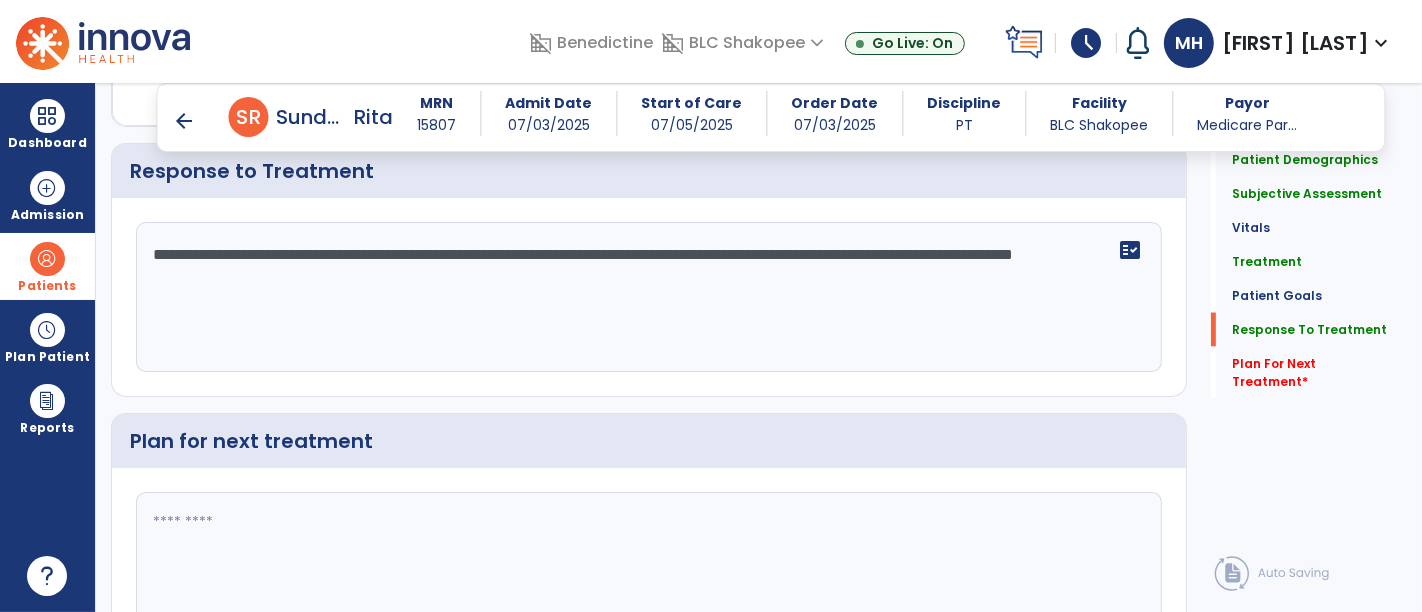 type on "**********" 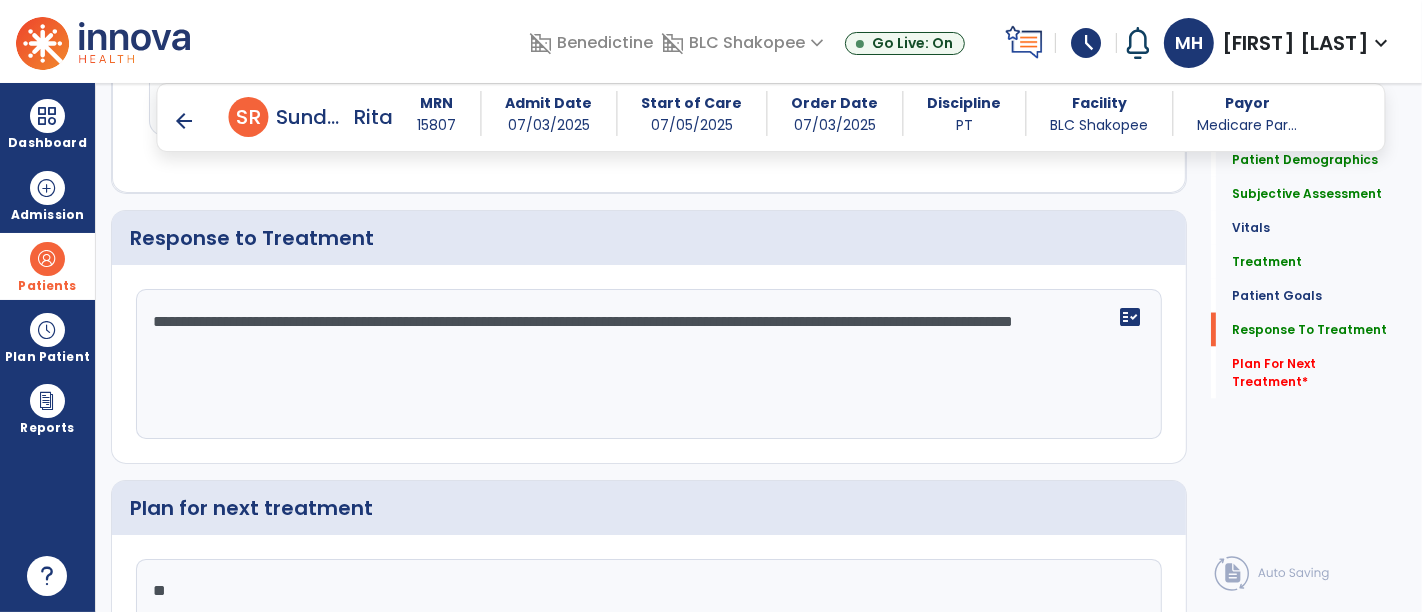 scroll, scrollTop: 2808, scrollLeft: 0, axis: vertical 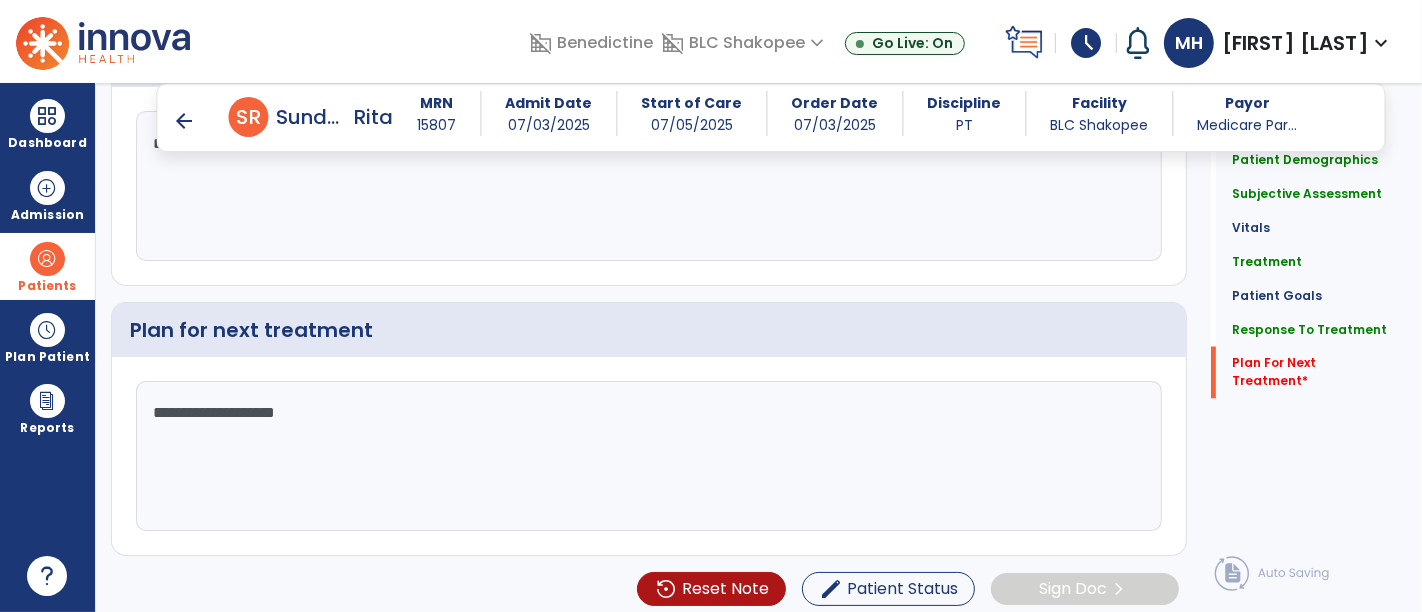 type on "**********" 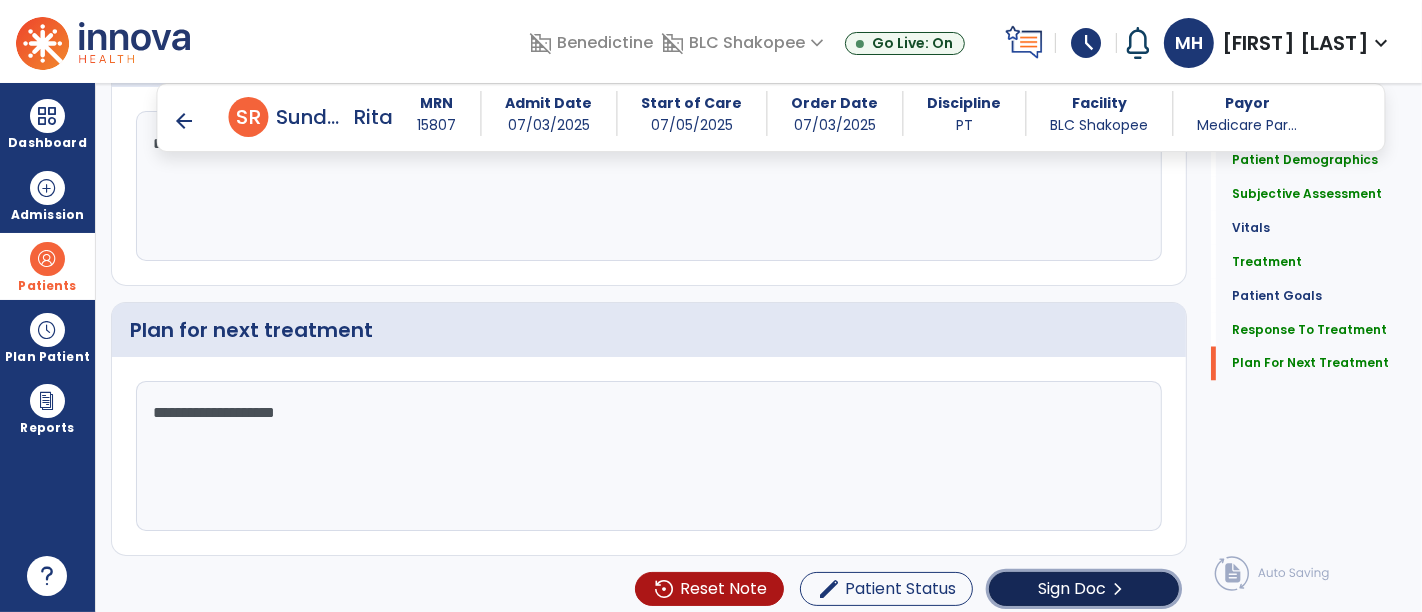click on "Sign Doc" 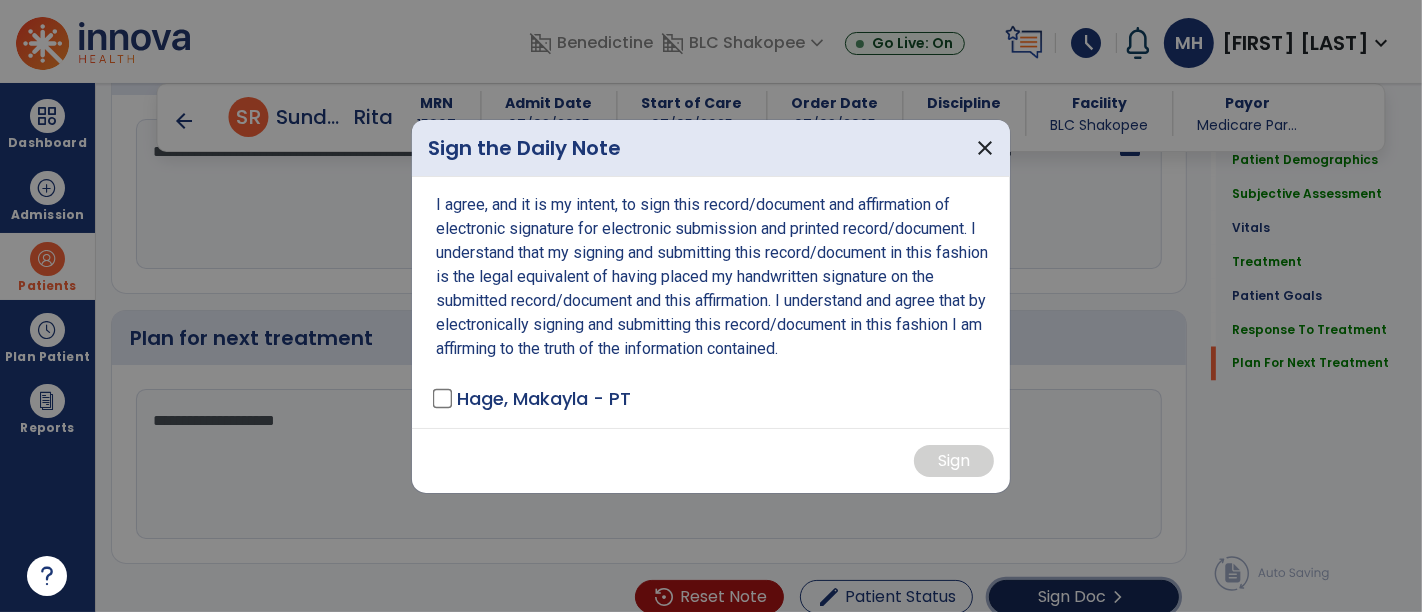 scroll, scrollTop: 2919, scrollLeft: 0, axis: vertical 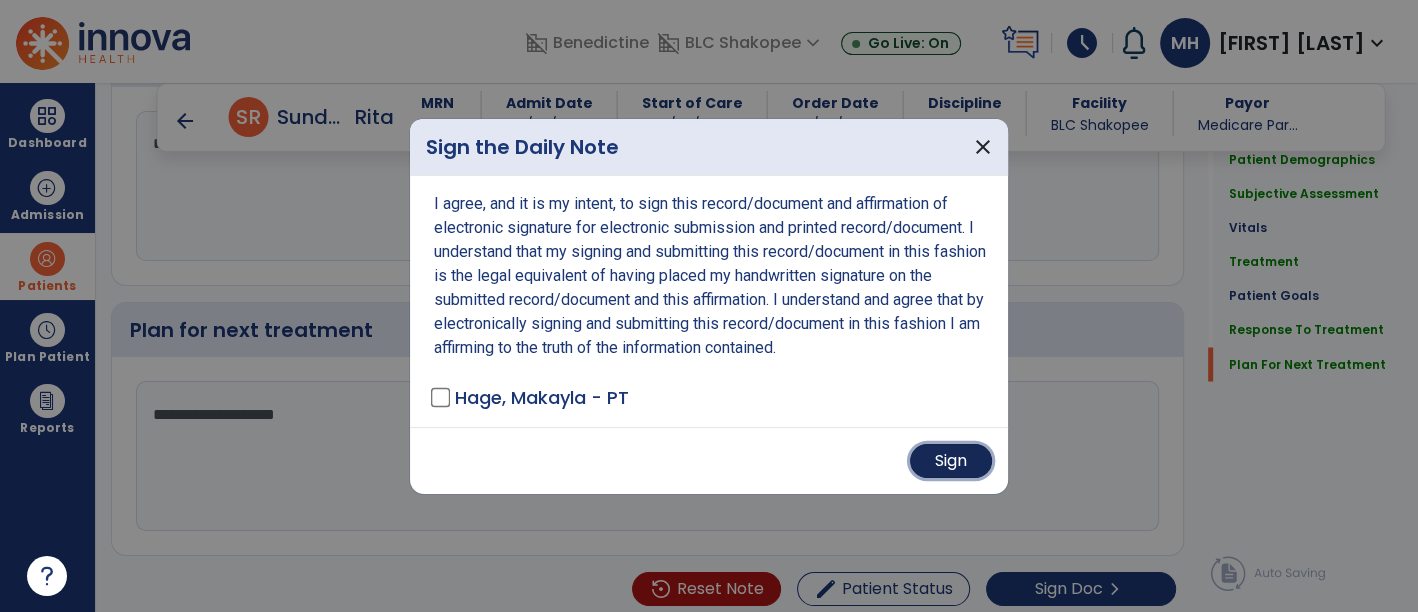 click on "Sign" at bounding box center [951, 461] 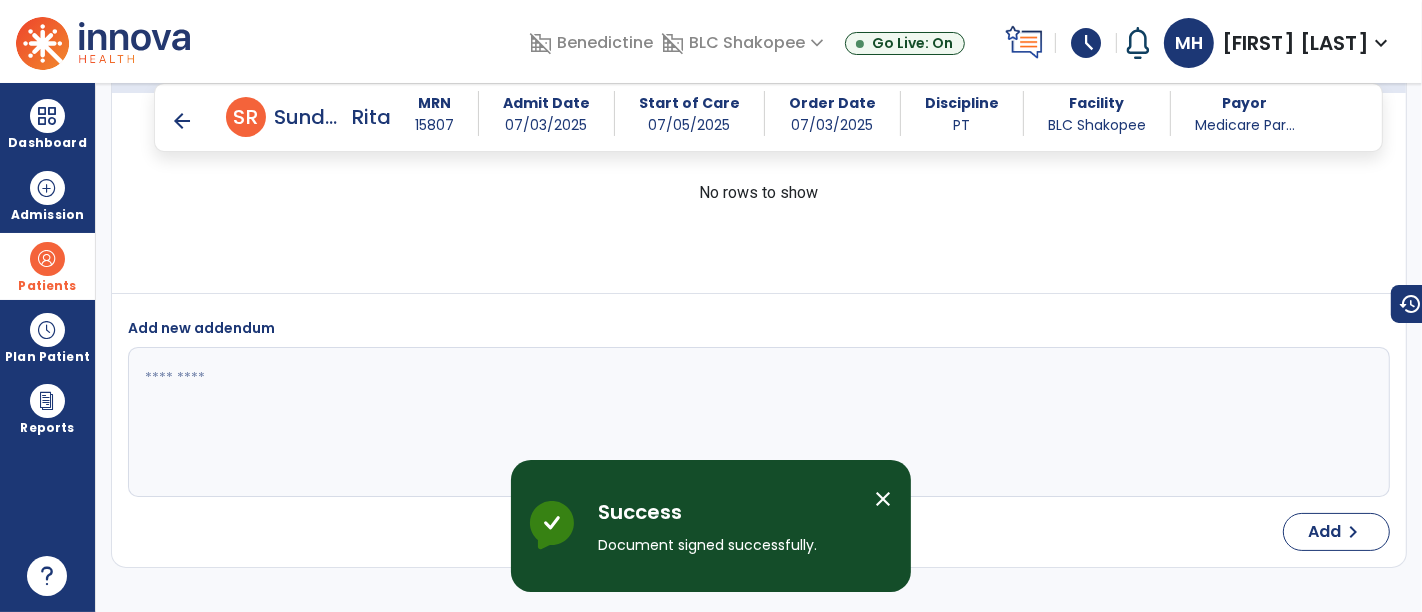 scroll, scrollTop: 4678, scrollLeft: 0, axis: vertical 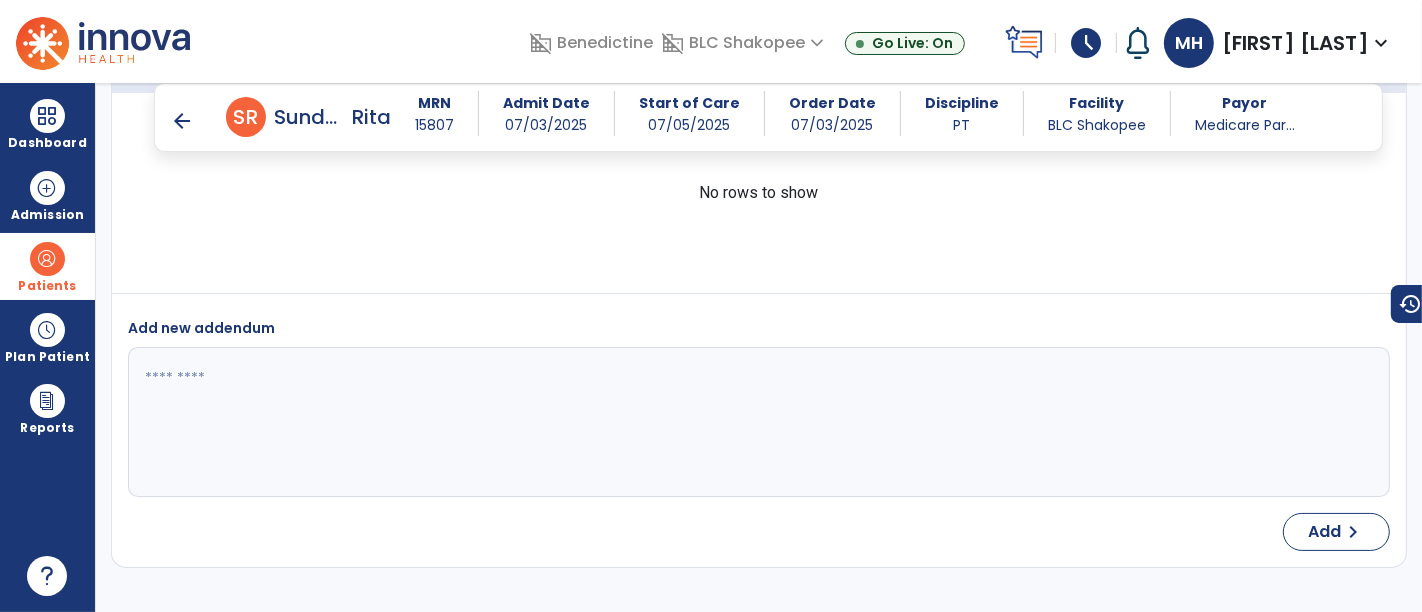 click at bounding box center (47, 259) 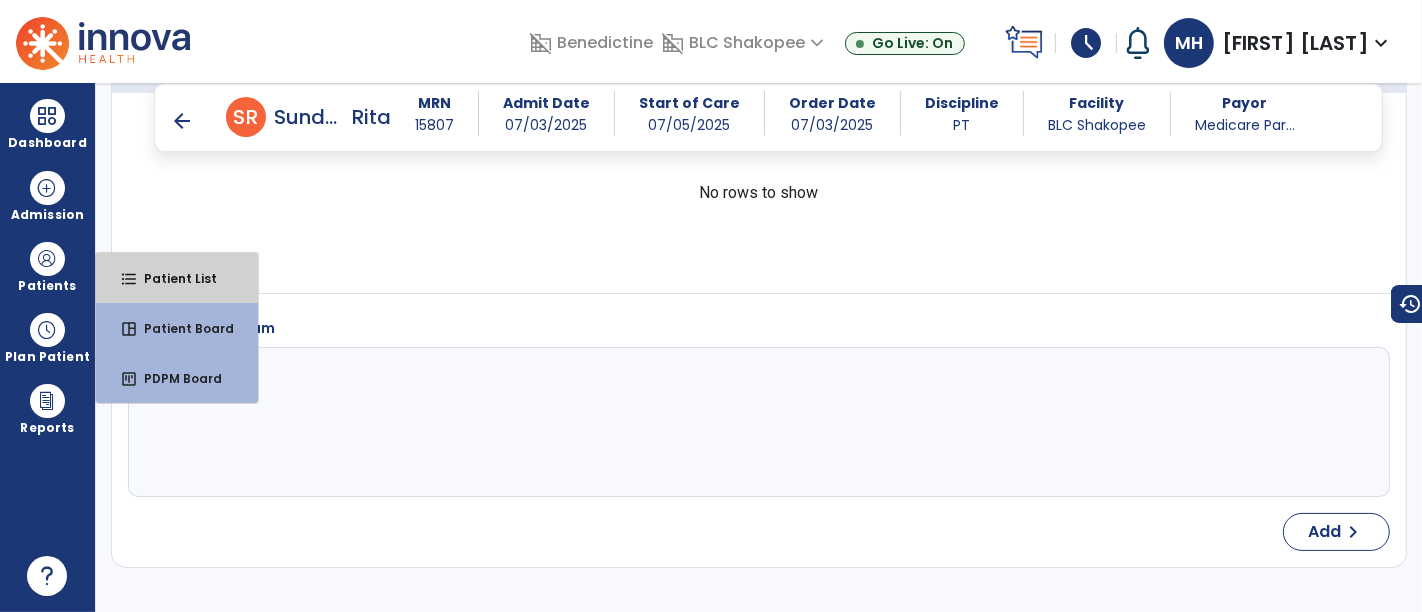 click on "format_list_bulleted  Patient List" at bounding box center (177, 278) 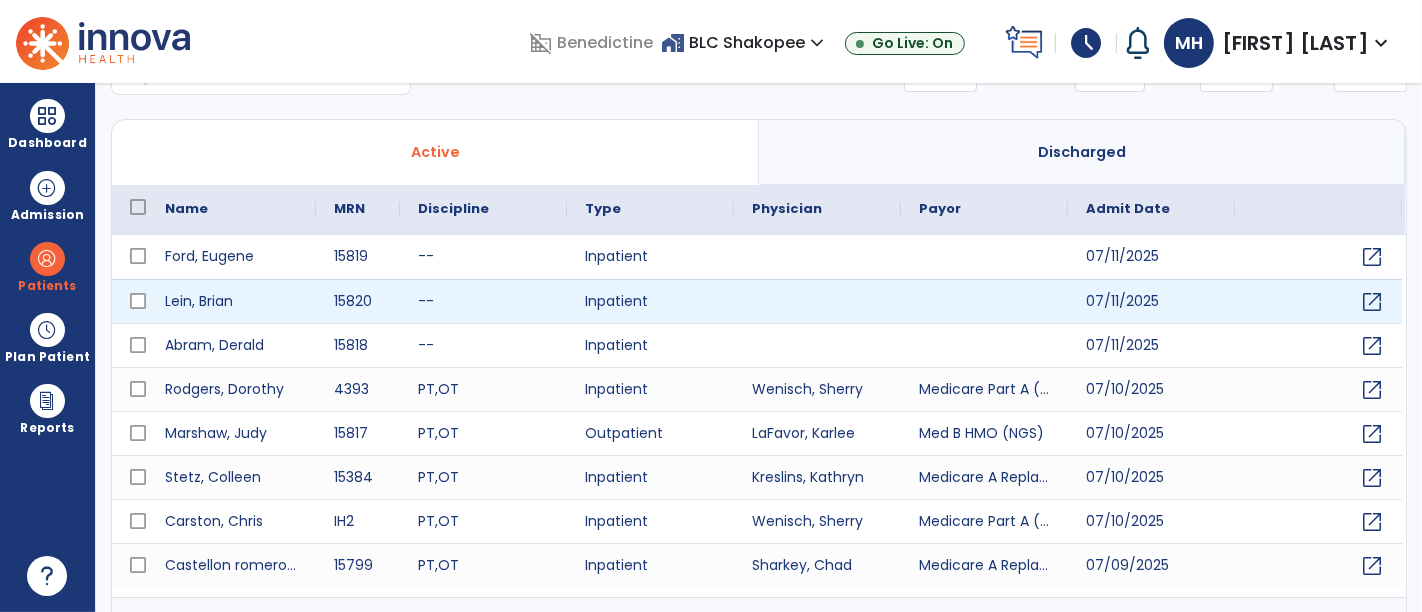 scroll, scrollTop: 18, scrollLeft: 0, axis: vertical 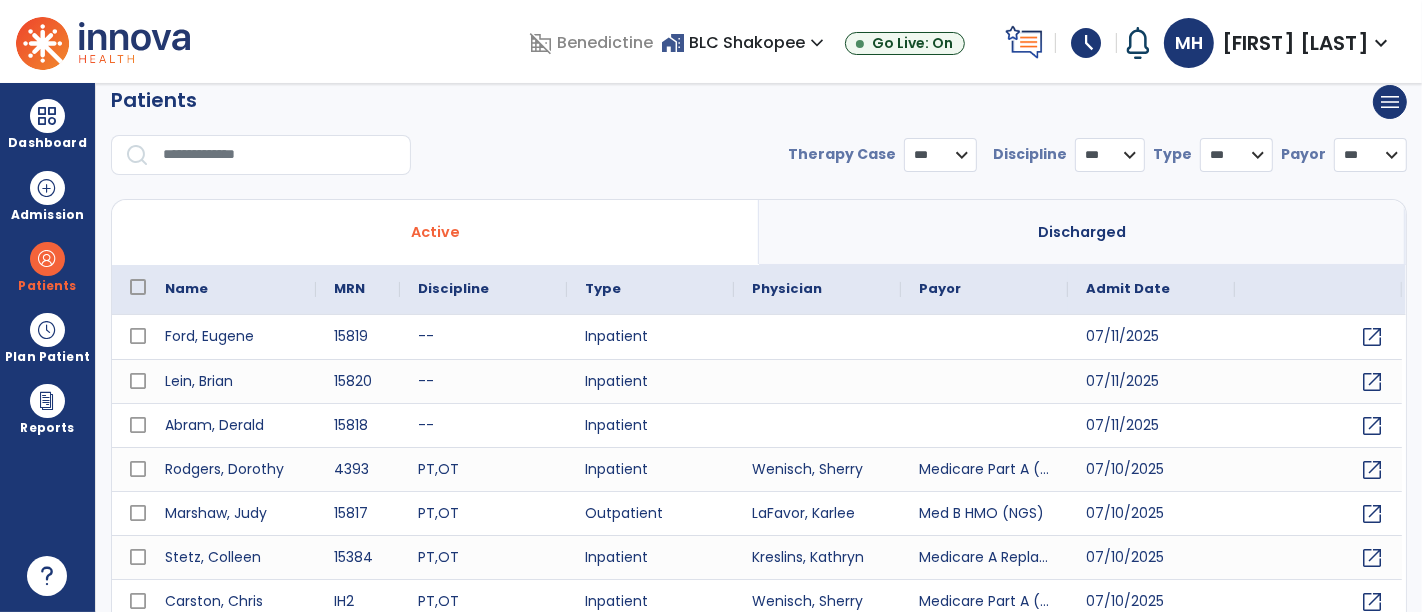select on "***" 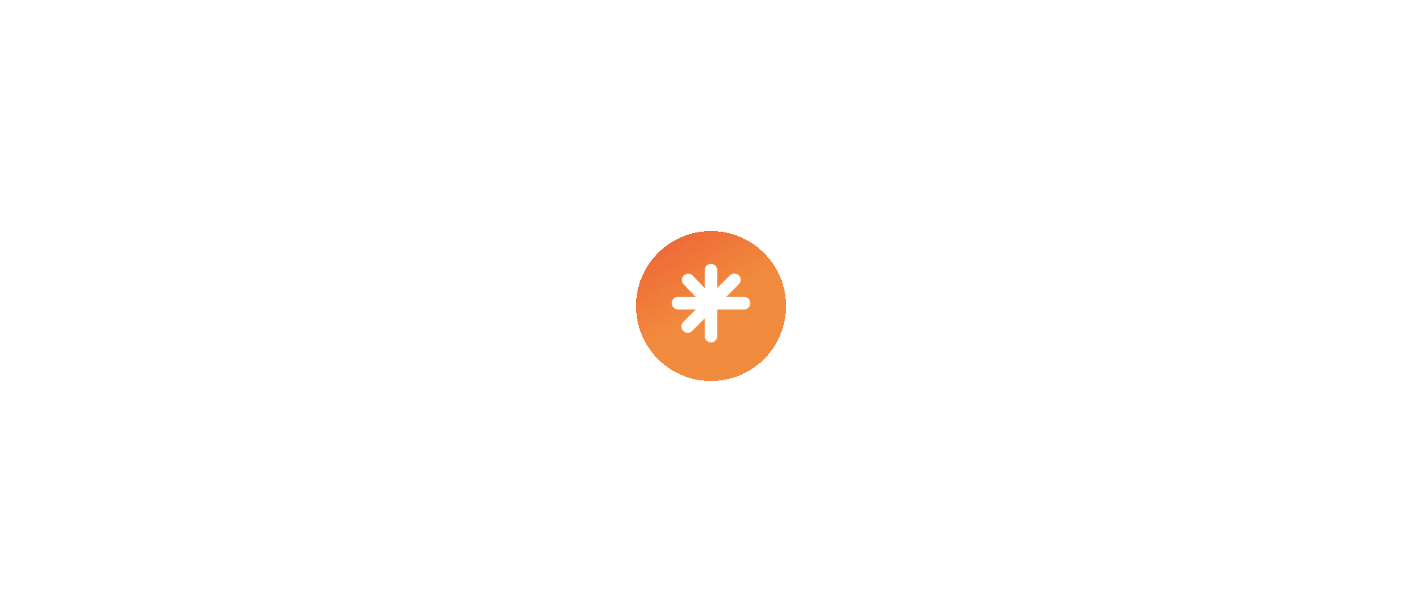 scroll, scrollTop: 0, scrollLeft: 0, axis: both 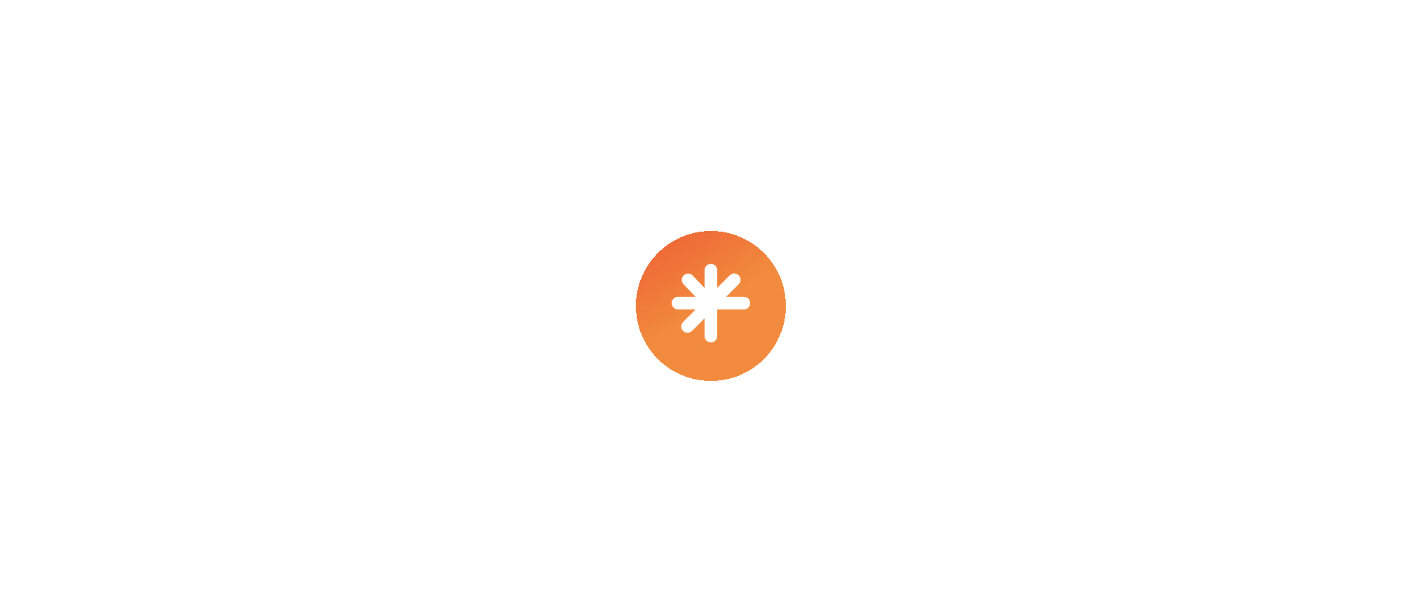select on "****" 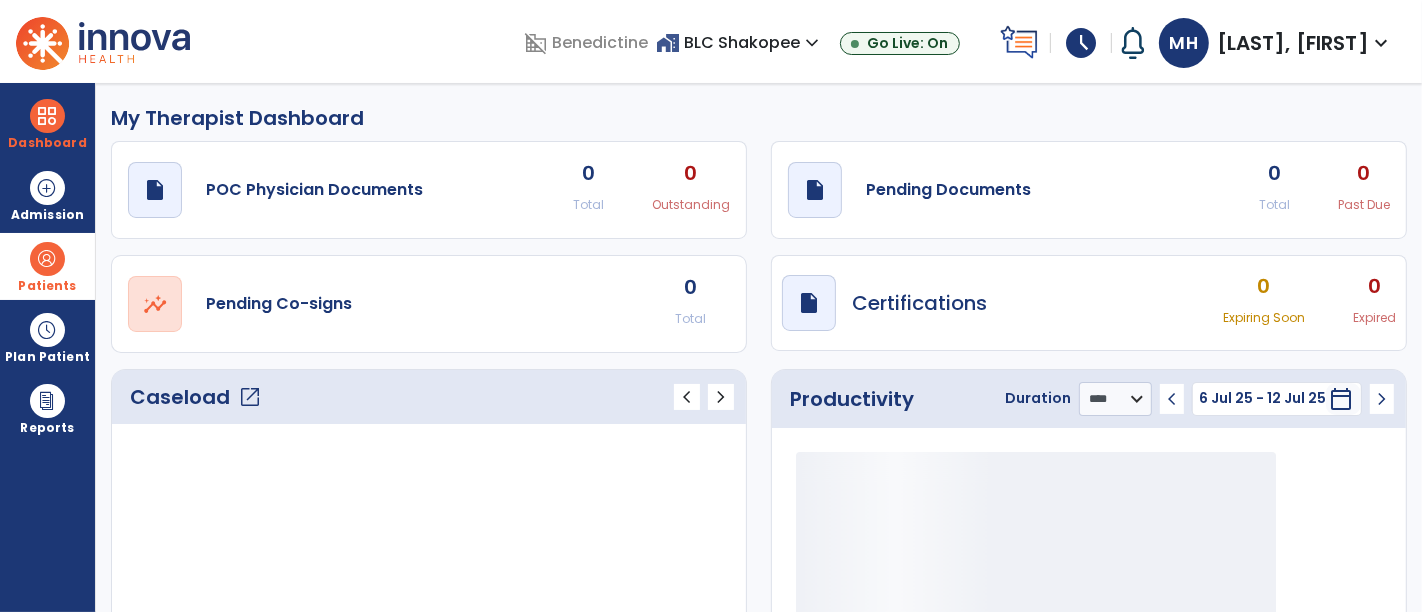 click on "Patients" at bounding box center [47, 266] 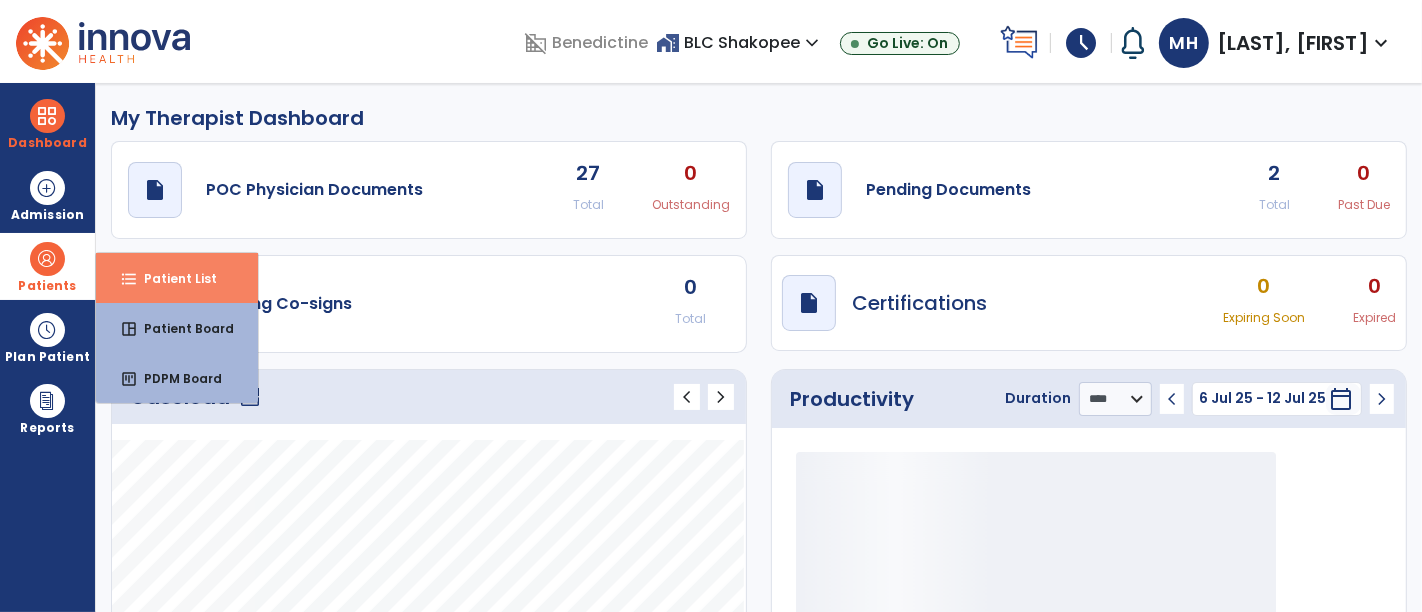 click on "Patient List" at bounding box center [172, 278] 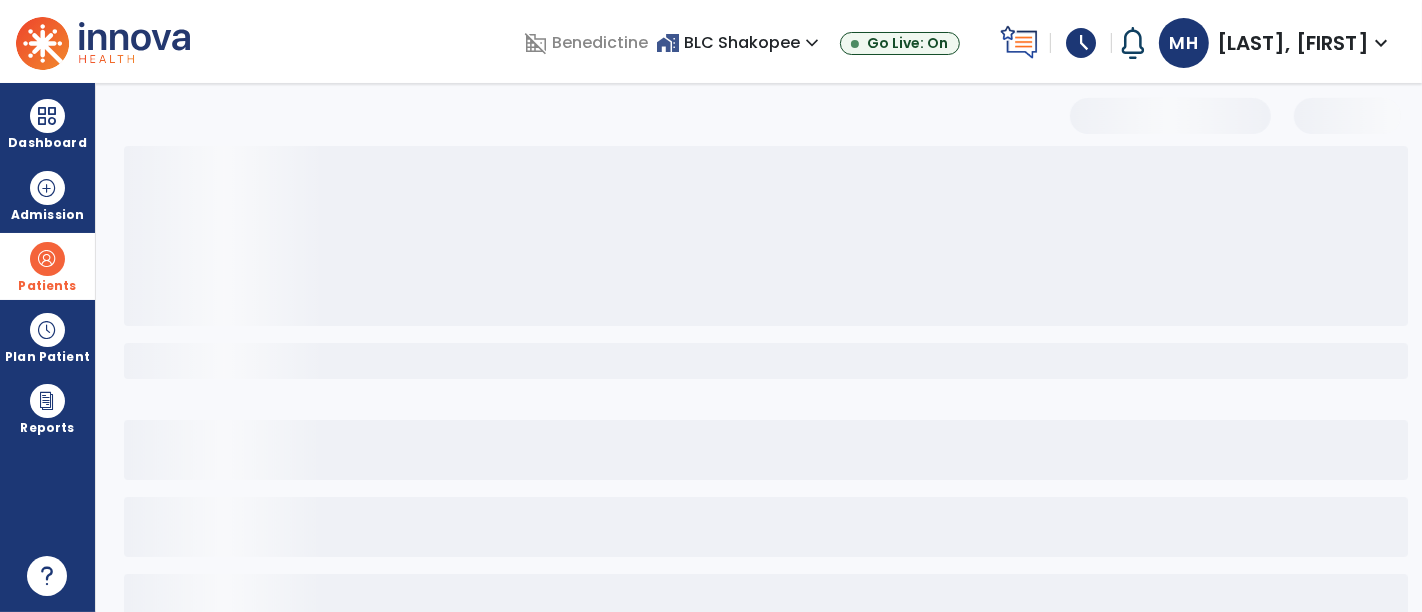 select on "***" 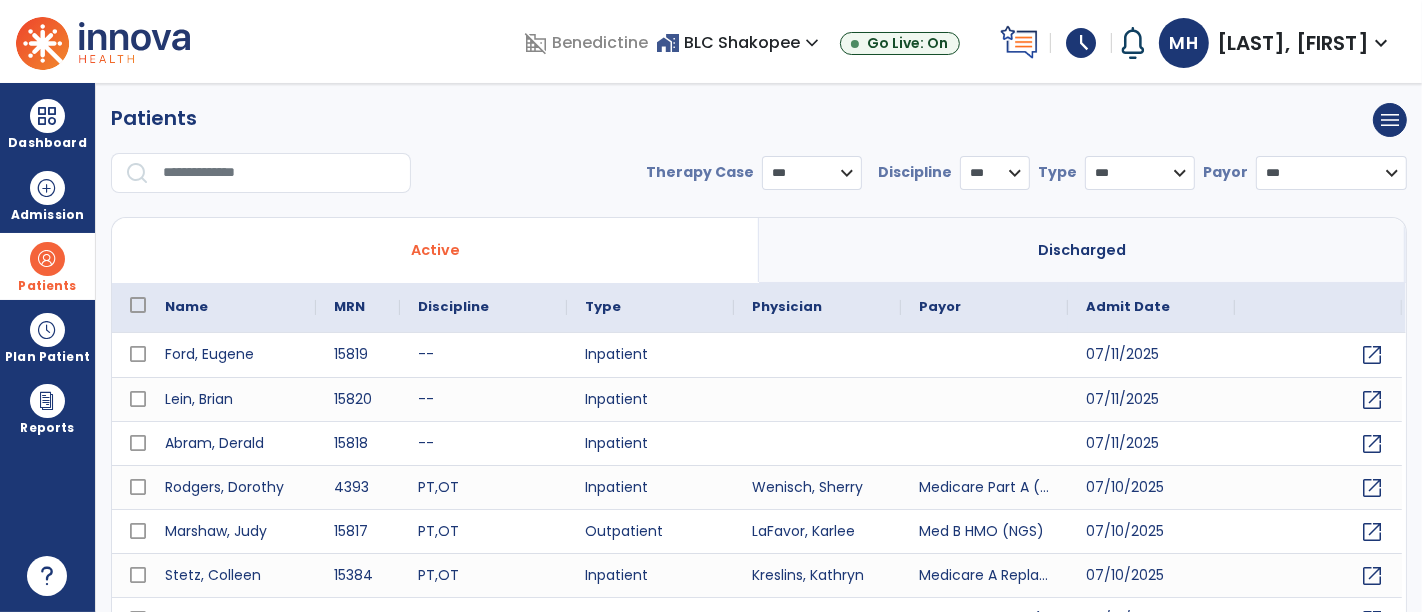 click at bounding box center (280, 173) 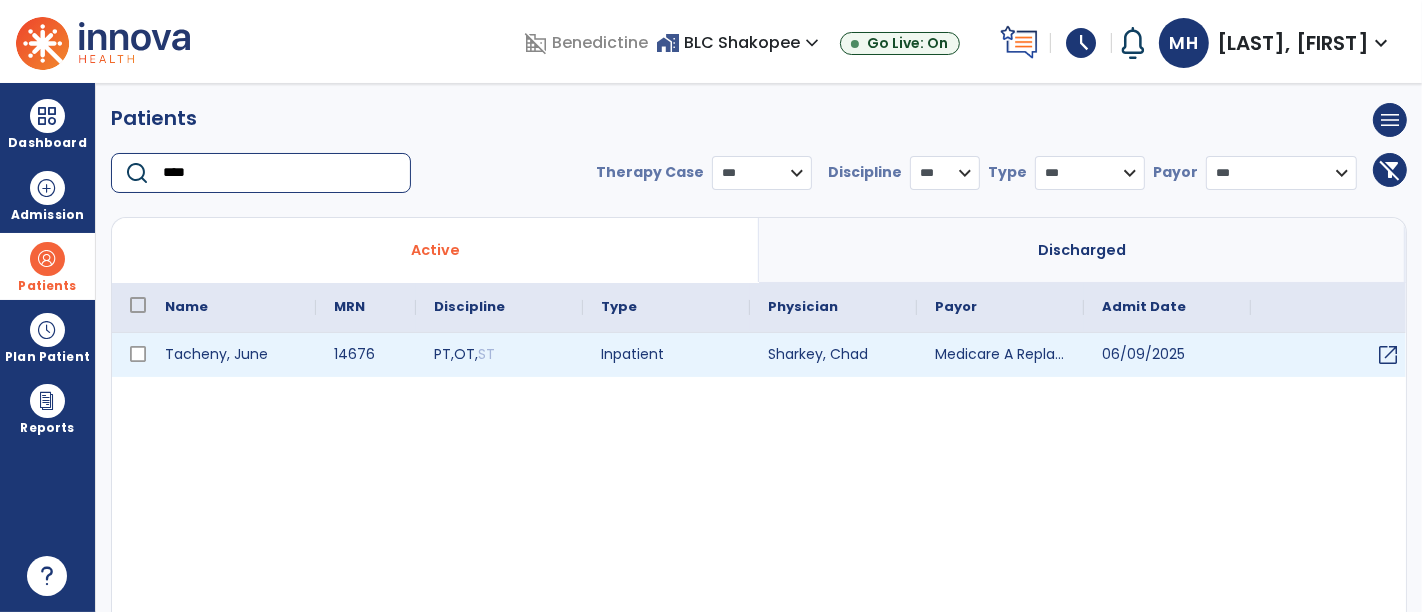 type on "****" 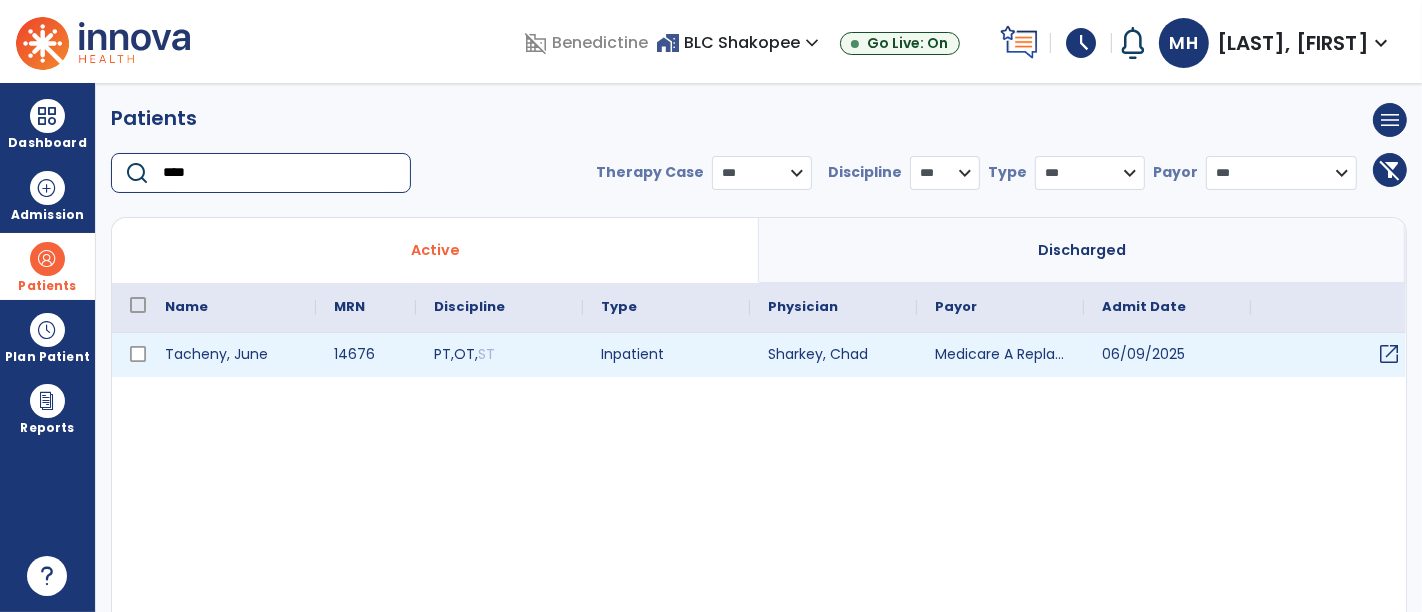 click on "open_in_new" at bounding box center [1389, 354] 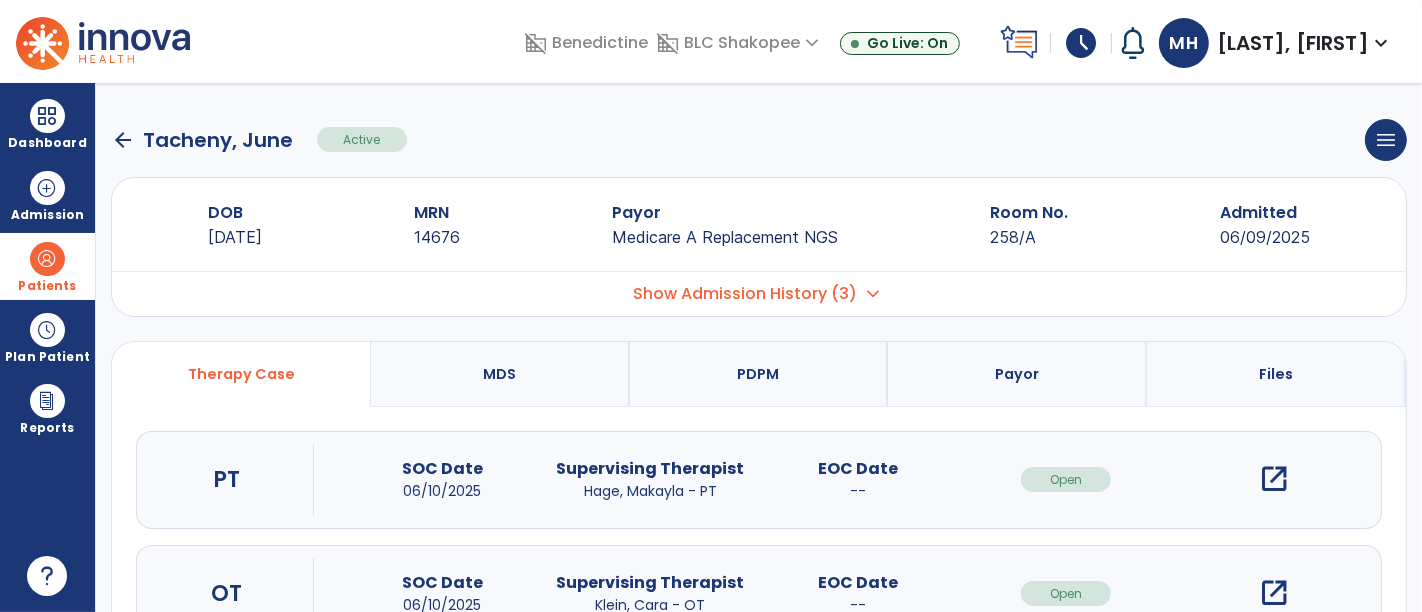 click on "open_in_new" at bounding box center (1274, 479) 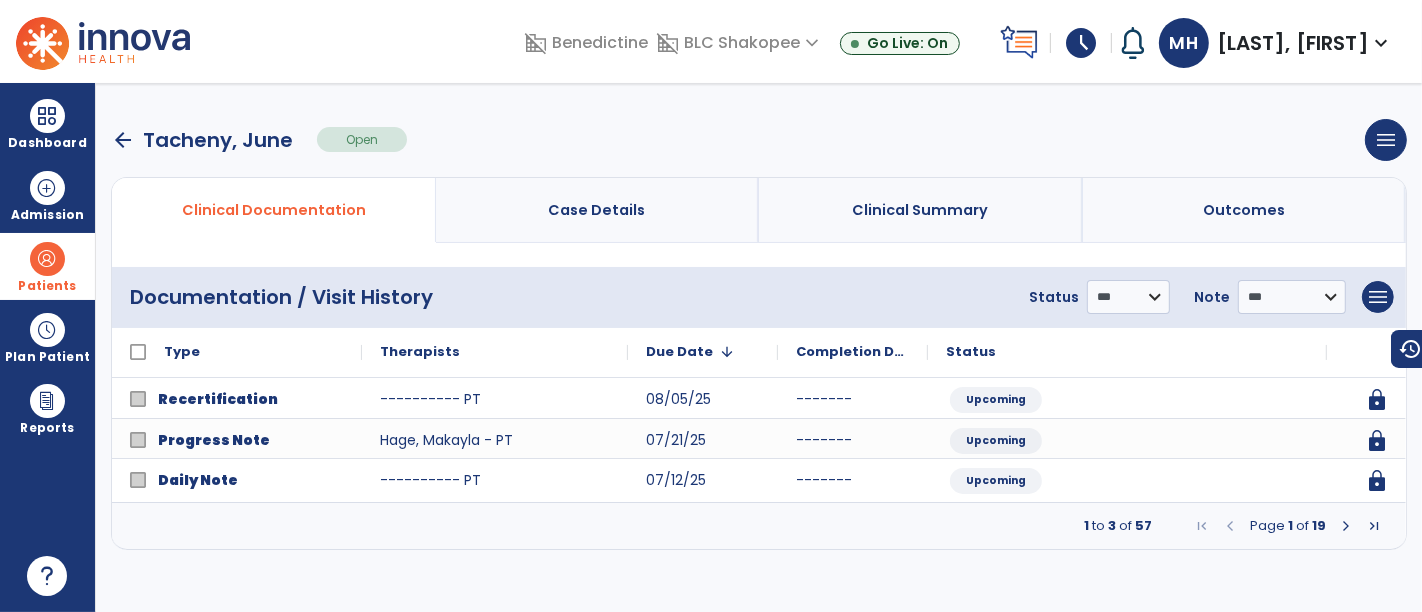 click at bounding box center (1346, 526) 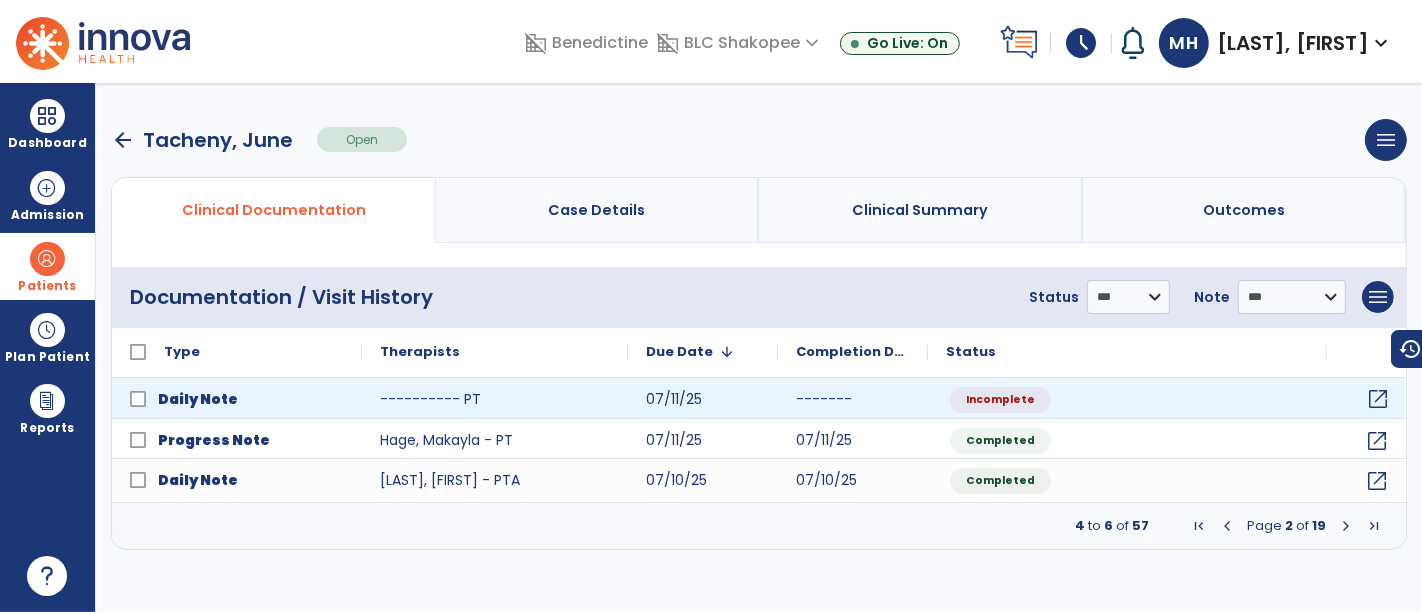 click on "open_in_new" 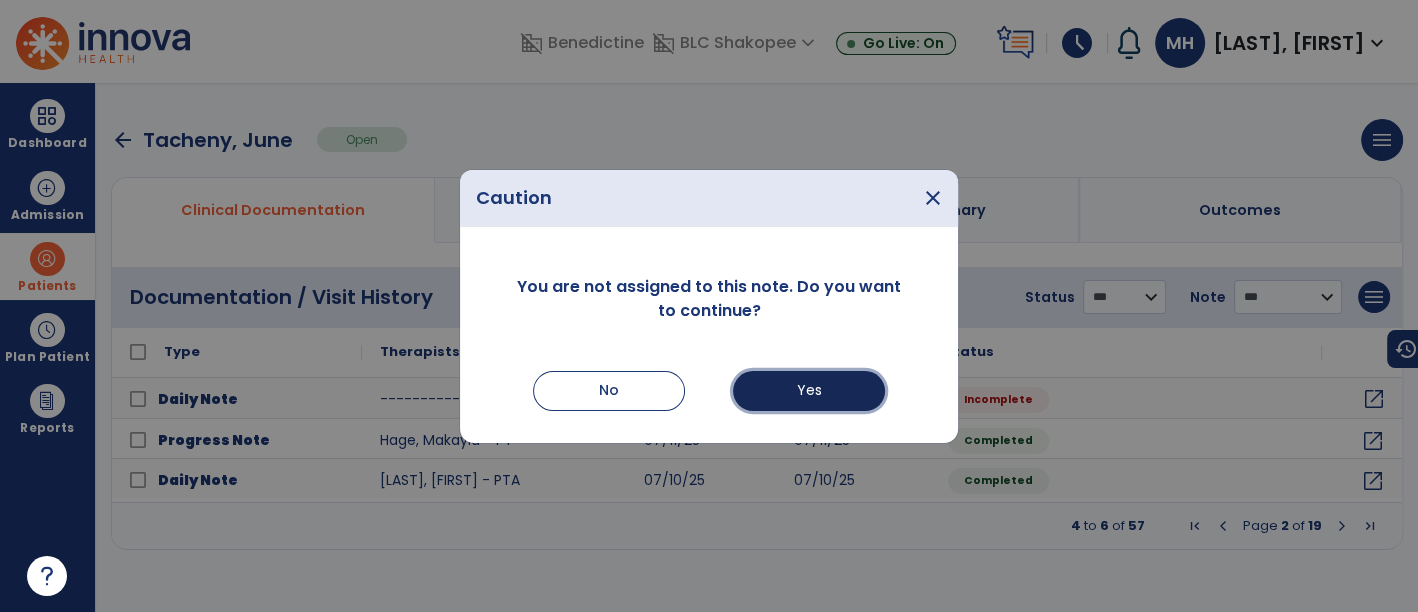 click on "Yes" at bounding box center [809, 391] 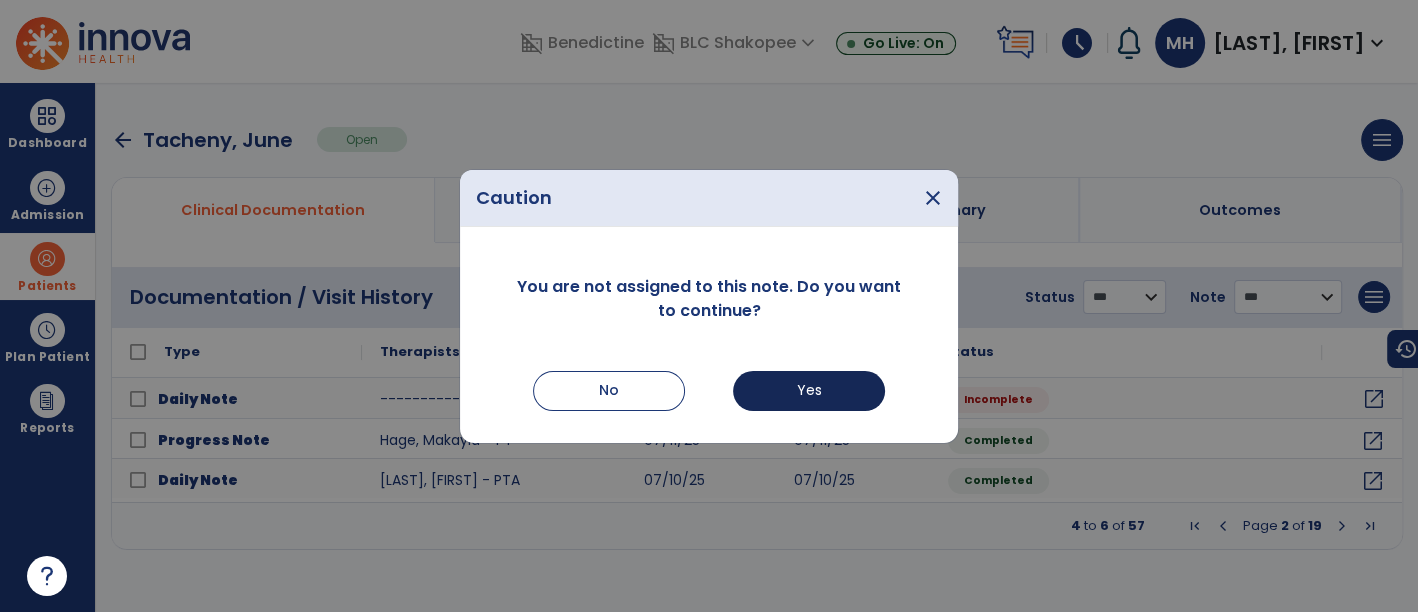 select on "*" 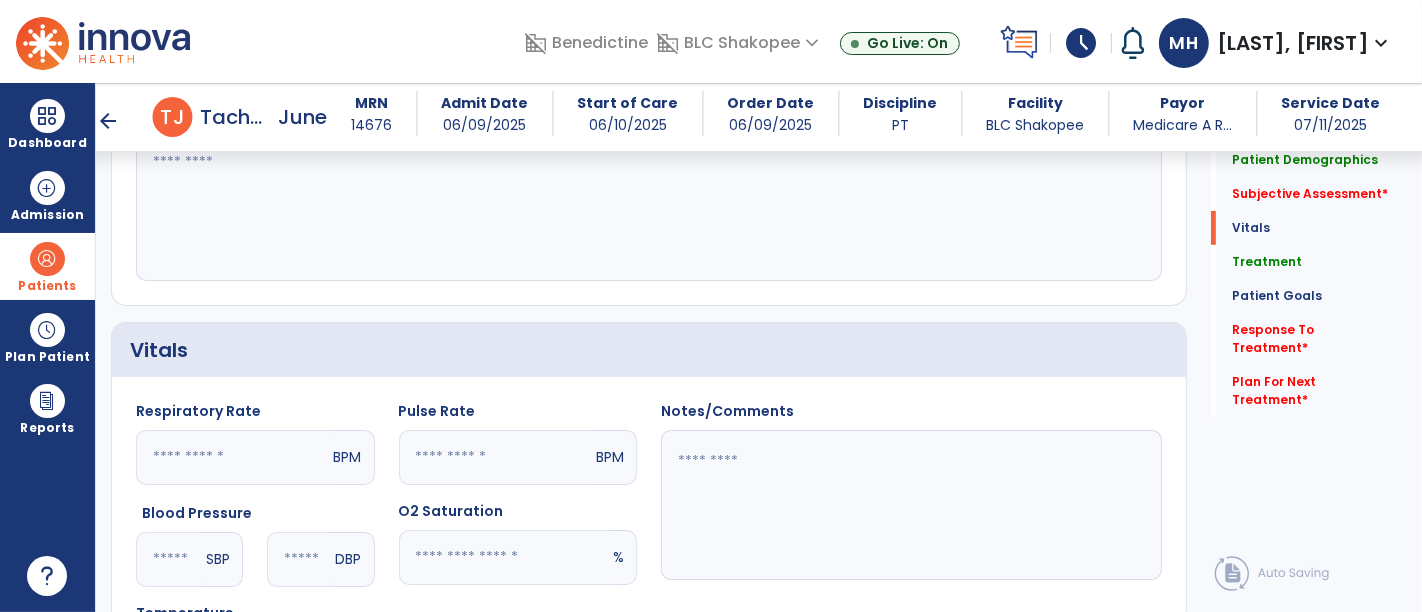 scroll, scrollTop: 444, scrollLeft: 0, axis: vertical 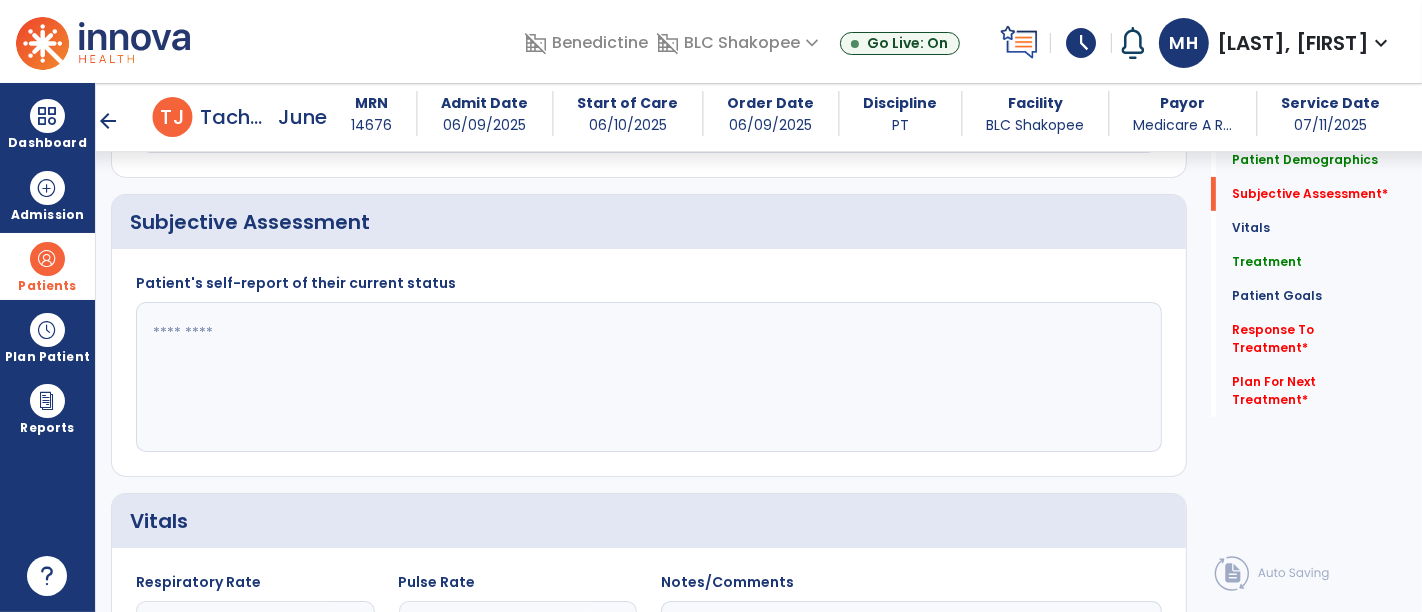 click on "arrow_back" at bounding box center [109, 121] 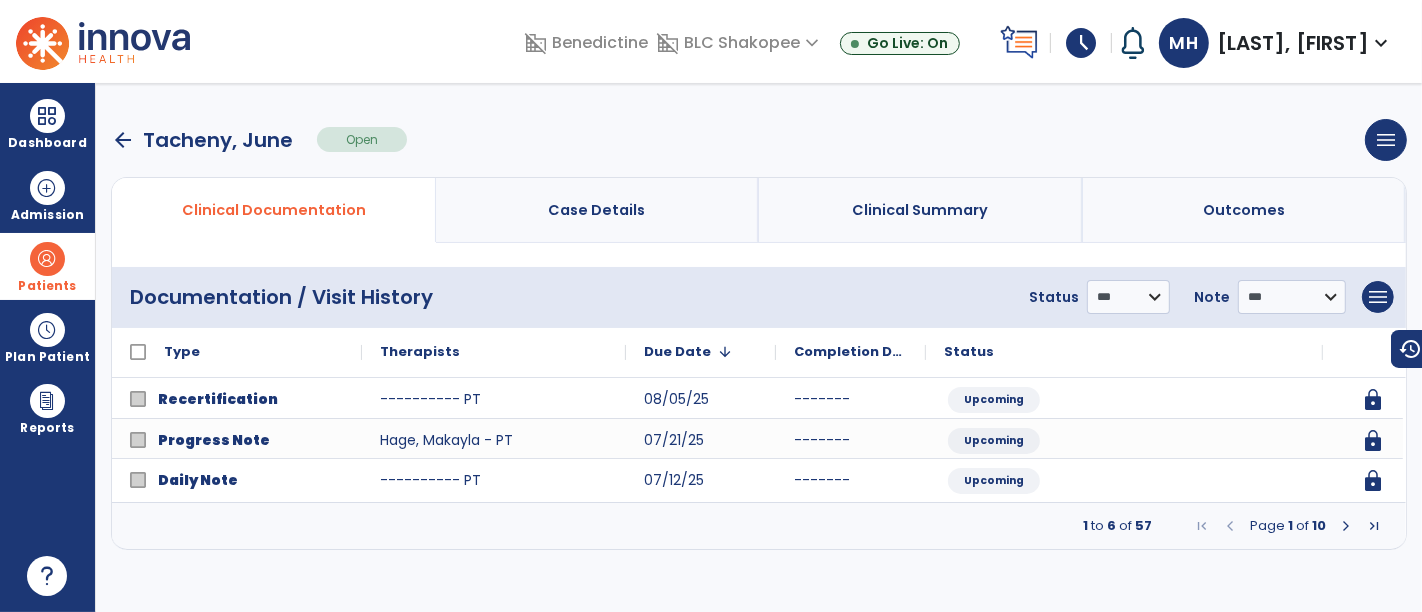 scroll, scrollTop: 0, scrollLeft: 0, axis: both 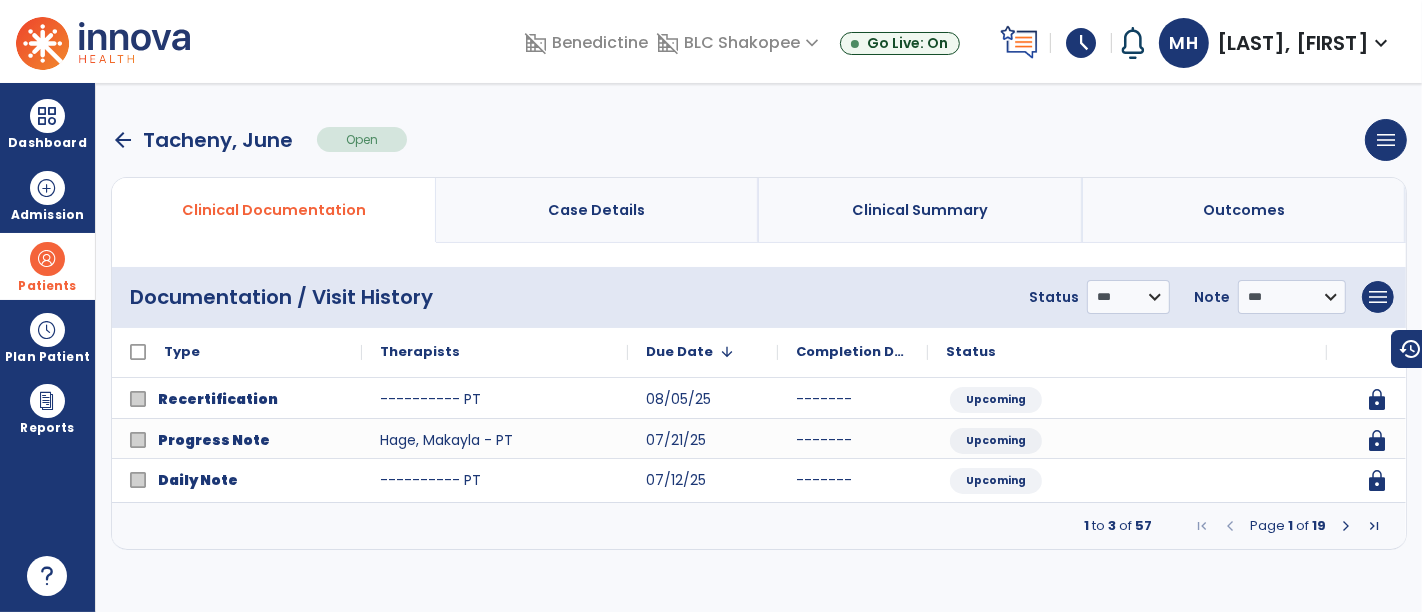 click at bounding box center (1346, 526) 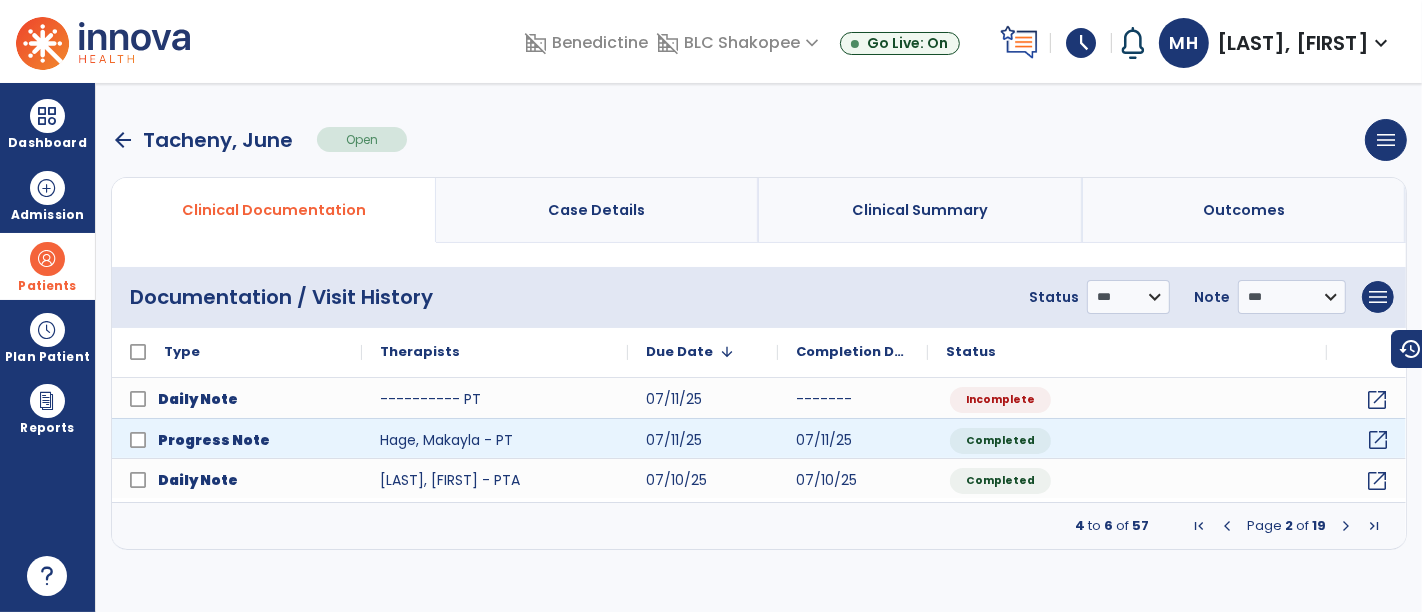 click on "open_in_new" 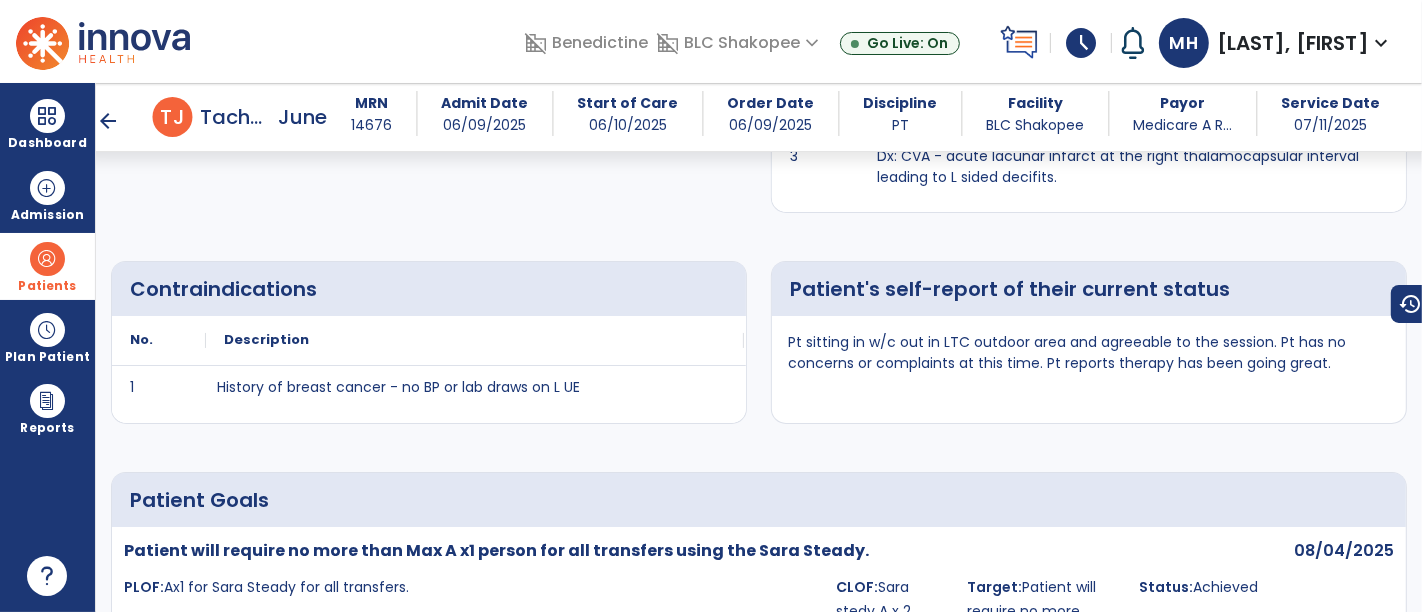 scroll, scrollTop: 777, scrollLeft: 0, axis: vertical 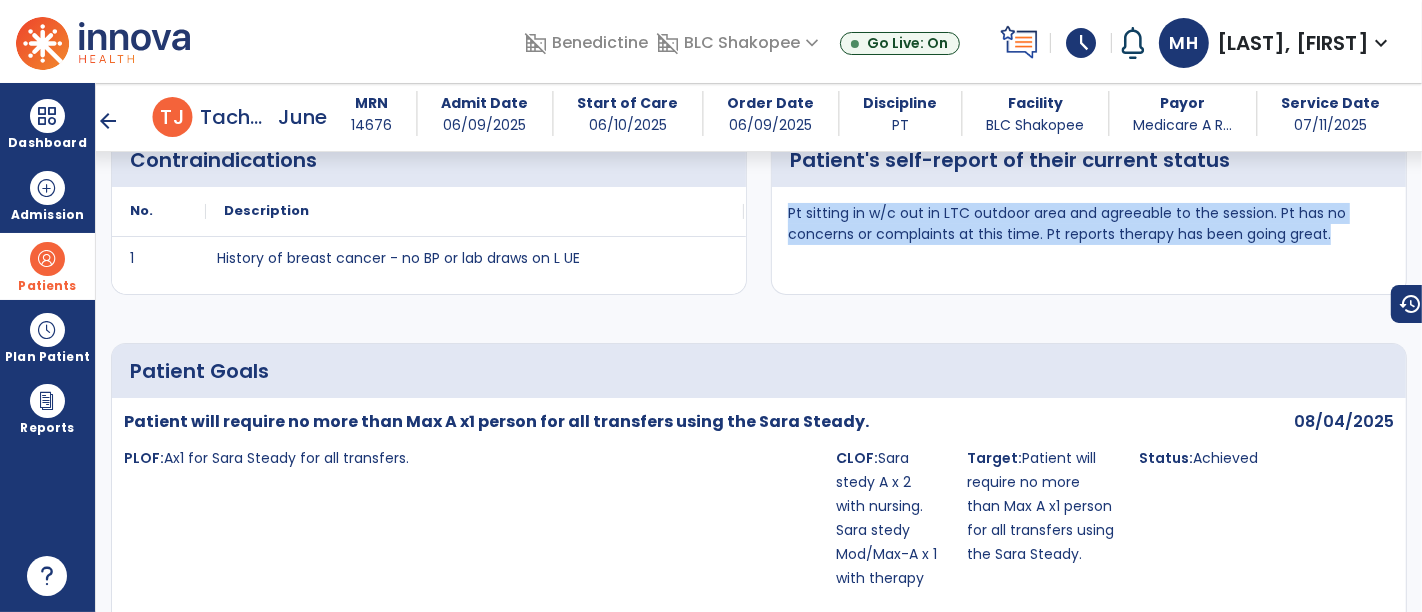 drag, startPoint x: 1329, startPoint y: 235, endPoint x: 781, endPoint y: 202, distance: 548.99274 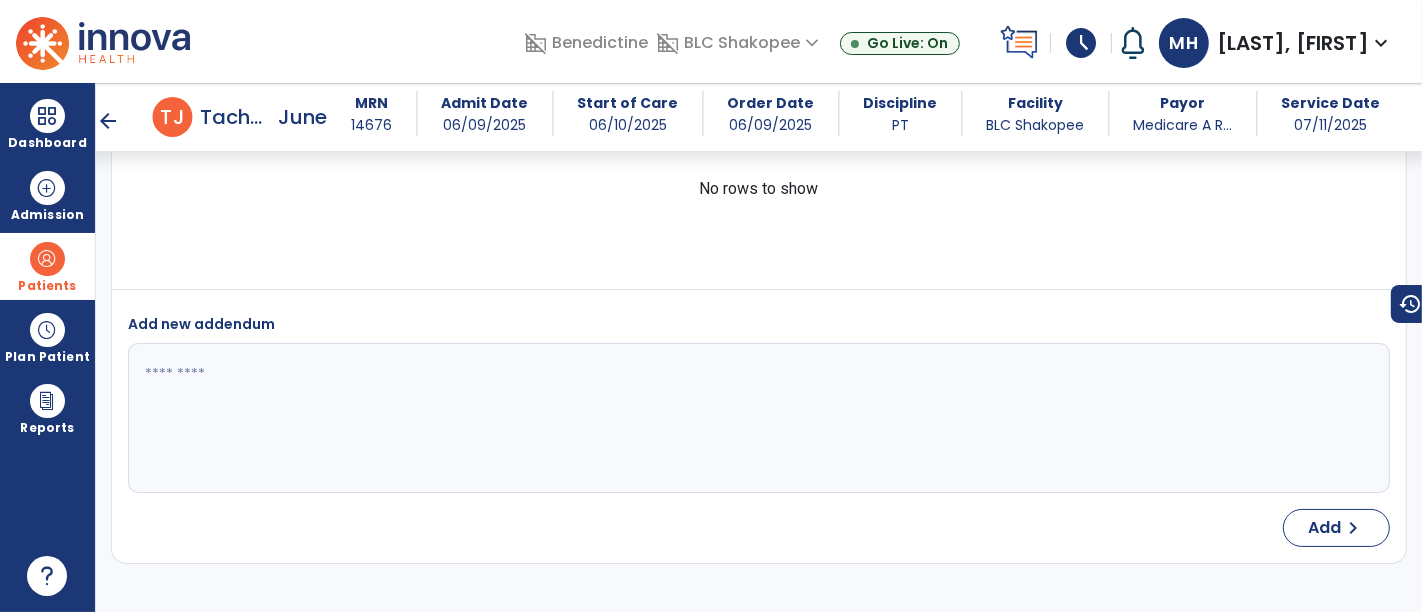 scroll, scrollTop: 2842, scrollLeft: 0, axis: vertical 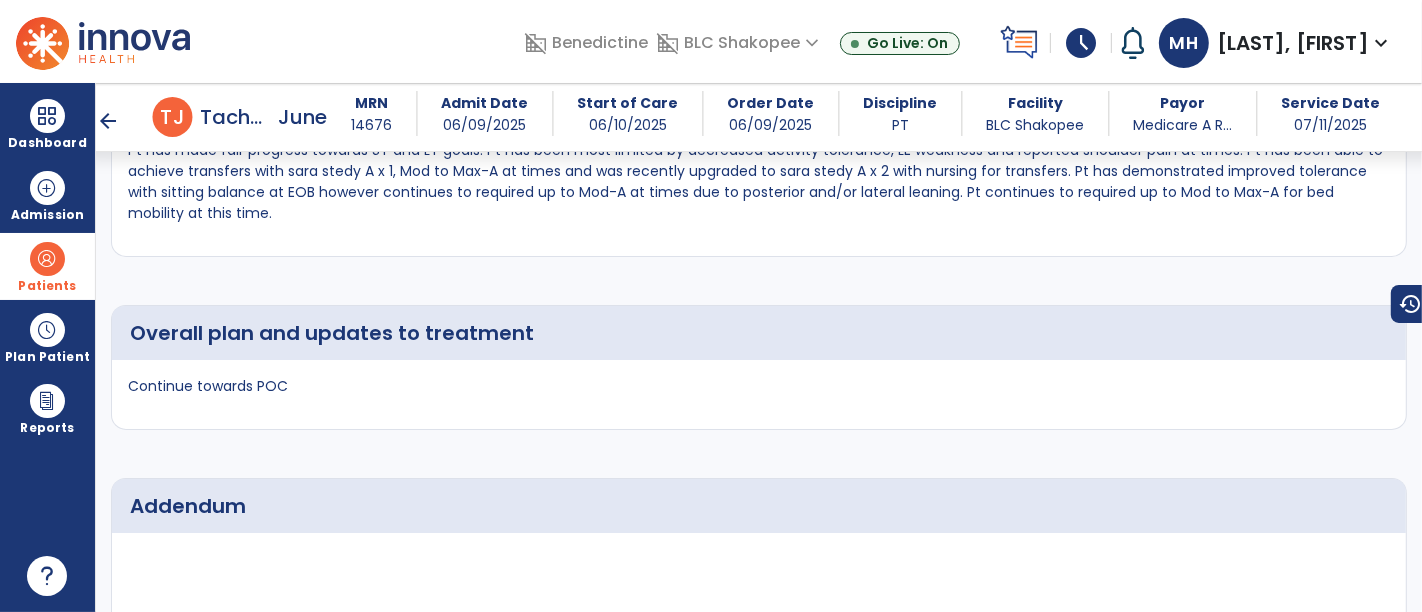 click on "Continue towards POC" at bounding box center [208, 386] 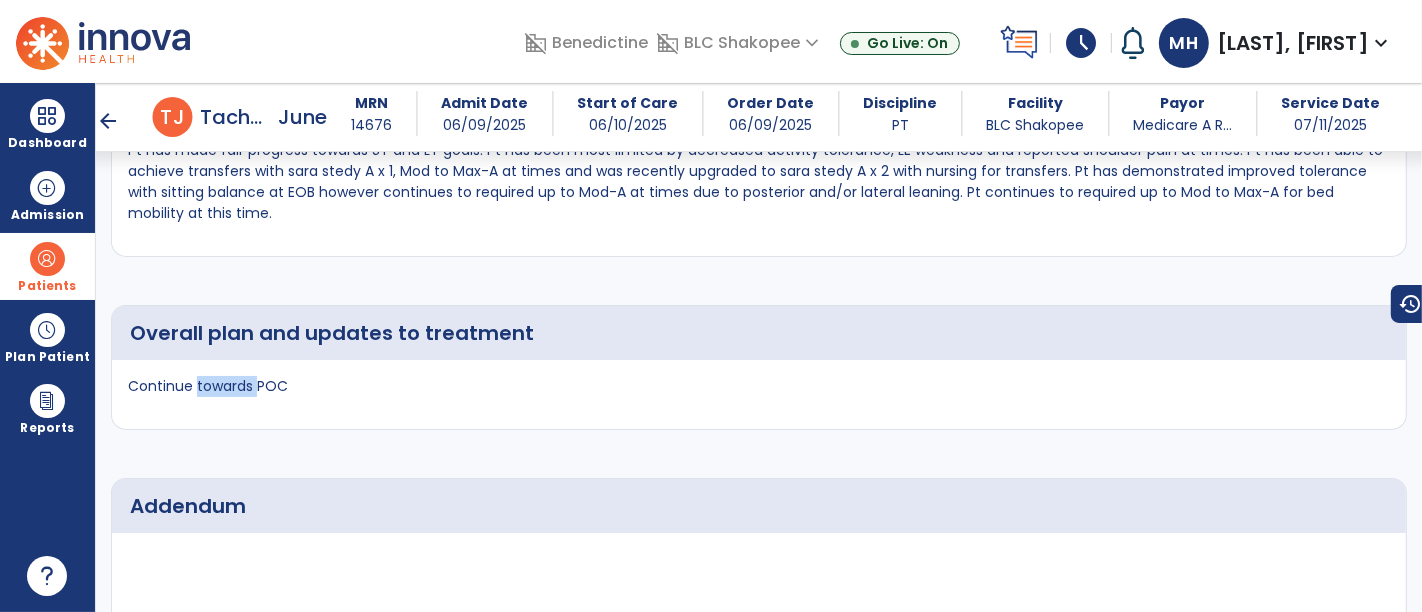 click on "Continue towards POC" at bounding box center [208, 386] 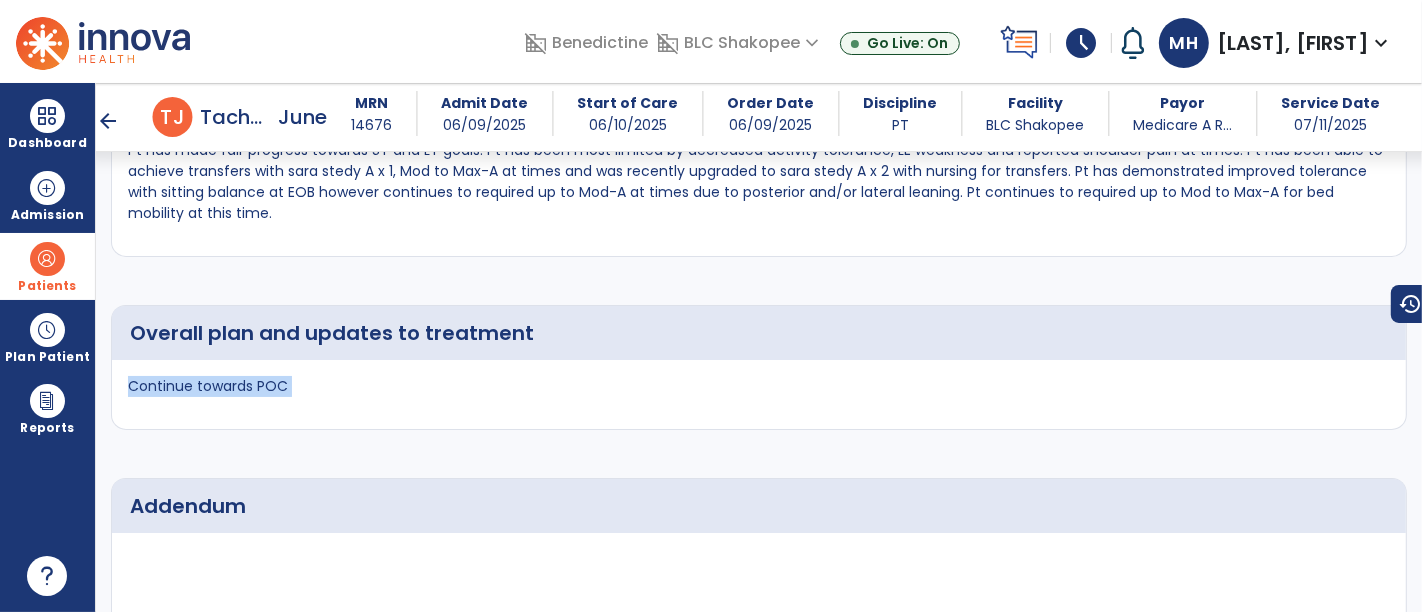 click on "Continue towards POC" at bounding box center [208, 386] 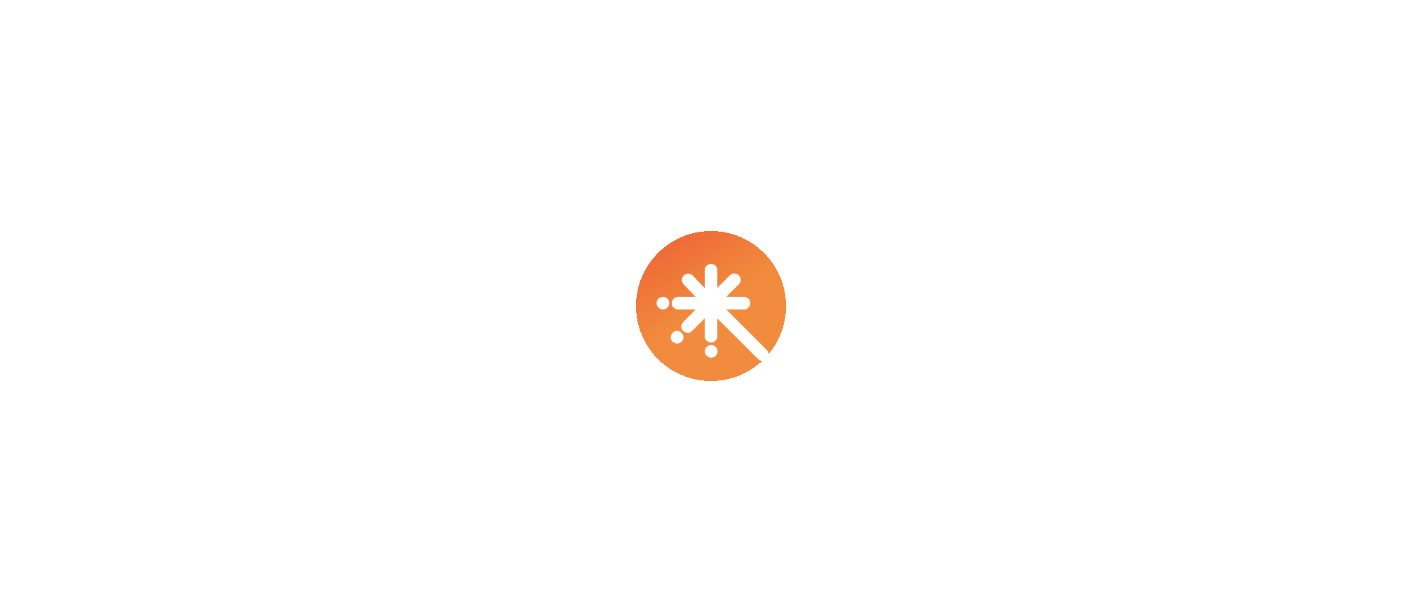 scroll, scrollTop: 0, scrollLeft: 0, axis: both 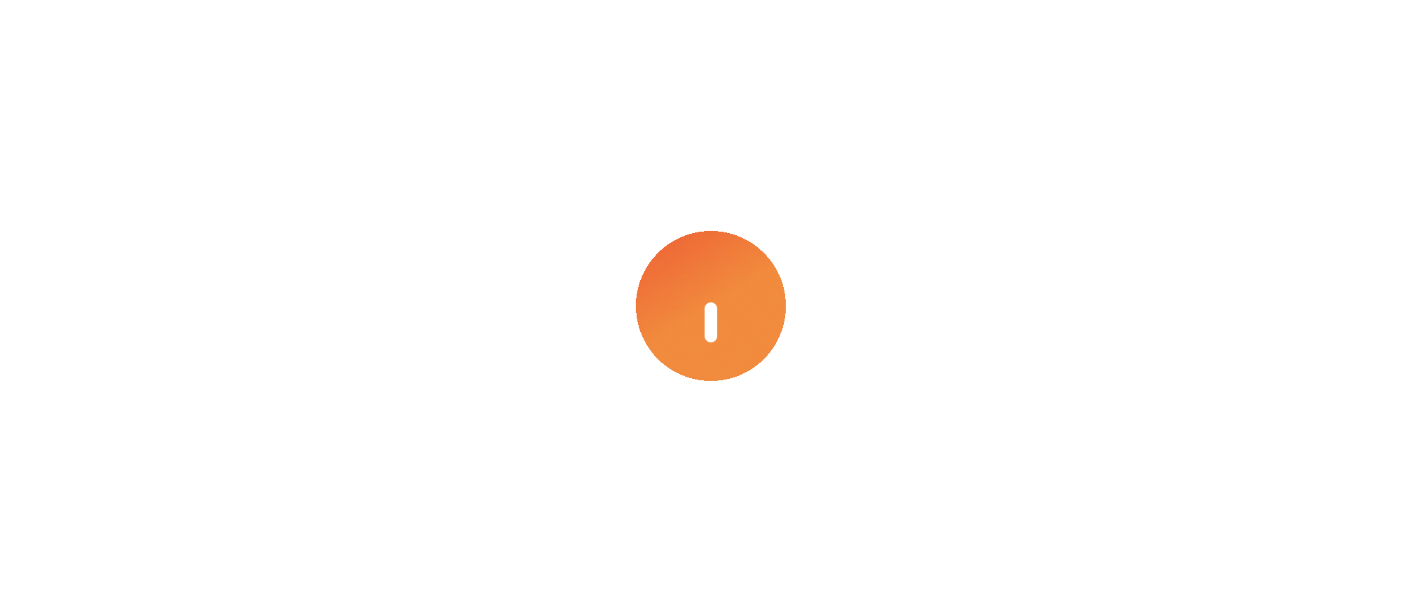 select on "****" 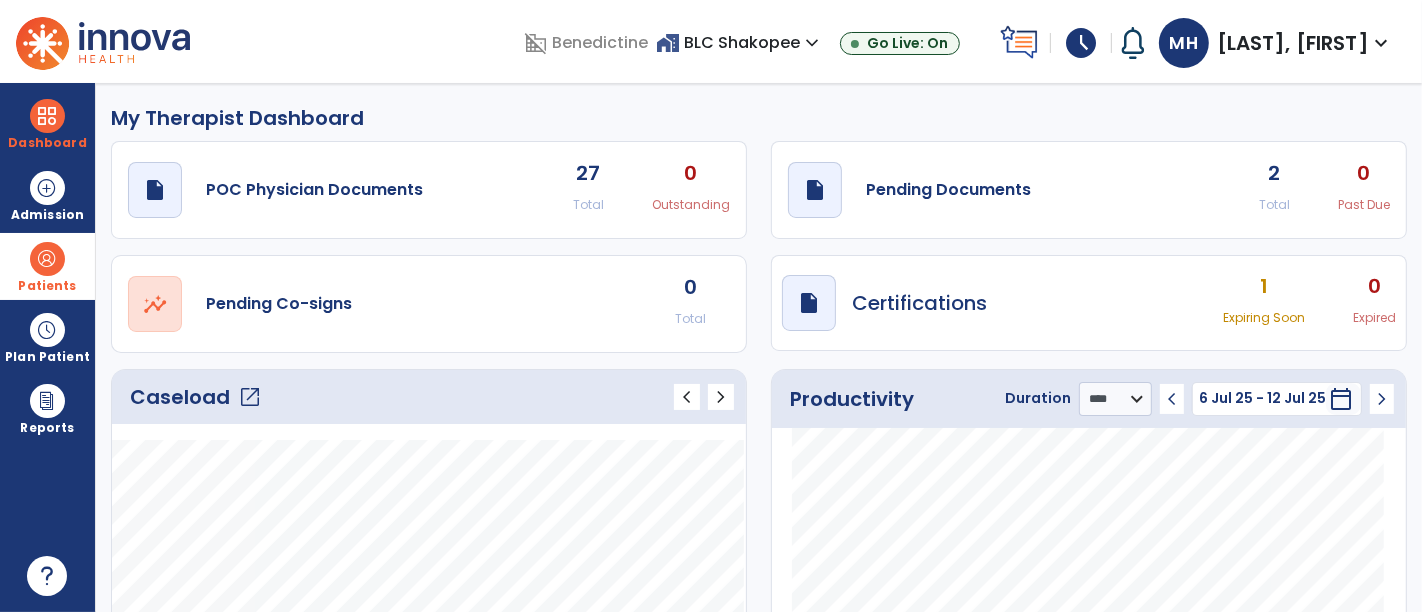 click on "Patients" at bounding box center [47, 266] 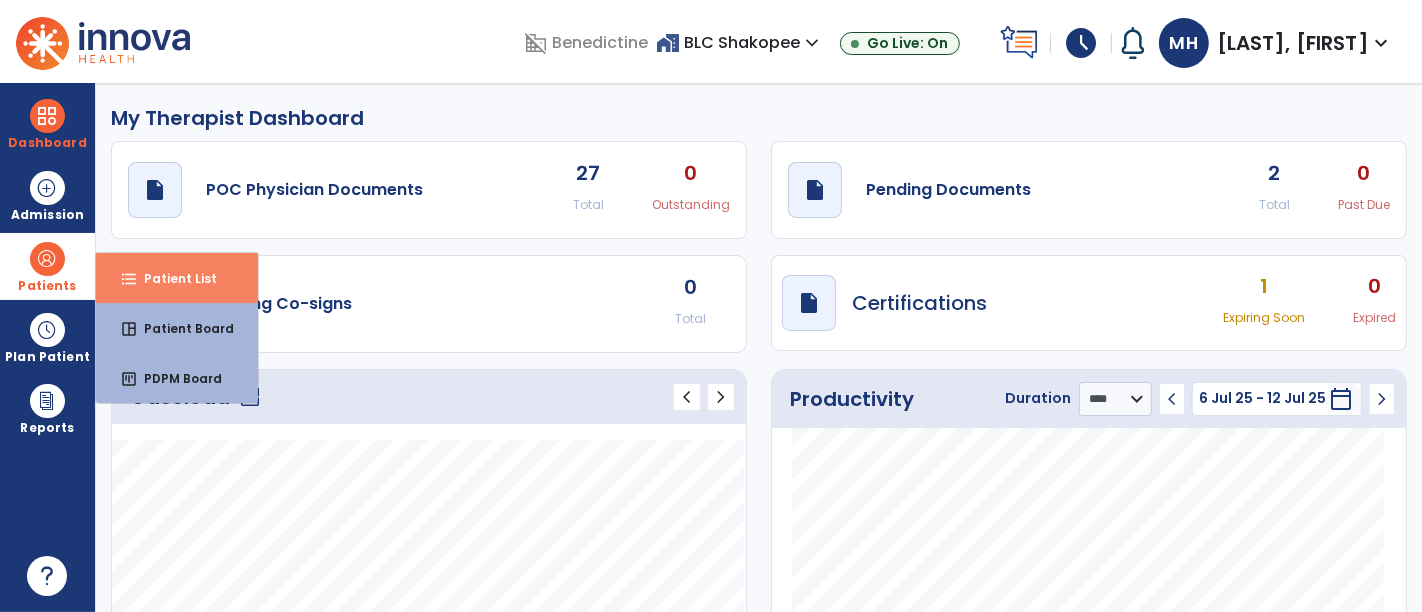 click on "Patient List" at bounding box center (172, 278) 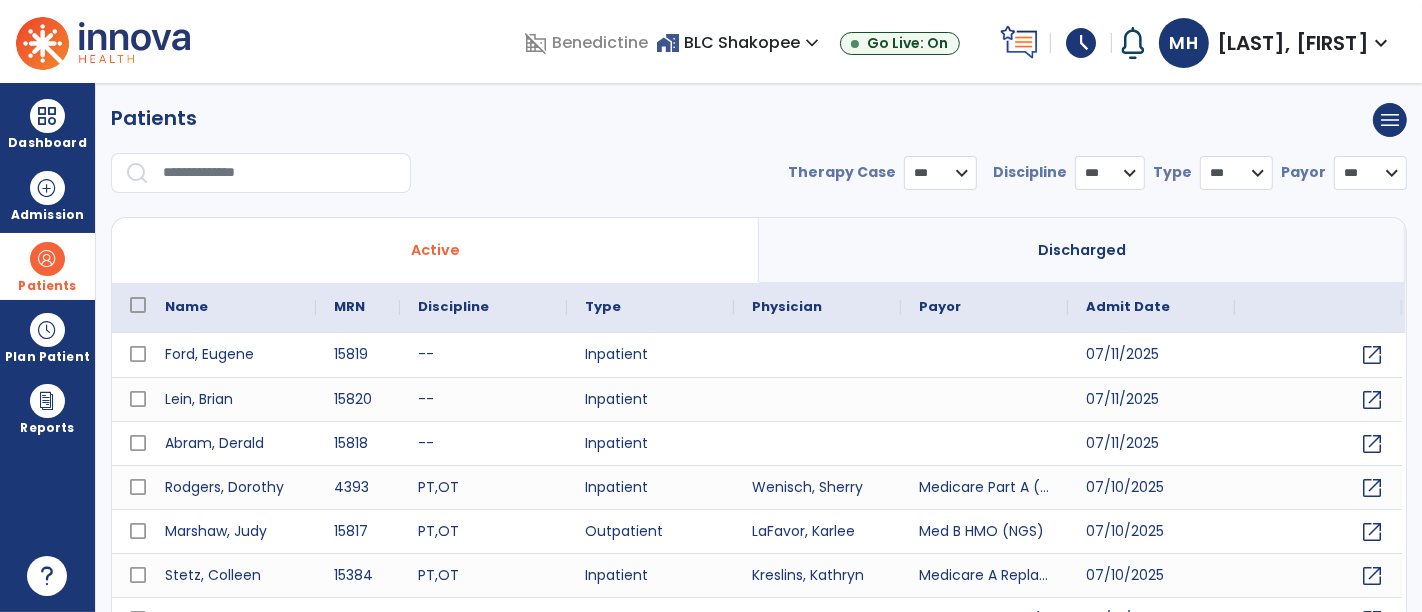 click at bounding box center [280, 173] 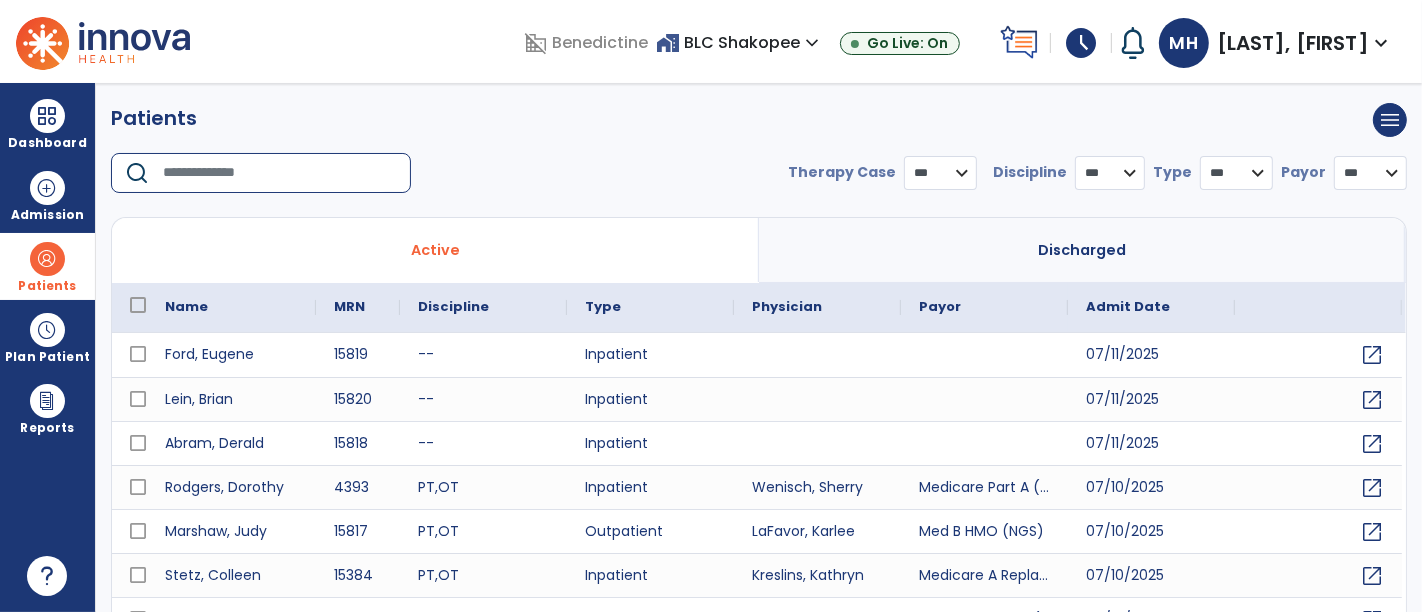 type on "*" 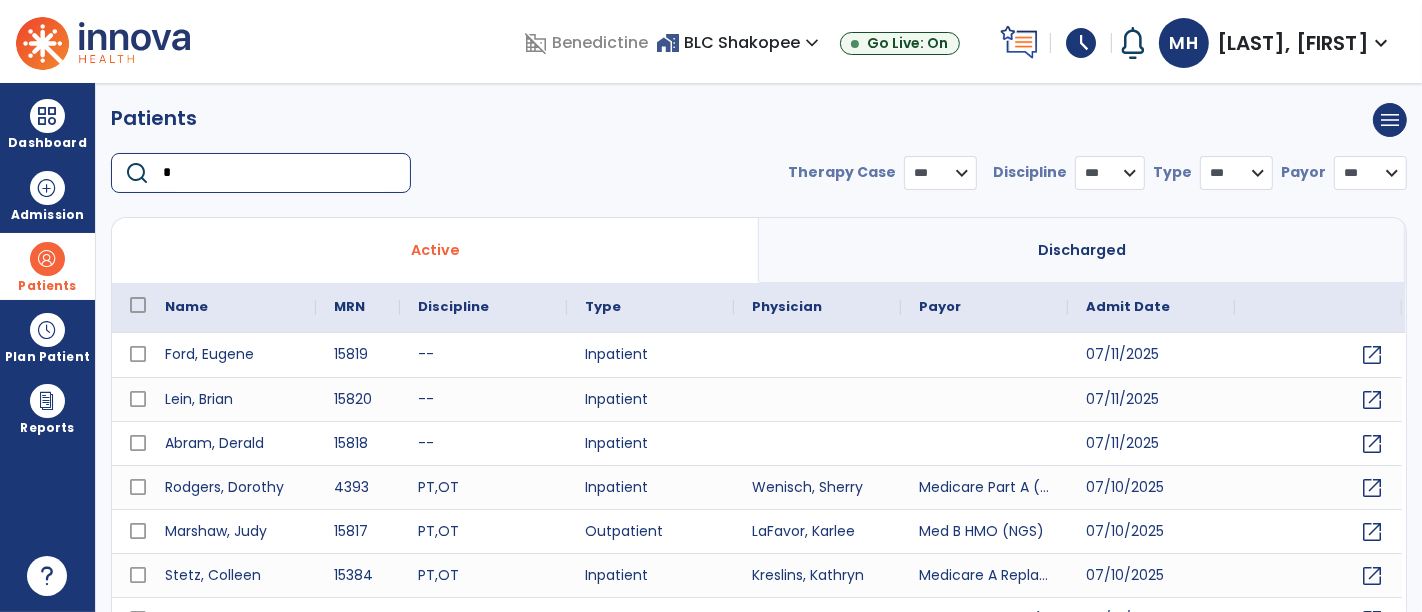 select on "***" 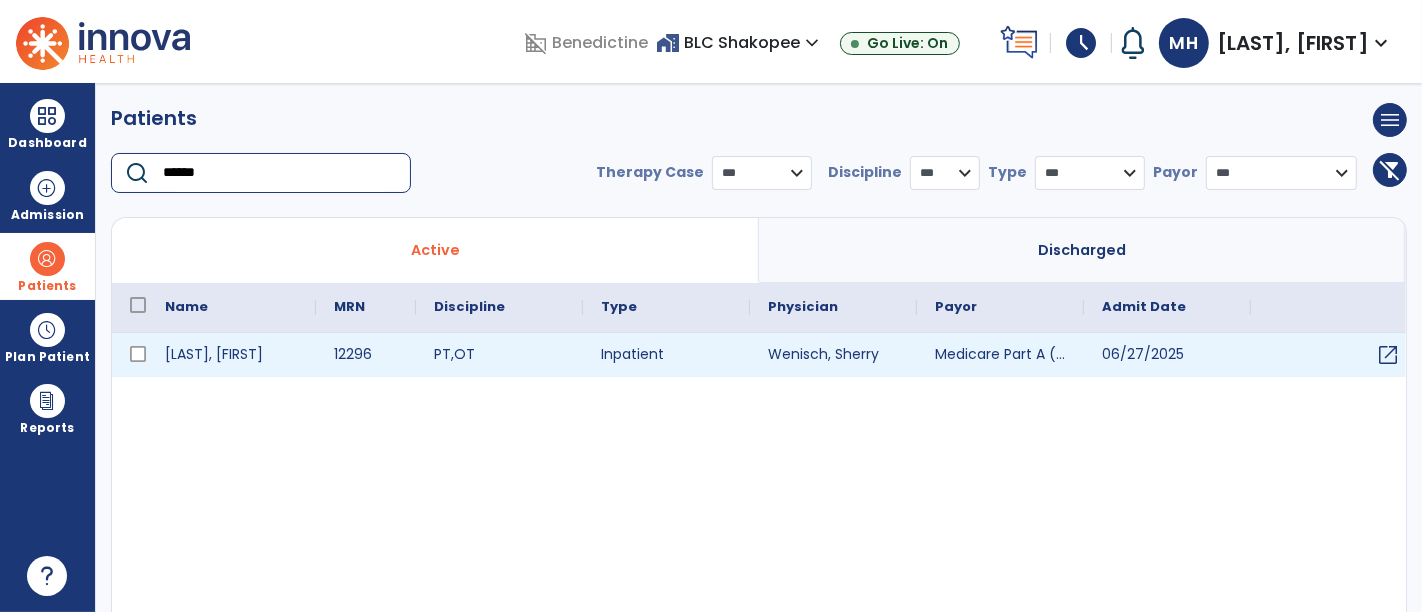 type on "******" 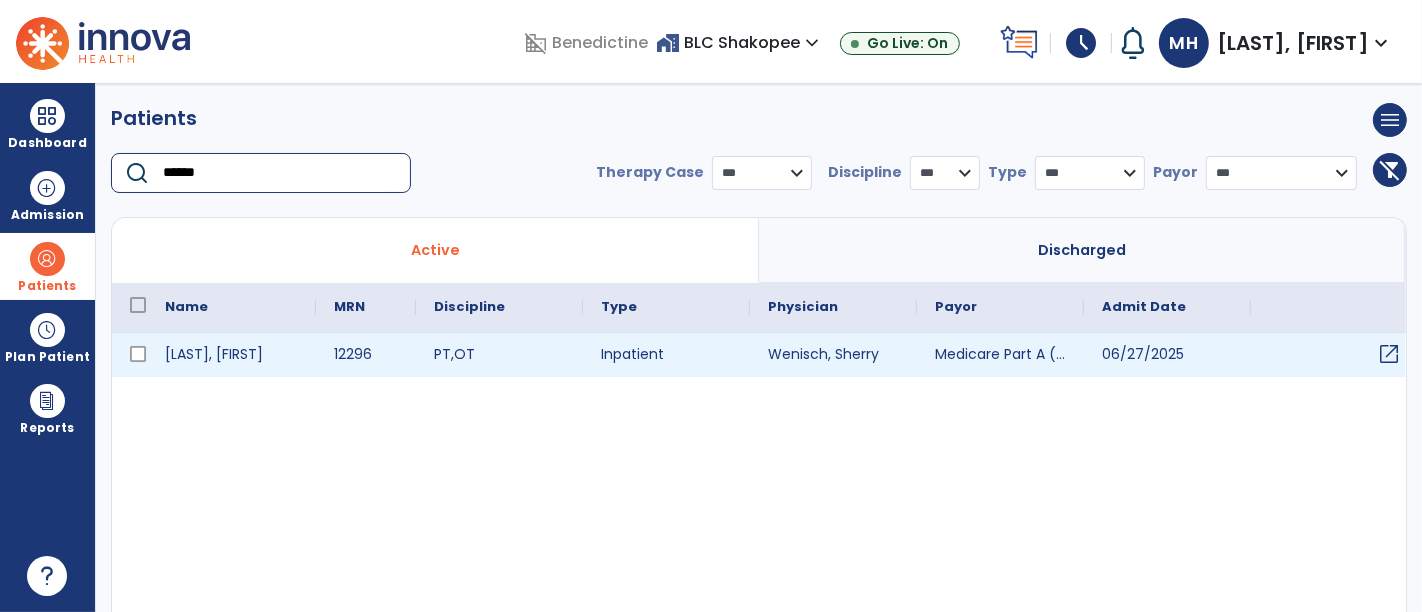 click on "open_in_new" at bounding box center (1389, 354) 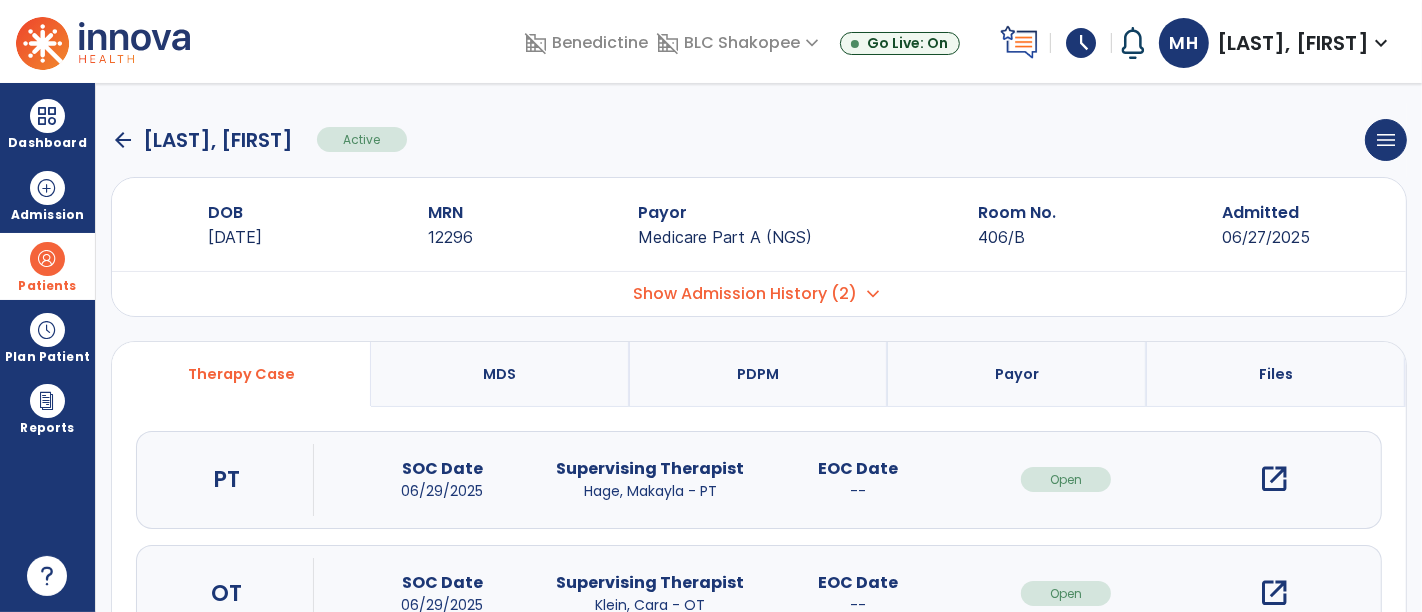 click on "open_in_new" at bounding box center [1274, 479] 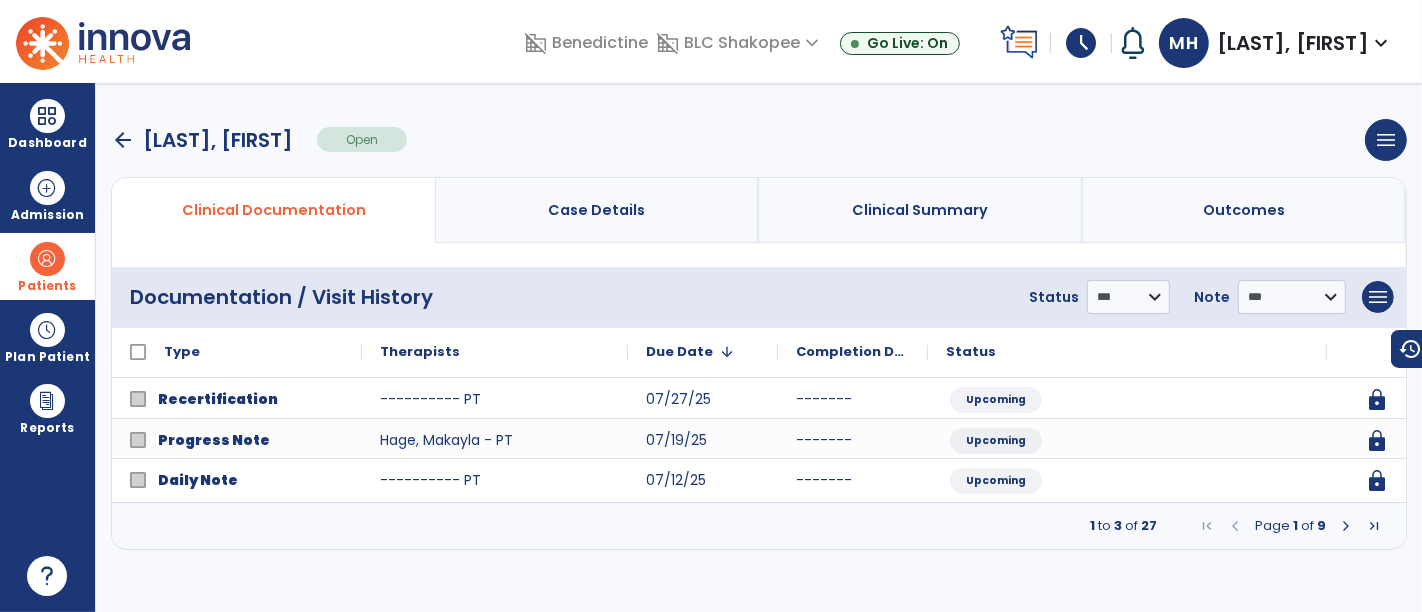 click on "Page
1
of
9" at bounding box center [1290, 526] 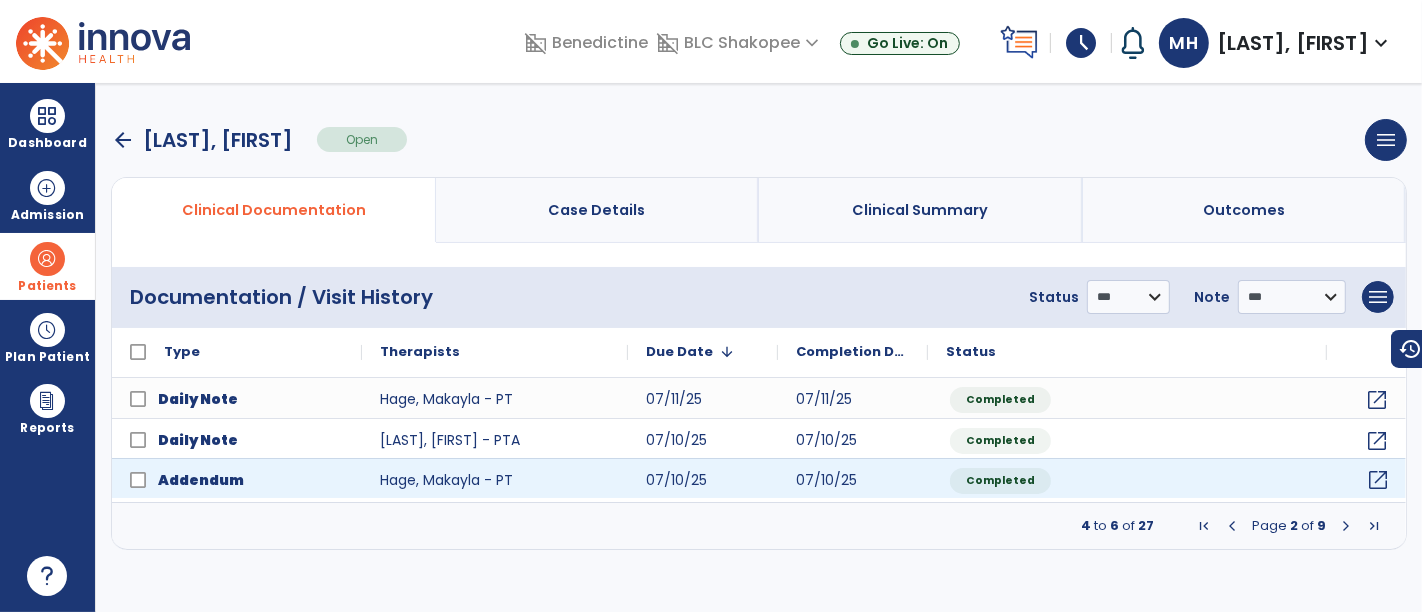 click on "open_in_new" 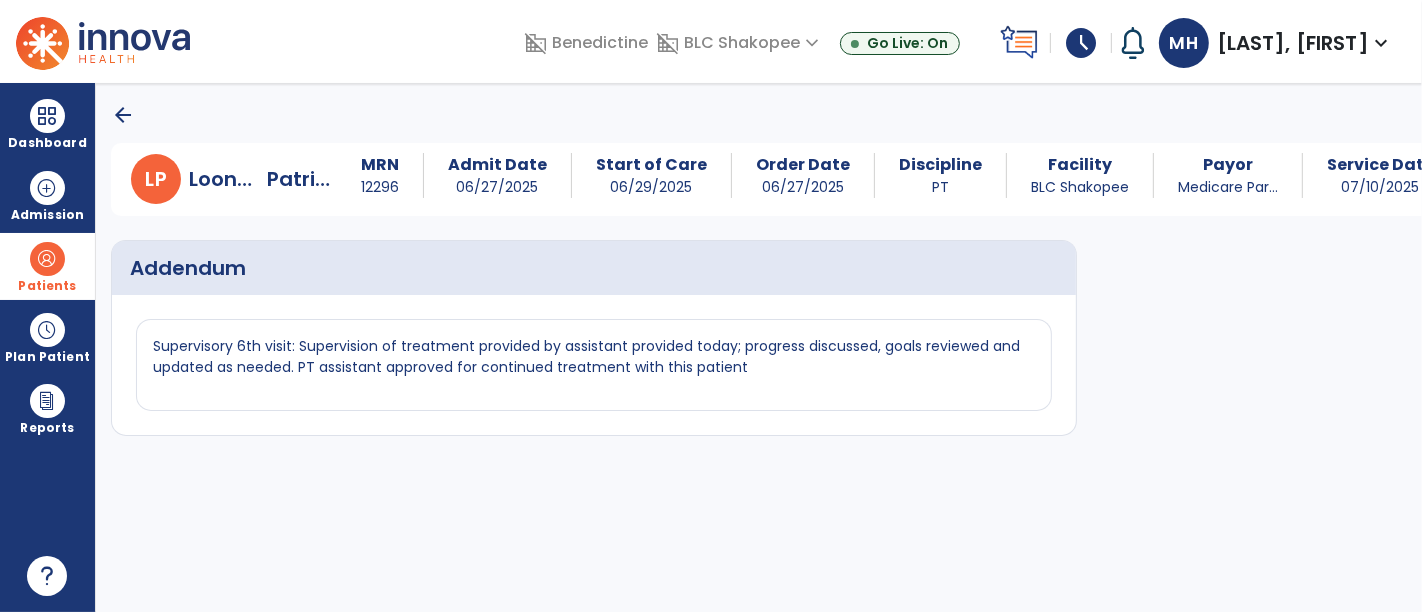 drag, startPoint x: 803, startPoint y: 377, endPoint x: 157, endPoint y: 344, distance: 646.84235 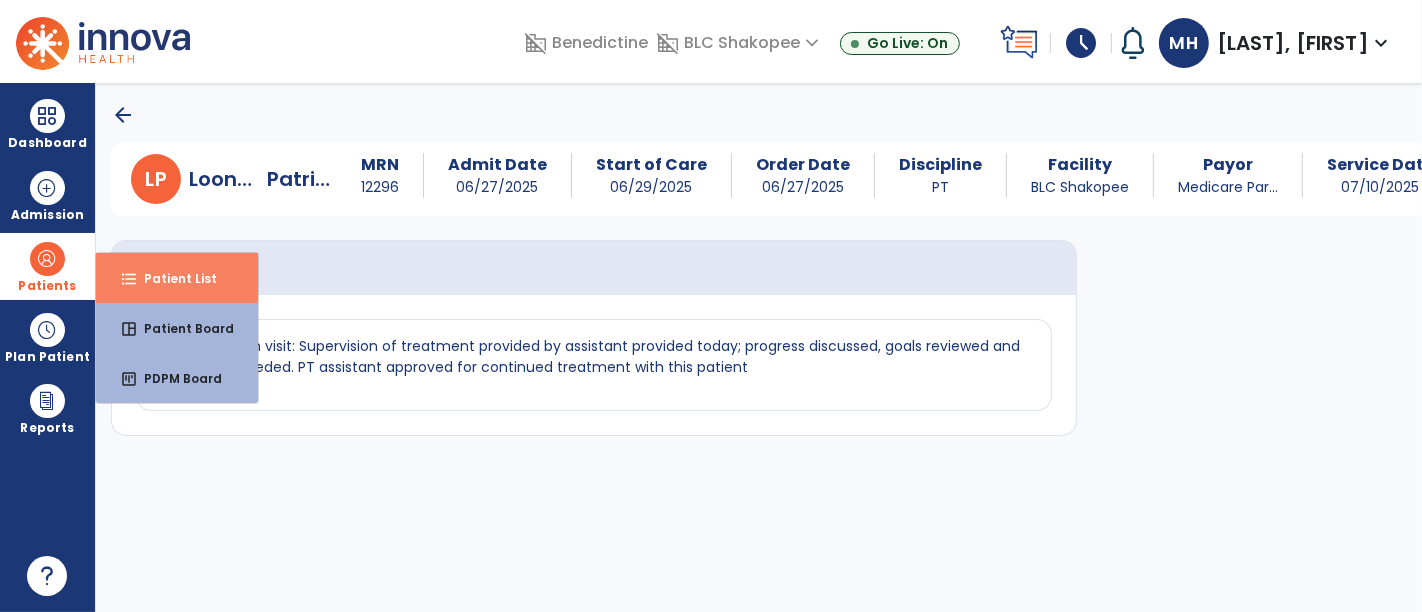 click on "format_list_bulleted  Patient List" at bounding box center (177, 278) 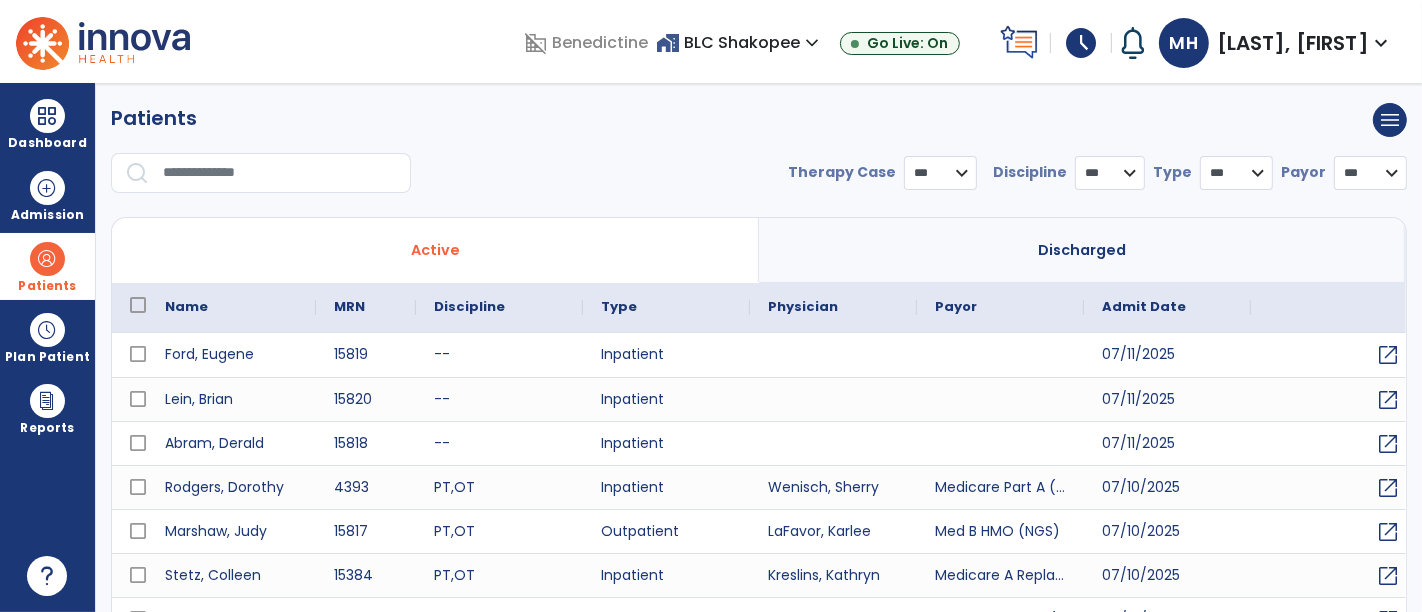 select on "***" 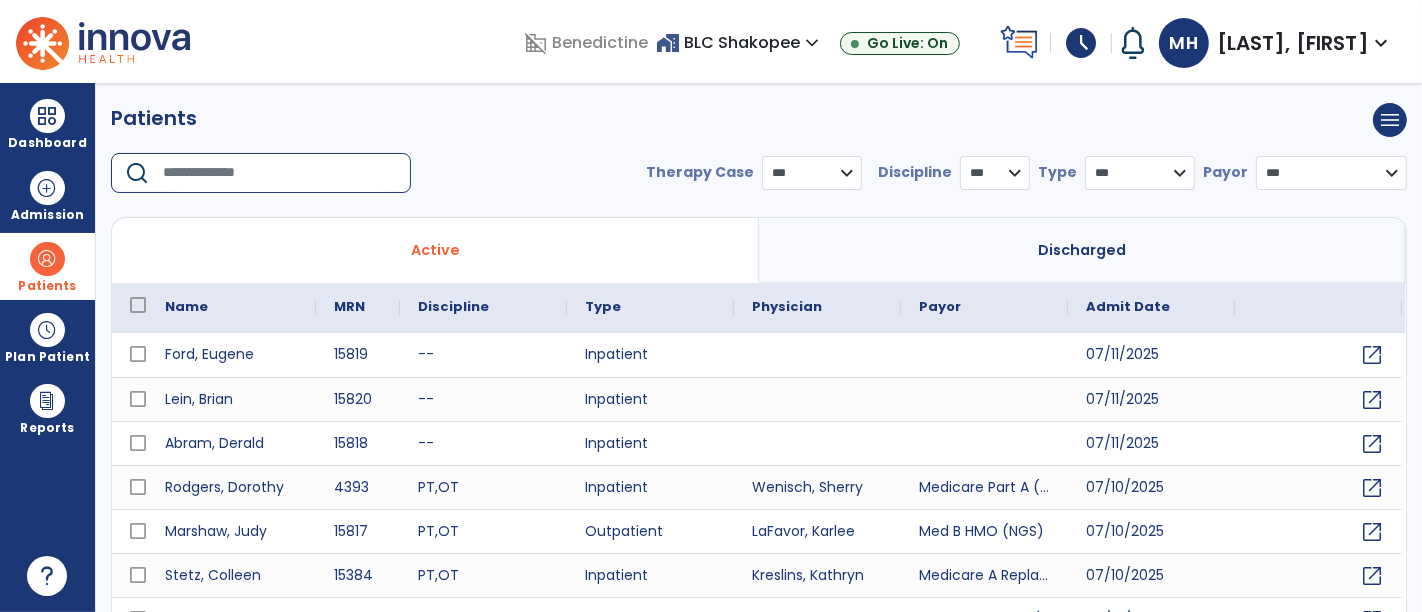click at bounding box center (280, 173) 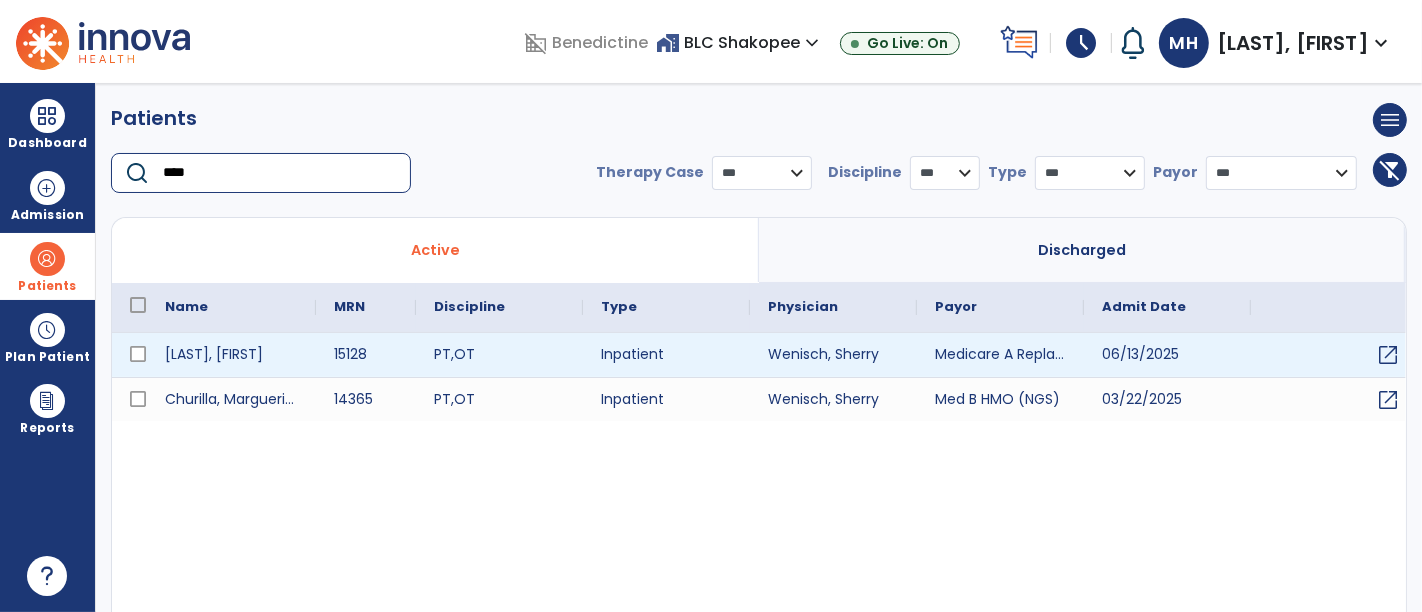 type on "****" 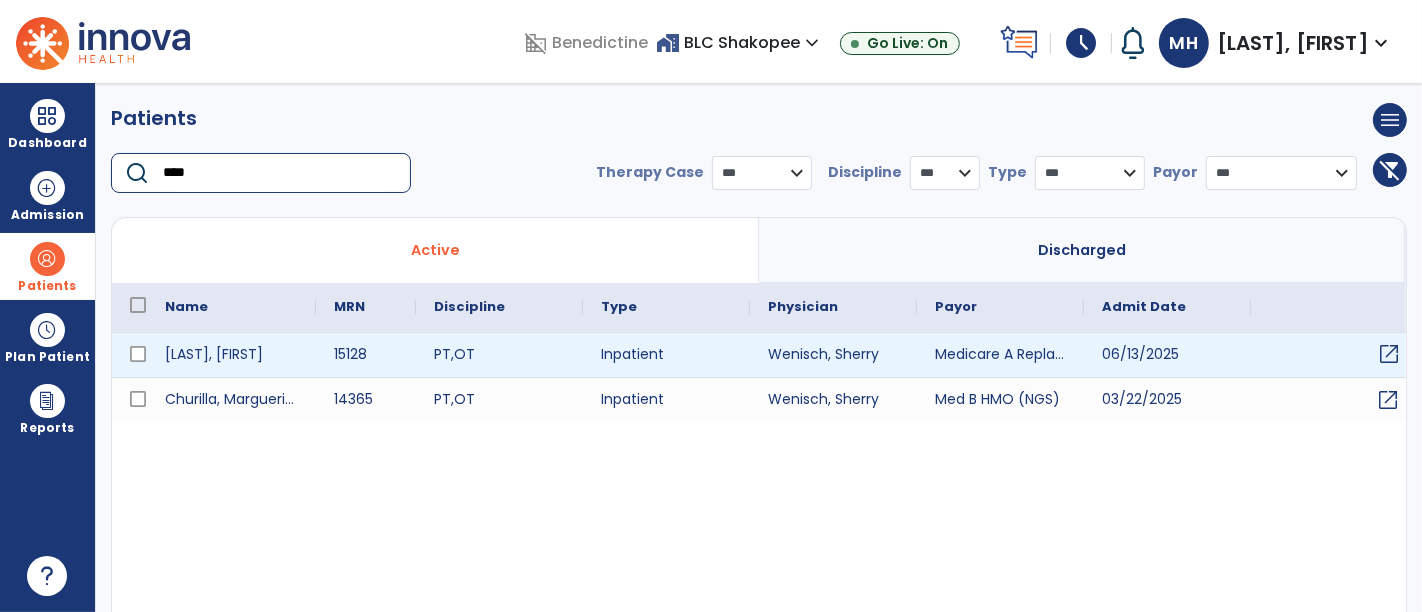 click on "open_in_new" at bounding box center (1389, 354) 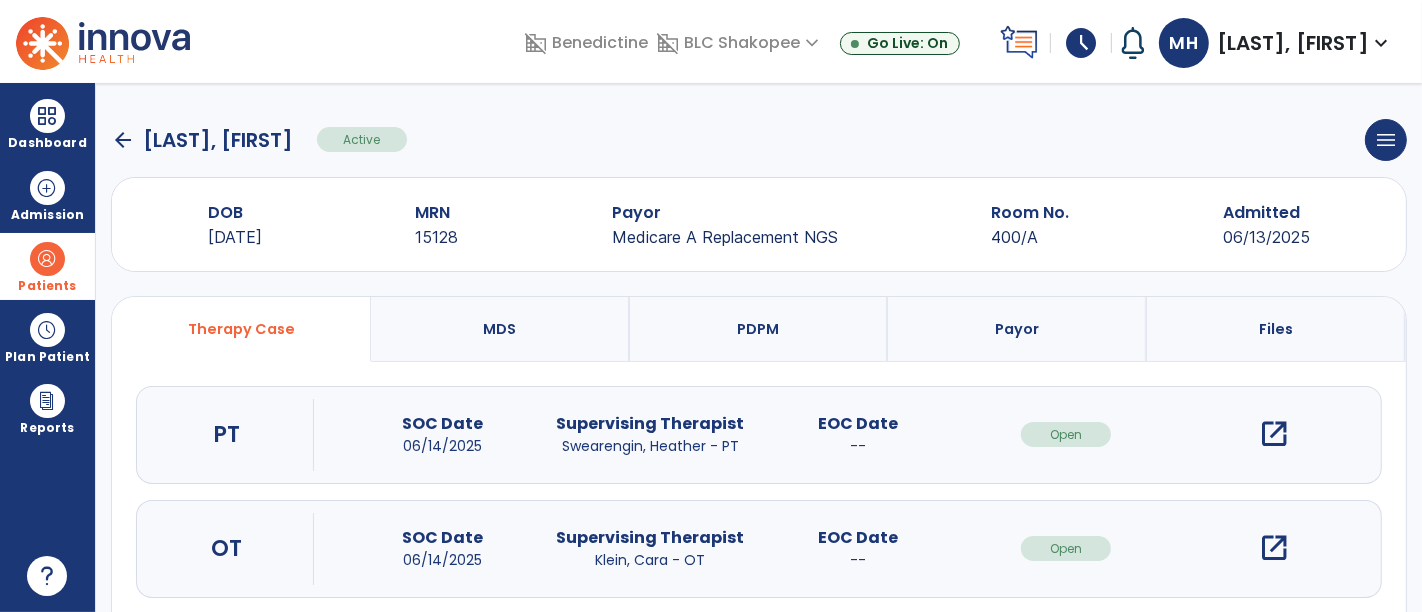 click on "open_in_new" at bounding box center [1274, 434] 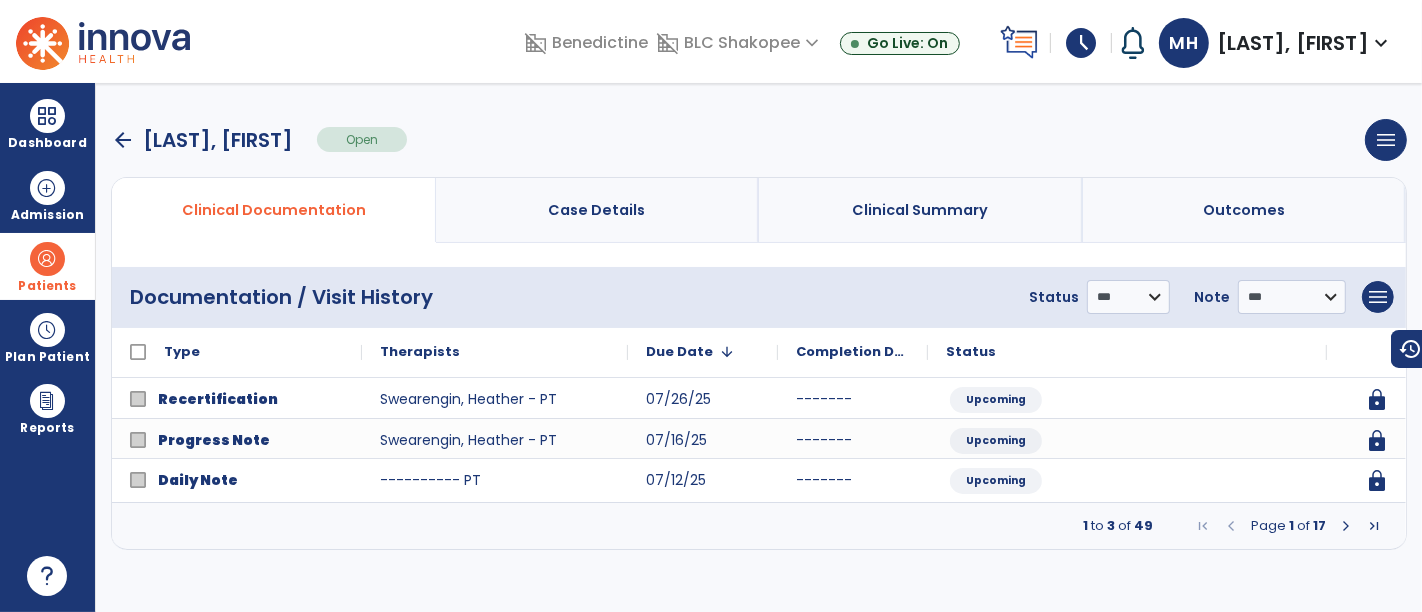 click at bounding box center [1346, 526] 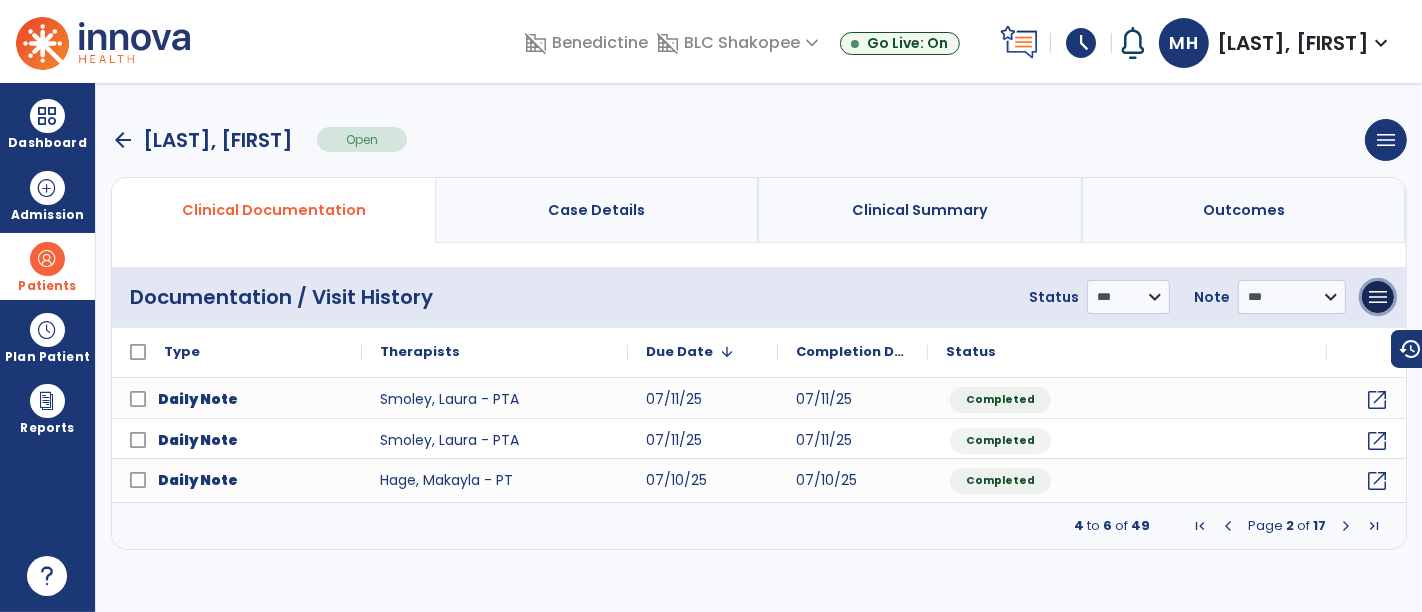 drag, startPoint x: 1385, startPoint y: 303, endPoint x: 1355, endPoint y: 340, distance: 47.63402 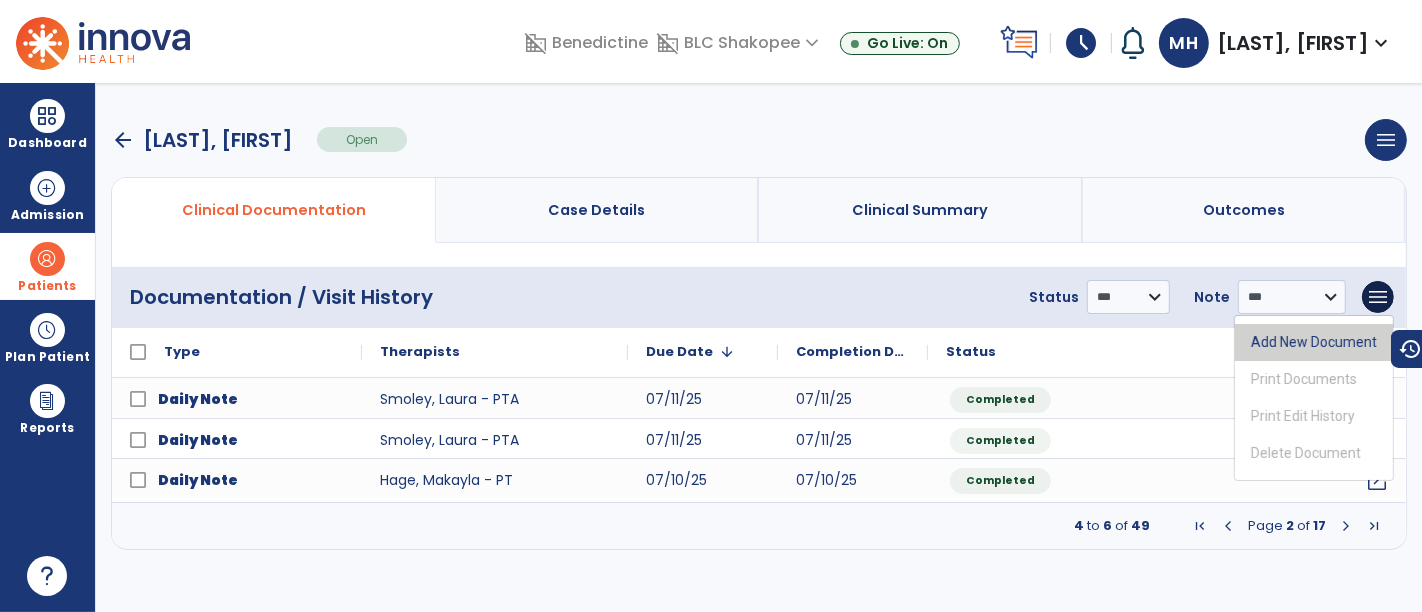 click on "Add New Document" at bounding box center [1314, 342] 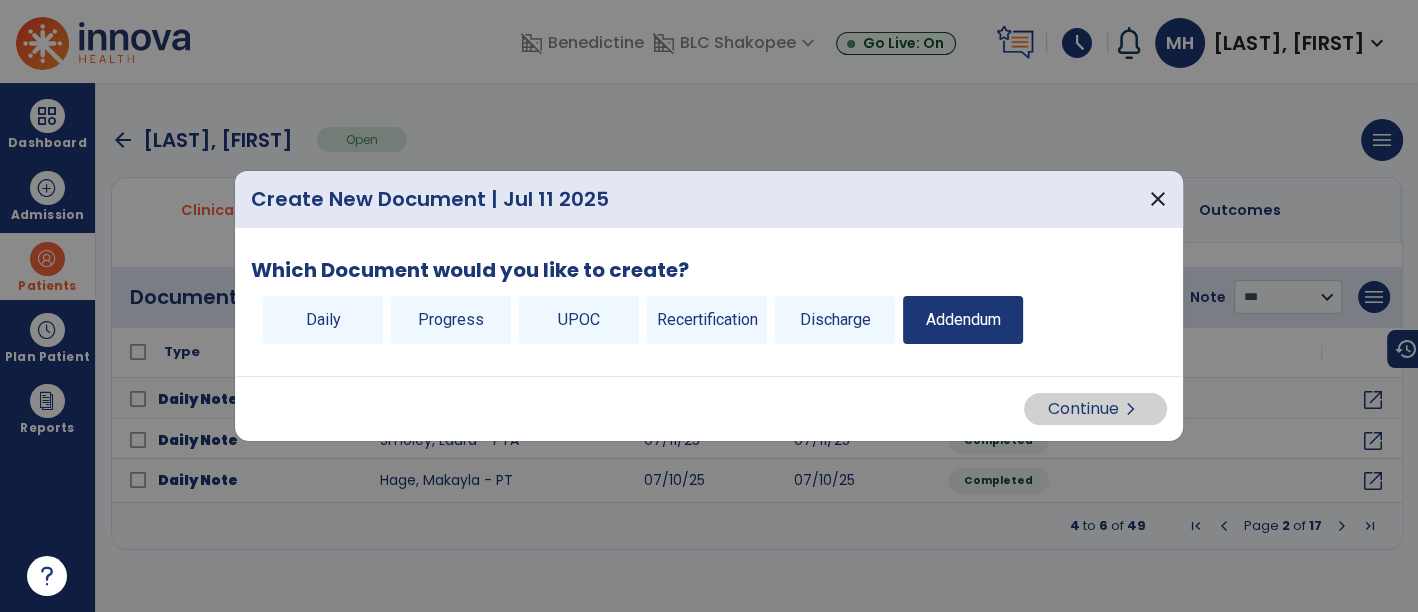 click on "Addendum" at bounding box center (963, 320) 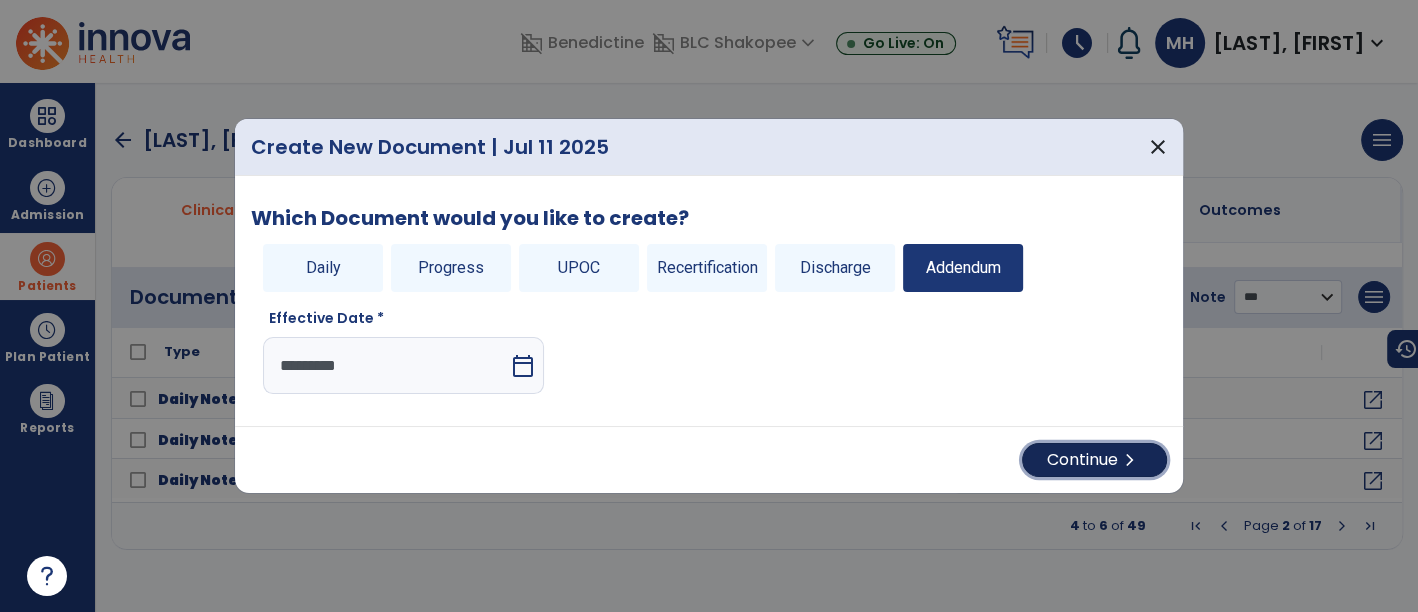 click on "Continue   chevron_right" at bounding box center [1094, 460] 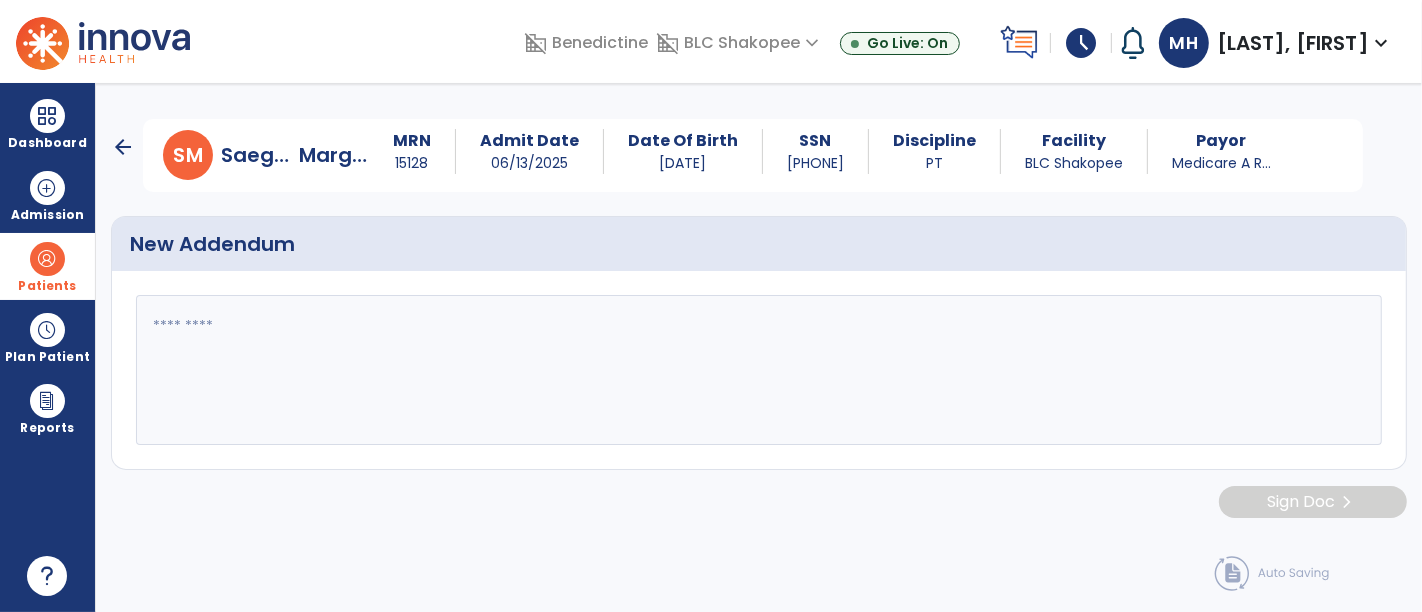 paste on "**********" 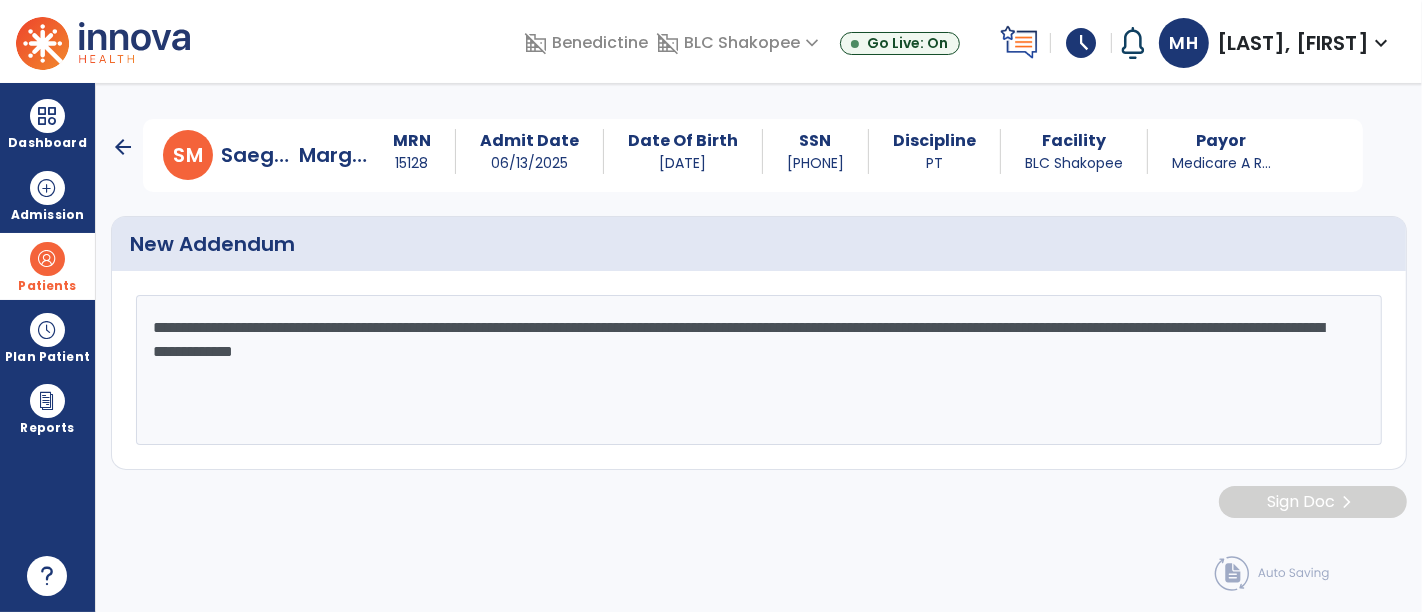 type on "**********" 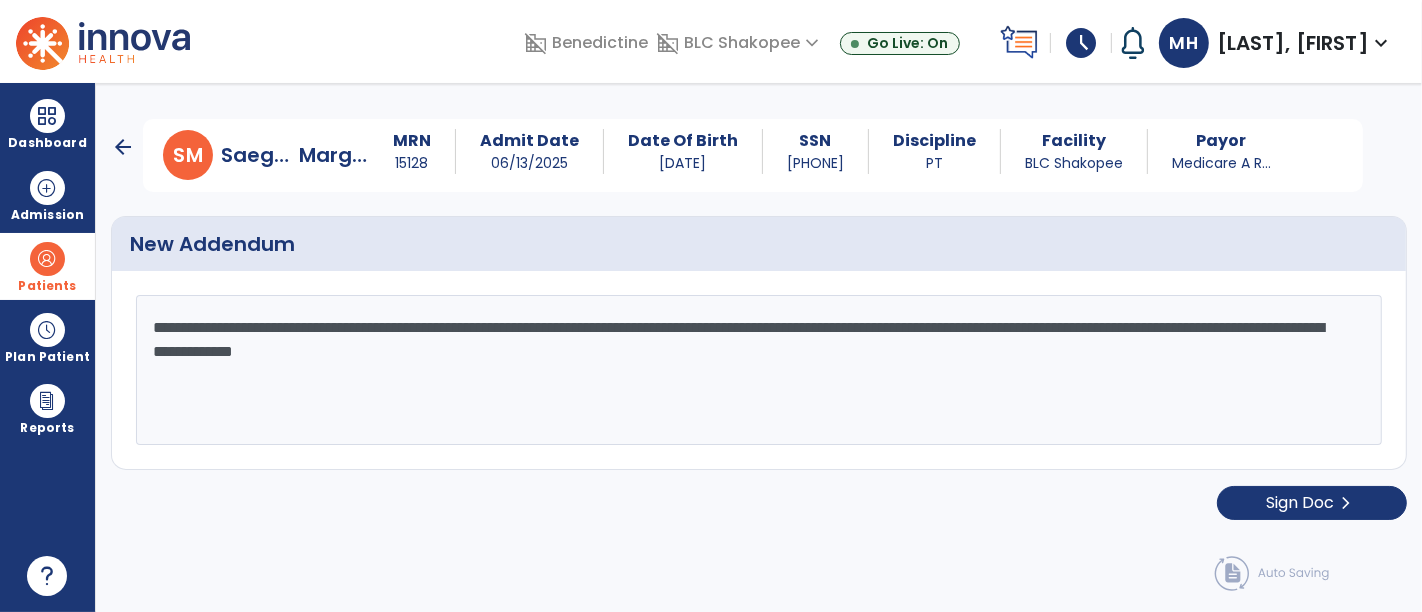 drag, startPoint x: 720, startPoint y: 378, endPoint x: 140, endPoint y: 324, distance: 582.50836 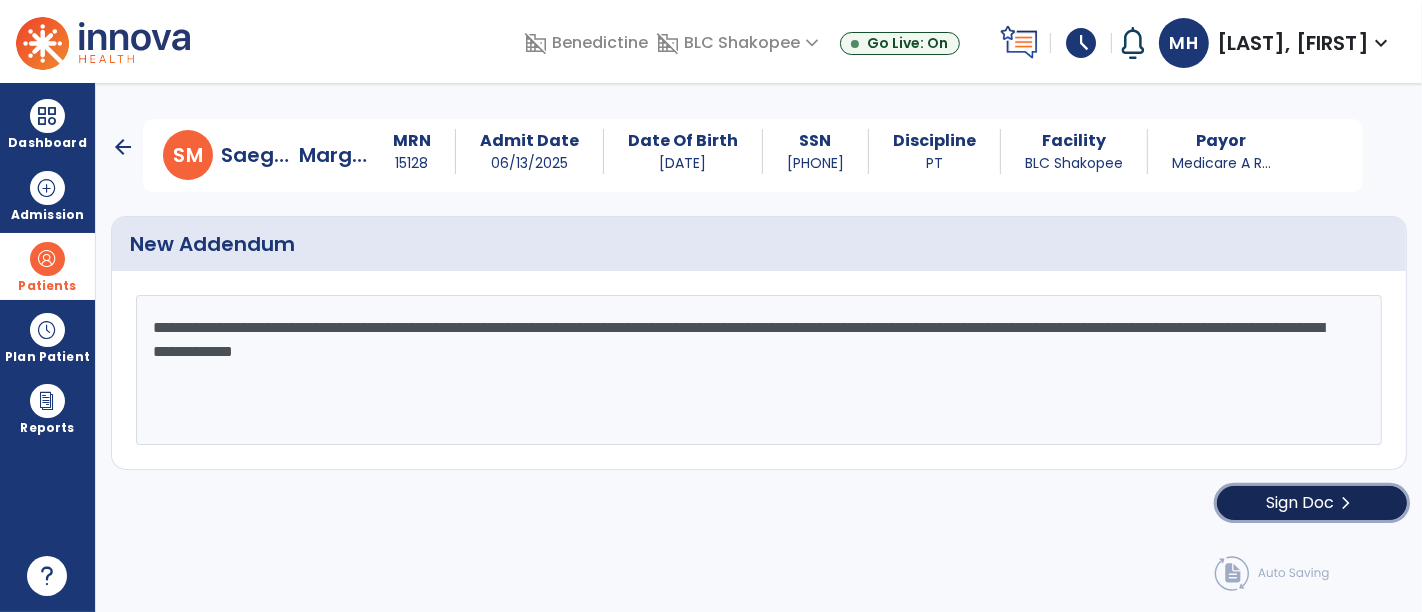 click on "Sign Doc" 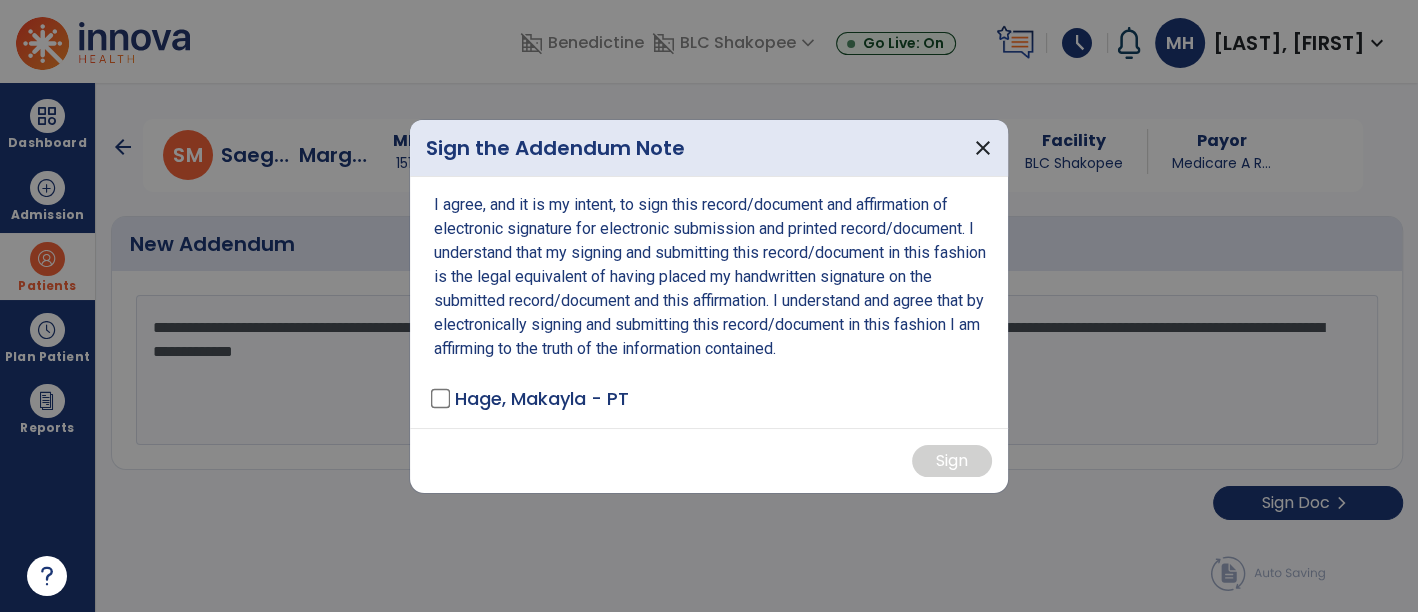 click on "I agree, and it is my intent, to sign this record/document and affirmation of electronic signature for electronic submission and printed record/document. I understand that my signing and submitting this record/document in this fashion is the legal equivalent of having placed my handwritten signature on the submitted record/document and this affirmation. I understand and agree that by electronically signing and submitting this record/document in this fashion I am affirming to the truth of the information contained.  Hage, Makayla   - PT" at bounding box center (709, 302) 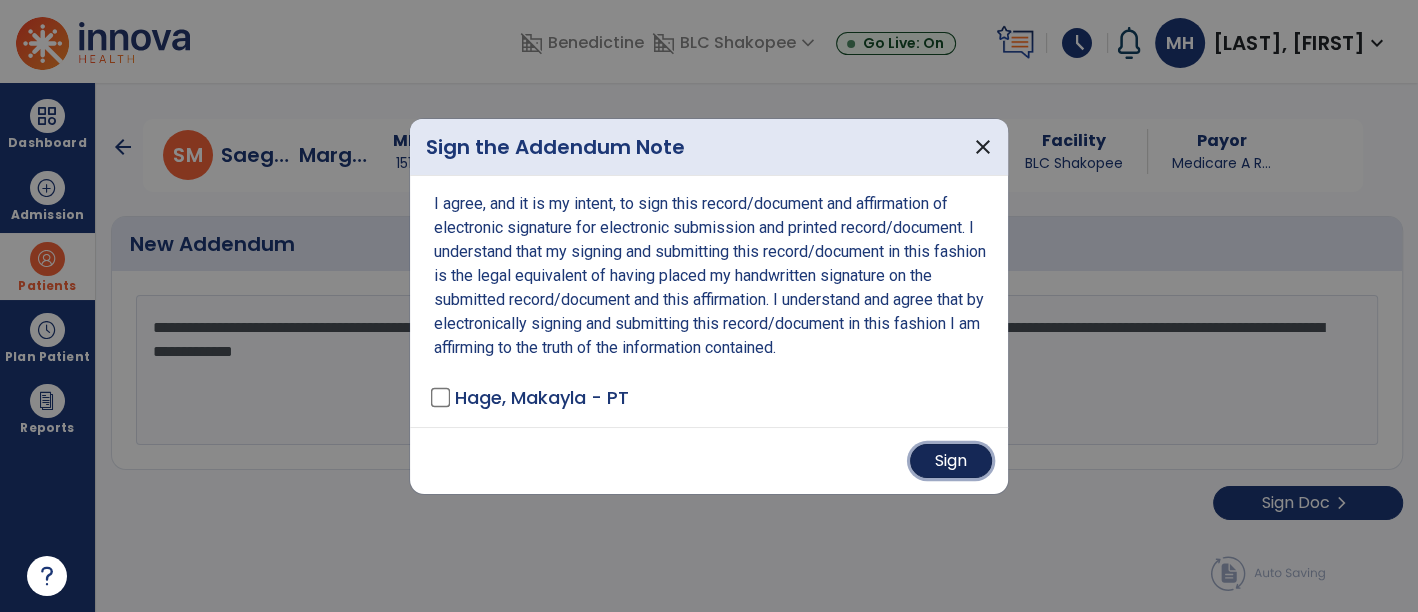 drag, startPoint x: 920, startPoint y: 460, endPoint x: 917, endPoint y: 478, distance: 18.248287 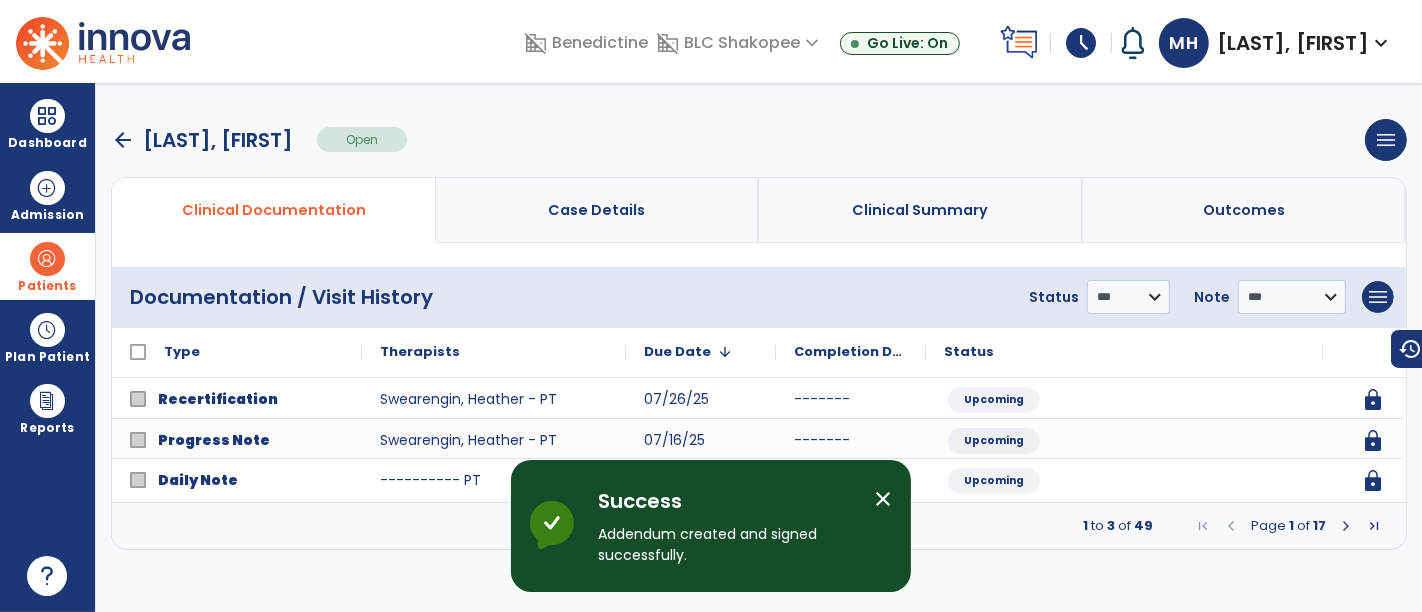 click at bounding box center (47, 259) 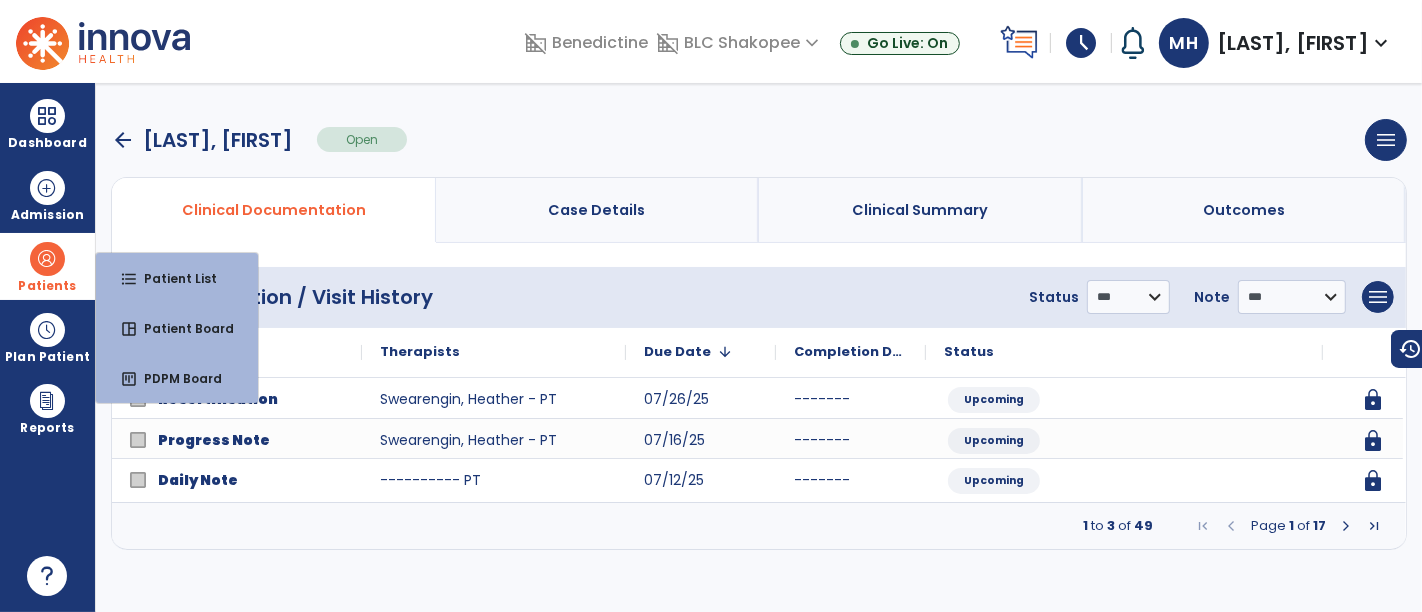 click on "format_list_bulleted  Patient List  space_dashboard  Patient Board  insert_chart  PDPM Board" at bounding box center [177, 328] 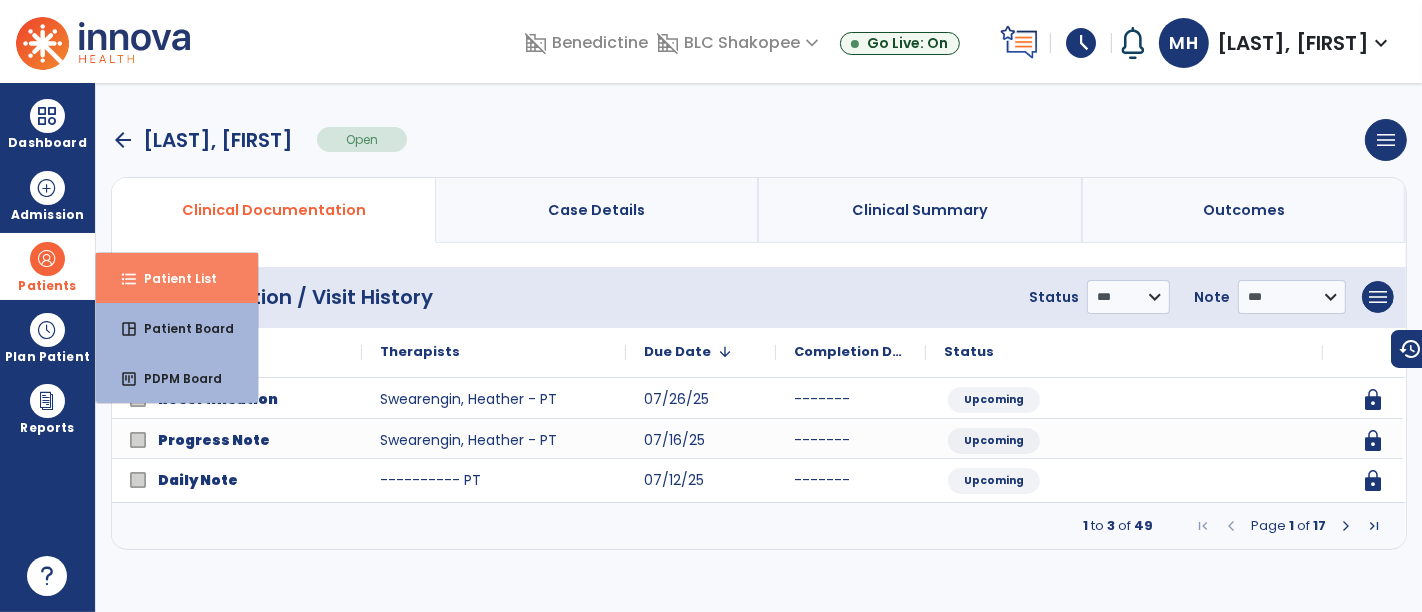 click on "Patient List" at bounding box center (172, 278) 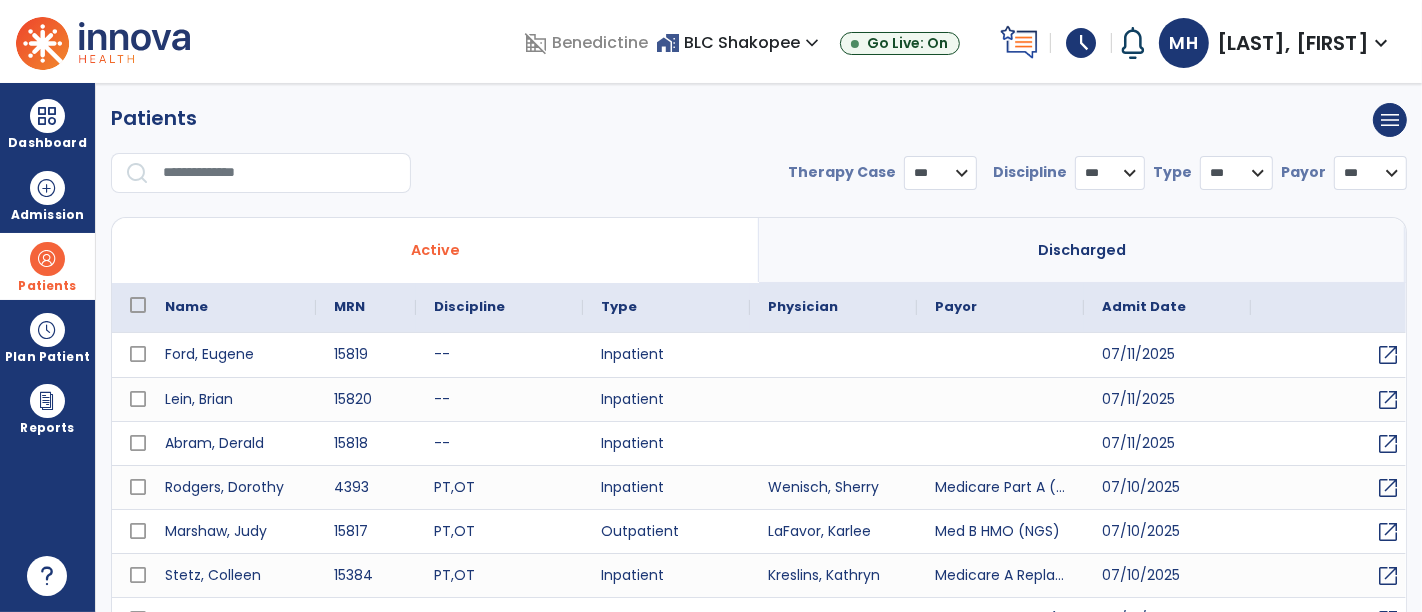 click at bounding box center [280, 173] 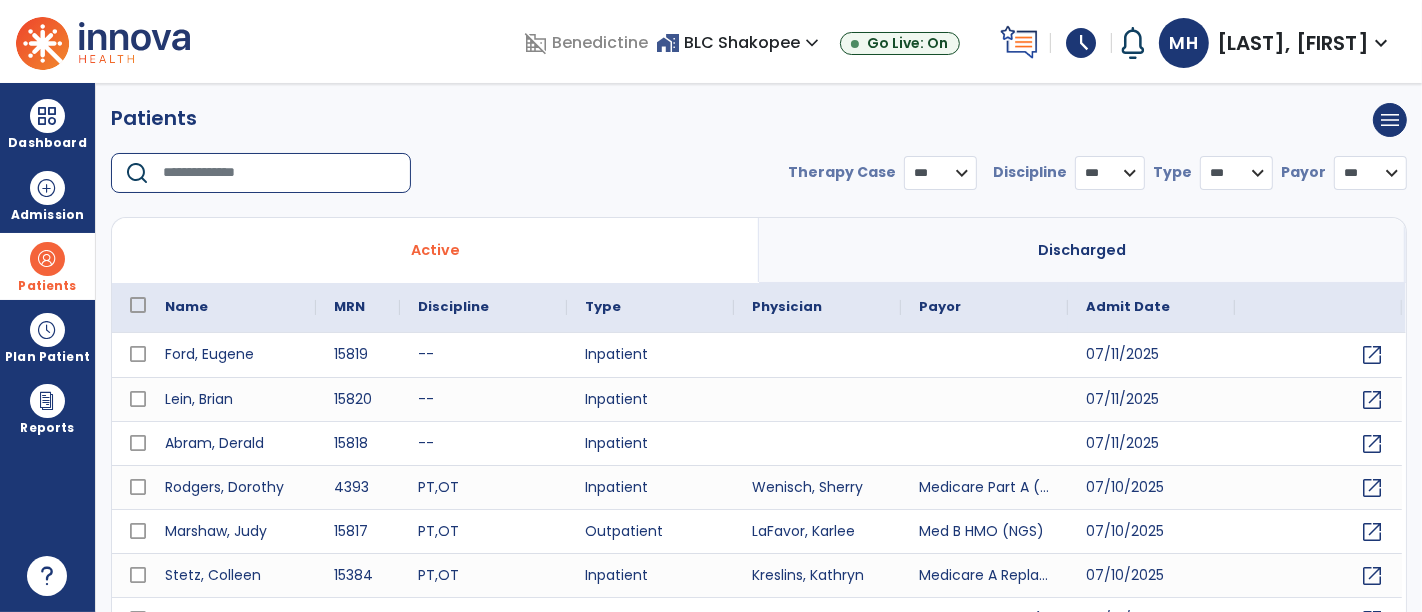 type on "*" 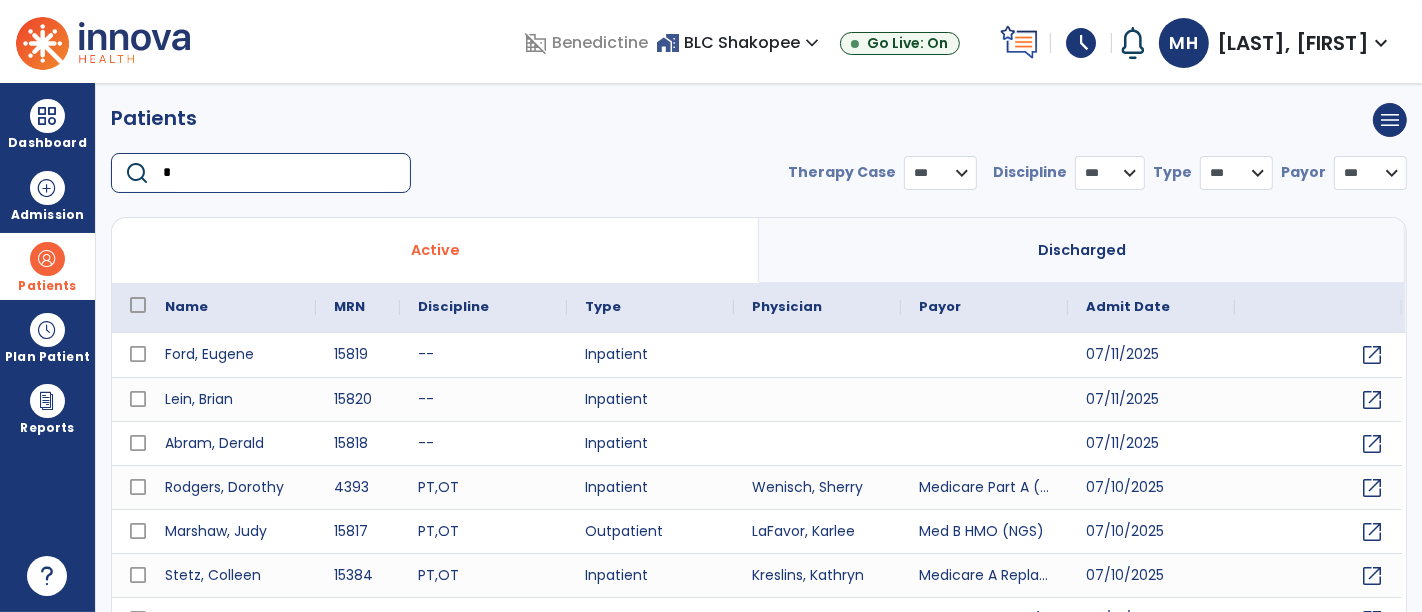 select on "***" 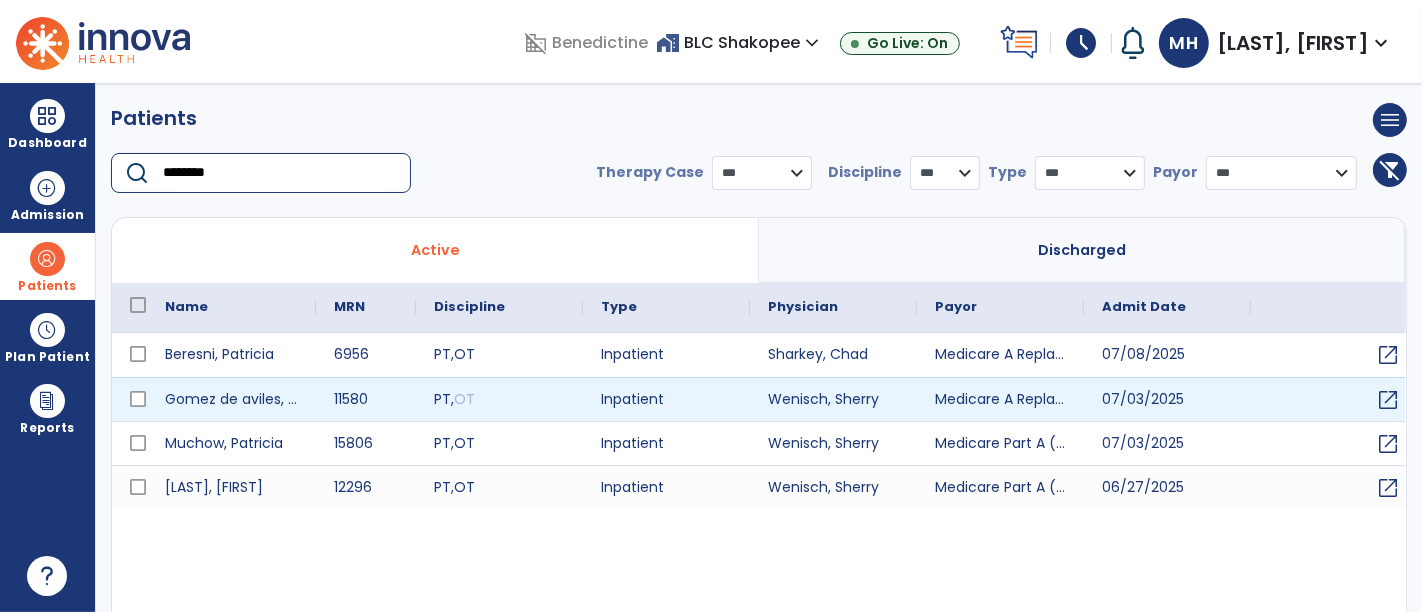 type on "********" 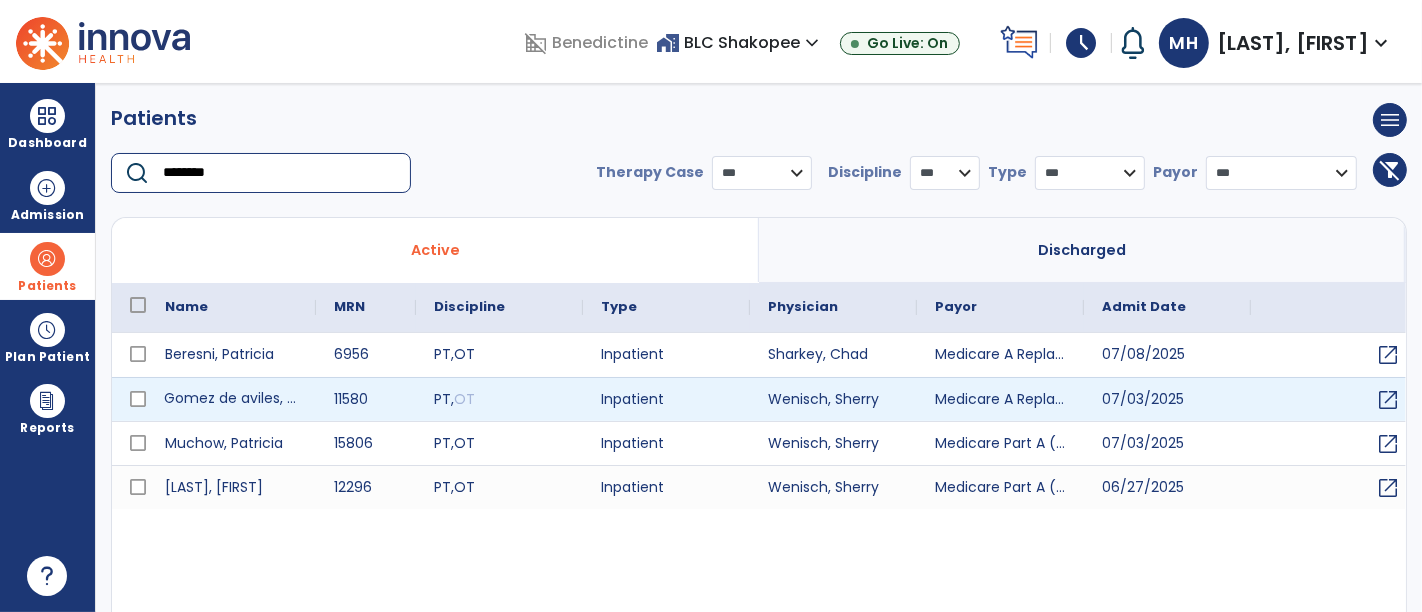 click on "Gomez de aviles, Patricia" at bounding box center (231, 399) 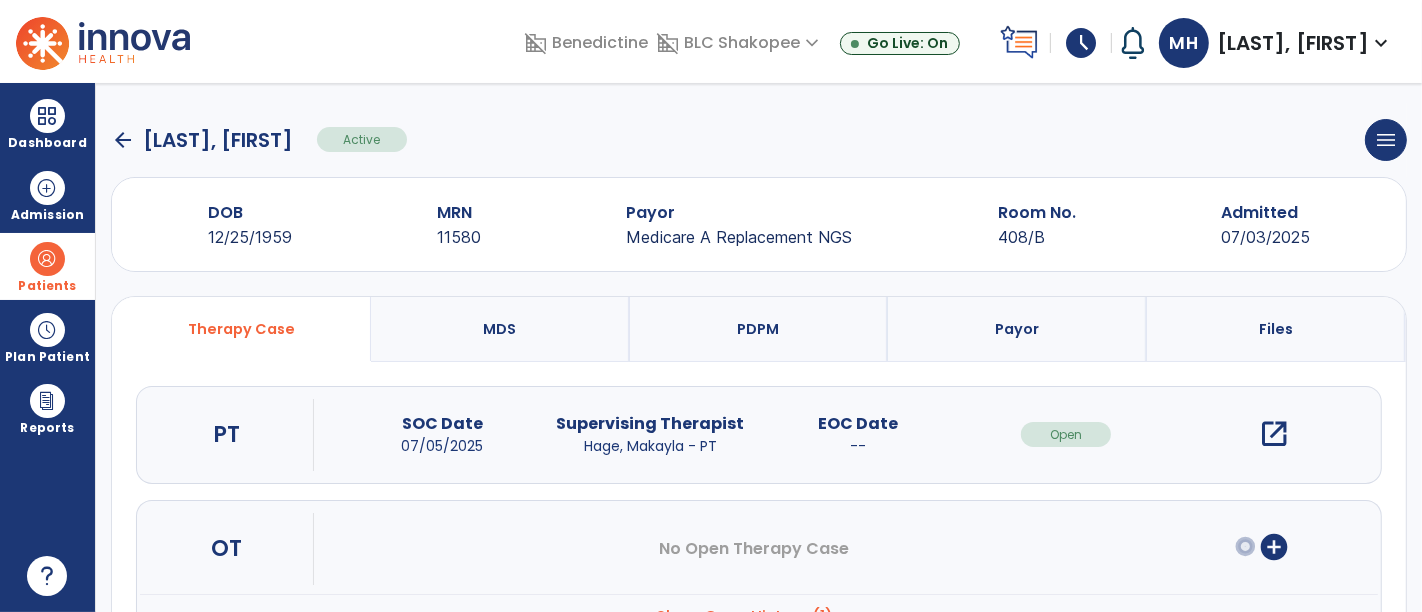 click on "open_in_new" at bounding box center [1274, 434] 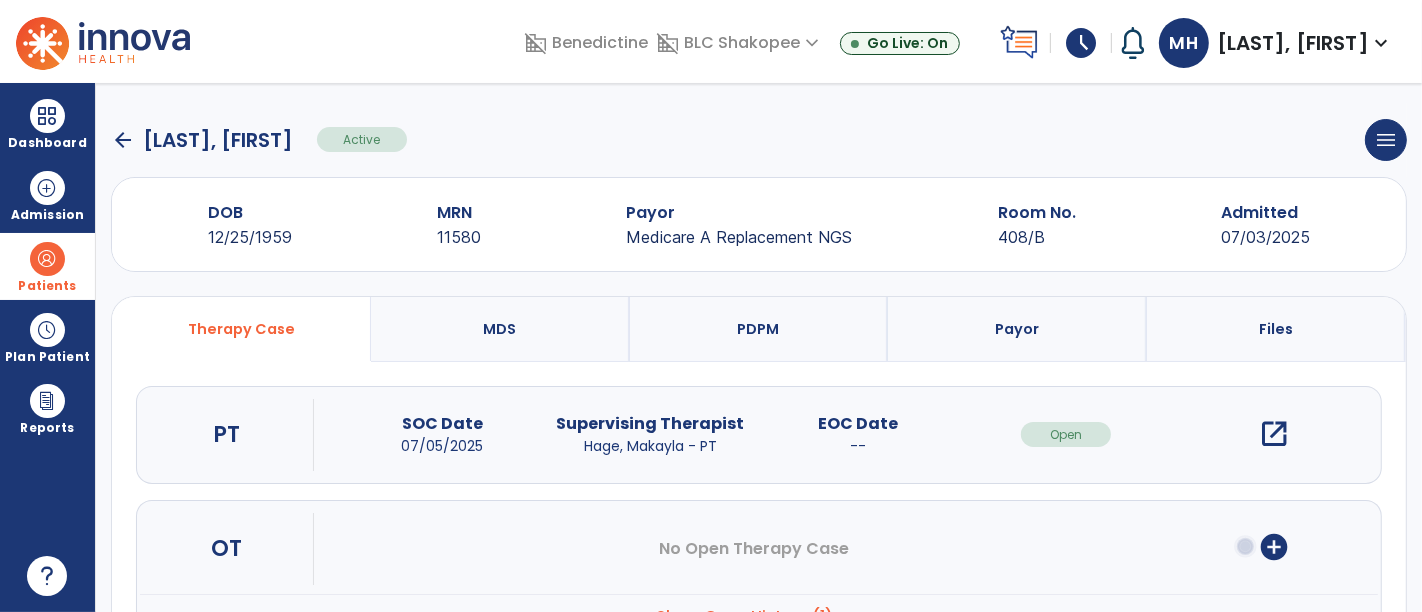 click on "open_in_new" at bounding box center (1274, 434) 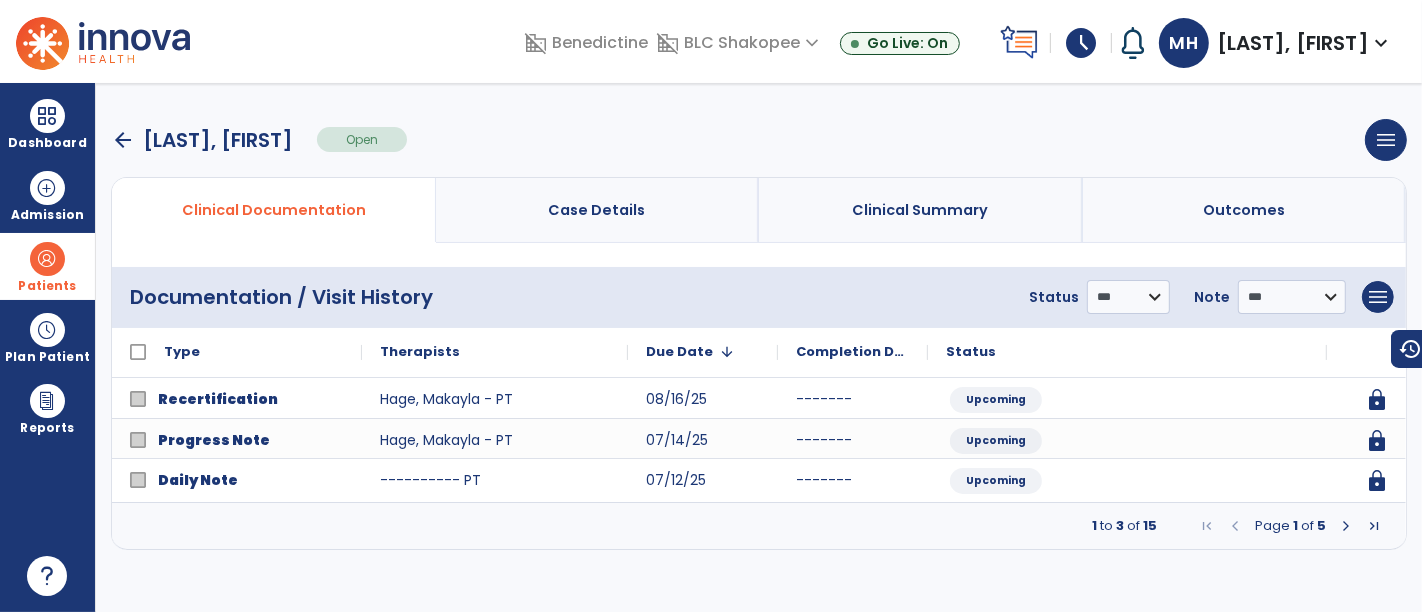 click at bounding box center [1346, 526] 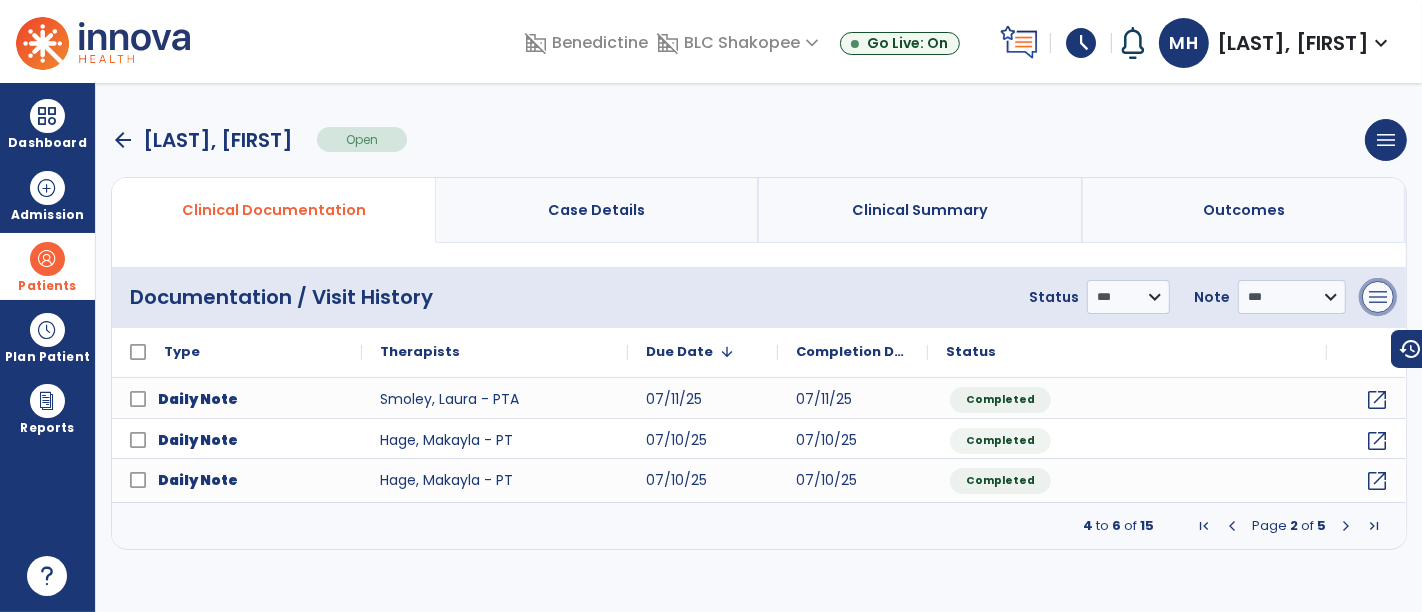 click on "menu" at bounding box center (1378, 297) 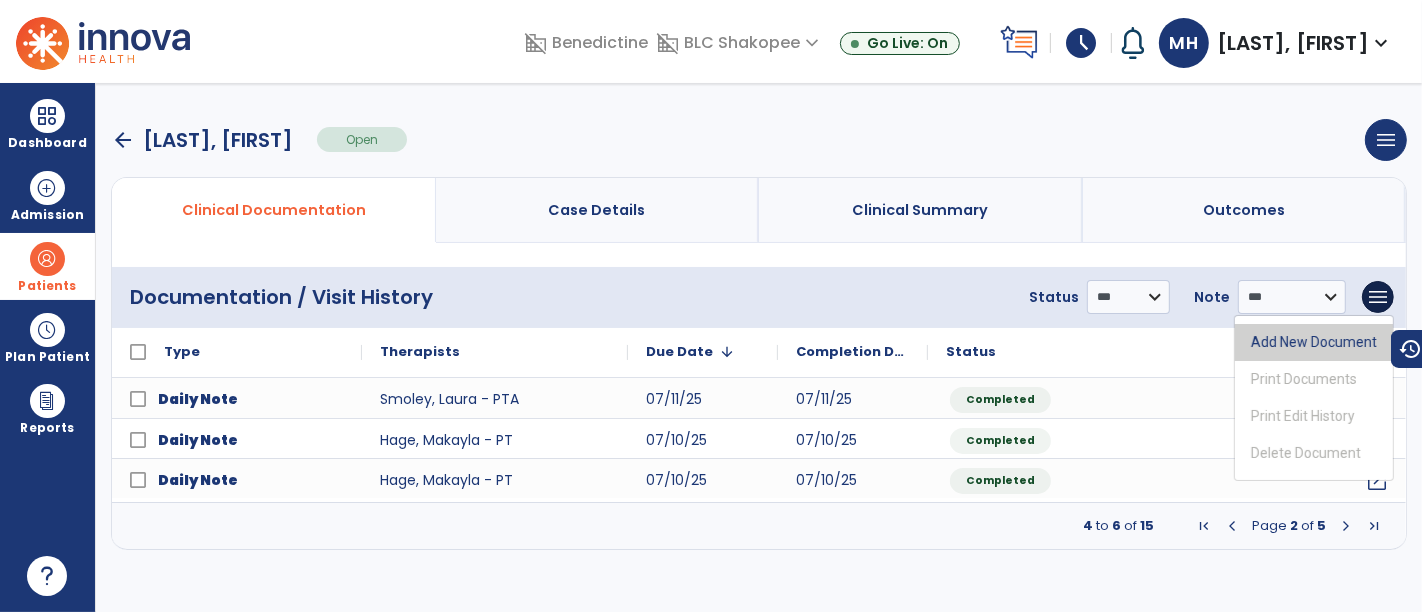 click on "Add New Document" at bounding box center [1314, 342] 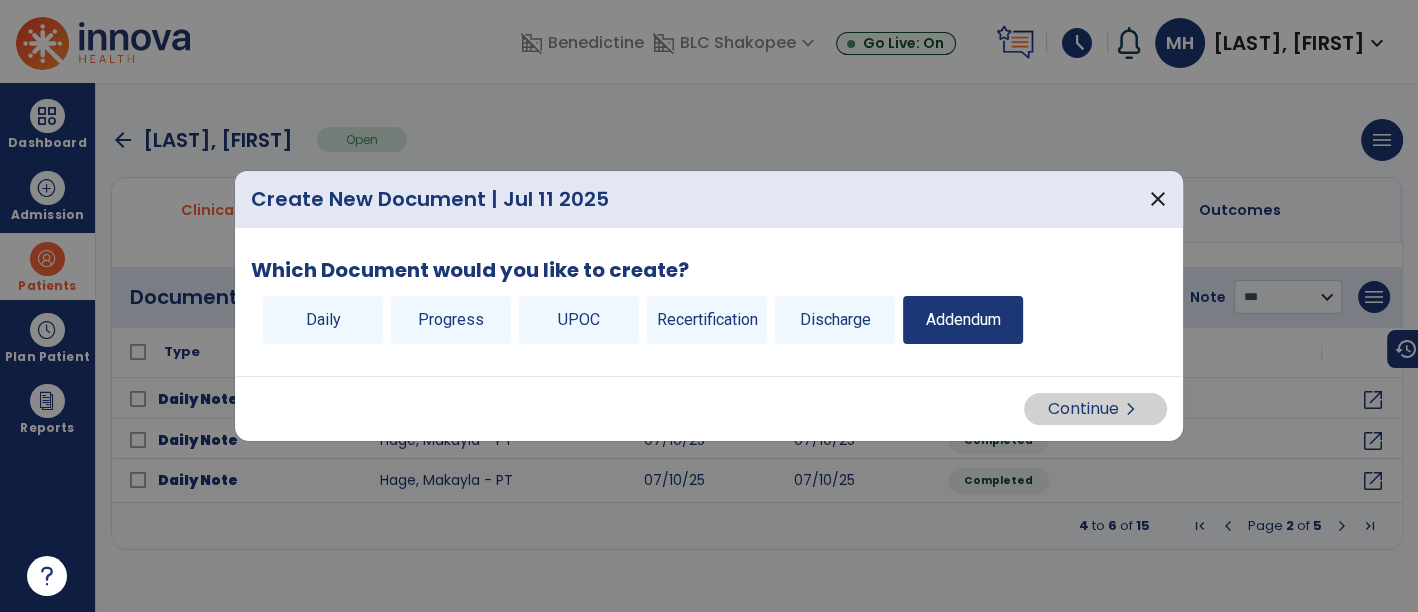 click on "Addendum" at bounding box center (963, 320) 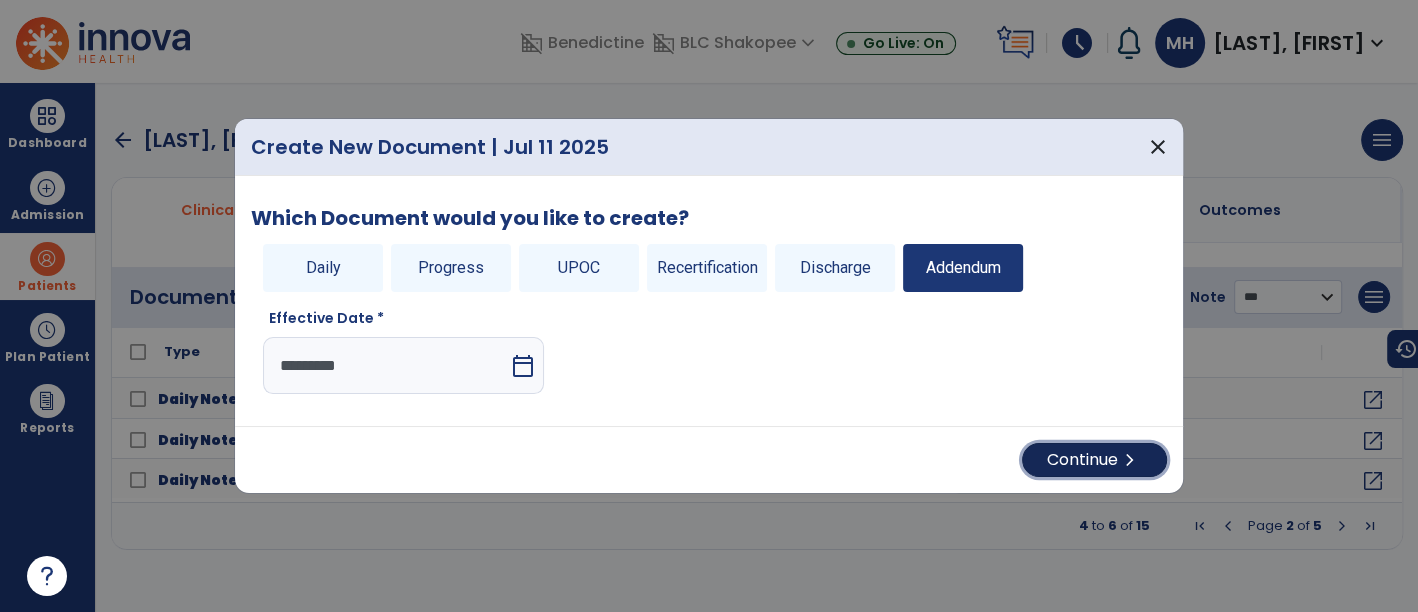 click on "Continue   chevron_right" at bounding box center [1094, 460] 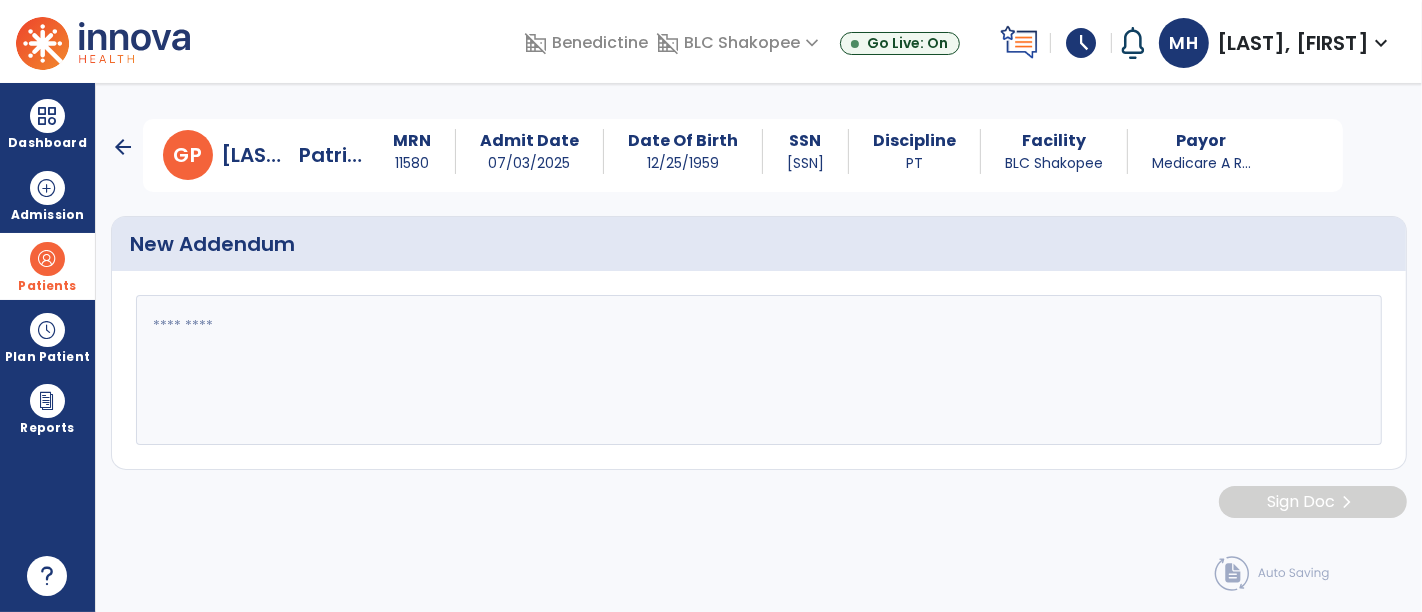 paste on "**********" 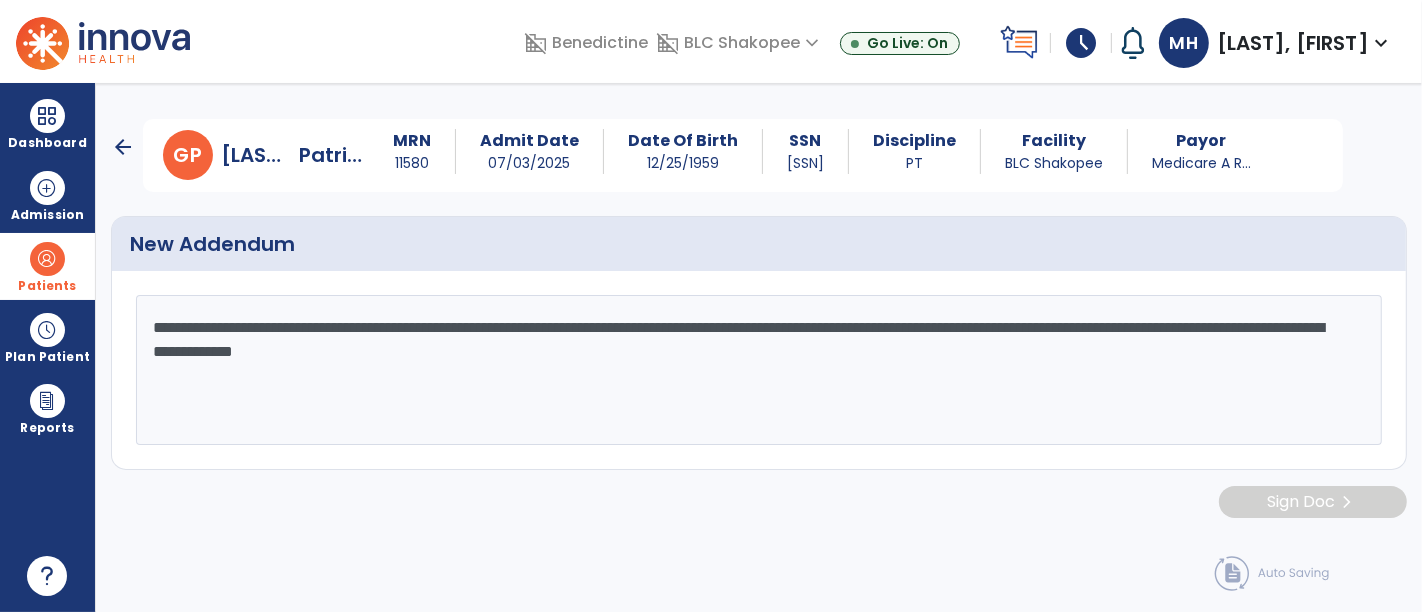 click on "**********" 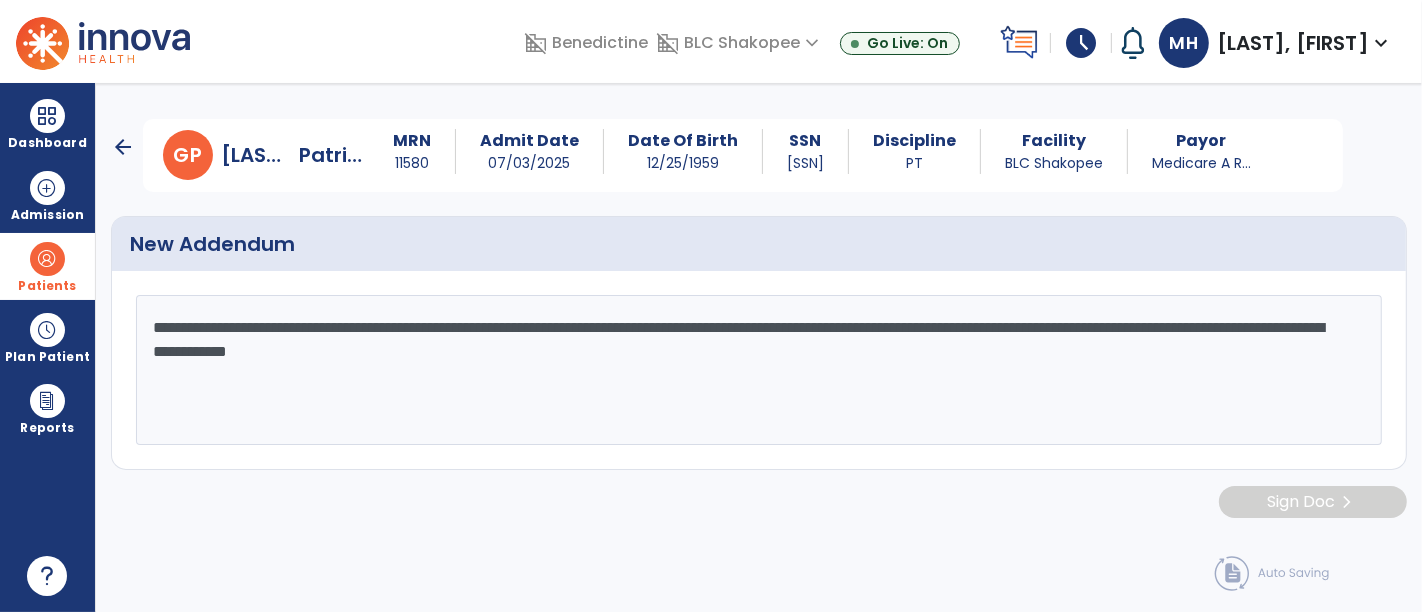 type on "**********" 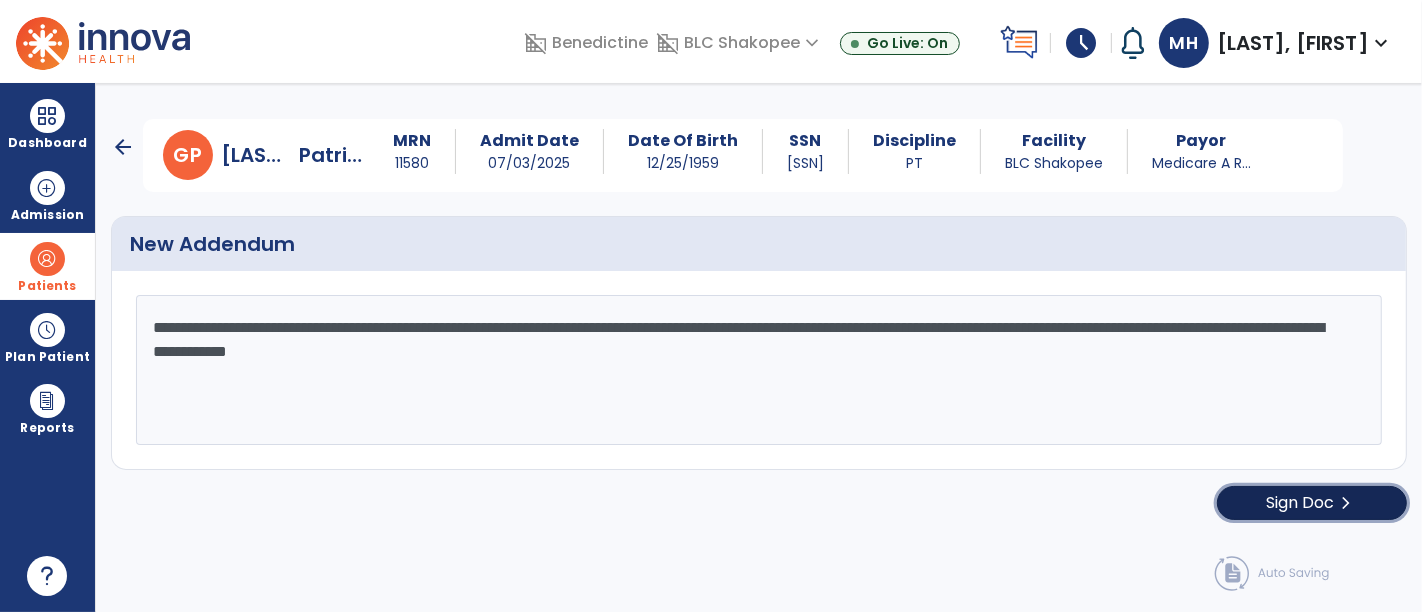 click on "Sign Doc" 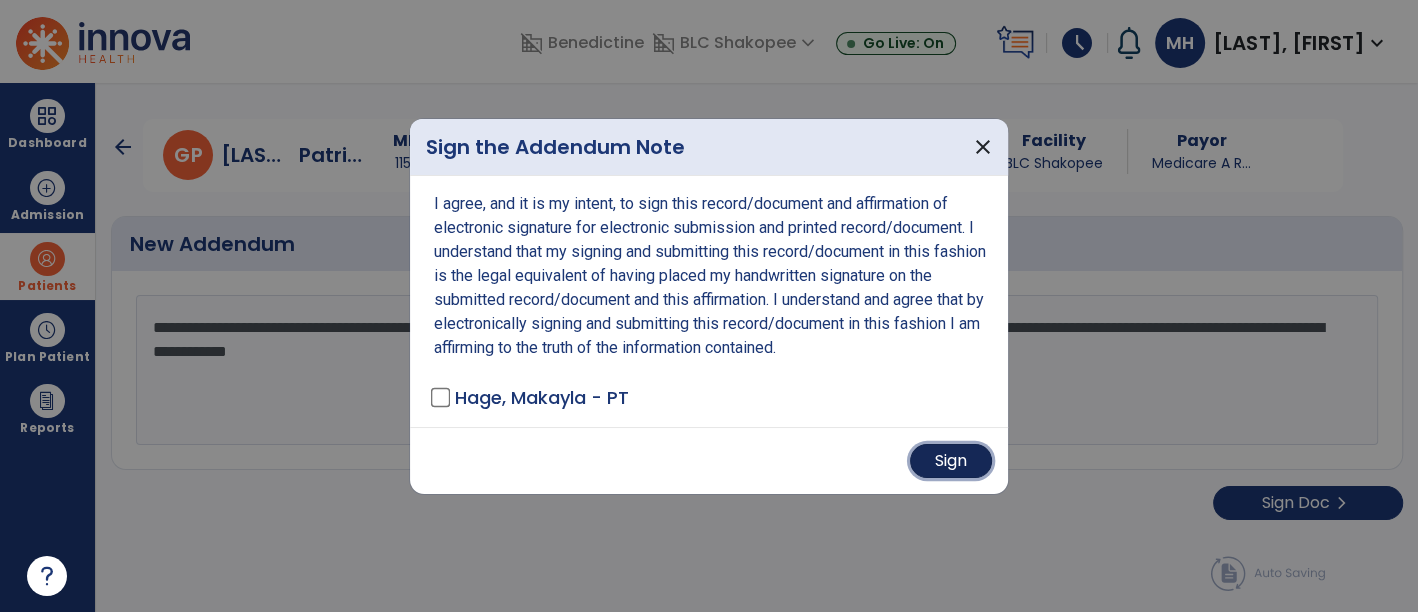 click on "Sign" at bounding box center [951, 461] 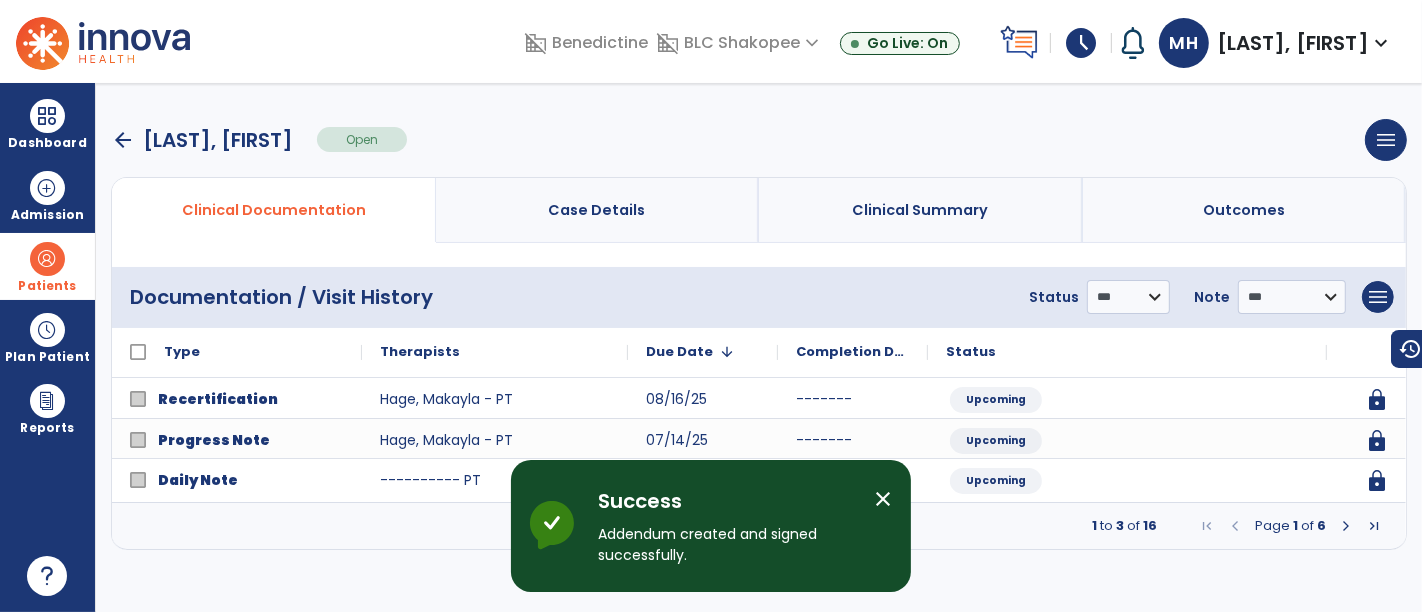 click at bounding box center (47, 259) 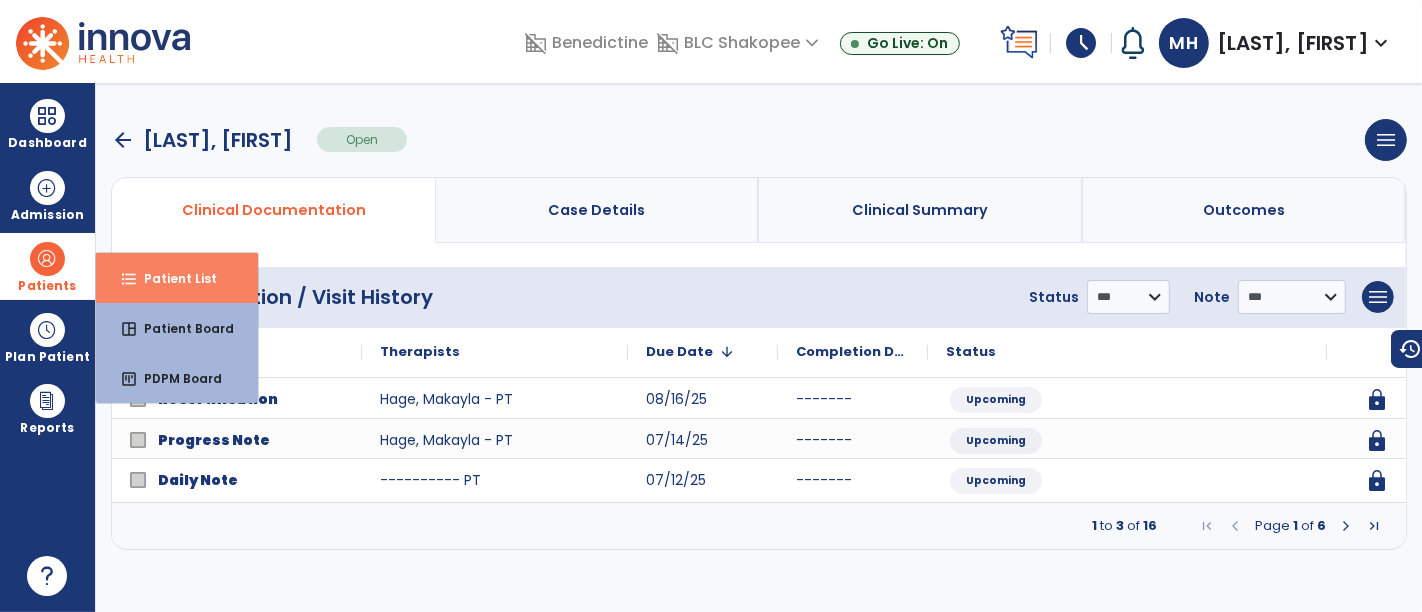 click on "format_list_bulleted  Patient List" at bounding box center [177, 278] 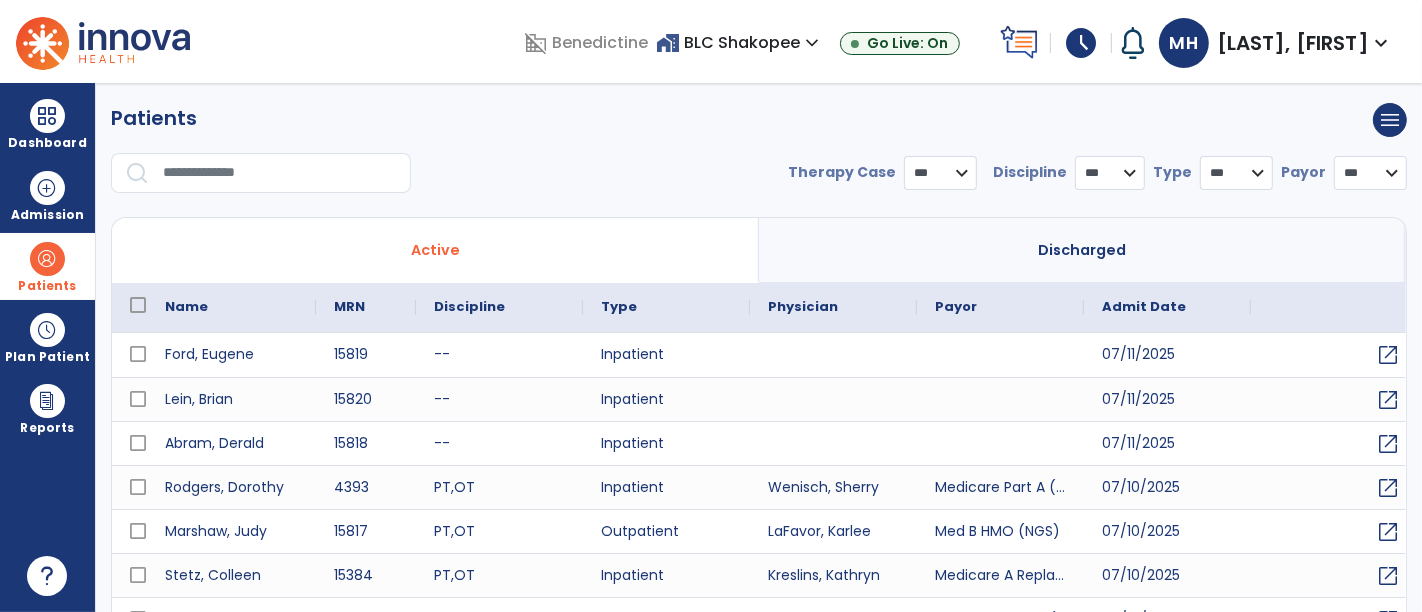 click at bounding box center (280, 173) 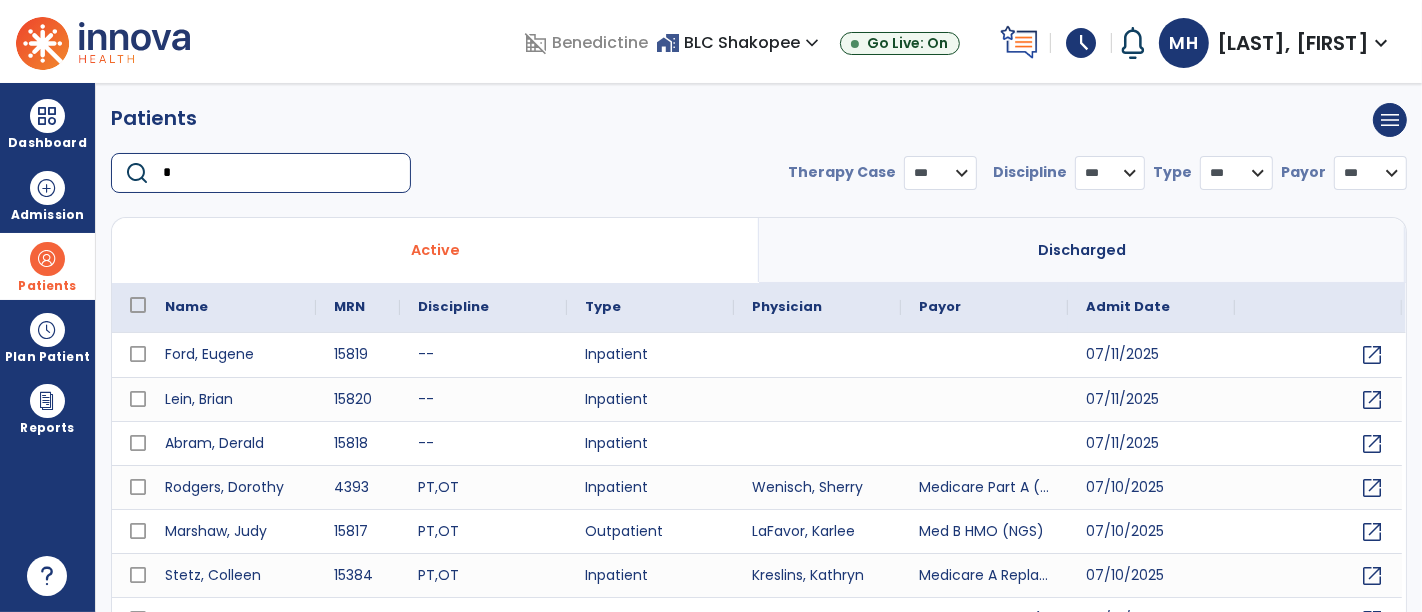 type on "**" 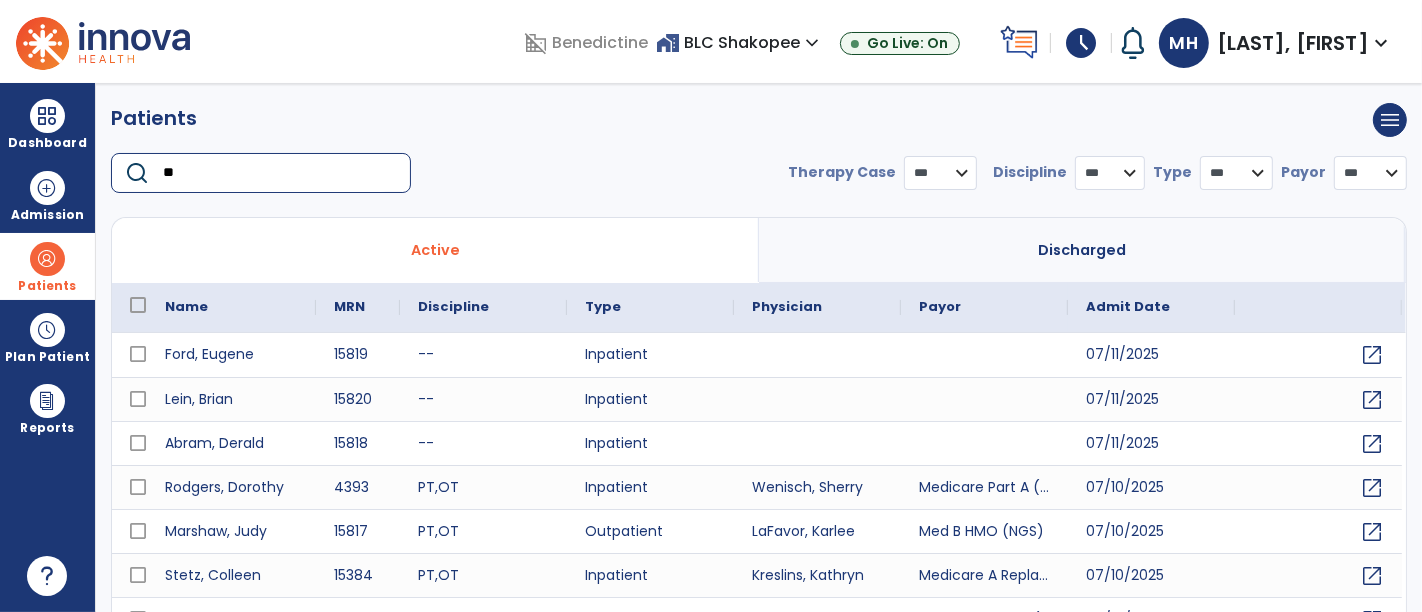 select on "***" 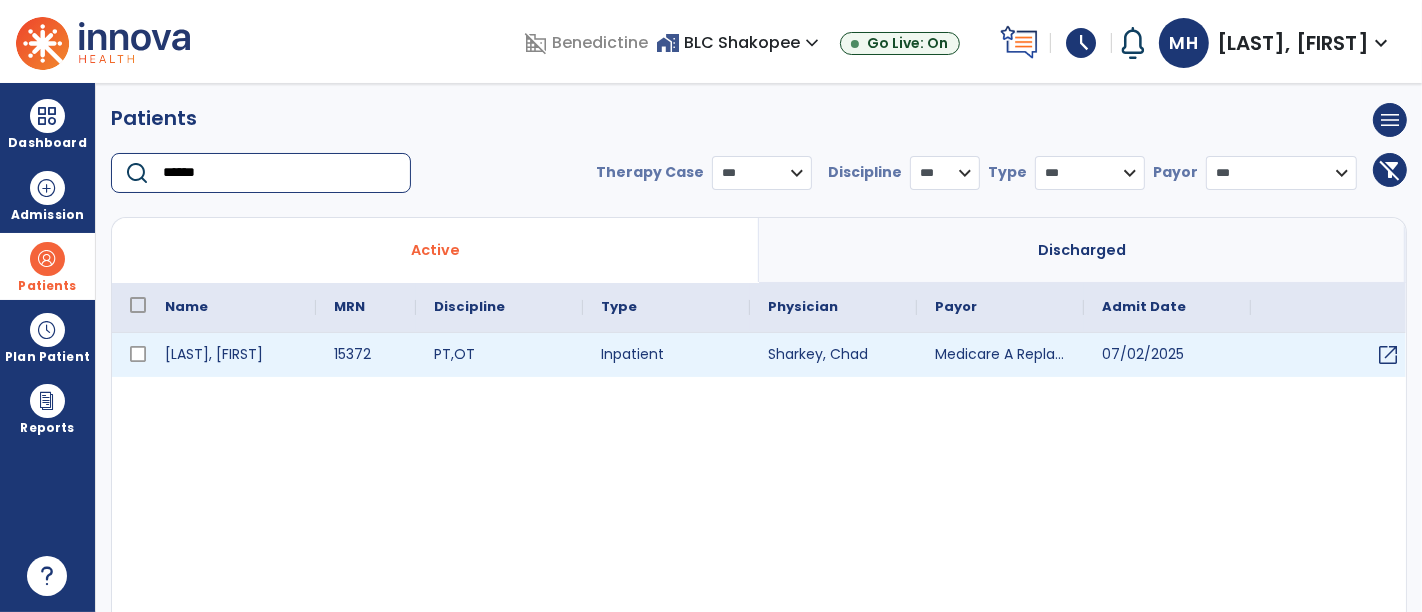 type on "******" 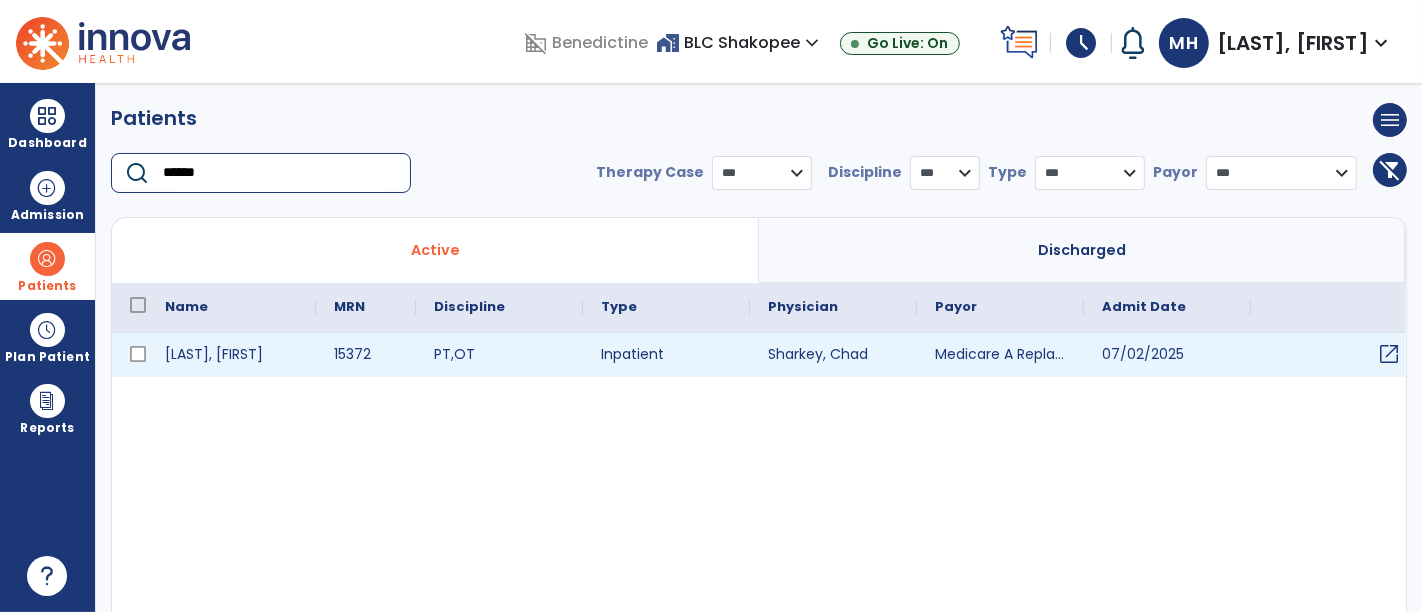 click on "open_in_new" at bounding box center (1334, 355) 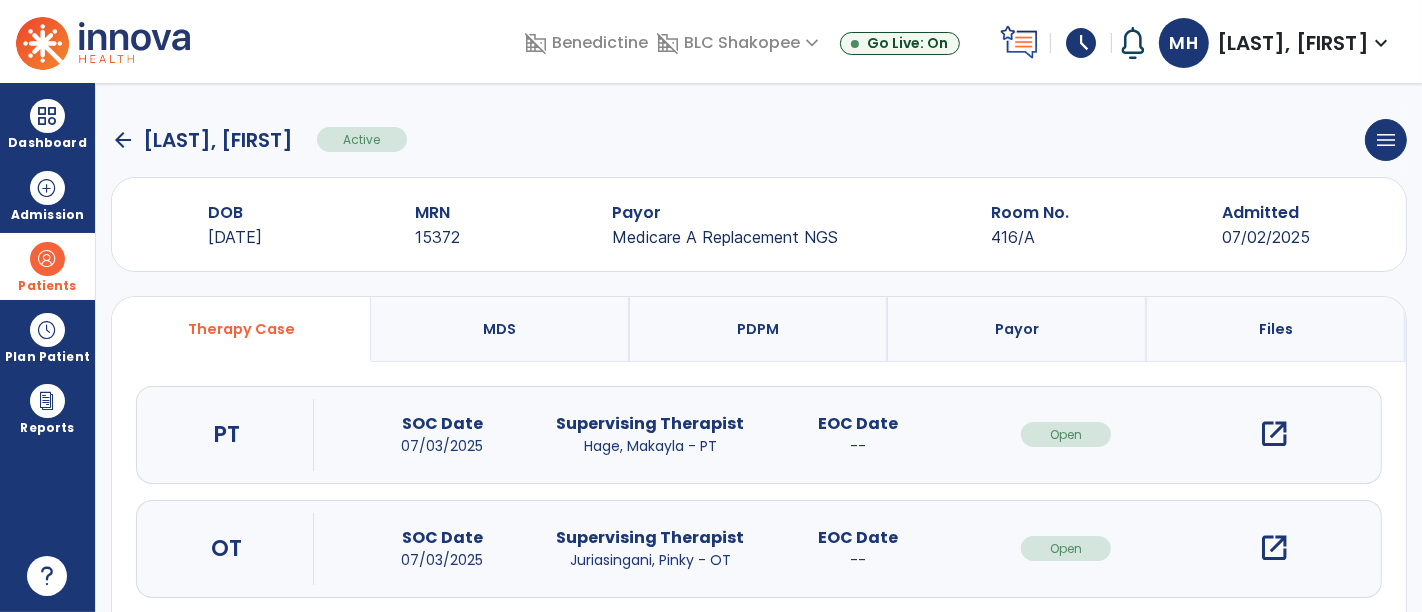 click on "open_in_new" at bounding box center (1274, 434) 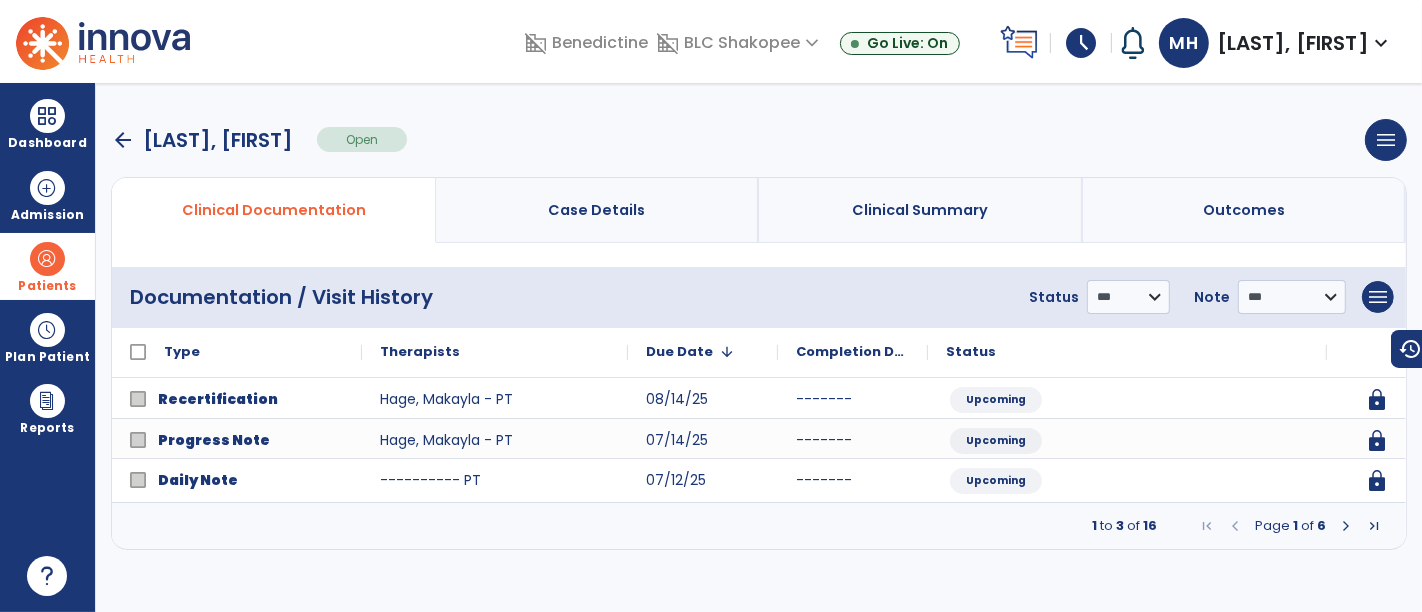 click at bounding box center (1346, 526) 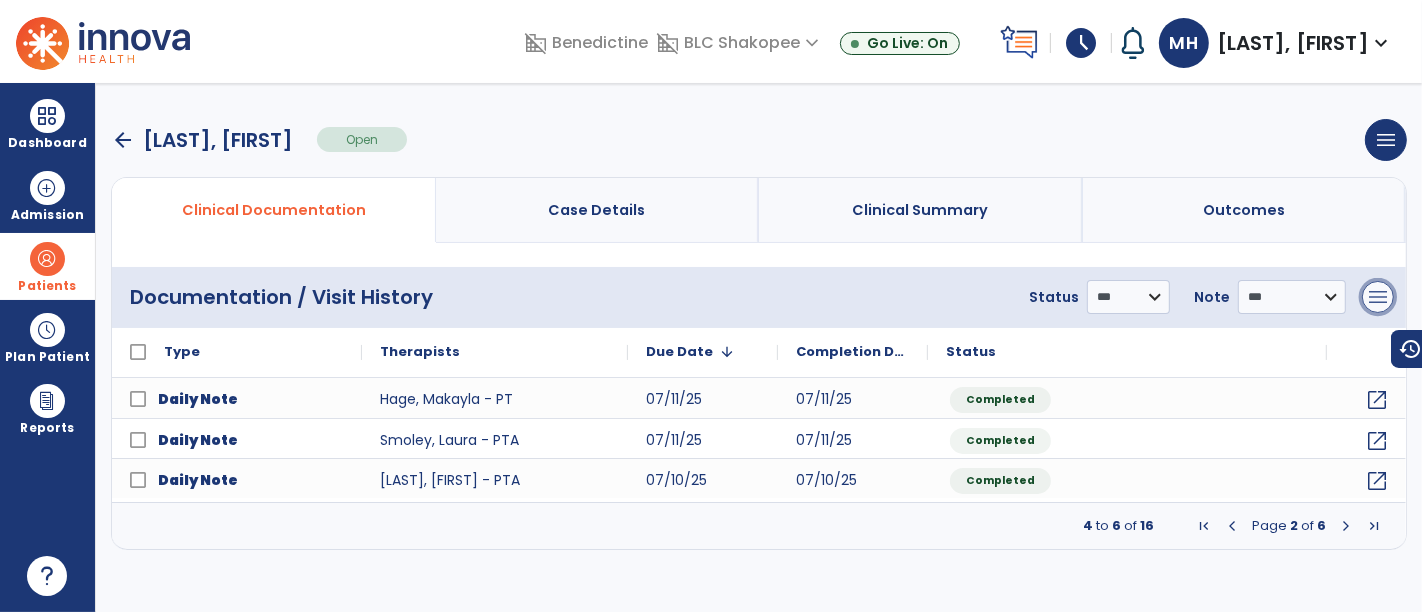click on "menu" at bounding box center [1378, 297] 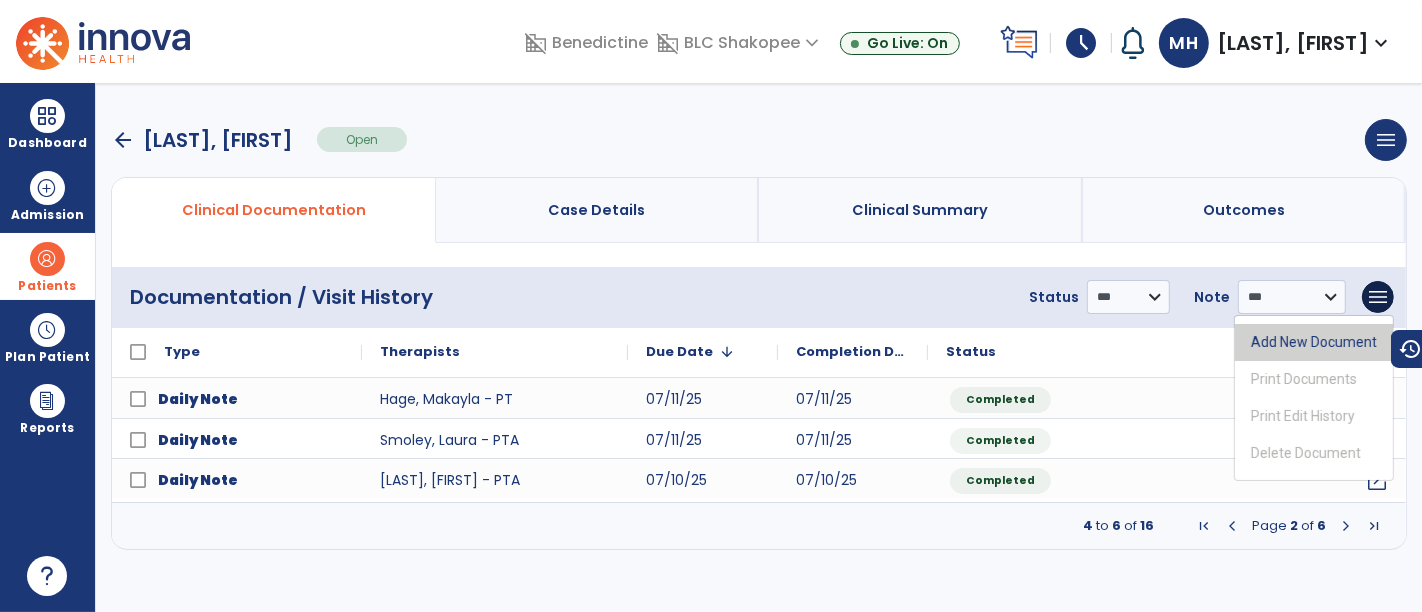 click on "Add New Document" at bounding box center (1314, 342) 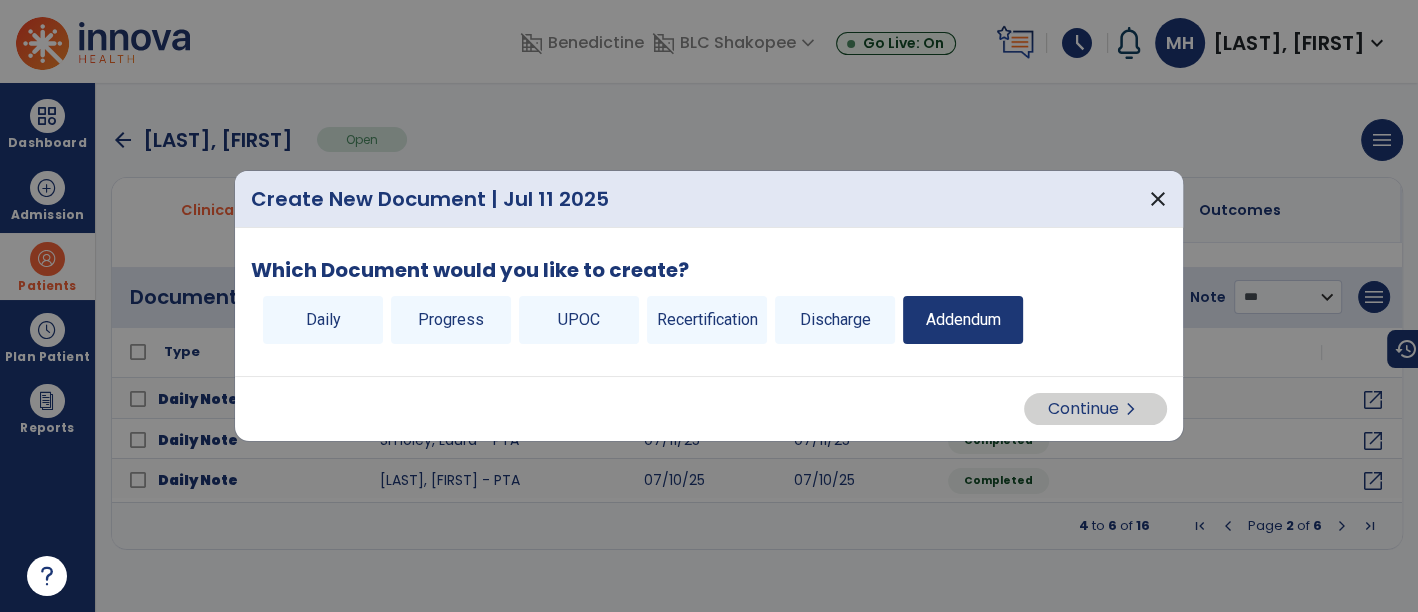 click on "Addendum" at bounding box center (963, 320) 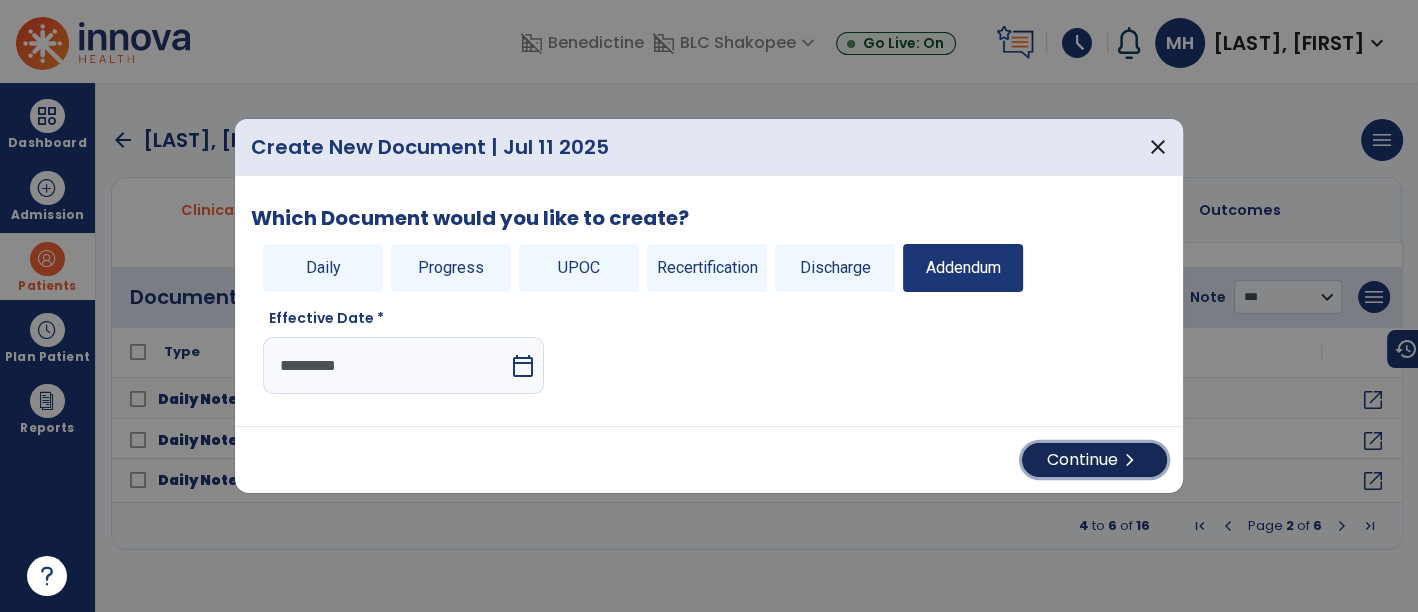 click on "Continue   chevron_right" at bounding box center [1094, 460] 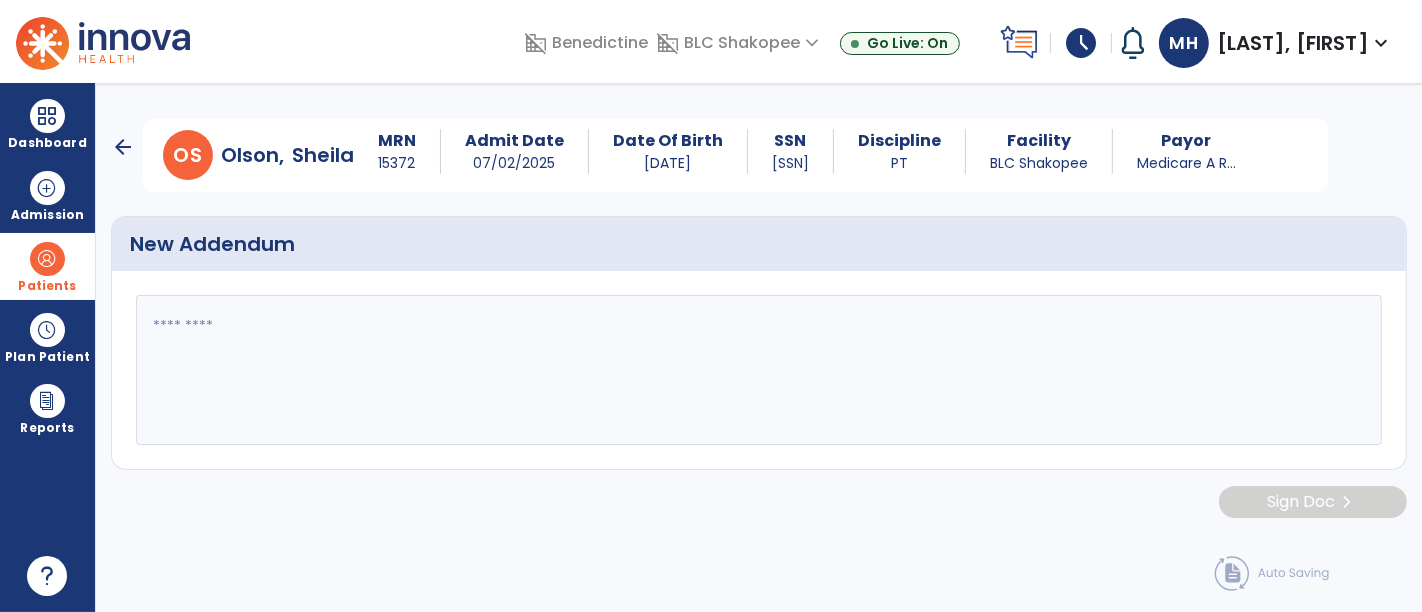 paste on "**********" 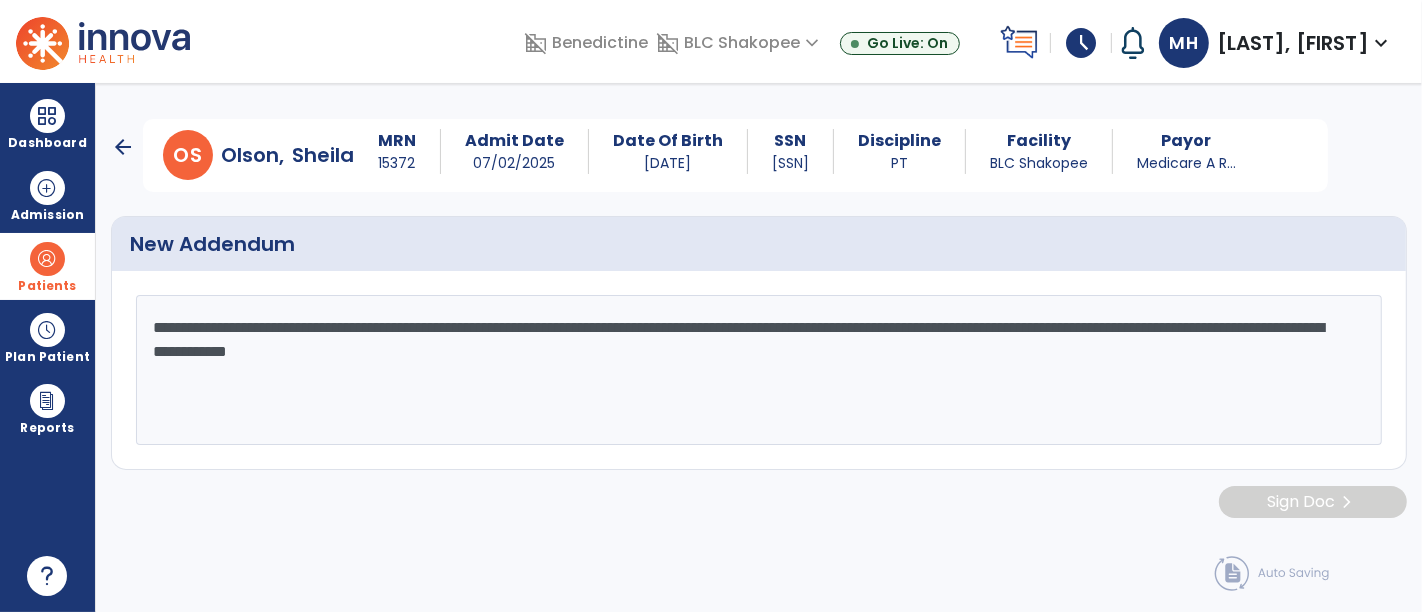 type on "**********" 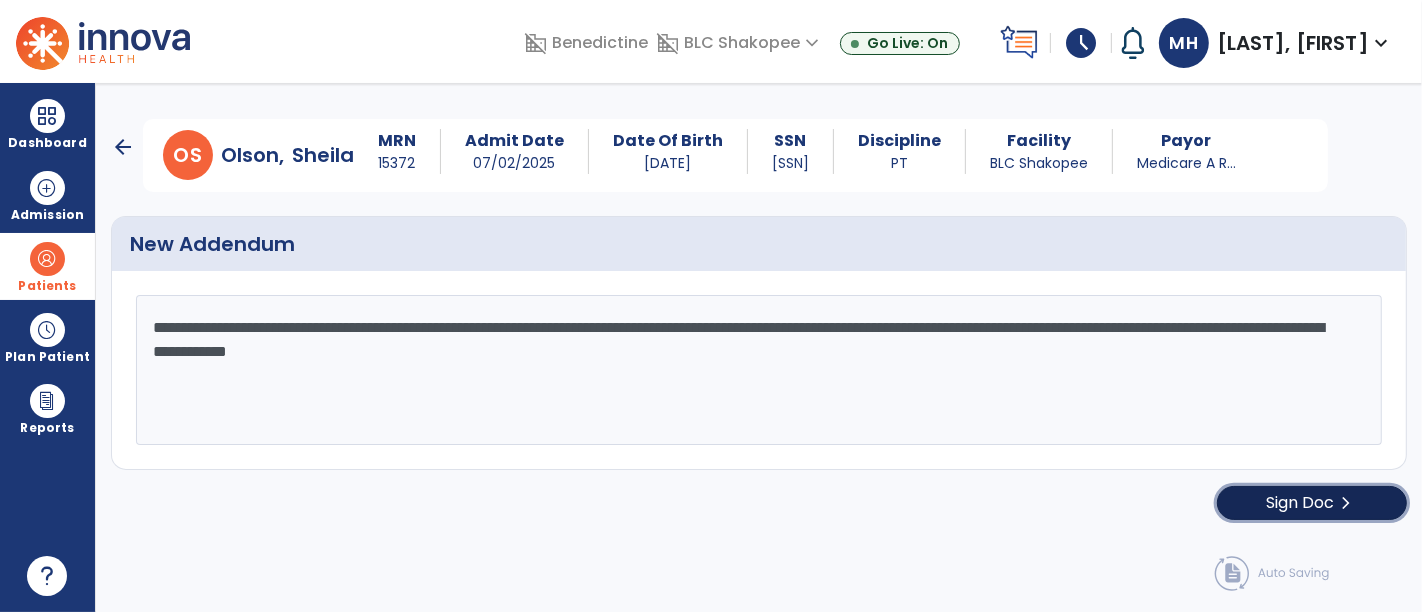 click on "Sign Doc" 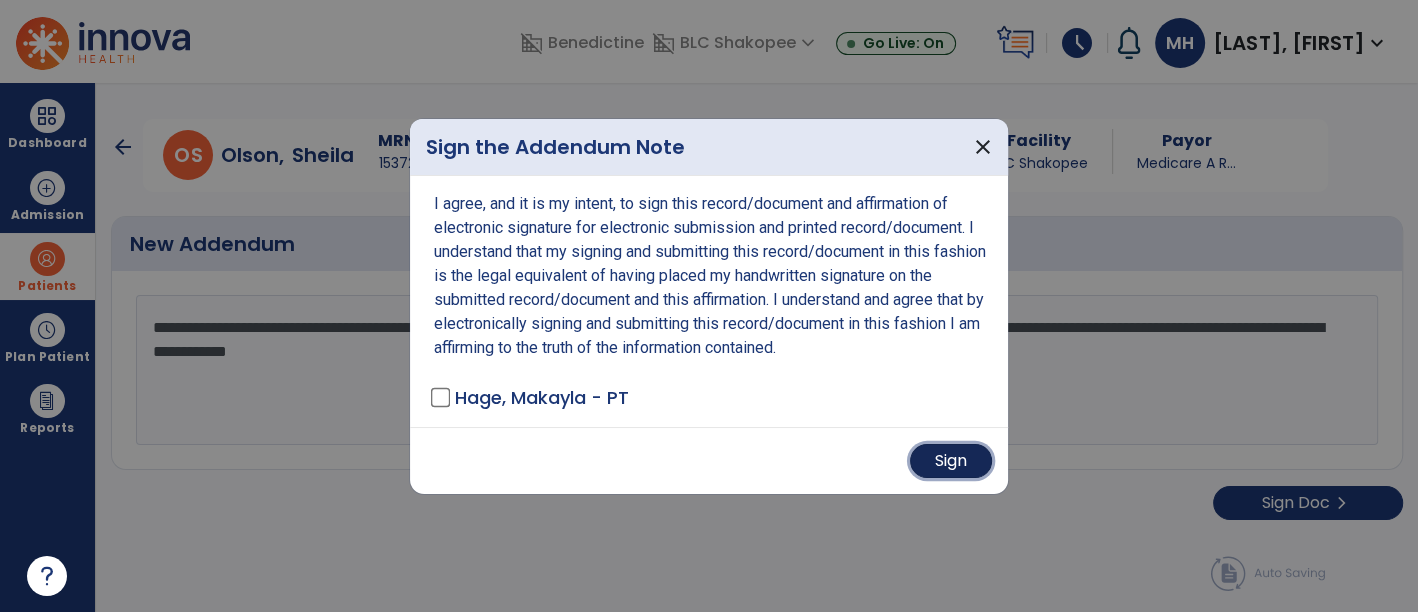 click on "Sign" at bounding box center (951, 461) 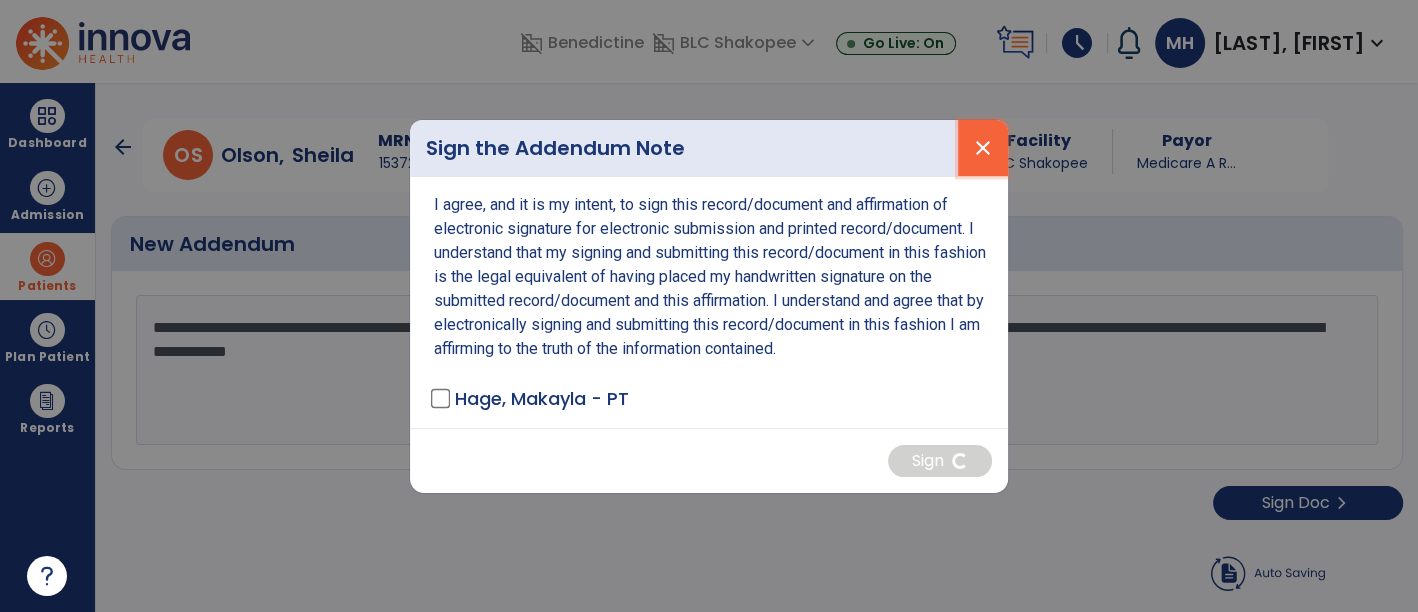 click on "close" at bounding box center [983, 148] 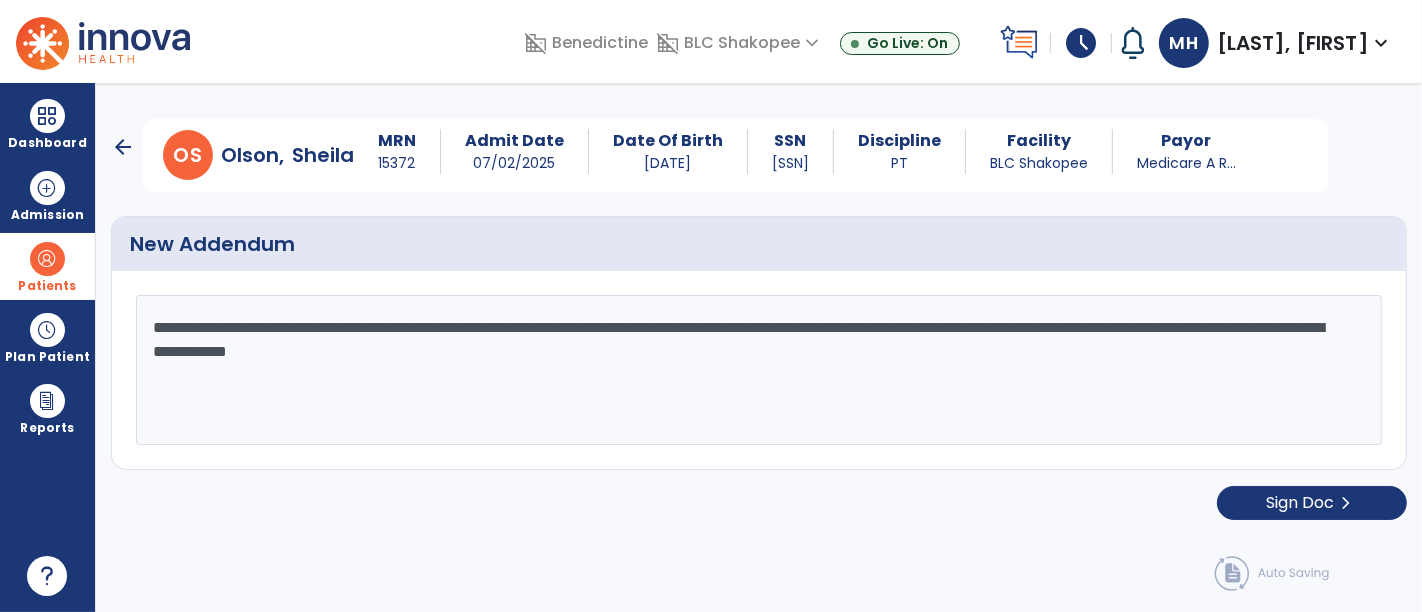 click on "**********" 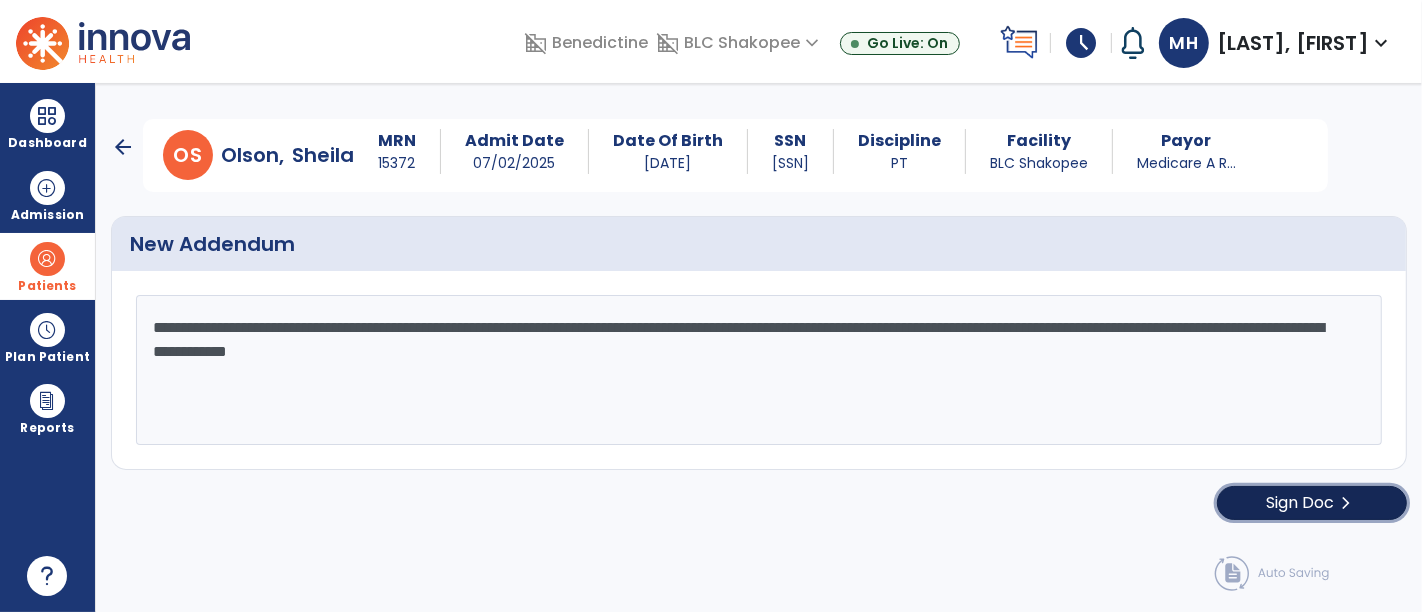 click on "chevron_right" 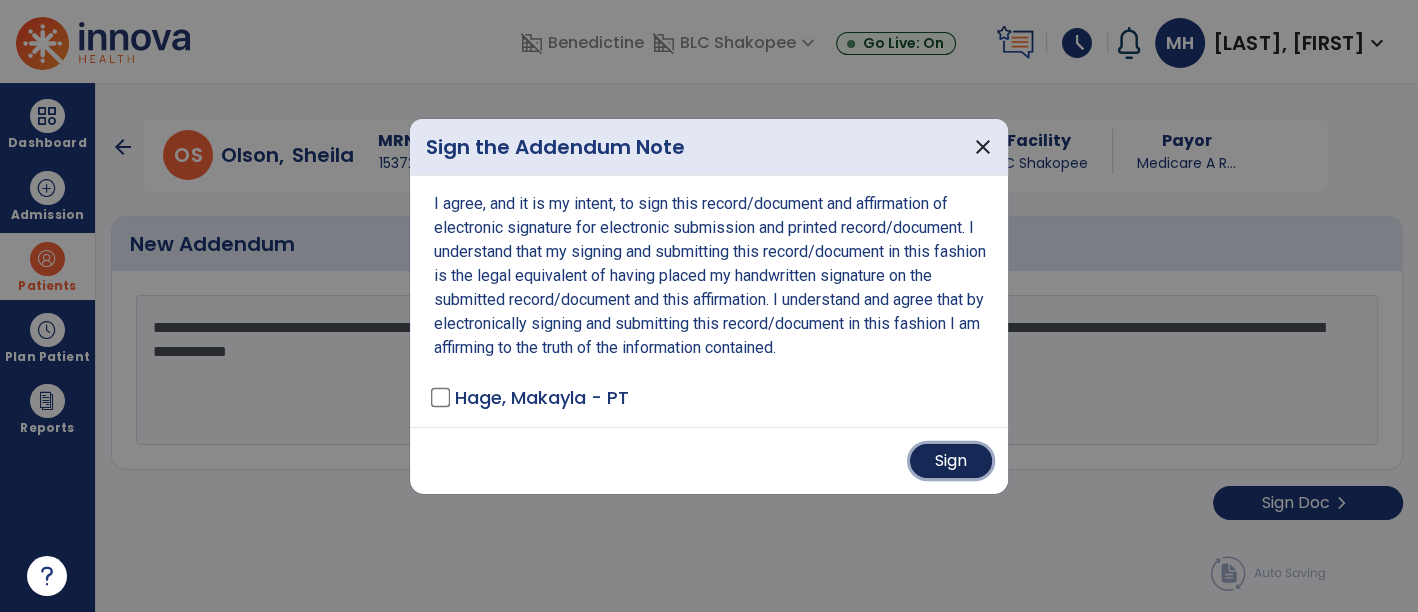 click on "Sign" at bounding box center (951, 461) 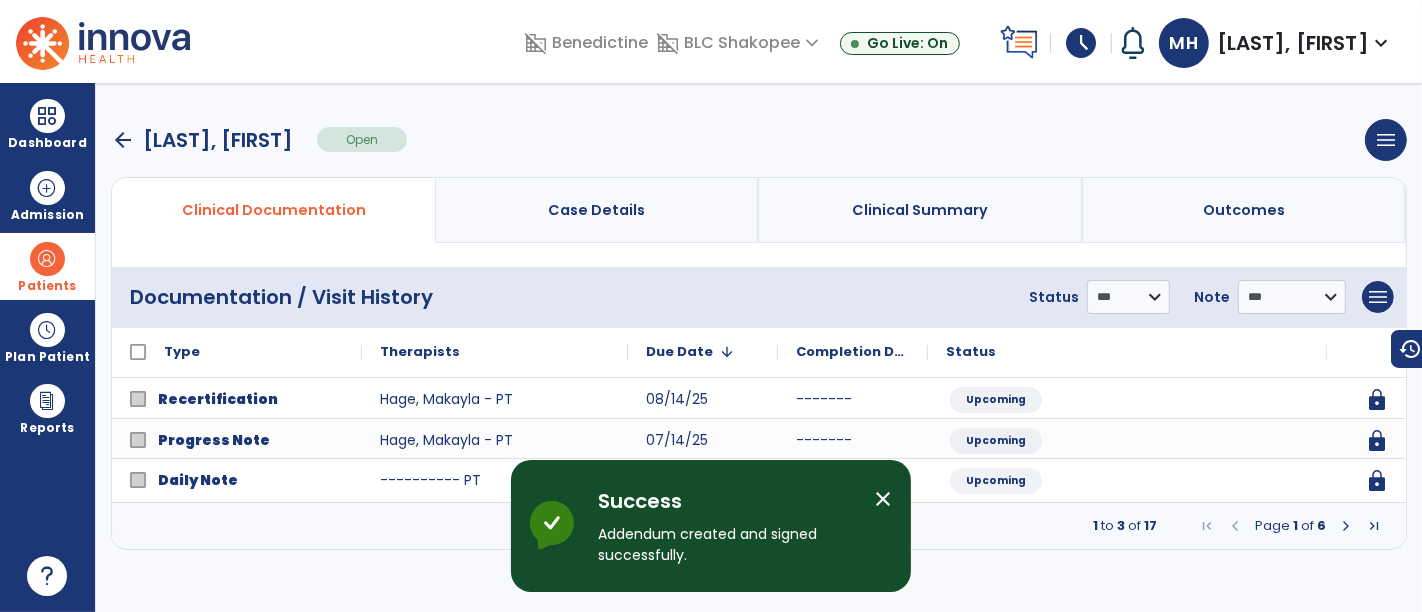 click at bounding box center [1346, 526] 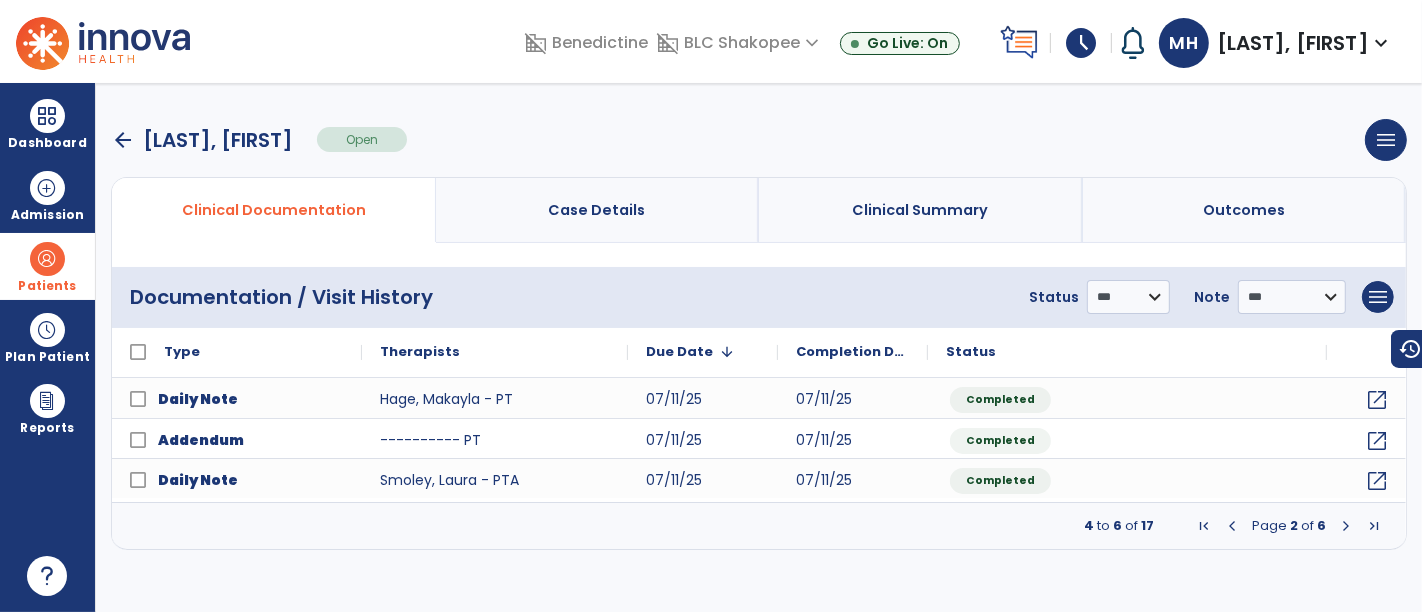 click at bounding box center [47, 259] 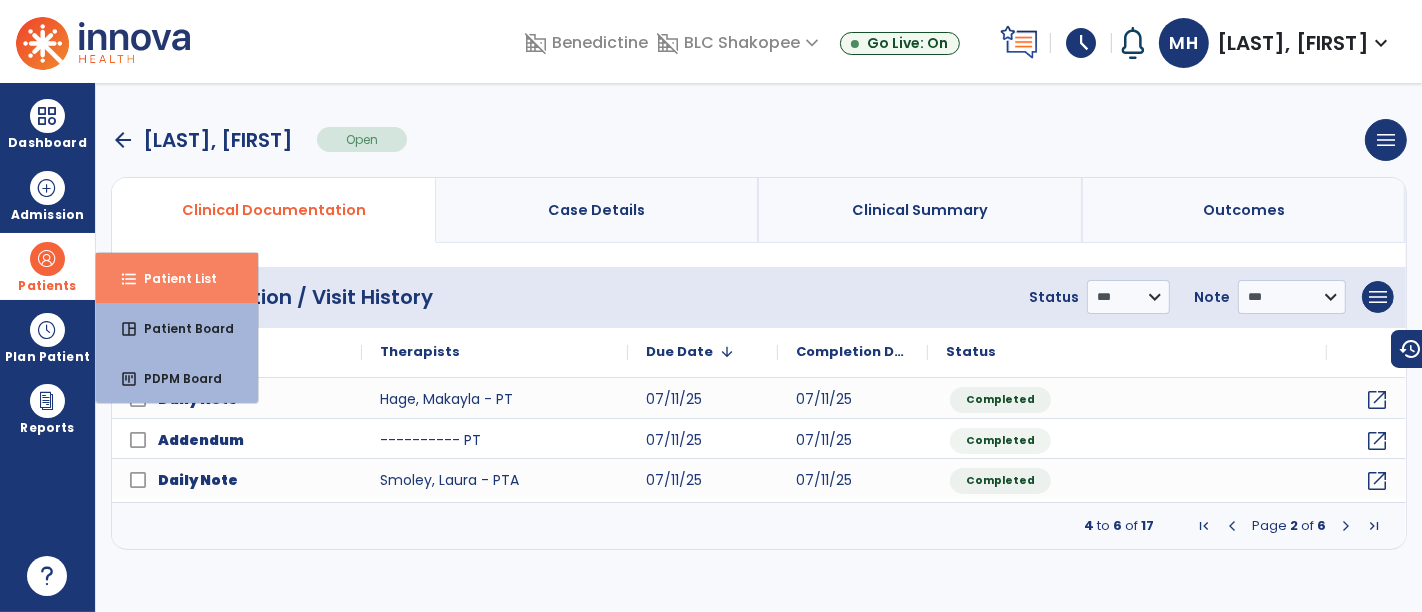 click on "format_list_bulleted" at bounding box center [129, 279] 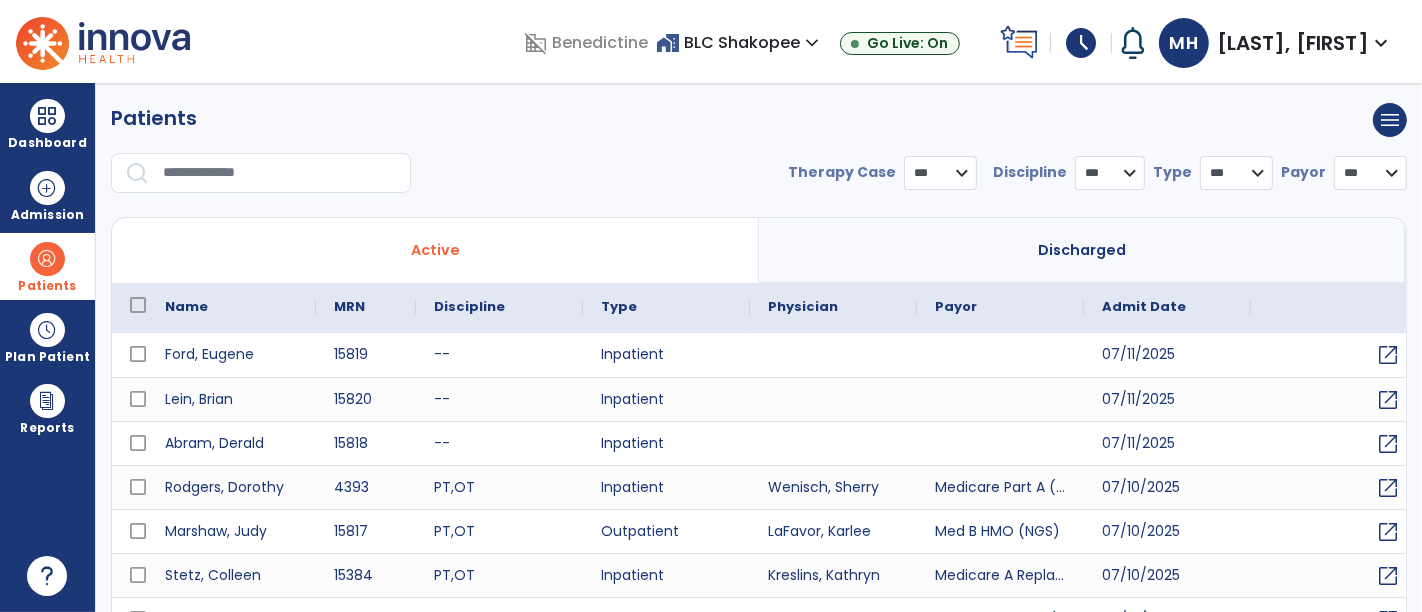 select on "***" 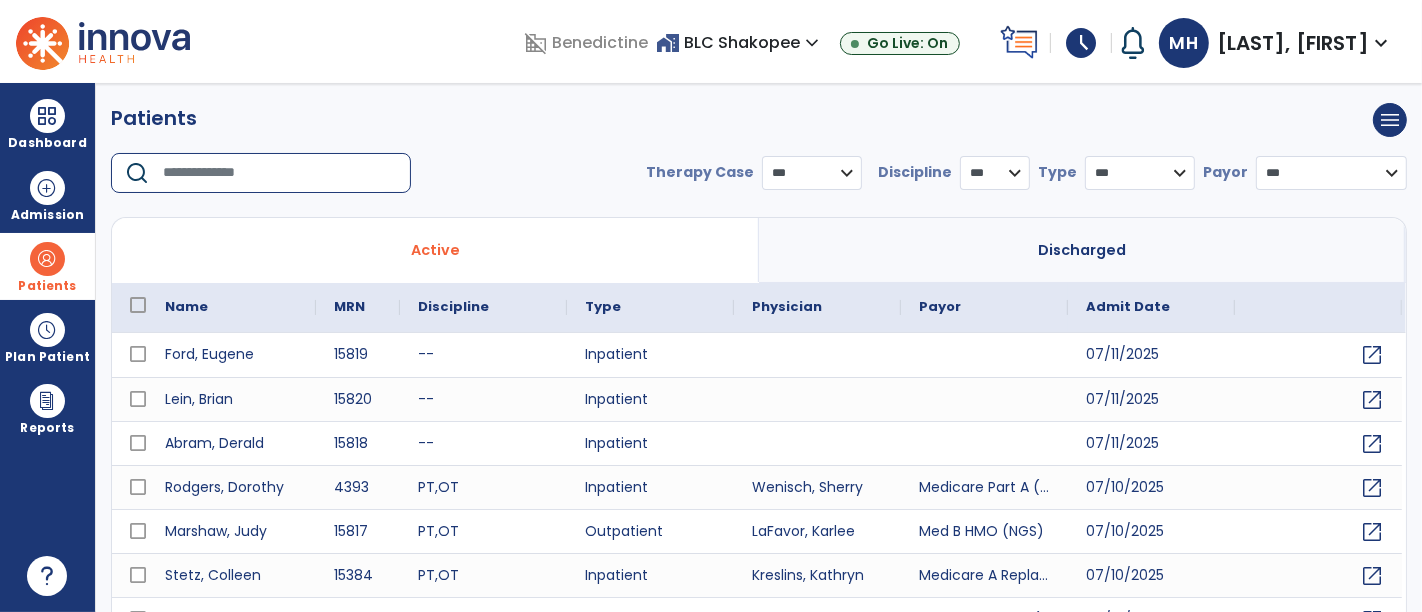 click at bounding box center (280, 173) 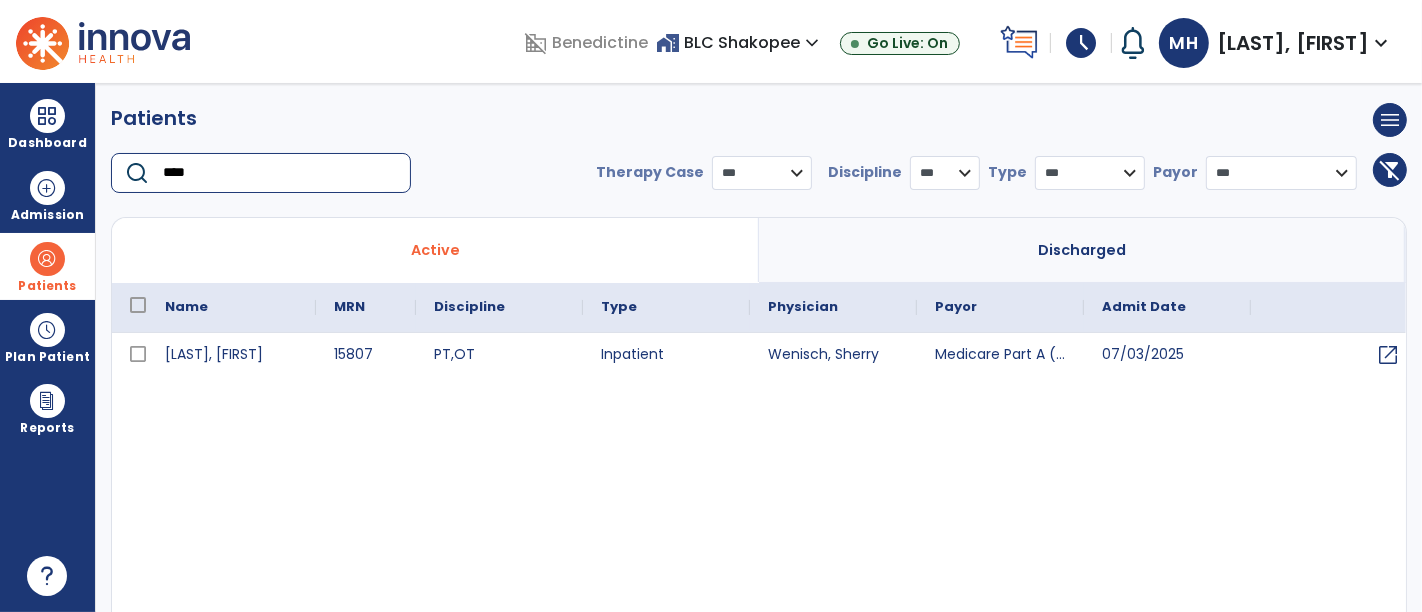 type on "****" 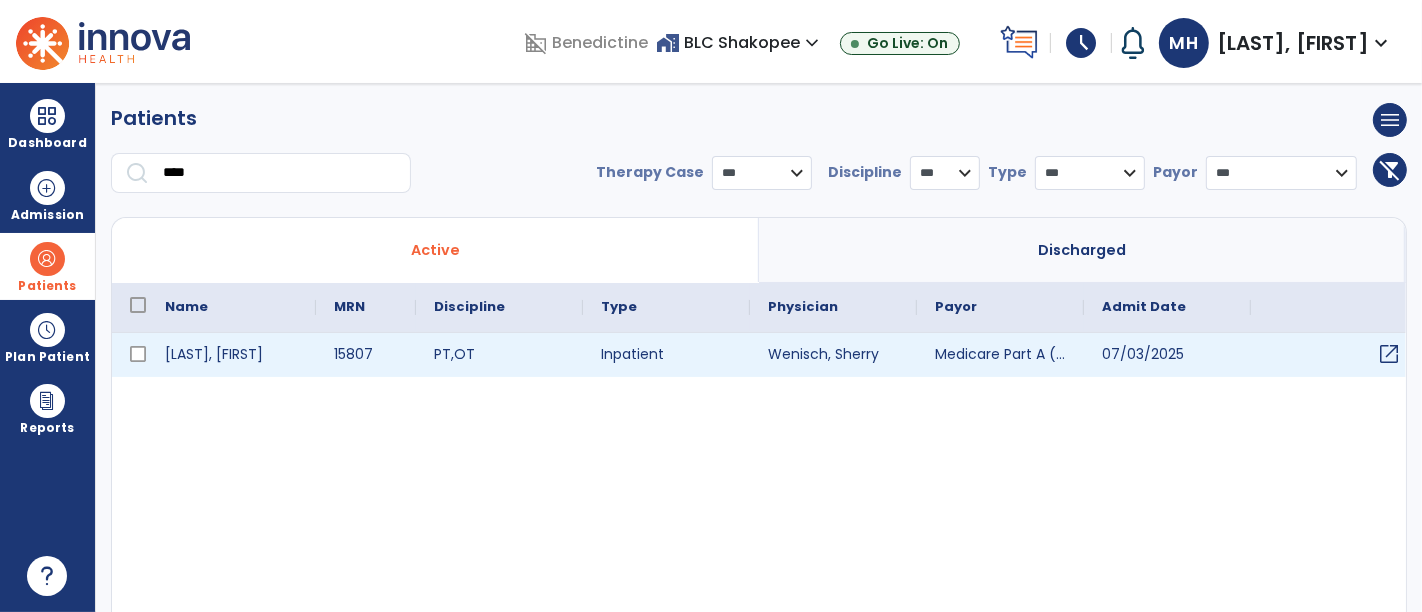click on "open_in_new" at bounding box center (1389, 354) 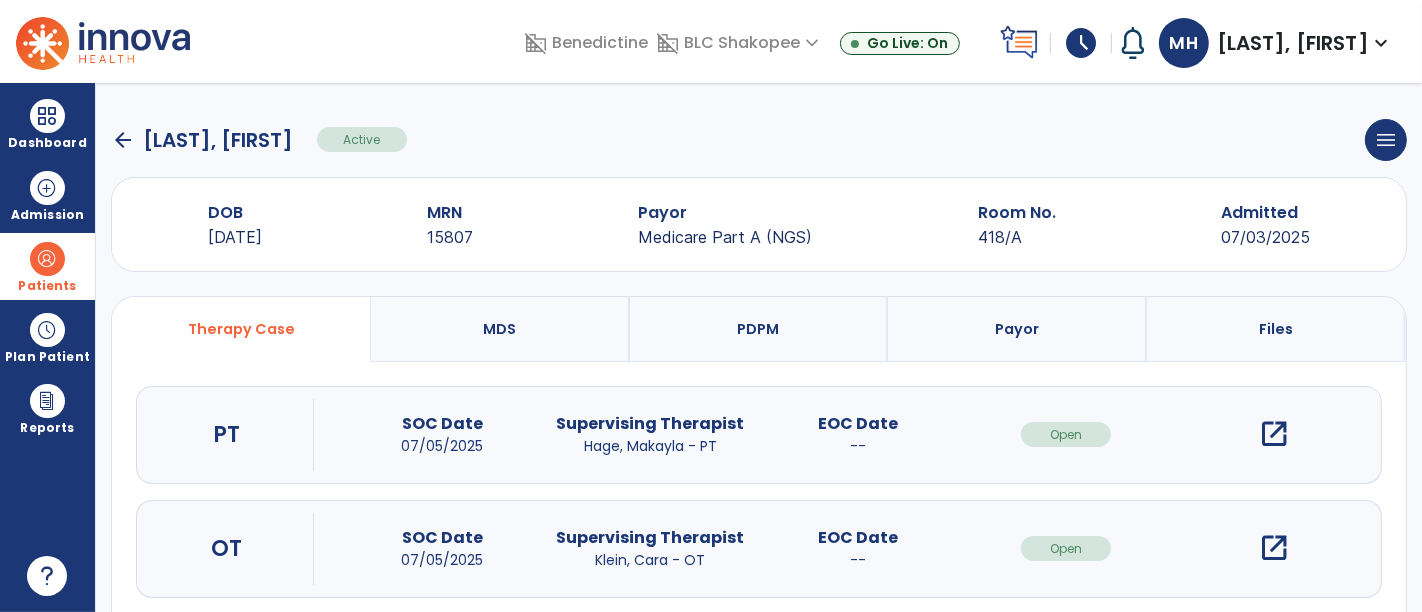 click on "open_in_new" at bounding box center [1274, 434] 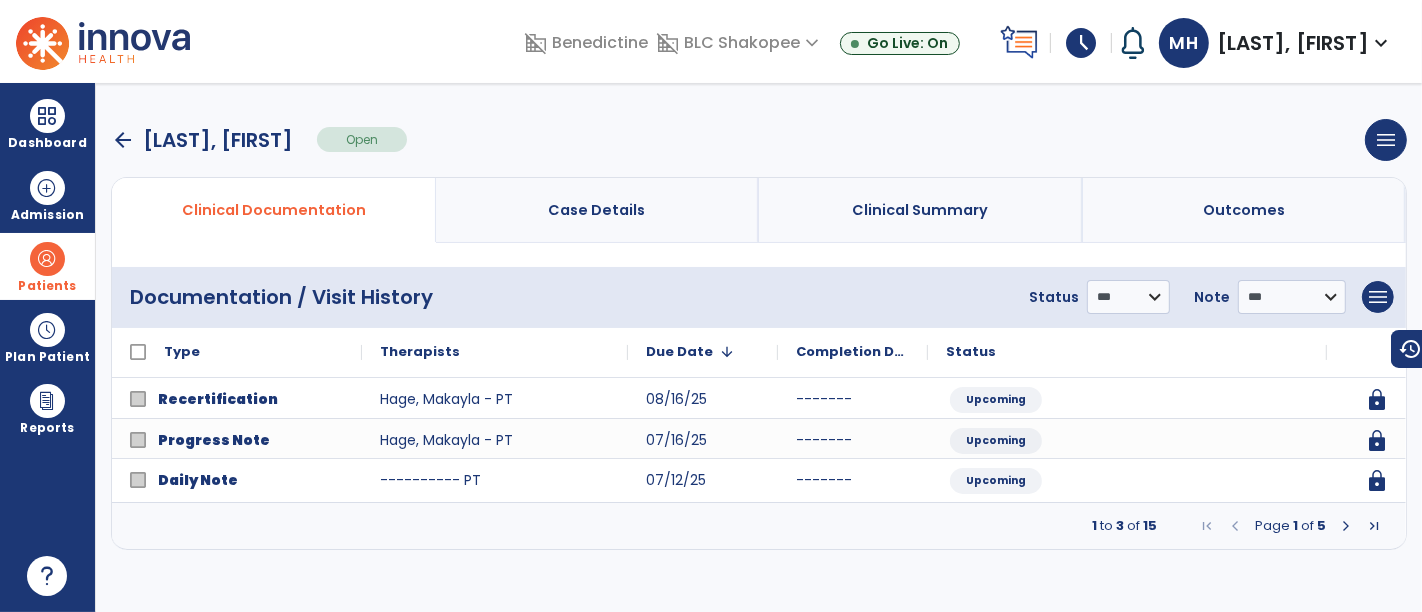 click at bounding box center [1346, 526] 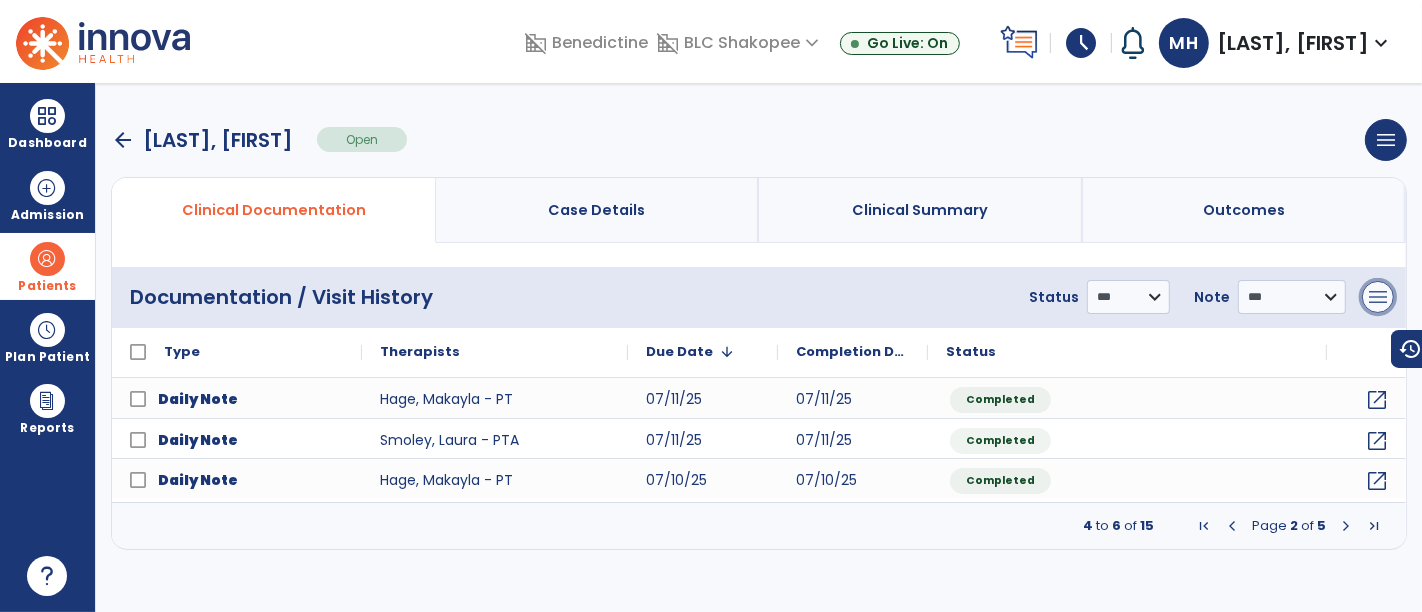 click on "menu" at bounding box center [1378, 297] 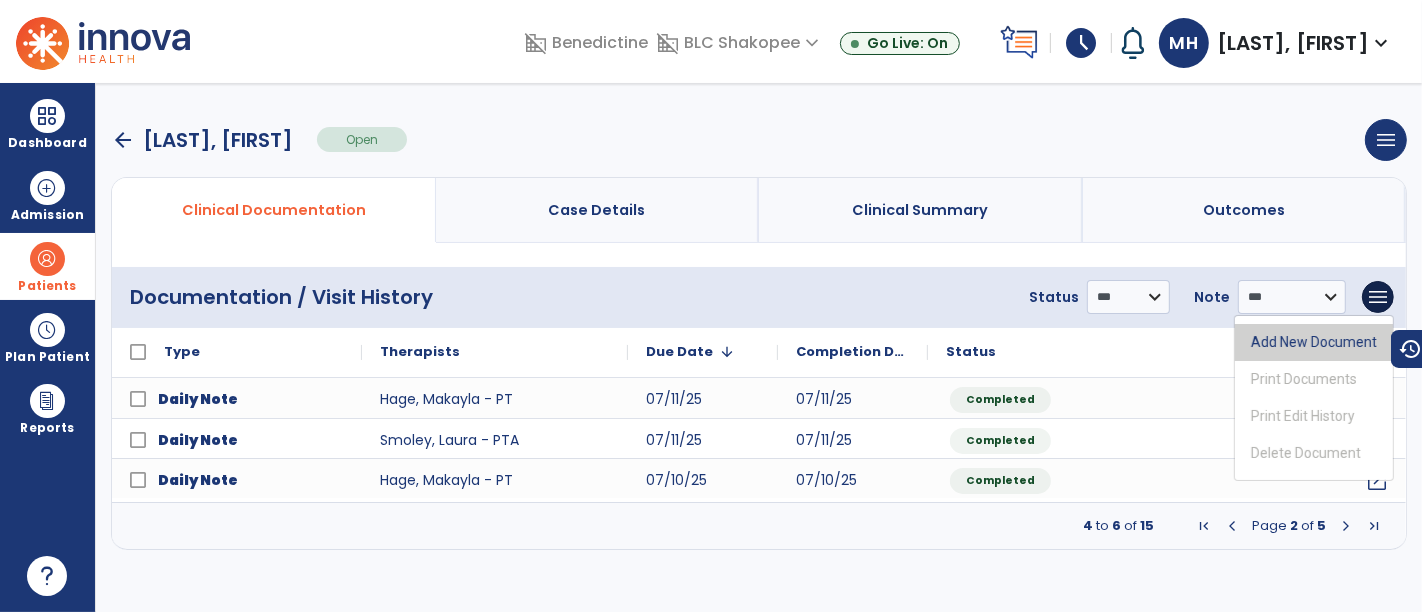click on "Add New Document" at bounding box center (1314, 342) 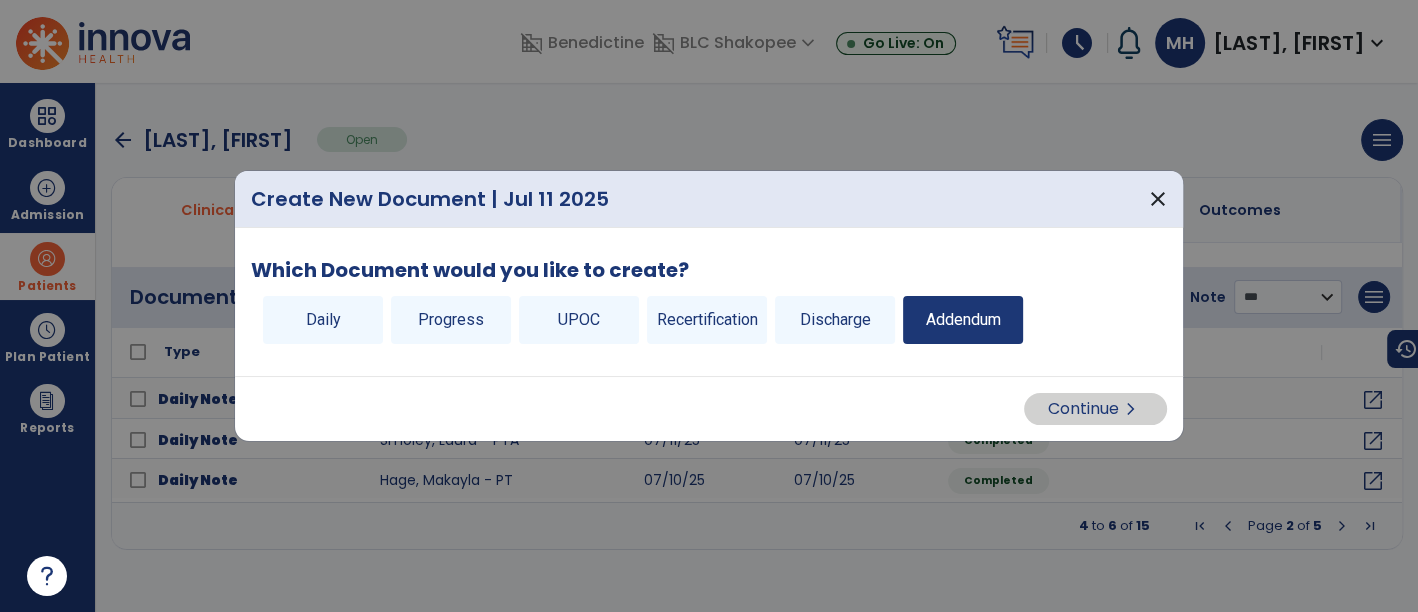 click on "Addendum" at bounding box center (963, 320) 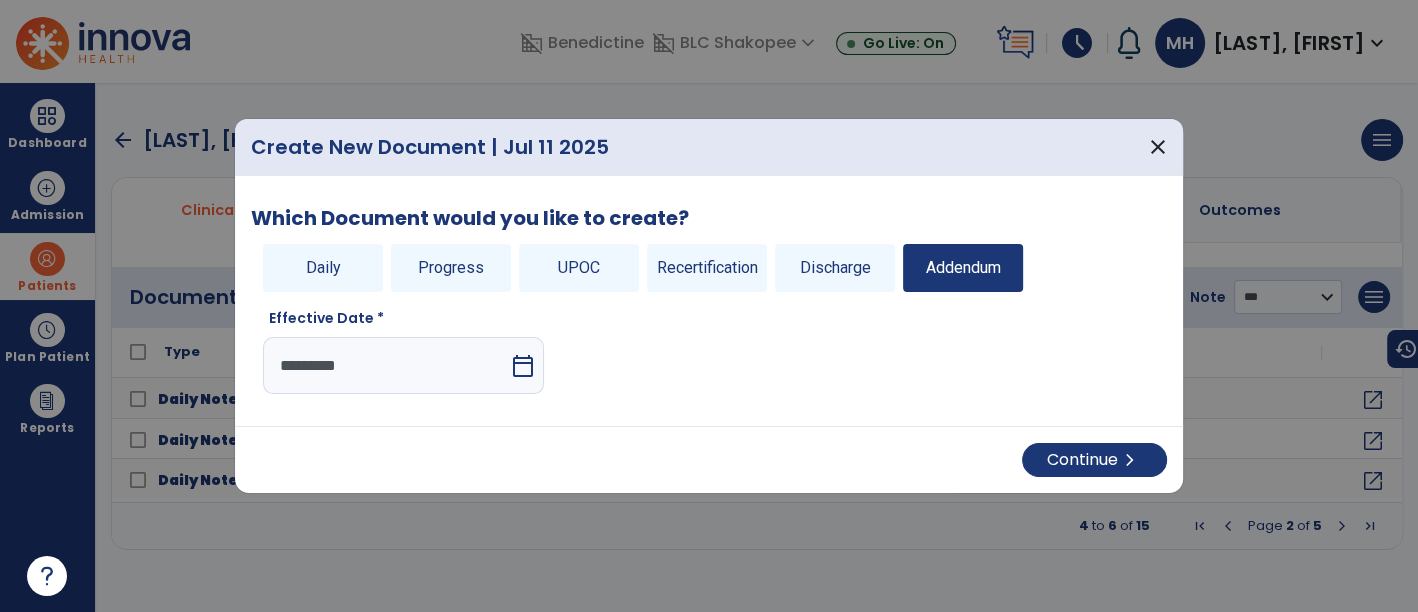 click on "Continue   chevron_right" at bounding box center (709, 459) 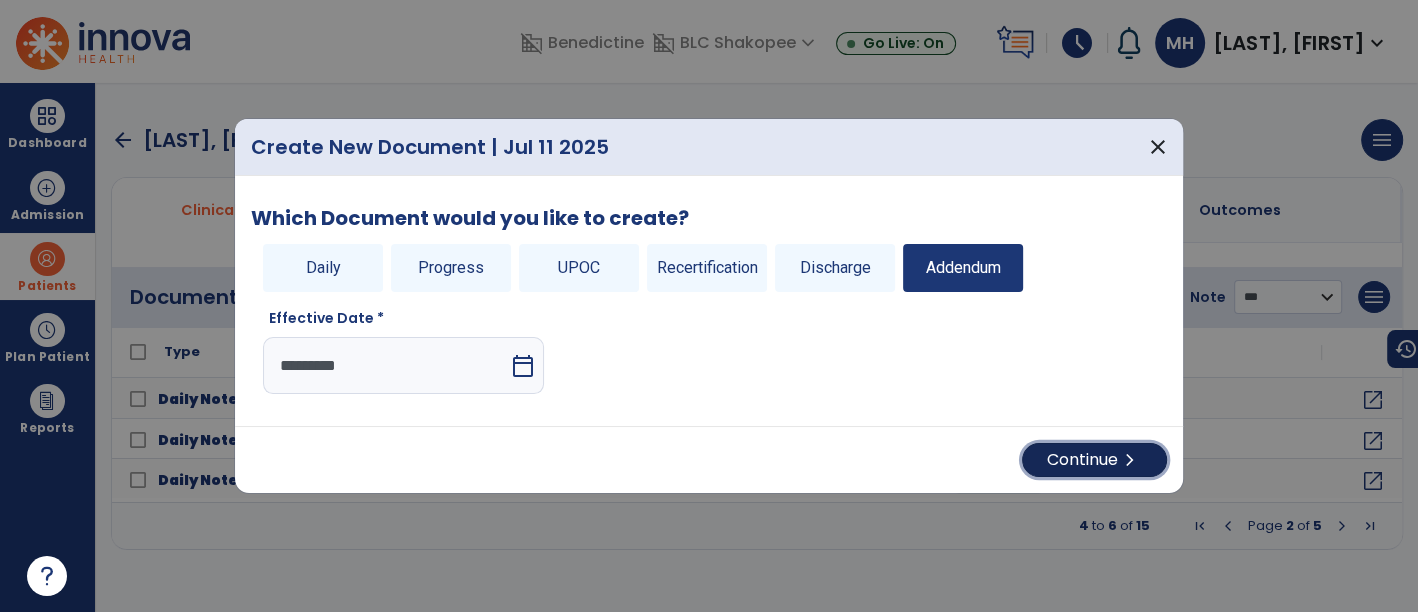 click on "Continue   chevron_right" at bounding box center [1094, 460] 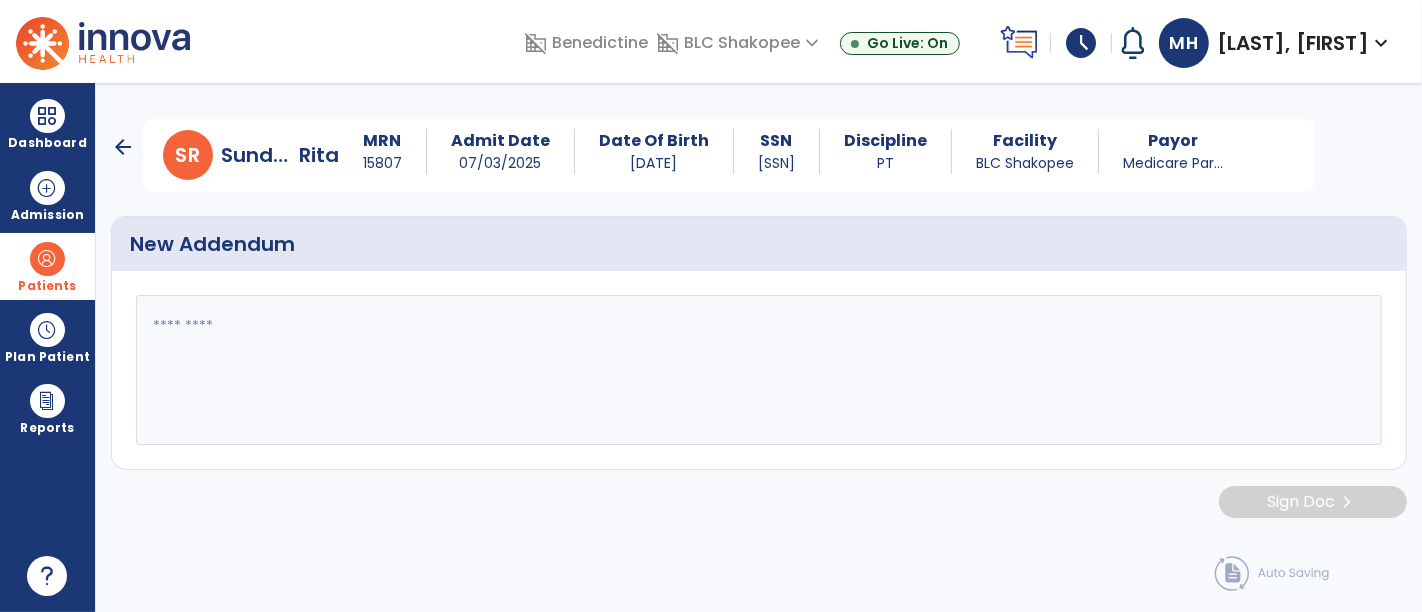 paste on "**********" 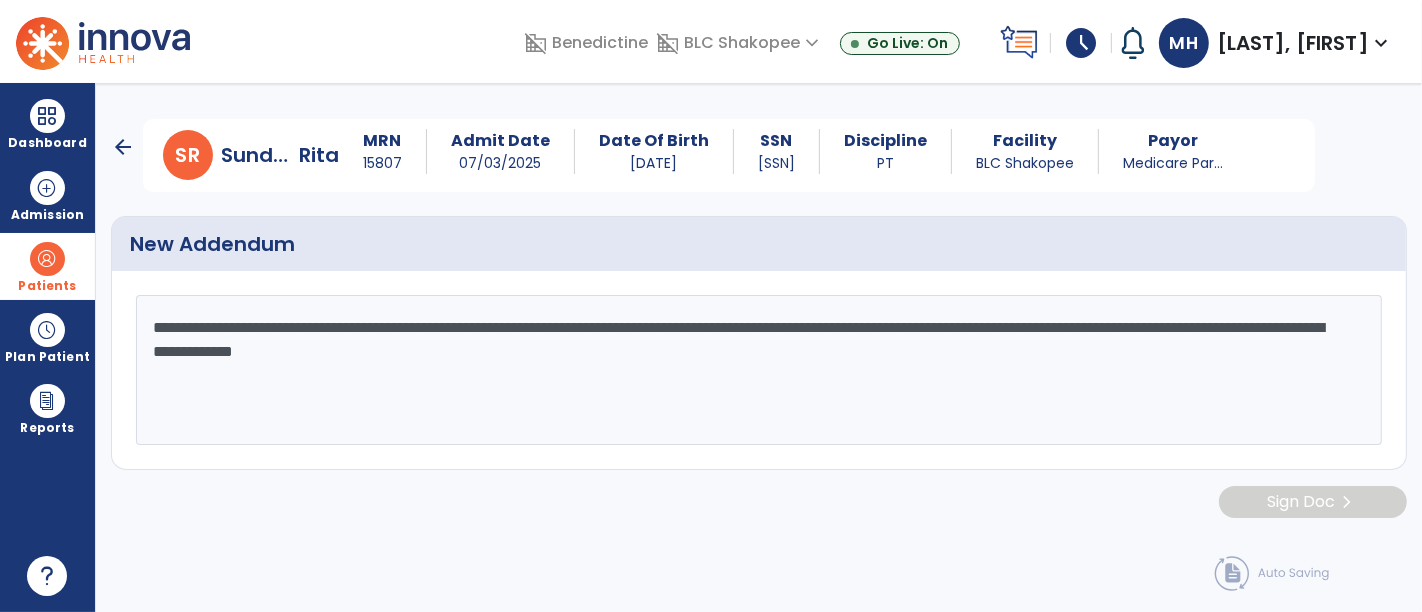click on "**********" 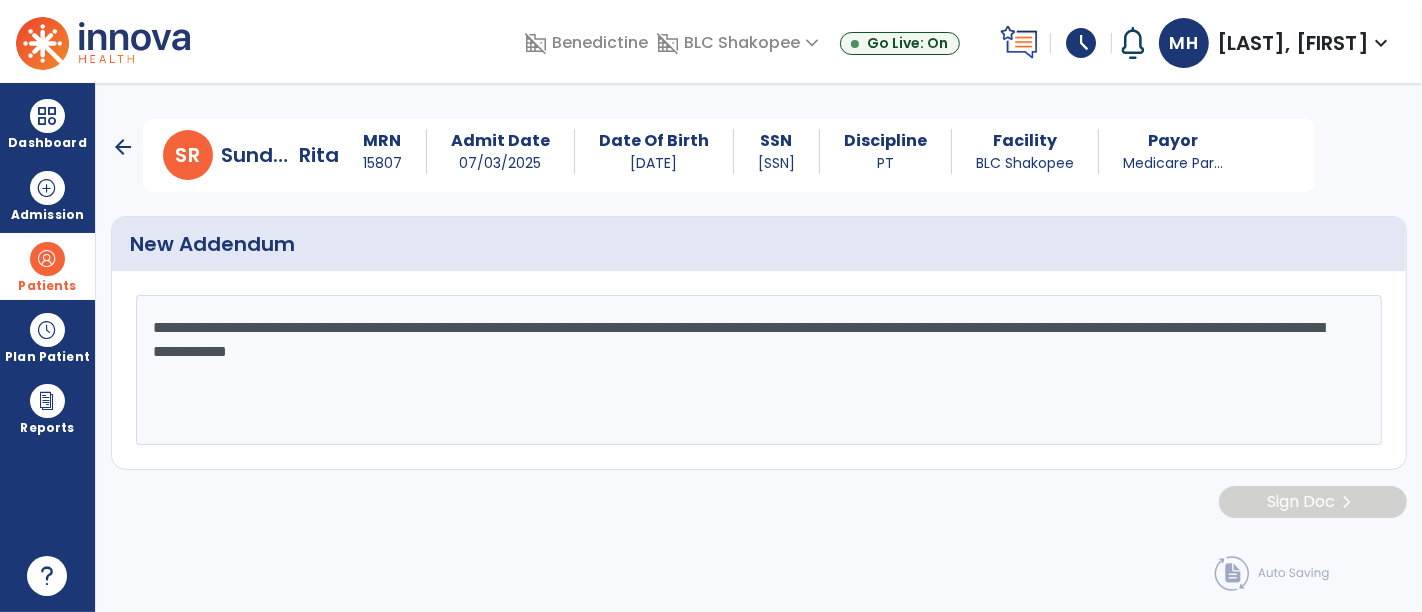 type on "**********" 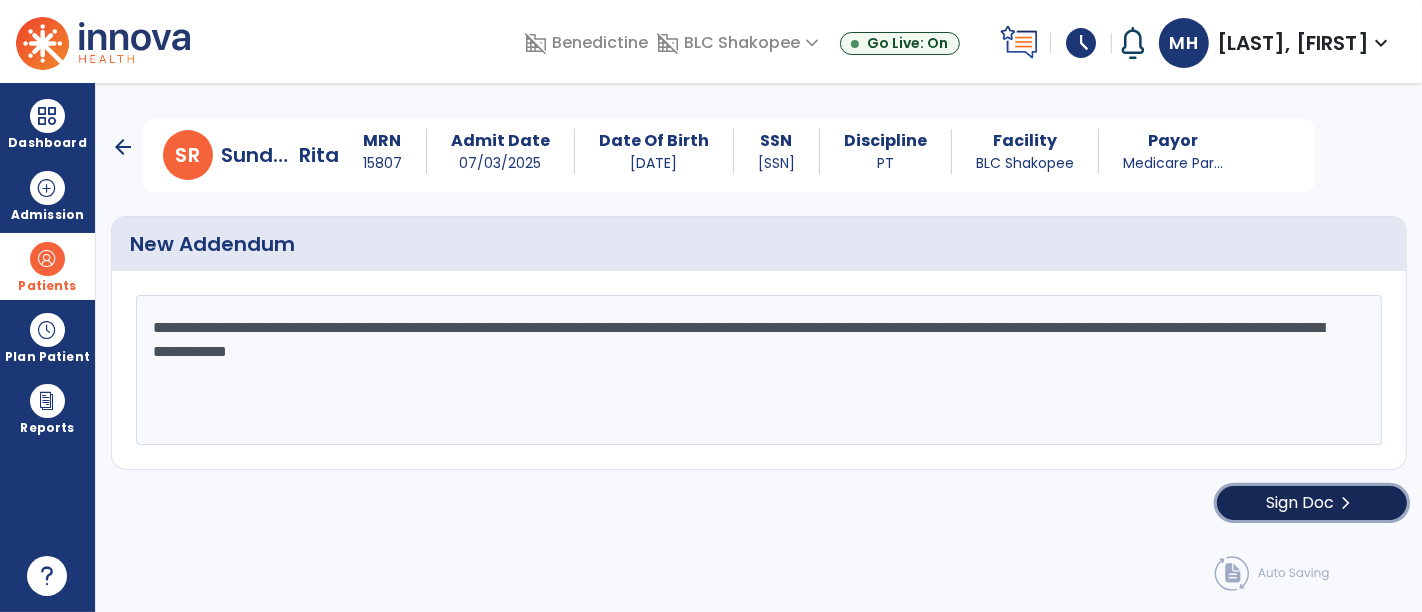 click on "Sign Doc  chevron_right" 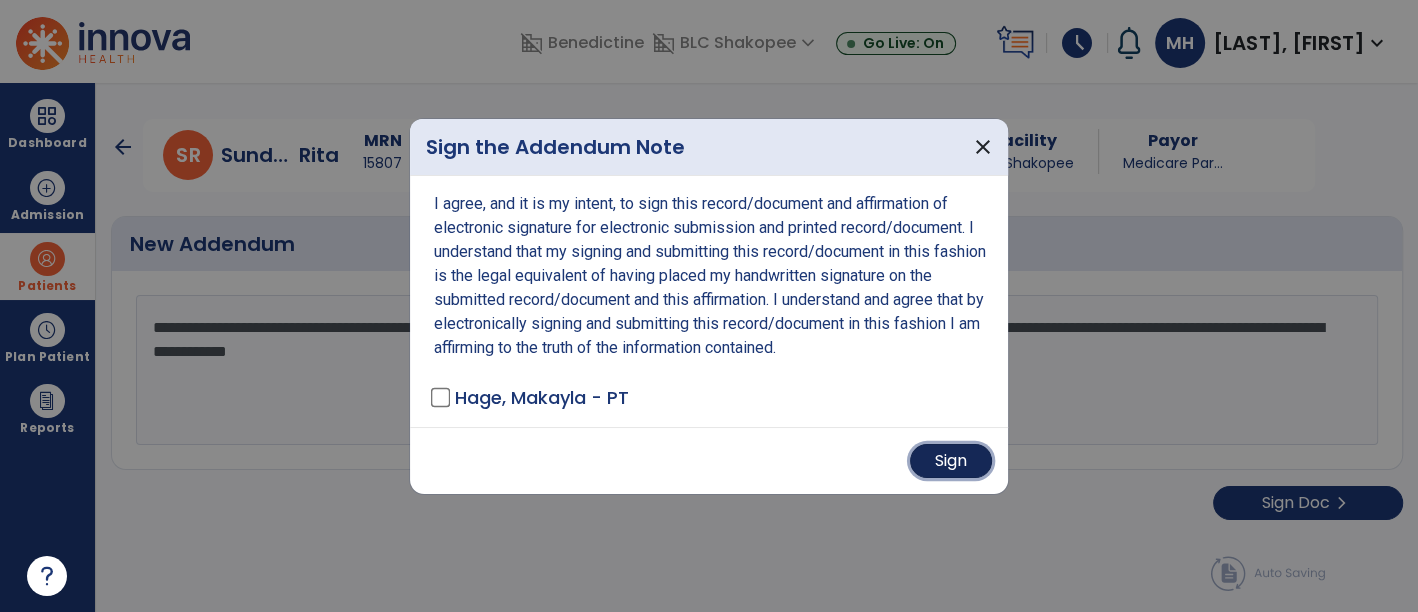 click on "Sign" at bounding box center [951, 461] 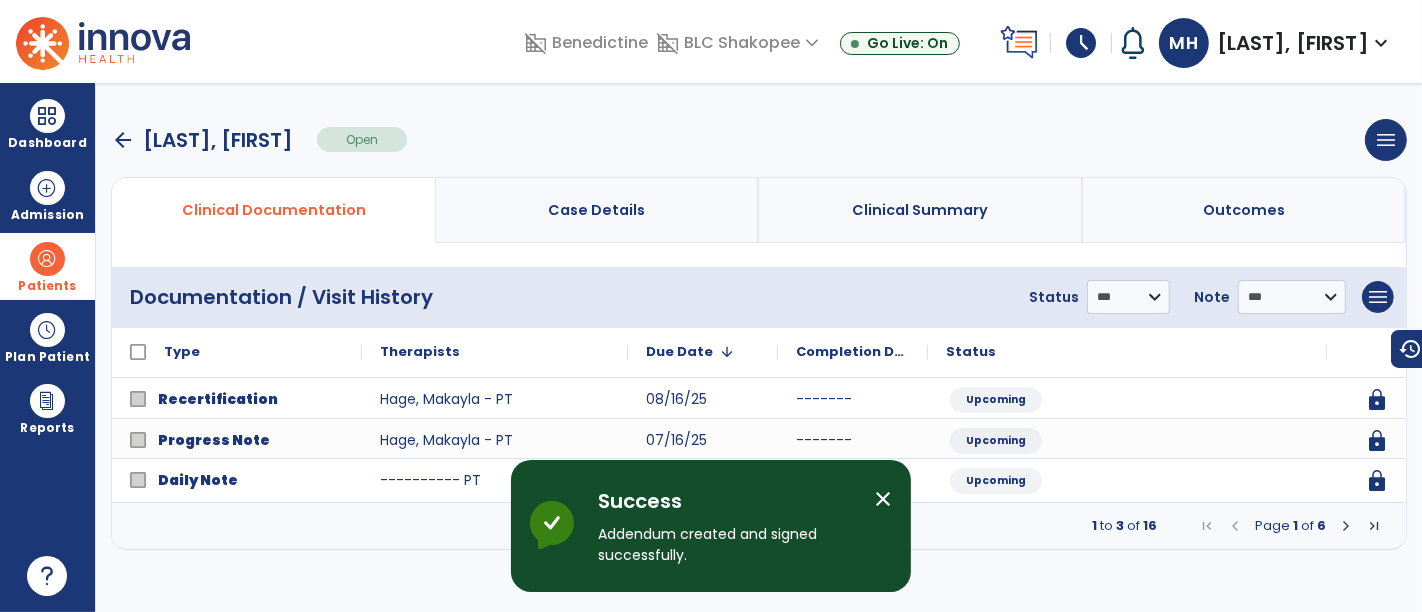 click at bounding box center (47, 259) 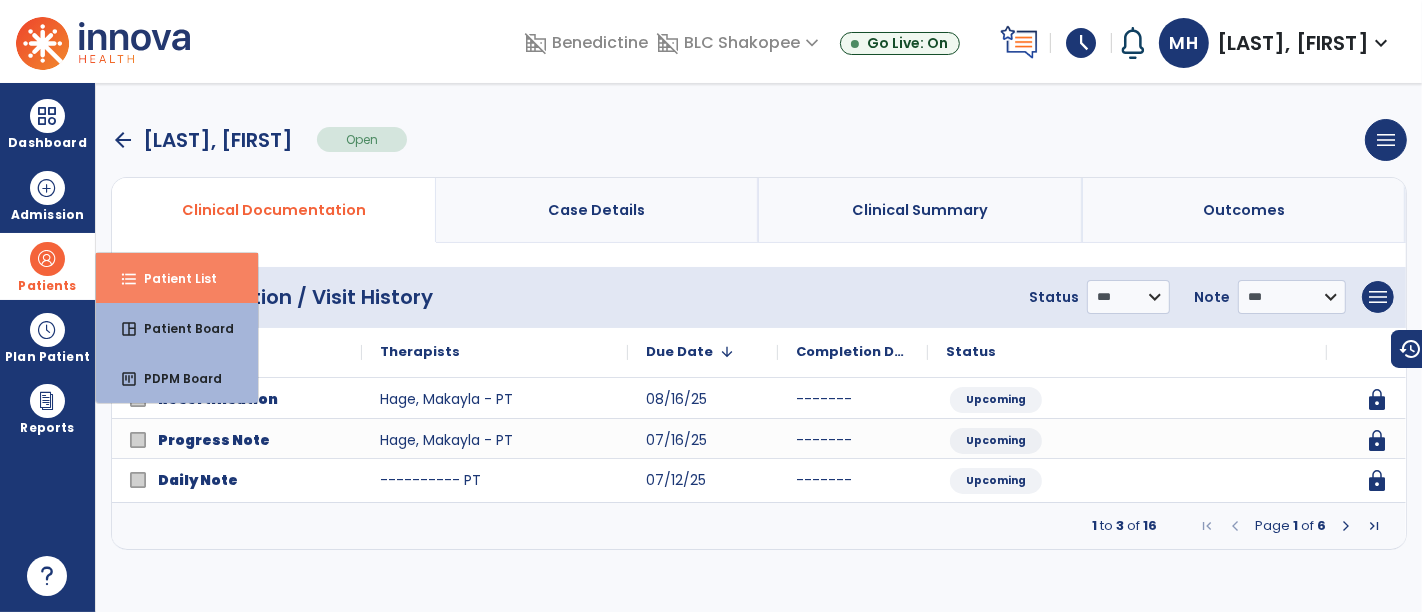 click on "format_list_bulleted" at bounding box center (129, 279) 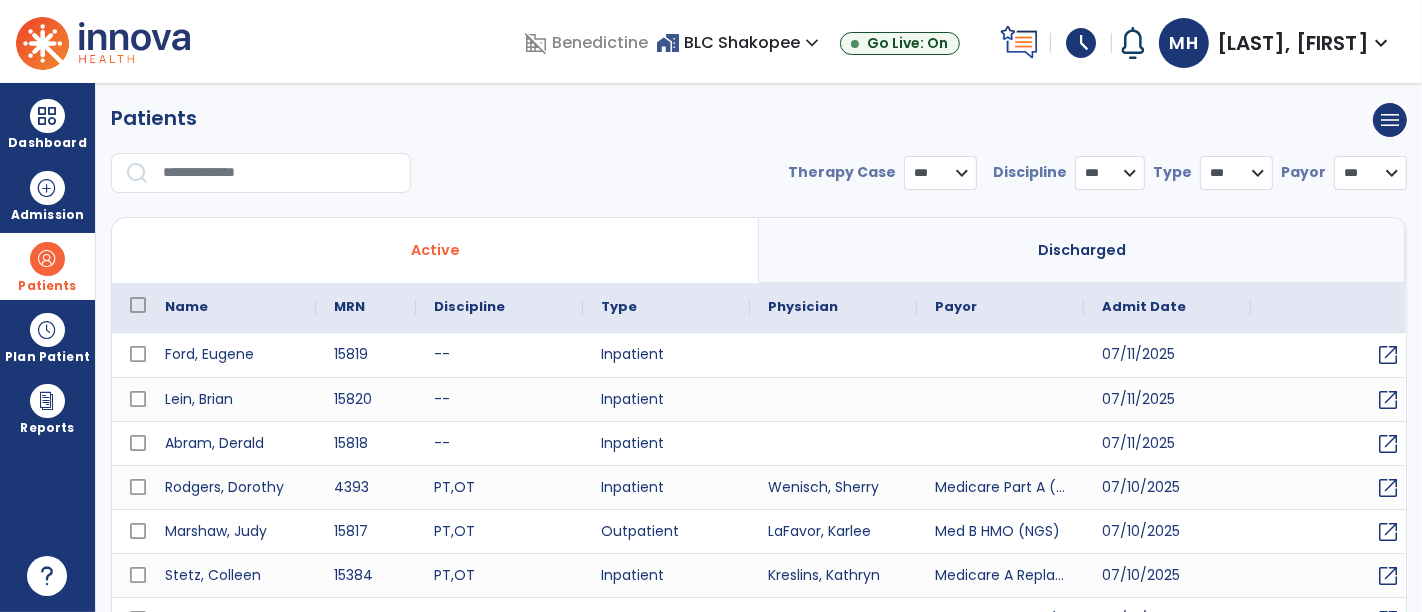 select on "***" 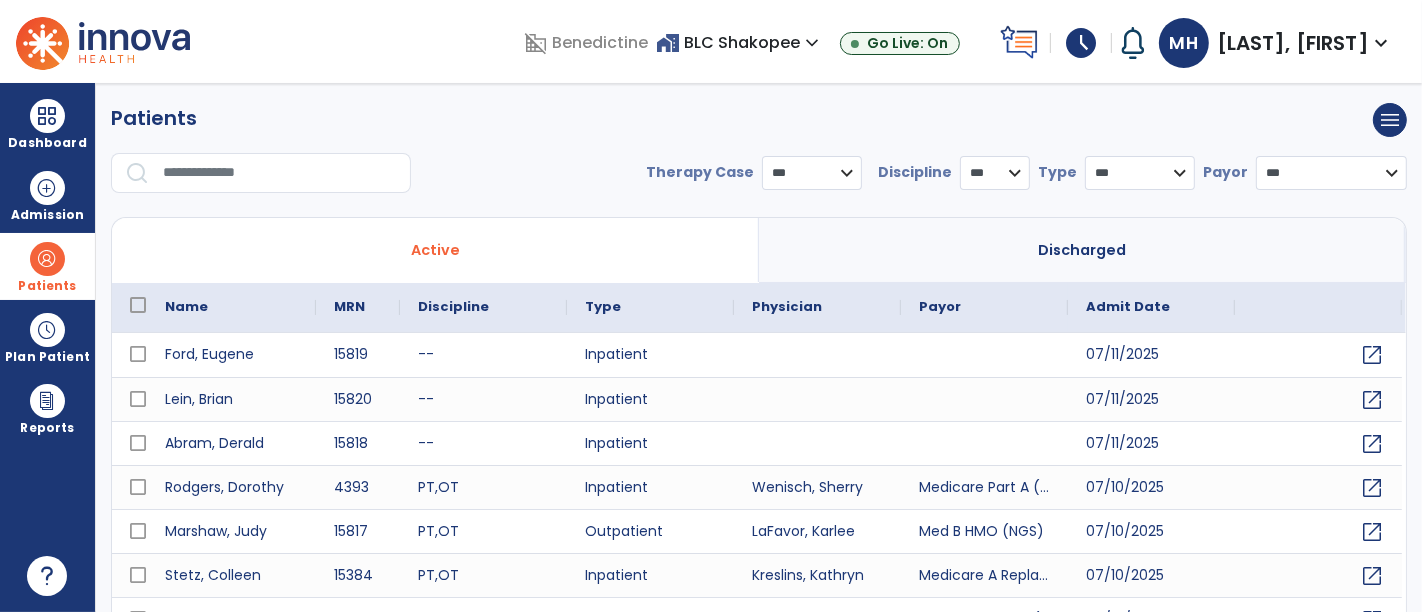click at bounding box center (280, 173) 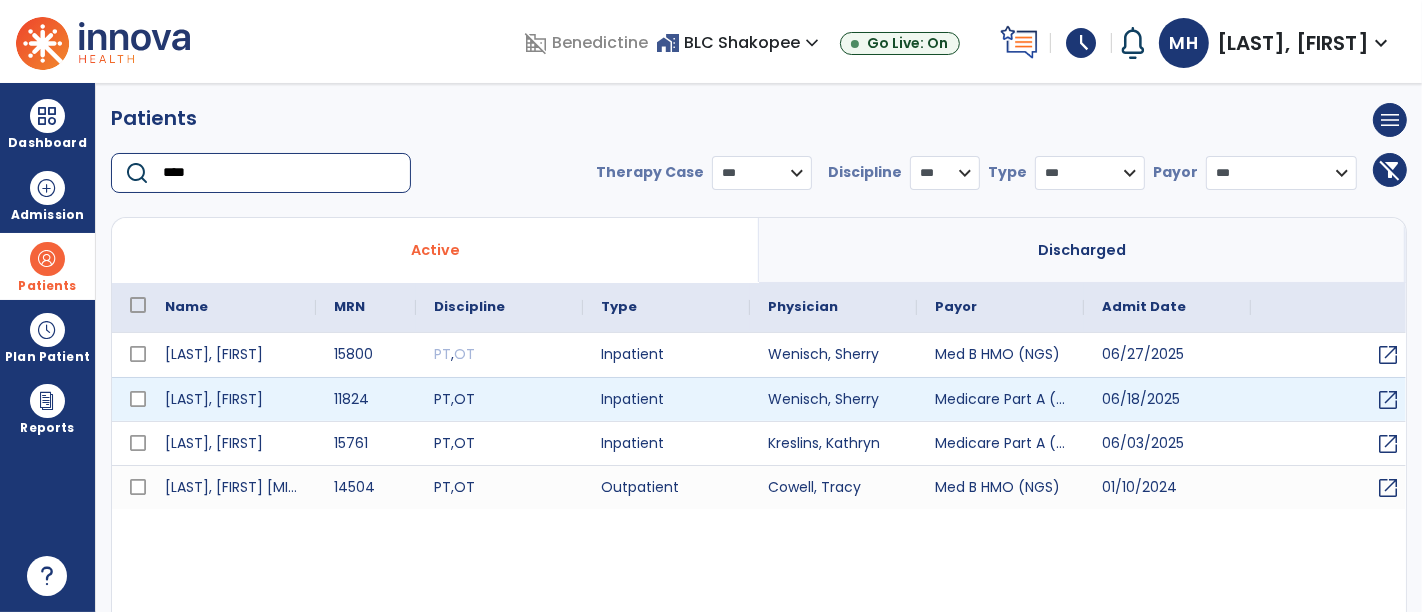 type on "****" 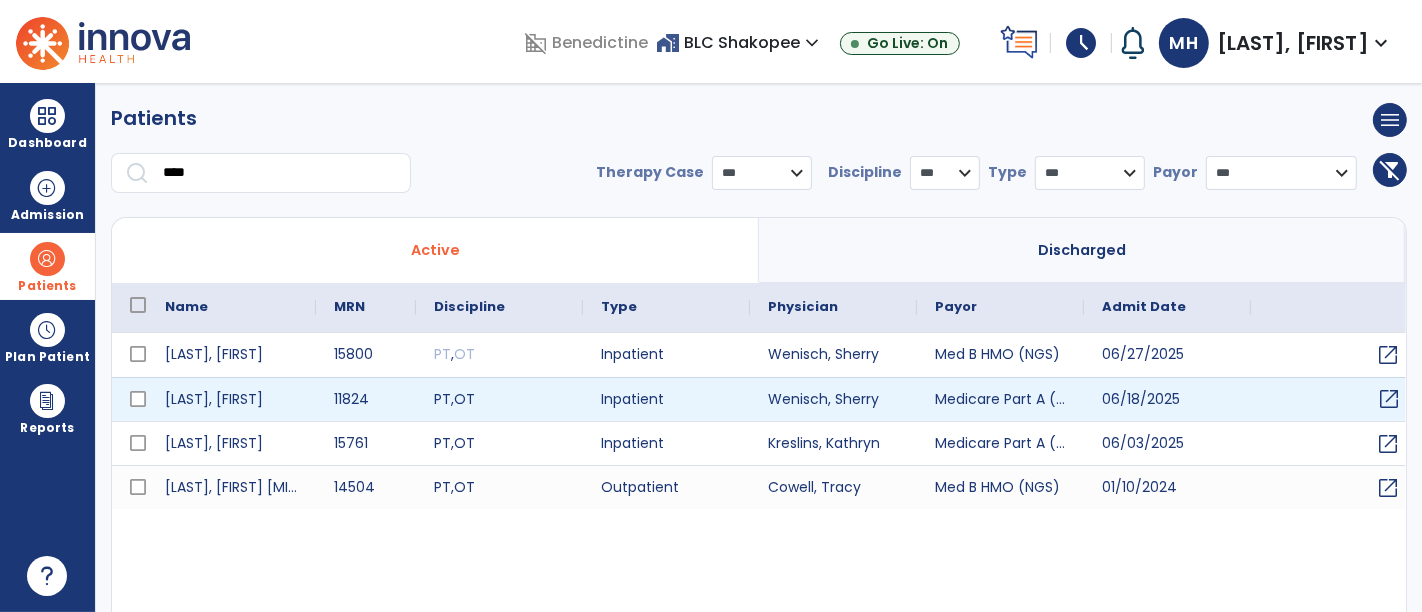 click on "open_in_new" at bounding box center [1389, 399] 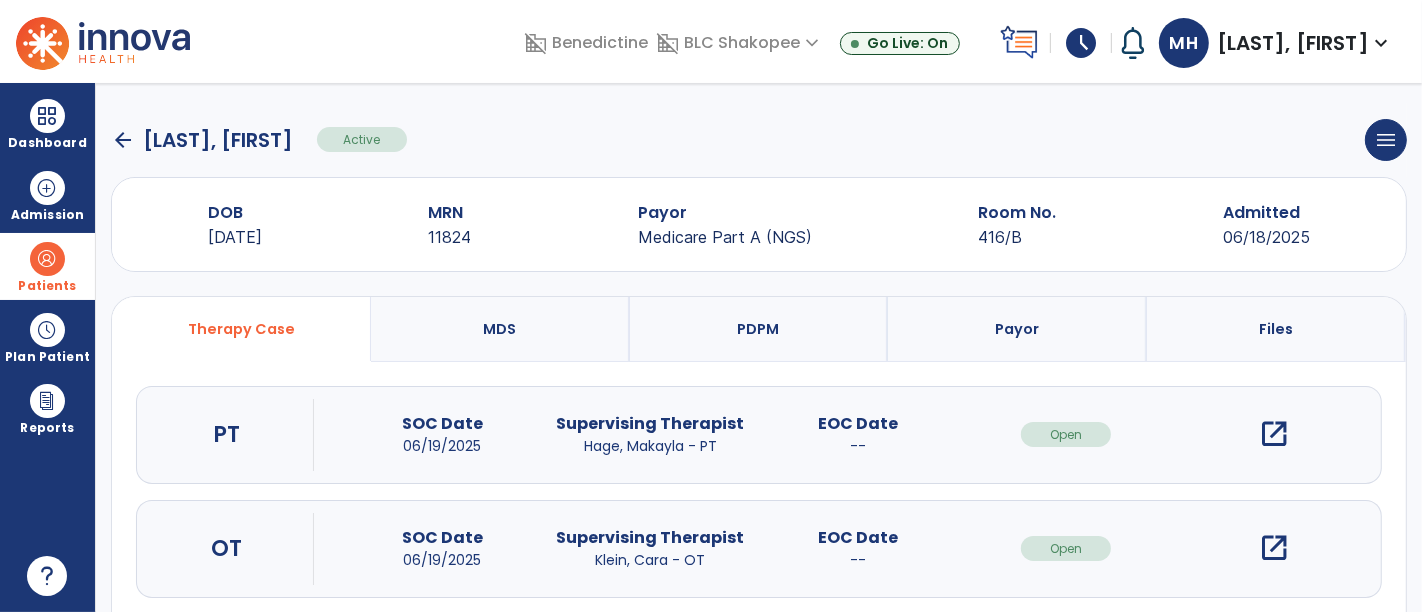 click on "open_in_new" at bounding box center (1274, 434) 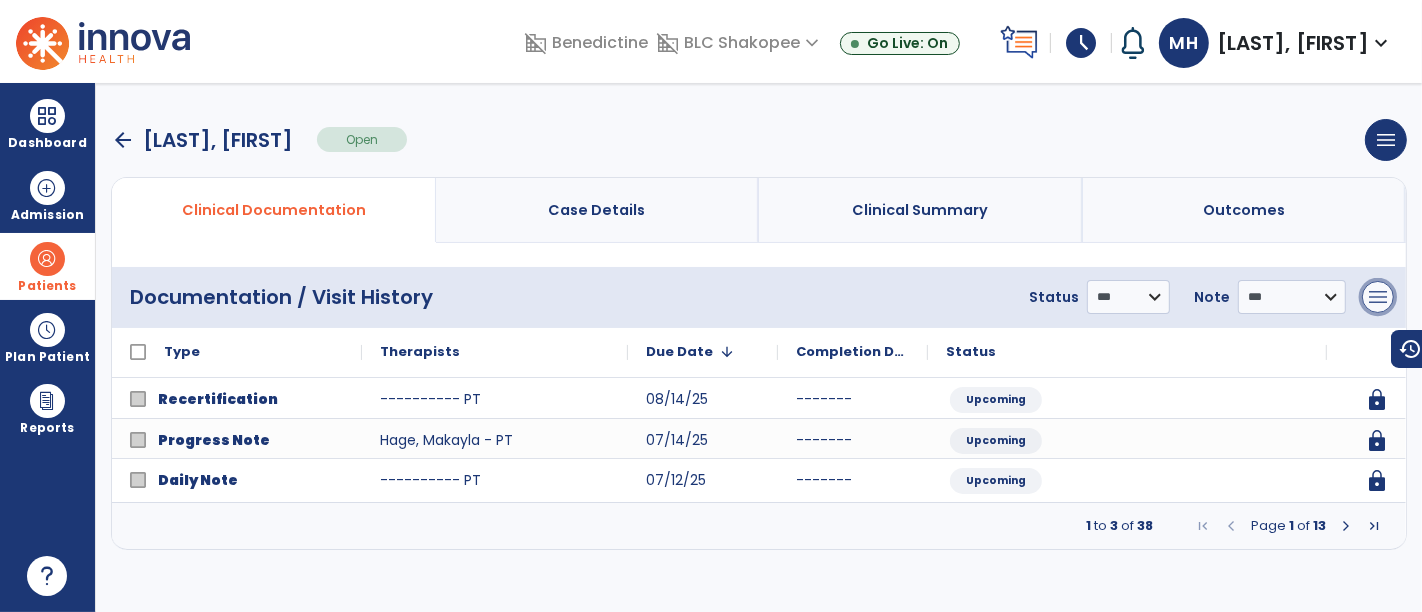 click on "menu" at bounding box center (1378, 297) 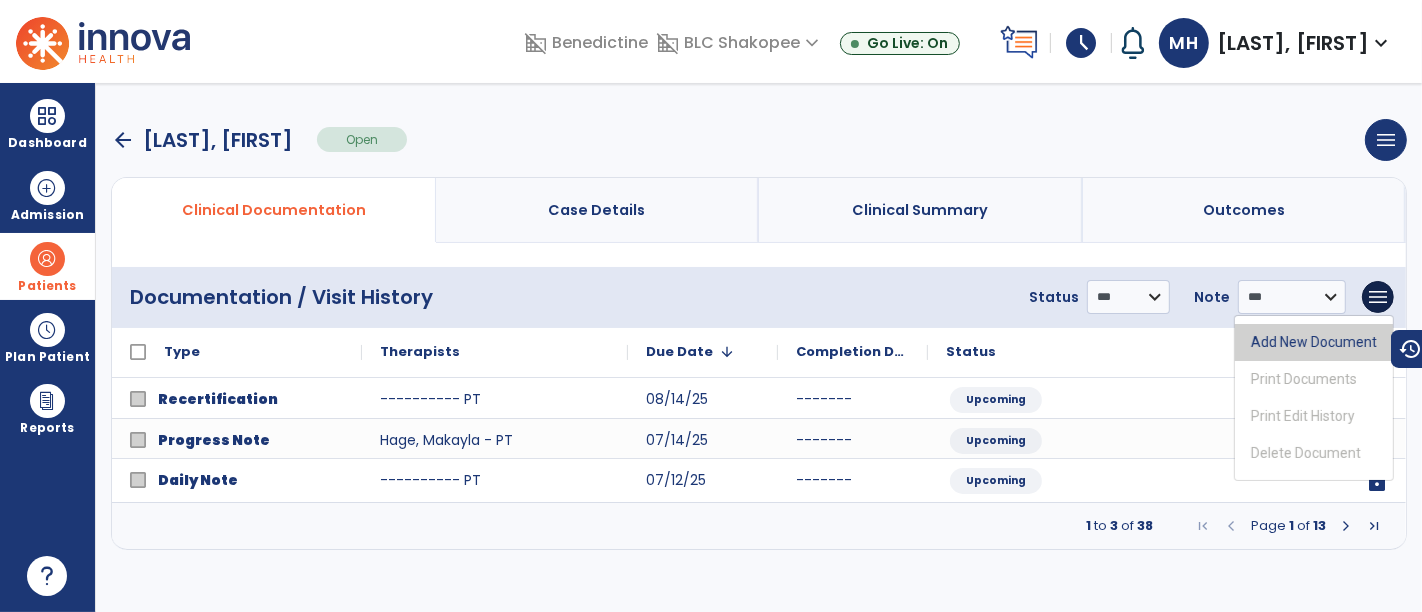 click on "Add New Document" at bounding box center (1314, 342) 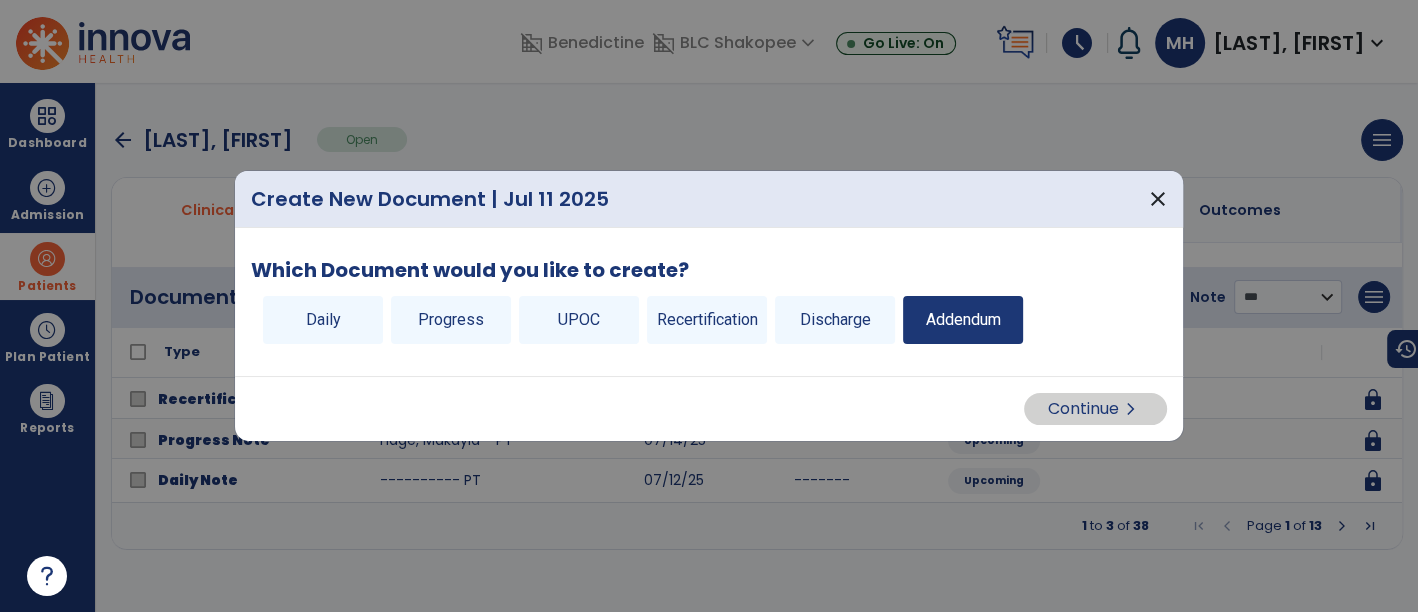 click on "Addendum" at bounding box center [963, 320] 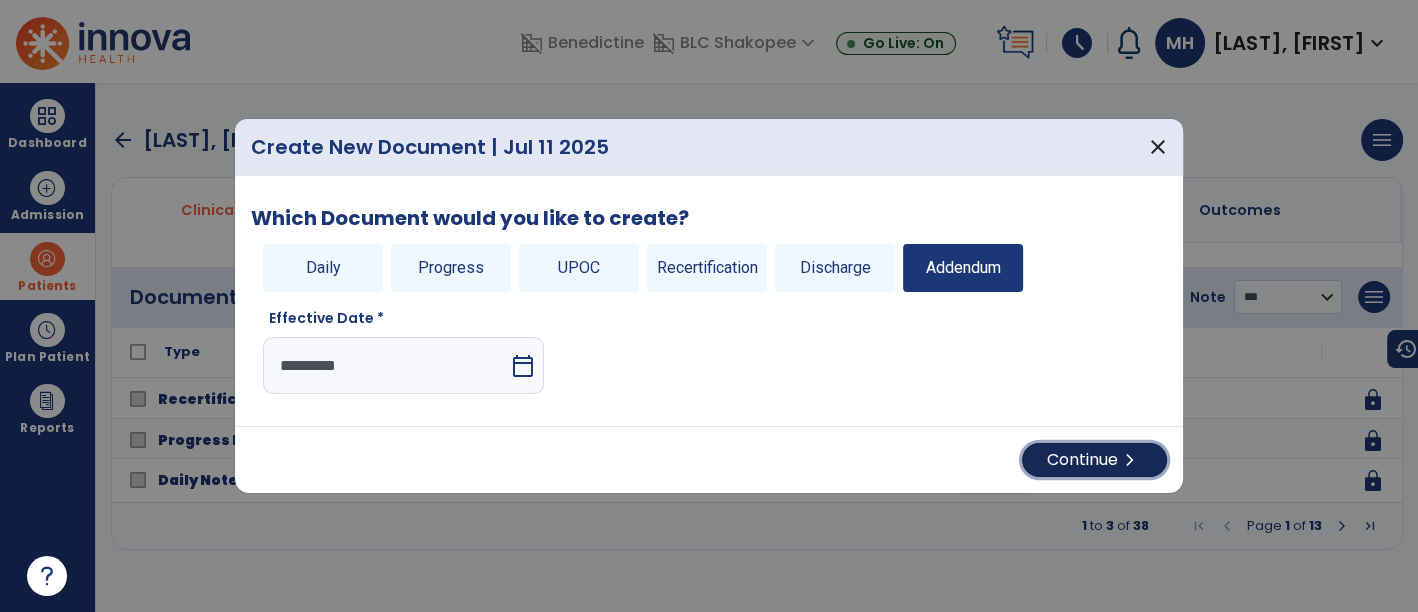 click on "Continue   chevron_right" at bounding box center (1094, 460) 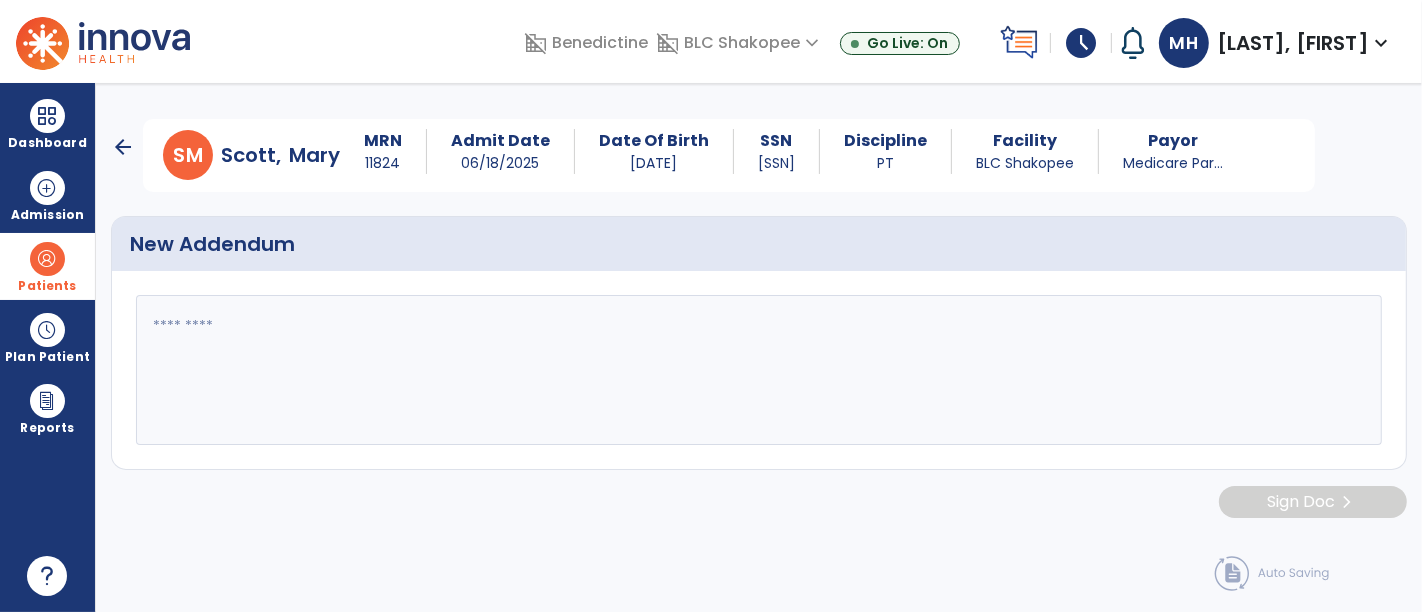 paste on "**********" 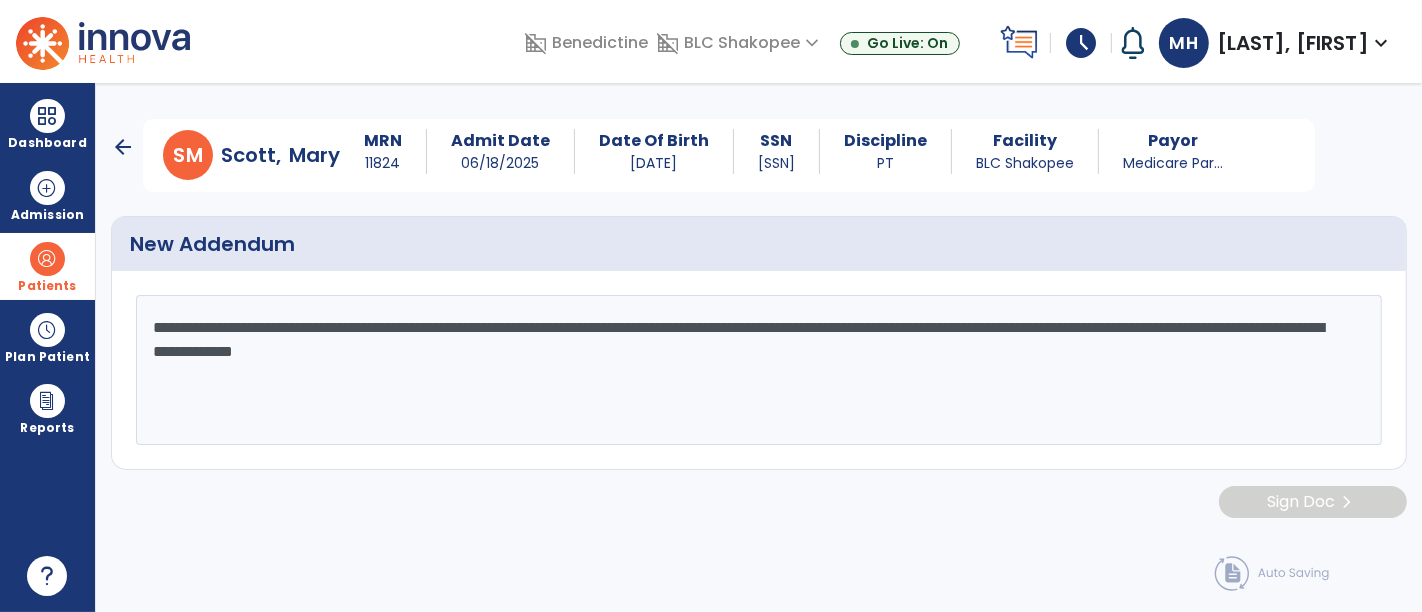 click on "**********" 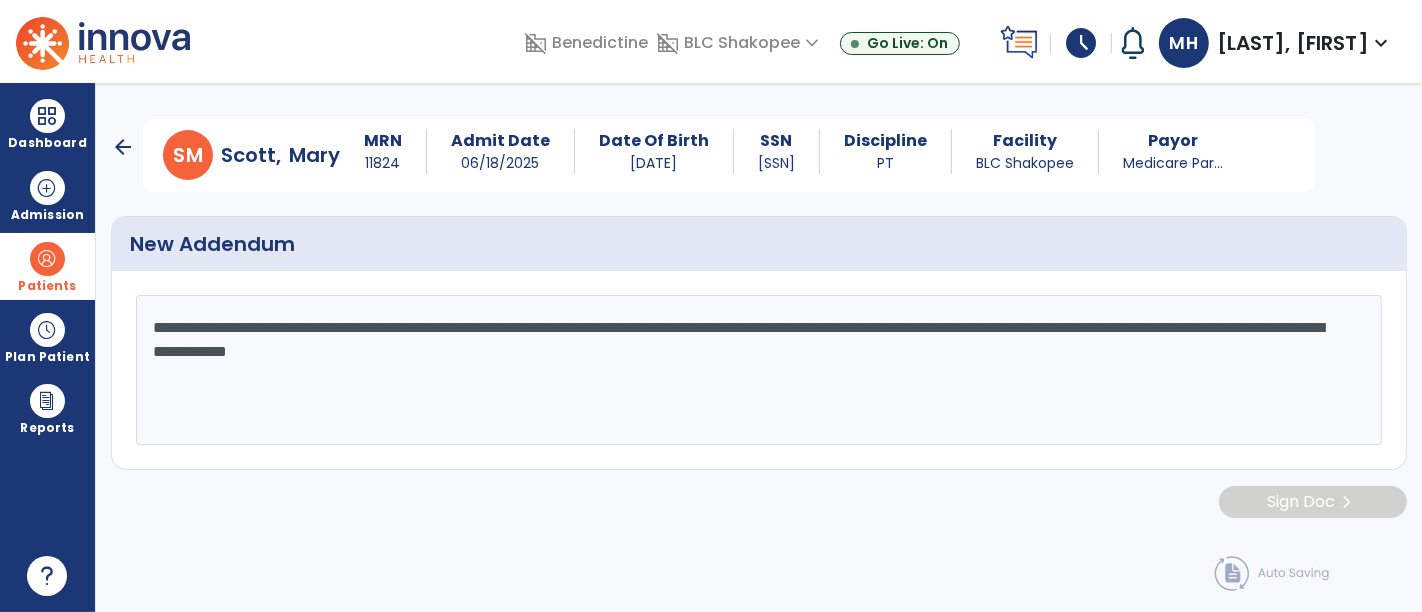 type on "**********" 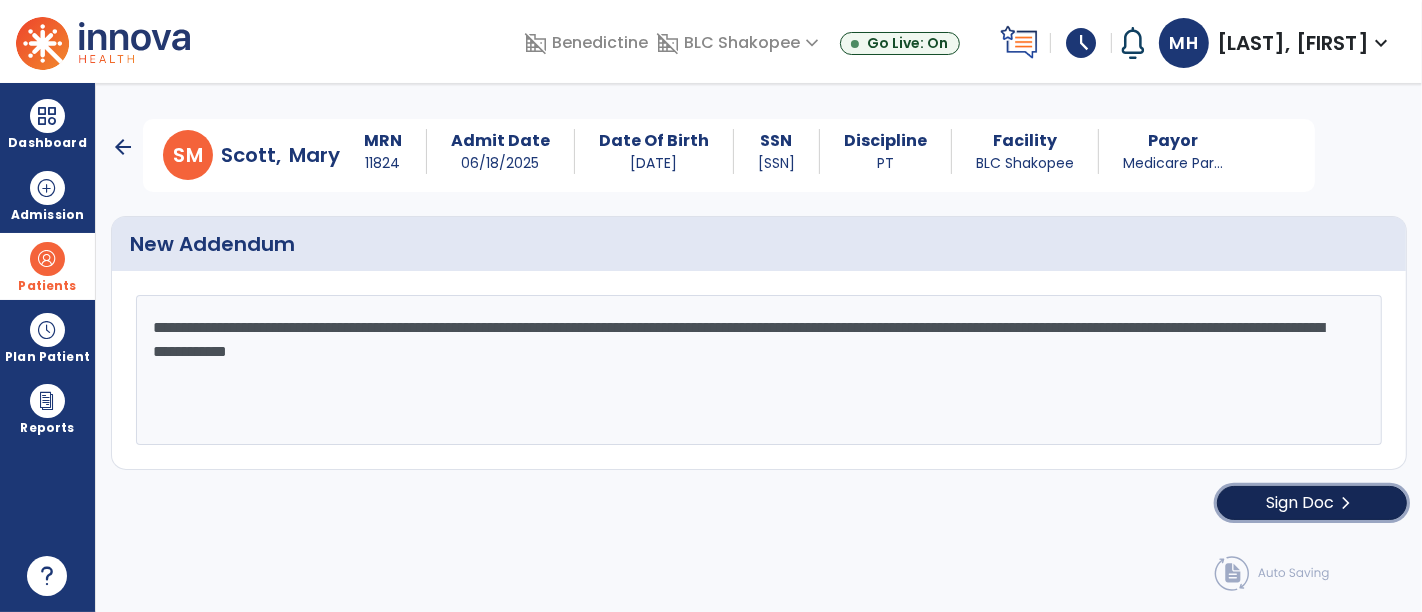 click on "Sign Doc" 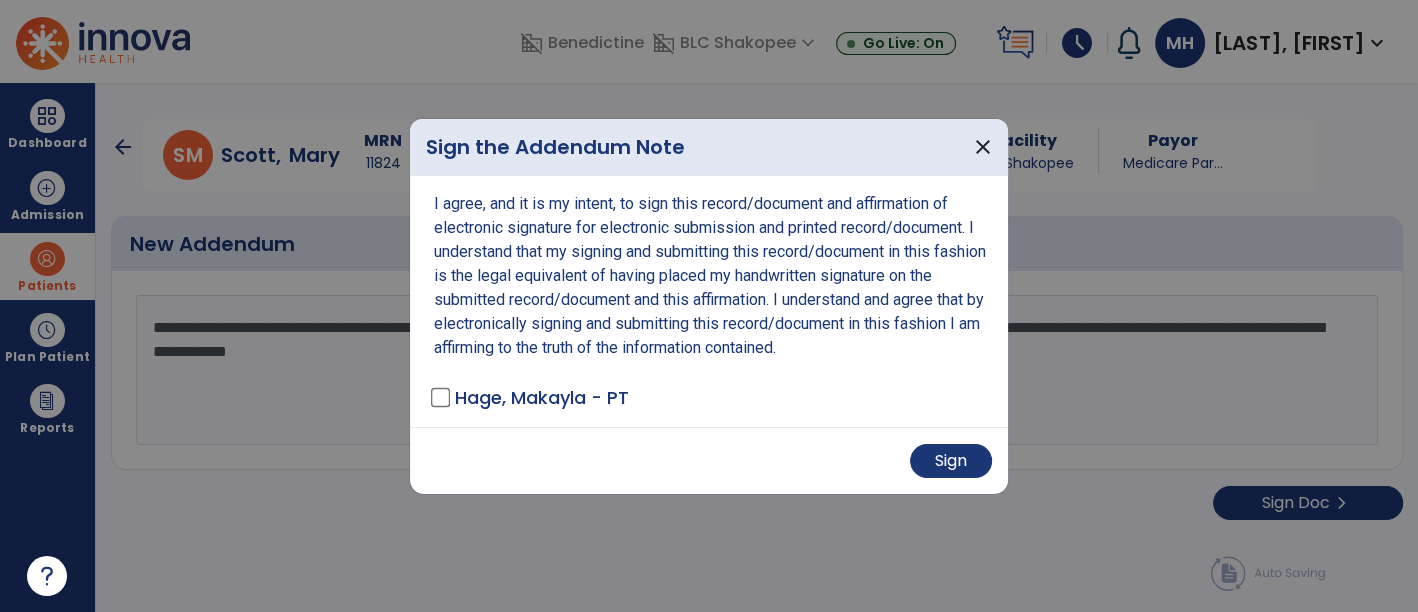 click on "Sign" at bounding box center [709, 461] 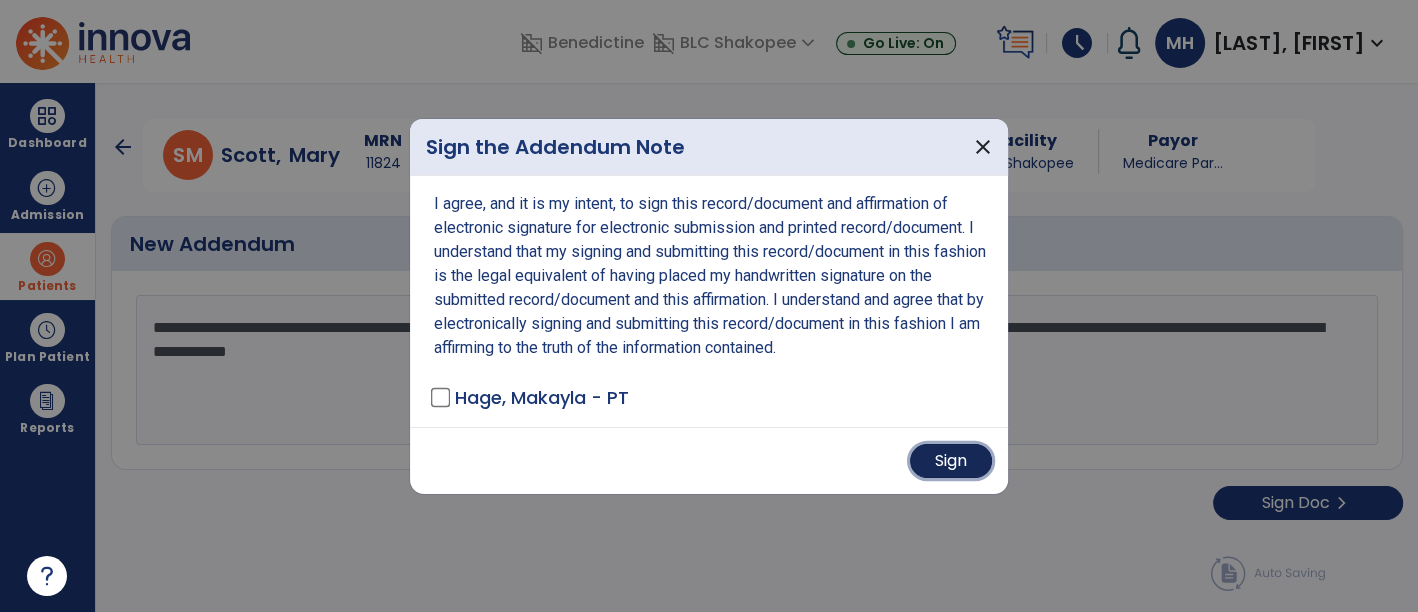 click on "Sign" at bounding box center (951, 461) 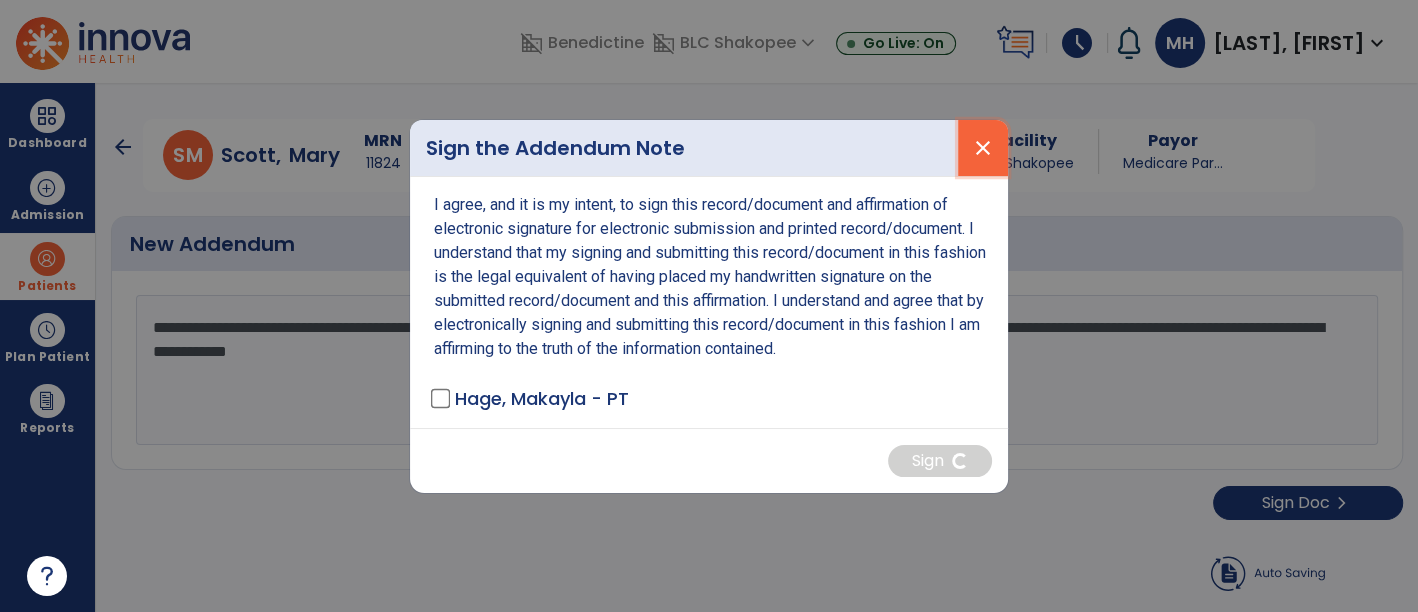 click on "close" at bounding box center (983, 148) 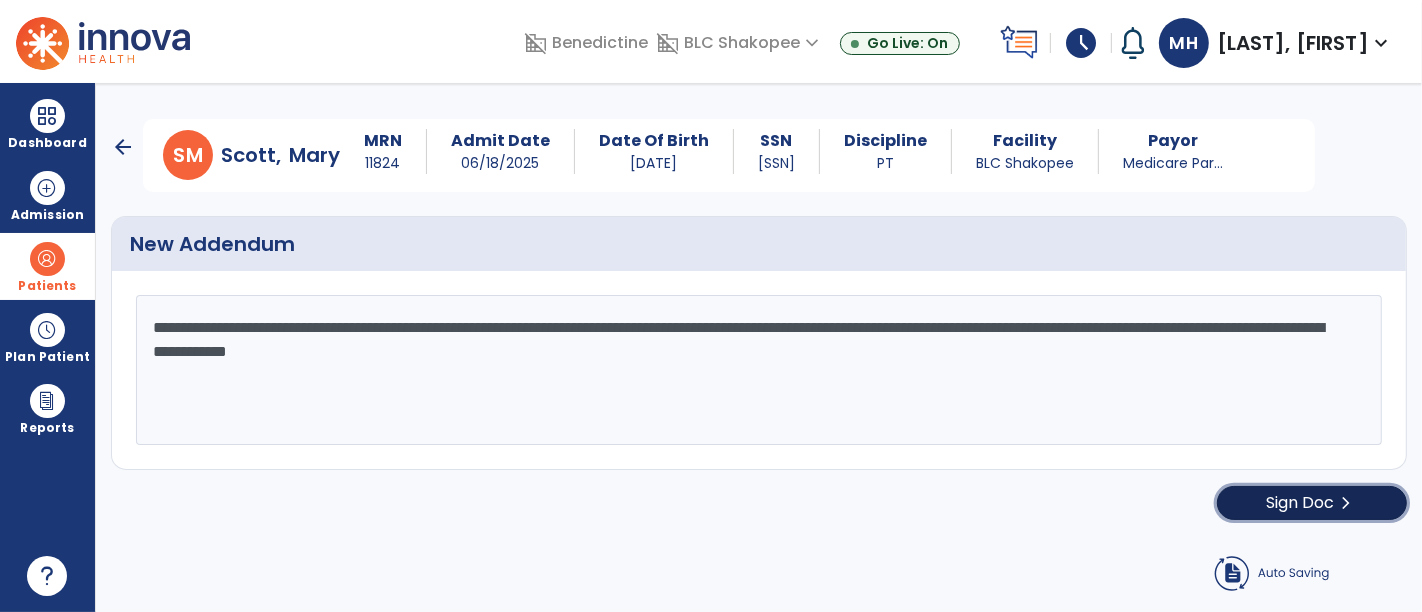 click on "Sign Doc" 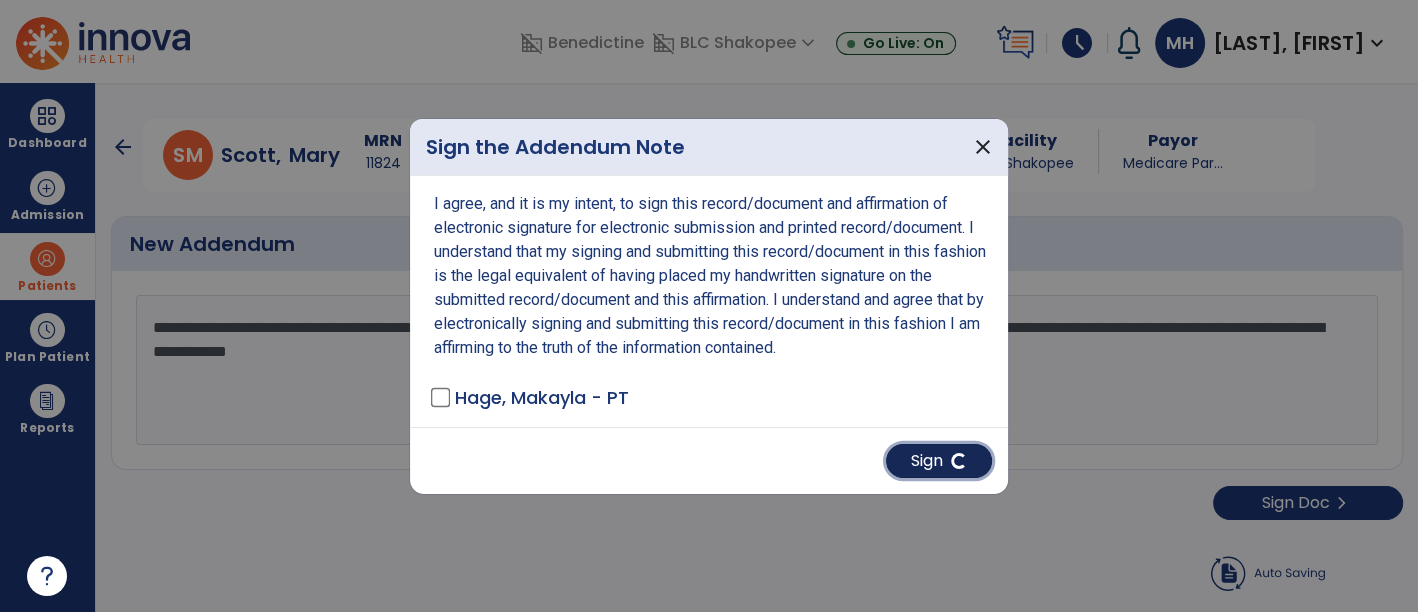 click at bounding box center [959, 460] 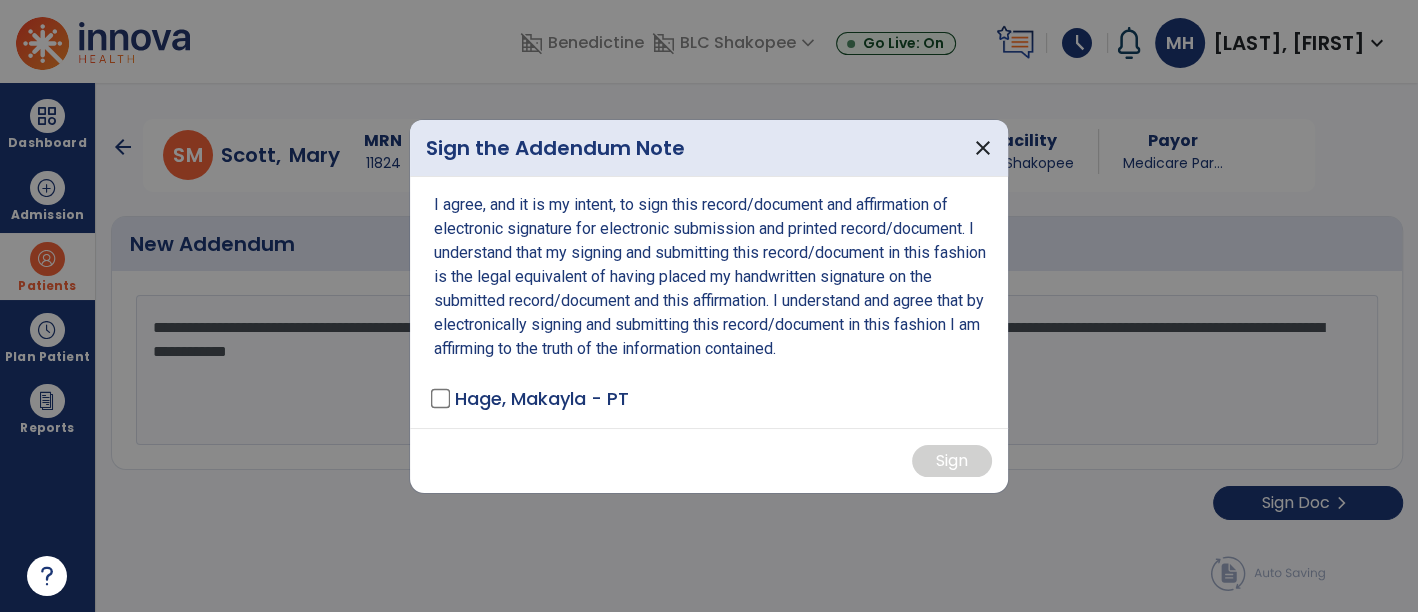 click on "I agree, and it is my intent, to sign this record/document and affirmation of electronic signature for electronic submission and printed record/document. I understand that my signing and submitting this record/document in this fashion is the legal equivalent of having placed my handwritten signature on the submitted record/document and this affirmation. I understand and agree that by electronically signing and submitting this record/document in this fashion I am affirming to the truth of the information contained." at bounding box center [711, 277] 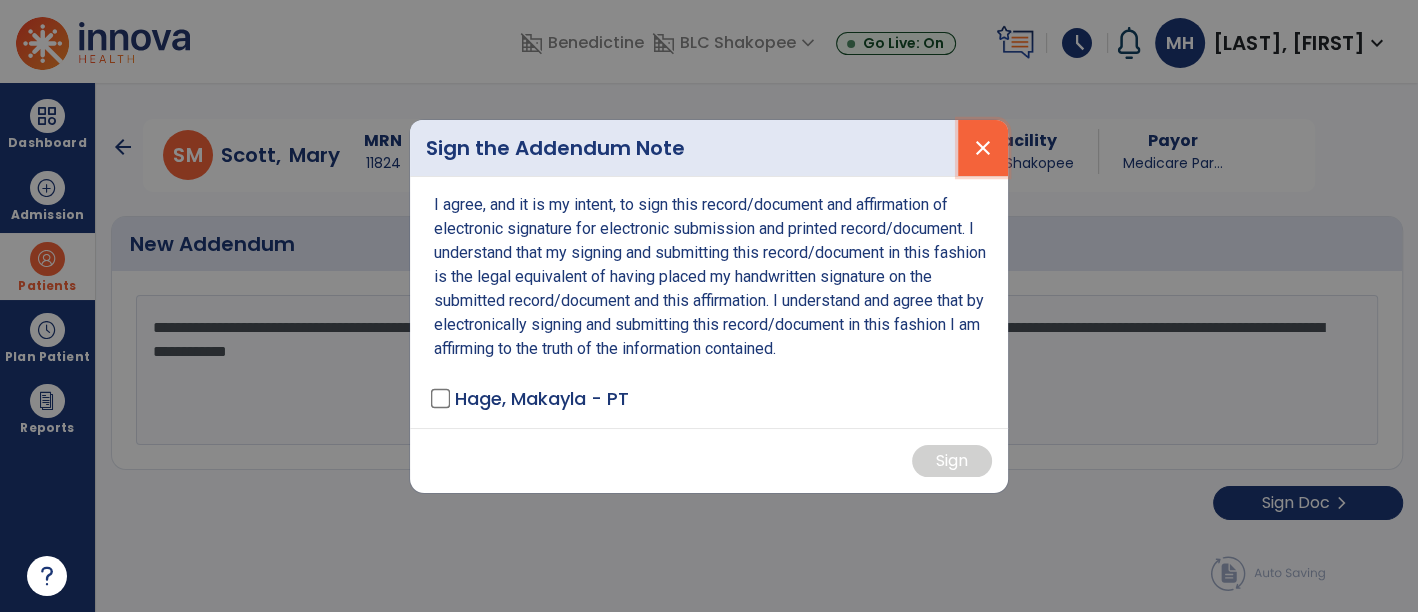 click on "close" at bounding box center [983, 148] 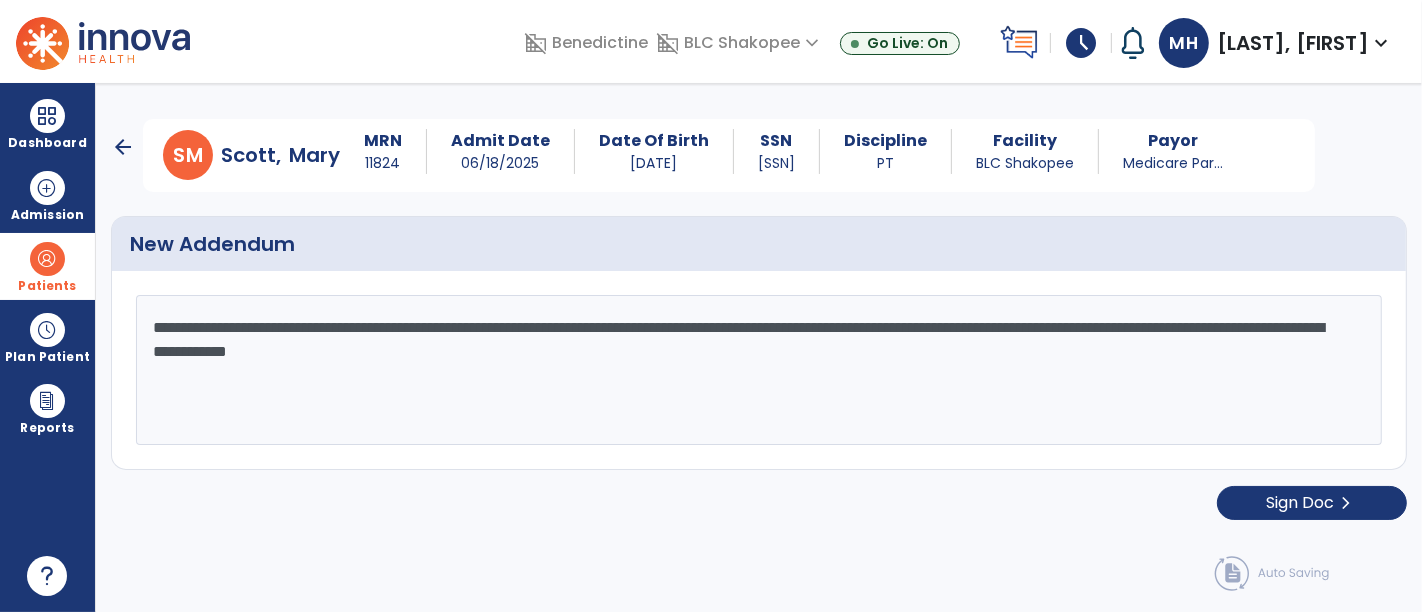 click on "arrow_back" 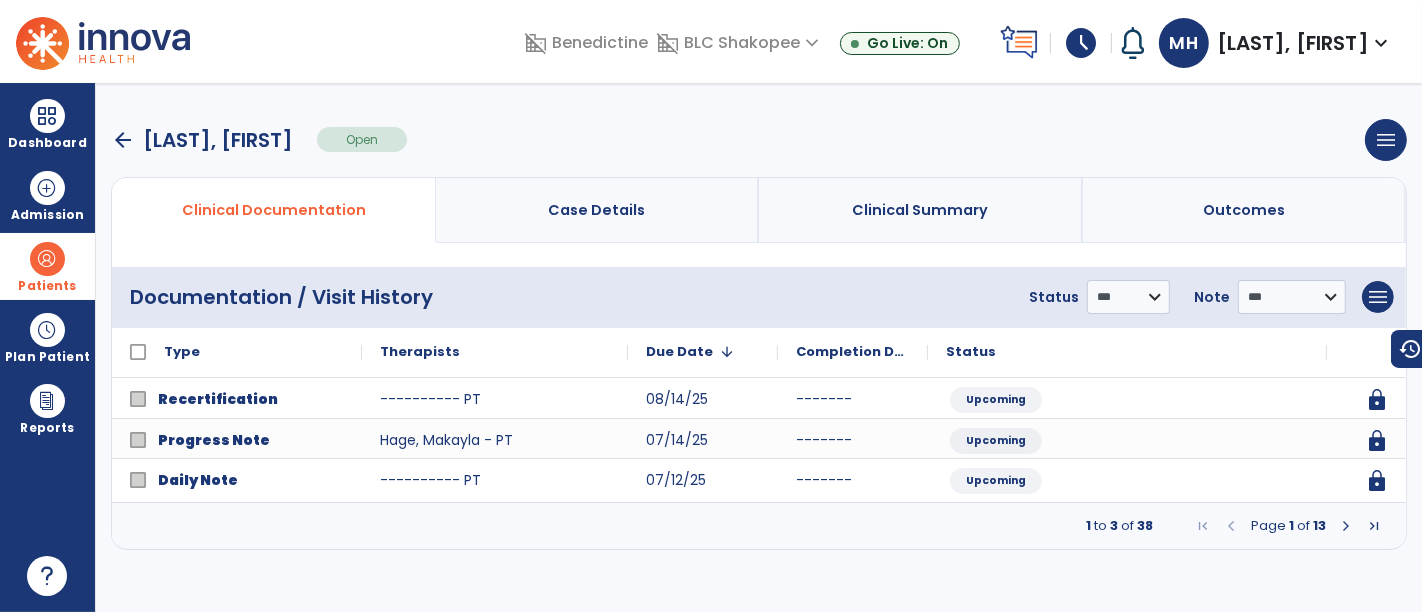 click at bounding box center (1346, 526) 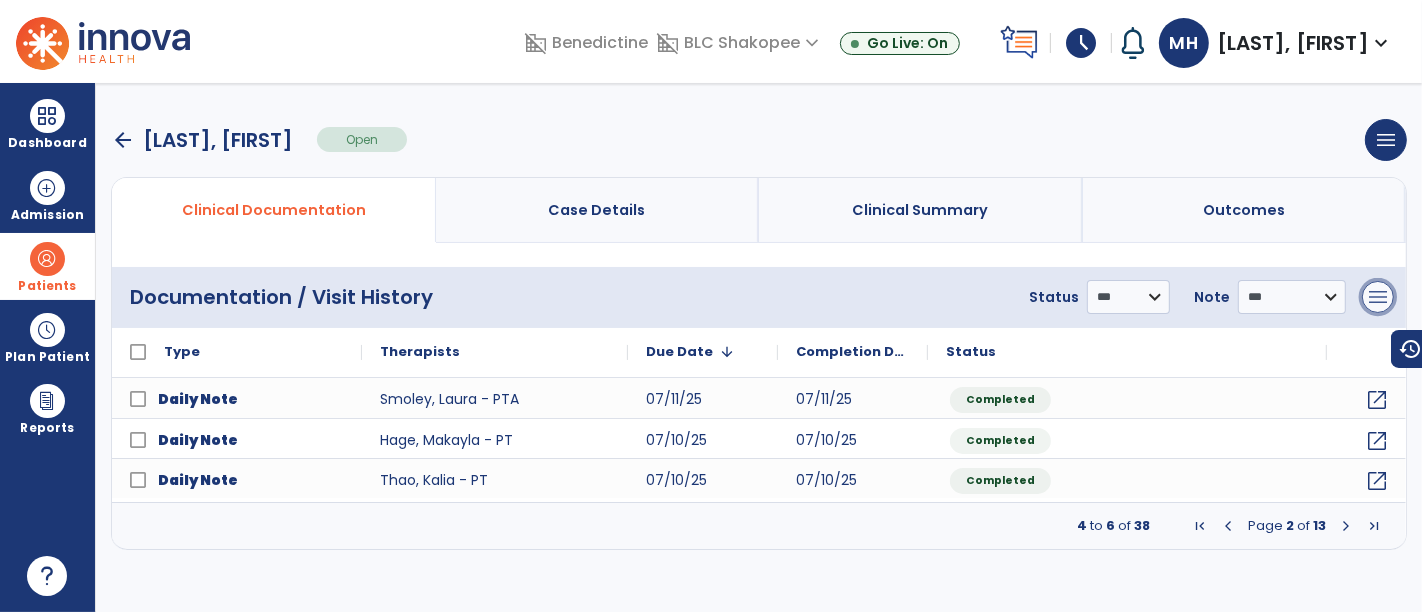 click on "menu" at bounding box center (1378, 297) 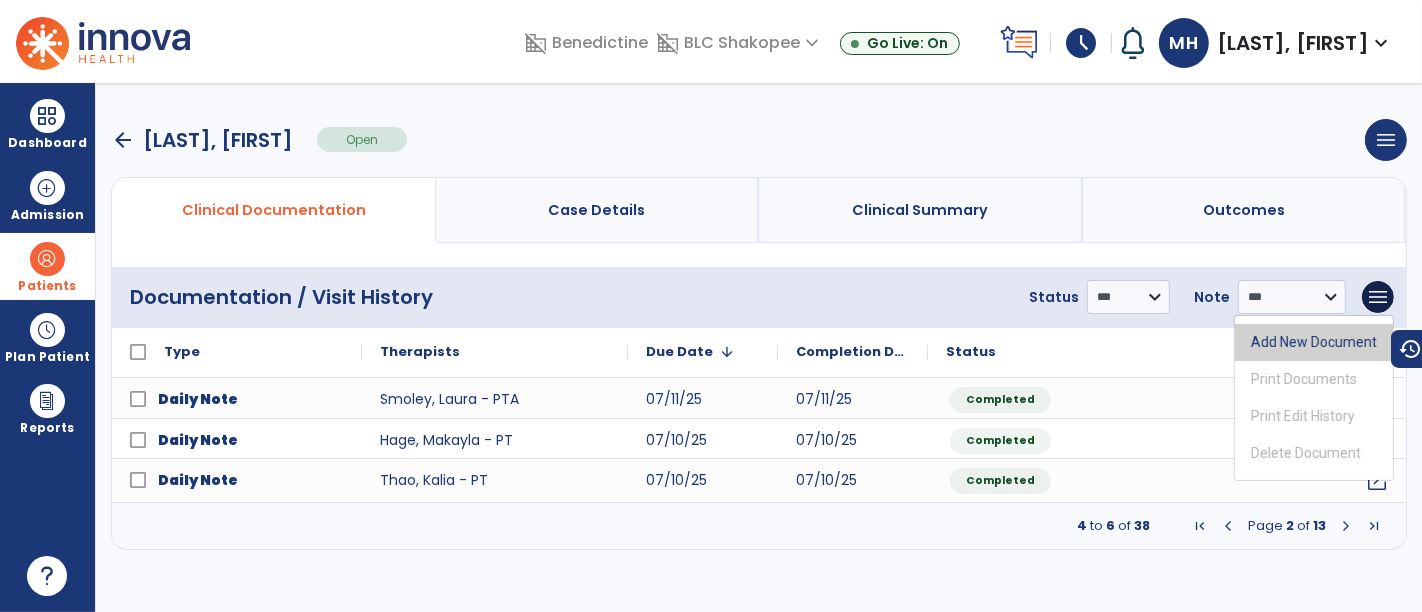 click on "Add New Document" at bounding box center [1314, 342] 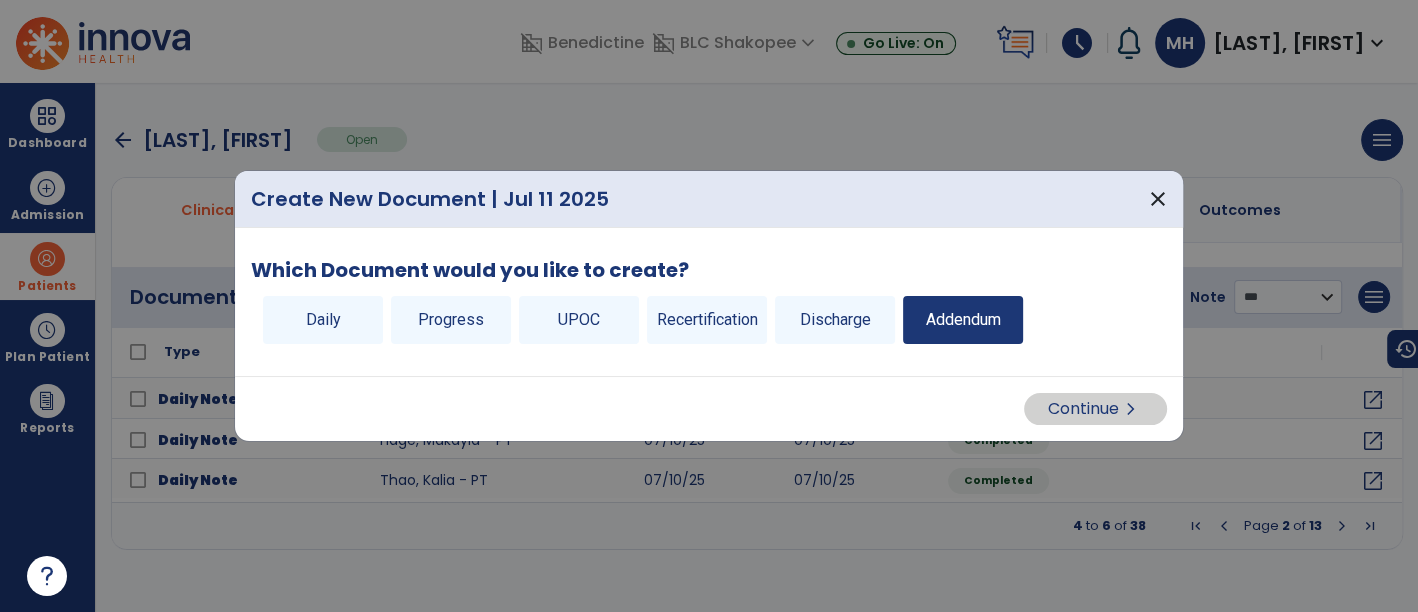 click on "Addendum" at bounding box center (963, 320) 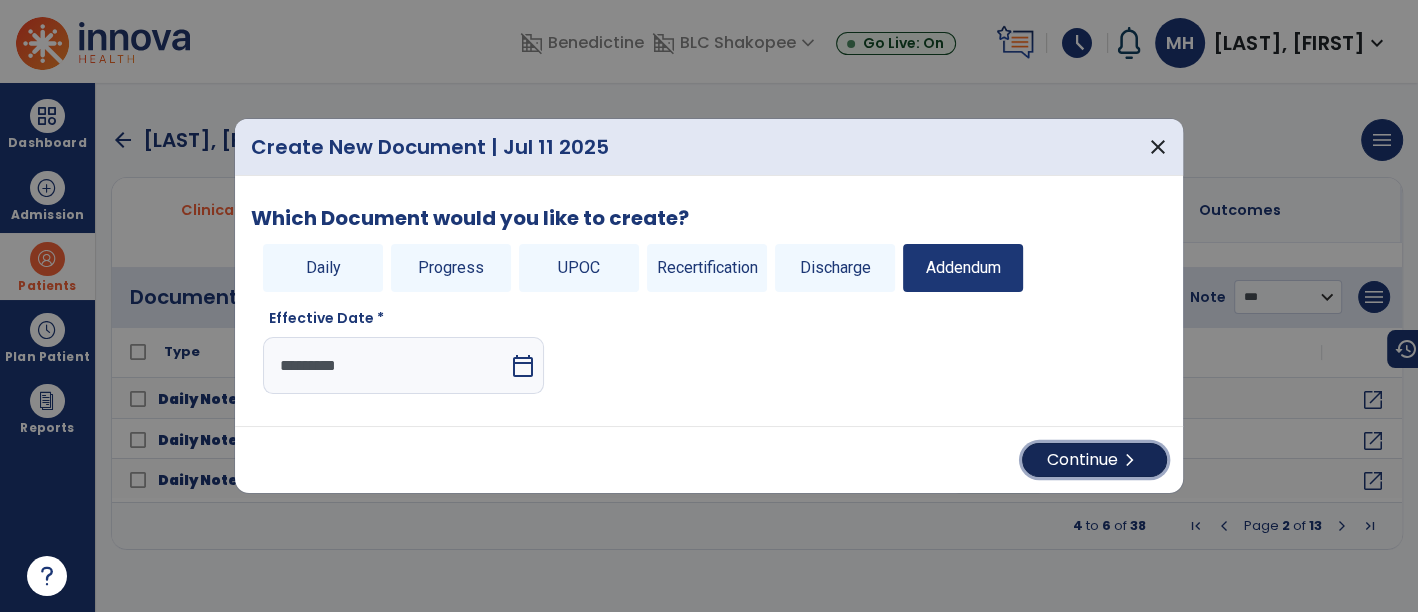 click on "Continue   chevron_right" at bounding box center [1094, 460] 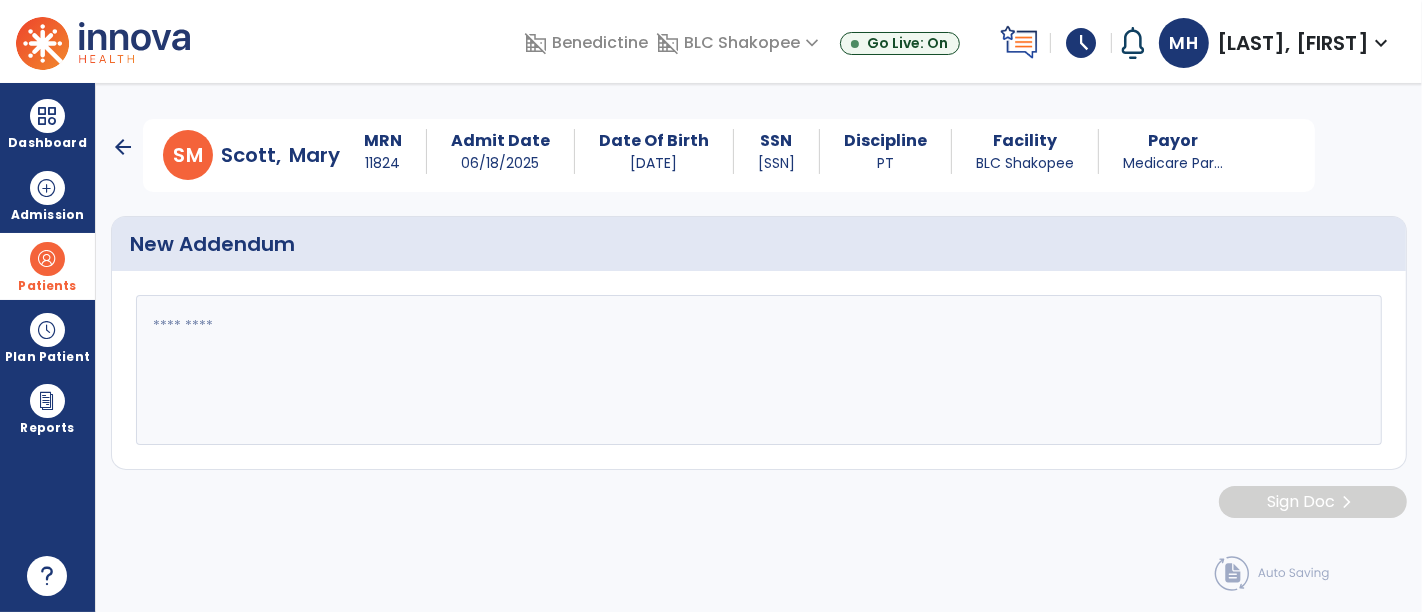 paste on "**********" 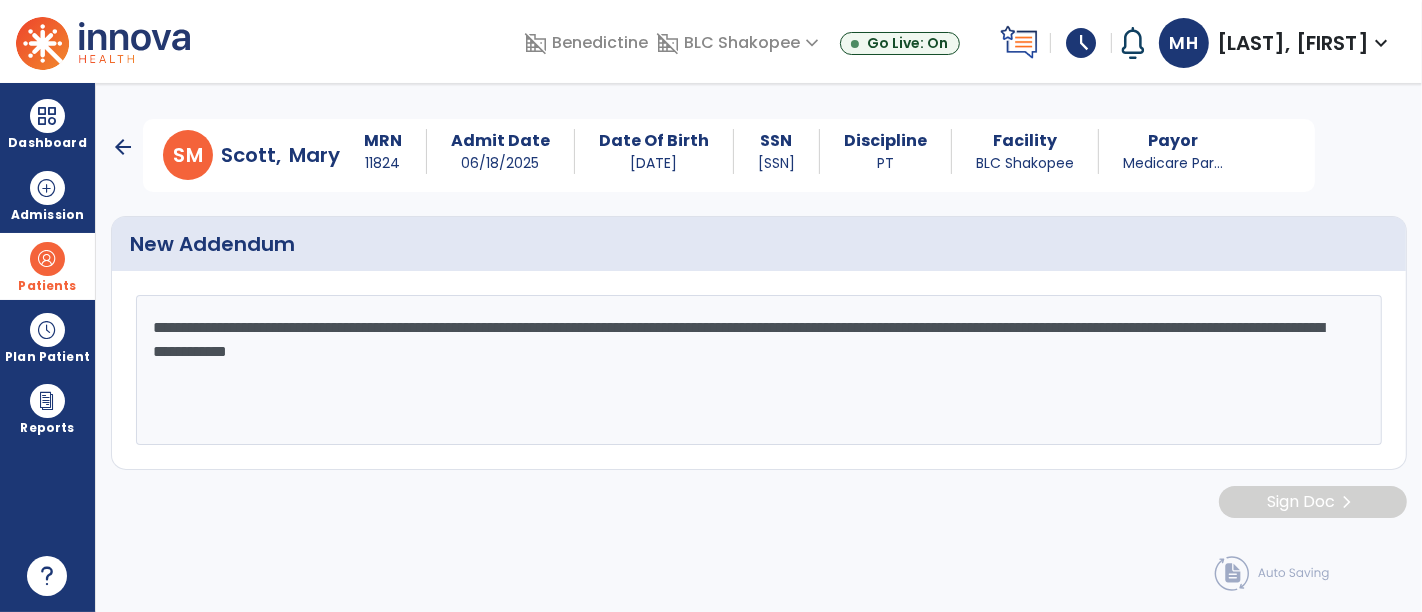 type on "**********" 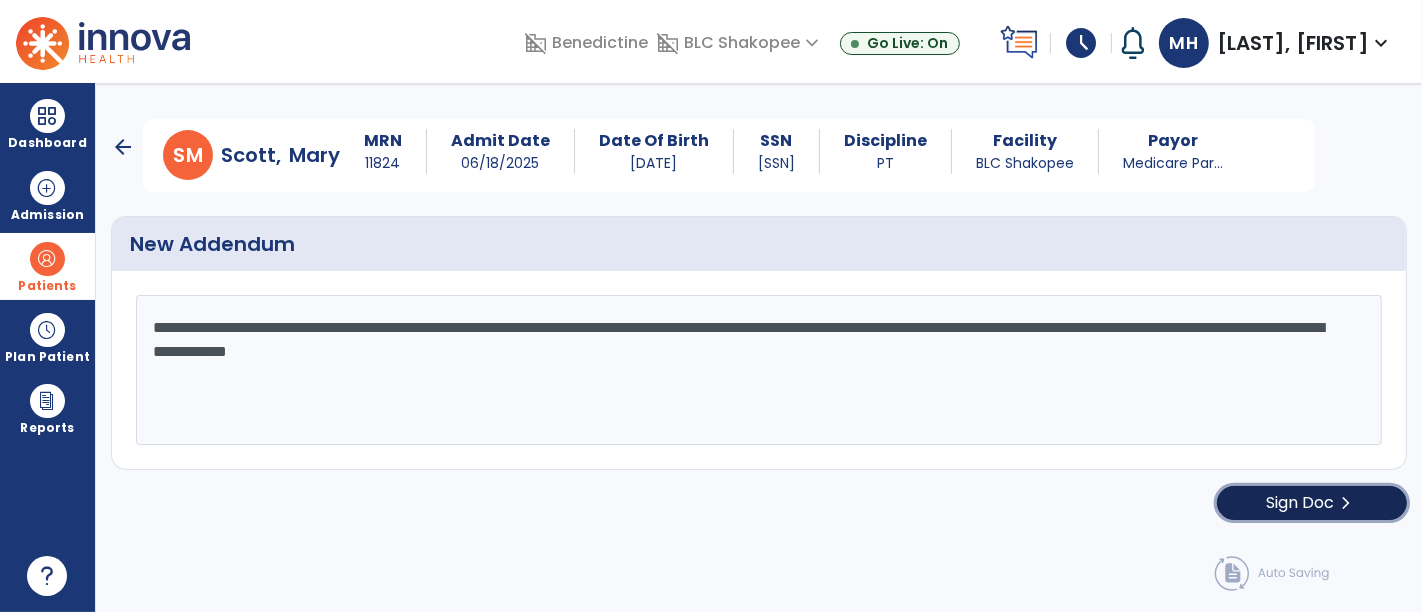 click on "Sign Doc" 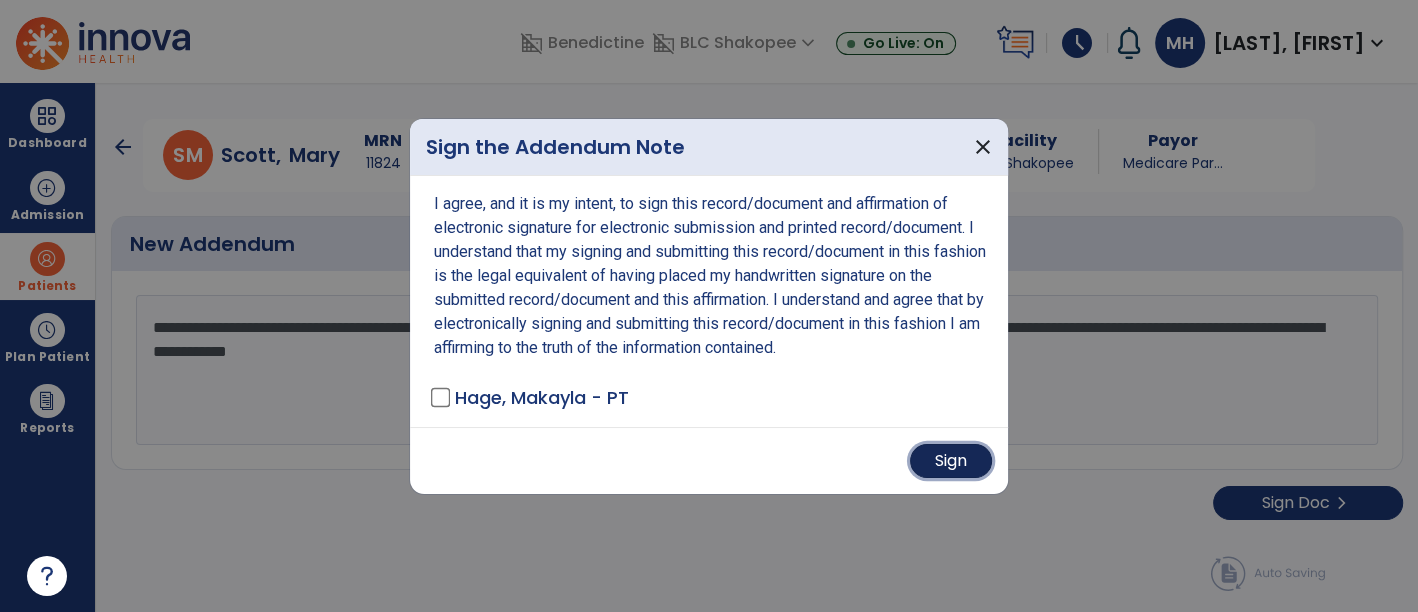 click on "Sign" at bounding box center (951, 461) 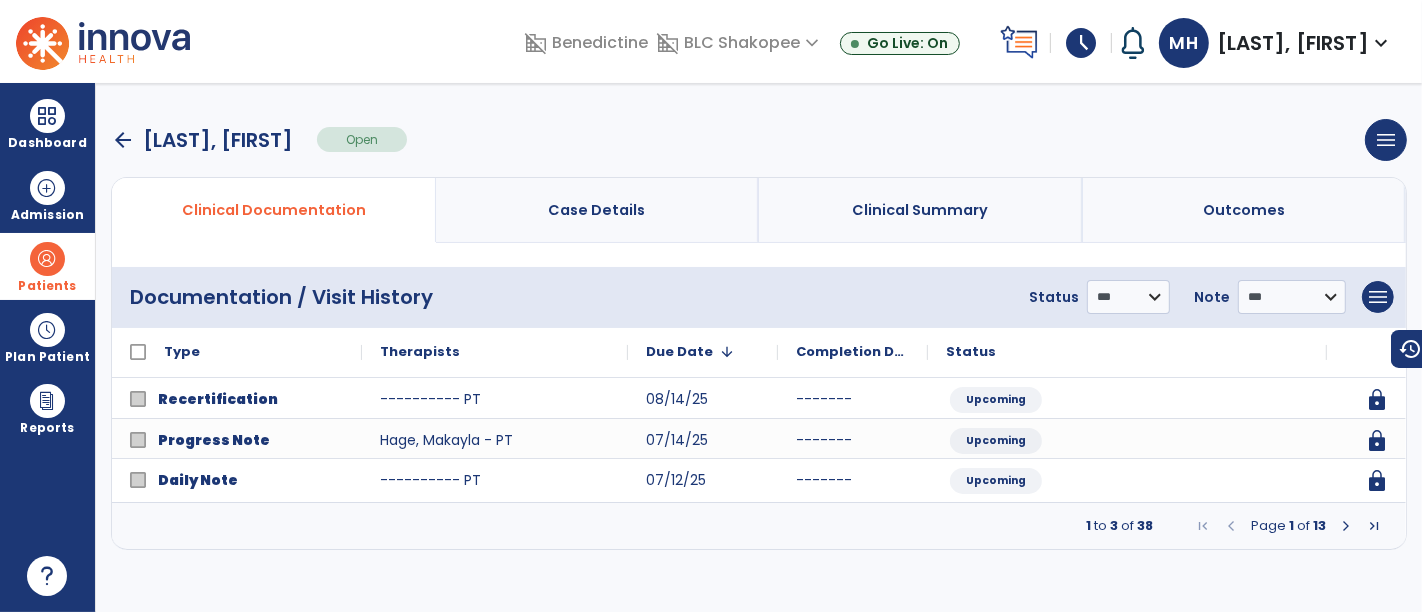 click at bounding box center [47, 259] 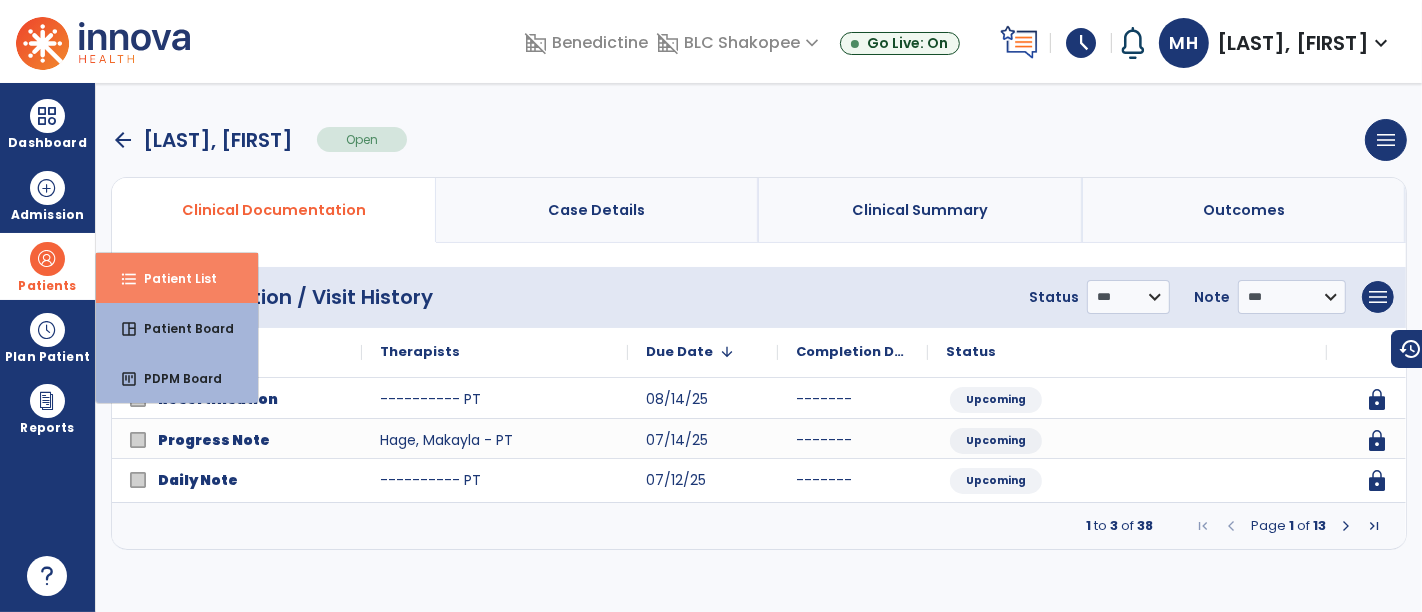 click on "Patient List" at bounding box center [172, 278] 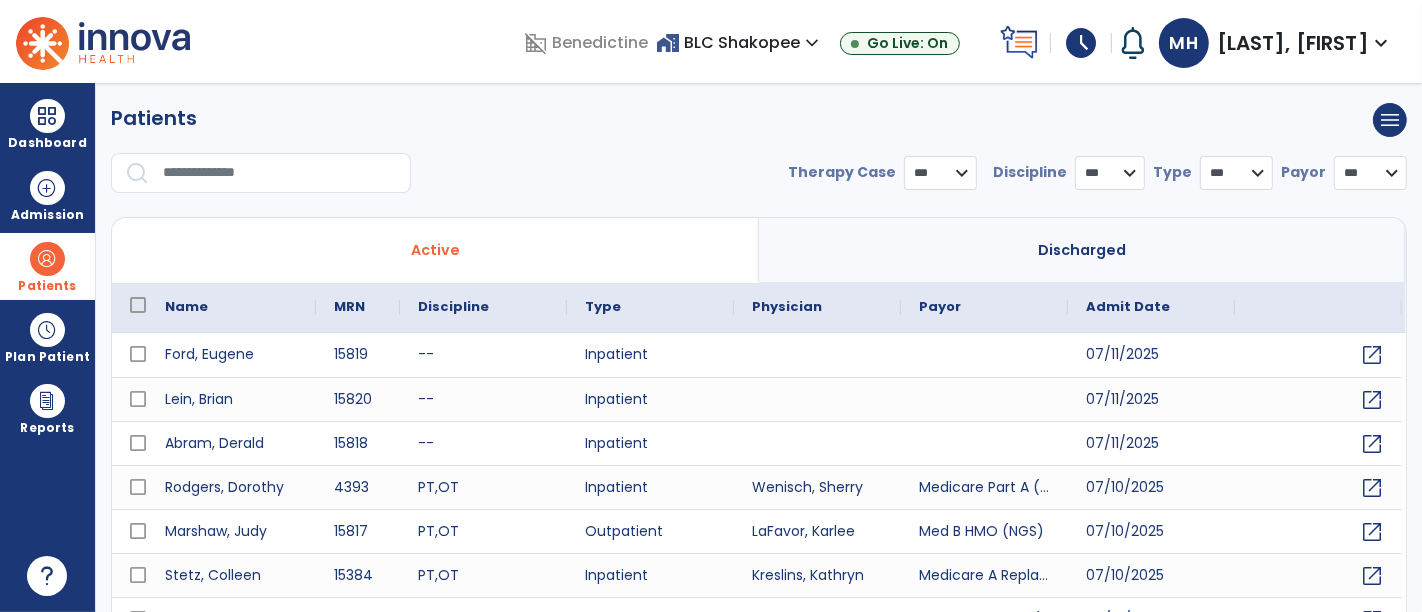click at bounding box center (280, 173) 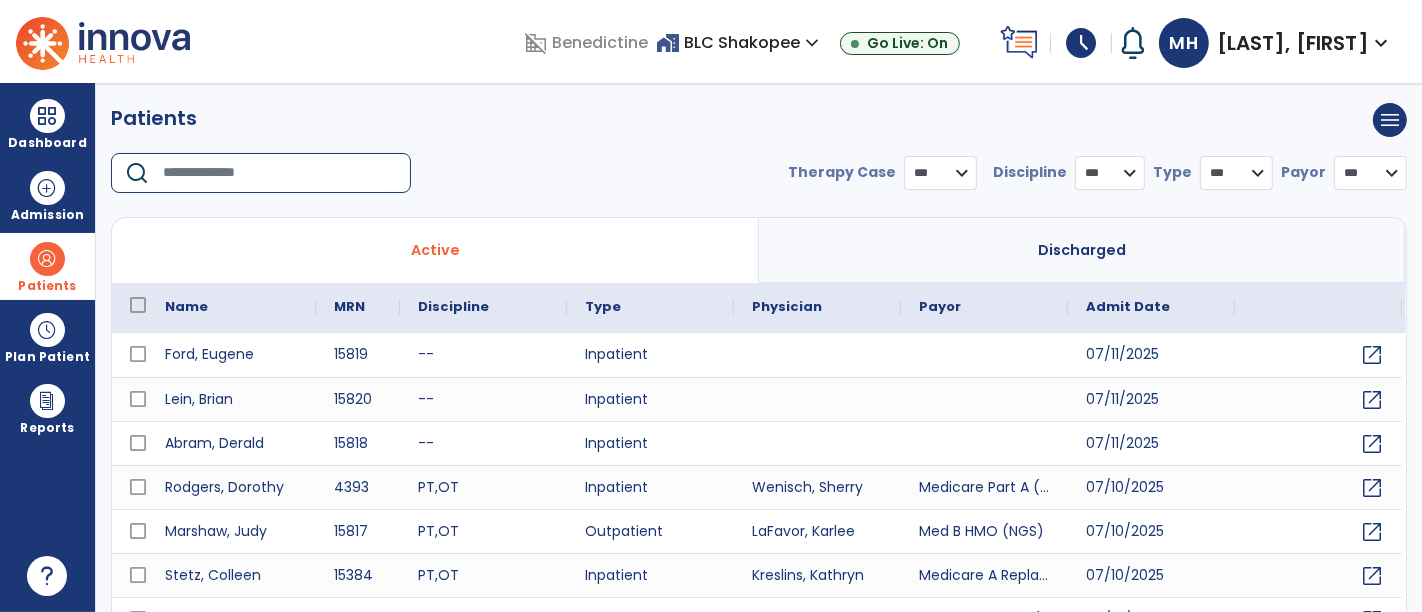 type on "*" 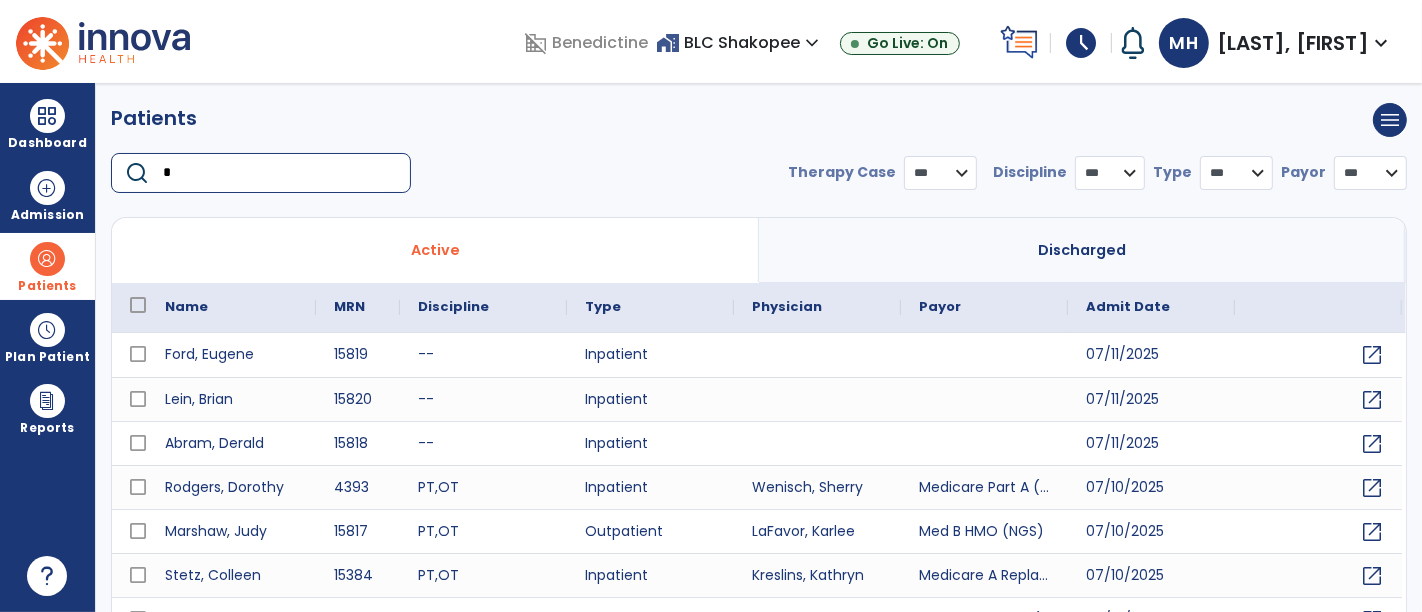 select on "***" 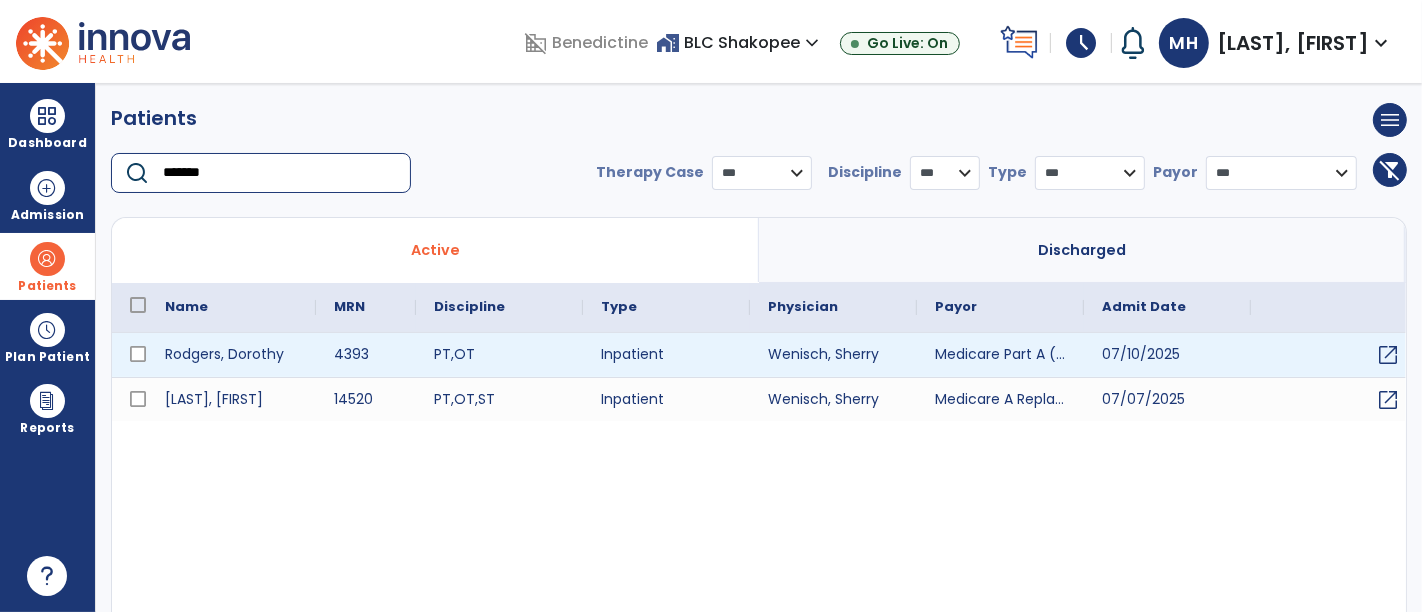 type on "*******" 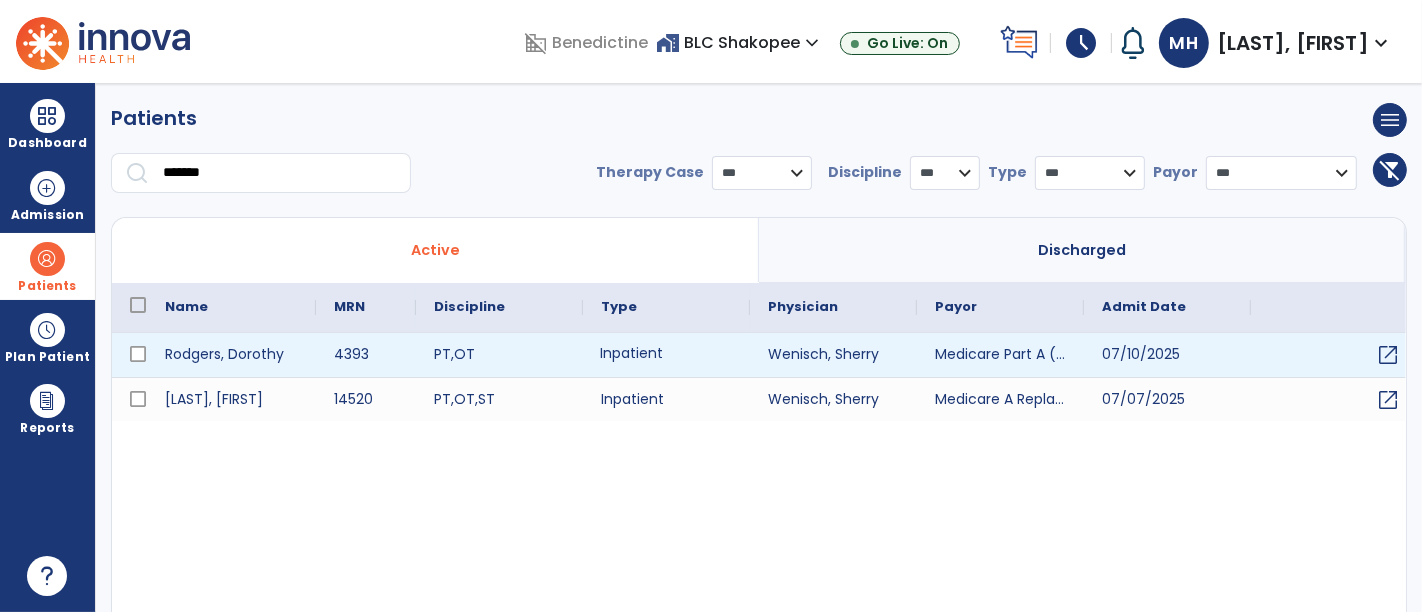 click on "Inpatient" at bounding box center [666, 355] 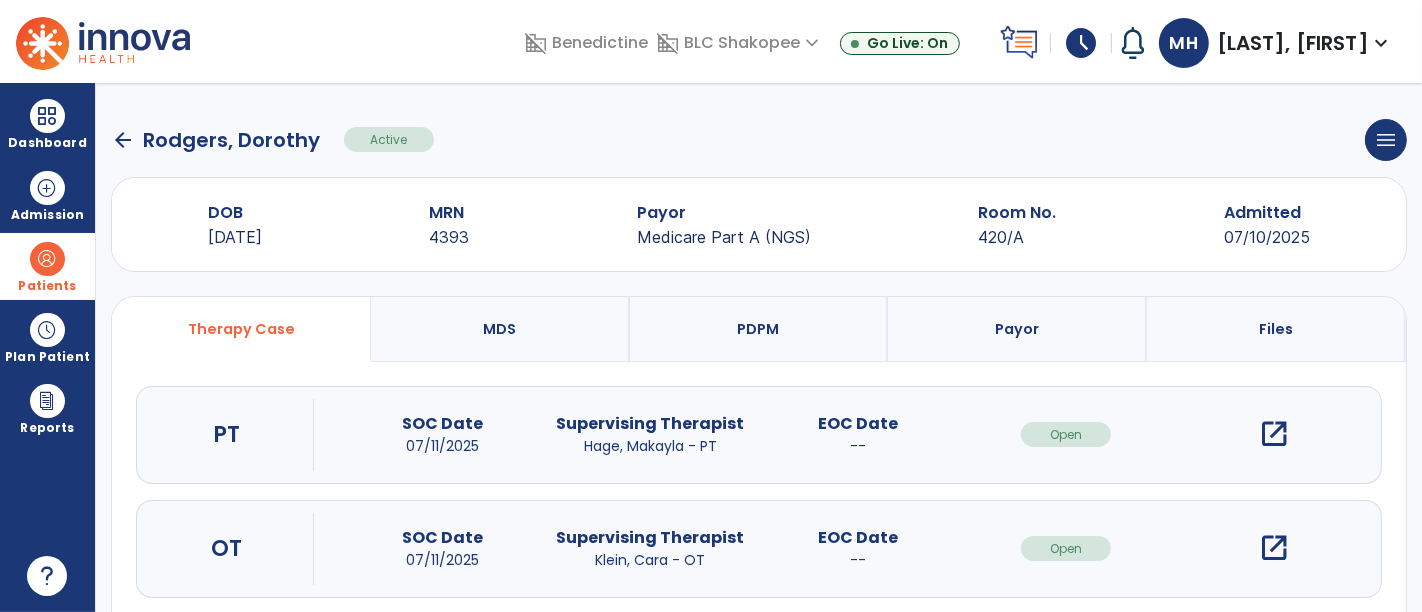 click on "open_in_new" at bounding box center (1274, 434) 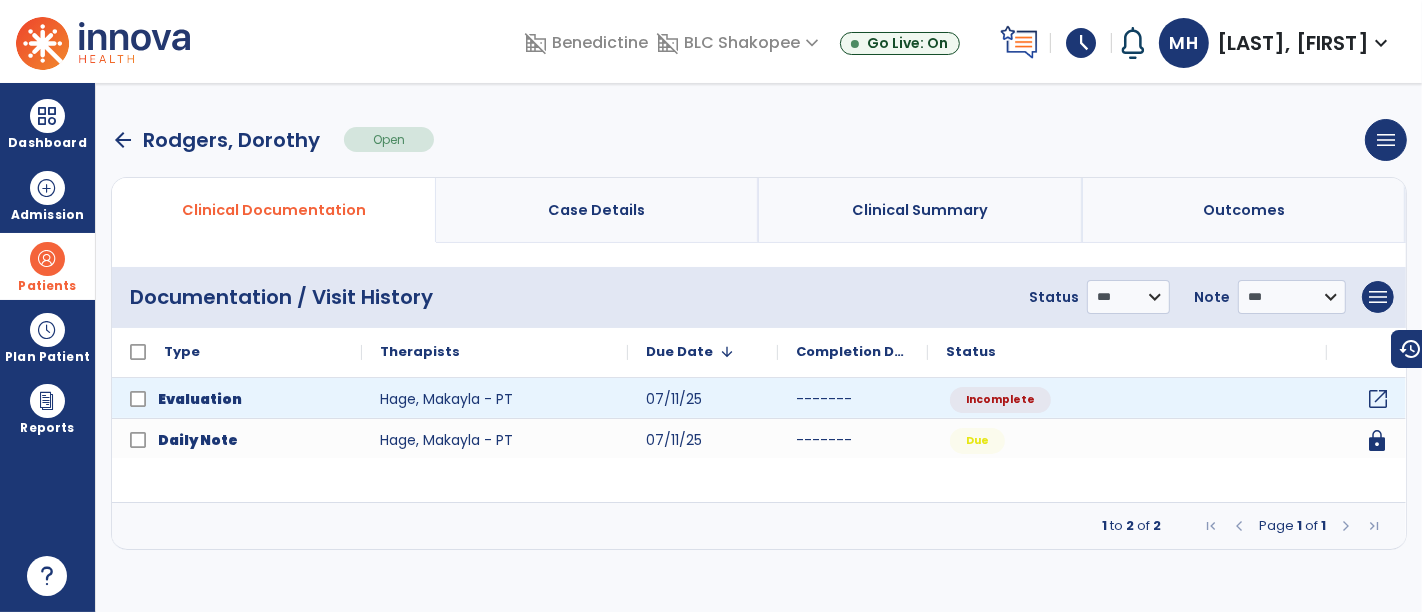 click on "open_in_new" 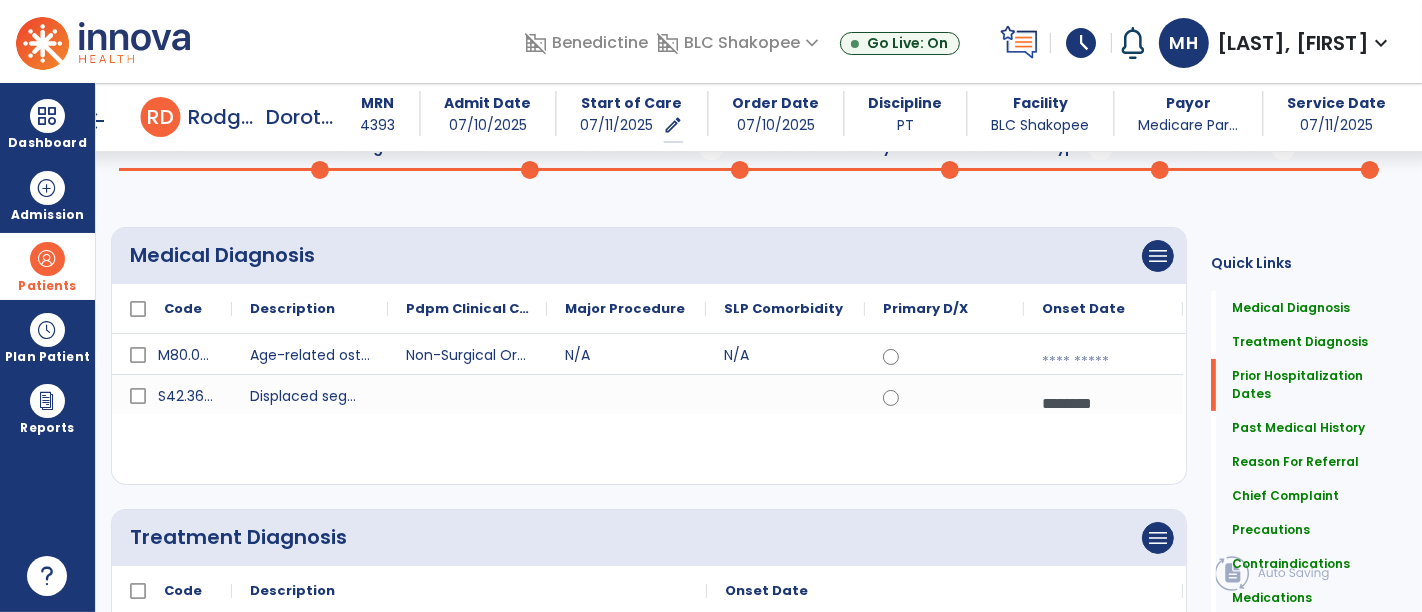 scroll, scrollTop: 0, scrollLeft: 0, axis: both 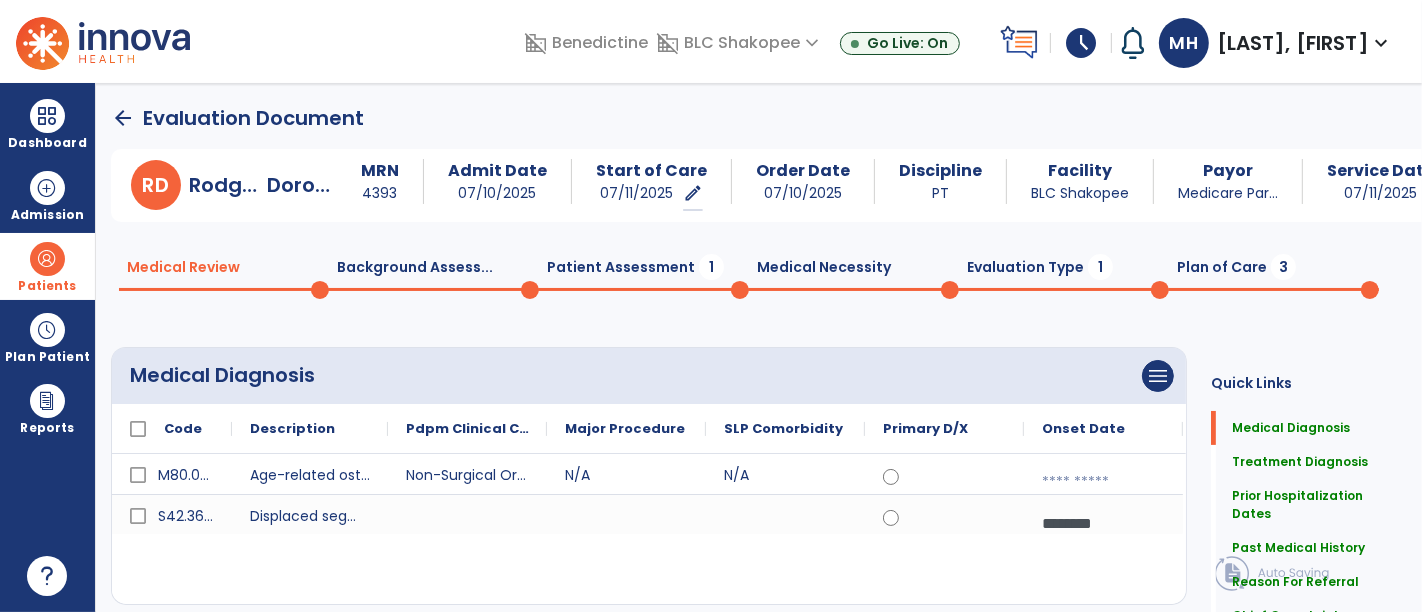 click on "Medical Review  0  Background Assess...  0  Patient Assessment  1  Medical Necessity  0  Evaluation Type  1  Plan of Care  3" 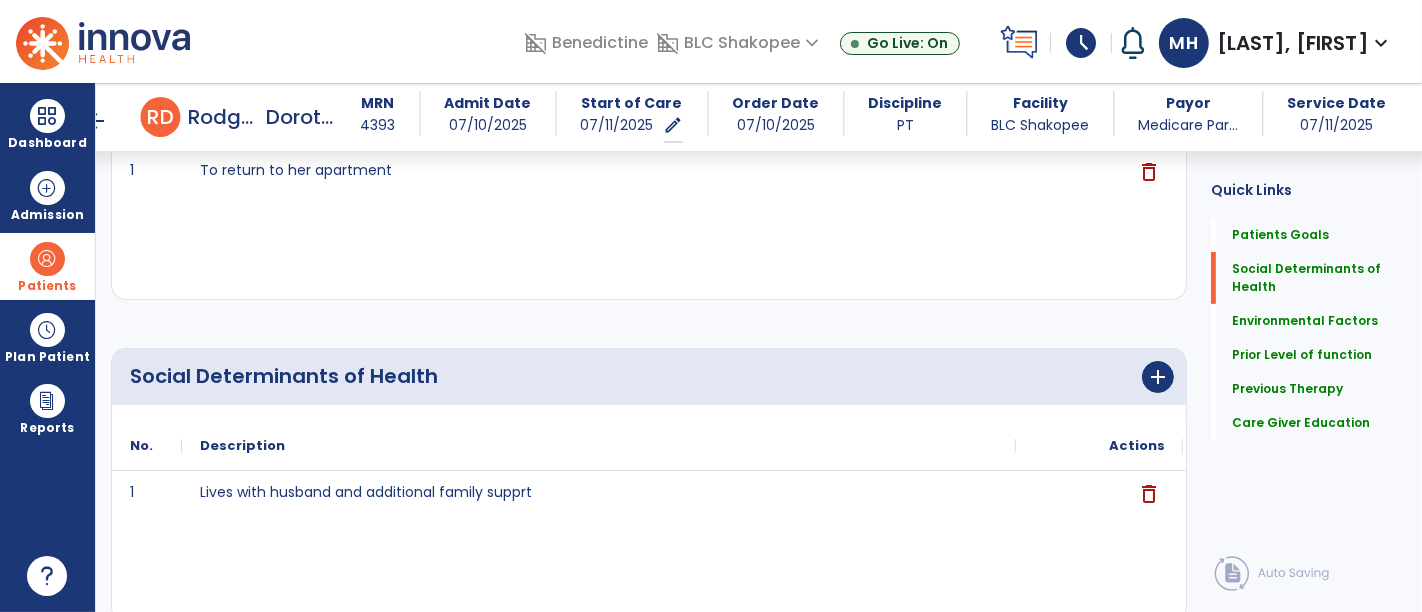scroll, scrollTop: 333, scrollLeft: 0, axis: vertical 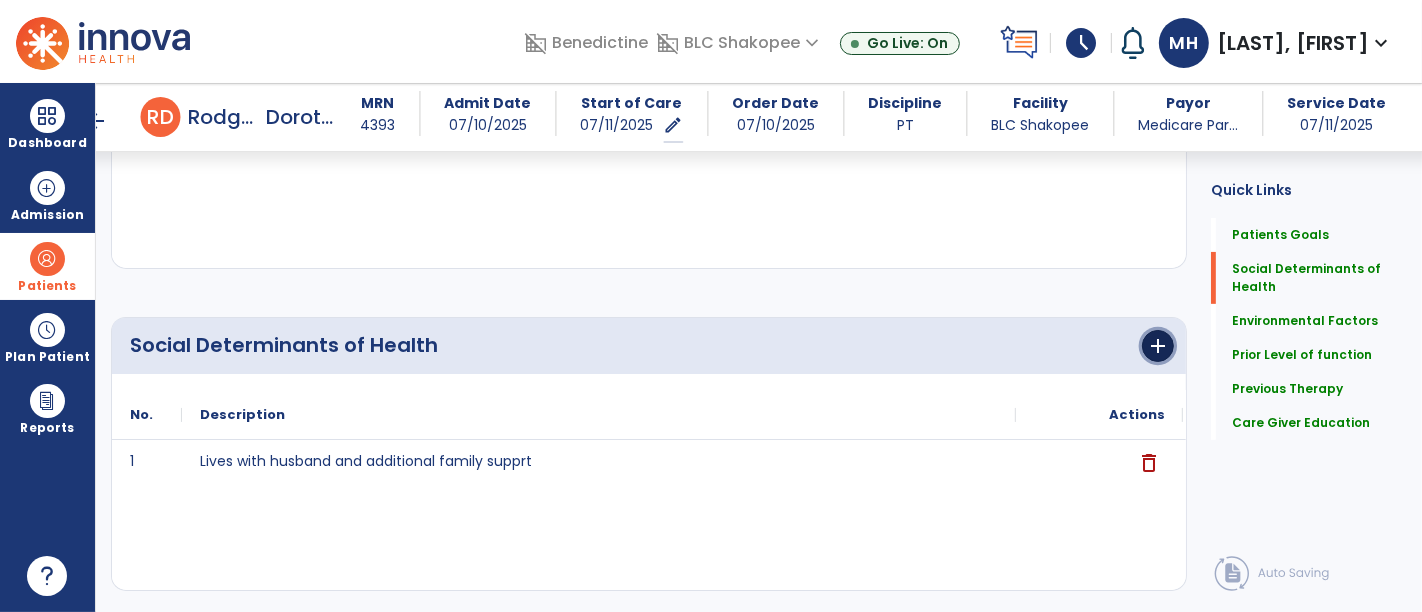 click on "add" 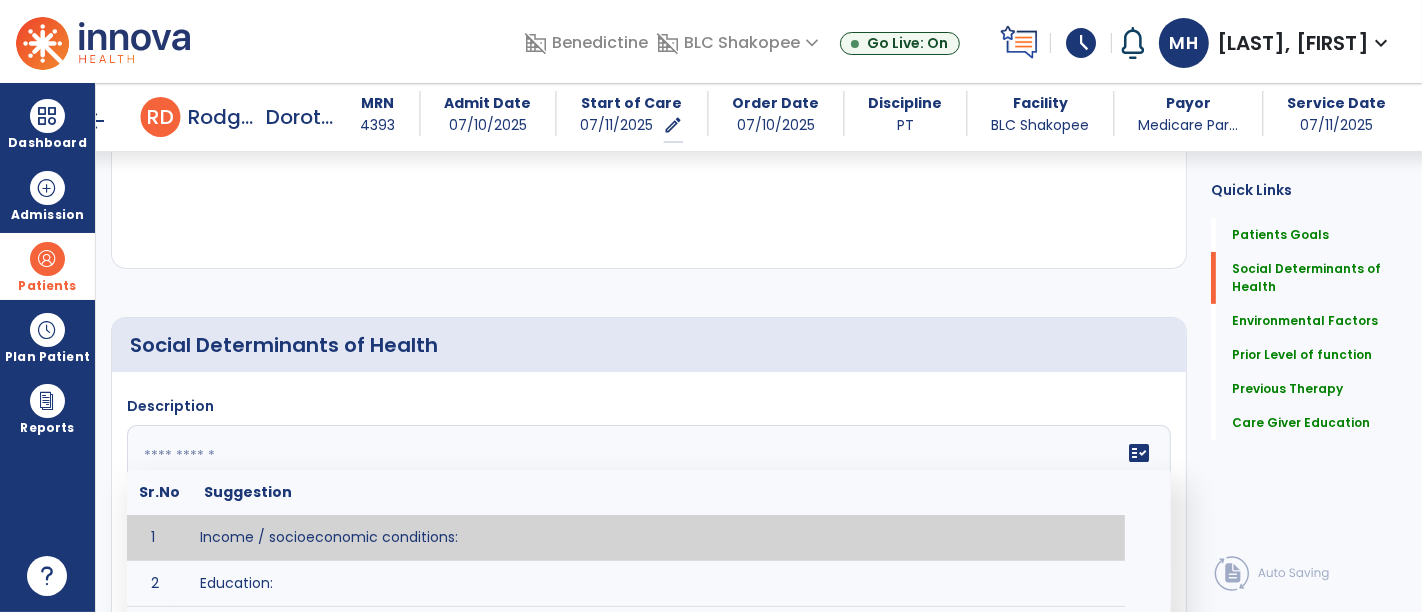 click 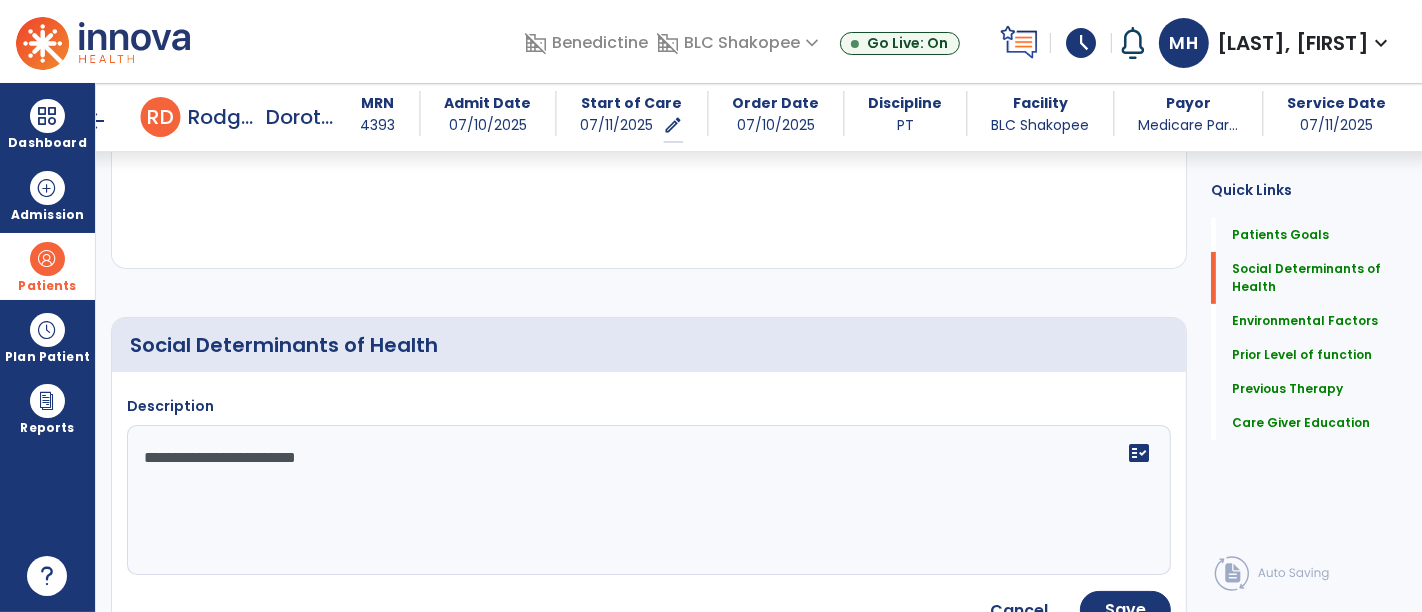 drag, startPoint x: 352, startPoint y: 475, endPoint x: 160, endPoint y: 454, distance: 193.14502 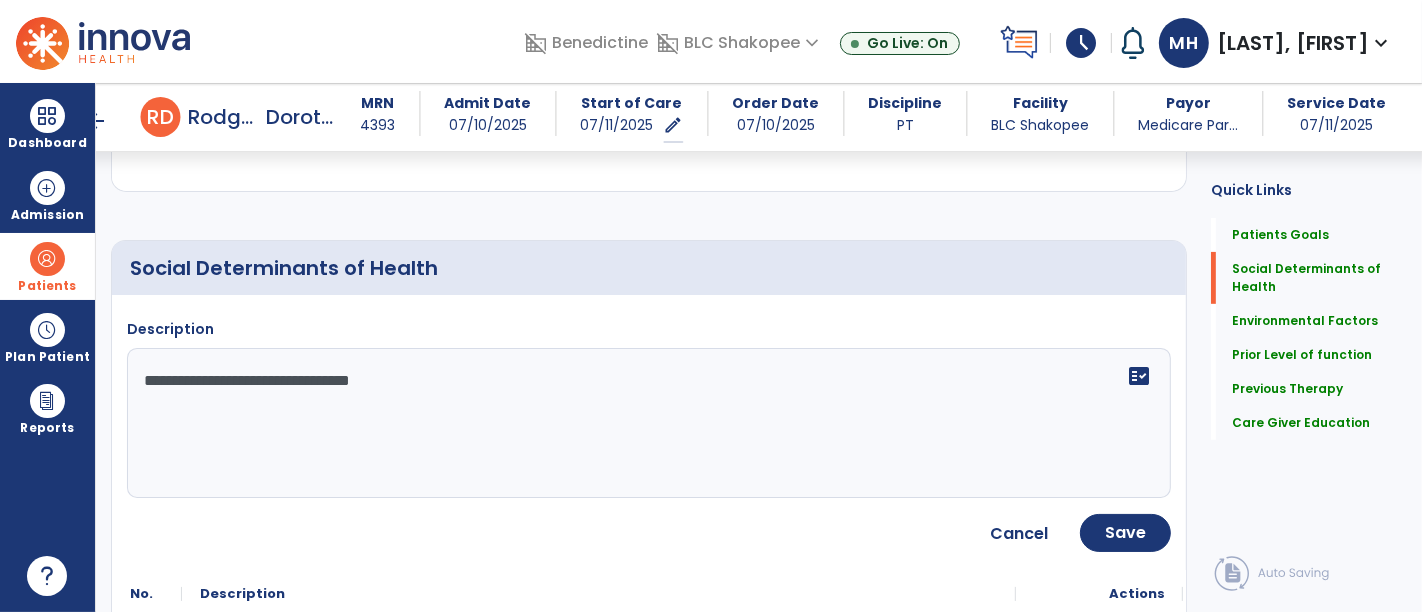 scroll, scrollTop: 444, scrollLeft: 0, axis: vertical 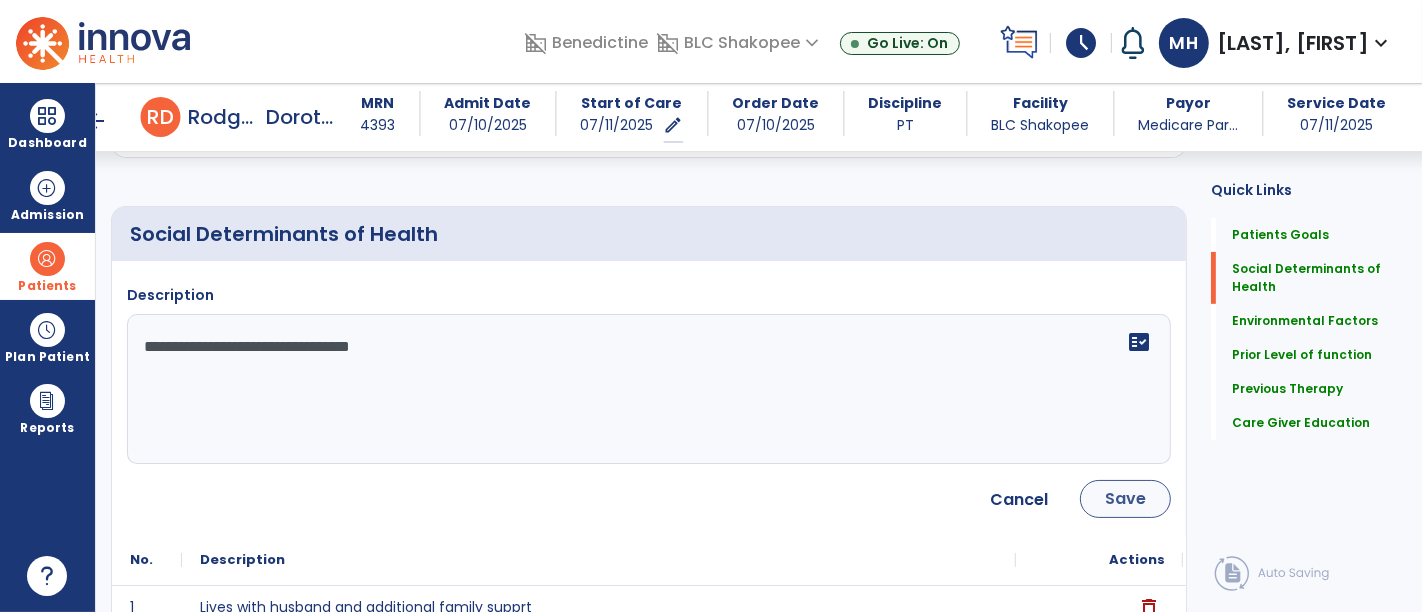 type on "**********" 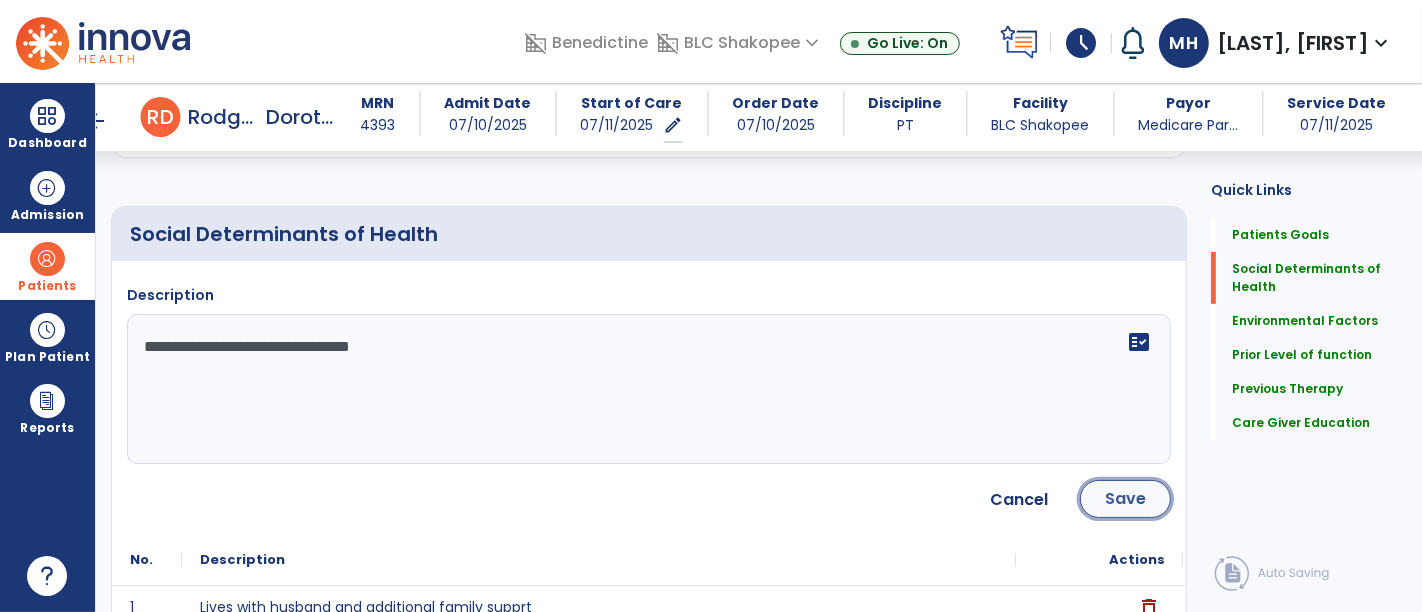 click on "Save" 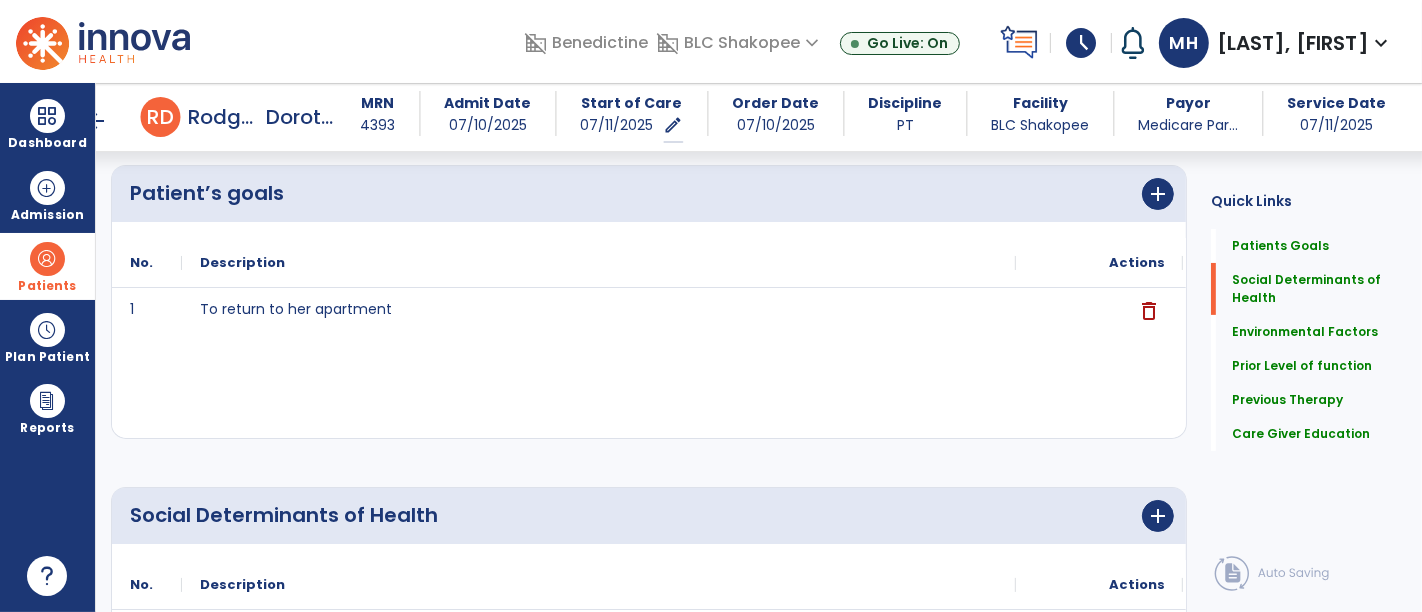 scroll, scrollTop: 0, scrollLeft: 0, axis: both 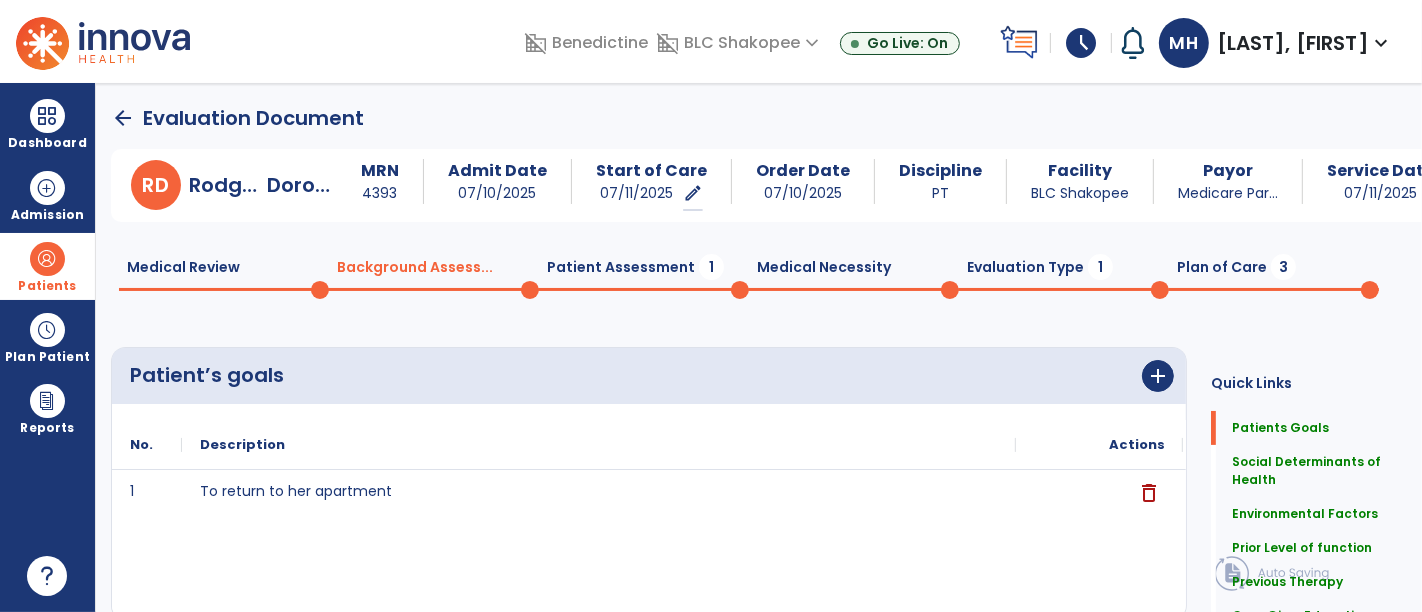 click on "Patient Assessment  1" 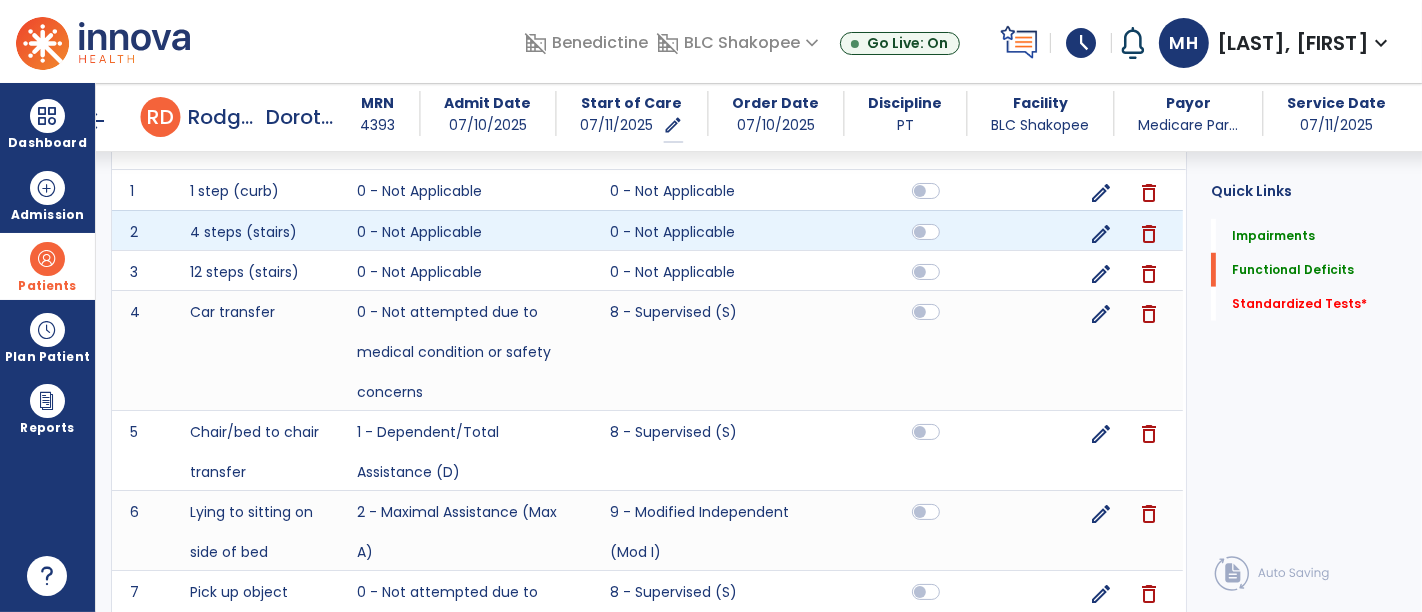 scroll, scrollTop: 1222, scrollLeft: 0, axis: vertical 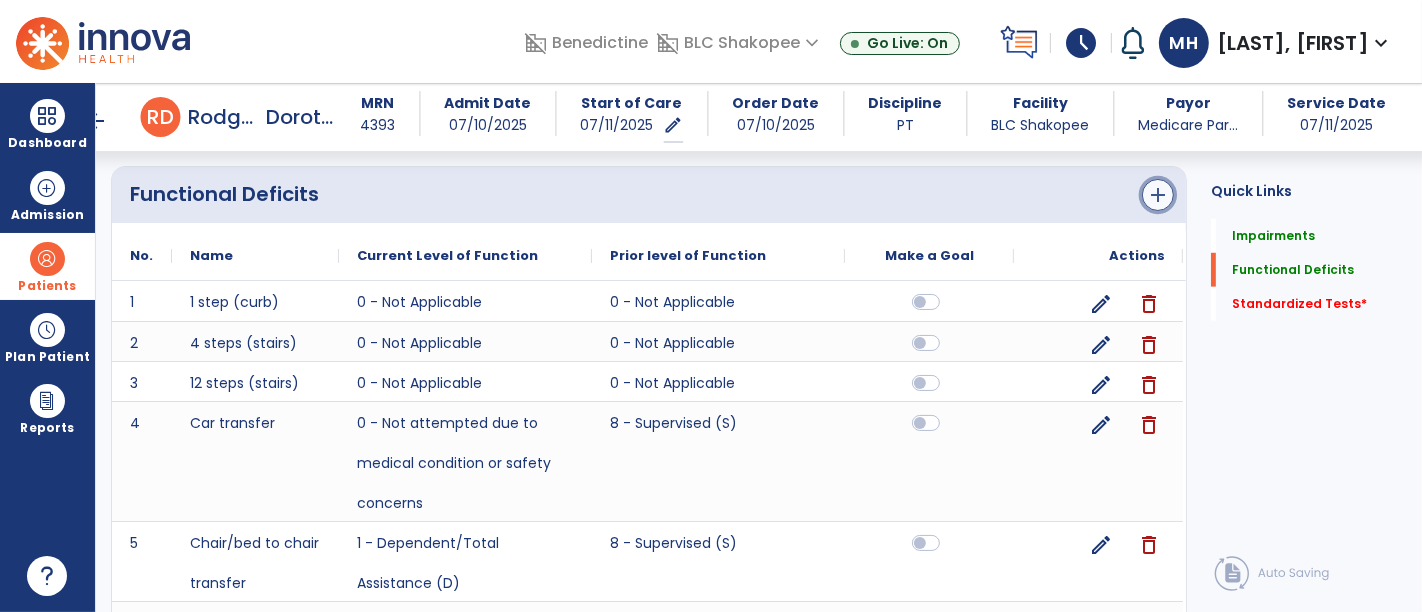 click on "add" 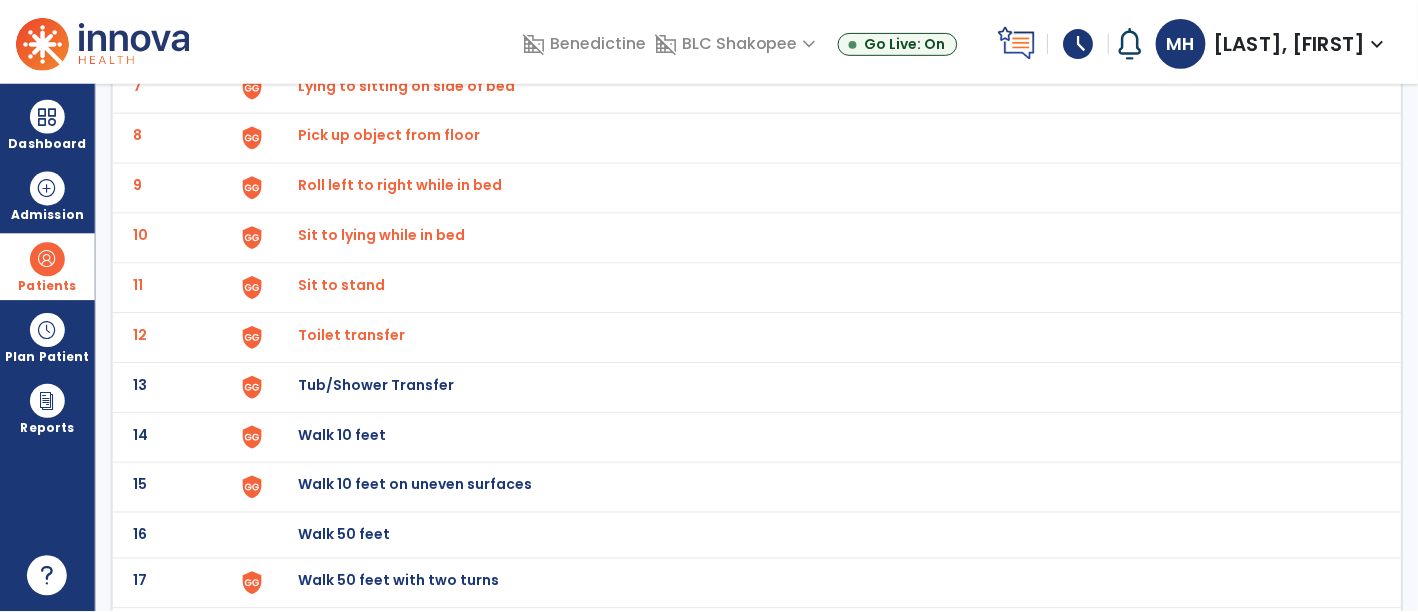 scroll, scrollTop: 555, scrollLeft: 0, axis: vertical 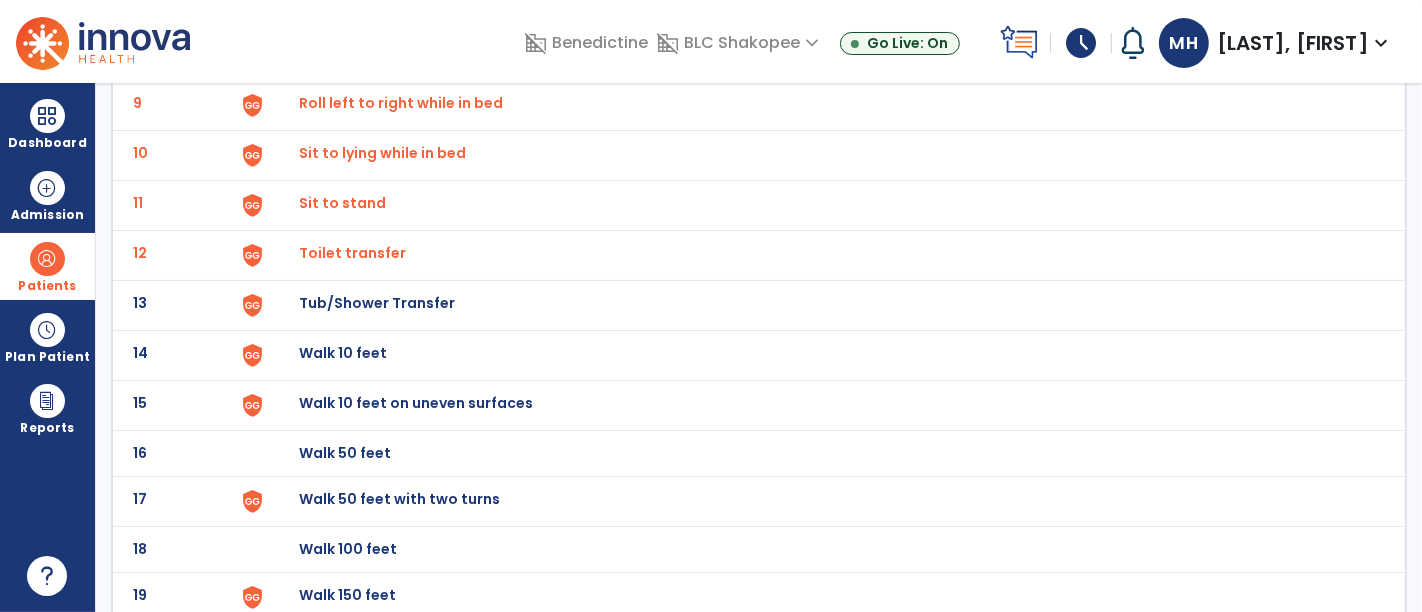 click on "Tub/Shower Transfer" at bounding box center (345, -293) 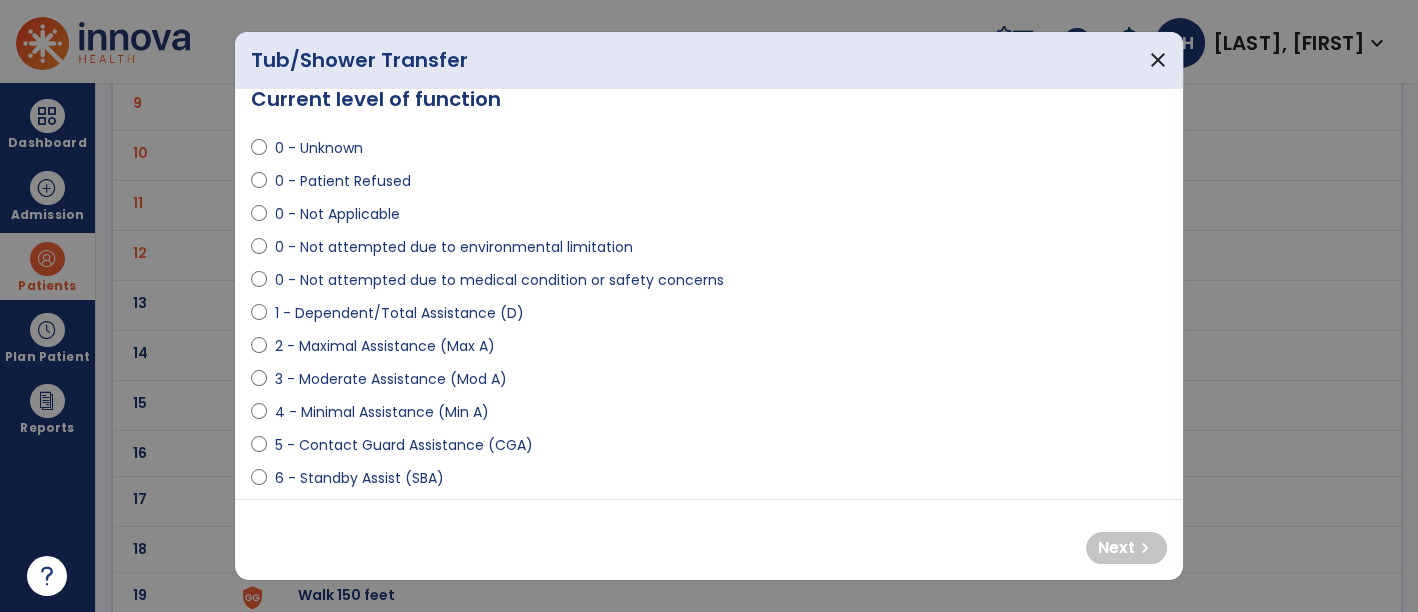 scroll, scrollTop: 111, scrollLeft: 0, axis: vertical 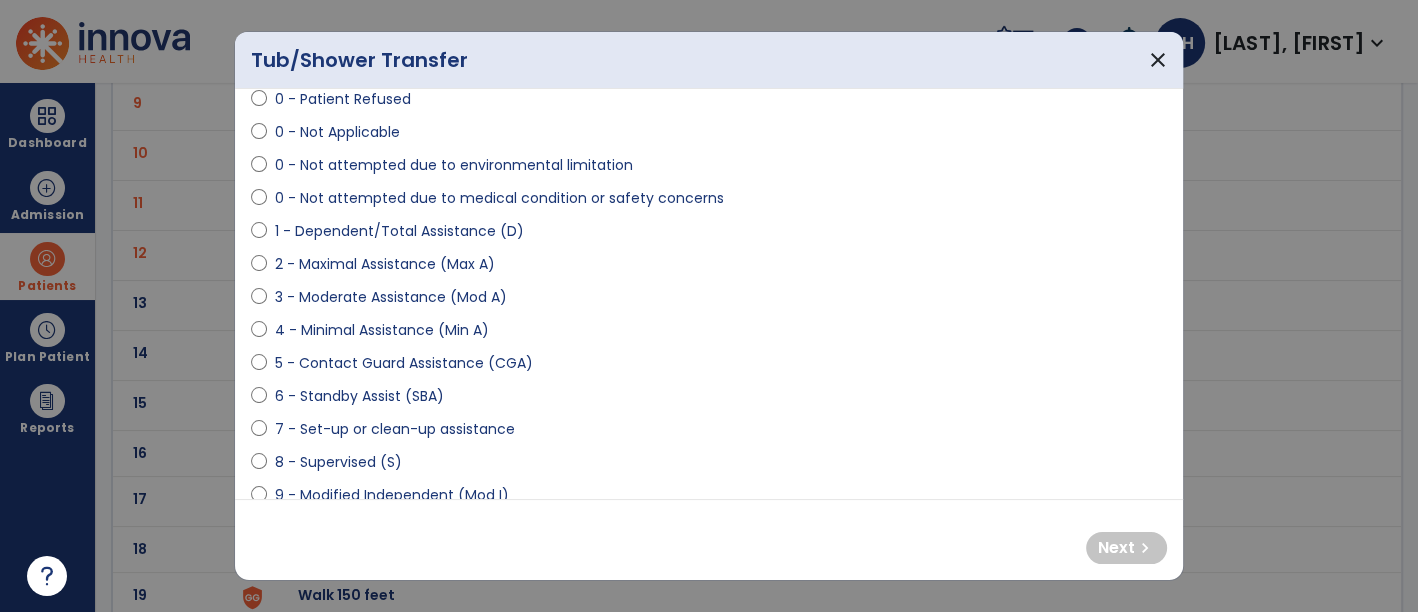 click on "4 - Minimal Assistance (Min A)" at bounding box center [382, 330] 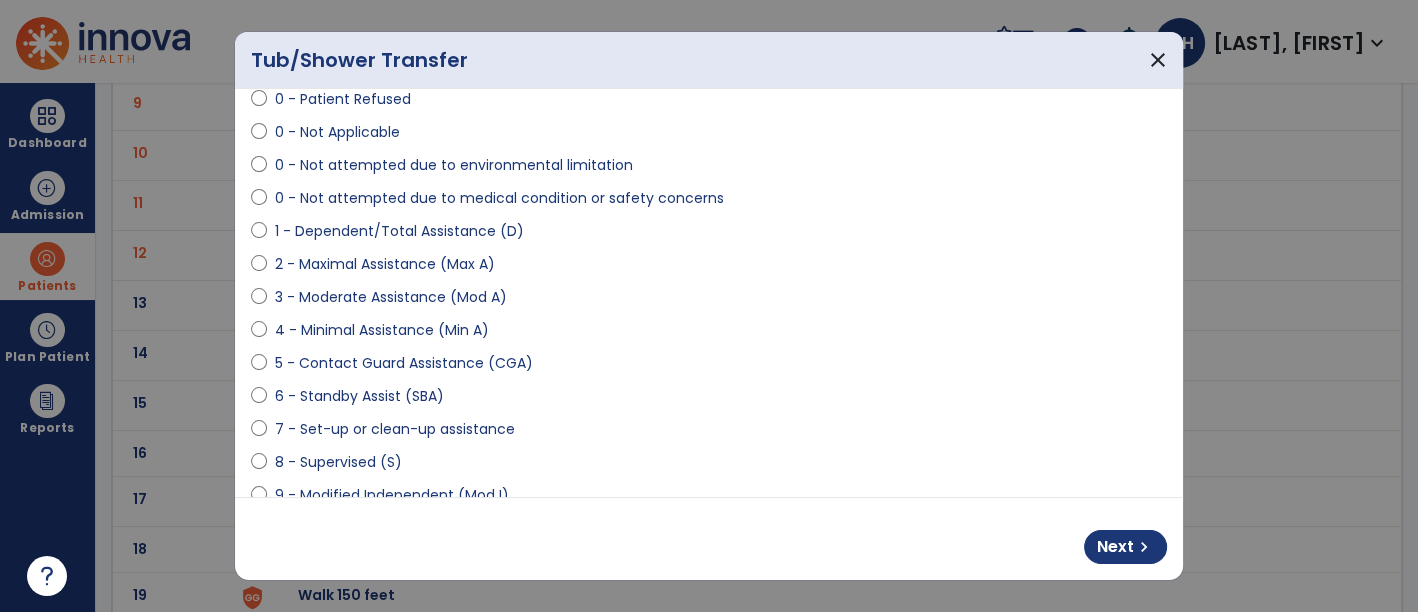 click on "0 - Unknown 0 - Patient Refused 0 - Not Applicable 0 - Not attempted due to environmental limitation 0 - Not attempted due to medical condition or safety concerns 1 - Dependent/Total Assistance (D) 2 - Maximal Assistance (Max A) 3 - Moderate Assistance (Mod A) 4 - Minimal Assistance (Min A) 5 - Contact Guard Assistance (CGA) 6 - Standby Assist (SBA) 7 - Set-up or clean-up assistance 8 - Supervised (S) 9 - Modified Independent (Mod I) 10 - Independent (I)" at bounding box center [709, 289] 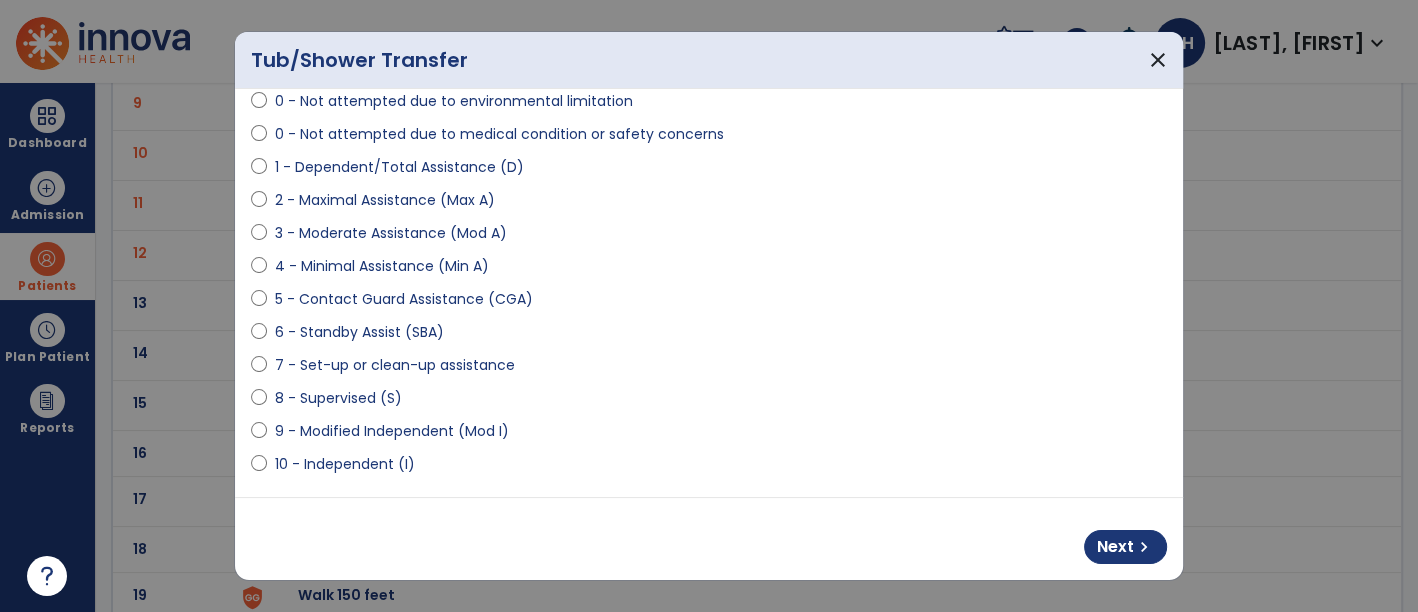 scroll, scrollTop: 111, scrollLeft: 0, axis: vertical 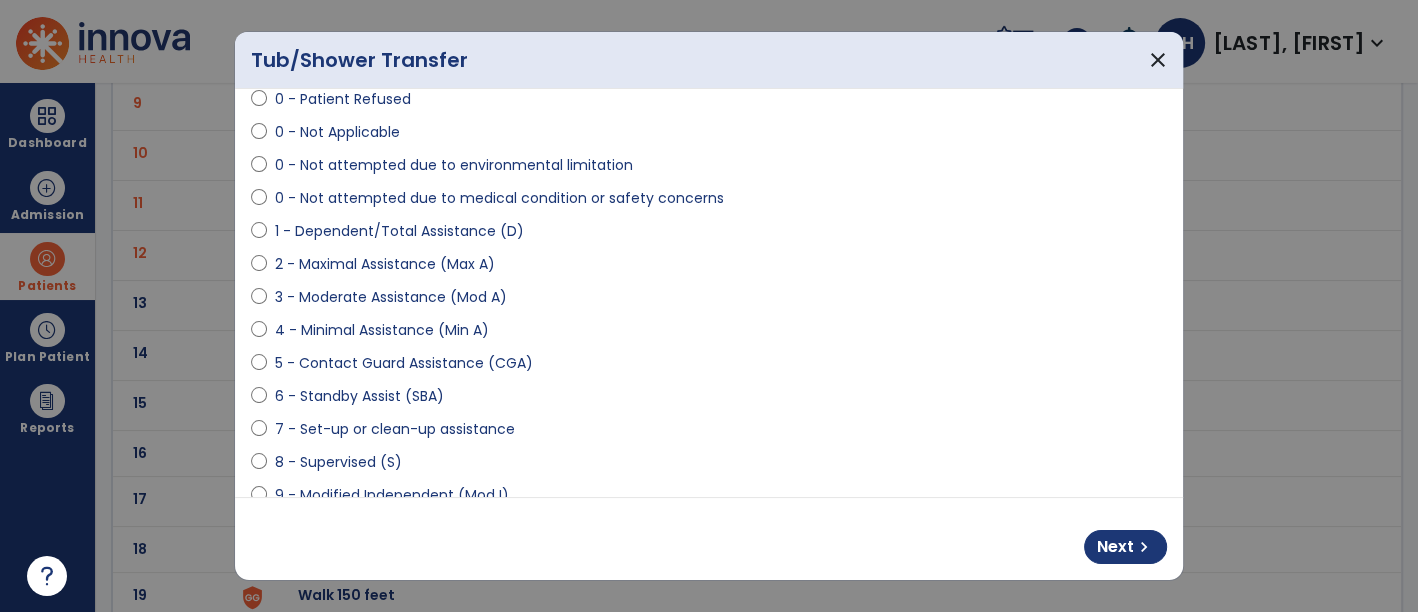 click on "0 - Unknown 0 - Patient Refused 0 - Not Applicable 0 - Not attempted due to environmental limitation 0 - Not attempted due to medical condition or safety concerns 1 - Dependent/Total Assistance (D) 2 - Maximal Assistance (Max A) 3 - Moderate Assistance (Mod A) 4 - Minimal Assistance (Min A) 5 - Contact Guard Assistance (CGA) 6 - Standby Assist (SBA) 7 - Set-up or clean-up assistance 8 - Supervised (S) 9 - Modified Independent (Mod I) 10 - Independent (I)" at bounding box center (709, 289) 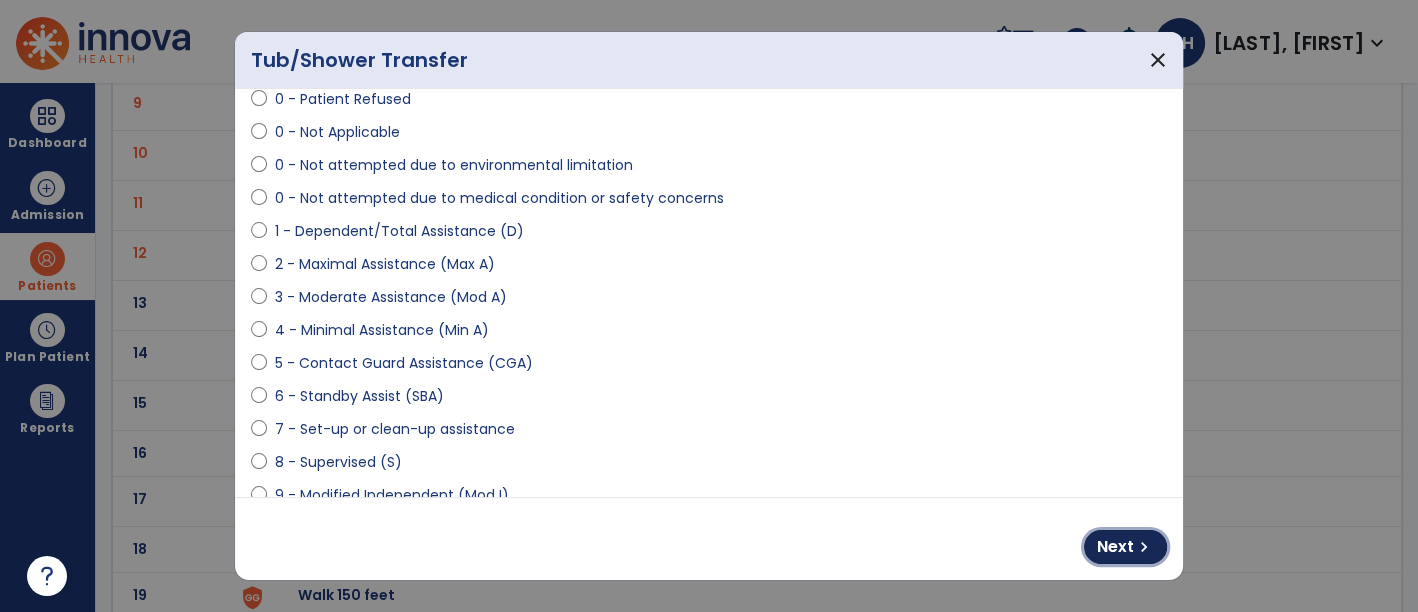 drag, startPoint x: 1140, startPoint y: 541, endPoint x: 984, endPoint y: 527, distance: 156.62694 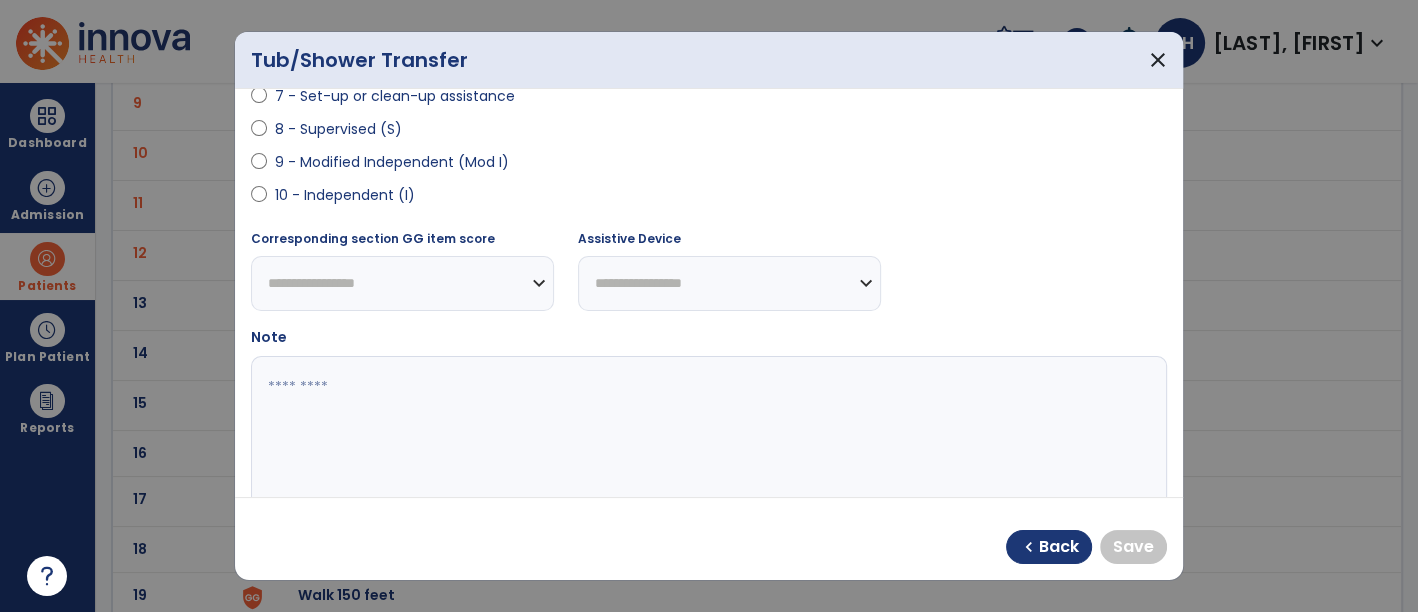 scroll, scrollTop: 333, scrollLeft: 0, axis: vertical 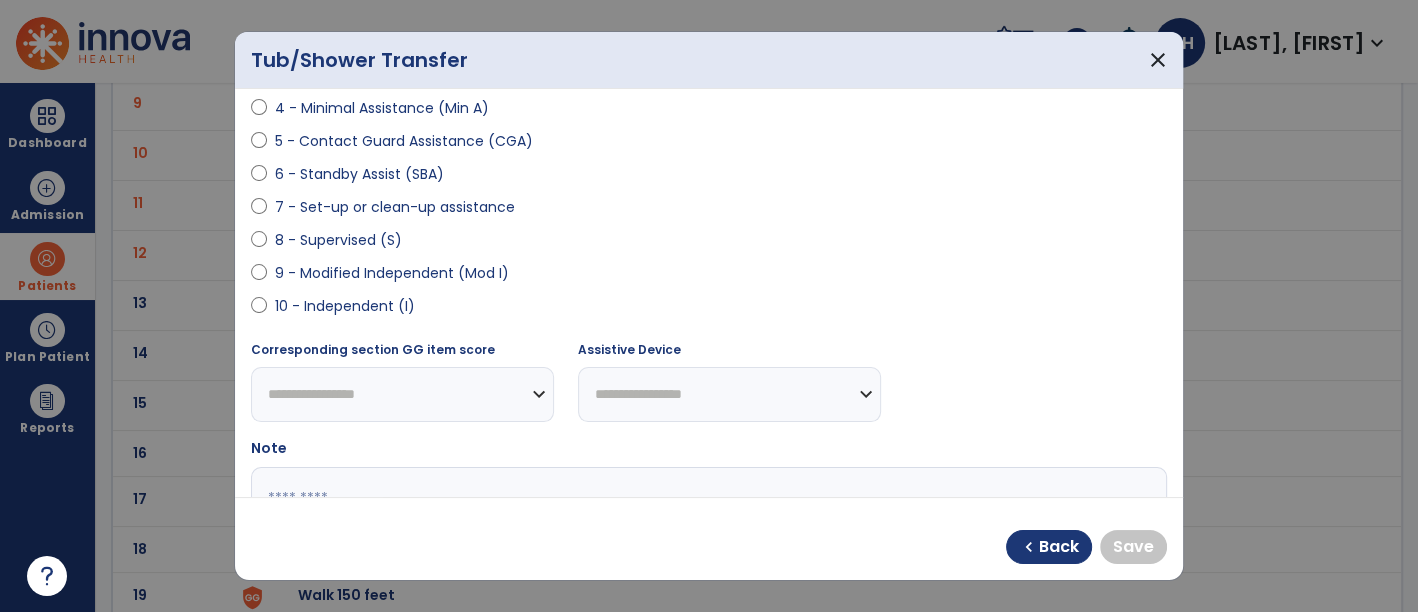 click on "6 - Standby Assist (SBA)" at bounding box center (359, 174) 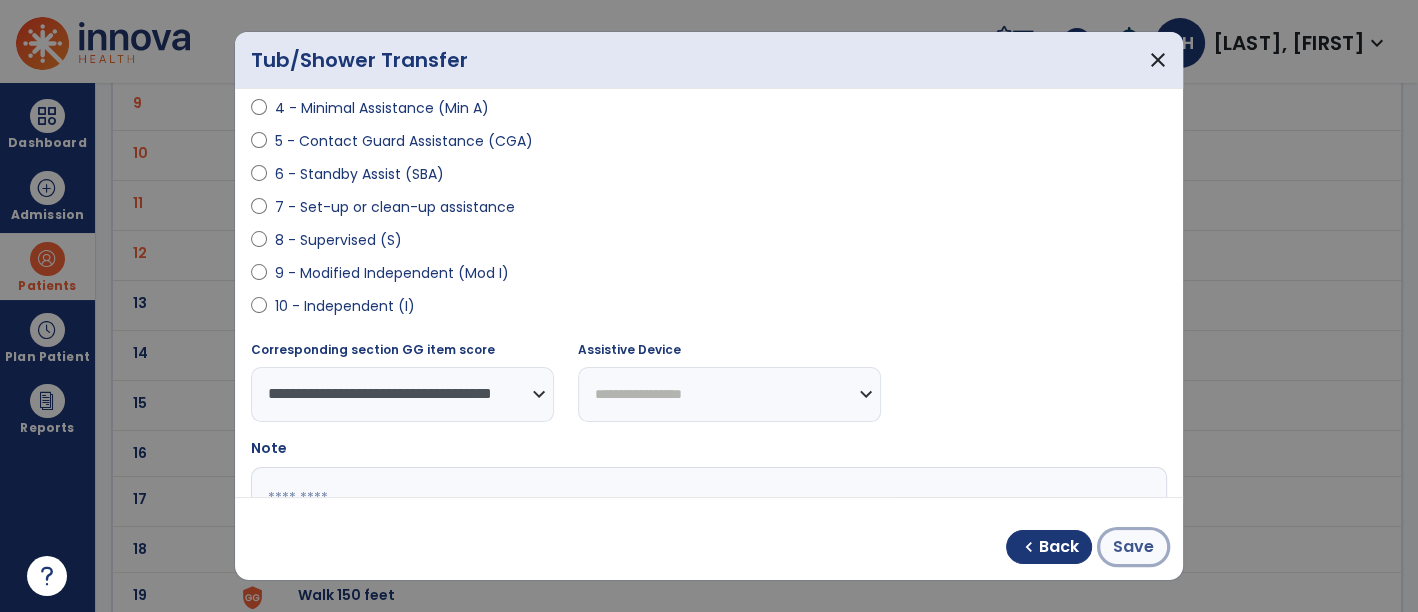 click on "Save" at bounding box center (1133, 547) 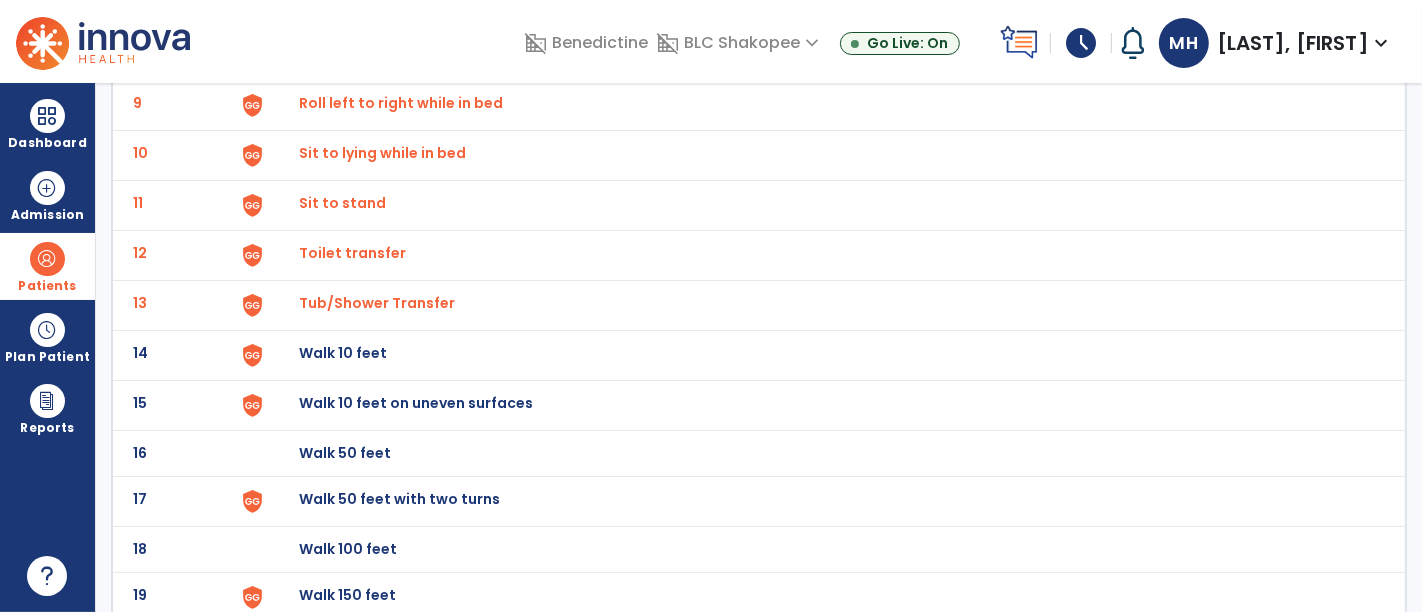 click on "Walk 10 feet" at bounding box center (345, -293) 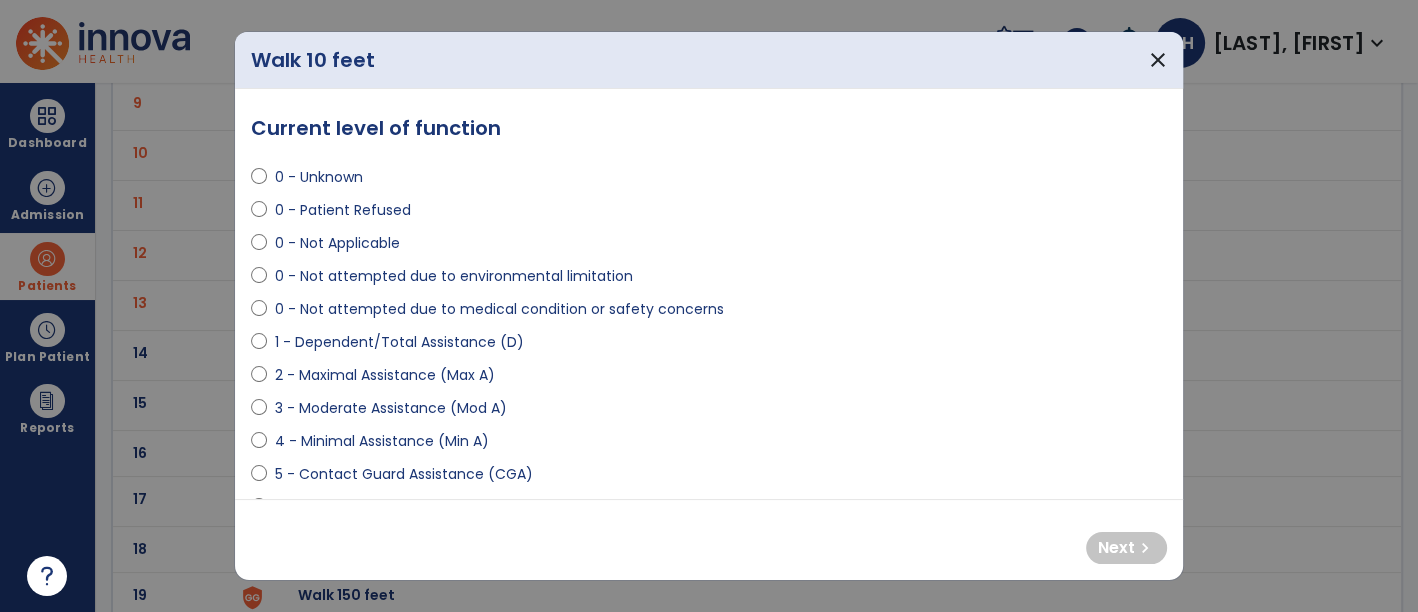 click on "0 - Not attempted due to medical condition or safety concerns" at bounding box center (499, 309) 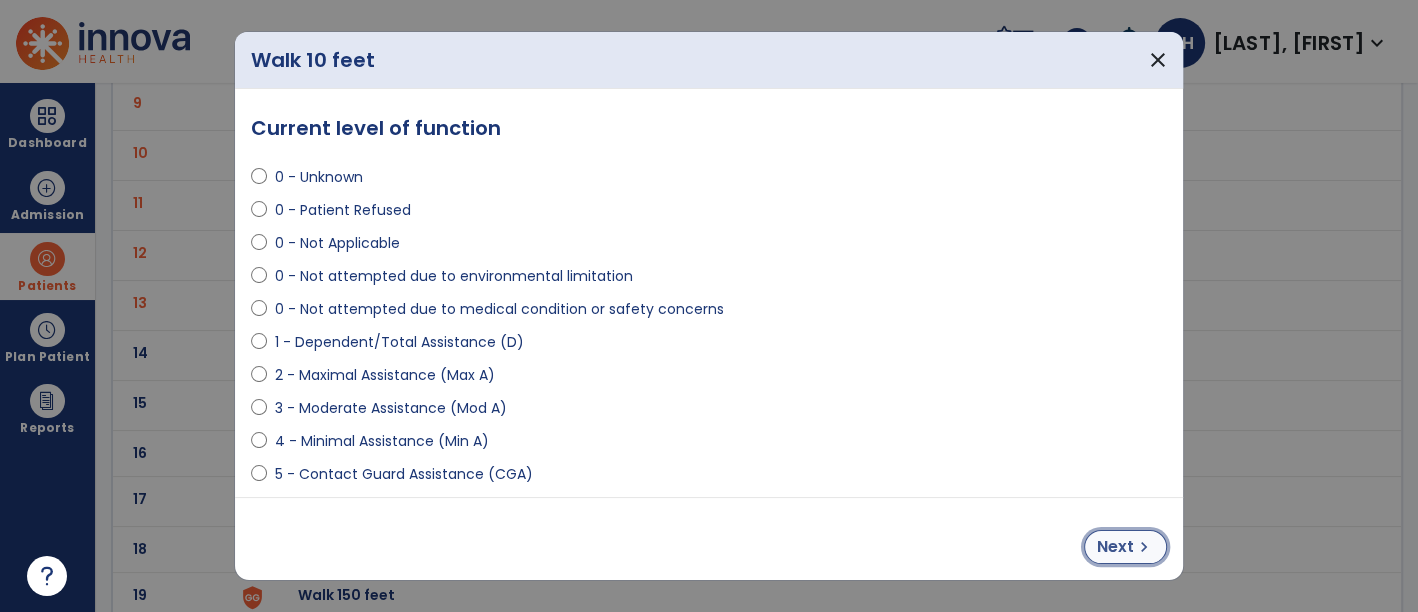 click on "Next" at bounding box center [1115, 547] 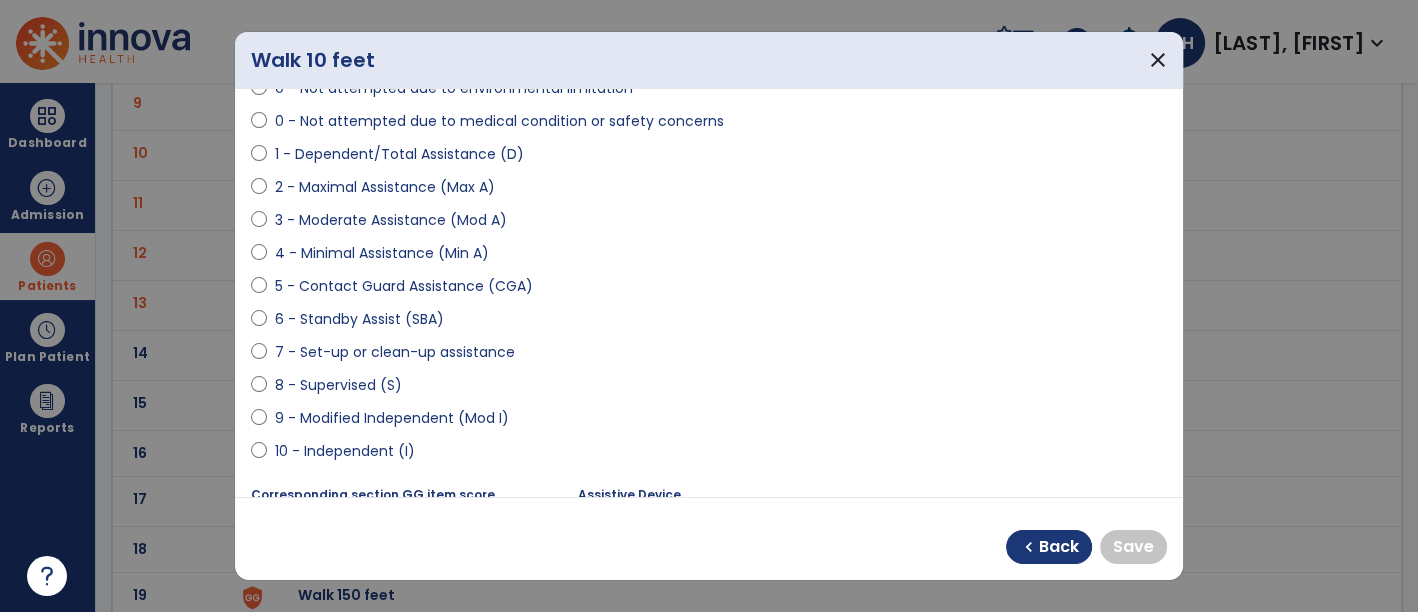 scroll, scrollTop: 222, scrollLeft: 0, axis: vertical 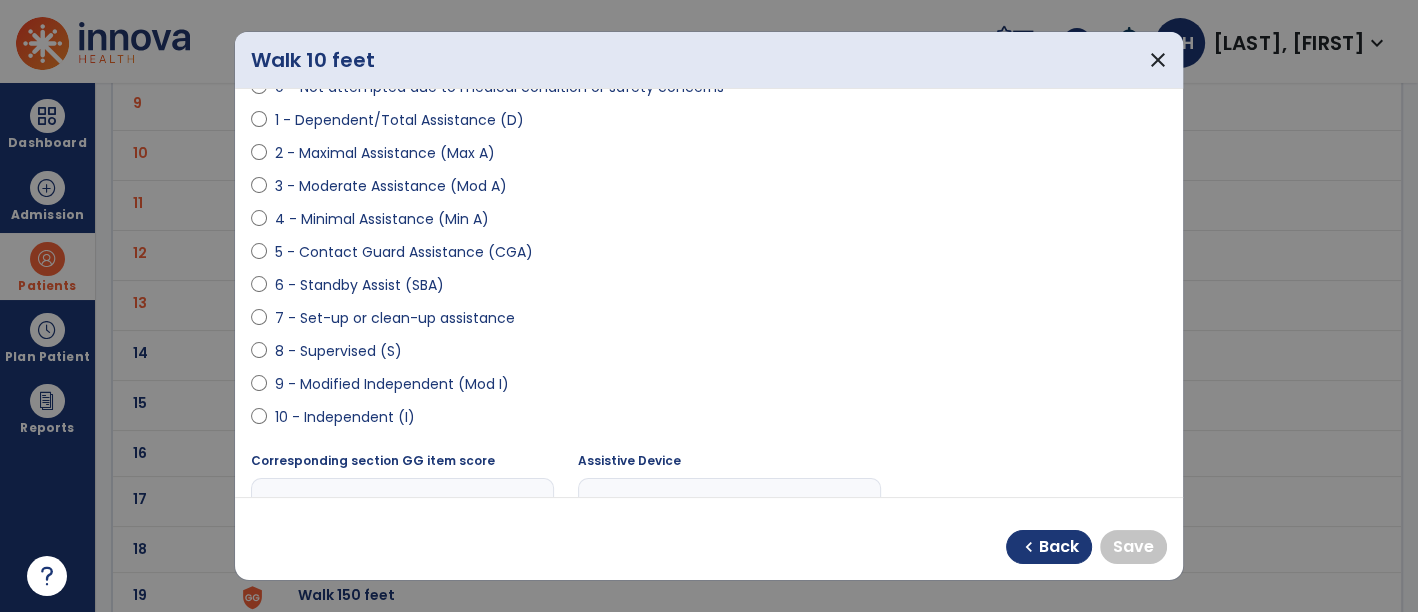 drag, startPoint x: 370, startPoint y: 332, endPoint x: 374, endPoint y: 344, distance: 12.649111 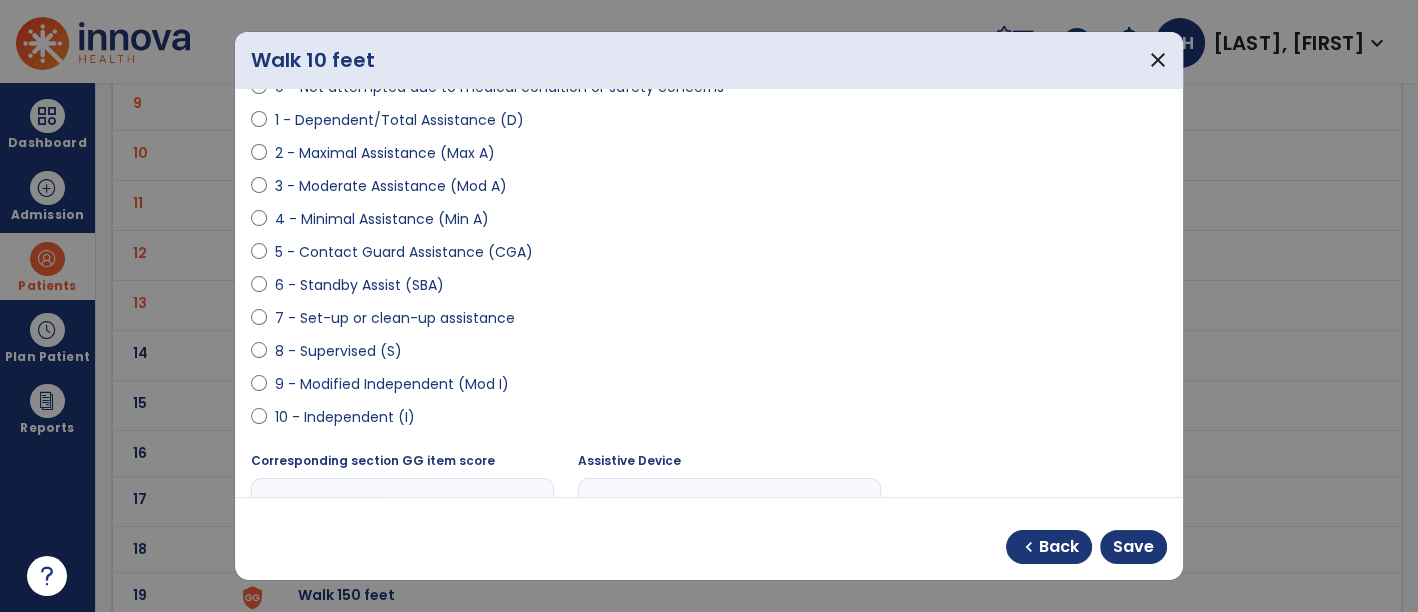 click on "**********" at bounding box center (729, 505) 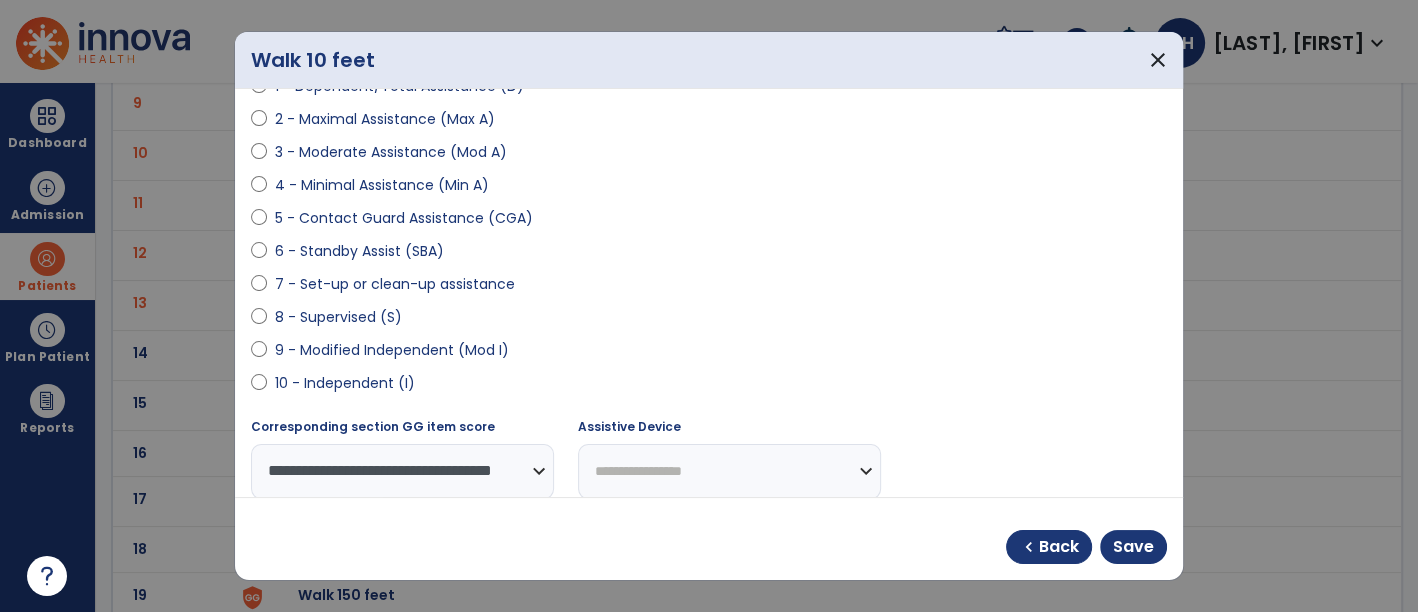 select on "**********" 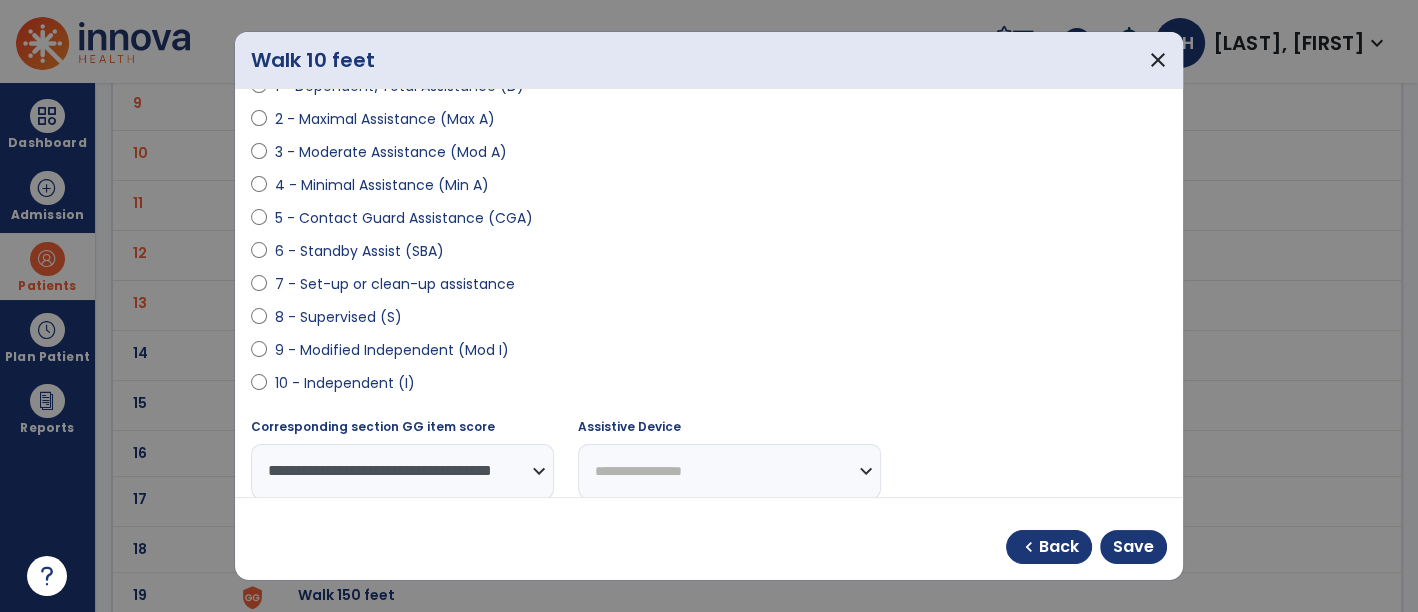 click on "**********" at bounding box center (729, 471) 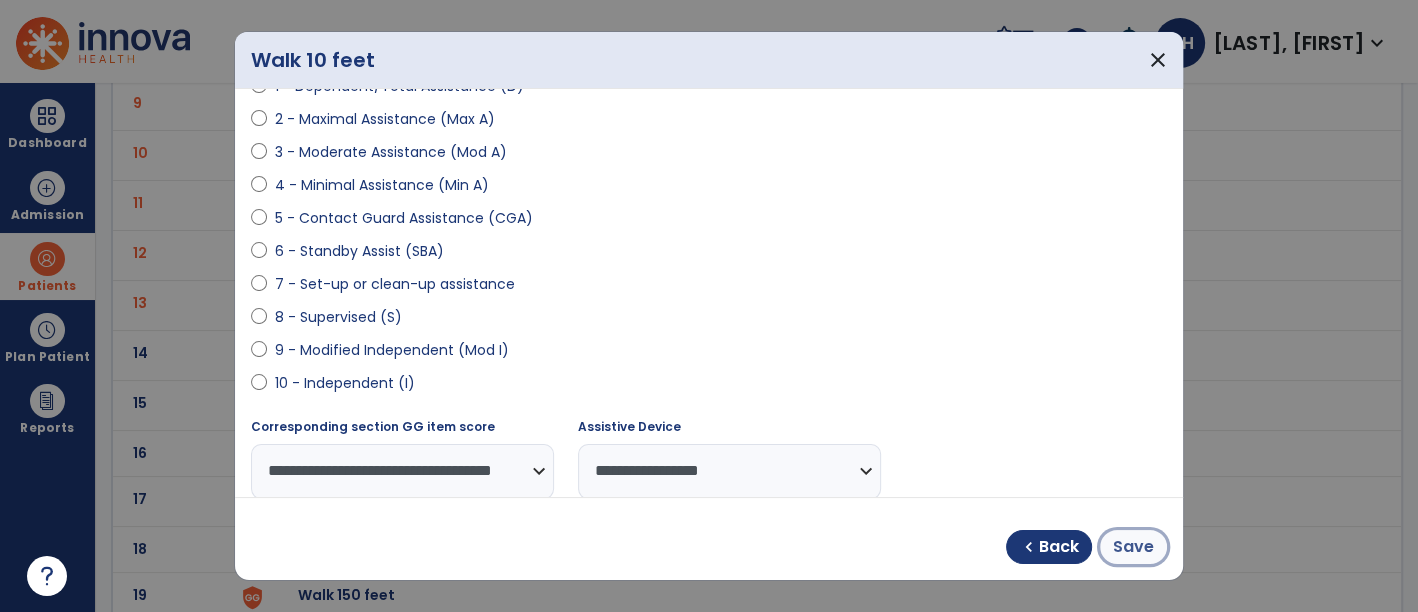 click on "Save" at bounding box center [1133, 547] 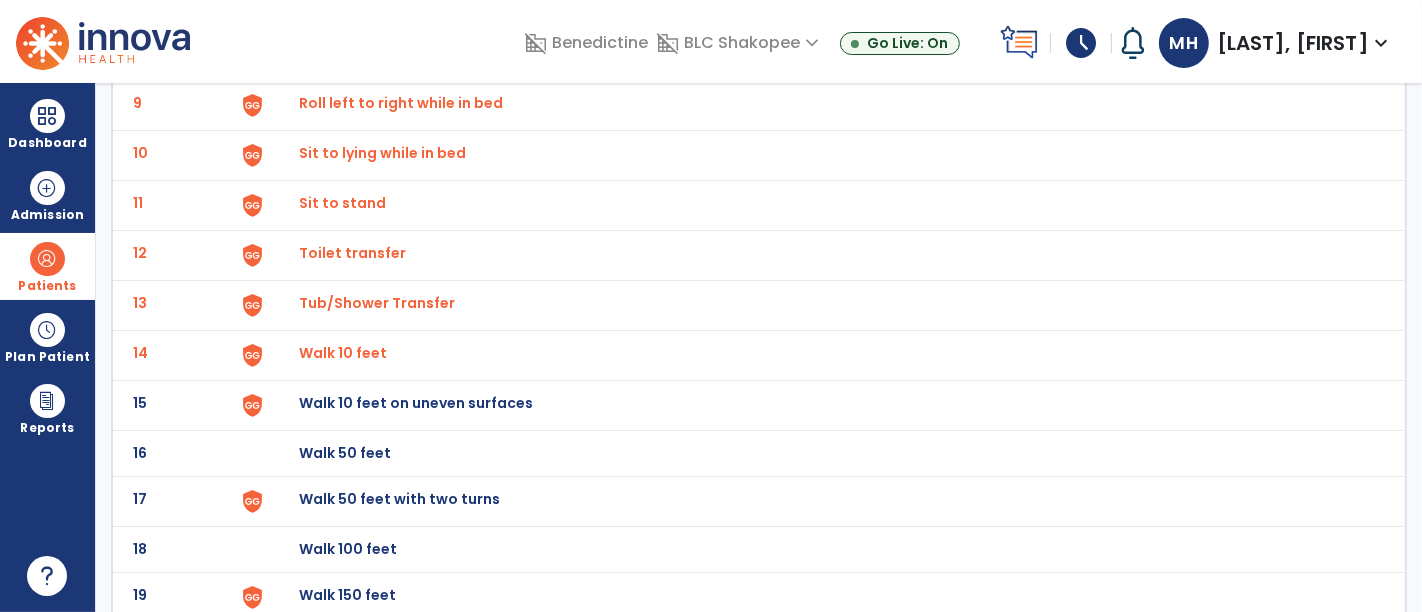 click on "Walk 10 feet on uneven surfaces" at bounding box center (345, -293) 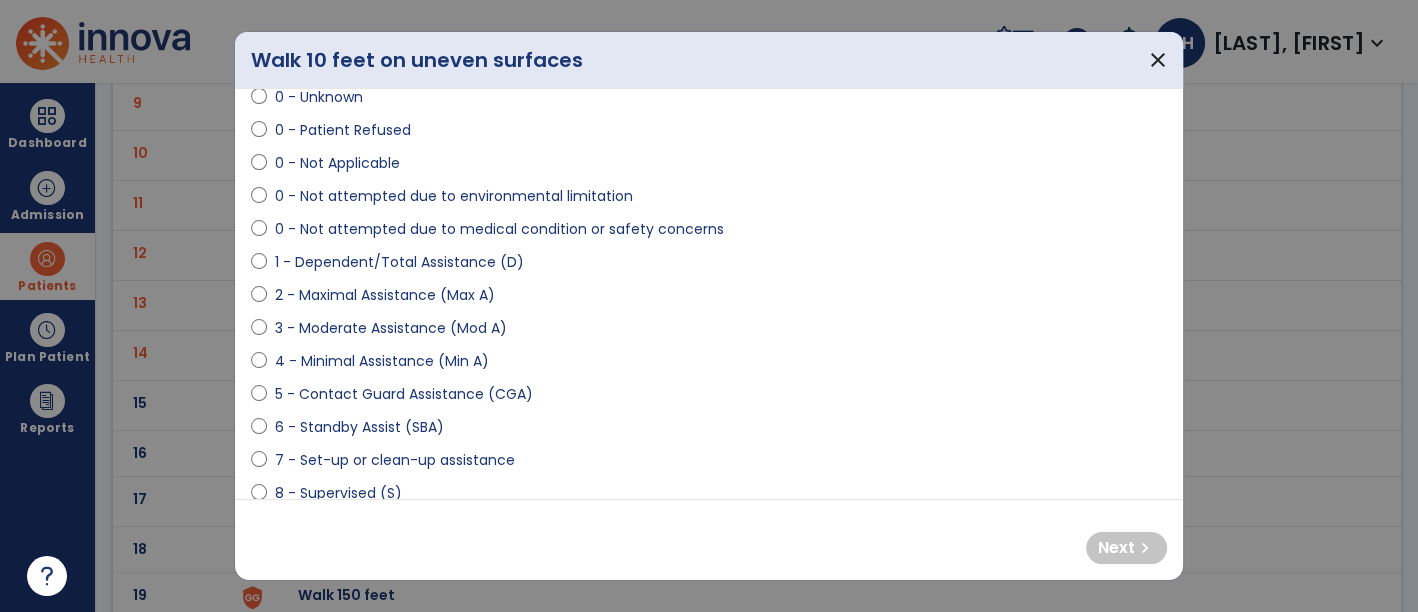 scroll, scrollTop: 111, scrollLeft: 0, axis: vertical 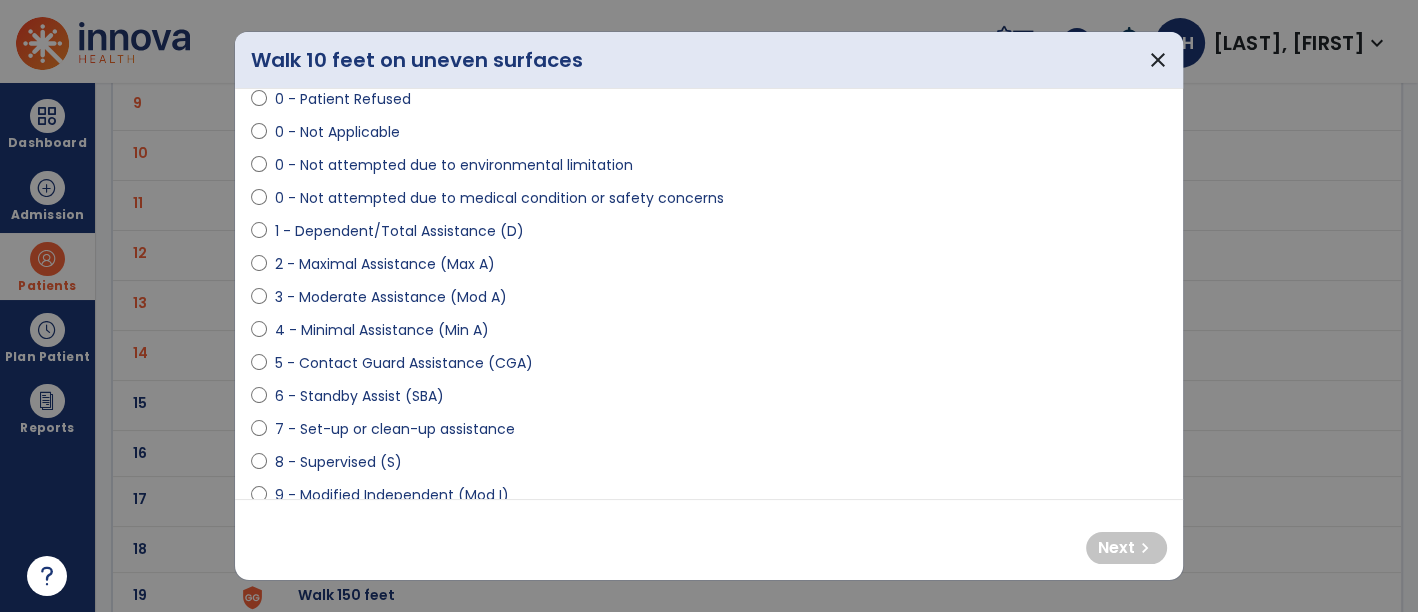click on "0 - Not attempted due to environmental limitation" at bounding box center (454, 165) 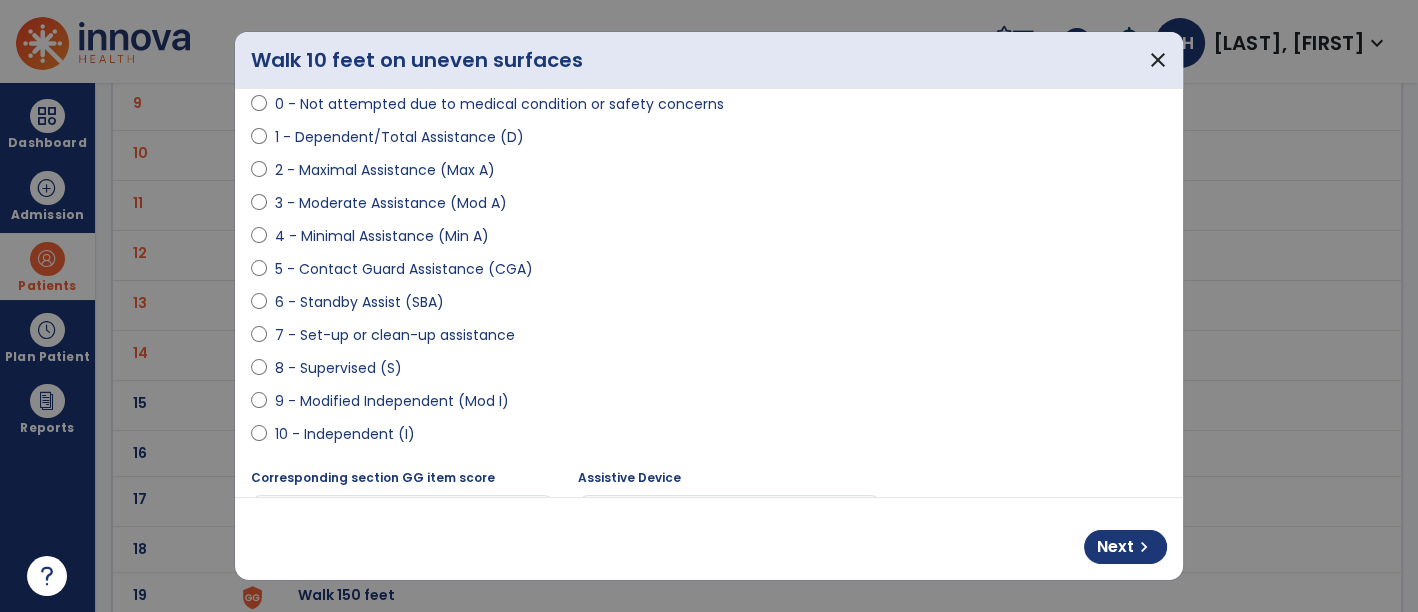 scroll, scrollTop: 333, scrollLeft: 0, axis: vertical 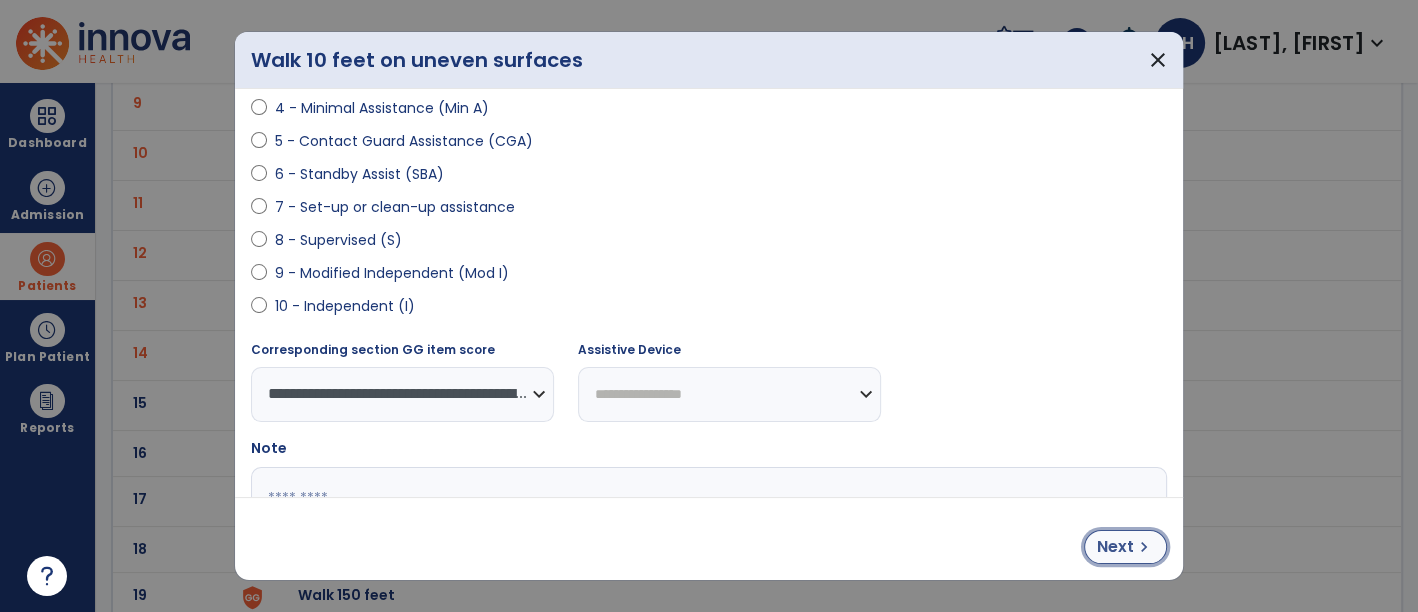 click on "Next" at bounding box center (1115, 547) 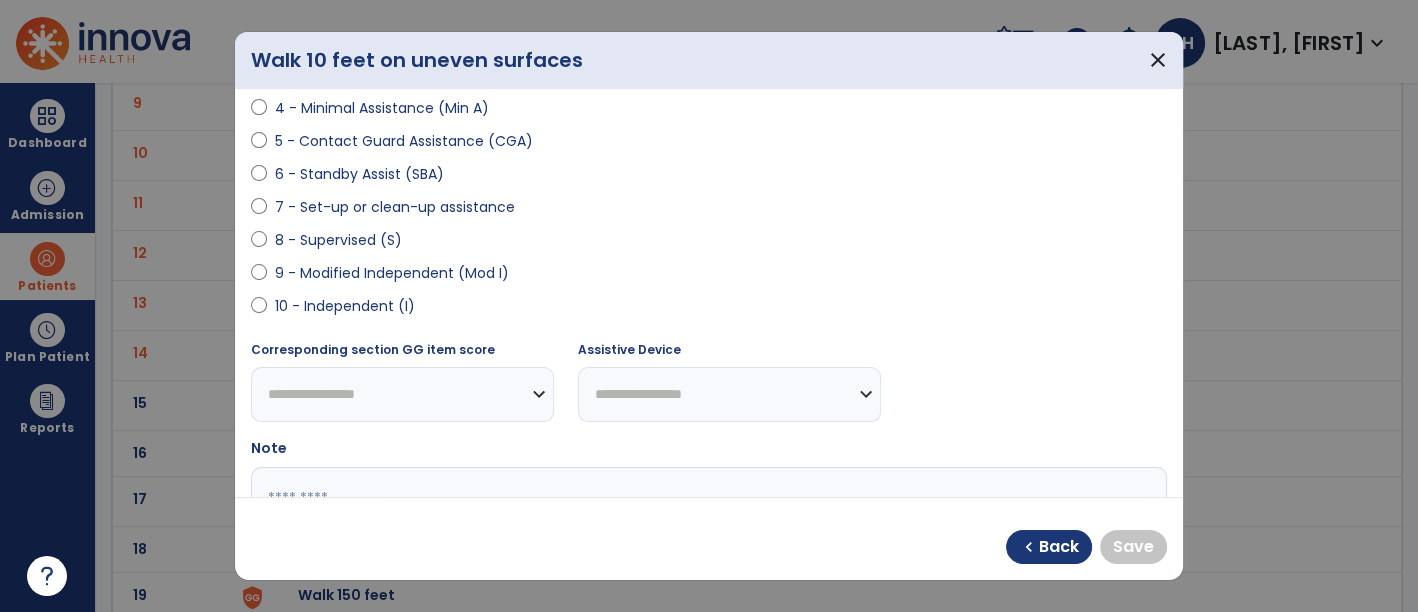 click on "9 - Modified Independent (Mod I)" at bounding box center [392, 273] 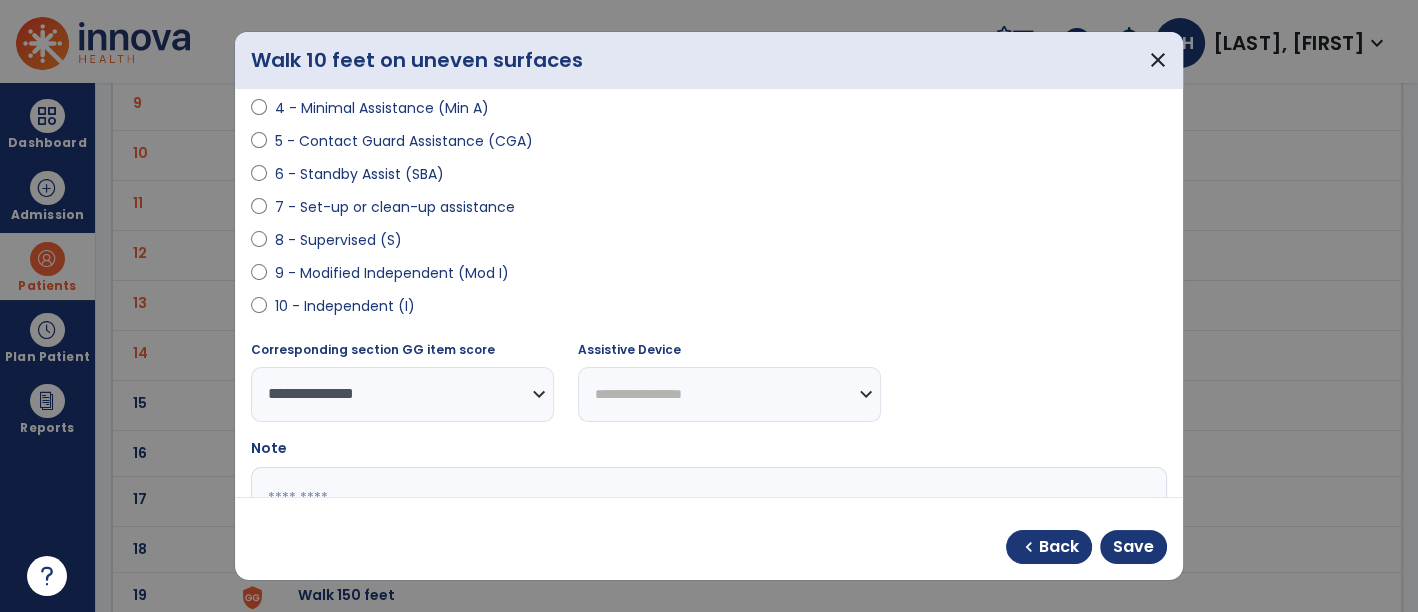 click on "**********" at bounding box center [729, 394] 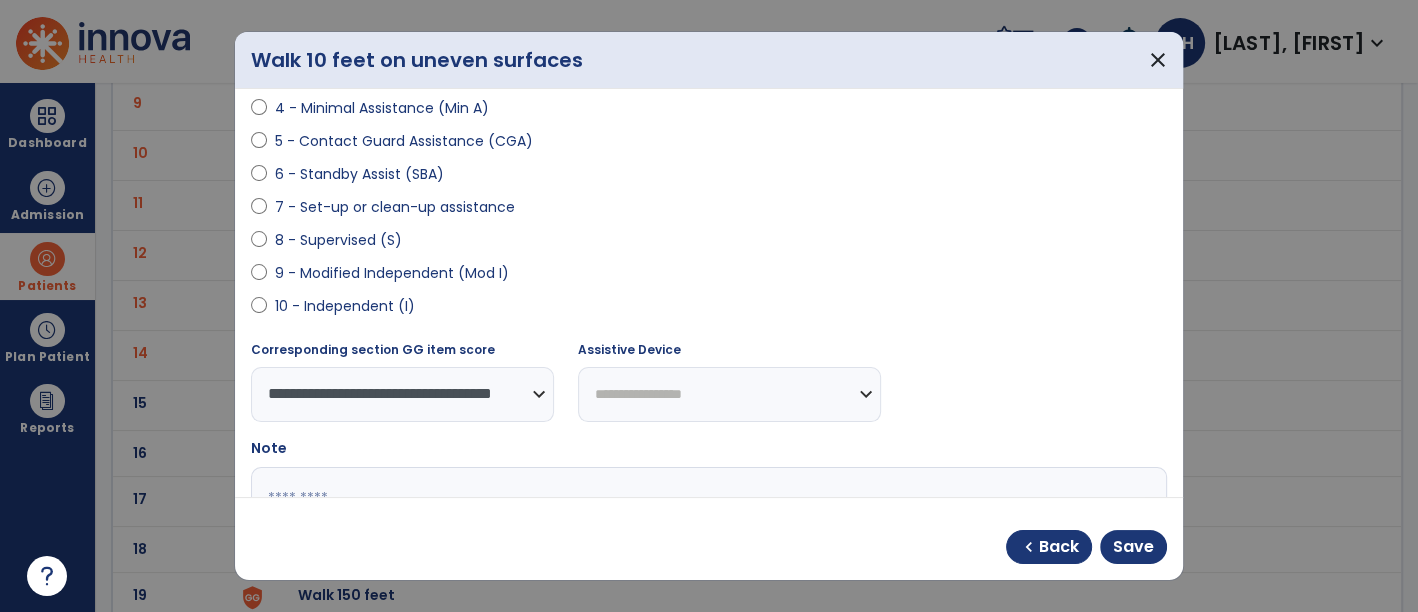 click on "**********" at bounding box center (729, 394) 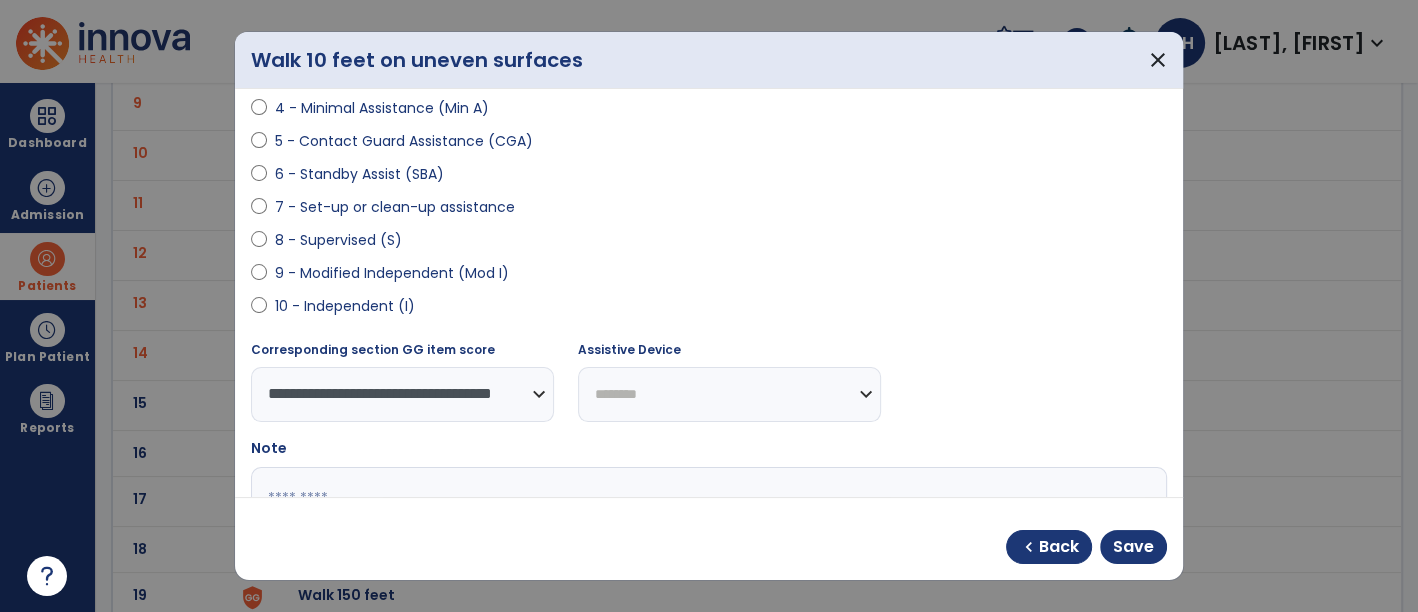 click on "**********" at bounding box center [729, 394] 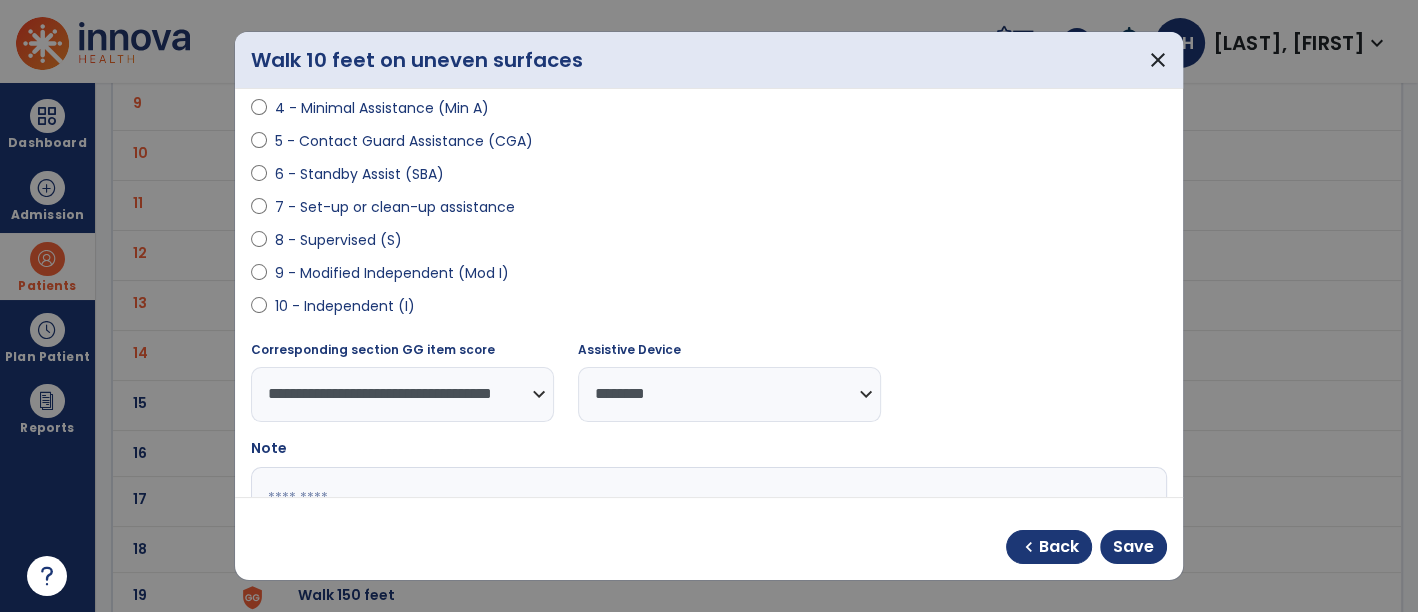 drag, startPoint x: 680, startPoint y: 392, endPoint x: 672, endPoint y: 369, distance: 24.351591 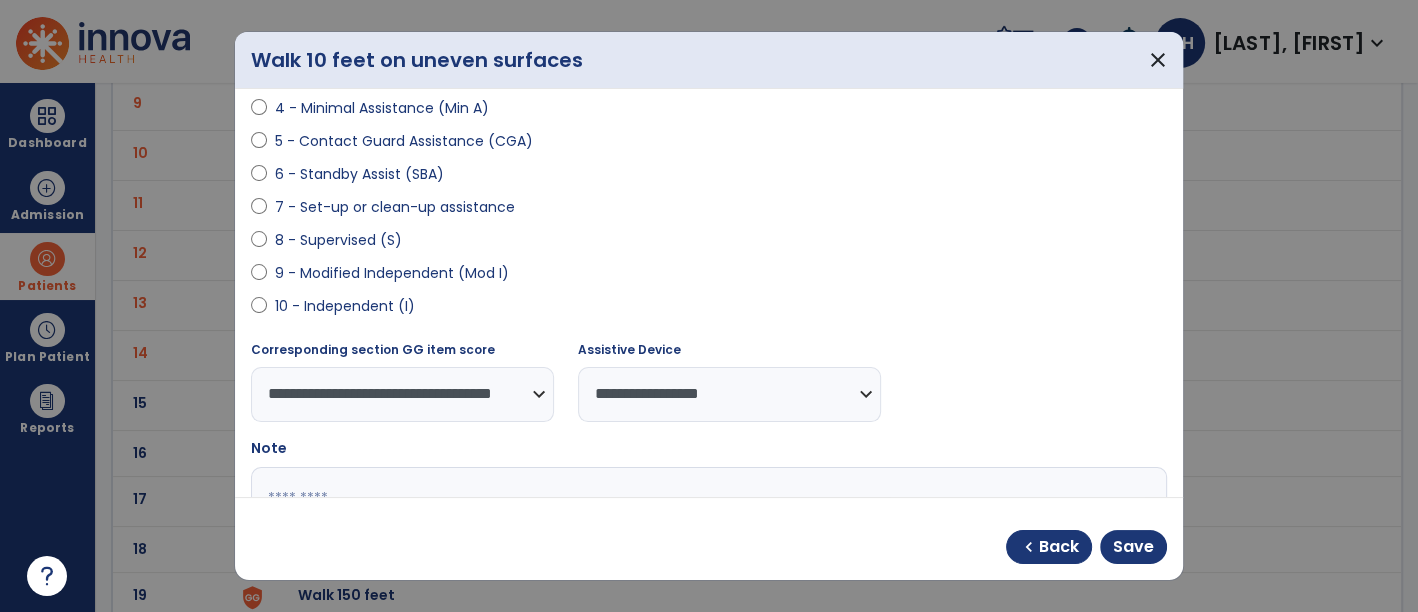 click on "**********" at bounding box center [729, 394] 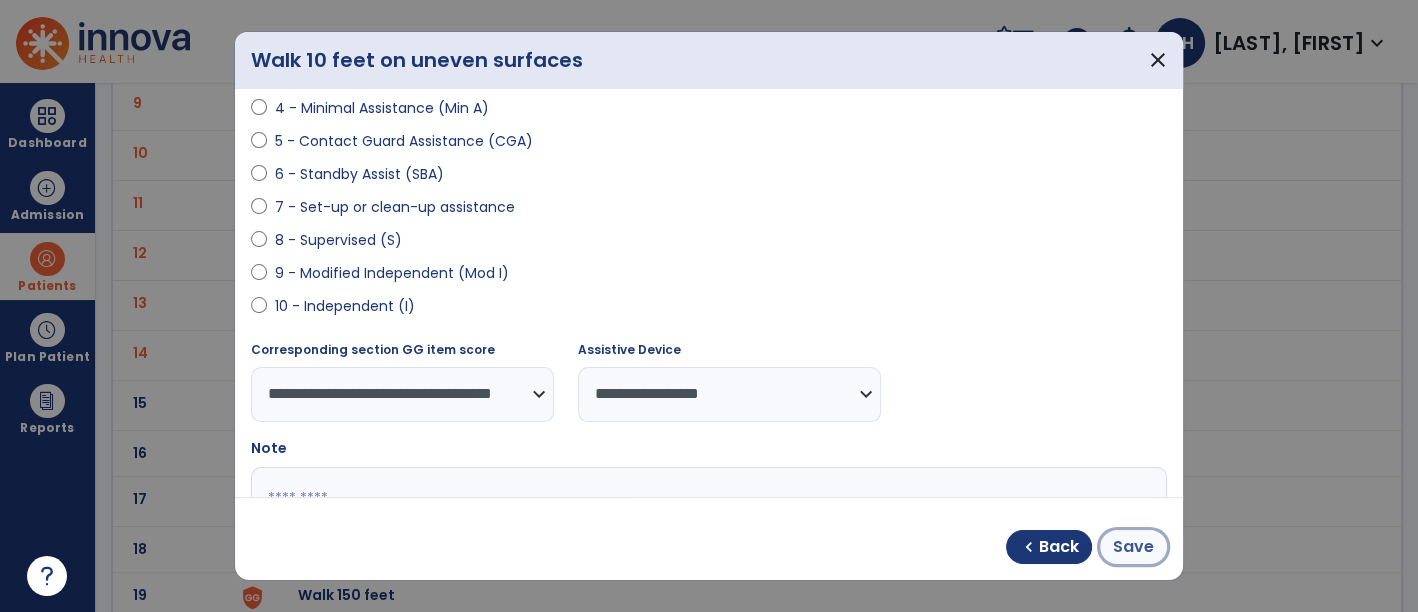 click on "Save" at bounding box center (1133, 547) 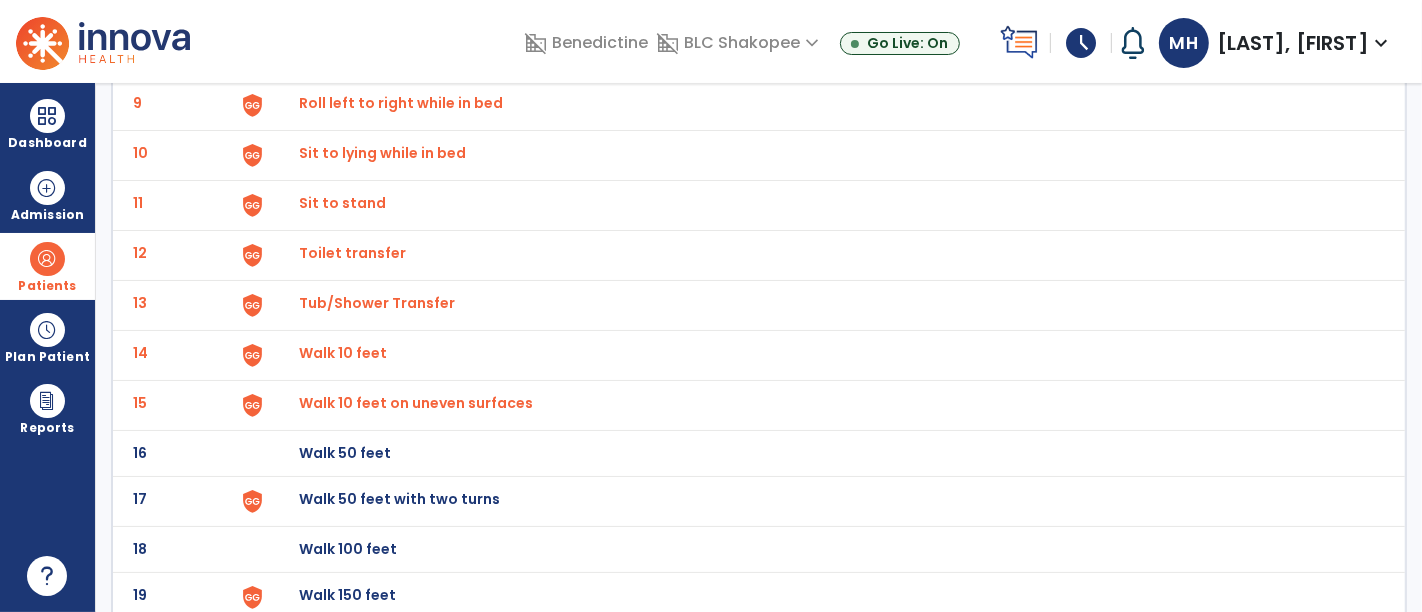 click on "Walk 50 feet with two turns" at bounding box center (345, -293) 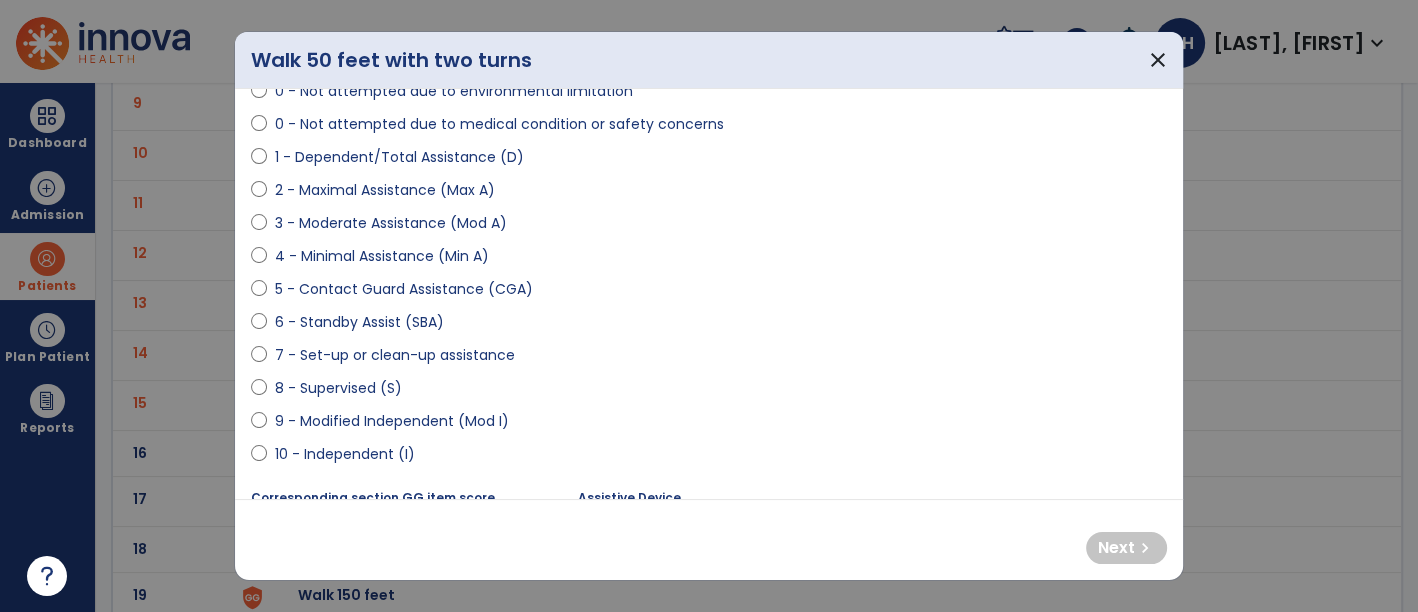 scroll, scrollTop: 0, scrollLeft: 0, axis: both 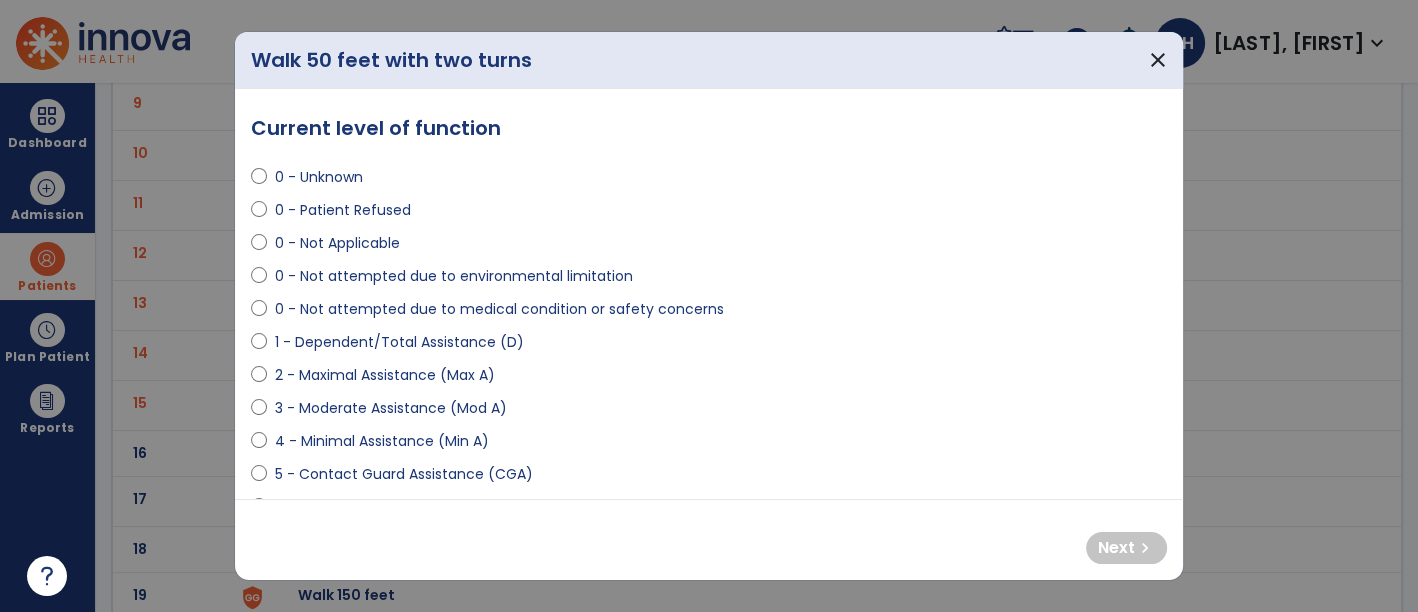 click on "0 - Not attempted due to medical condition or safety concerns" at bounding box center (499, 309) 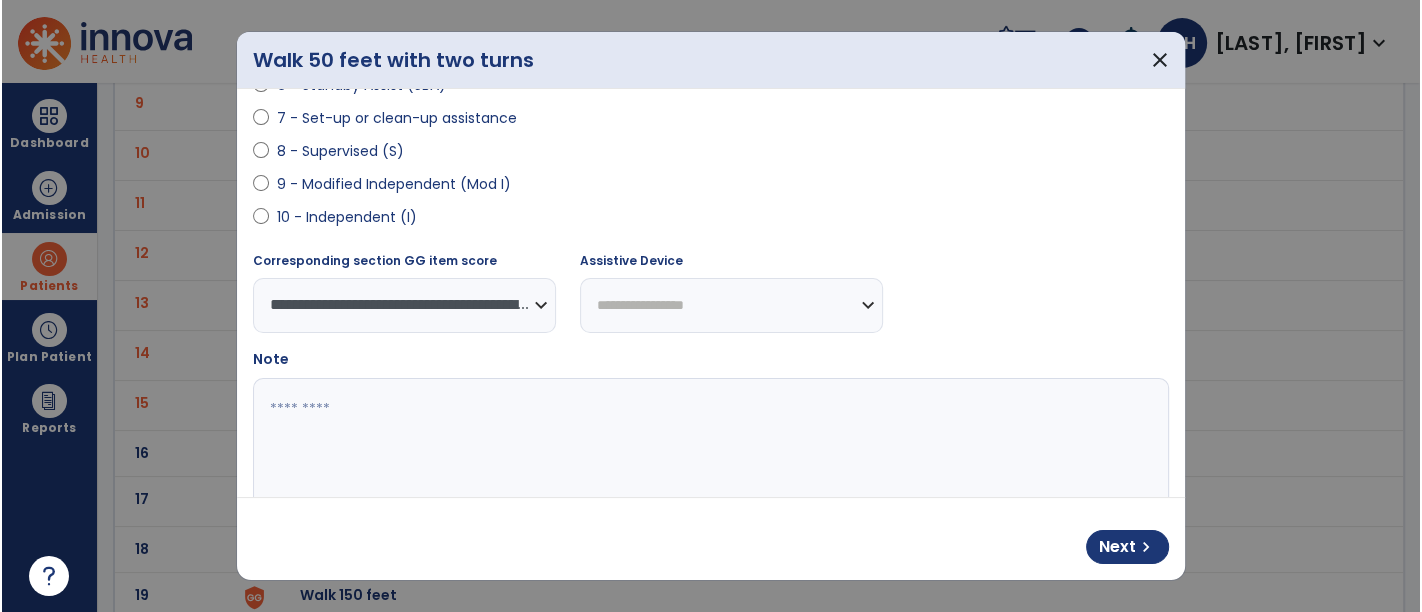 scroll, scrollTop: 444, scrollLeft: 0, axis: vertical 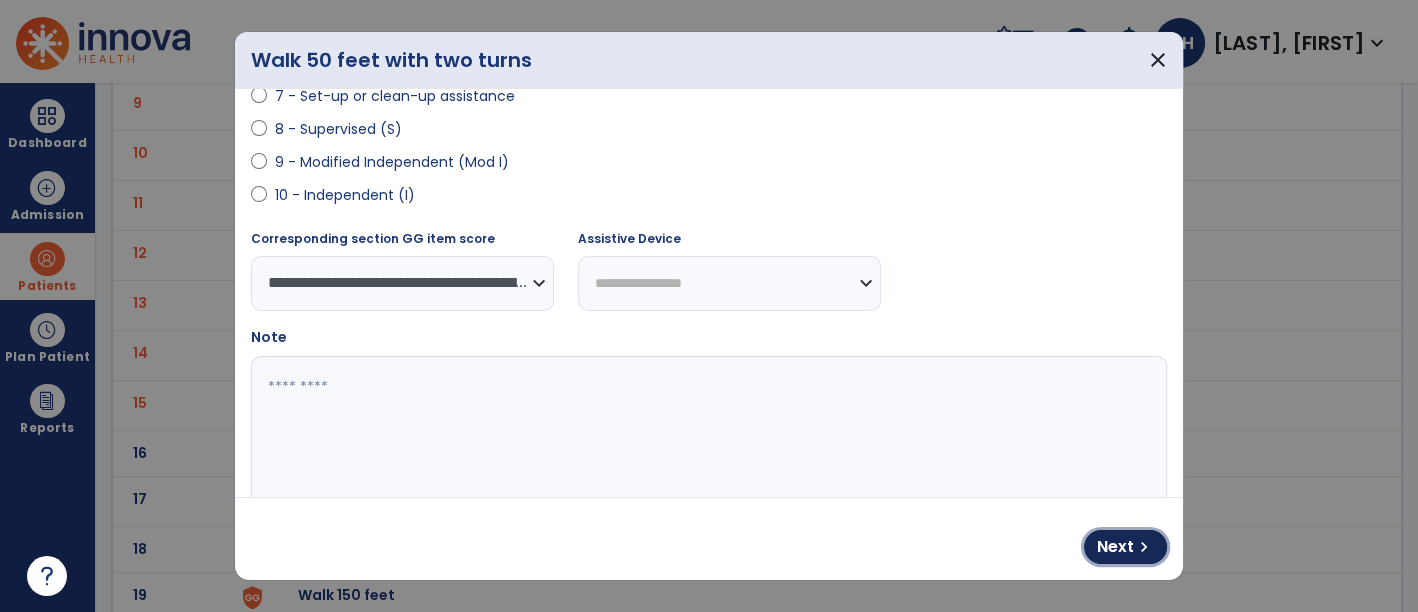drag, startPoint x: 1121, startPoint y: 553, endPoint x: 902, endPoint y: 538, distance: 219.51309 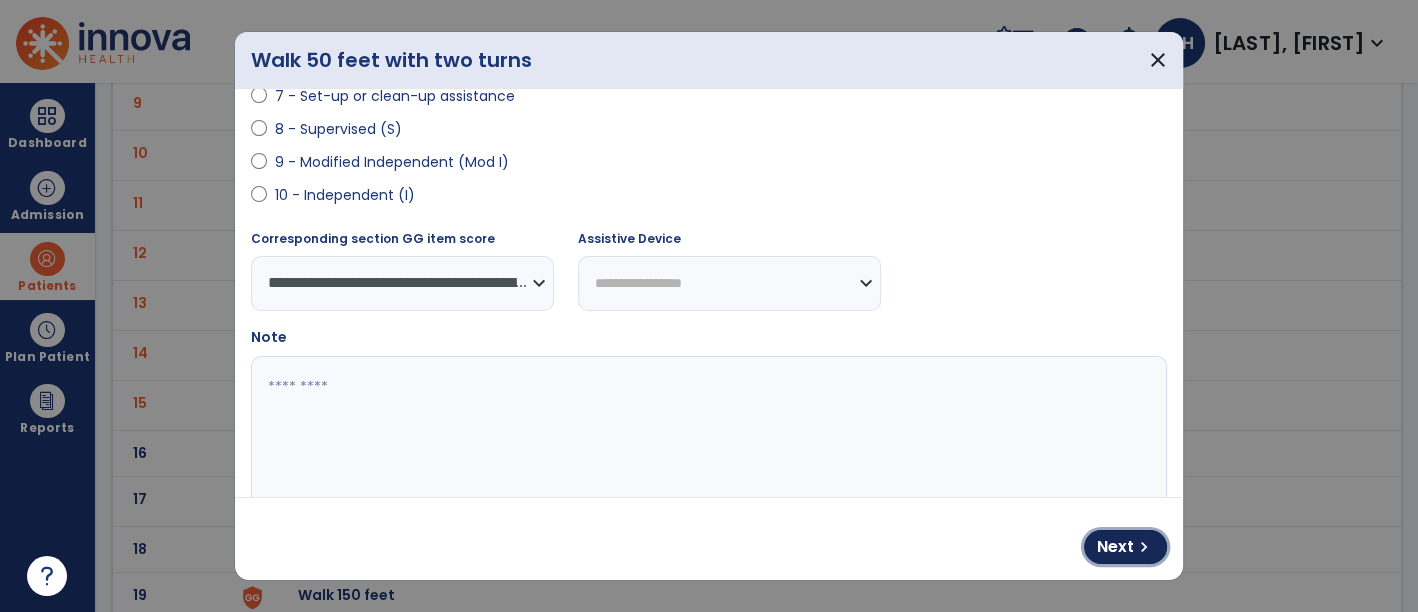 click on "Next" at bounding box center (1115, 547) 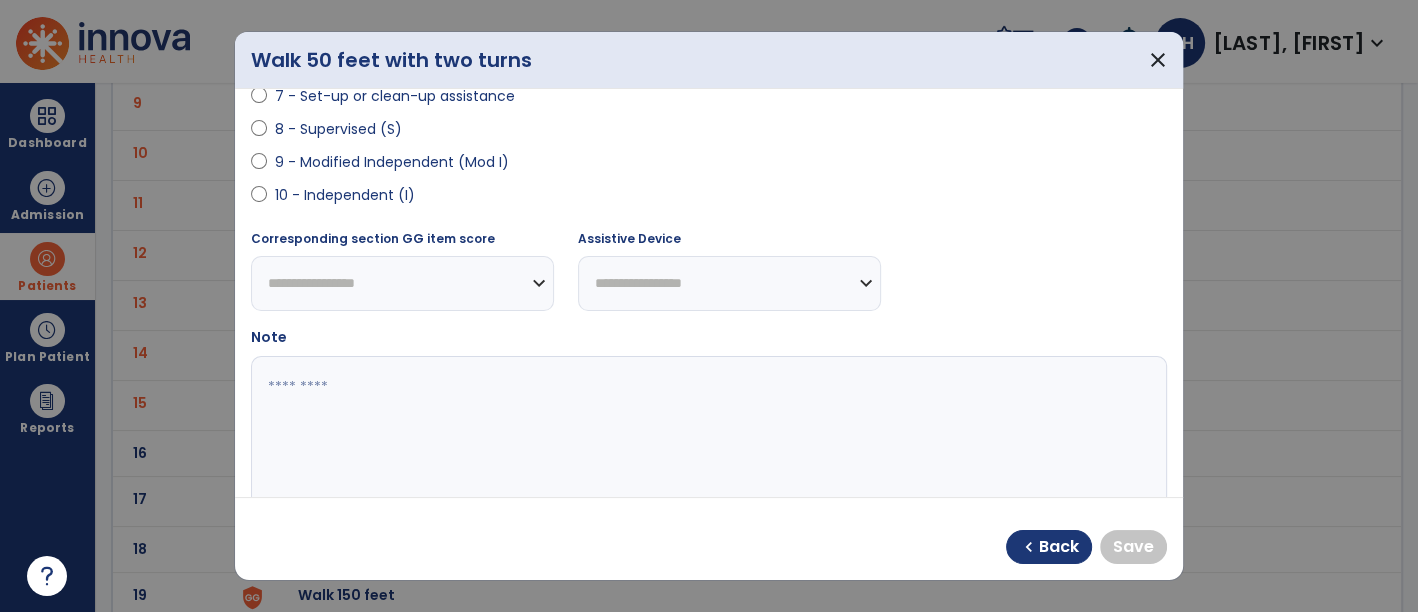 click on "8 - Supervised (S)" at bounding box center (338, 129) 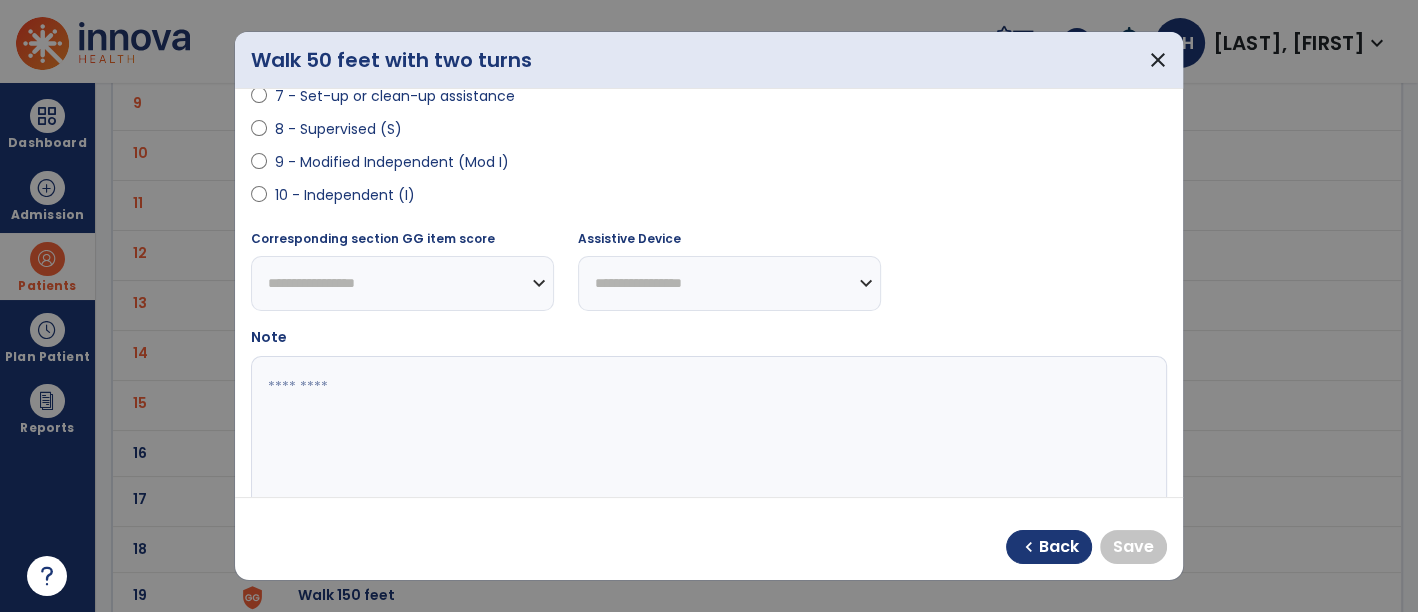 select on "**********" 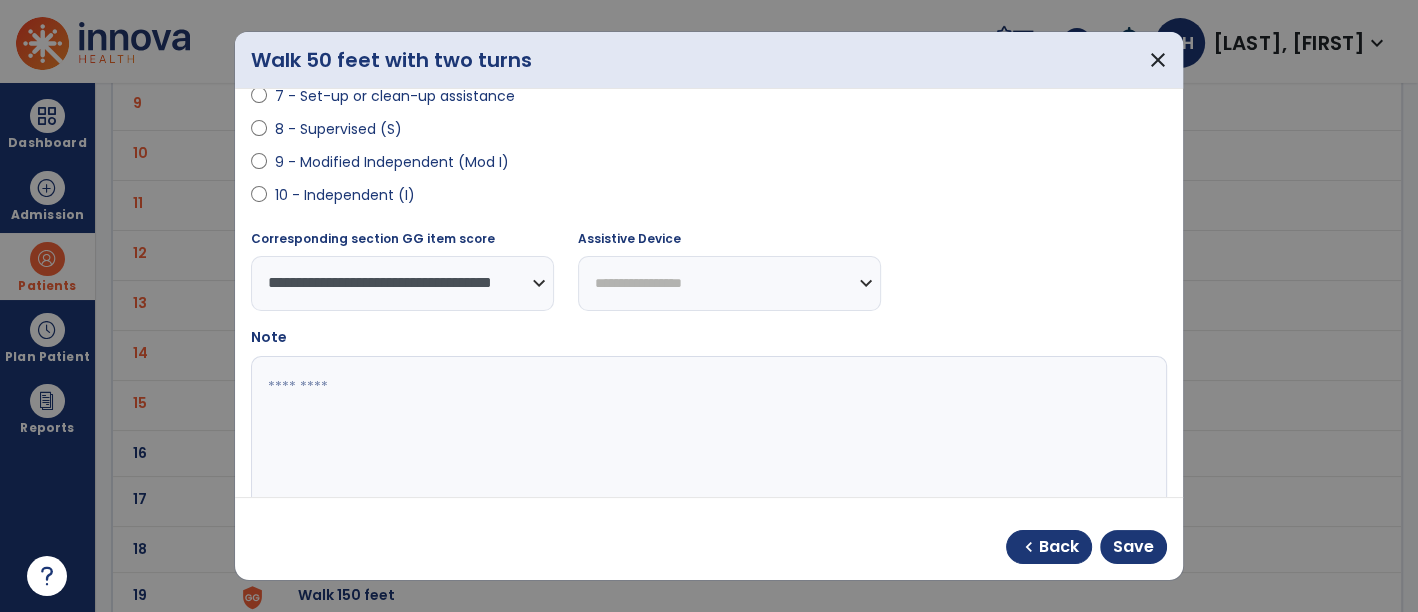 click on "**********" at bounding box center [729, 283] 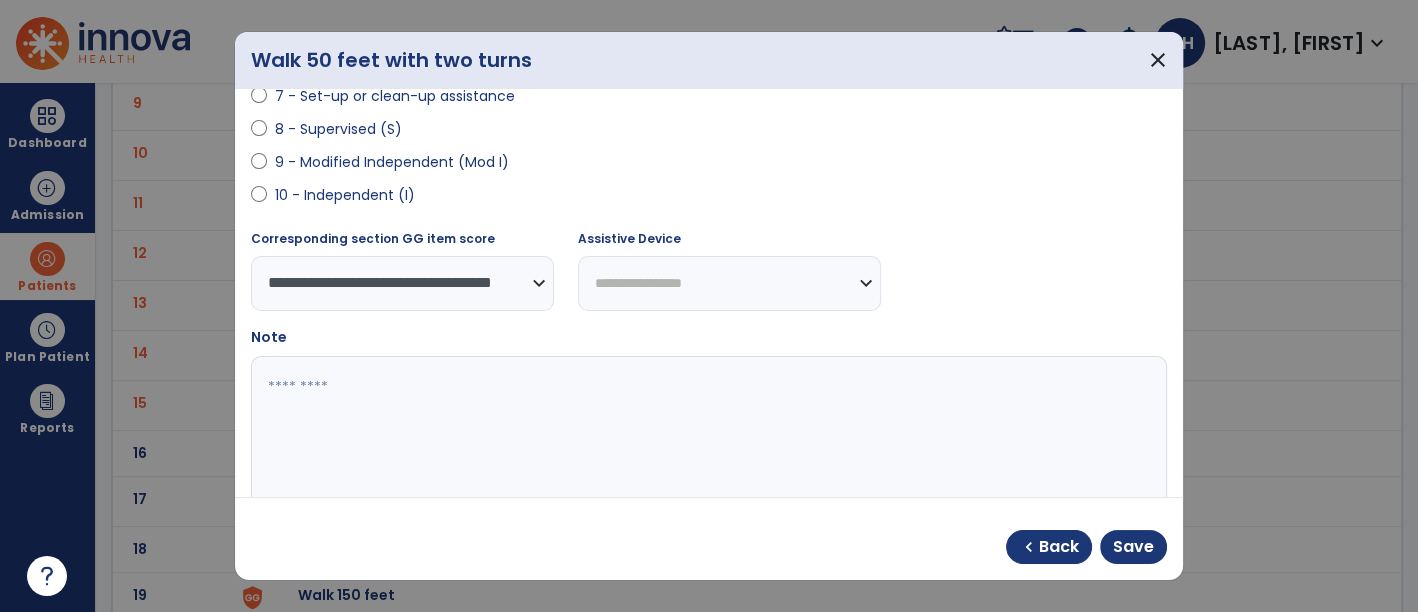 select on "**********" 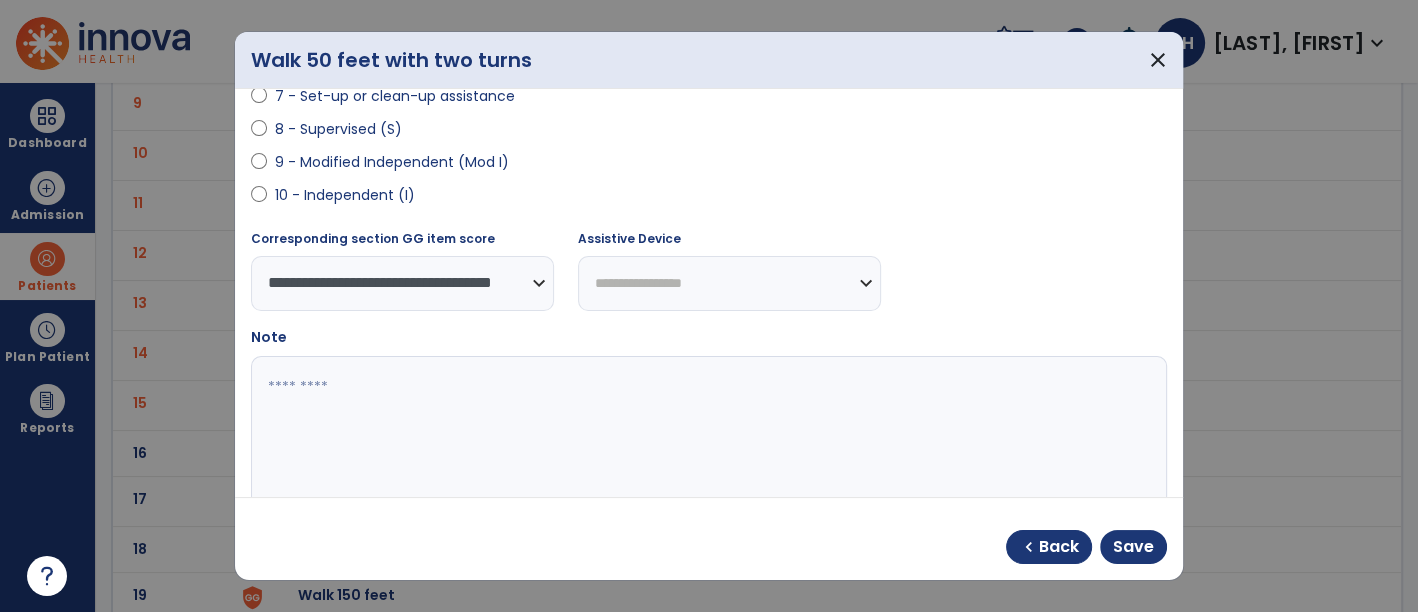 click on "**********" at bounding box center (729, 283) 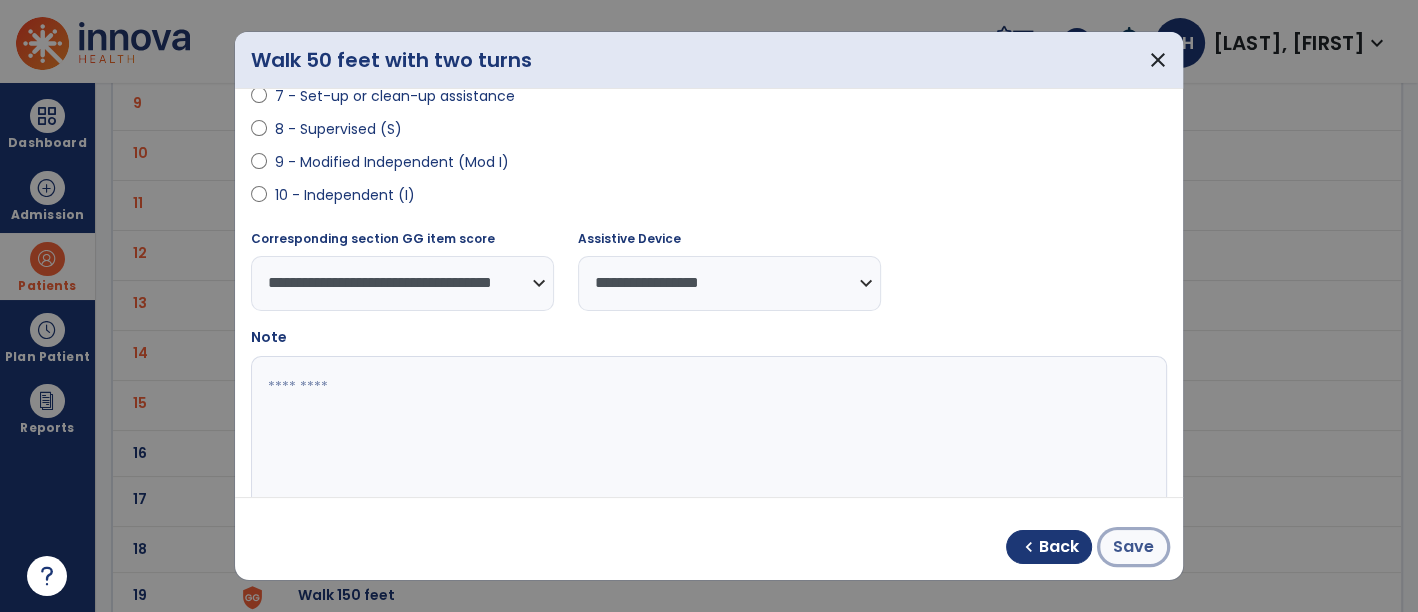 click on "Save" at bounding box center (1133, 547) 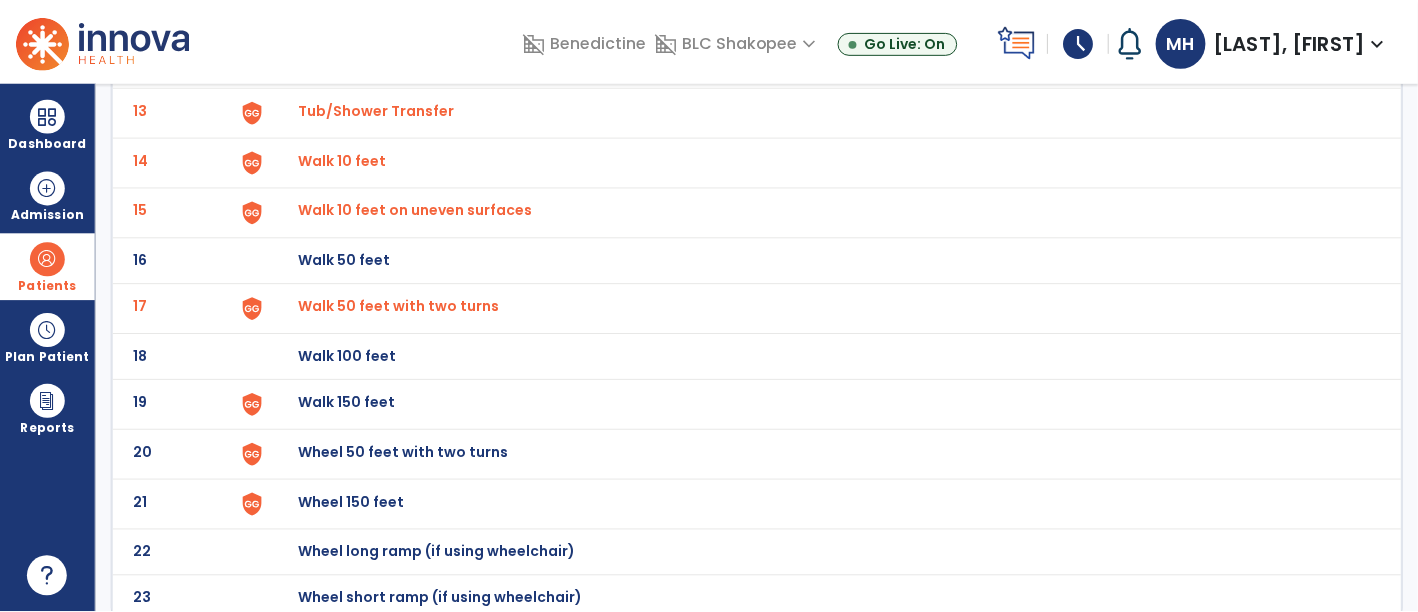 scroll, scrollTop: 751, scrollLeft: 0, axis: vertical 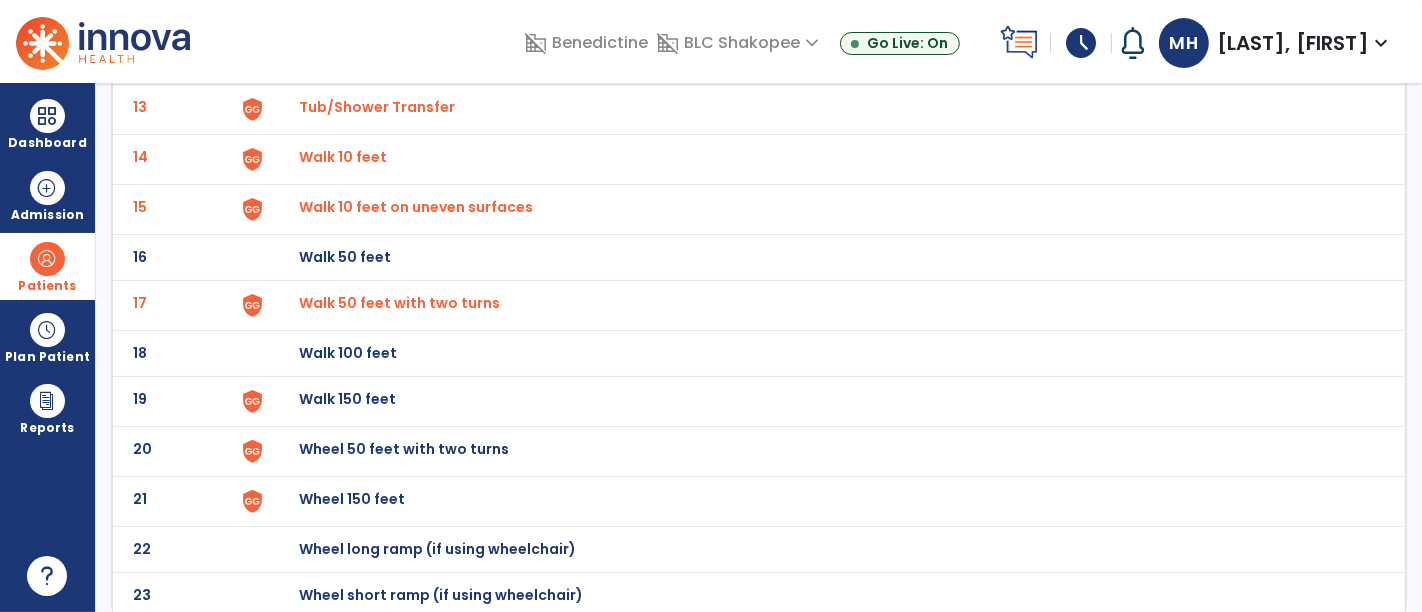click on "Walk 150 feet" at bounding box center (345, -489) 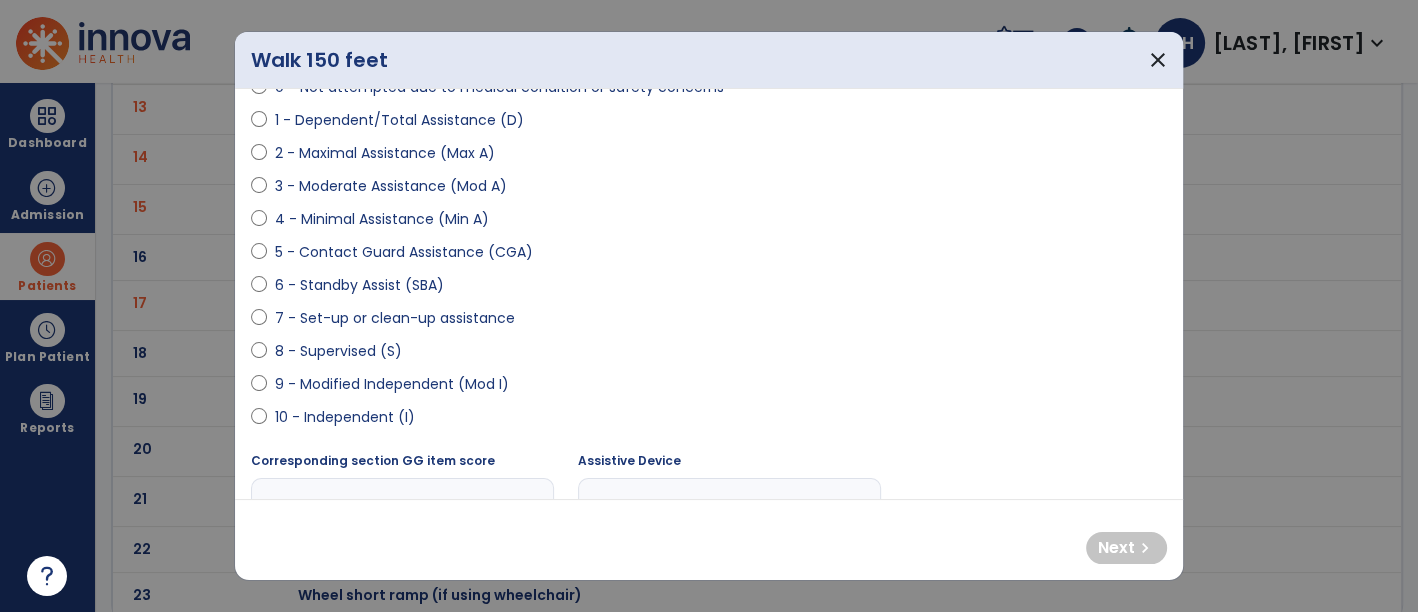 scroll, scrollTop: 111, scrollLeft: 0, axis: vertical 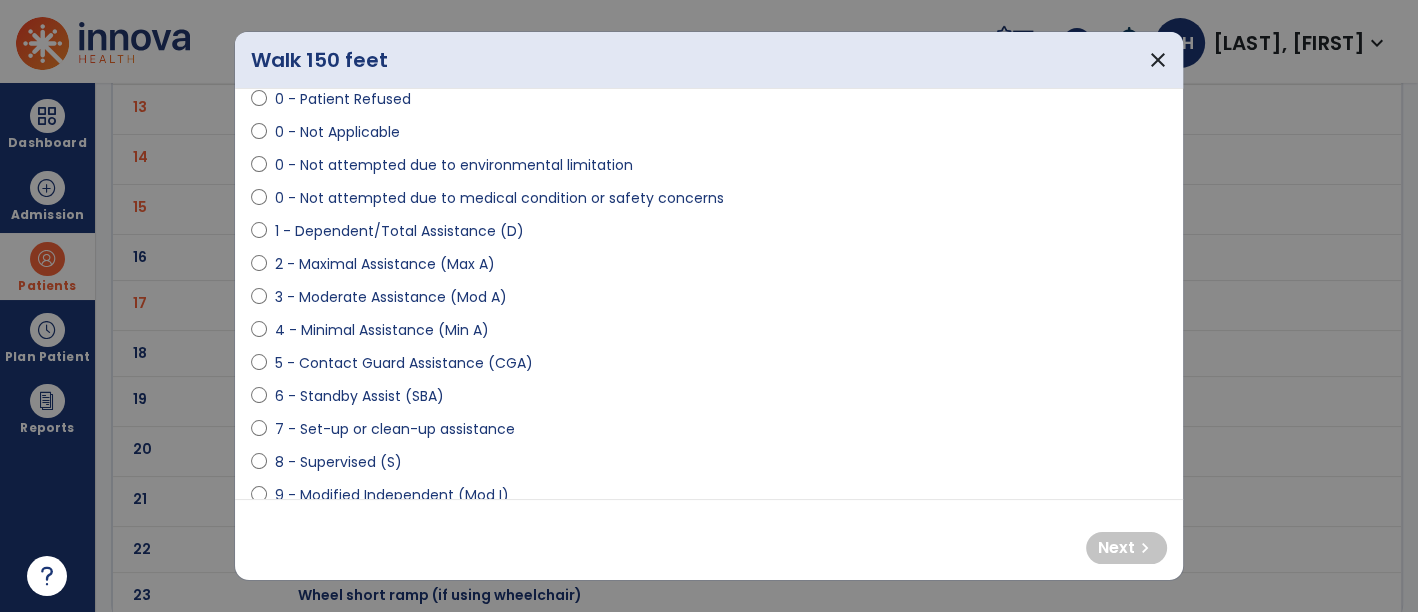 click on "0 - Not attempted due to medical condition or safety concerns" at bounding box center (499, 198) 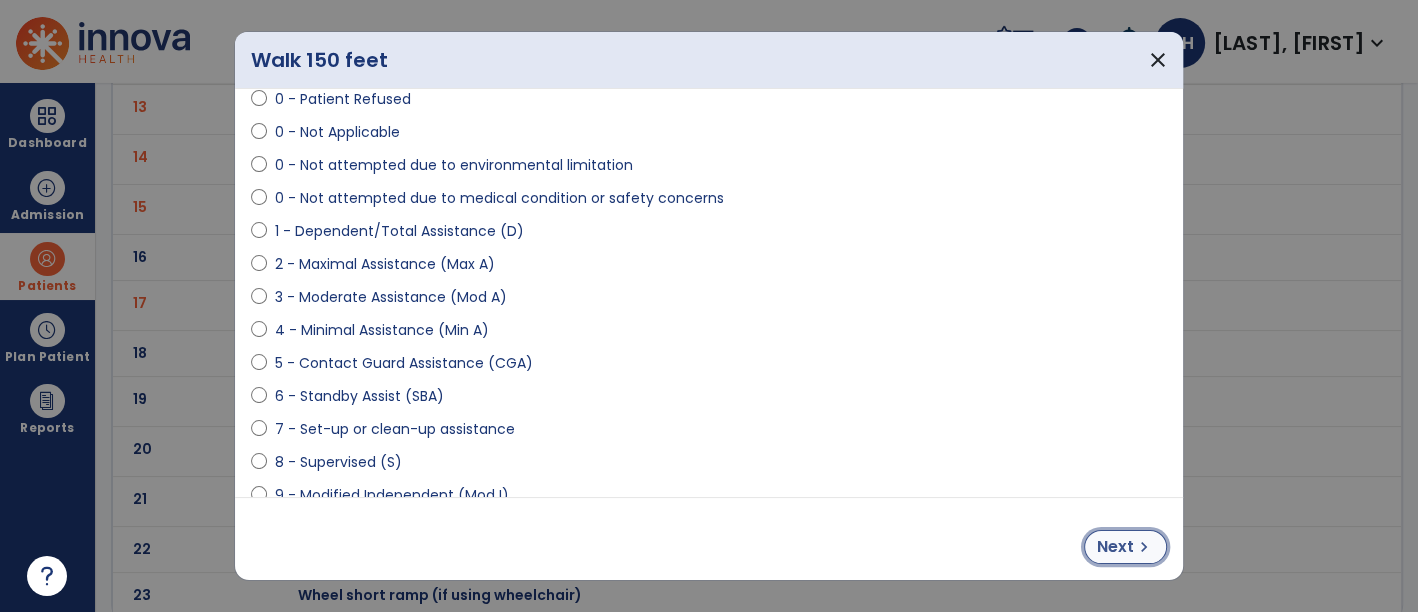 click on "Next" at bounding box center (1115, 547) 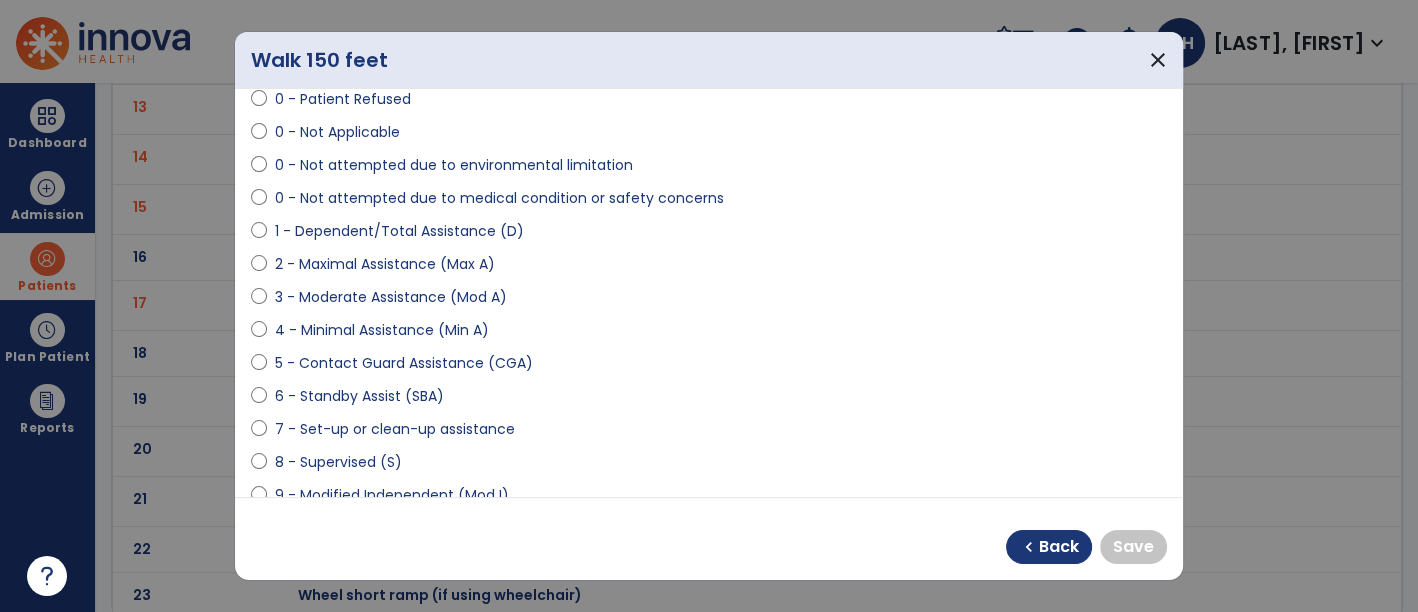 scroll, scrollTop: 222, scrollLeft: 0, axis: vertical 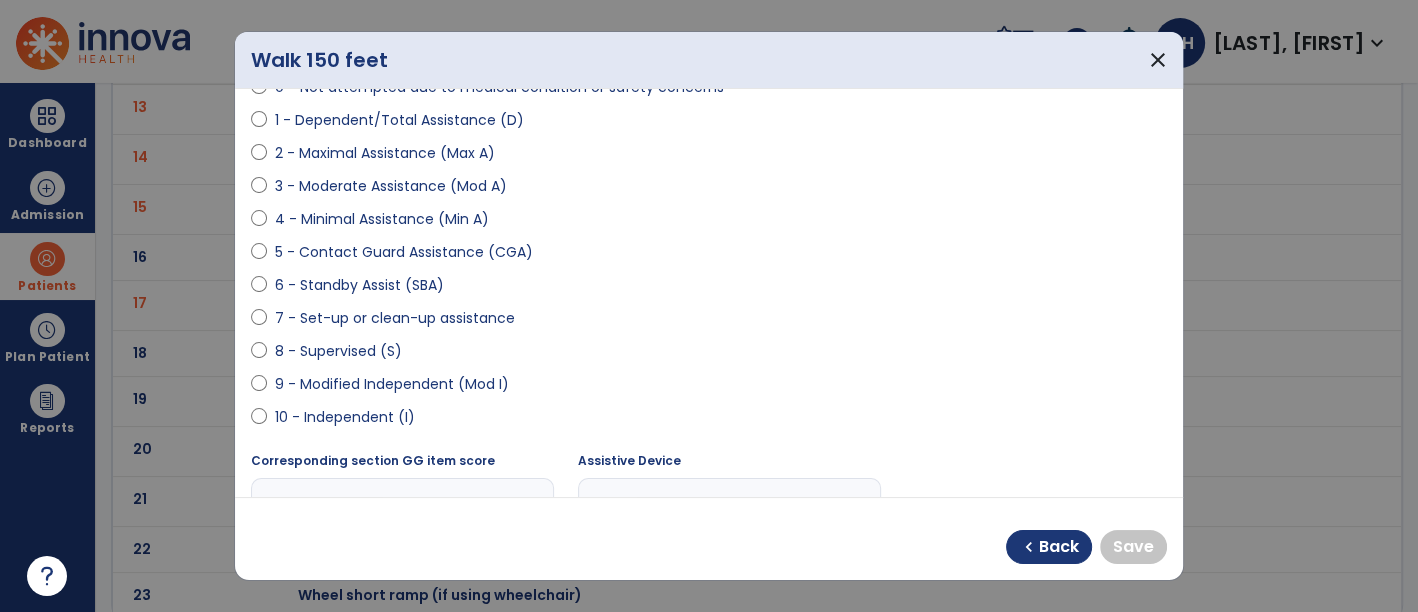 click on "8 - Supervised (S)" at bounding box center [338, 351] 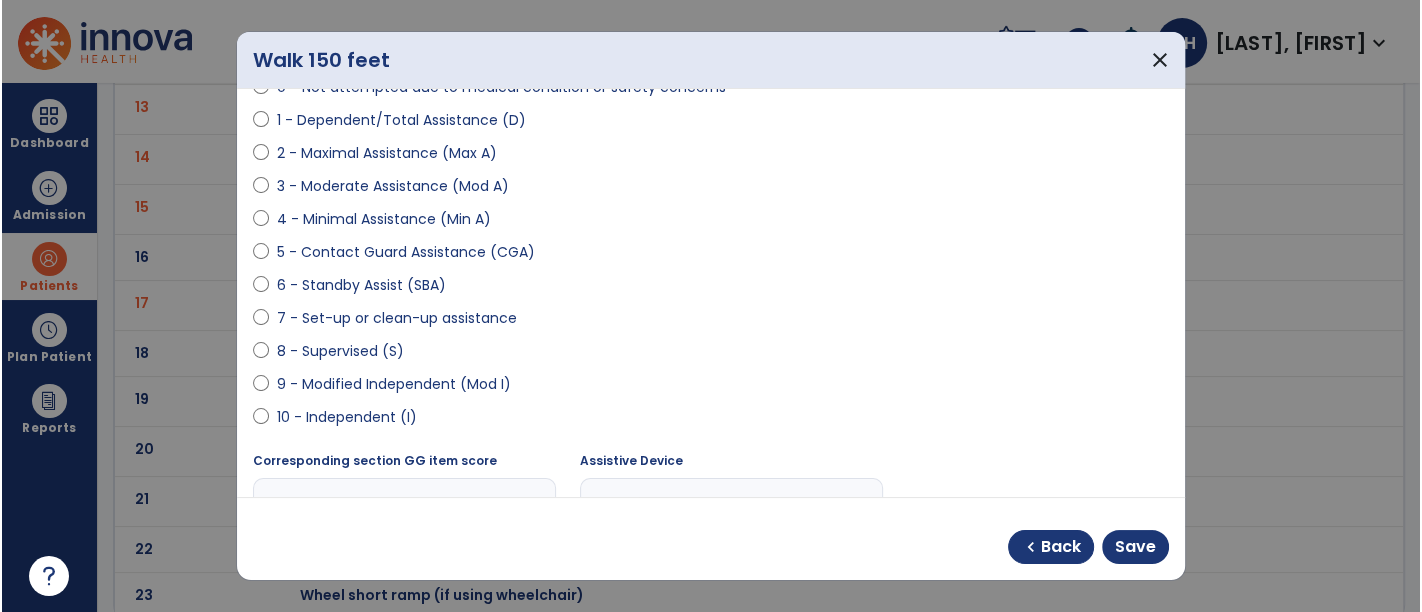 scroll, scrollTop: 256, scrollLeft: 0, axis: vertical 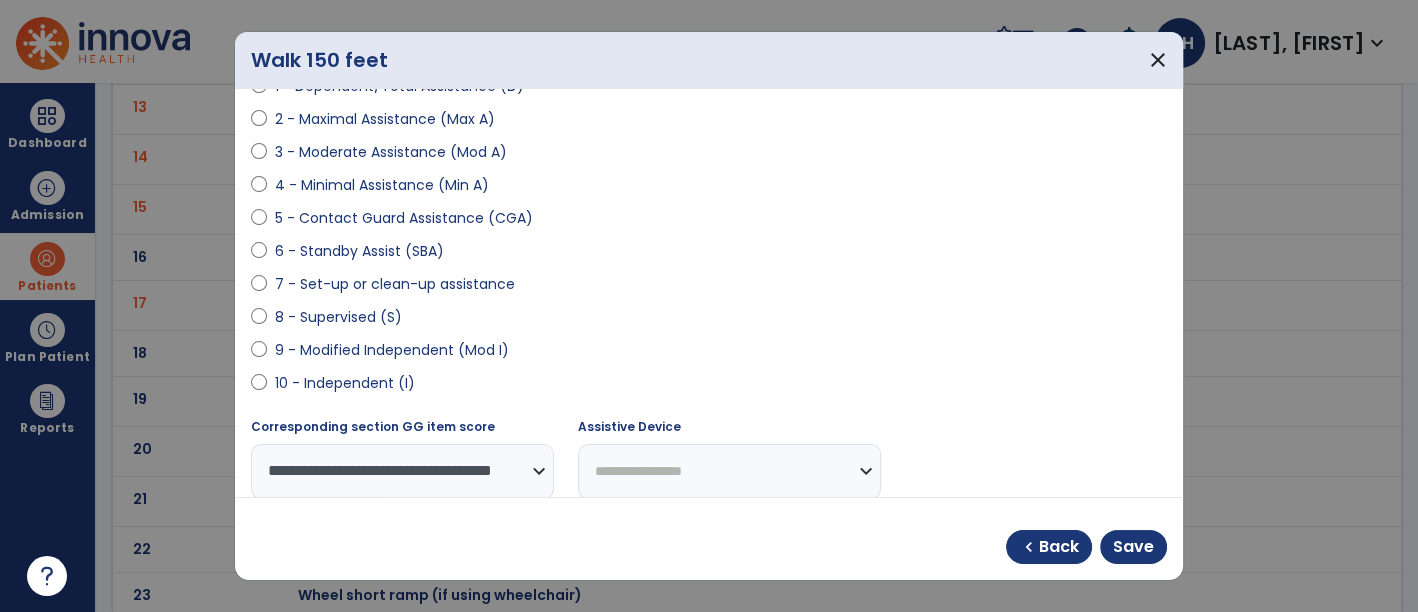 drag, startPoint x: 669, startPoint y: 484, endPoint x: 664, endPoint y: 470, distance: 14.866069 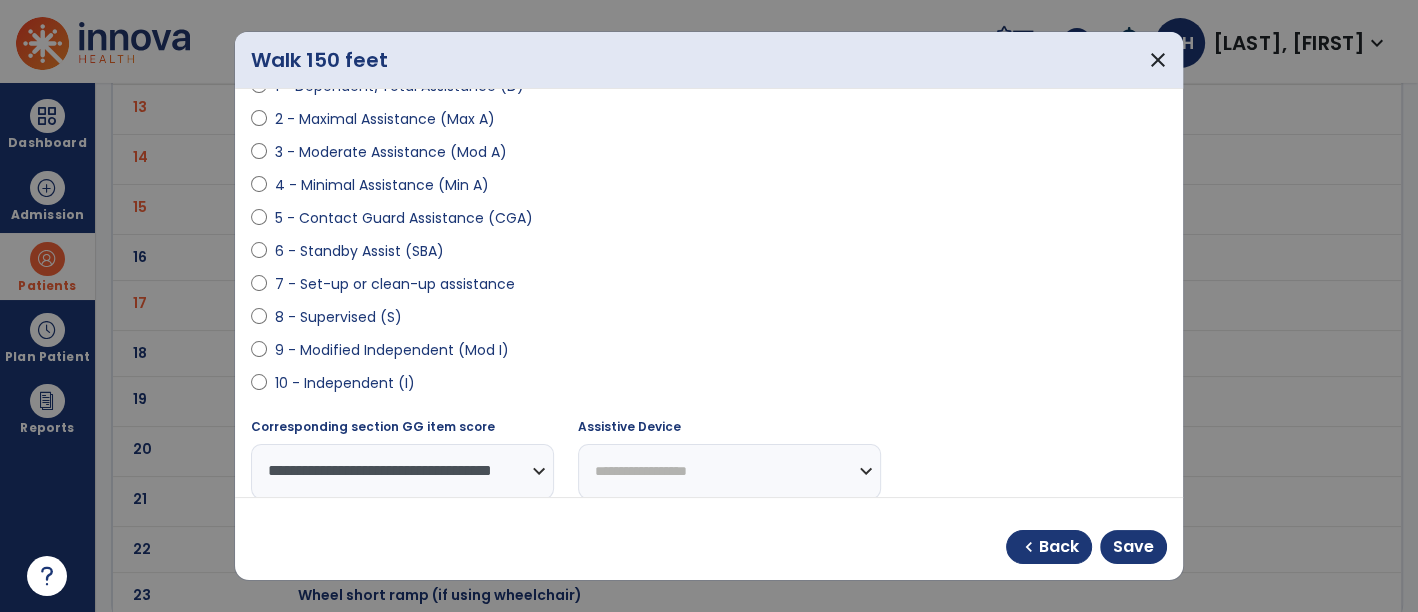 click on "**********" at bounding box center (729, 471) 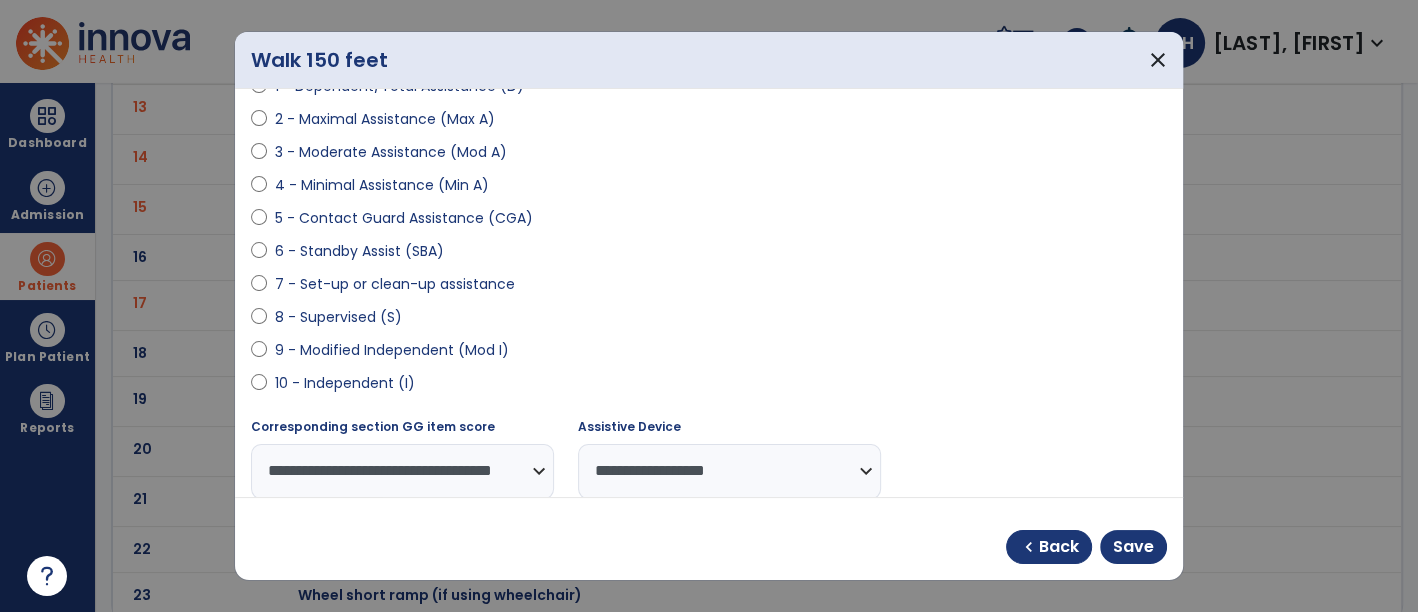 drag, startPoint x: 702, startPoint y: 465, endPoint x: 700, endPoint y: 449, distance: 16.124516 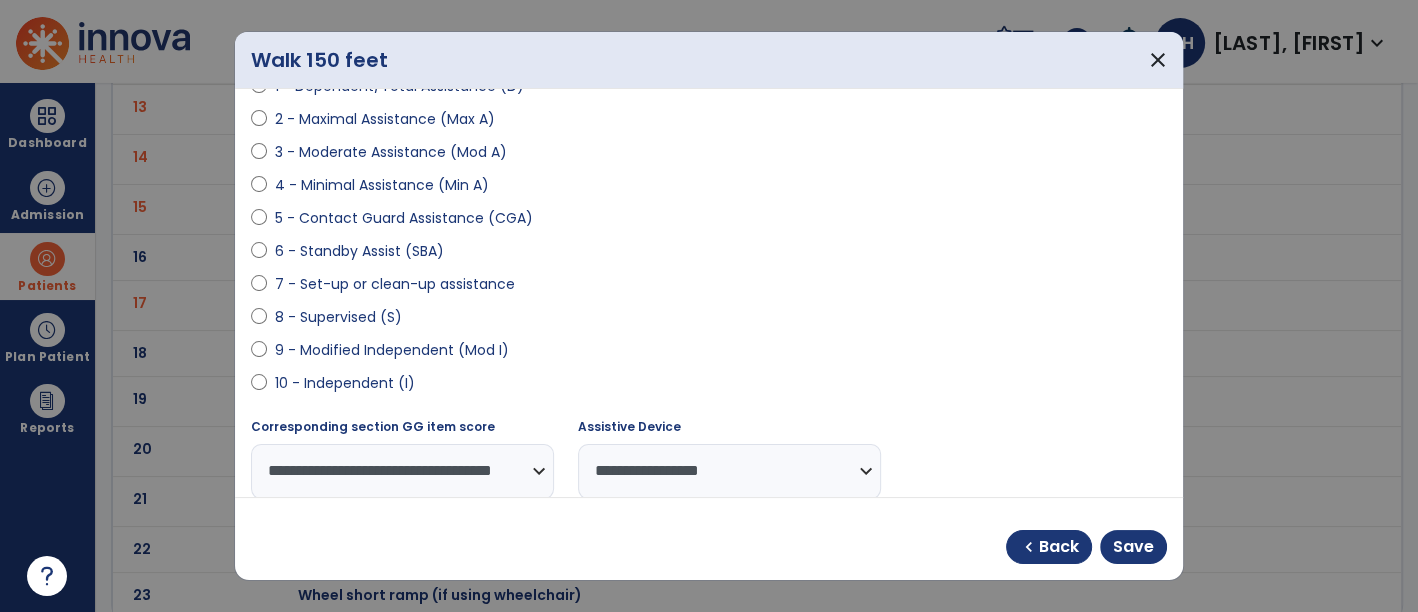 click on "**********" at bounding box center (729, 471) 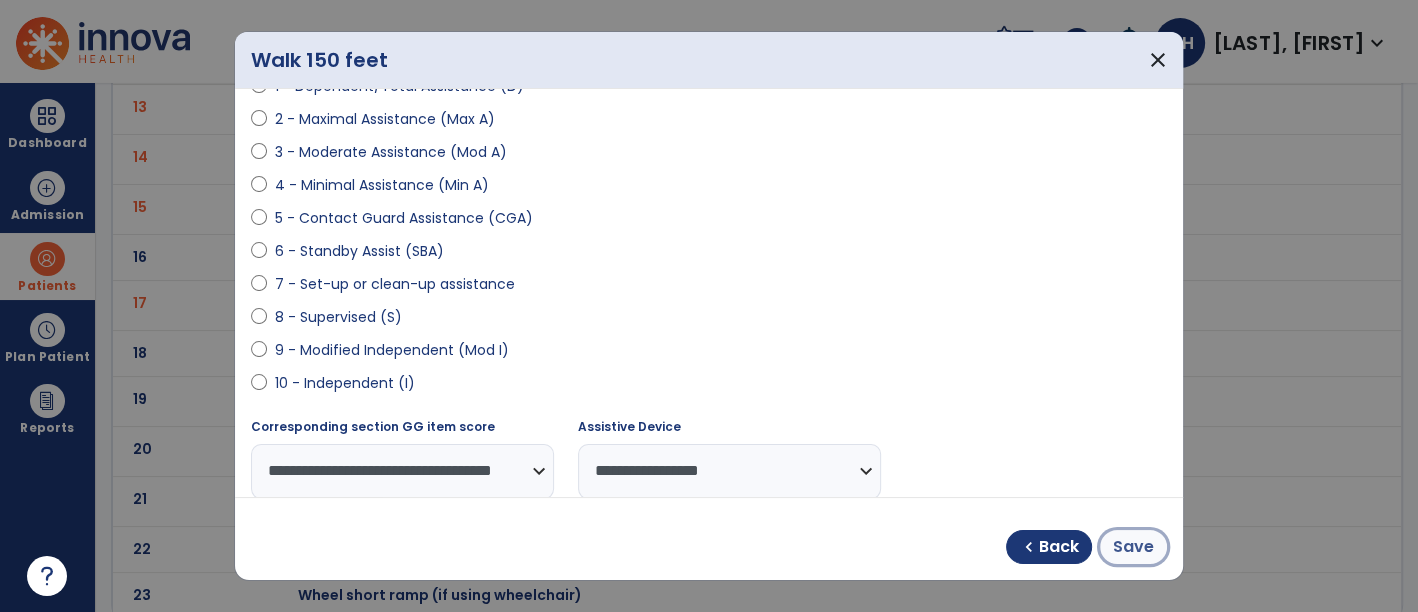 click on "Save" at bounding box center (1133, 547) 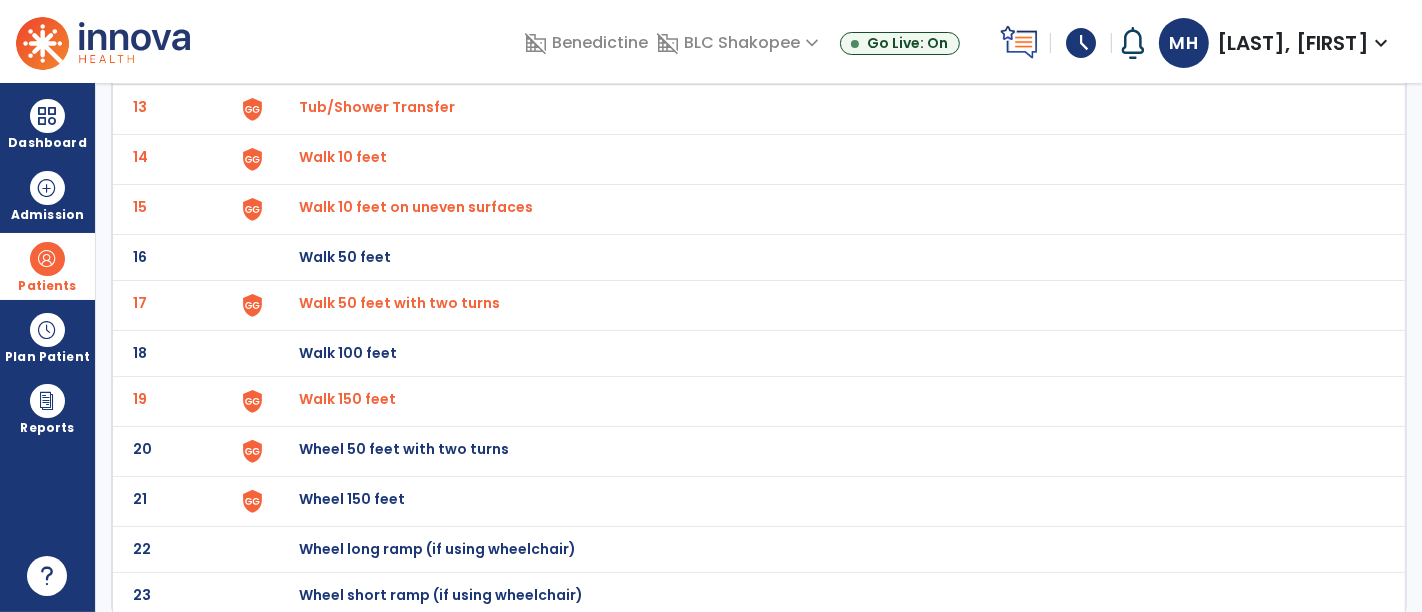 click on "Wheel 50 feet with two turns" at bounding box center (345, -489) 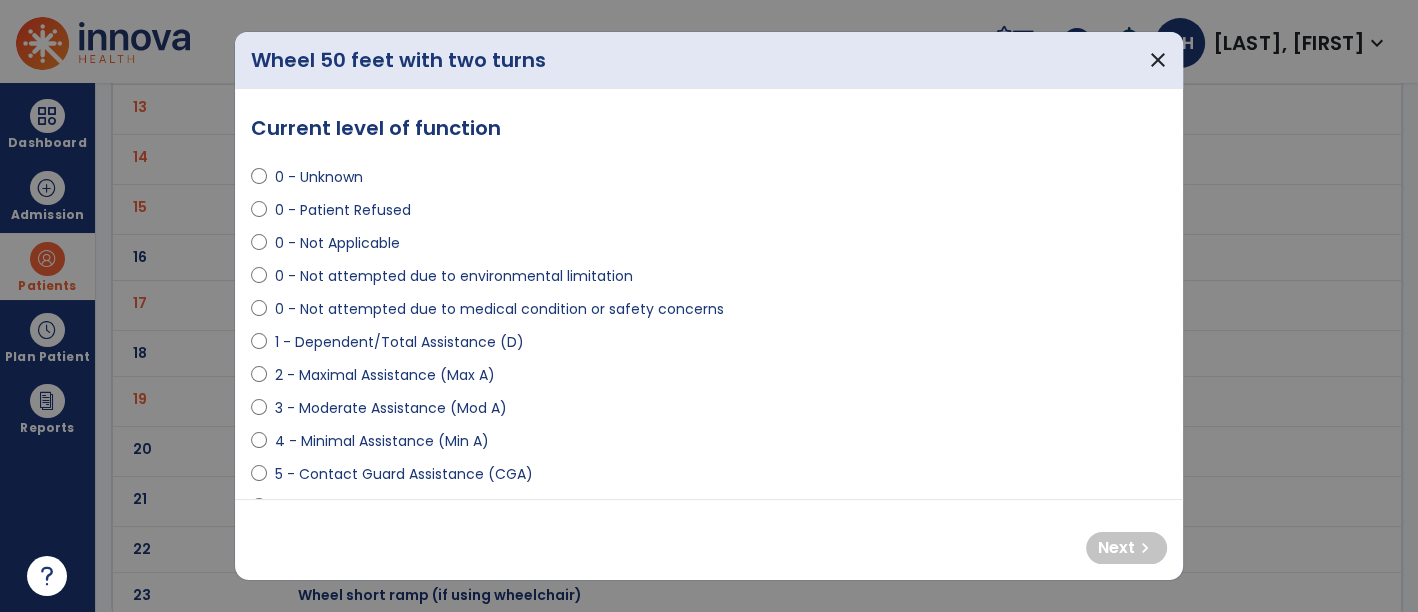 click on "0 - Not Applicable" at bounding box center [337, 243] 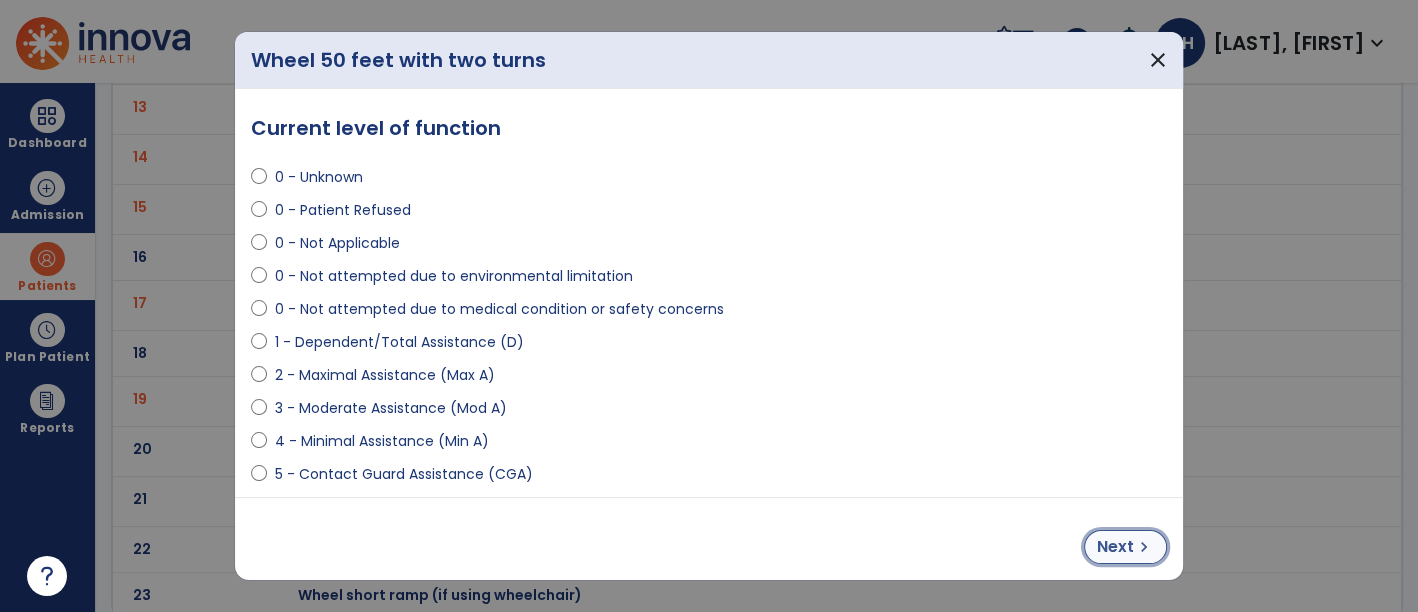 click on "Next" at bounding box center (1115, 547) 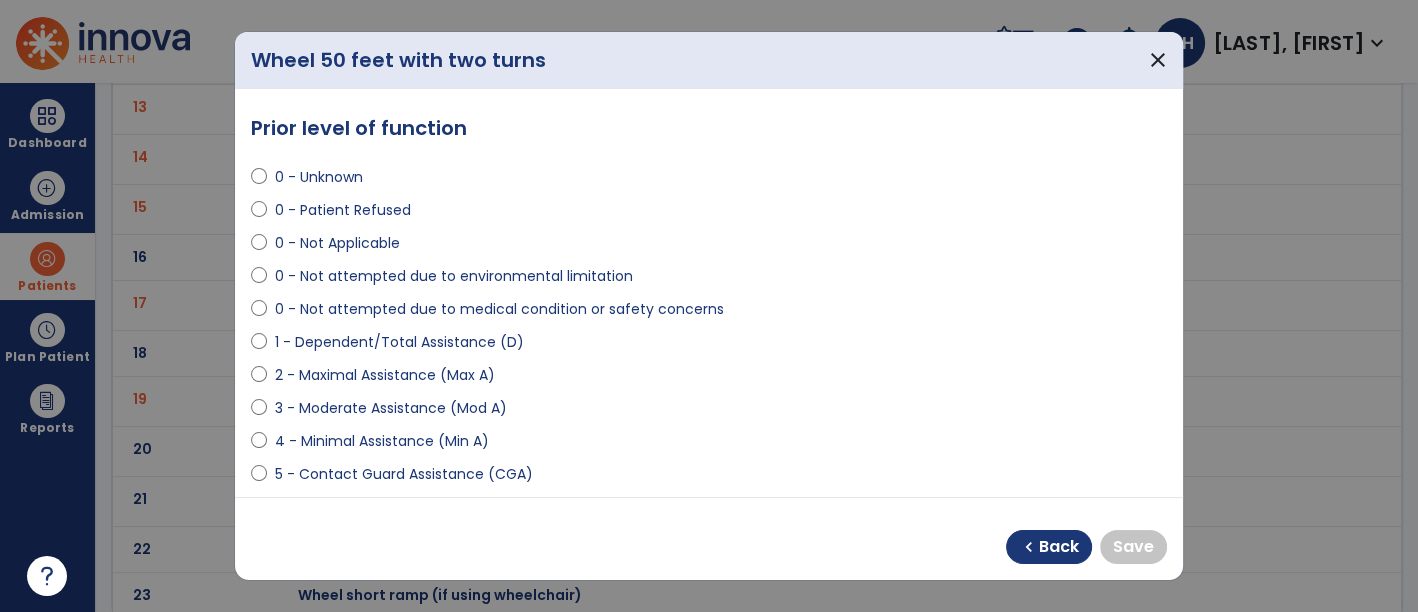 click on "0 - Not Applicable" at bounding box center (337, 243) 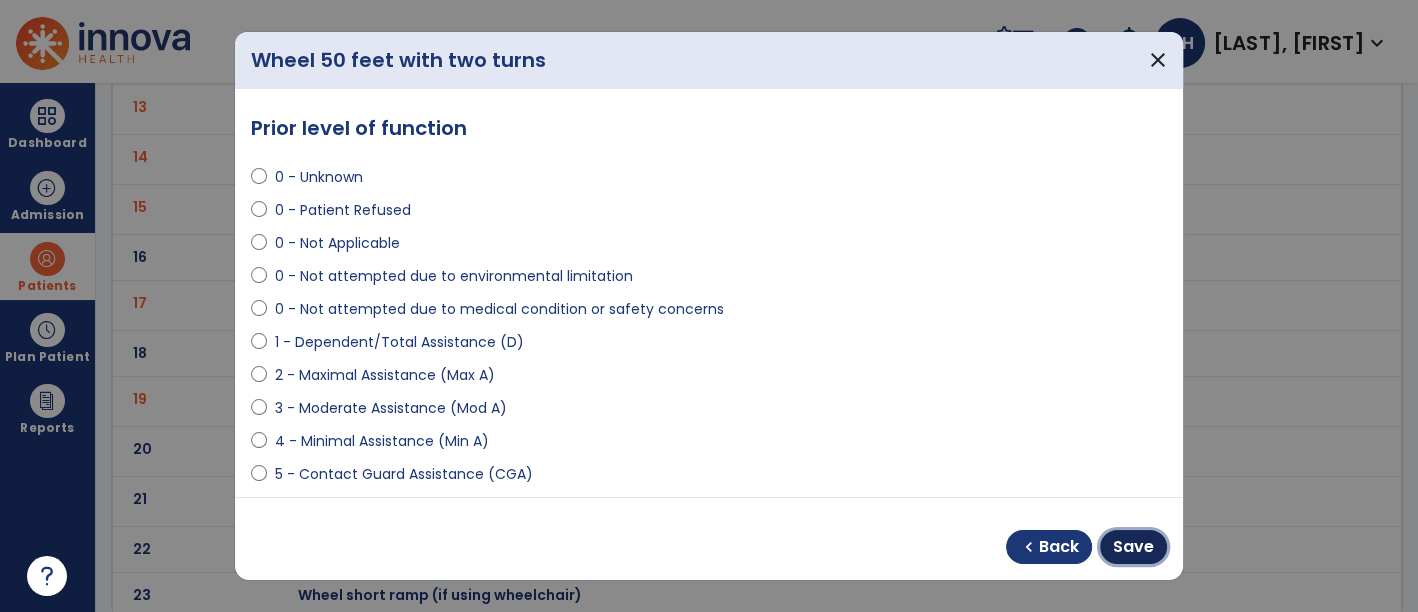 drag, startPoint x: 1140, startPoint y: 558, endPoint x: 600, endPoint y: 500, distance: 543.1059 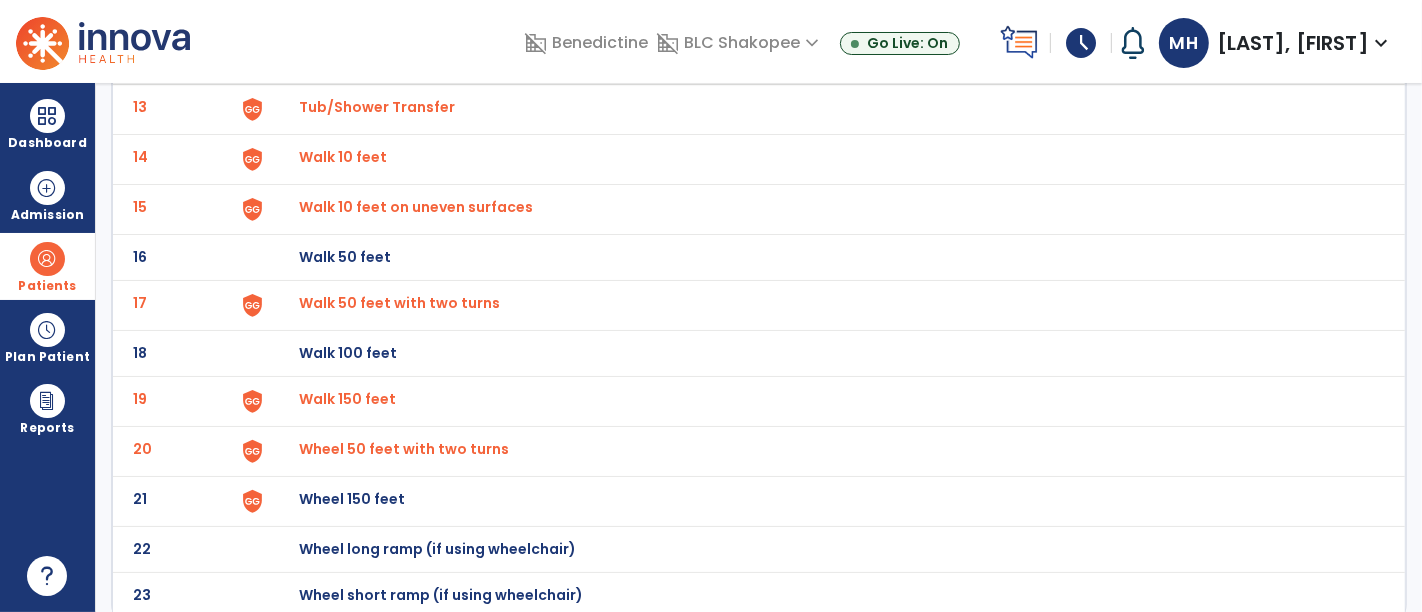 click on "Wheel 150 feet" at bounding box center (345, -489) 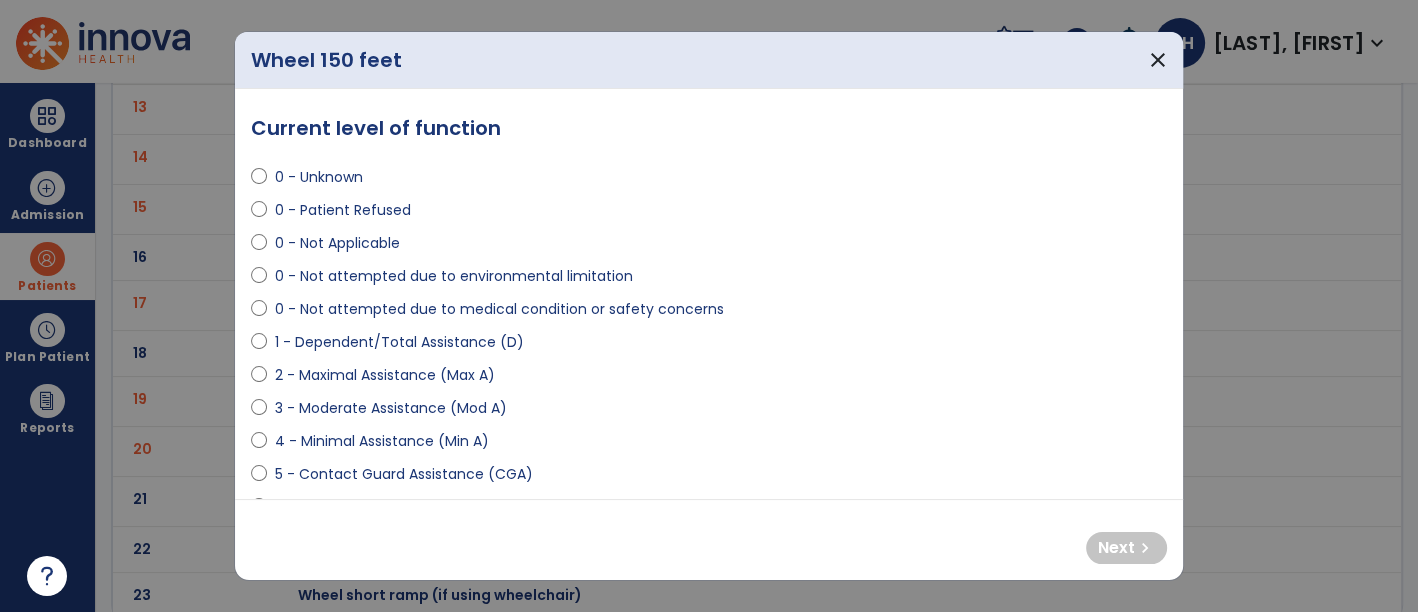click on "0 - Not Applicable" at bounding box center [337, 243] 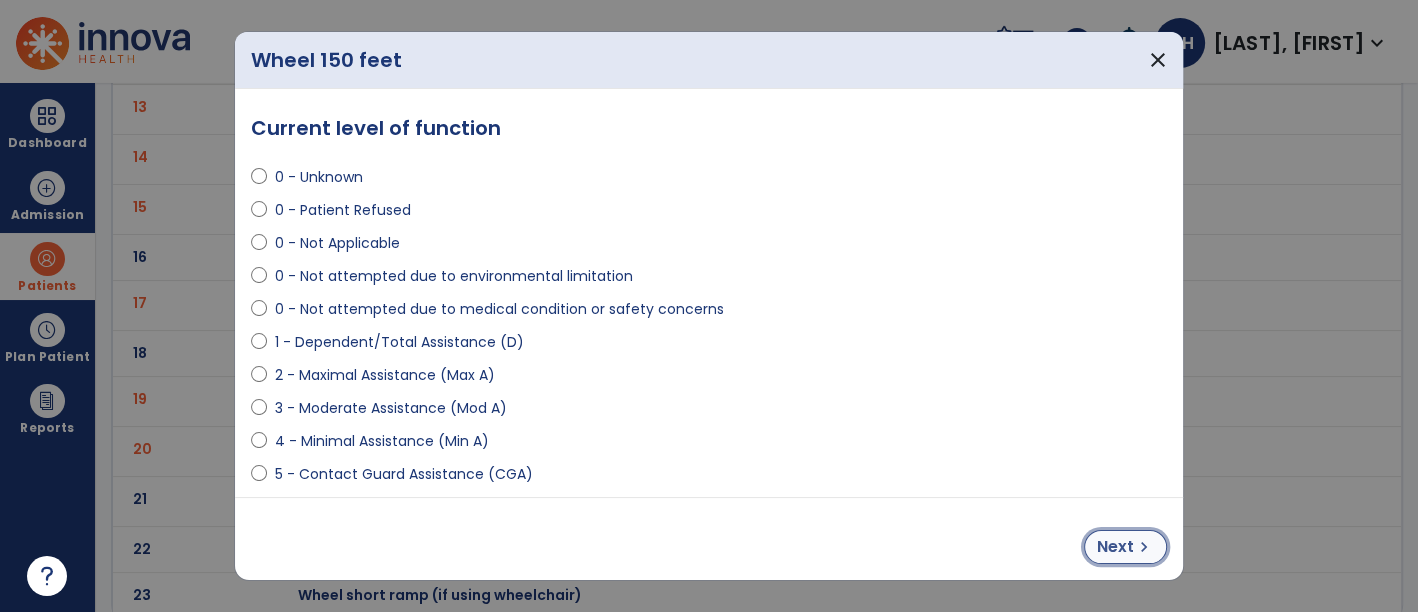 click on "chevron_right" at bounding box center [1144, 547] 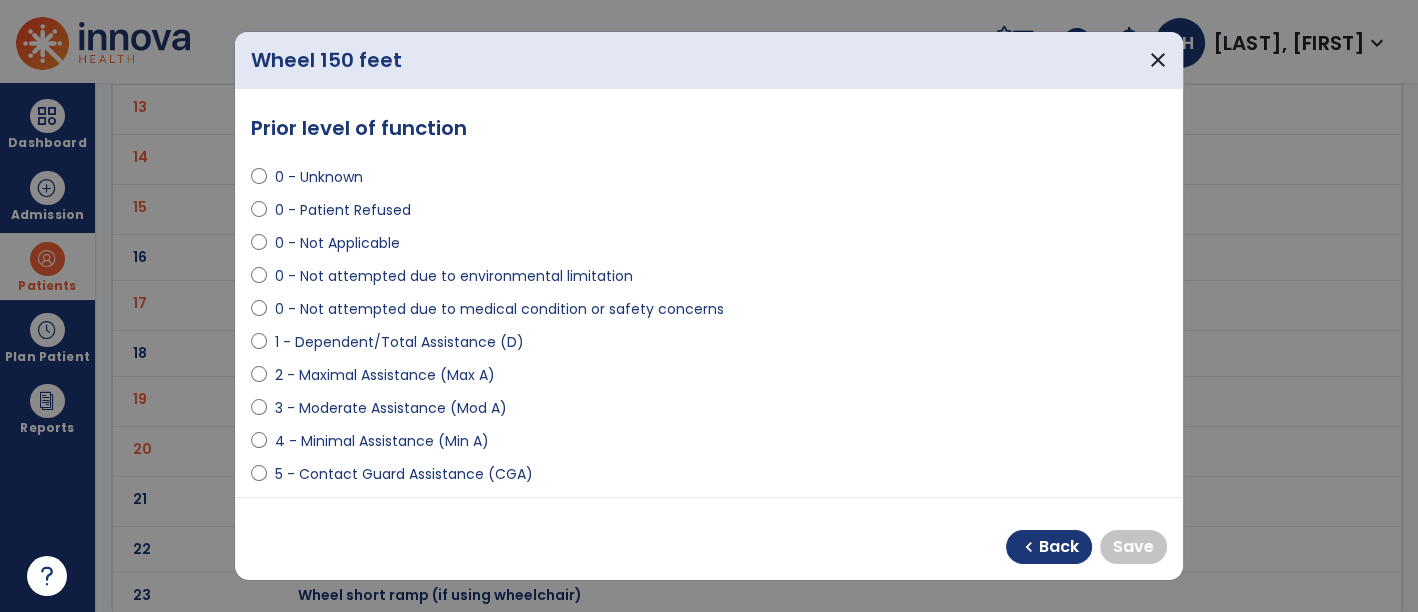 click on "0 - Not Applicable" at bounding box center [337, 243] 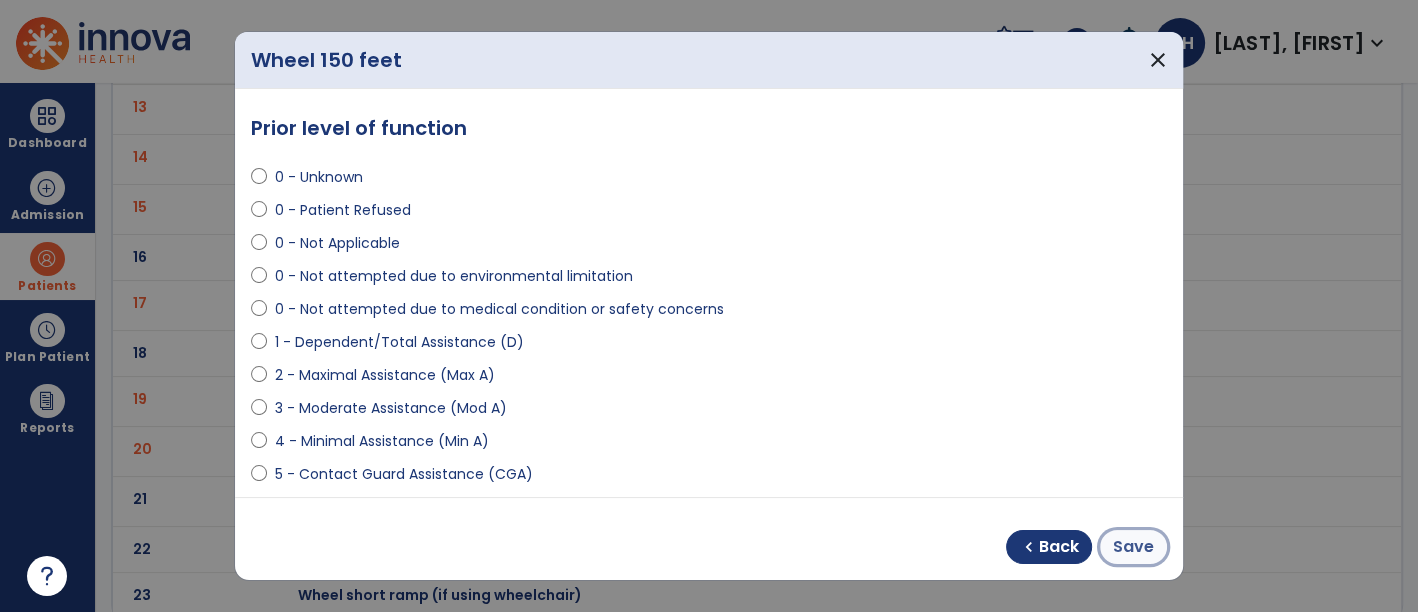 click on "Save" at bounding box center (1133, 547) 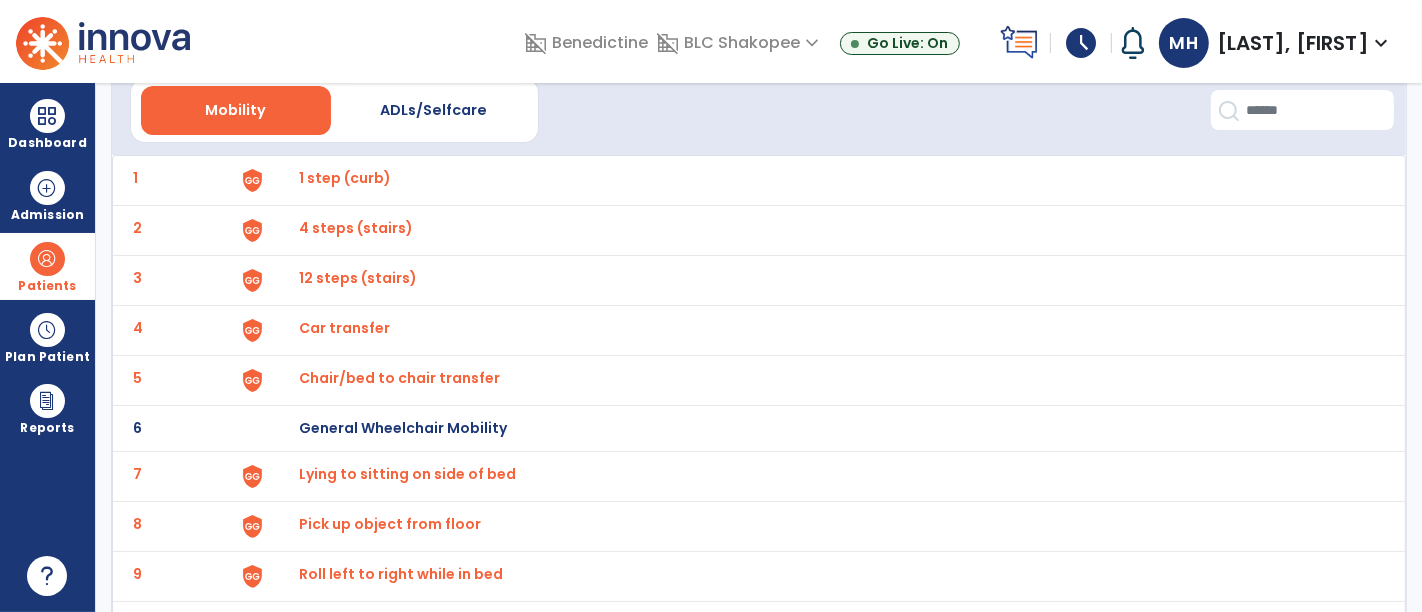 scroll, scrollTop: 0, scrollLeft: 0, axis: both 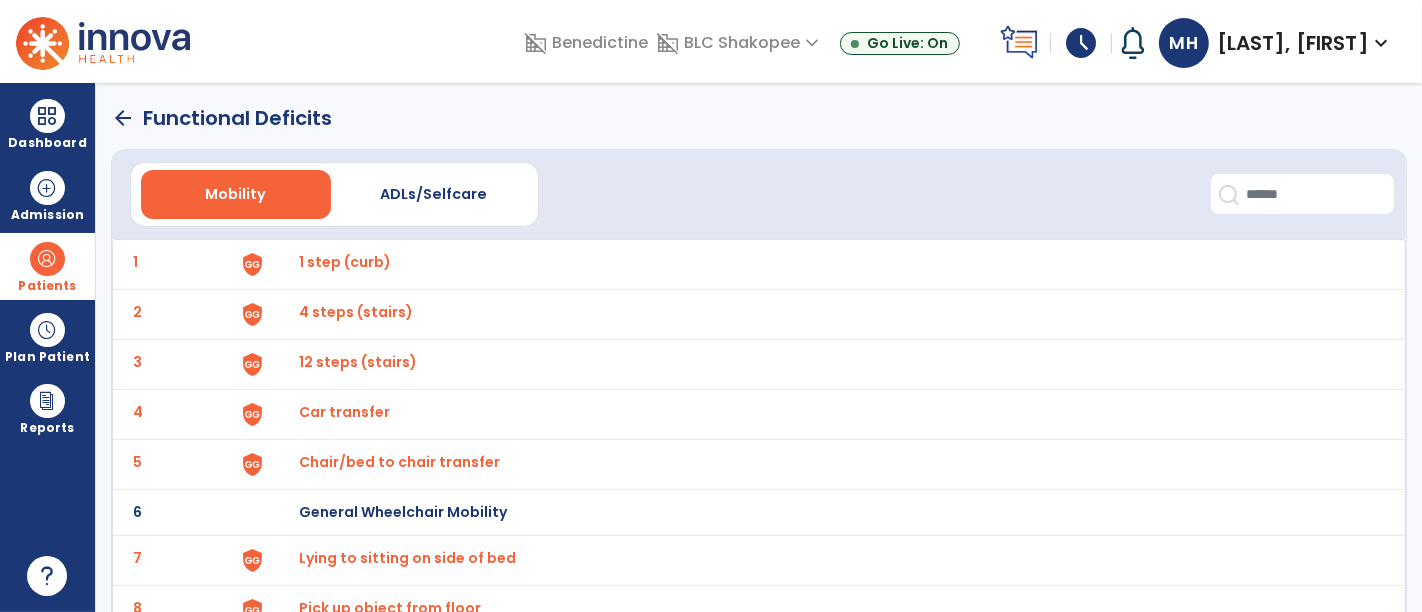 click on "arrow_back" 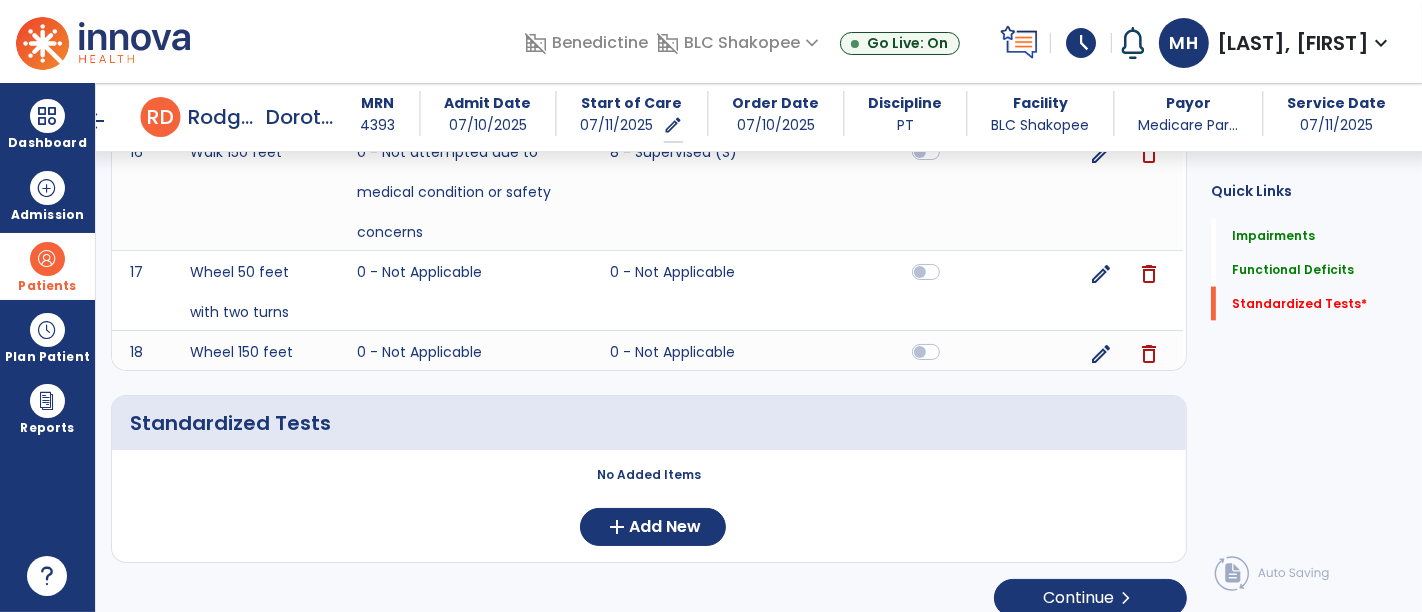 scroll, scrollTop: 2631, scrollLeft: 0, axis: vertical 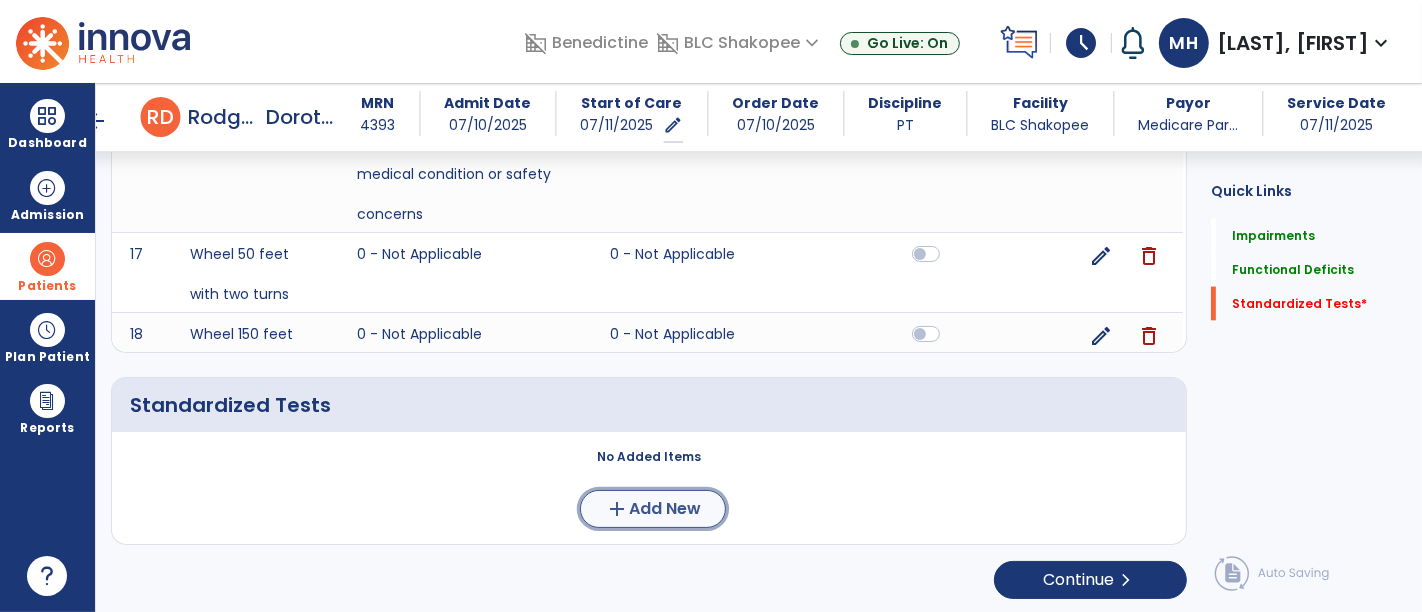 click on "Add New" 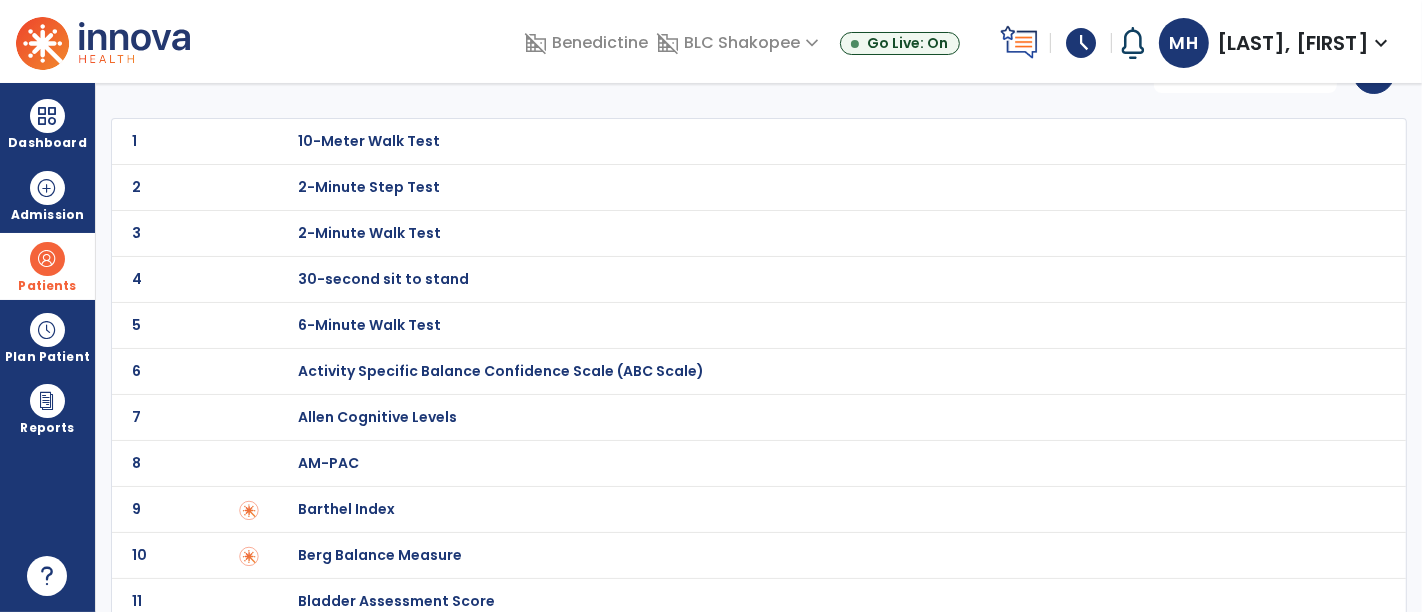 scroll, scrollTop: 0, scrollLeft: 0, axis: both 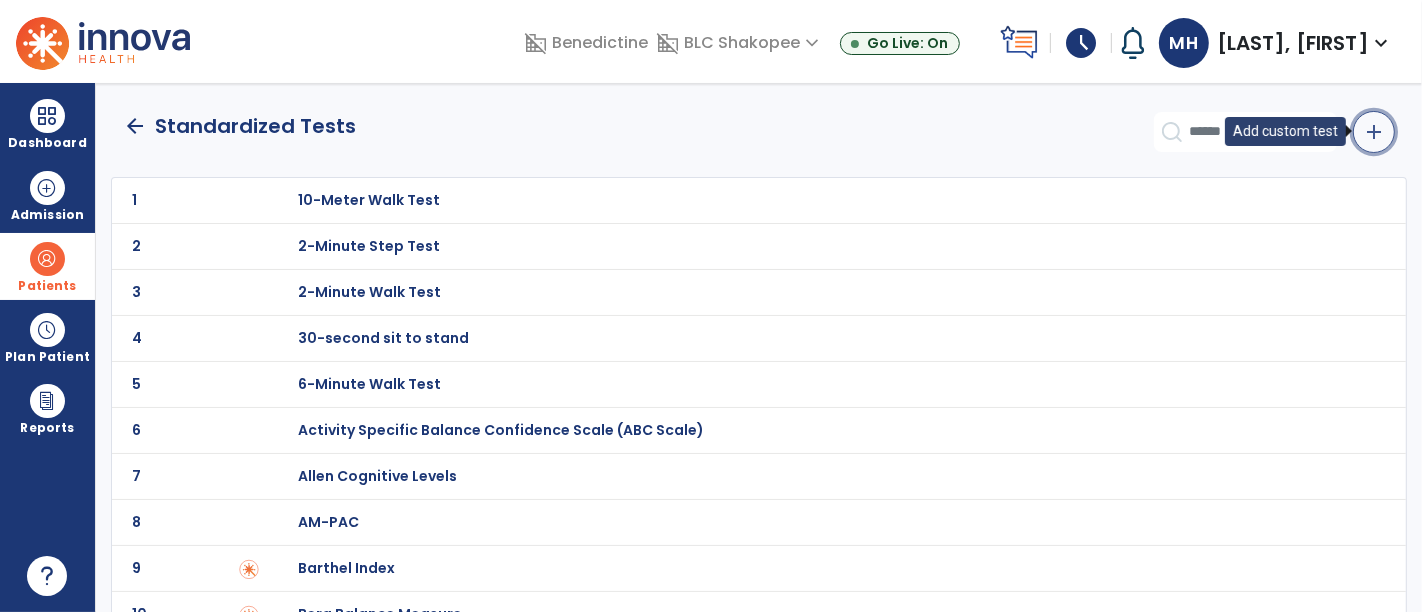click on "add" 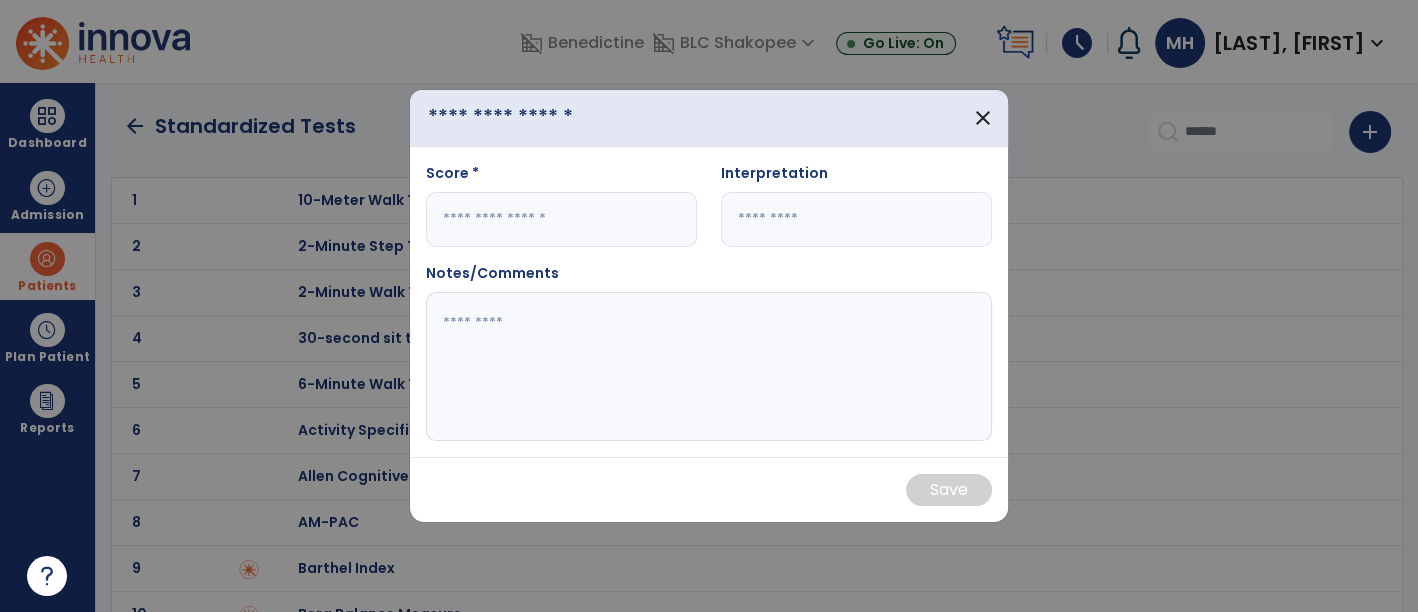 click at bounding box center [532, 117] 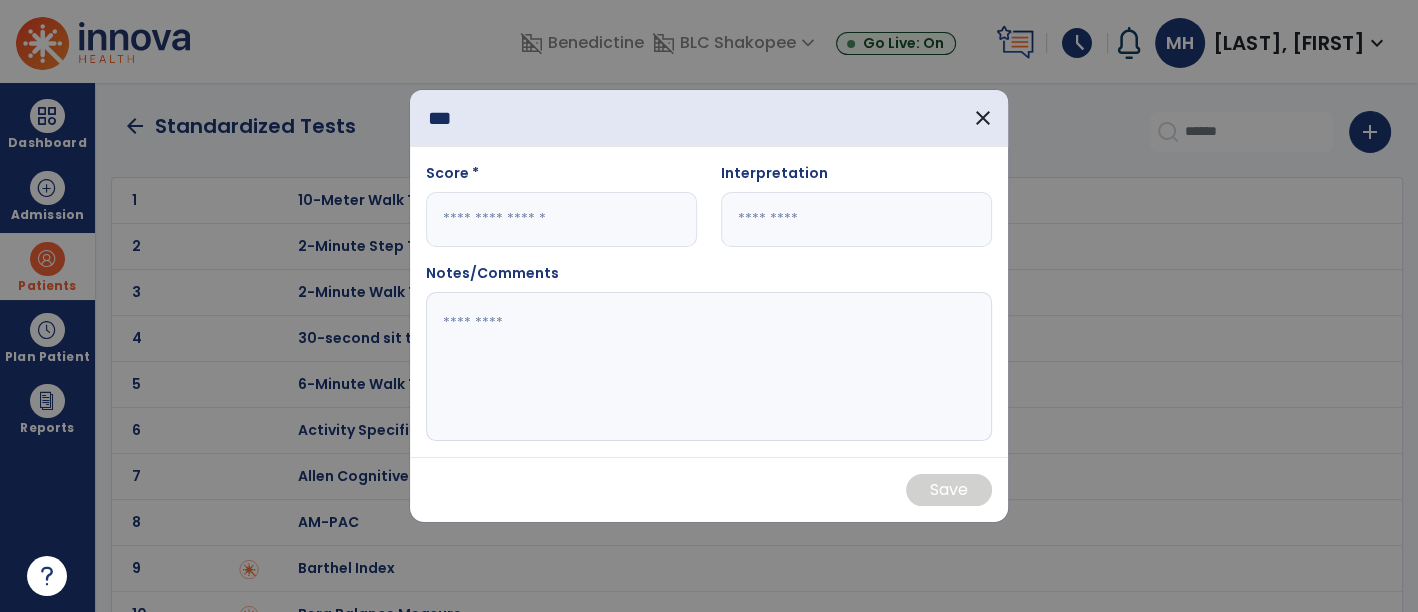 type on "***" 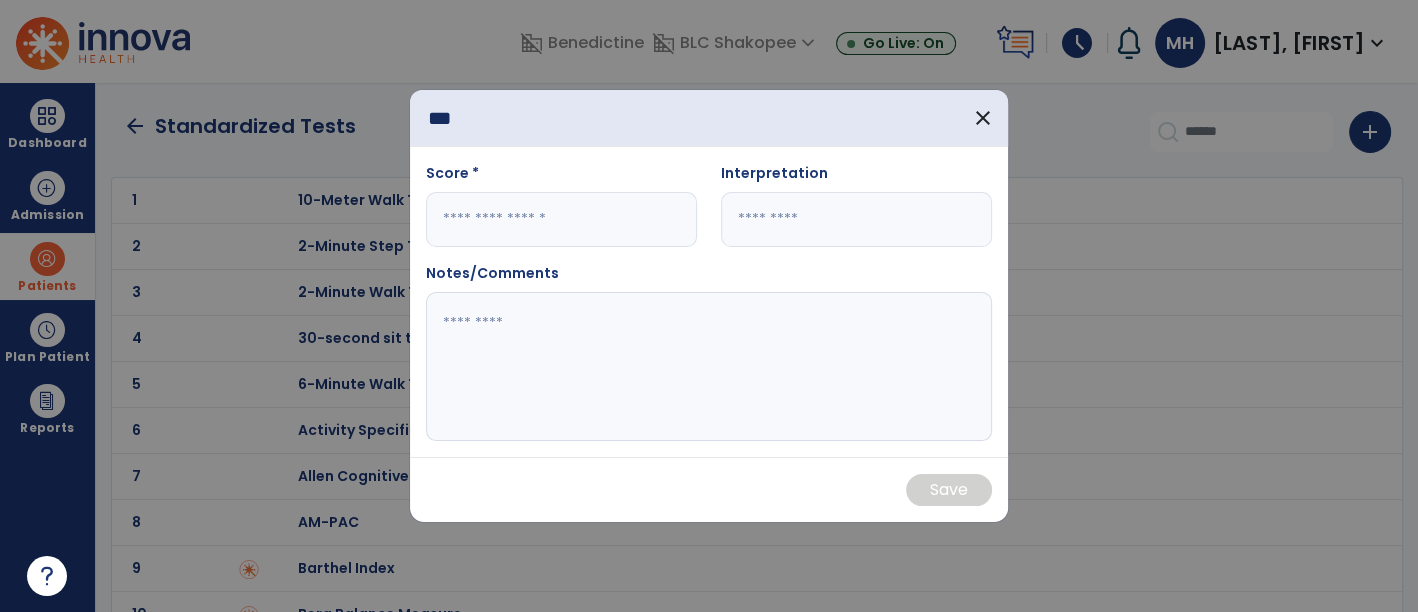click at bounding box center (561, 219) 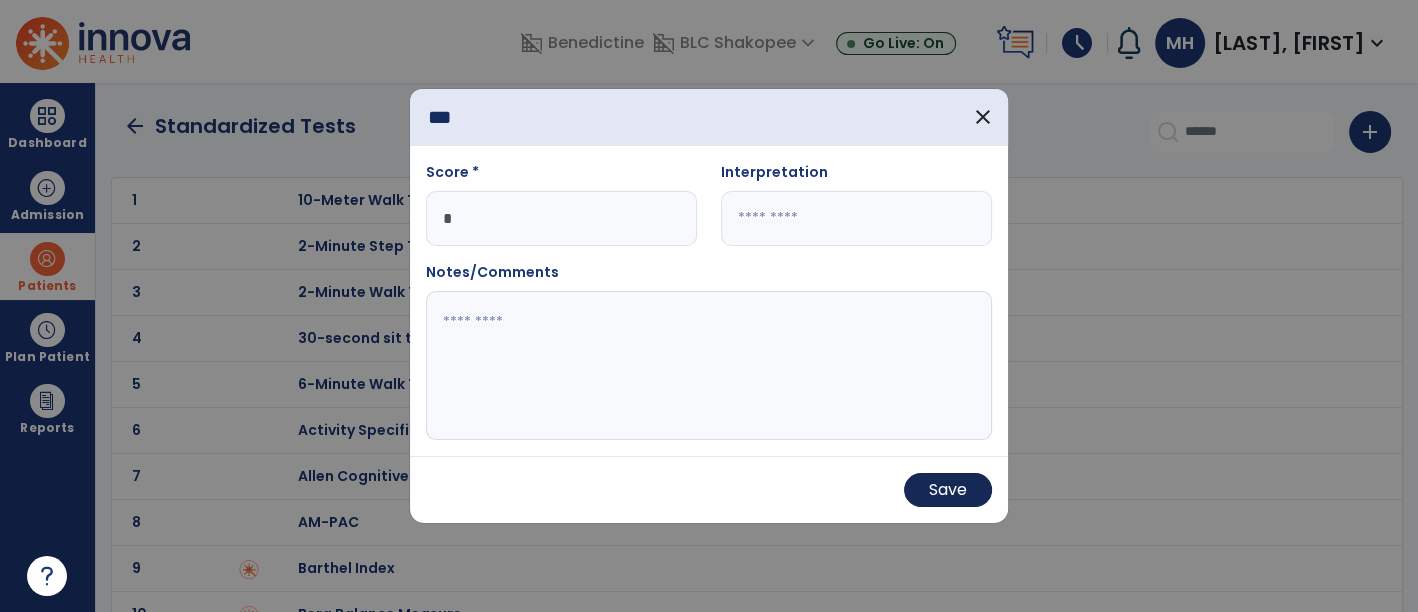 type on "*" 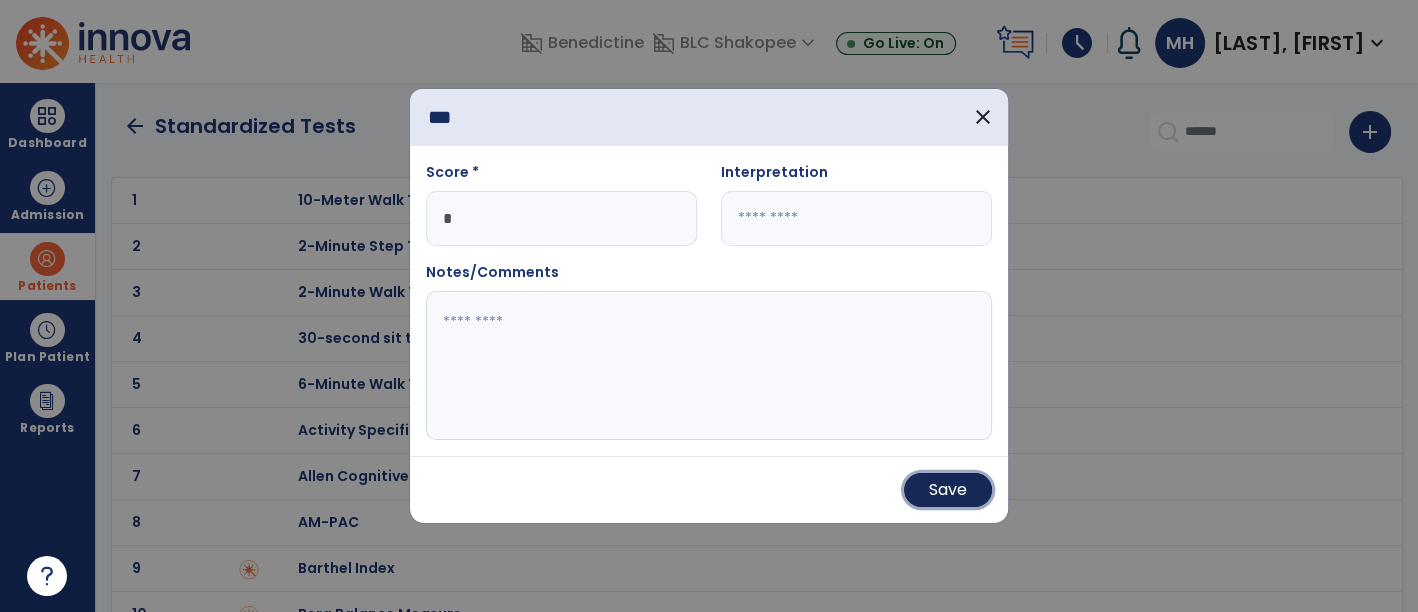 click on "Save" at bounding box center (948, 490) 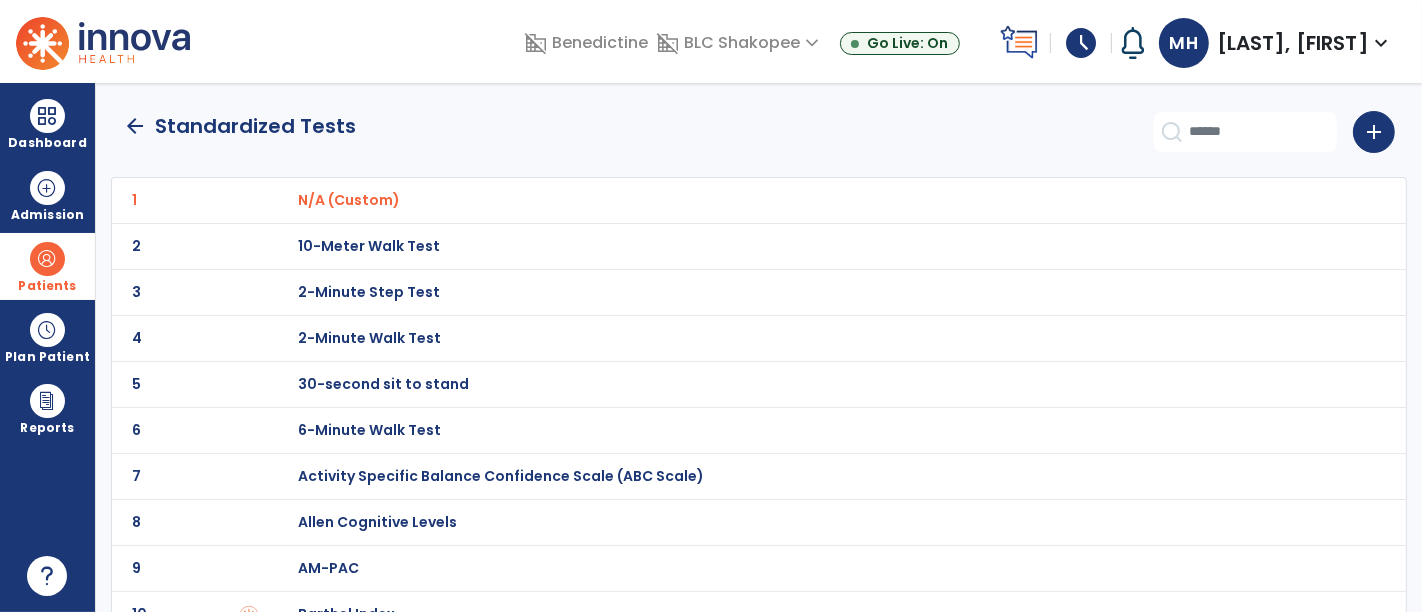 click on "arrow_back" 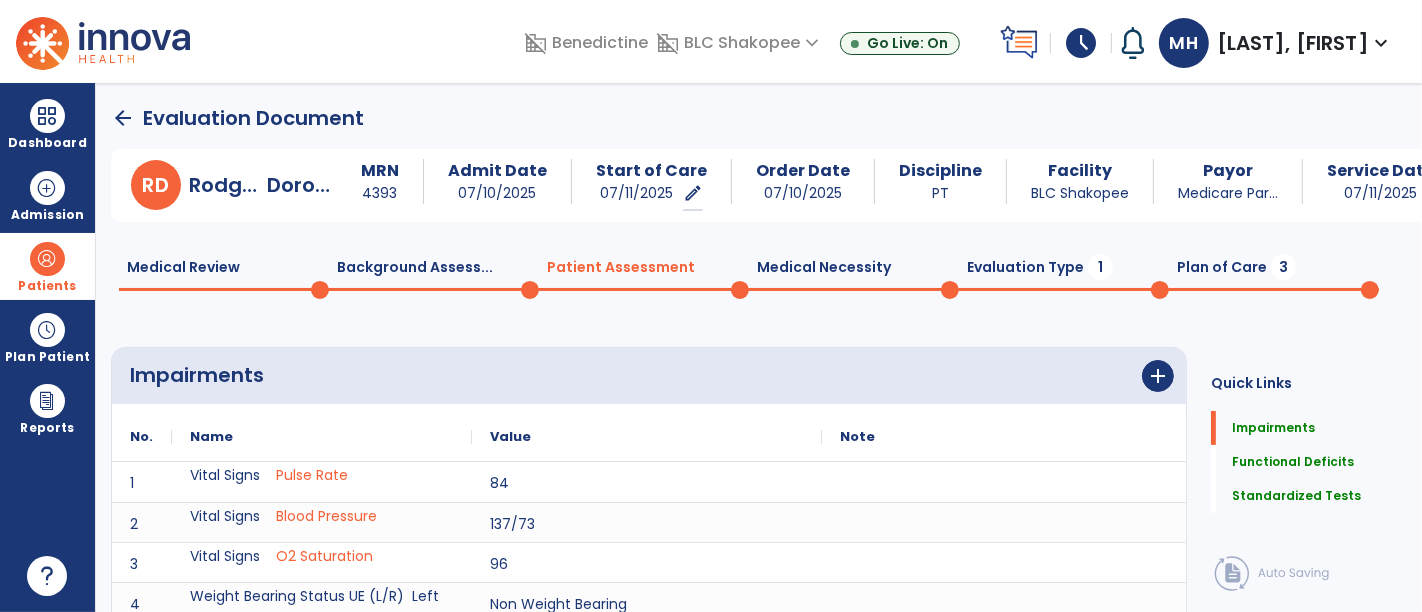 scroll, scrollTop: 20, scrollLeft: 0, axis: vertical 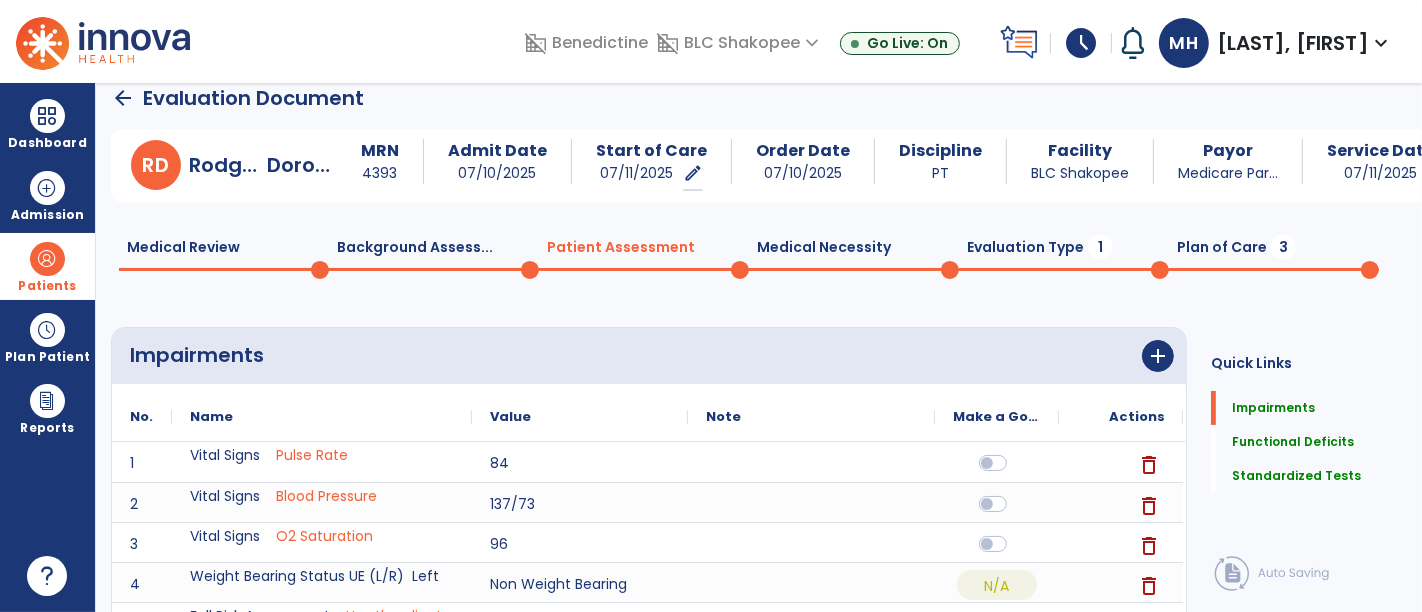 click on "Medical Necessity  0" 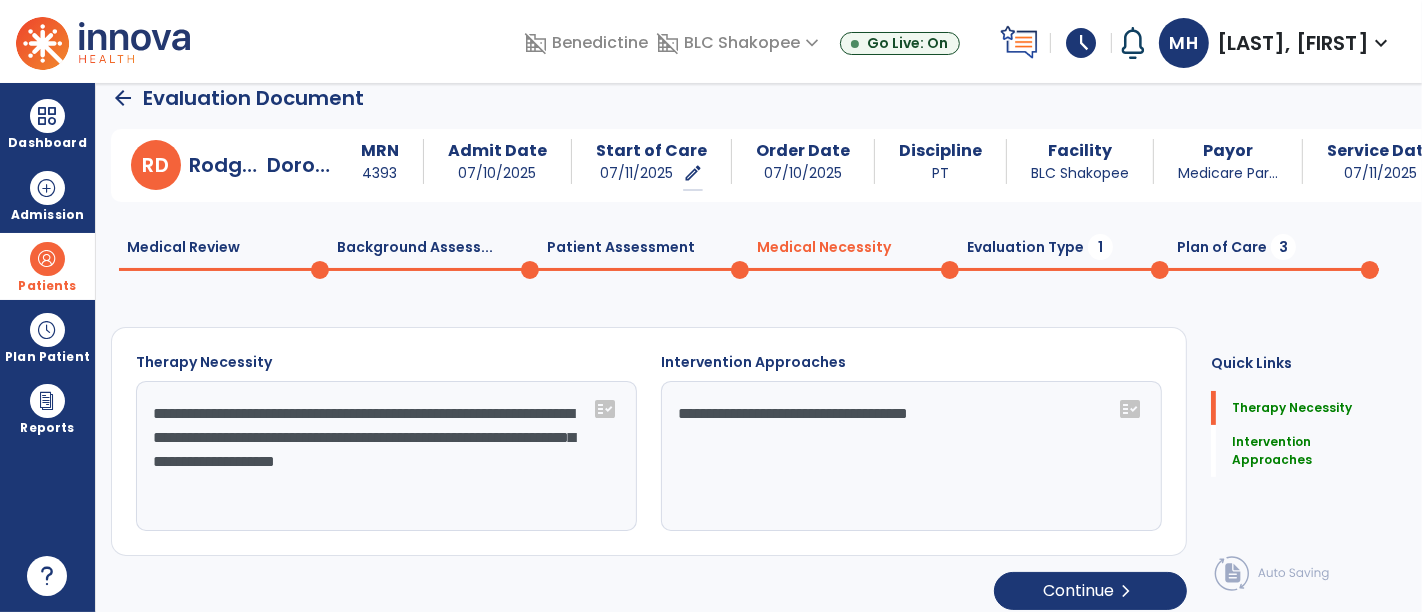 click on "Evaluation Type  1" 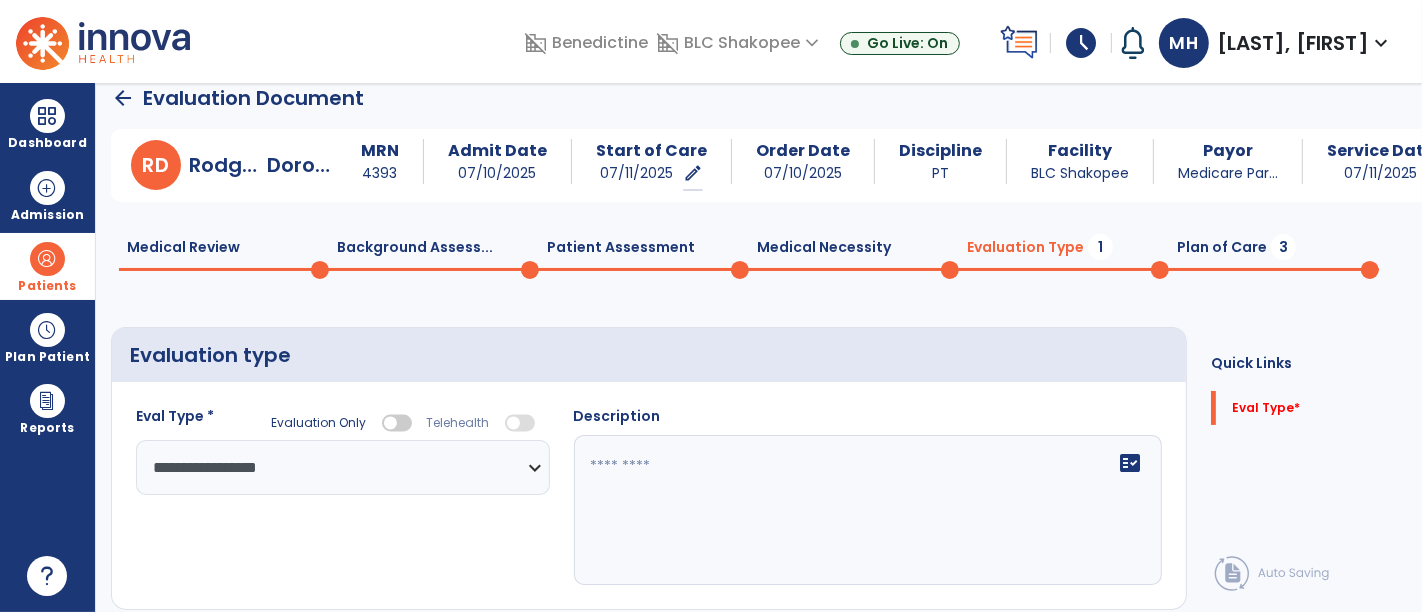 select on "**********" 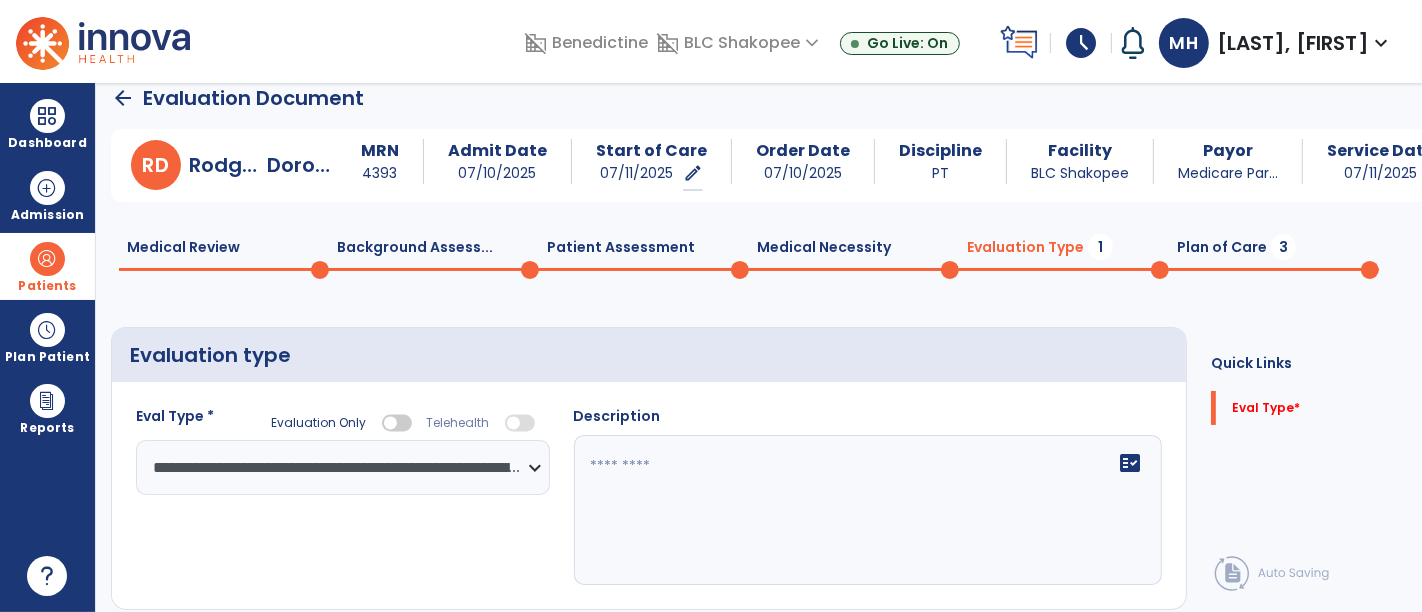 scroll, scrollTop: 67, scrollLeft: 0, axis: vertical 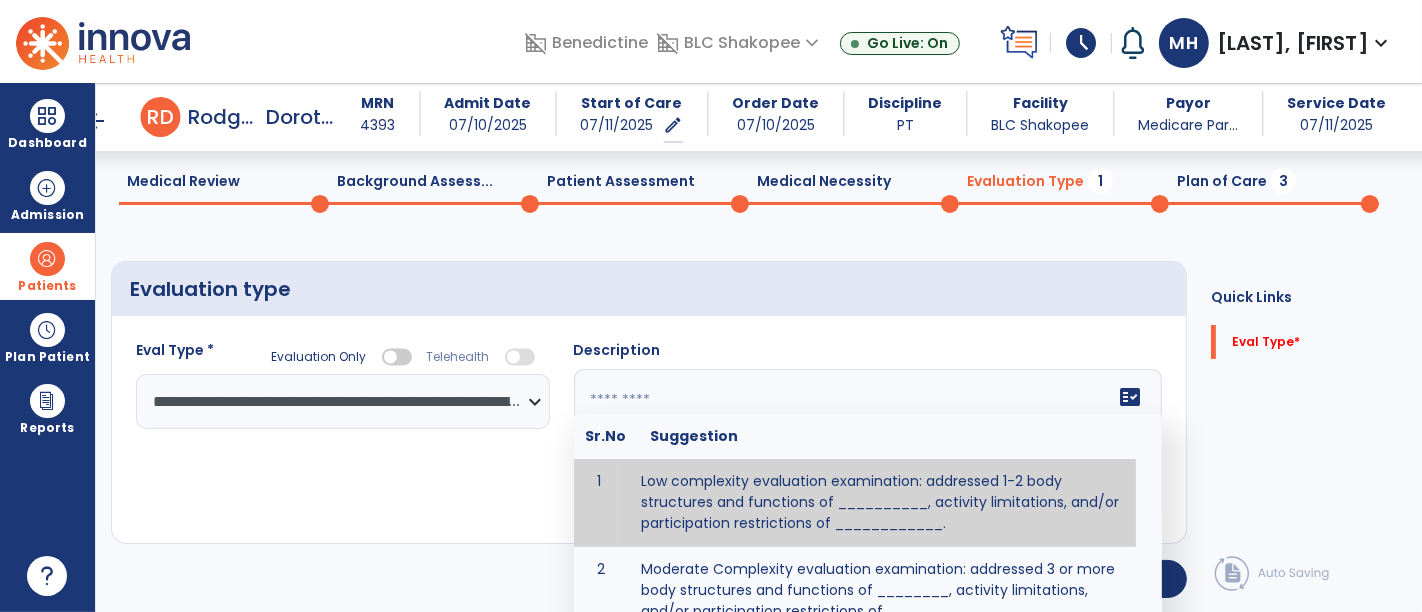 click 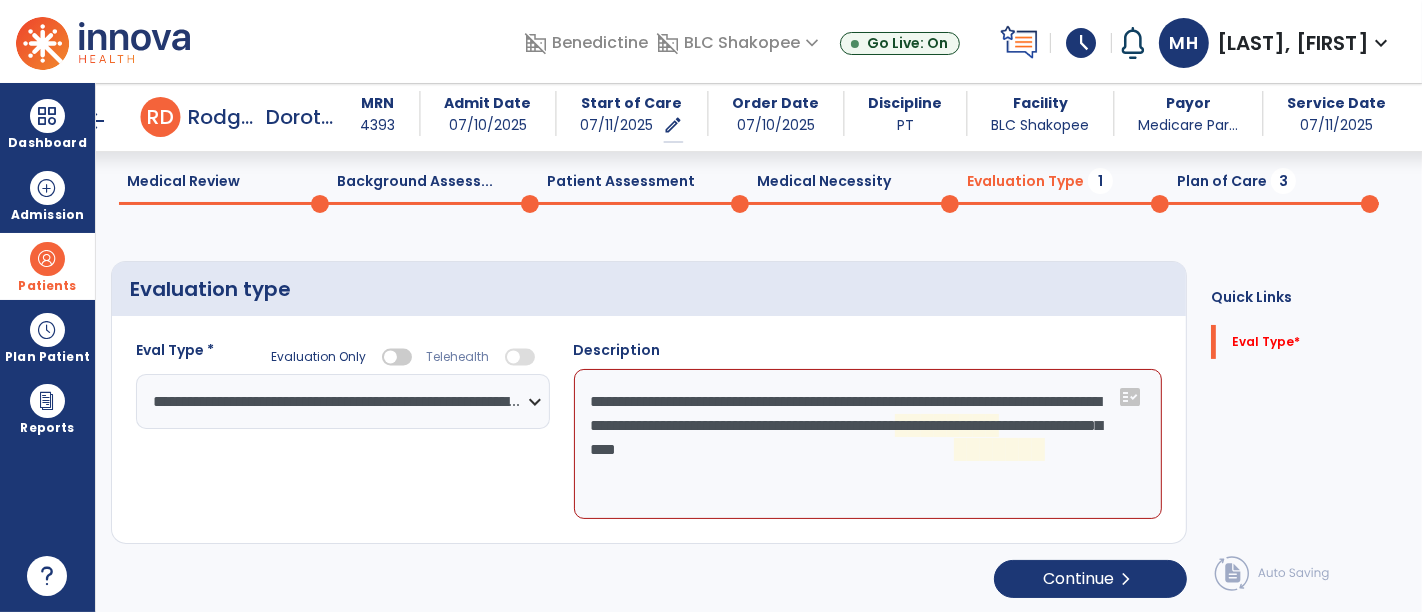 click on "**********" 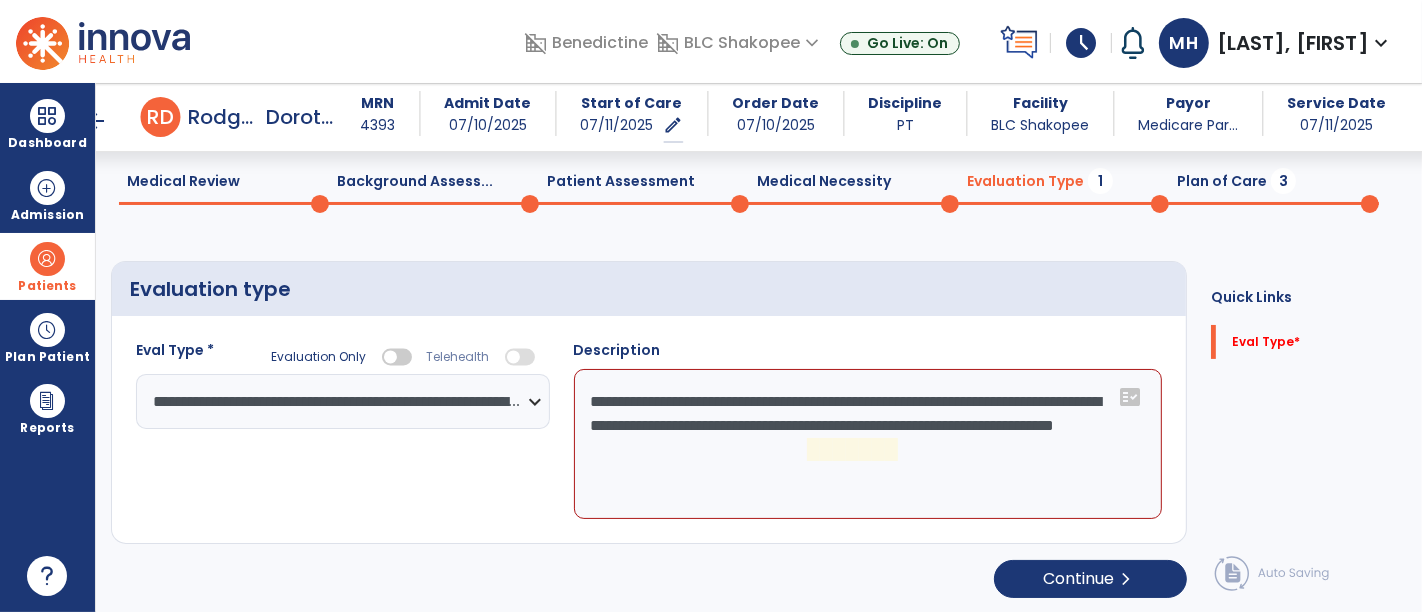 click on "**********" 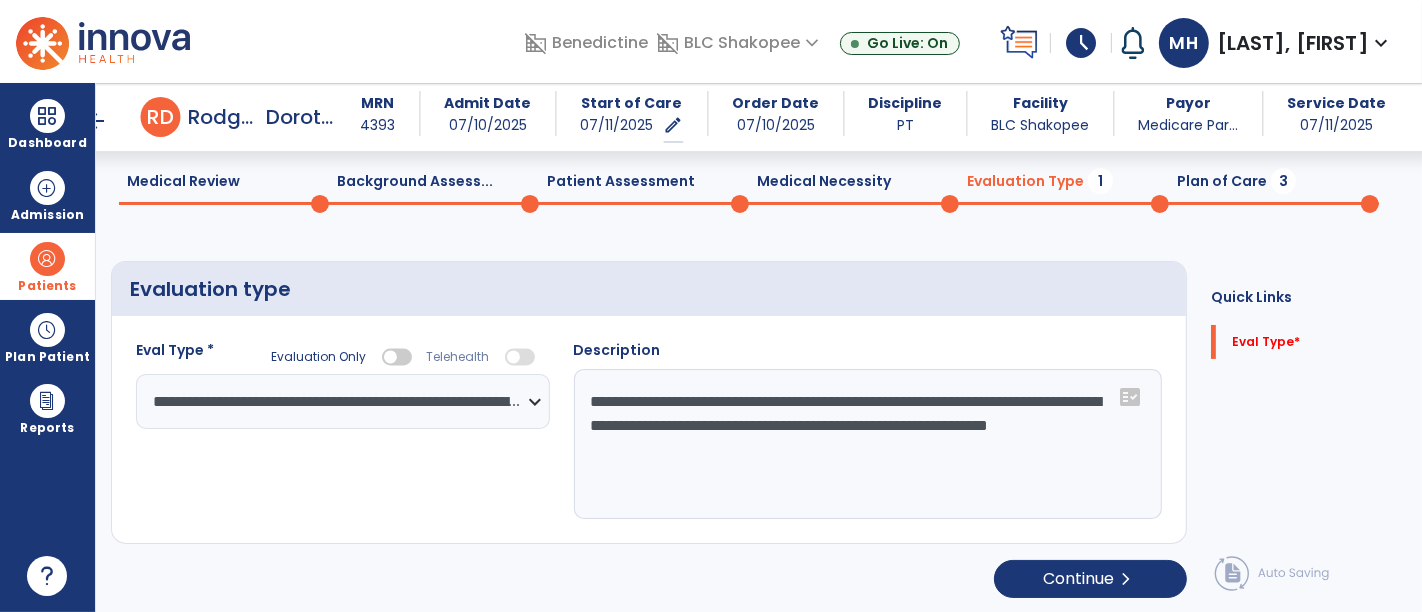 type on "**********" 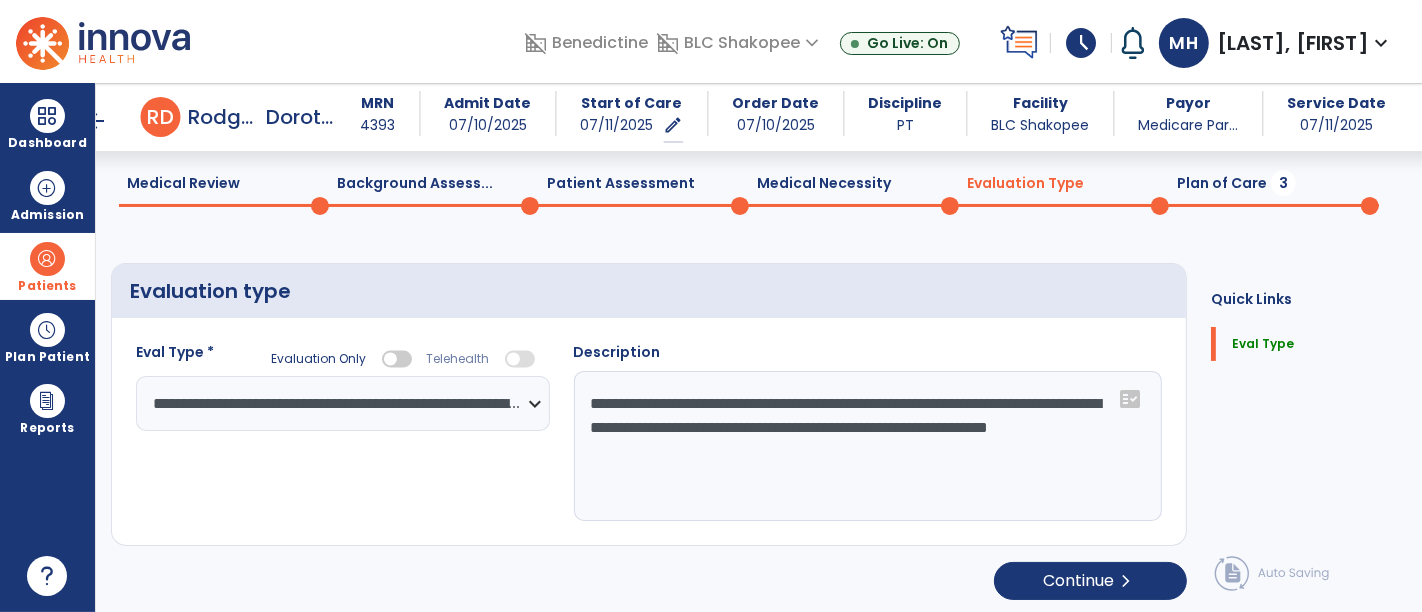 scroll, scrollTop: 67, scrollLeft: 0, axis: vertical 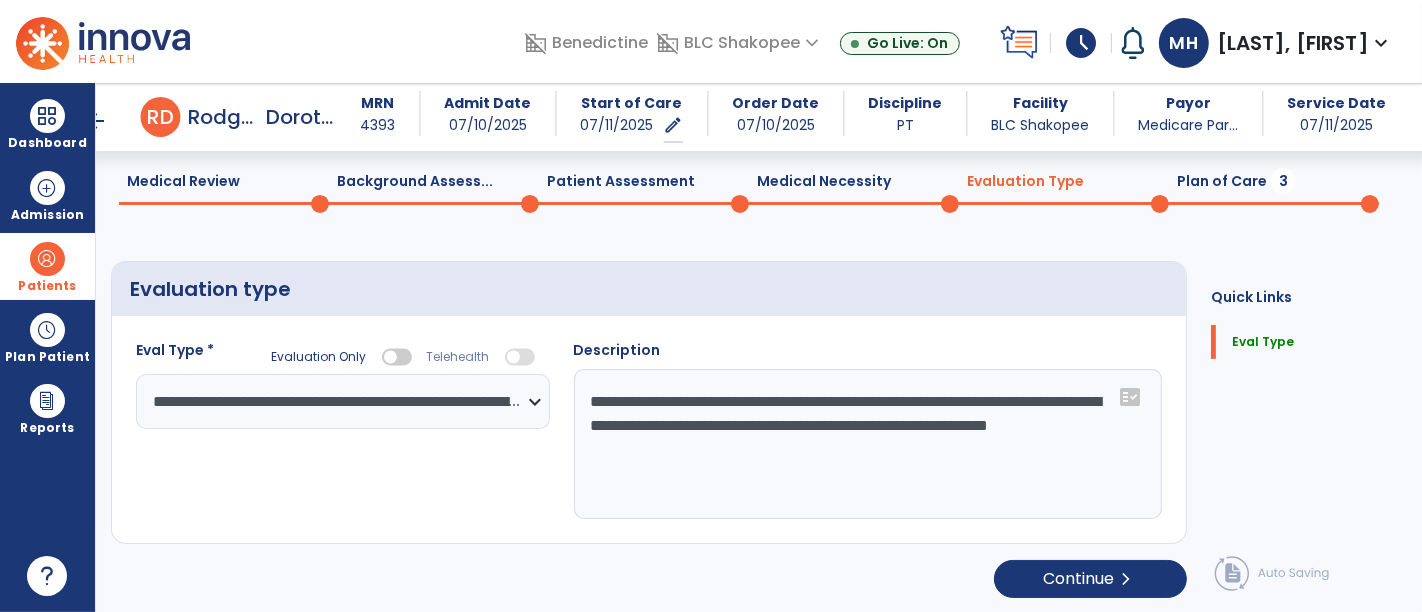 click on "Plan of Care  3" 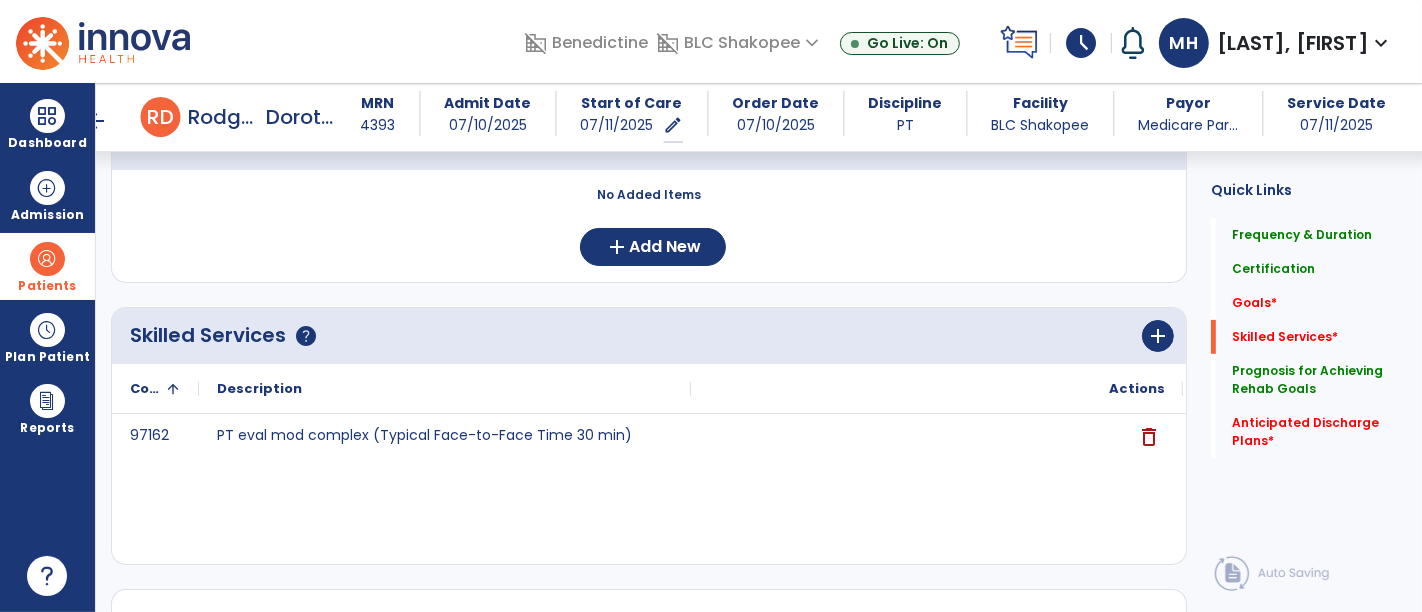 scroll, scrollTop: 511, scrollLeft: 0, axis: vertical 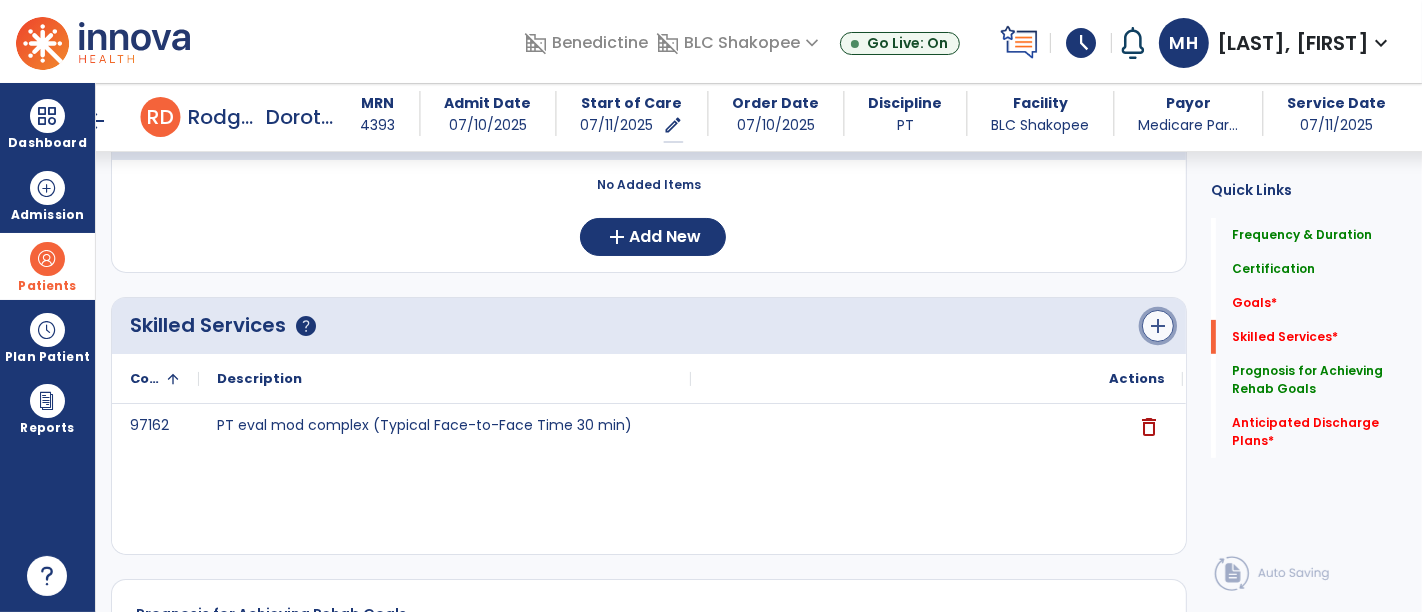 click on "add" 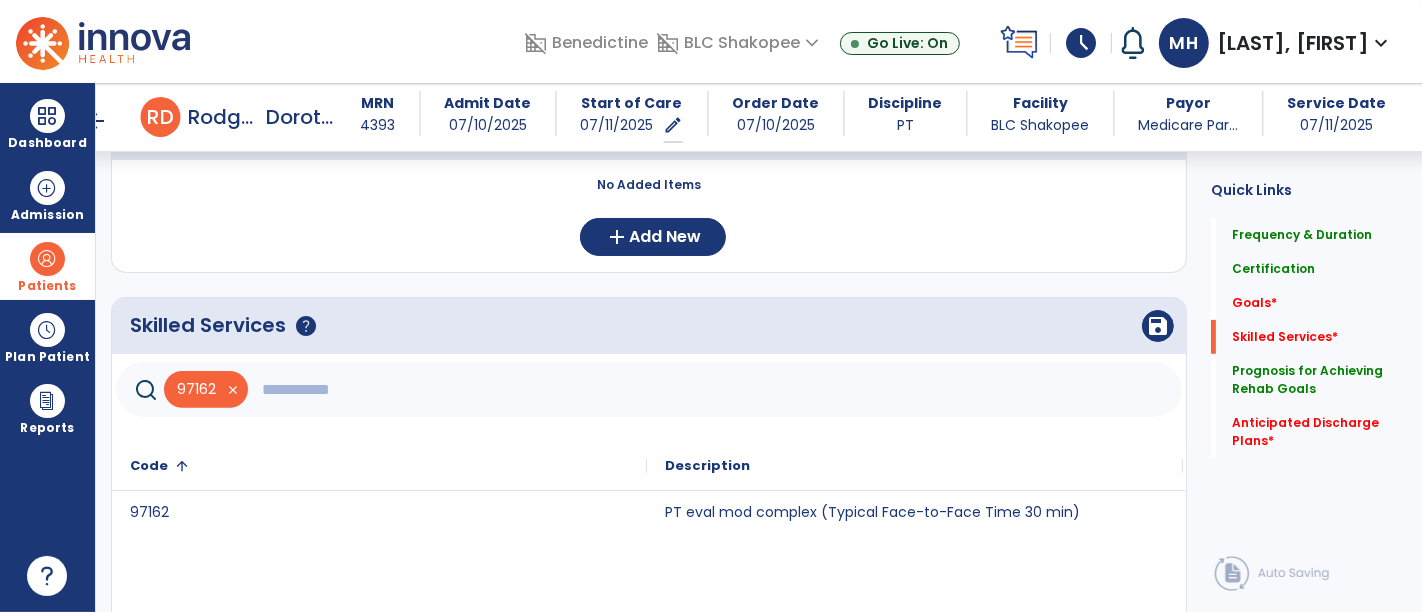 click 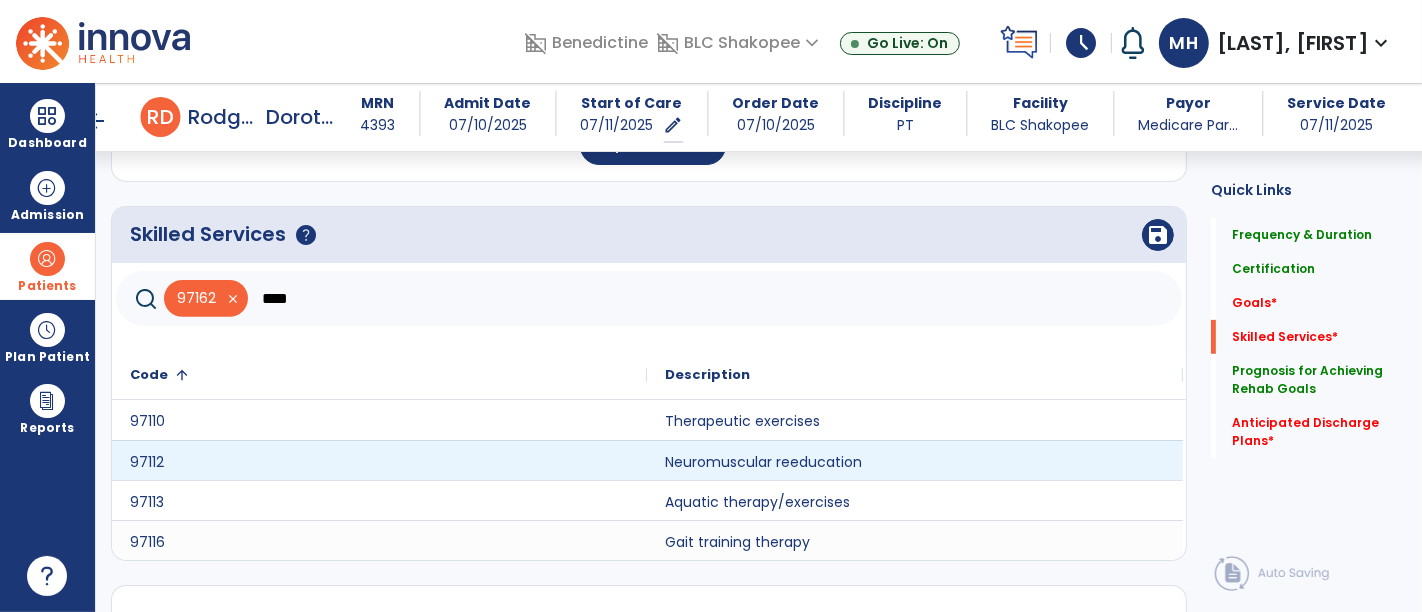 scroll, scrollTop: 622, scrollLeft: 0, axis: vertical 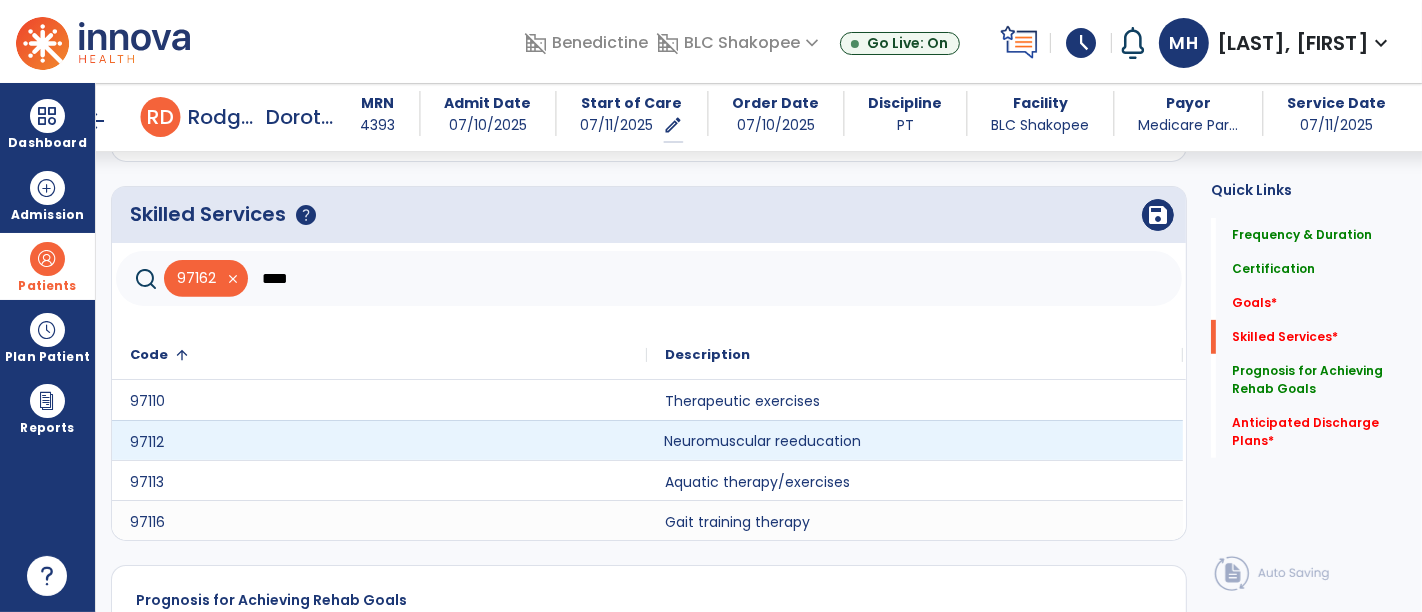 click on "Neuromuscular reeducation" 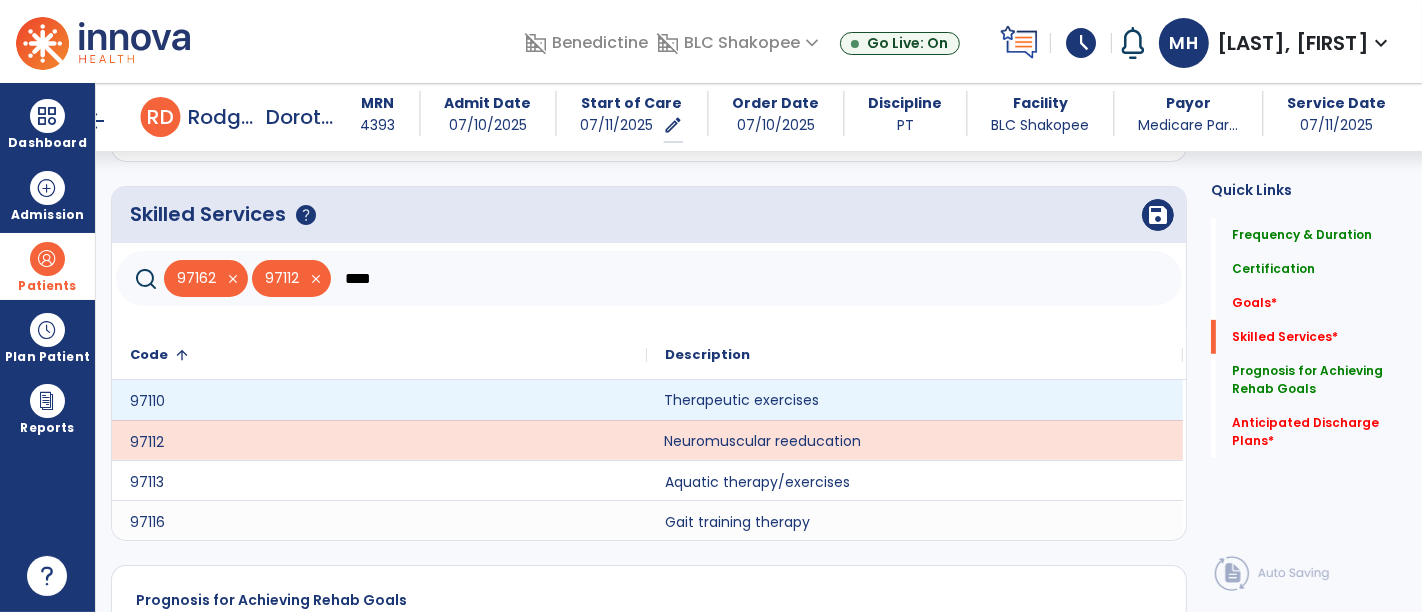 click on "Therapeutic exercises" 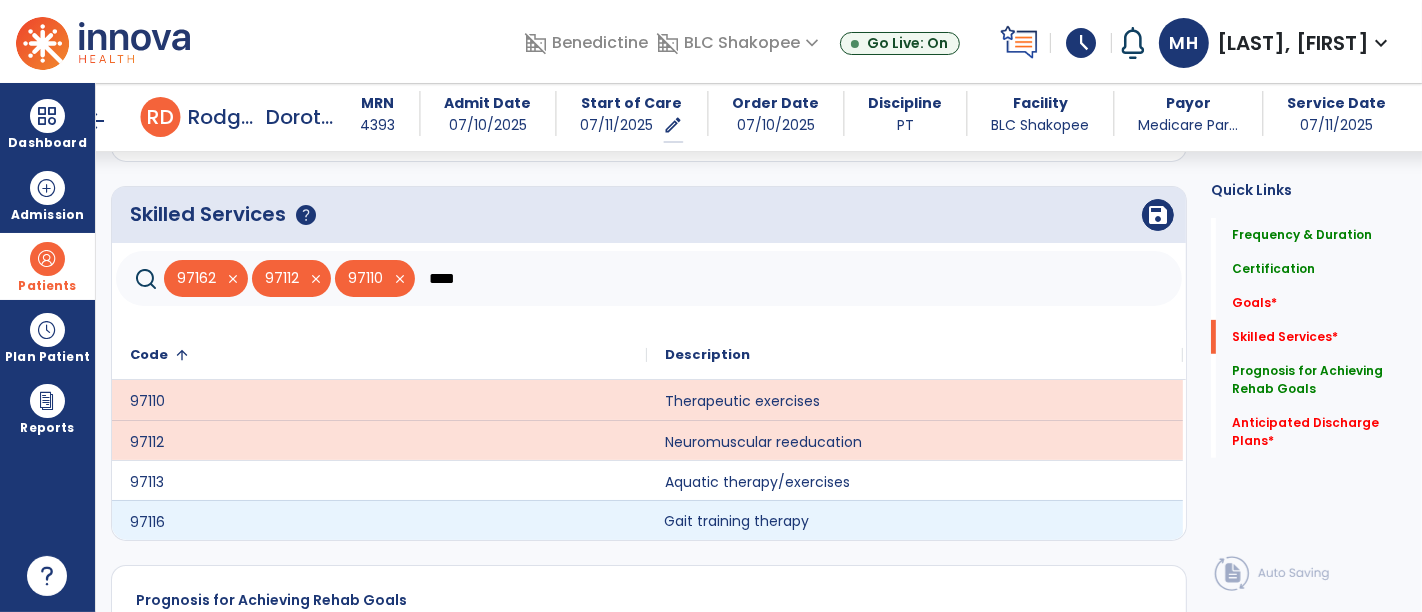 click on "Gait training therapy" 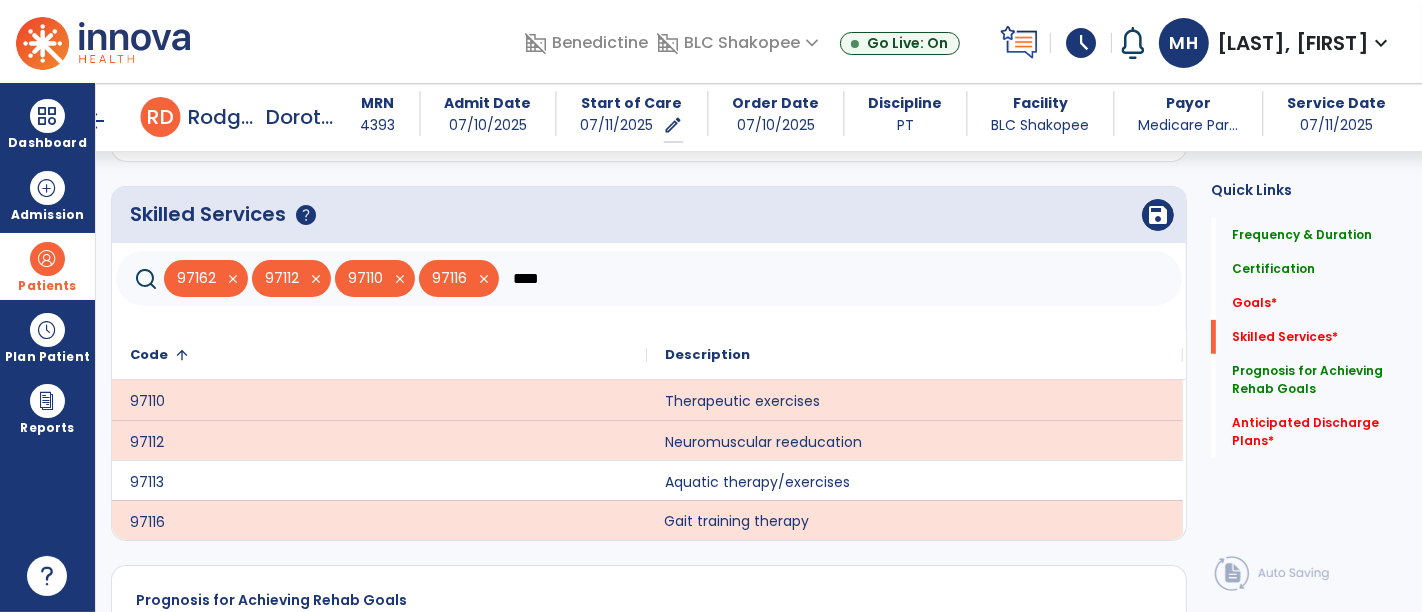 click on "****" 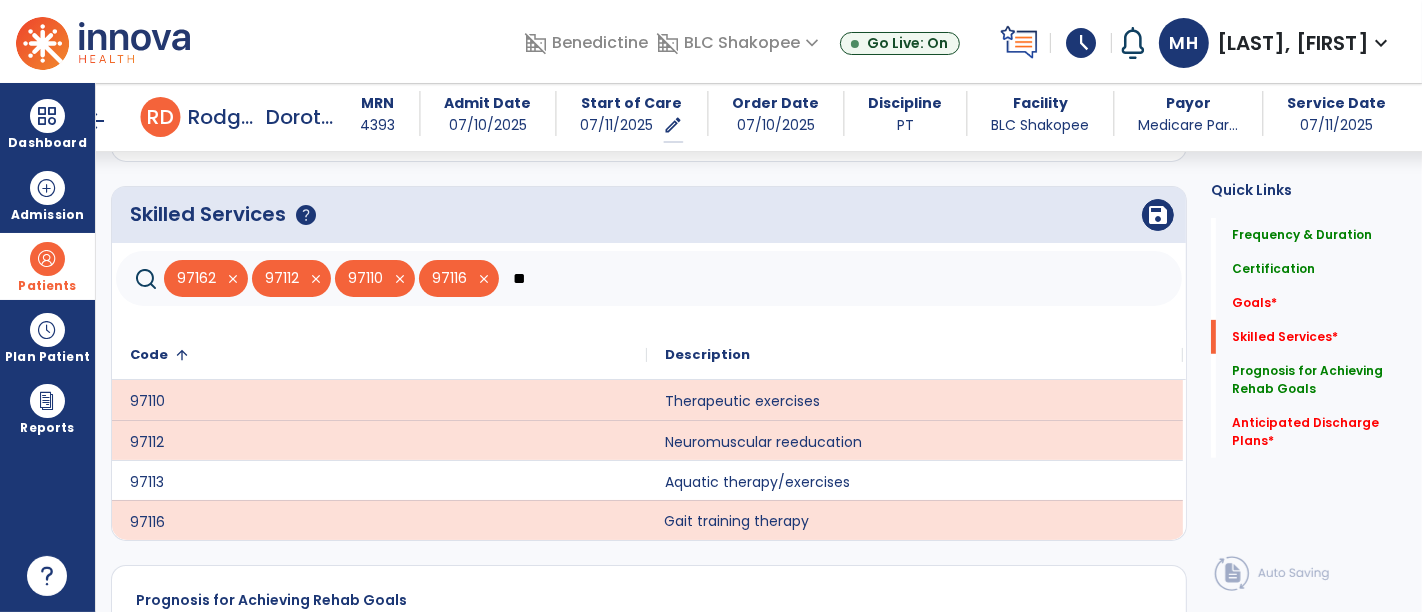type on "*" 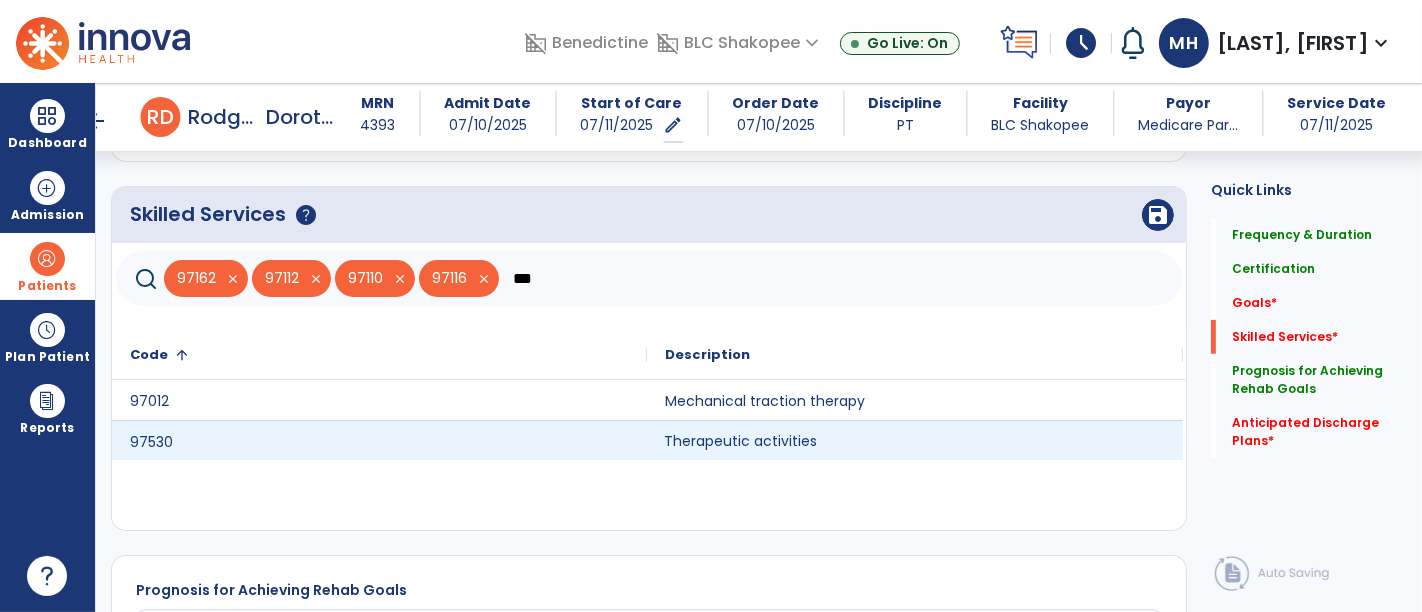 click on "Therapeutic activities" 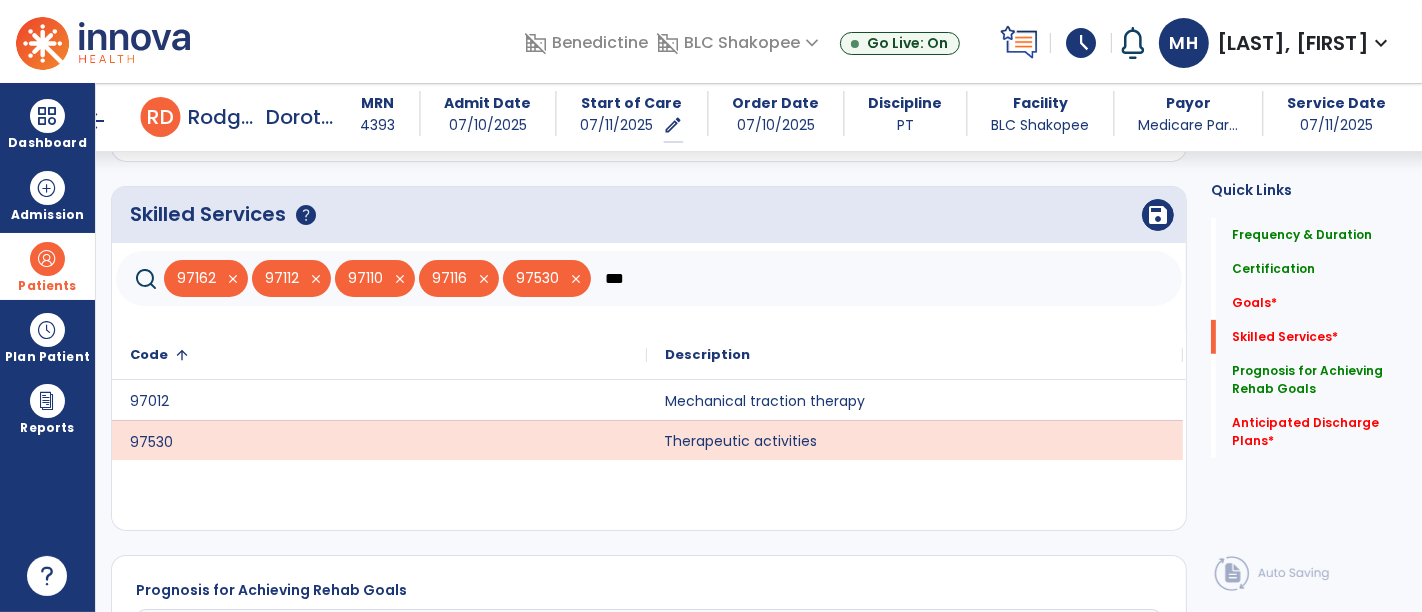 click on "***" 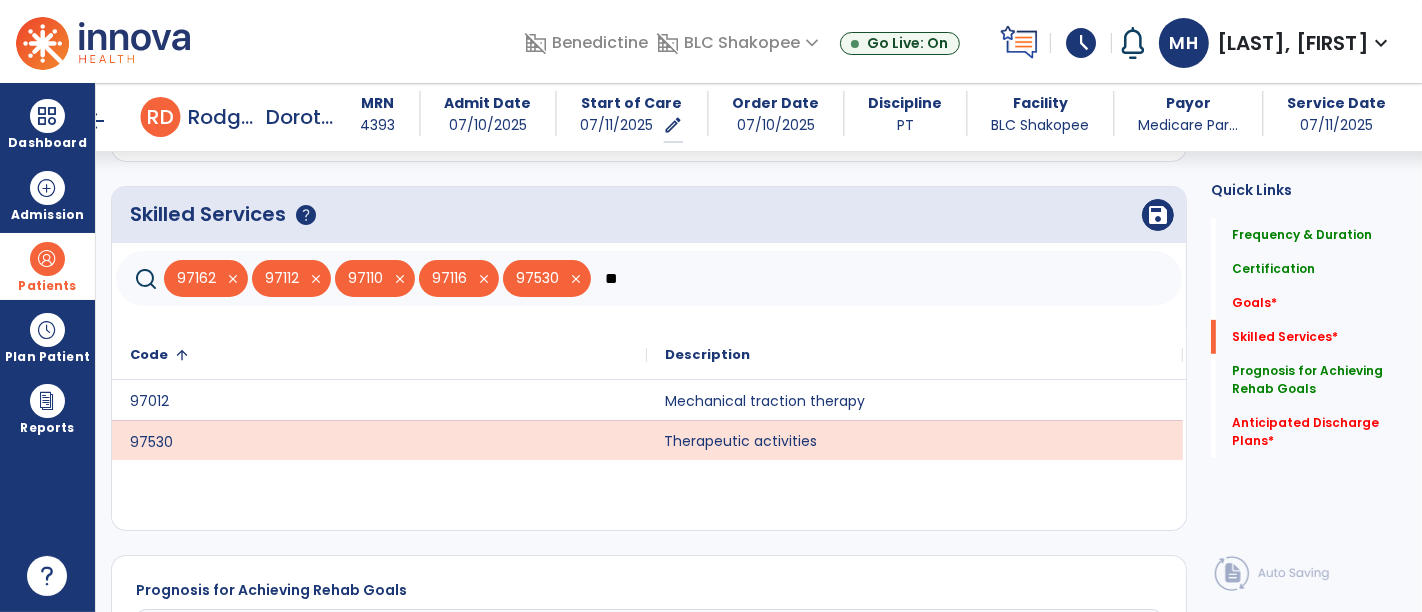 type on "*" 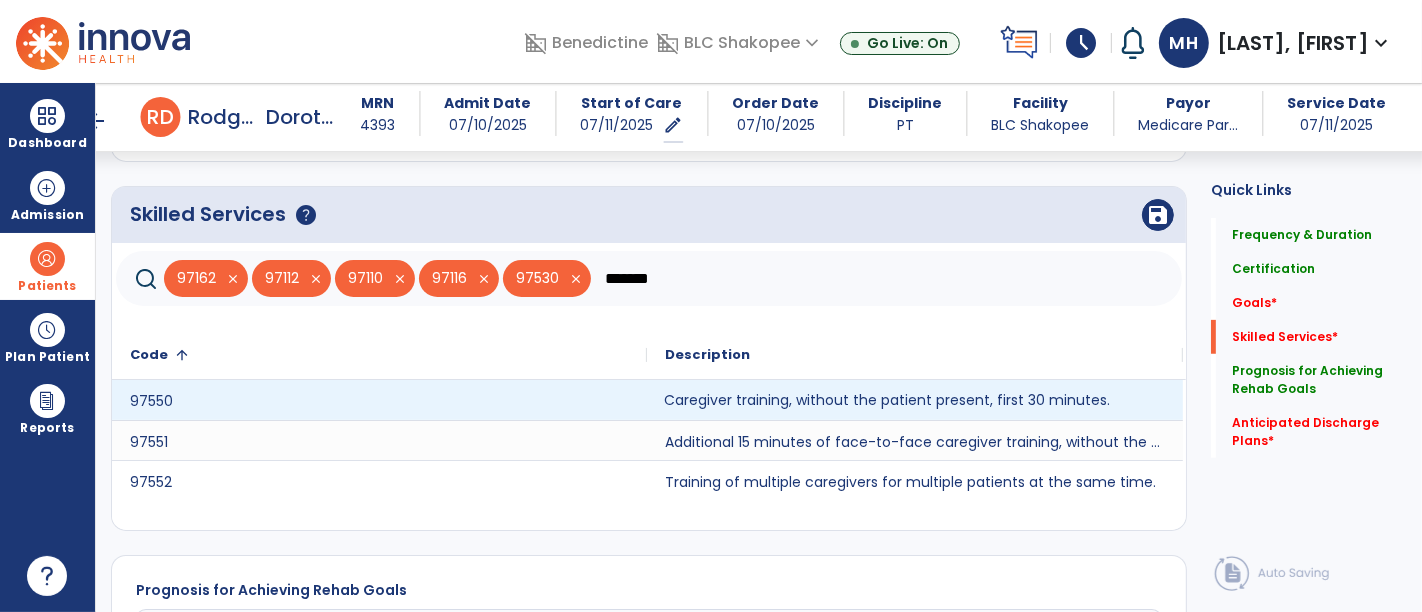 click on "Caregiver training, without the patient present, first 30 minutes." 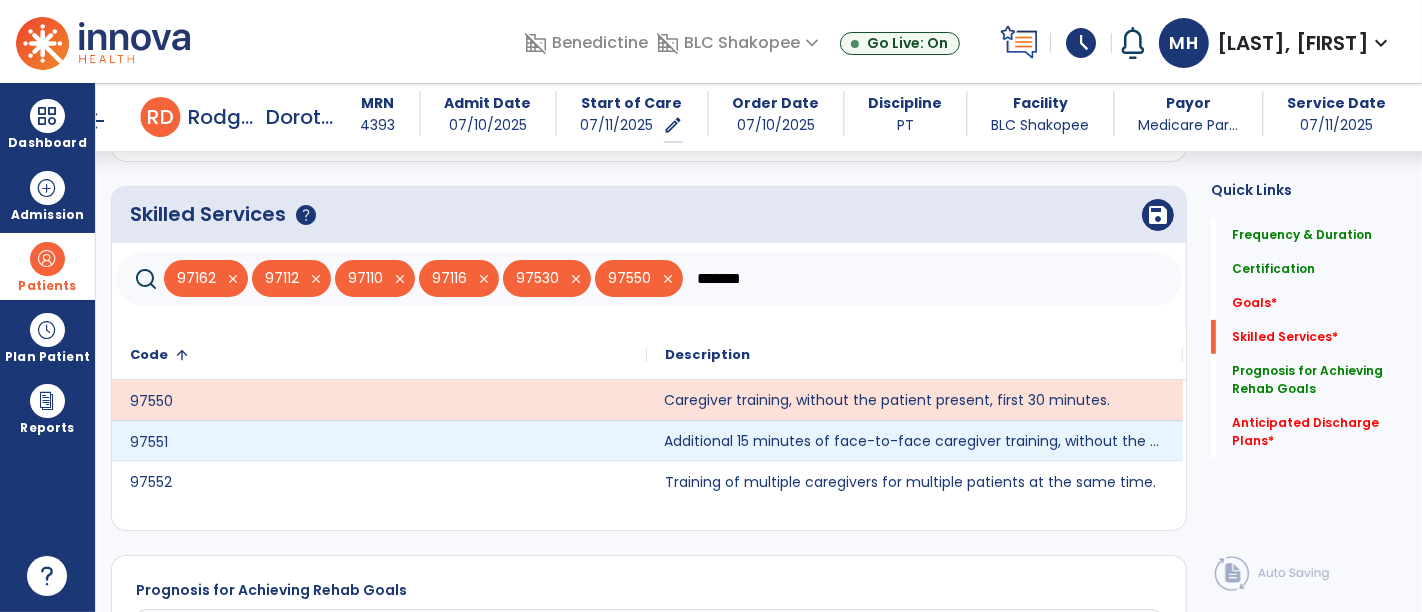 click on "Additional 15 minutes of face-to-face caregiver training, without the patient present, after 97550 is billed." 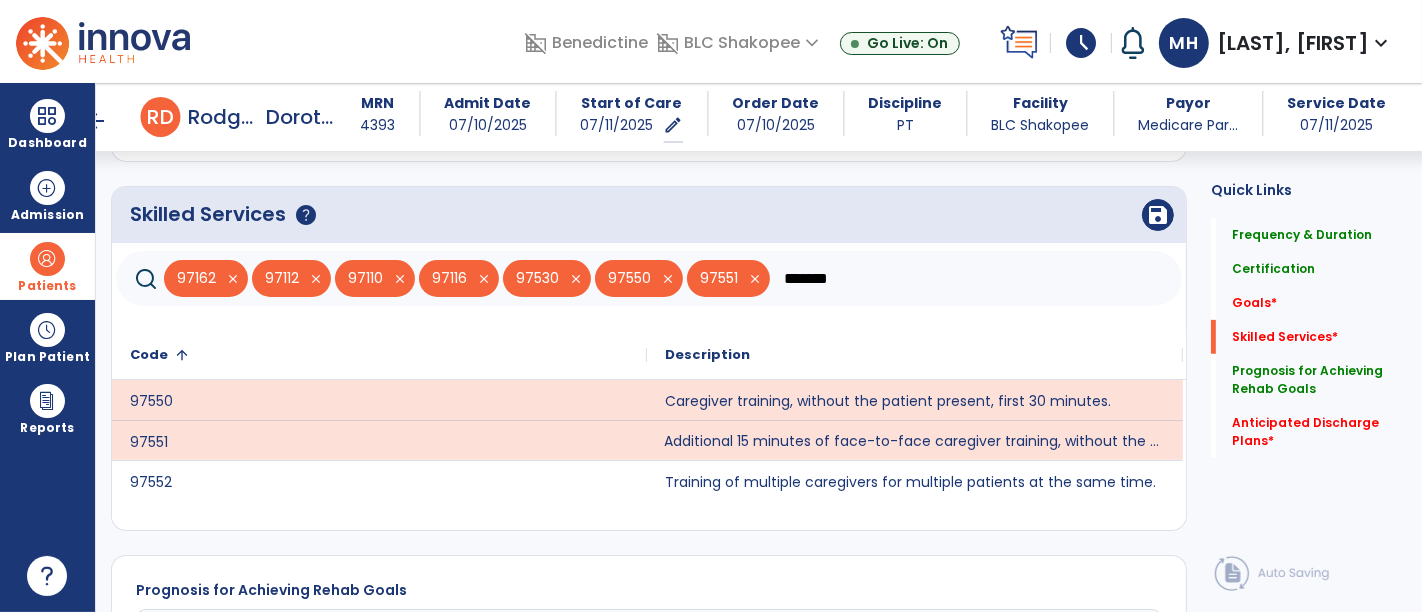 drag, startPoint x: 848, startPoint y: 274, endPoint x: 798, endPoint y: 277, distance: 50.08992 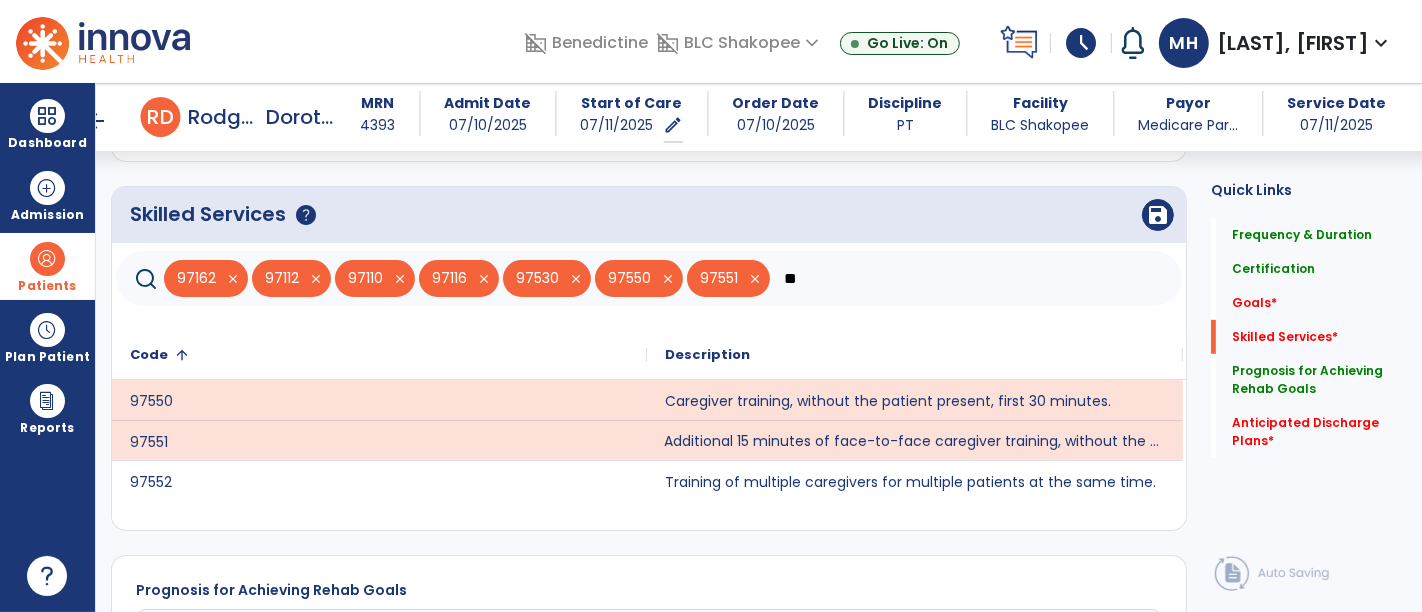 type on "*" 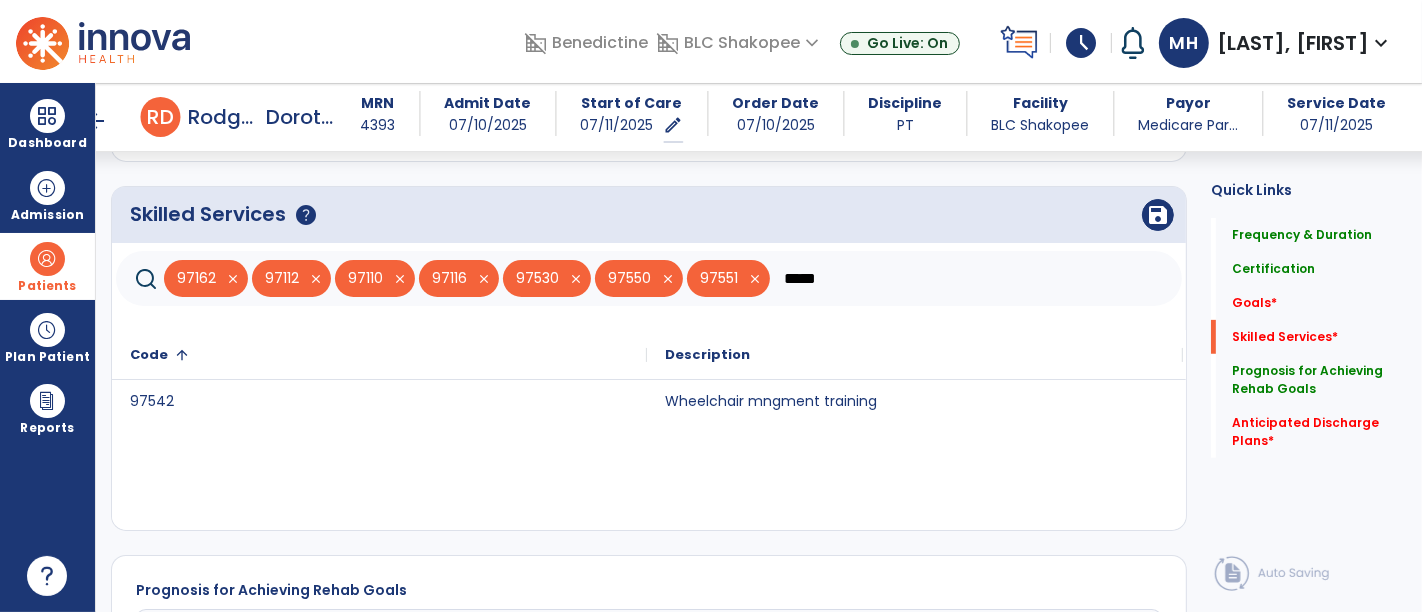 type on "*****" 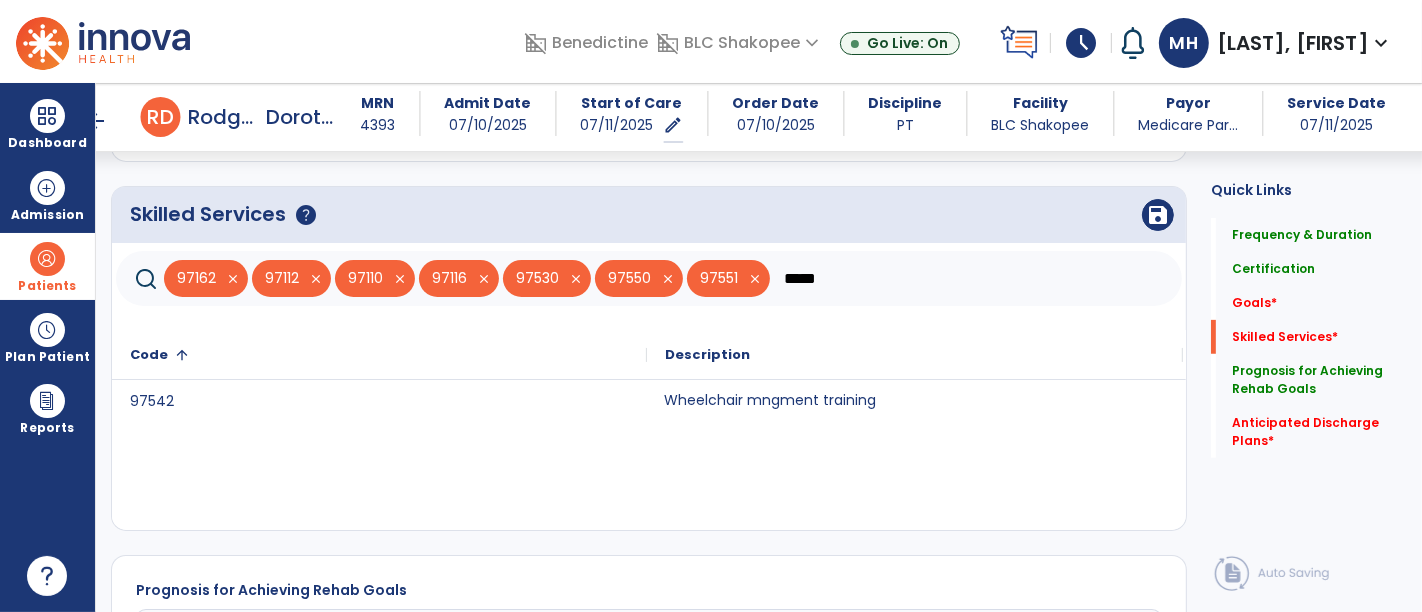 click on "Wheelchair mngment training" 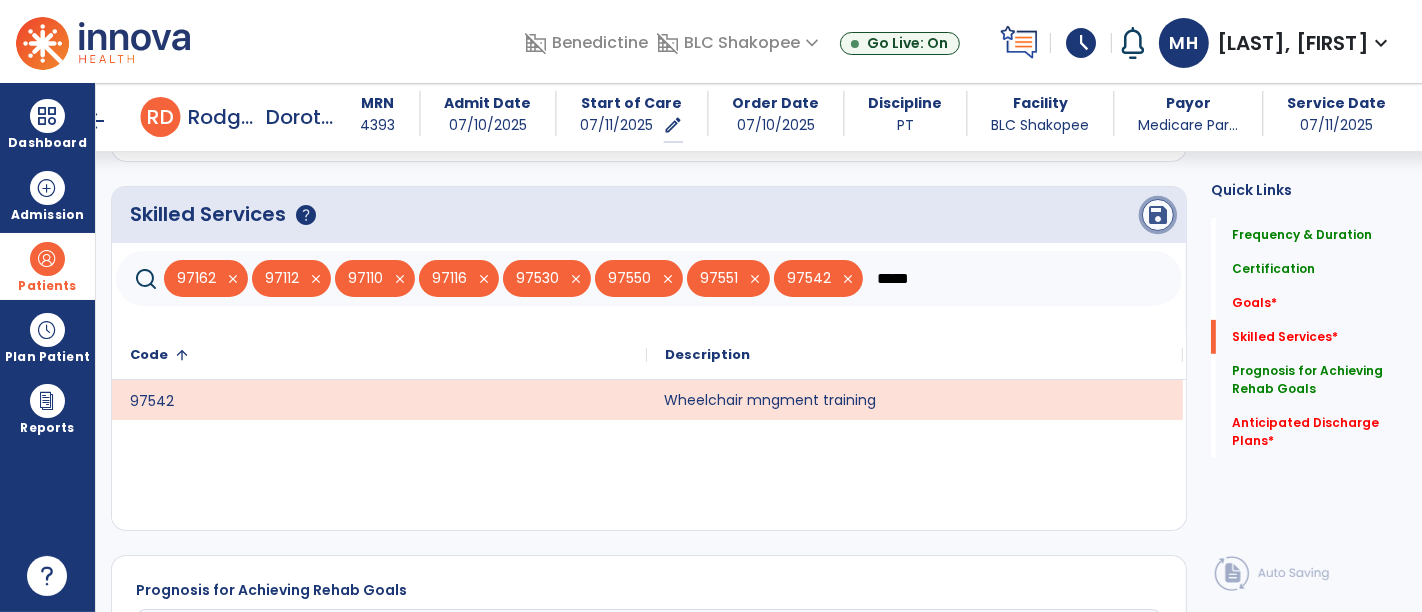 click on "save" 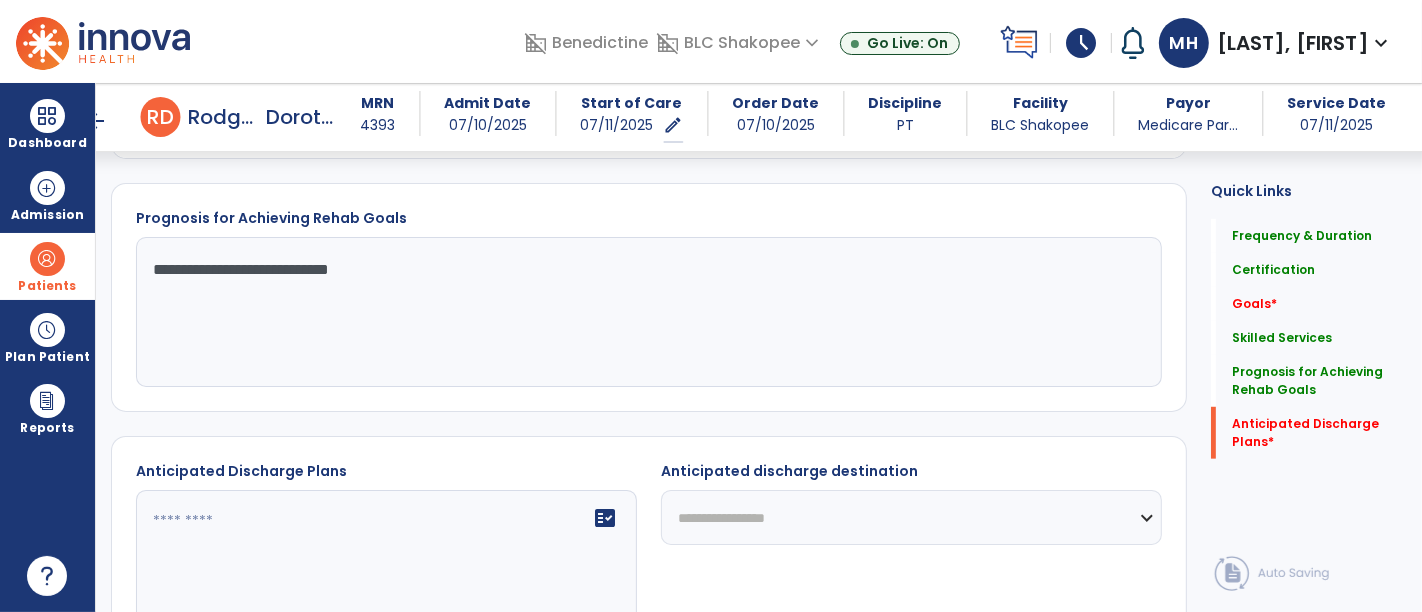 scroll, scrollTop: 1178, scrollLeft: 0, axis: vertical 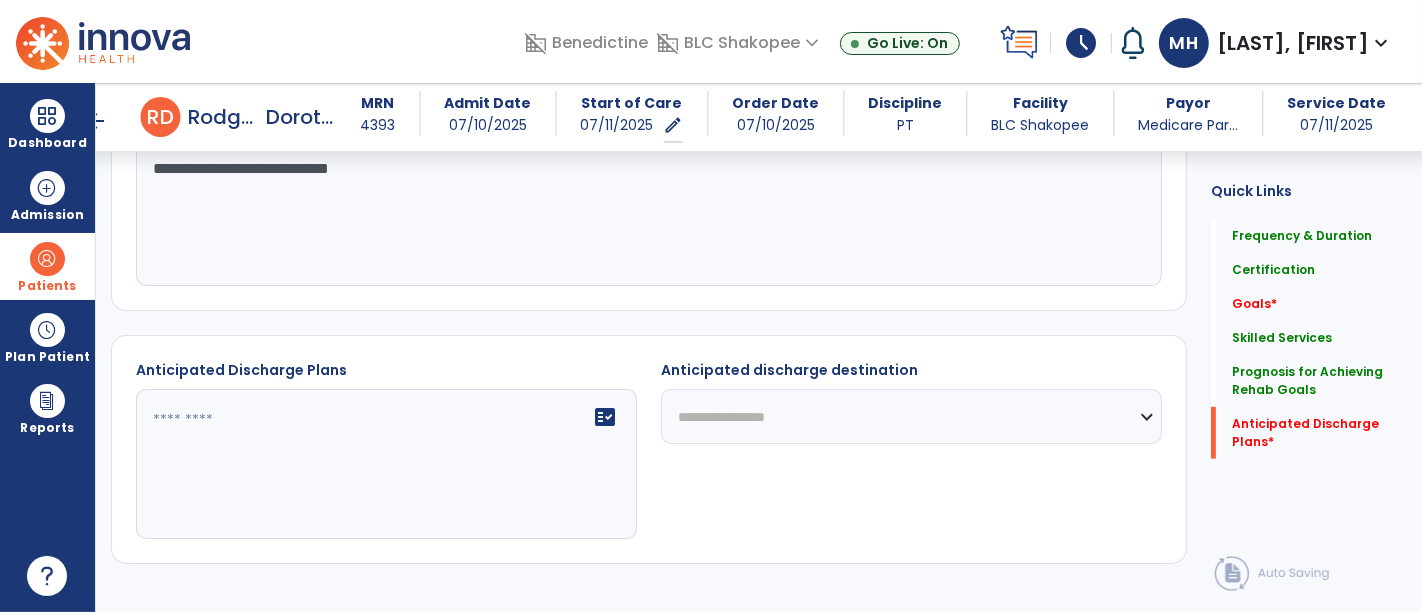 click on "**********" 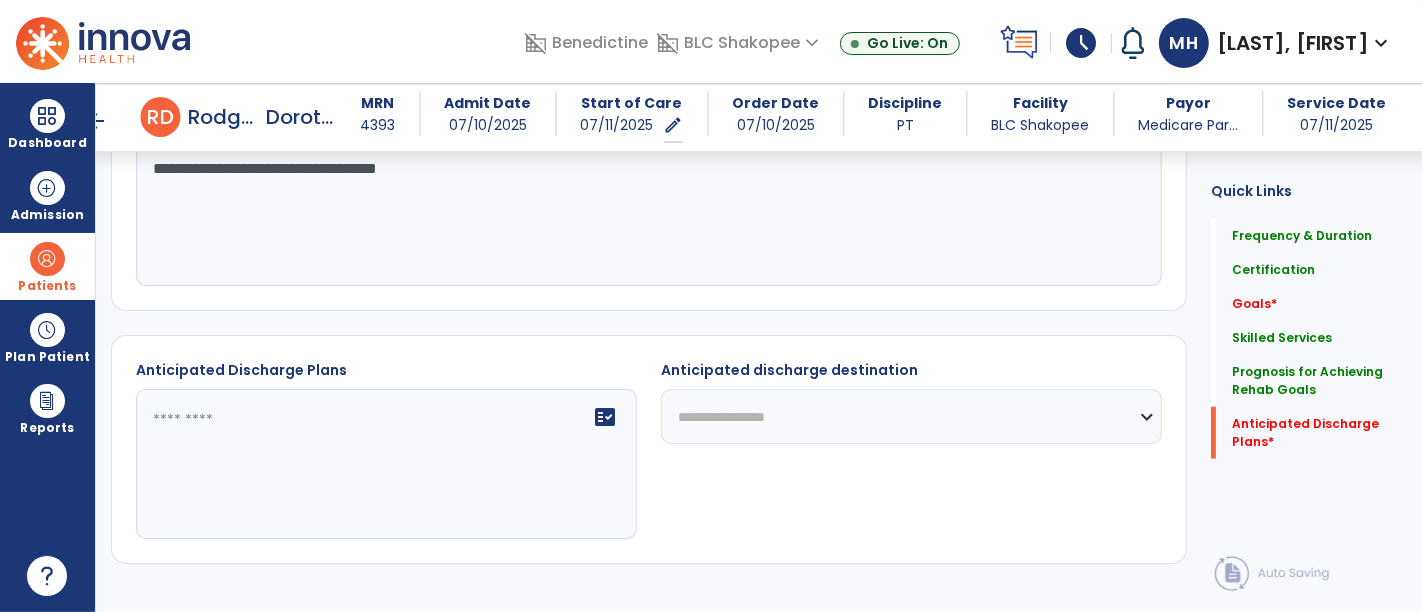 type on "**********" 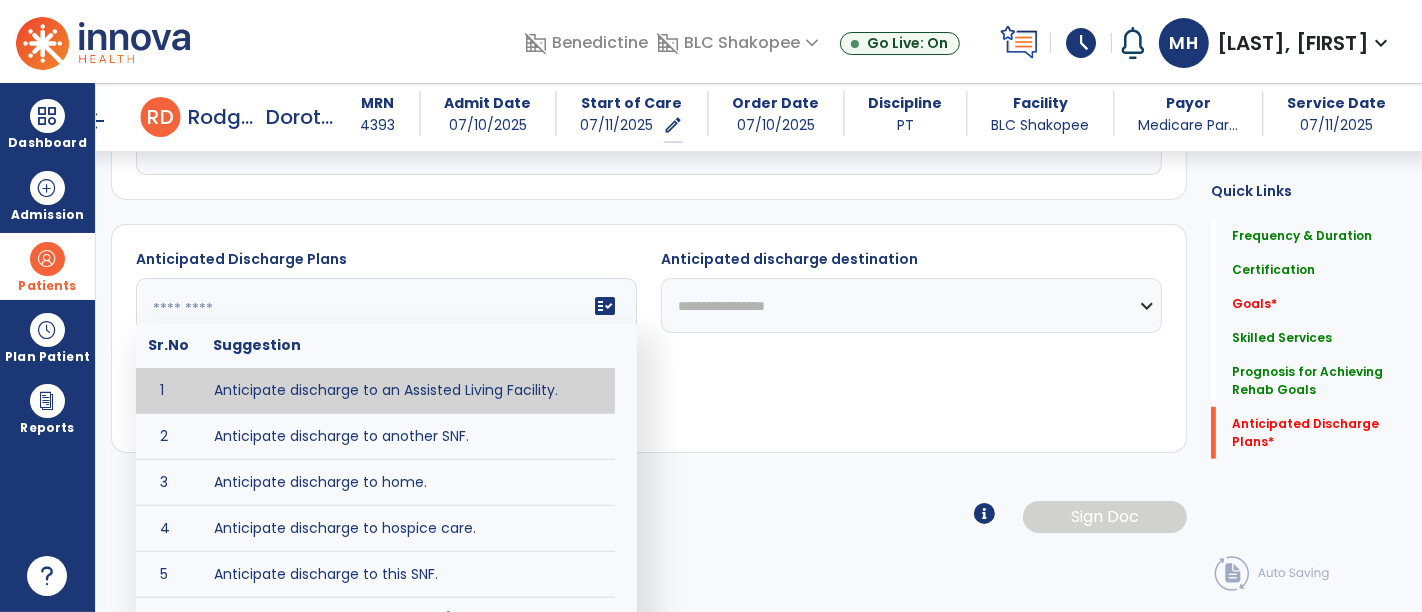 type on "**********" 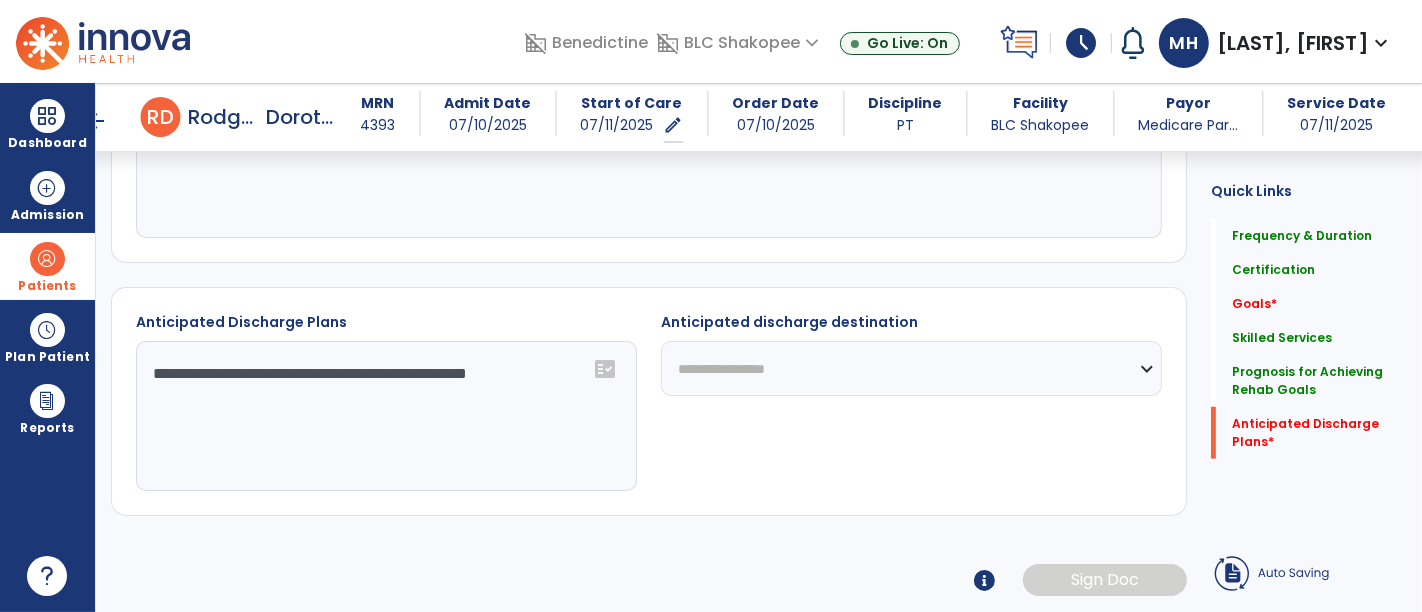 scroll, scrollTop: 1222, scrollLeft: 0, axis: vertical 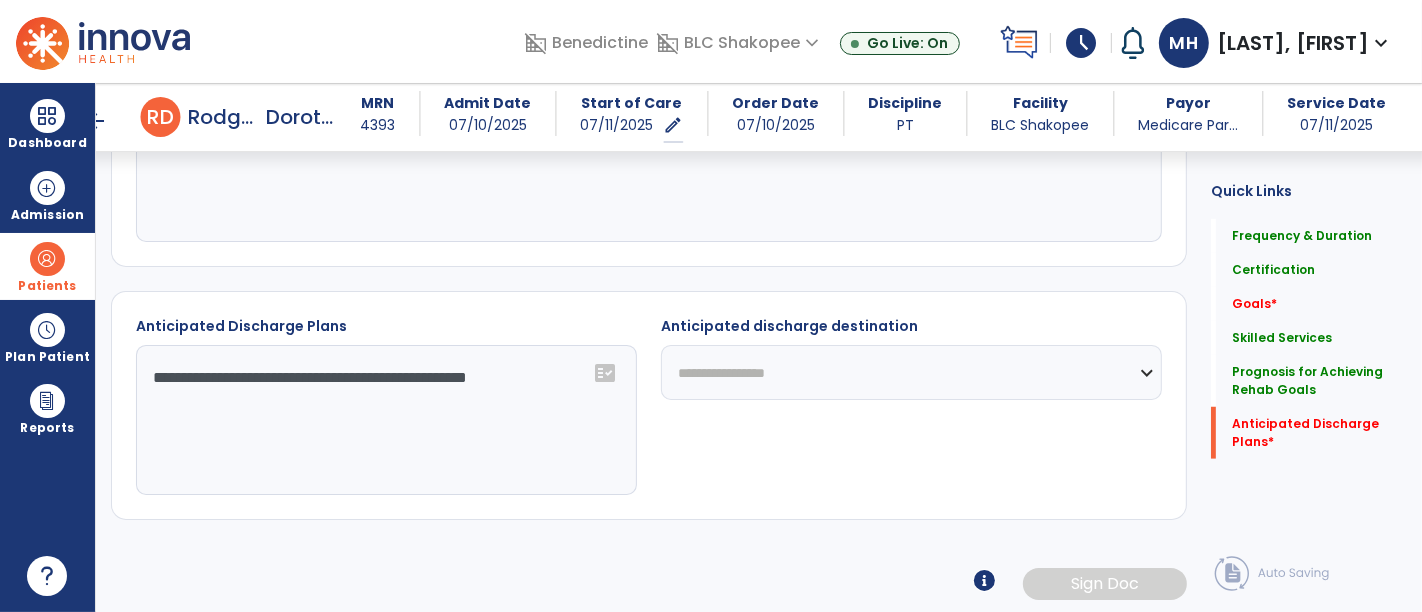click on "**********" 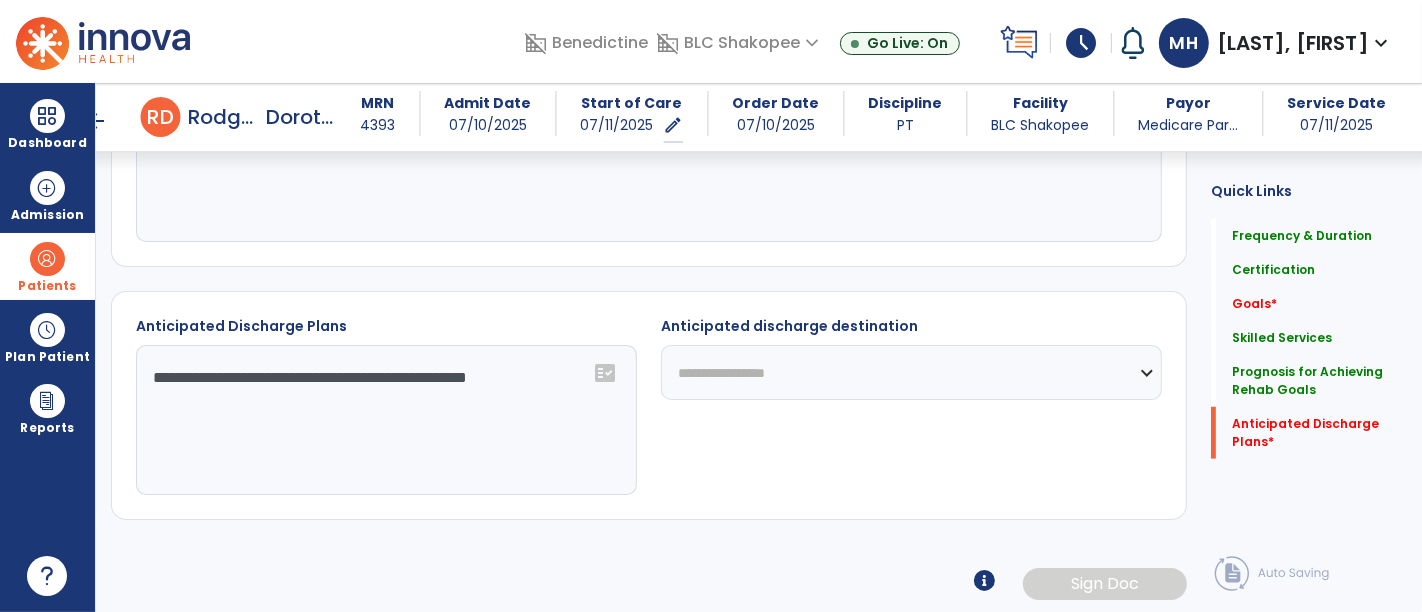select on "**********" 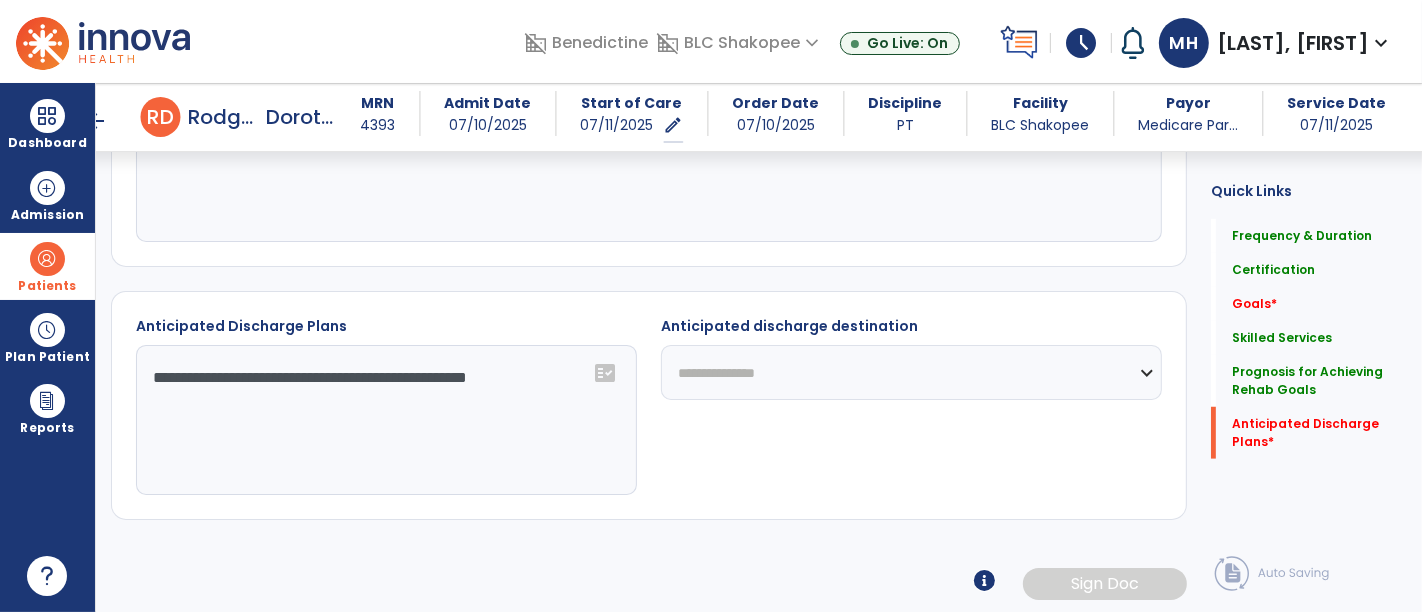 click on "**********" 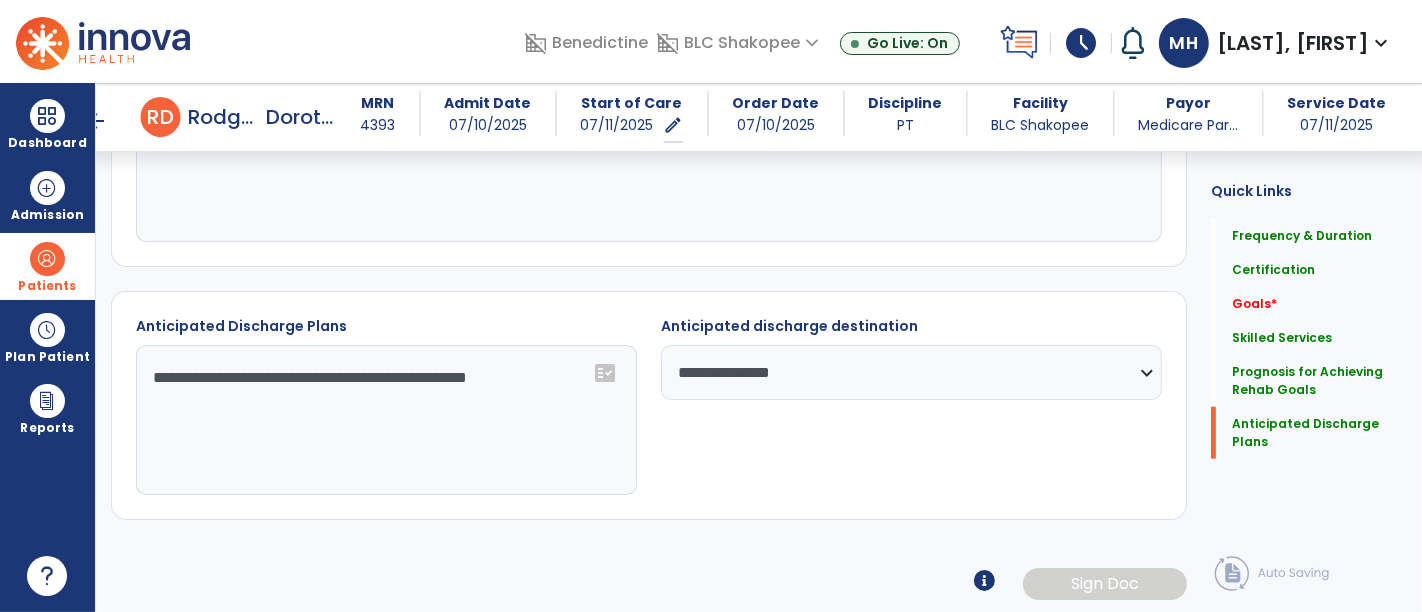 click on "**********" 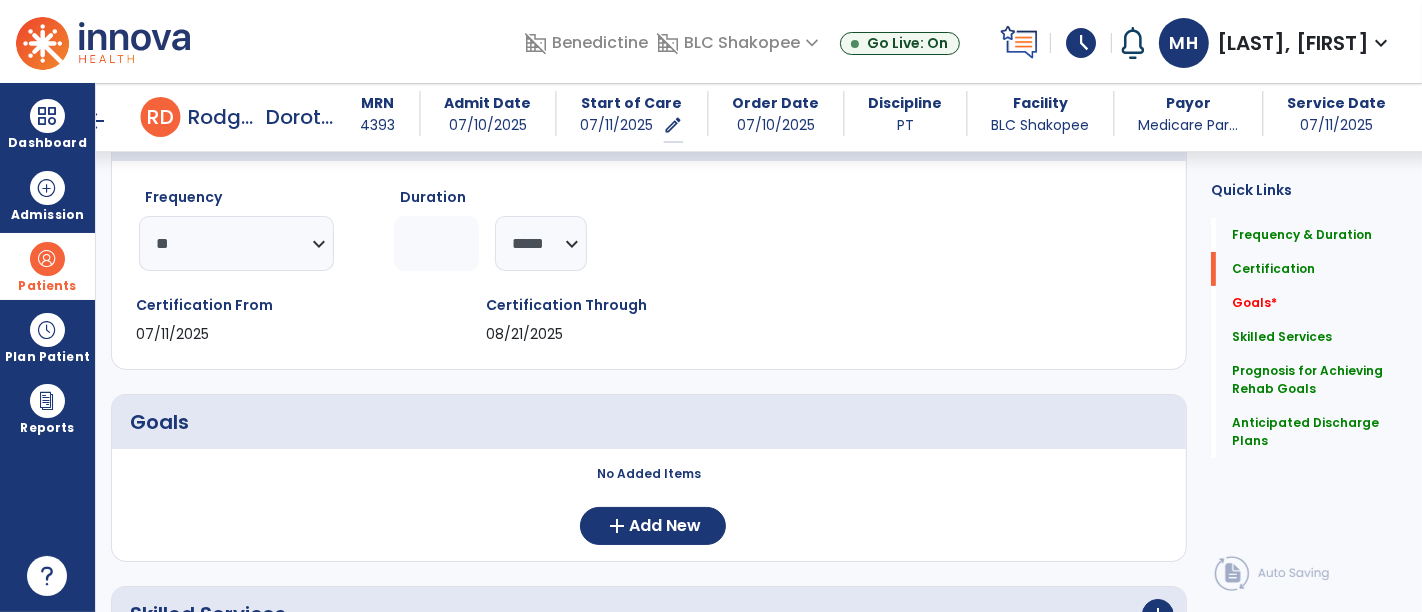 scroll, scrollTop: 334, scrollLeft: 0, axis: vertical 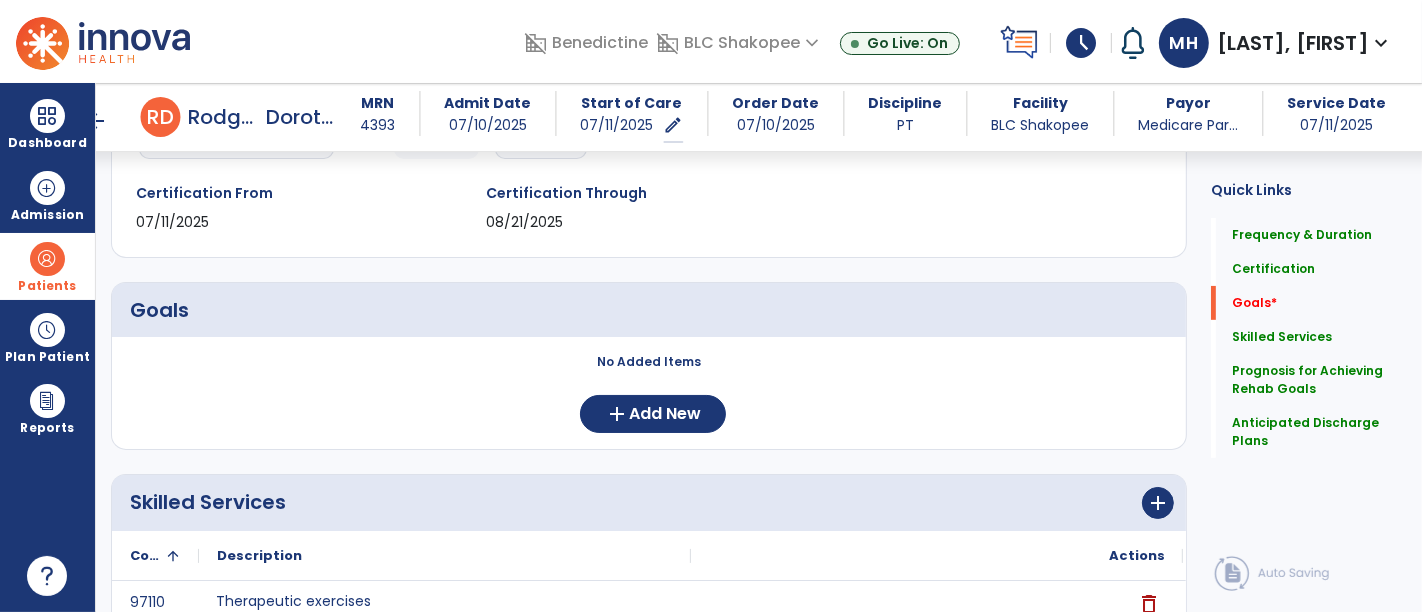 type on "**********" 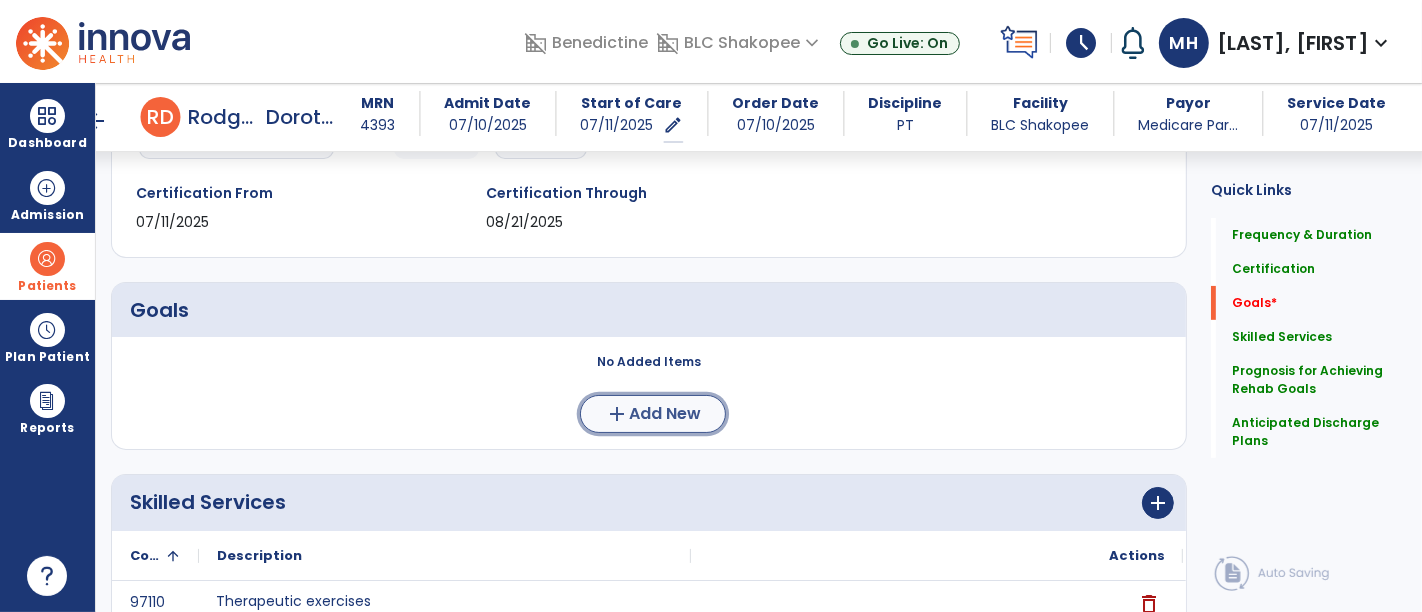 click on "add  Add New" at bounding box center [653, 414] 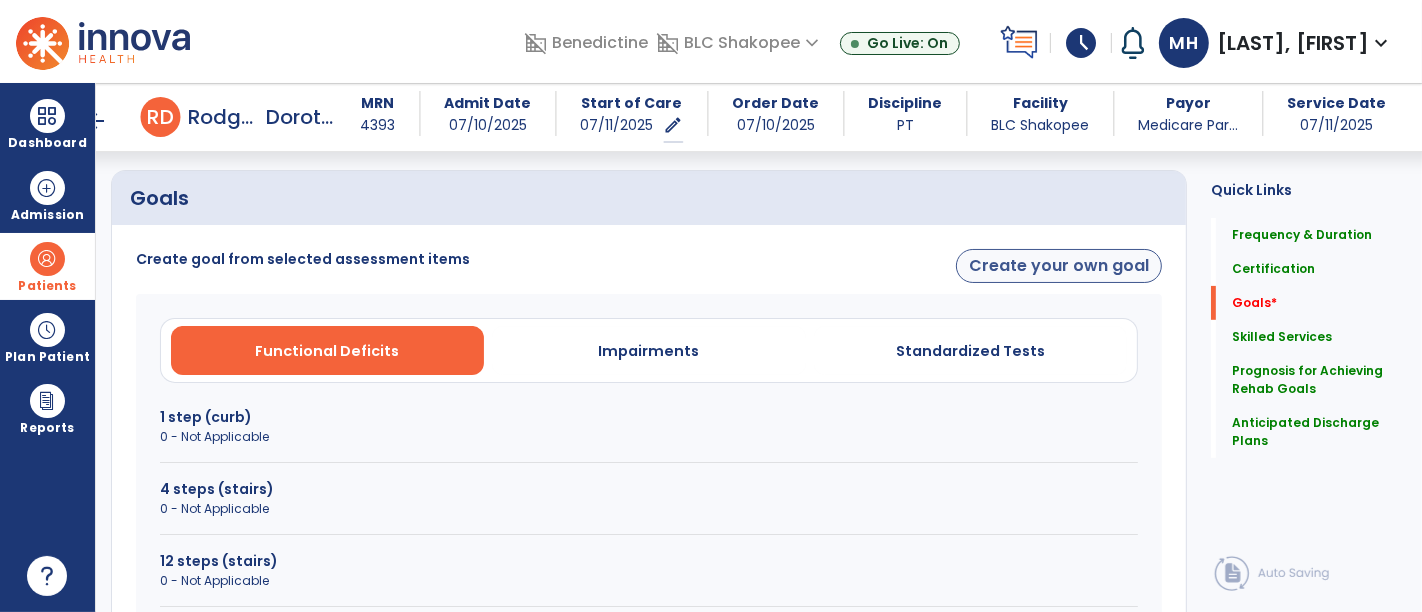 scroll, scrollTop: 556, scrollLeft: 0, axis: vertical 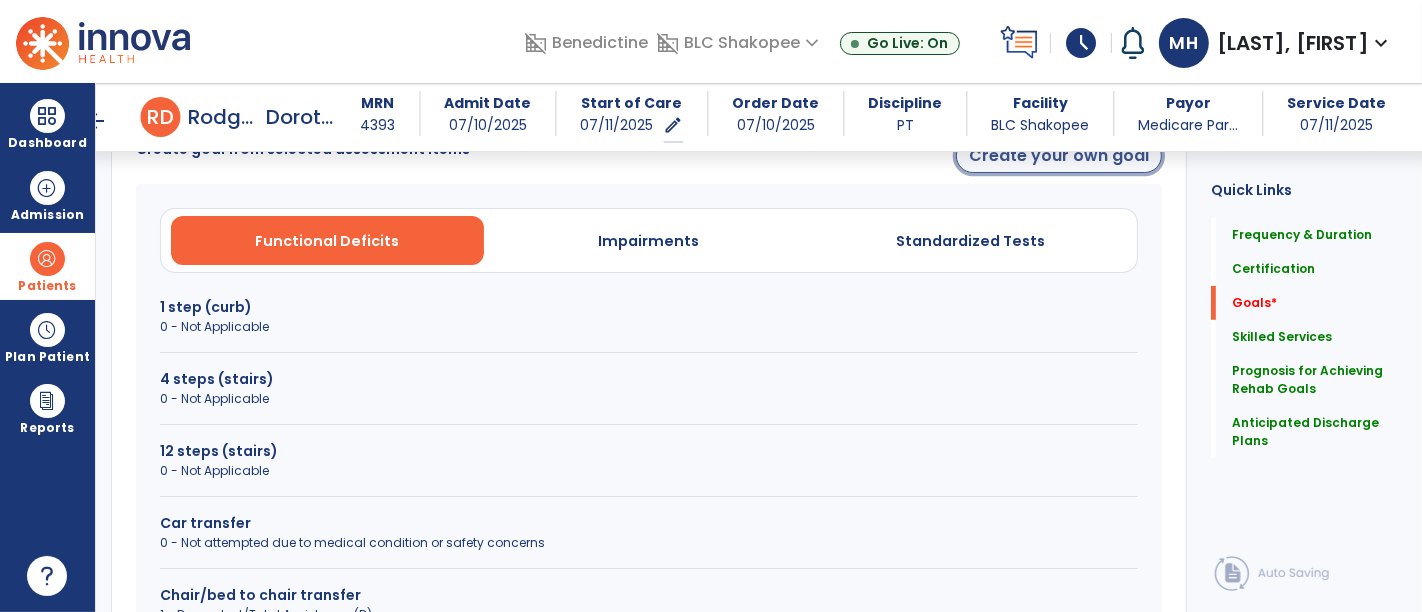 click on "Create your own goal" at bounding box center (1059, 156) 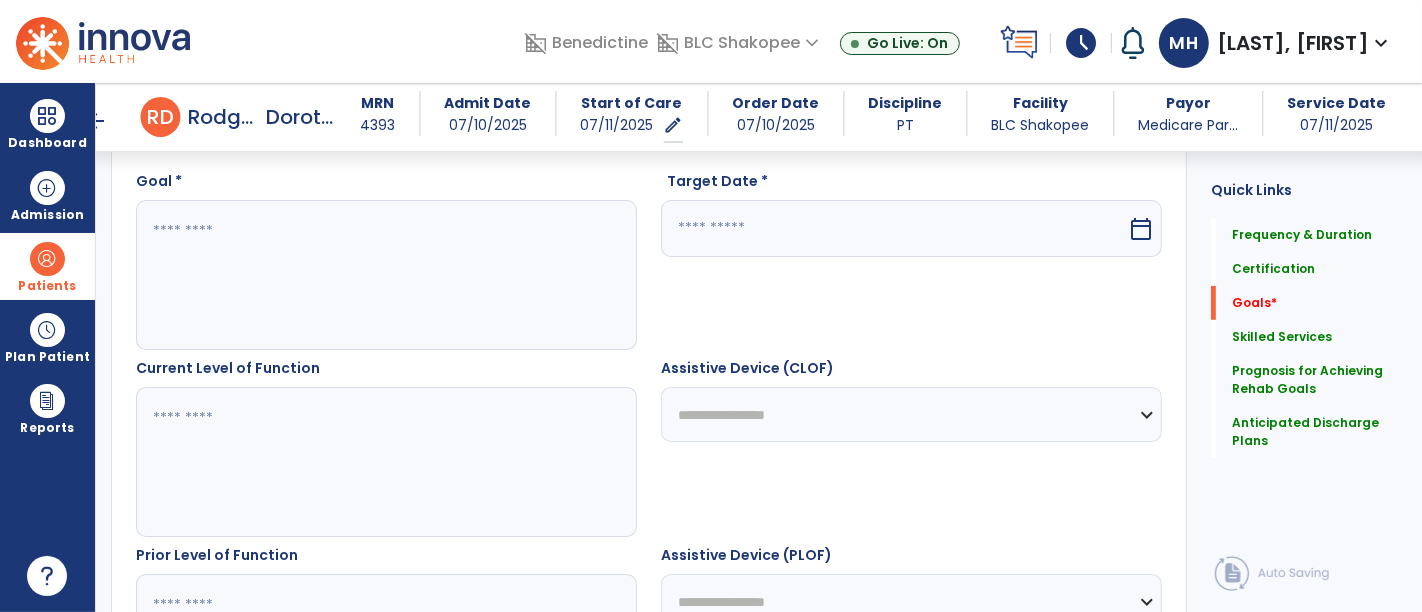 drag, startPoint x: 402, startPoint y: 275, endPoint x: 320, endPoint y: 250, distance: 85.72631 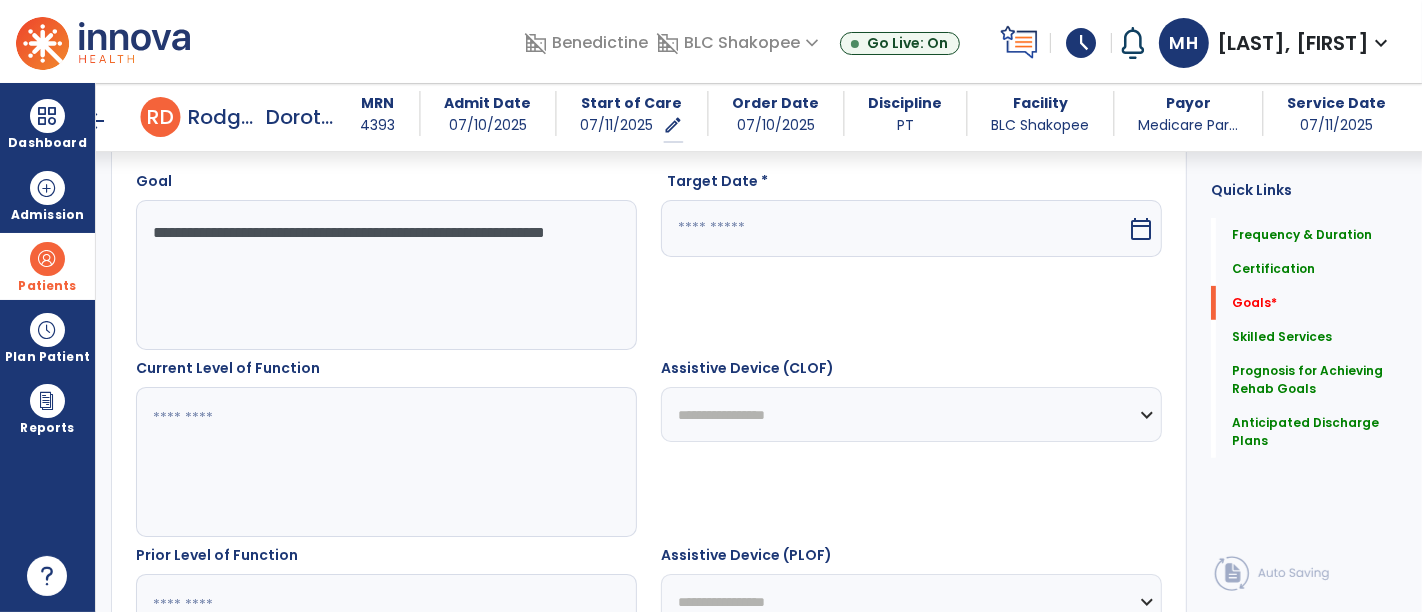 click on "**********" at bounding box center [386, 275] 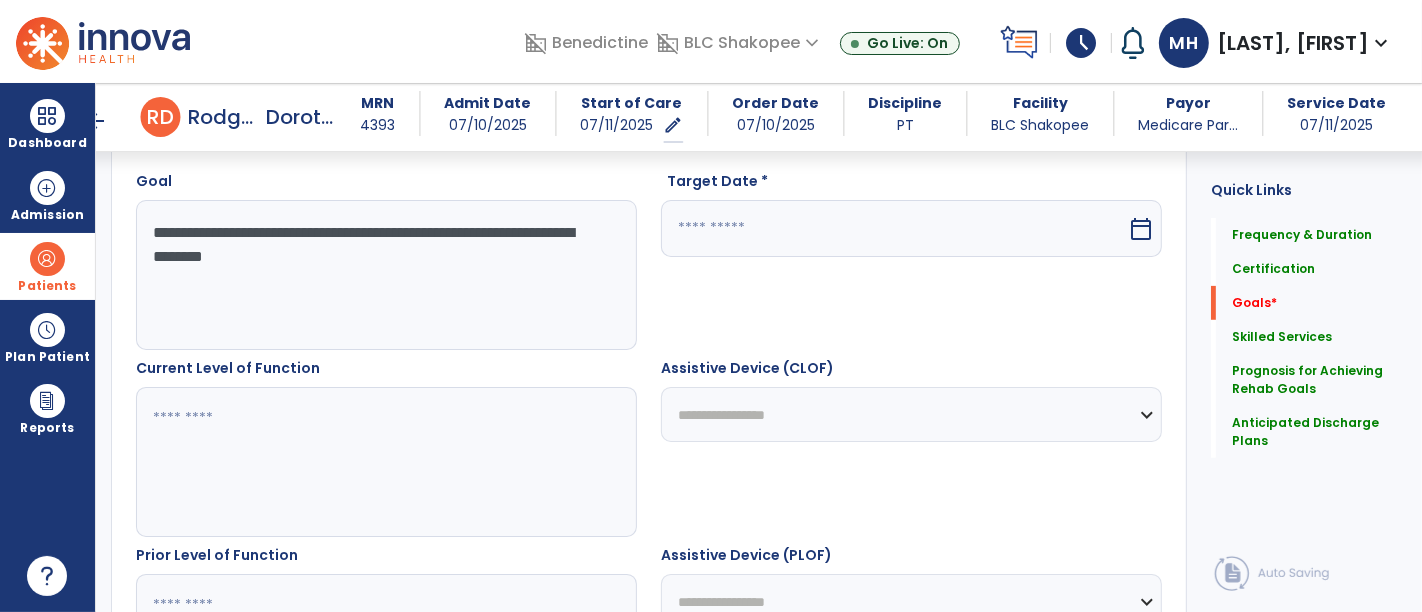 click on "**********" at bounding box center (386, 275) 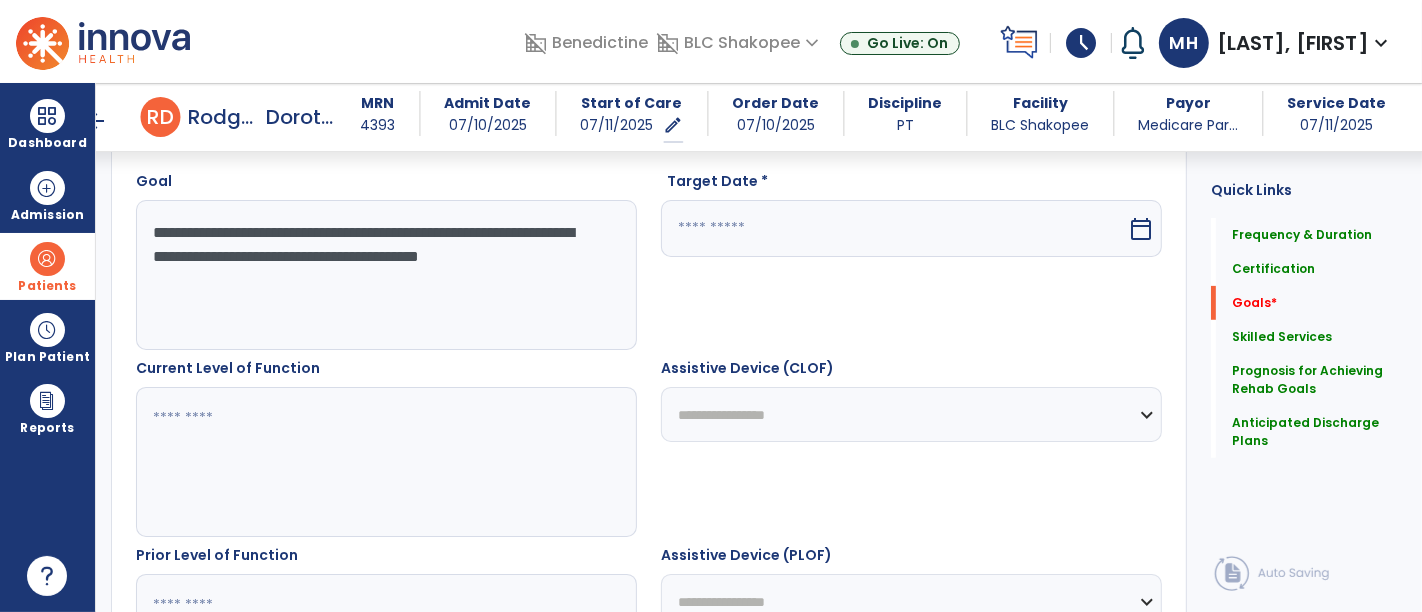 type on "**********" 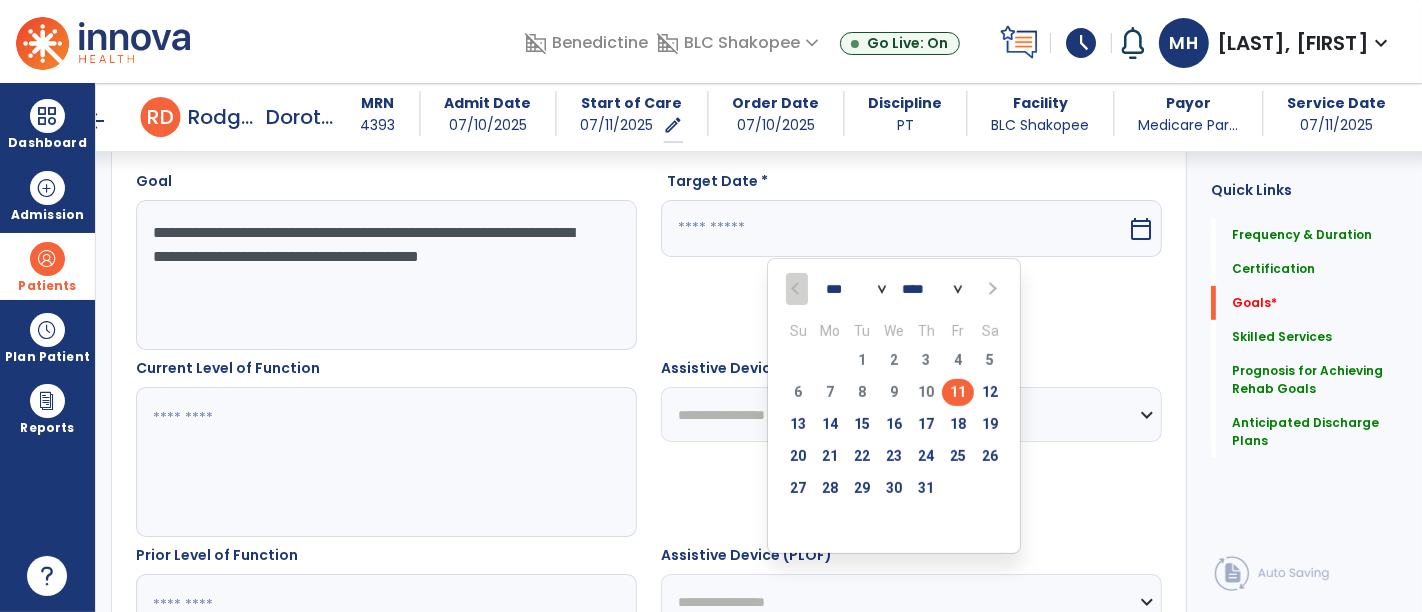 click at bounding box center [990, 289] 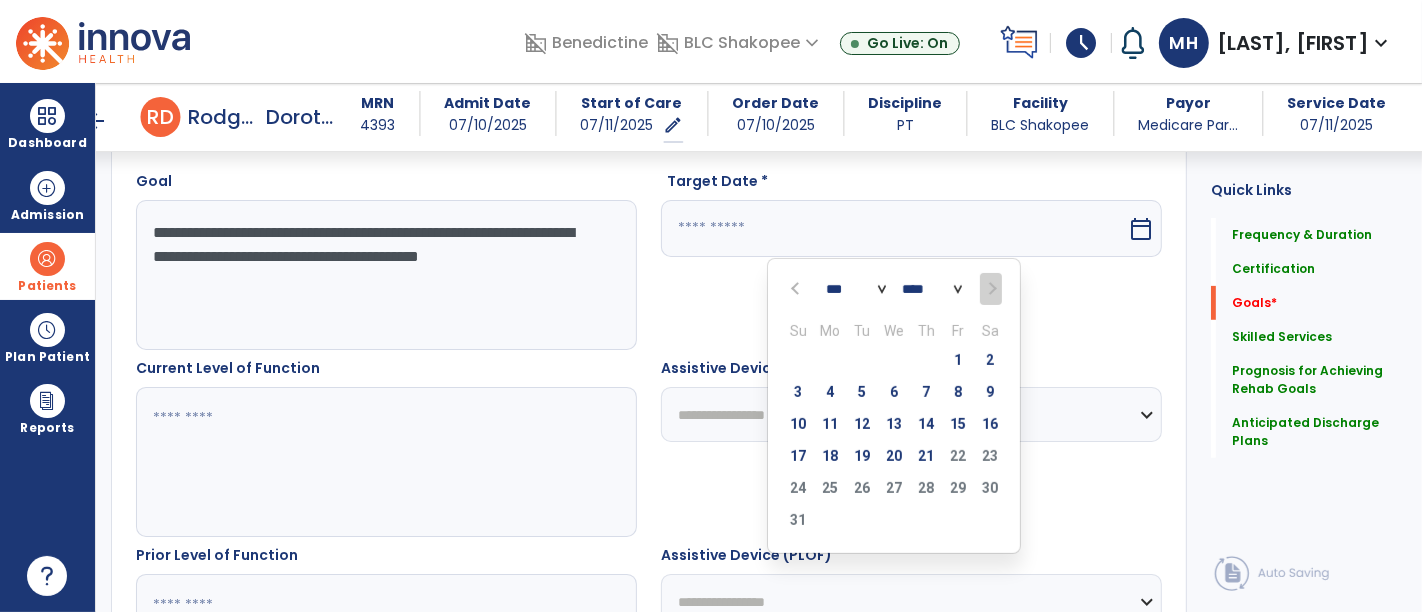click at bounding box center (990, 289) 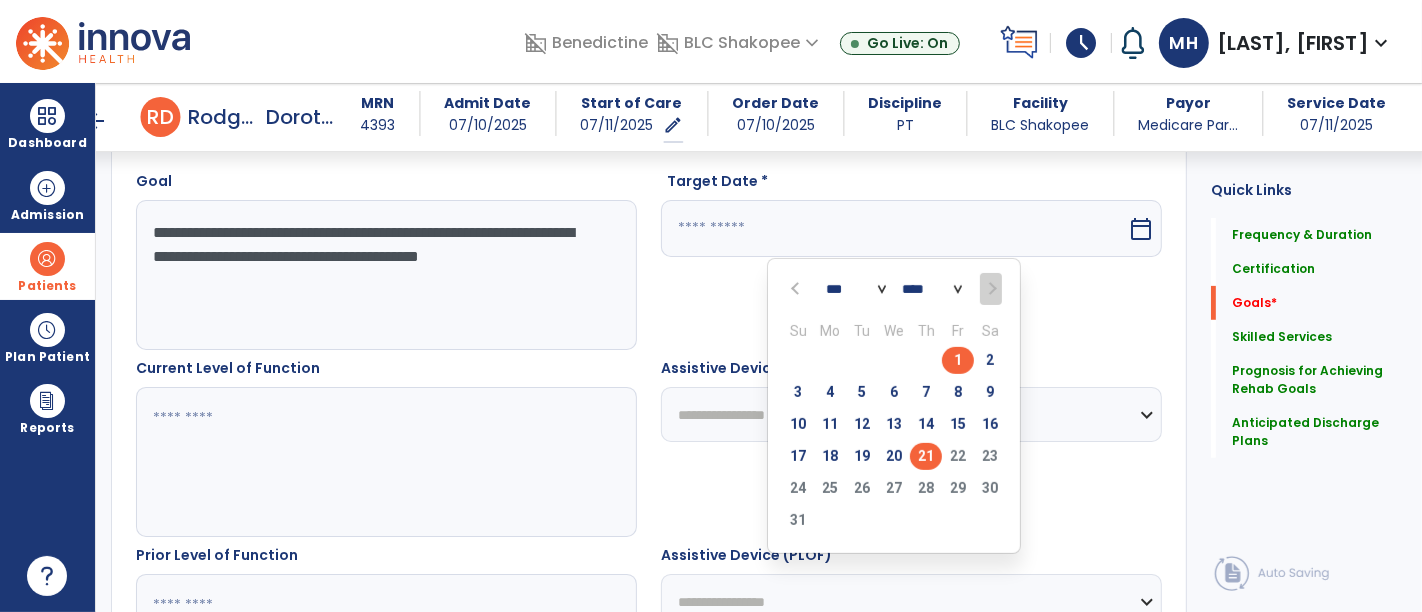 click on "21" at bounding box center [926, 456] 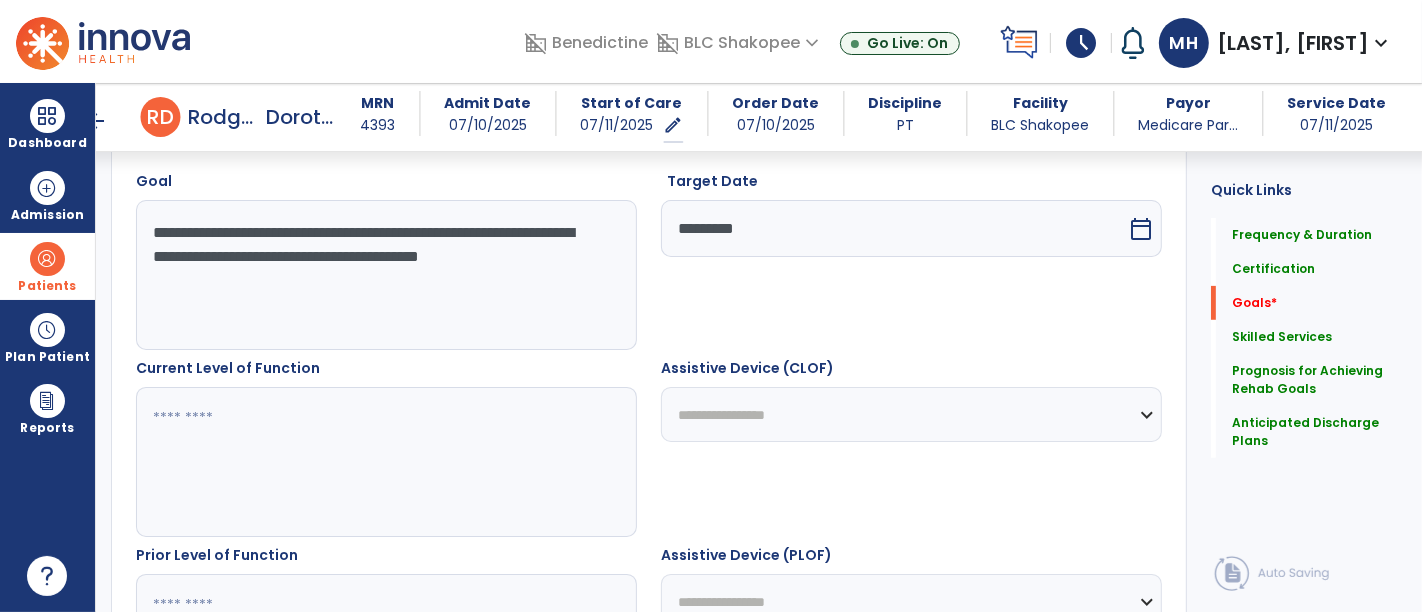 click on "**********" at bounding box center (911, 414) 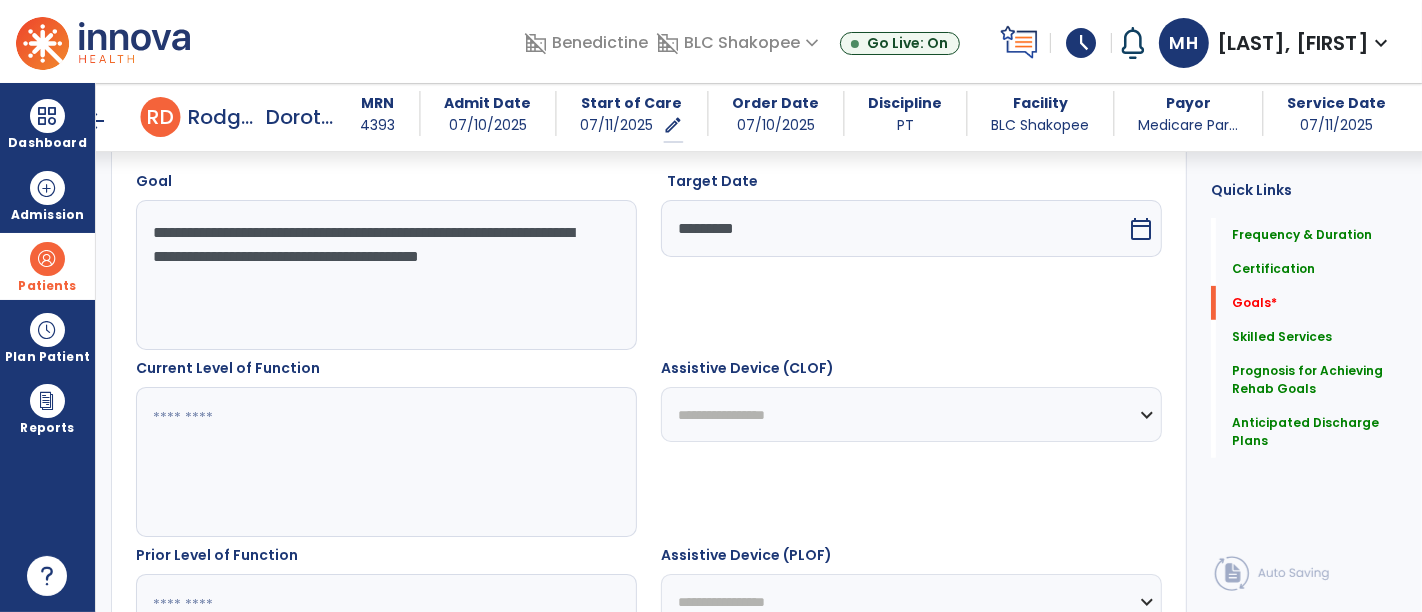 click on "**********" at bounding box center [911, 447] 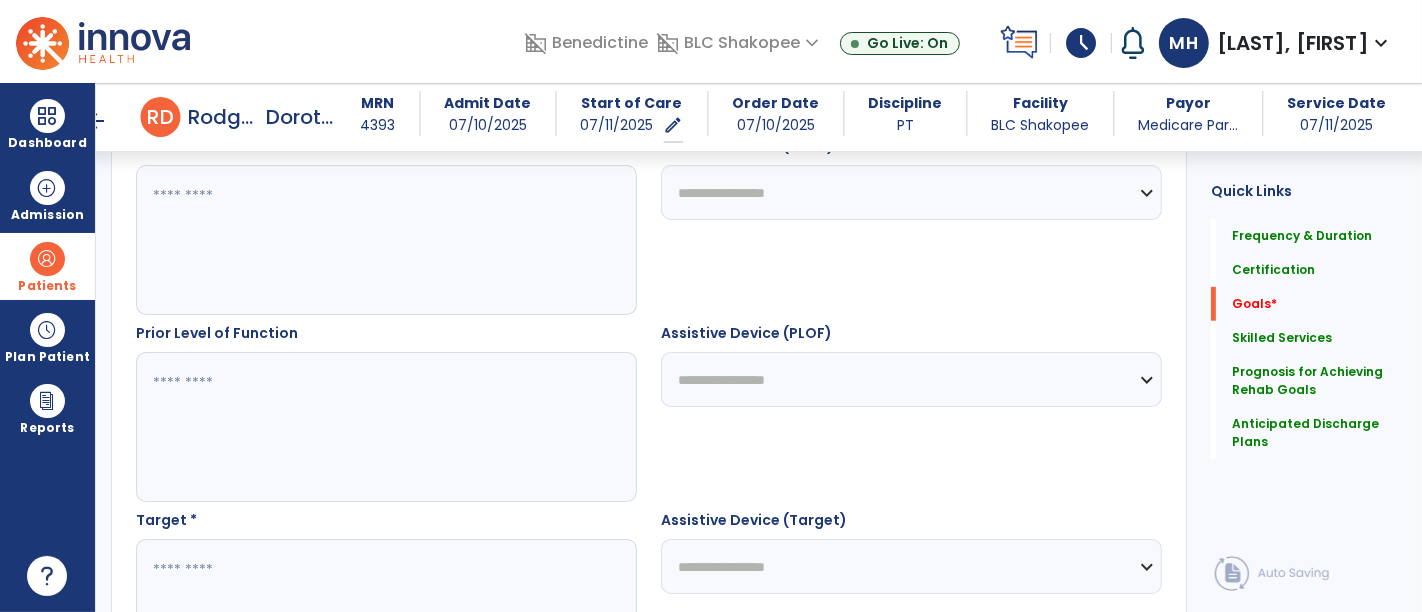 click on "**********" at bounding box center [911, 379] 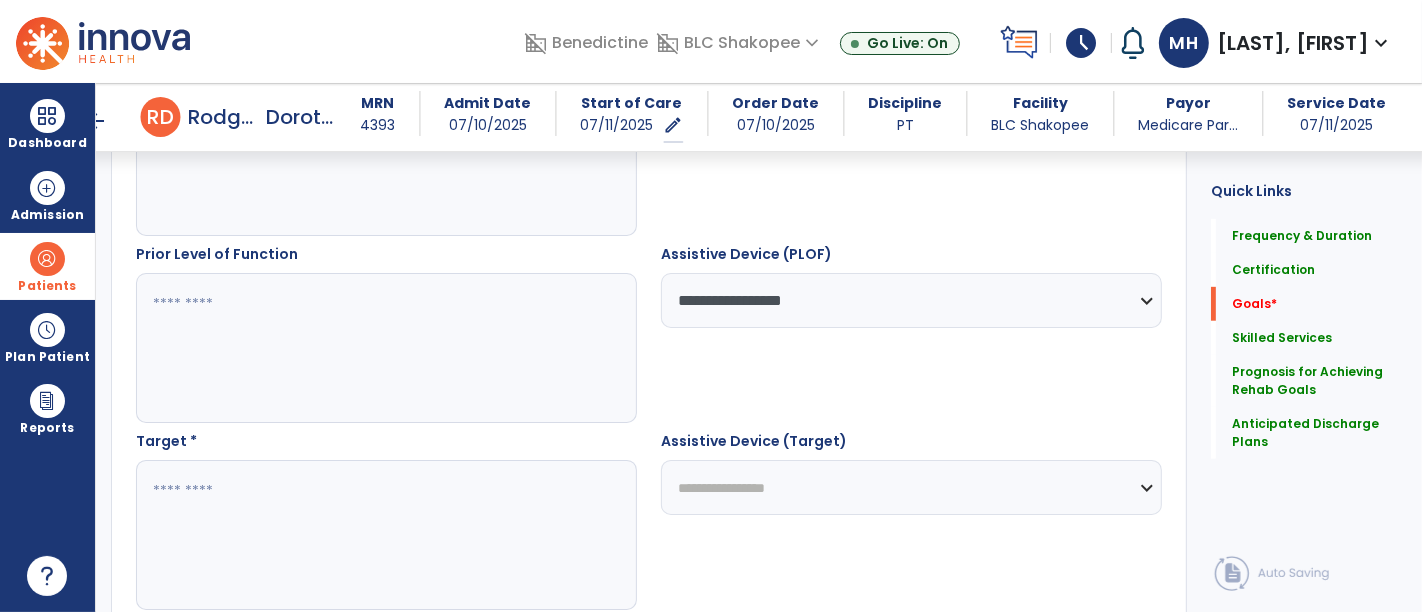 scroll, scrollTop: 889, scrollLeft: 0, axis: vertical 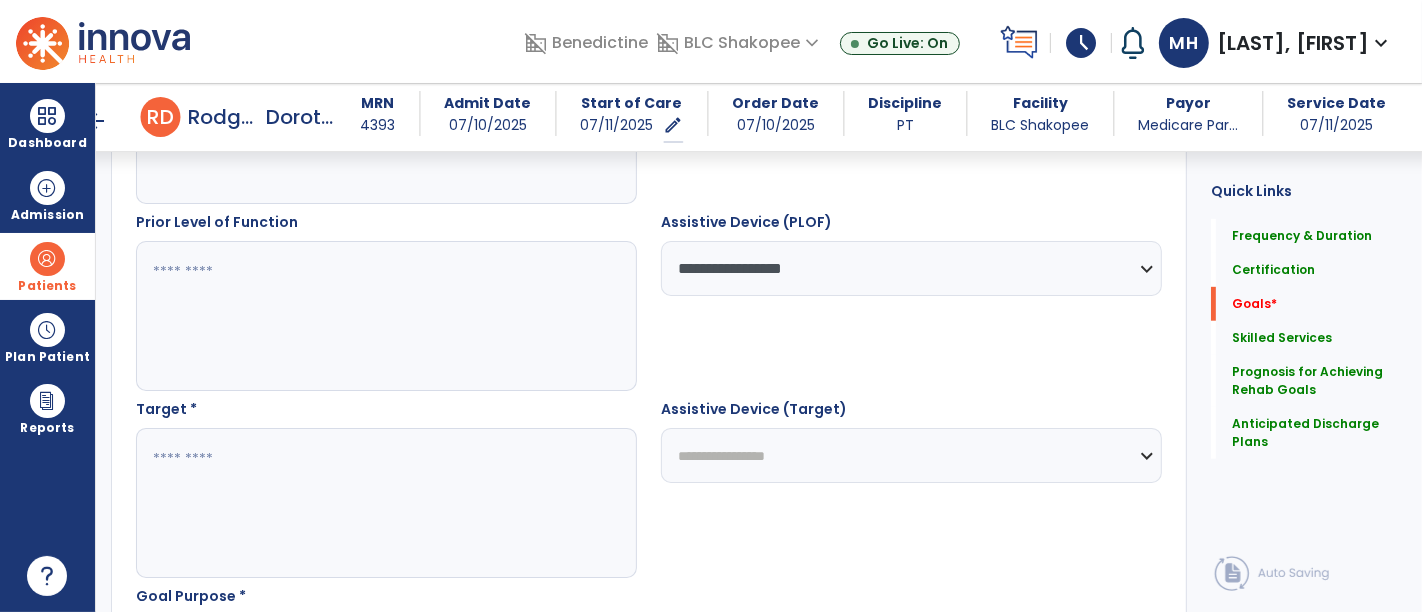 click on "**********" at bounding box center [911, 455] 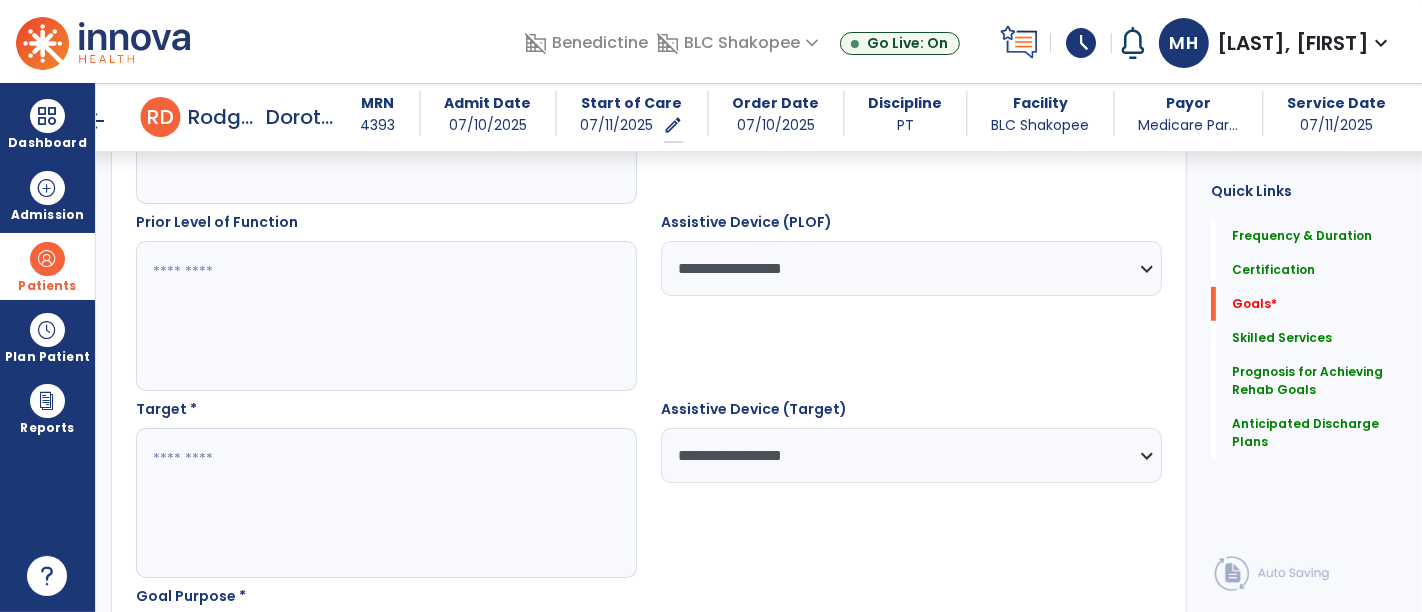 click at bounding box center [386, 316] 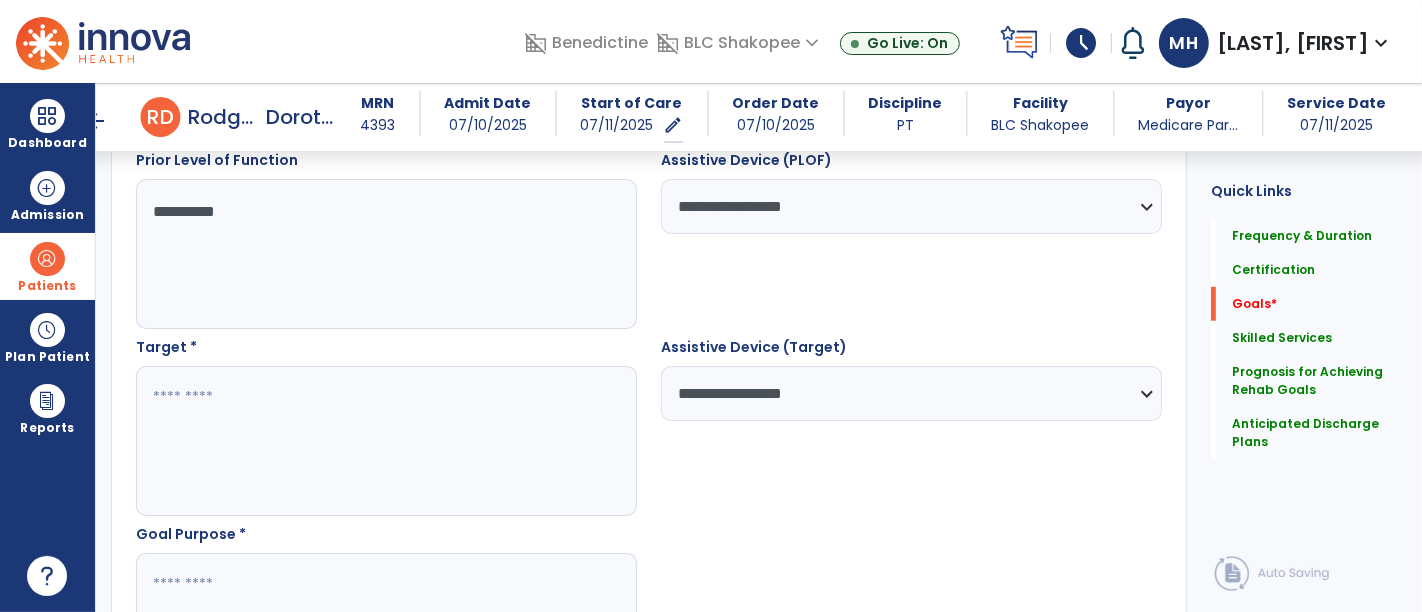 scroll, scrollTop: 1000, scrollLeft: 0, axis: vertical 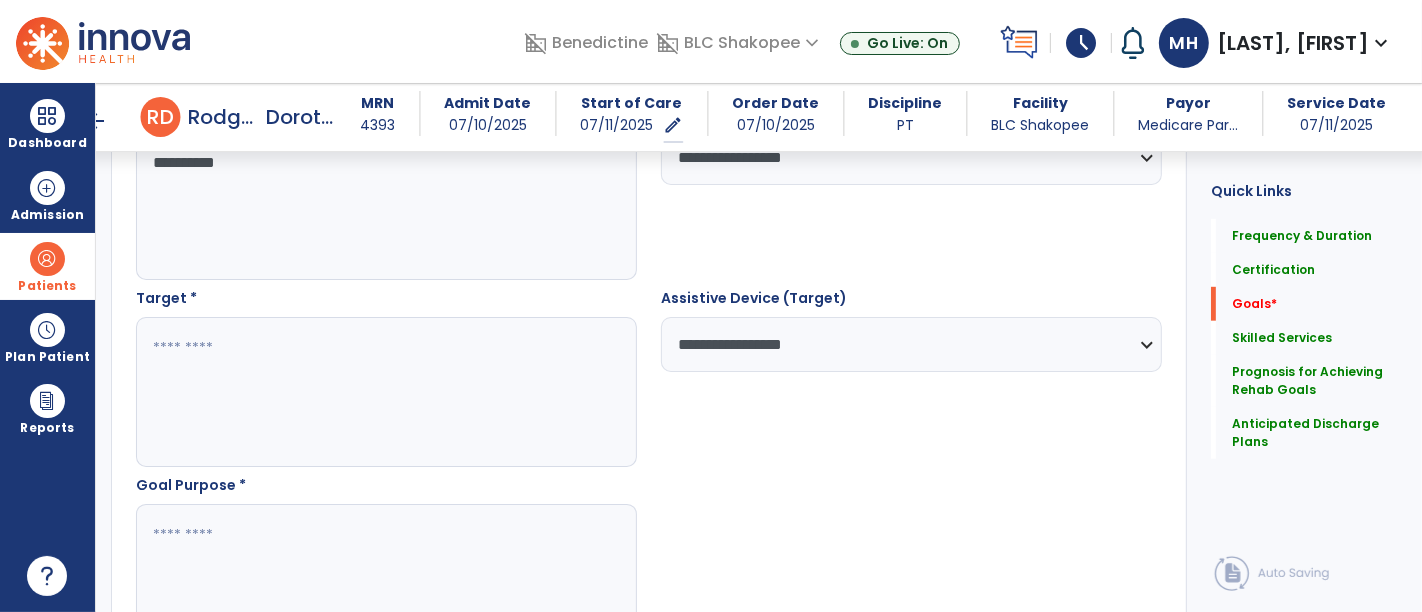 type on "**********" 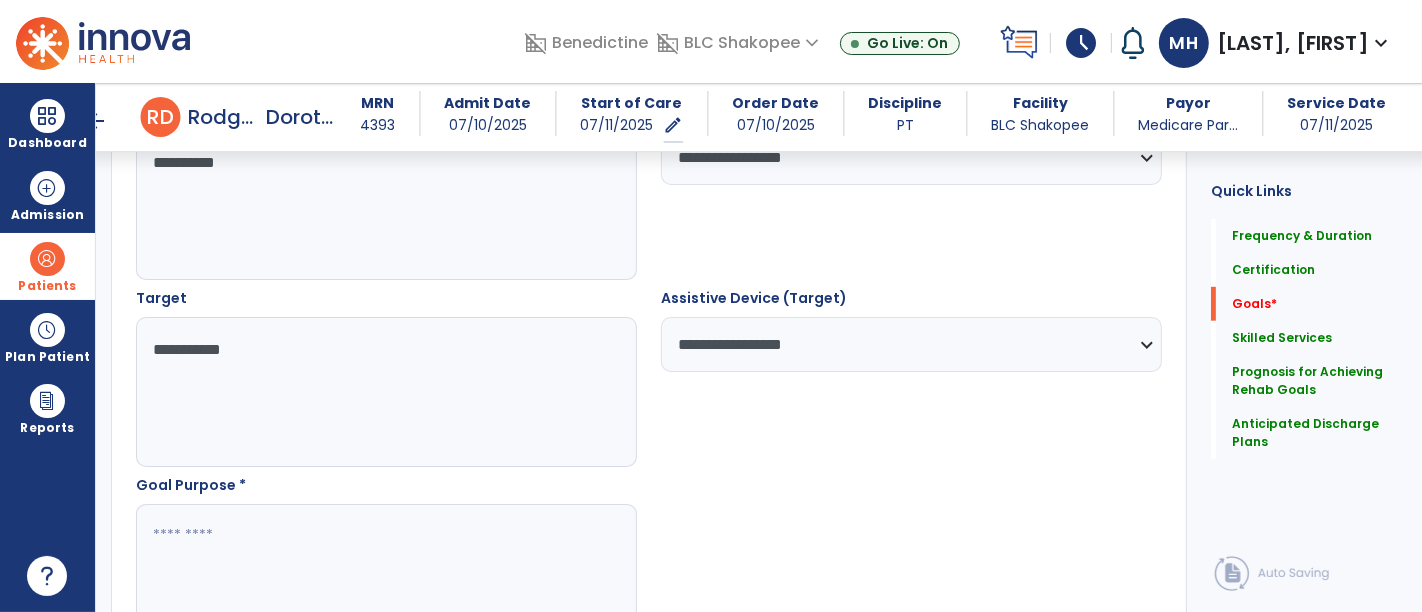 type on "**********" 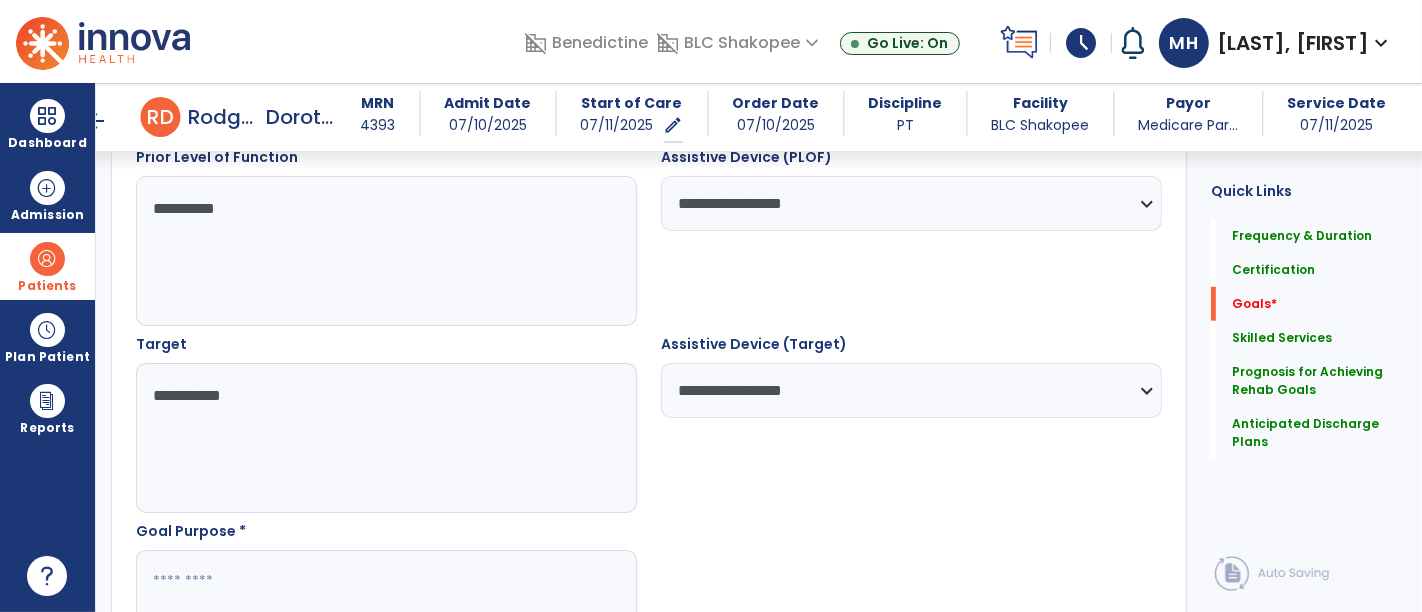 scroll, scrollTop: 954, scrollLeft: 0, axis: vertical 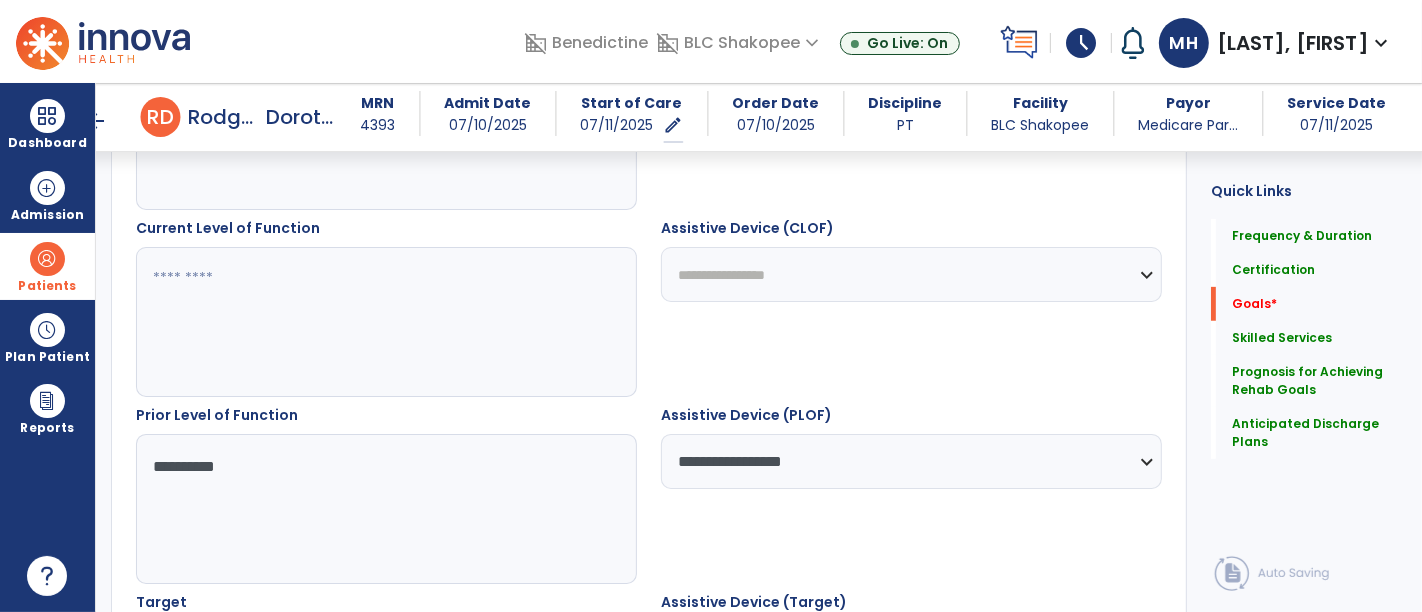 click at bounding box center (386, 322) 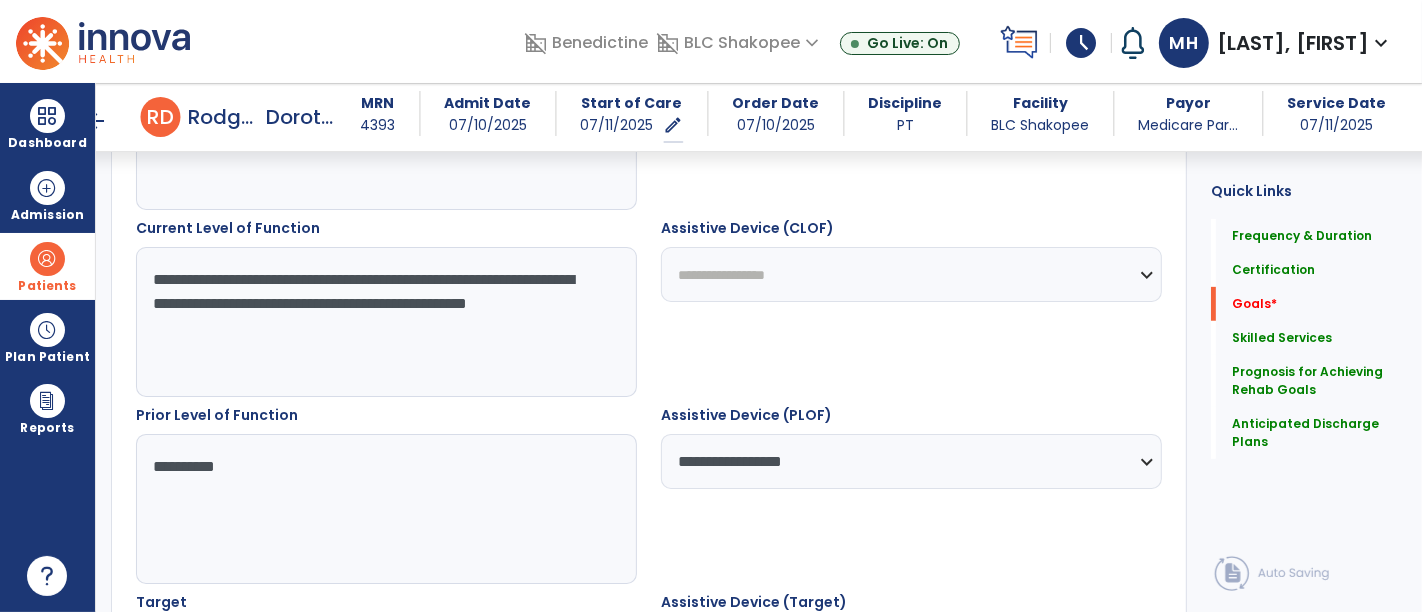 click on "**********" at bounding box center [386, 322] 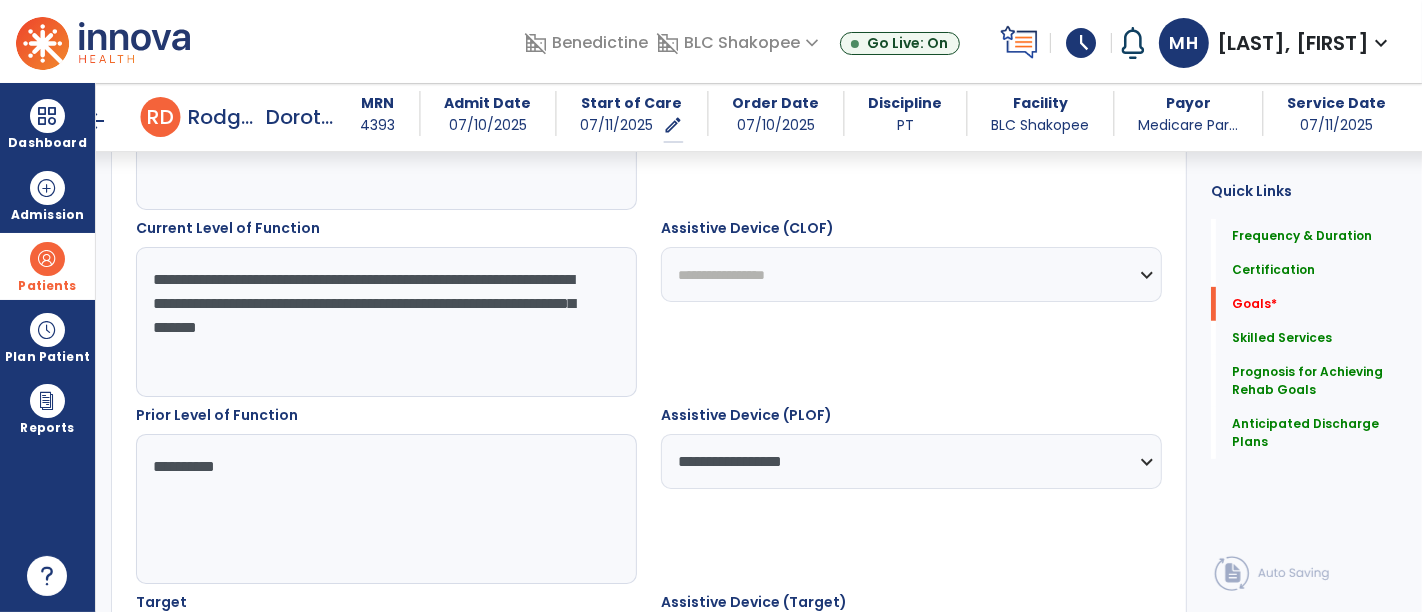 type on "**********" 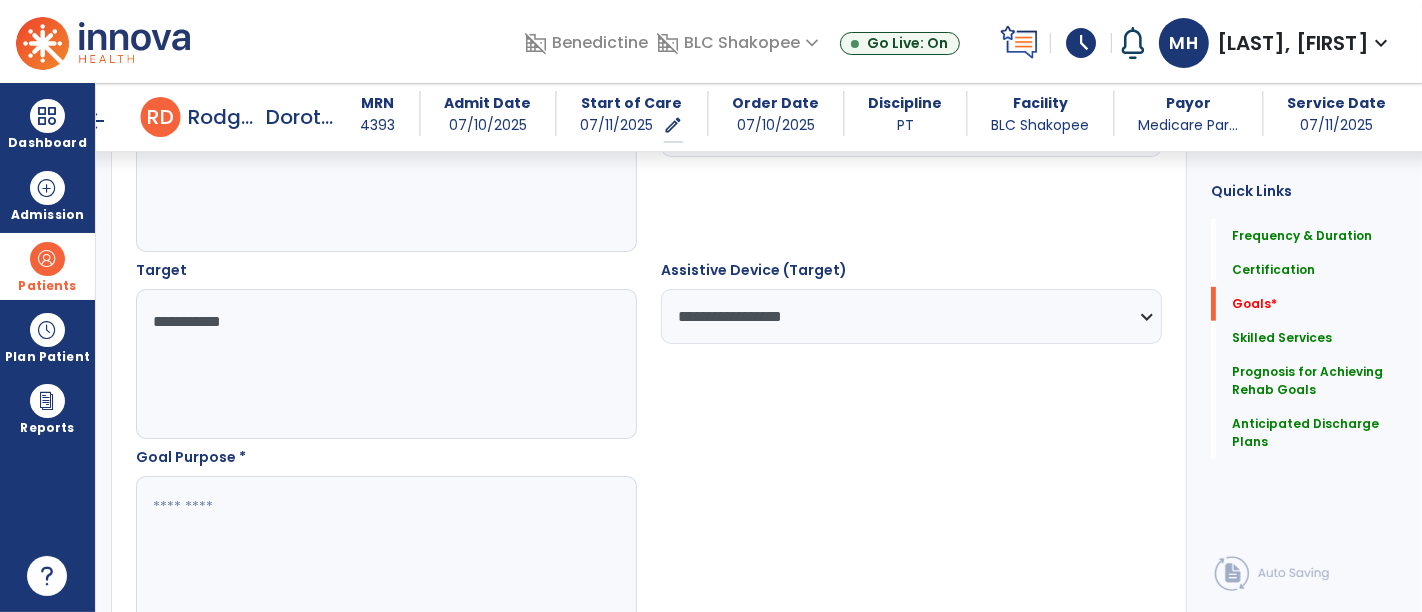 scroll, scrollTop: 1251, scrollLeft: 0, axis: vertical 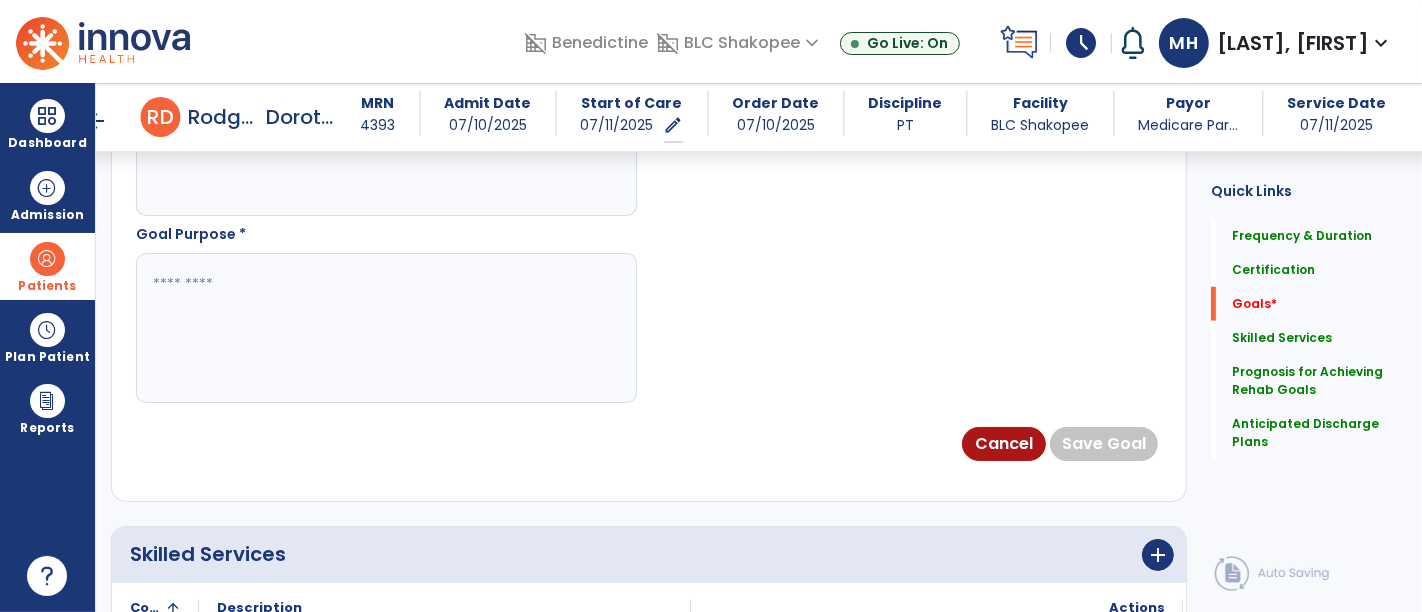 click at bounding box center [386, 328] 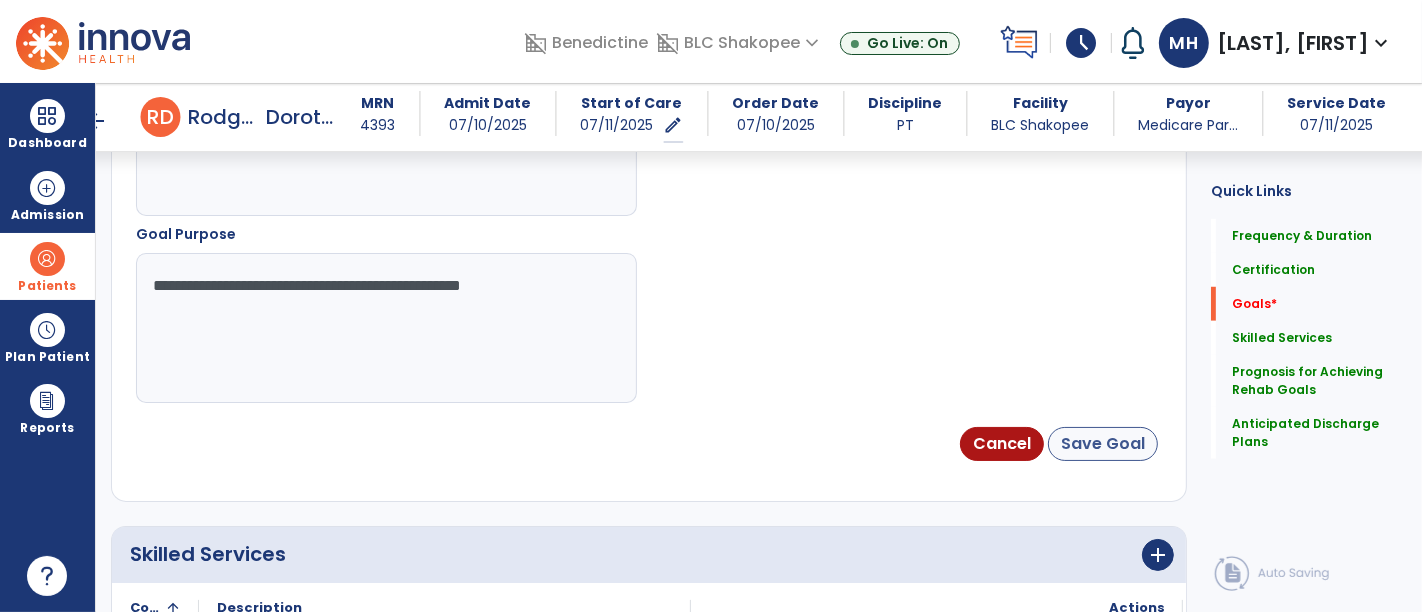 type on "**********" 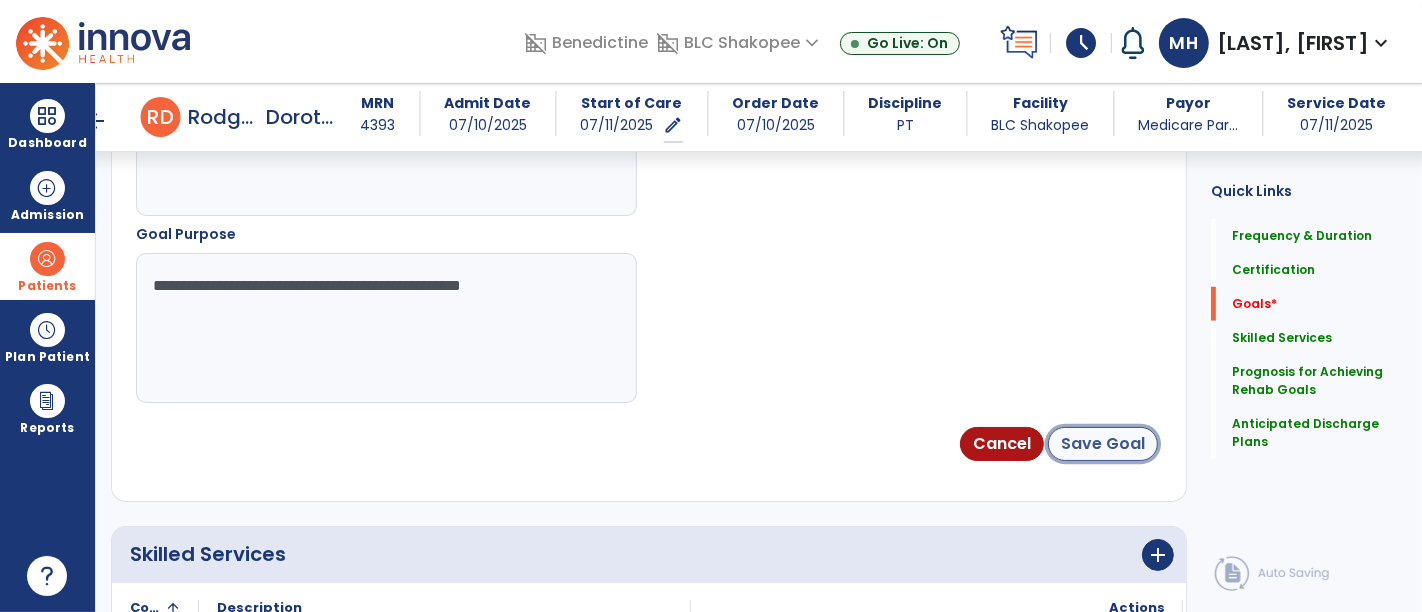 click on "Save Goal" at bounding box center [1103, 444] 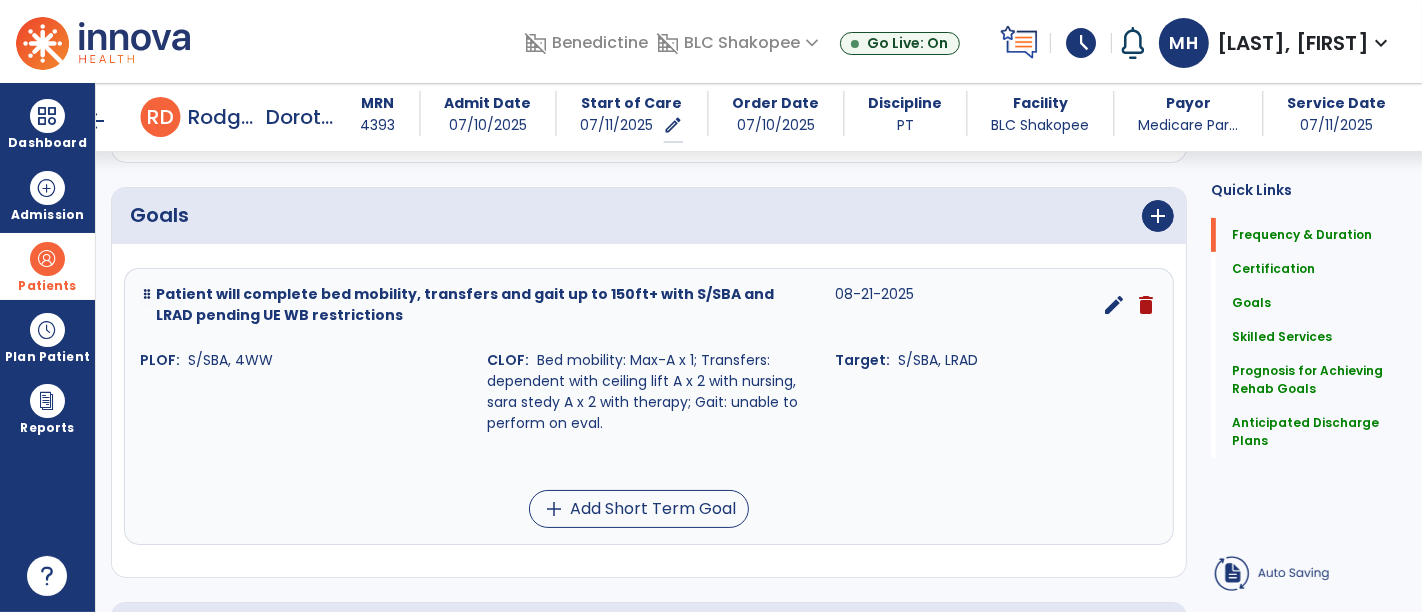 scroll, scrollTop: 509, scrollLeft: 0, axis: vertical 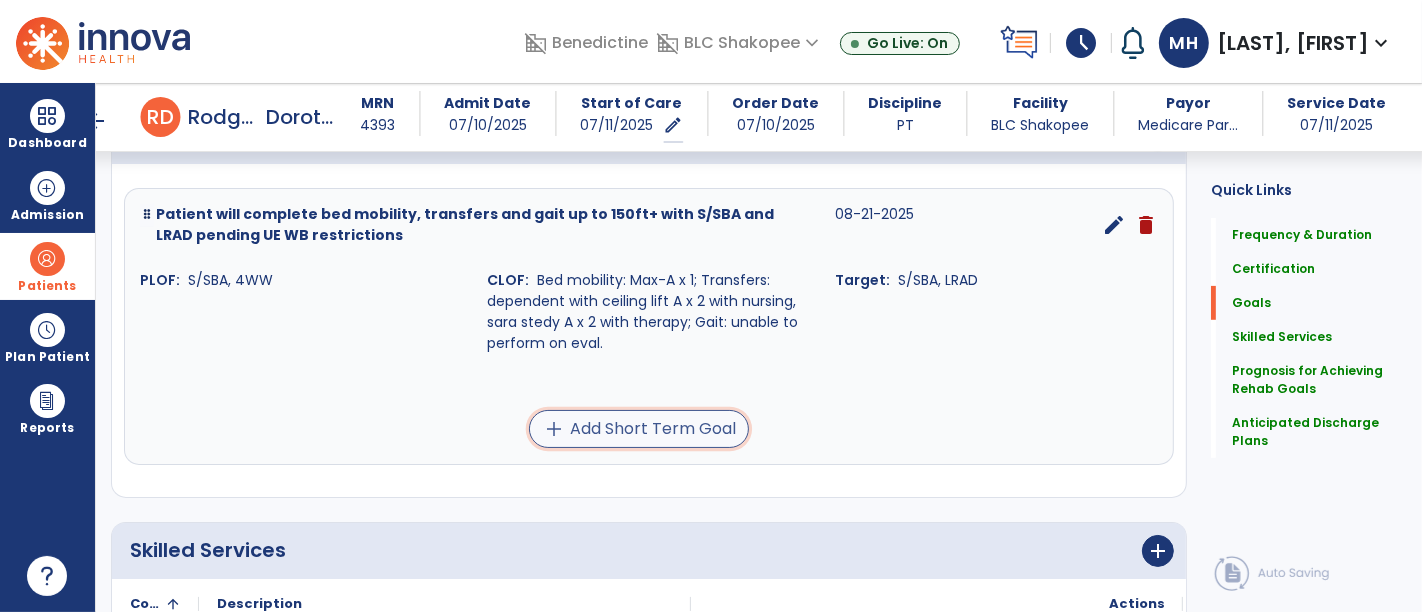click on "add  Add Short Term Goal" at bounding box center (639, 429) 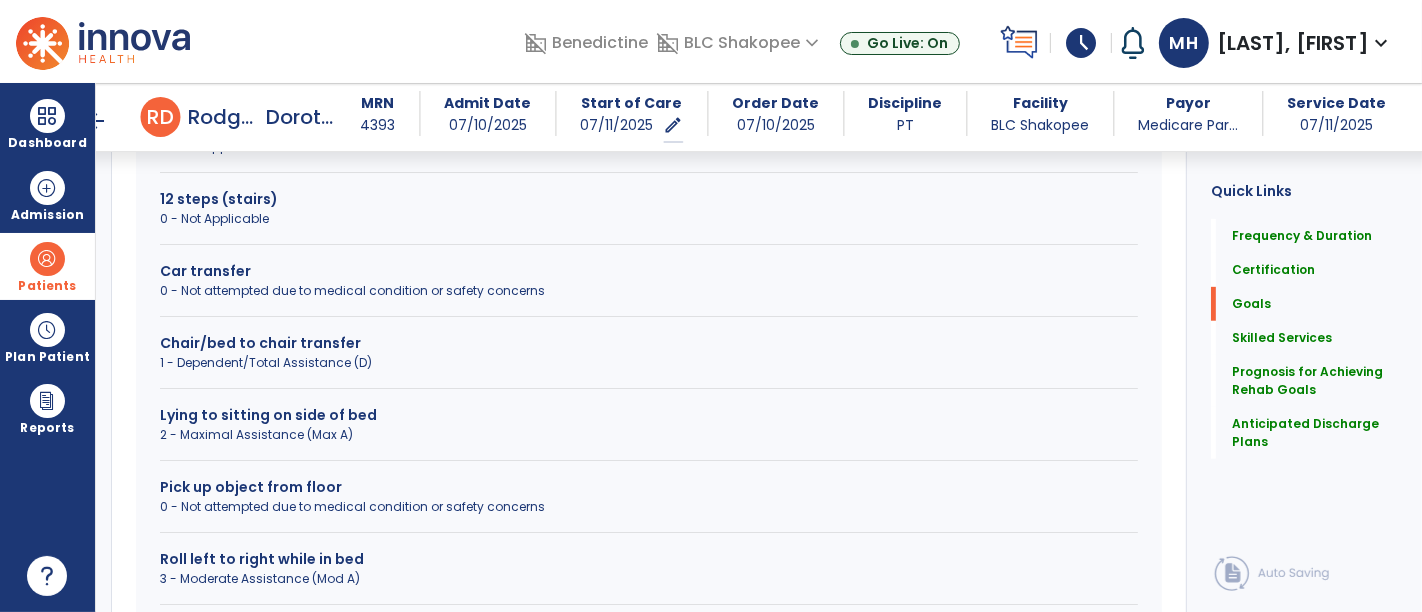 scroll, scrollTop: 842, scrollLeft: 0, axis: vertical 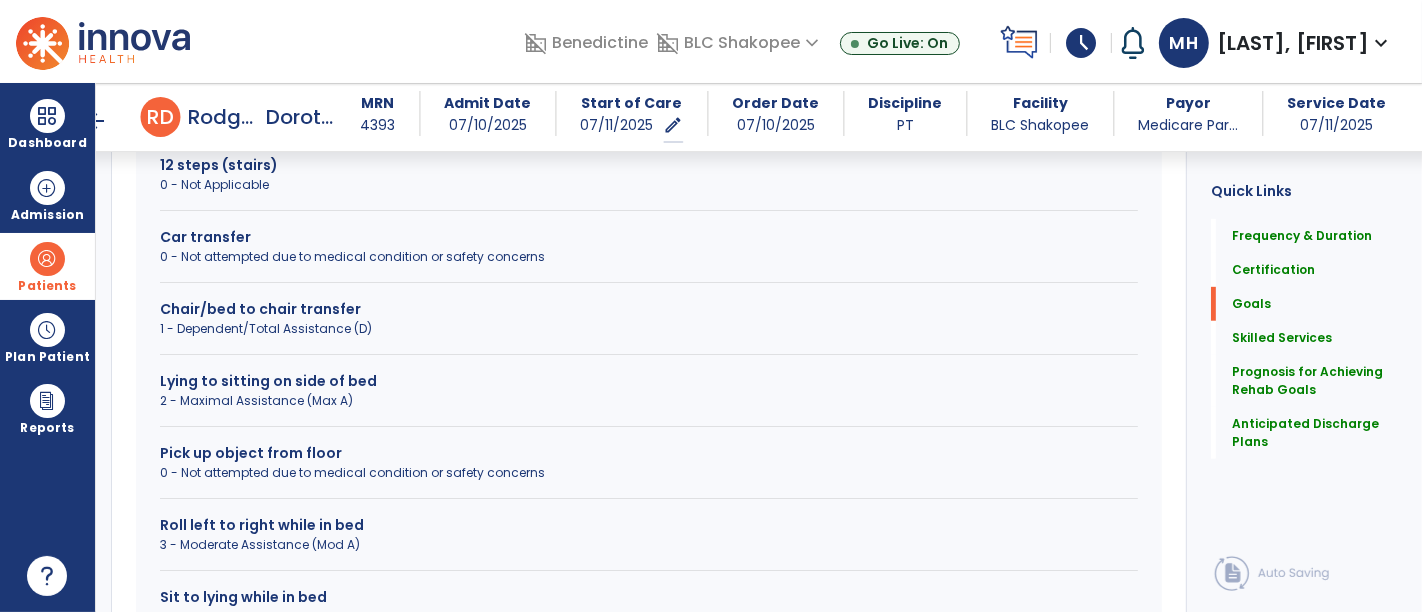 click on "1 - Dependent/Total Assistance (D)" at bounding box center (649, 329) 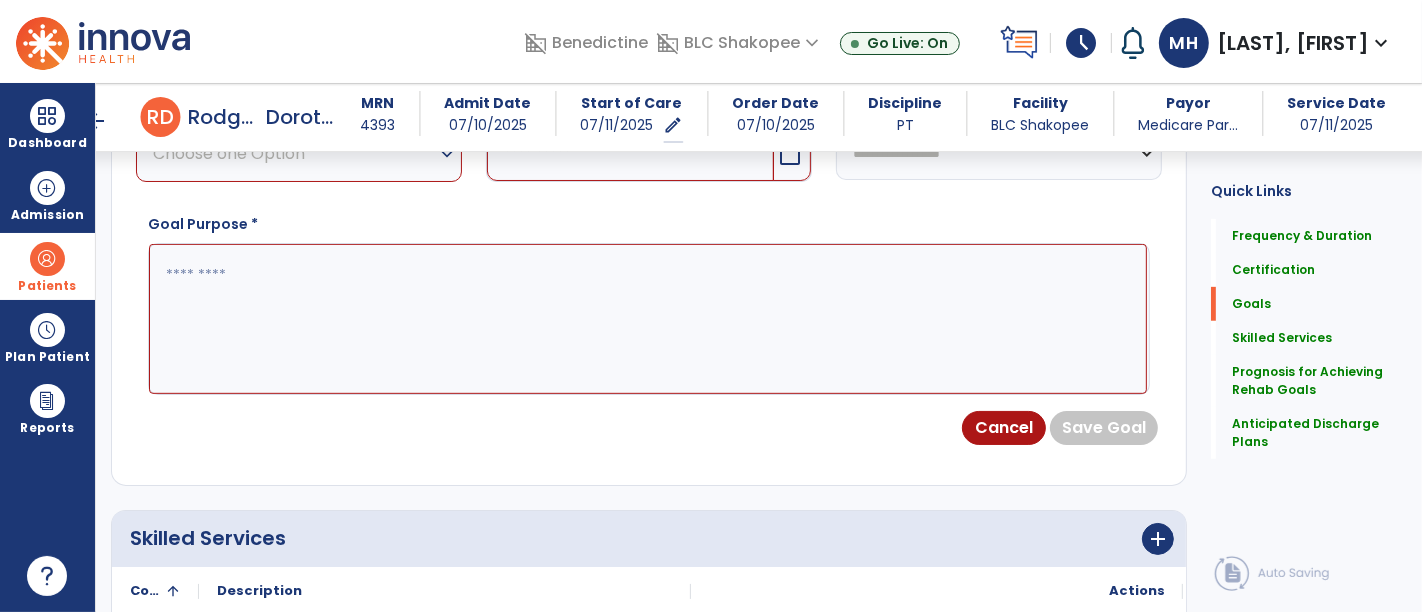 scroll, scrollTop: 731, scrollLeft: 0, axis: vertical 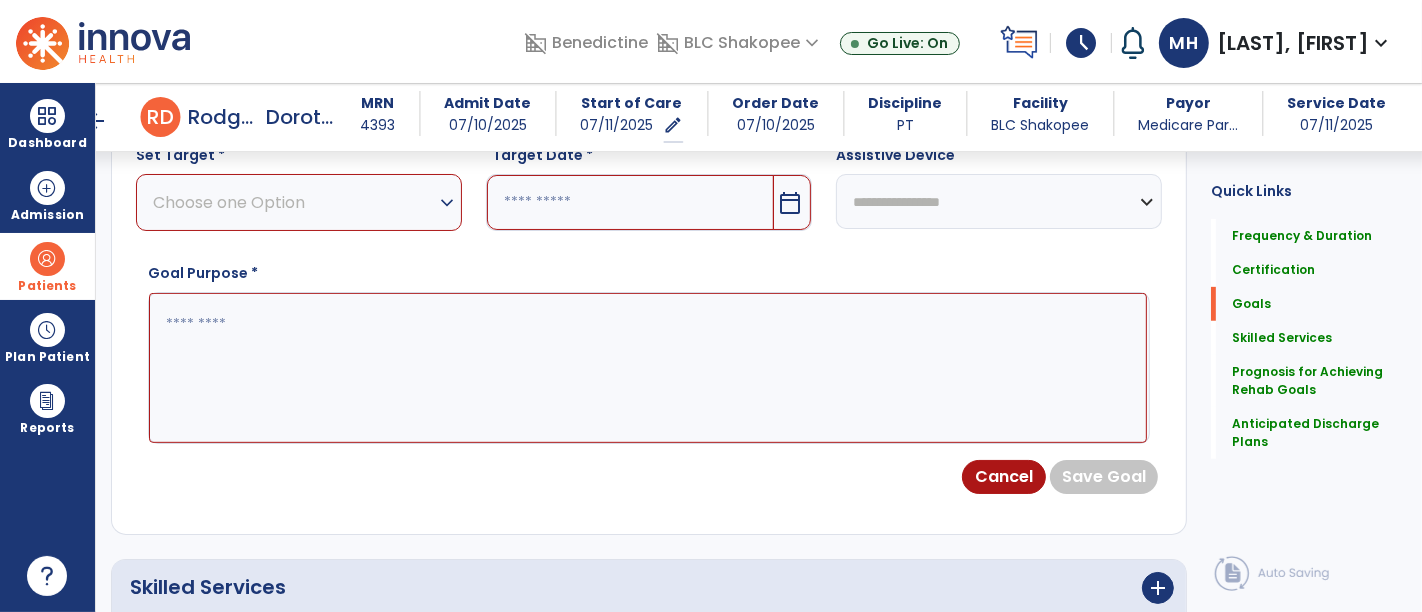 click on "Choose one Option" at bounding box center (294, 202) 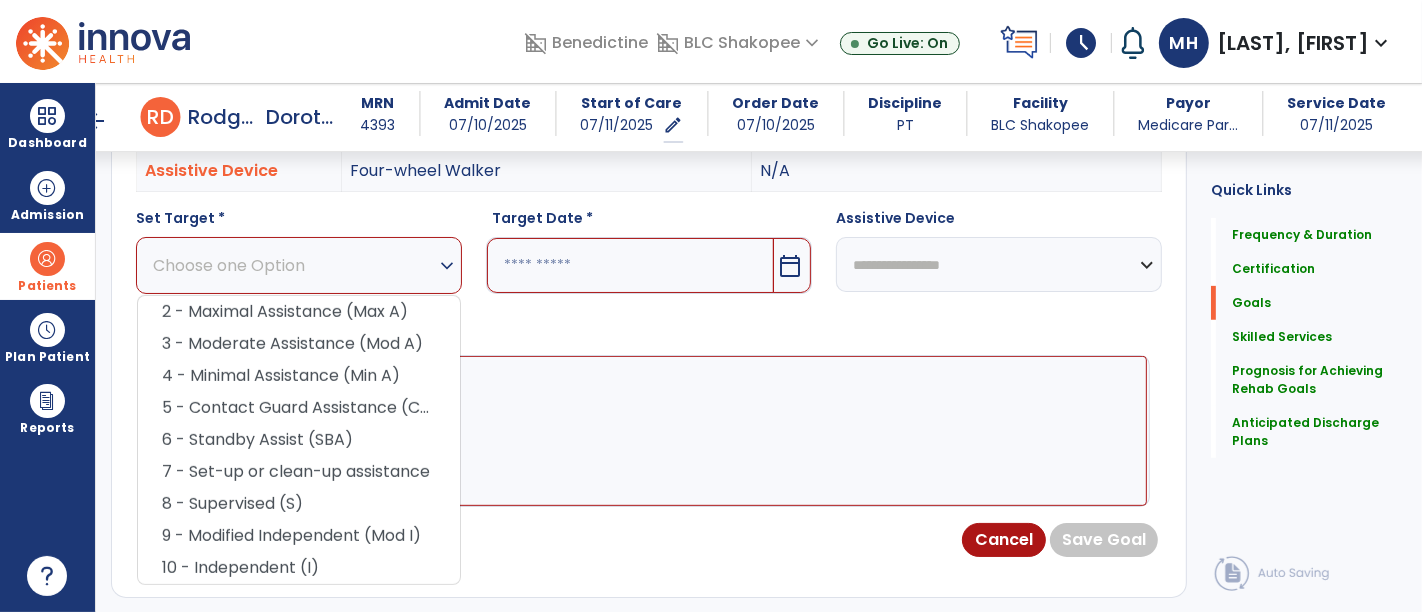scroll, scrollTop: 620, scrollLeft: 0, axis: vertical 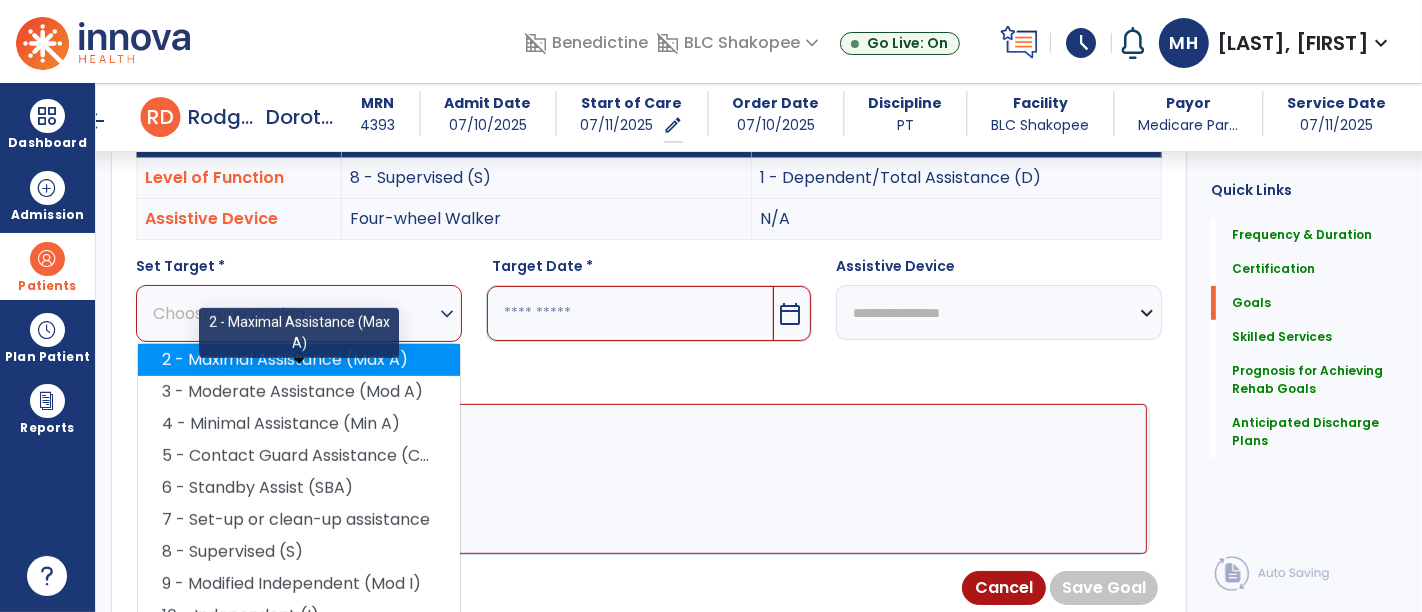 click on "2 - Maximal Assistance (Max A)" at bounding box center (299, 360) 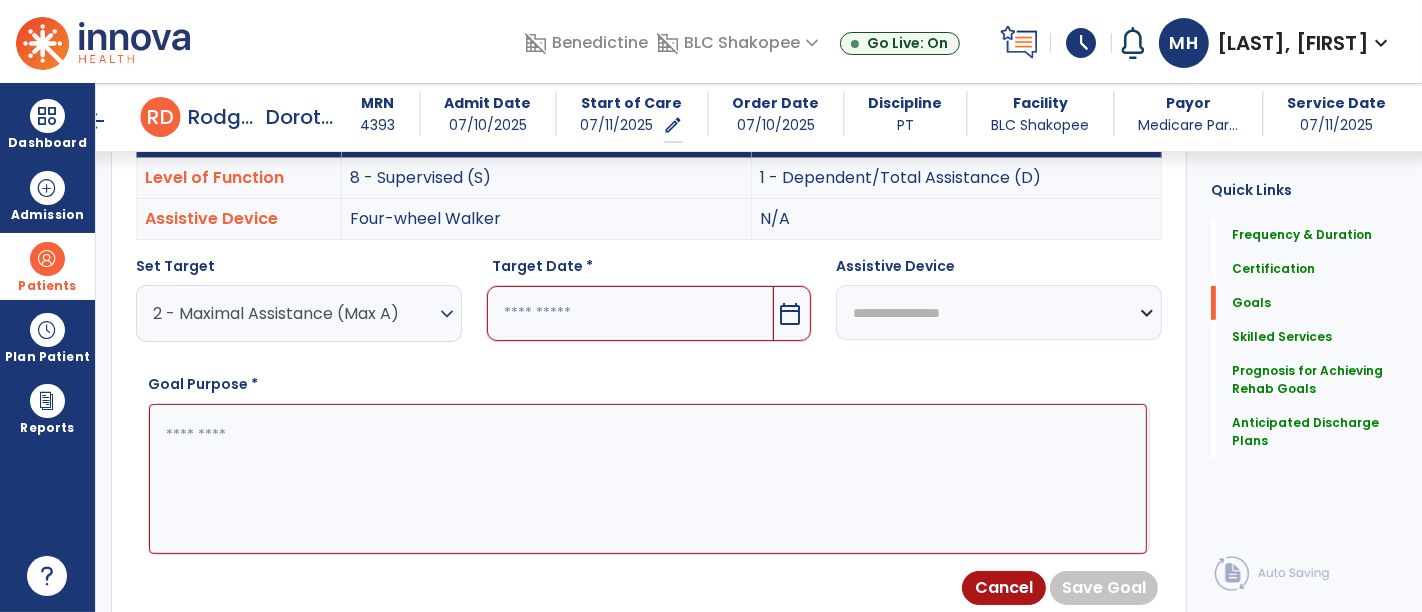 scroll, scrollTop: 509, scrollLeft: 0, axis: vertical 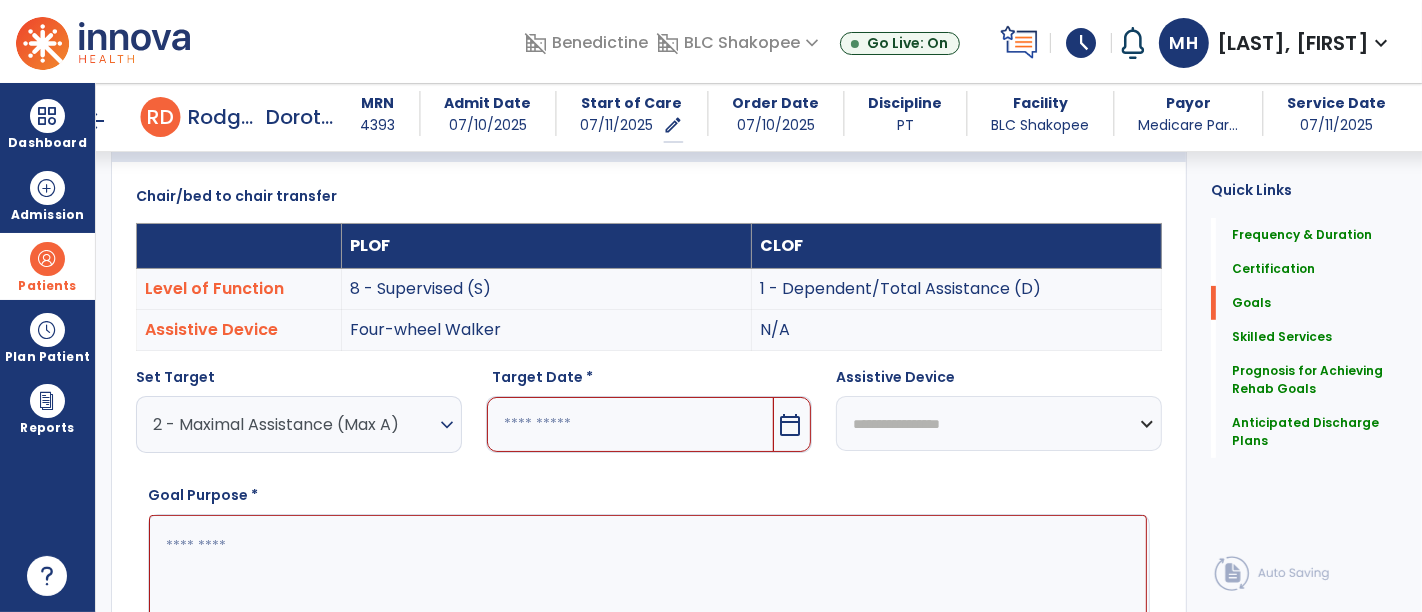click on "**********" at bounding box center [999, 423] 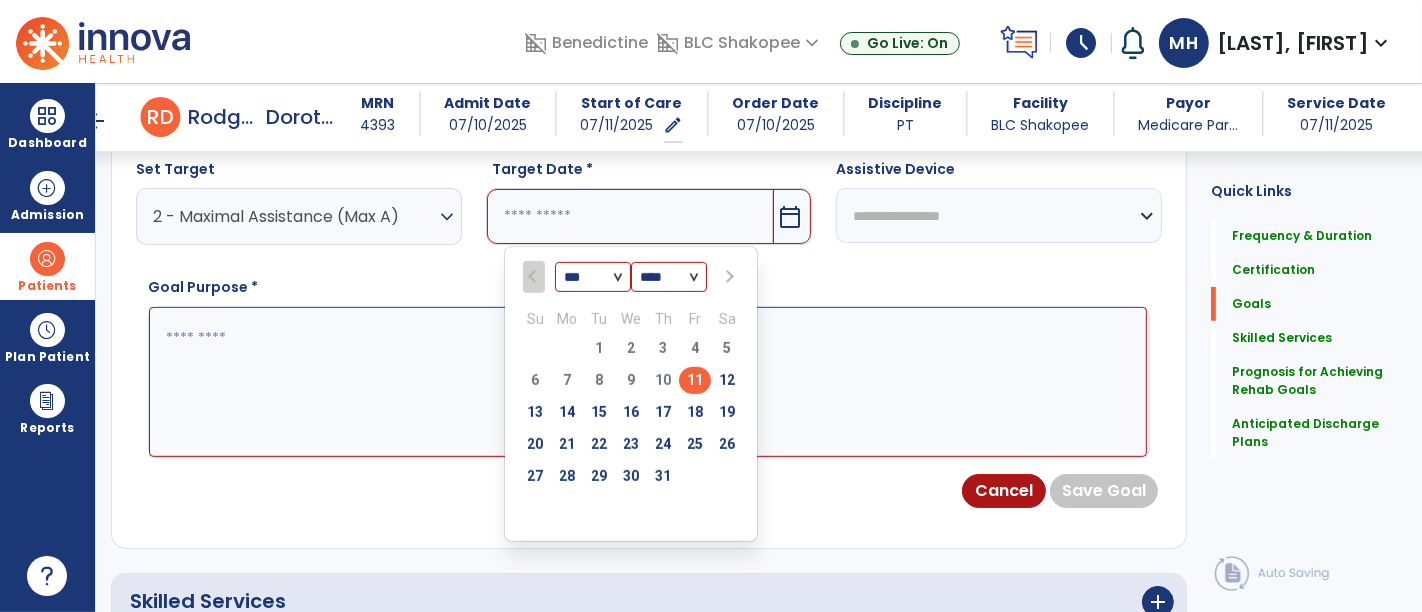 scroll, scrollTop: 731, scrollLeft: 0, axis: vertical 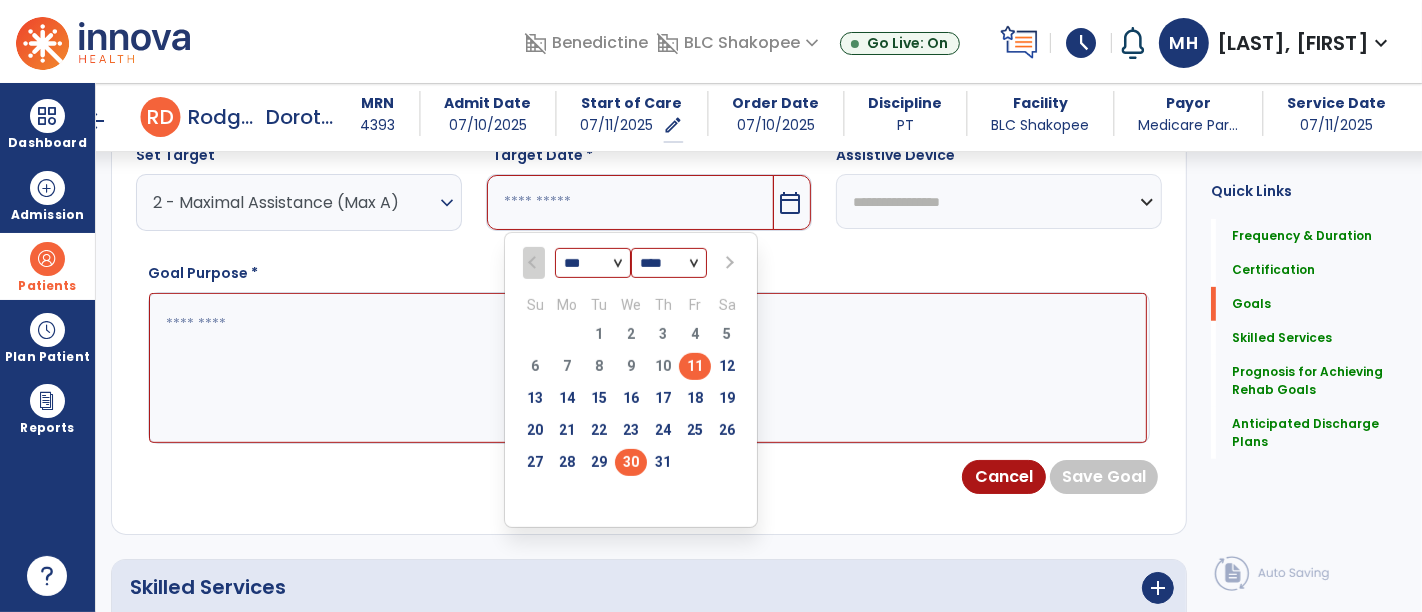 click on "30" at bounding box center (631, 462) 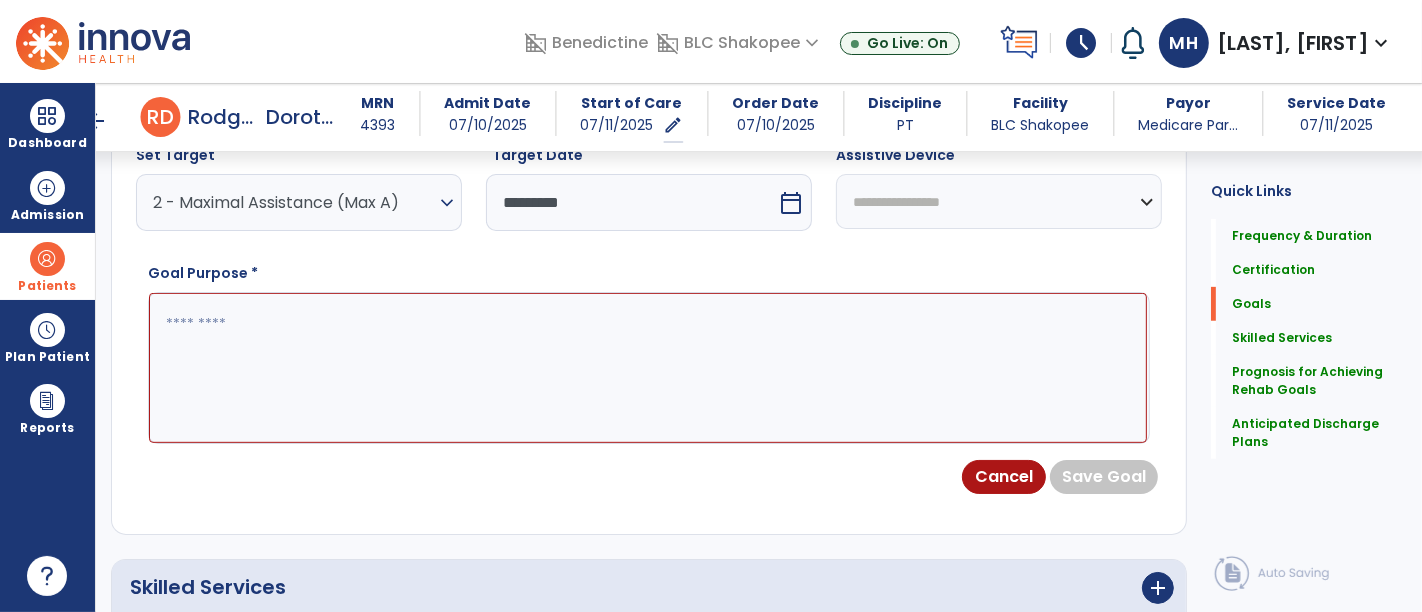 click at bounding box center [648, 367] 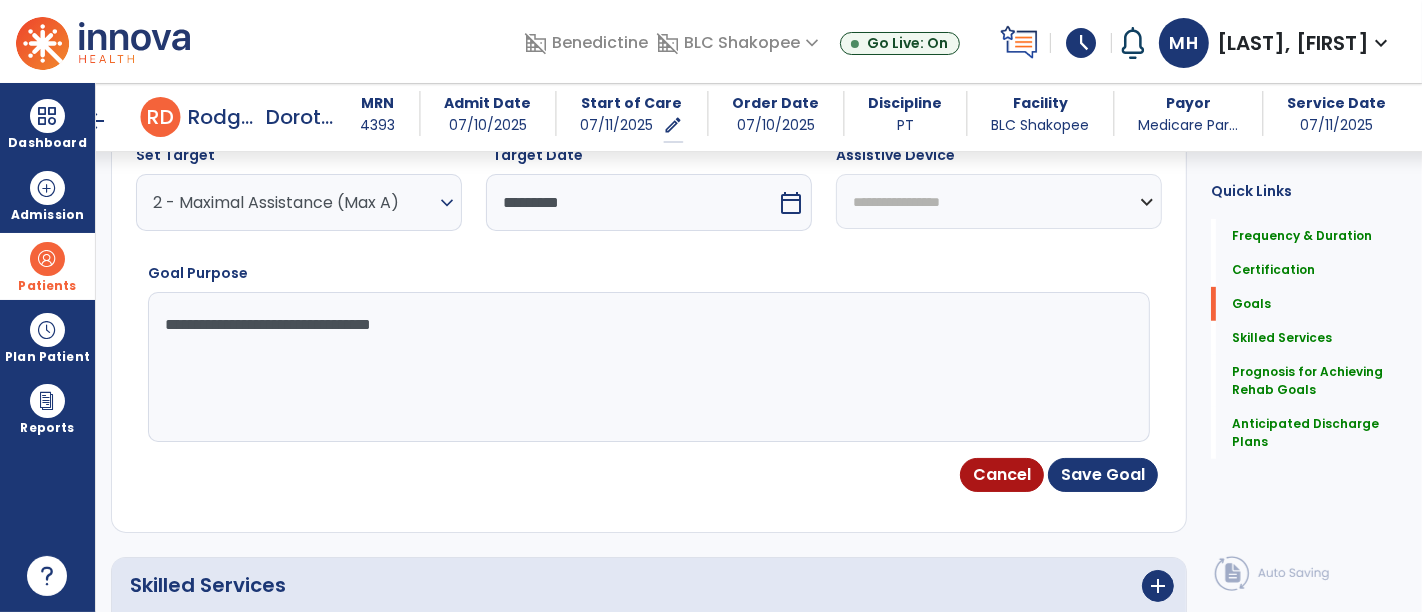 drag, startPoint x: 255, startPoint y: 327, endPoint x: 190, endPoint y: 321, distance: 65.27634 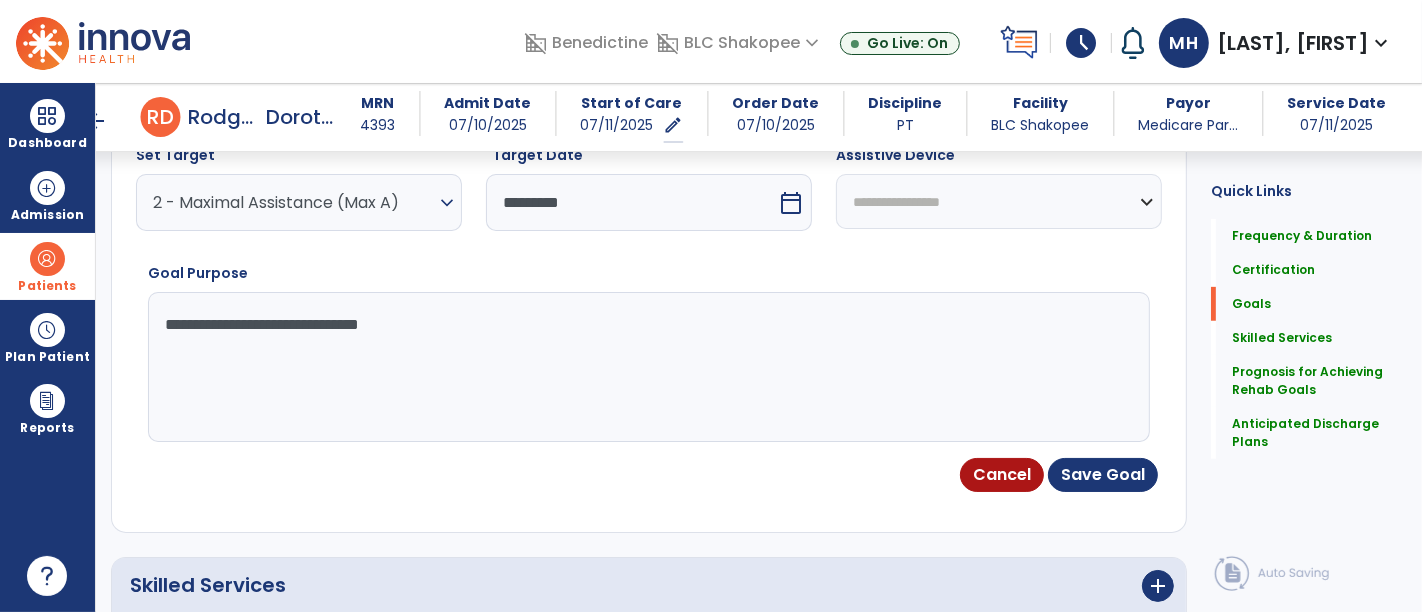 click on "**********" at bounding box center [648, 367] 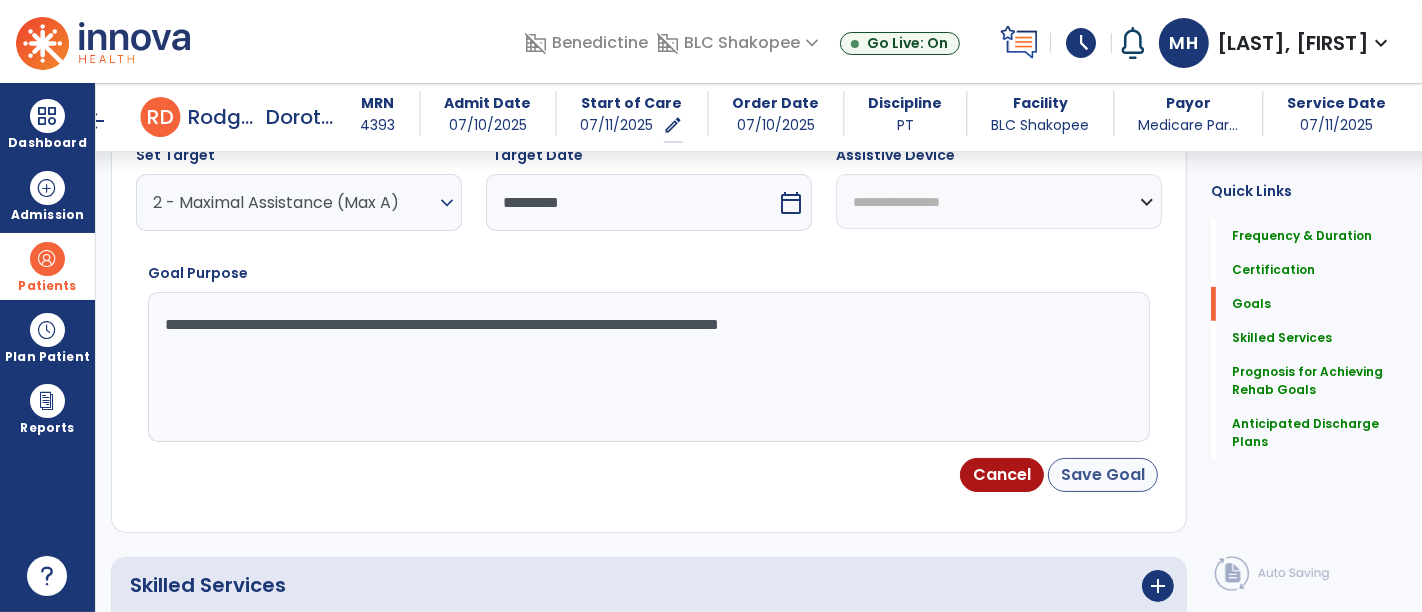 type on "**********" 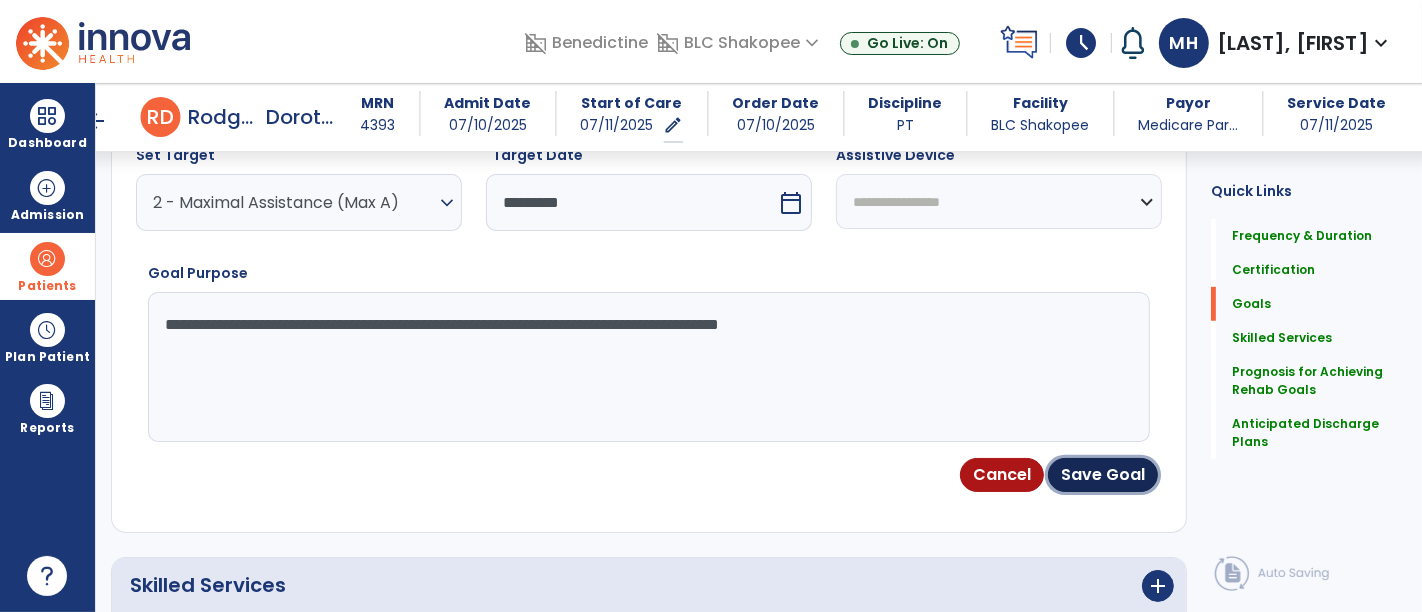 click on "Save Goal" at bounding box center (1103, 475) 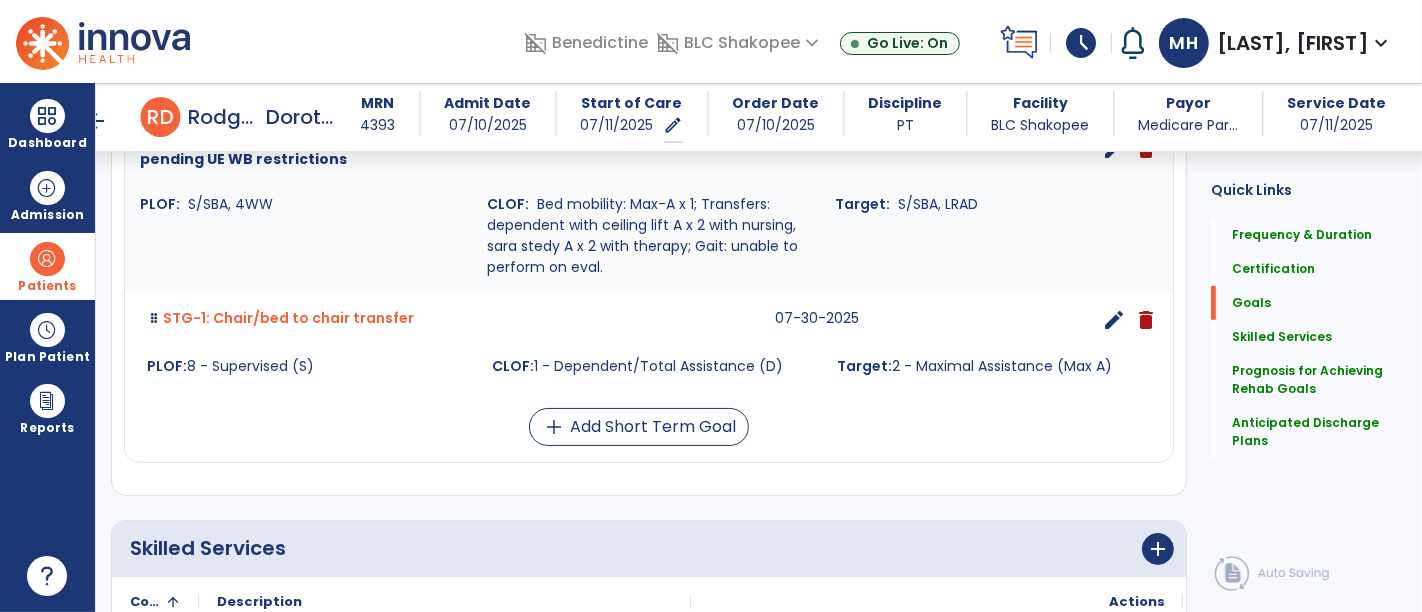 scroll, scrollTop: 589, scrollLeft: 0, axis: vertical 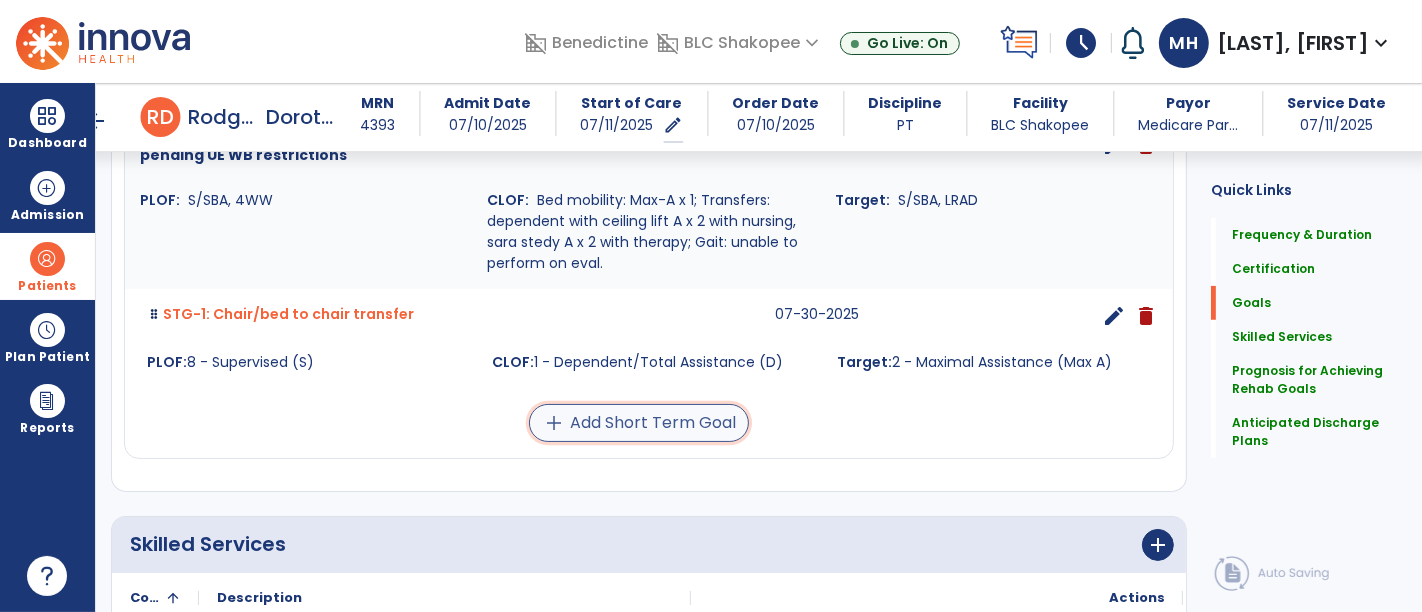 click on "add  Add Short Term Goal" at bounding box center [639, 423] 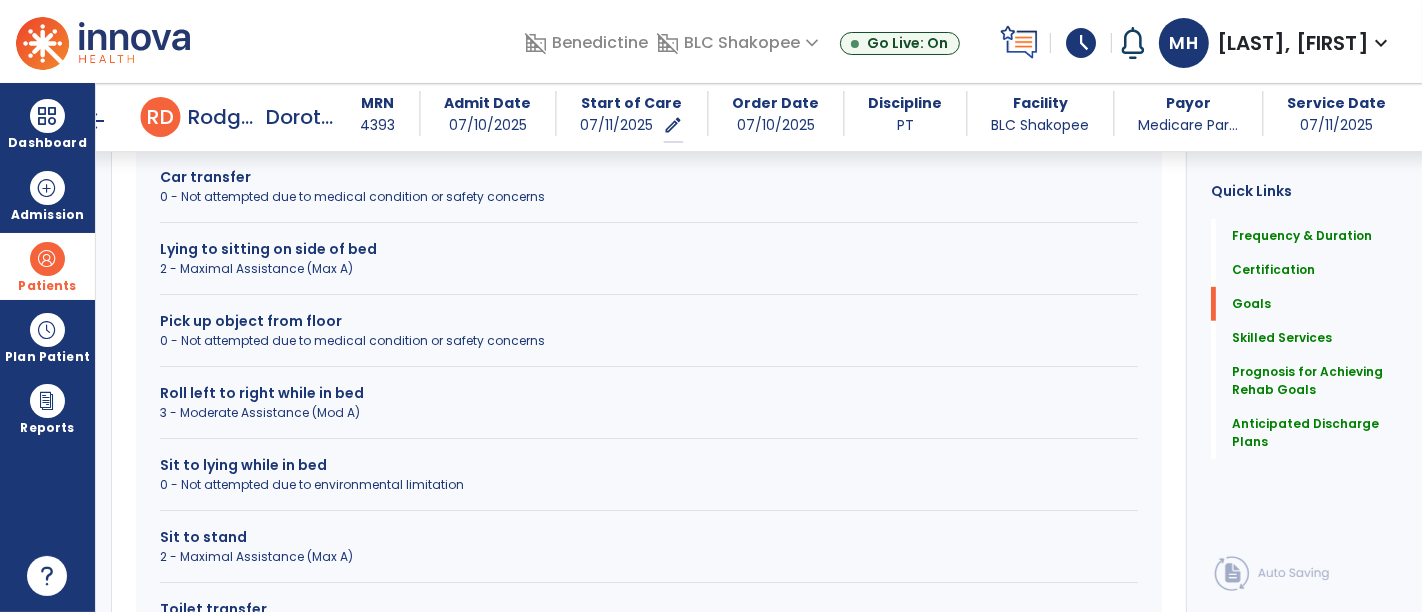 scroll, scrollTop: 922, scrollLeft: 0, axis: vertical 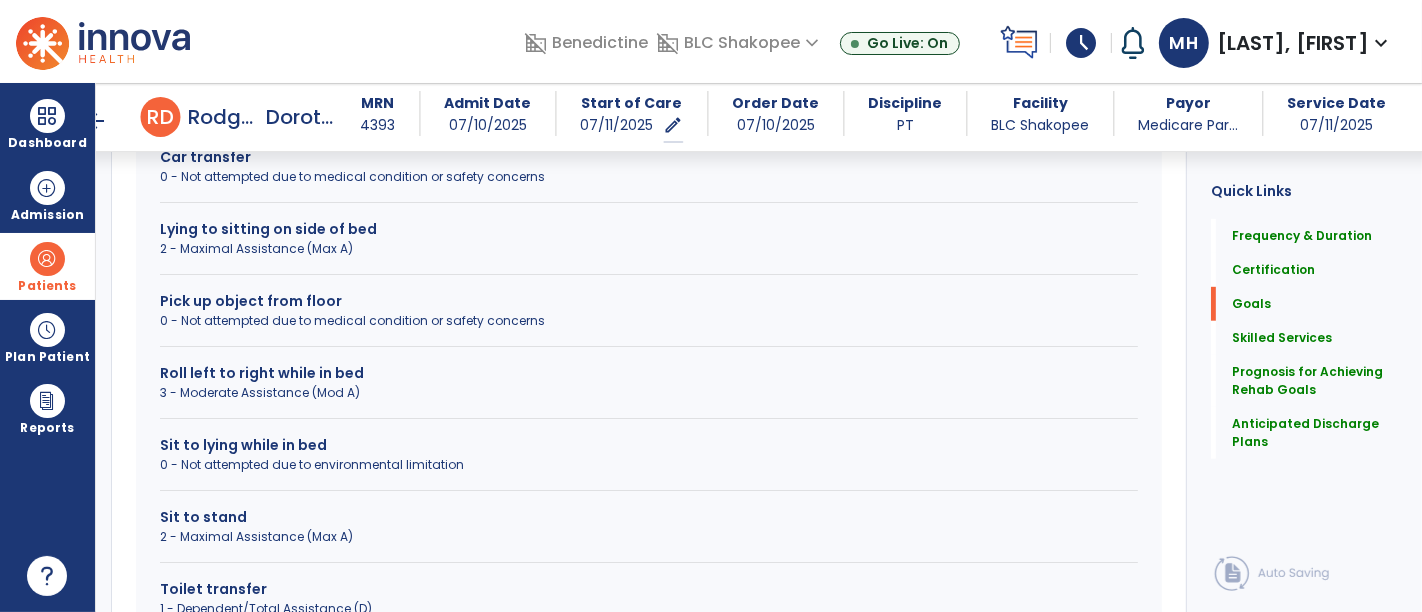 click on "2 - Maximal Assistance (Max A)" at bounding box center [649, 537] 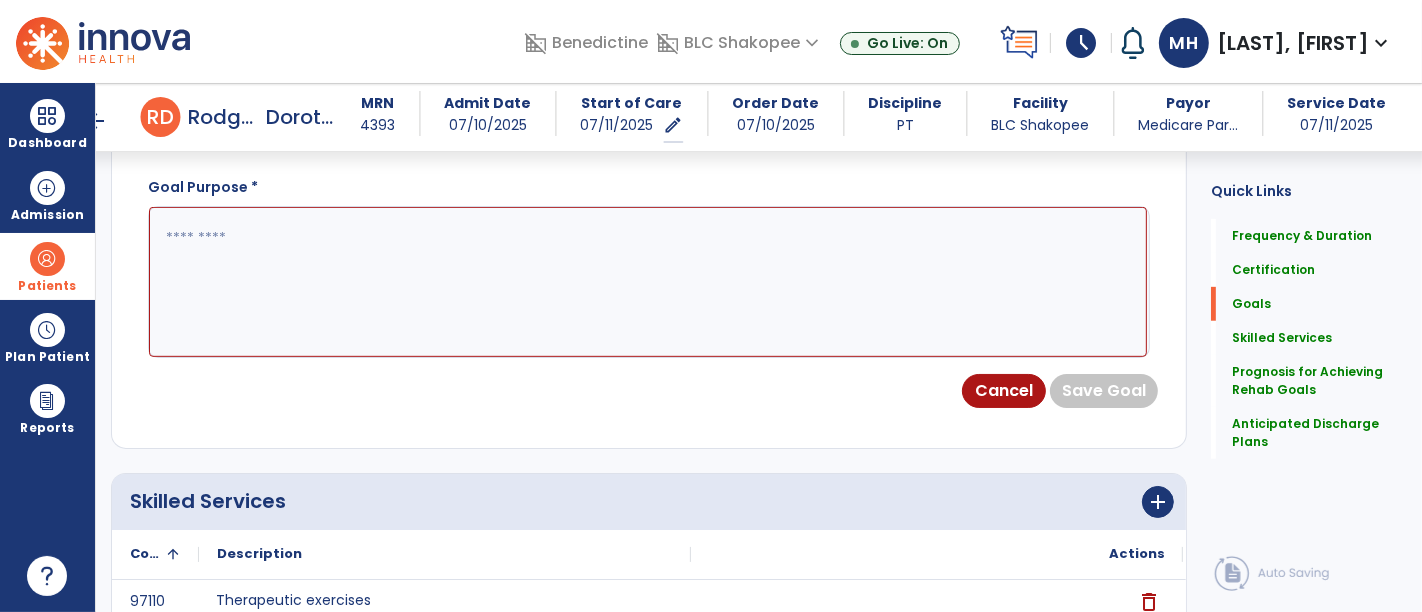 scroll, scrollTop: 700, scrollLeft: 0, axis: vertical 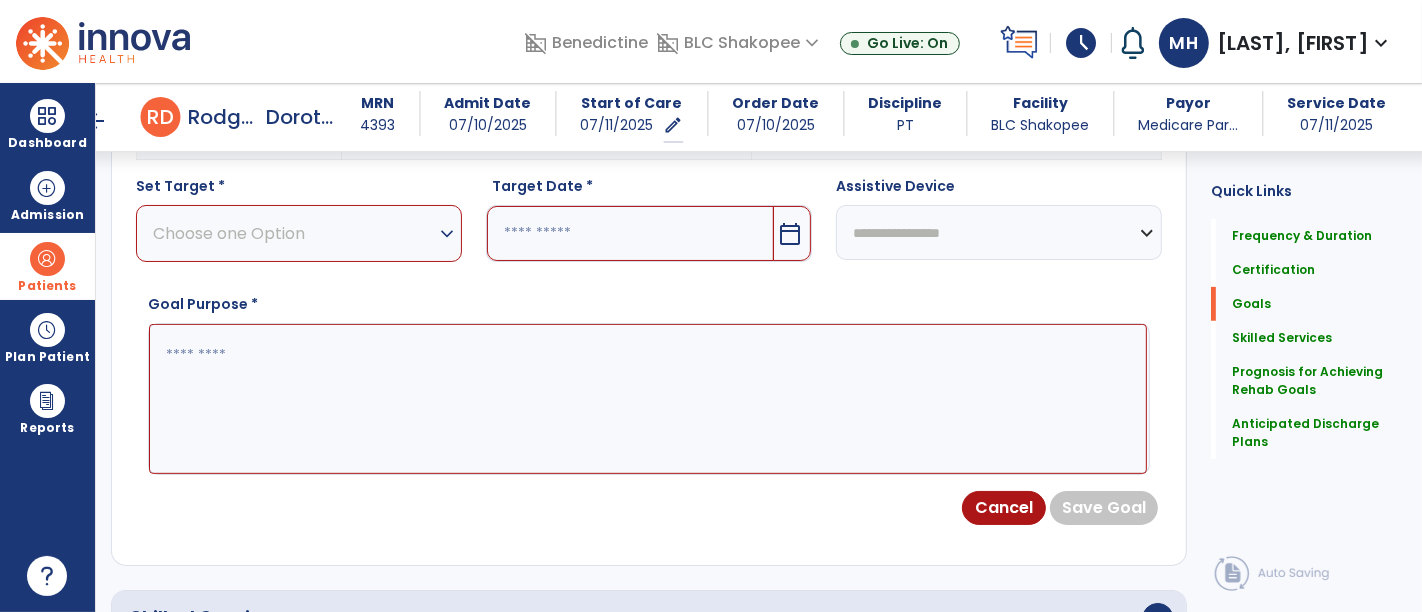 click on "Choose one Option" at bounding box center (294, 233) 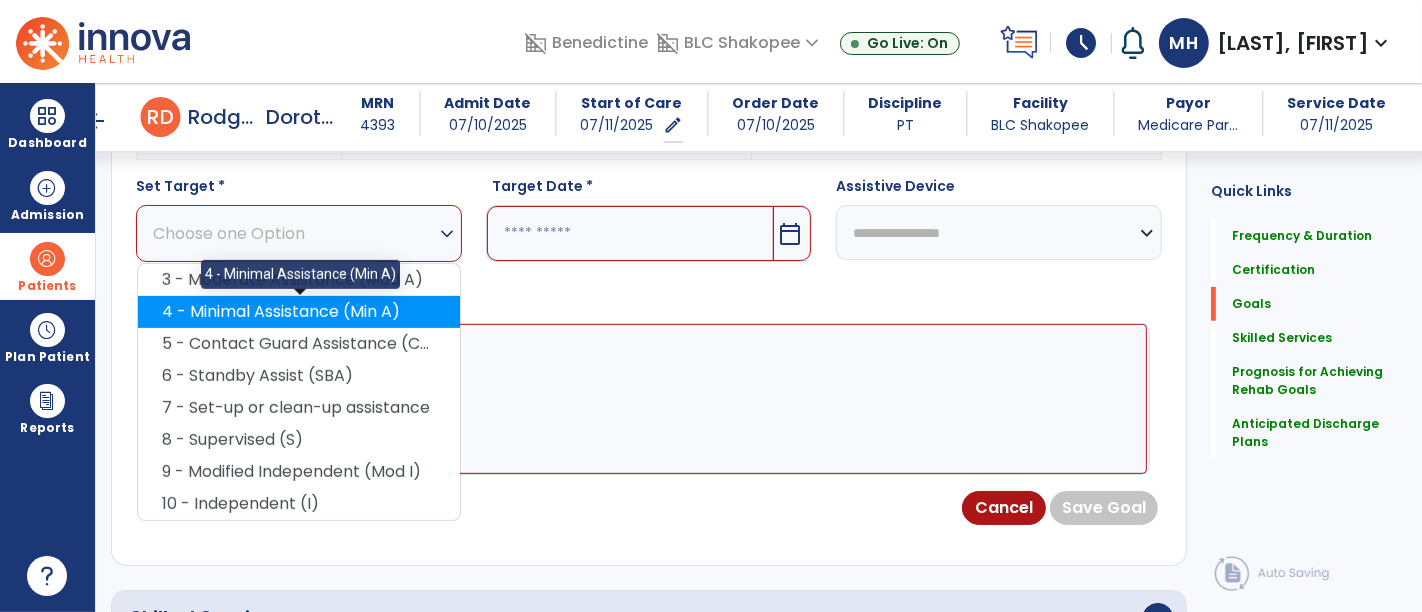 click on "4 - Minimal Assistance (Min A)" at bounding box center [299, 312] 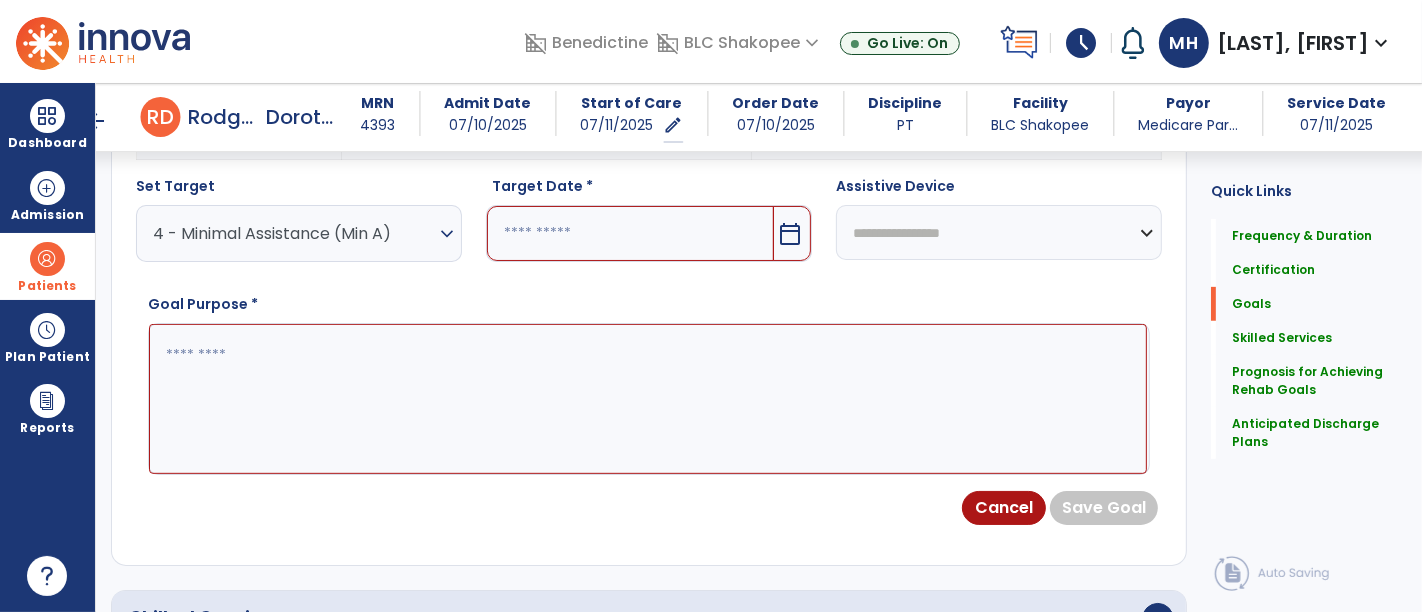 click on "calendar_today" at bounding box center [790, 234] 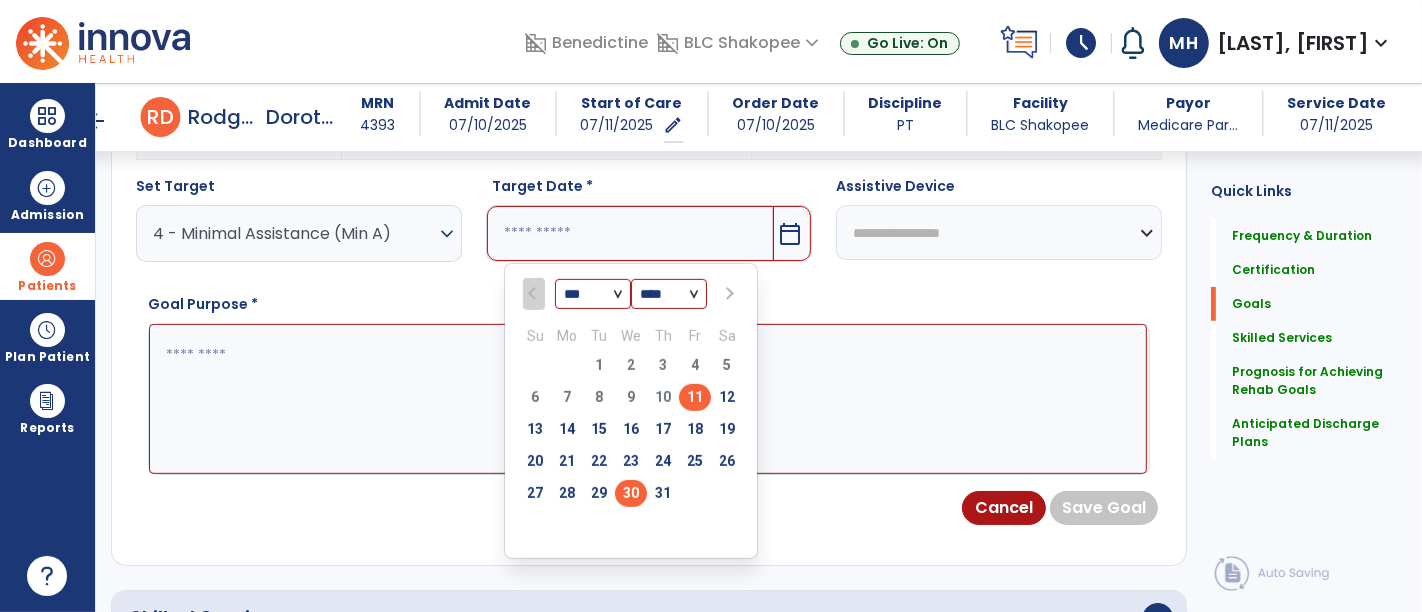 click on "30" at bounding box center [631, 493] 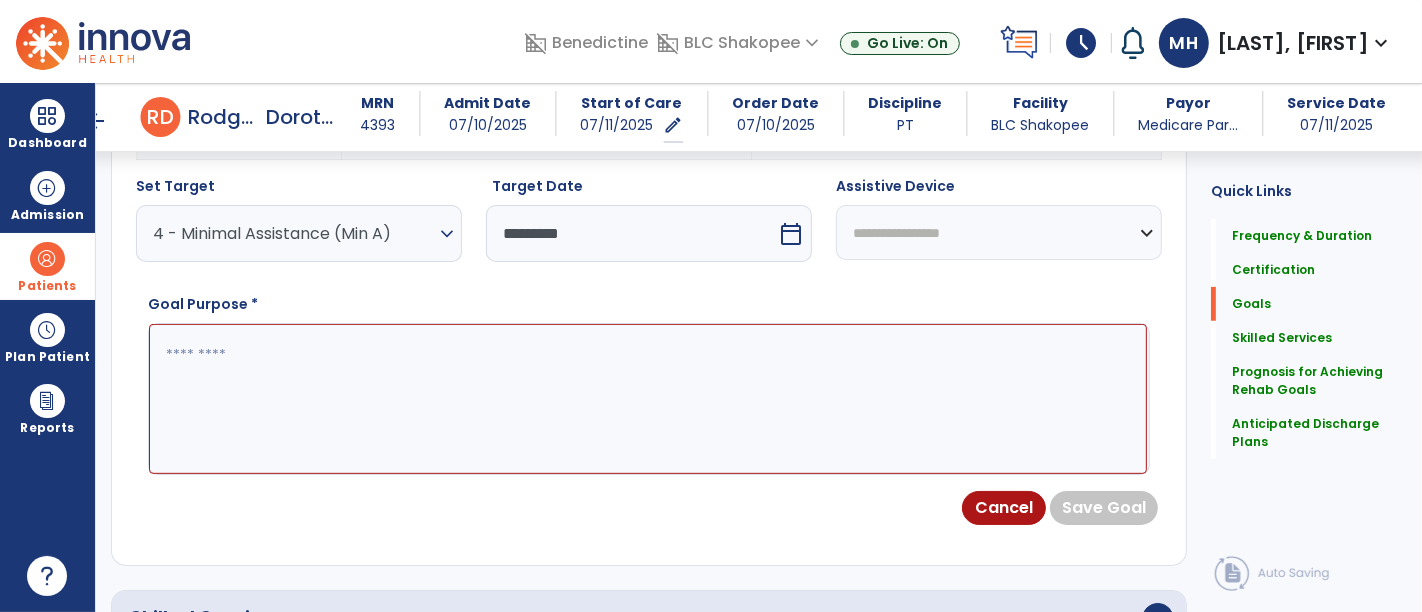 click at bounding box center (648, 398) 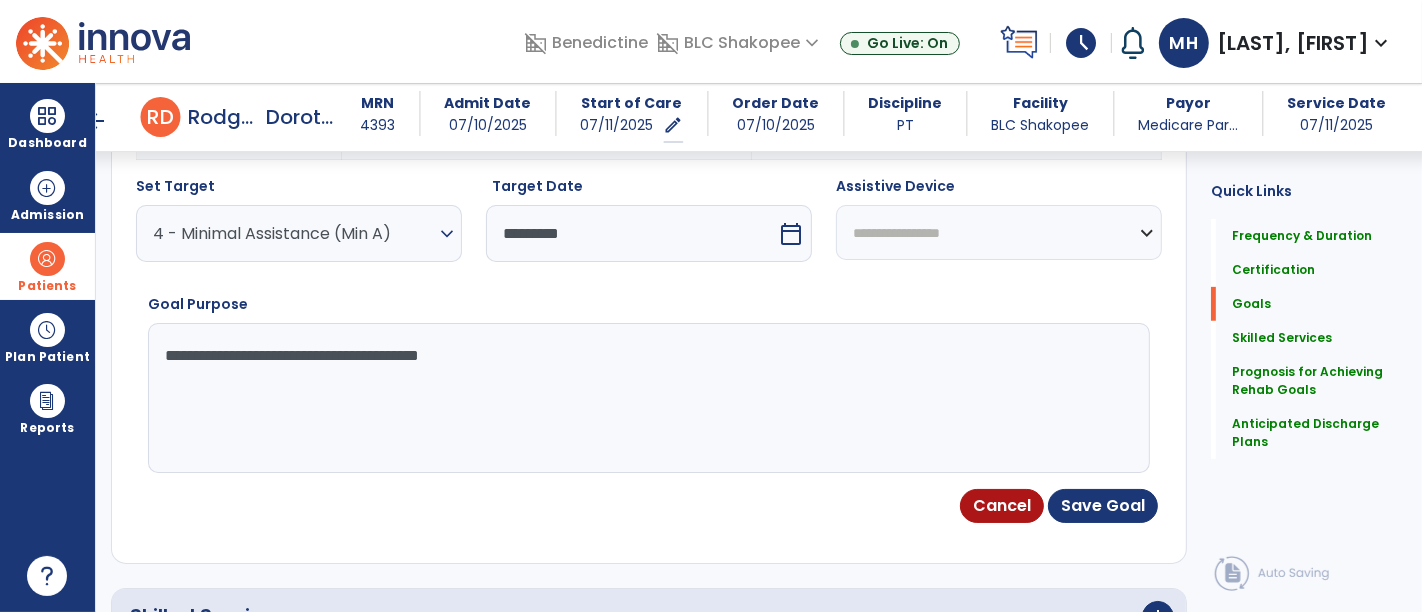 drag, startPoint x: 747, startPoint y: 381, endPoint x: 157, endPoint y: 379, distance: 590.0034 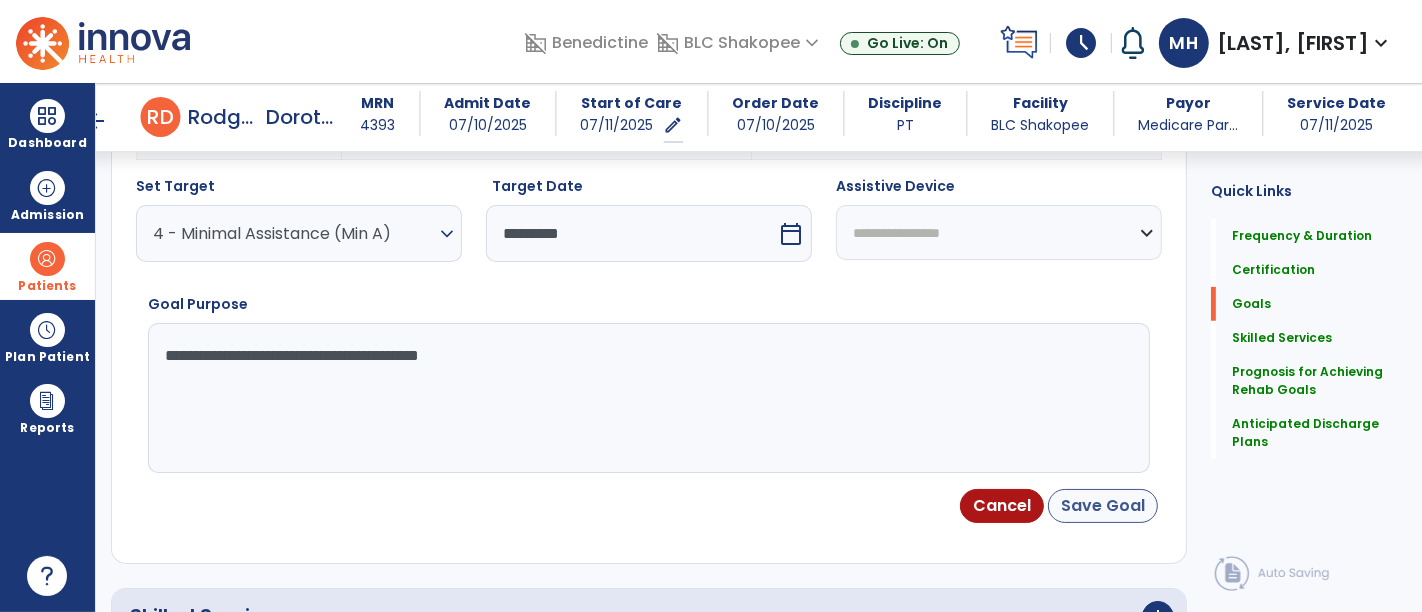 type on "**********" 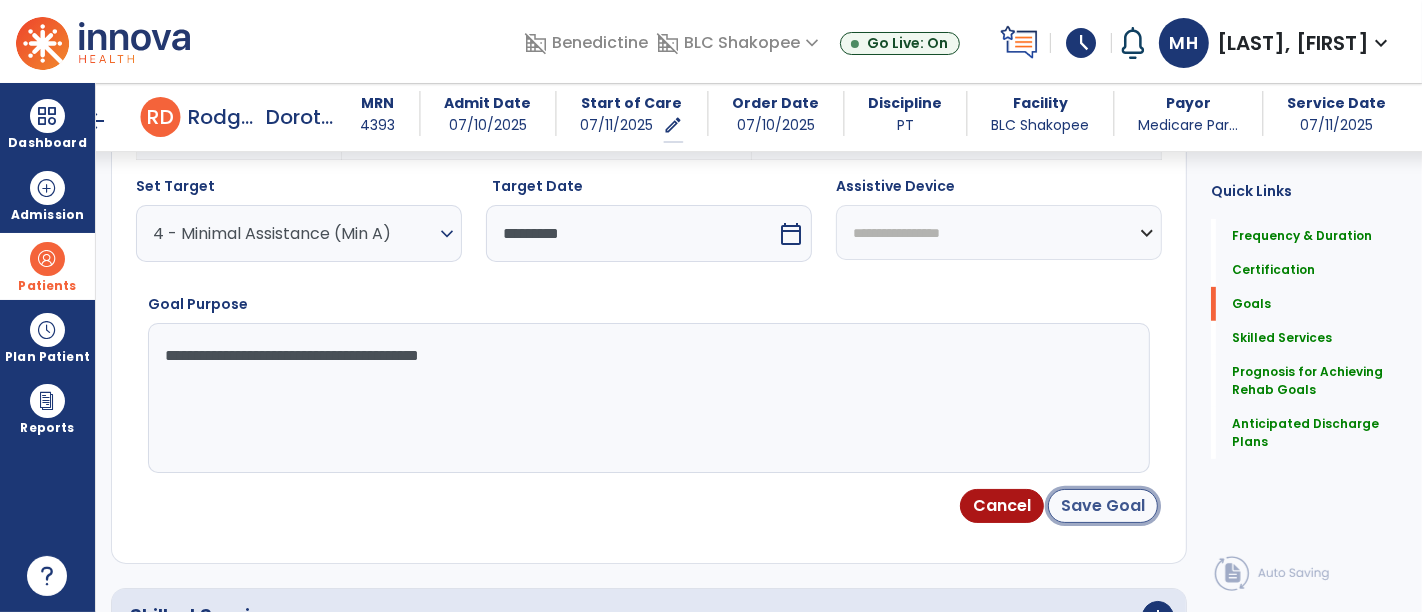 click on "Save Goal" at bounding box center (1103, 506) 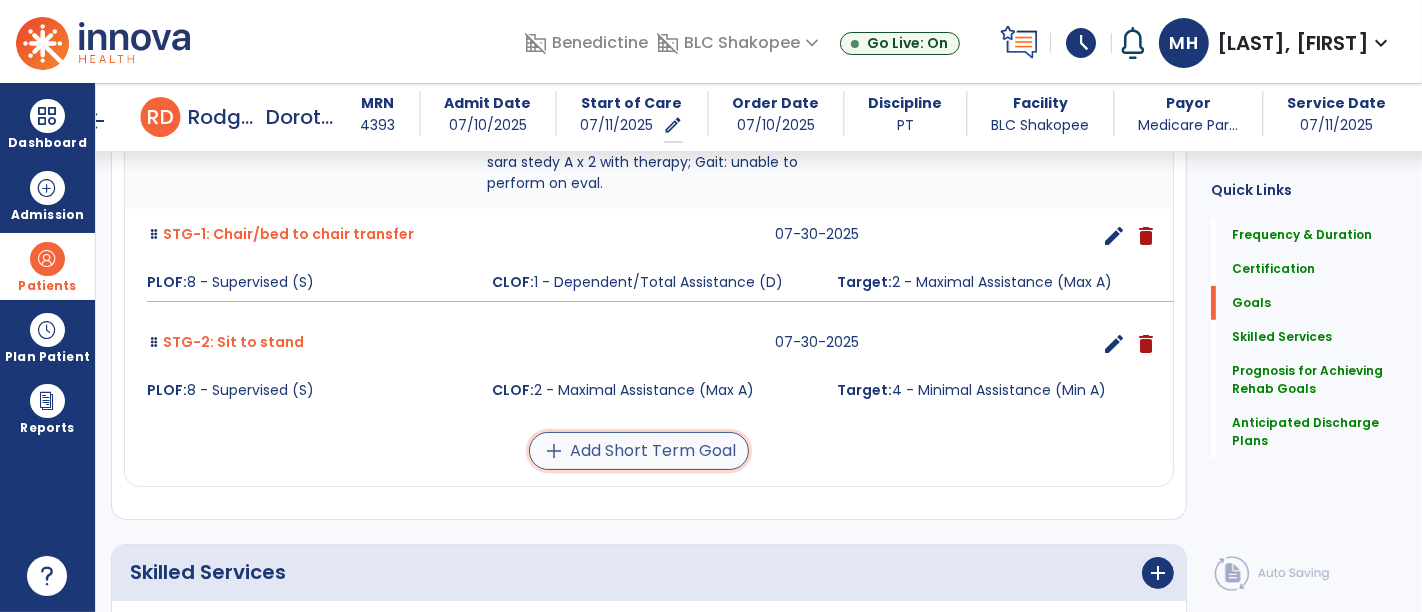 click on "add  Add Short Term Goal" at bounding box center [639, 451] 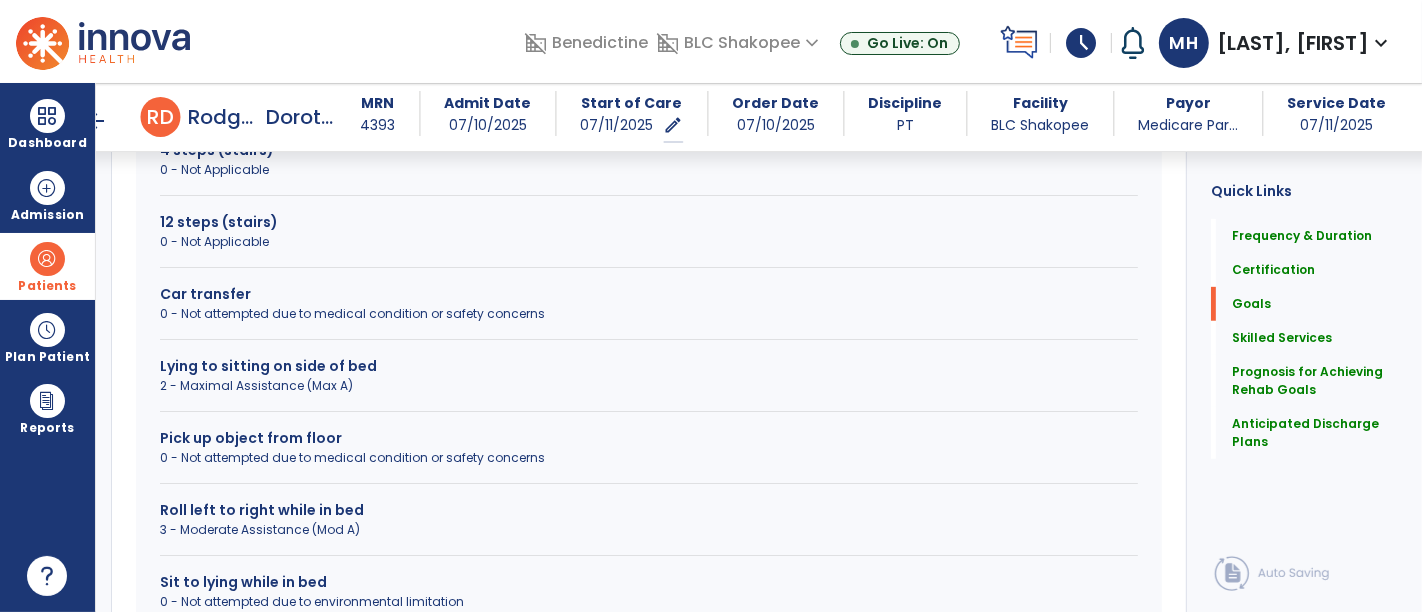 scroll, scrollTop: 896, scrollLeft: 0, axis: vertical 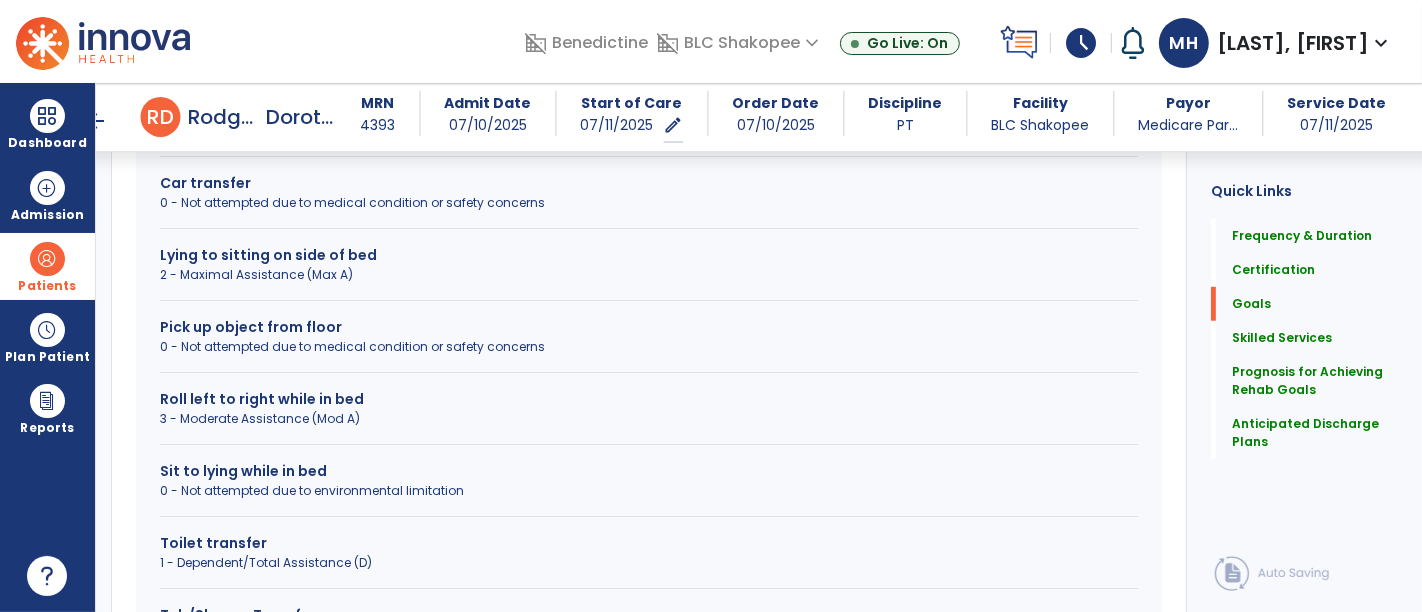click on "Lying to sitting on side of bed" at bounding box center (649, 255) 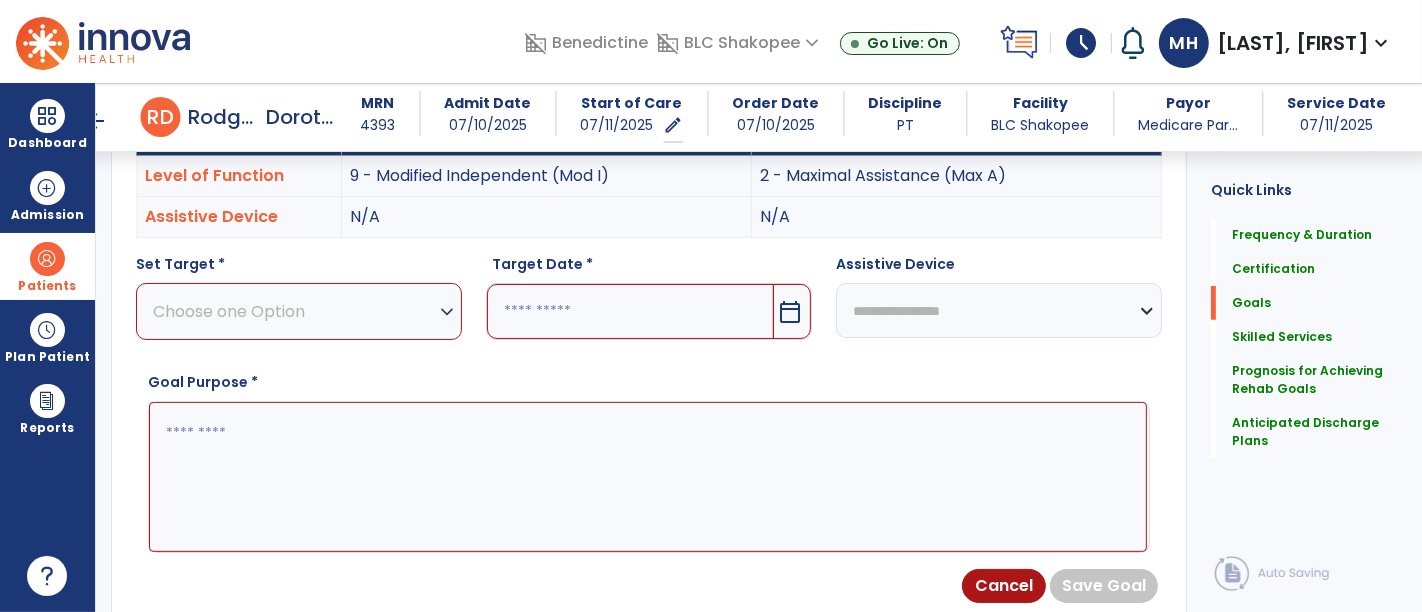 scroll, scrollTop: 674, scrollLeft: 0, axis: vertical 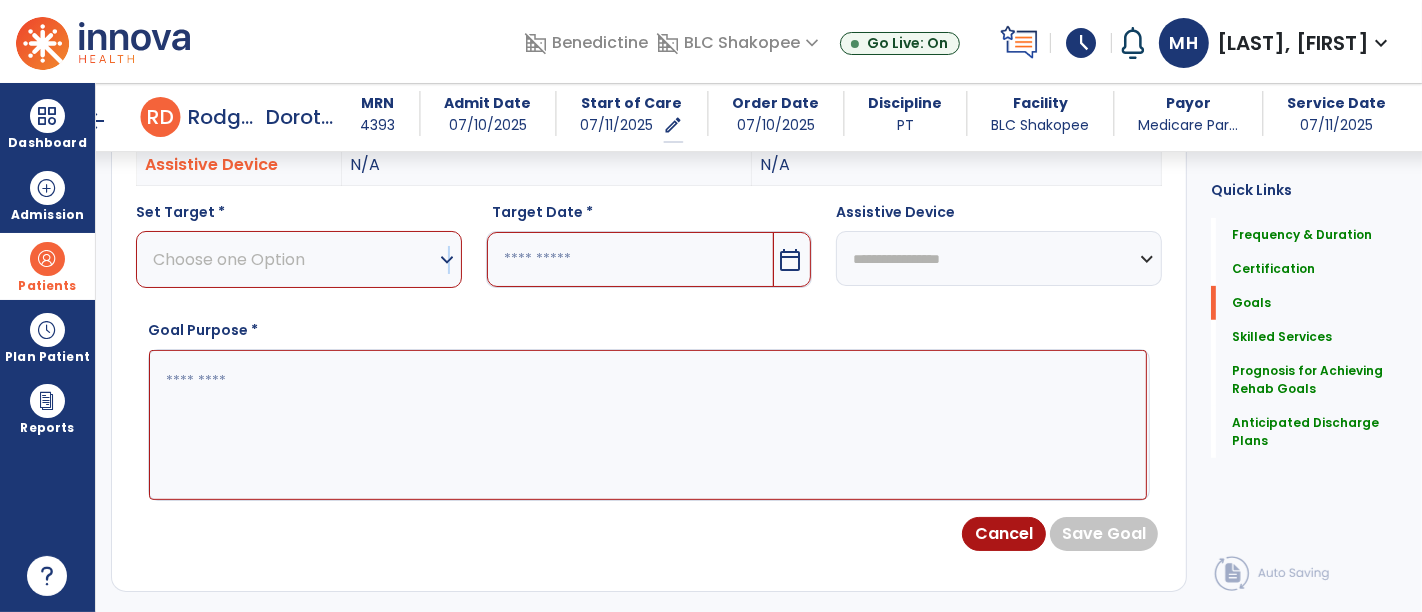click on "expand_more" at bounding box center (447, 260) 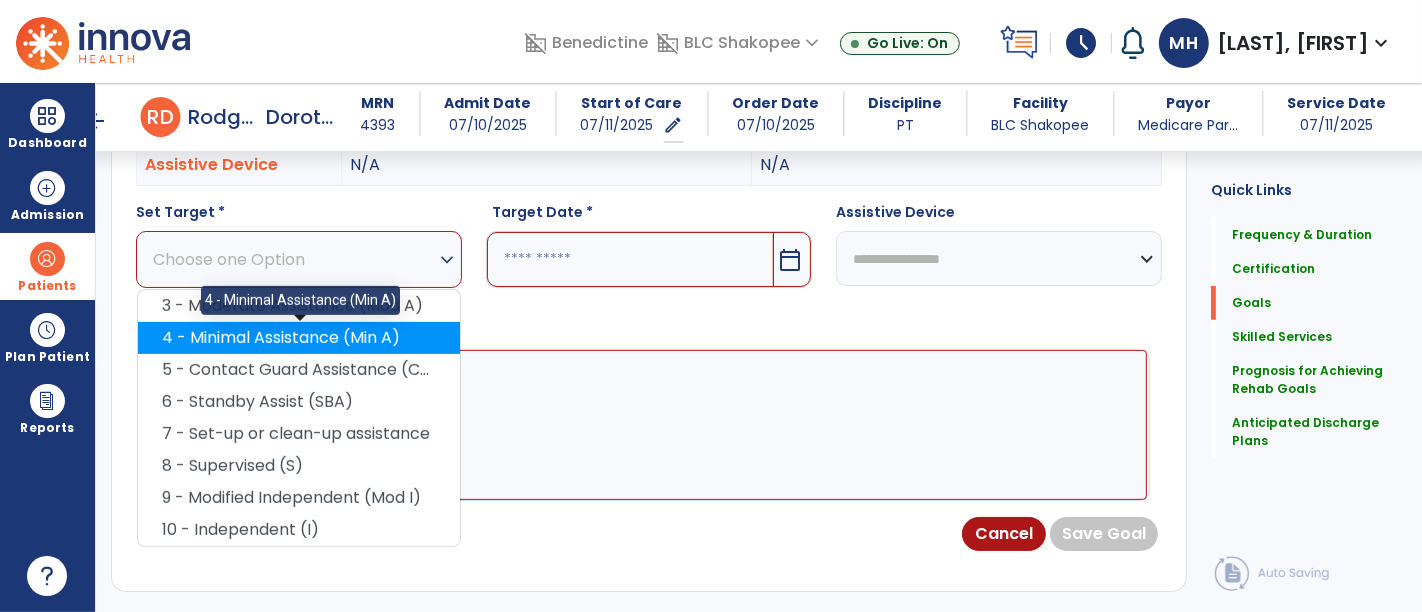 click on "4 - Minimal Assistance (Min A)" at bounding box center [299, 338] 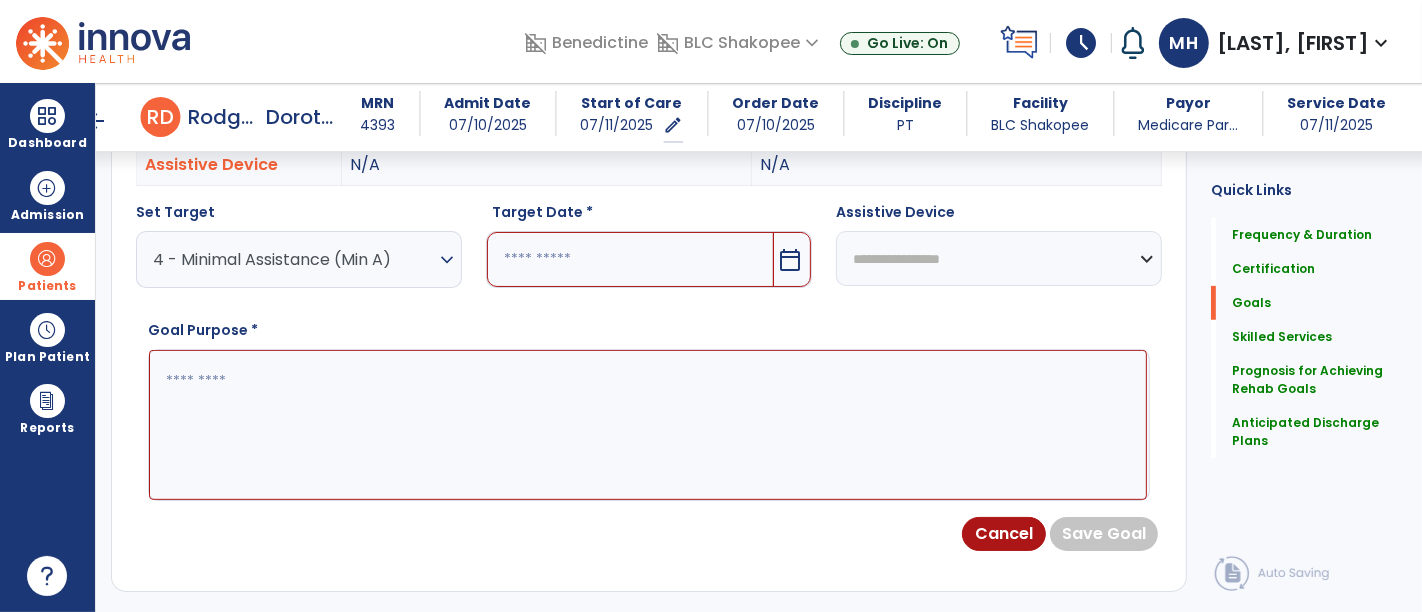click on "calendar_today" at bounding box center [790, 260] 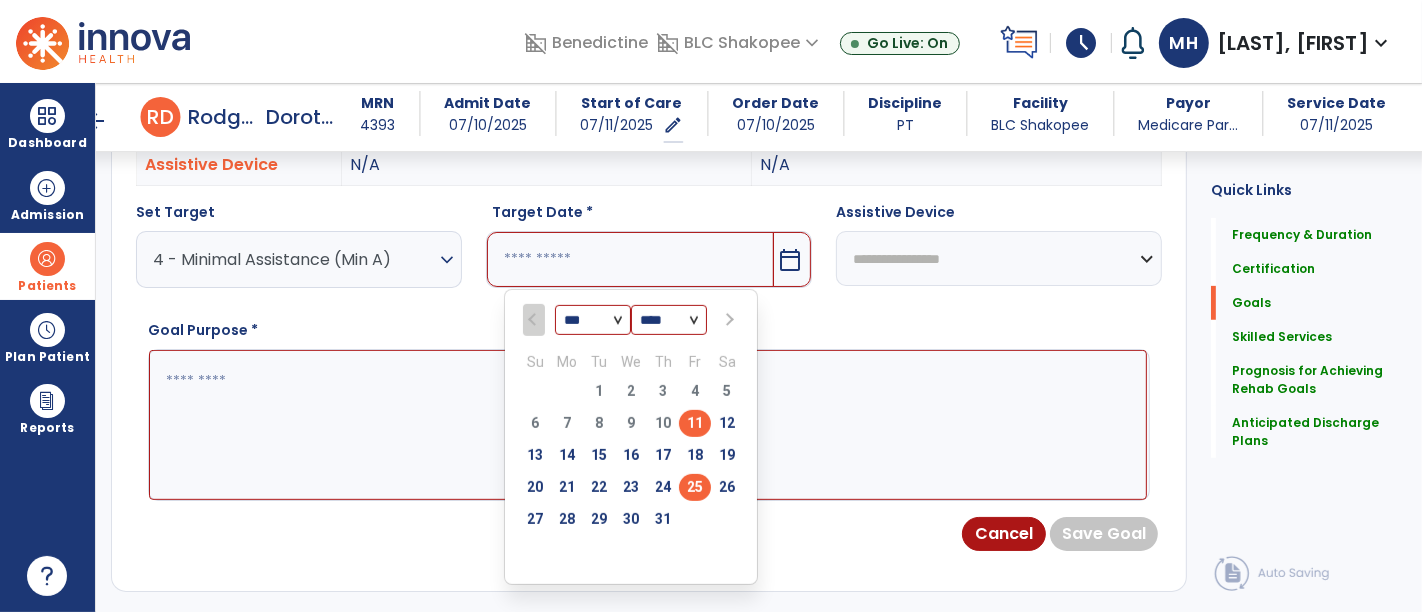 click on "25" at bounding box center (695, 487) 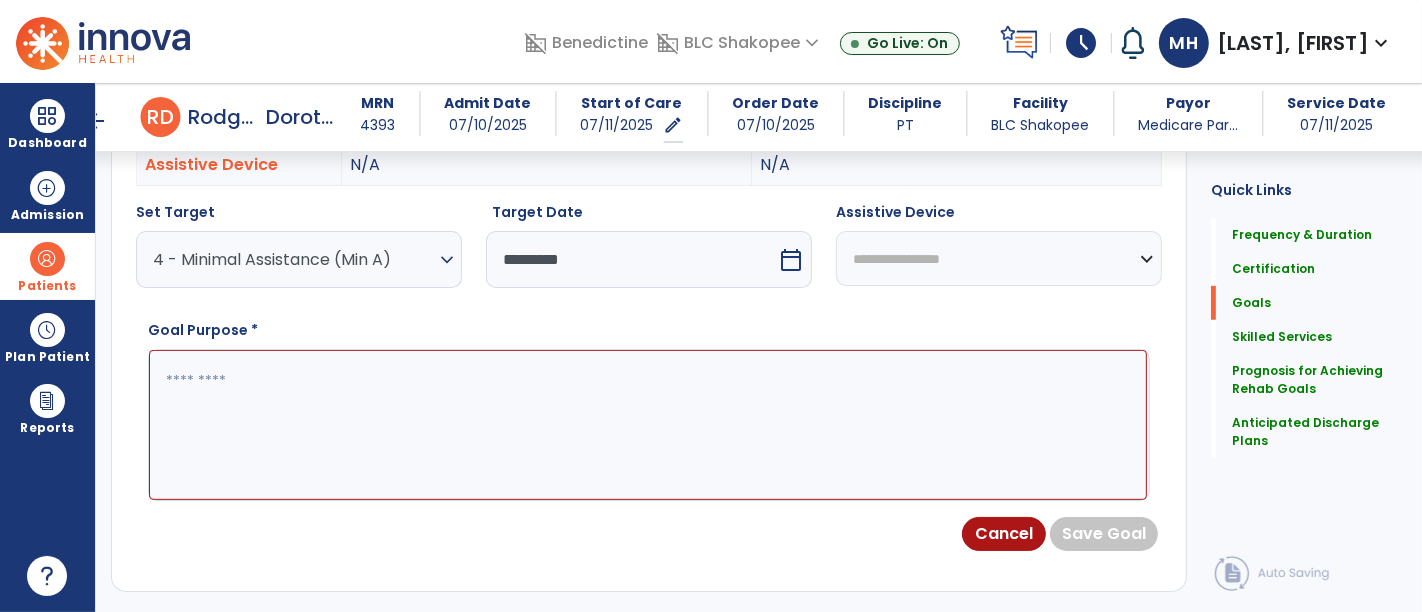 paste on "**********" 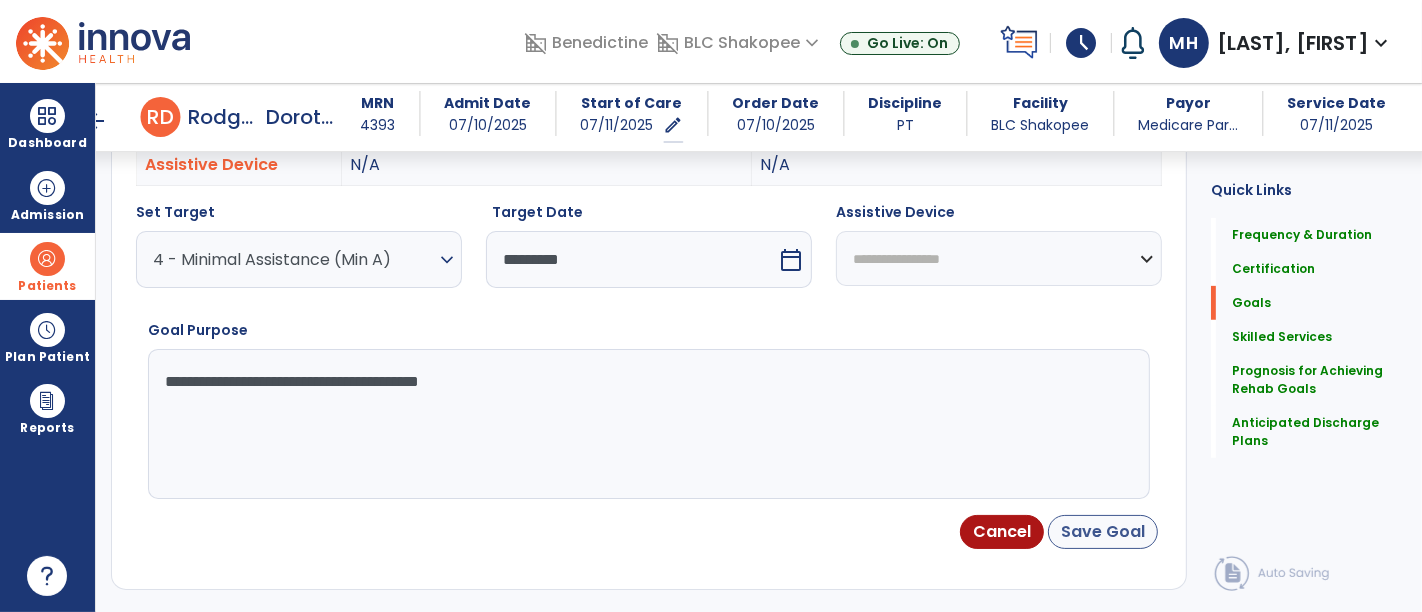 type on "**********" 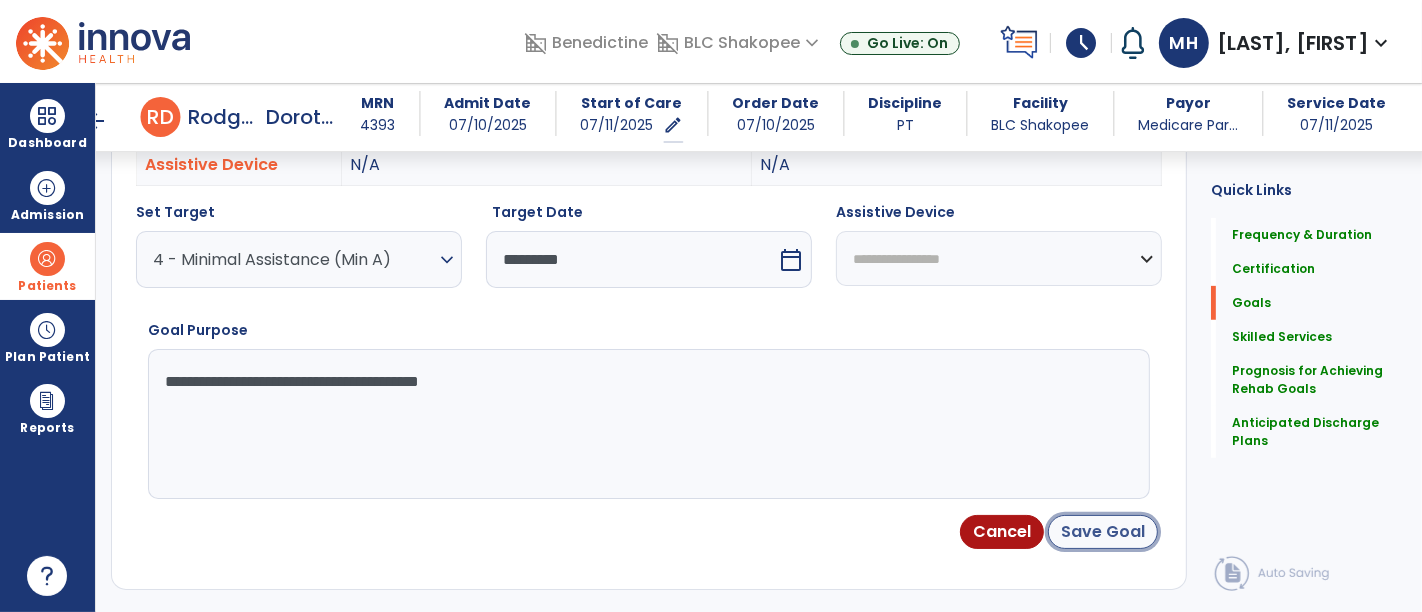 click on "Save Goal" at bounding box center (1103, 532) 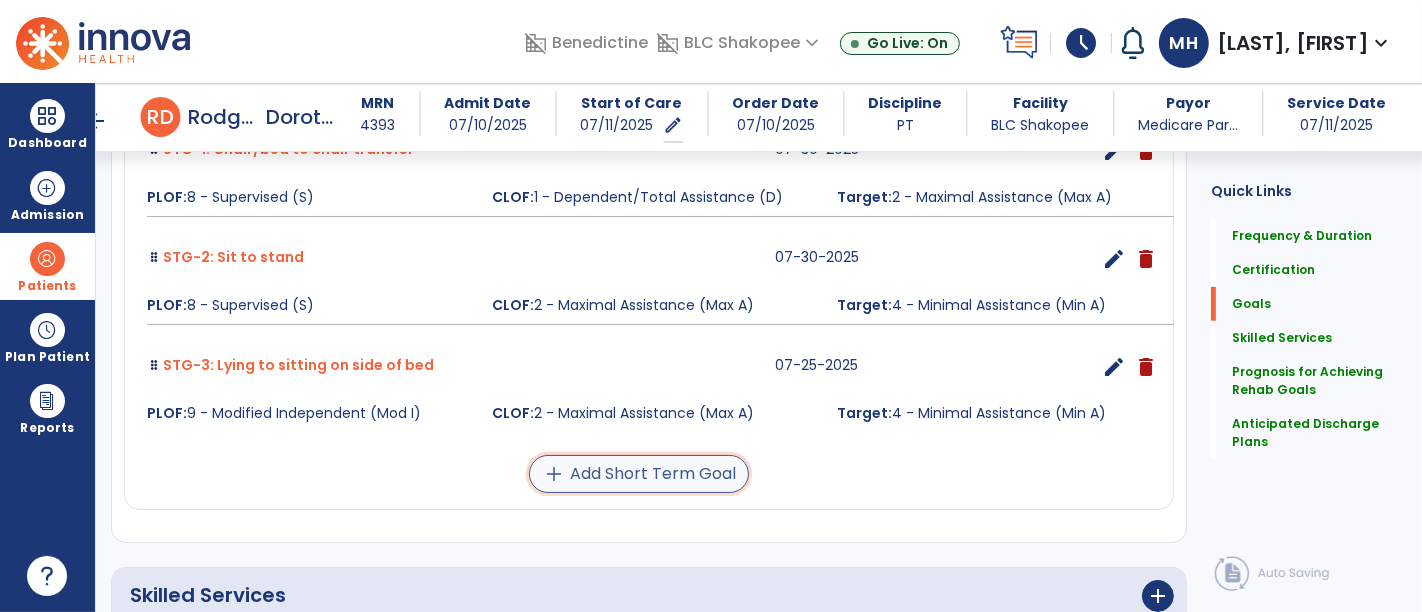 click on "add  Add Short Term Goal" at bounding box center (639, 474) 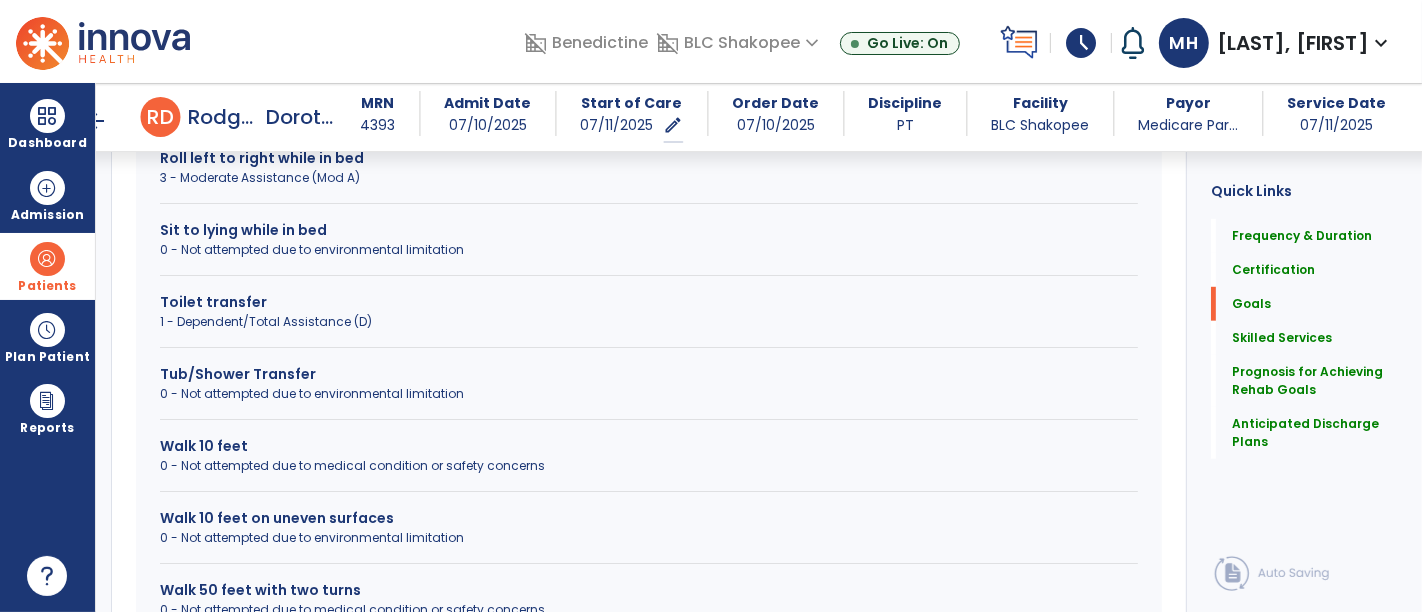 scroll, scrollTop: 1131, scrollLeft: 0, axis: vertical 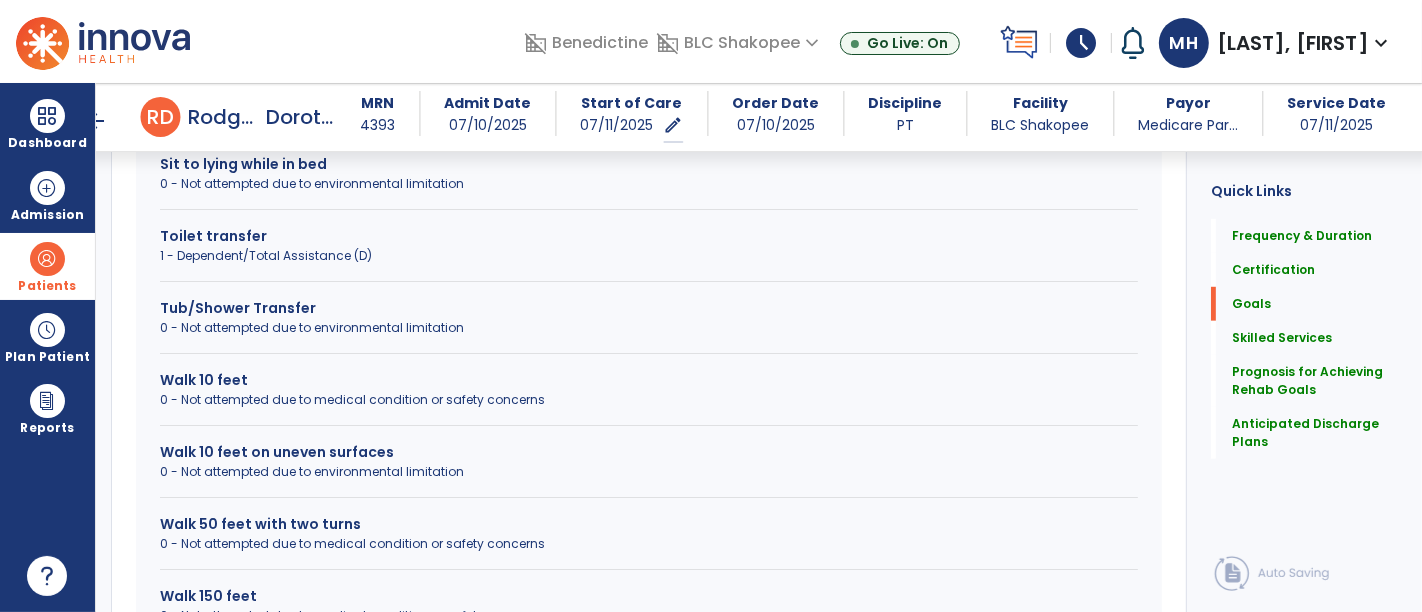 click on "Walk 50 feet with two turns" at bounding box center [649, 524] 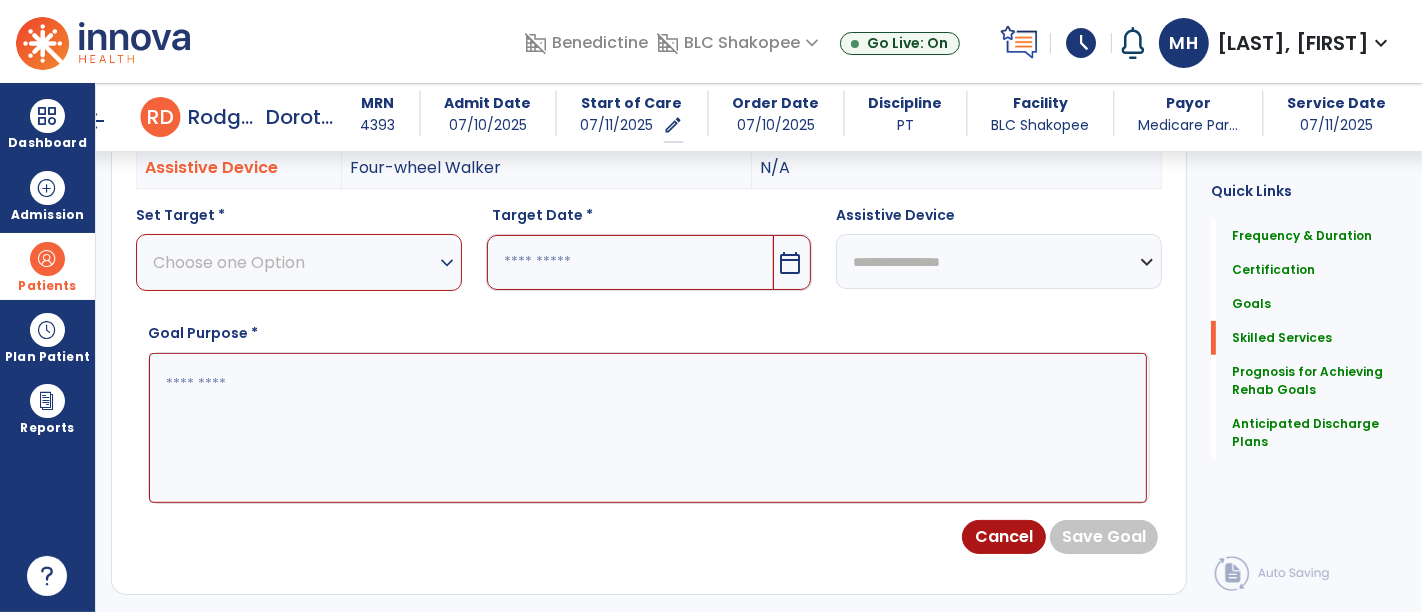 scroll, scrollTop: 686, scrollLeft: 0, axis: vertical 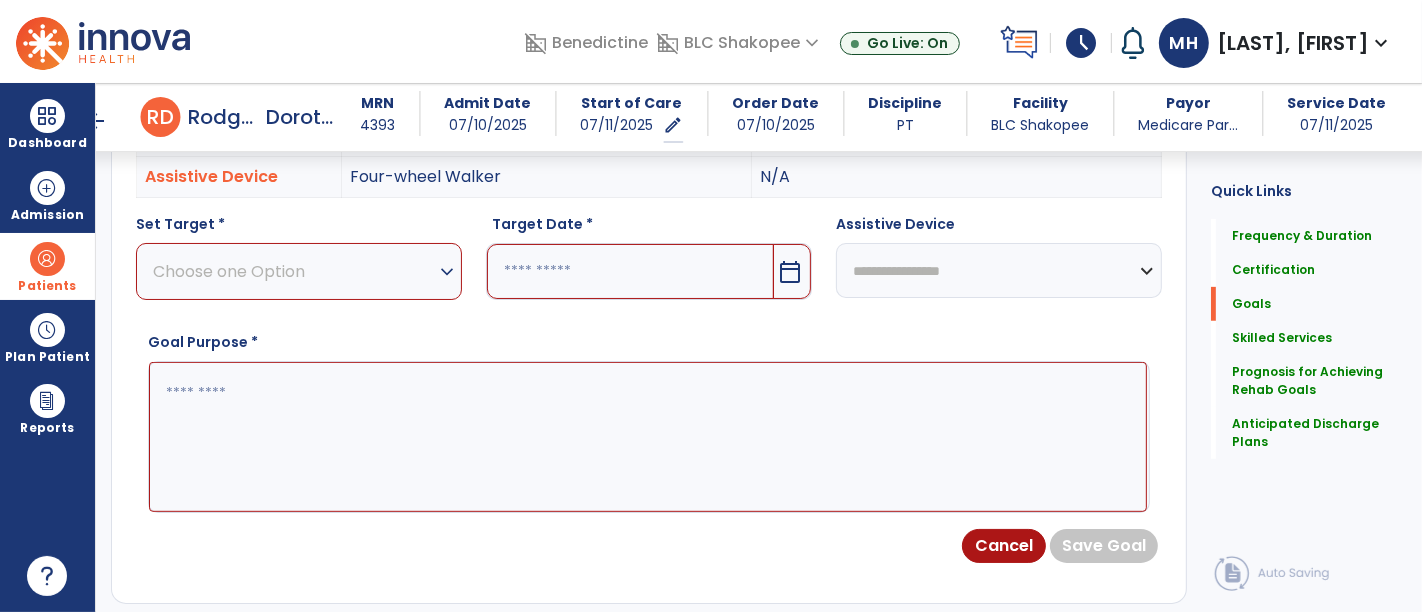 click on "Choose one Option" at bounding box center (294, 271) 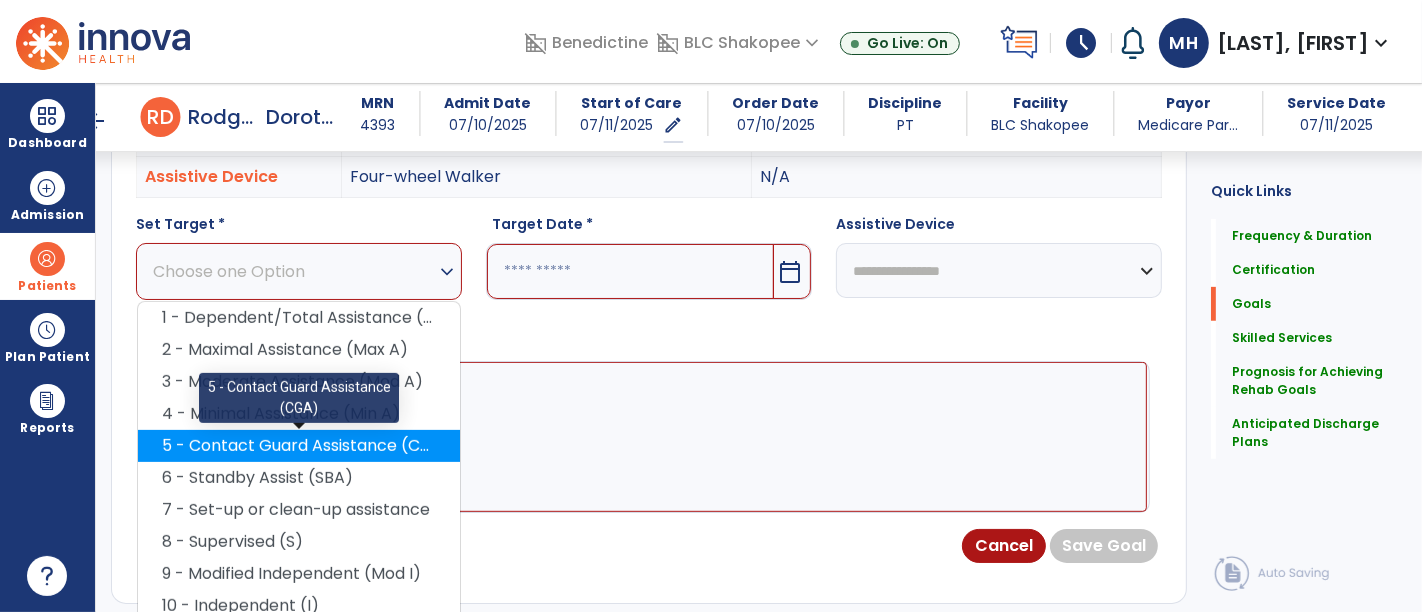 click on "5 - Contact Guard Assistance (CGA)" at bounding box center [299, 446] 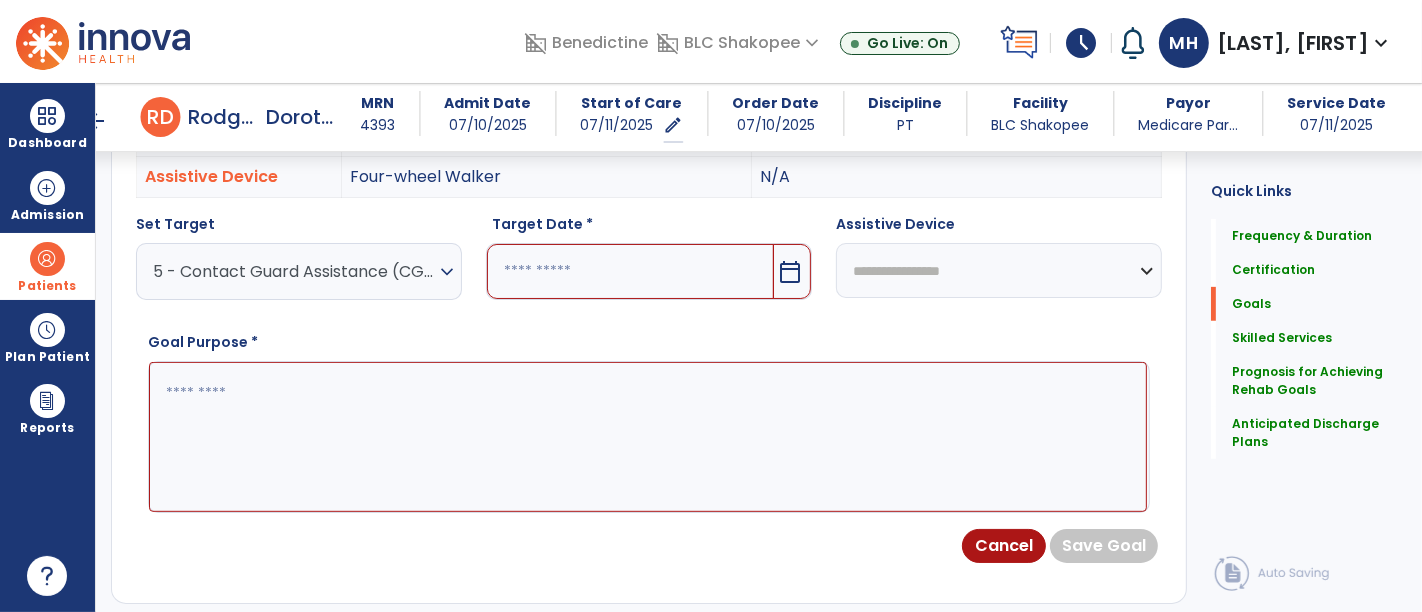 click on "calendar_today" at bounding box center (790, 272) 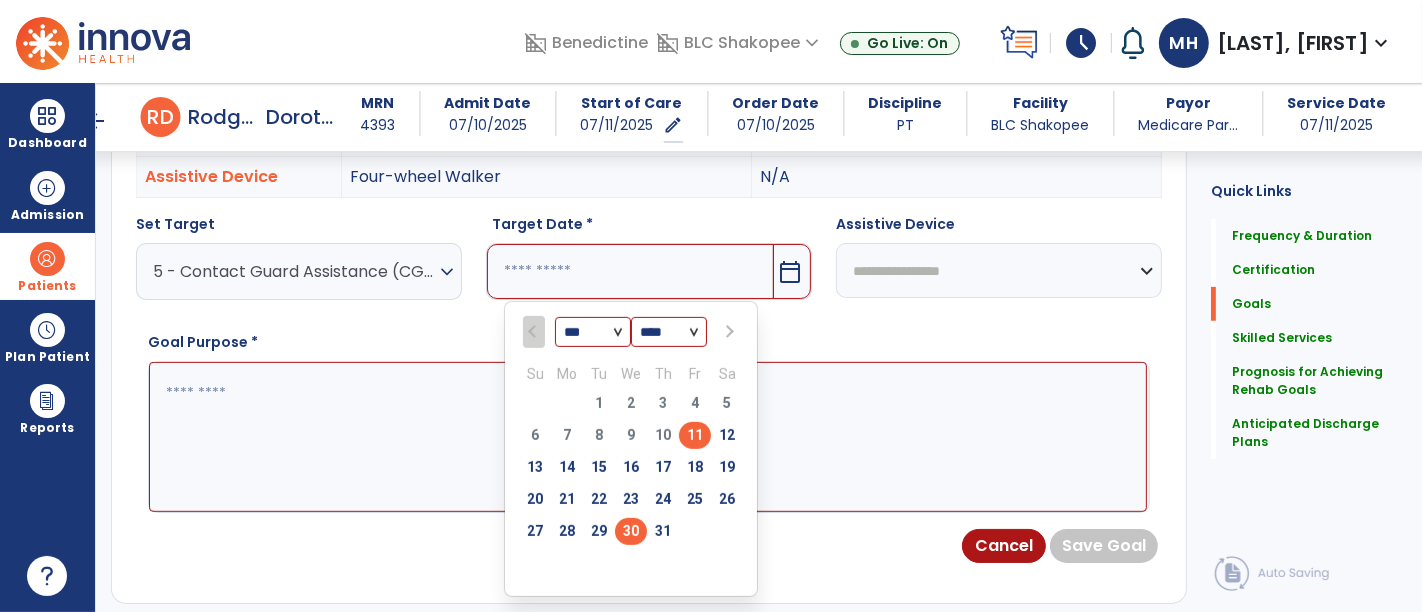 click on "30" at bounding box center [631, 531] 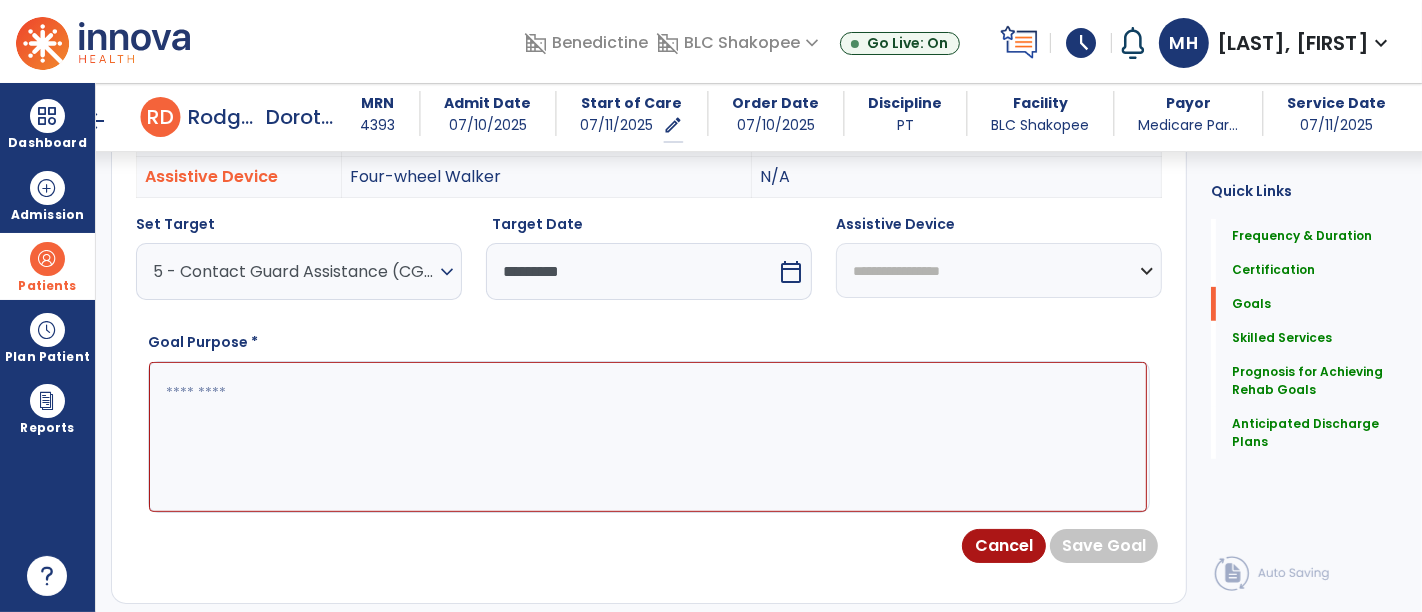 paste on "**********" 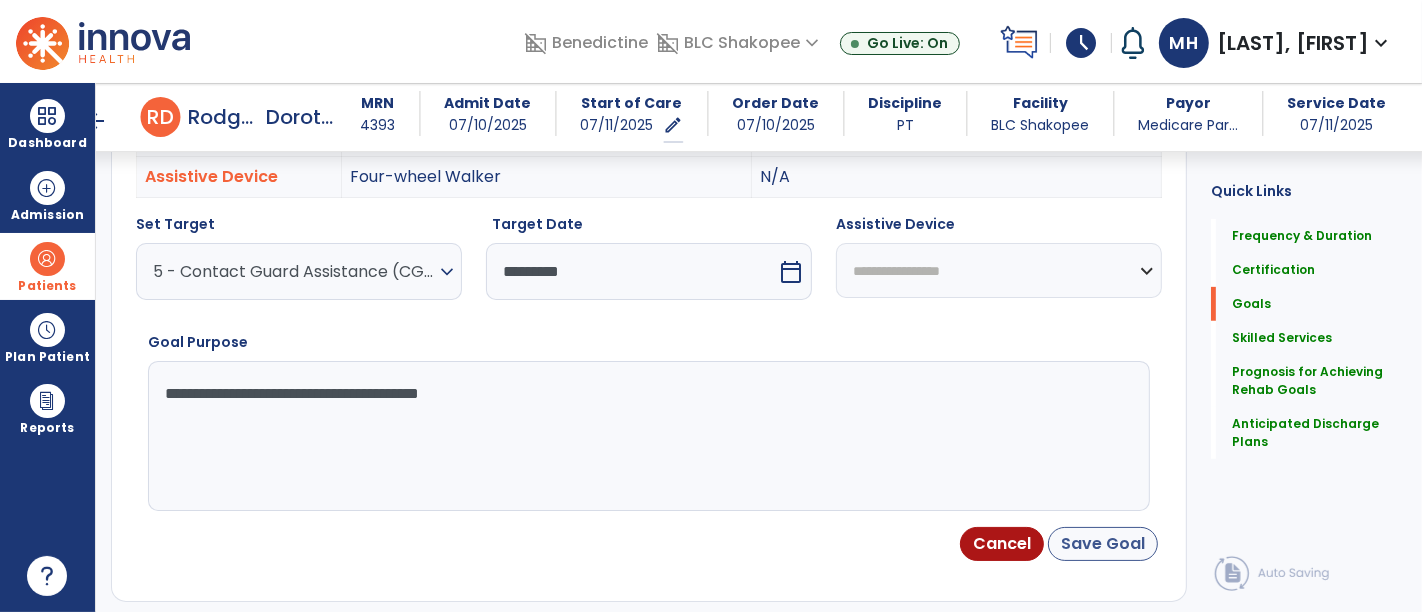type on "**********" 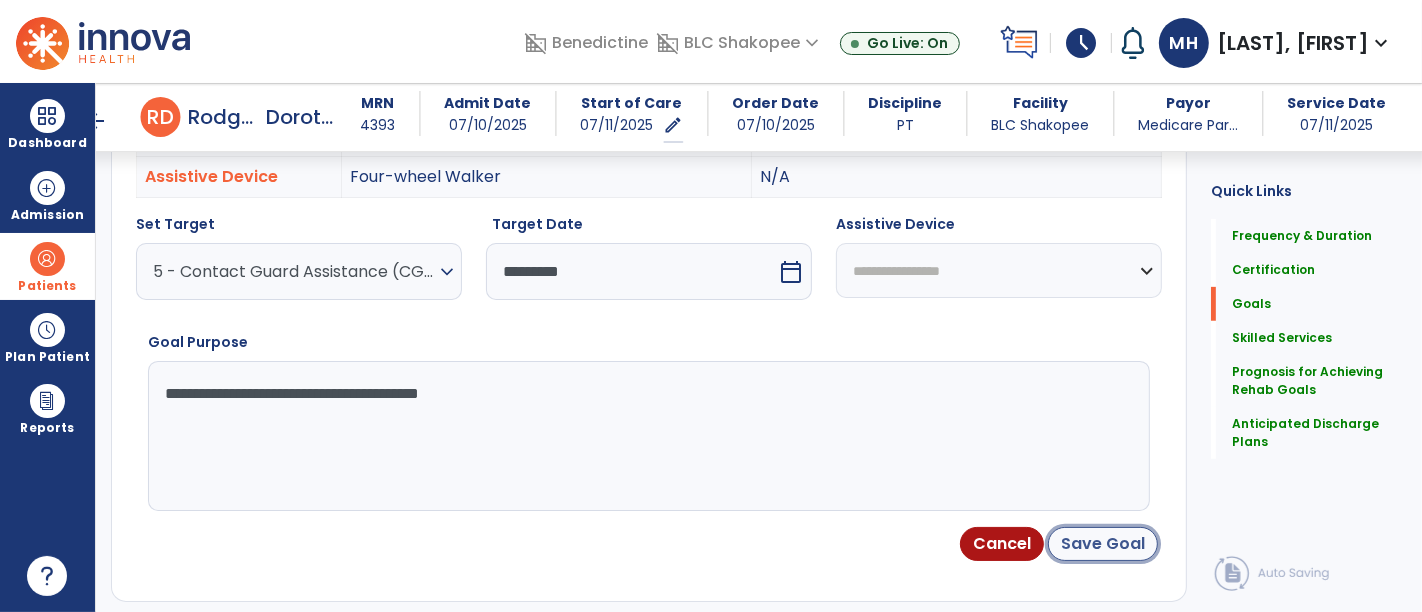 click on "Save Goal" at bounding box center (1103, 544) 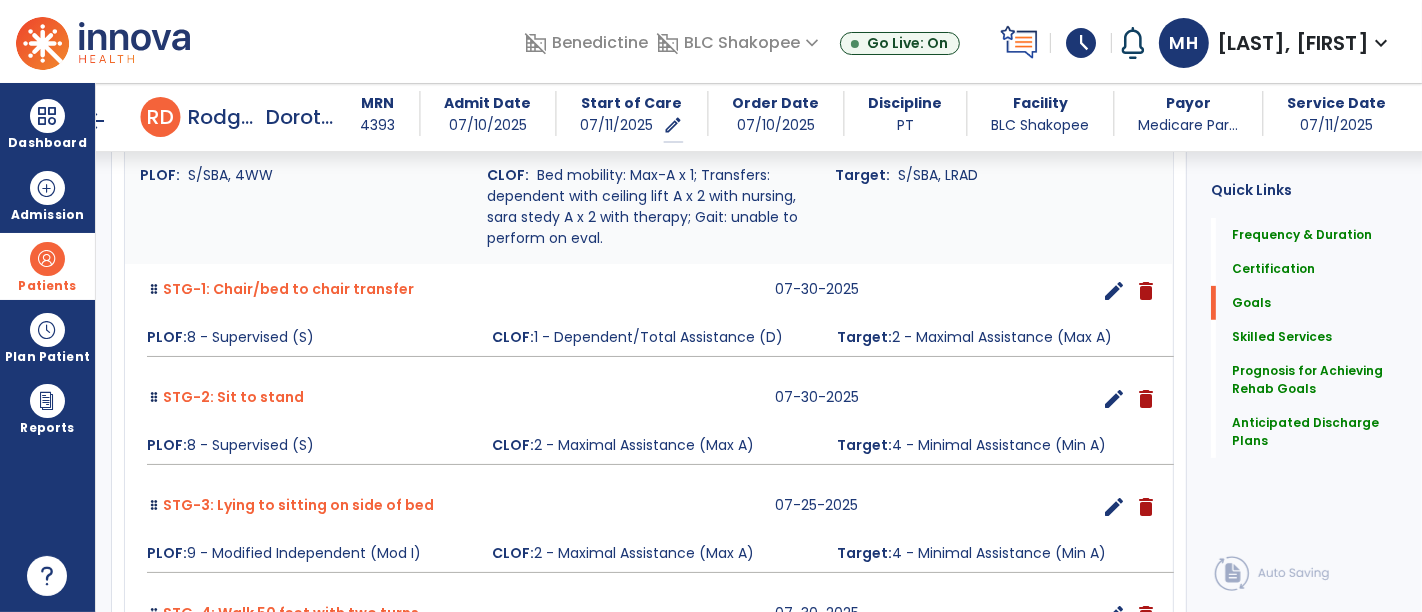 scroll, scrollTop: 853, scrollLeft: 0, axis: vertical 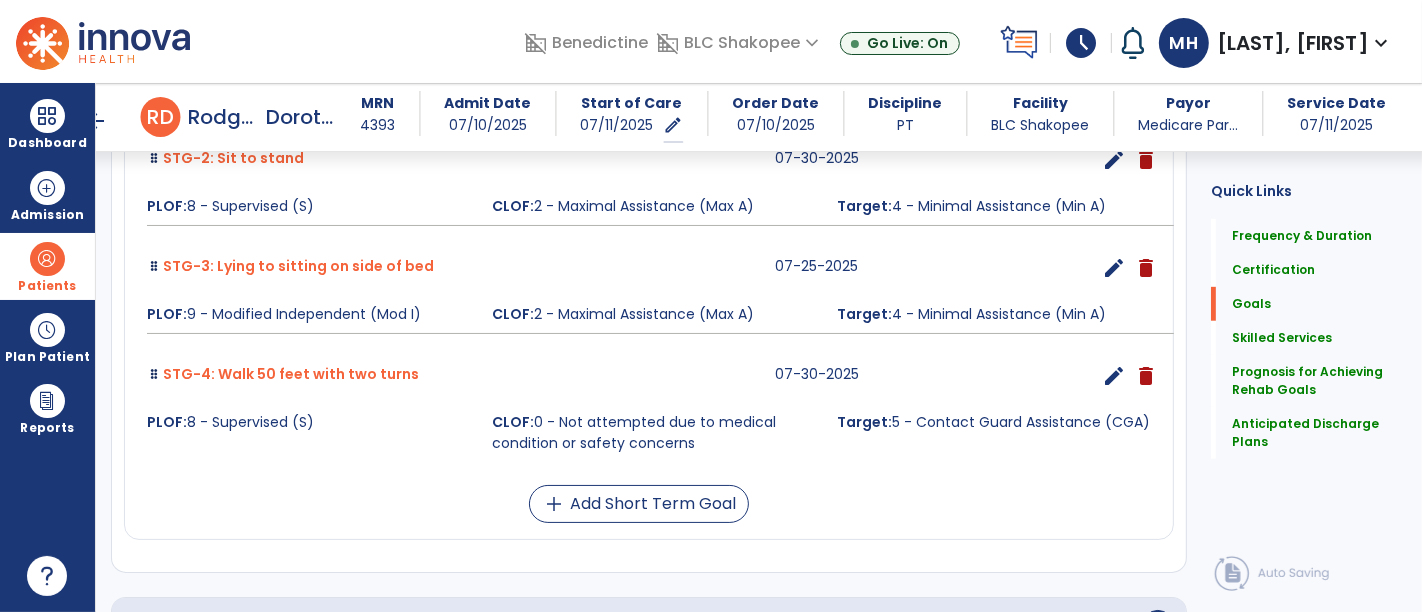 click on "edit" at bounding box center [1114, 376] 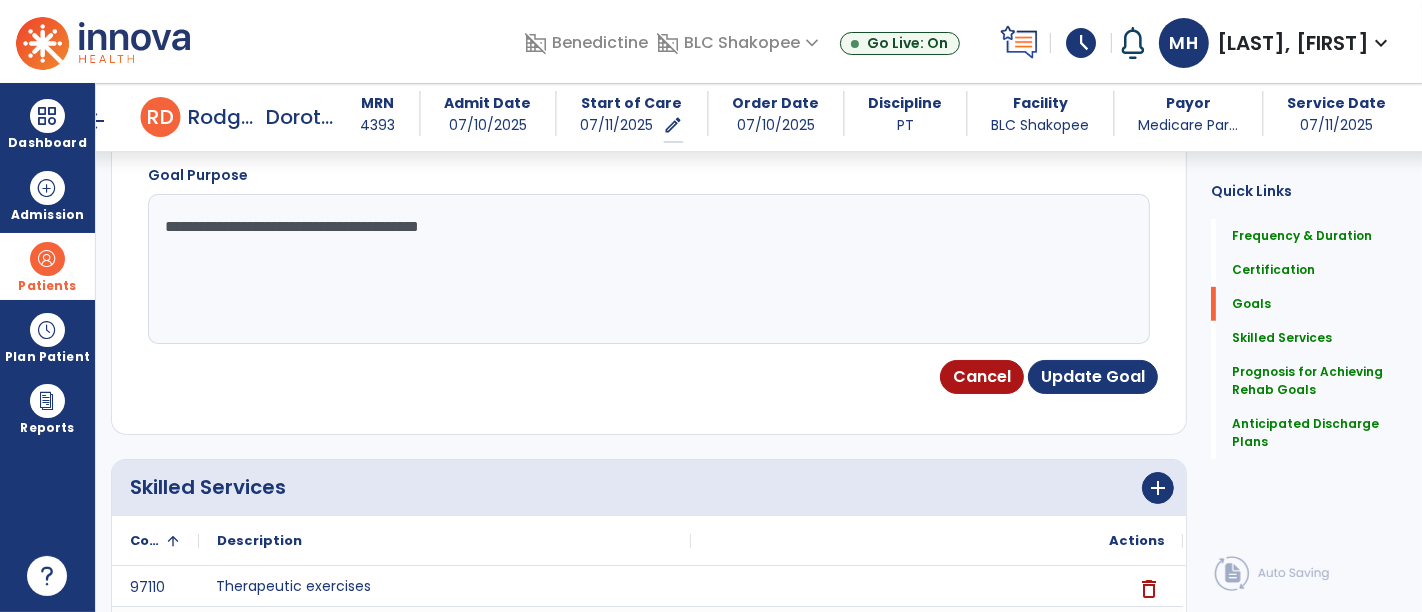 scroll, scrollTop: 605, scrollLeft: 0, axis: vertical 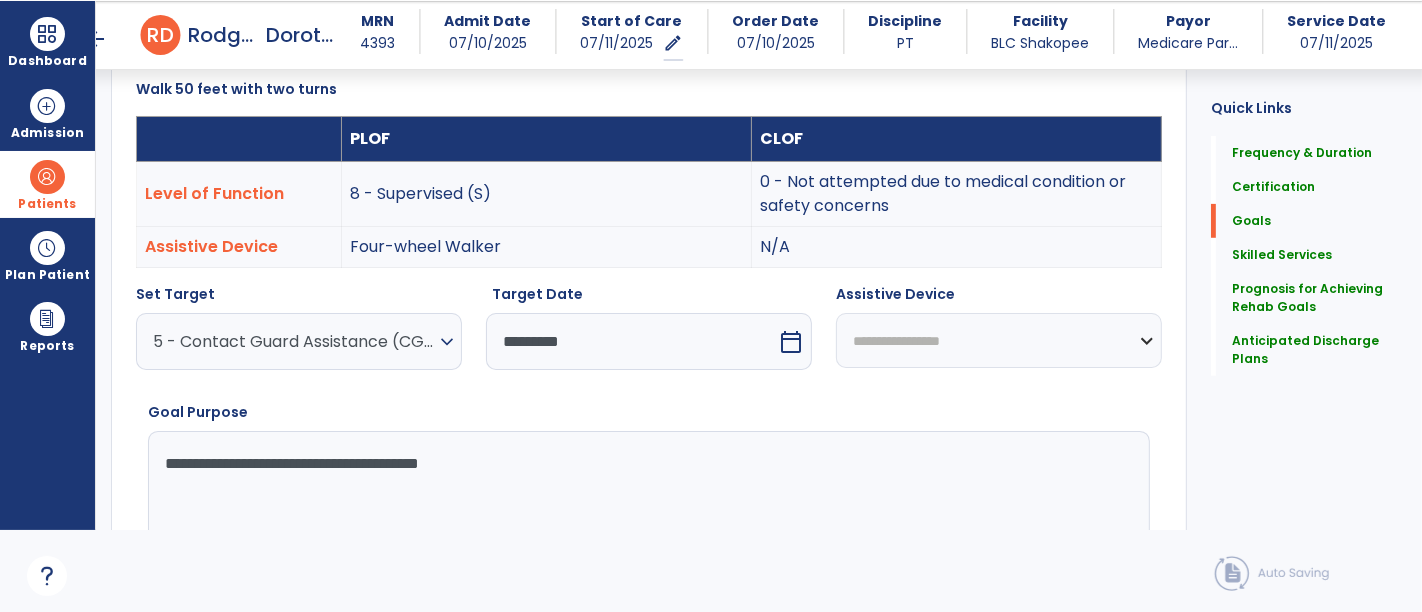 click on "**********" at bounding box center (999, 340) 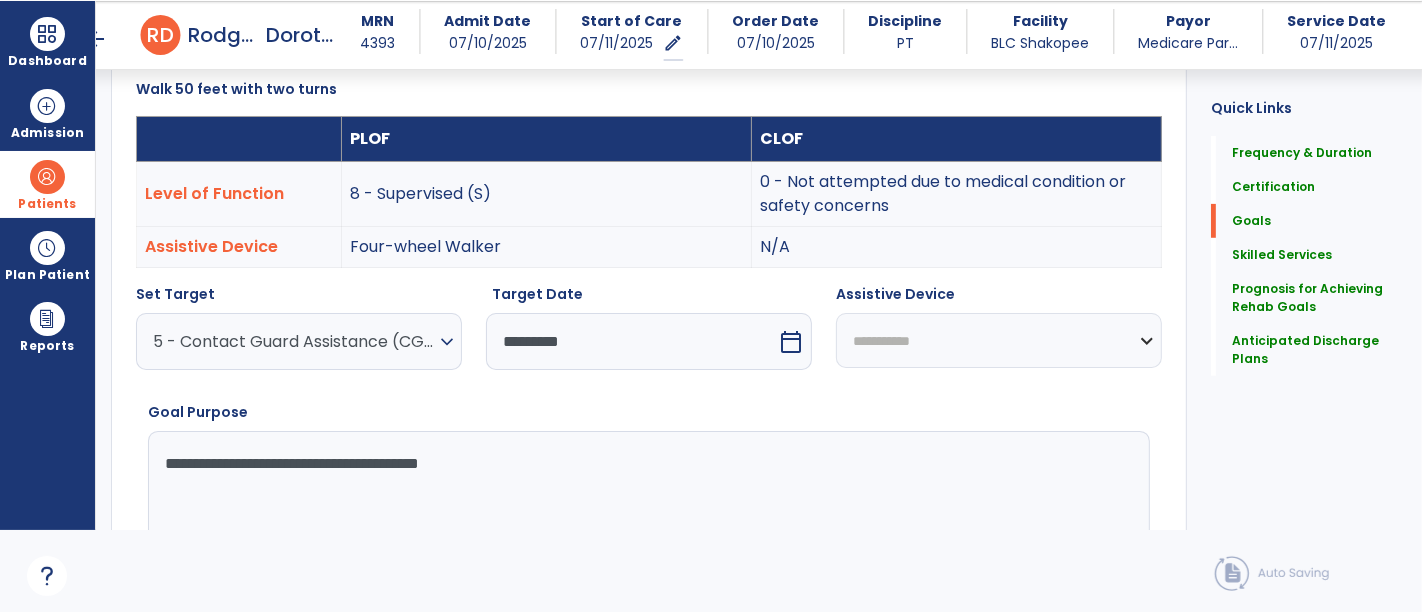click on "**********" at bounding box center [999, 340] 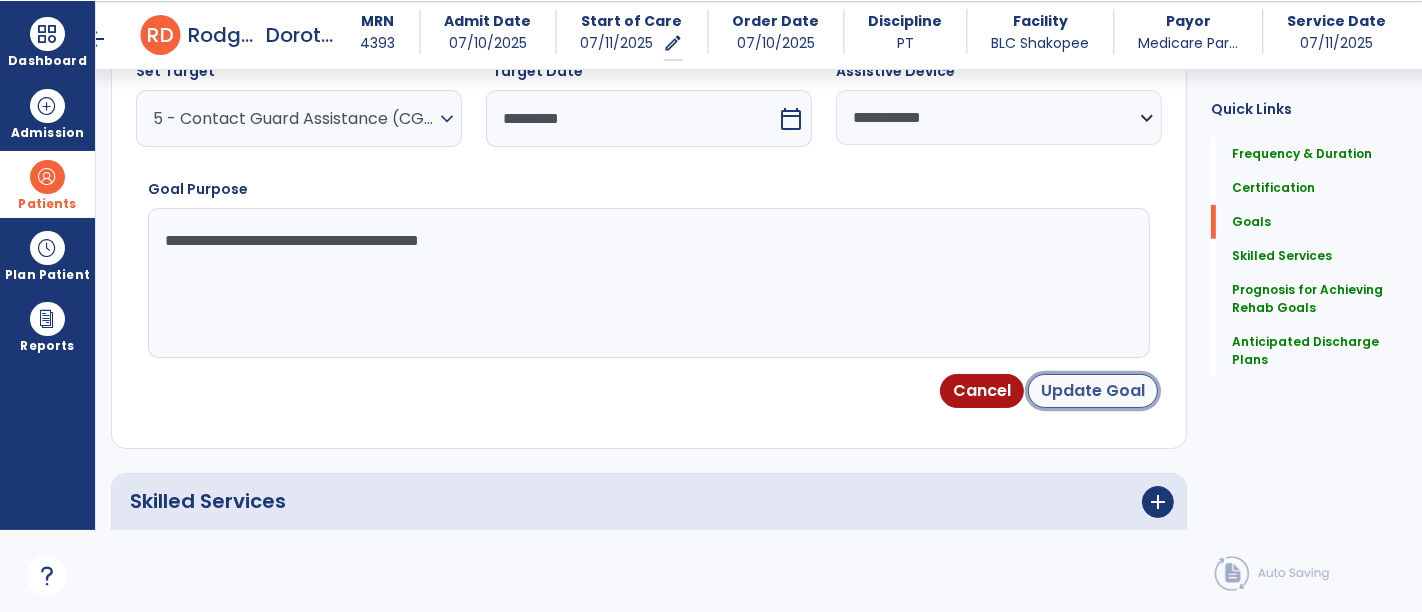 click on "Update Goal" at bounding box center (1093, 391) 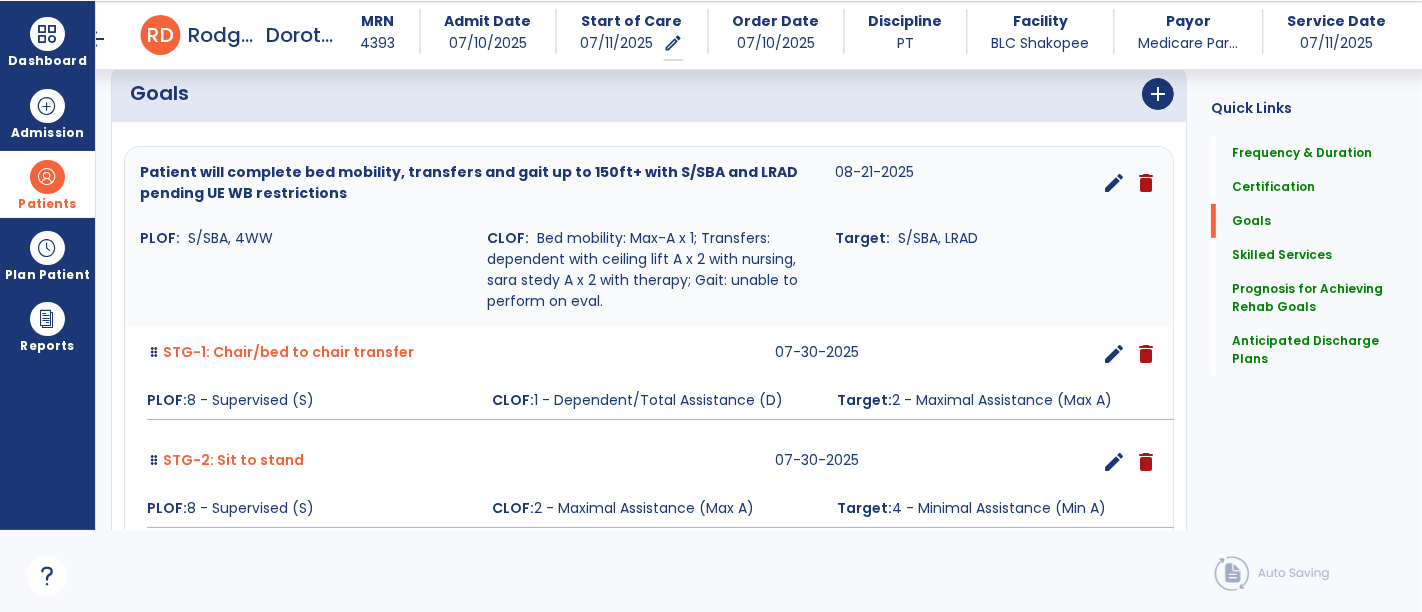 scroll, scrollTop: 368, scrollLeft: 0, axis: vertical 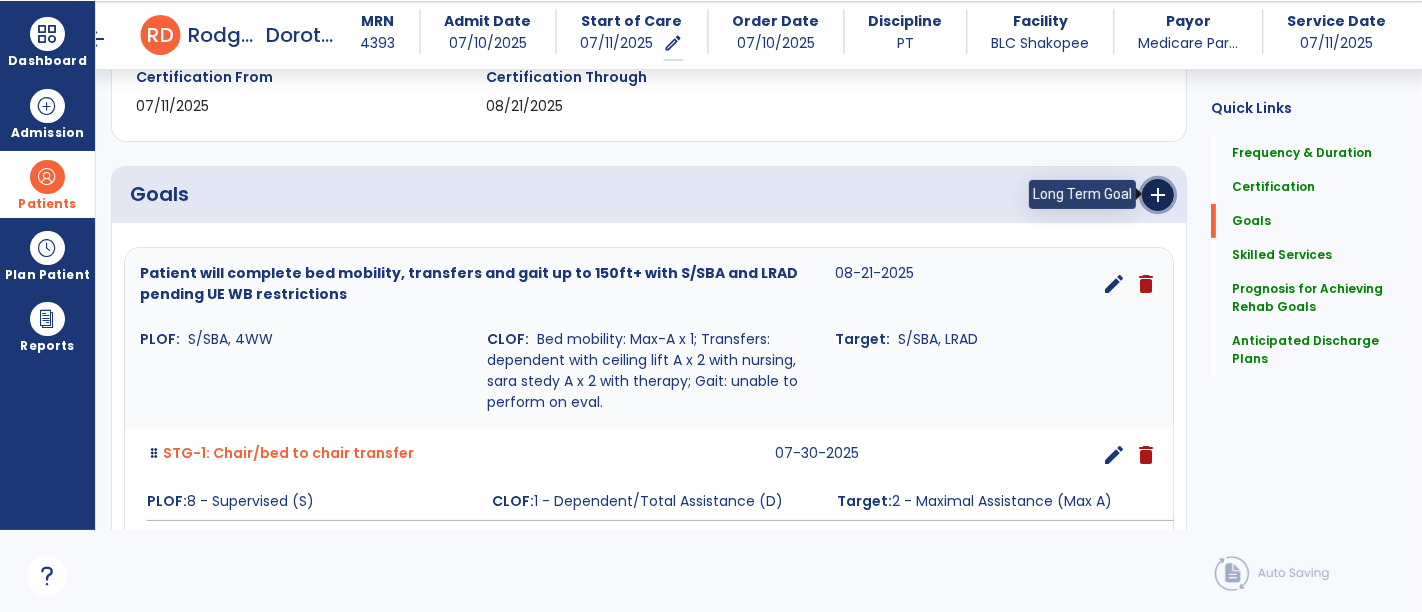 click on "add" at bounding box center [1158, 195] 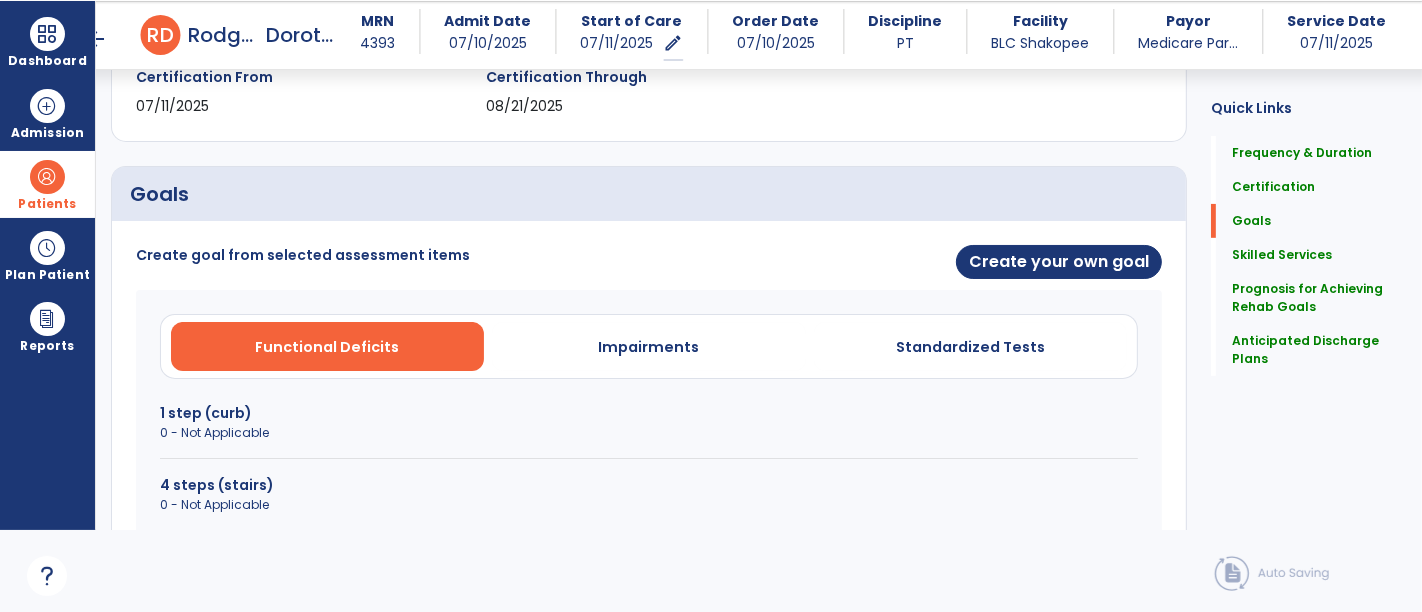 click on "Create your own goal" at bounding box center (911, 263) 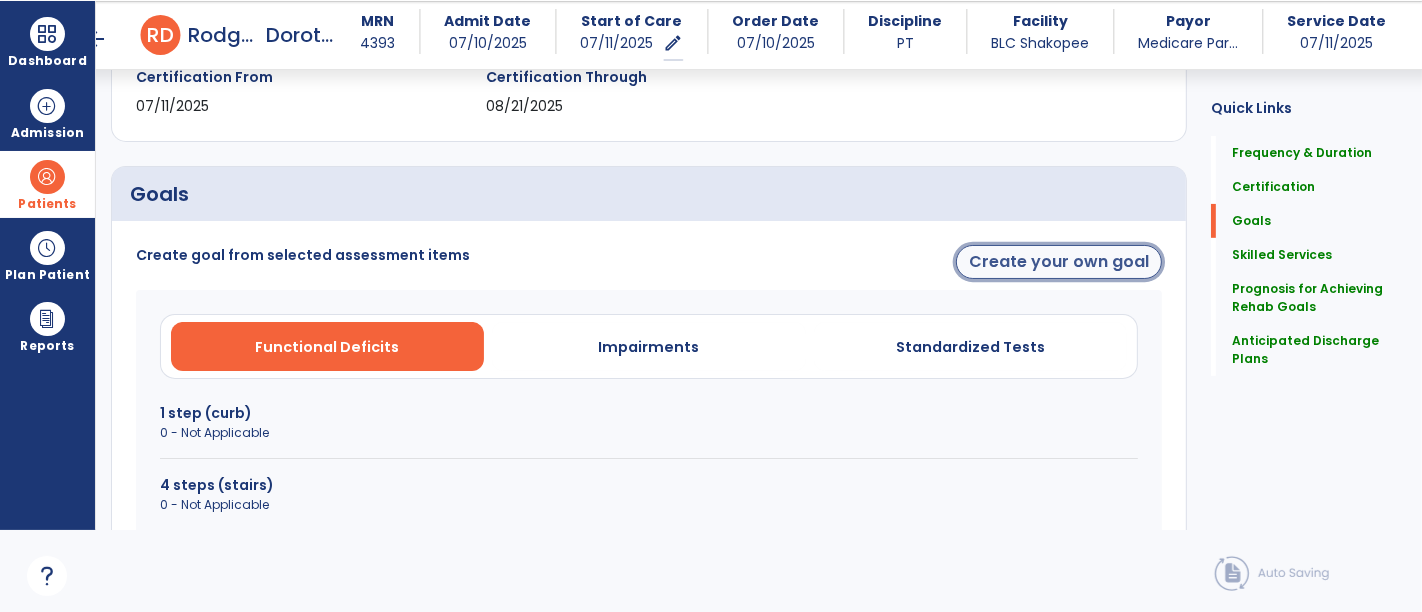 click on "Create your own goal" at bounding box center [1059, 262] 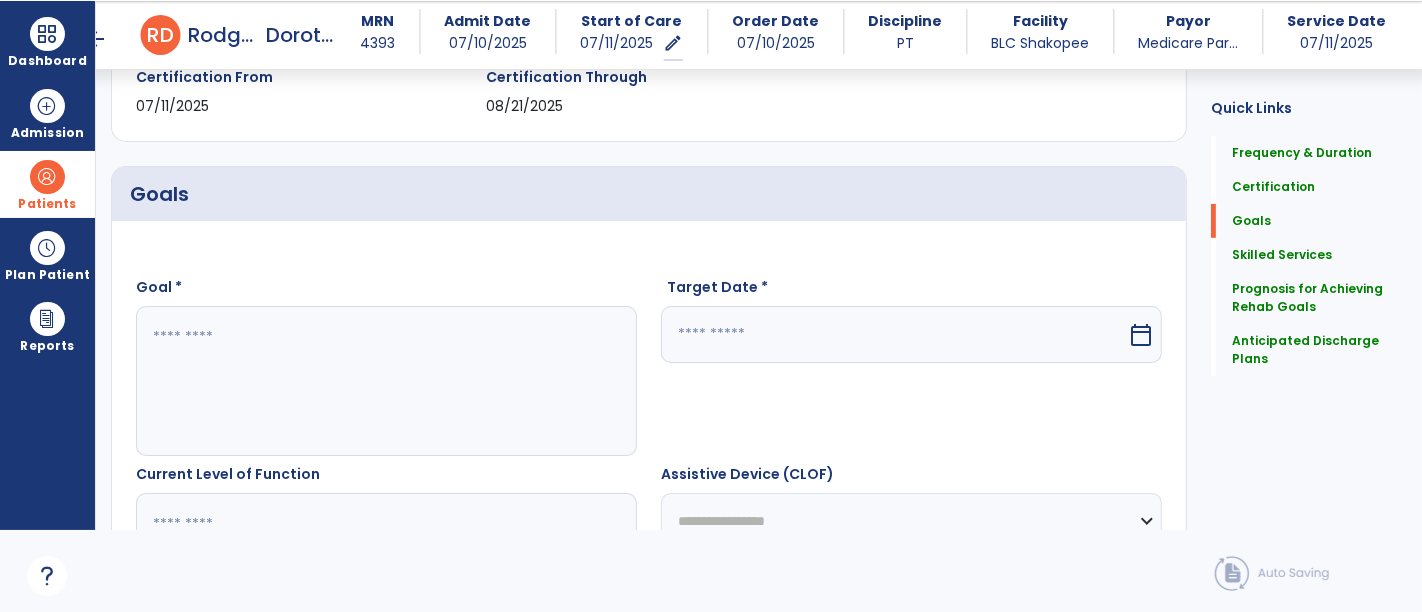 click at bounding box center (386, 381) 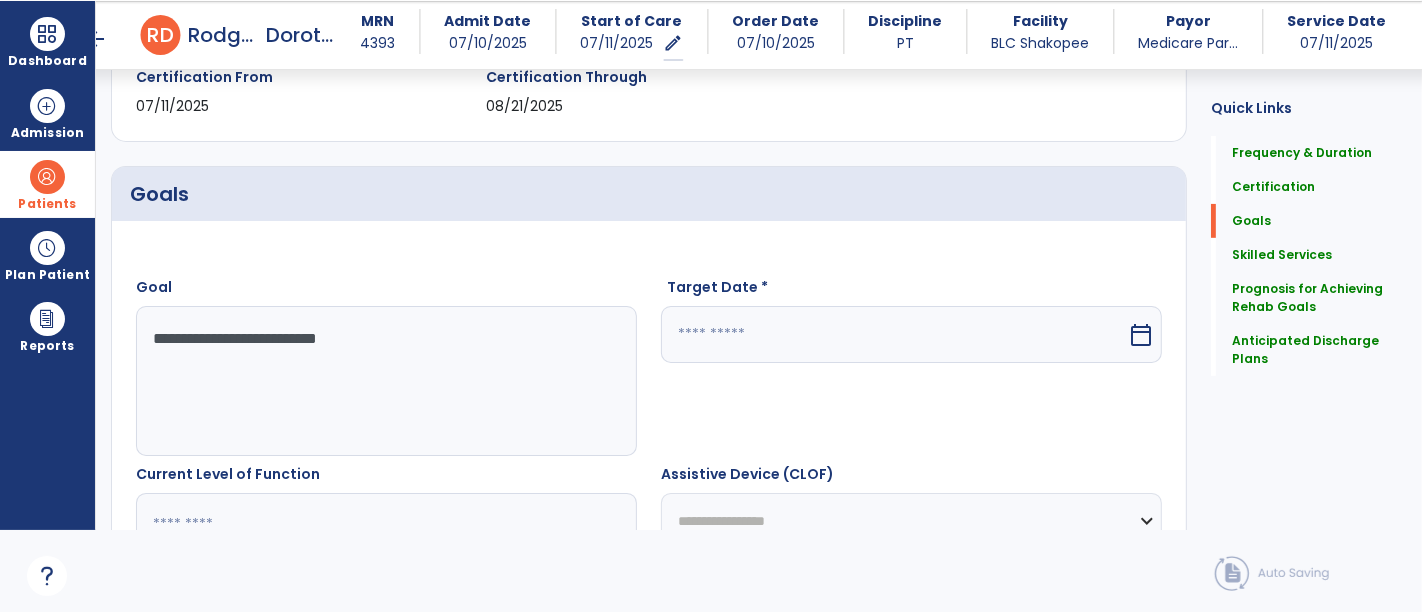 type on "**********" 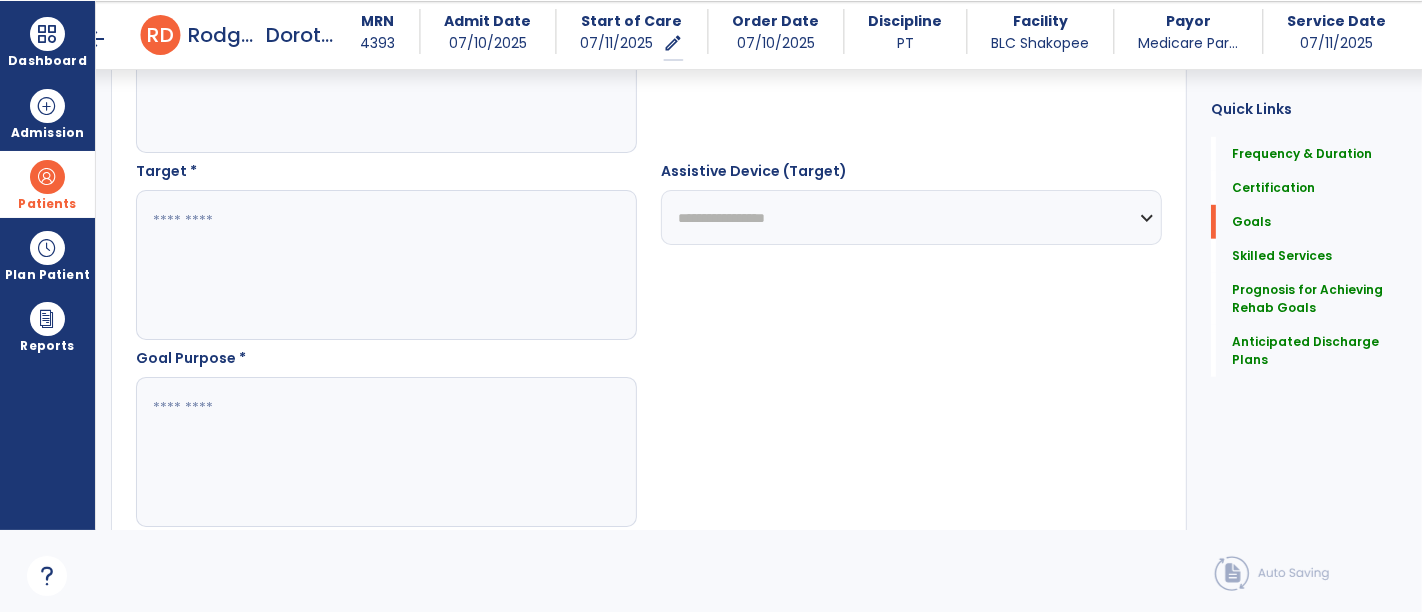 scroll, scrollTop: 1145, scrollLeft: 0, axis: vertical 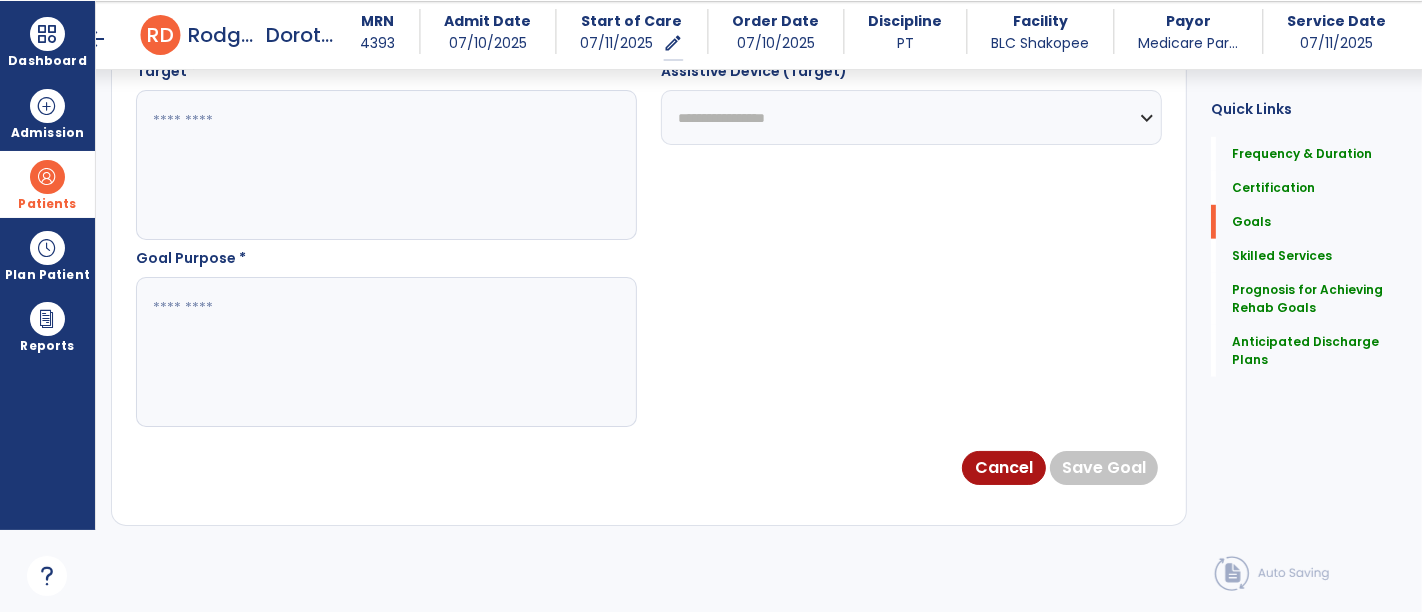 click at bounding box center (386, 352) 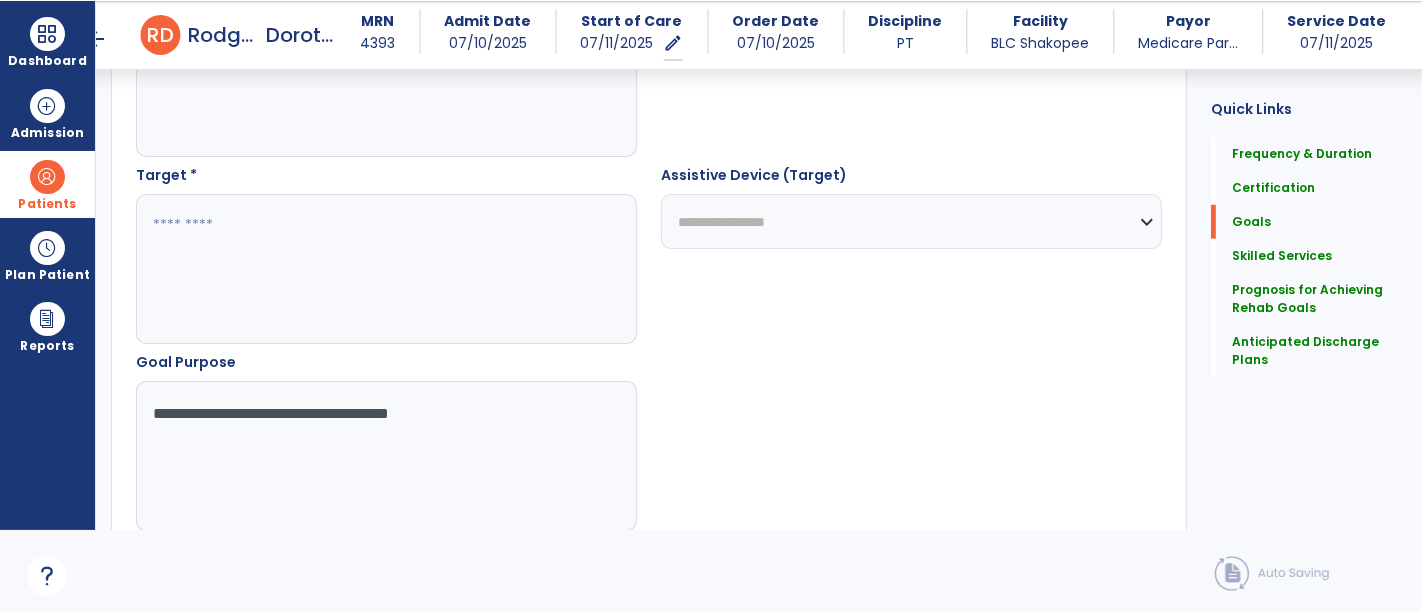 scroll, scrollTop: 923, scrollLeft: 0, axis: vertical 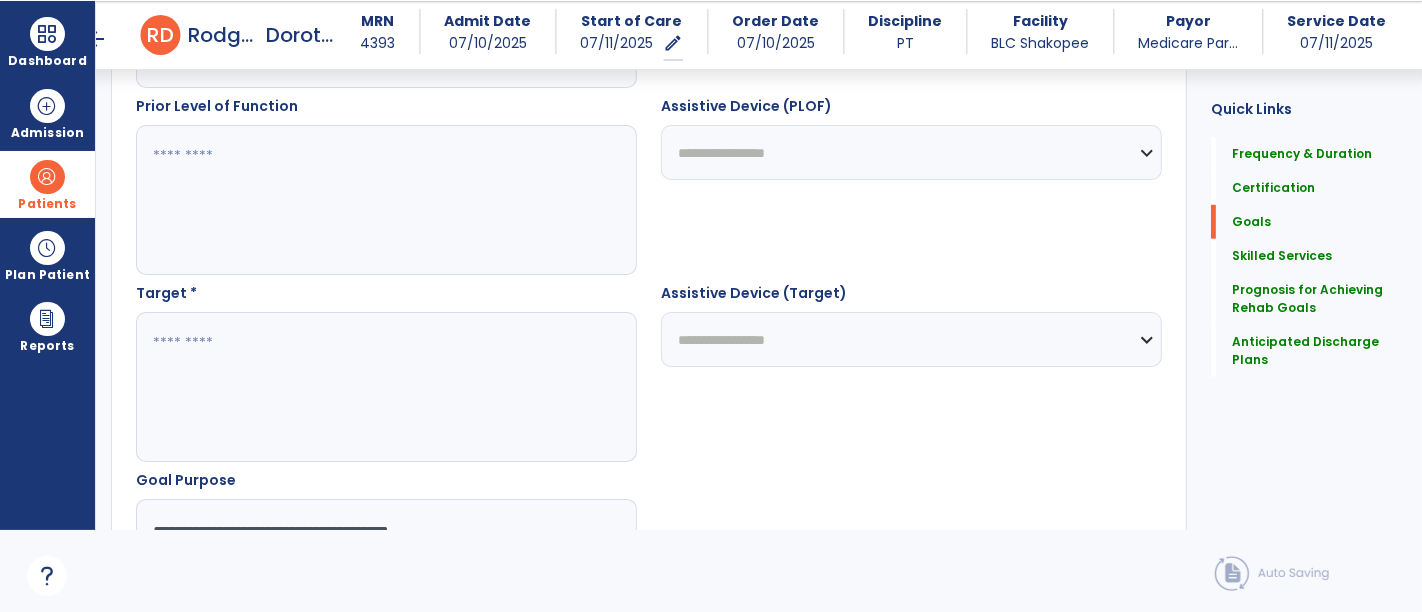 type on "**********" 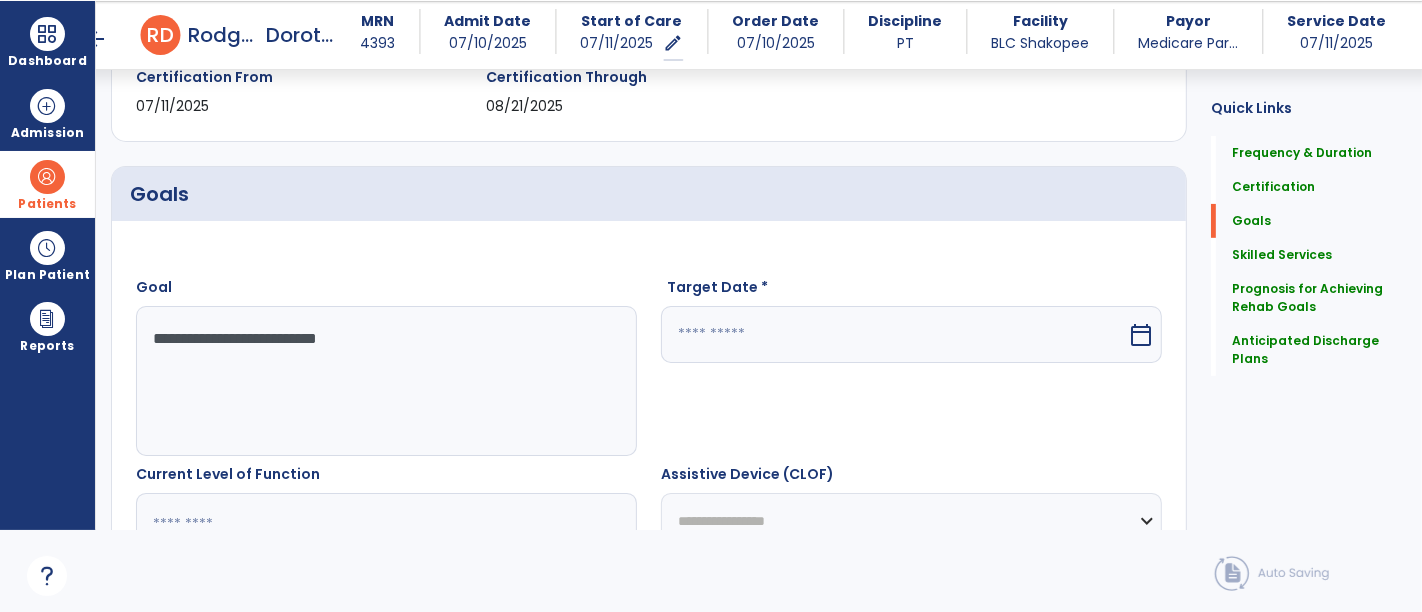 scroll, scrollTop: 368, scrollLeft: 0, axis: vertical 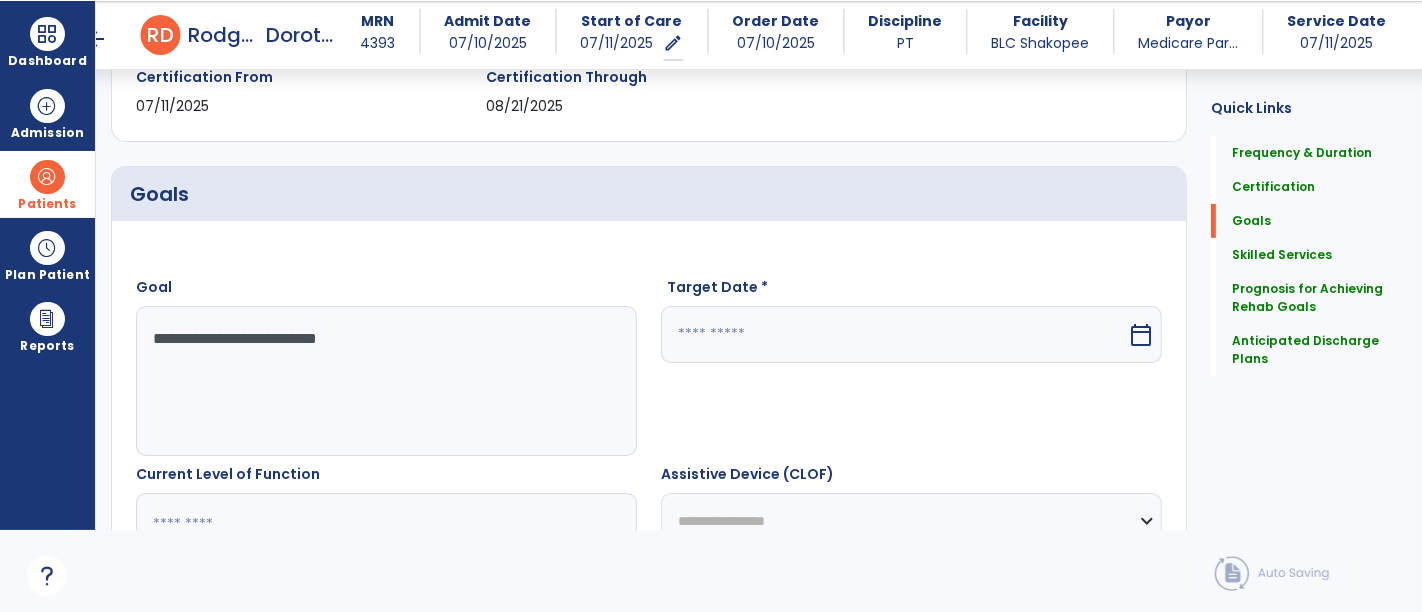 drag, startPoint x: 369, startPoint y: 356, endPoint x: 74, endPoint y: 366, distance: 295.16943 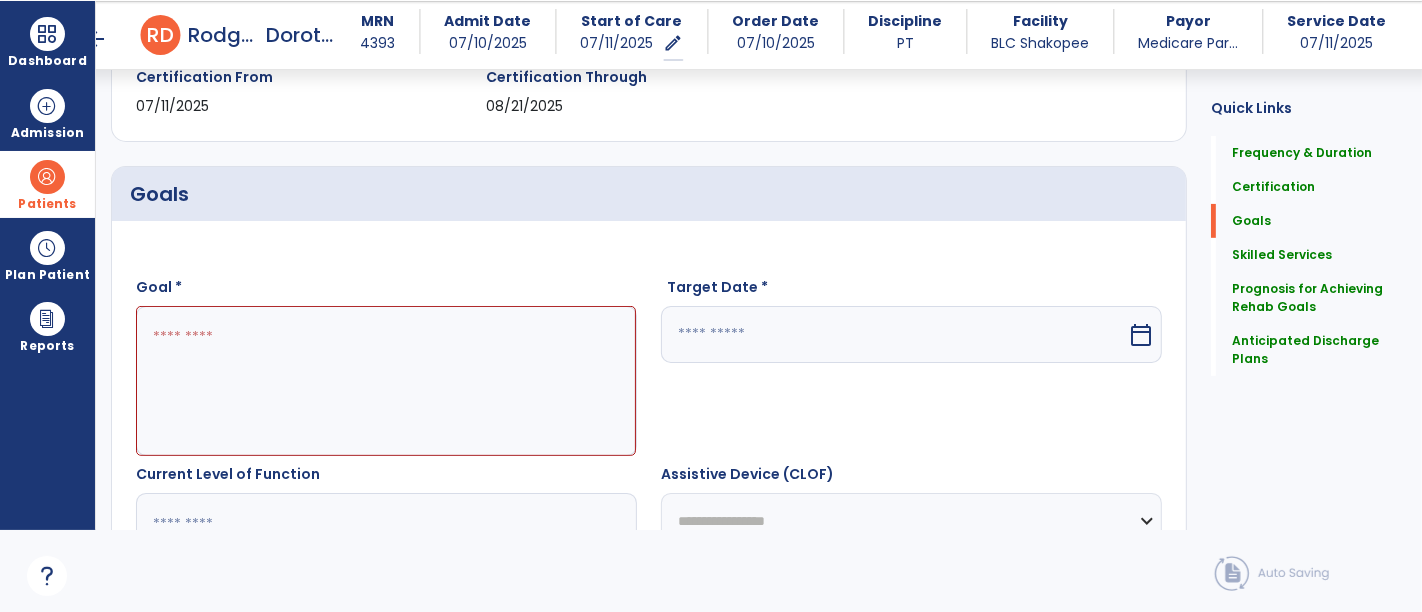 paste on "**********" 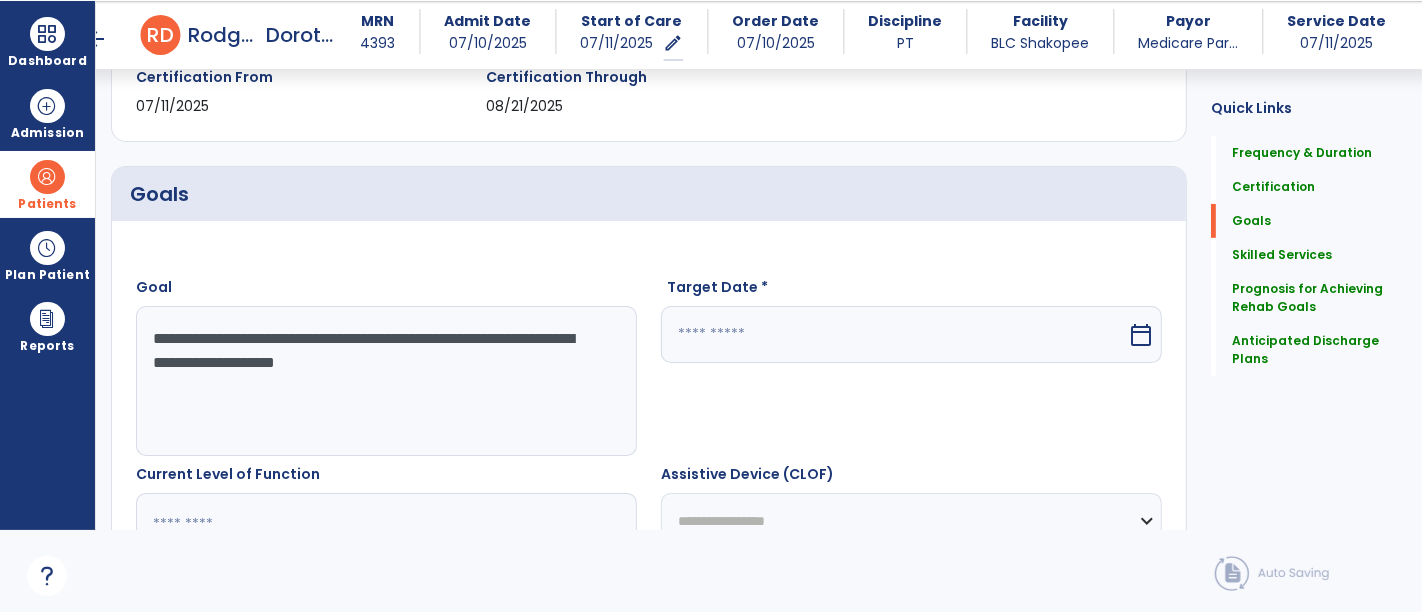 click on "**********" at bounding box center (386, 381) 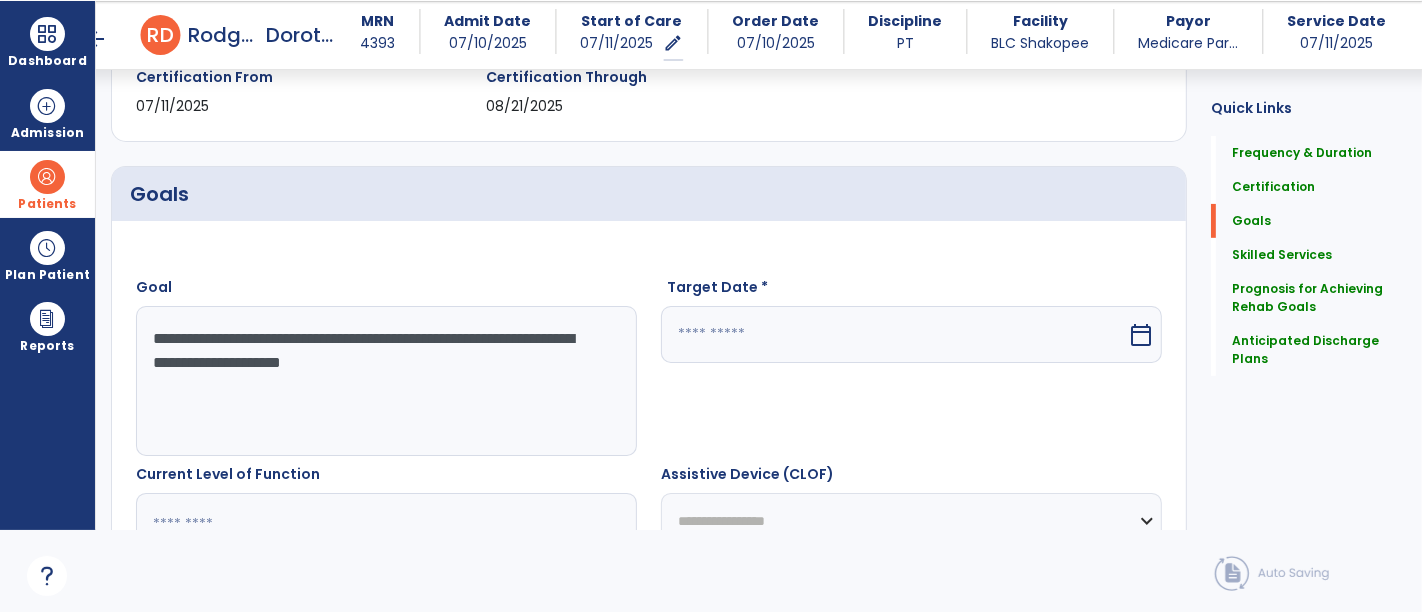 click on "**********" at bounding box center [386, 381] 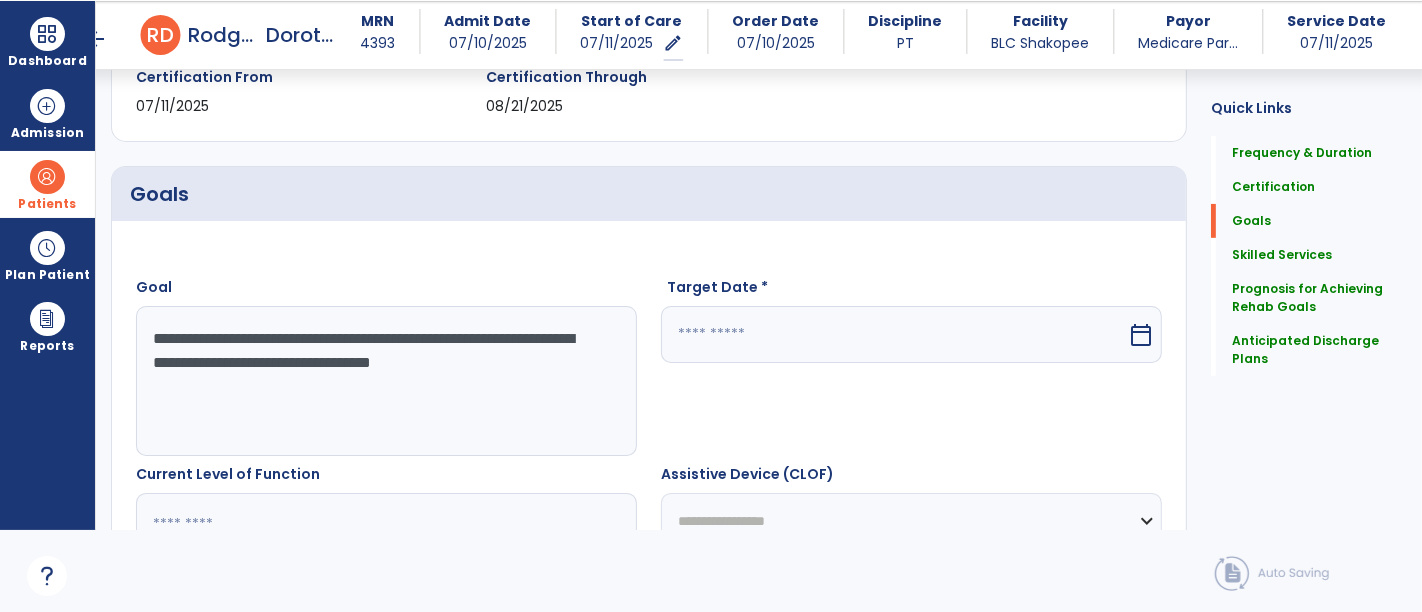 click on "**********" at bounding box center [386, 381] 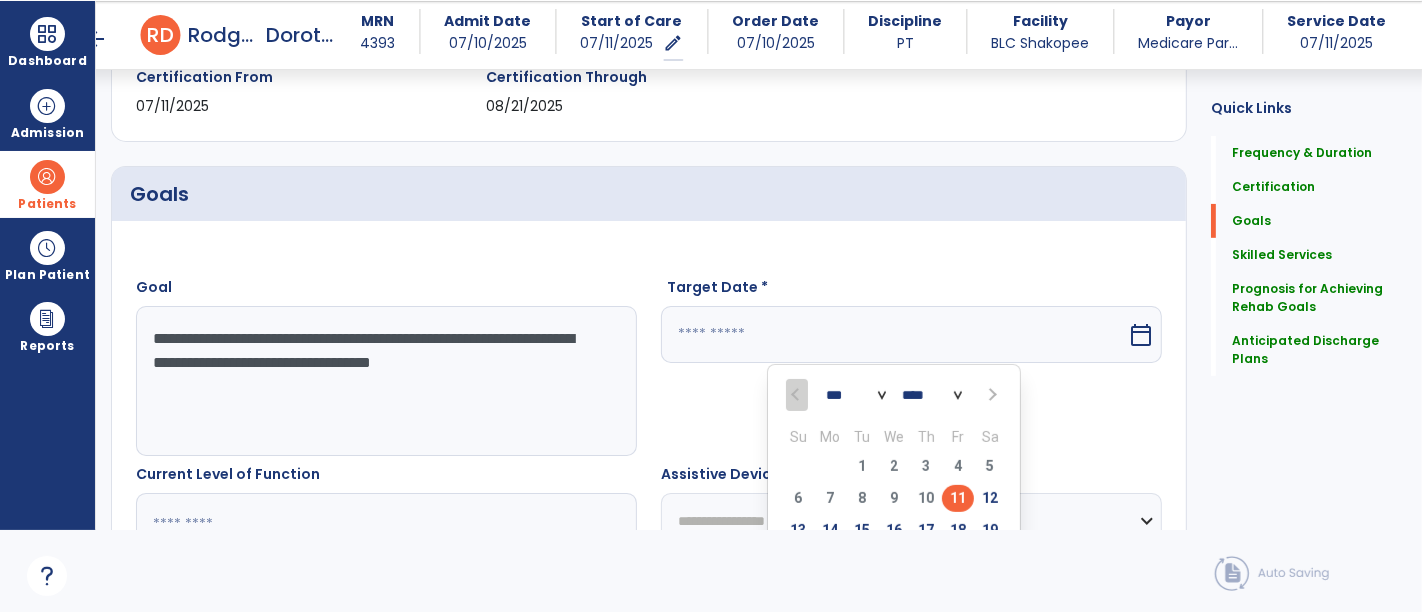click at bounding box center (991, 395) 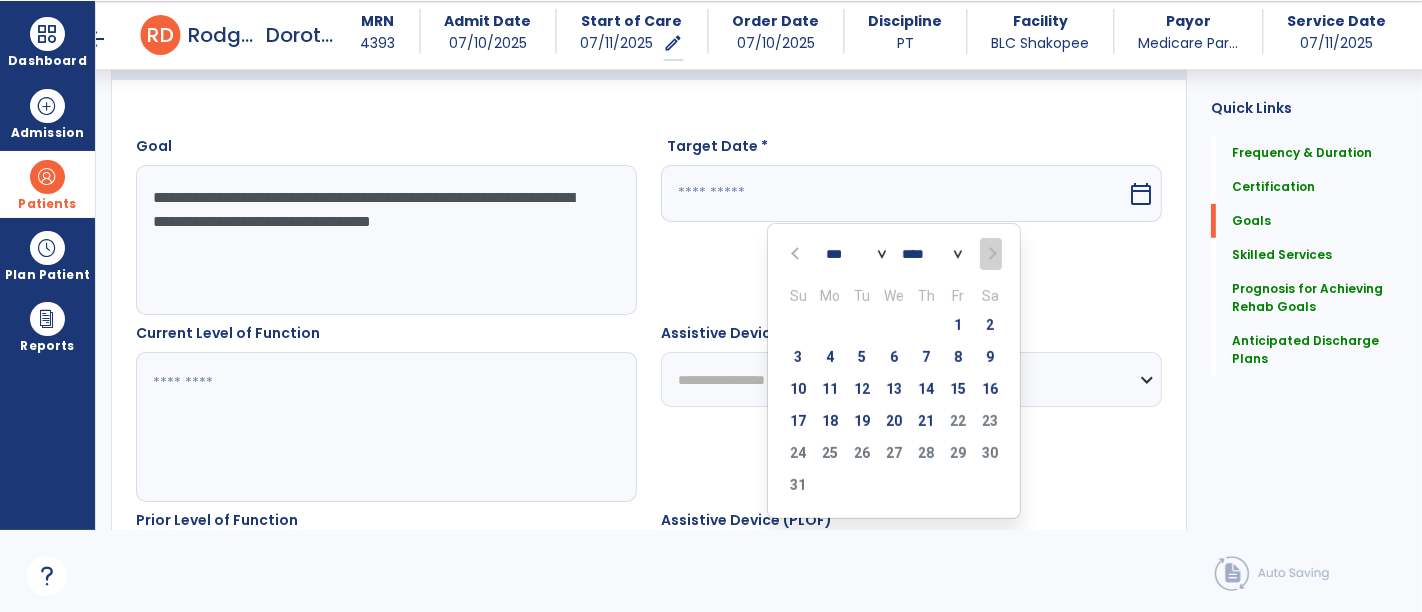 scroll, scrollTop: 590, scrollLeft: 0, axis: vertical 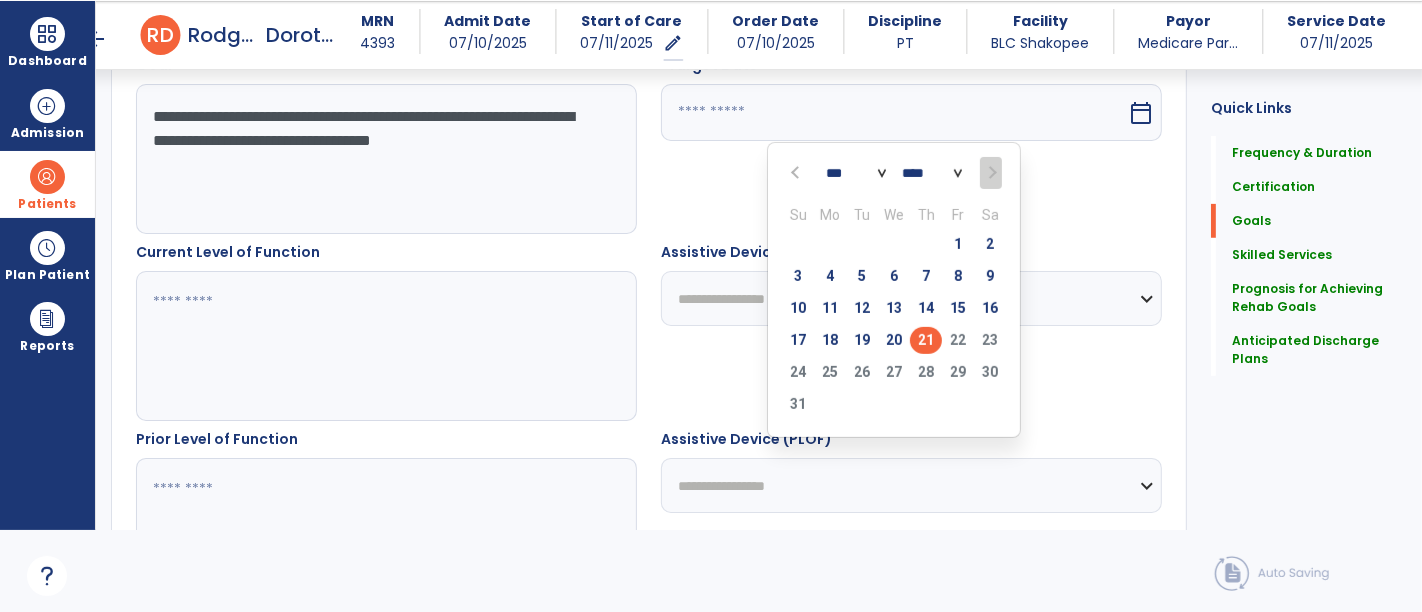 click on "21" at bounding box center (926, 340) 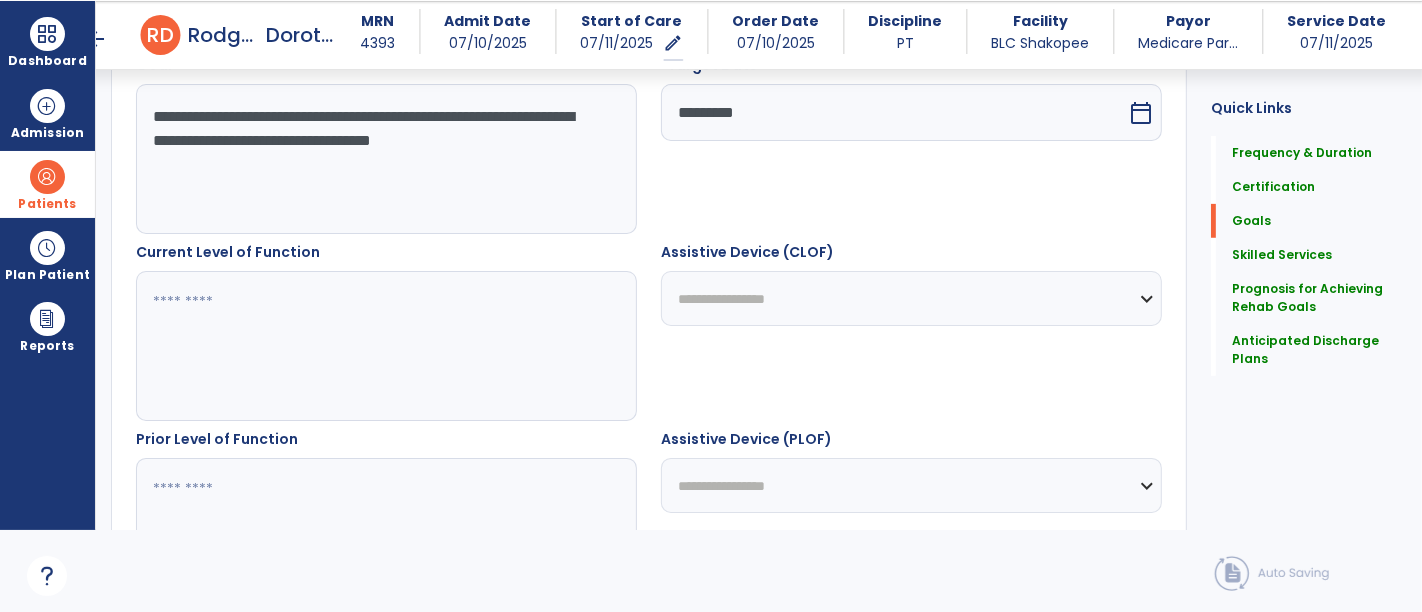 click at bounding box center [386, 346] 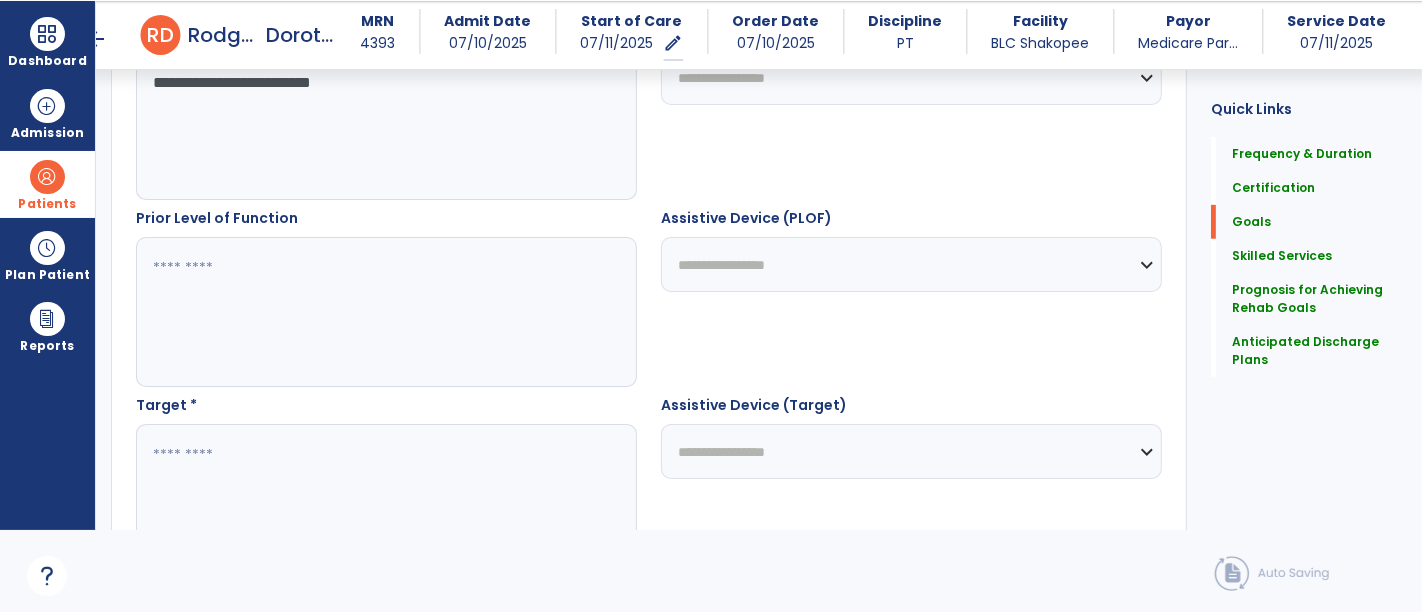 scroll, scrollTop: 812, scrollLeft: 0, axis: vertical 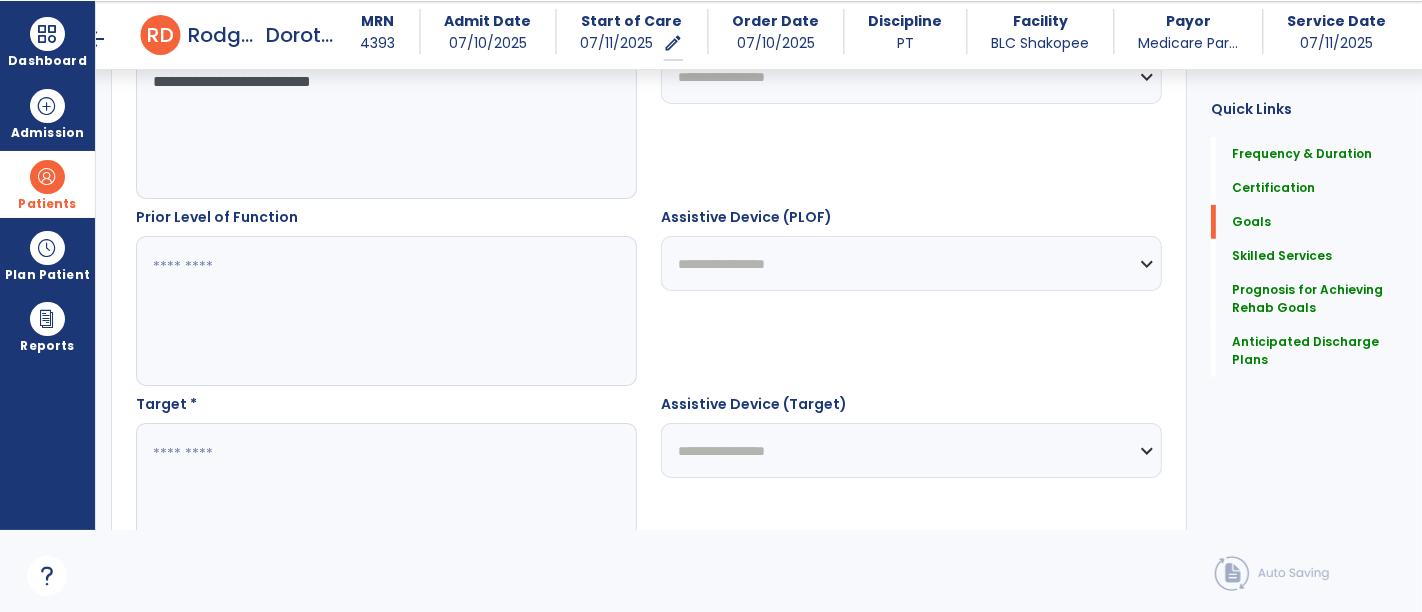 type on "**********" 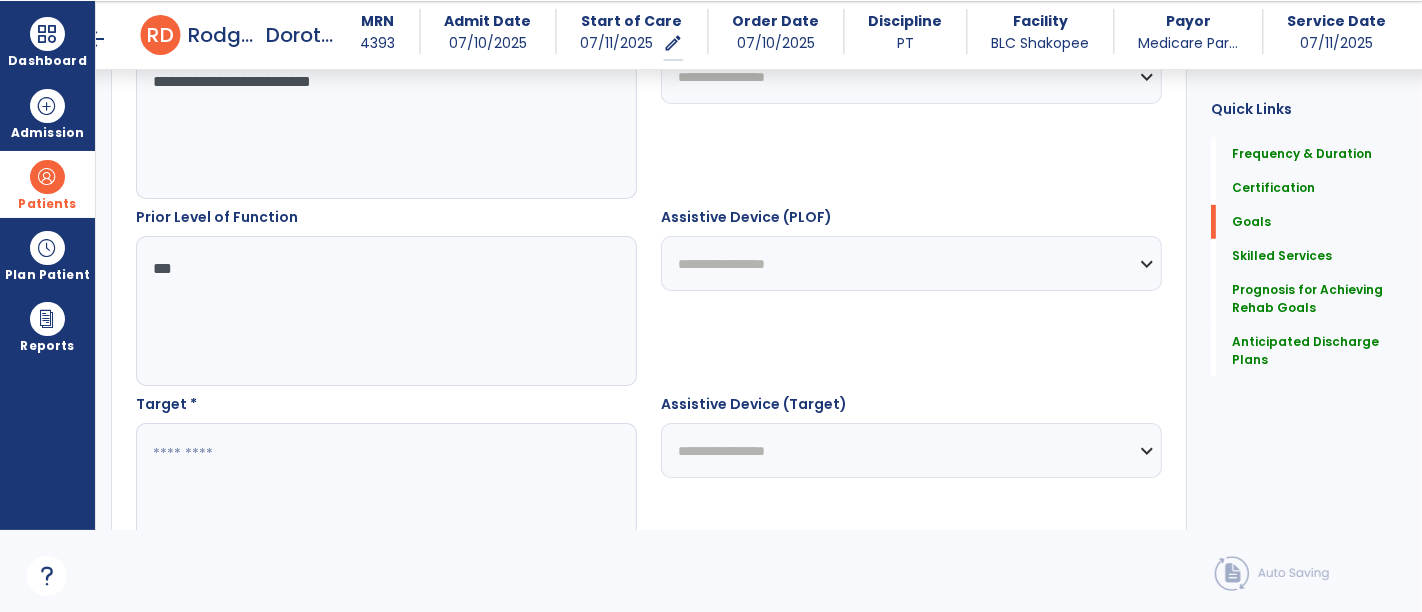 type on "***" 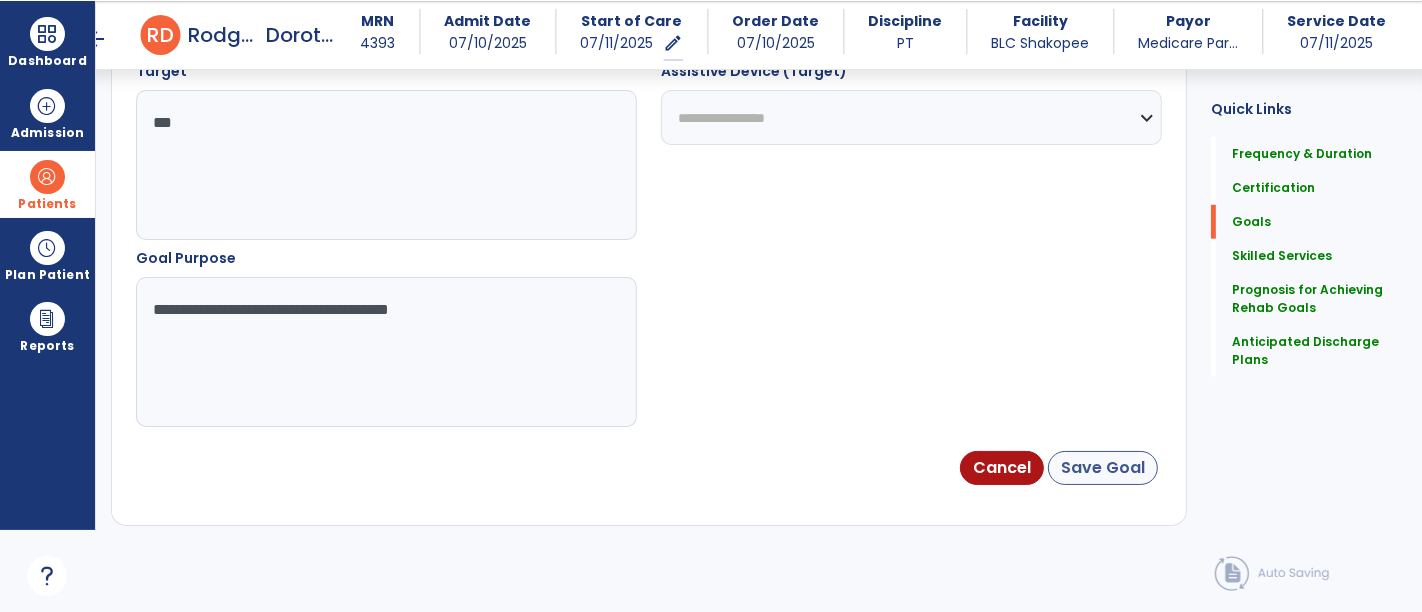 type on "***" 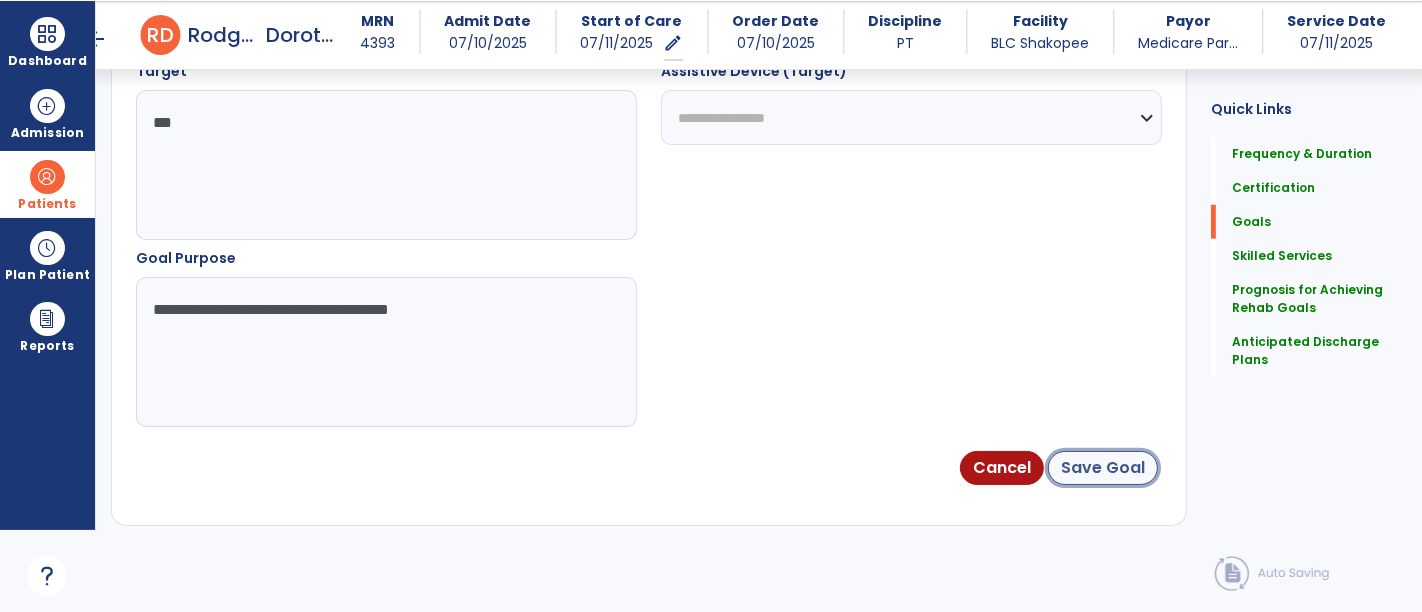 click on "Save Goal" at bounding box center (1103, 468) 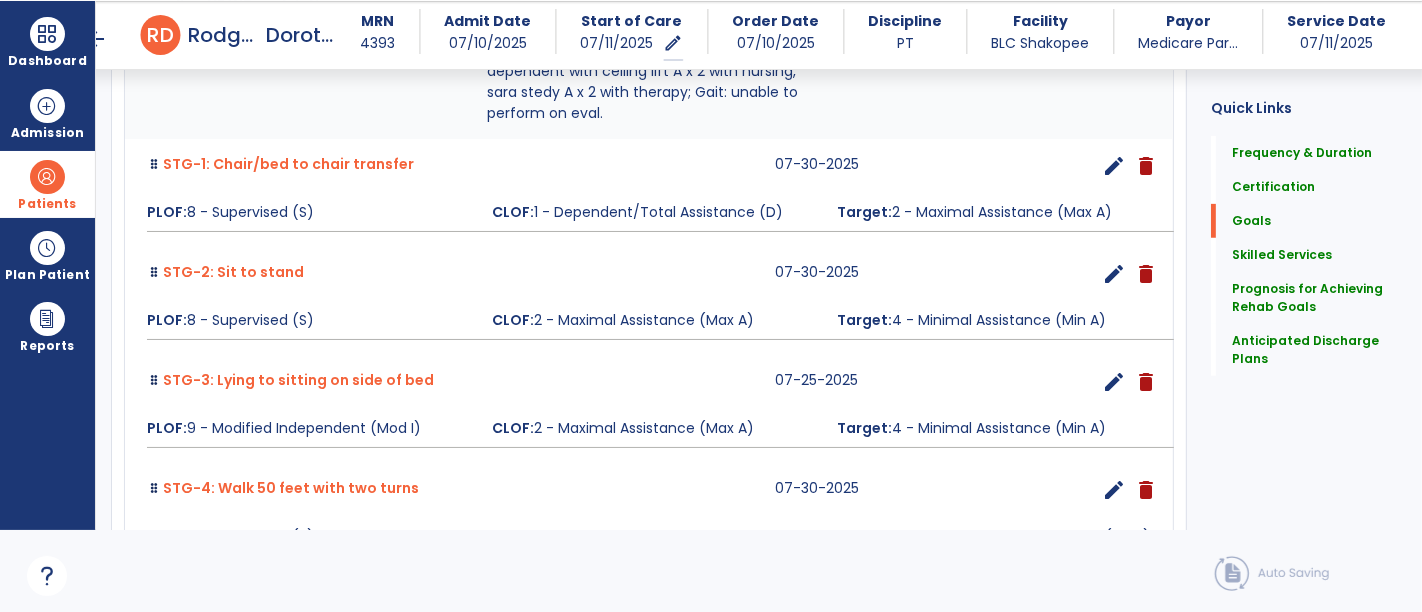 scroll, scrollTop: 402, scrollLeft: 0, axis: vertical 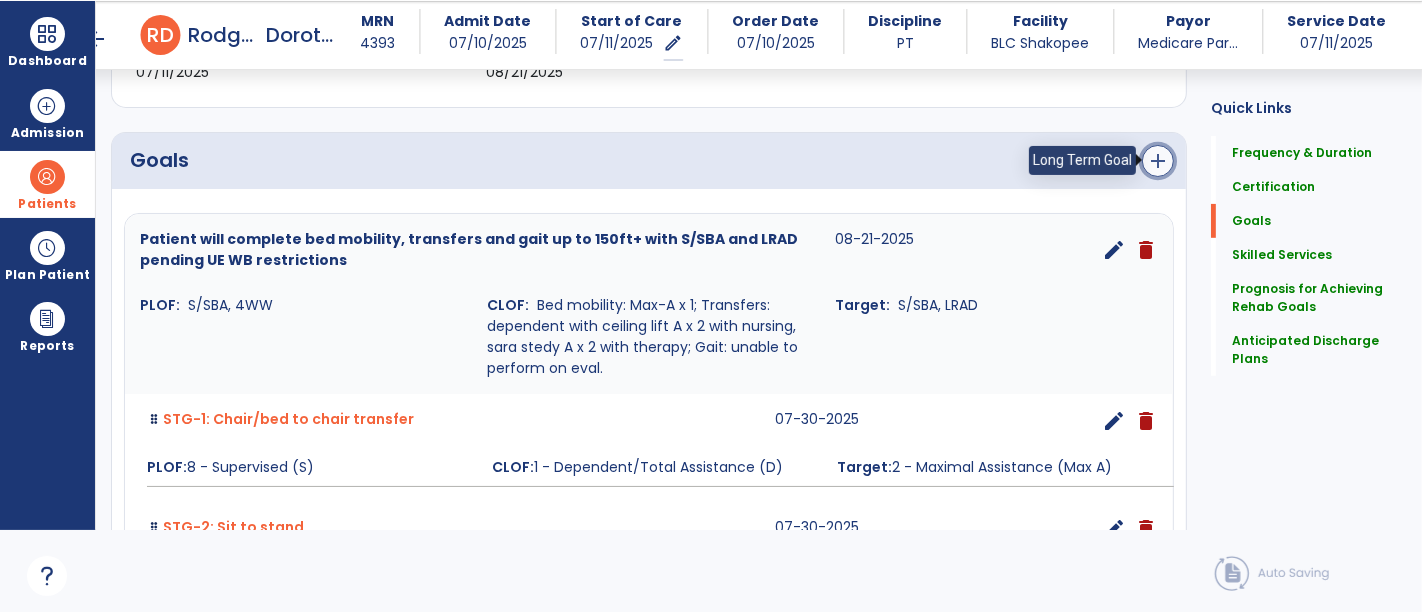 click on "add" at bounding box center [1158, 161] 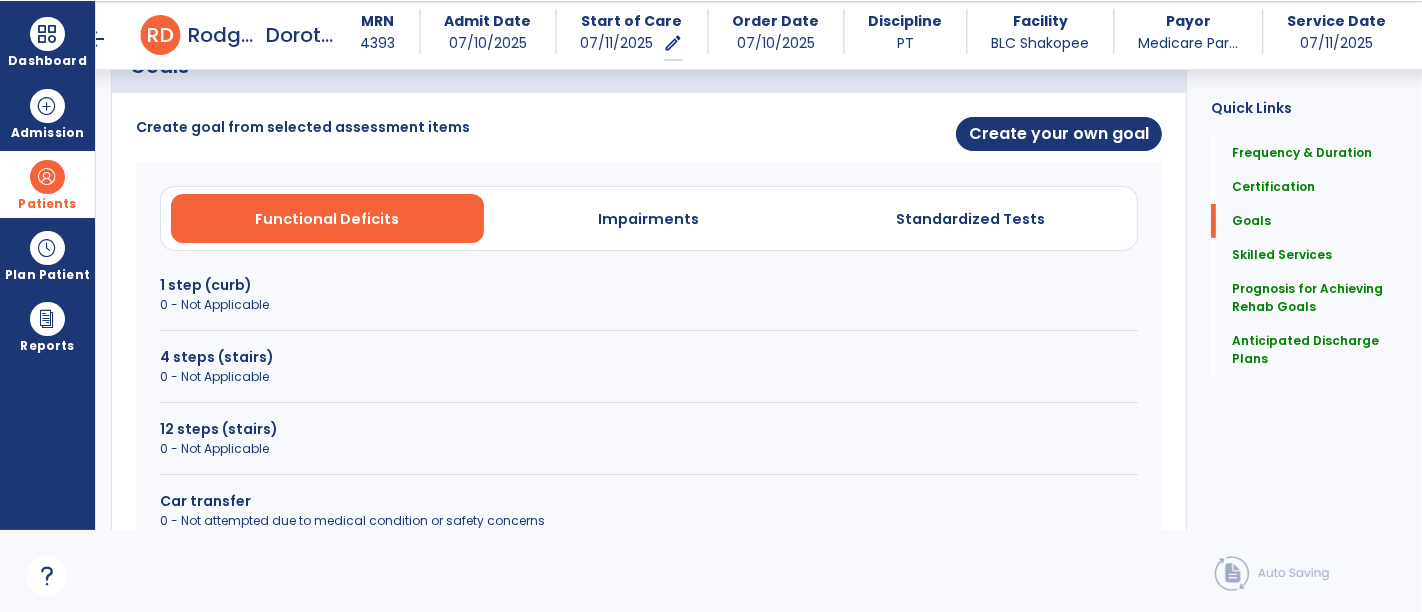 scroll, scrollTop: 625, scrollLeft: 0, axis: vertical 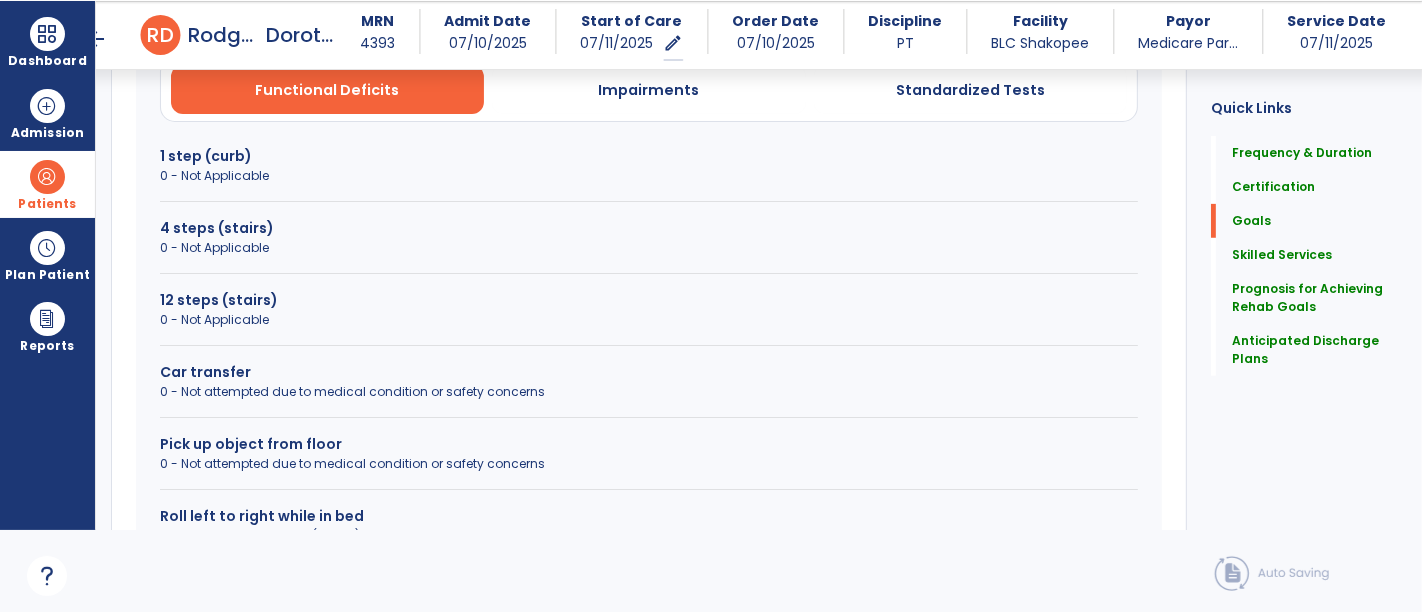 click on "Car transfer" at bounding box center (649, 372) 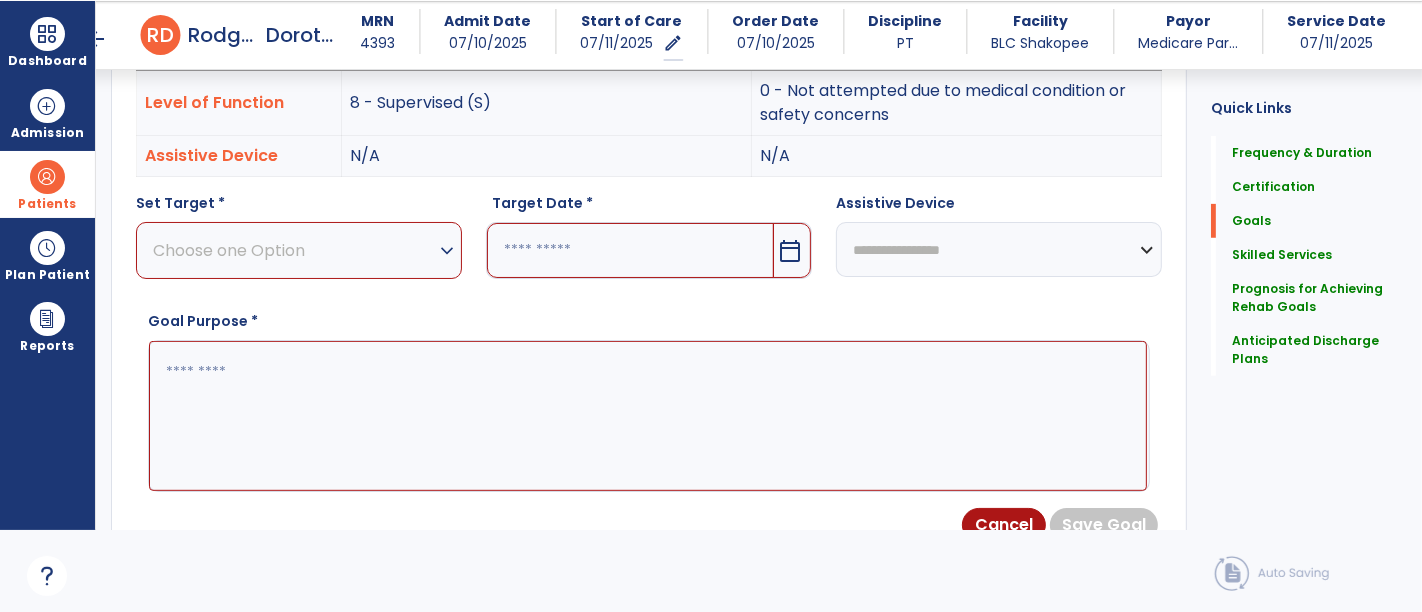 click on "Choose one Option" at bounding box center [294, 250] 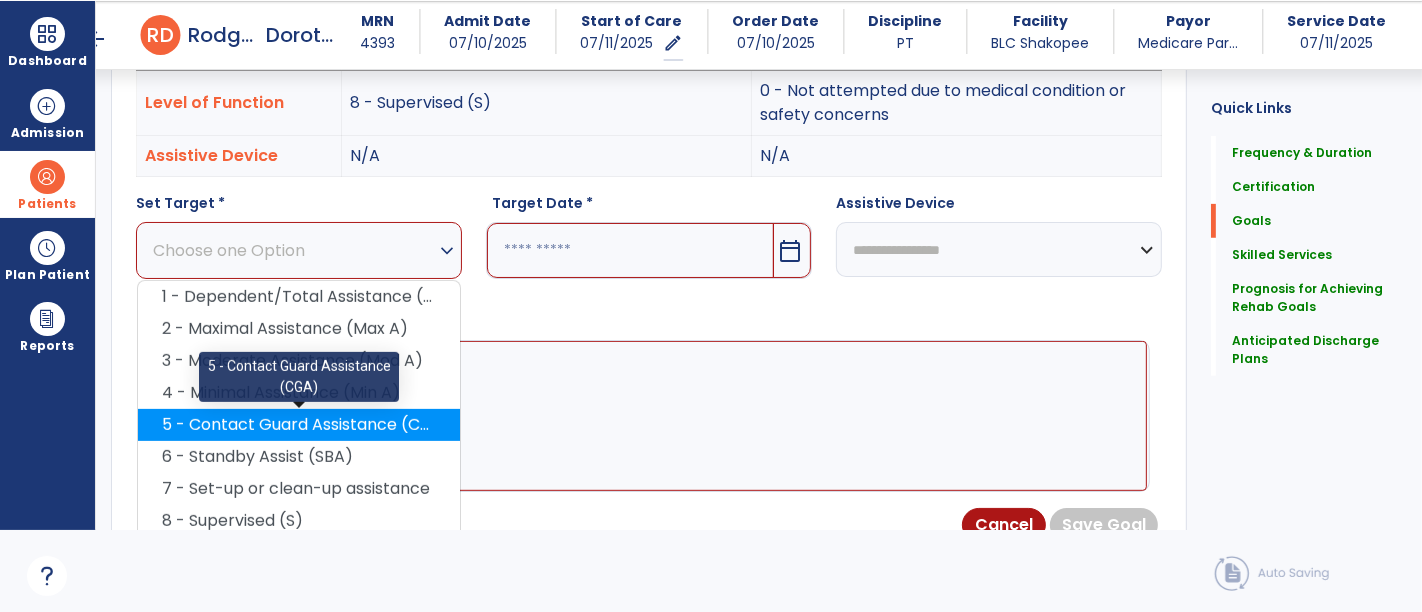 click on "5 - Contact Guard Assistance (CGA)" at bounding box center [299, 425] 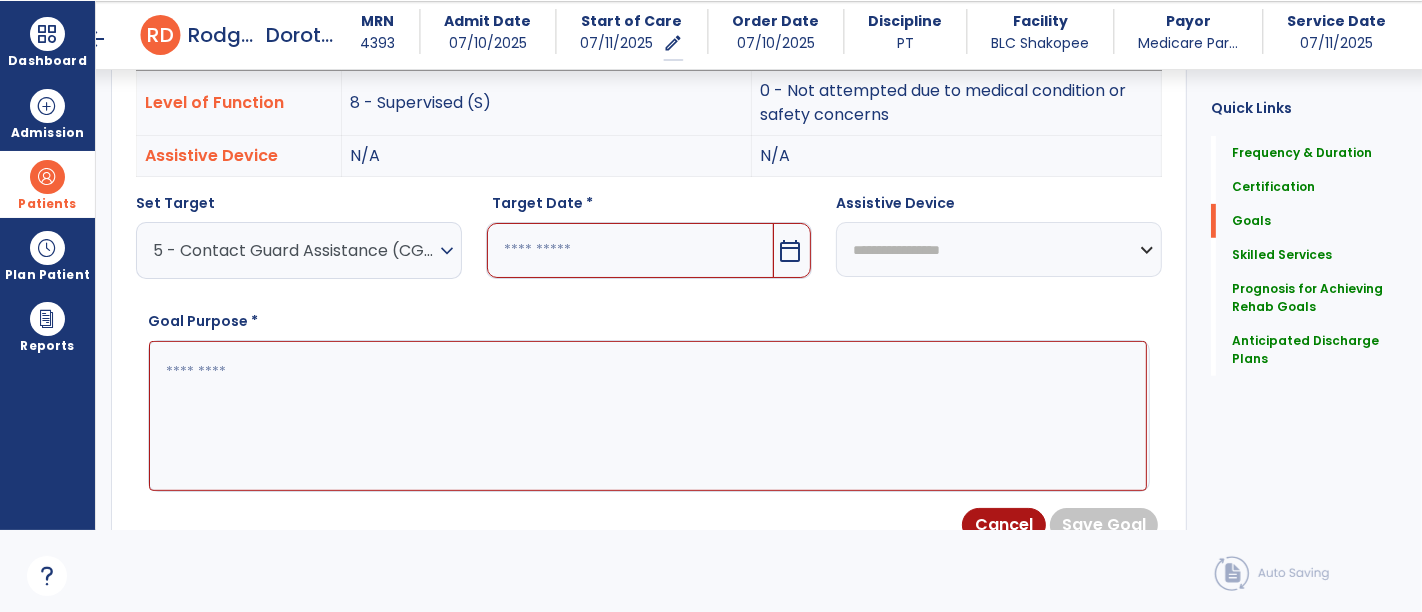 click on "expand_more" at bounding box center (447, 251) 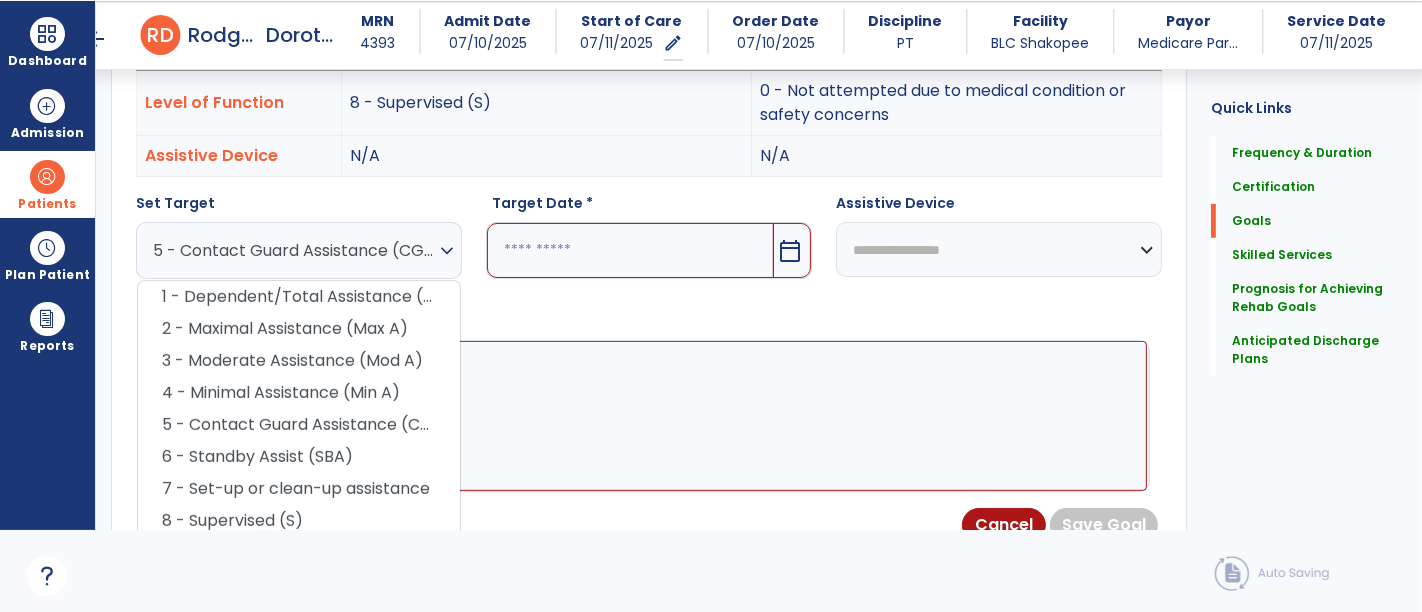 click on "Goal Purpose *" at bounding box center [649, 397] 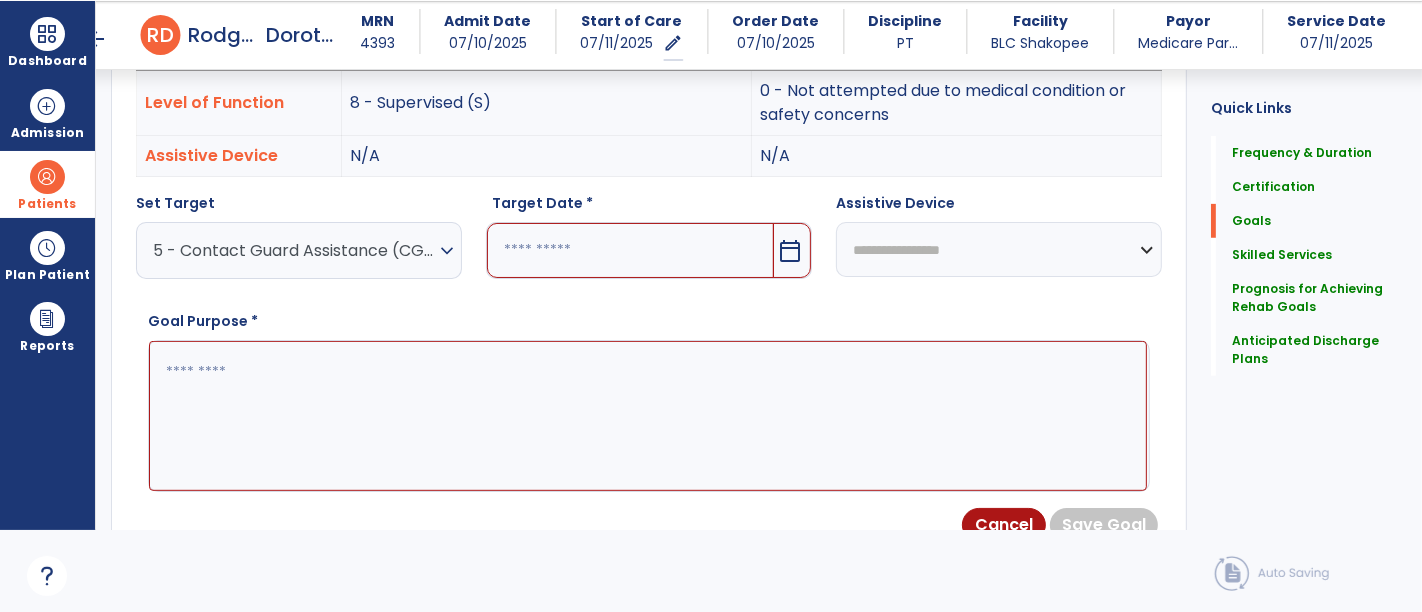 click on "calendar_today" at bounding box center [790, 251] 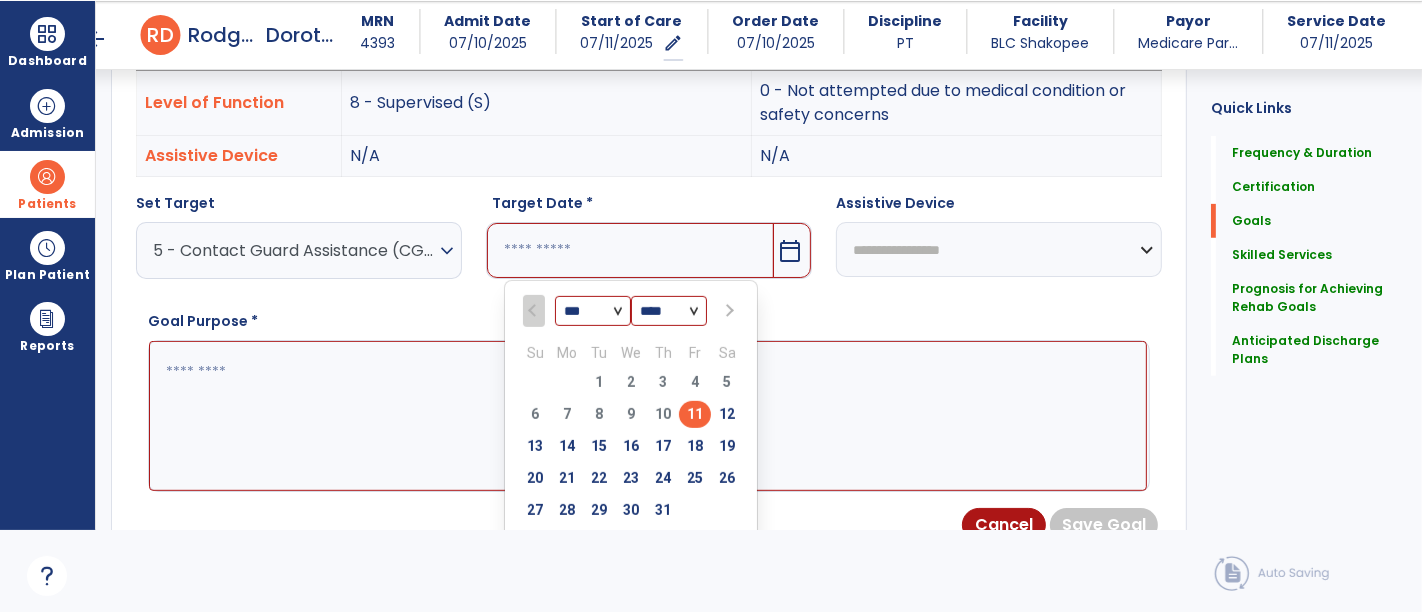 click at bounding box center (728, 311) 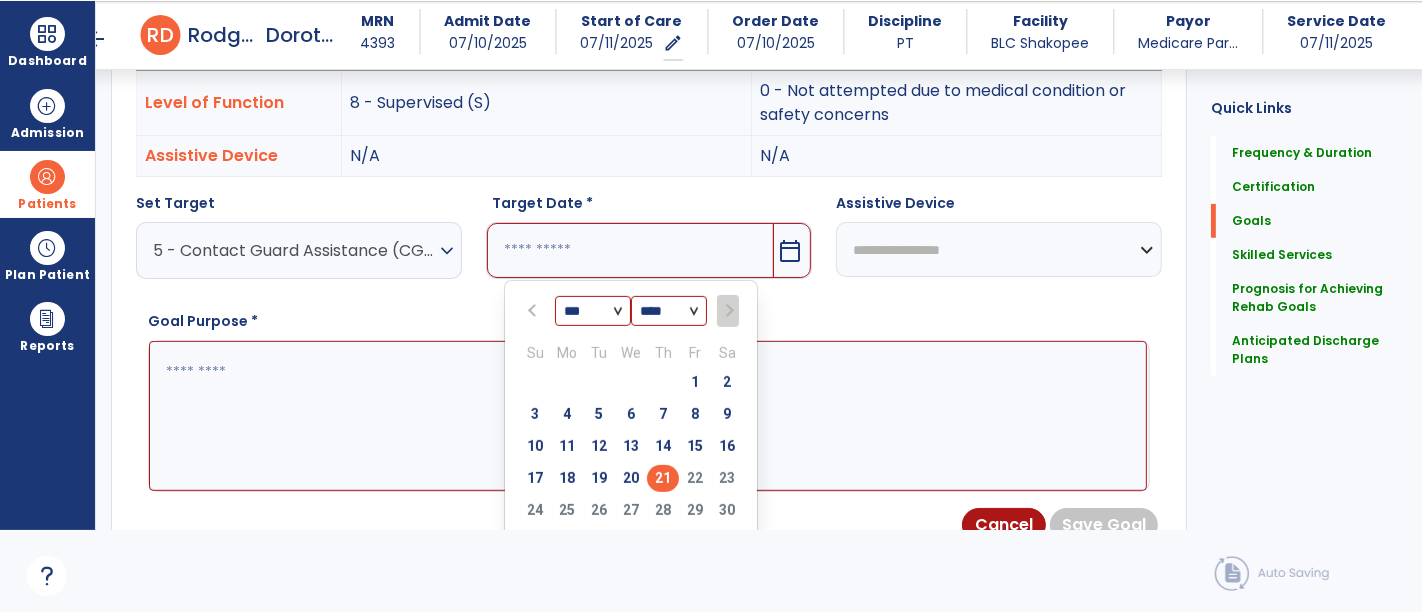 click on "21" at bounding box center [663, 478] 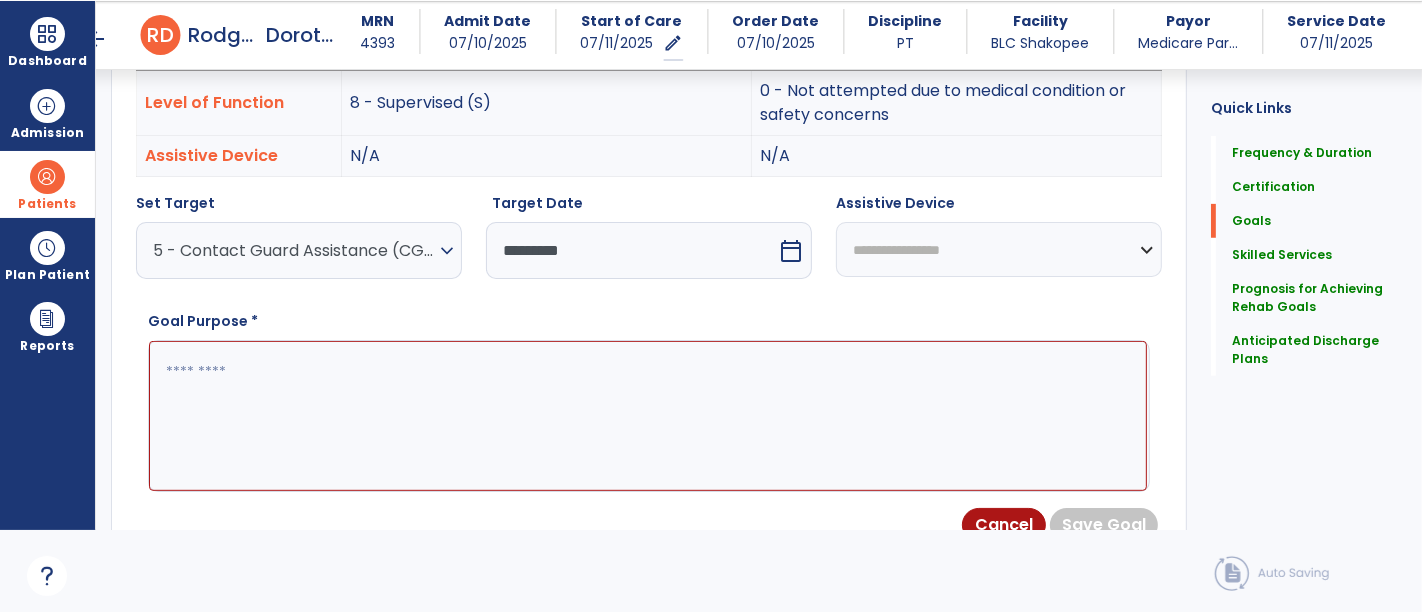 click at bounding box center [648, 415] 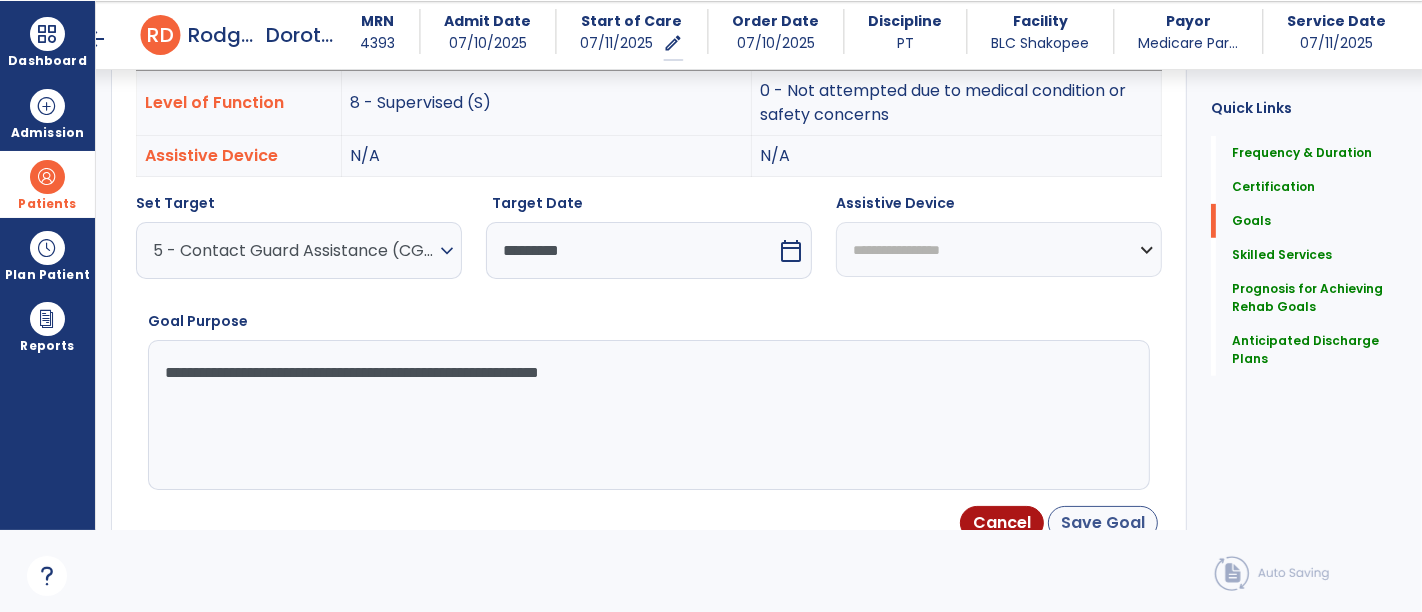type on "**********" 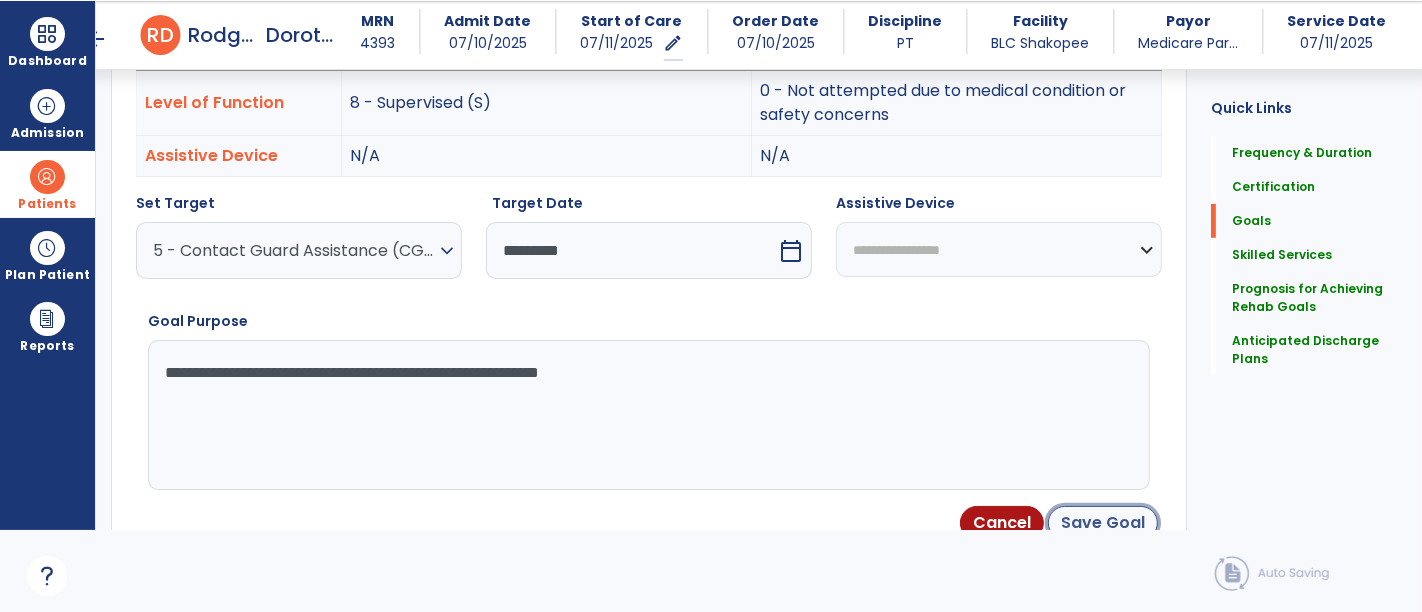 click on "Save Goal" at bounding box center (1103, 523) 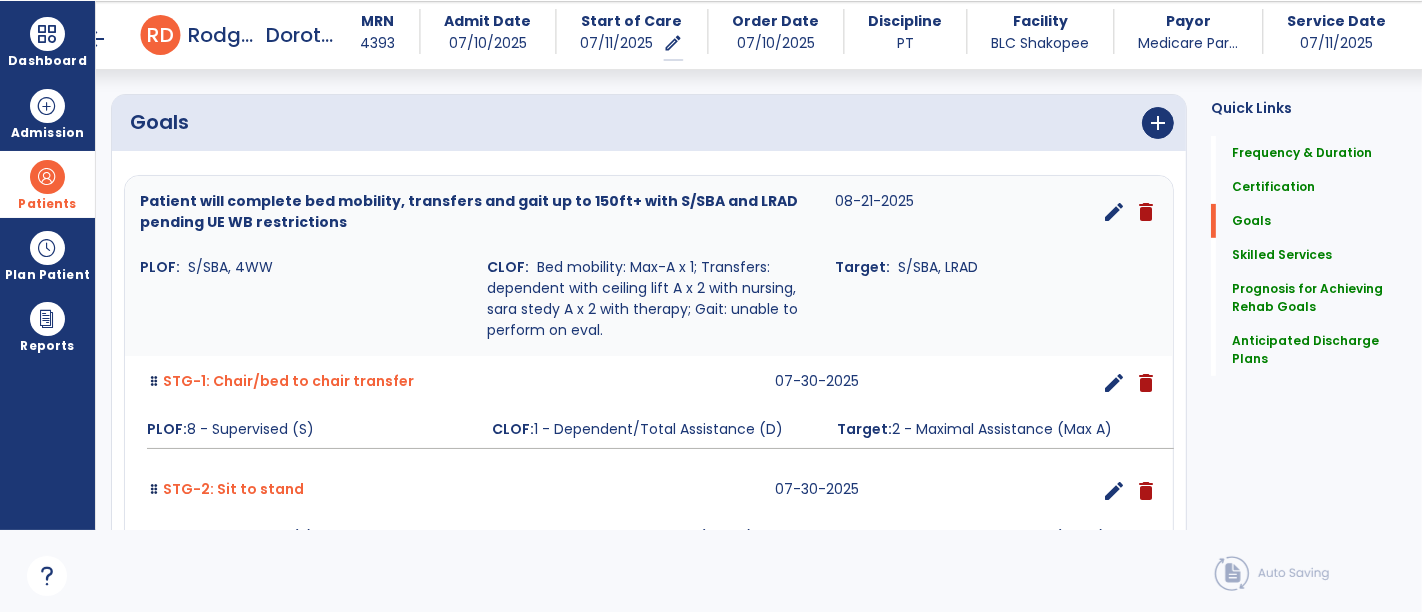 scroll, scrollTop: 405, scrollLeft: 0, axis: vertical 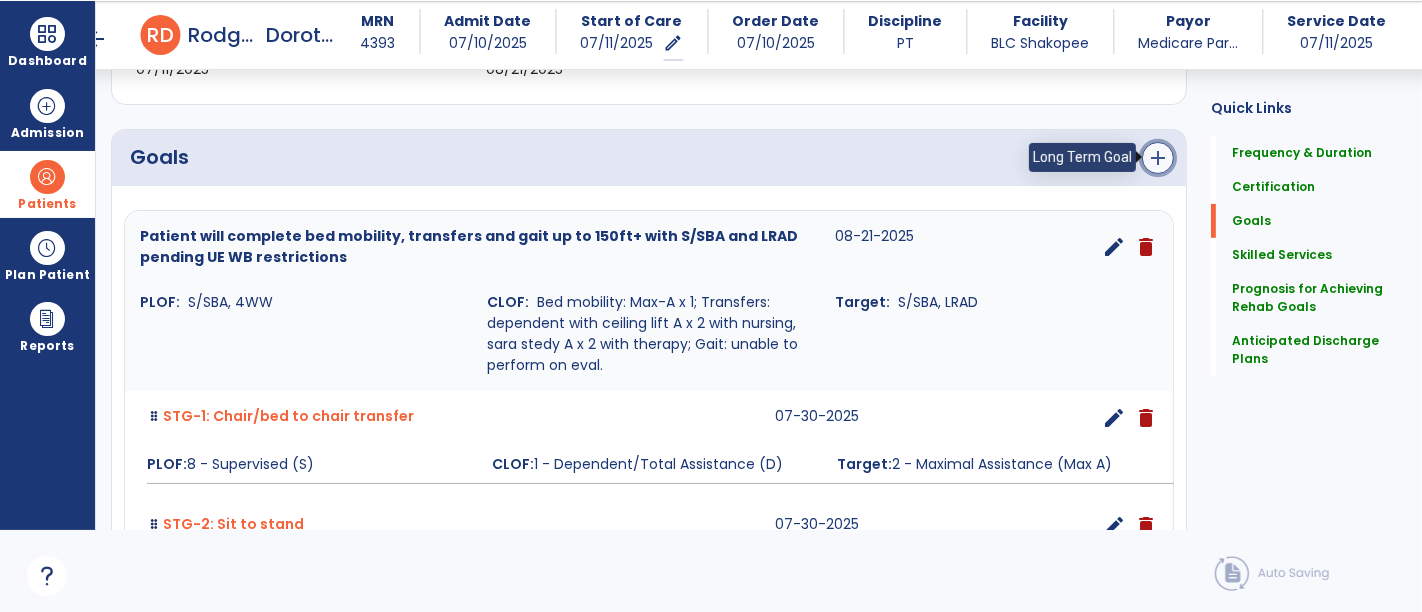 click on "add" at bounding box center [1158, 158] 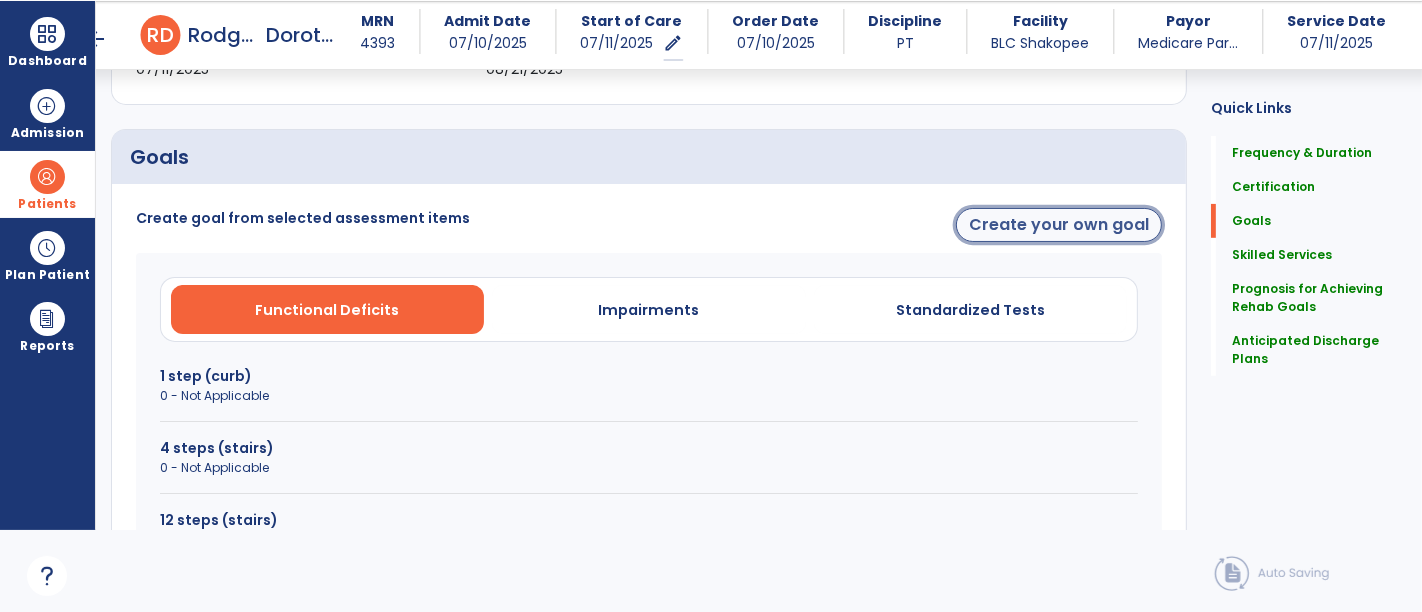 click on "Create your own goal" at bounding box center [1059, 225] 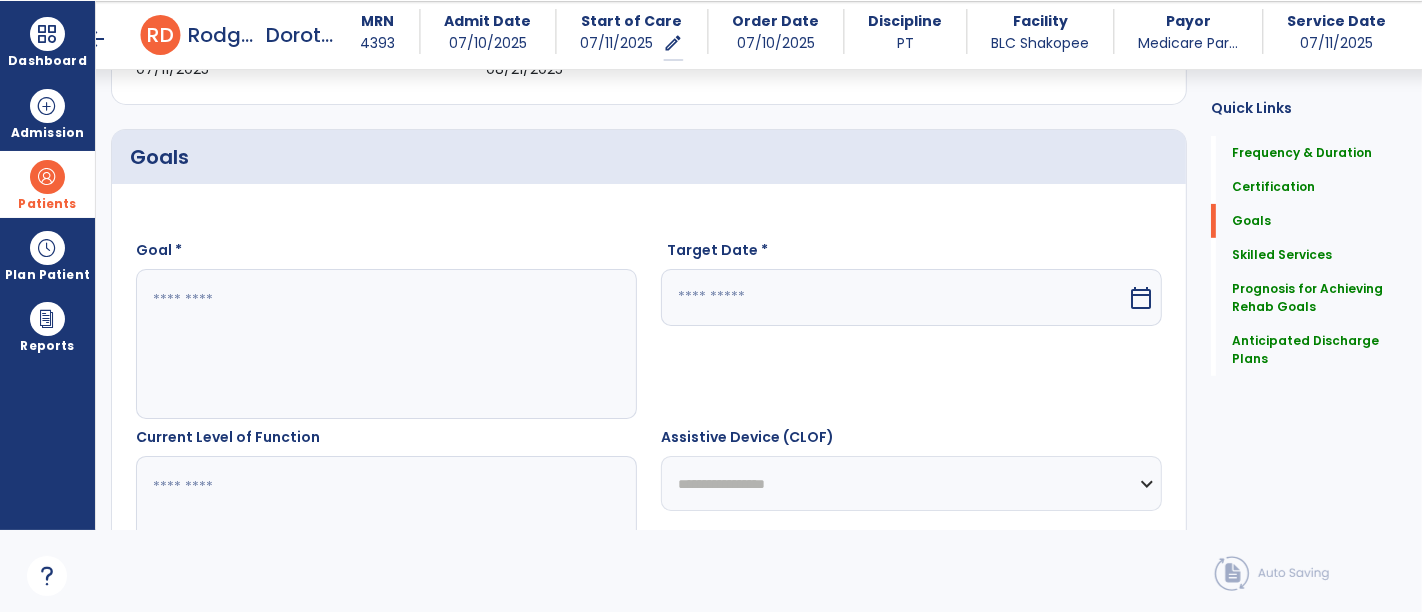 click at bounding box center [386, 344] 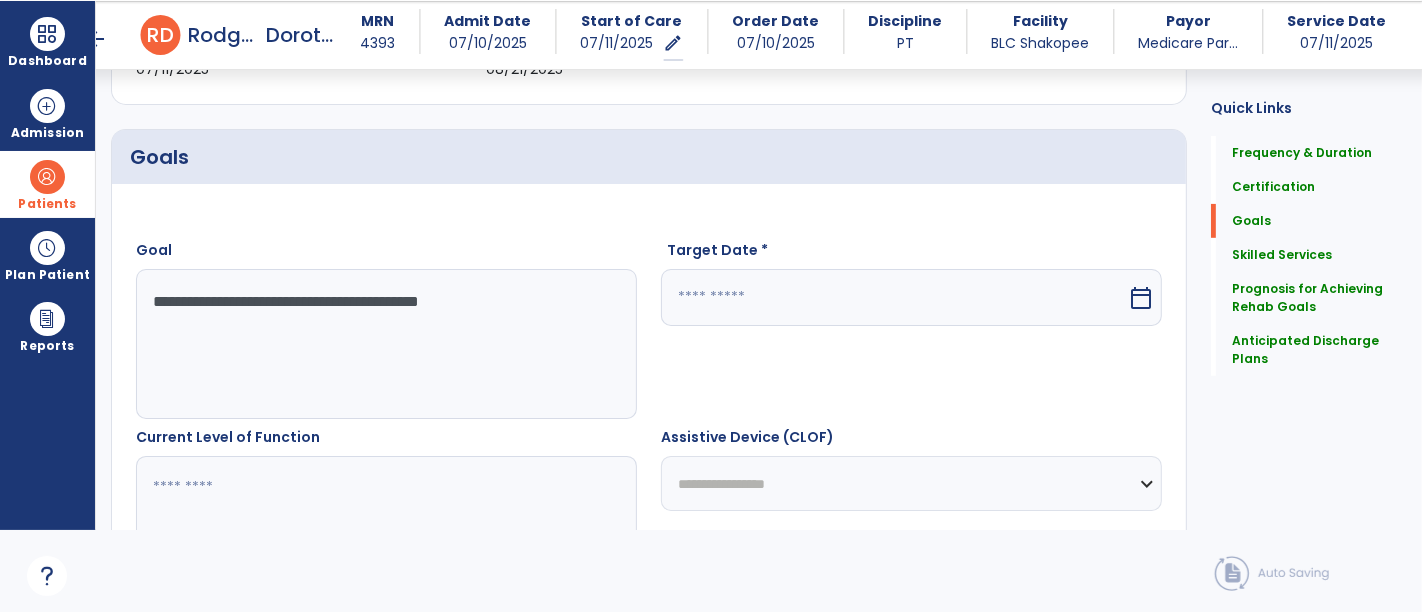 click on "**********" at bounding box center (386, 344) 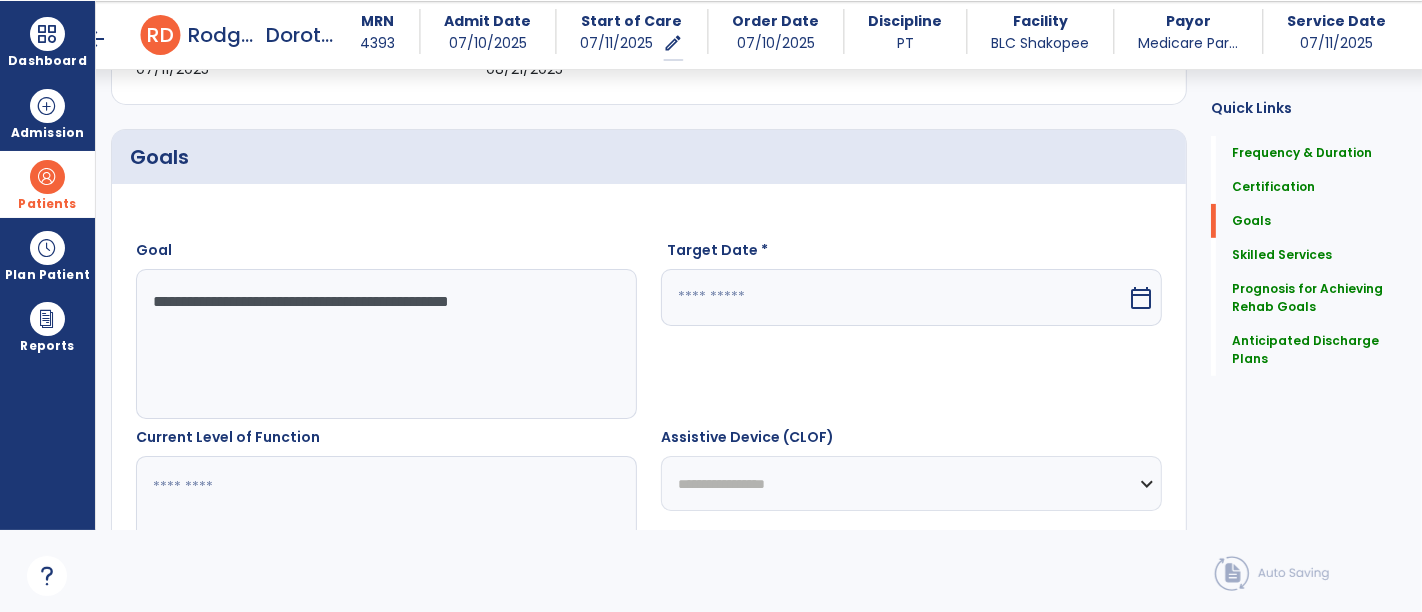 click on "**********" at bounding box center [386, 344] 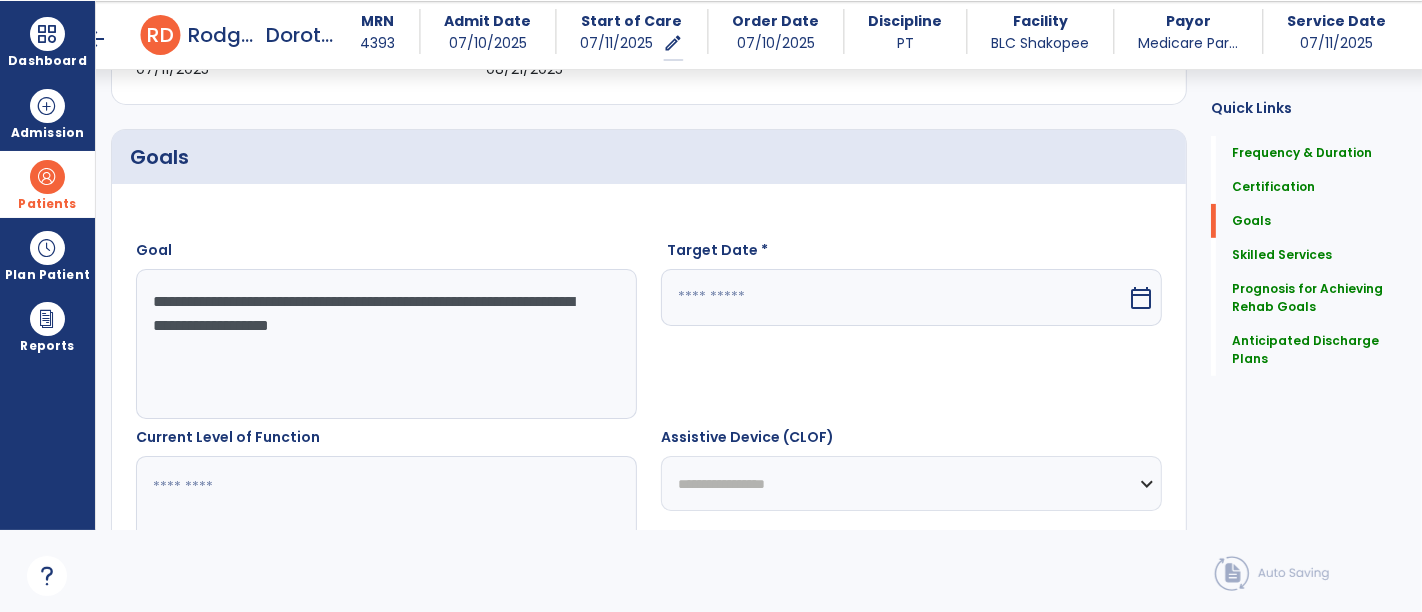 click on "**********" at bounding box center (386, 344) 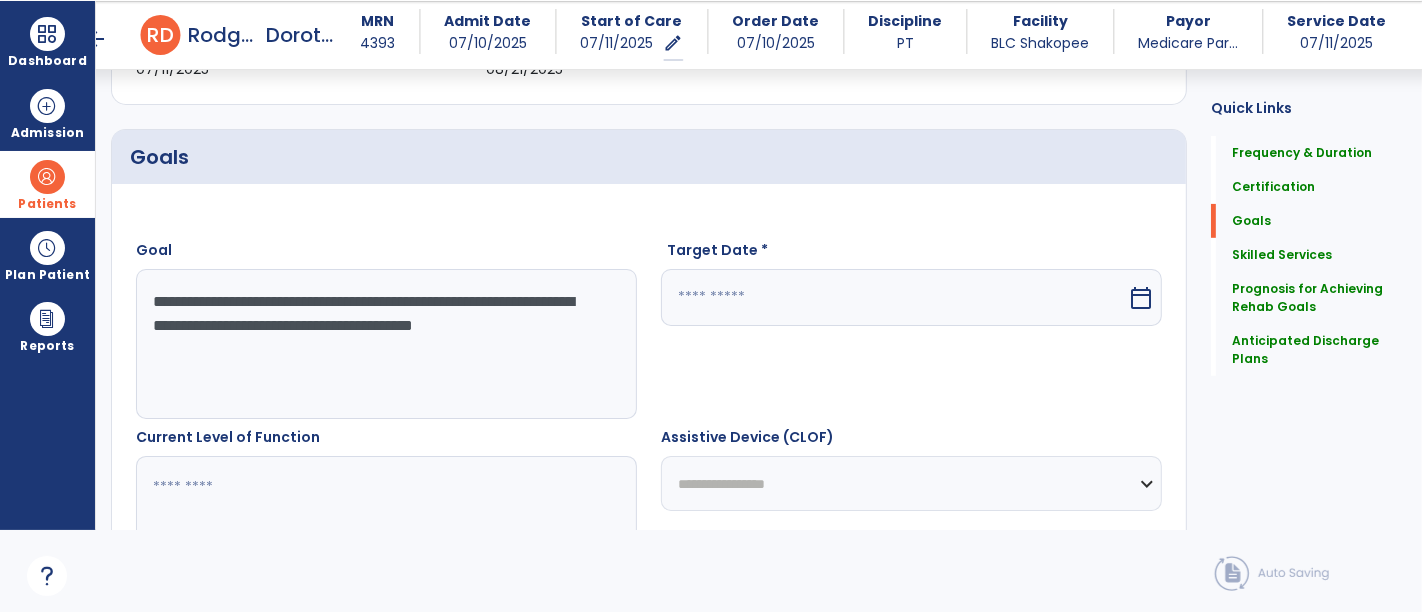 click on "**********" at bounding box center [386, 344] 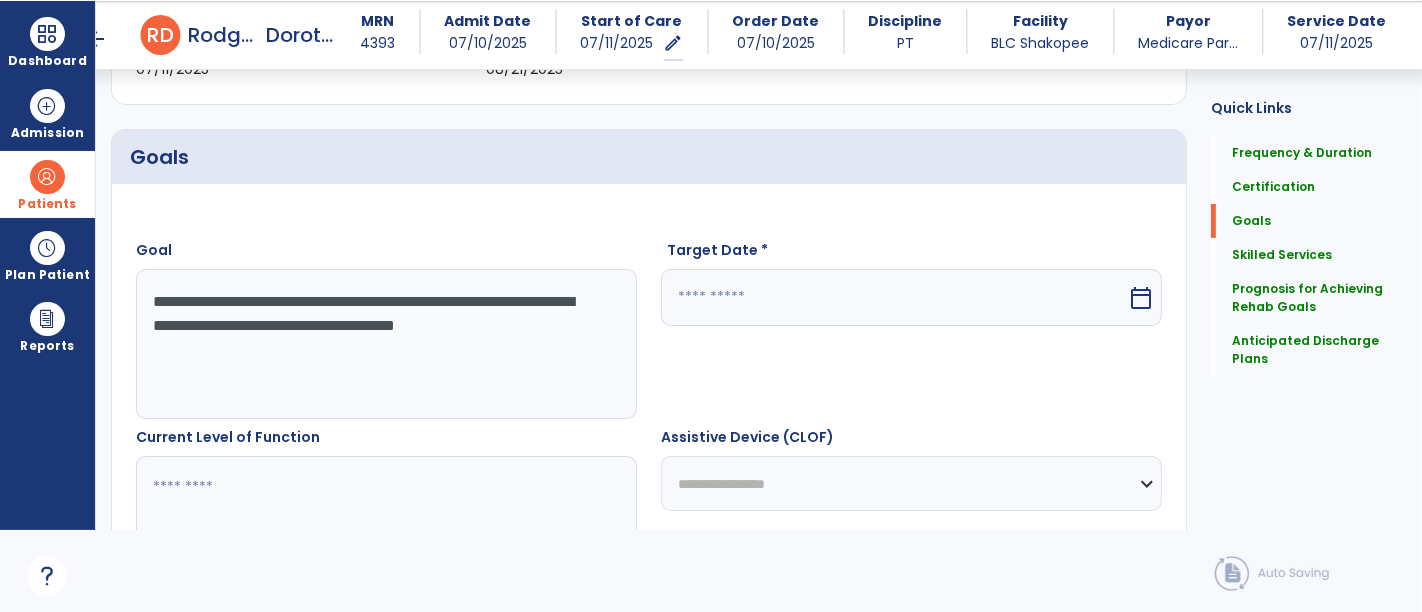 click on "**********" at bounding box center [386, 344] 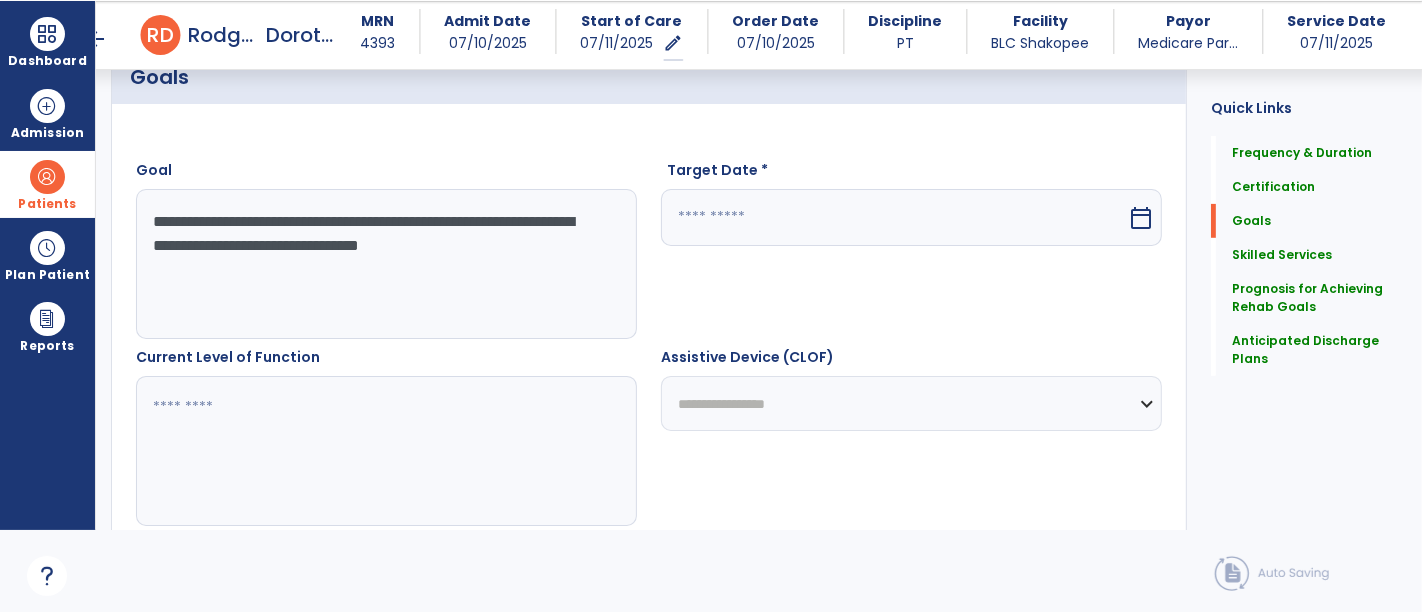 scroll, scrollTop: 516, scrollLeft: 0, axis: vertical 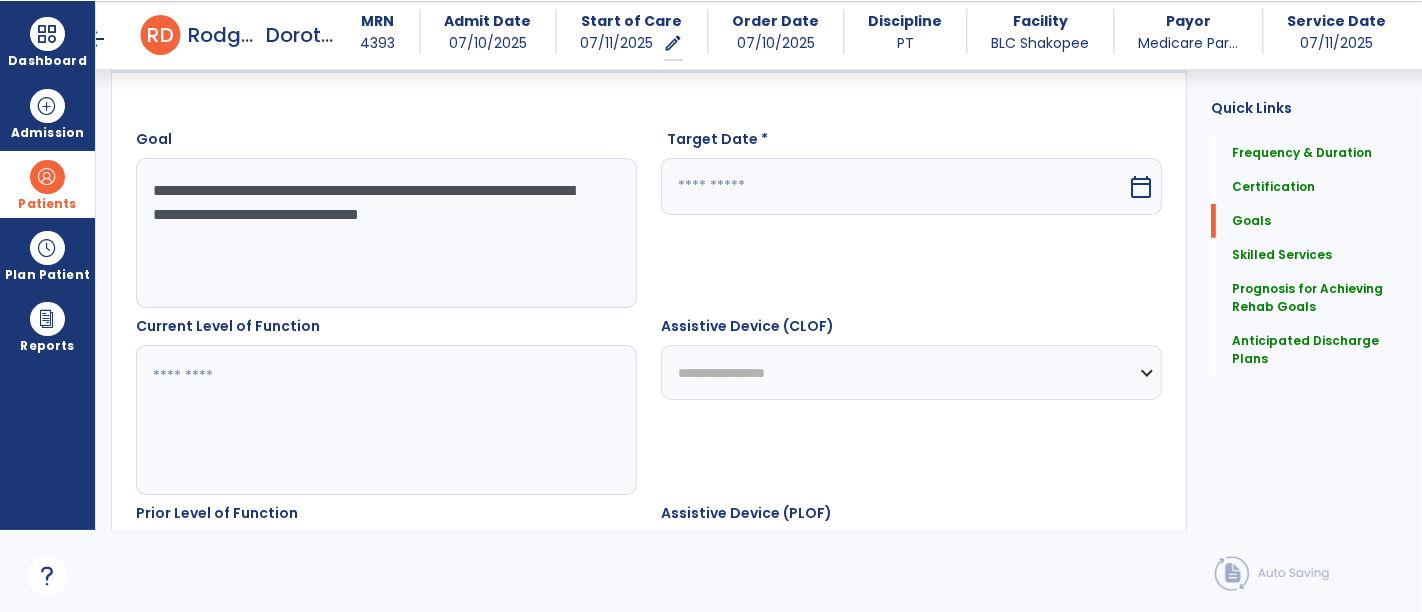 type on "**********" 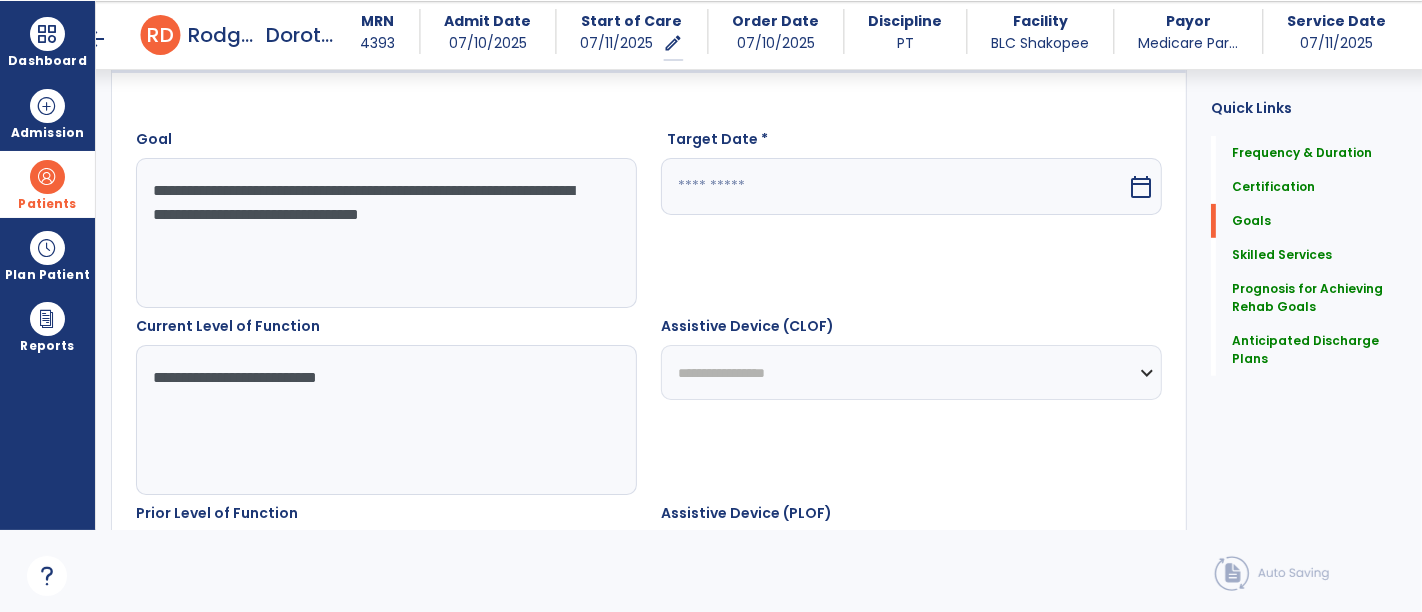 type on "**********" 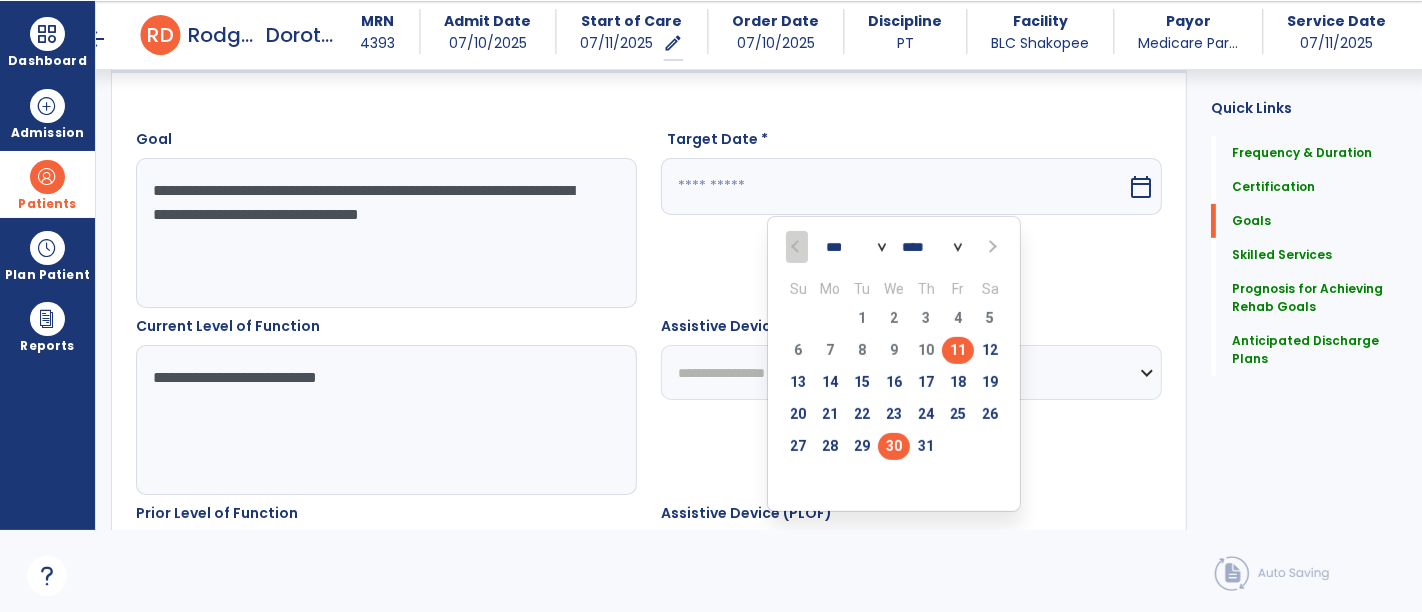 click on "30" at bounding box center [894, 446] 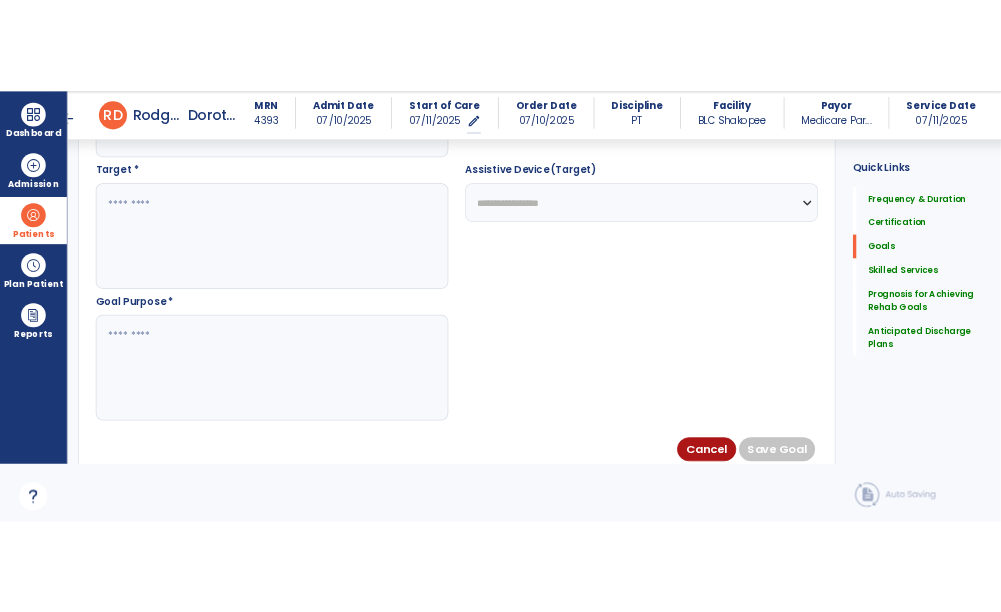 scroll, scrollTop: 1182, scrollLeft: 0, axis: vertical 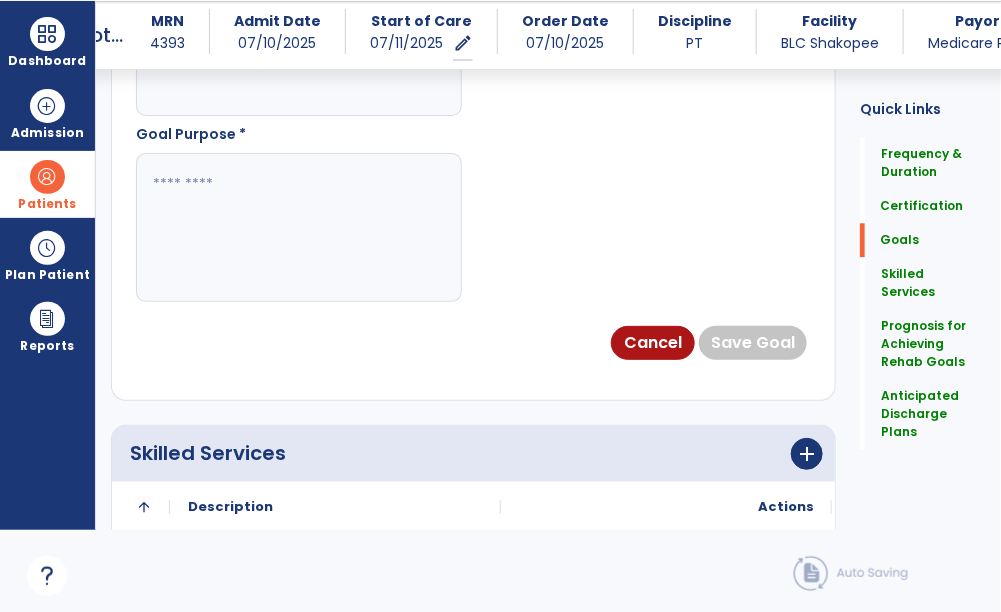 click at bounding box center (298, 228) 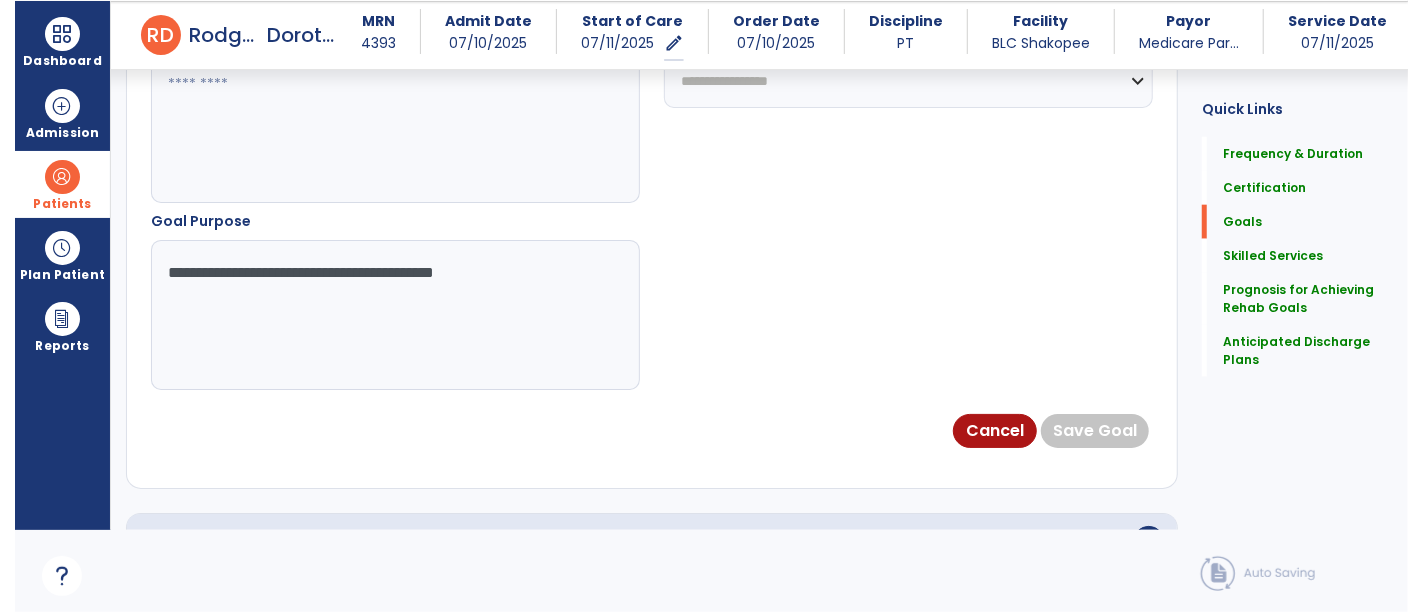 scroll, scrollTop: 960, scrollLeft: 0, axis: vertical 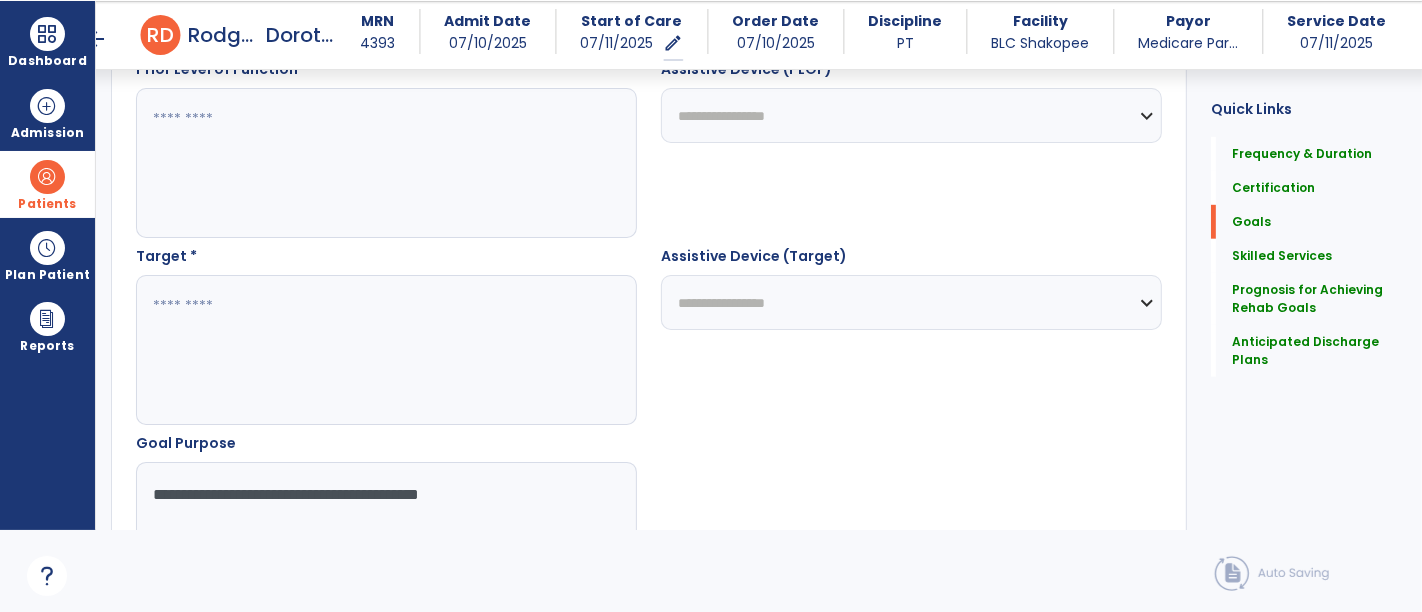 type on "**********" 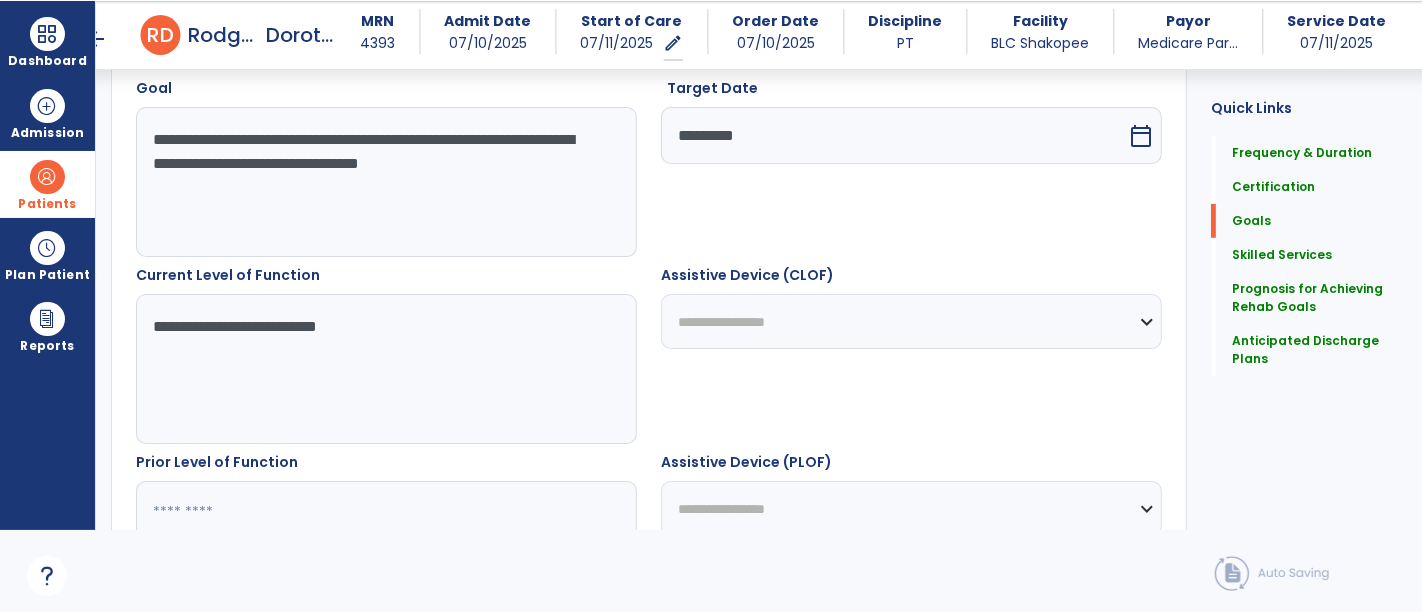 scroll, scrollTop: 516, scrollLeft: 0, axis: vertical 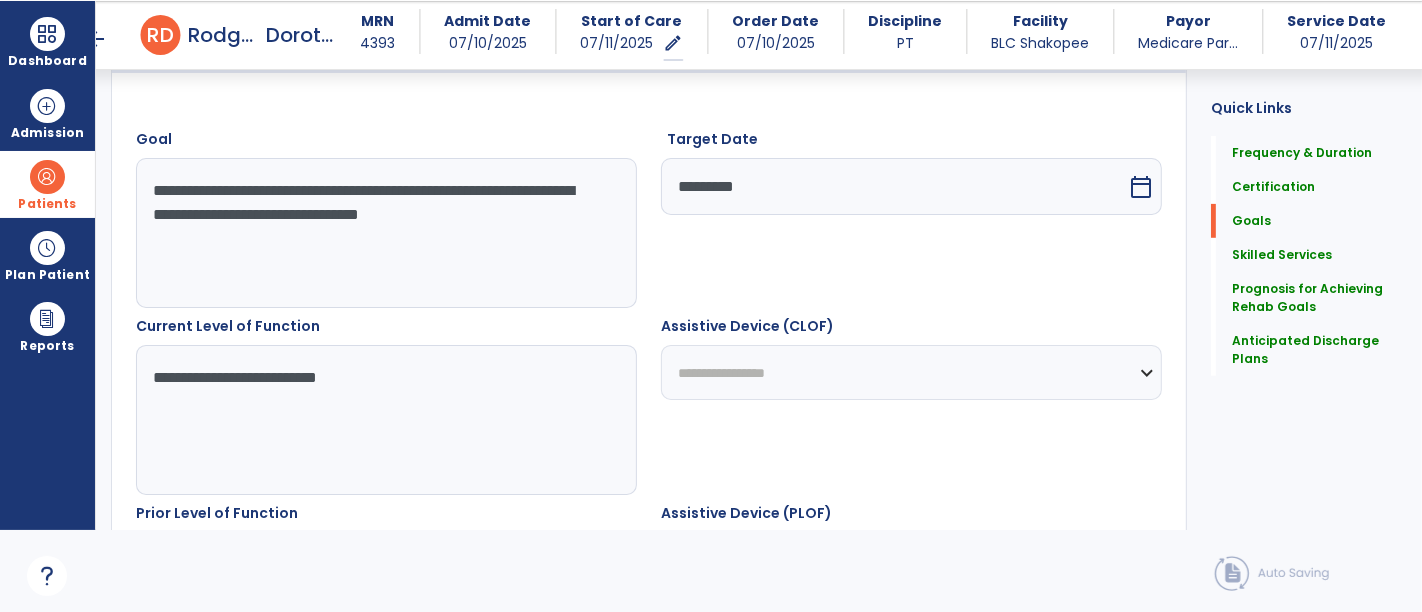 type on "*********" 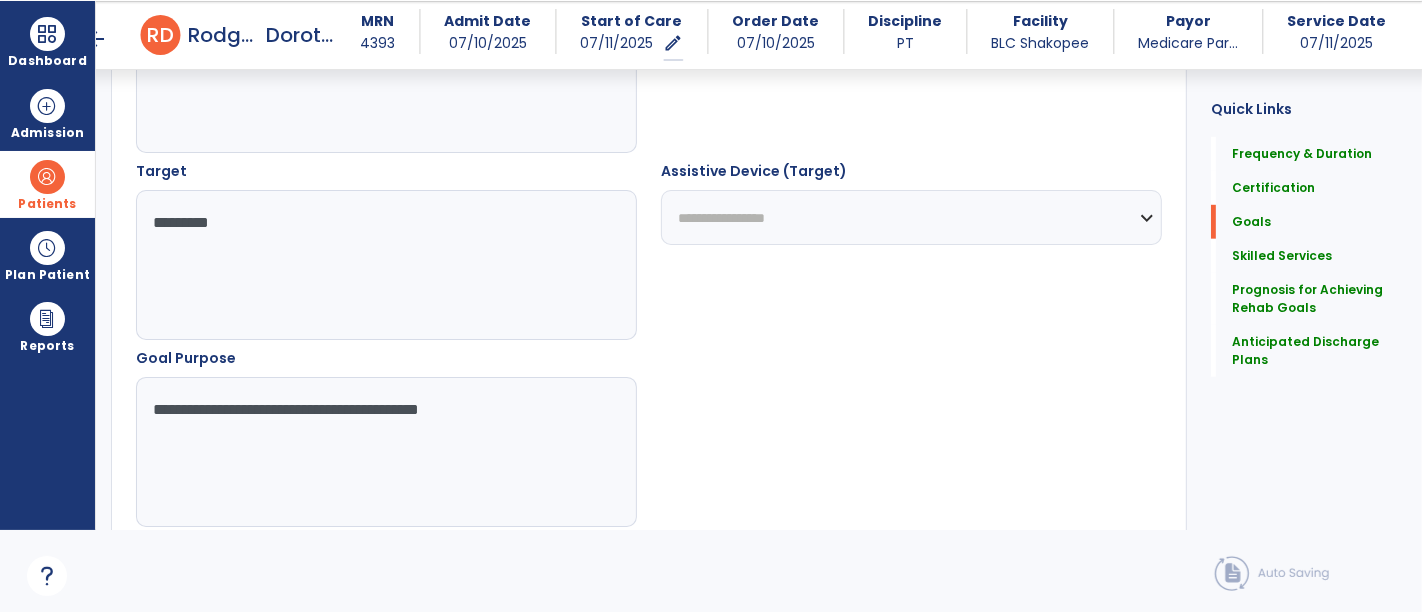 scroll, scrollTop: 1071, scrollLeft: 0, axis: vertical 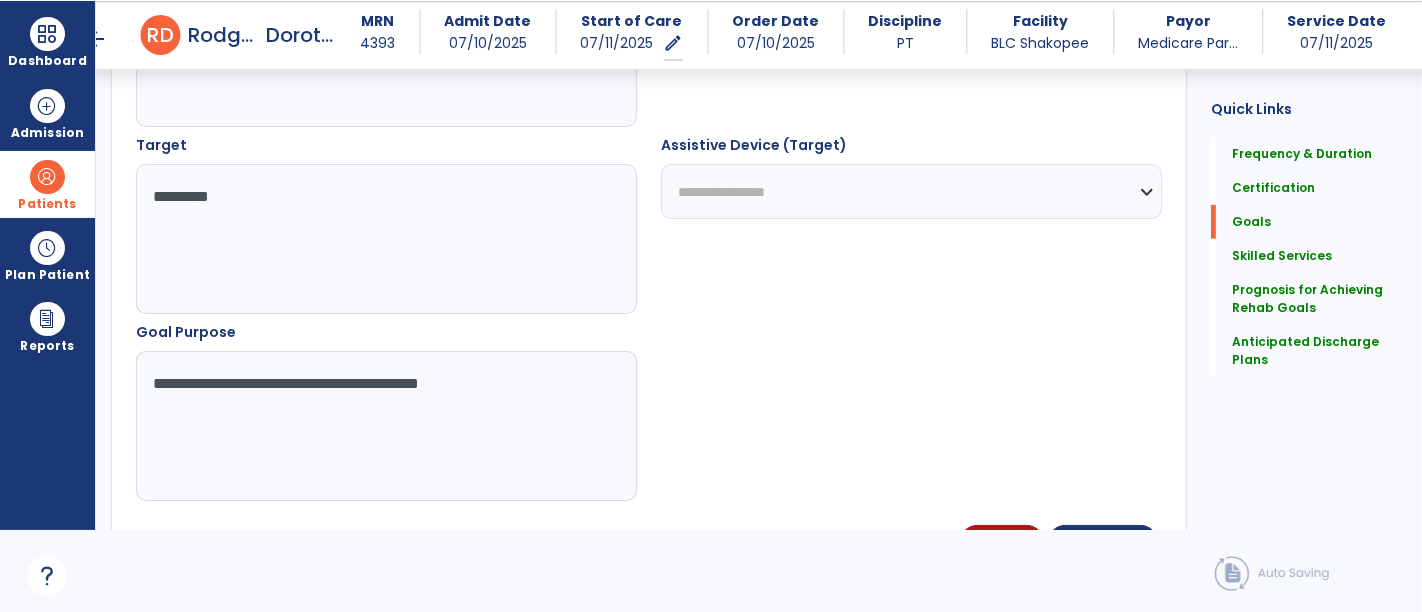 type on "**********" 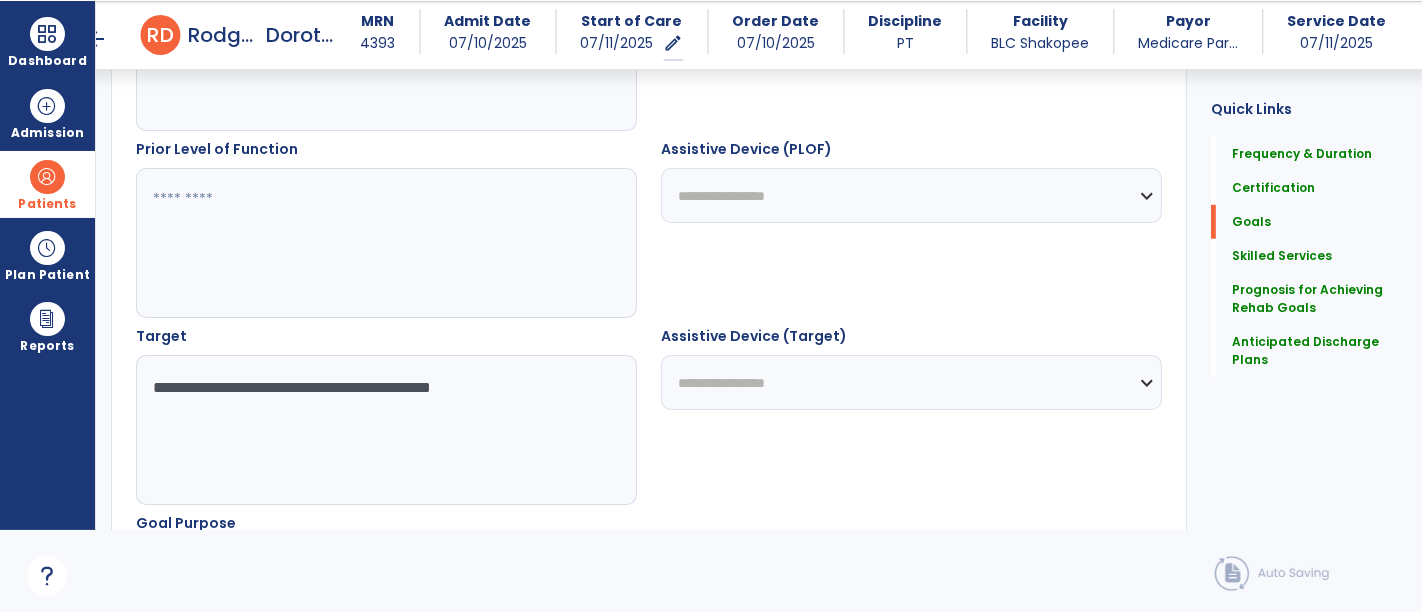 scroll, scrollTop: 738, scrollLeft: 0, axis: vertical 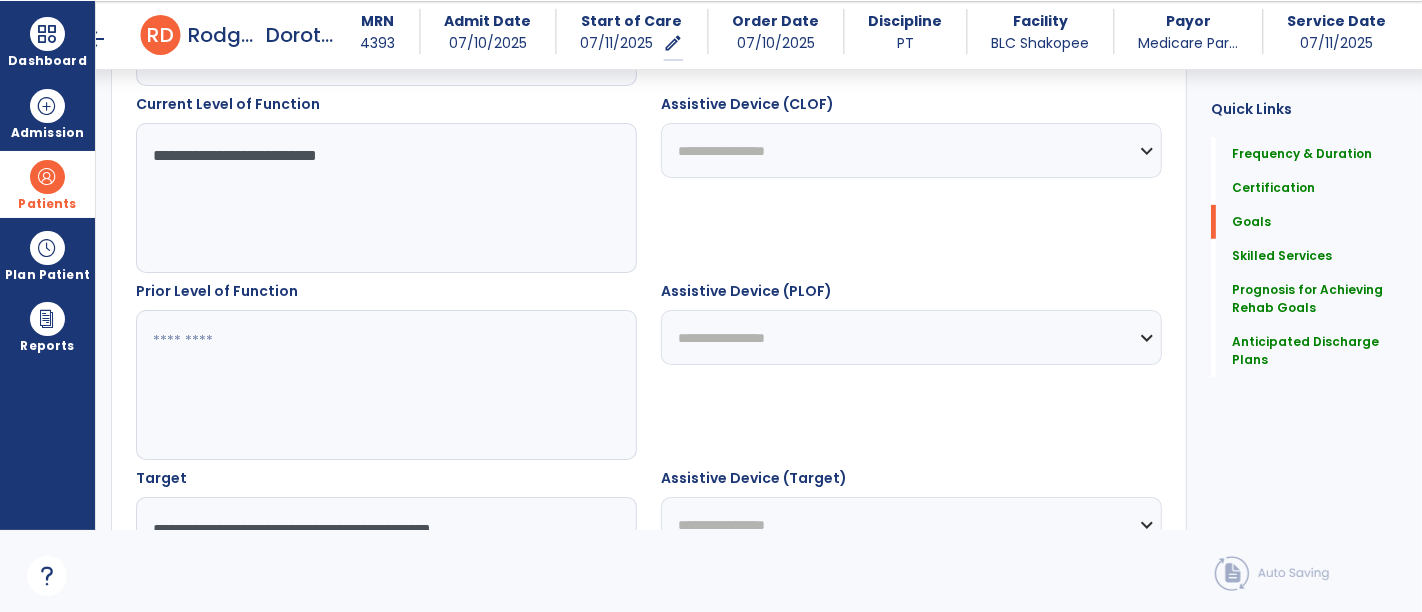 type on "**********" 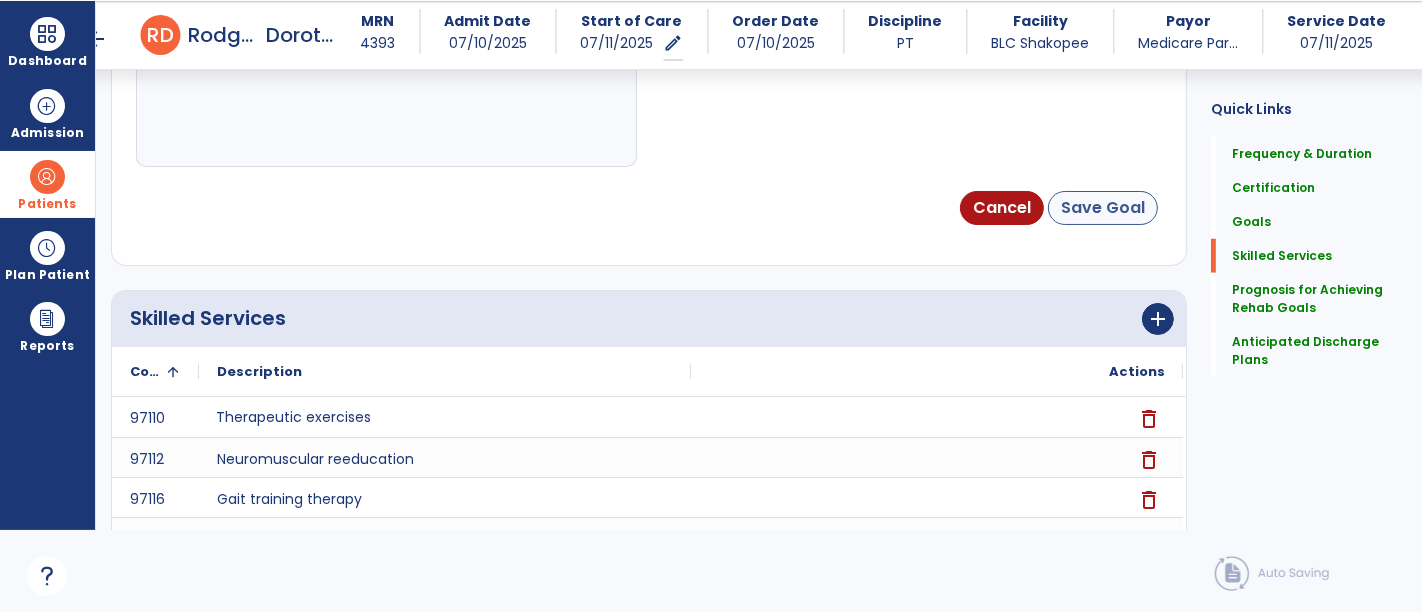 type on "***" 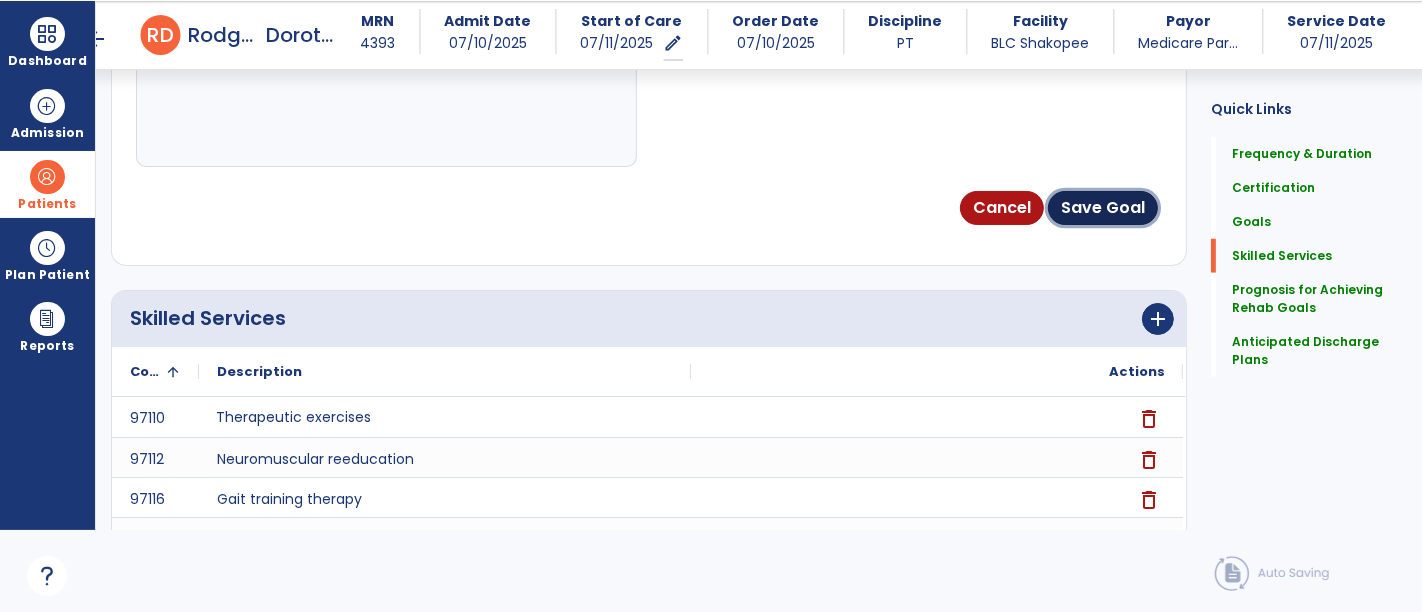 click on "Save Goal" at bounding box center (1103, 208) 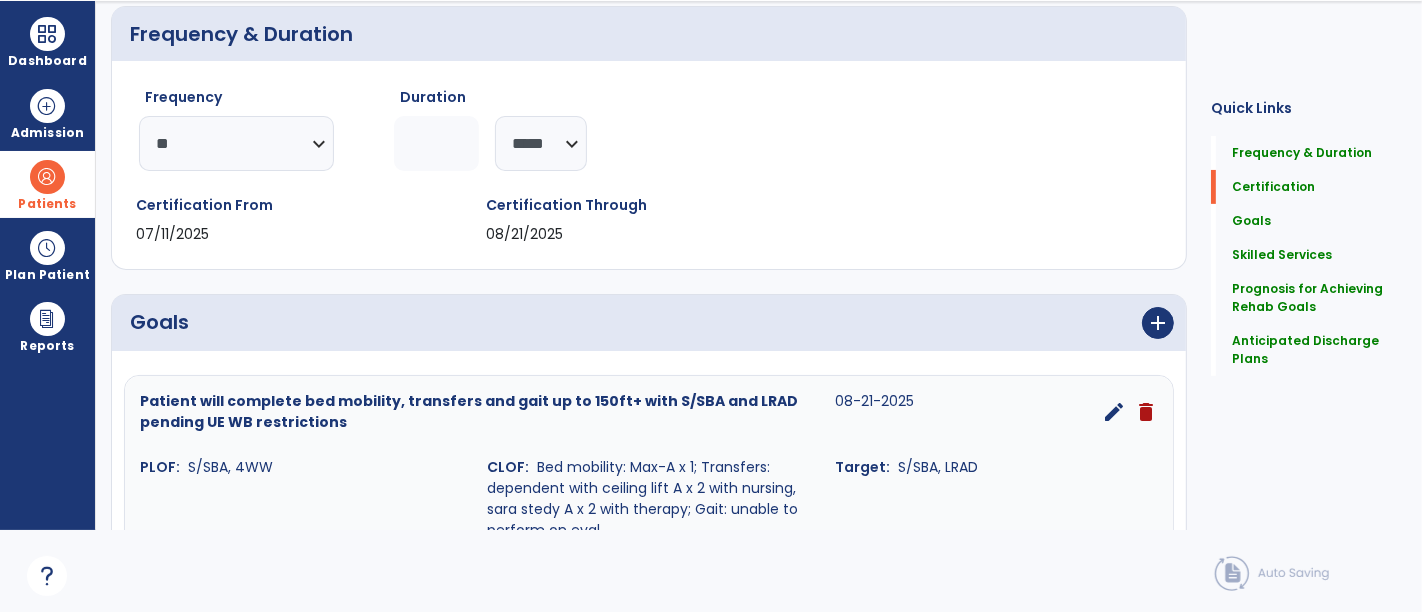 scroll, scrollTop: 0, scrollLeft: 0, axis: both 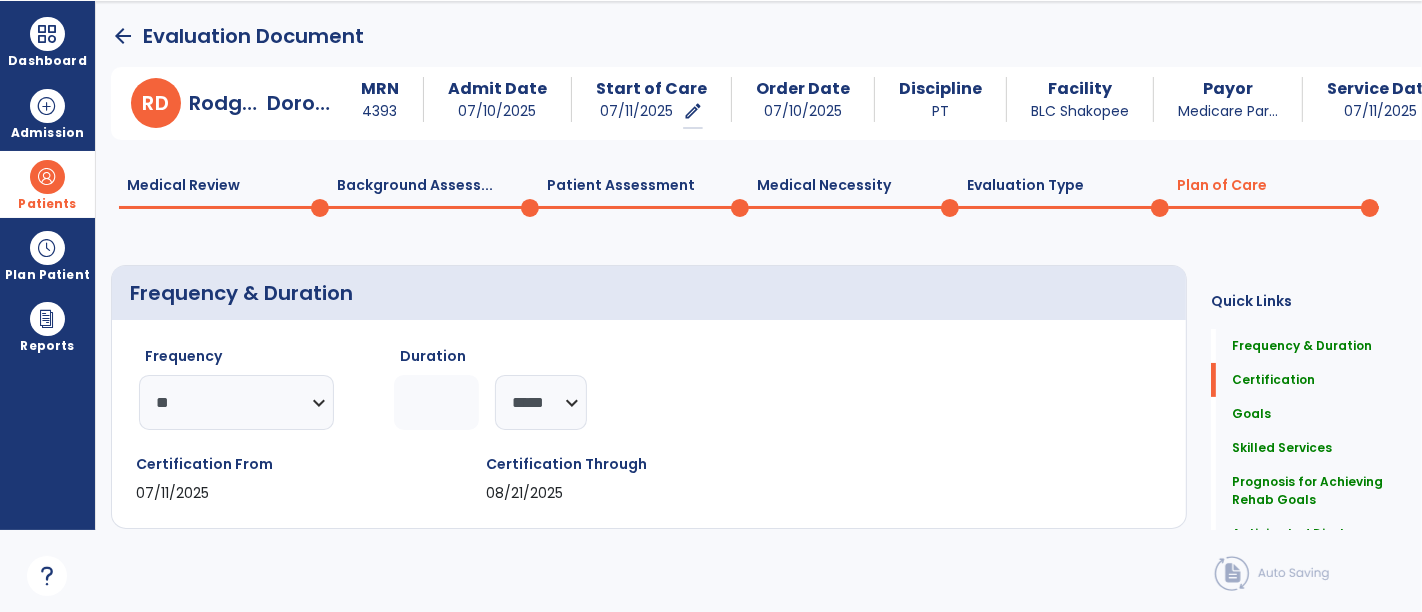 click on "Patient Assessment  0" 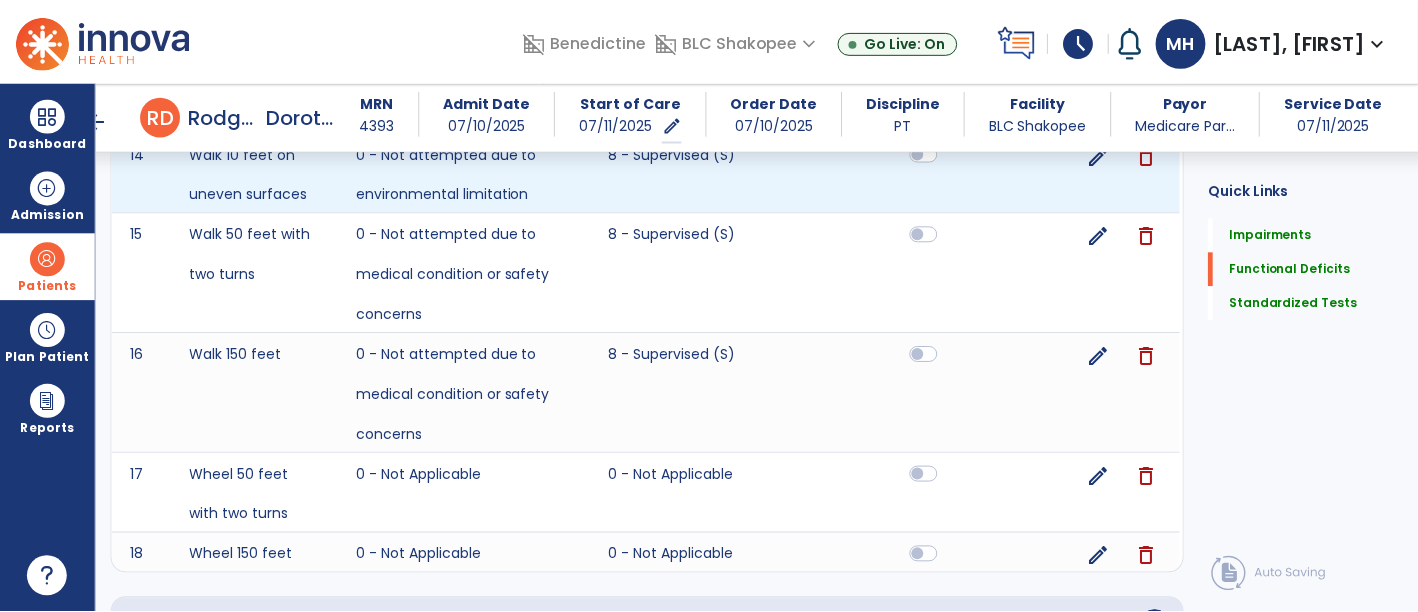 scroll, scrollTop: 2444, scrollLeft: 0, axis: vertical 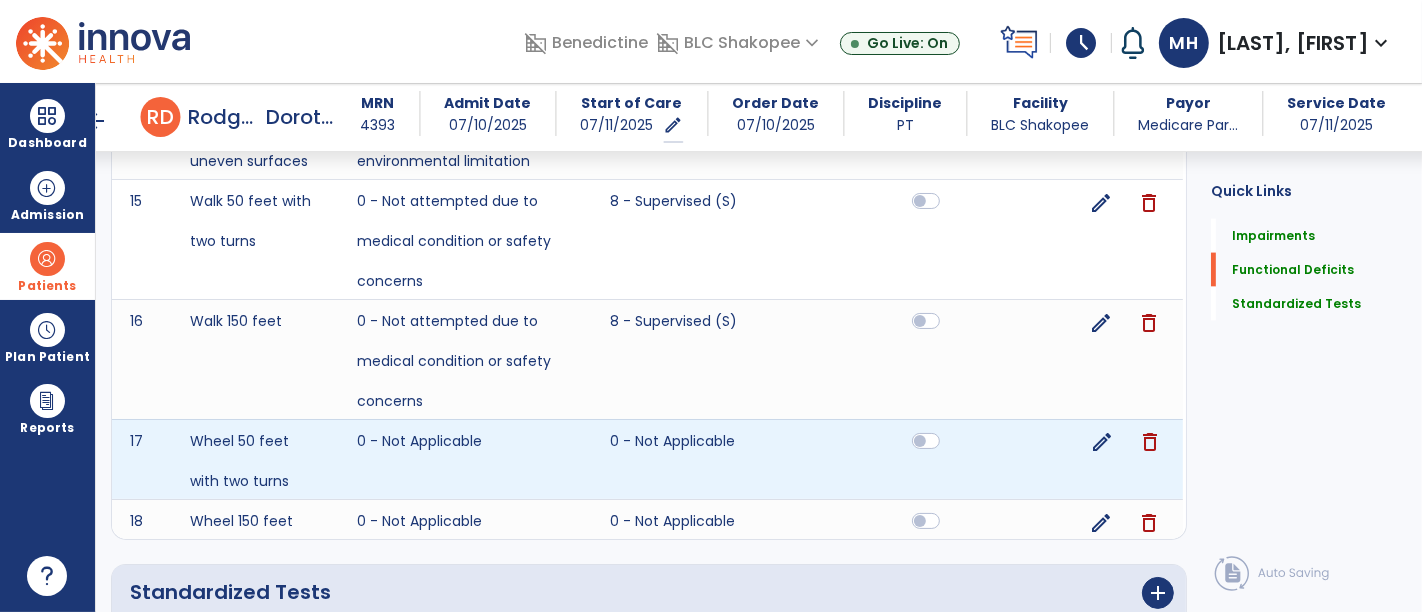 click on "edit" 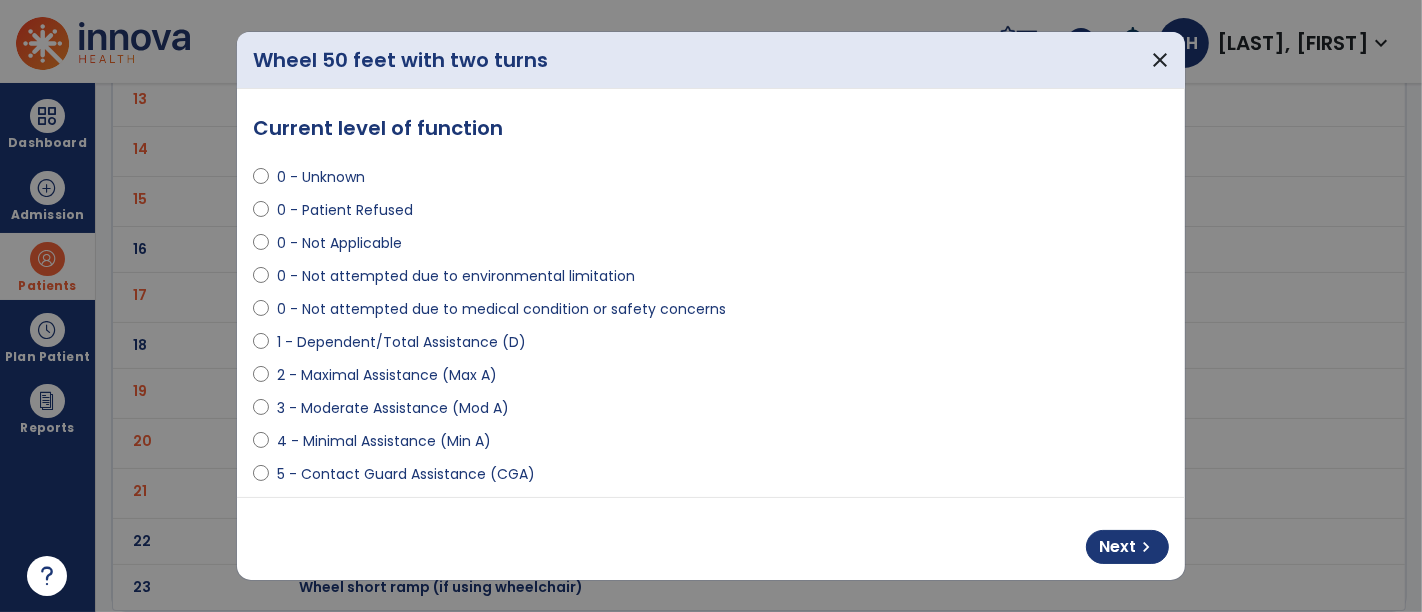 scroll, scrollTop: 0, scrollLeft: 0, axis: both 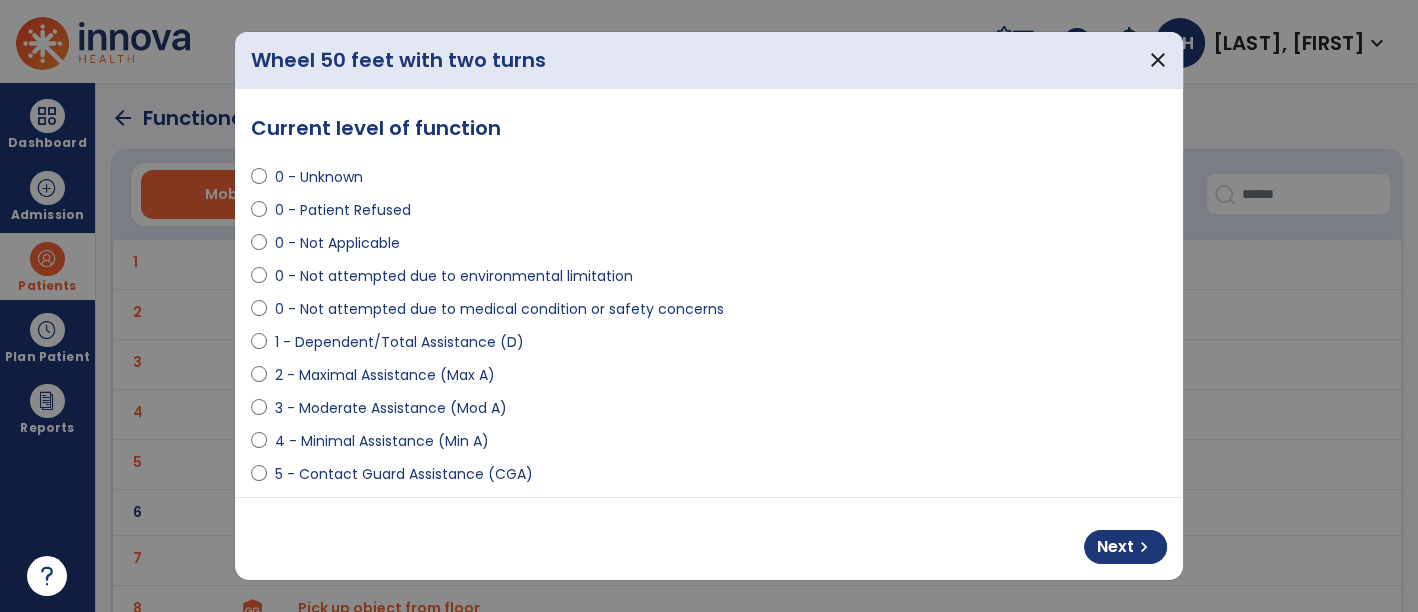 click on "0 - Not attempted due to medical condition or safety concerns" at bounding box center [499, 309] 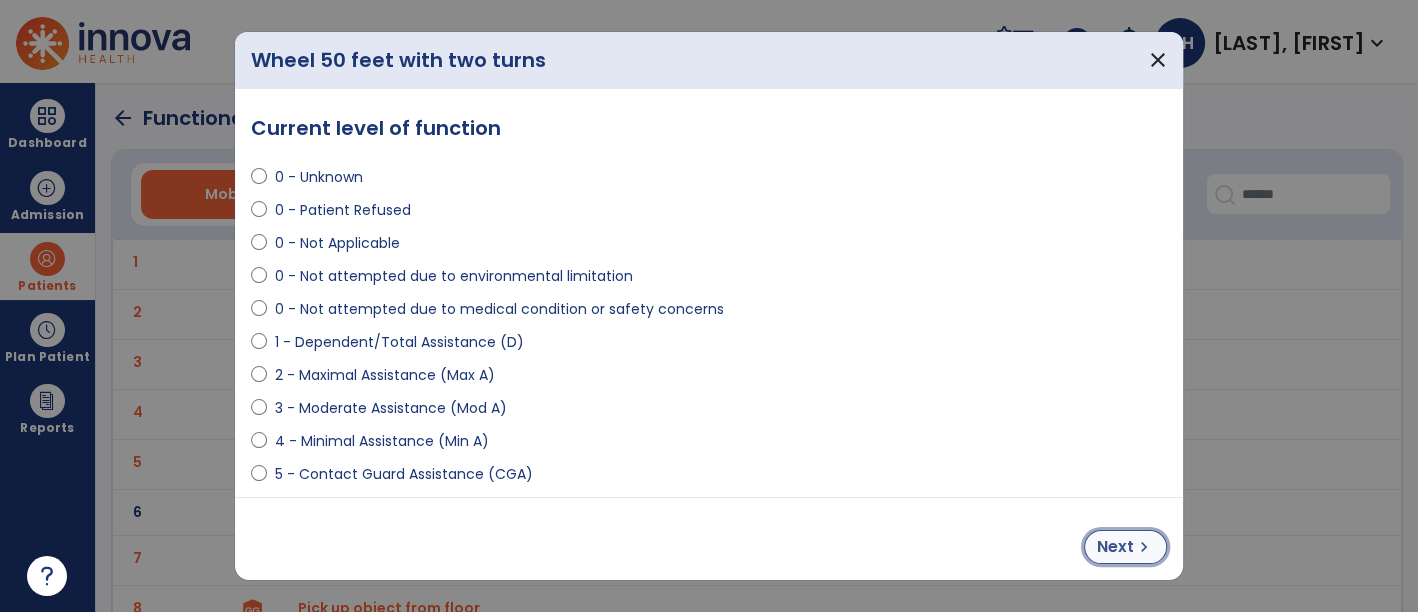 click on "chevron_right" at bounding box center (1144, 547) 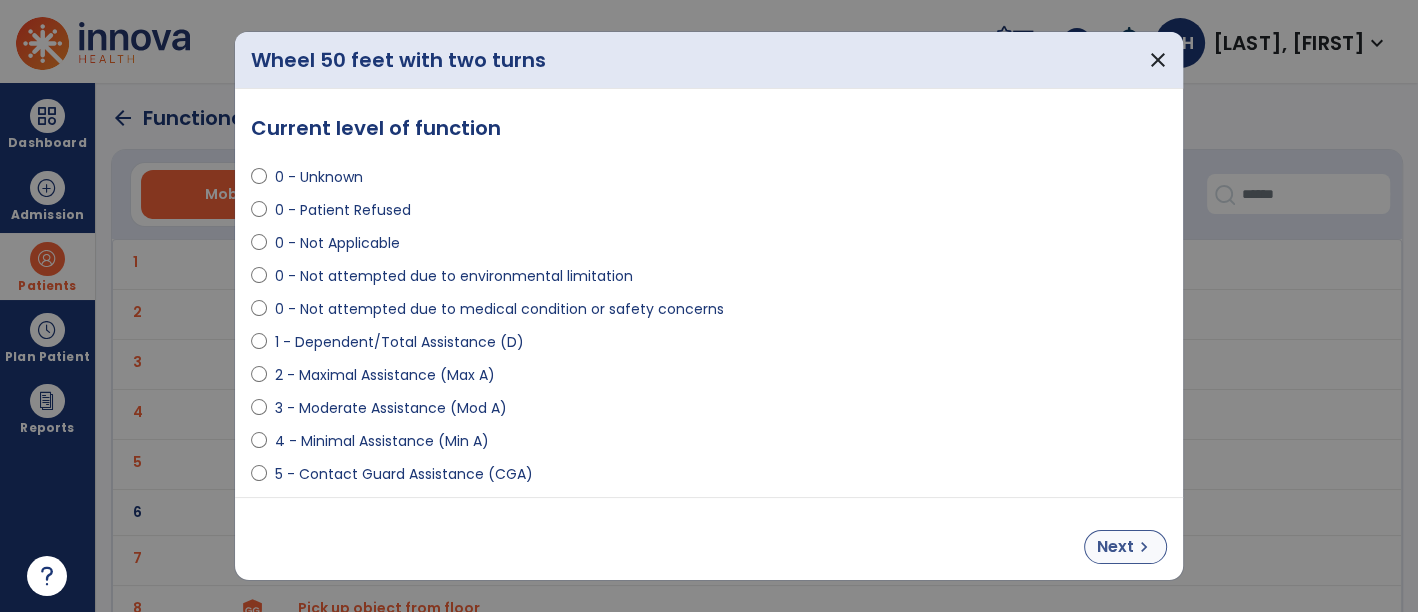 select on "**********" 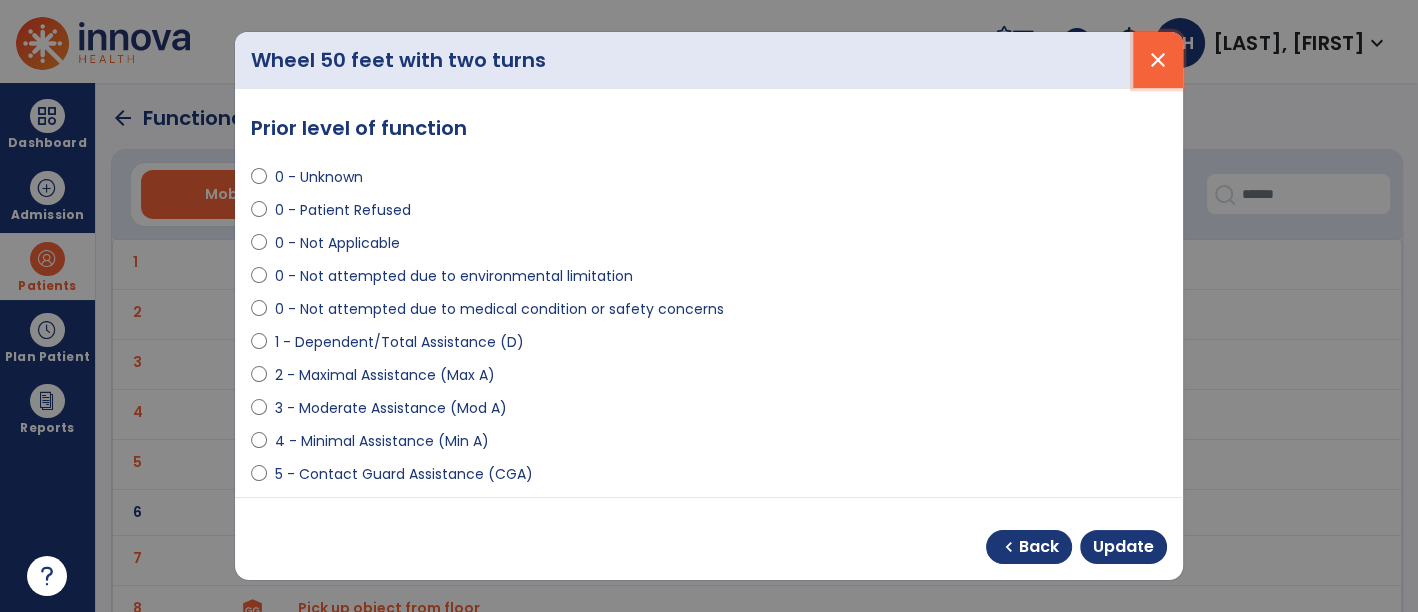 click on "close" at bounding box center (1158, 60) 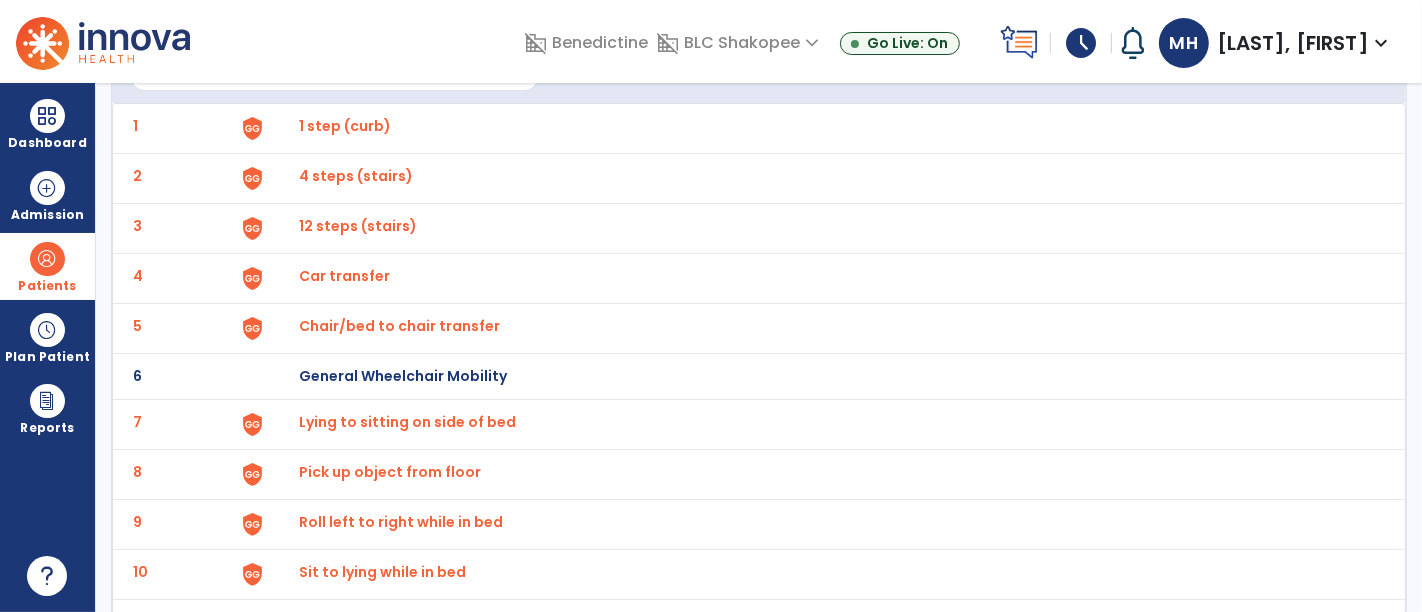 scroll, scrollTop: 0, scrollLeft: 0, axis: both 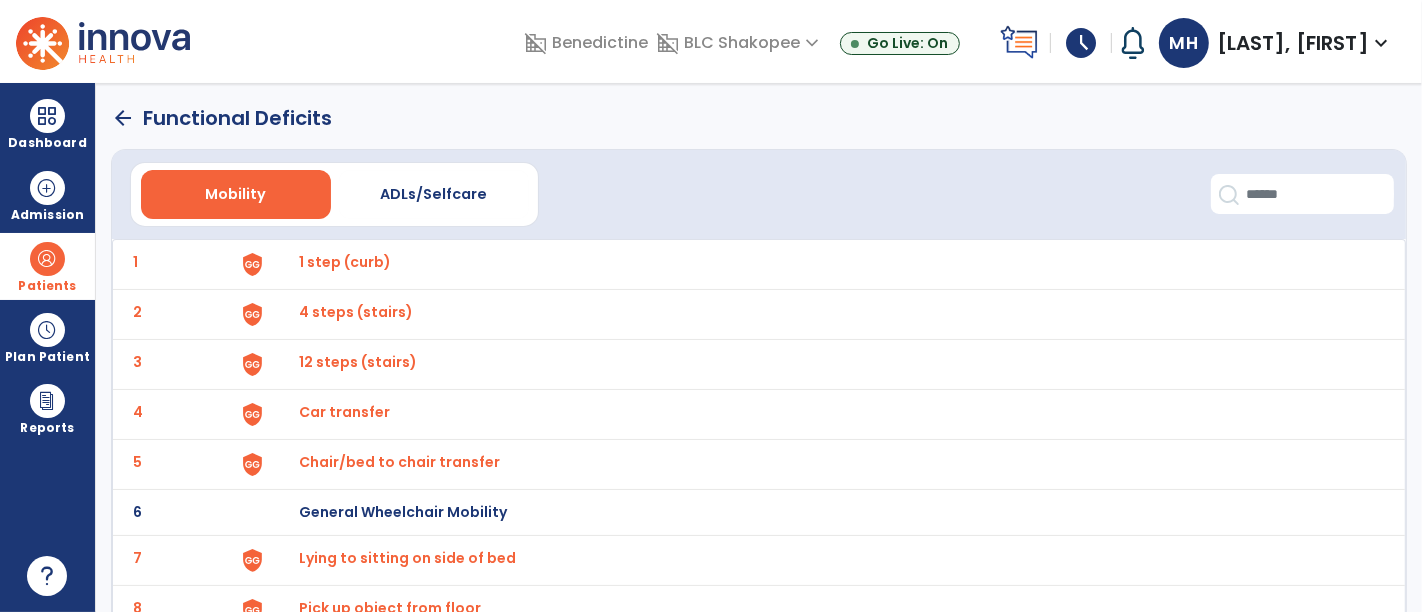 click on "arrow_back" 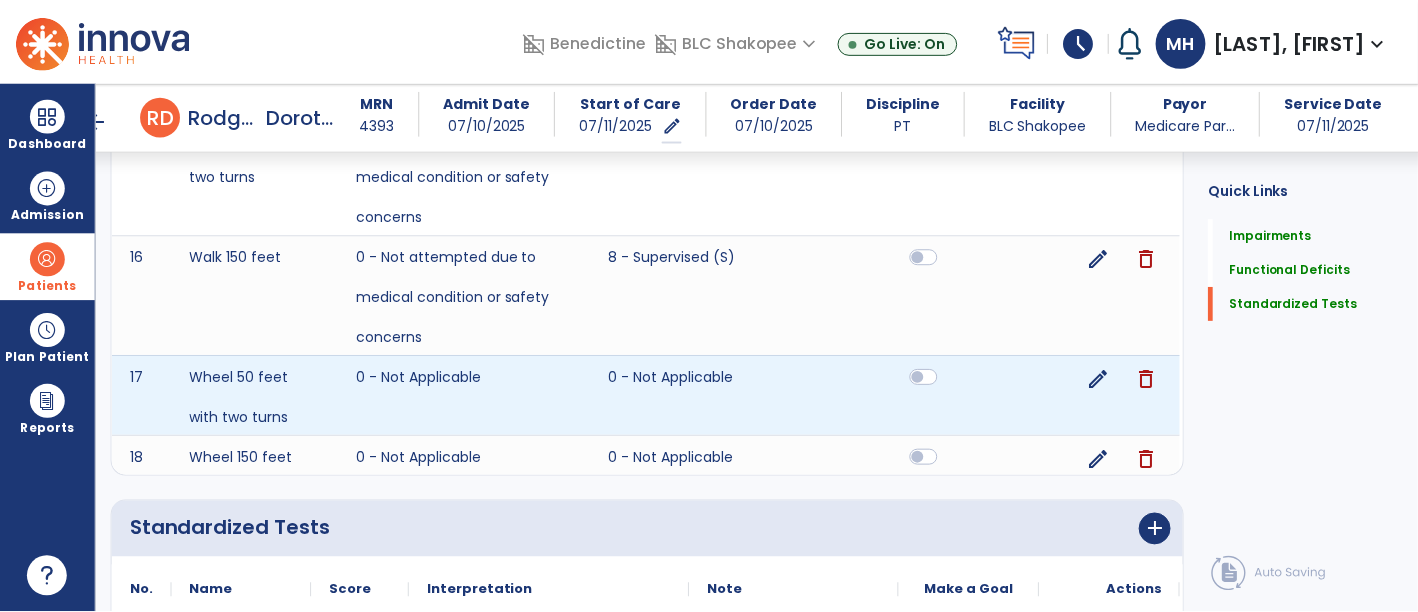 scroll, scrollTop: 2464, scrollLeft: 0, axis: vertical 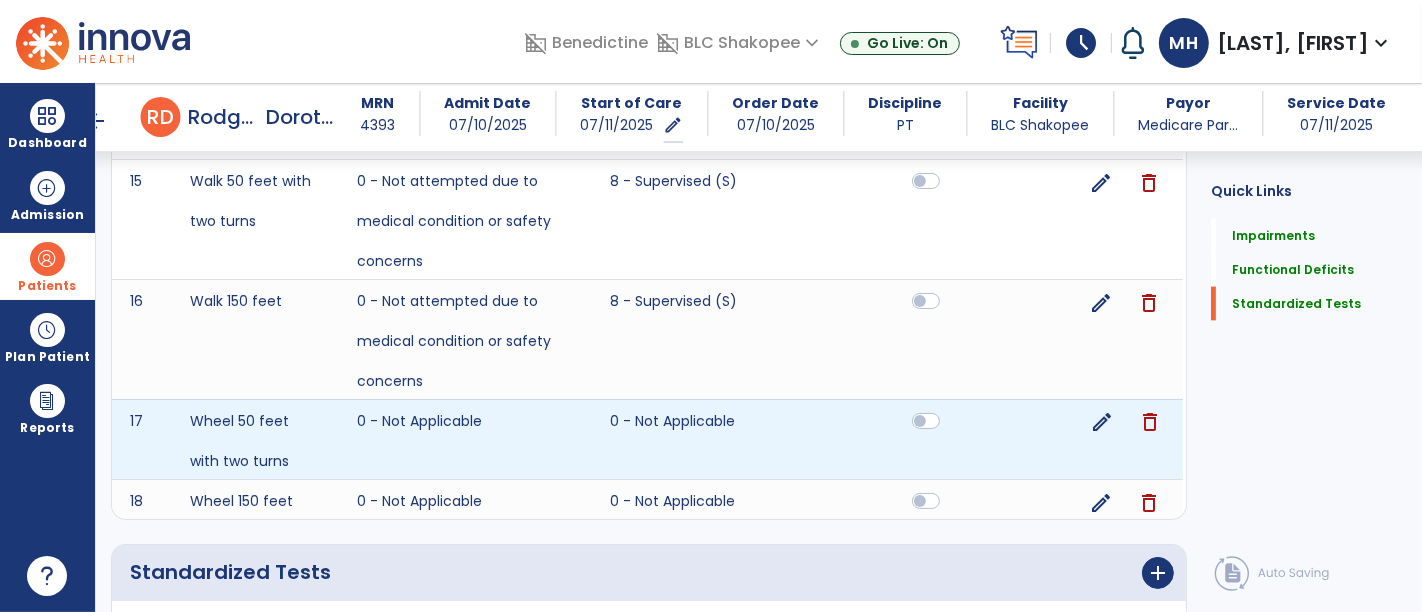 click on "edit" 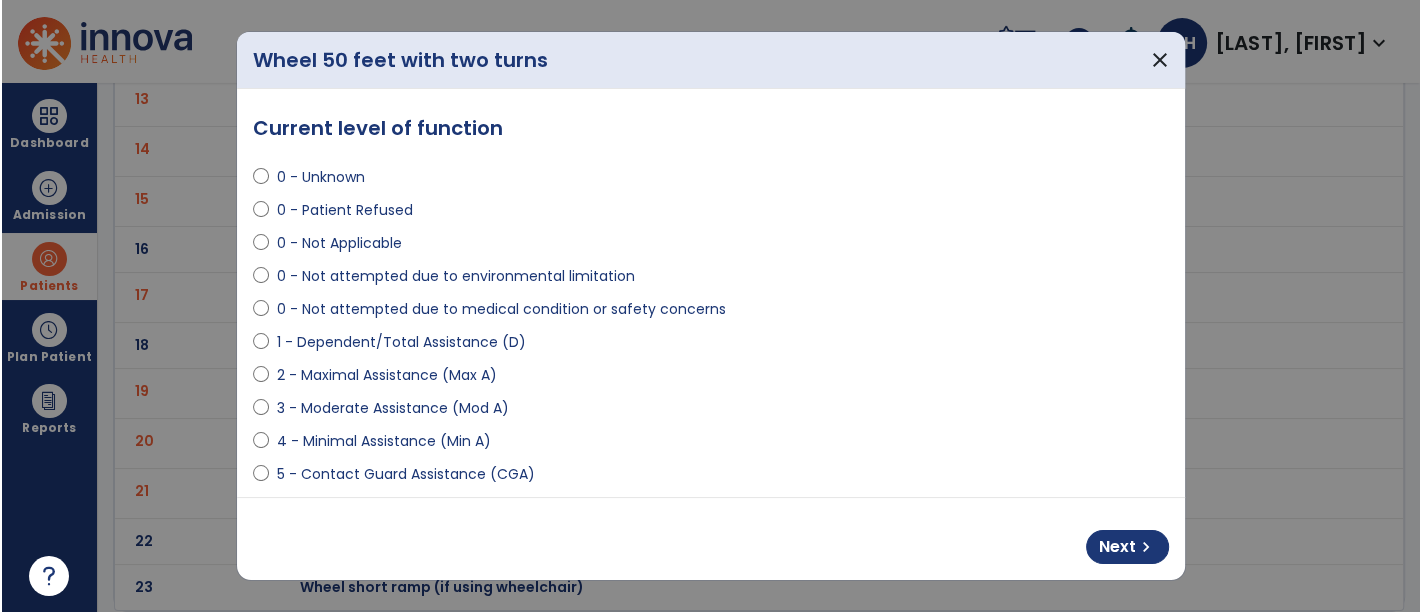 scroll, scrollTop: 0, scrollLeft: 0, axis: both 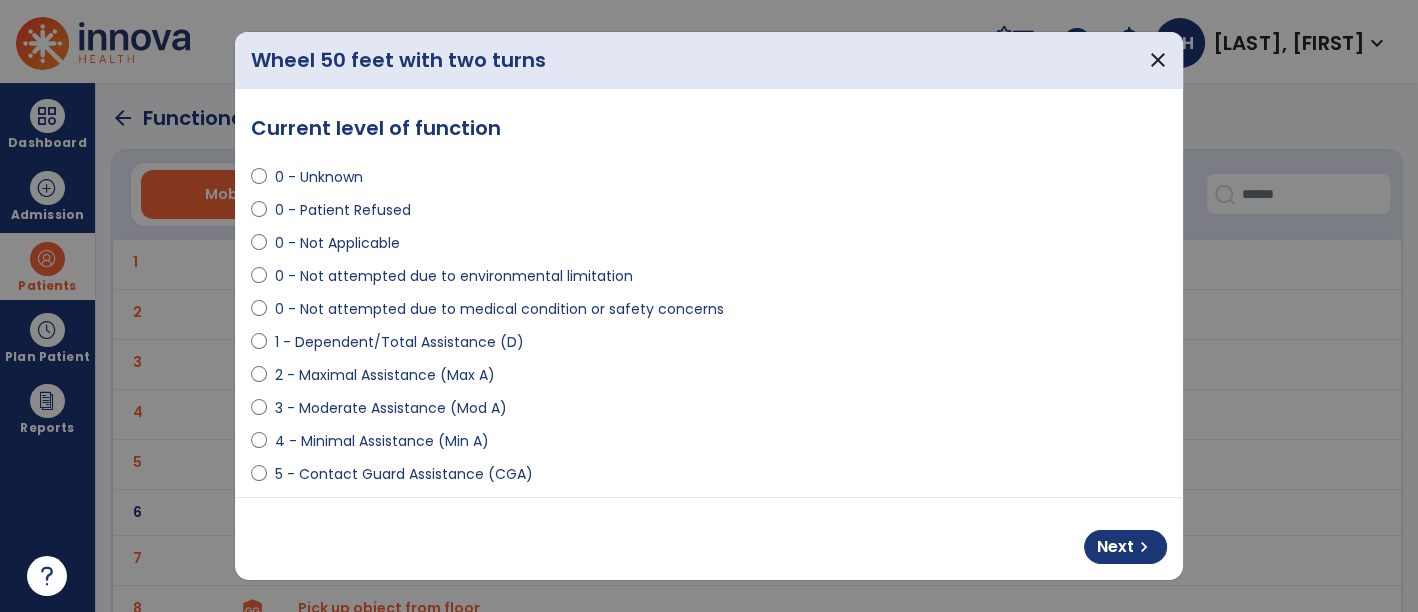 click on "0 - Not attempted due to medical condition or safety concerns" at bounding box center (499, 309) 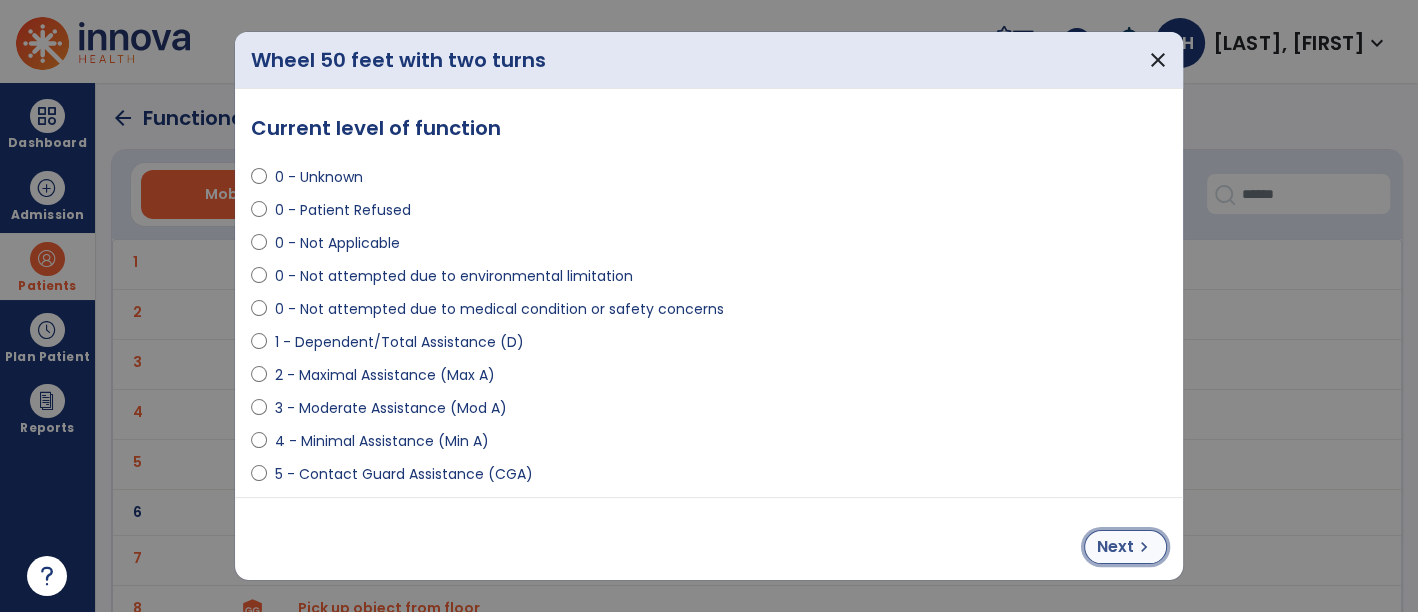 click on "chevron_right" at bounding box center [1144, 547] 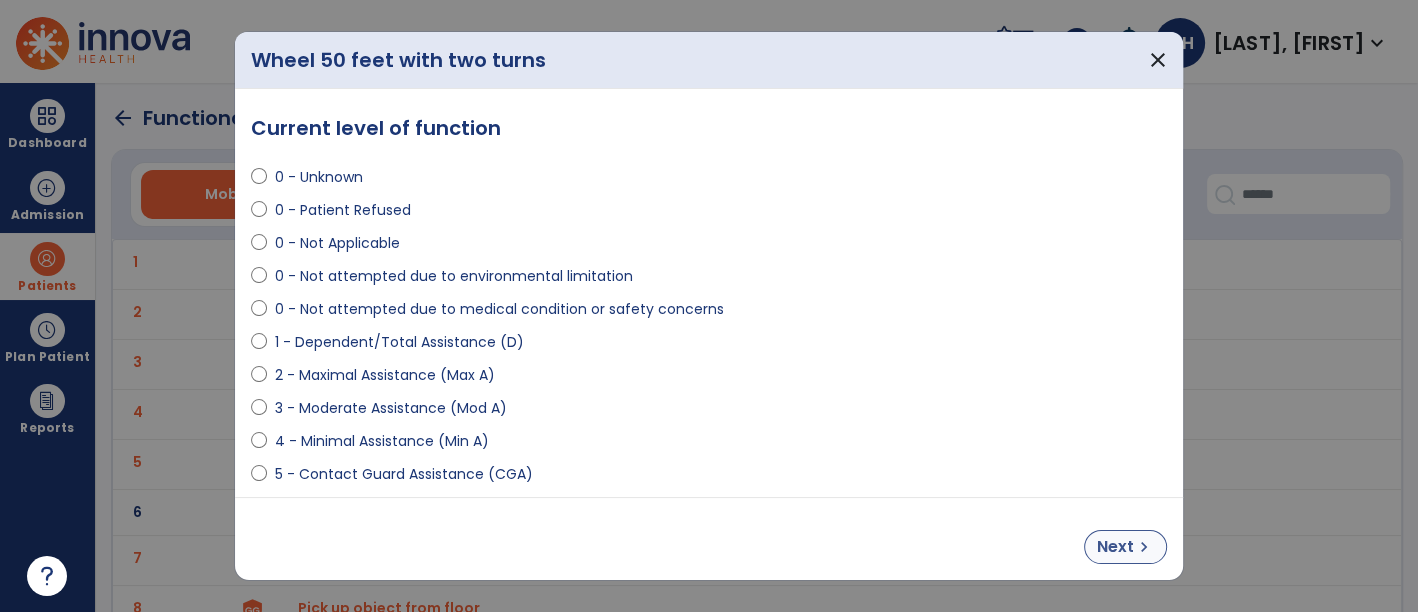select on "**********" 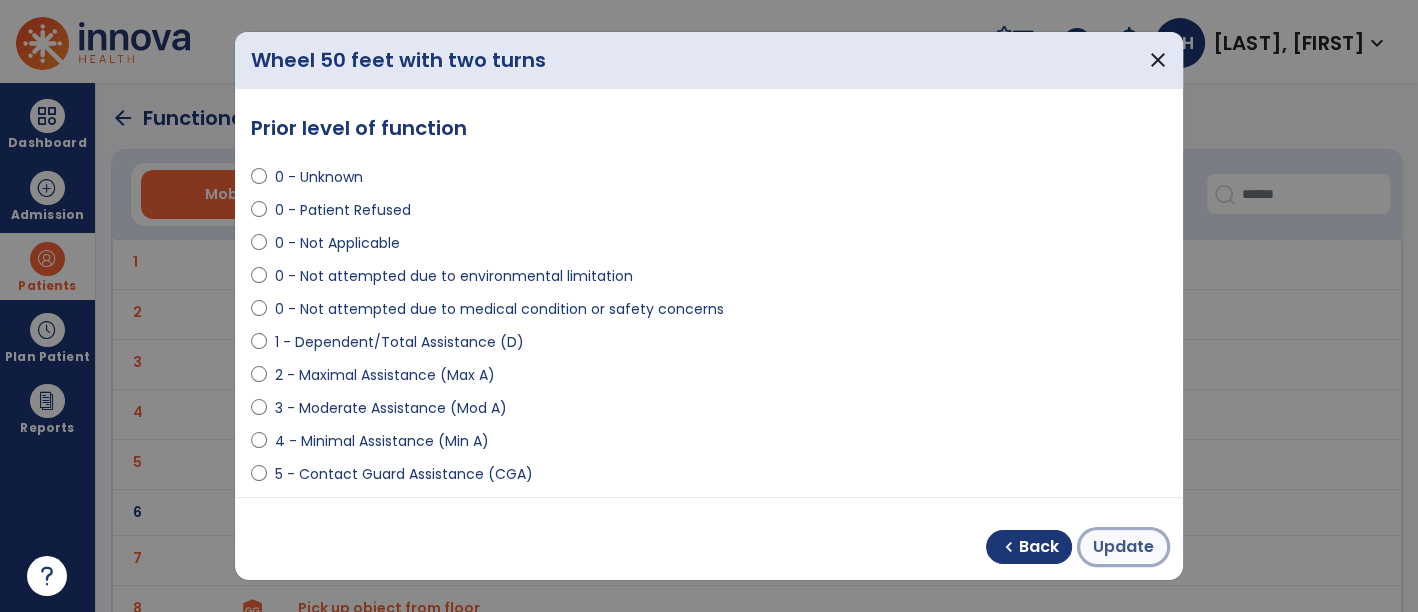 click on "Update" at bounding box center (1123, 547) 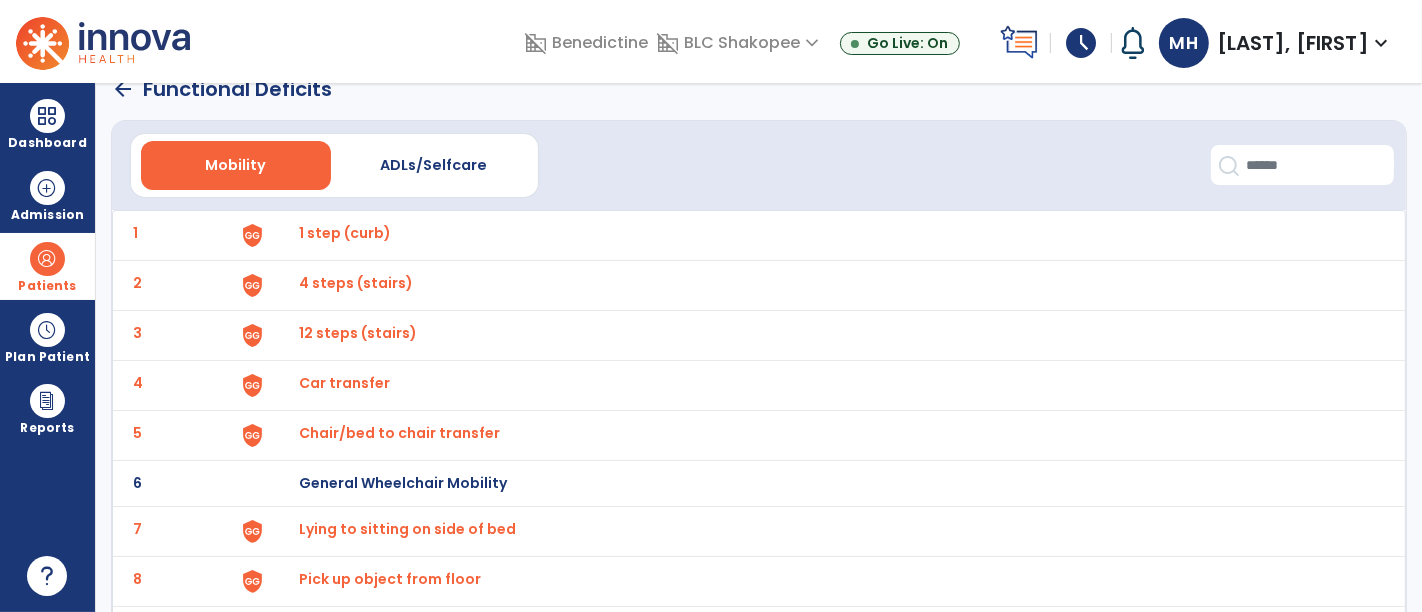 scroll, scrollTop: 0, scrollLeft: 0, axis: both 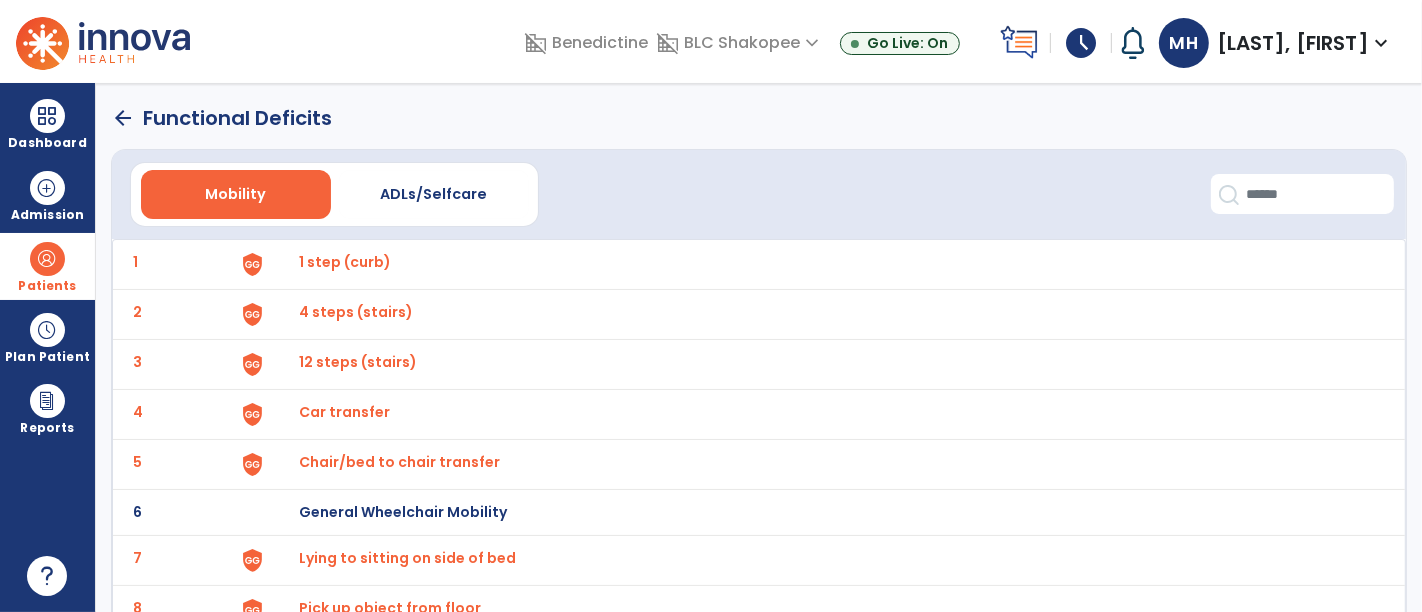 click on "arrow_back" 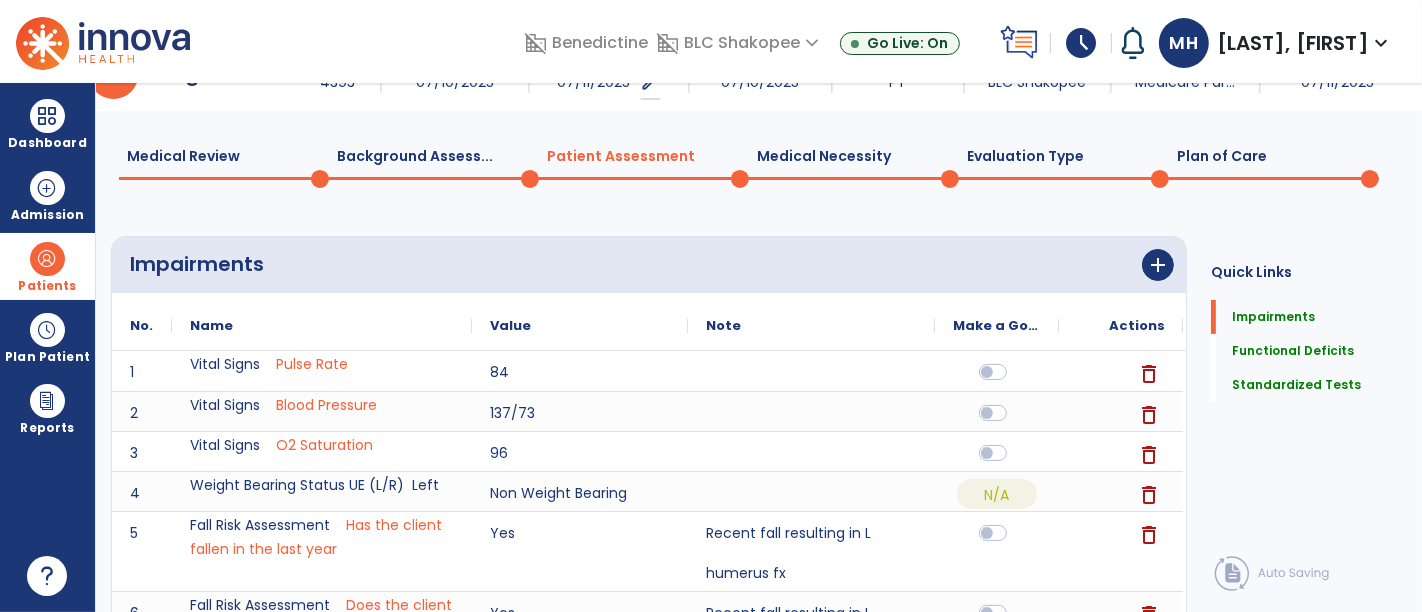 scroll, scrollTop: 0, scrollLeft: 0, axis: both 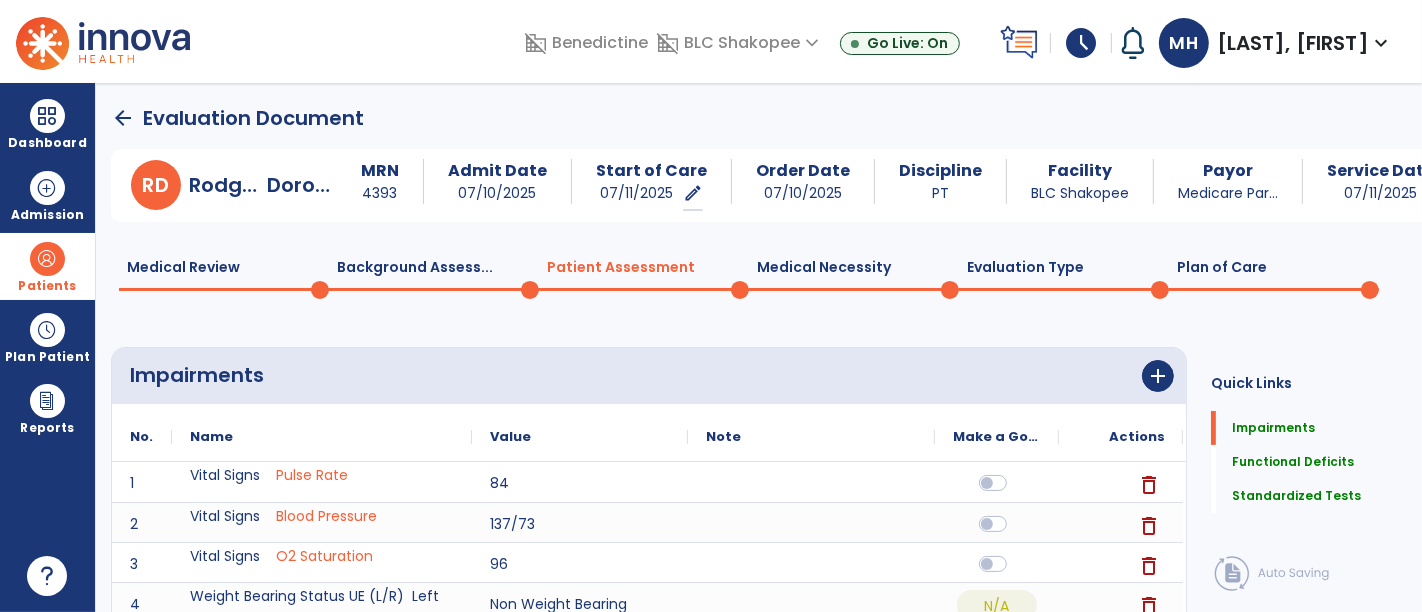 click on "Plan of Care  0" 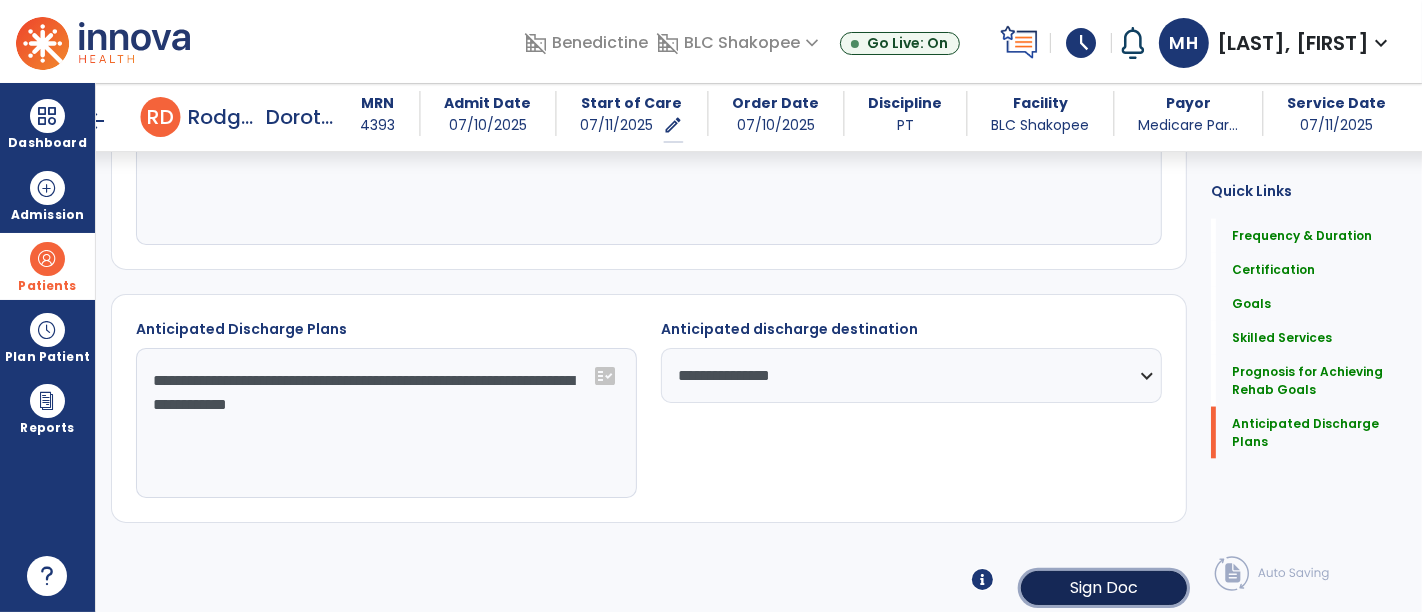 click on "Sign Doc" 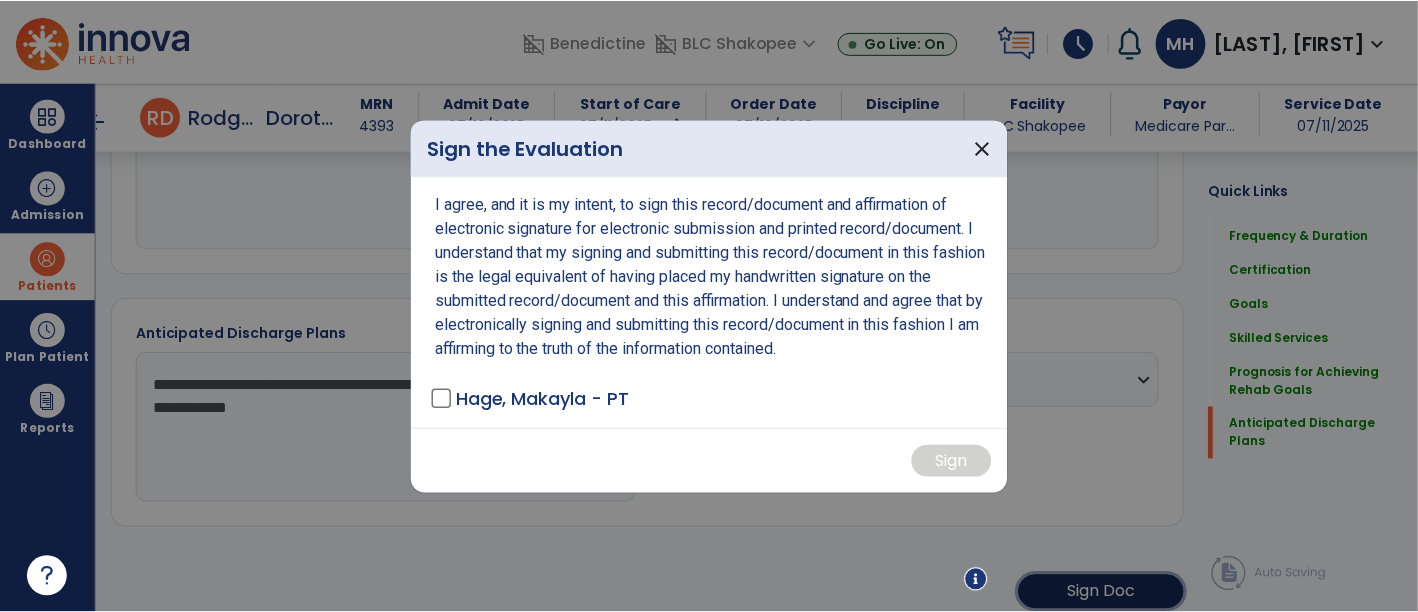 scroll, scrollTop: 2551, scrollLeft: 0, axis: vertical 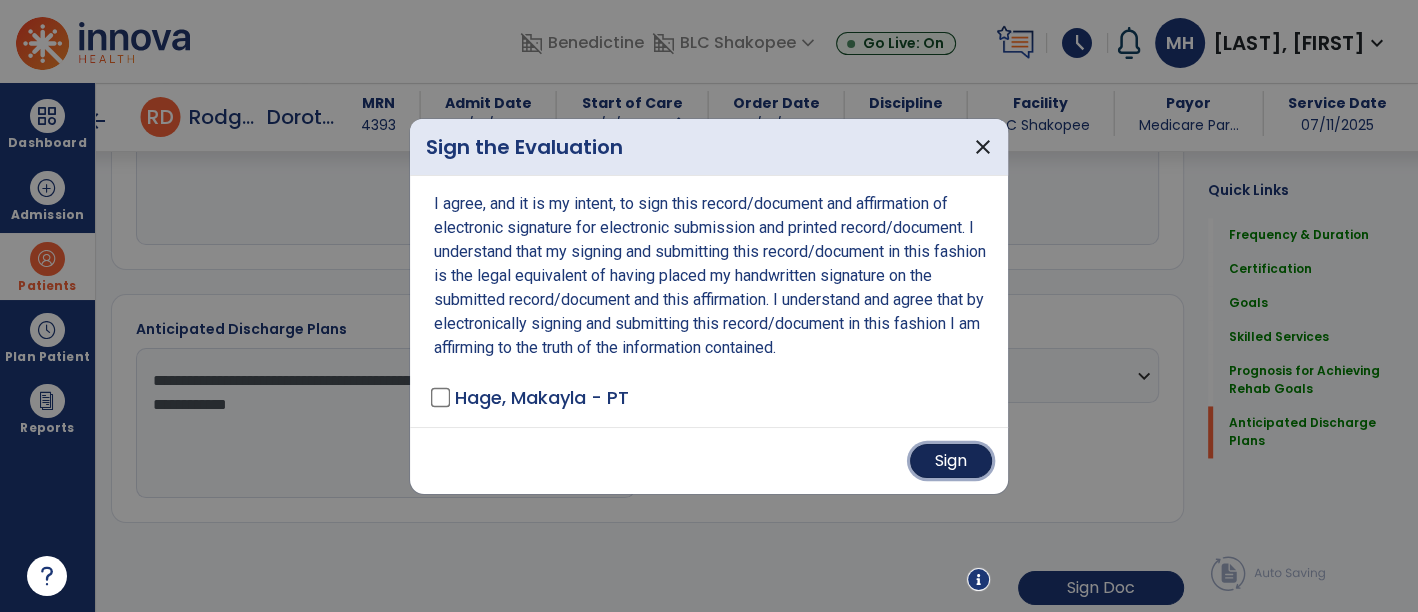 click on "Sign" at bounding box center [951, 461] 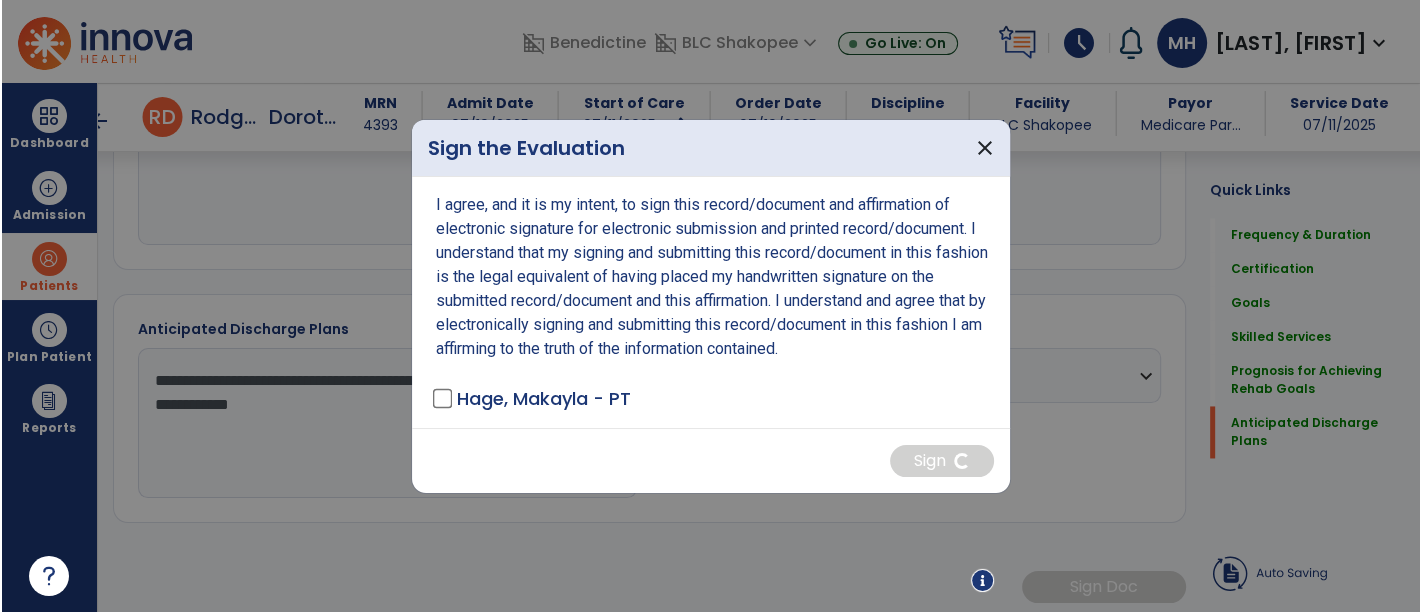 scroll, scrollTop: 2550, scrollLeft: 0, axis: vertical 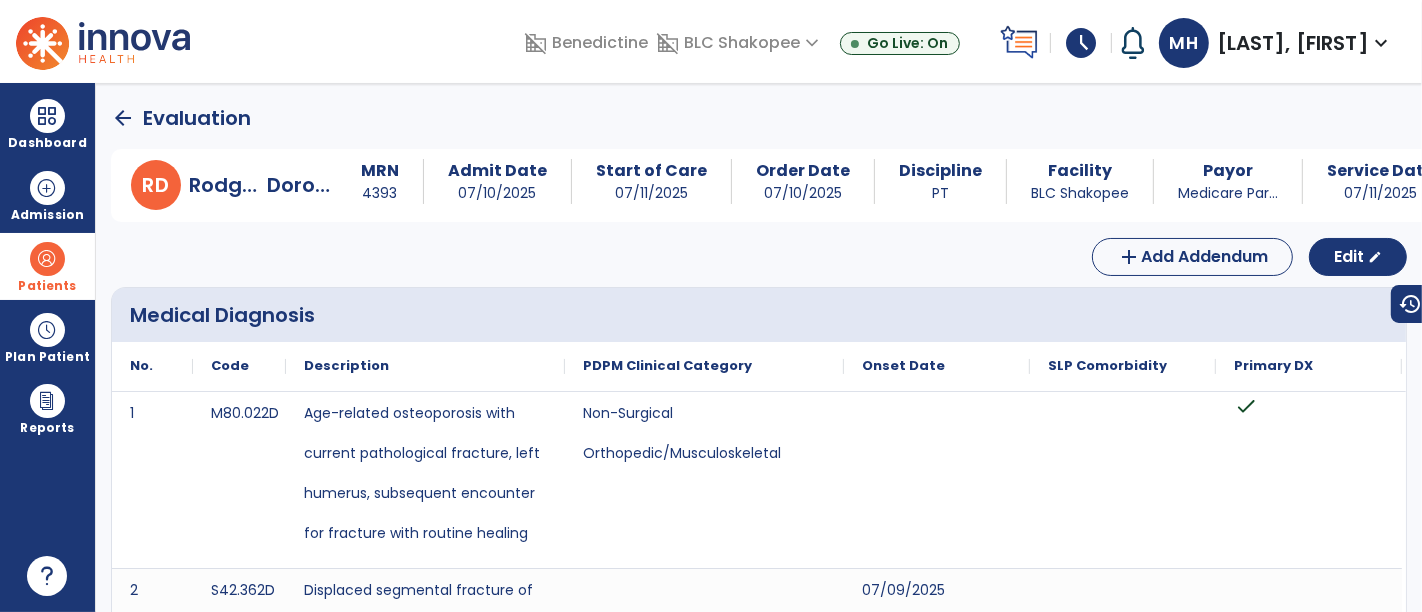click on "arrow_back" 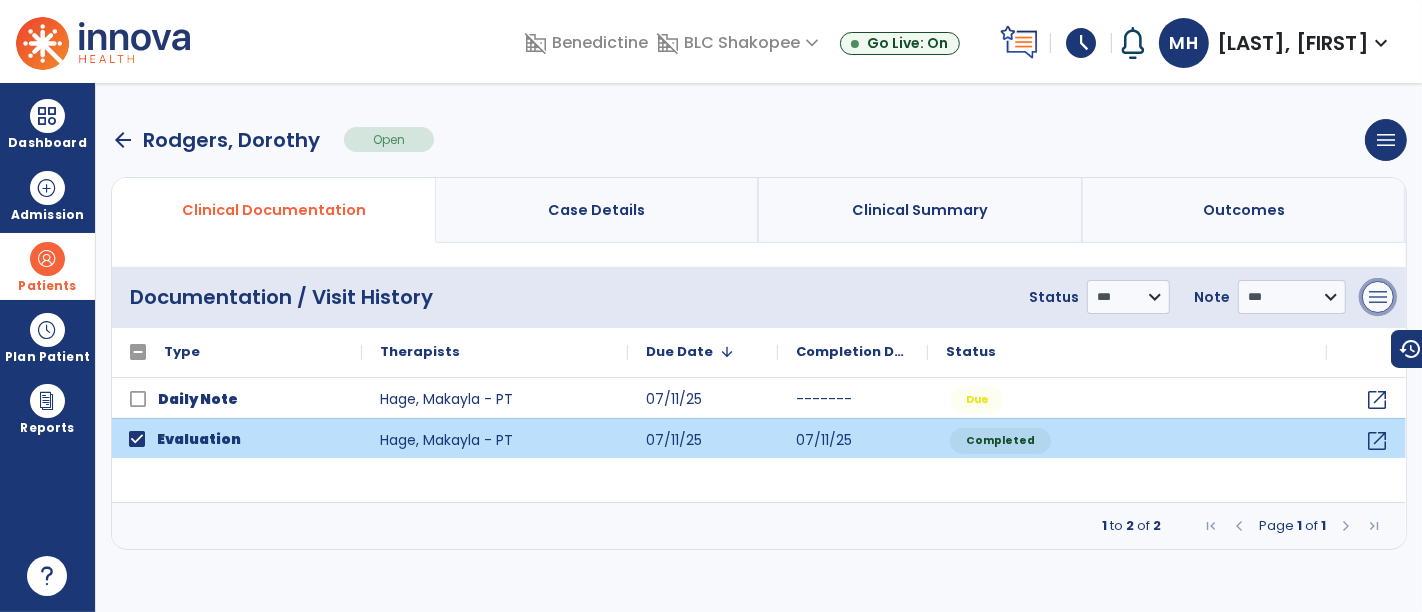click on "menu" at bounding box center (1378, 297) 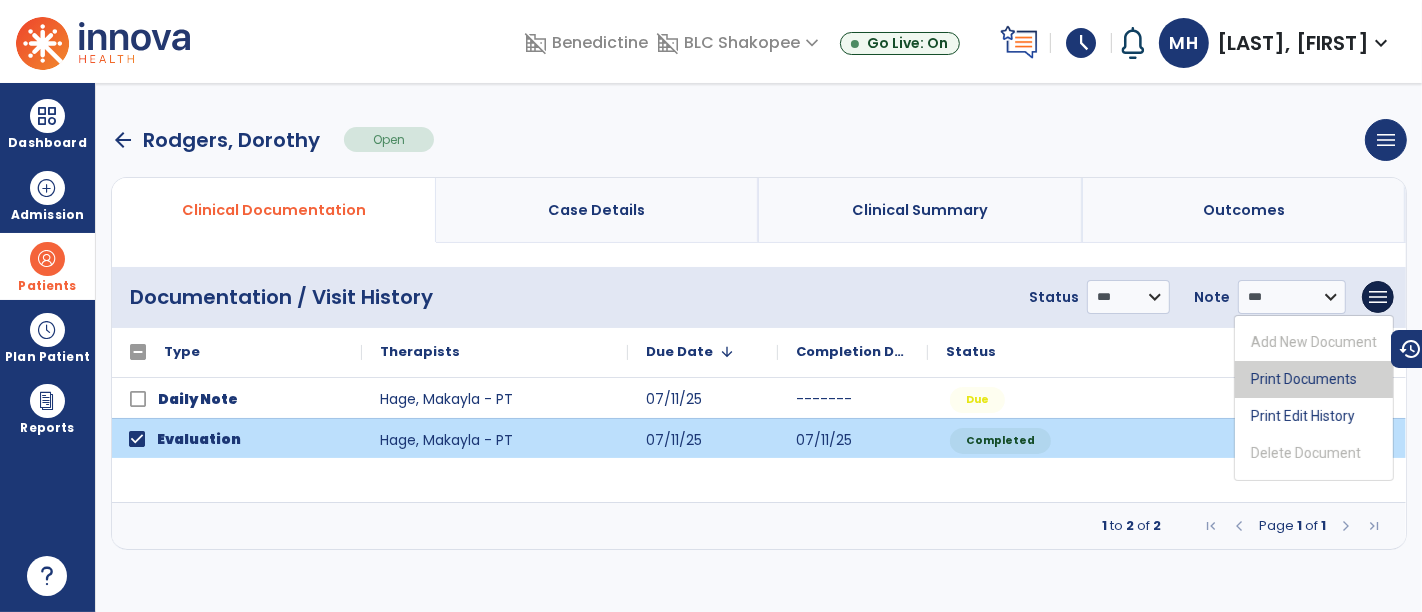 click on "Print Documents" at bounding box center (1314, 379) 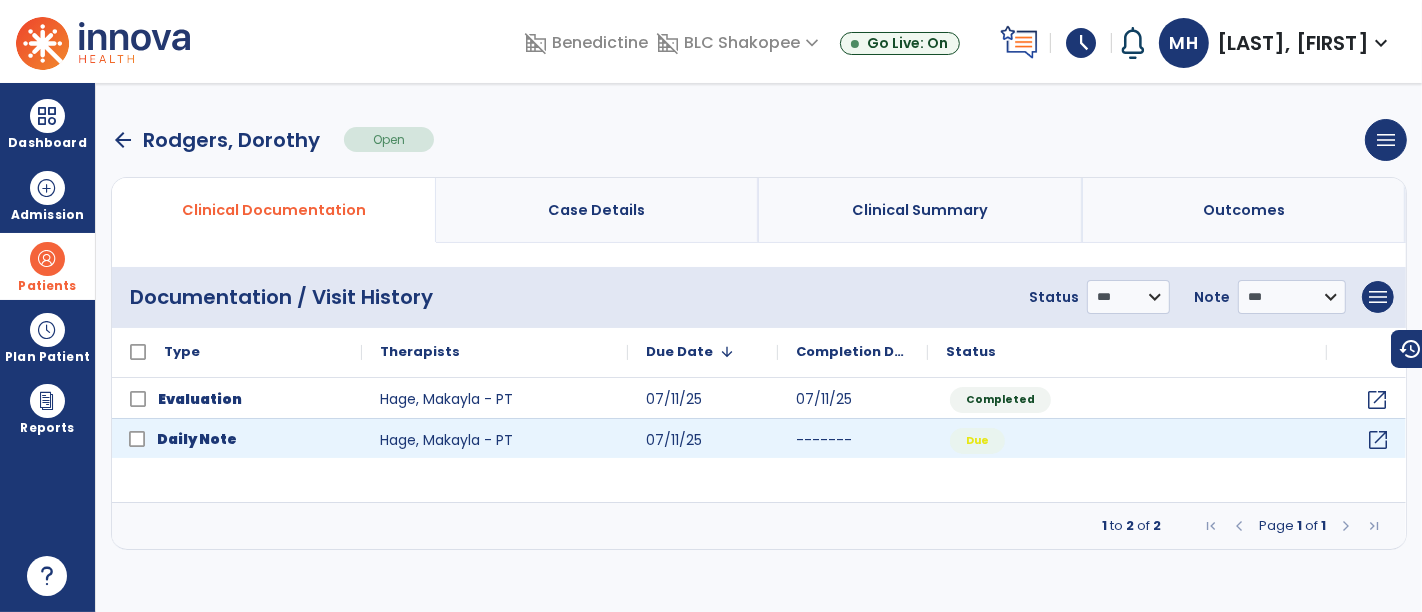 click on "open_in_new" 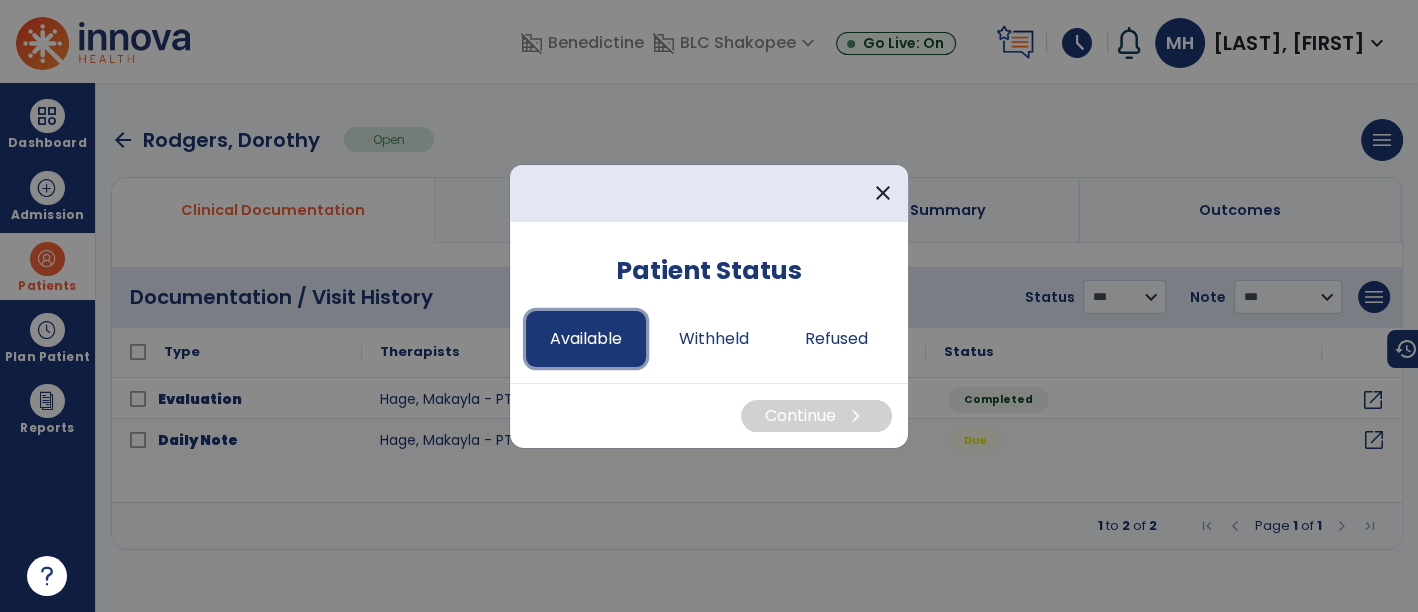 click on "Available" at bounding box center (586, 339) 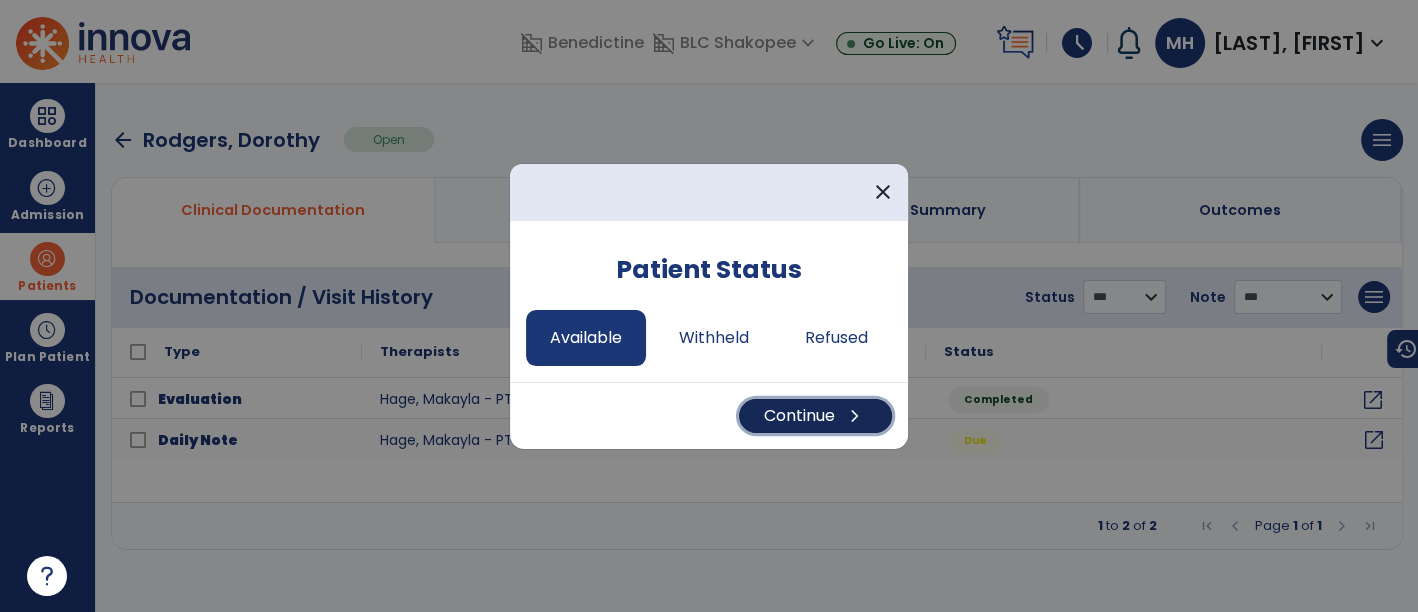 click on "Continue   chevron_right" at bounding box center [815, 416] 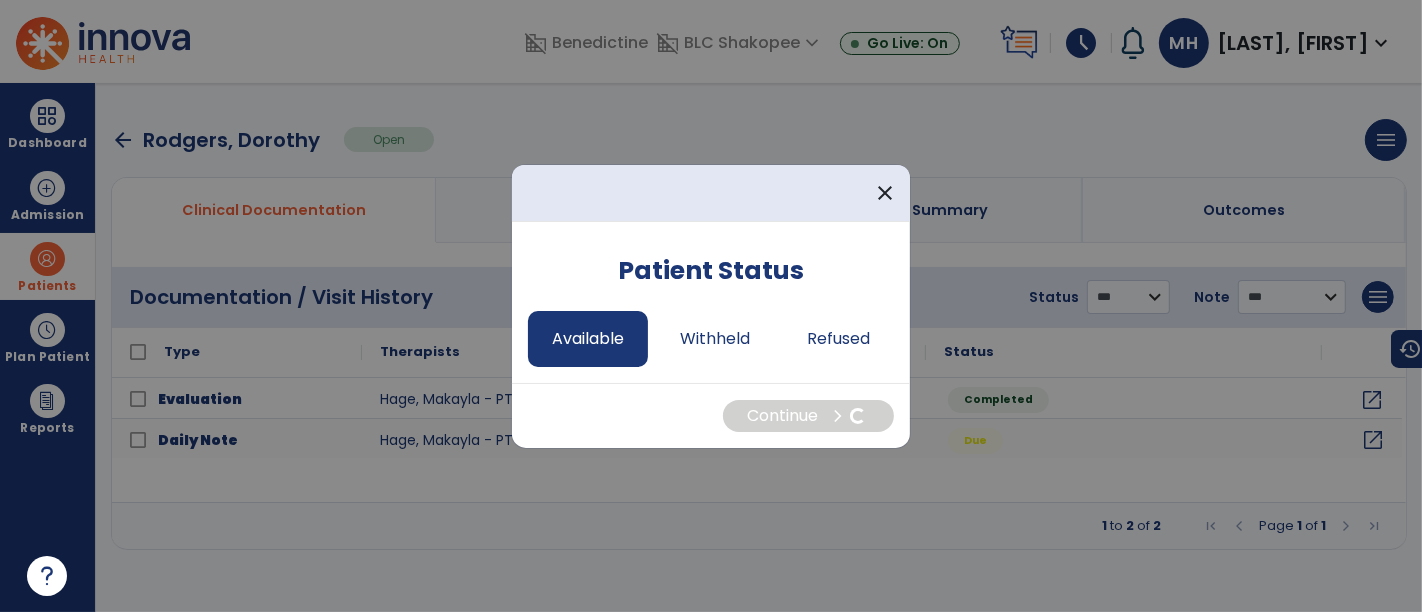 select on "*" 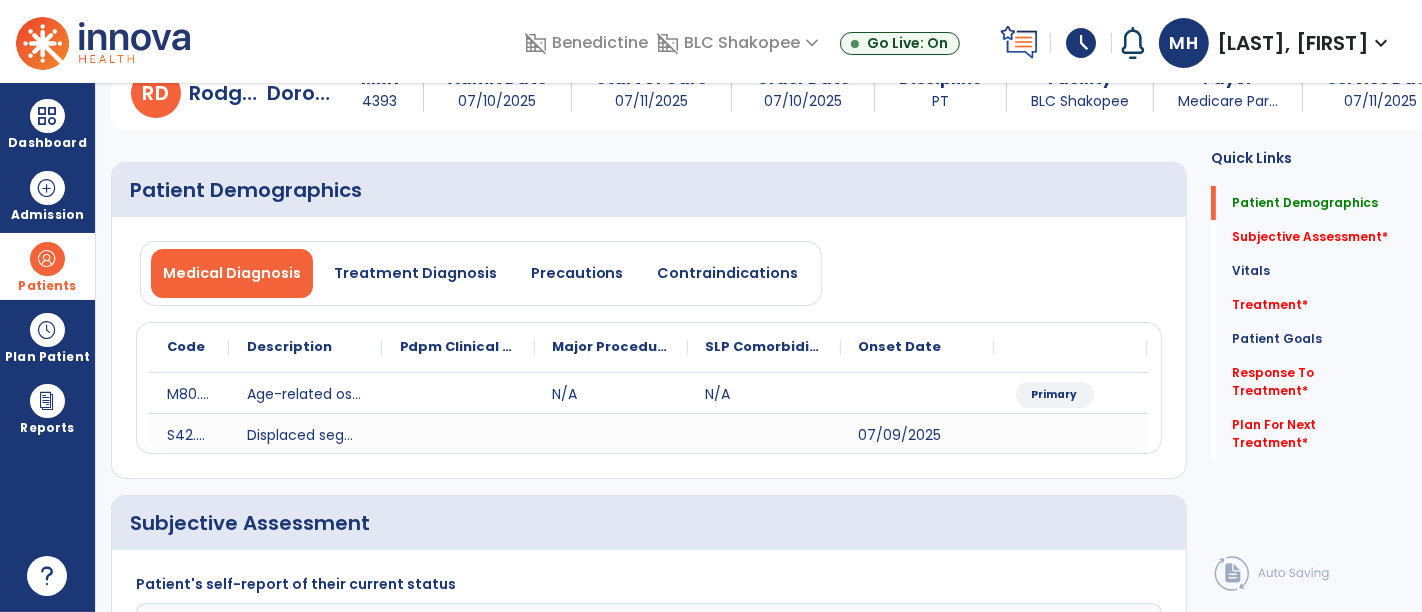 scroll, scrollTop: 222, scrollLeft: 0, axis: vertical 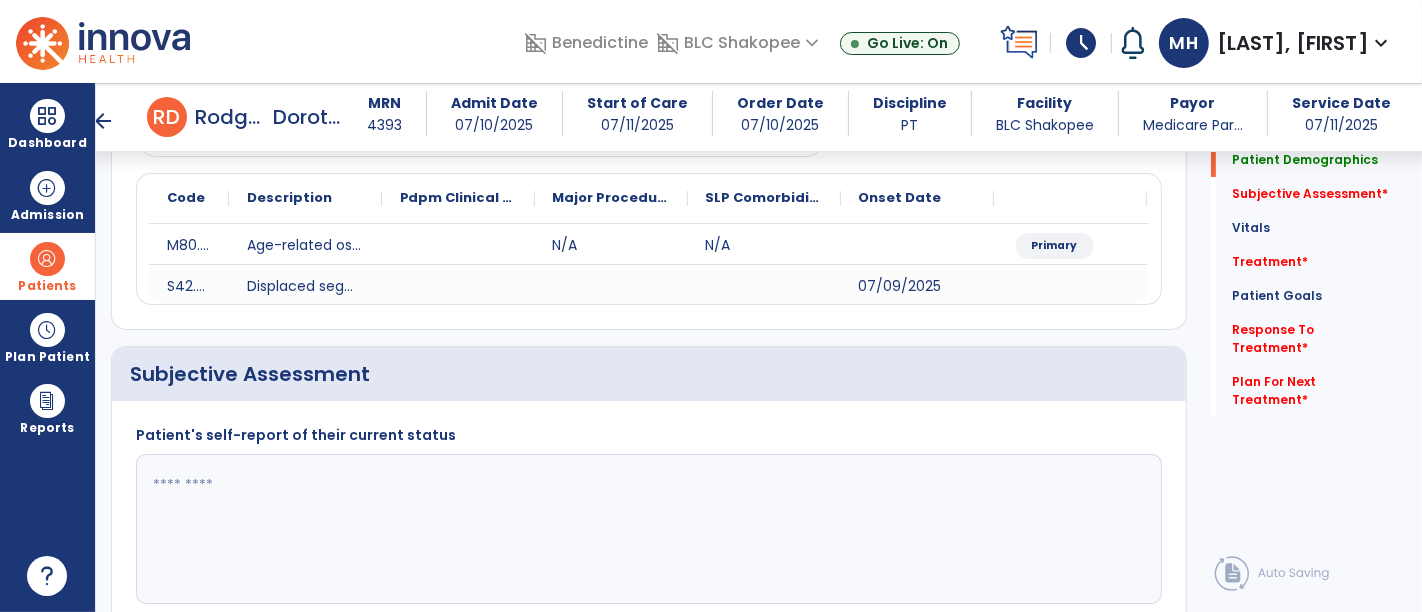 click 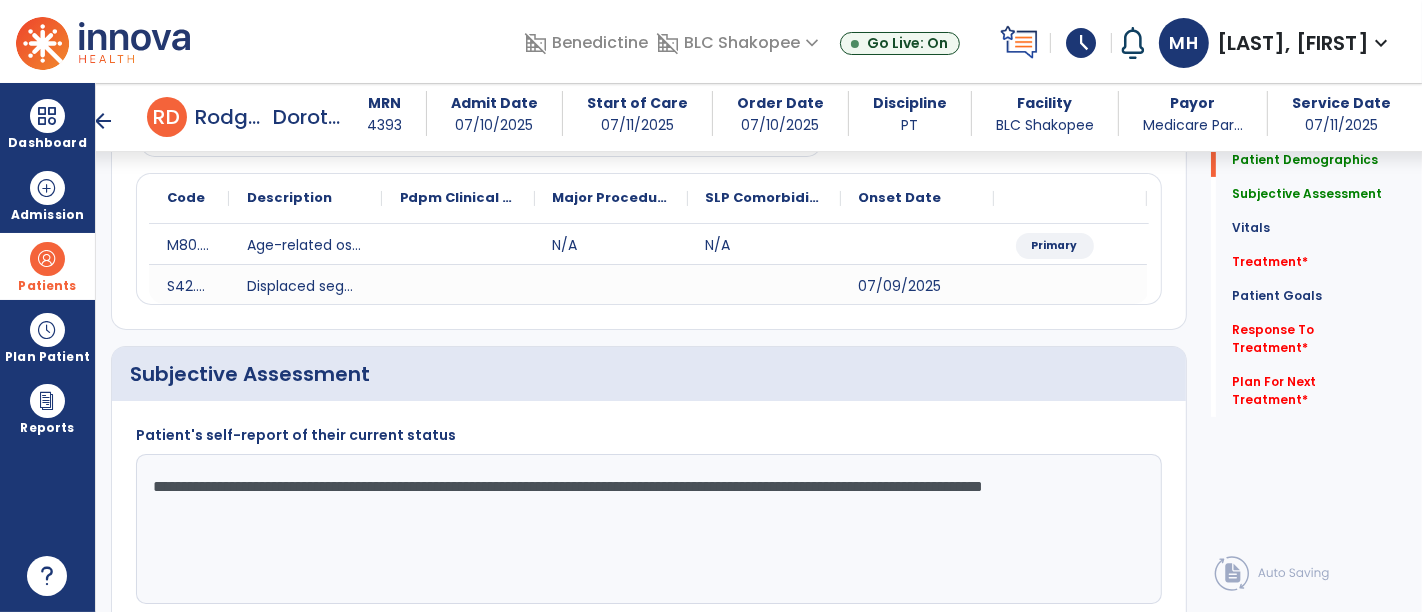 click on "**********" 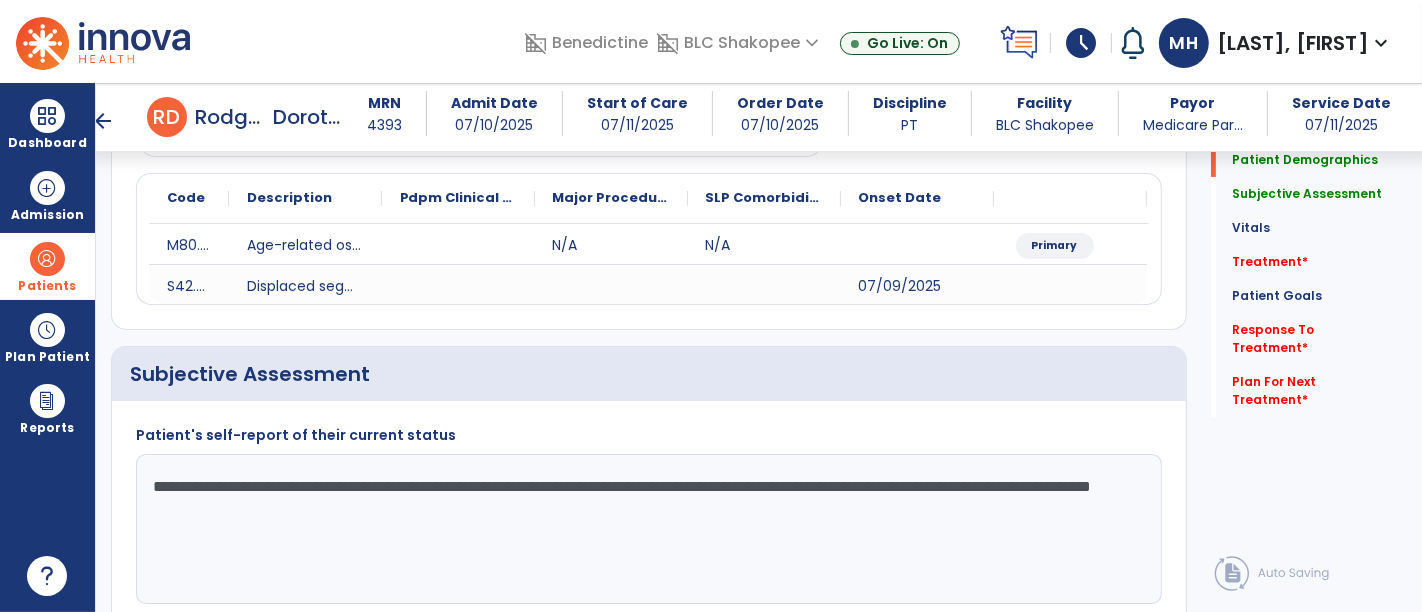 click on "**********" 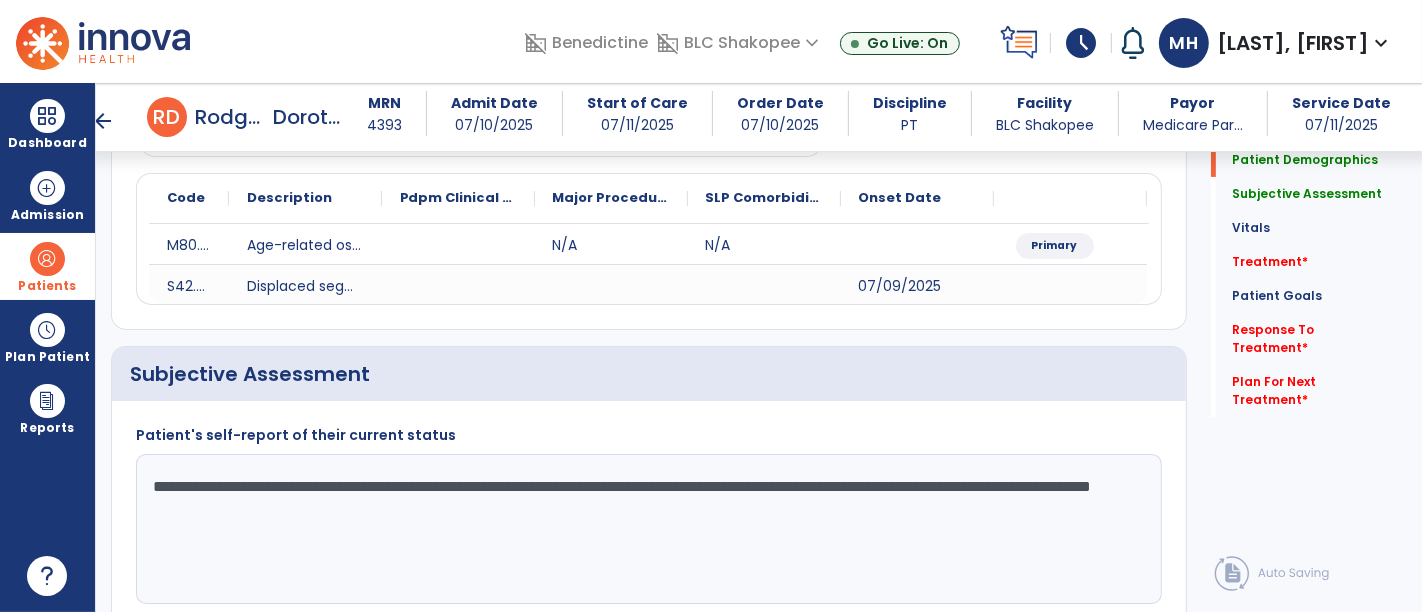 type on "**********" 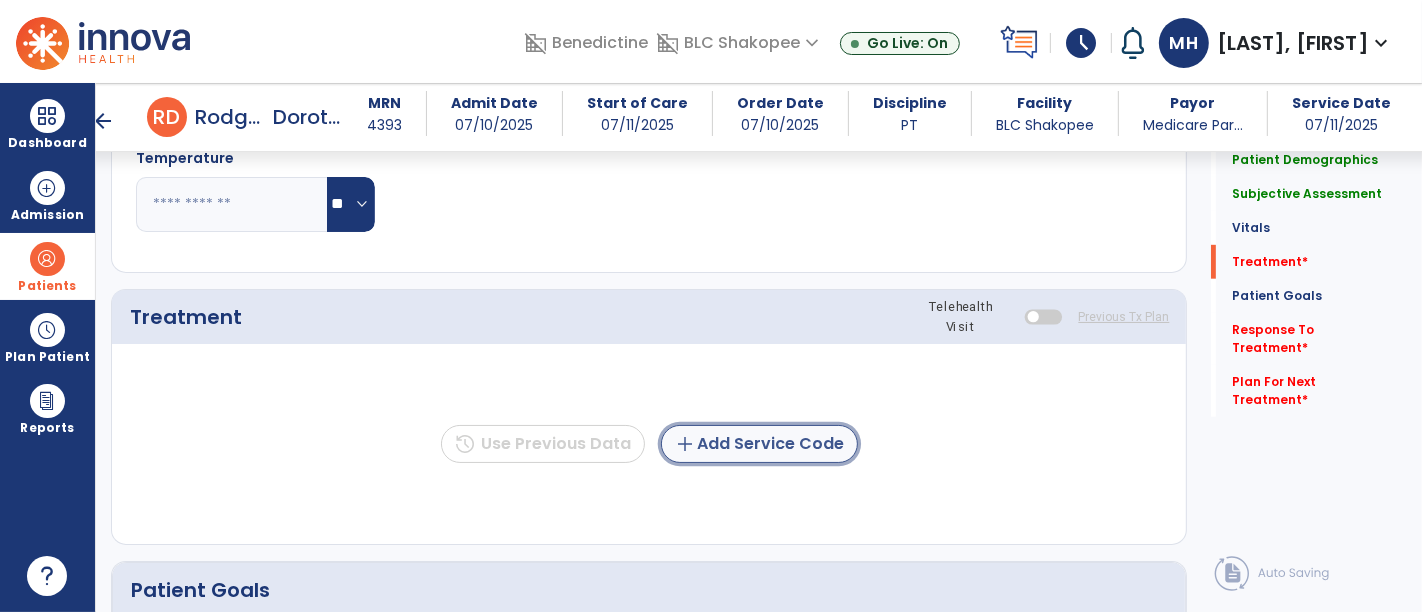 click on "add  Add Service Code" 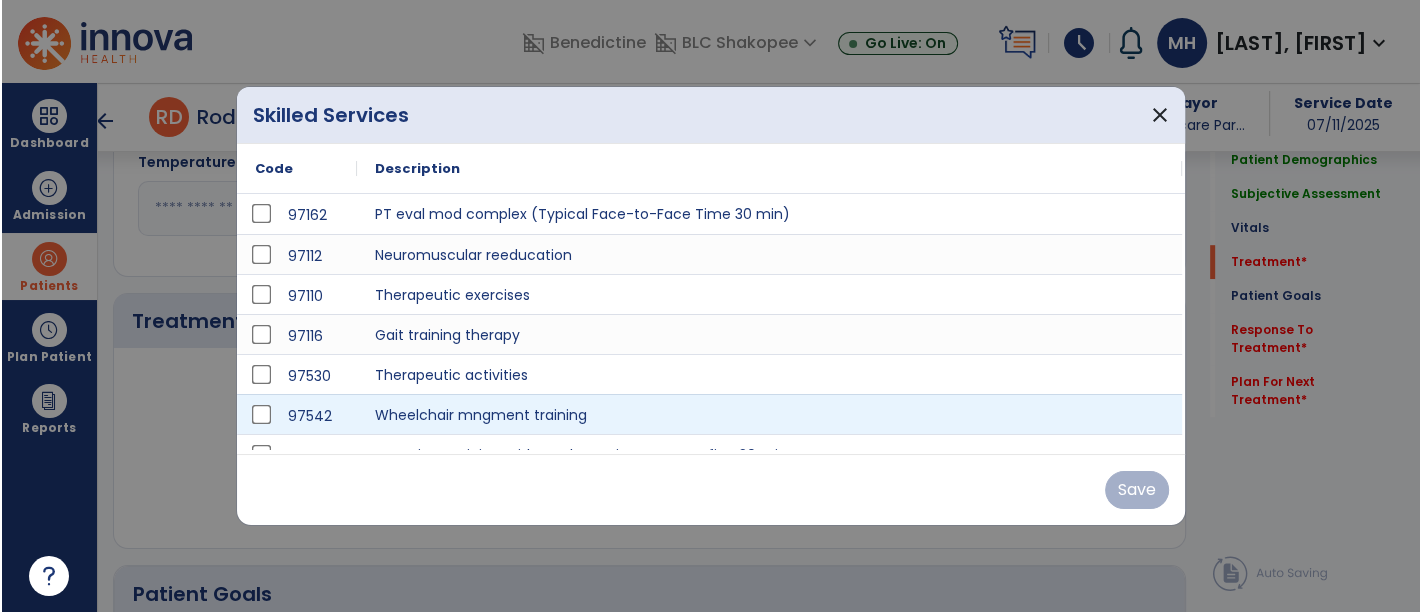 scroll, scrollTop: 1000, scrollLeft: 0, axis: vertical 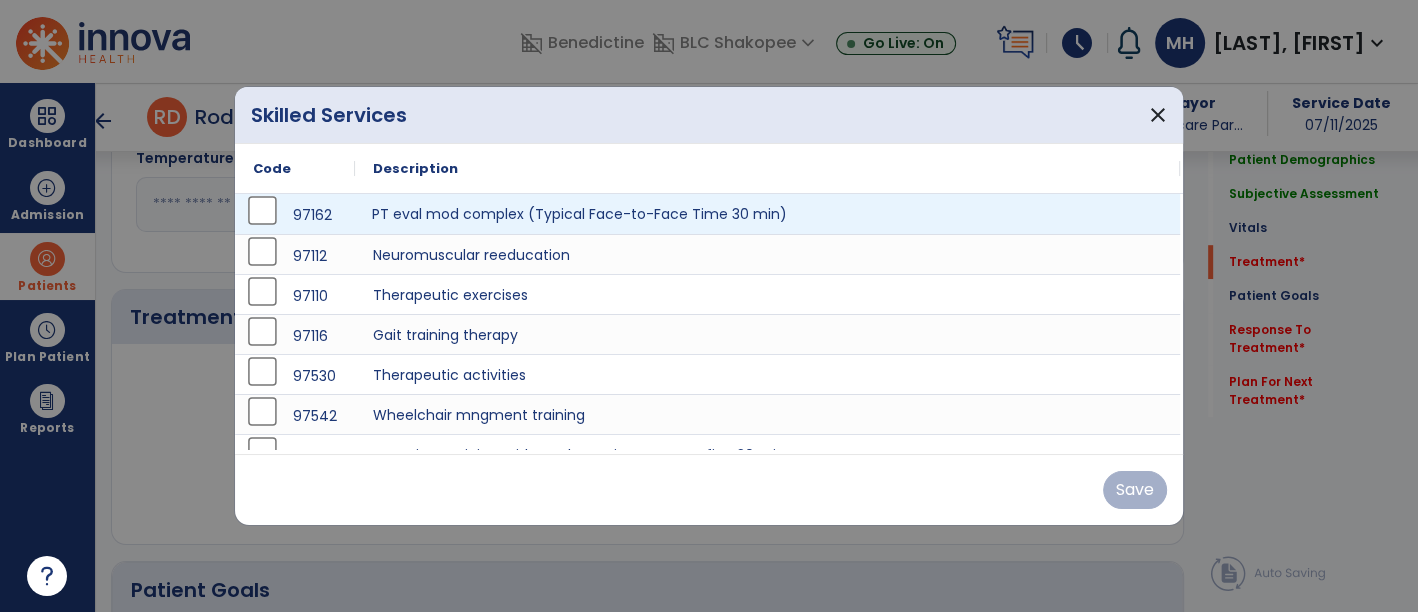 click on "PT eval mod complex (Typical Face-to-Face Time 30 min)" at bounding box center [767, 214] 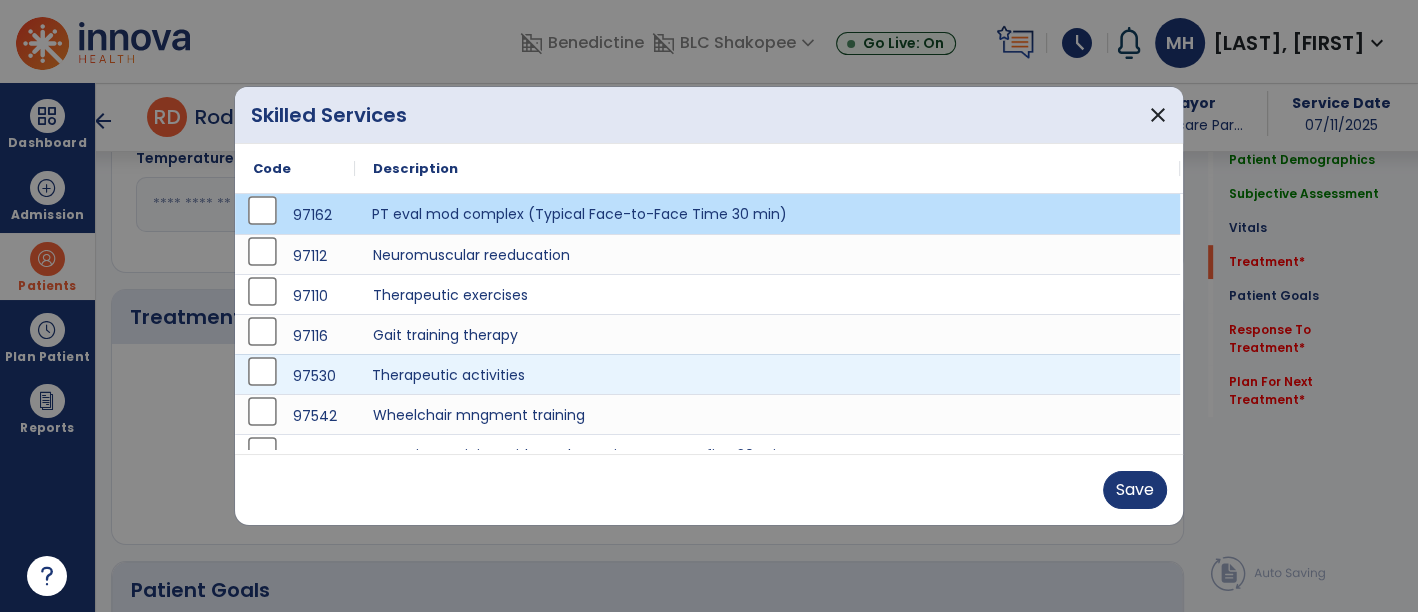click on "Therapeutic activities" at bounding box center [767, 374] 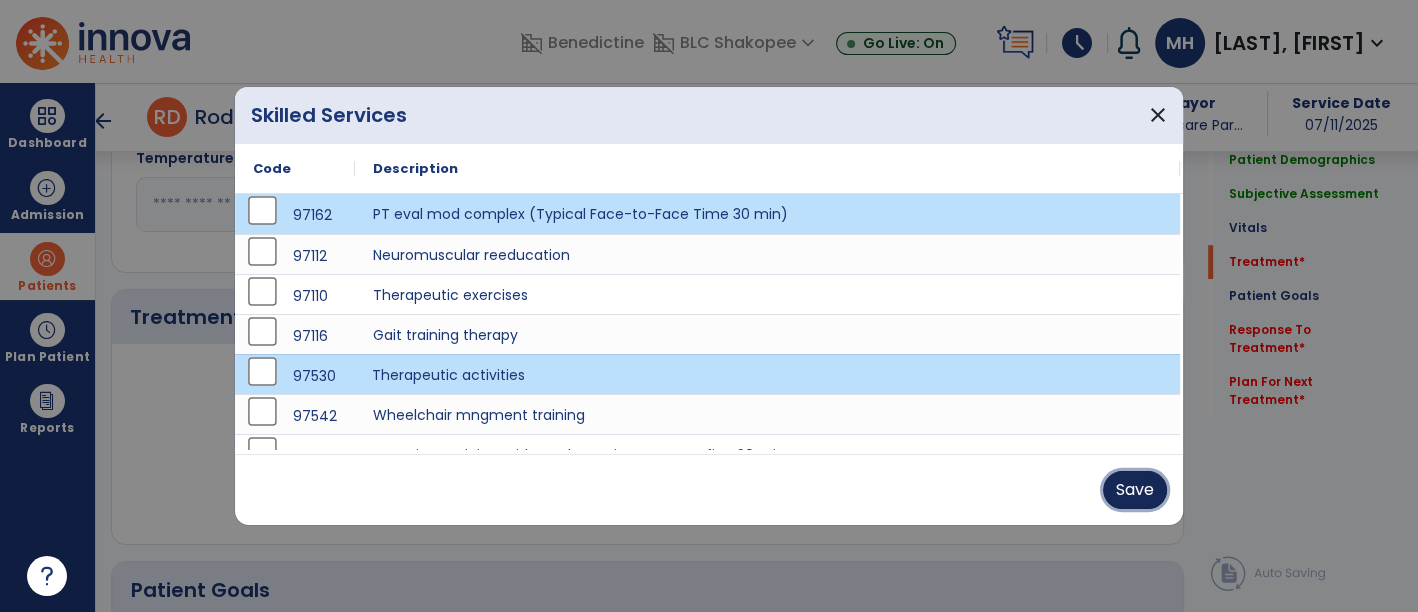 click on "Save" at bounding box center (1135, 490) 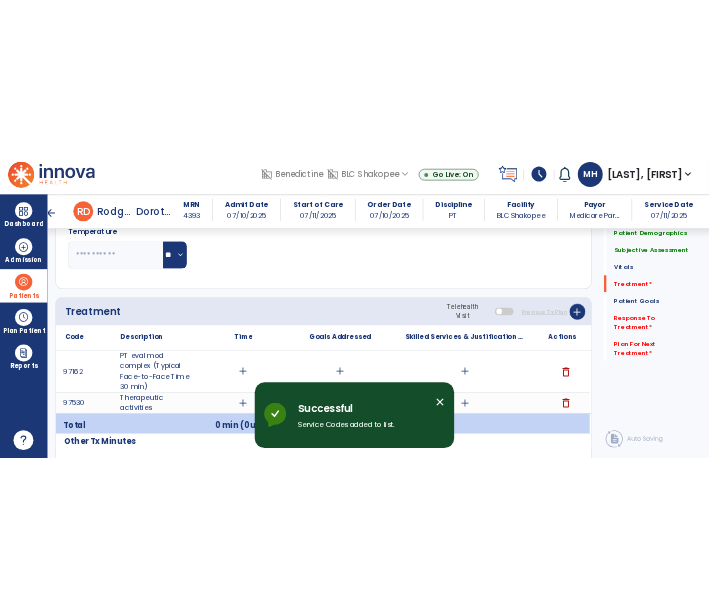 scroll, scrollTop: 1111, scrollLeft: 0, axis: vertical 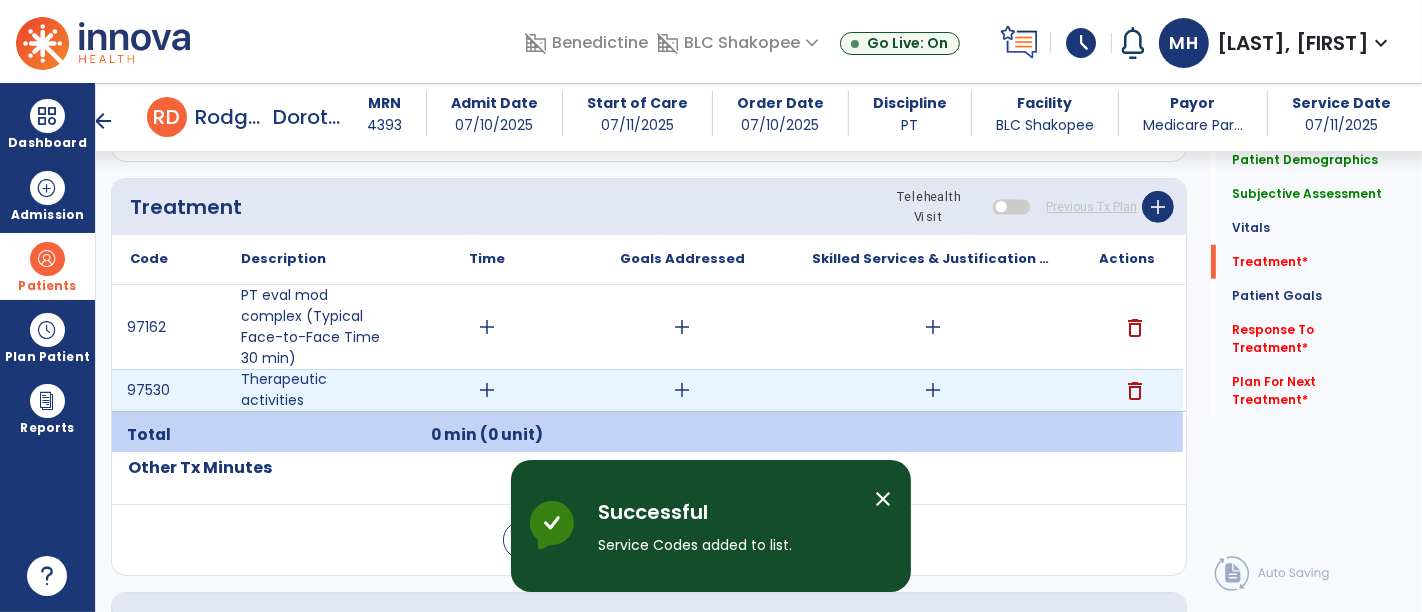 click on "add" at bounding box center [488, 390] 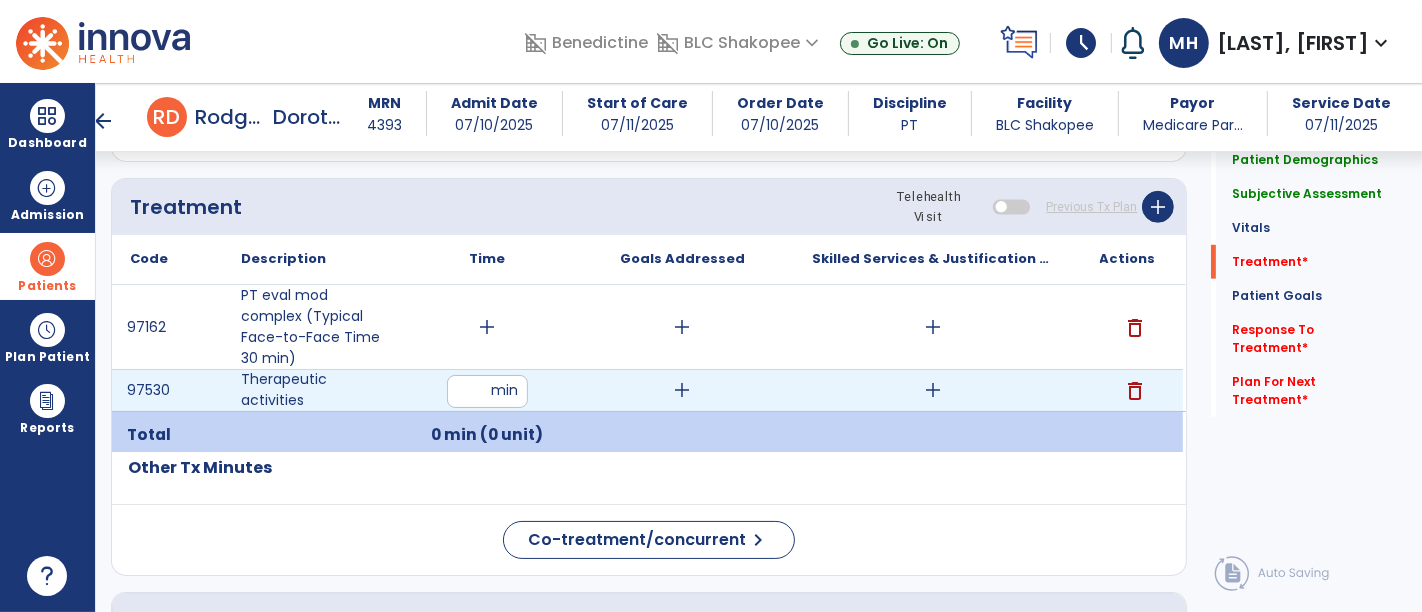 type on "**" 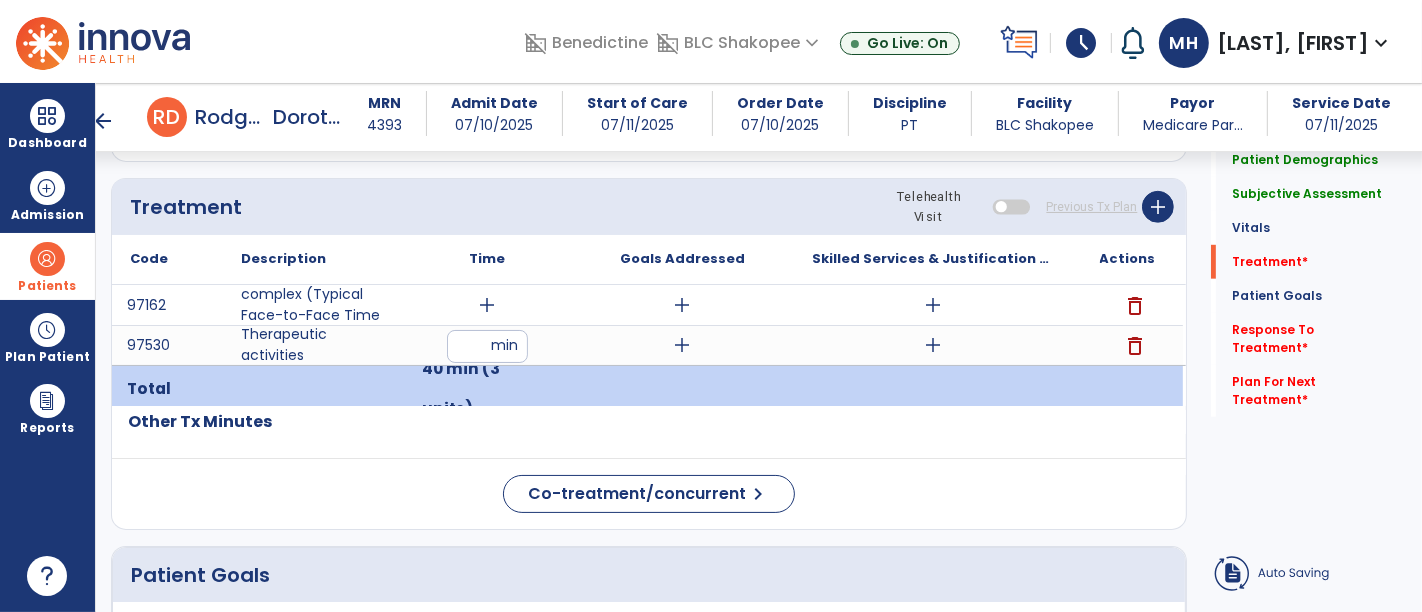 click on "Code
Description
Time" 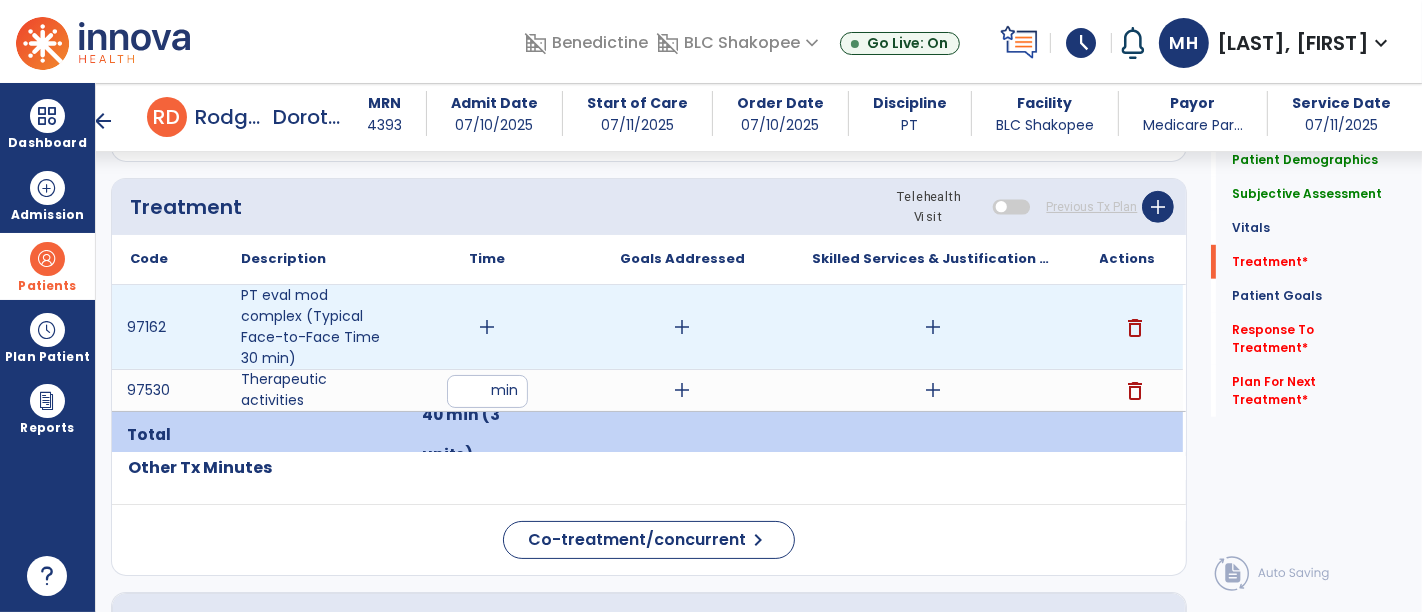 click on "add" at bounding box center [488, 327] 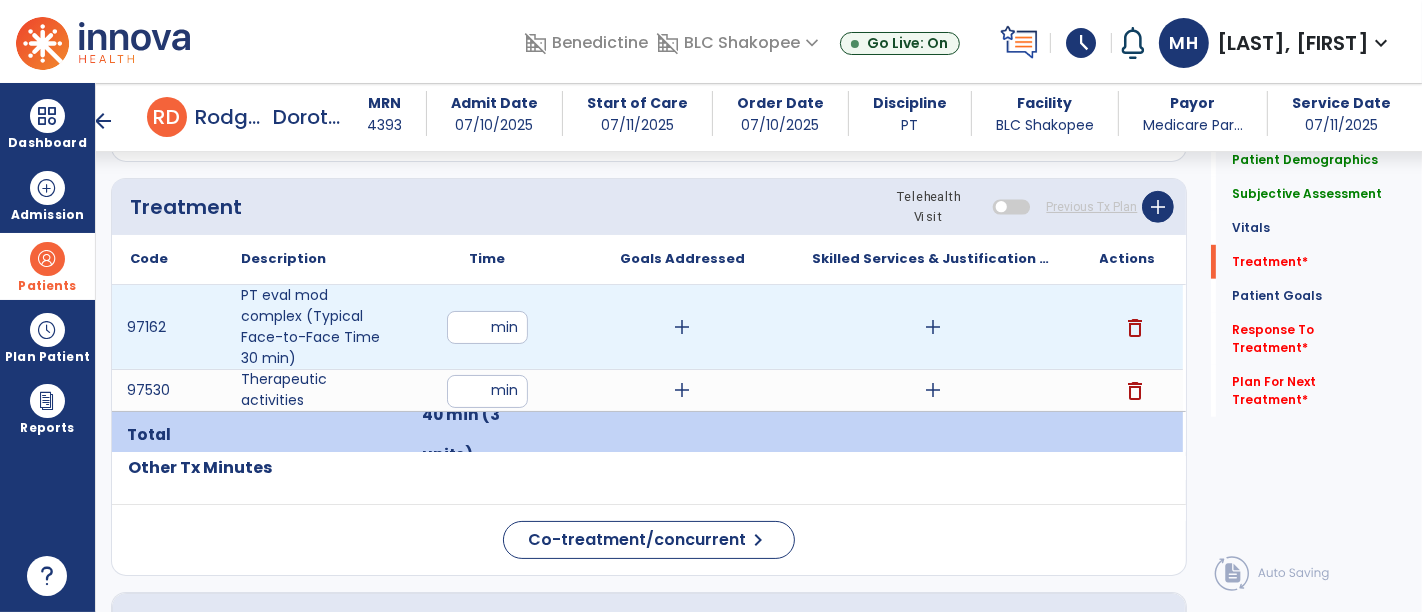 type on "**" 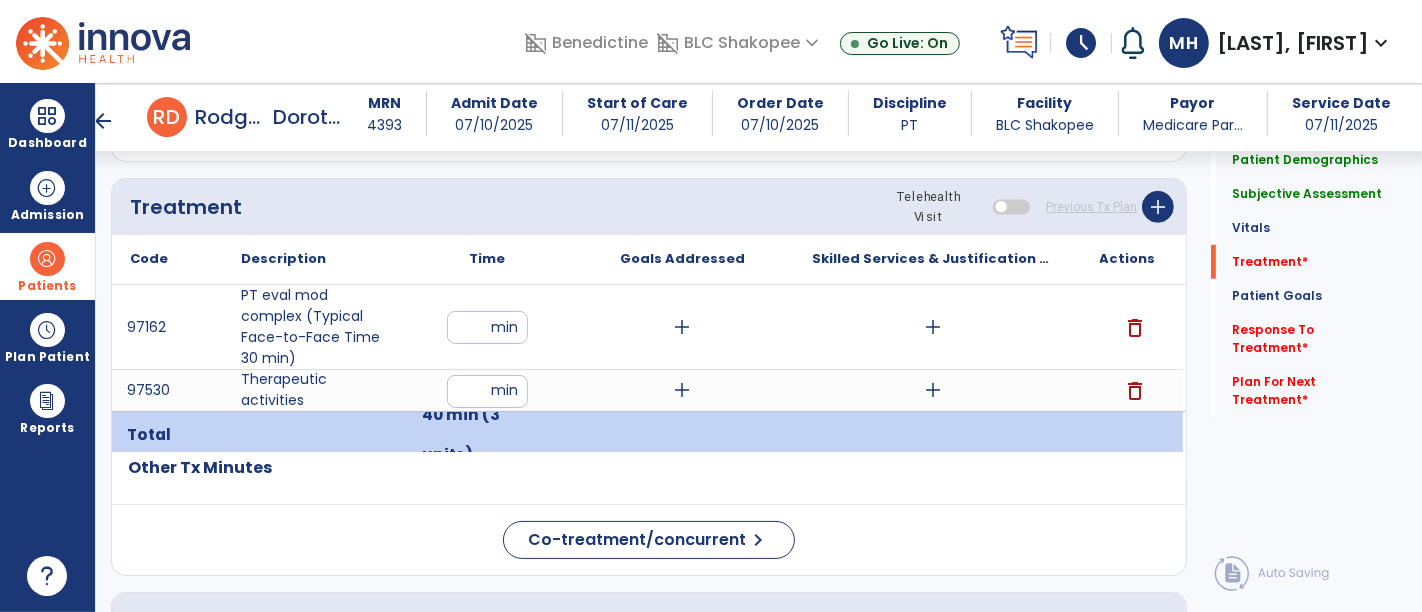 click on "Code
Description
Time" 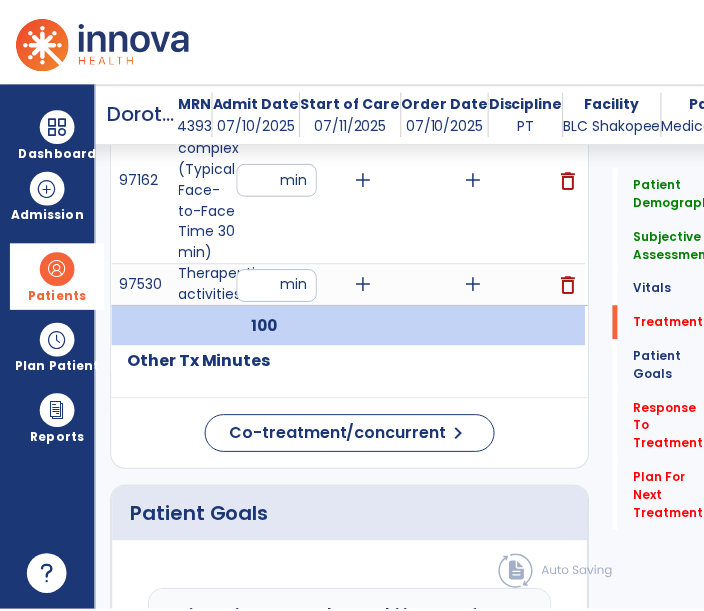 scroll, scrollTop: 1444, scrollLeft: 0, axis: vertical 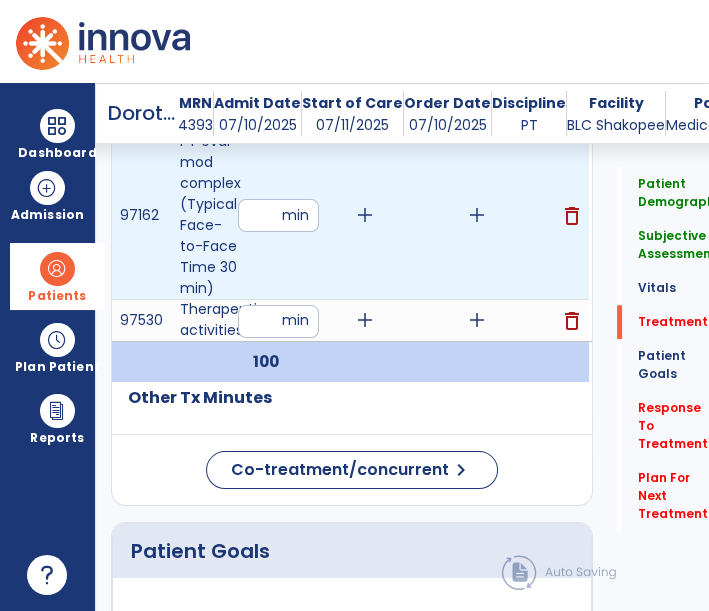 click on "add" at bounding box center (477, 215) 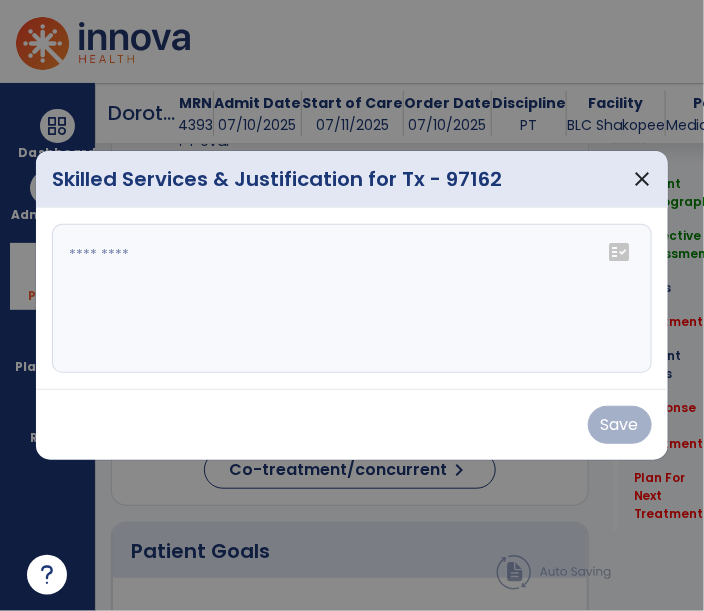 scroll, scrollTop: 1444, scrollLeft: 0, axis: vertical 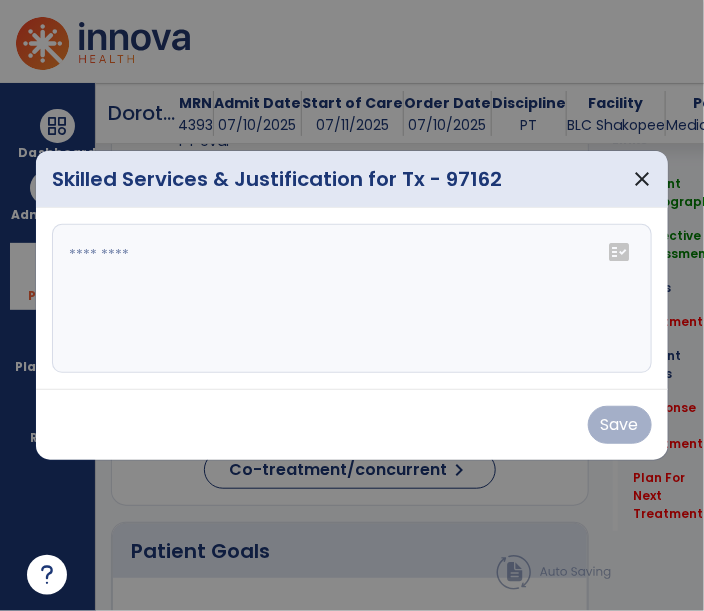 click at bounding box center (354, 299) 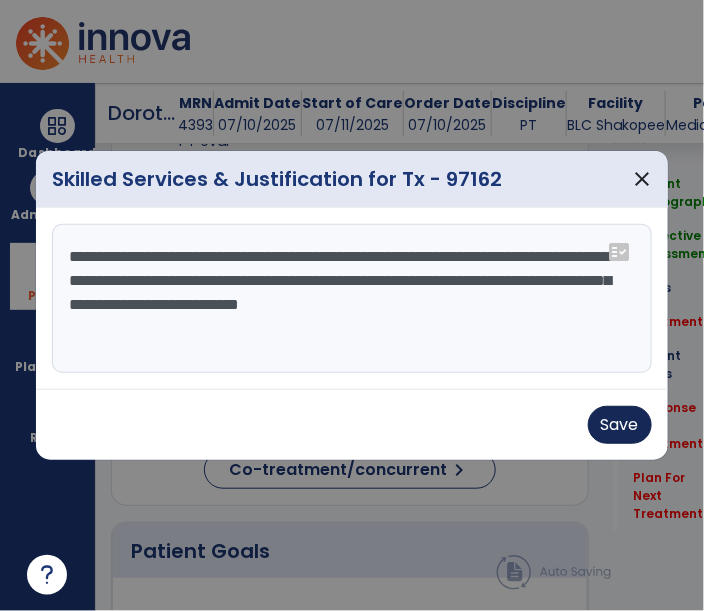 type on "**********" 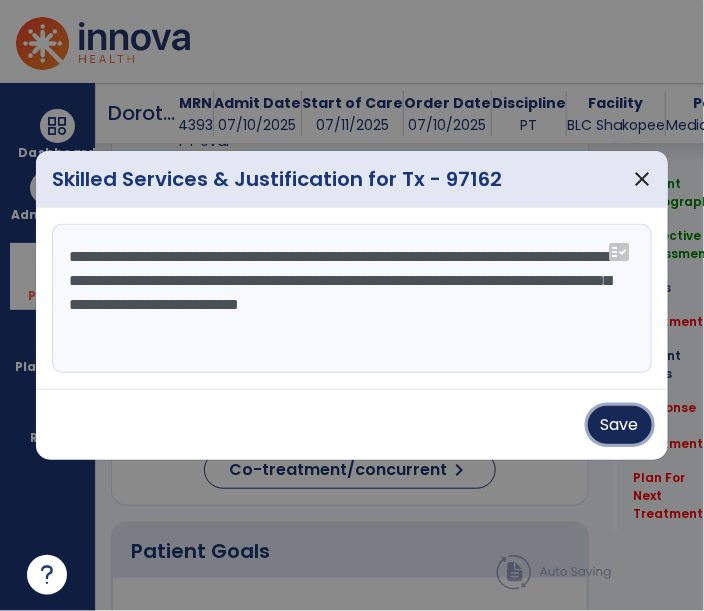 click on "Save" at bounding box center (620, 425) 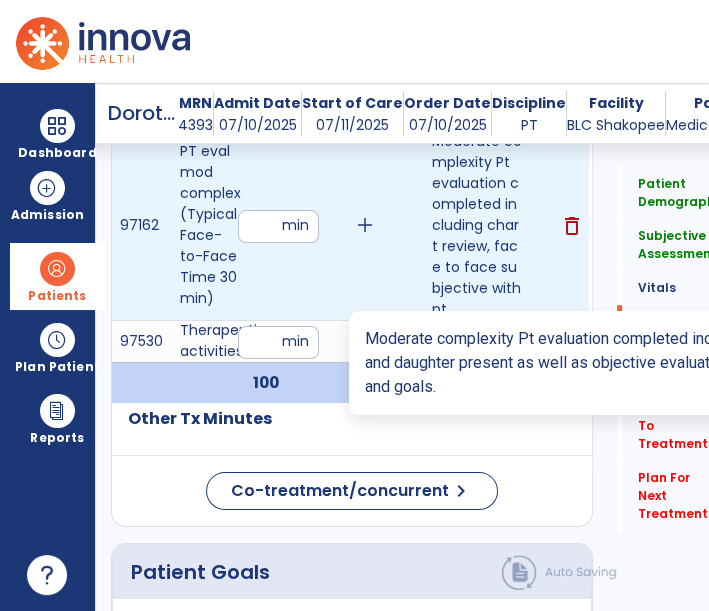 click on "Moderate complexity Pt evaluation completed including chart review, face to face subjective with pt ..." at bounding box center (477, 225) 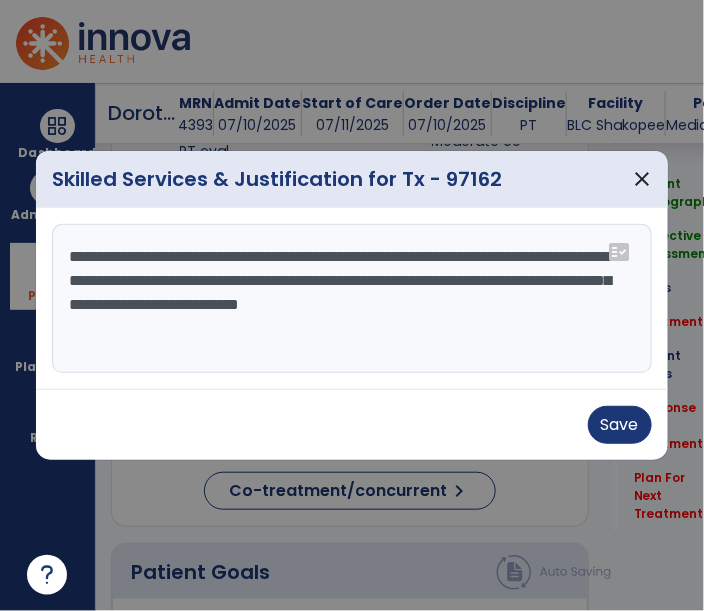 scroll, scrollTop: 1444, scrollLeft: 0, axis: vertical 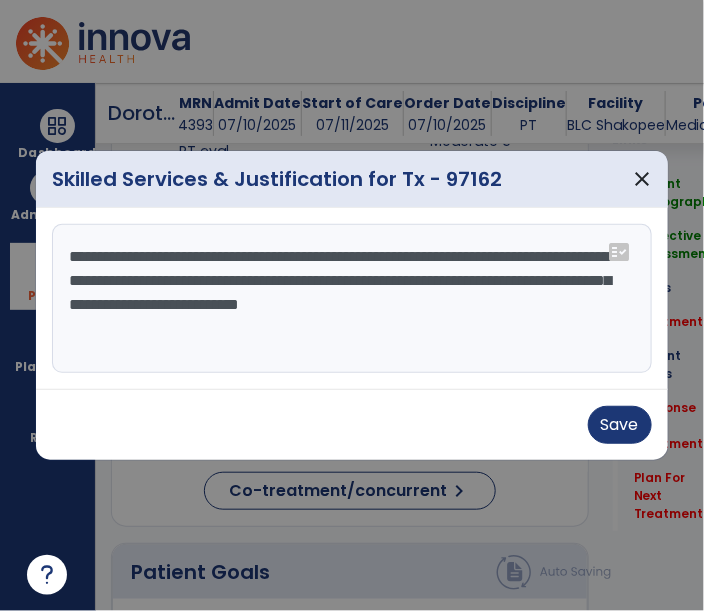 click on "**********" at bounding box center (354, 299) 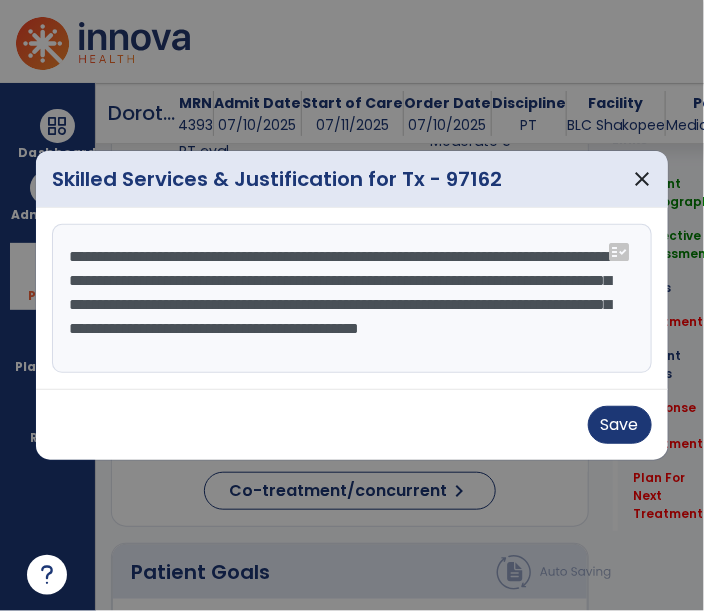scroll, scrollTop: 15, scrollLeft: 0, axis: vertical 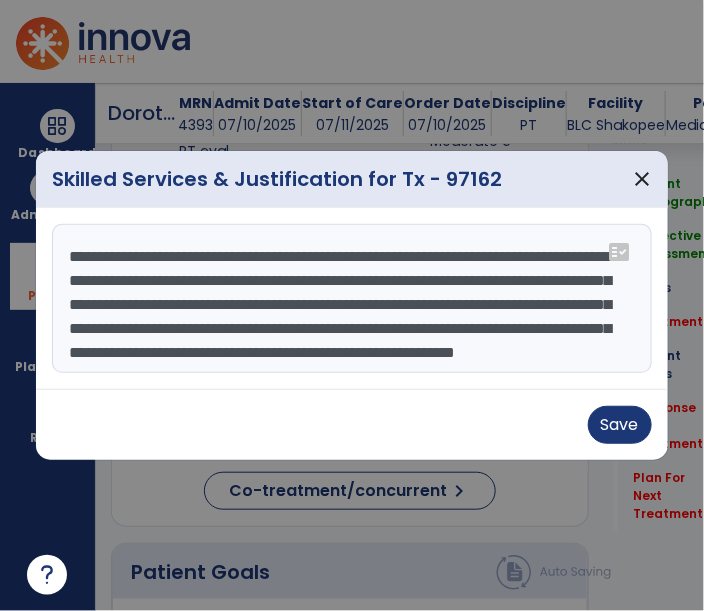 click on "**********" at bounding box center [354, 299] 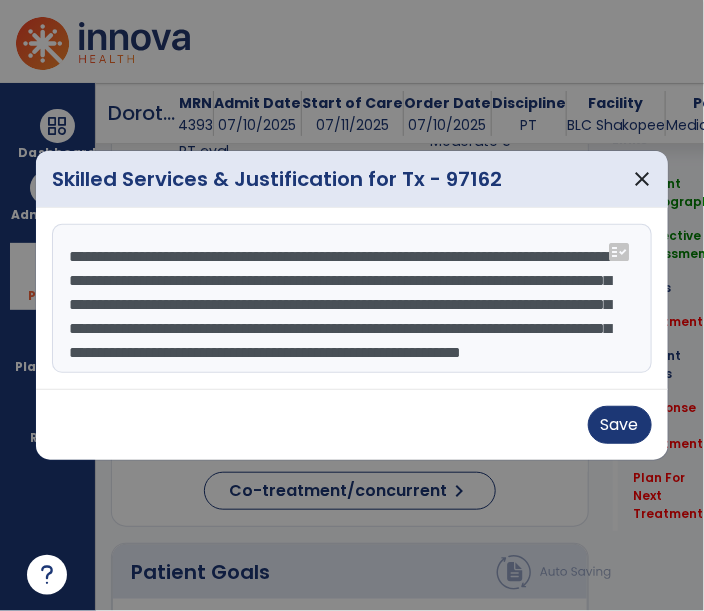click on "**********" at bounding box center (354, 299) 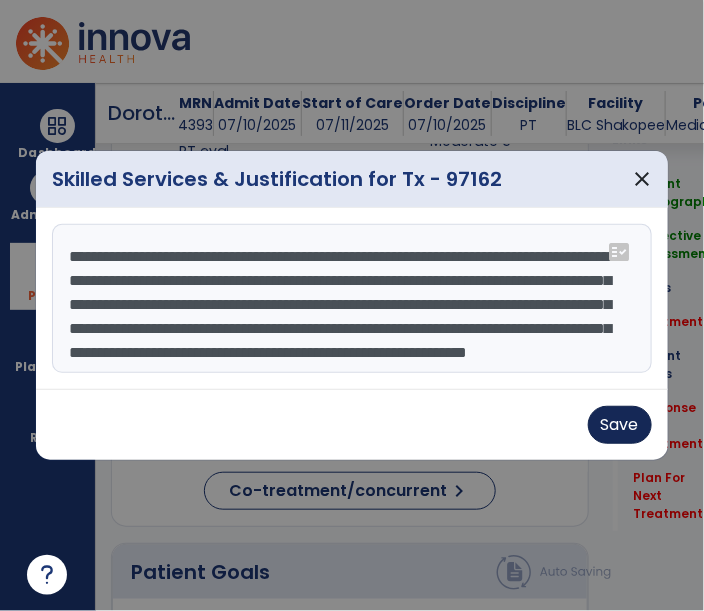 type on "**********" 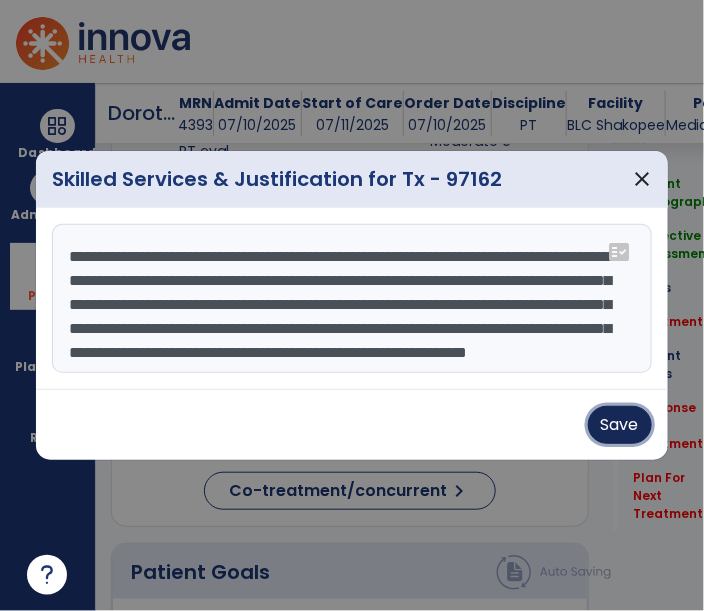 click on "Save" at bounding box center [620, 425] 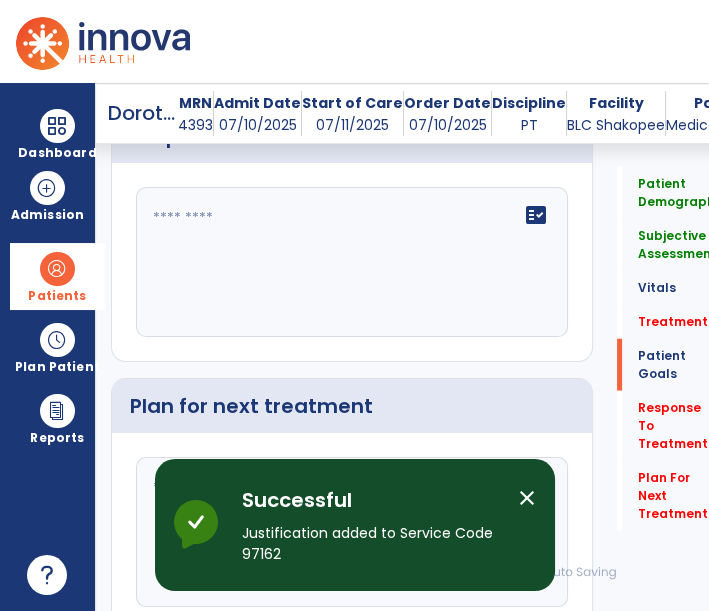 scroll, scrollTop: 4555, scrollLeft: 0, axis: vertical 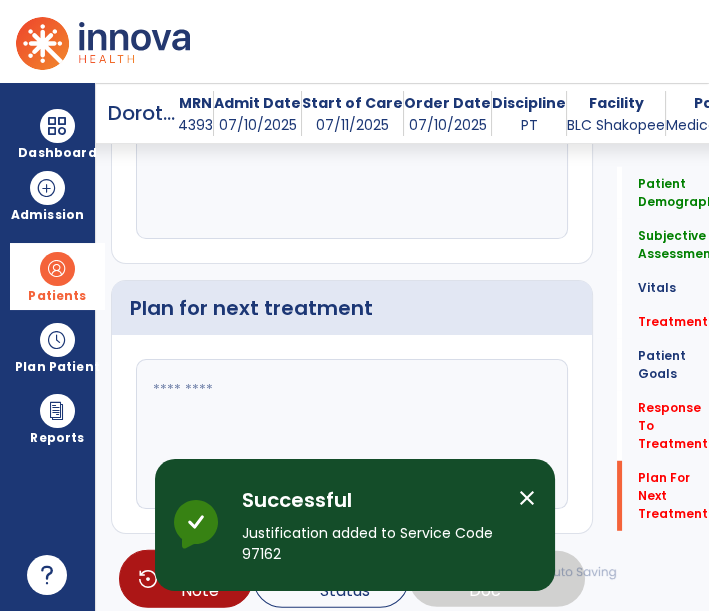 click on "fact_check" 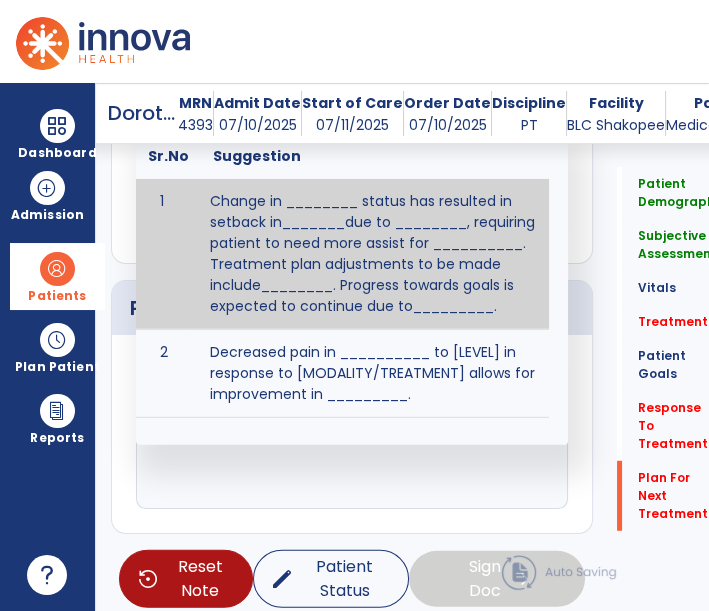 scroll, scrollTop: 0, scrollLeft: 0, axis: both 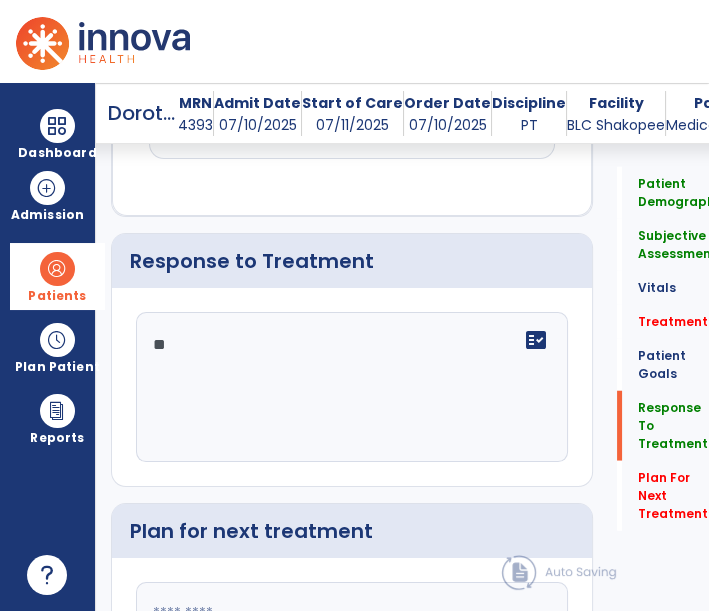 type on "*" 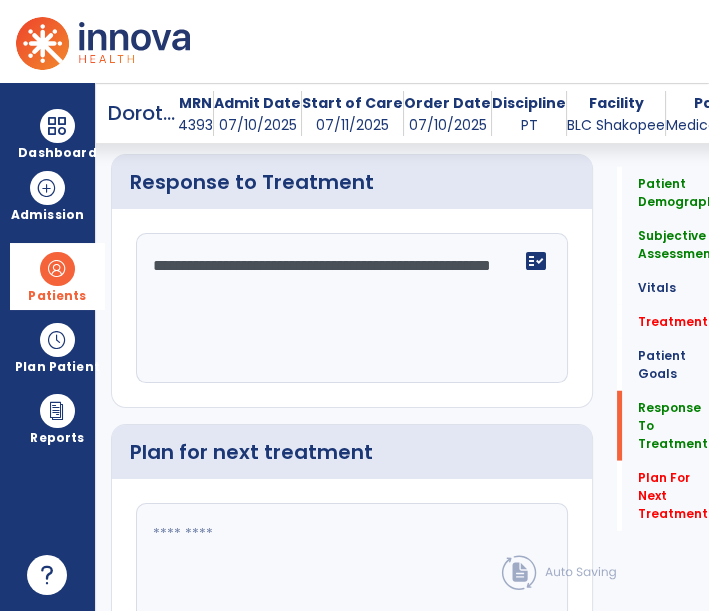 scroll, scrollTop: 4443, scrollLeft: 0, axis: vertical 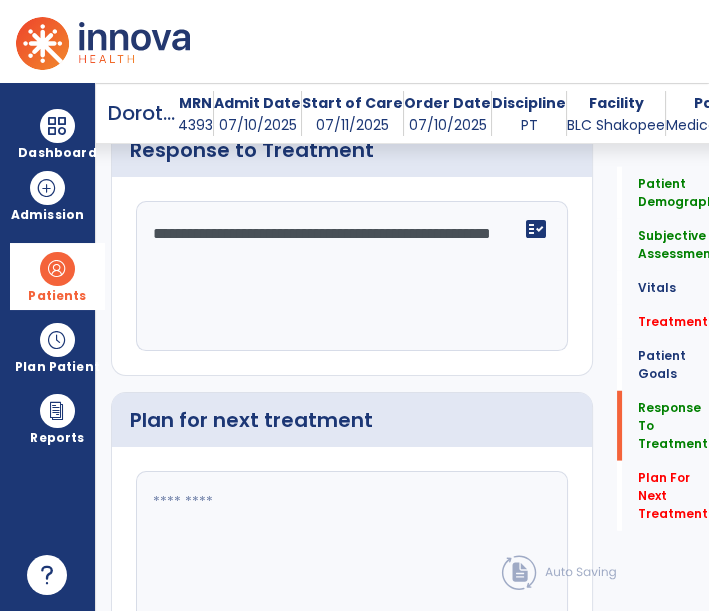 type on "**********" 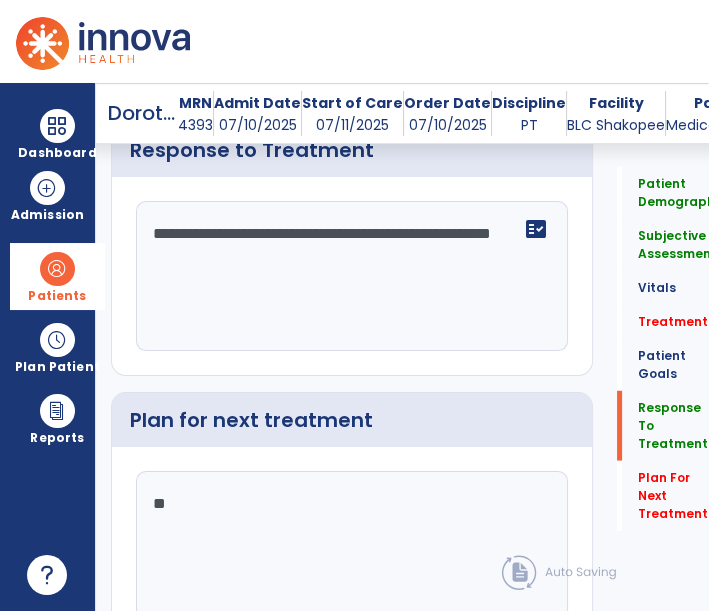 scroll, scrollTop: 4443, scrollLeft: 0, axis: vertical 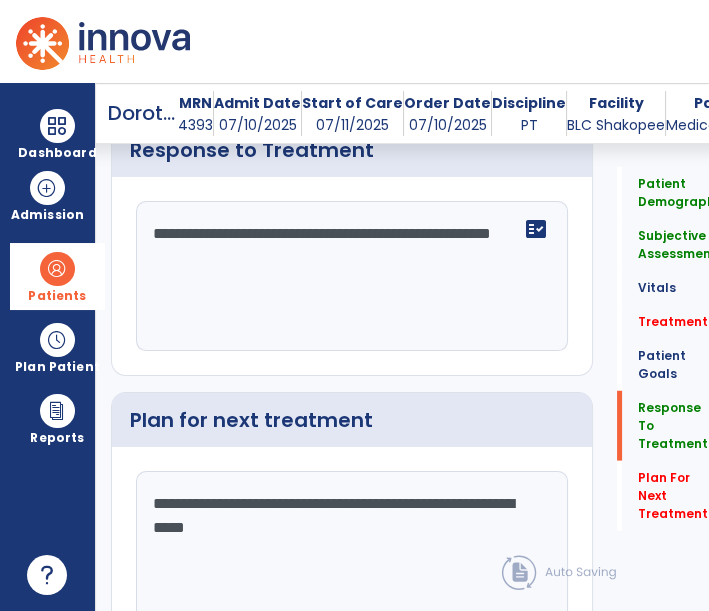 type on "**********" 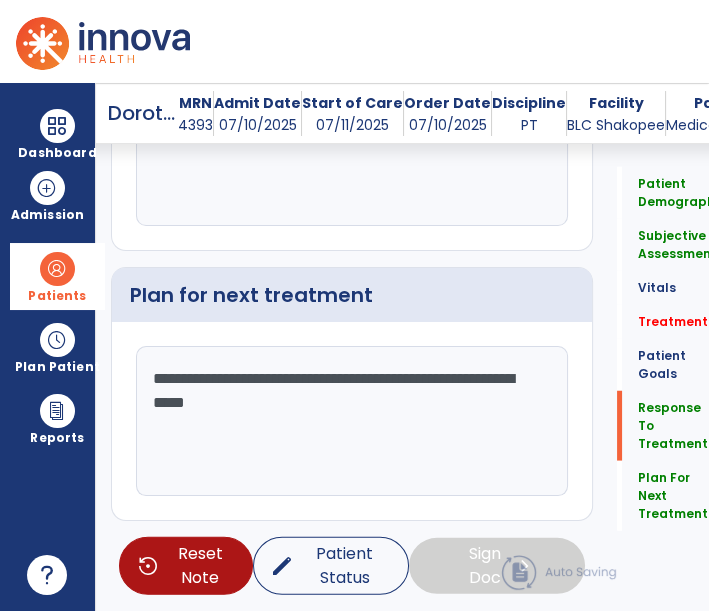 scroll, scrollTop: 4443, scrollLeft: 0, axis: vertical 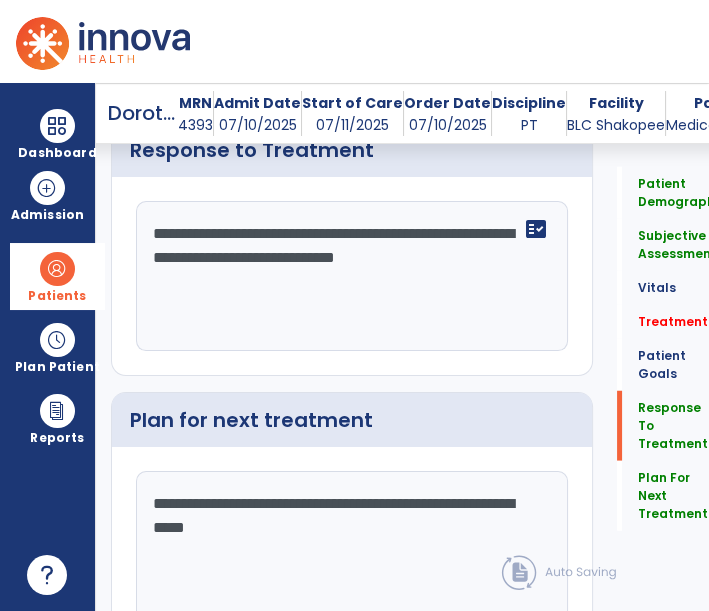 click on "**********" 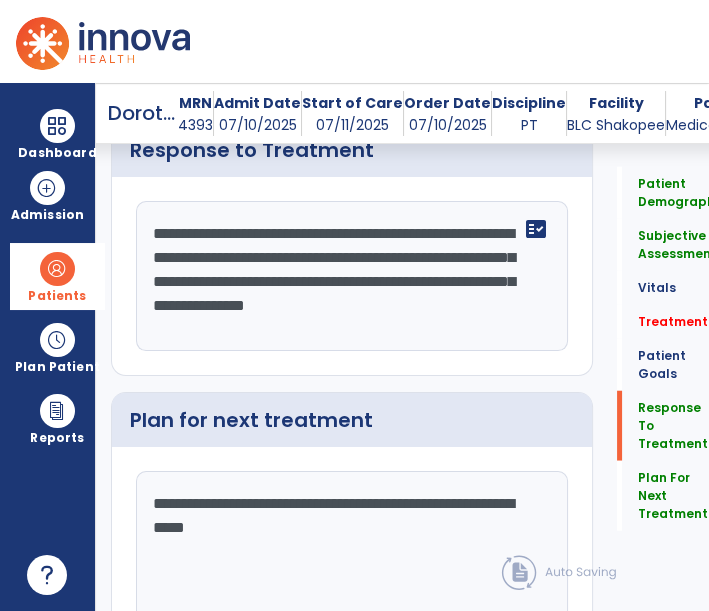 scroll, scrollTop: 4443, scrollLeft: 0, axis: vertical 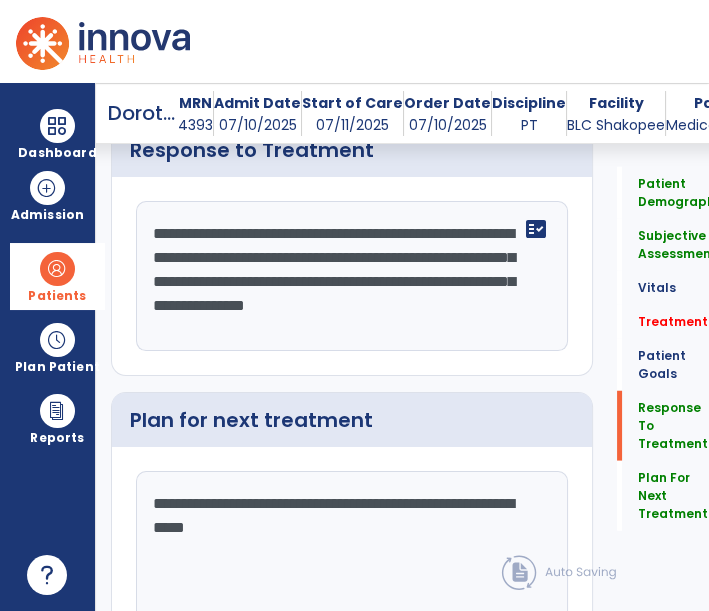 click on "**********" 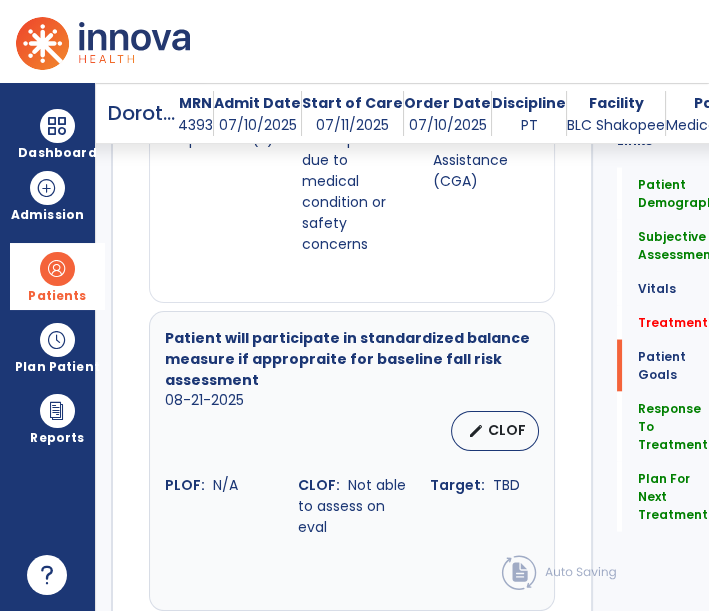 scroll, scrollTop: 3108, scrollLeft: 0, axis: vertical 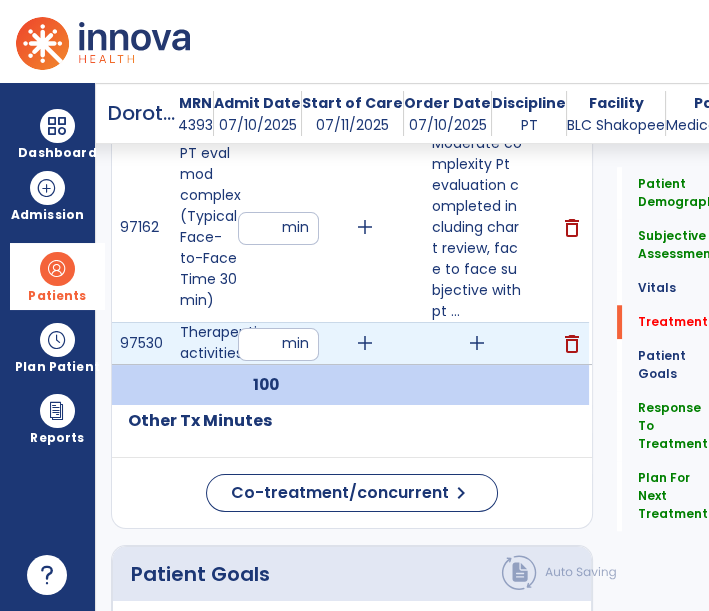 type on "**********" 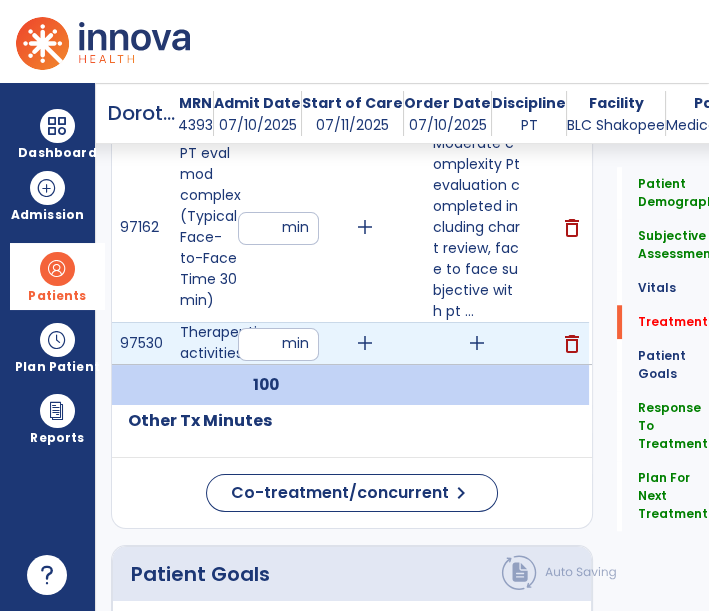 click on "add" at bounding box center (477, 343) 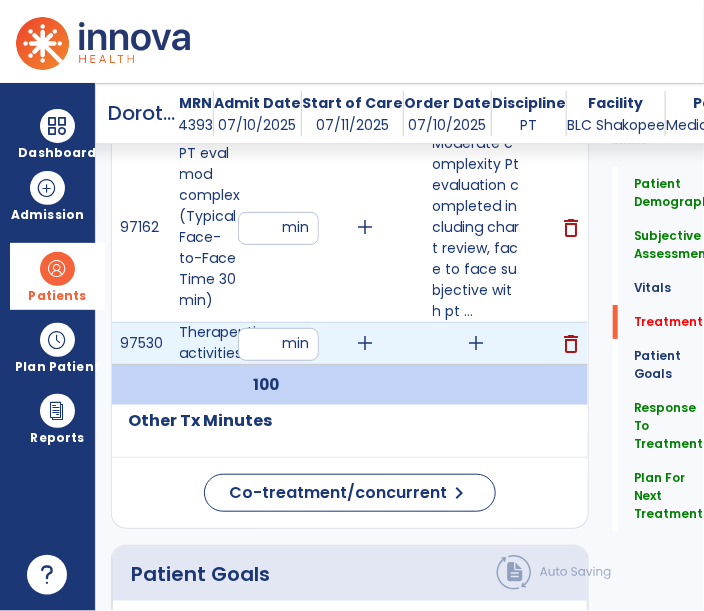 scroll, scrollTop: 1442, scrollLeft: 0, axis: vertical 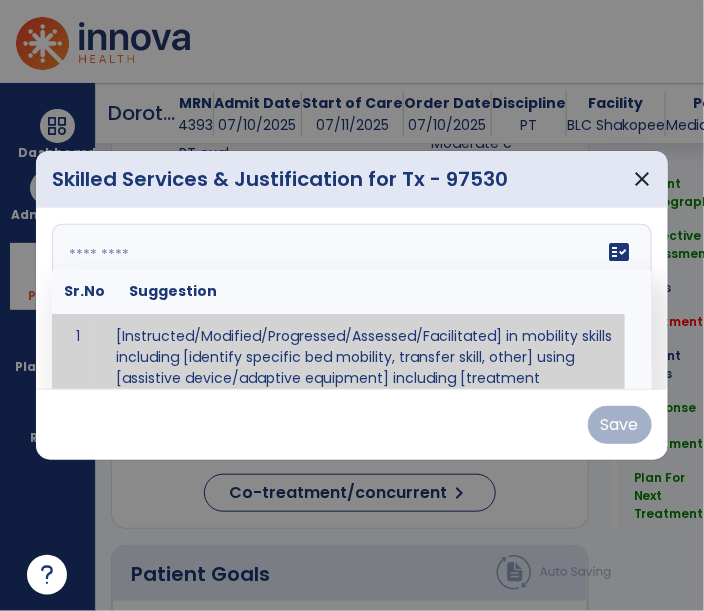 click on "fact_check  Sr.No Suggestion 1 [Instructed/Modified/Progressed/Assessed/Facilitated] in mobility skills including [identify specific bed mobility, transfer skill, other] using [assistive device/adaptive equipment] including [treatment encounter specifics]" at bounding box center (352, 299) 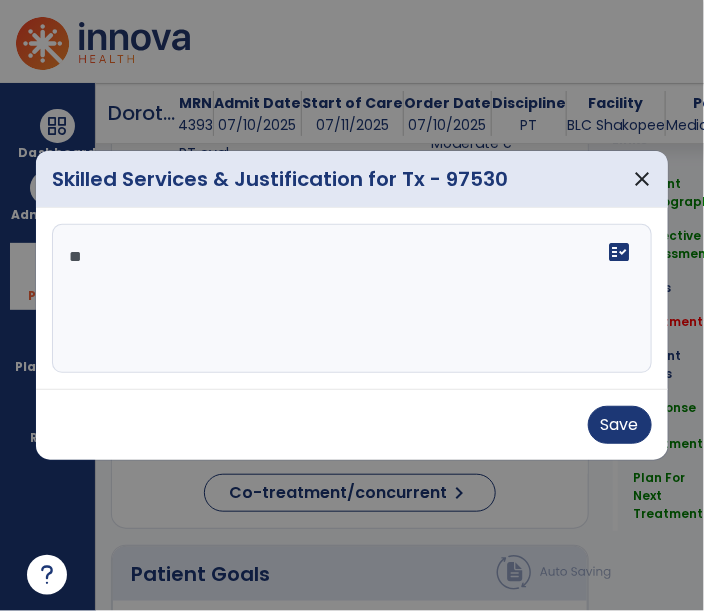scroll, scrollTop: 0, scrollLeft: 0, axis: both 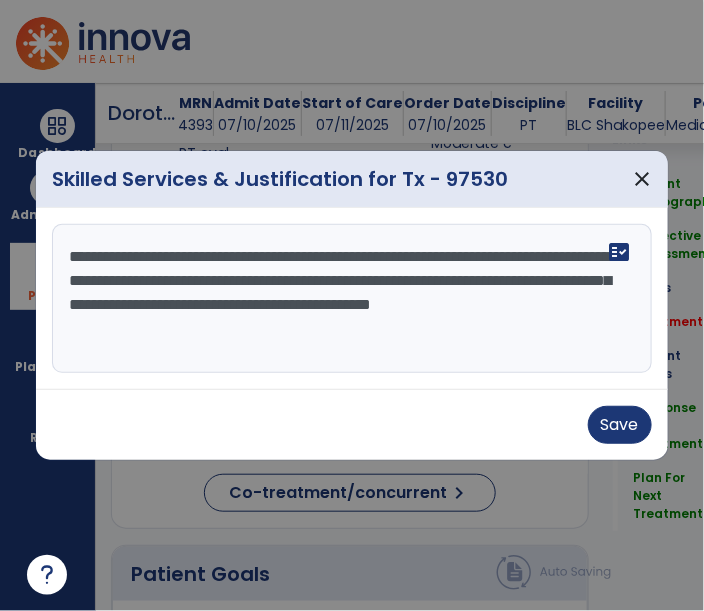 click on "**********" at bounding box center [354, 299] 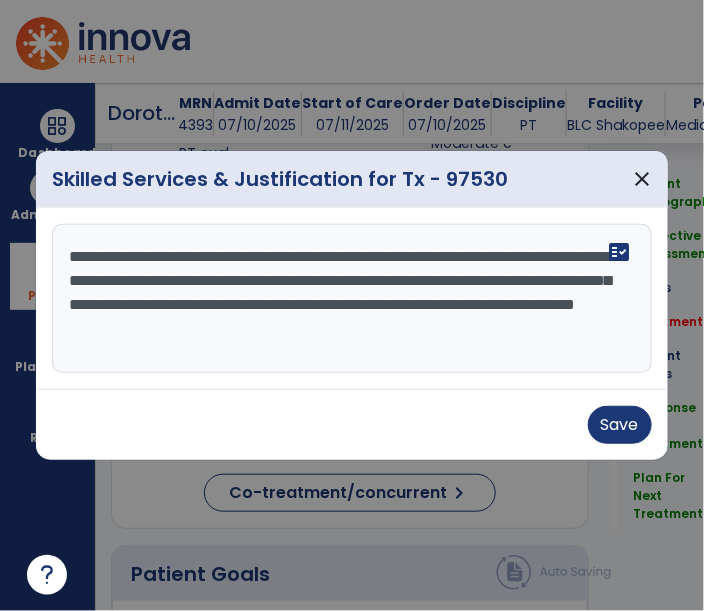 drag, startPoint x: 400, startPoint y: 278, endPoint x: 336, endPoint y: 278, distance: 64 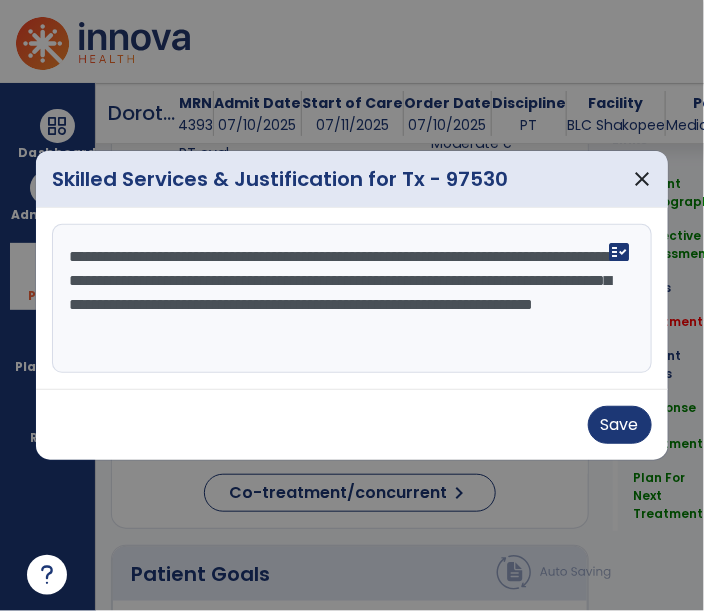 click on "**********" at bounding box center [354, 299] 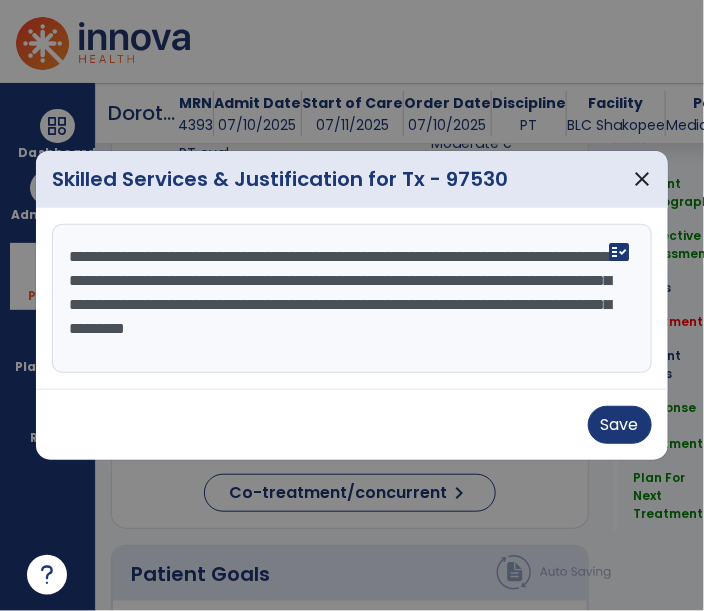 drag, startPoint x: 428, startPoint y: 353, endPoint x: 108, endPoint y: 358, distance: 320.03906 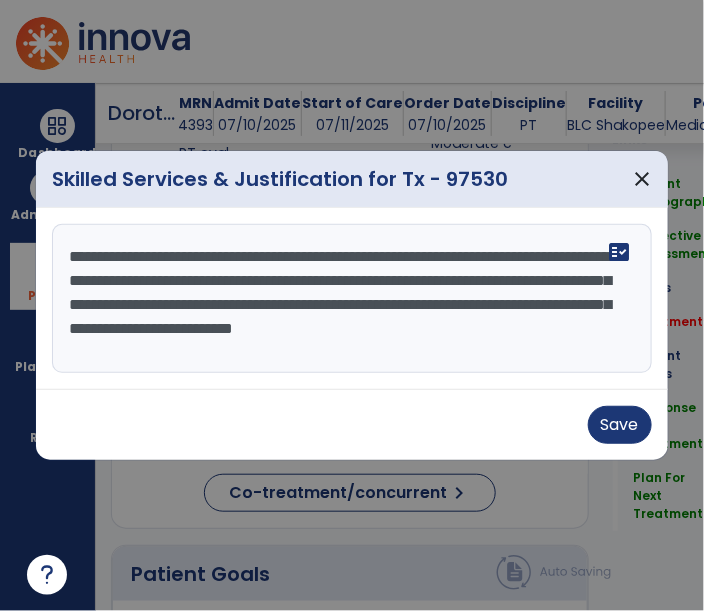 click on "**********" at bounding box center [354, 299] 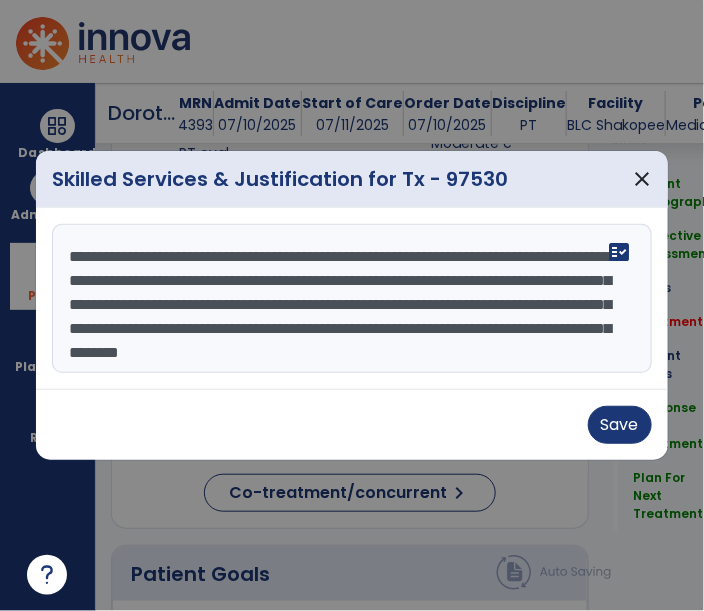 click on "**********" at bounding box center [354, 299] 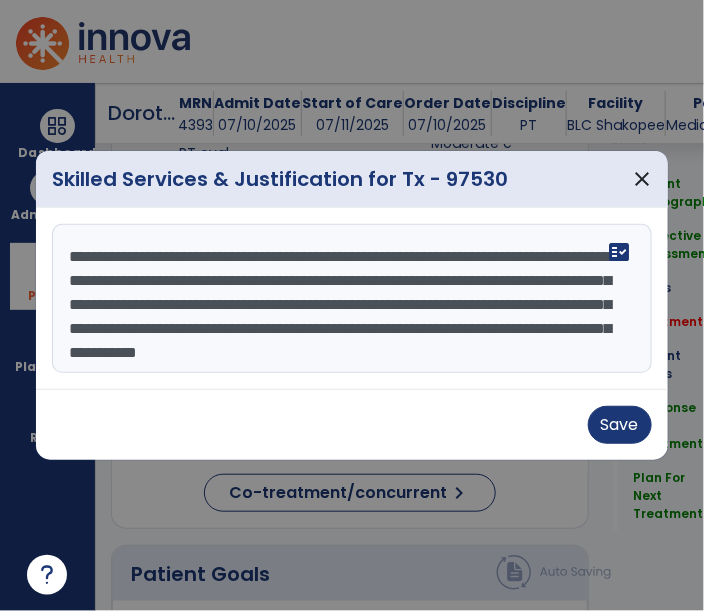 click on "**********" at bounding box center (354, 299) 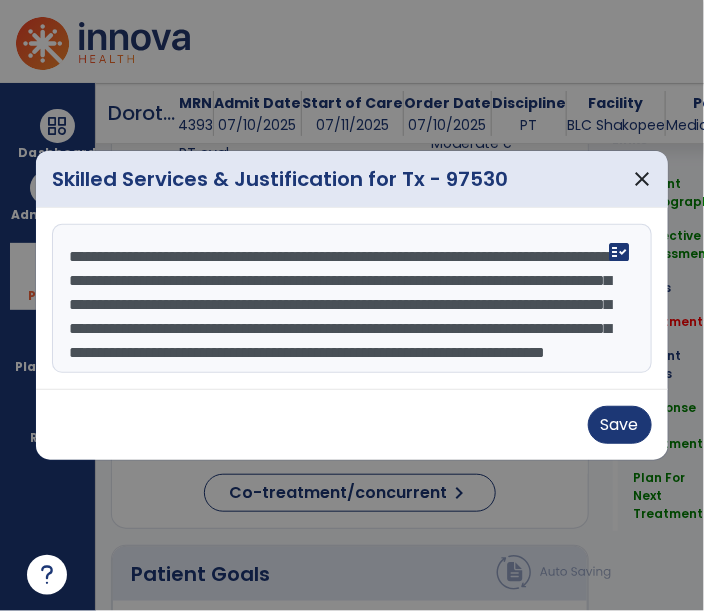 click on "**********" at bounding box center [354, 299] 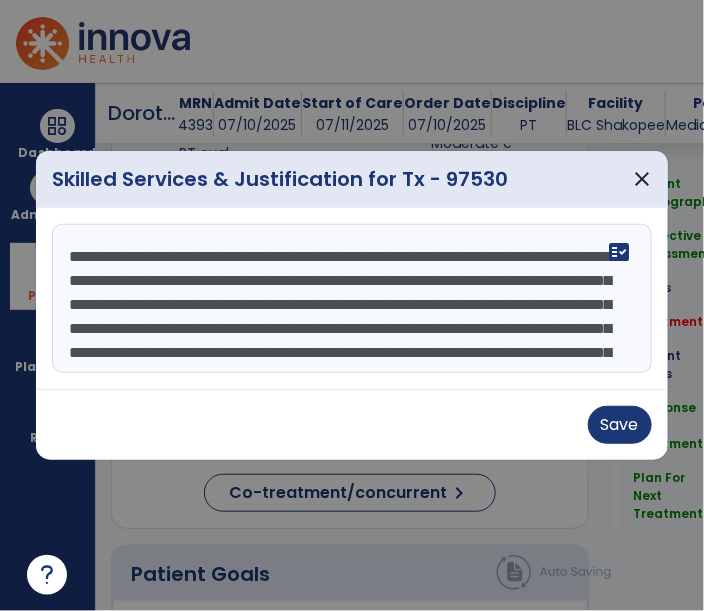 scroll, scrollTop: 15, scrollLeft: 0, axis: vertical 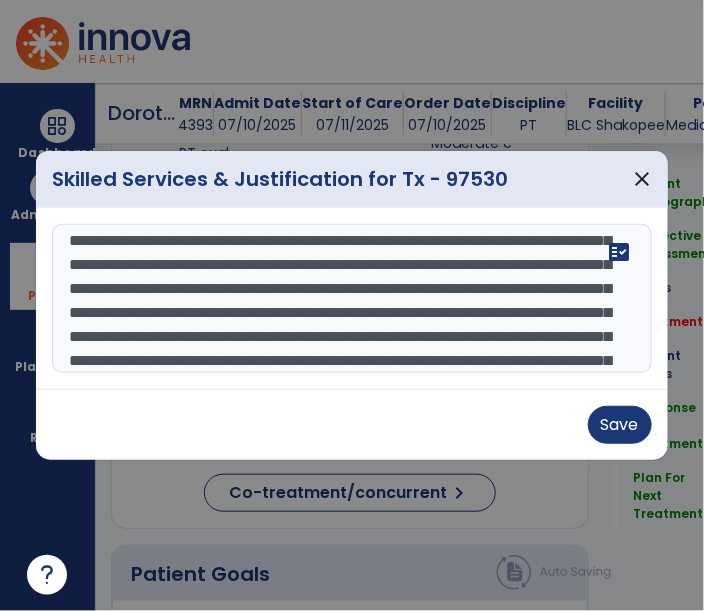 click on "**********" at bounding box center [354, 299] 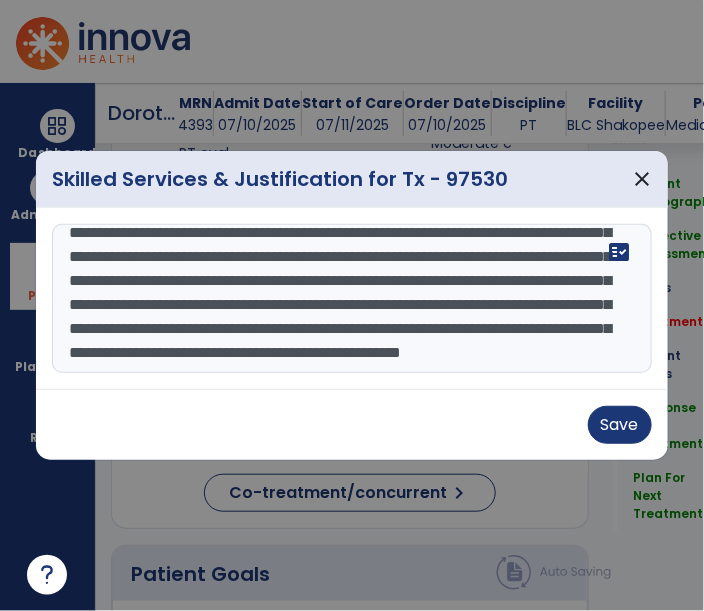 scroll, scrollTop: 143, scrollLeft: 0, axis: vertical 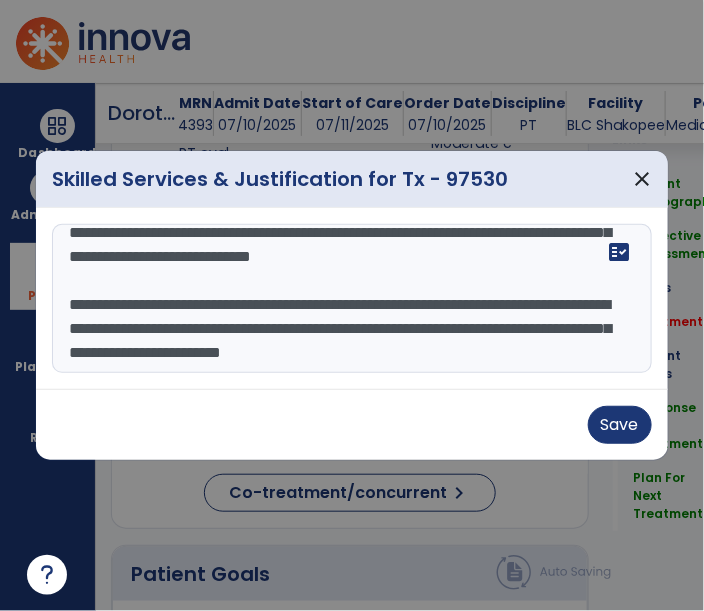 click on "**********" at bounding box center [354, 299] 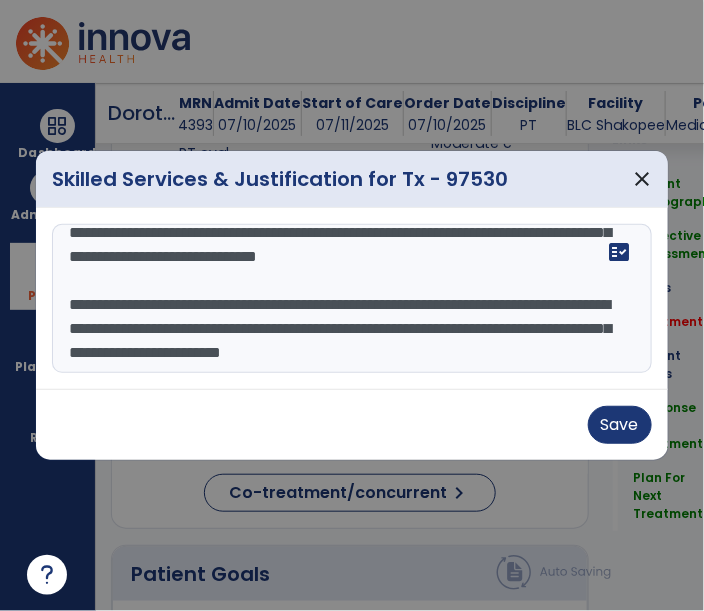 scroll, scrollTop: 187, scrollLeft: 0, axis: vertical 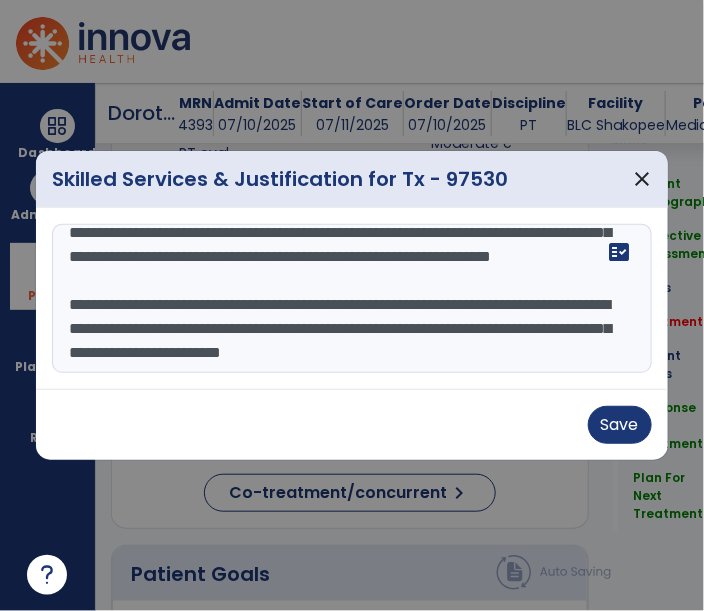 click on "**********" at bounding box center [354, 299] 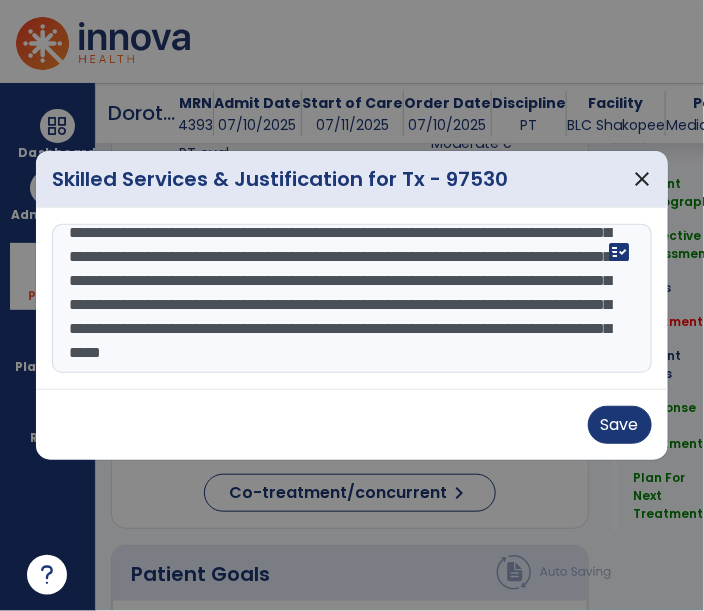 scroll, scrollTop: 163, scrollLeft: 0, axis: vertical 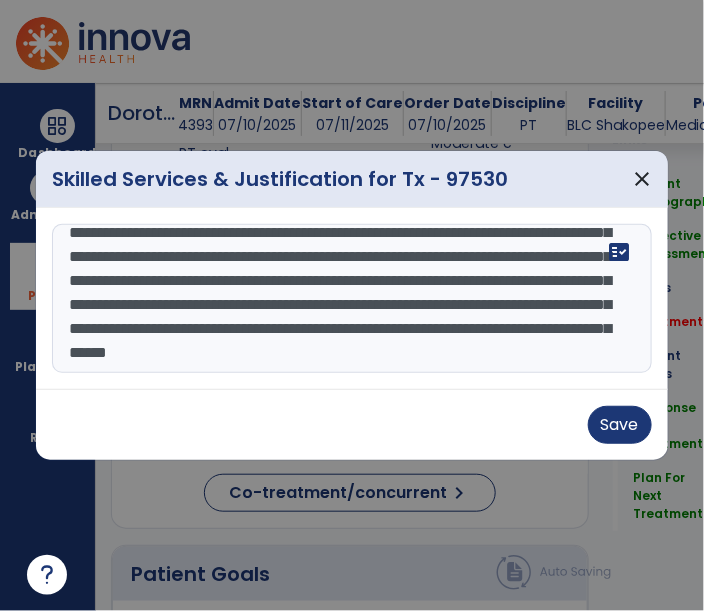 click on "**********" at bounding box center (354, 299) 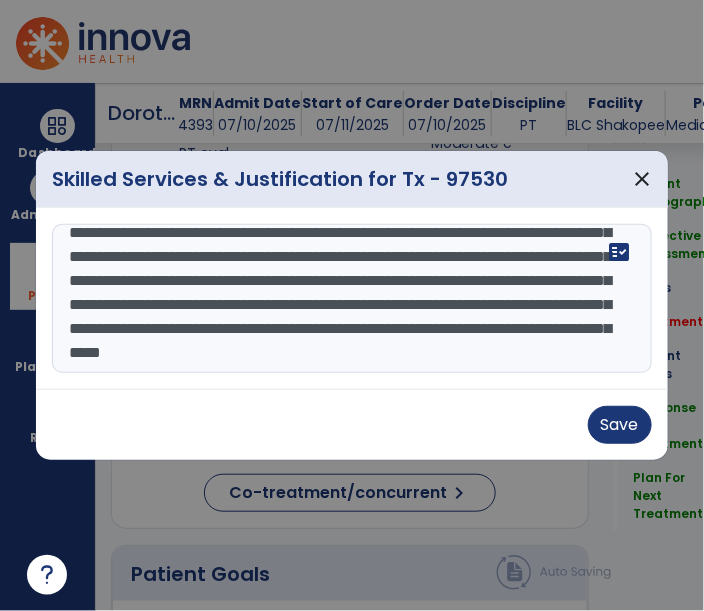 click on "**********" at bounding box center [354, 299] 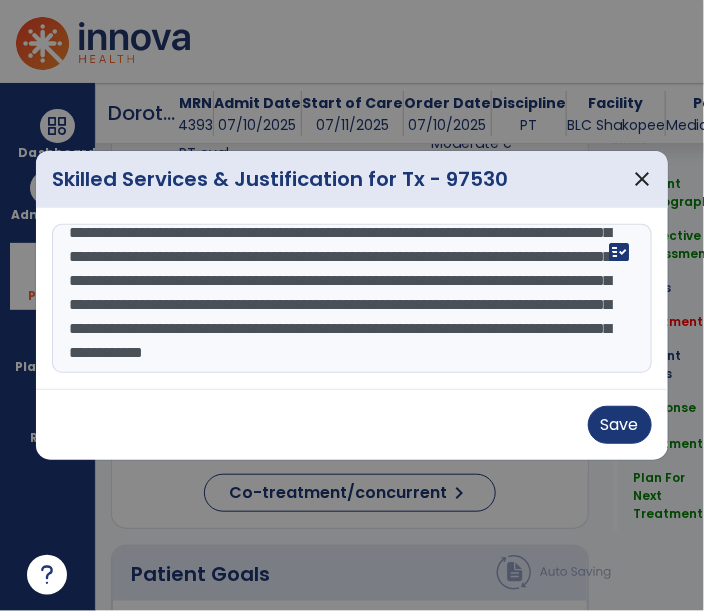 scroll, scrollTop: 231, scrollLeft: 0, axis: vertical 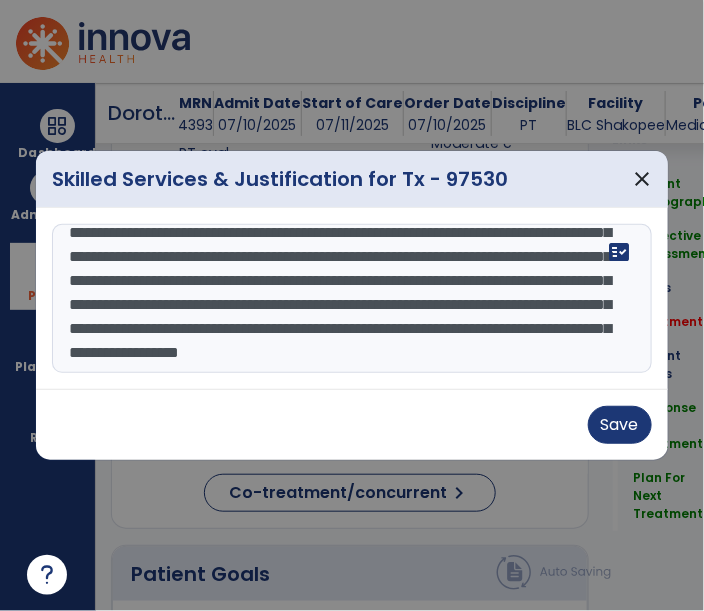 click on "**********" at bounding box center [354, 299] 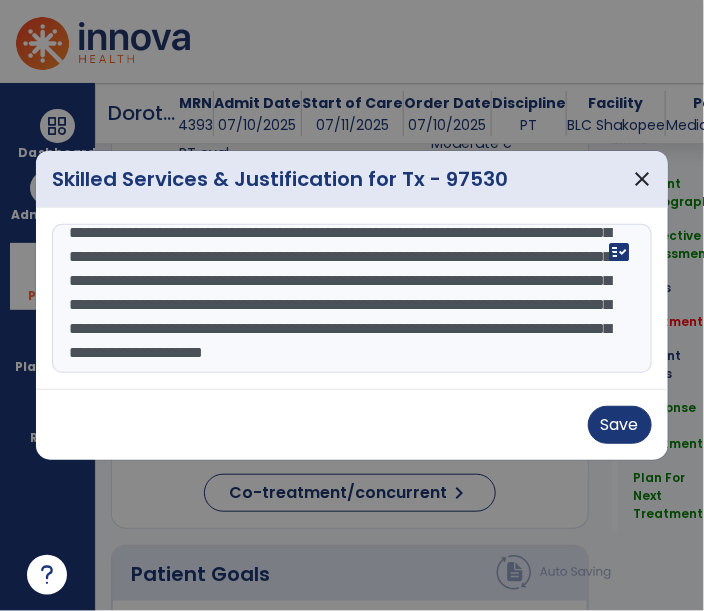 click on "**********" at bounding box center [354, 299] 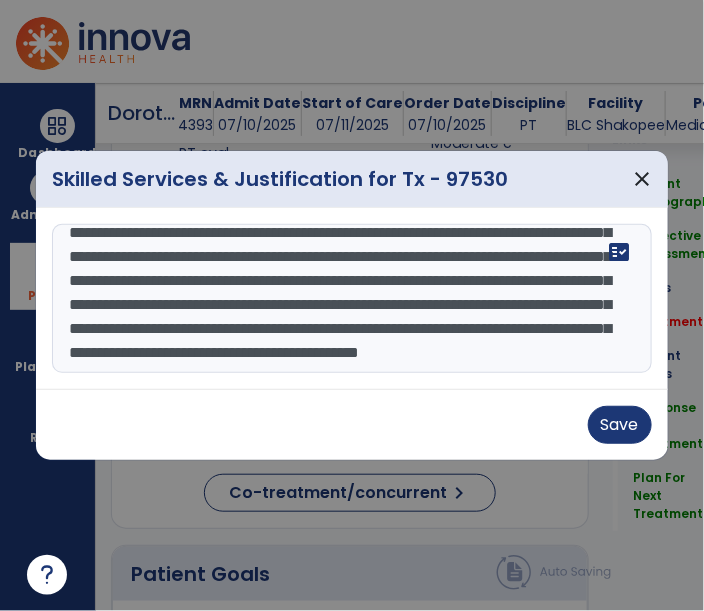 scroll, scrollTop: 279, scrollLeft: 0, axis: vertical 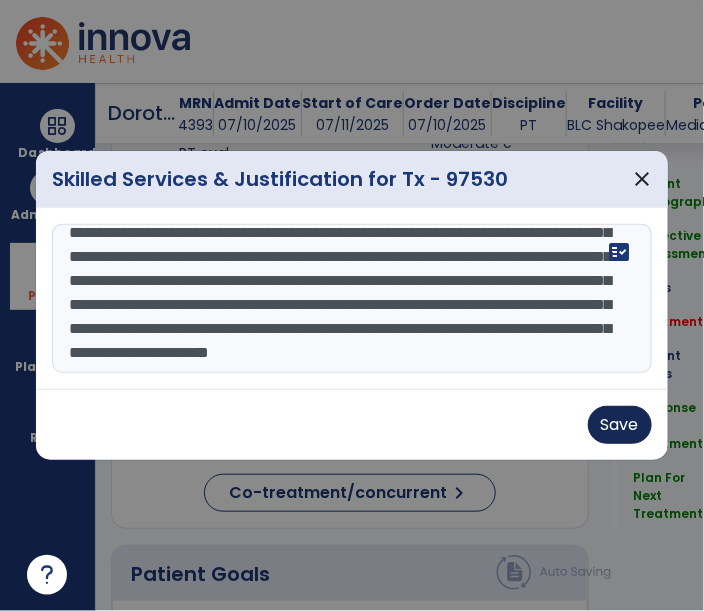 type on "**********" 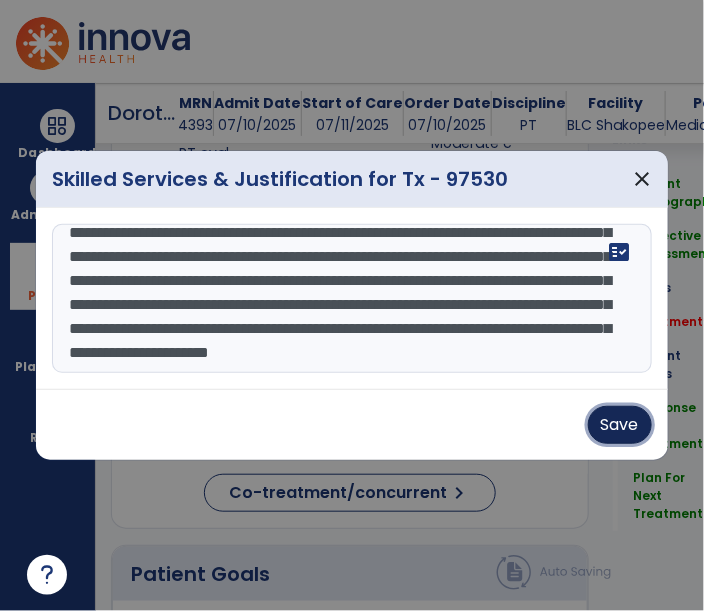click on "Save" at bounding box center [620, 425] 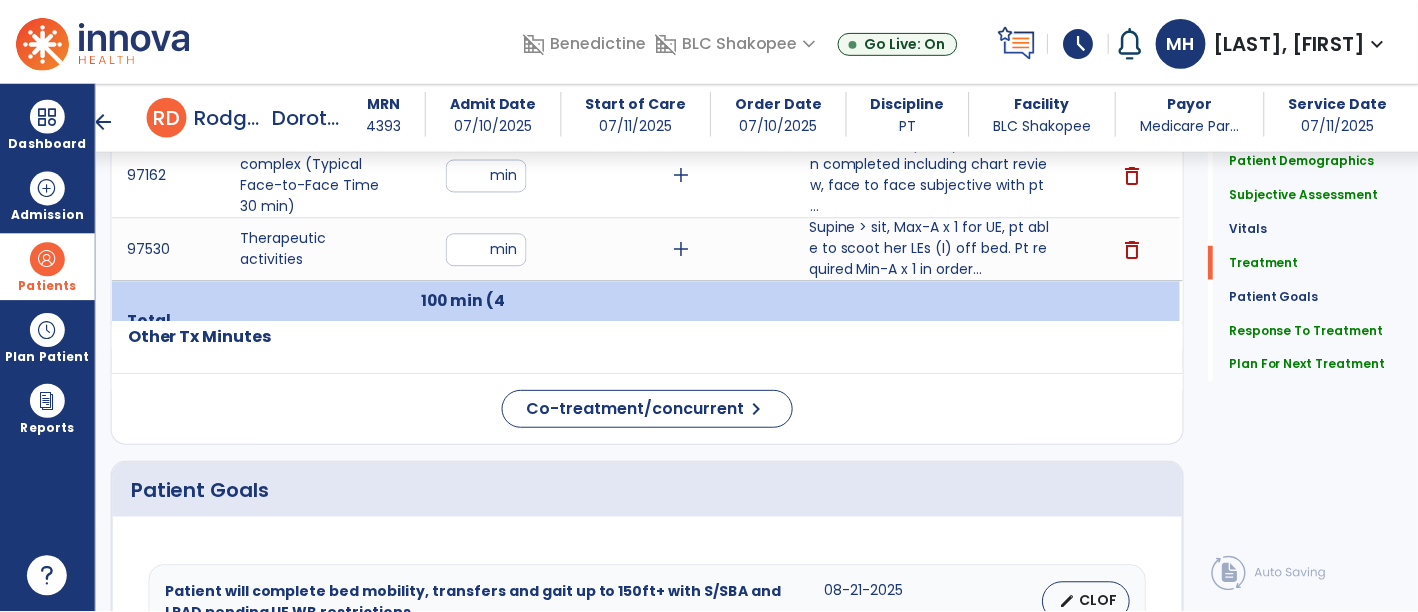 scroll, scrollTop: 1152, scrollLeft: 0, axis: vertical 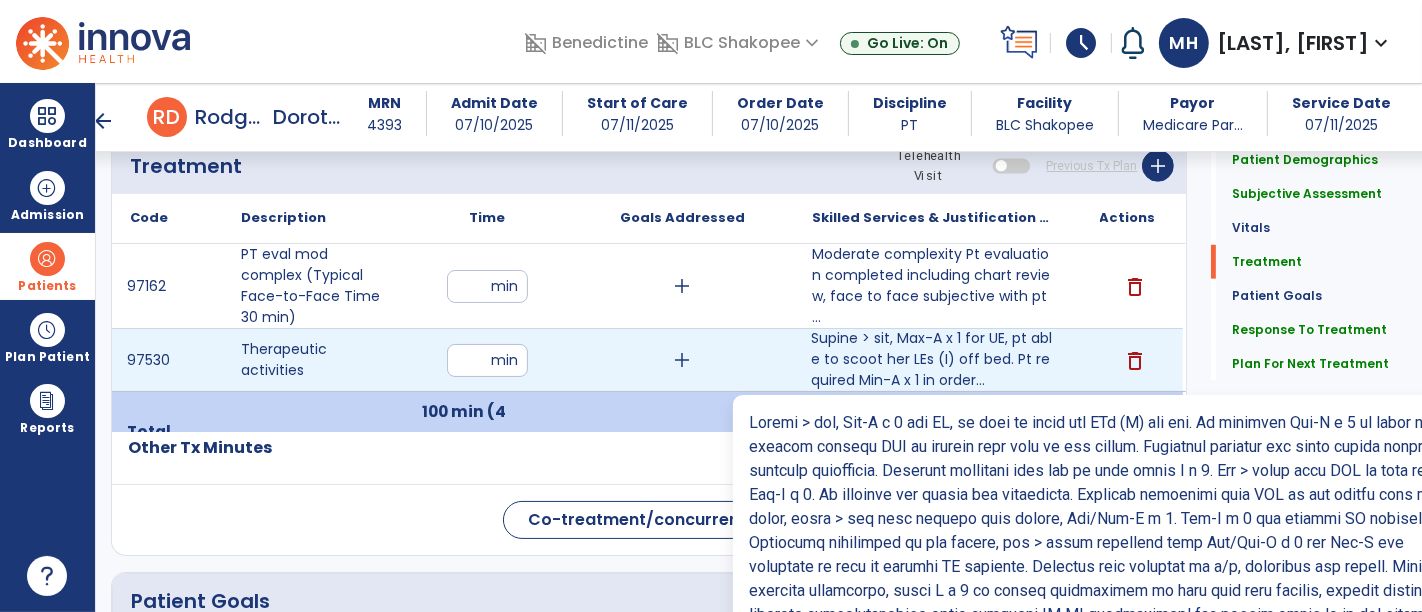 click on "Supine > sit, Max-A x 1 for UE, pt able to scoot her LEs (I) off bed. Pt required Min-A x 1 in order..." at bounding box center [933, 359] 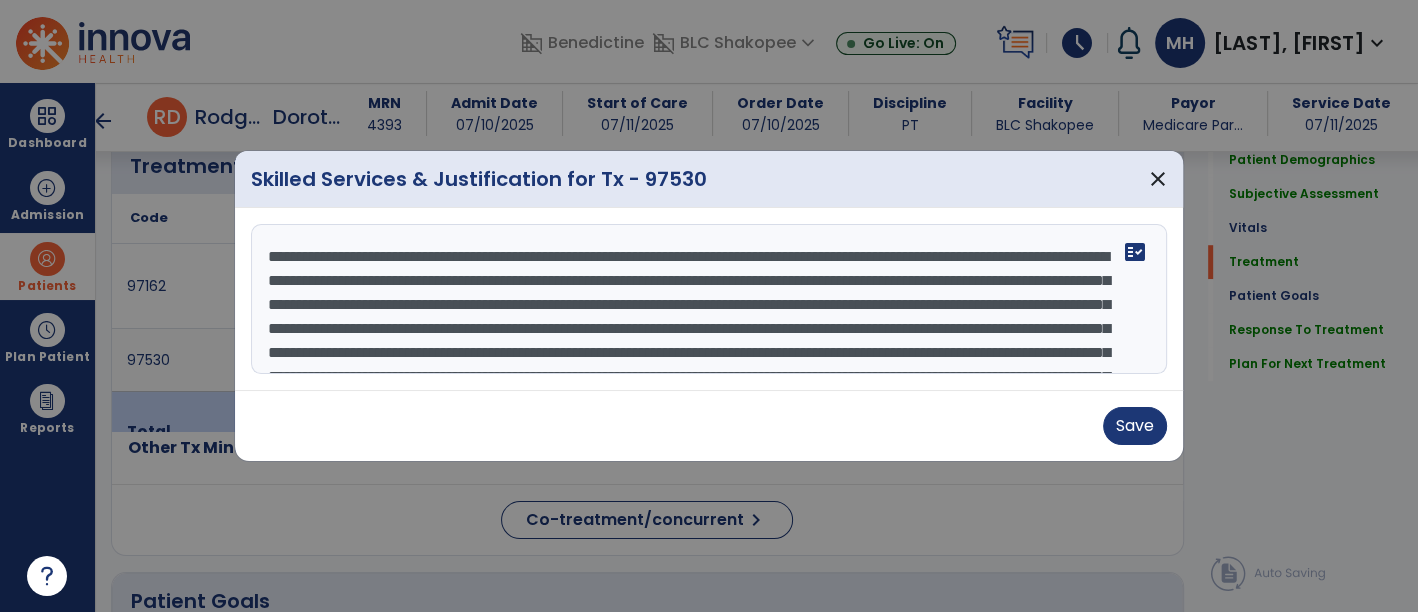 scroll, scrollTop: 1152, scrollLeft: 0, axis: vertical 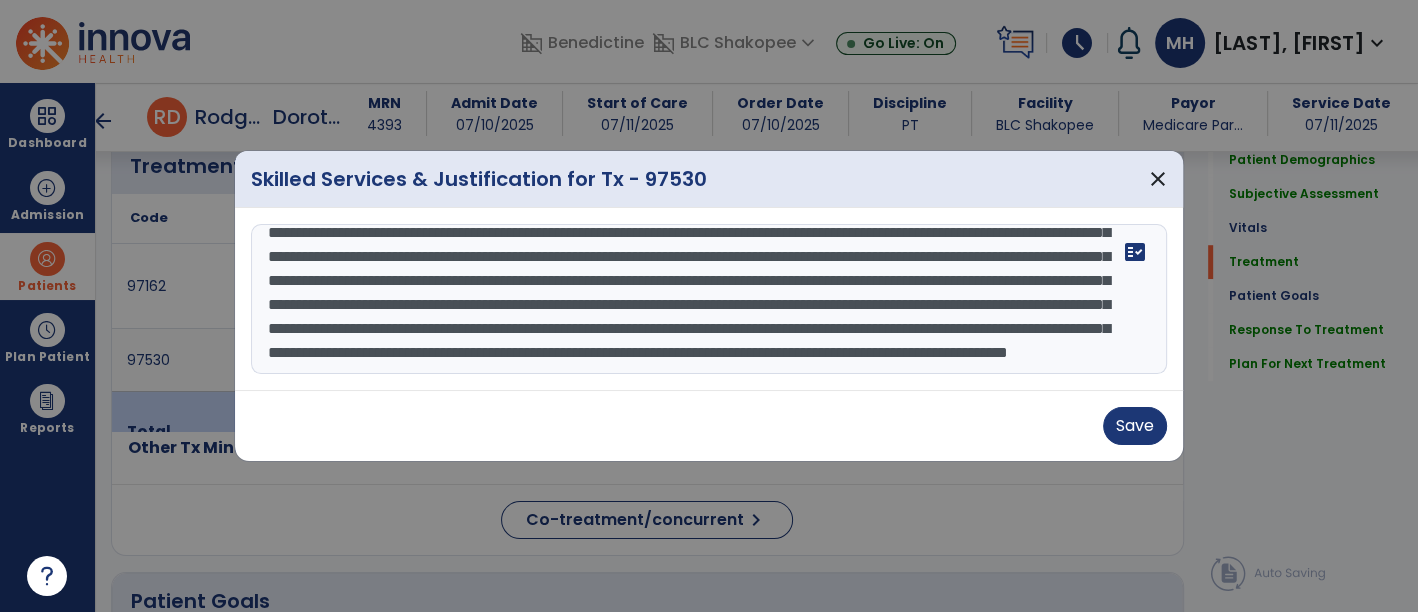 click at bounding box center [709, 299] 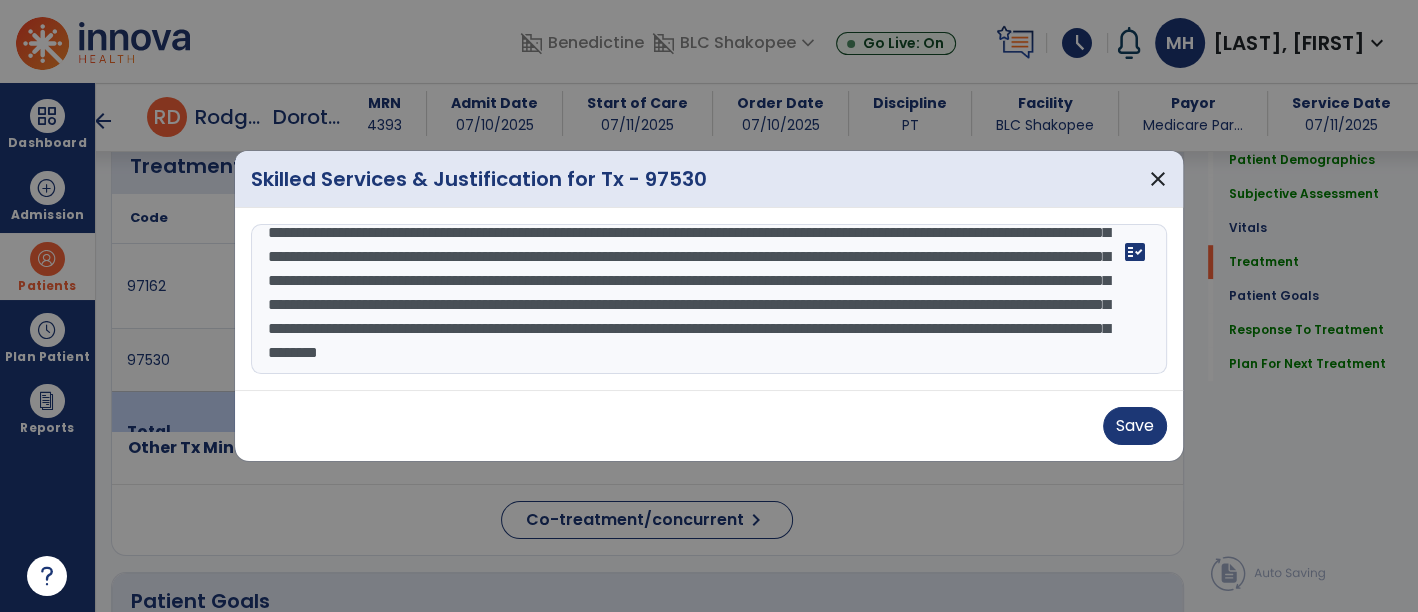 click at bounding box center [709, 299] 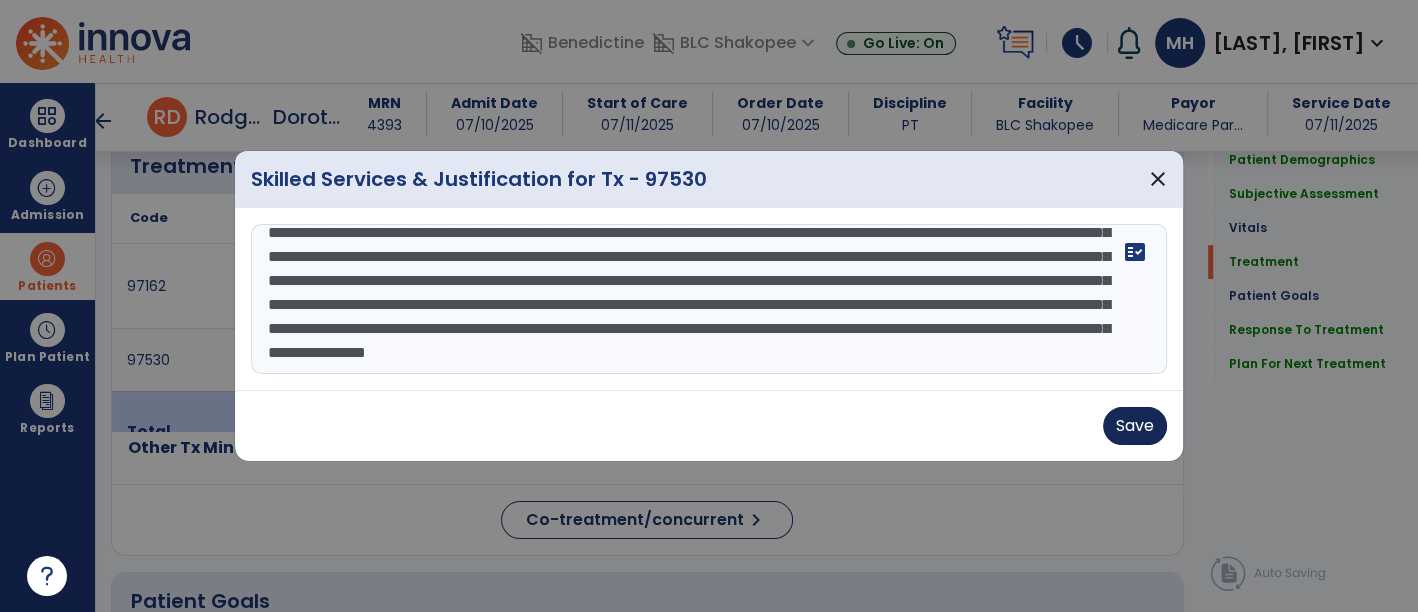 type on "**********" 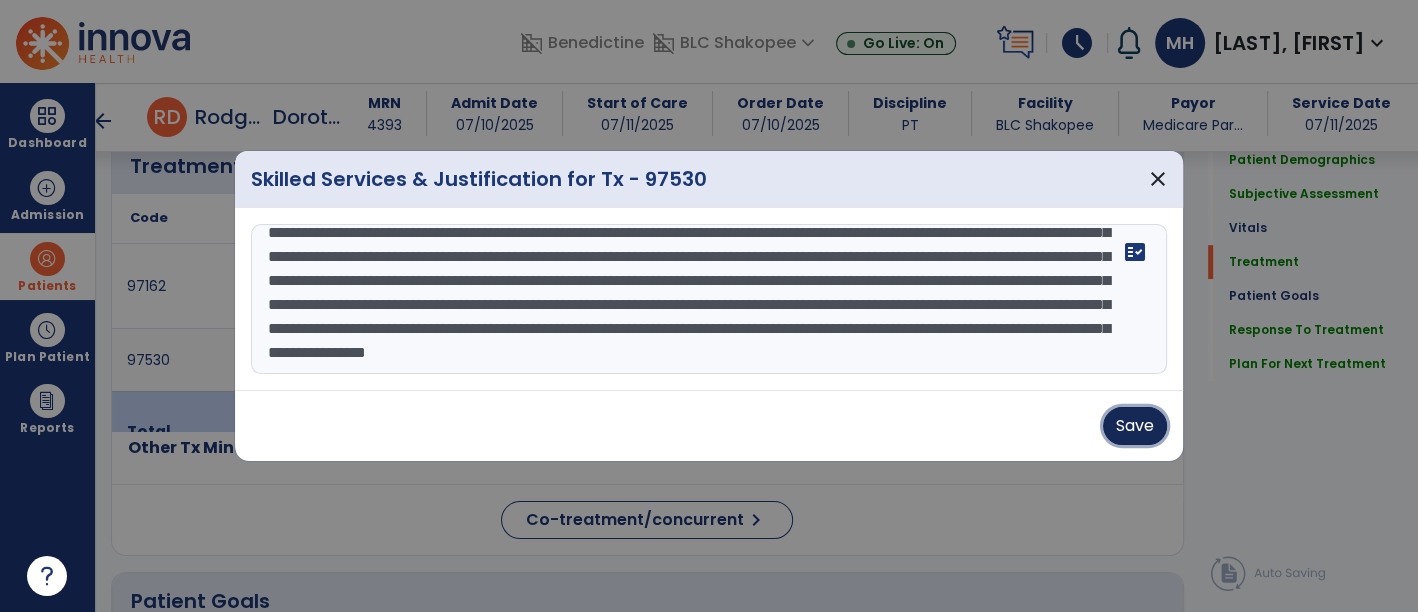 click on "Save" at bounding box center (1135, 426) 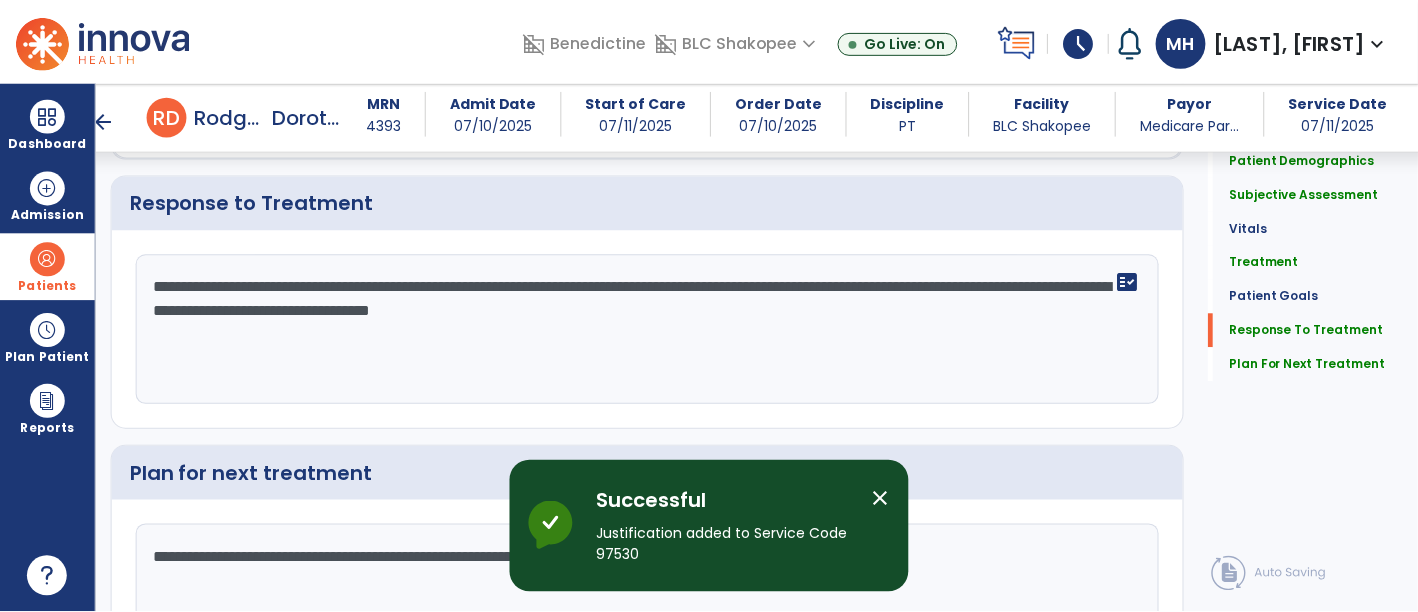 scroll, scrollTop: 3183, scrollLeft: 0, axis: vertical 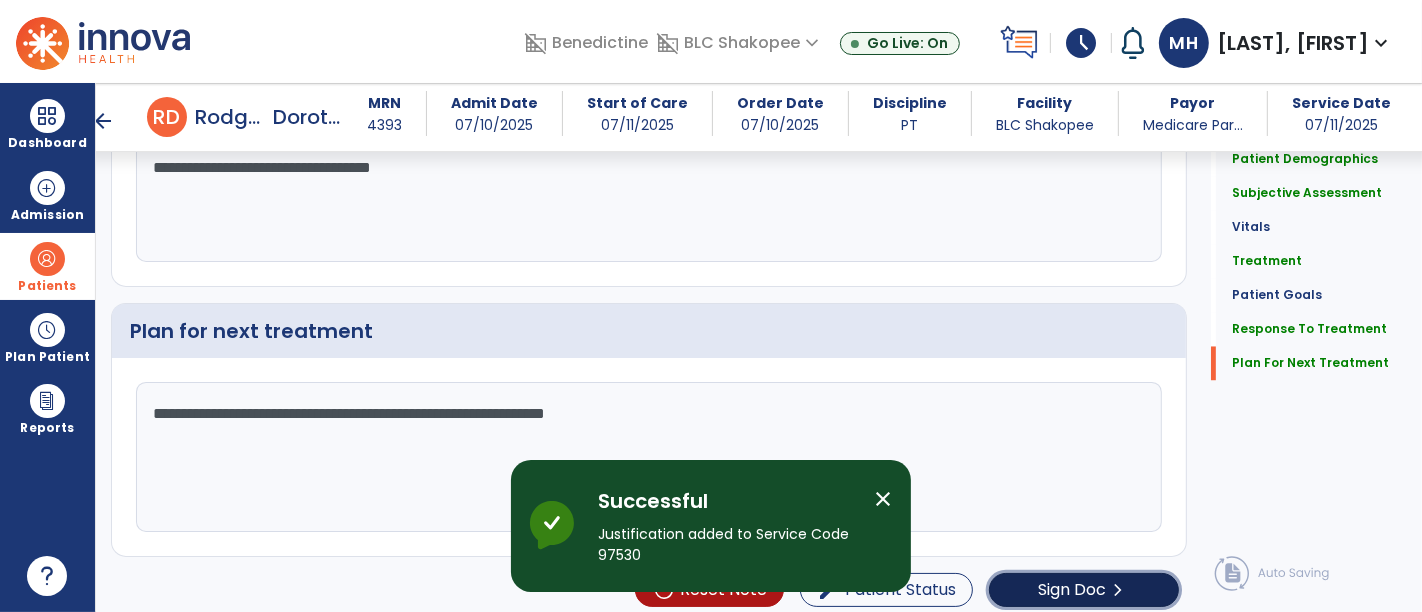 click on "Sign Doc" 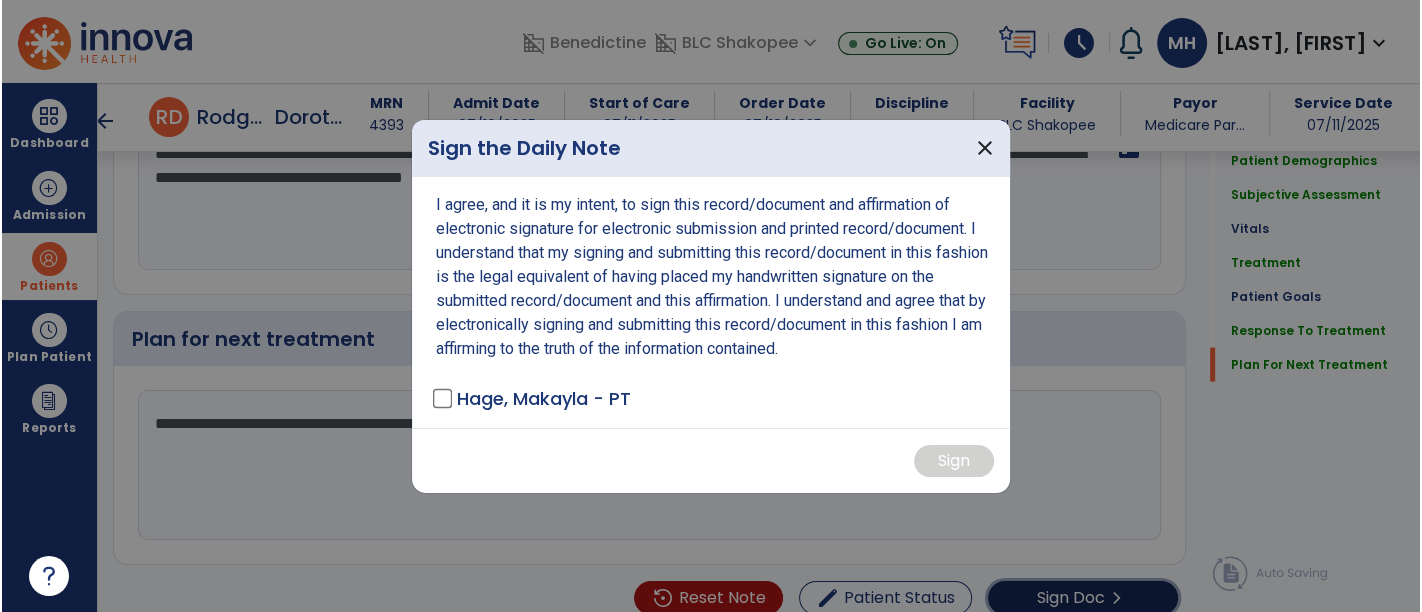 scroll, scrollTop: 3183, scrollLeft: 0, axis: vertical 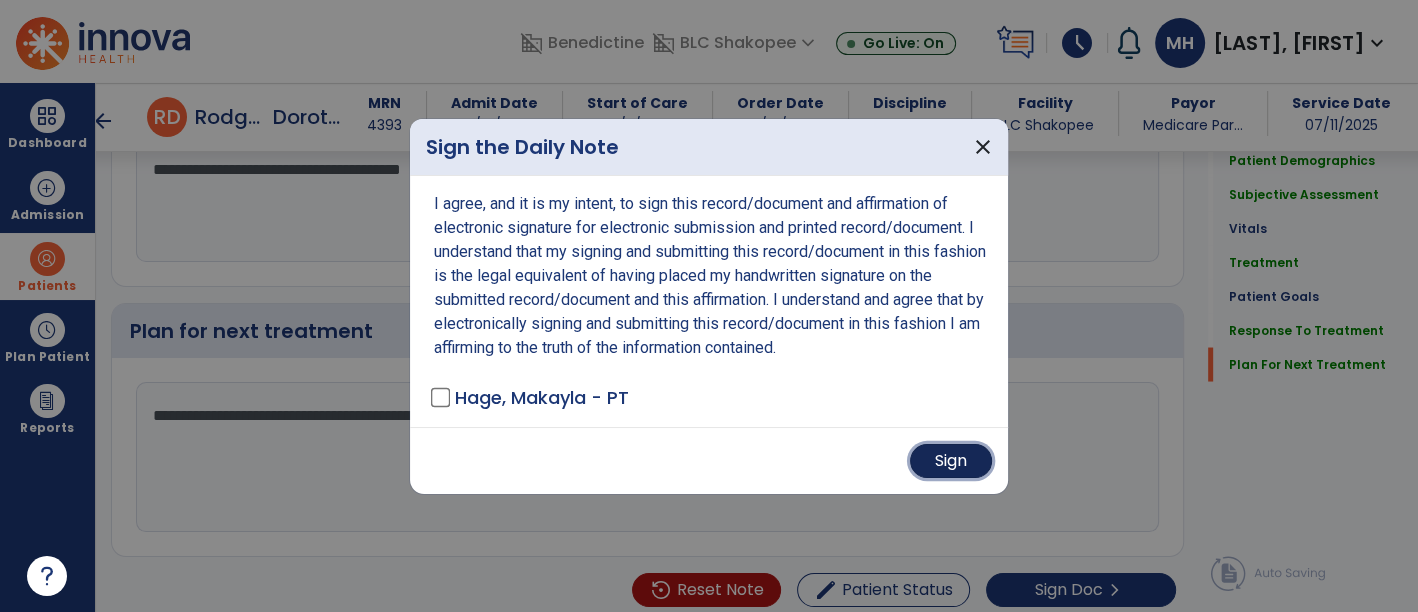 click on "Sign" at bounding box center (951, 461) 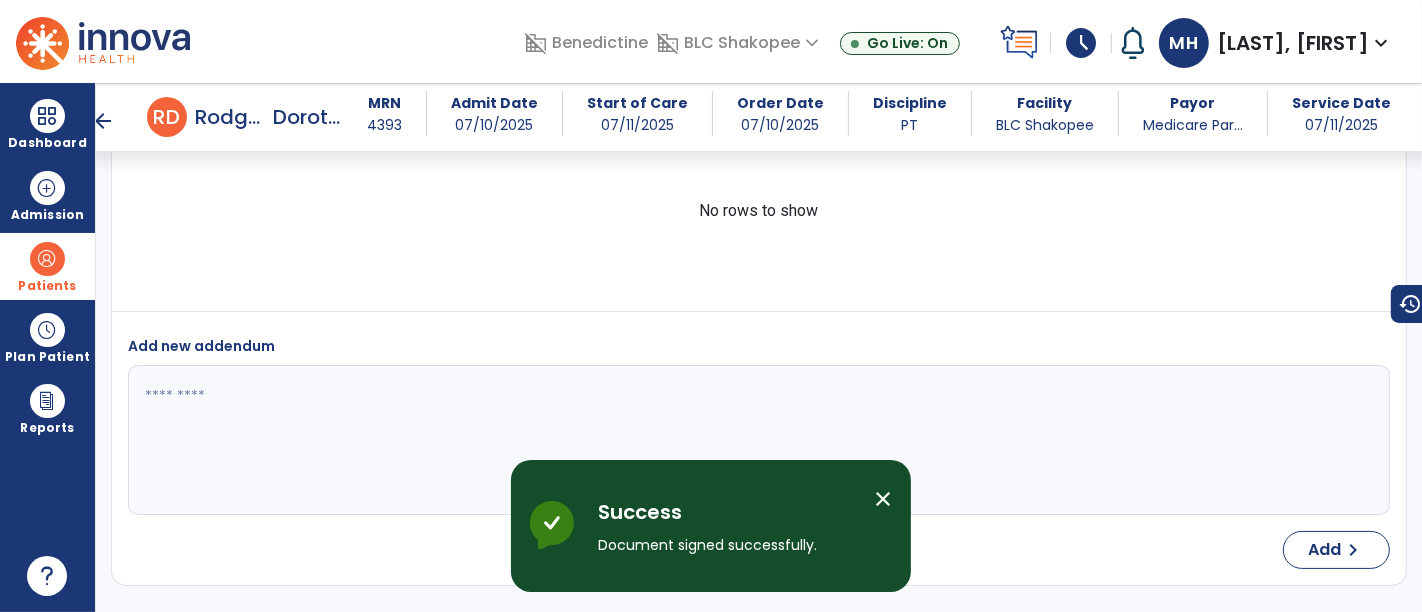 click on "Patients" at bounding box center (47, 266) 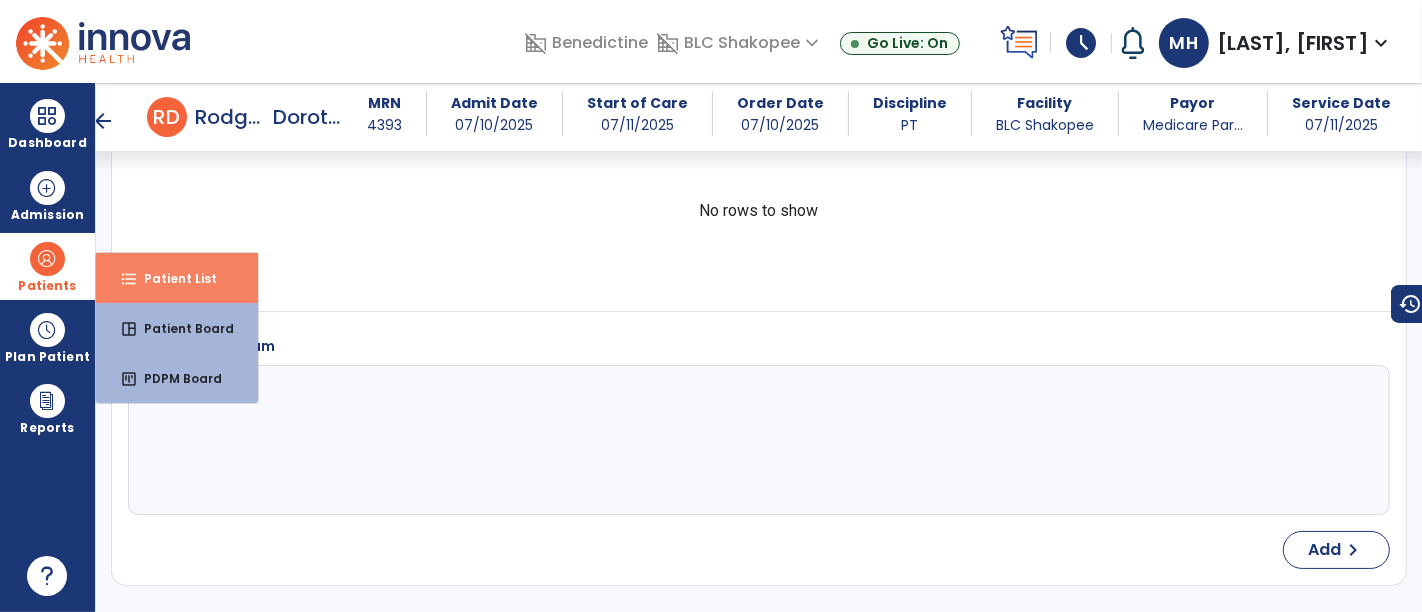click on "format_list_bulleted  Patient List" at bounding box center (177, 278) 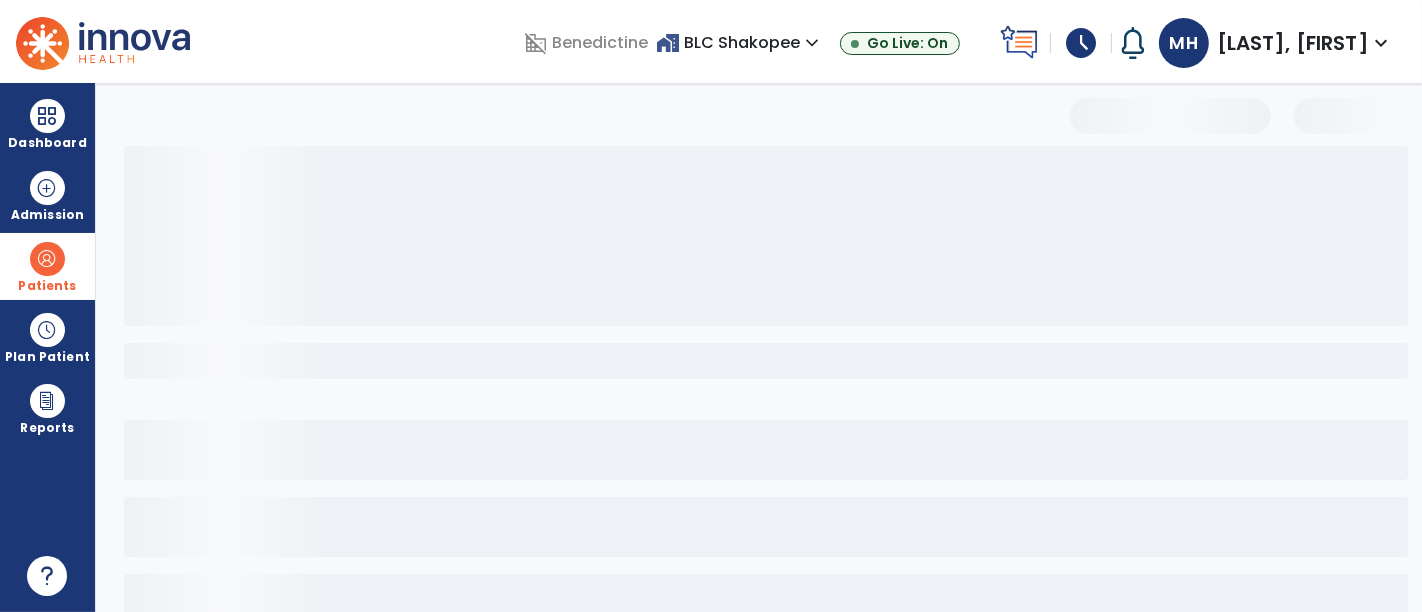 scroll, scrollTop: 129, scrollLeft: 0, axis: vertical 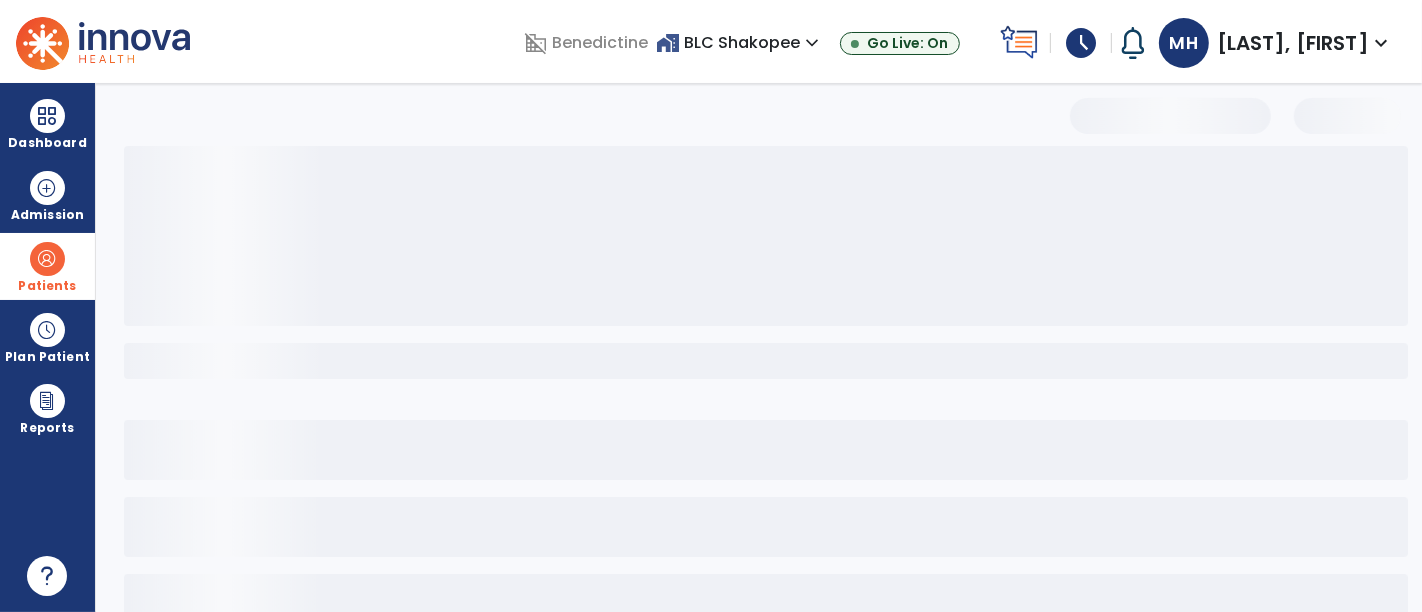 select on "***" 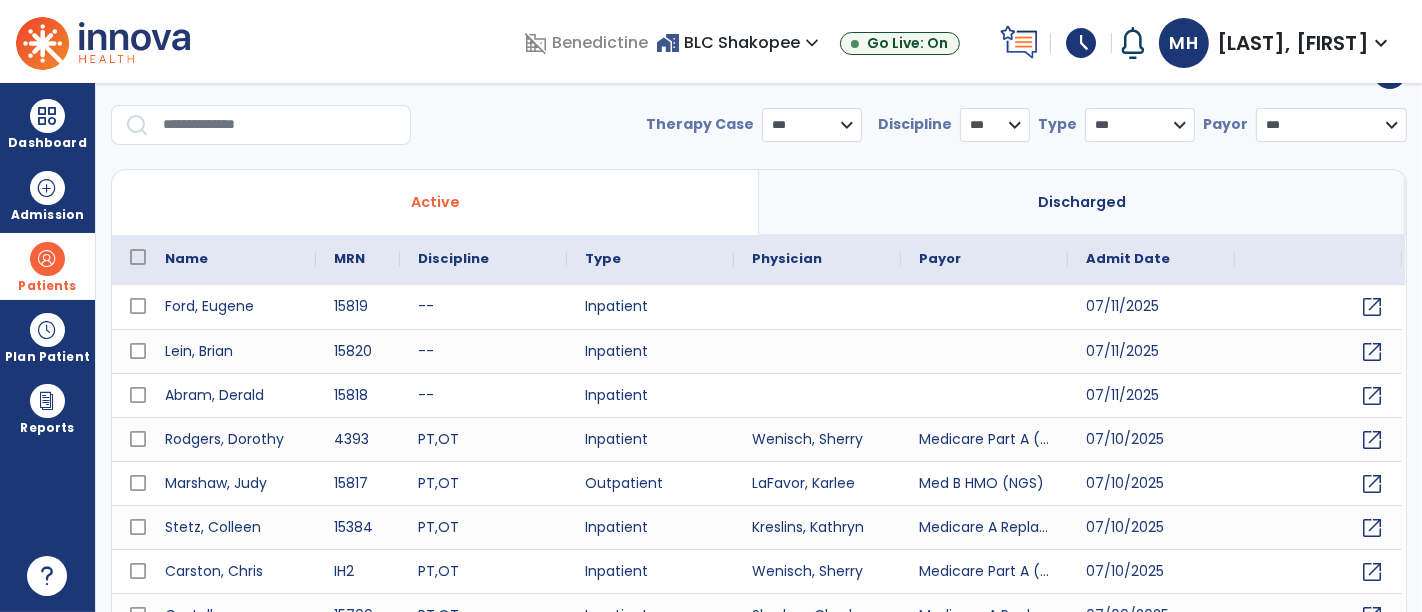 scroll, scrollTop: 18, scrollLeft: 0, axis: vertical 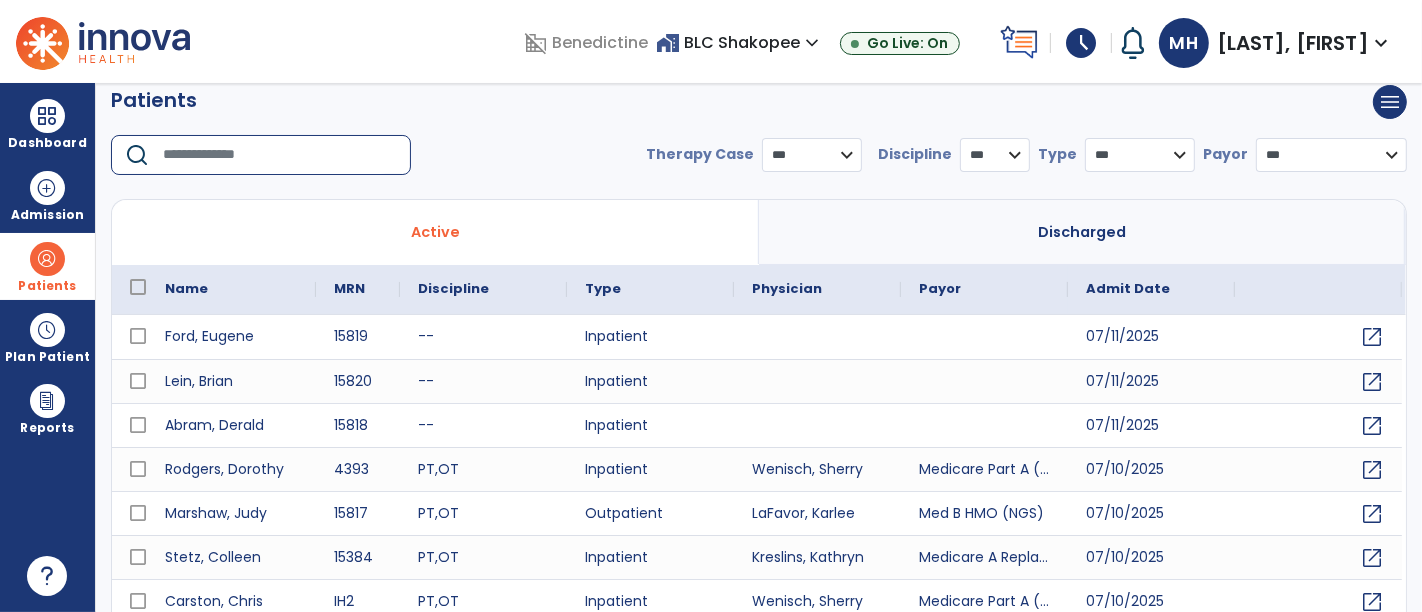 click at bounding box center [280, 155] 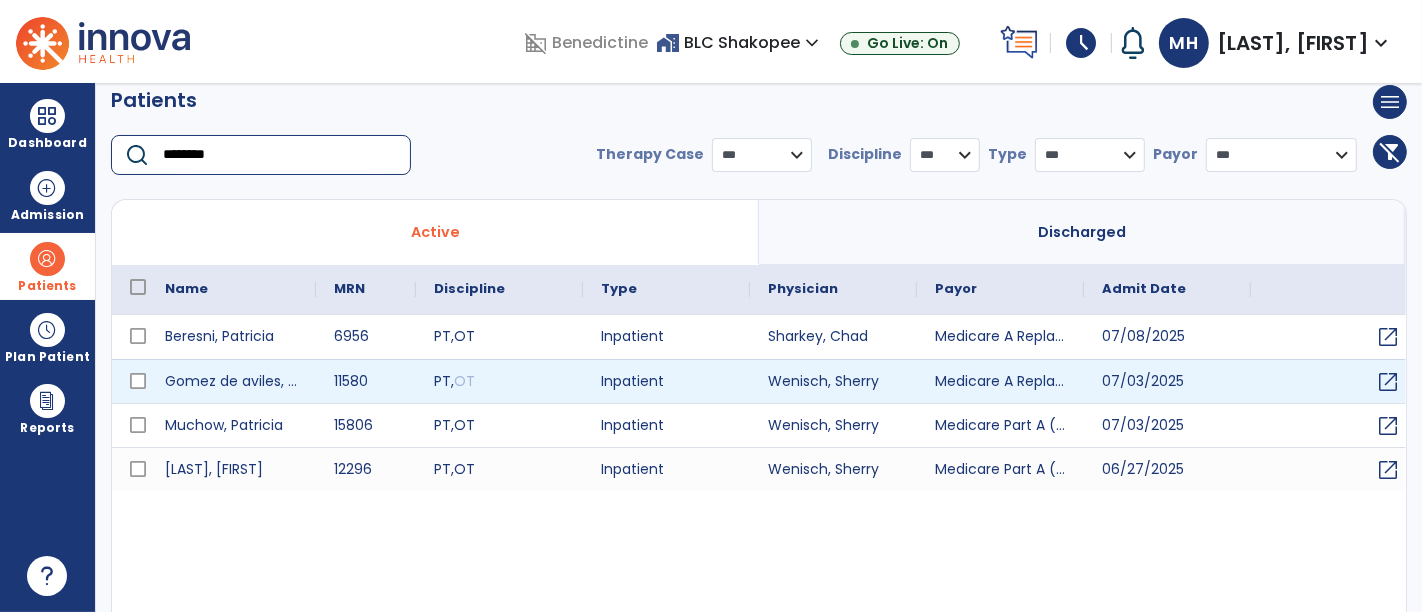 type on "********" 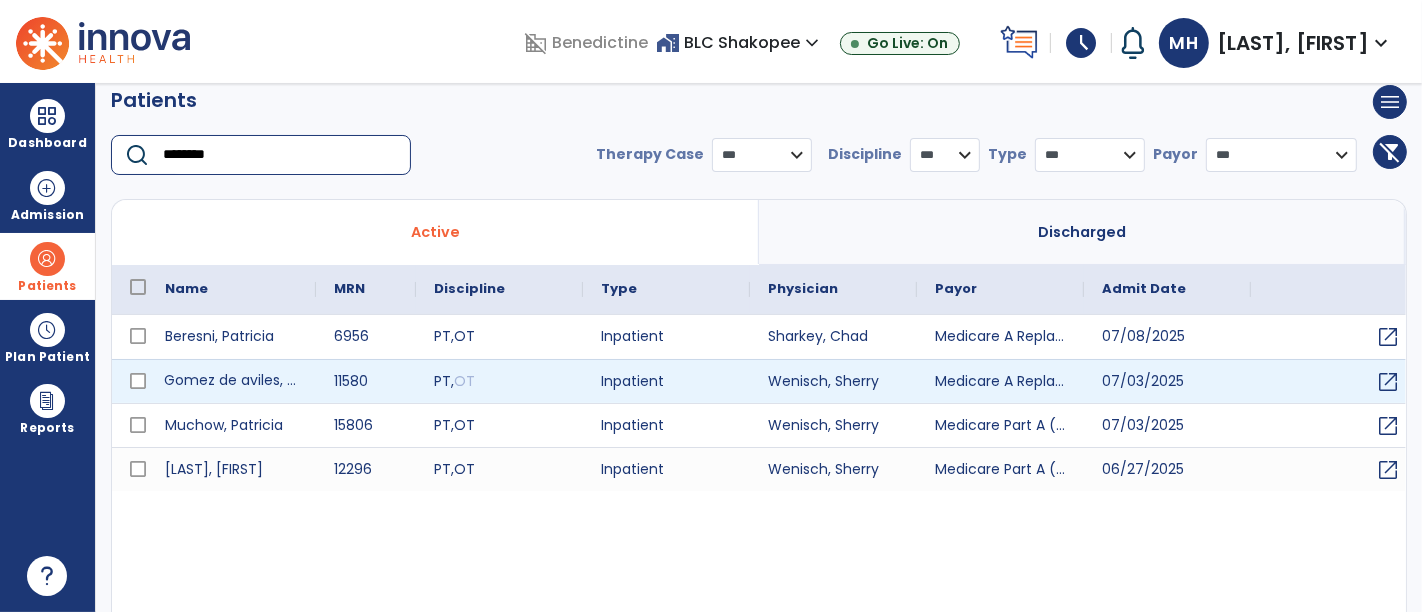 click on "Gomez de aviles, Patricia" at bounding box center (231, 381) 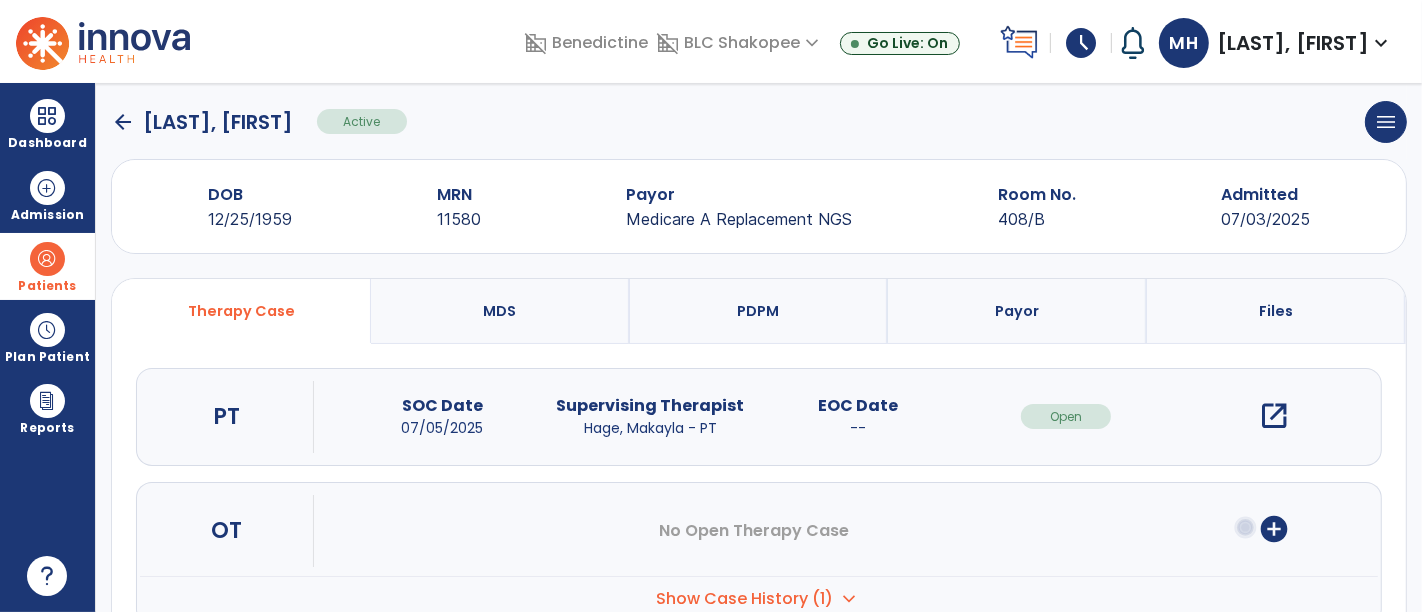click on "open_in_new" at bounding box center (1274, 416) 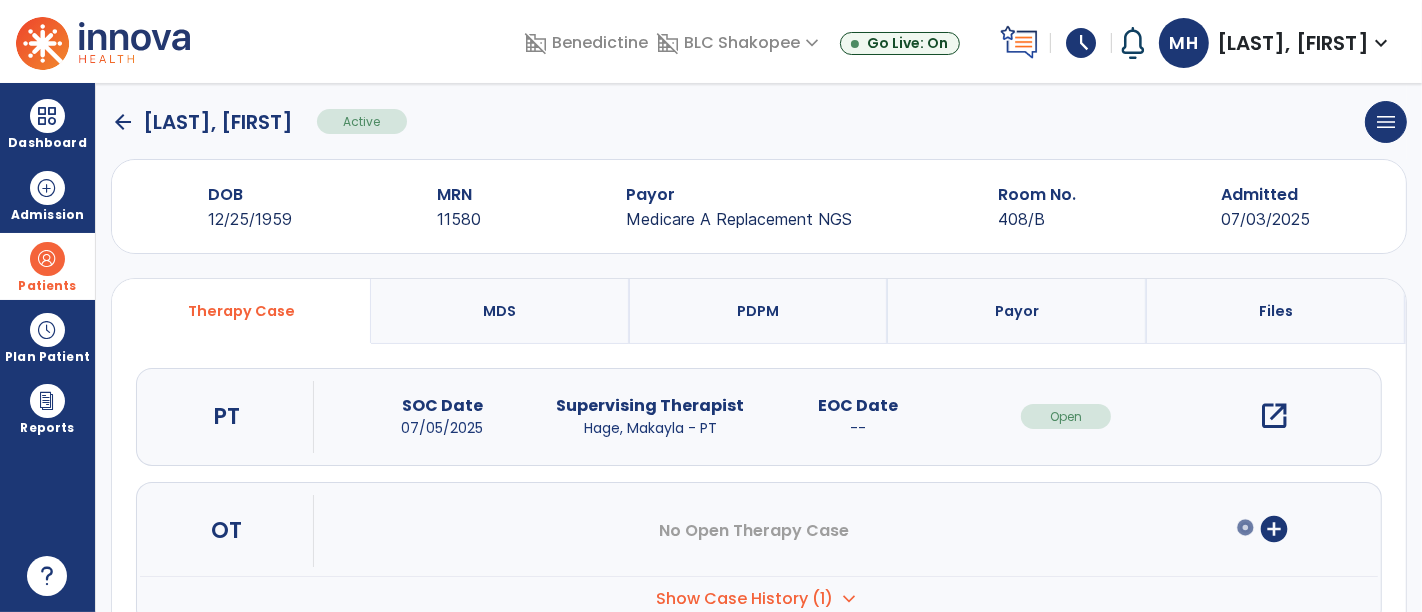 scroll, scrollTop: 0, scrollLeft: 0, axis: both 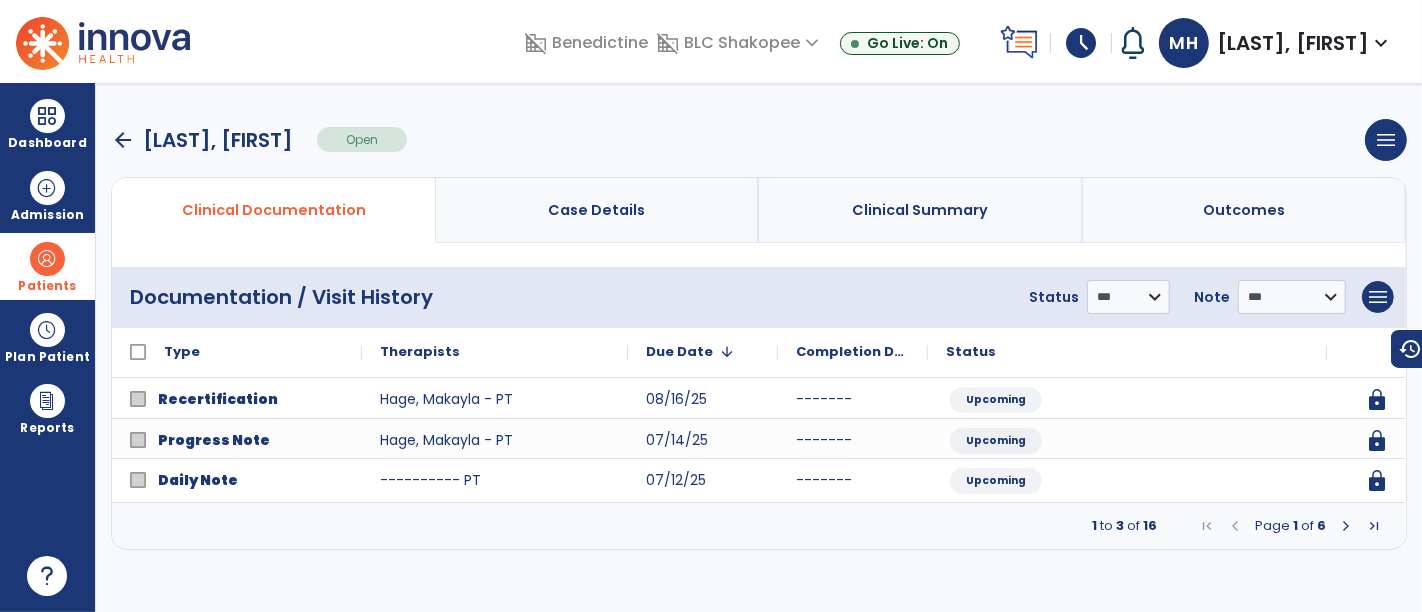 click at bounding box center [1346, 526] 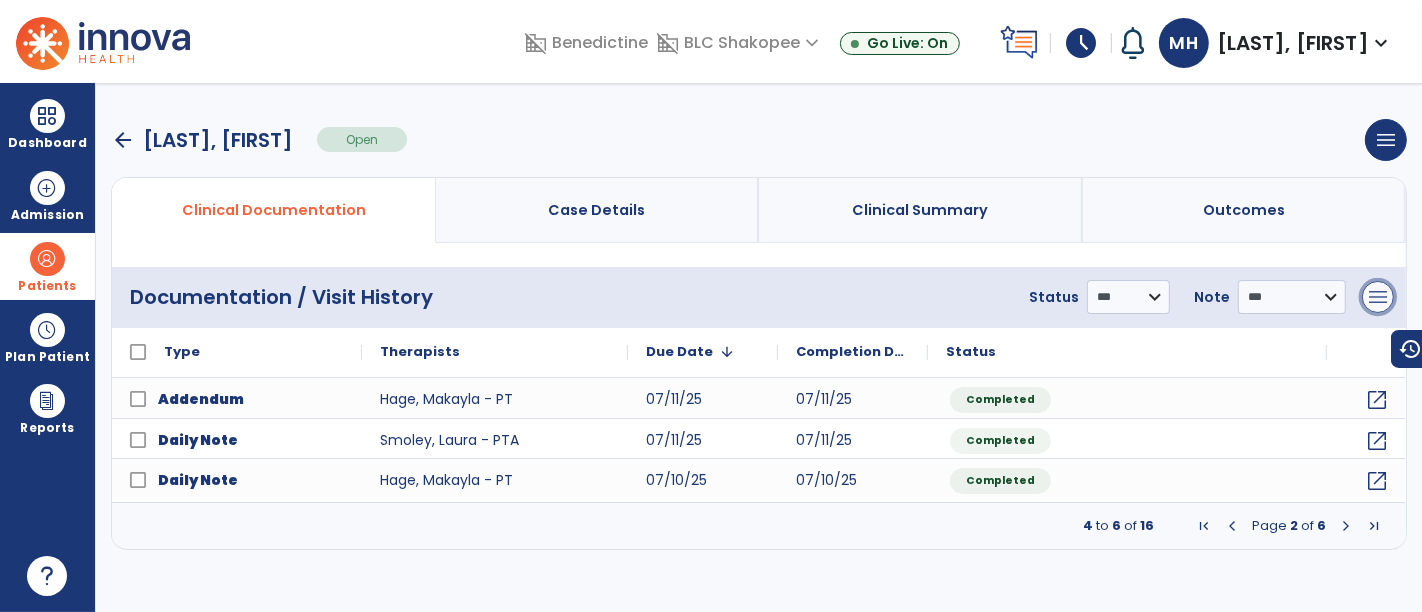 click on "menu" at bounding box center (1378, 297) 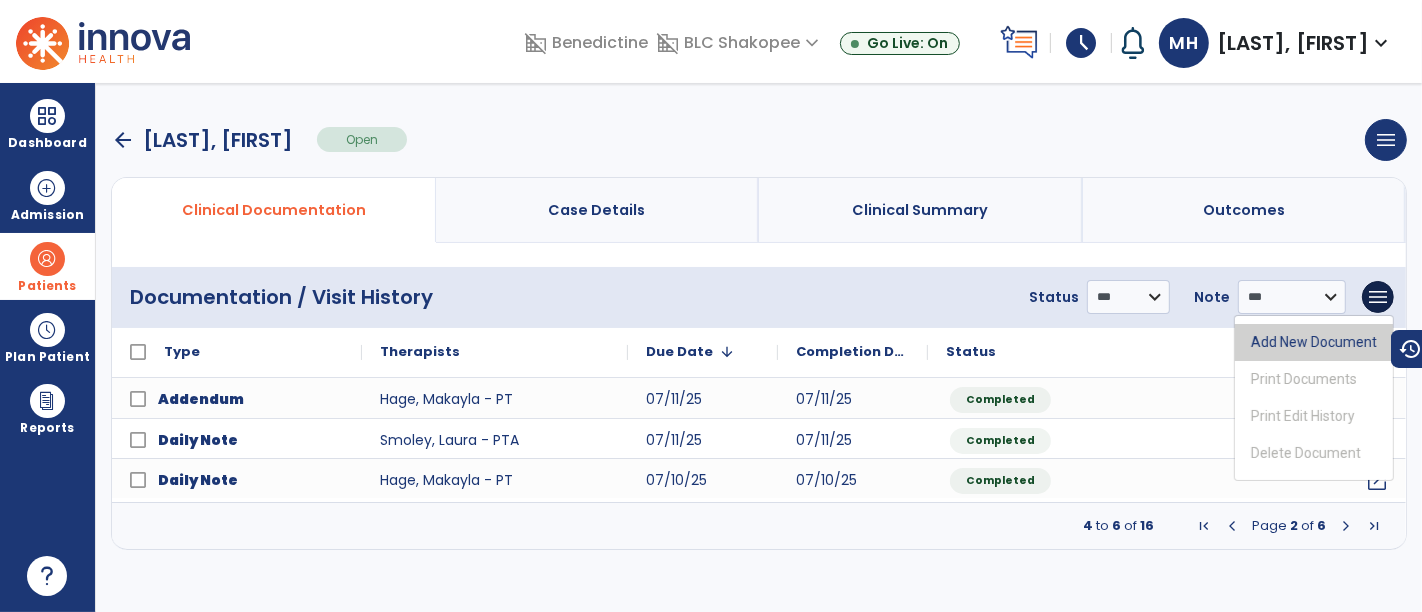 click on "Add New Document" at bounding box center [1314, 342] 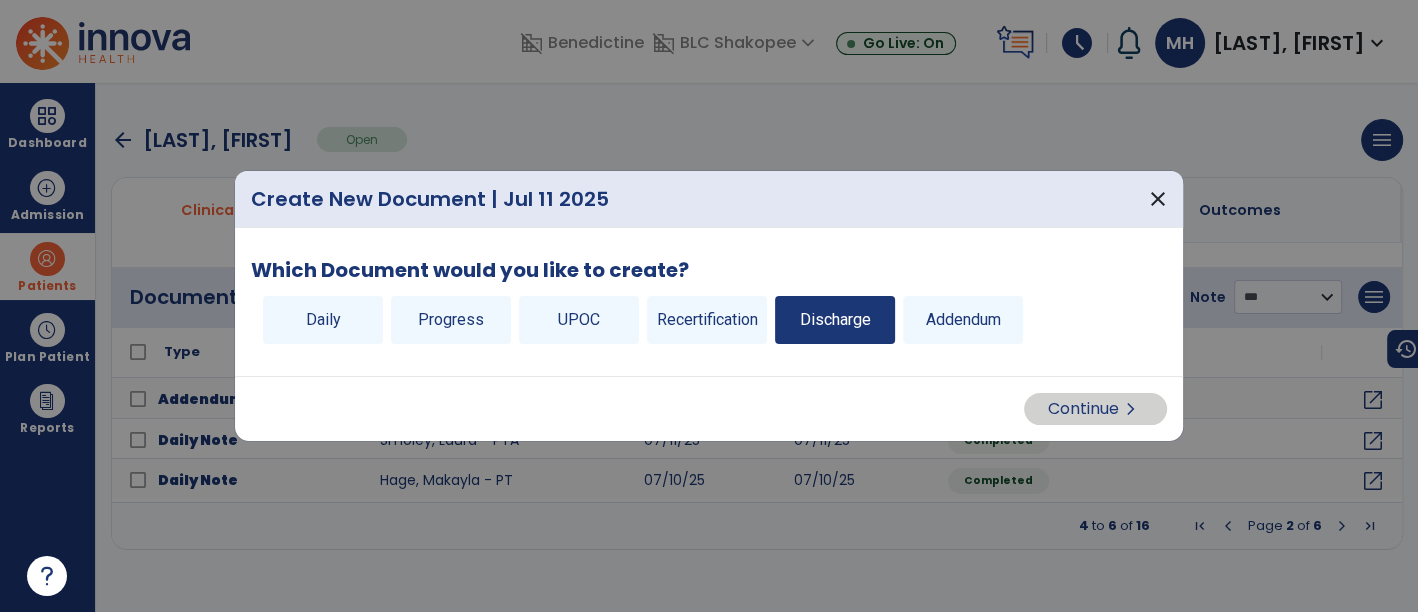 click on "Discharge" at bounding box center (835, 320) 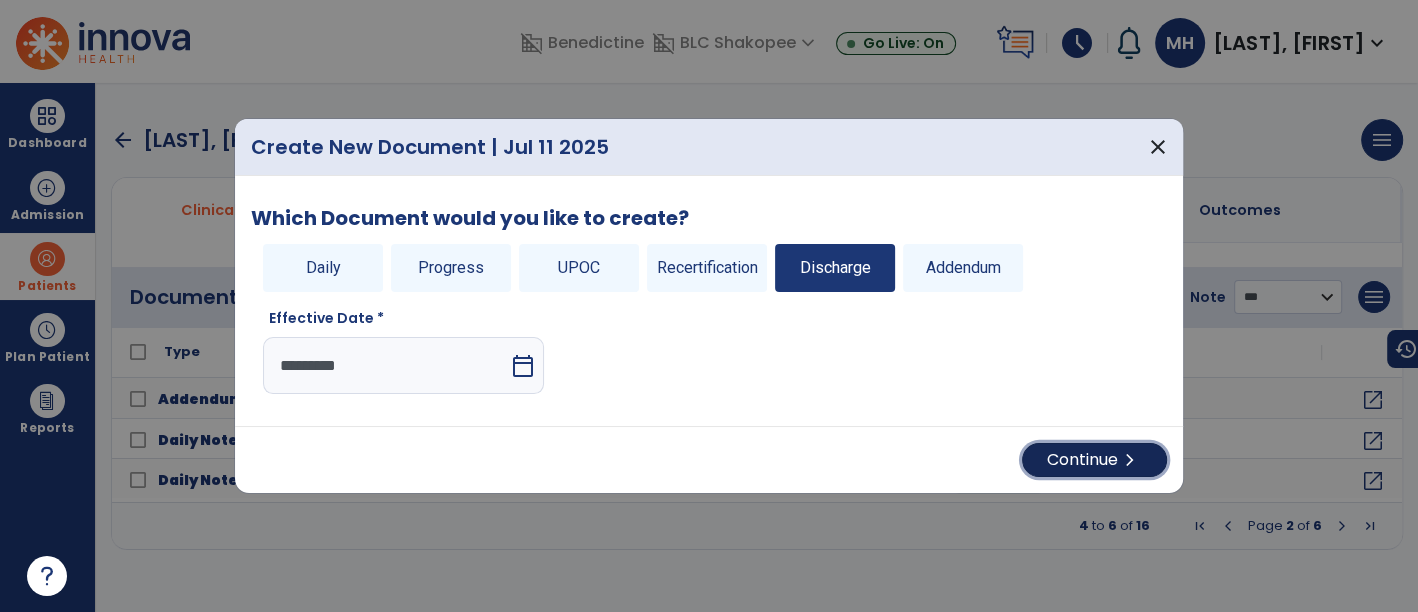 click on "Continue   chevron_right" at bounding box center (1094, 460) 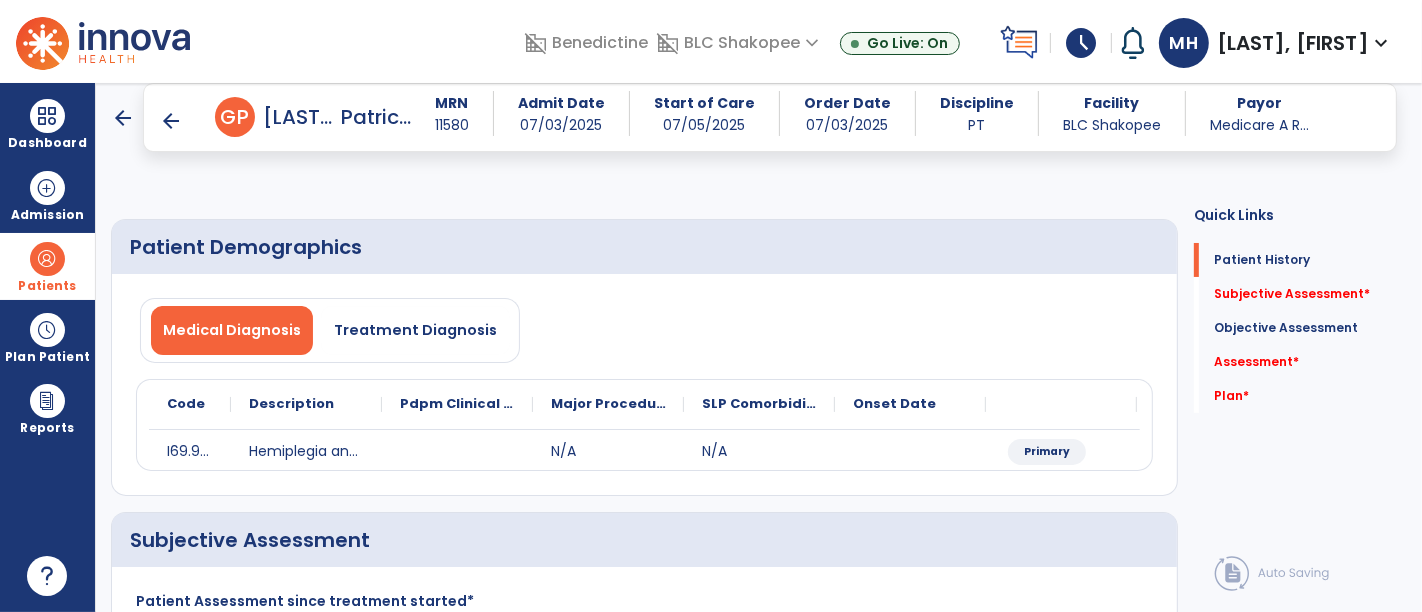 scroll, scrollTop: 222, scrollLeft: 0, axis: vertical 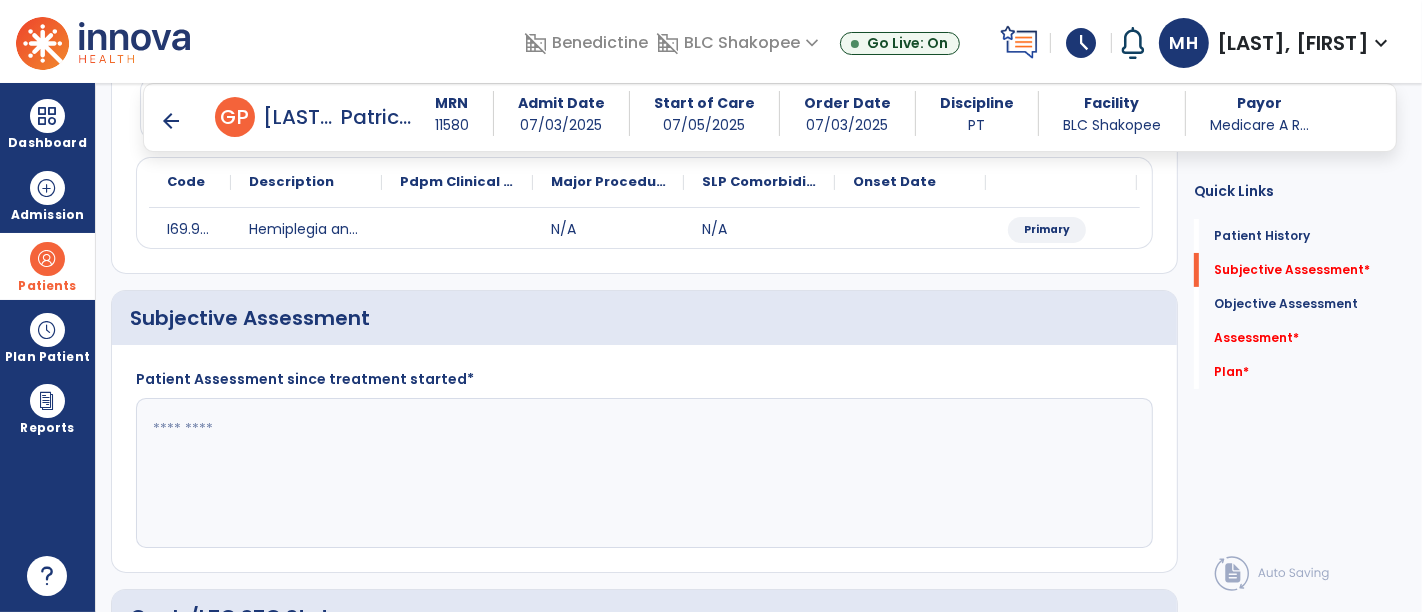 click 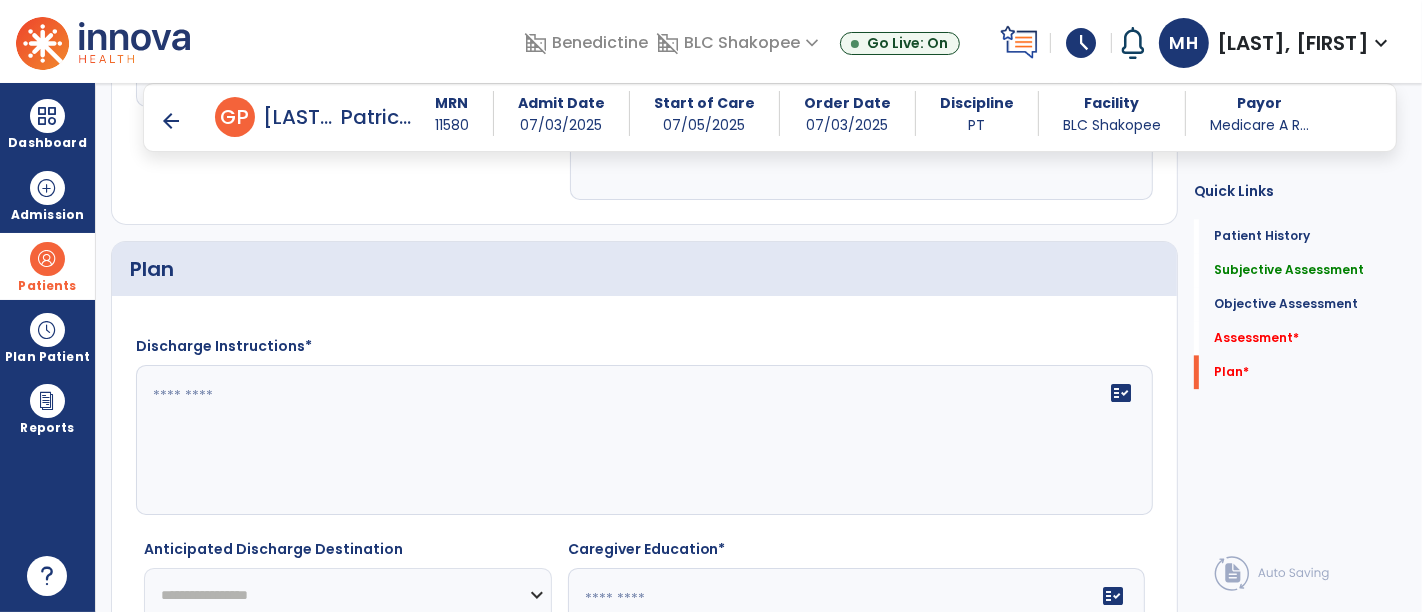 scroll, scrollTop: 3777, scrollLeft: 0, axis: vertical 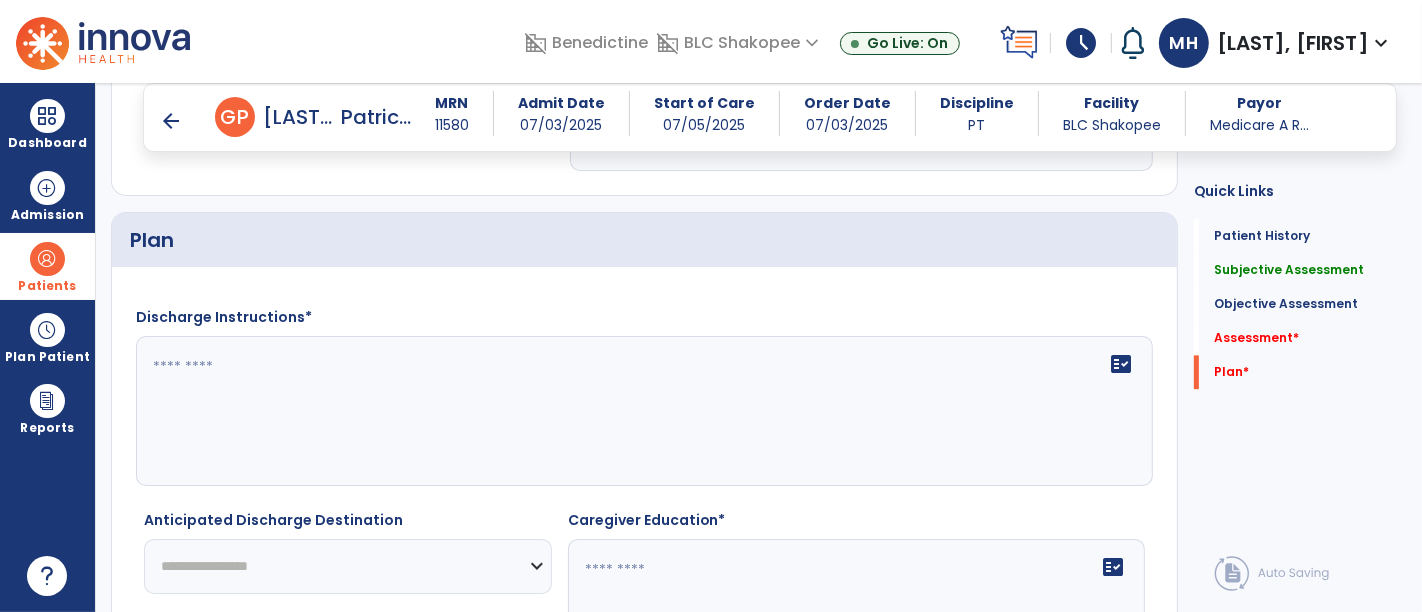 type on "**********" 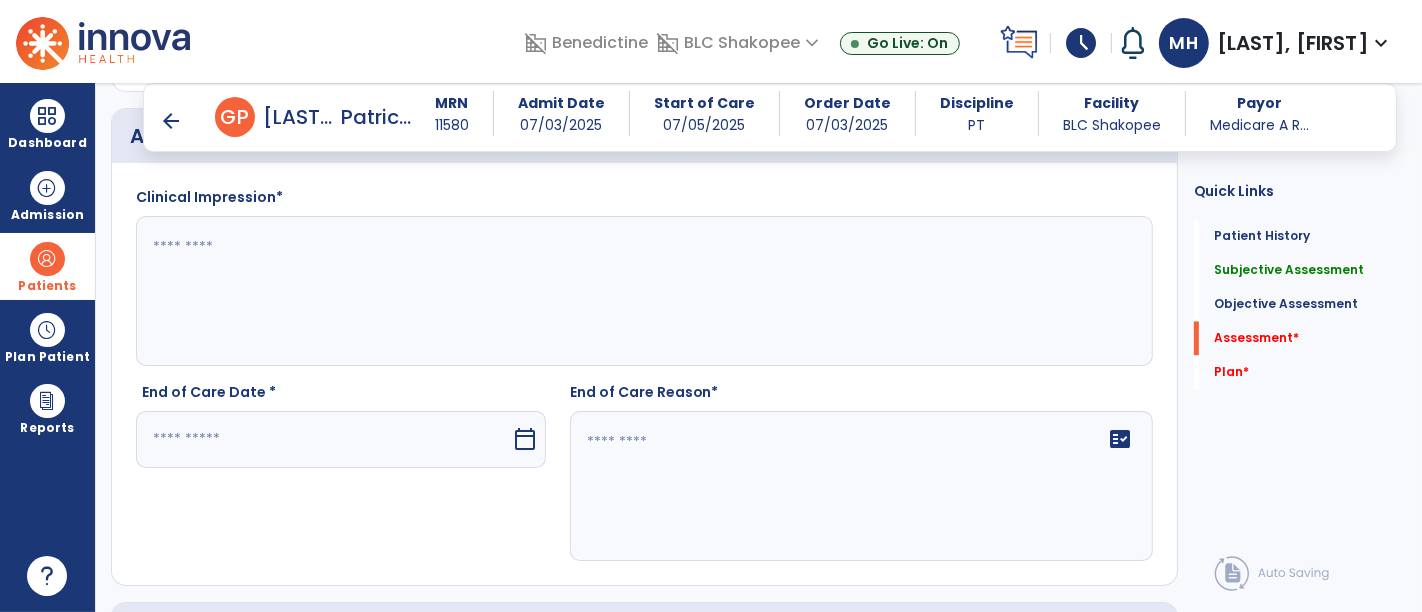 scroll, scrollTop: 3386, scrollLeft: 0, axis: vertical 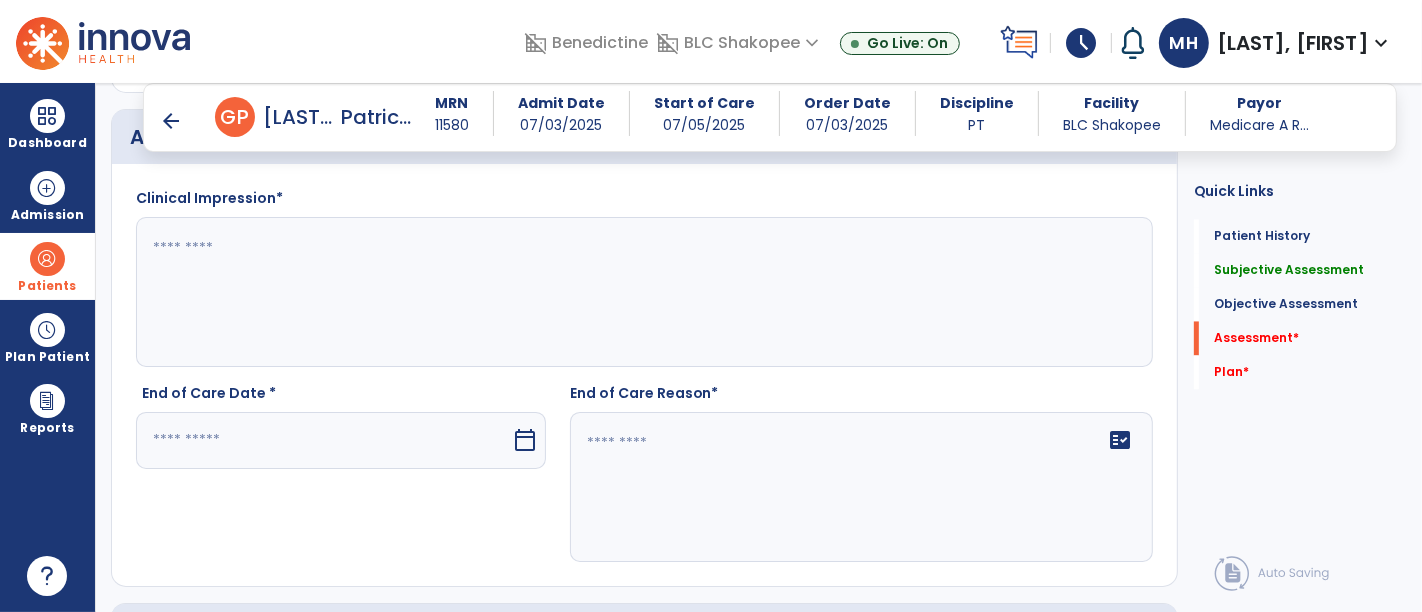 click 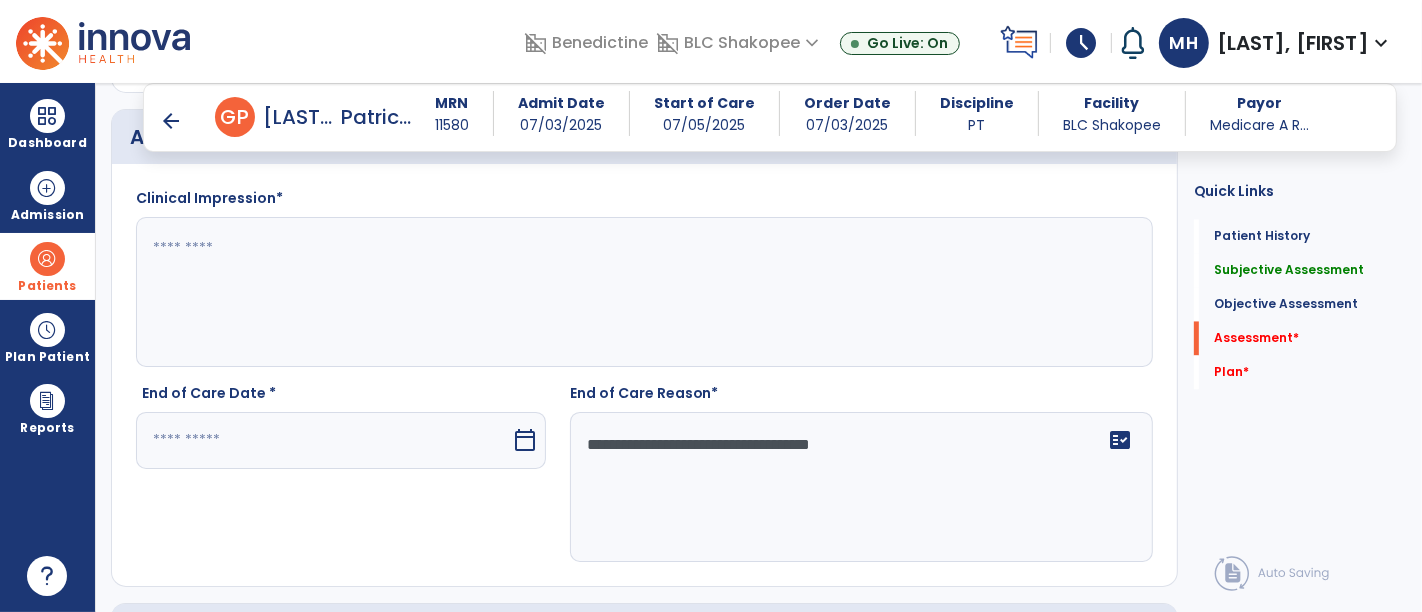 type on "**********" 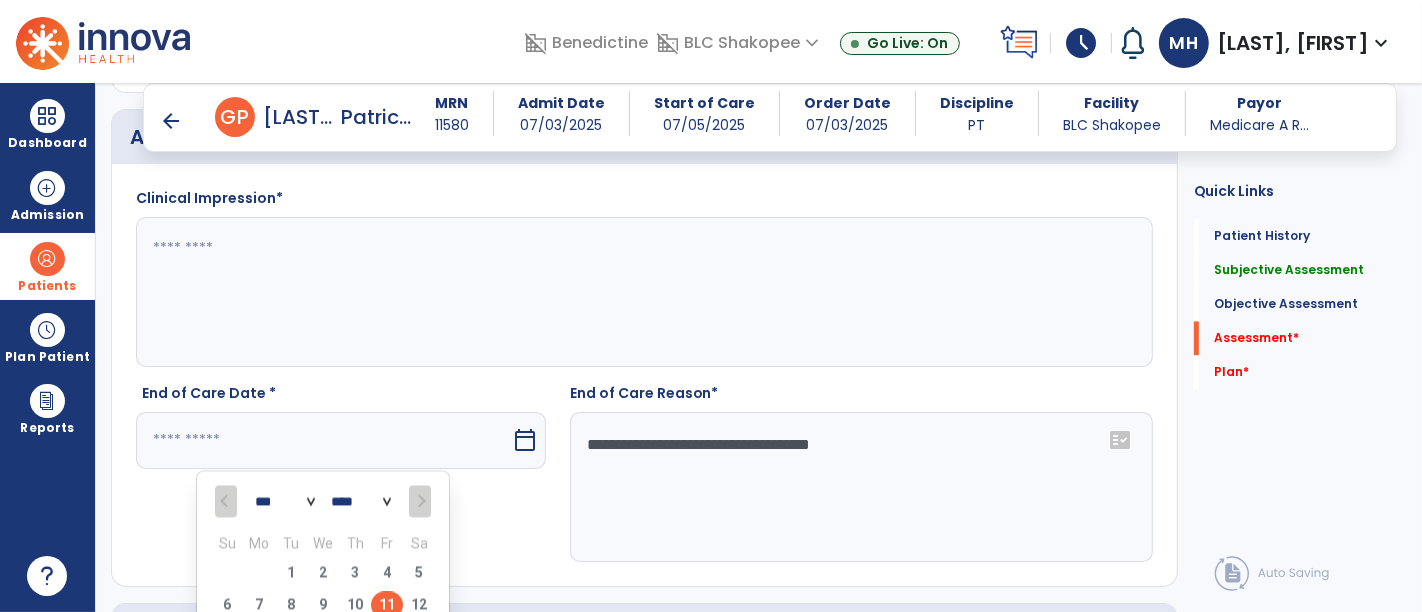 click on "11" at bounding box center (387, 604) 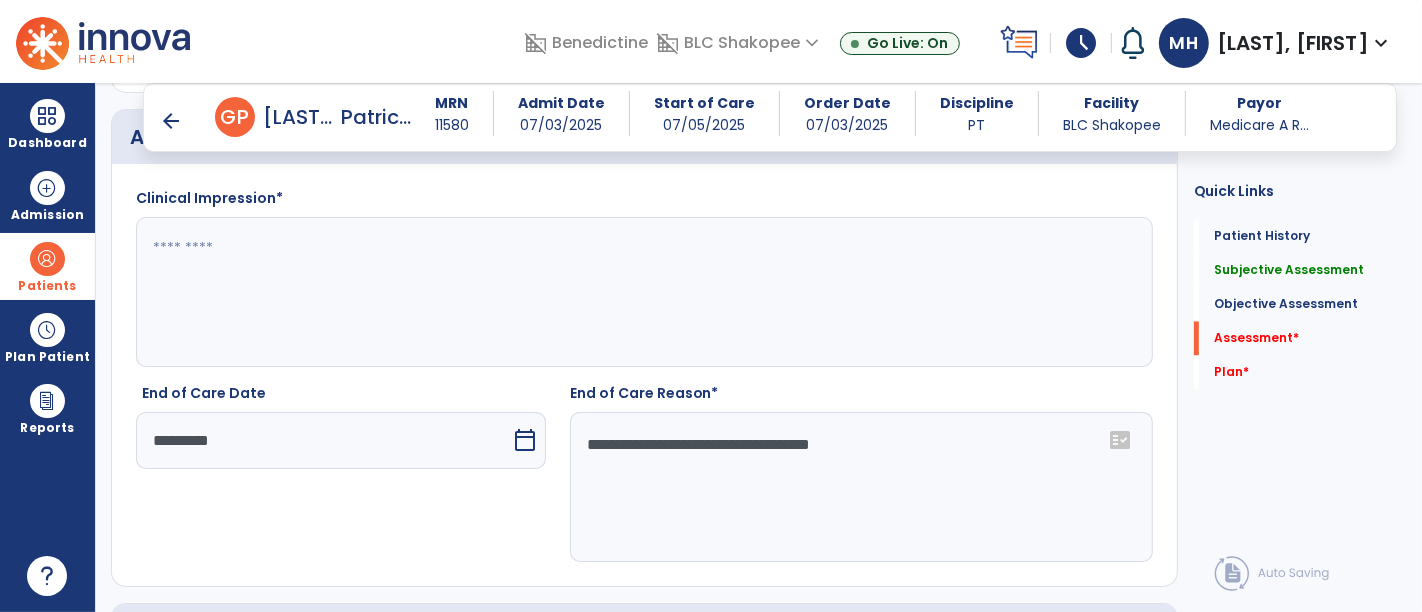 click 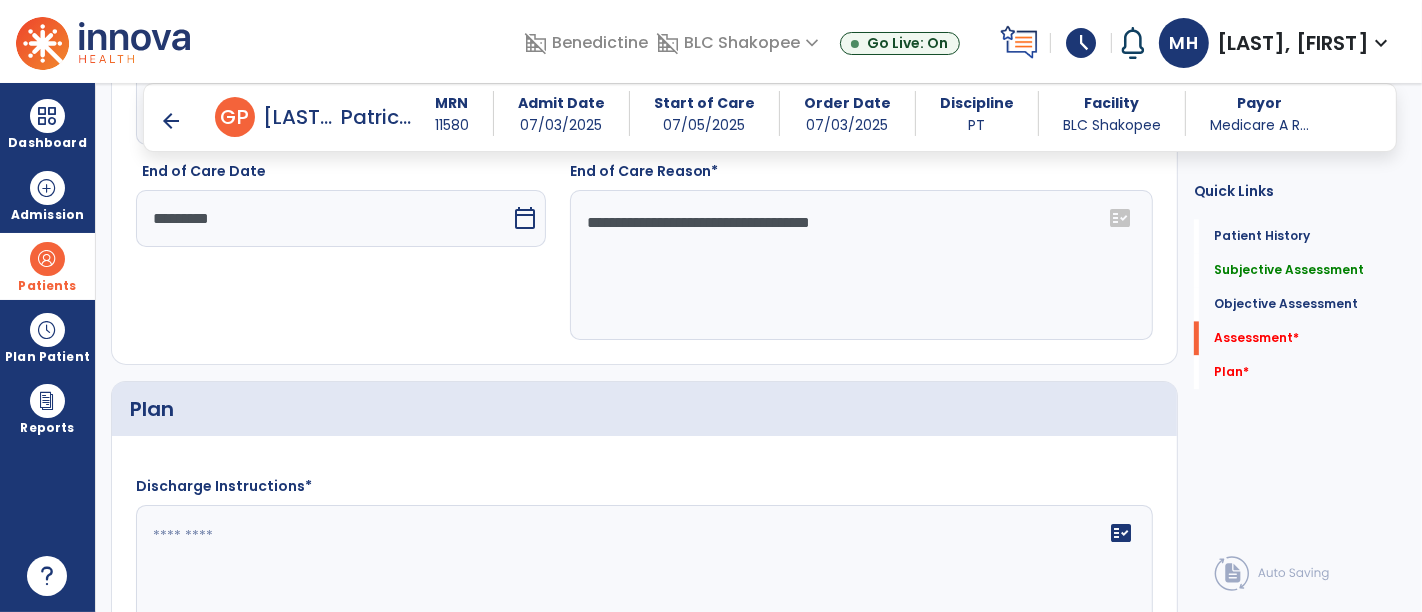 scroll, scrollTop: 3831, scrollLeft: 0, axis: vertical 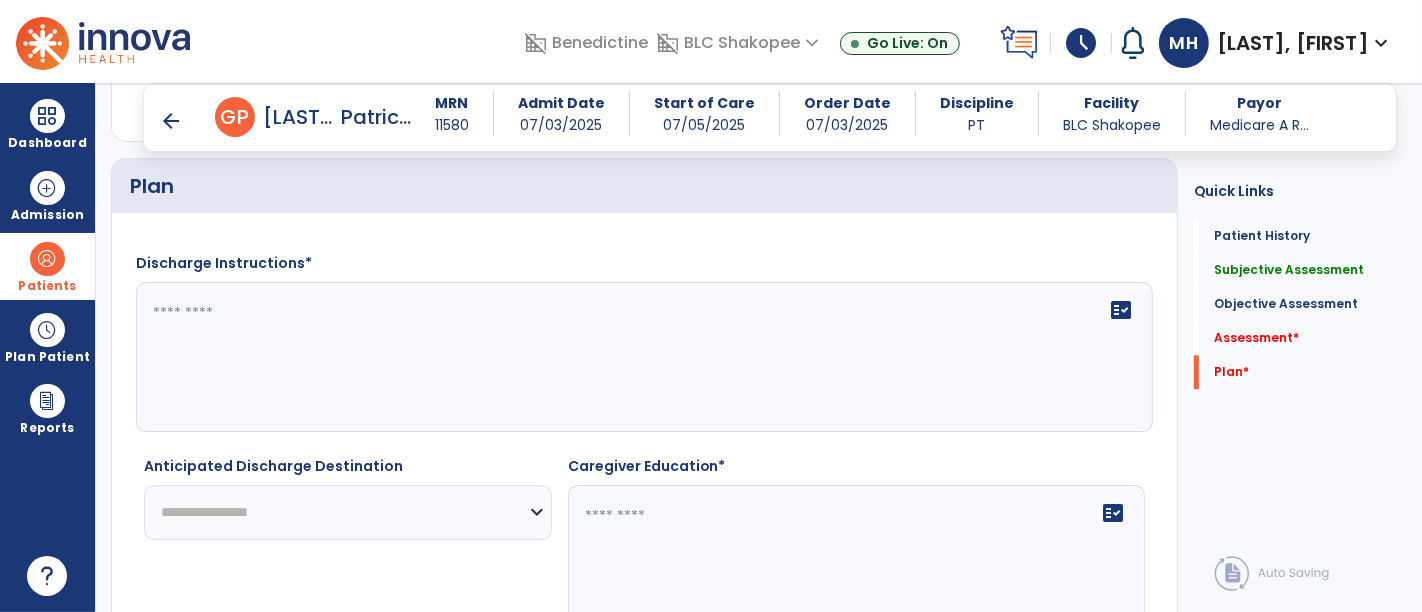 click on "**********" 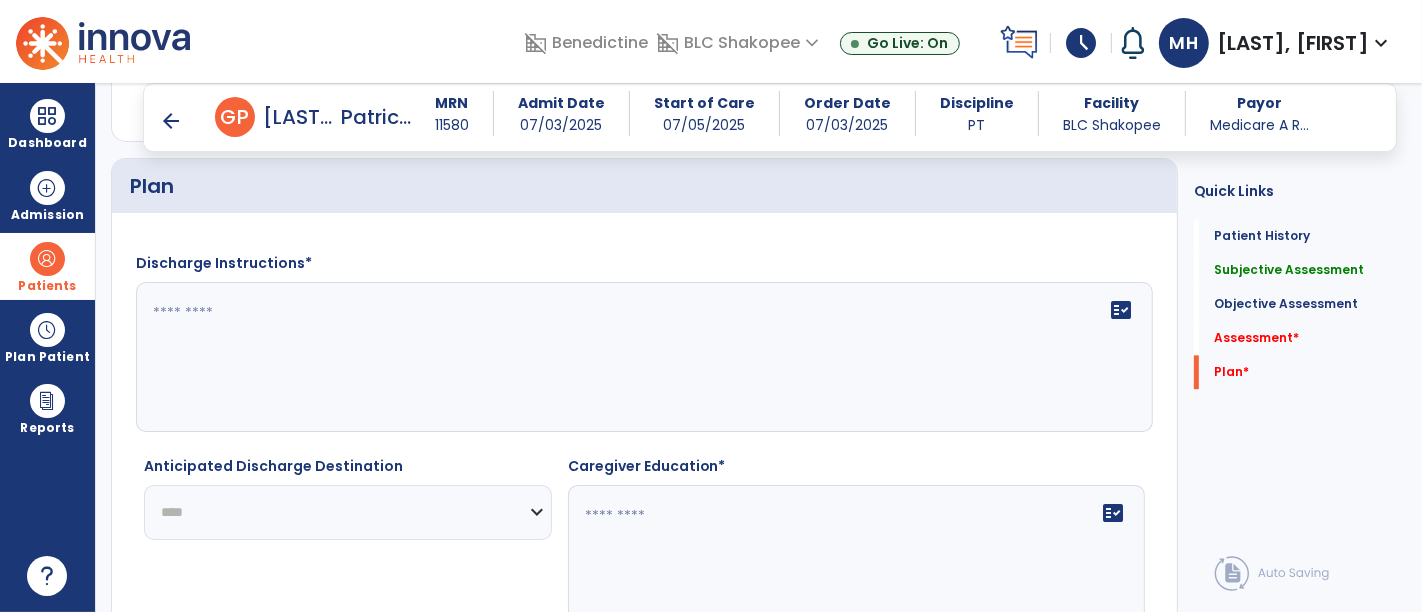 click on "**********" 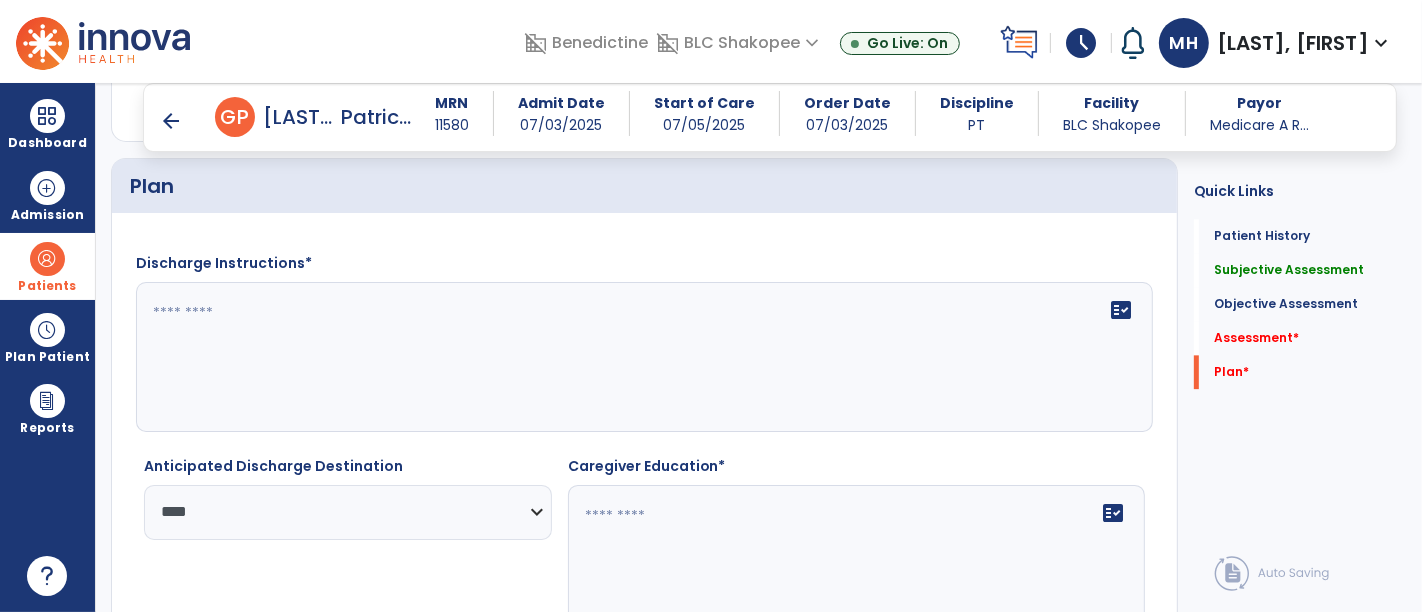 click 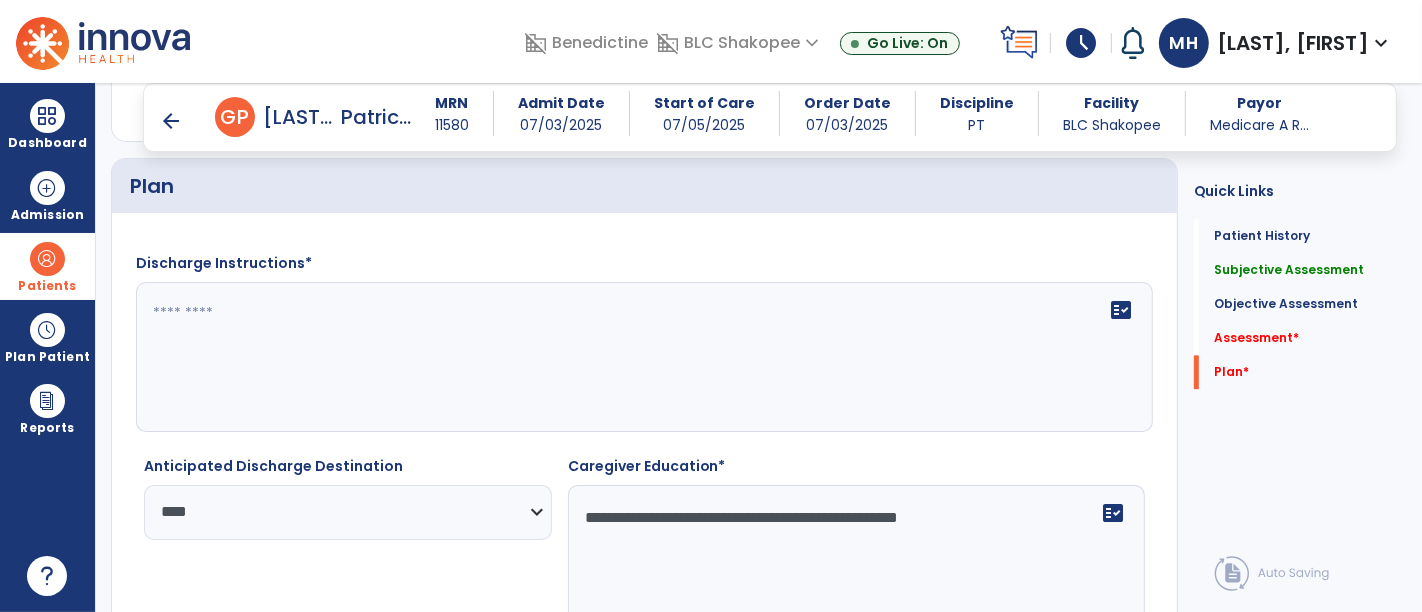 type on "**********" 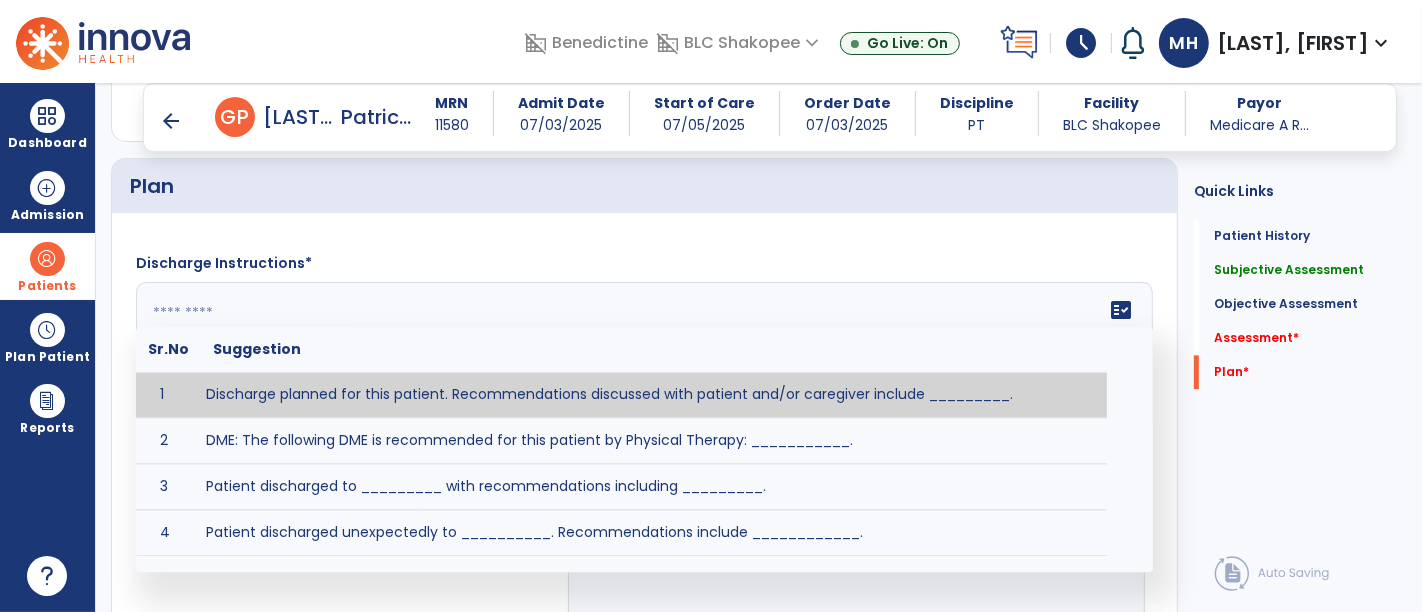 drag, startPoint x: 389, startPoint y: 319, endPoint x: 285, endPoint y: 292, distance: 107.44766 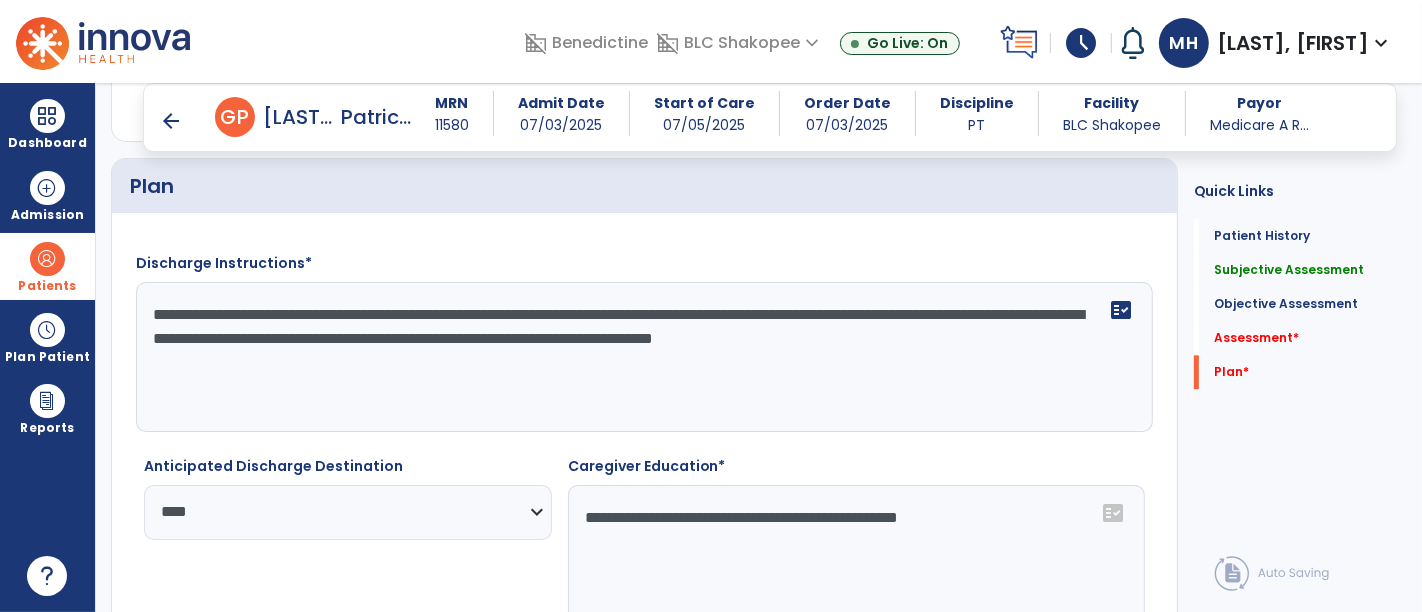 click on "**********" 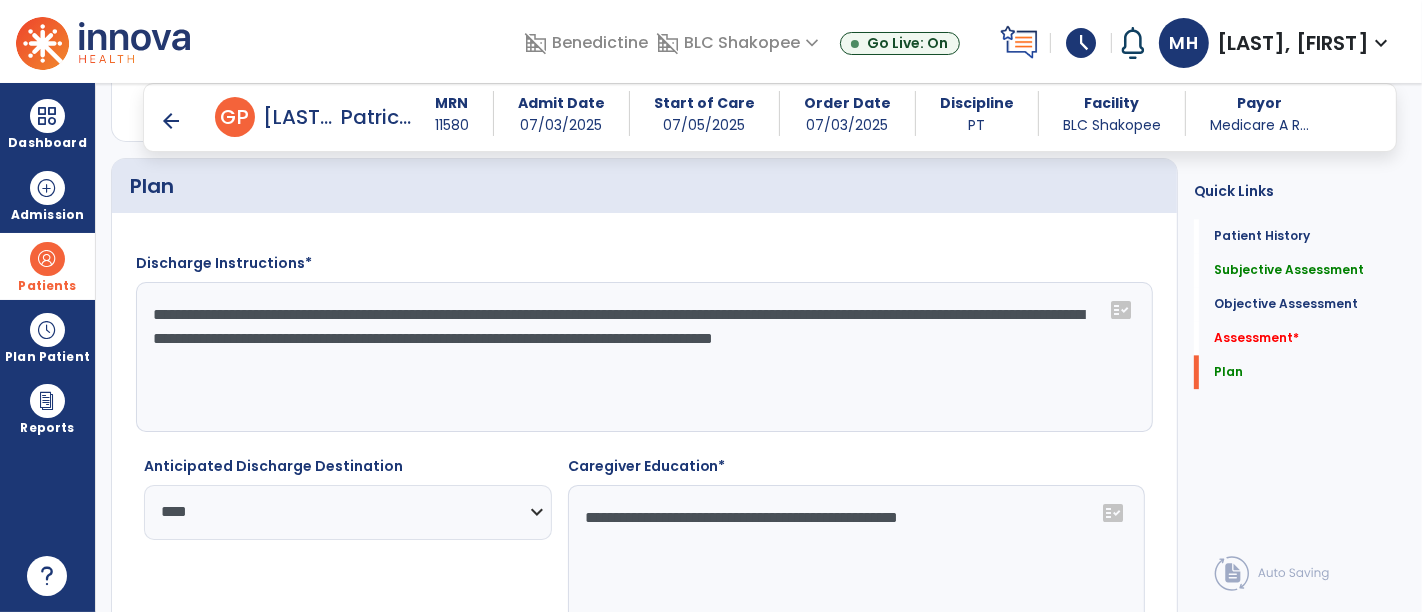 drag, startPoint x: 551, startPoint y: 296, endPoint x: 1074, endPoint y: 271, distance: 523.59717 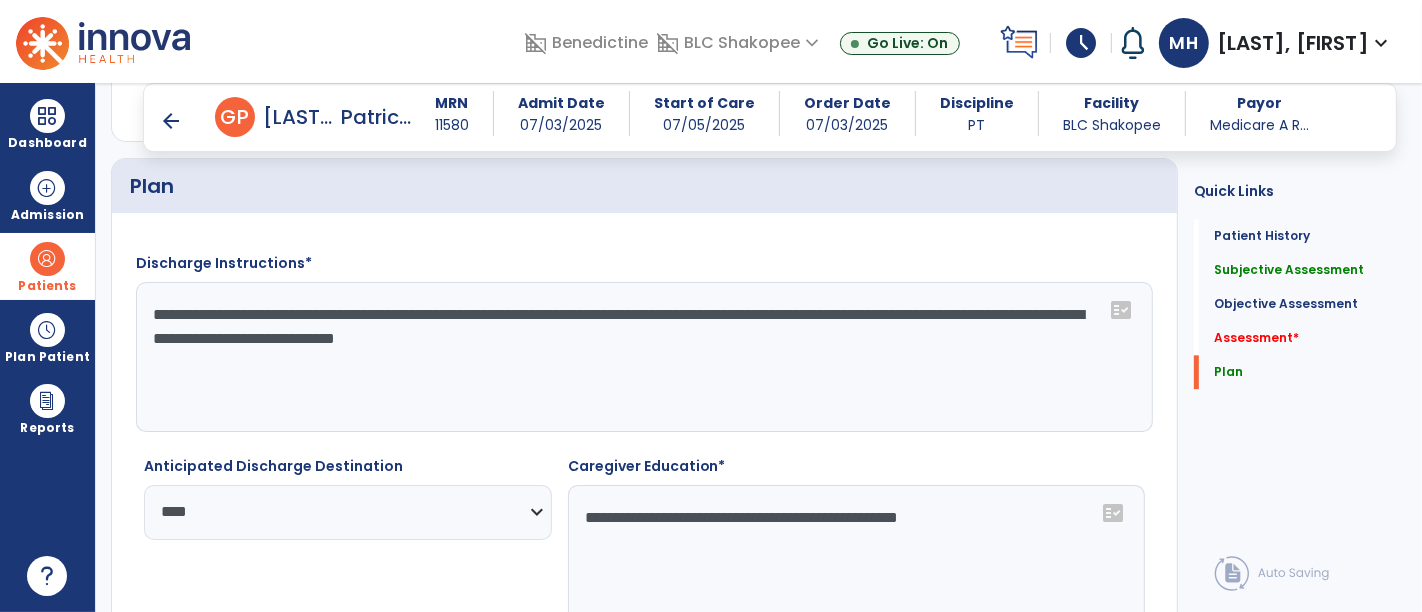 click on "**********" 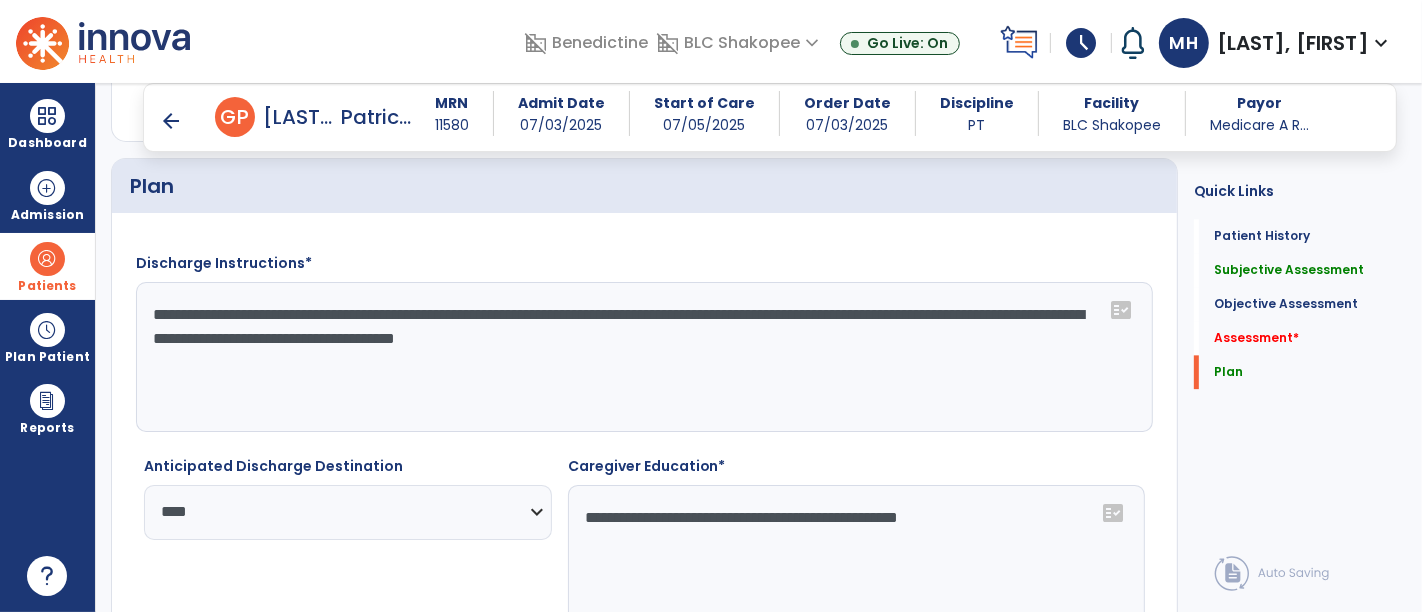 click on "**********" 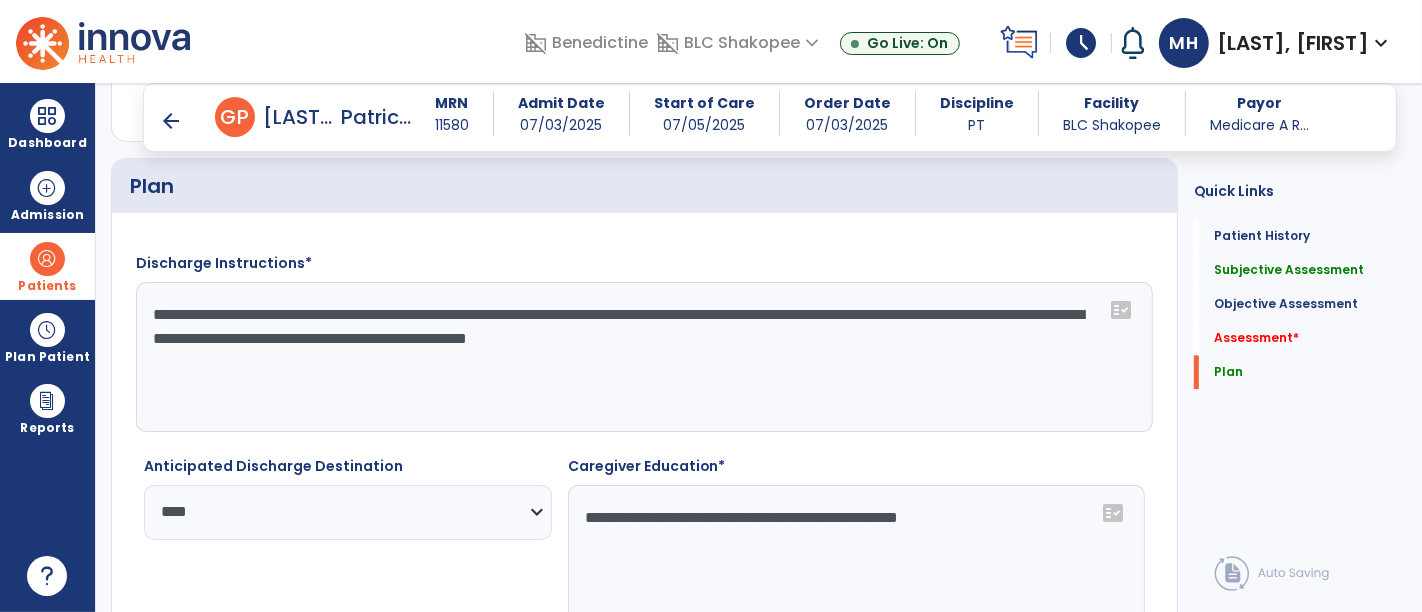 click on "**********" 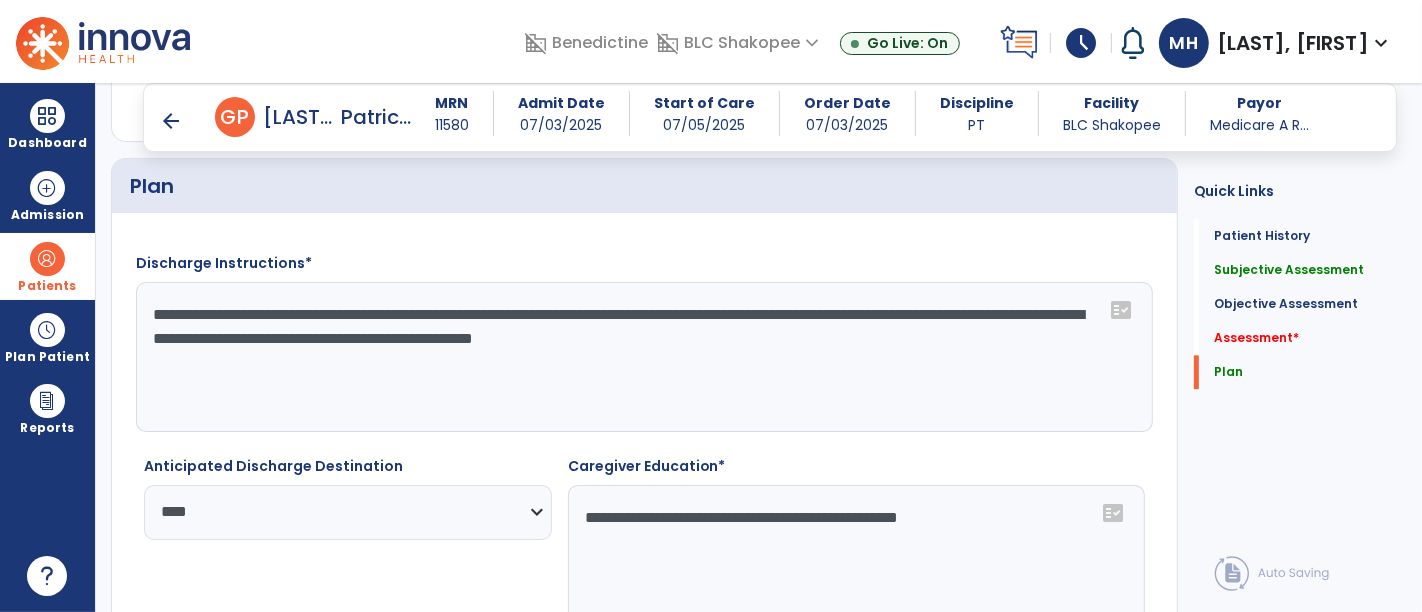 click on "**********" 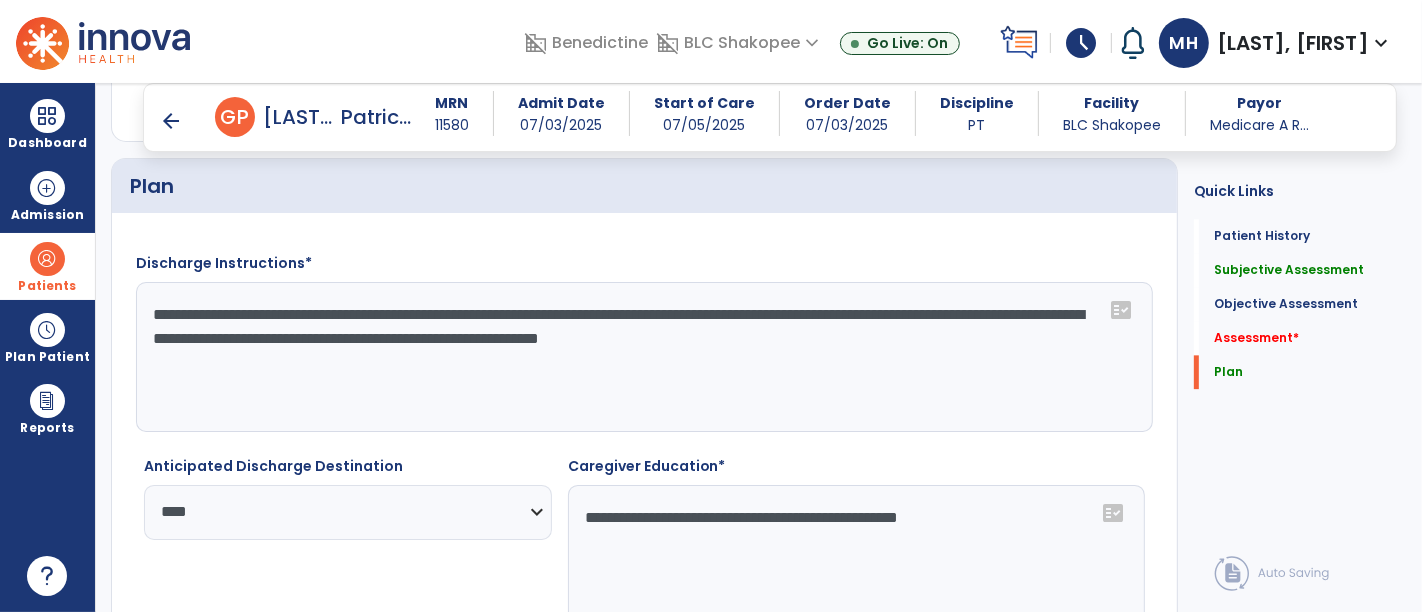 drag, startPoint x: 1080, startPoint y: 339, endPoint x: 834, endPoint y: 292, distance: 250.4496 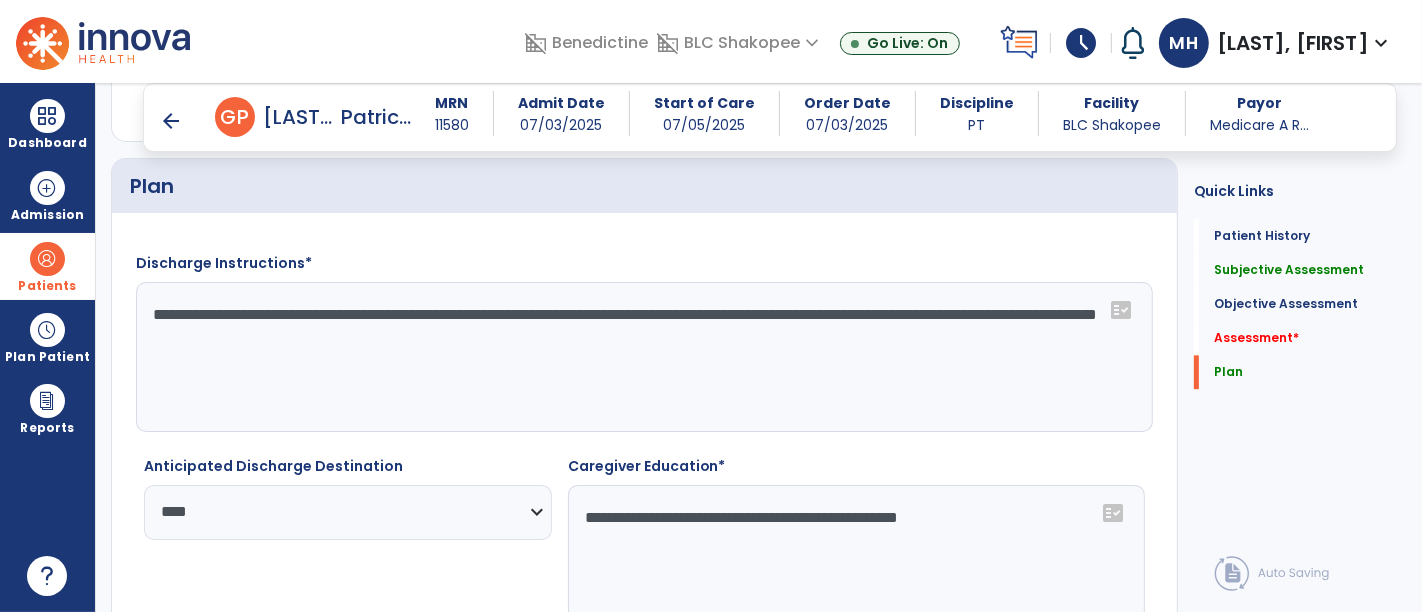 click on "**********" 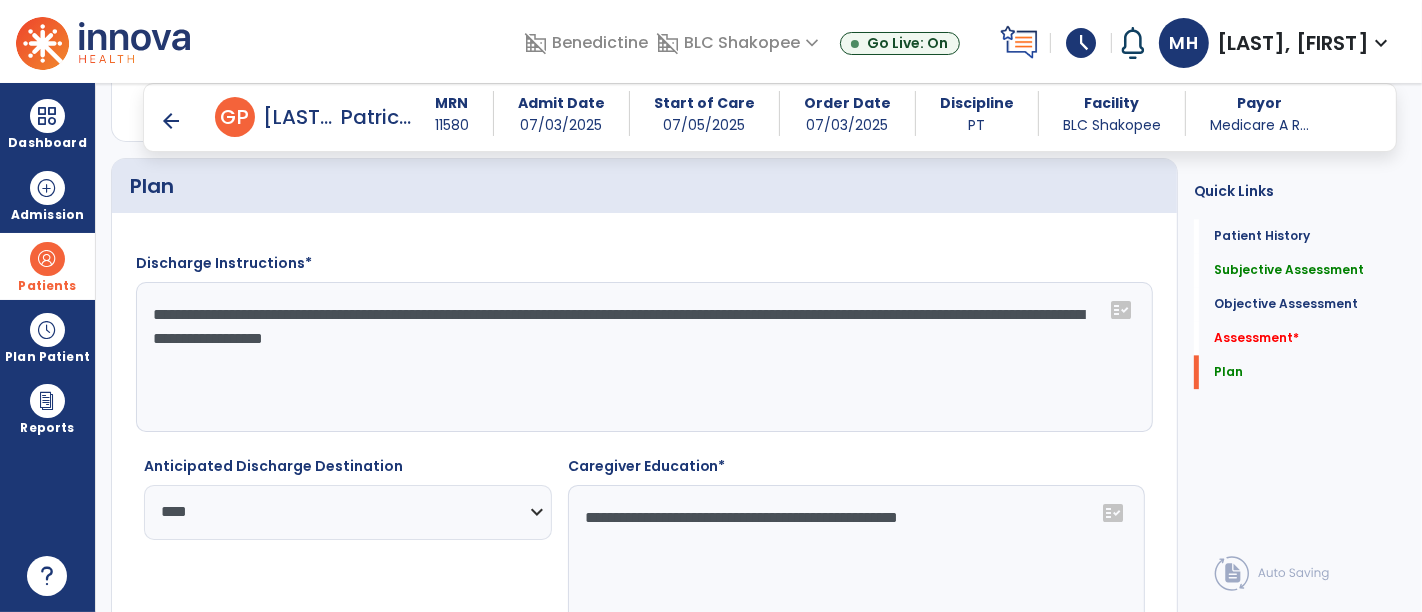 click on "**********" 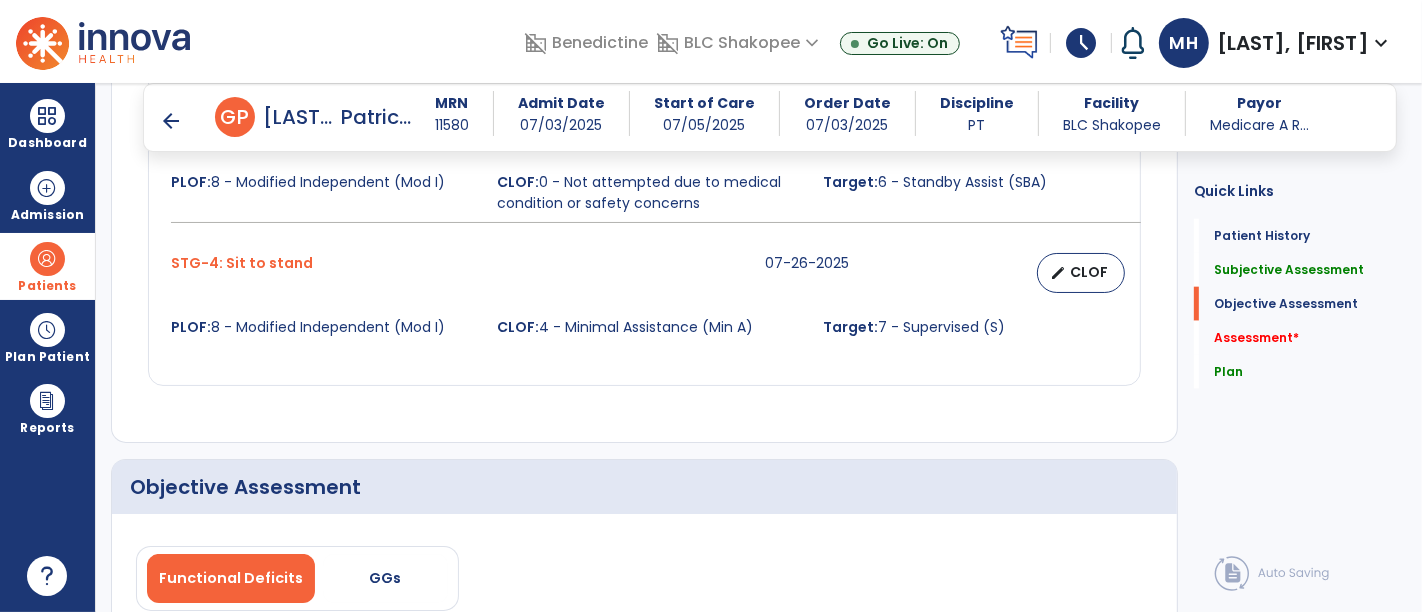 scroll, scrollTop: 1942, scrollLeft: 0, axis: vertical 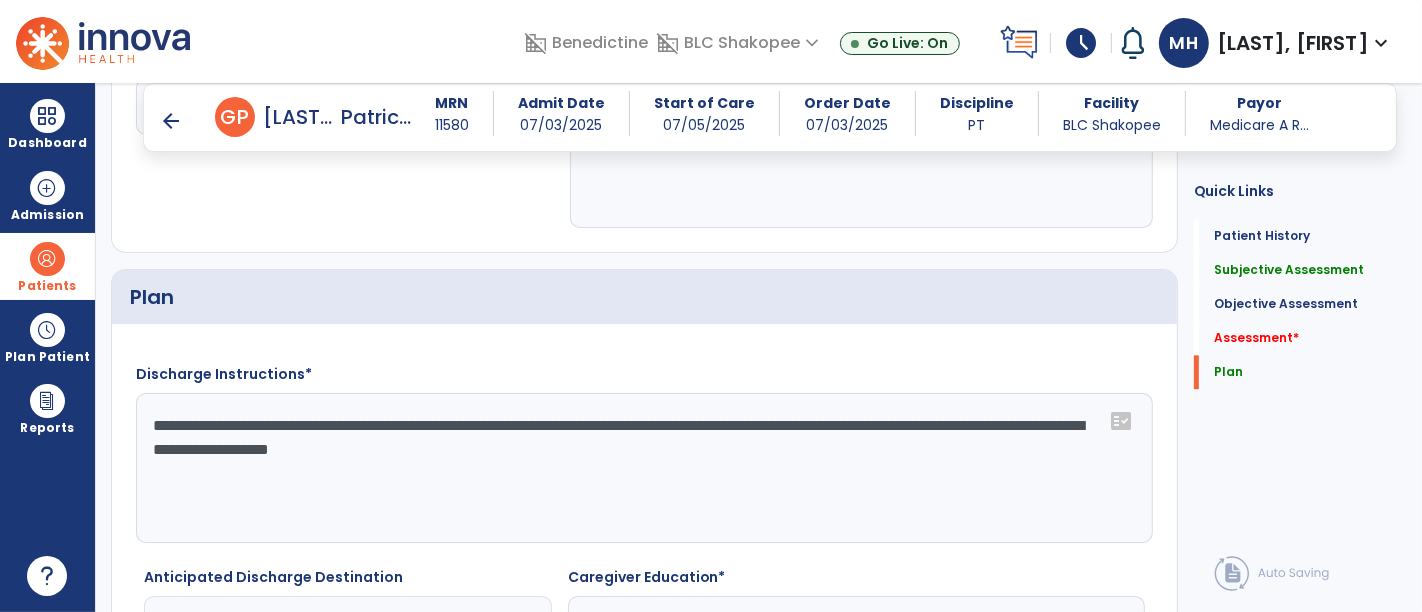 click on "**********" 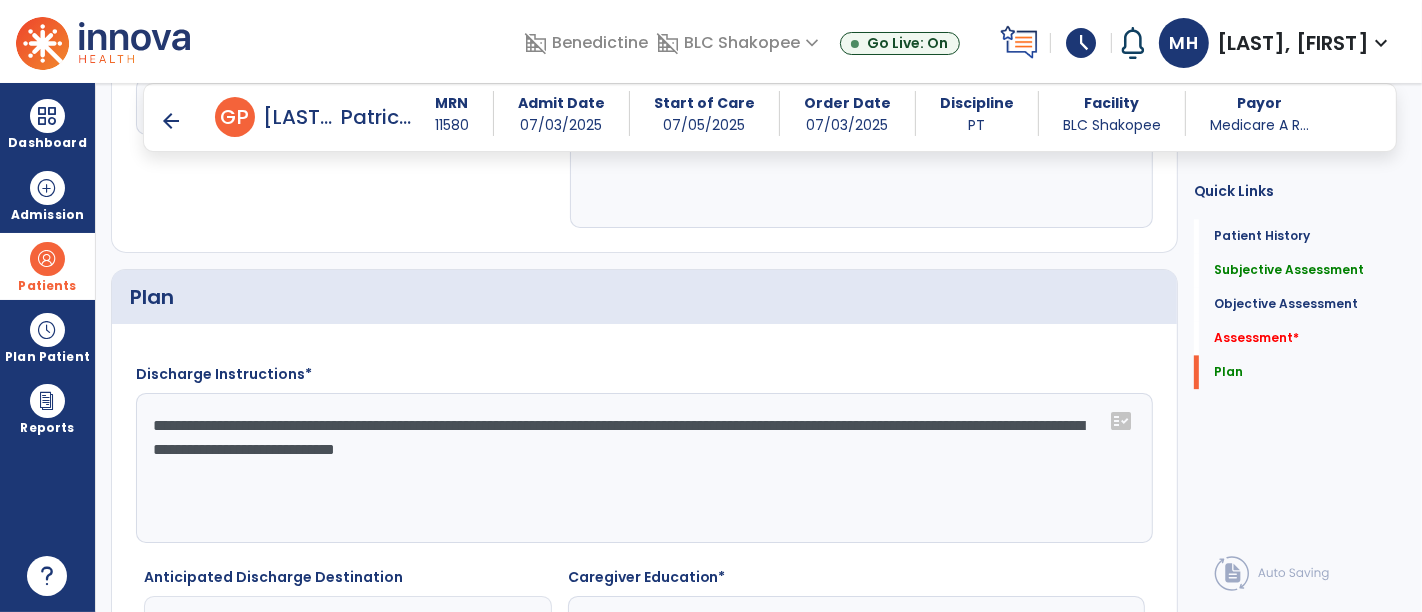 type on "**********" 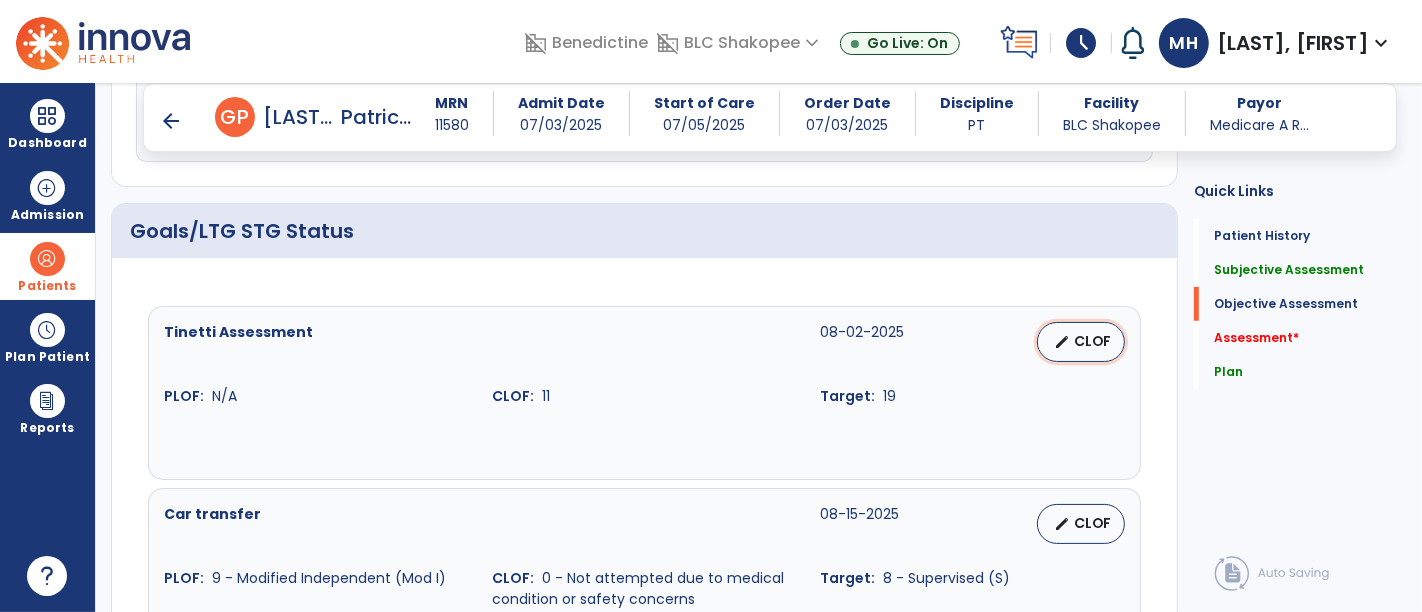 click on "CLOF" at bounding box center (1093, 341) 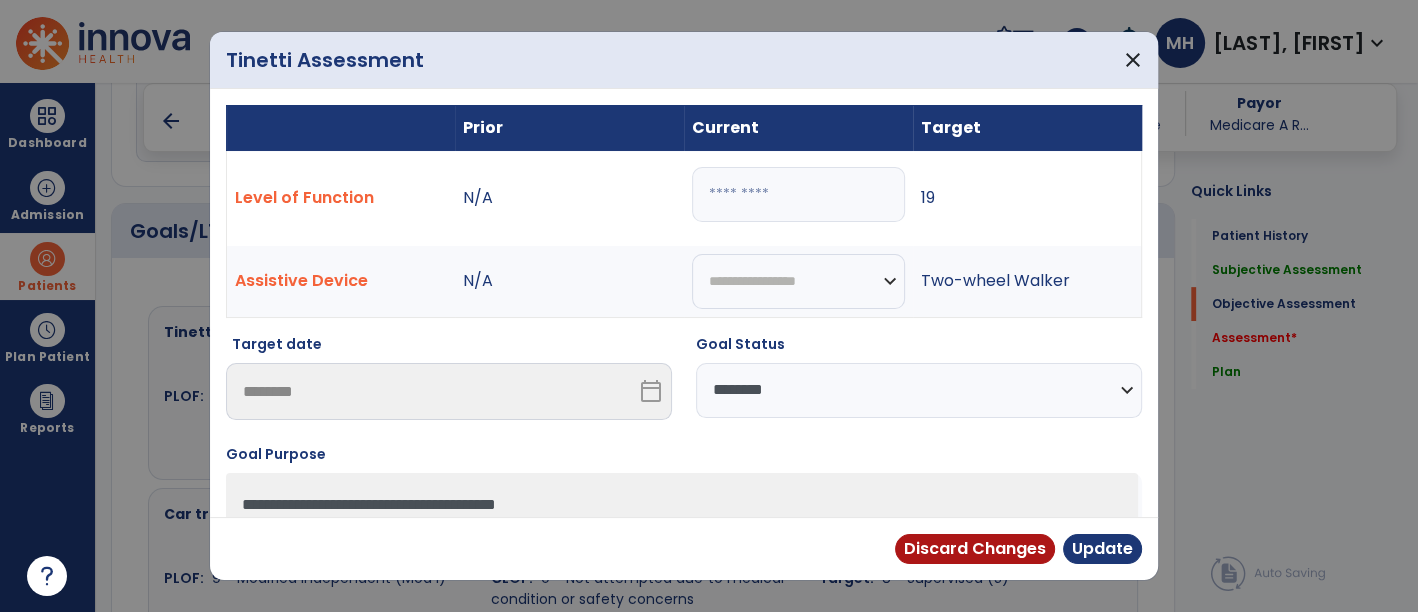 scroll, scrollTop: 608, scrollLeft: 0, axis: vertical 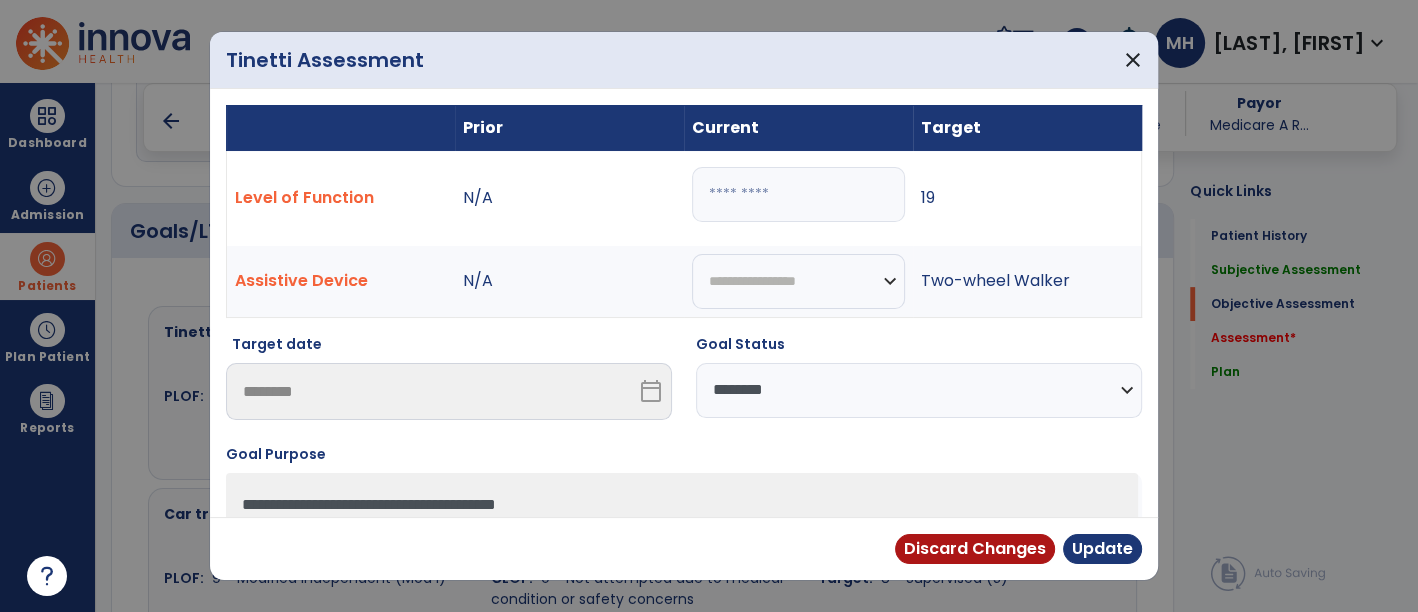 drag, startPoint x: 777, startPoint y: 398, endPoint x: 771, endPoint y: 410, distance: 13.416408 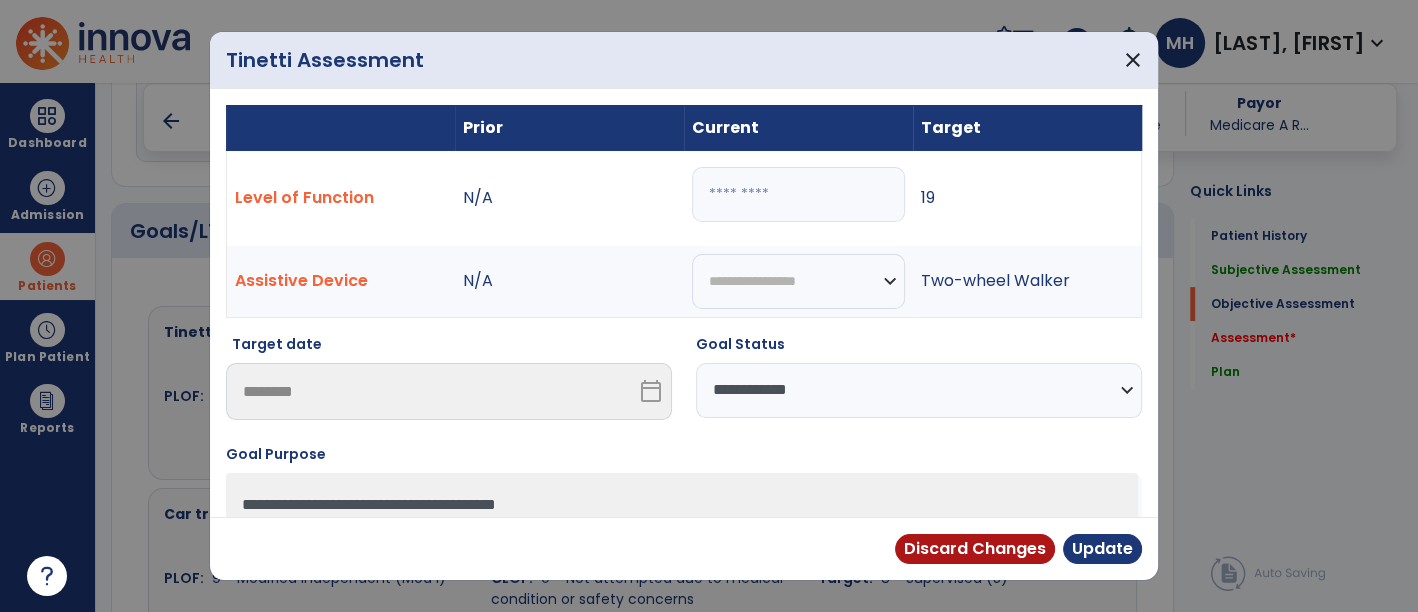 click on "**********" at bounding box center [919, 390] 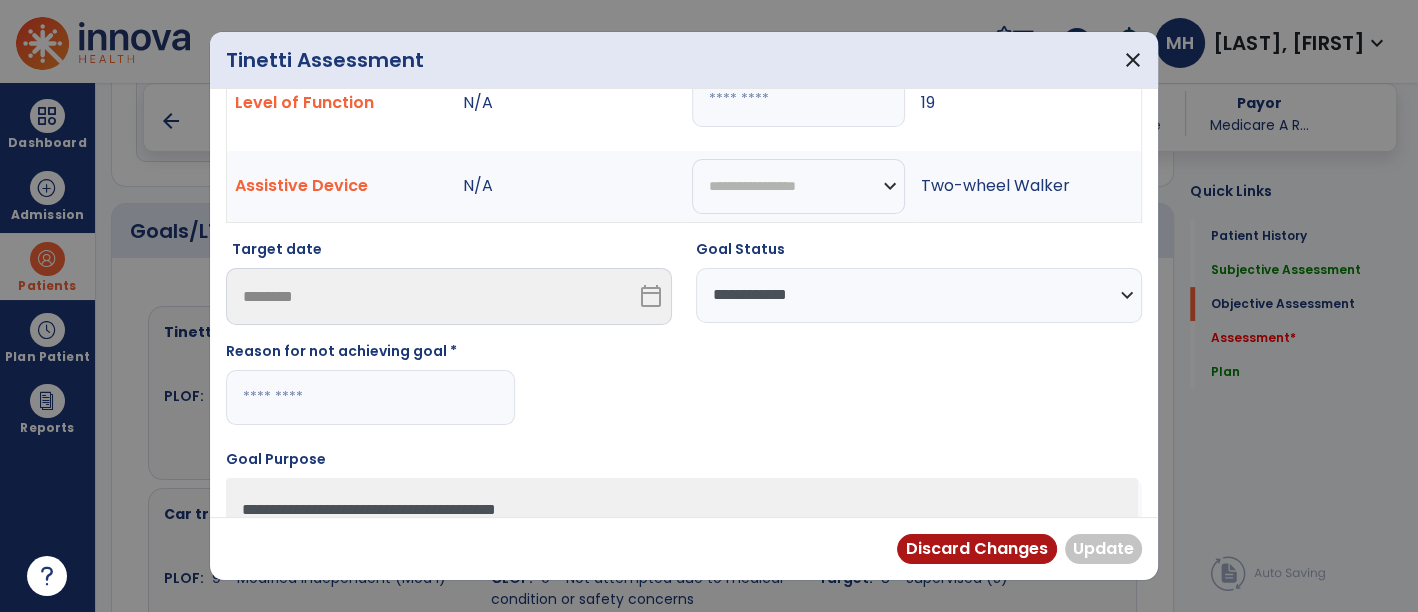 scroll, scrollTop: 215, scrollLeft: 0, axis: vertical 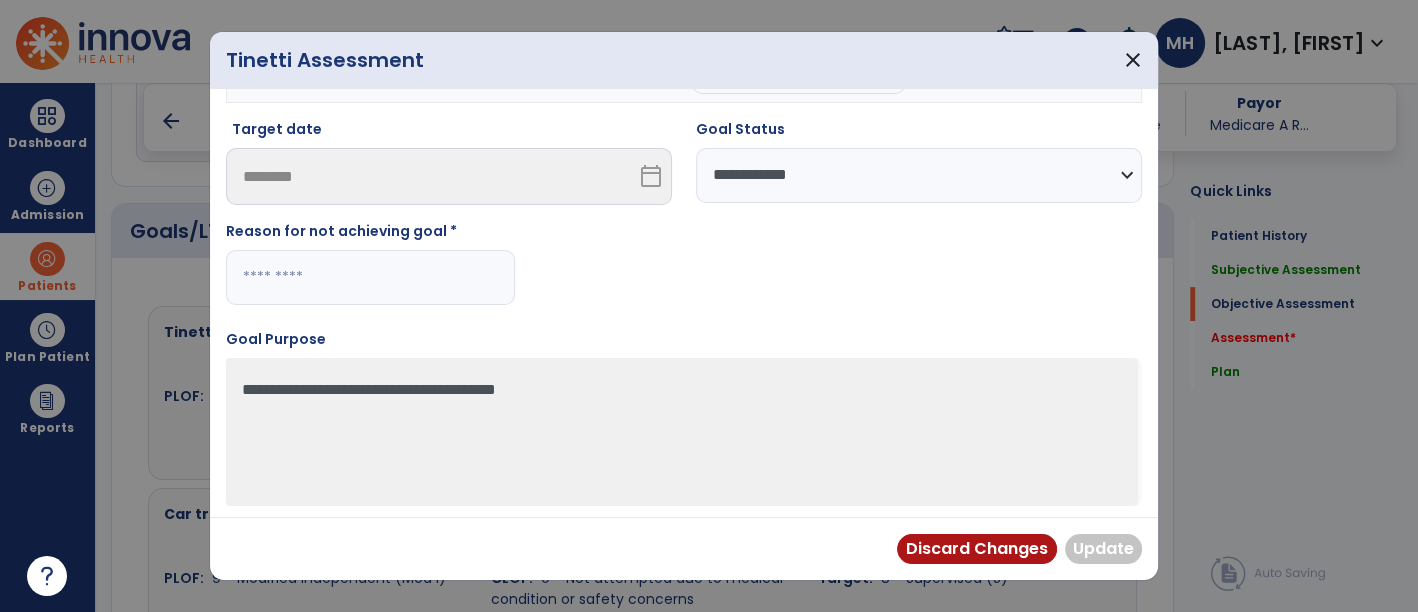 click at bounding box center (370, 277) 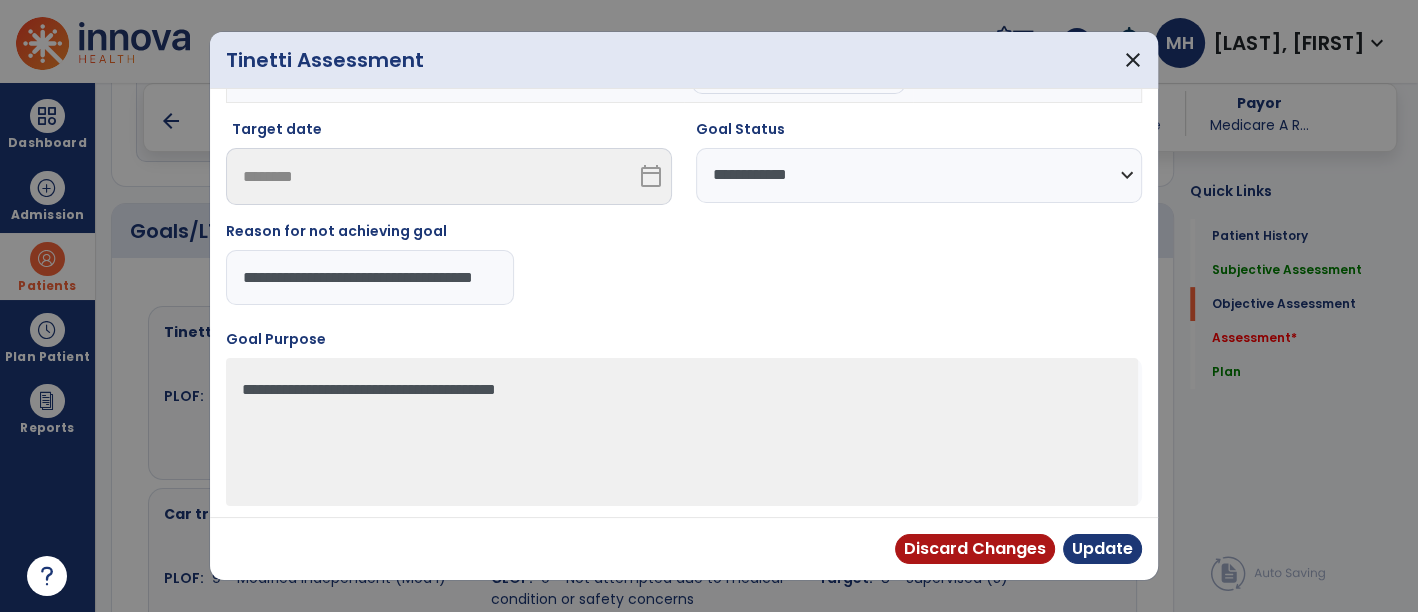 scroll, scrollTop: 0, scrollLeft: 24, axis: horizontal 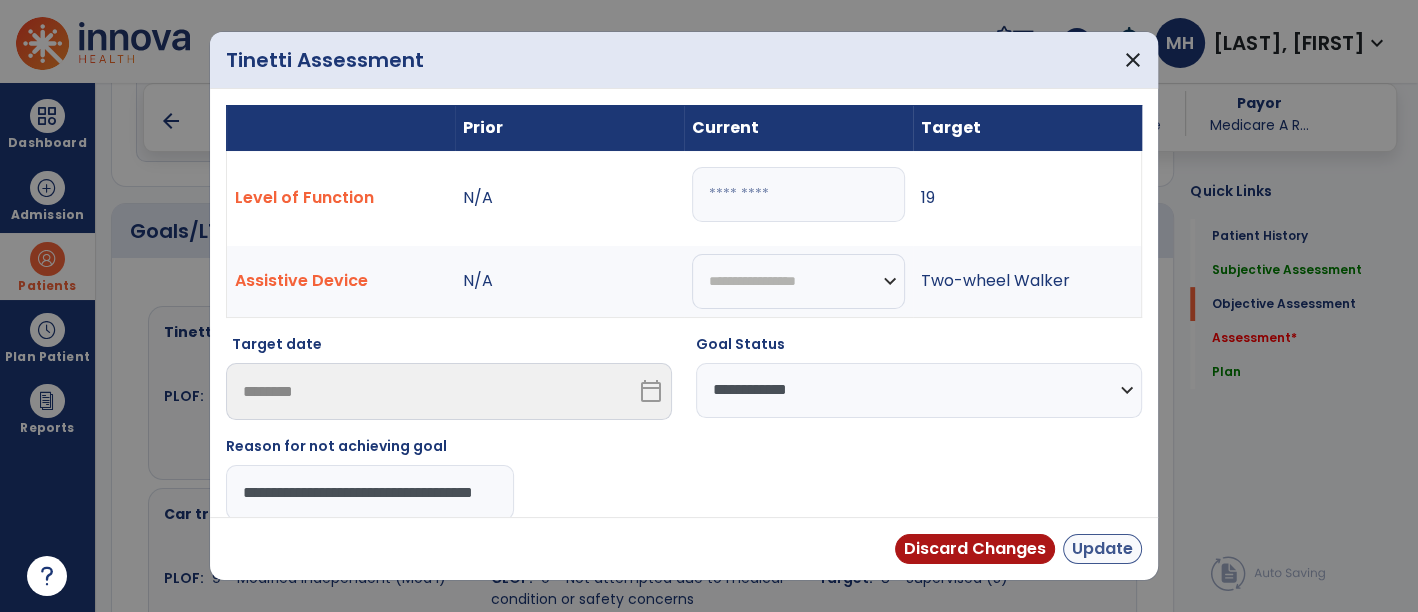 type on "**********" 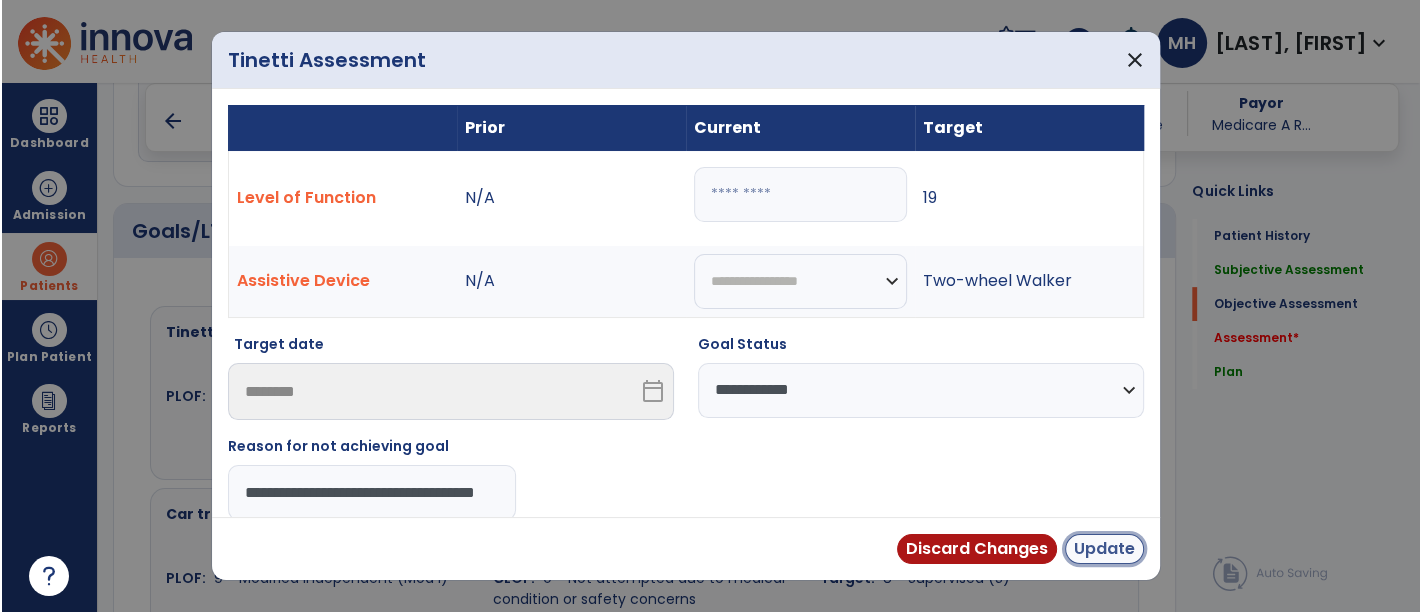 scroll, scrollTop: 0, scrollLeft: 0, axis: both 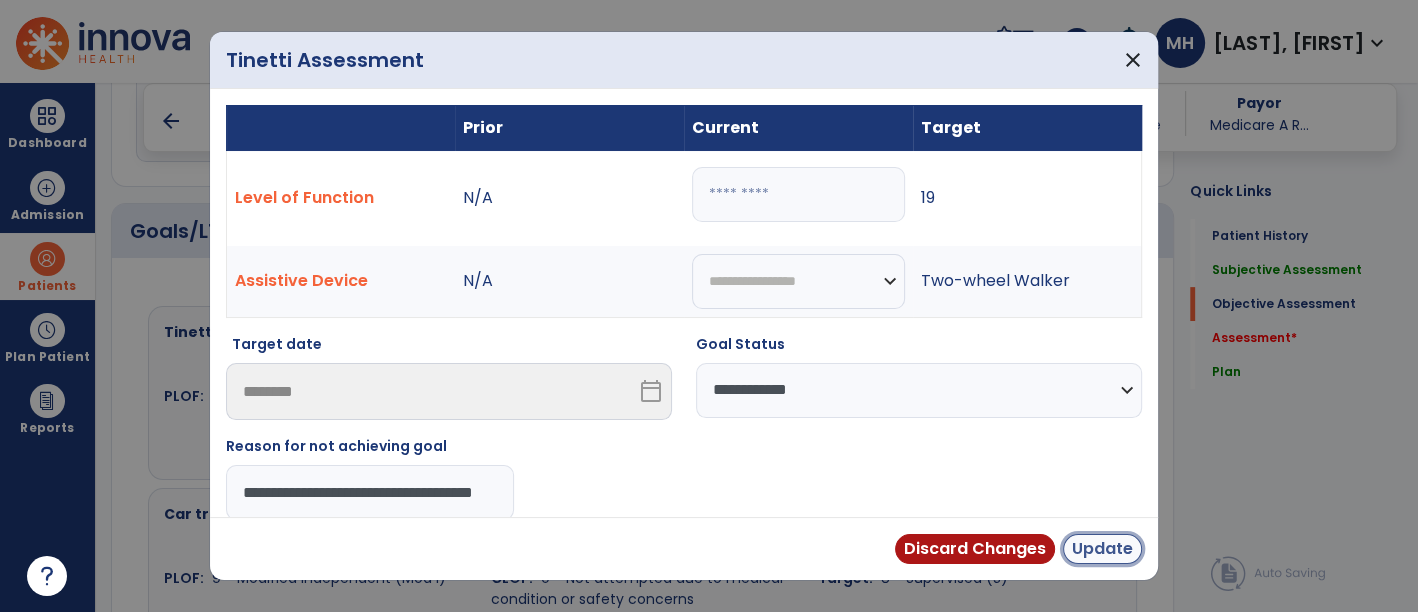click on "Update" at bounding box center [1102, 549] 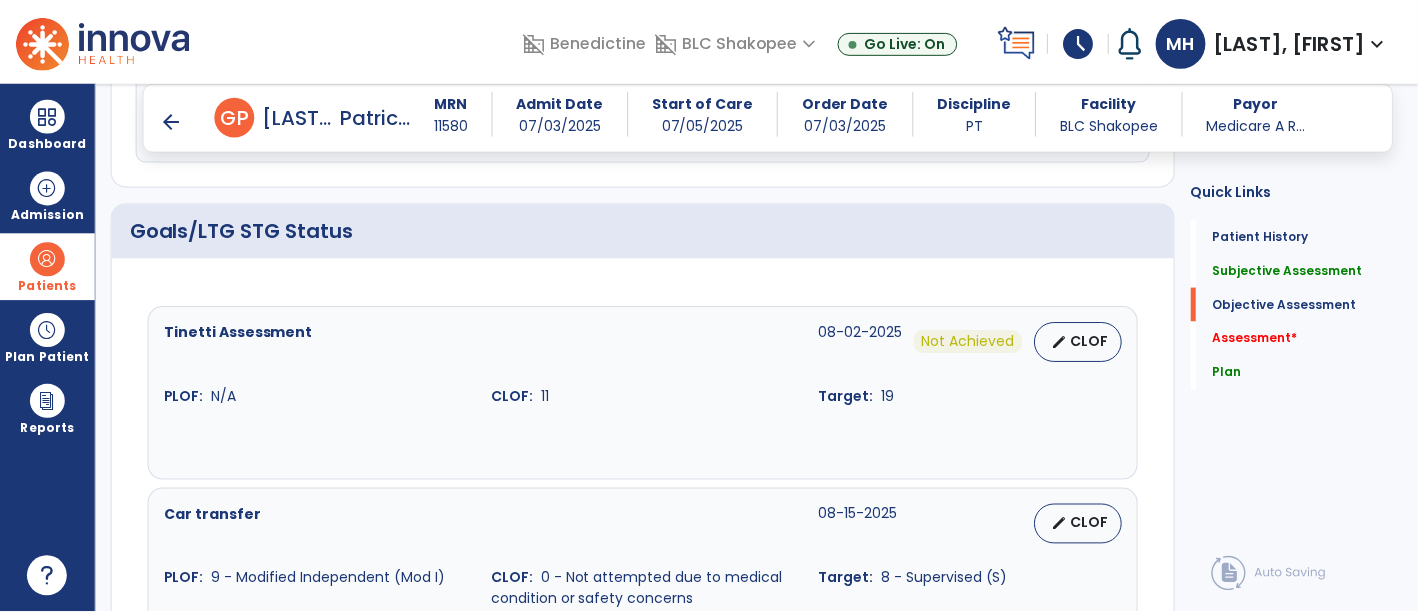scroll, scrollTop: 720, scrollLeft: 0, axis: vertical 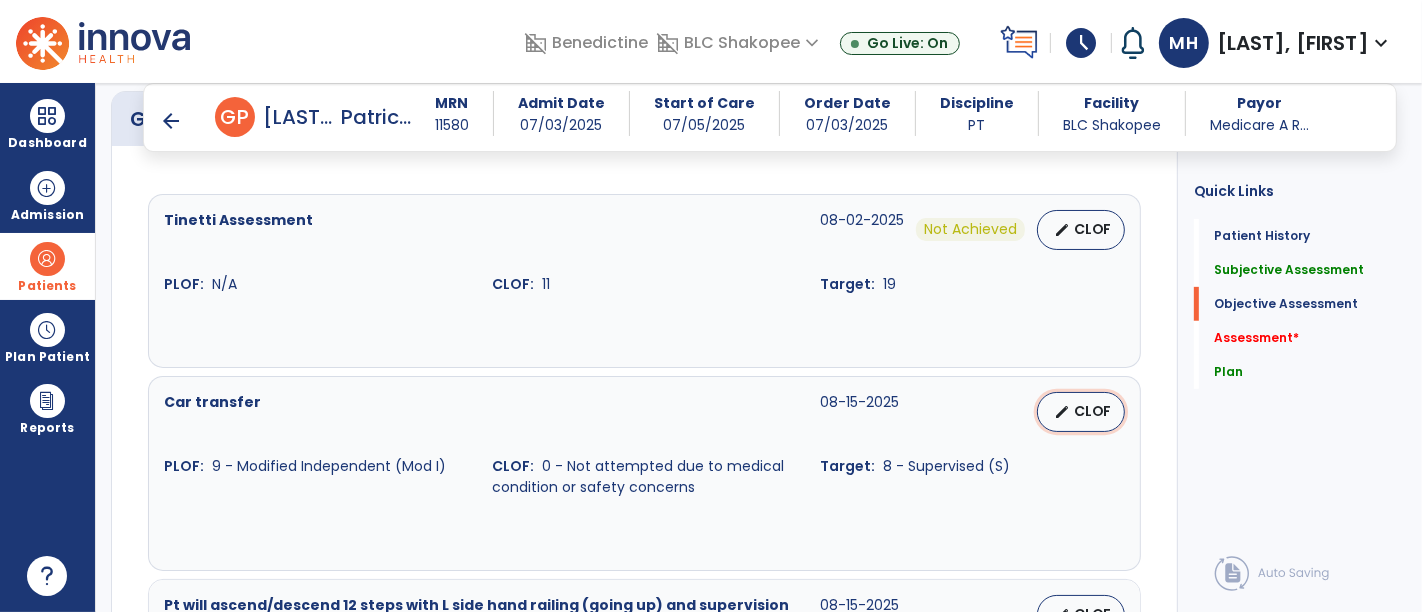 click on "edit" at bounding box center [1062, 412] 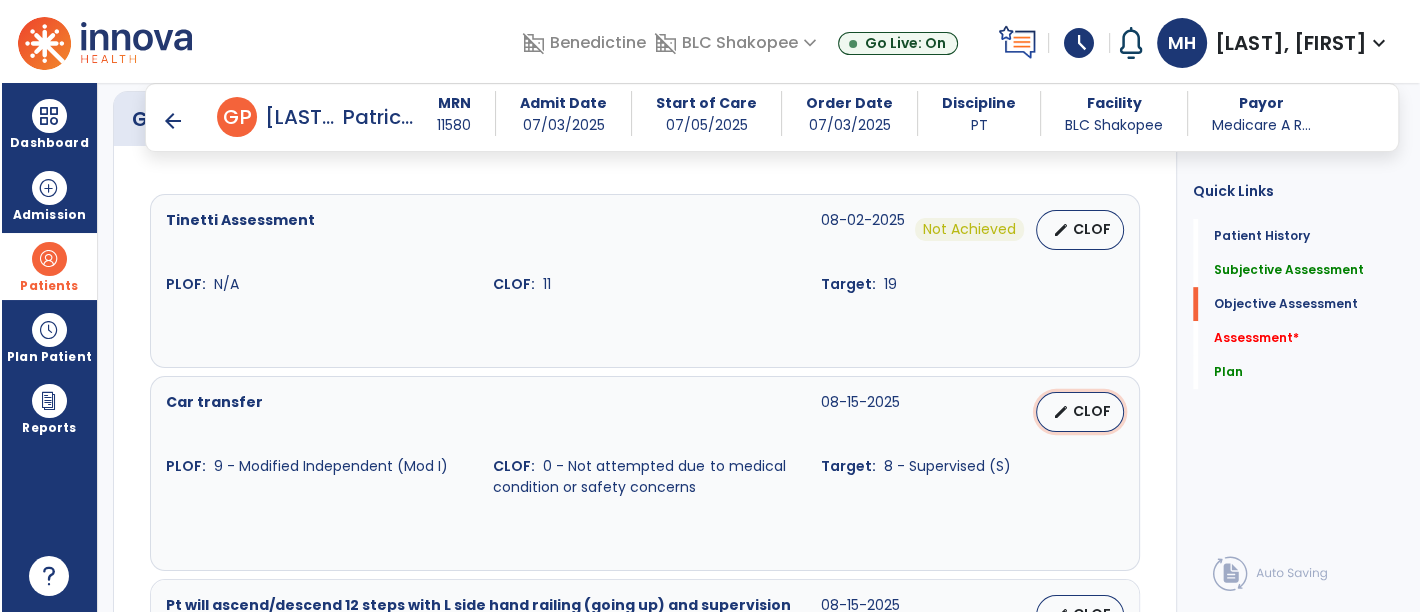 scroll, scrollTop: 720, scrollLeft: 0, axis: vertical 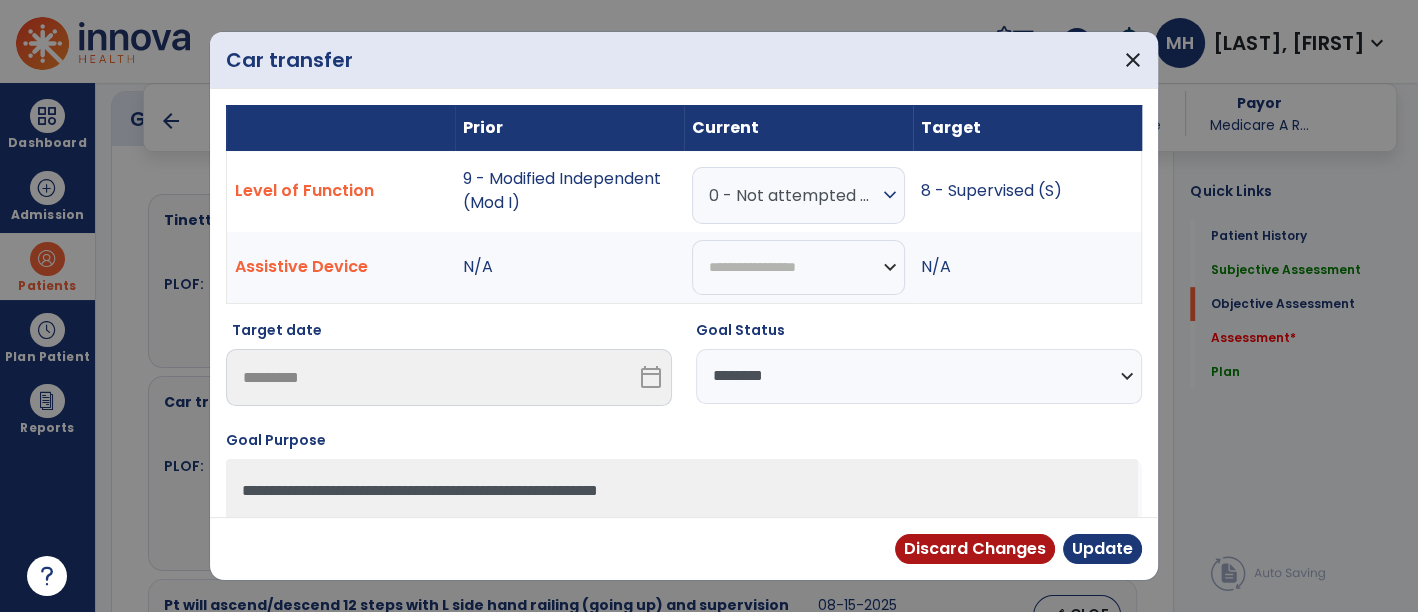 click on "**********" at bounding box center [919, 376] 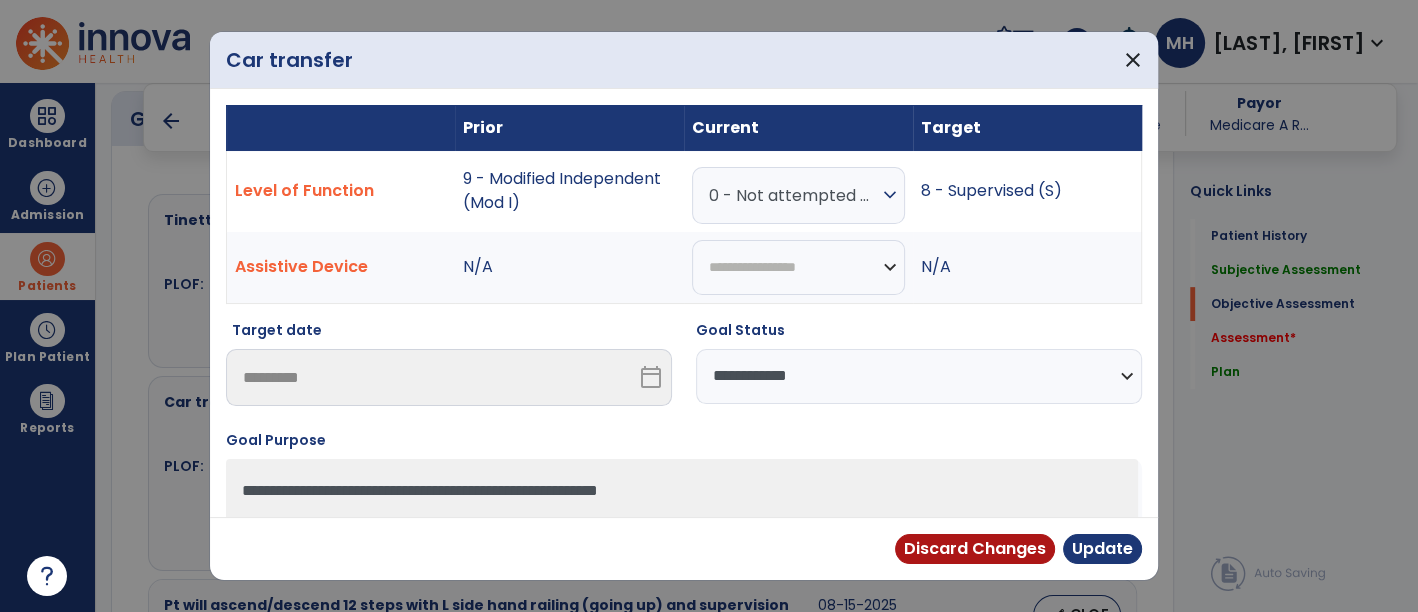 click on "**********" at bounding box center (919, 376) 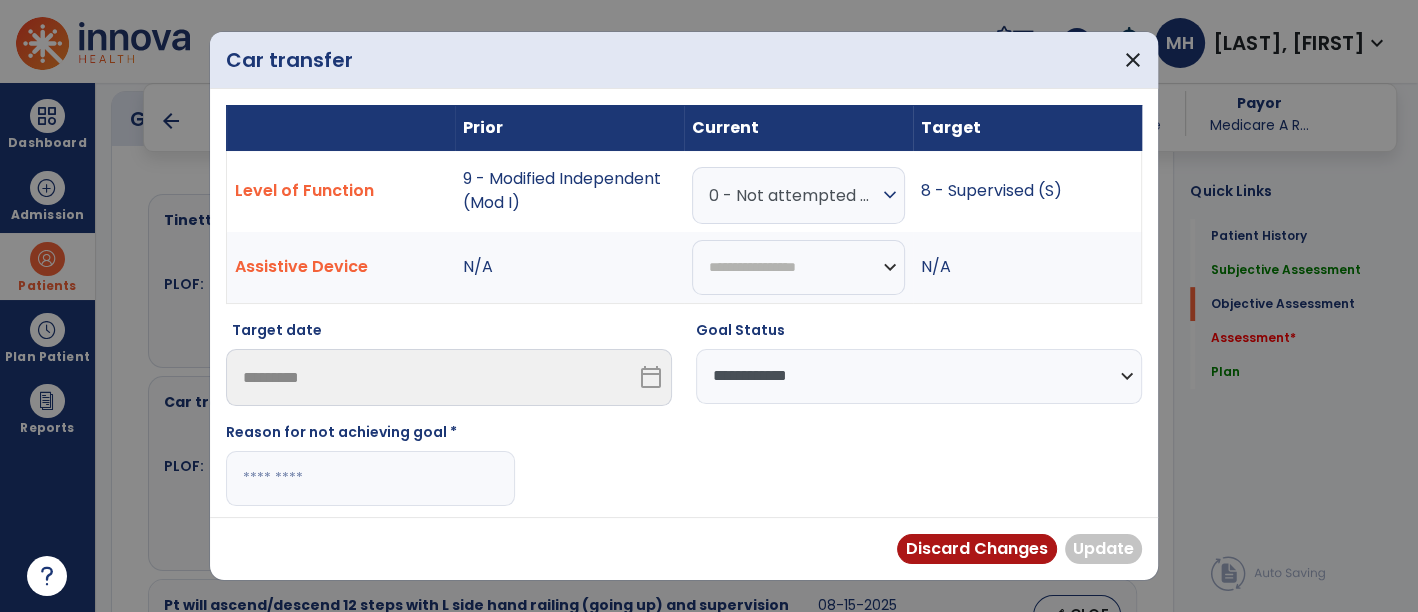 drag, startPoint x: 440, startPoint y: 435, endPoint x: 416, endPoint y: 475, distance: 46.647614 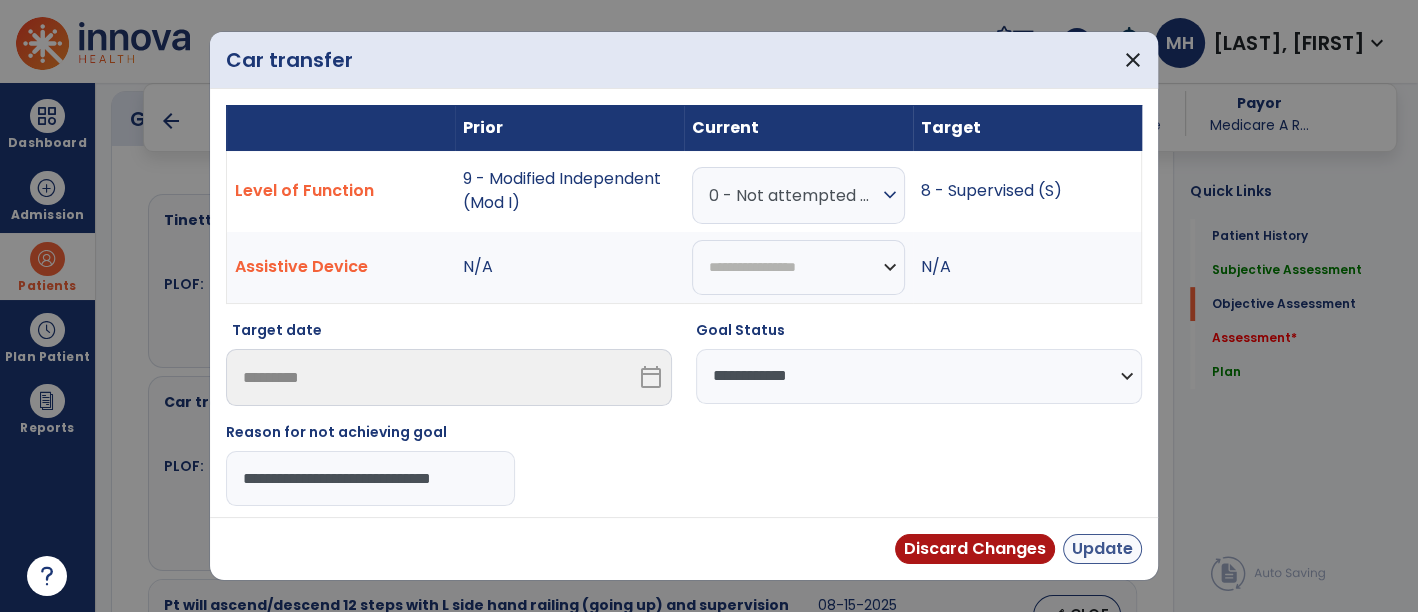 type on "**********" 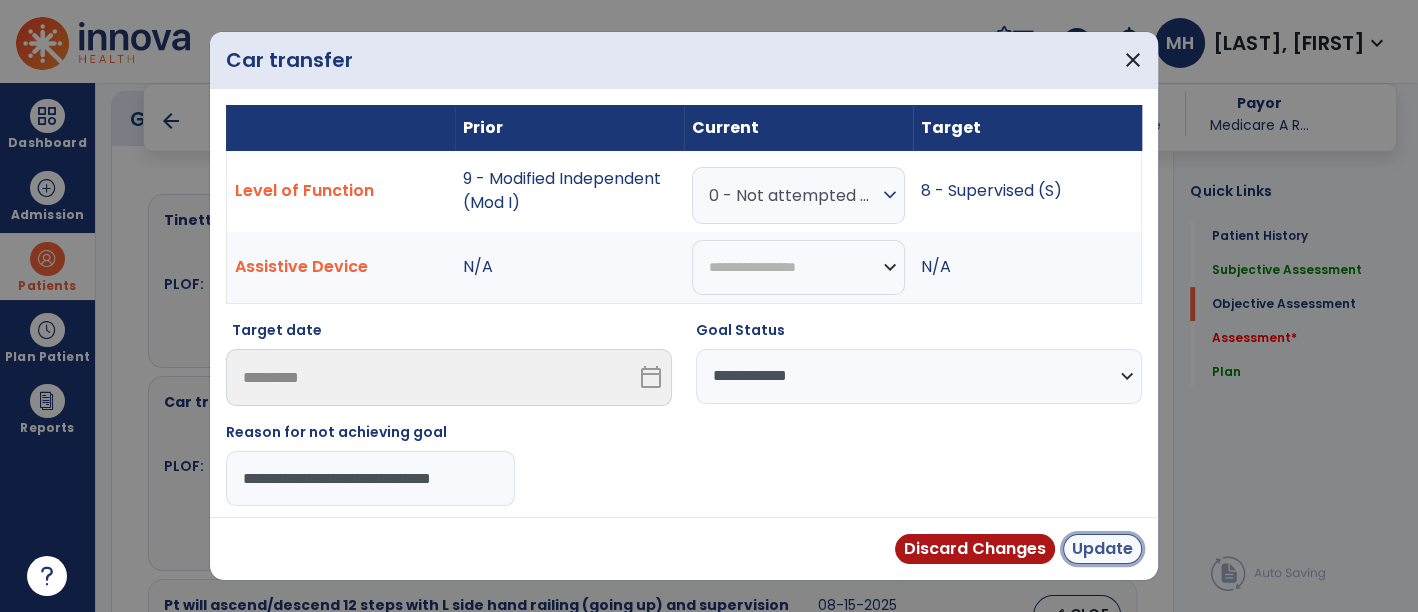 click on "Update" at bounding box center [1102, 549] 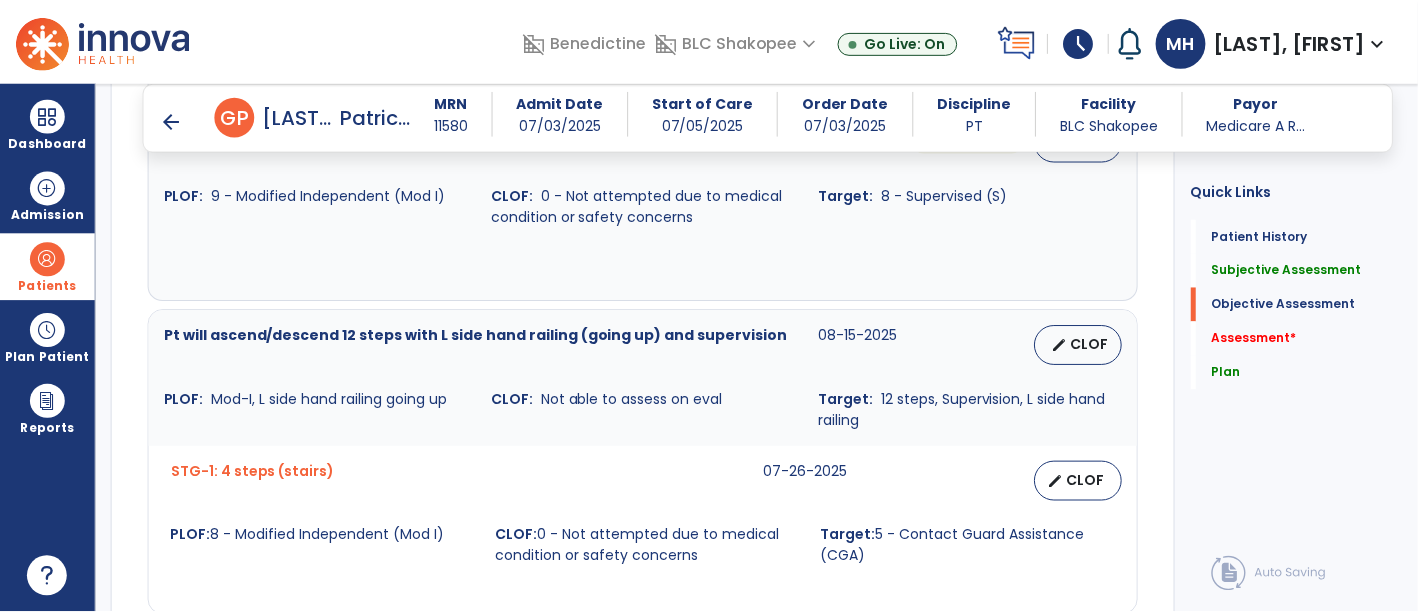 scroll, scrollTop: 1053, scrollLeft: 0, axis: vertical 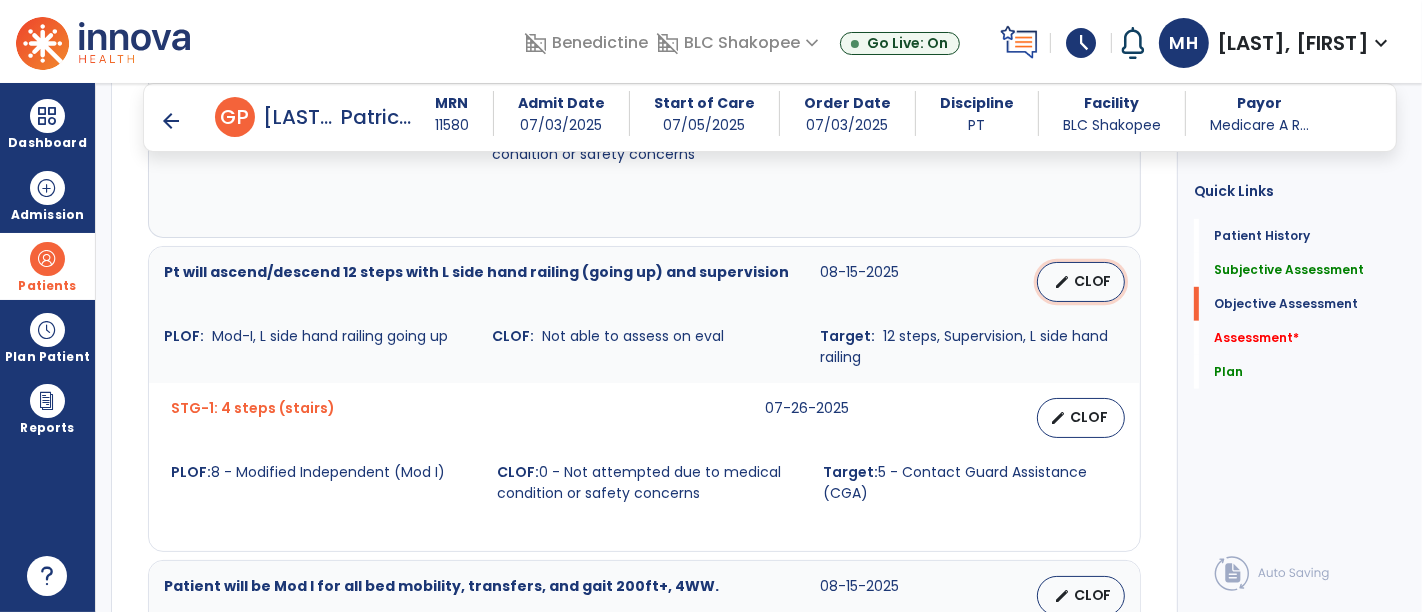 click on "edit" at bounding box center [1062, 282] 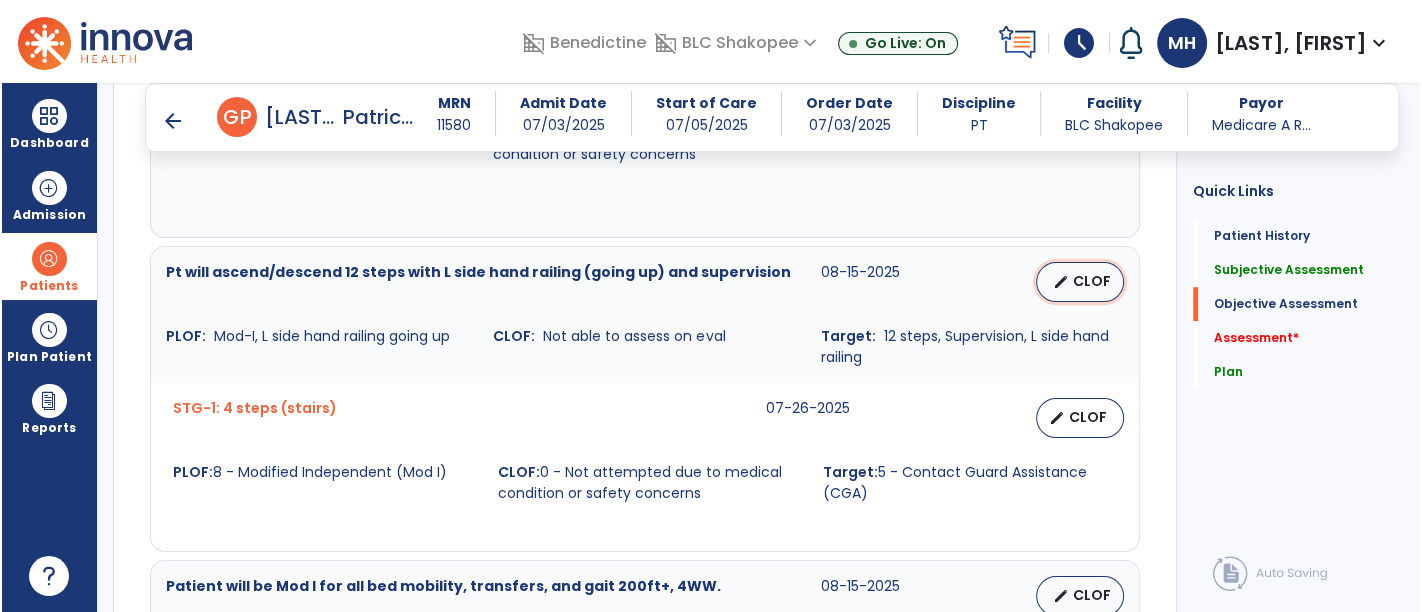 scroll, scrollTop: 1053, scrollLeft: 0, axis: vertical 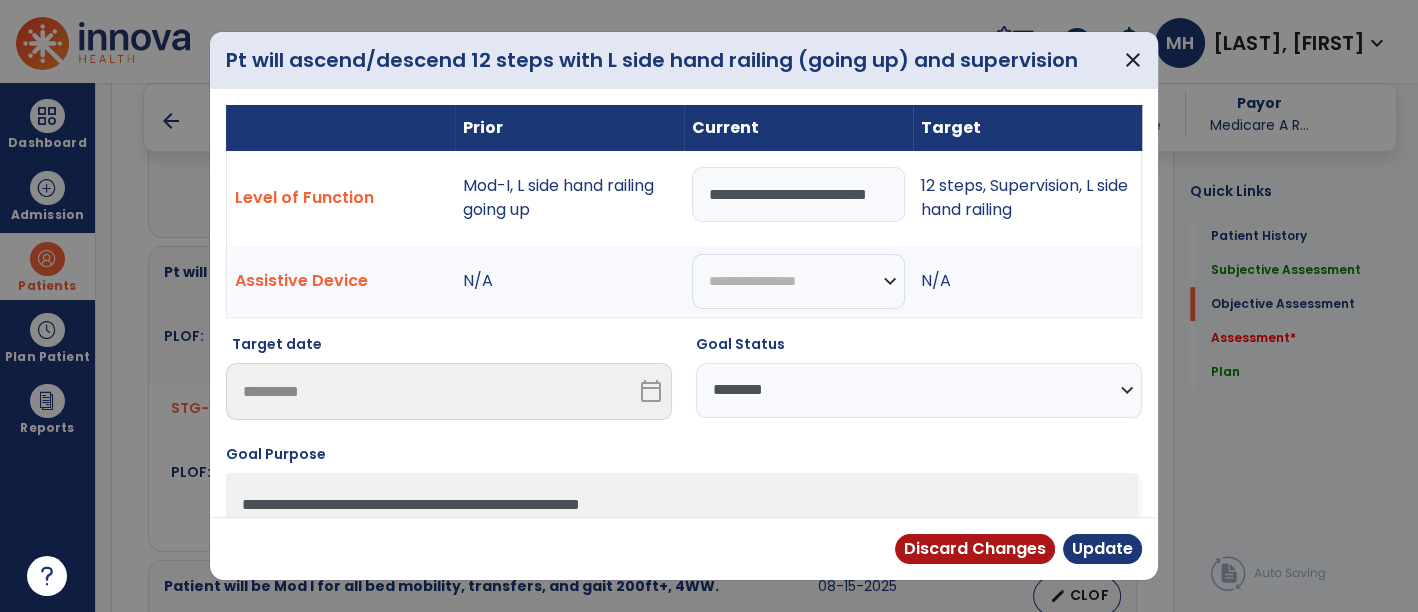 click on "**********" at bounding box center (919, 385) 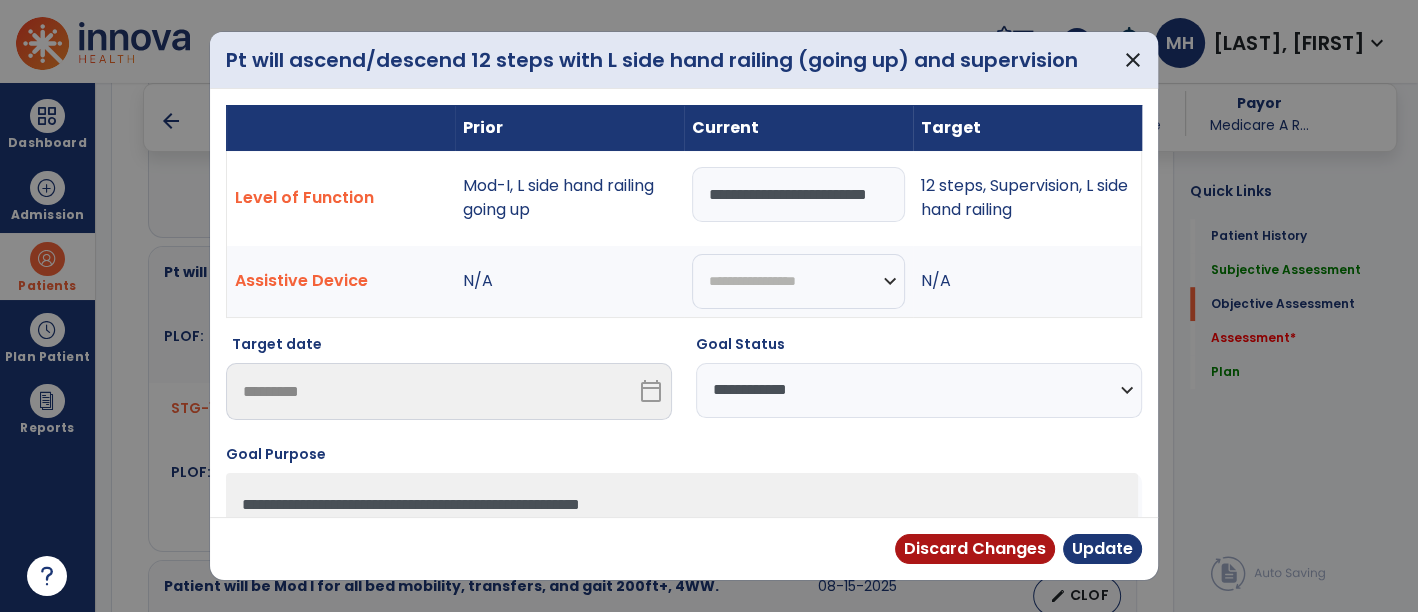click on "**********" at bounding box center (919, 390) 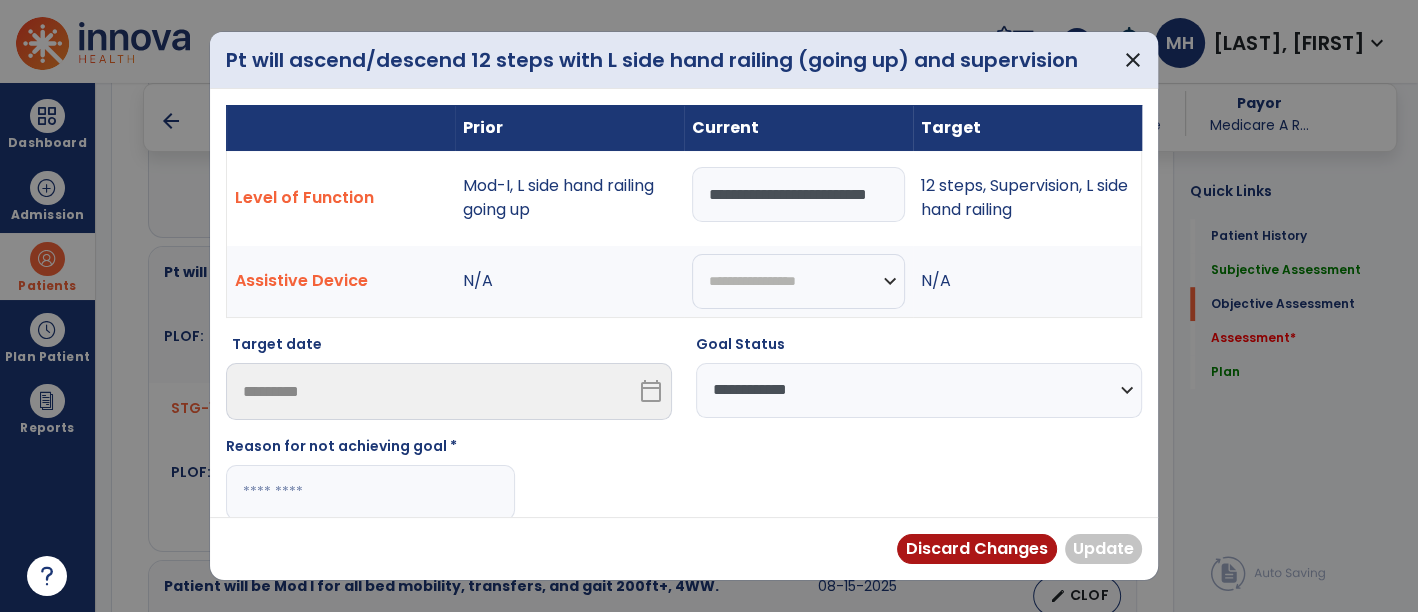 click at bounding box center (370, 492) 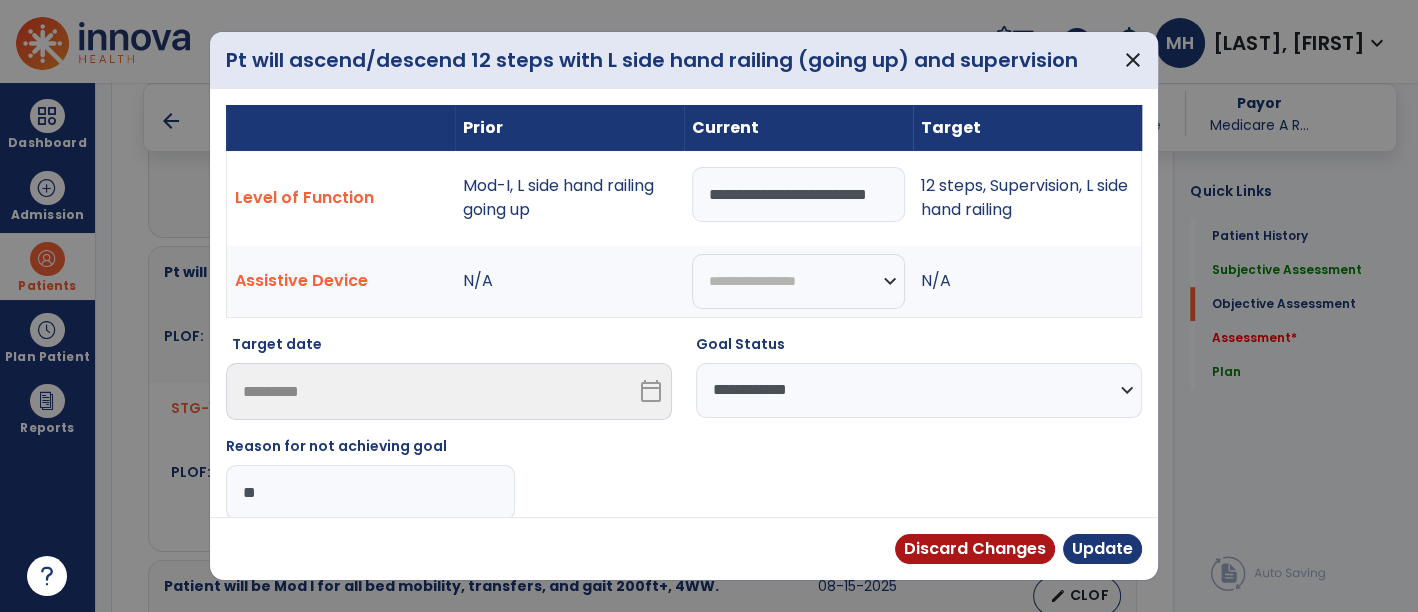 type on "*" 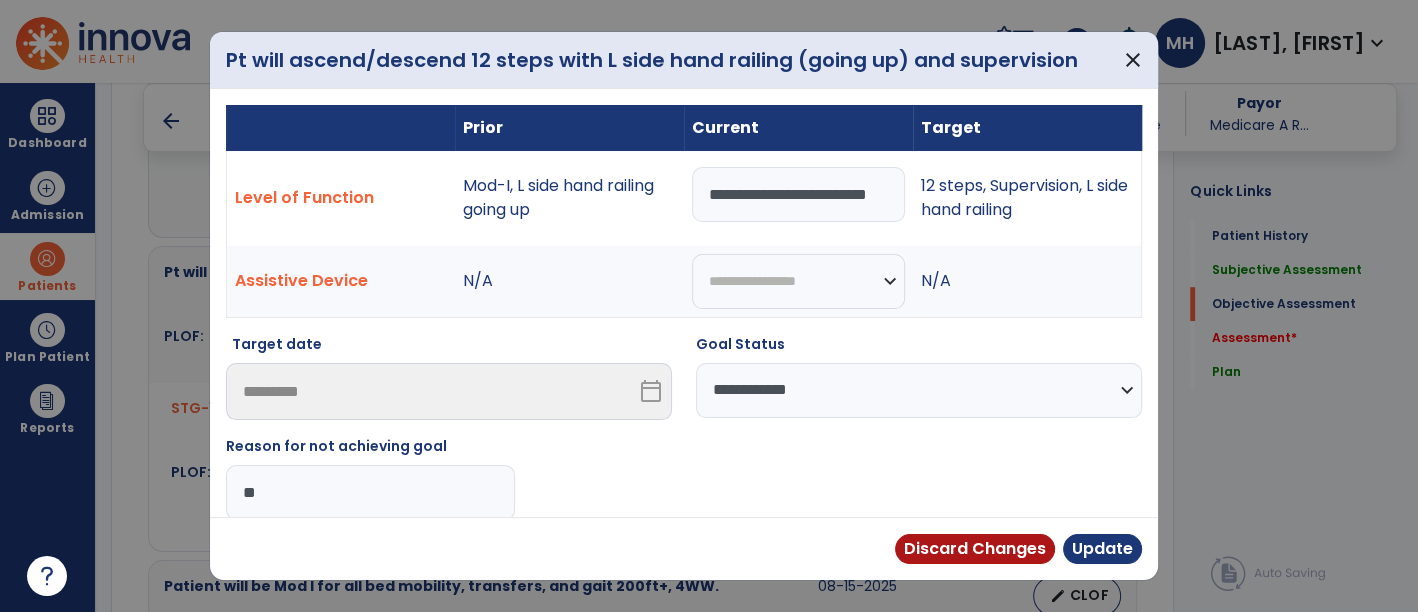 type on "*" 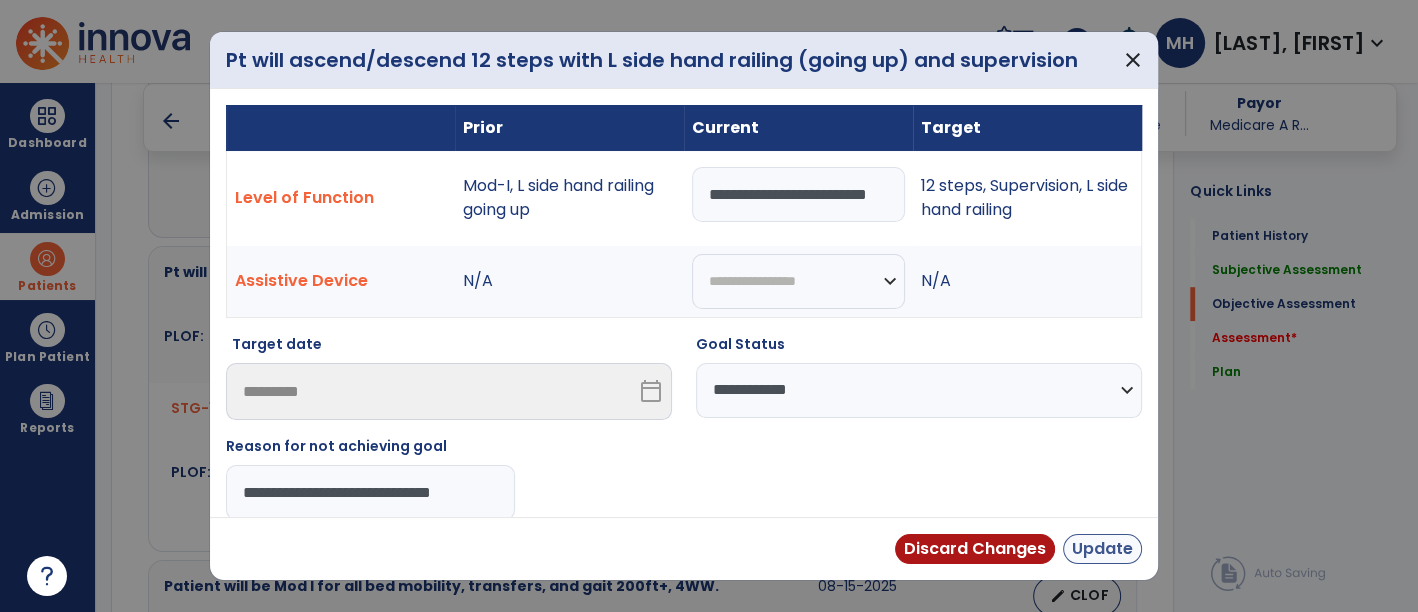 type on "**********" 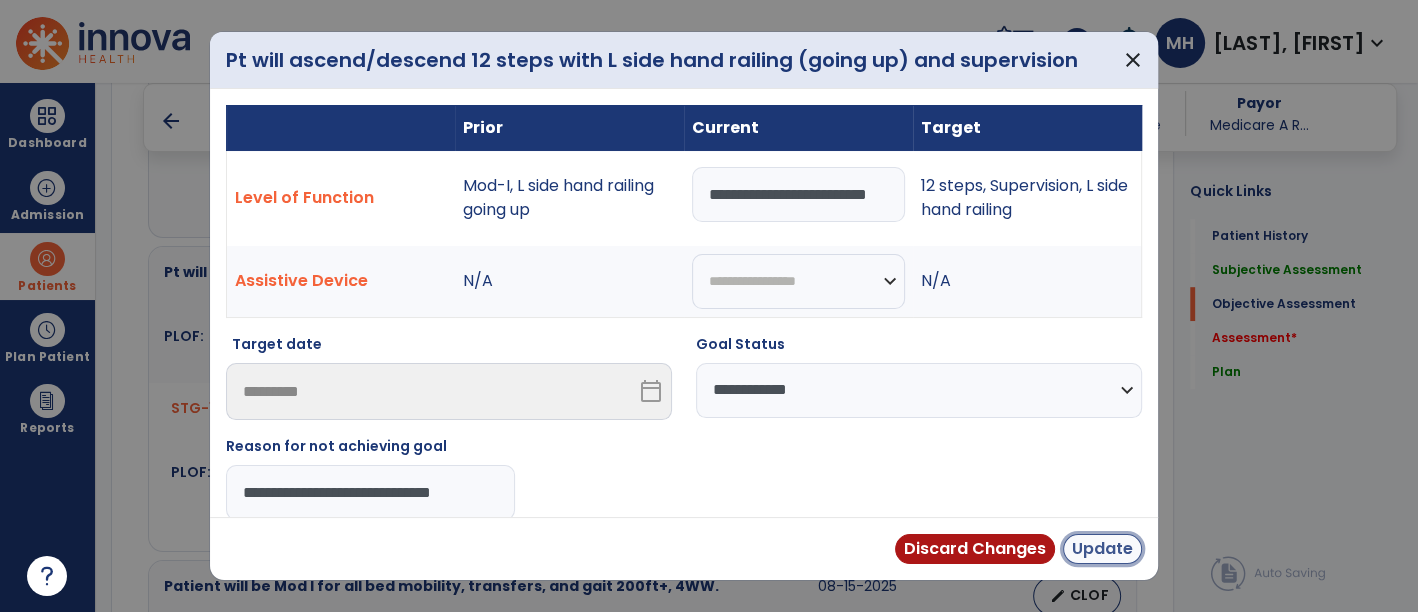 click on "Update" at bounding box center (1102, 549) 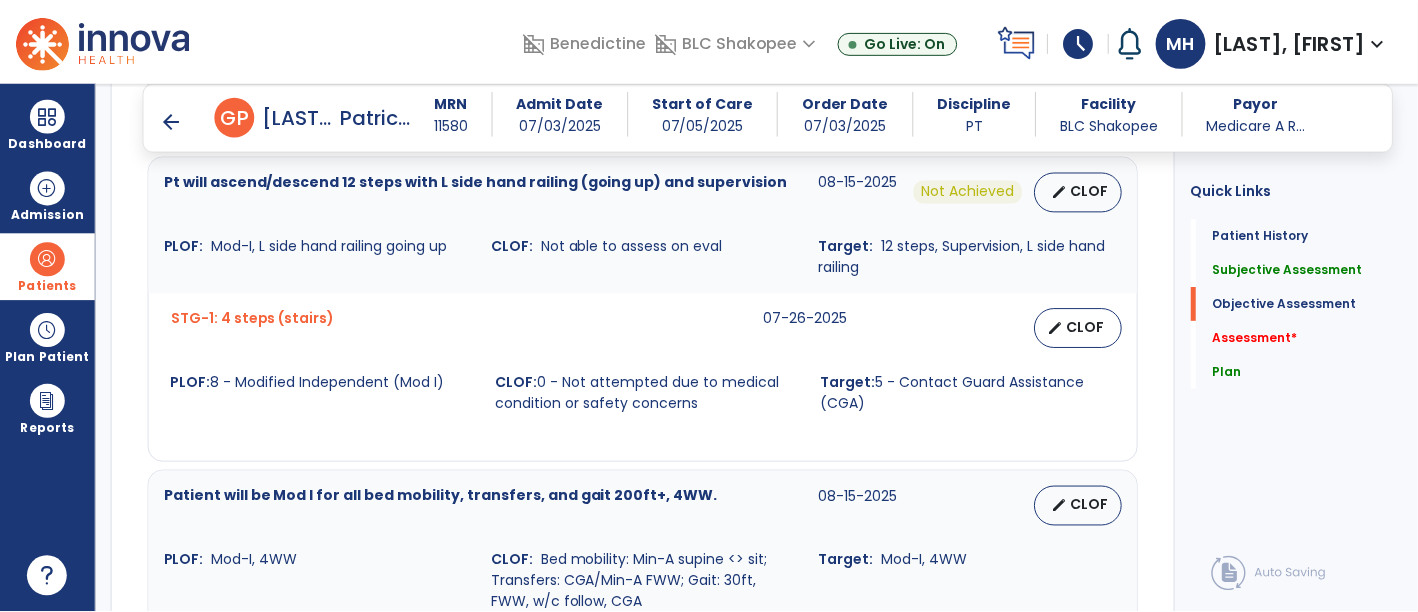 scroll, scrollTop: 1164, scrollLeft: 0, axis: vertical 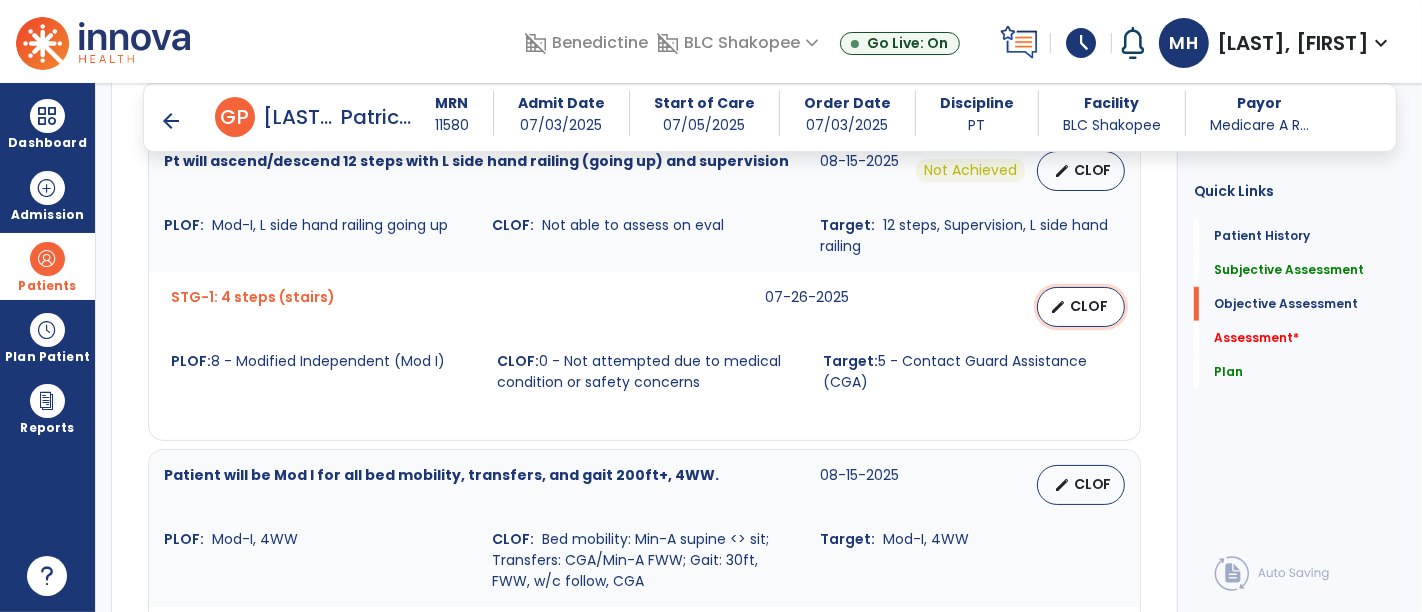 click on "CLOF" at bounding box center [1089, 306] 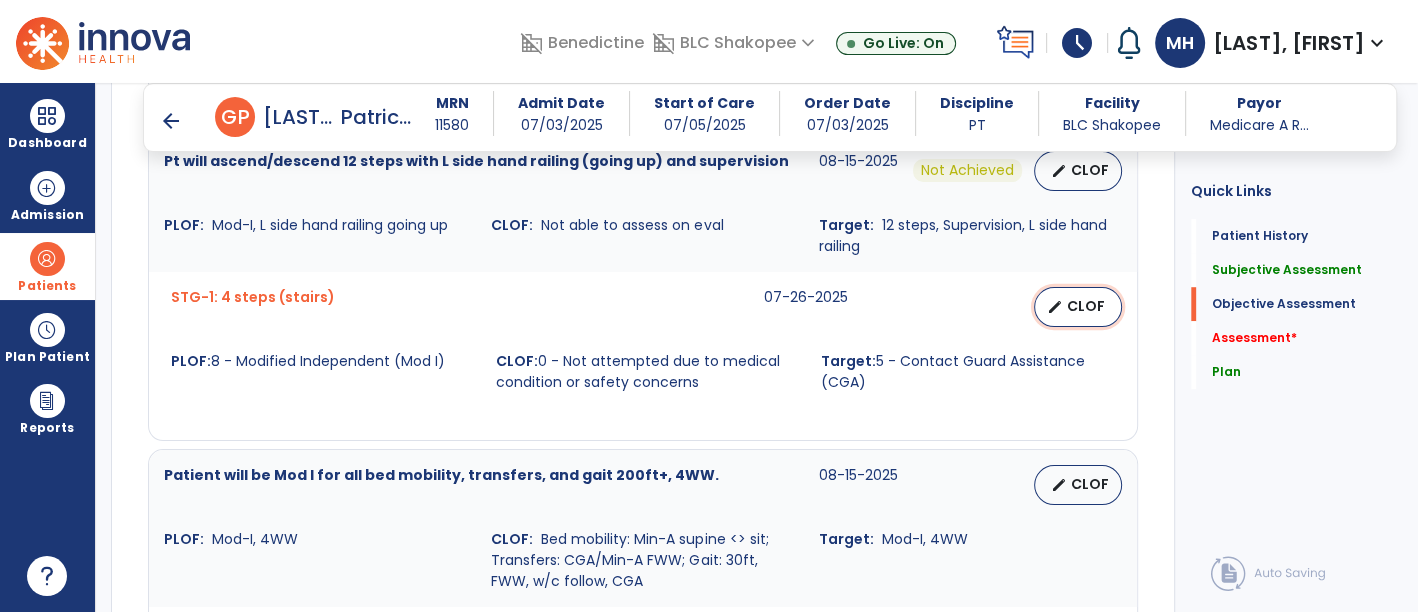 select on "********" 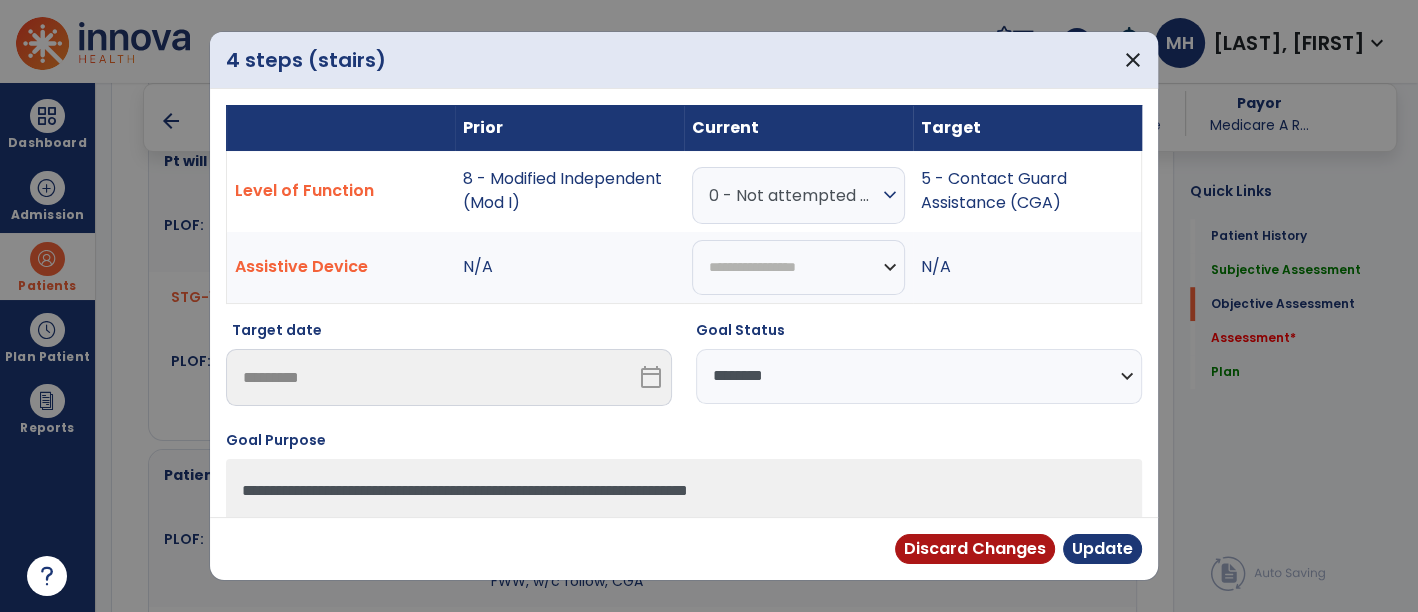 scroll, scrollTop: 1164, scrollLeft: 0, axis: vertical 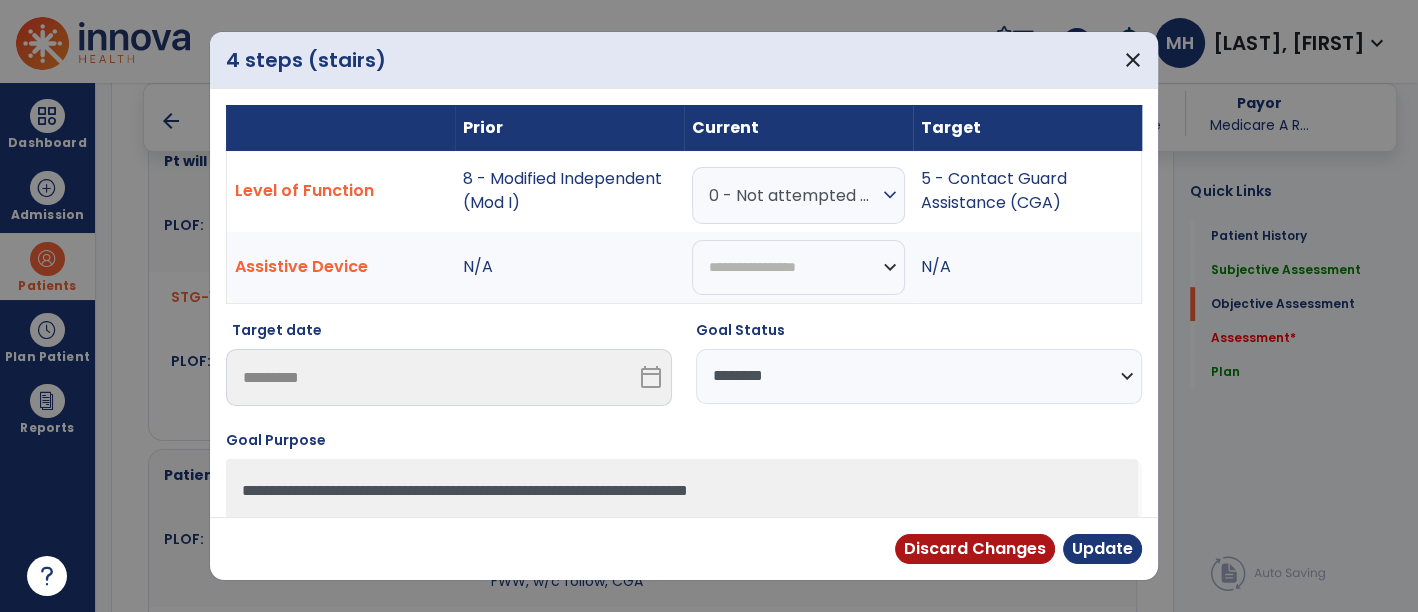 click on "0 - Not attempted due to medical condition or safety concerns" at bounding box center (793, 195) 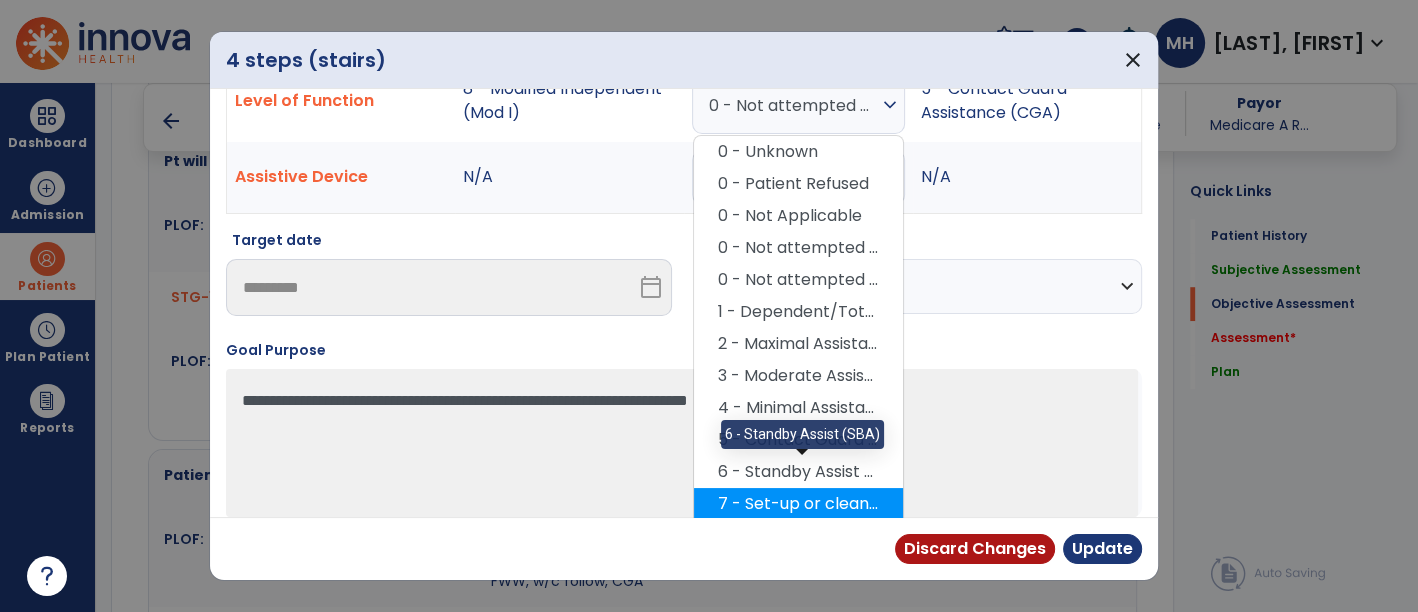 scroll, scrollTop: 111, scrollLeft: 0, axis: vertical 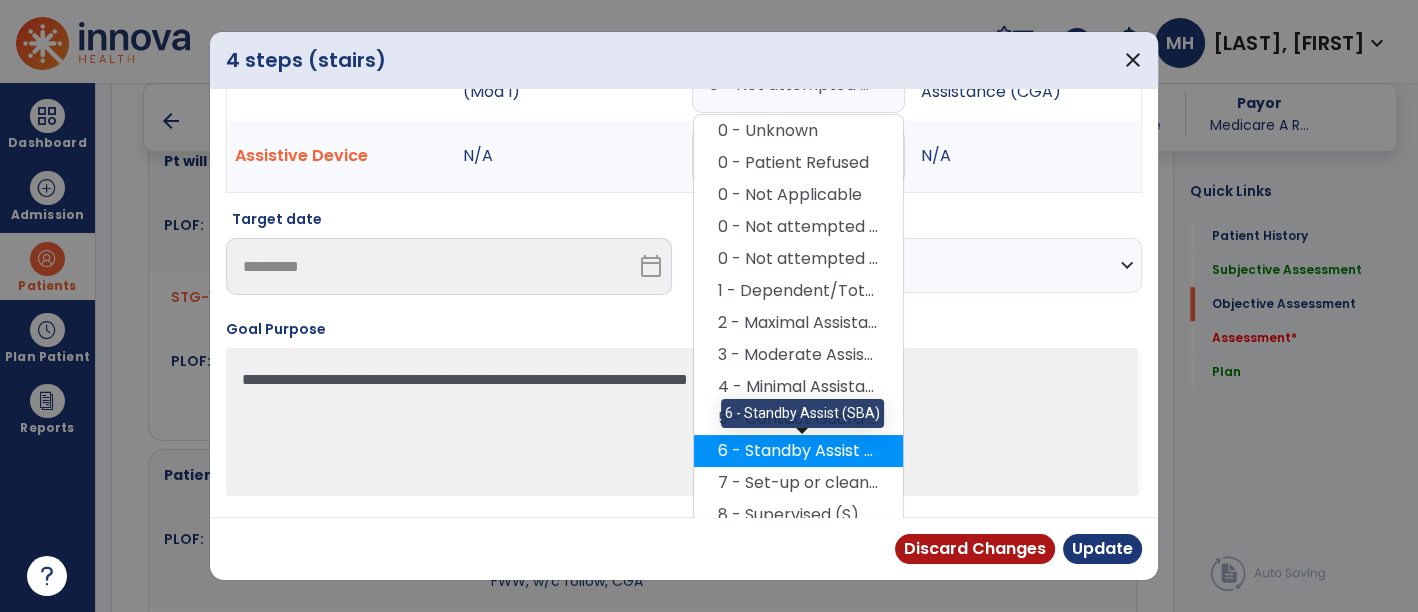 click on "6 - Standby Assist (SBA)" at bounding box center [798, 451] 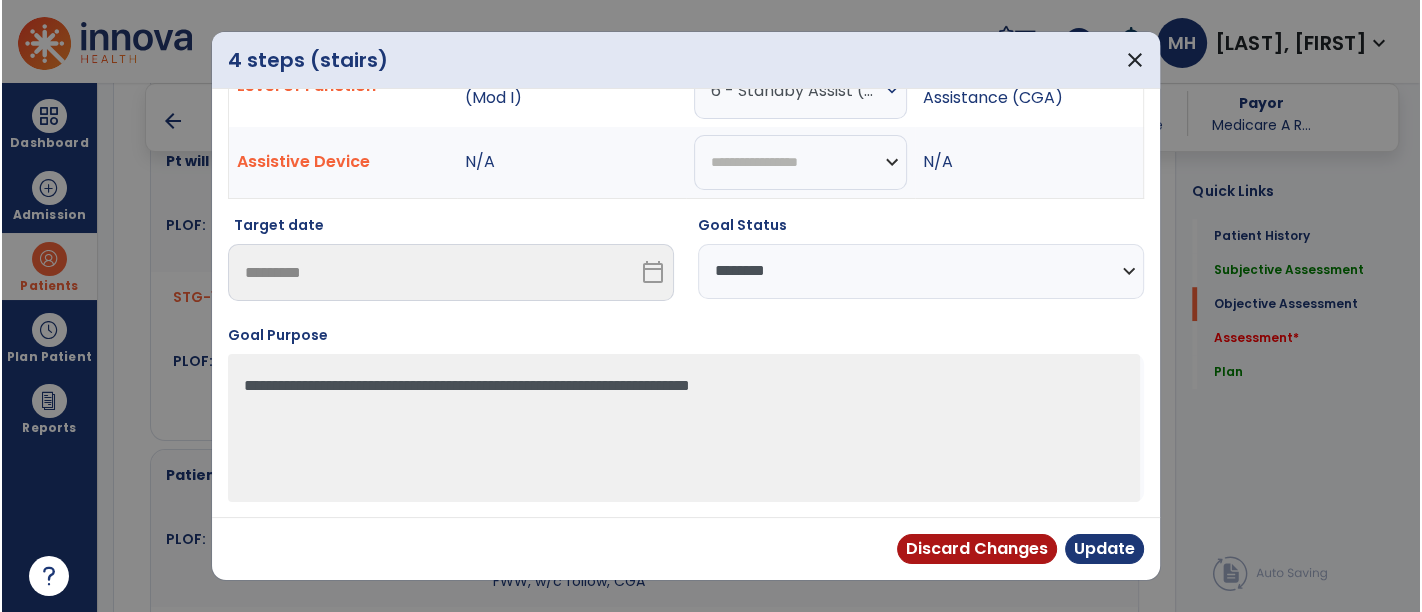 scroll, scrollTop: 100, scrollLeft: 0, axis: vertical 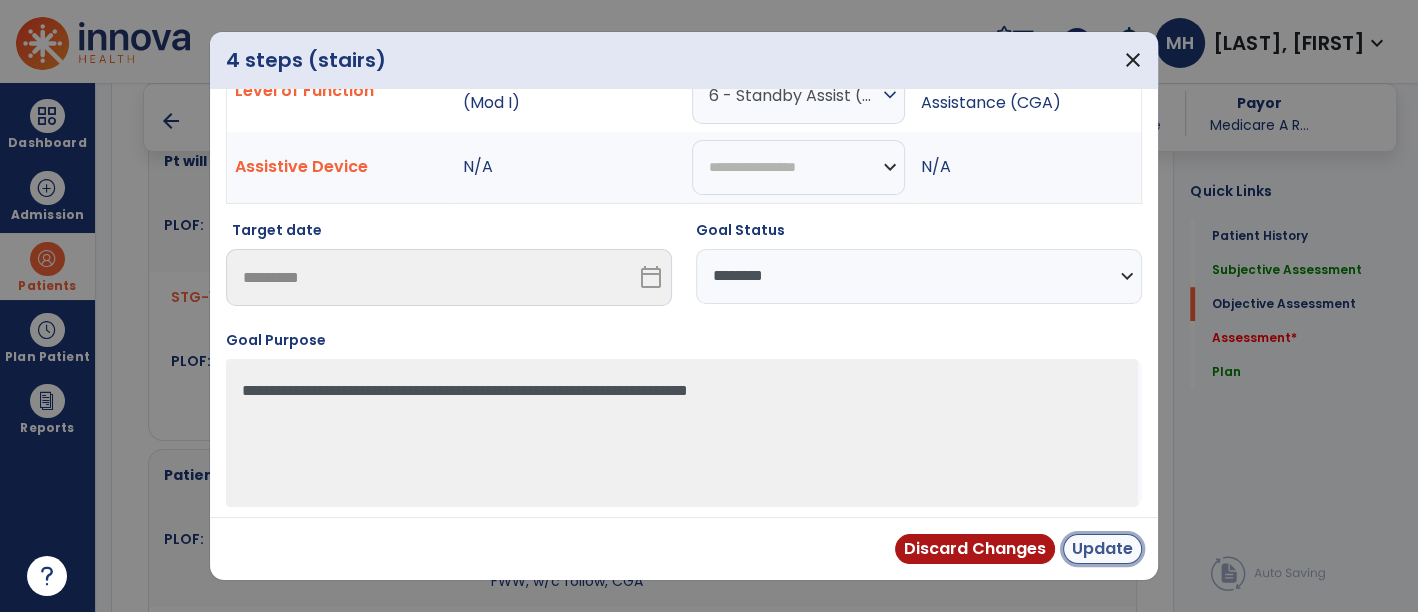 click on "Update" at bounding box center [1102, 549] 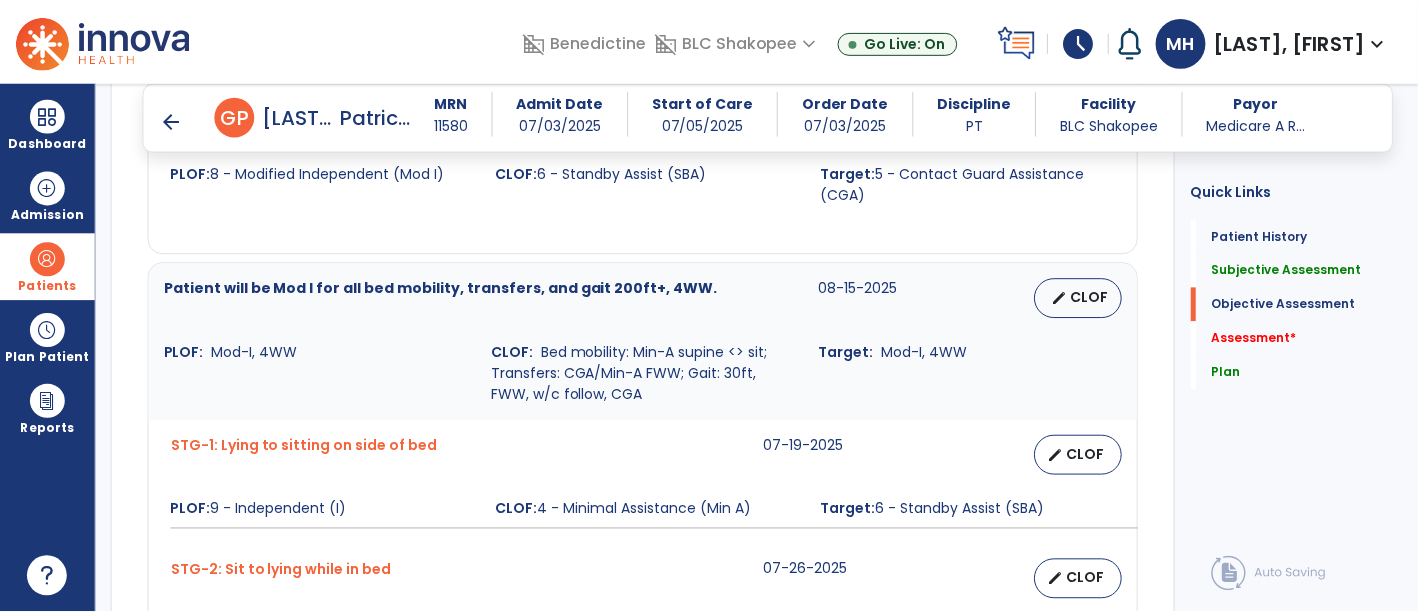 scroll, scrollTop: 1386, scrollLeft: 0, axis: vertical 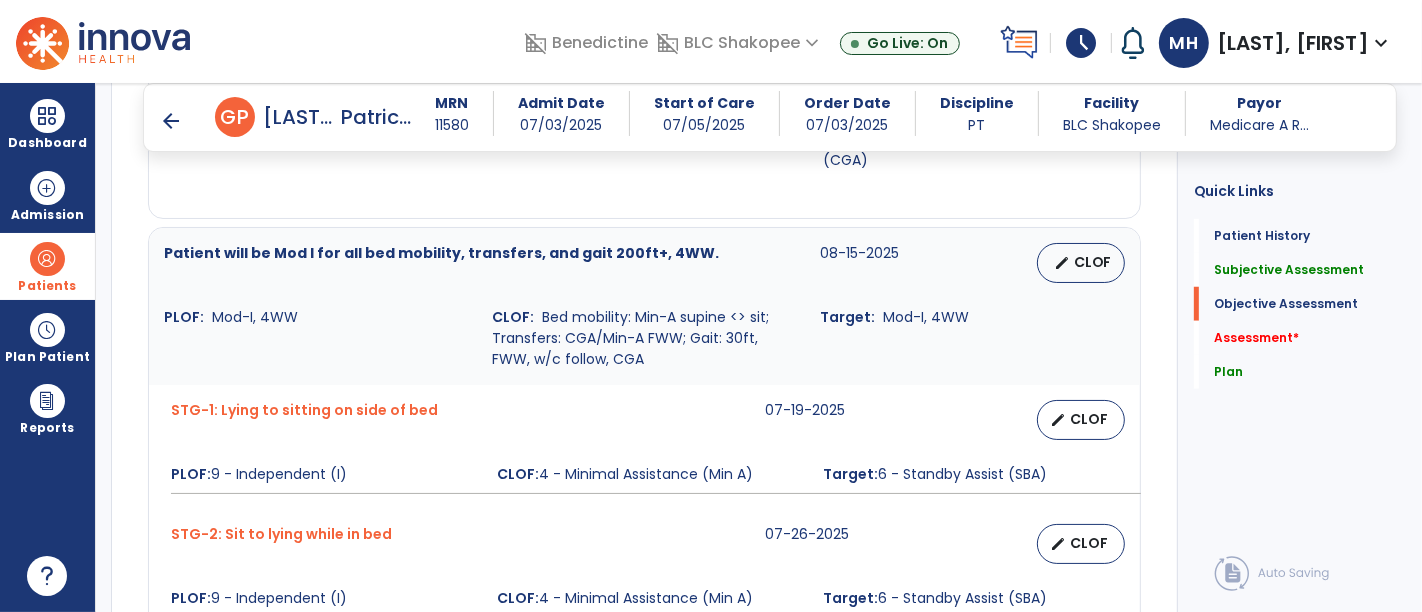 click on "edit   CLOF" at bounding box center [1055, 263] 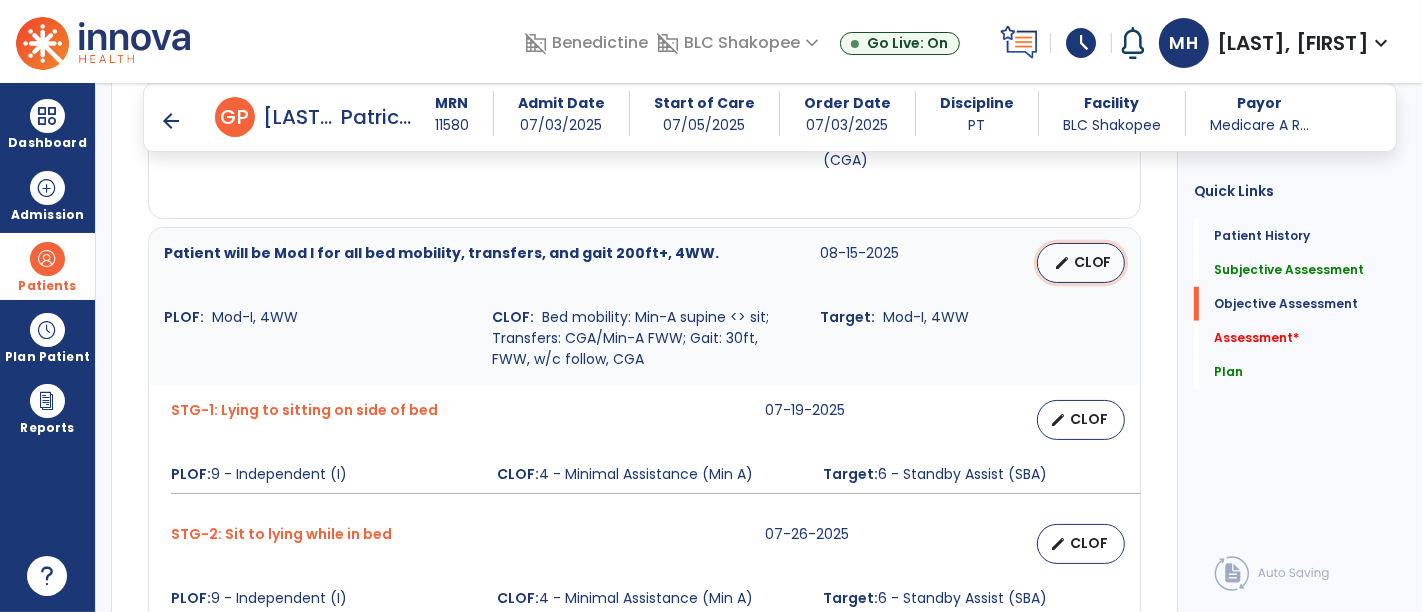 click on "edit" at bounding box center (1062, 263) 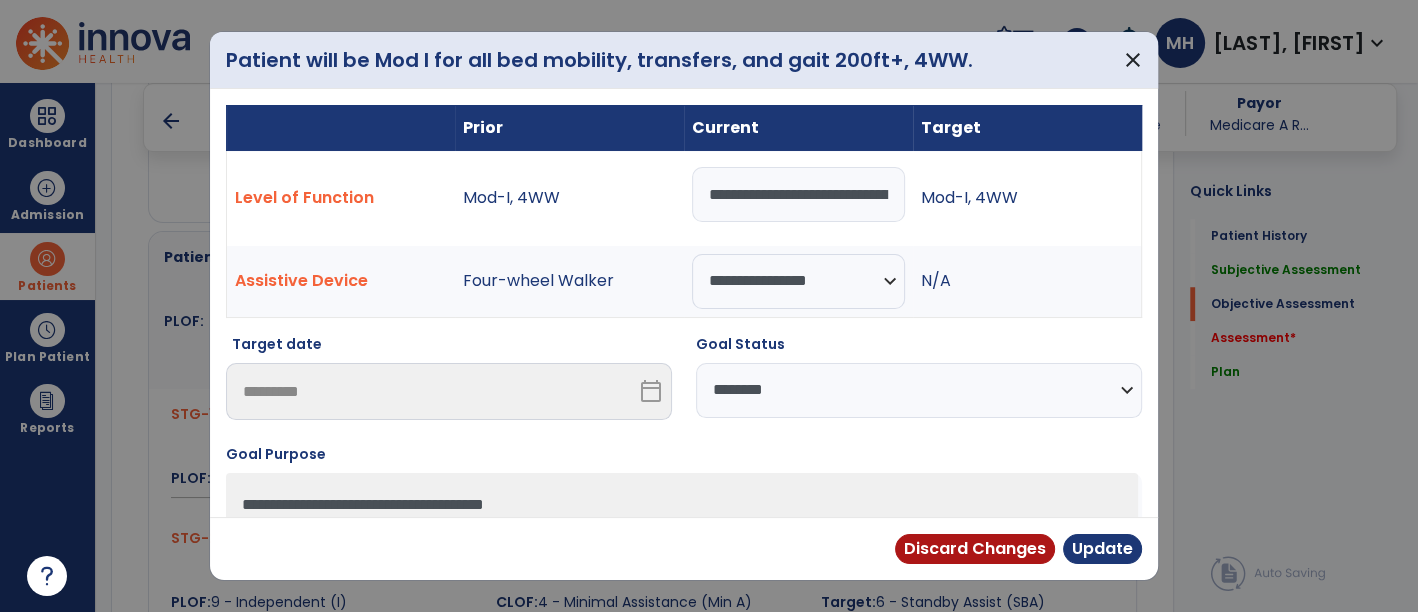 scroll, scrollTop: 1386, scrollLeft: 0, axis: vertical 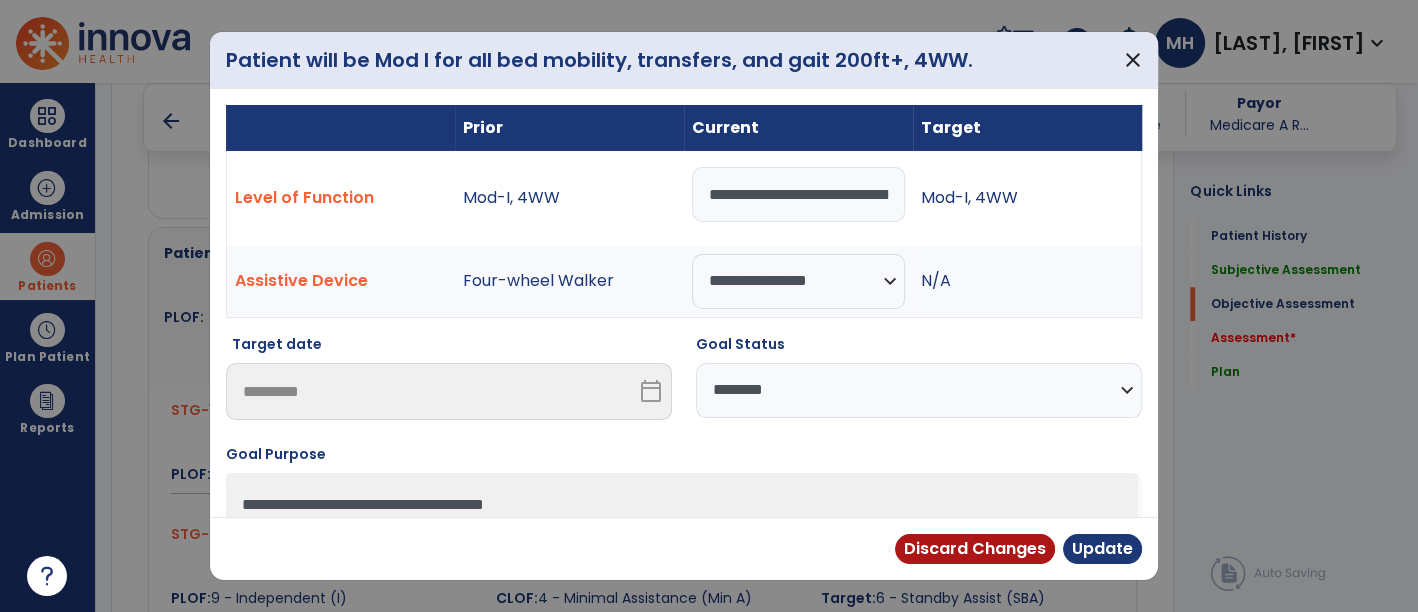 click on "**********" at bounding box center (798, 194) 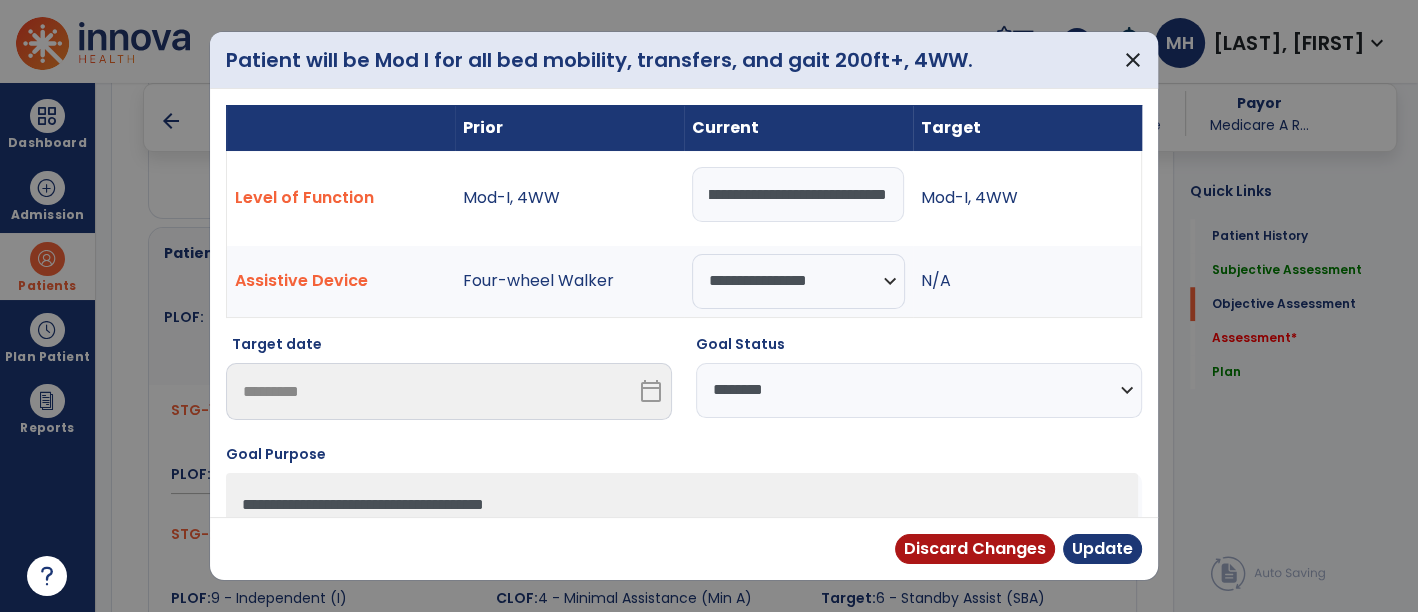 scroll, scrollTop: 0, scrollLeft: 299, axis: horizontal 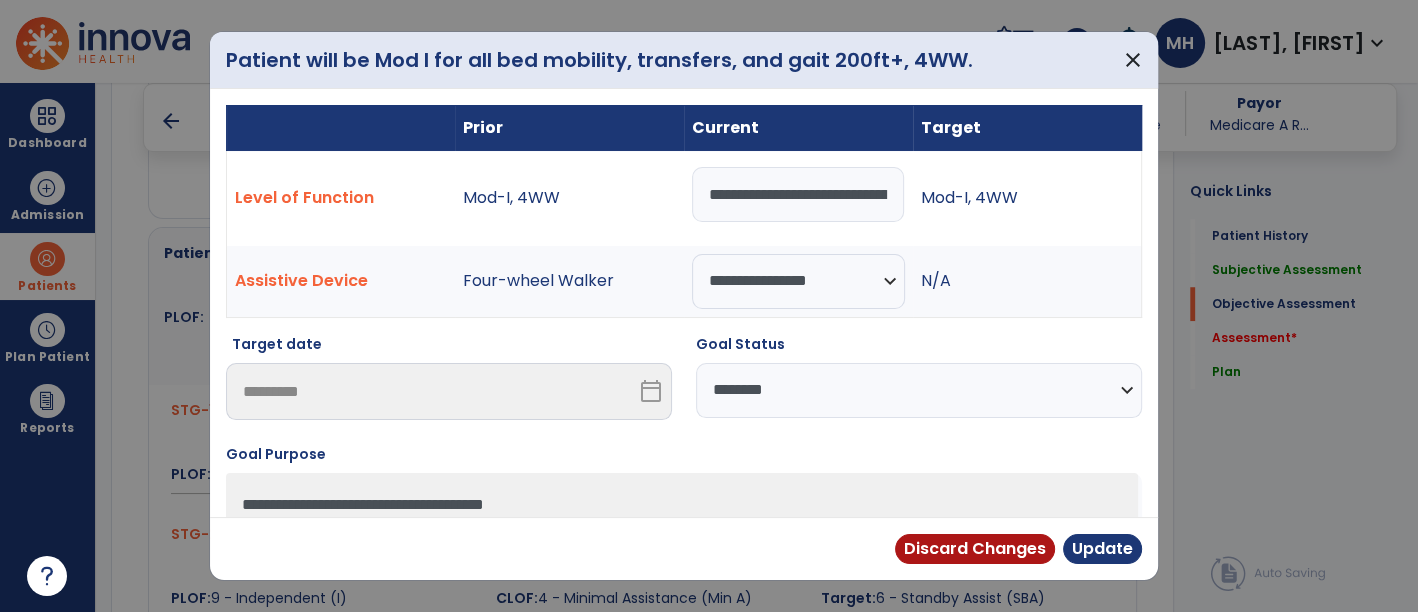 click on "**********" at bounding box center (919, 390) 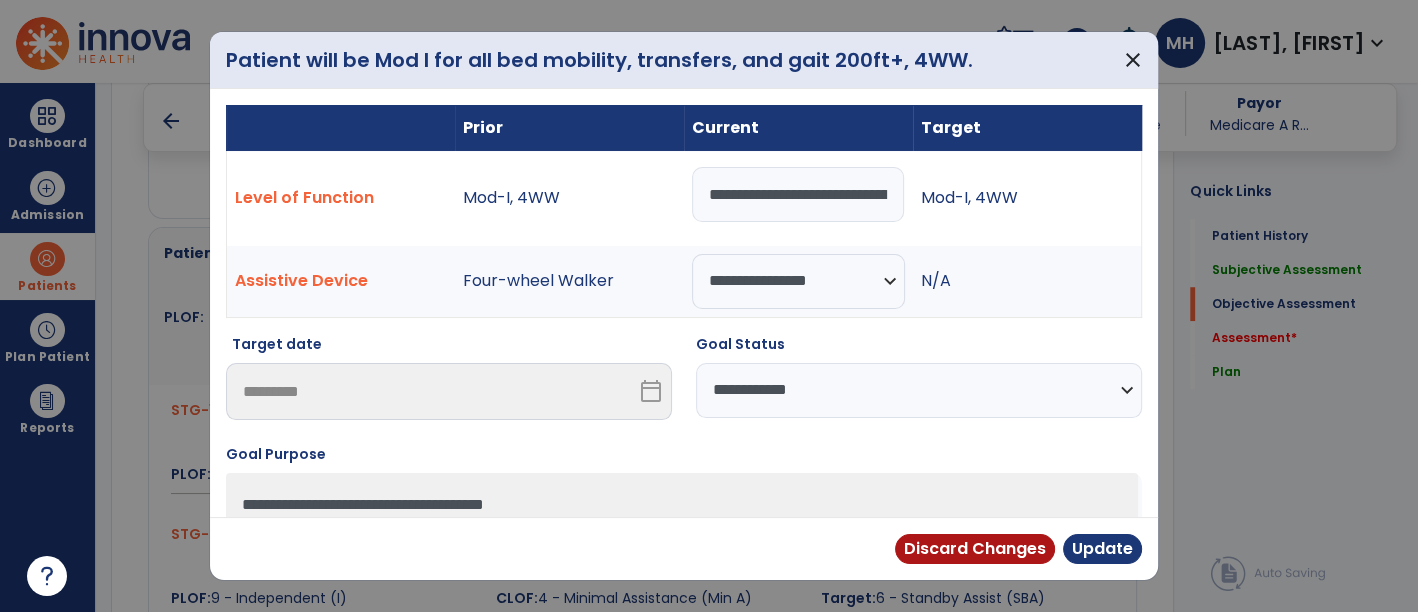 click on "**********" at bounding box center (919, 390) 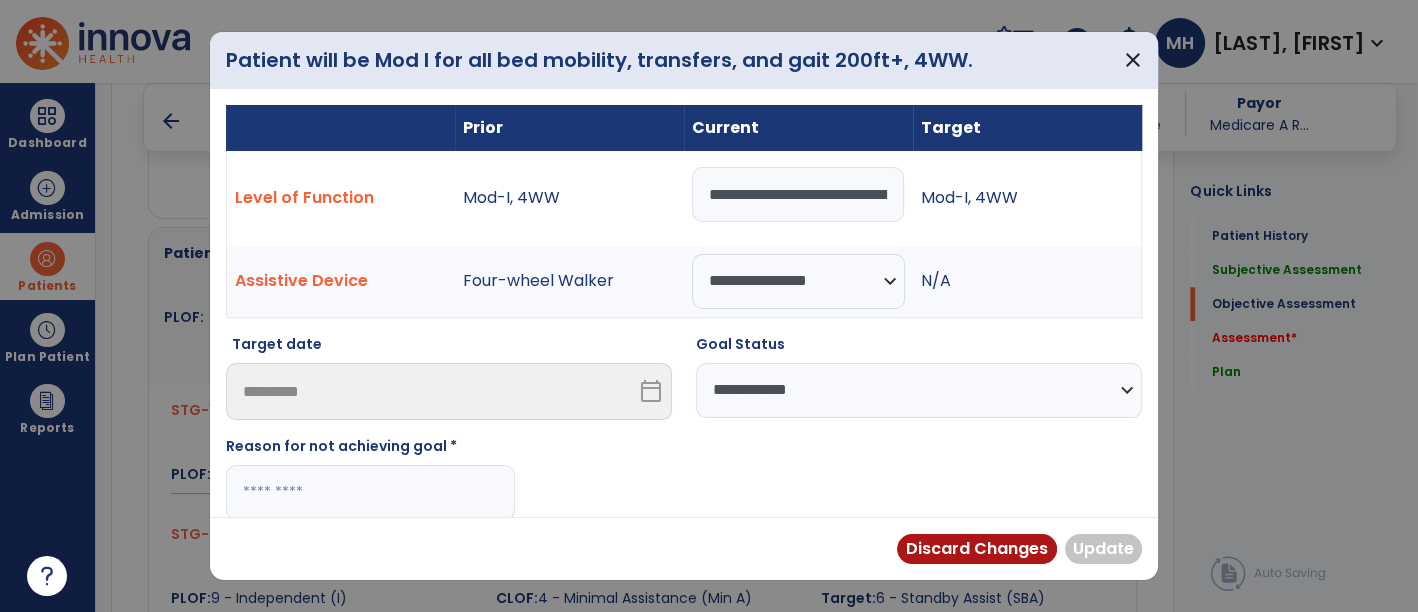 click at bounding box center (370, 492) 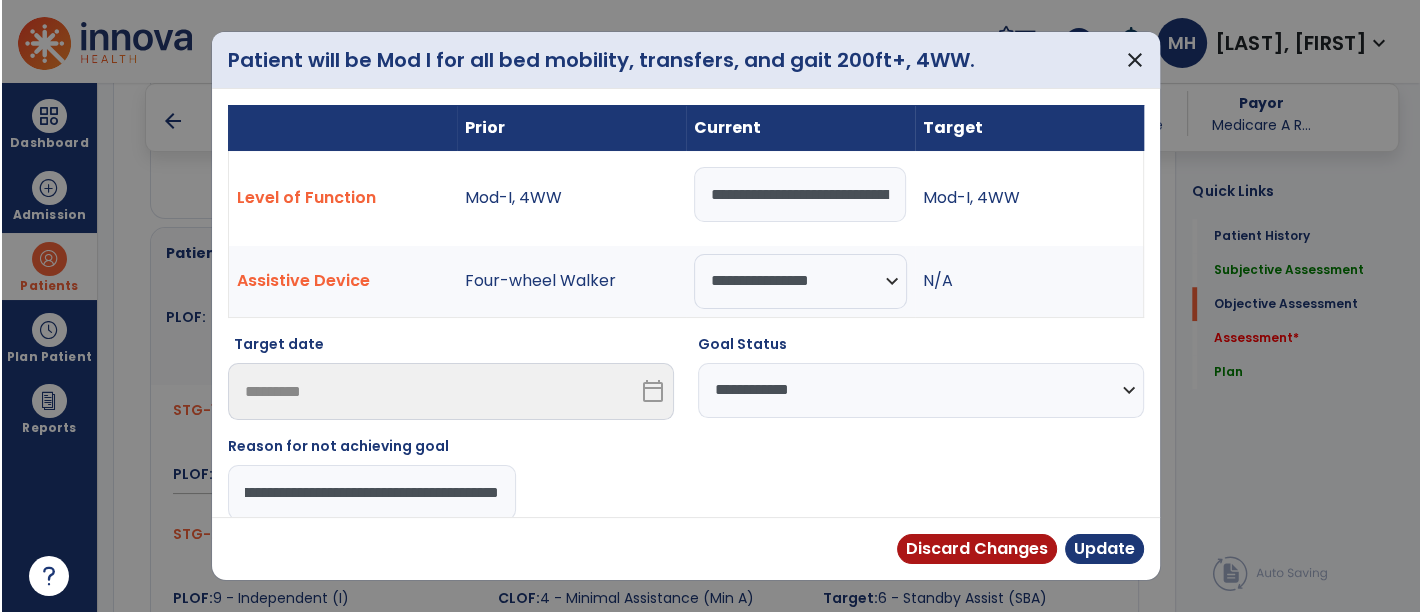 scroll, scrollTop: 0, scrollLeft: 157, axis: horizontal 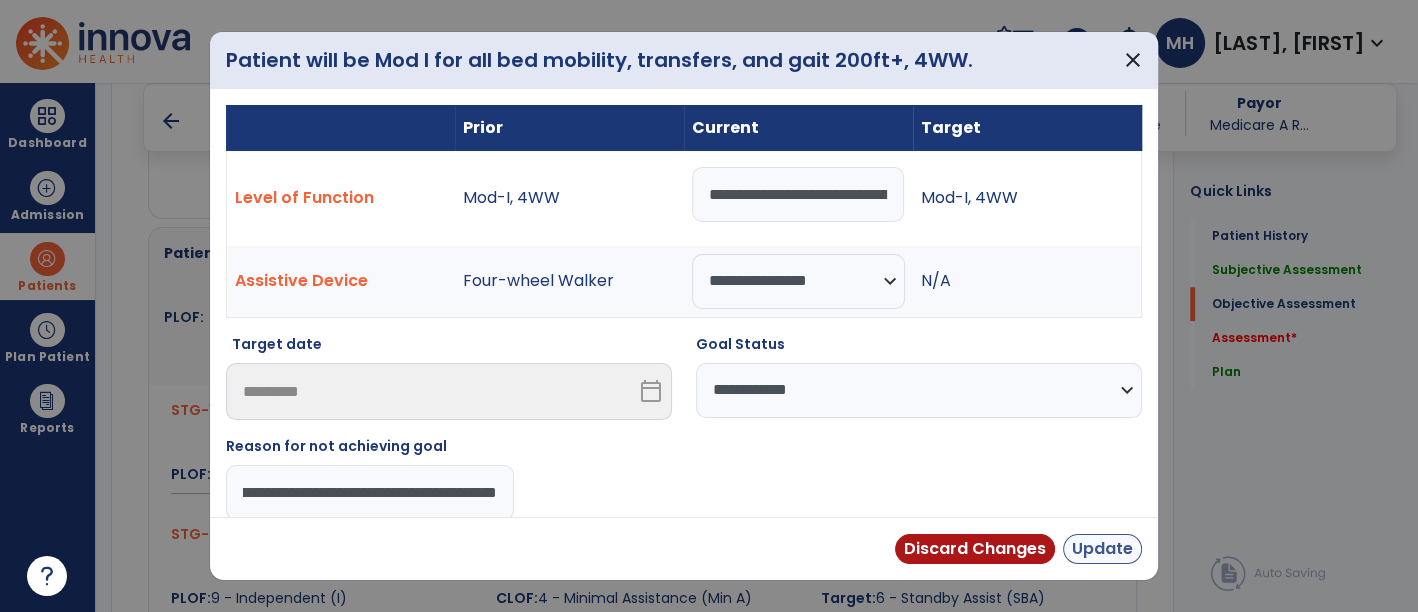 type on "**********" 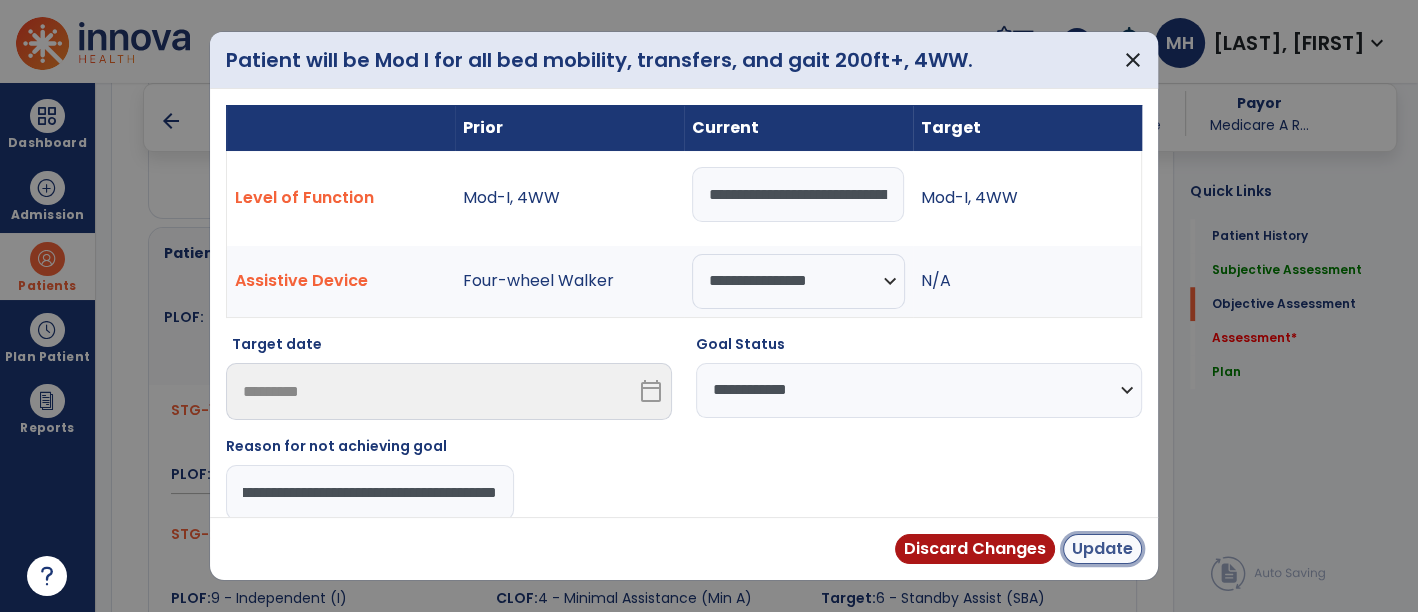 click on "Update" at bounding box center [1102, 549] 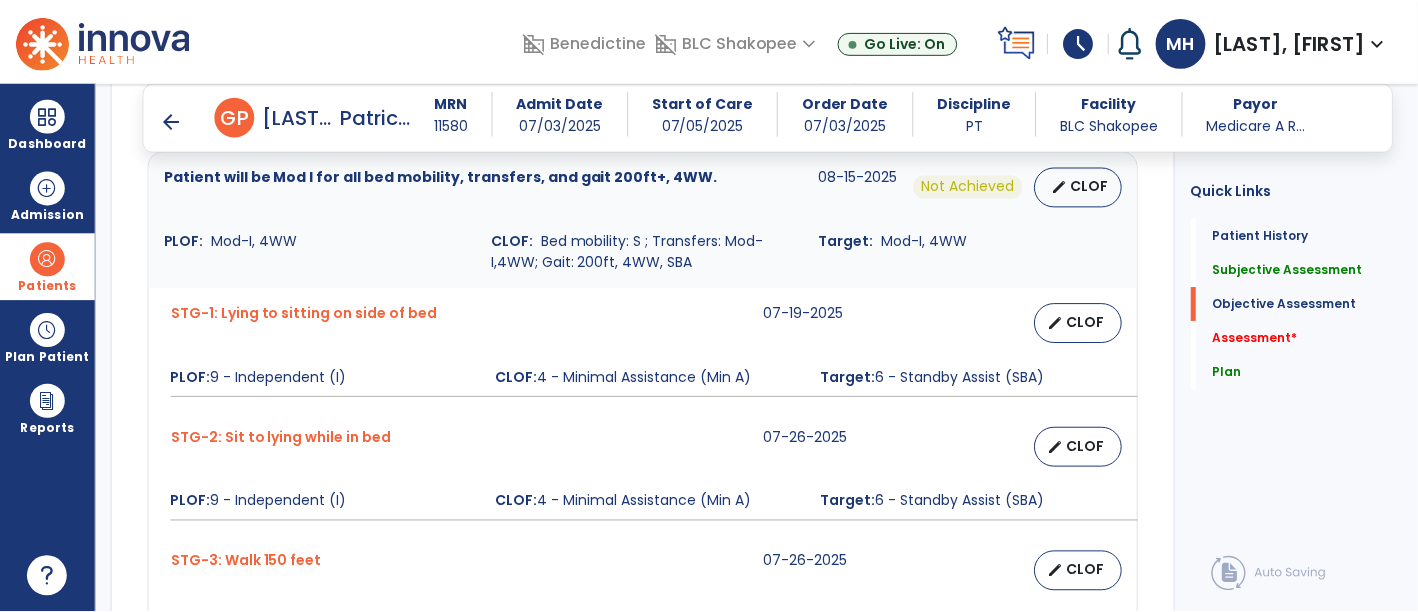 scroll, scrollTop: 1497, scrollLeft: 0, axis: vertical 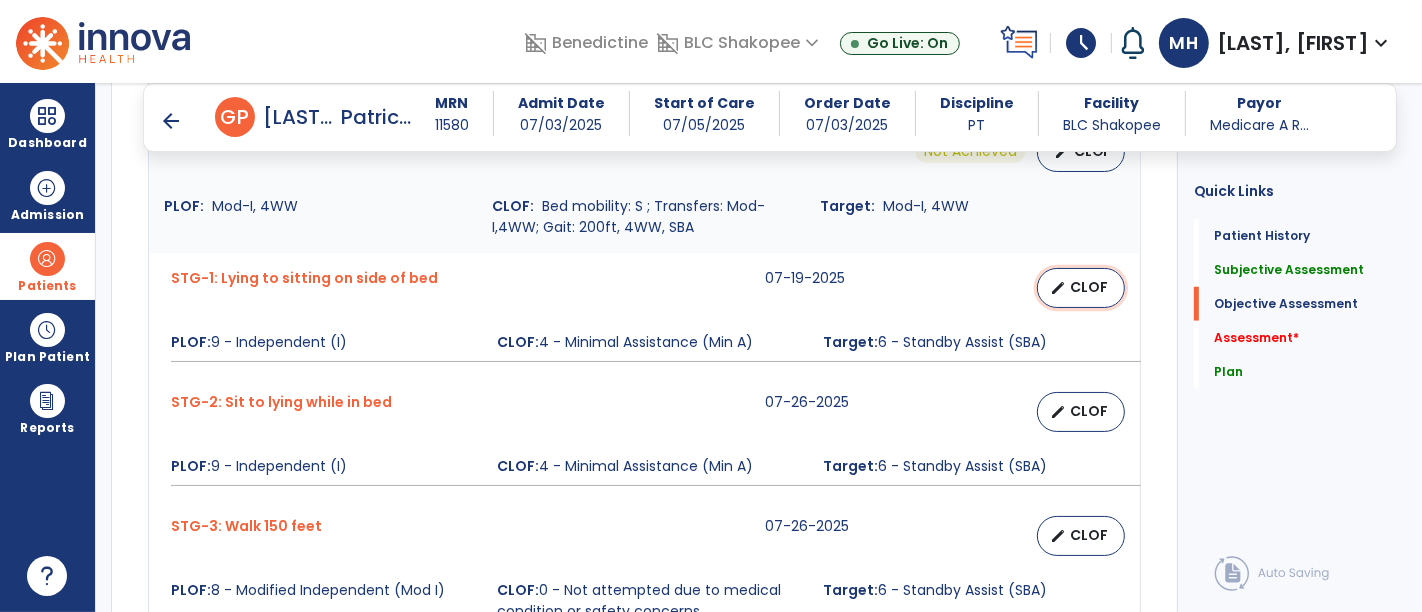 click on "CLOF" at bounding box center [1089, 287] 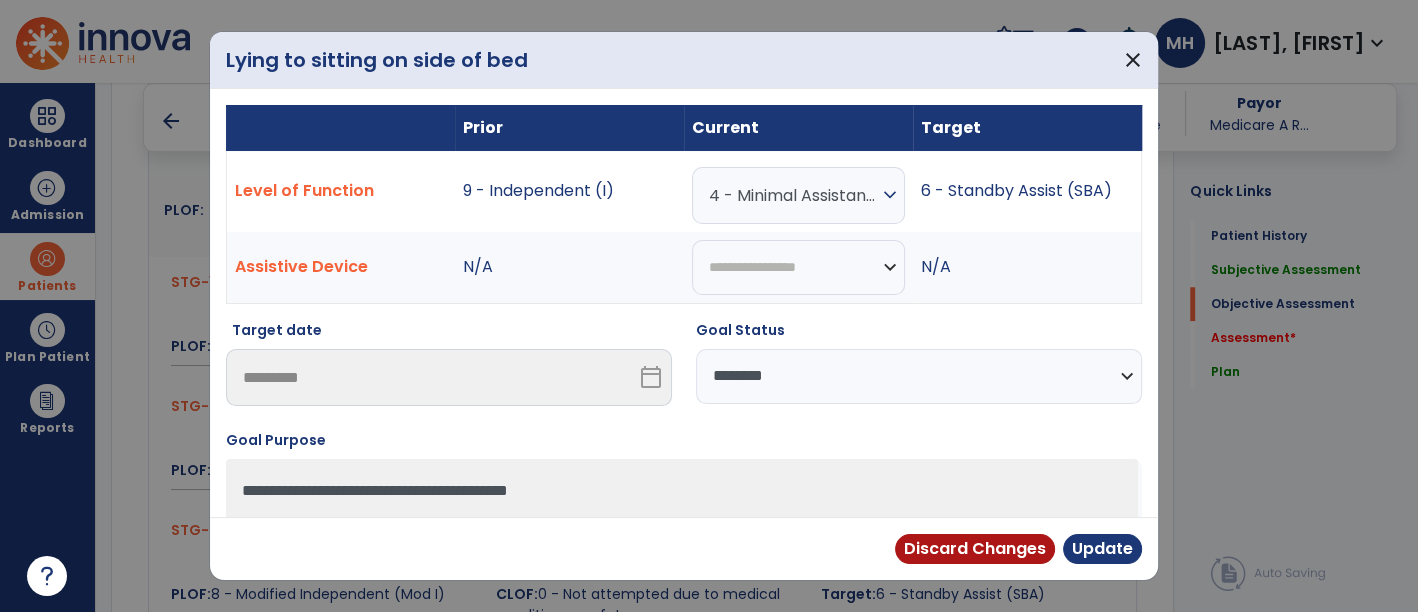 scroll, scrollTop: 1497, scrollLeft: 0, axis: vertical 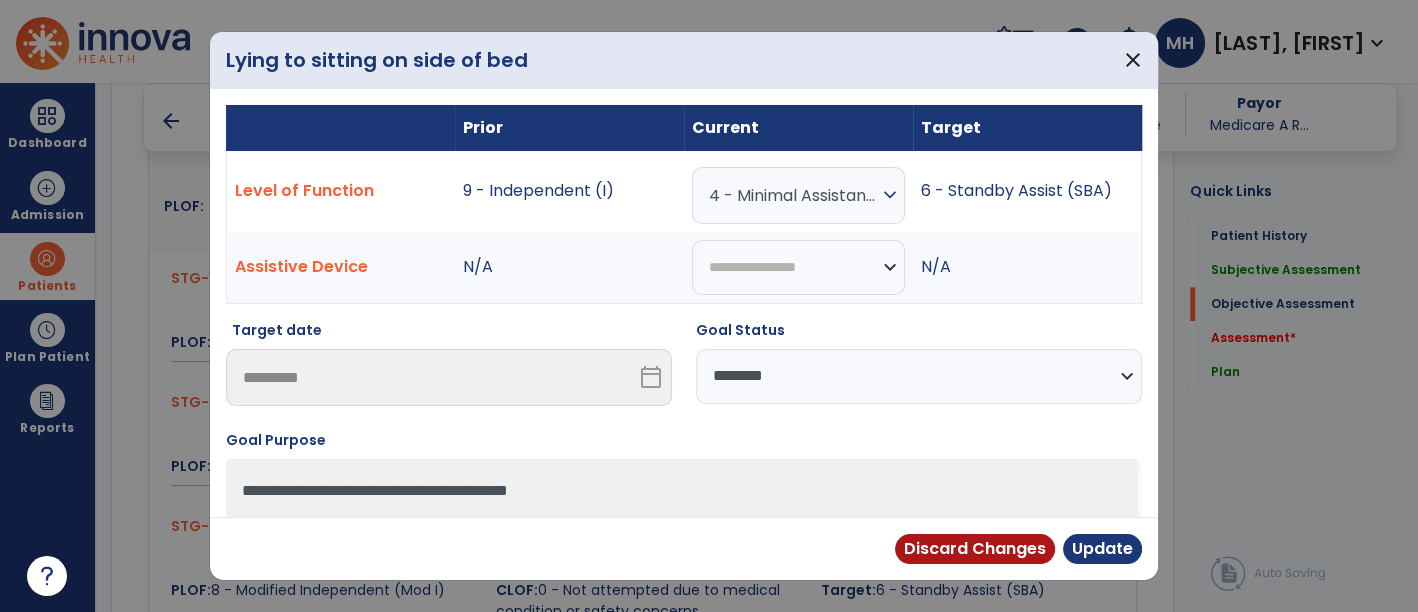click on "4 - Minimal Assistance (Min A)" at bounding box center (793, 195) 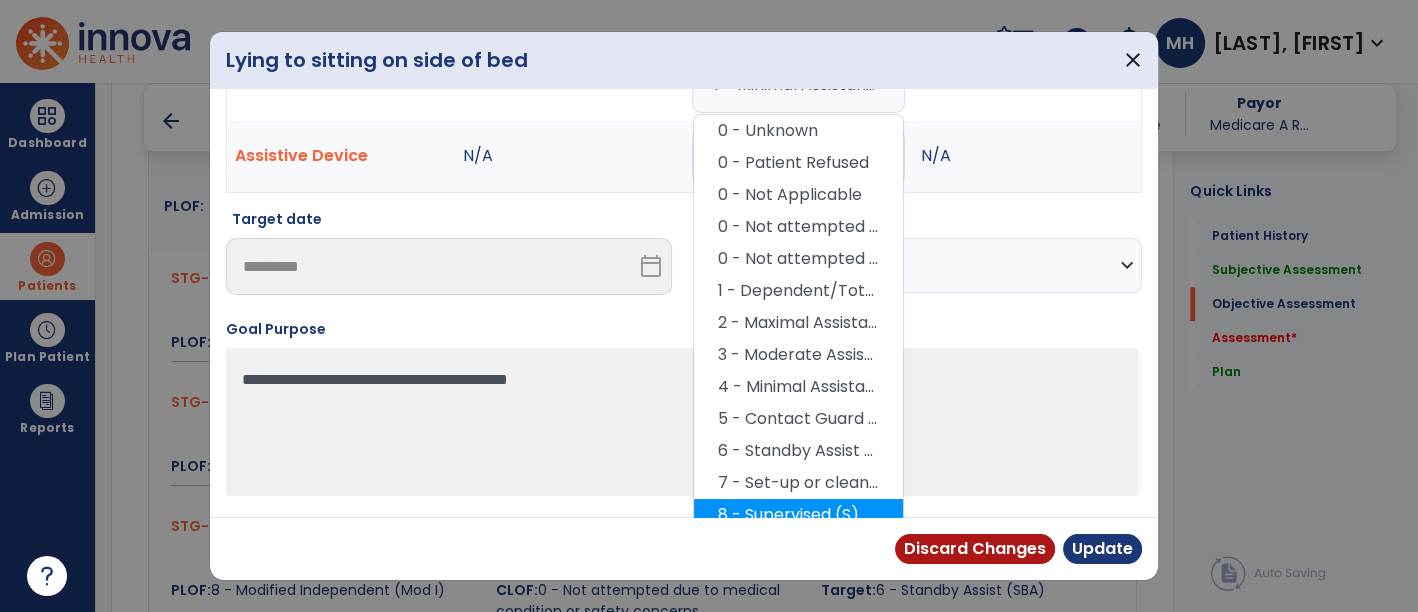 click on "8 - Supervised (S)" at bounding box center (798, 515) 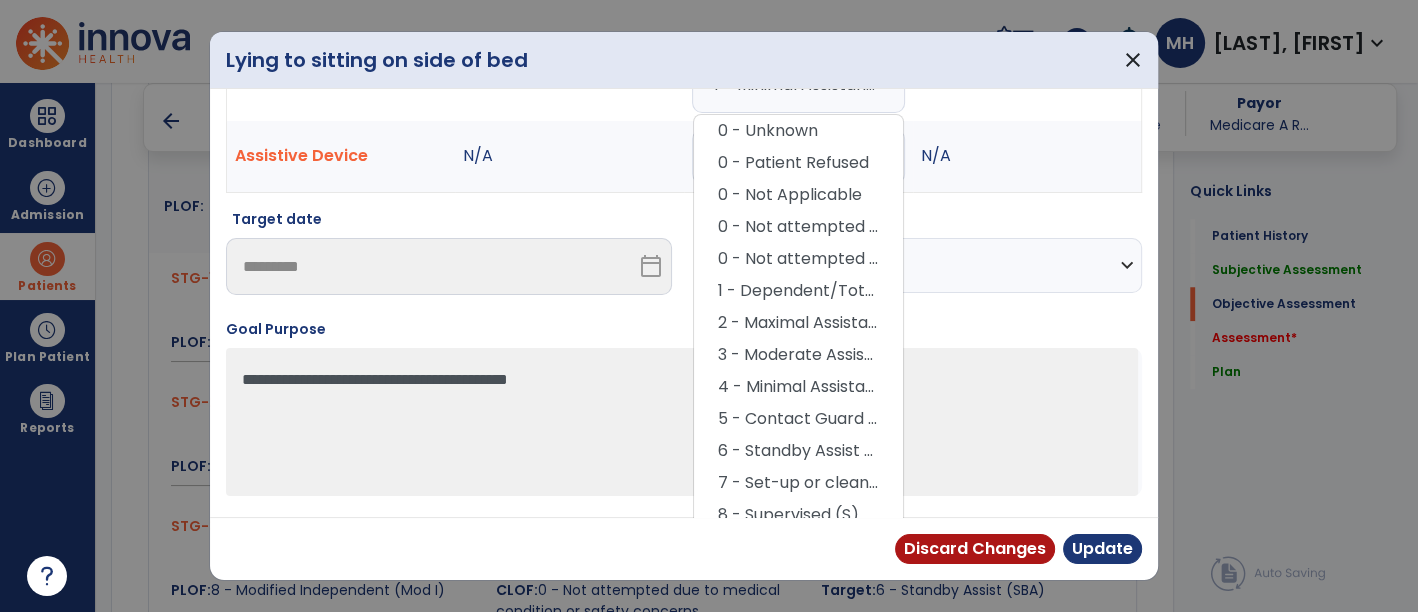 scroll, scrollTop: 100, scrollLeft: 0, axis: vertical 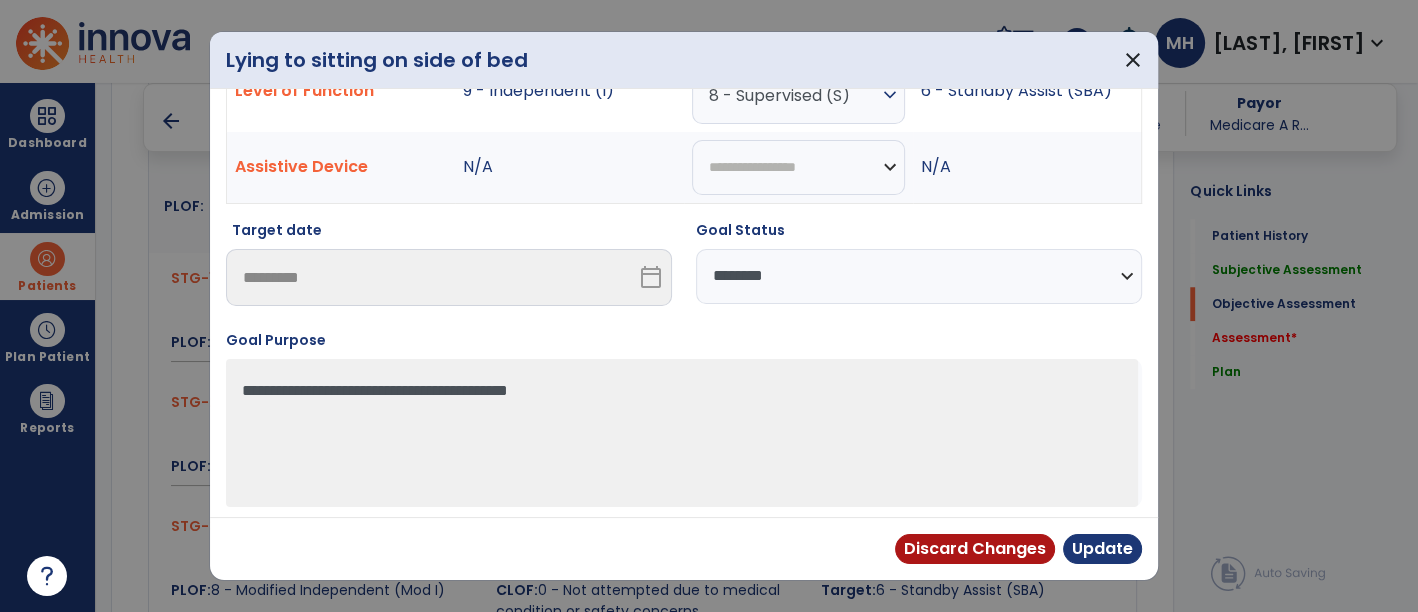 click on "**********" at bounding box center [919, 276] 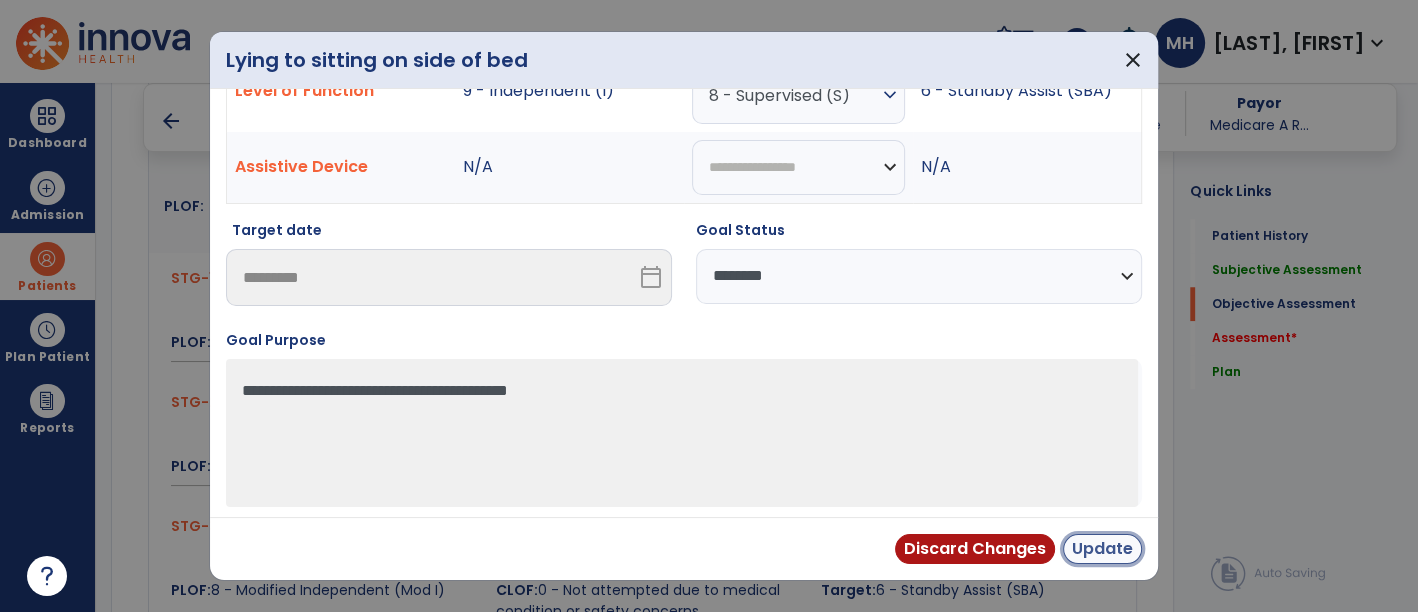 click on "Update" at bounding box center [1102, 549] 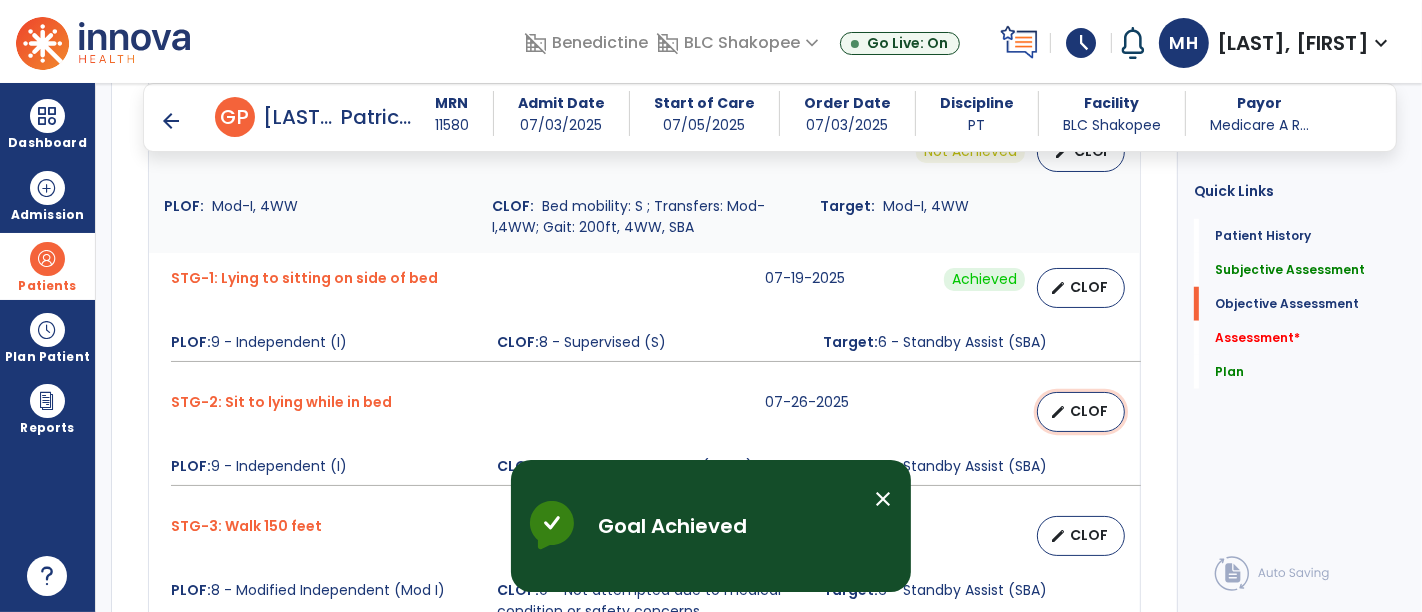click on "edit   CLOF" at bounding box center (1081, 412) 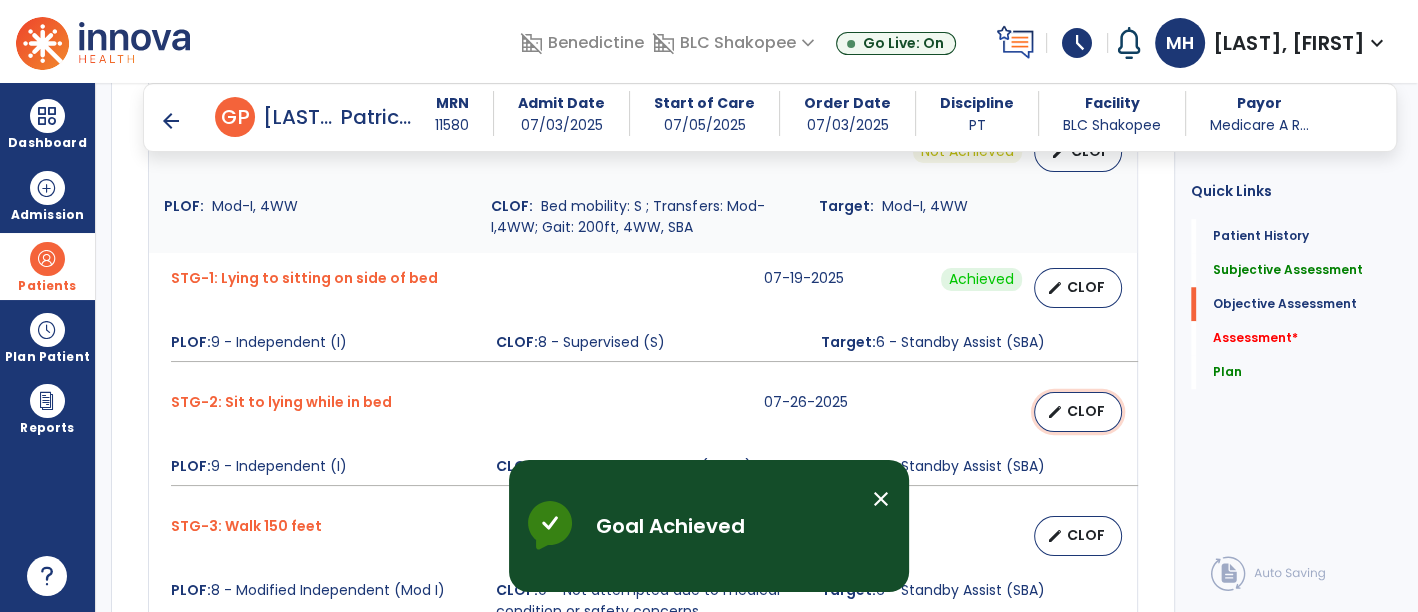 scroll, scrollTop: 1497, scrollLeft: 0, axis: vertical 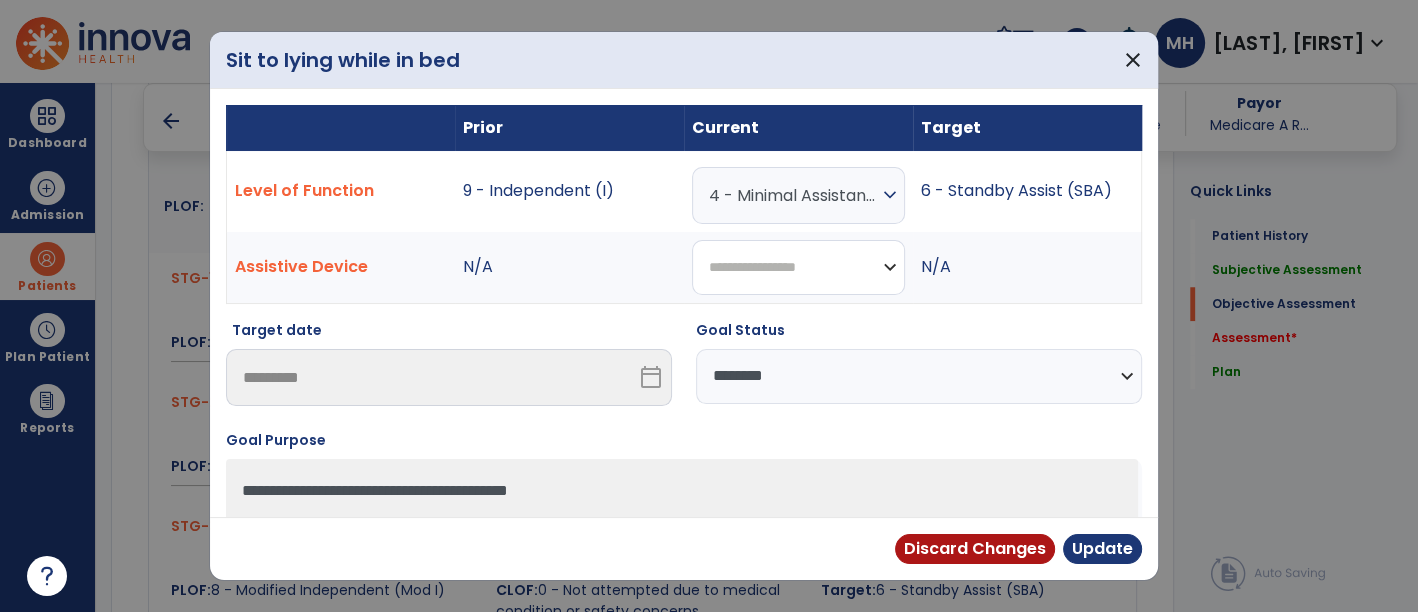 click on "**********" at bounding box center [798, 267] 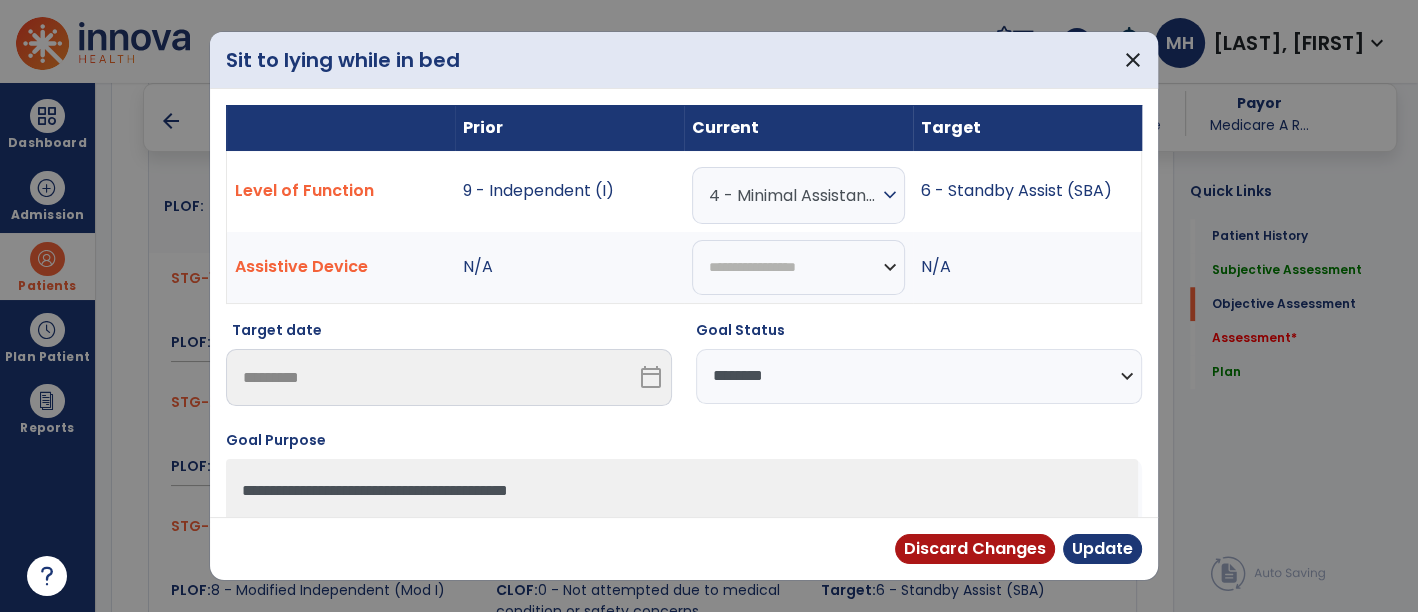 click on "4 - Minimal Assistance (Min A)" at bounding box center [793, 195] 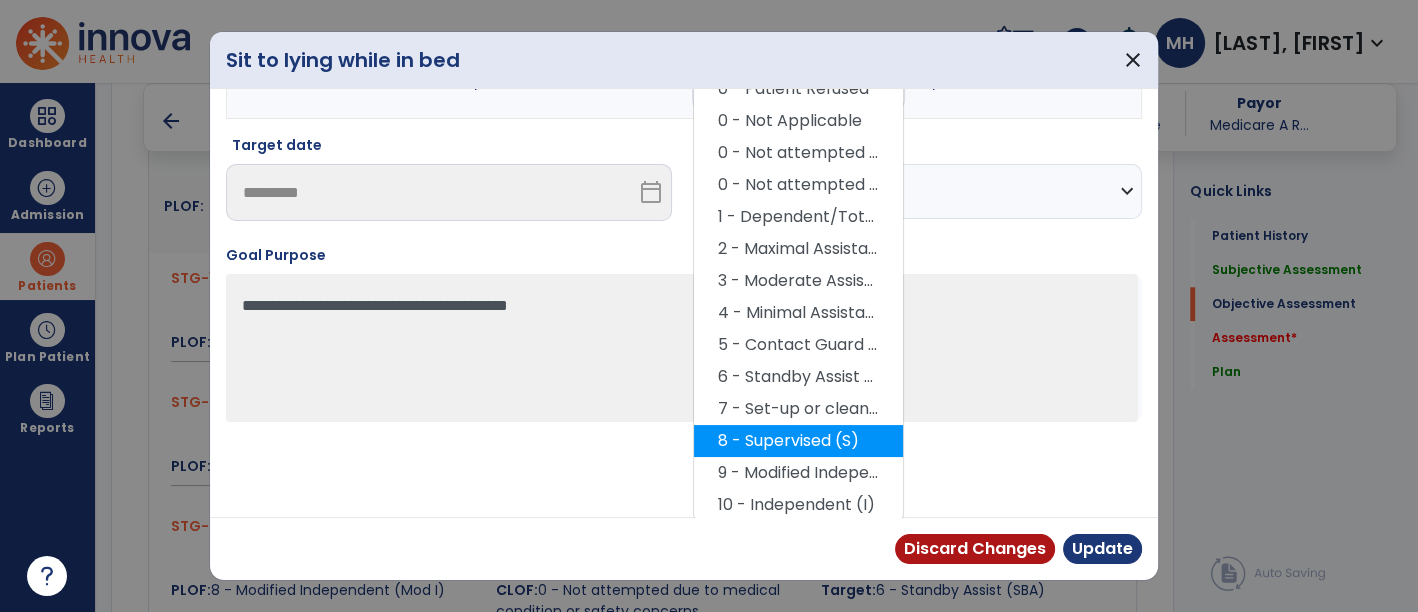 click on "8 - Supervised (S)" at bounding box center (798, 441) 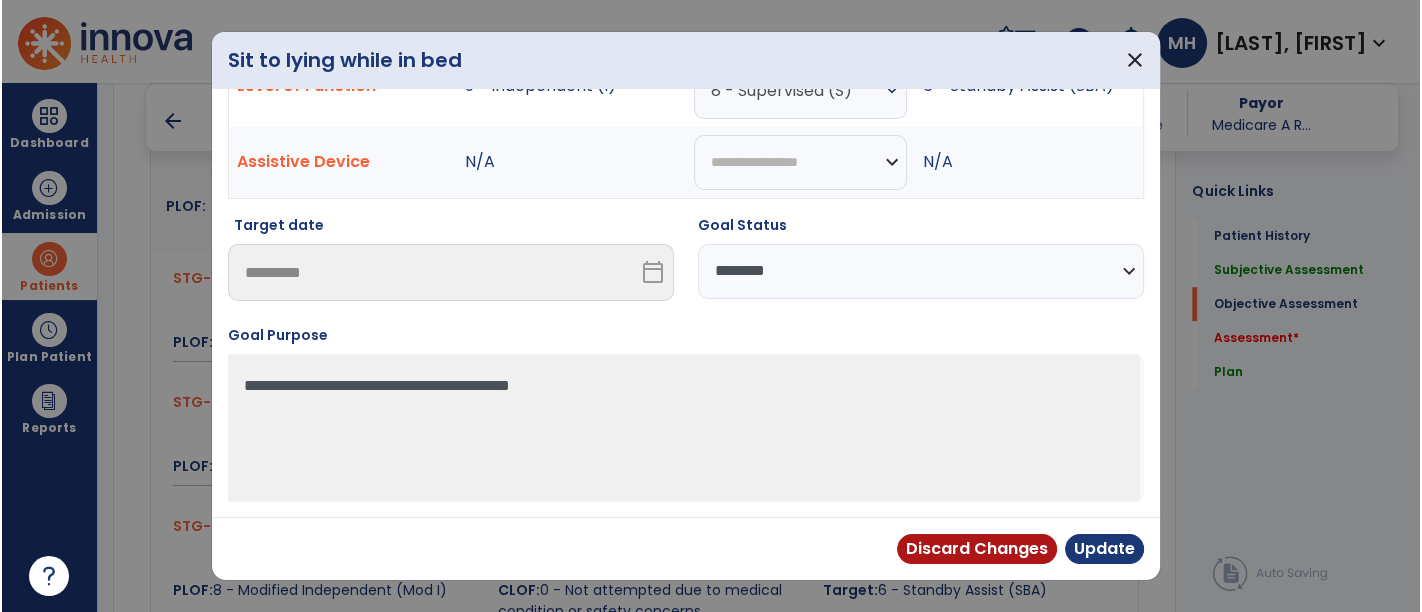 scroll, scrollTop: 100, scrollLeft: 0, axis: vertical 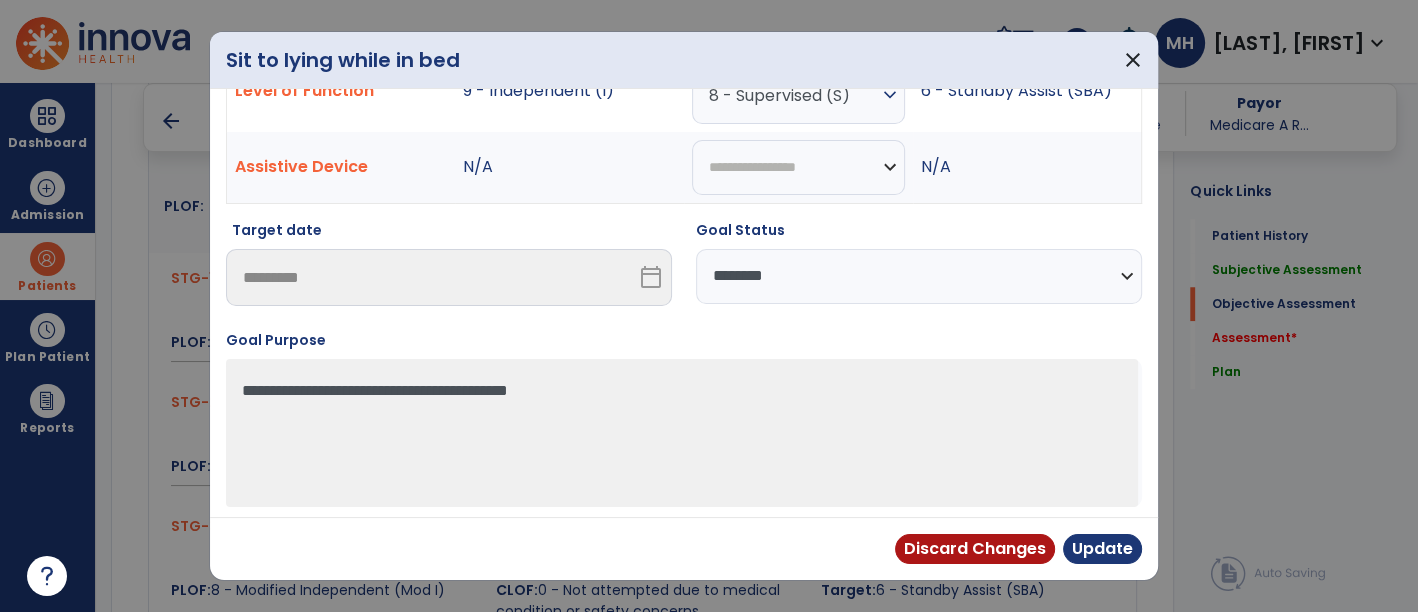click on "**********" at bounding box center [919, 276] 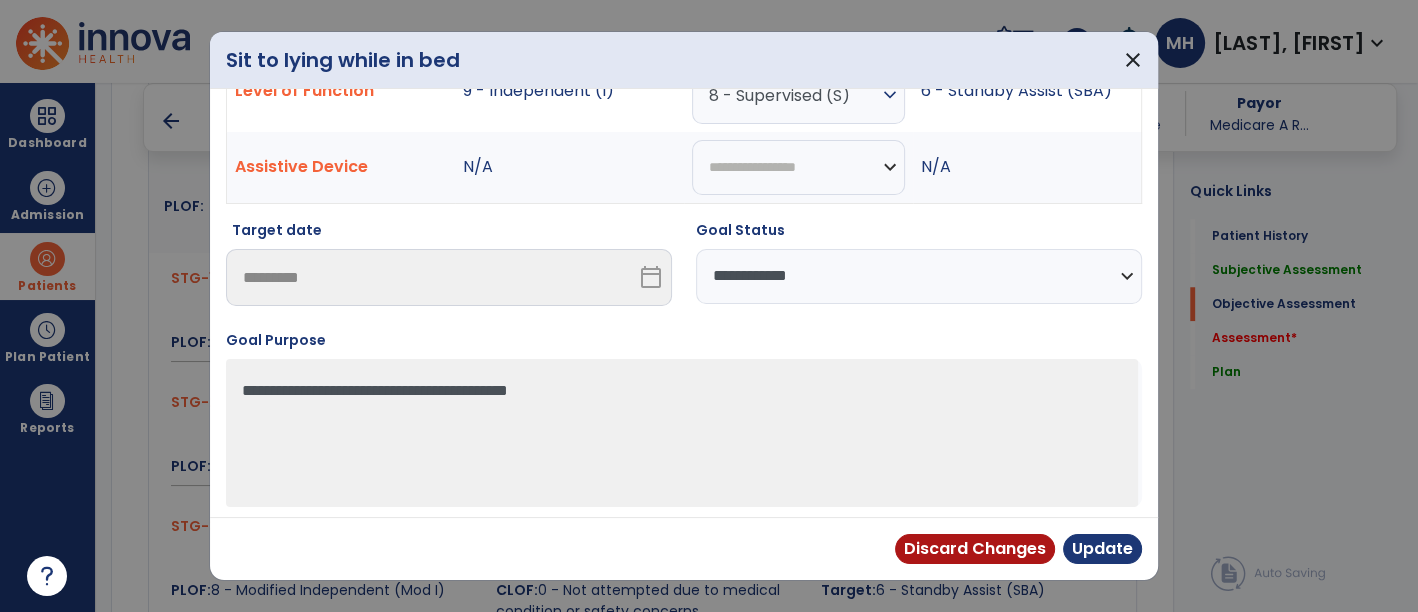 click on "**********" at bounding box center (919, 276) 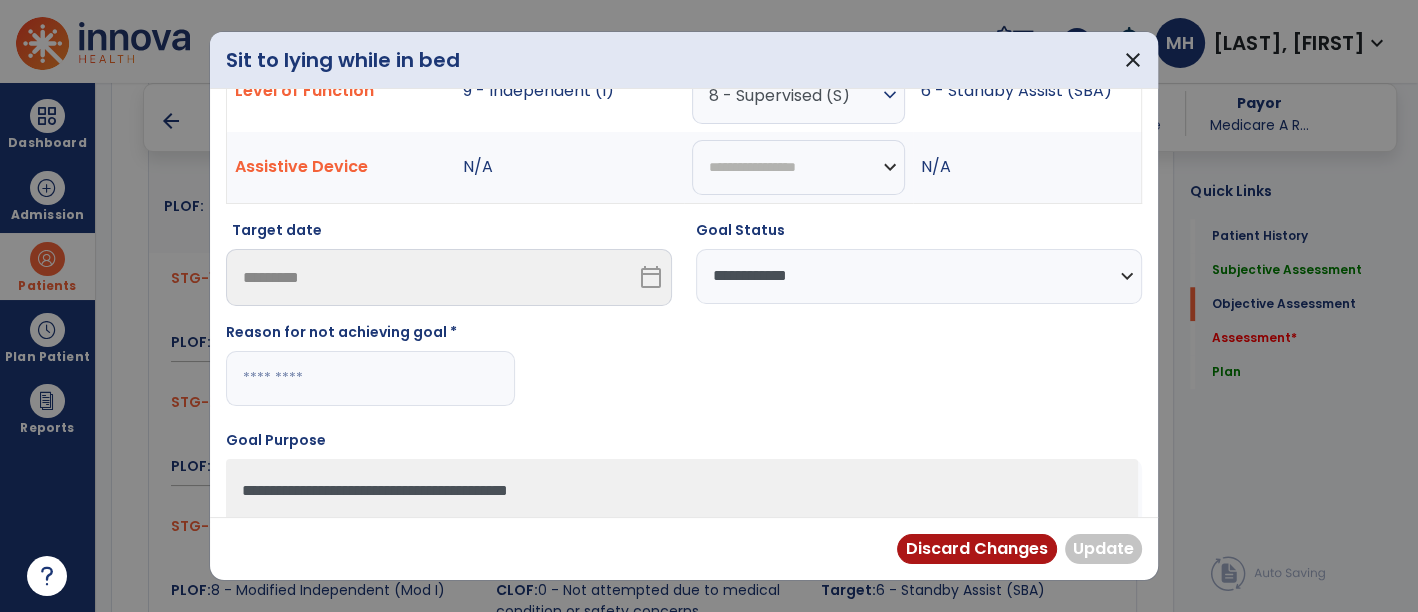 click on "**********" at bounding box center [919, 276] 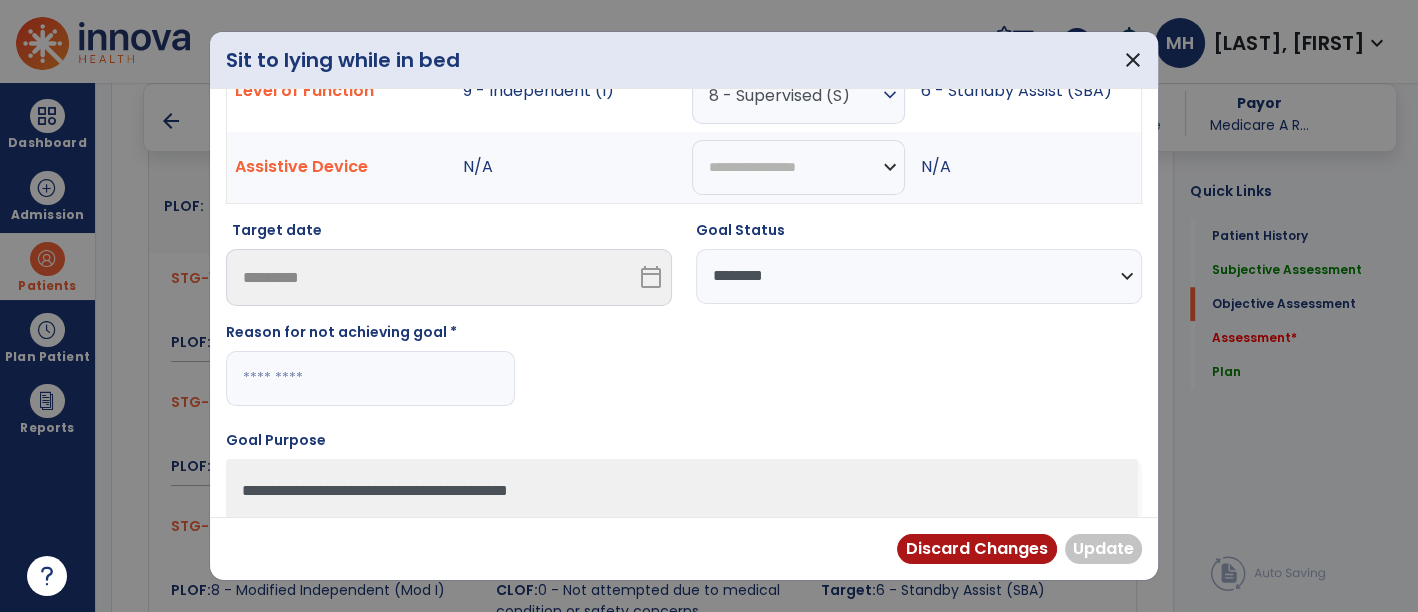 click on "**********" at bounding box center (919, 276) 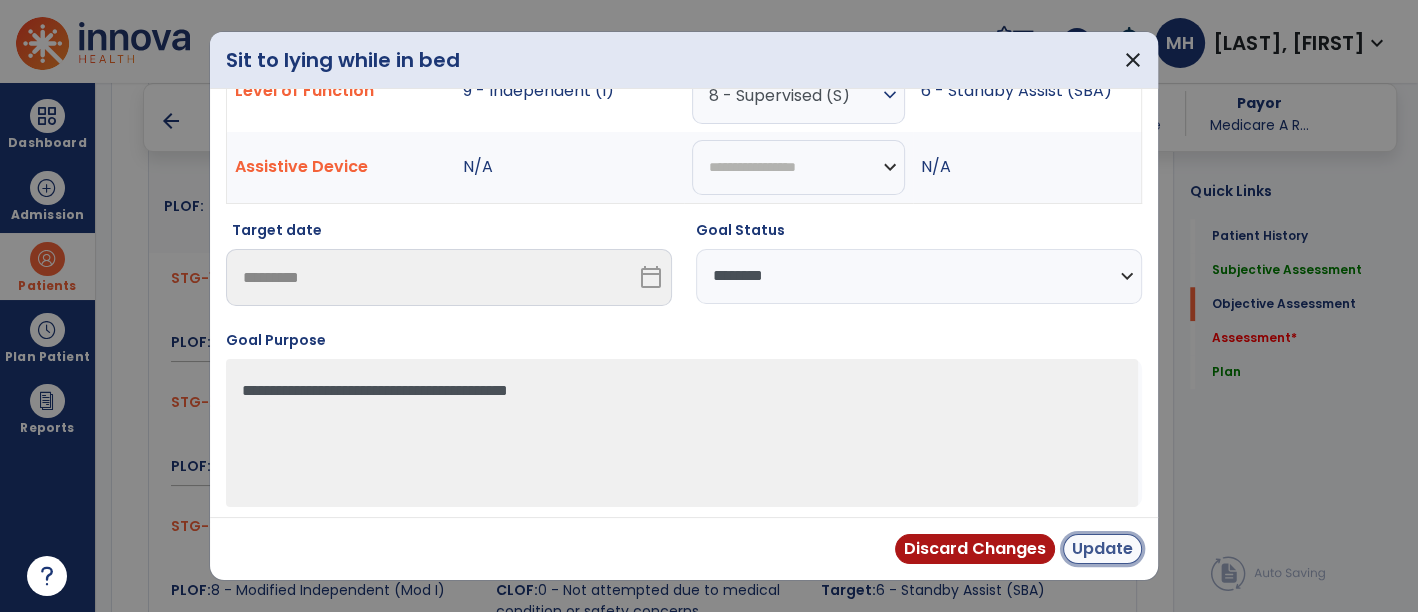 click on "Update" at bounding box center (1102, 549) 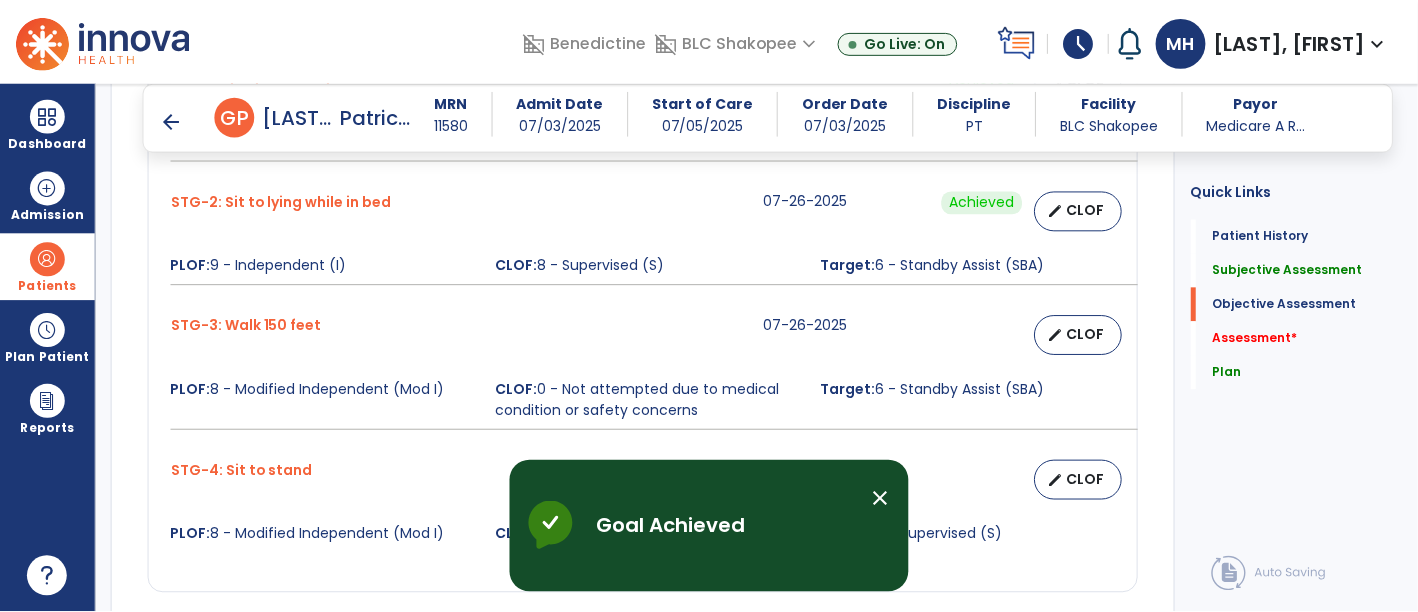 scroll, scrollTop: 1720, scrollLeft: 0, axis: vertical 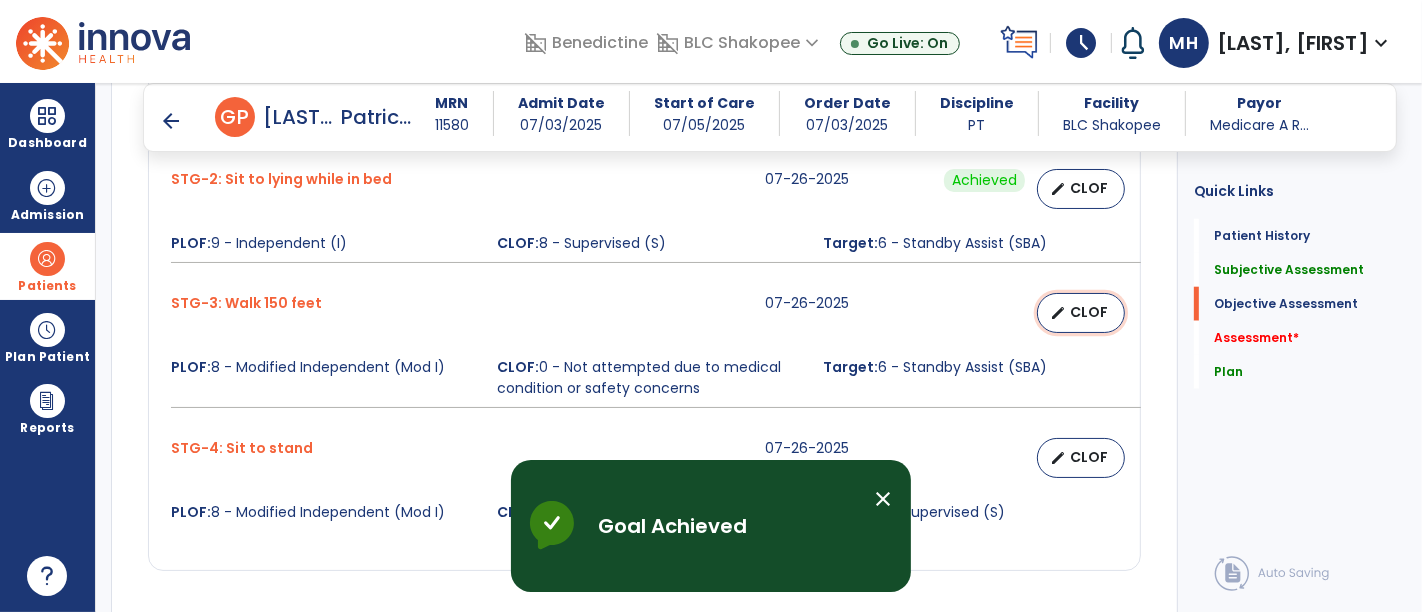 click on "CLOF" at bounding box center [1089, 312] 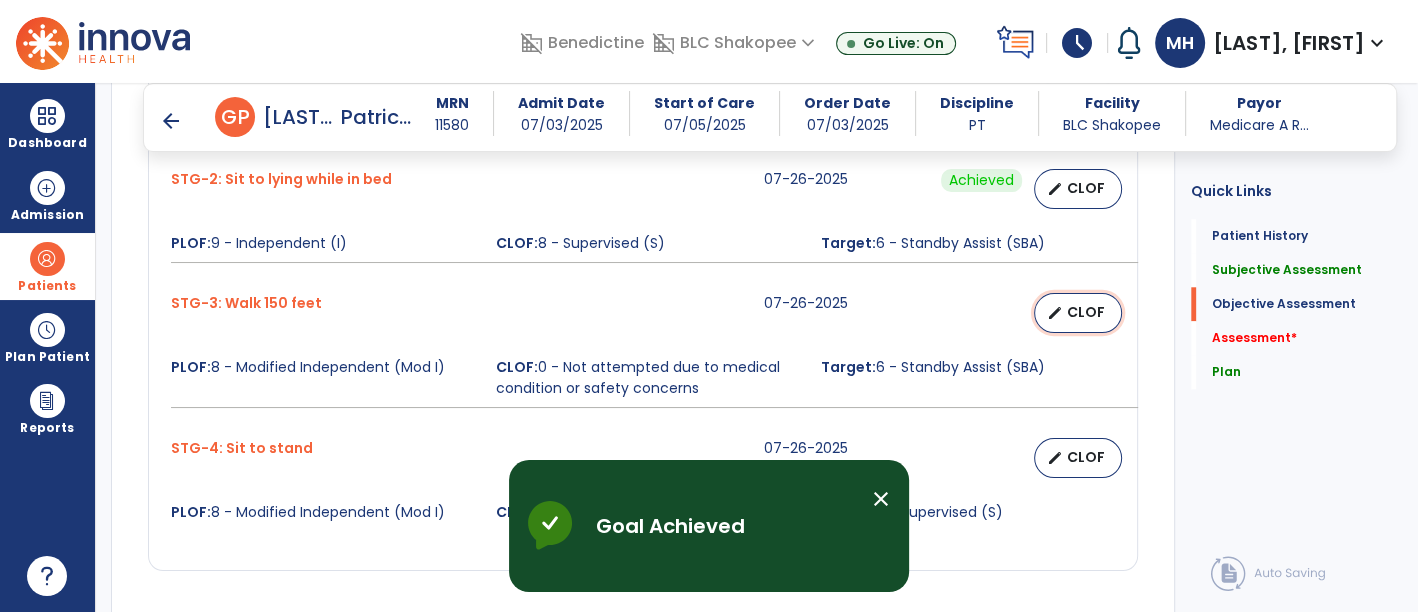 scroll, scrollTop: 1720, scrollLeft: 0, axis: vertical 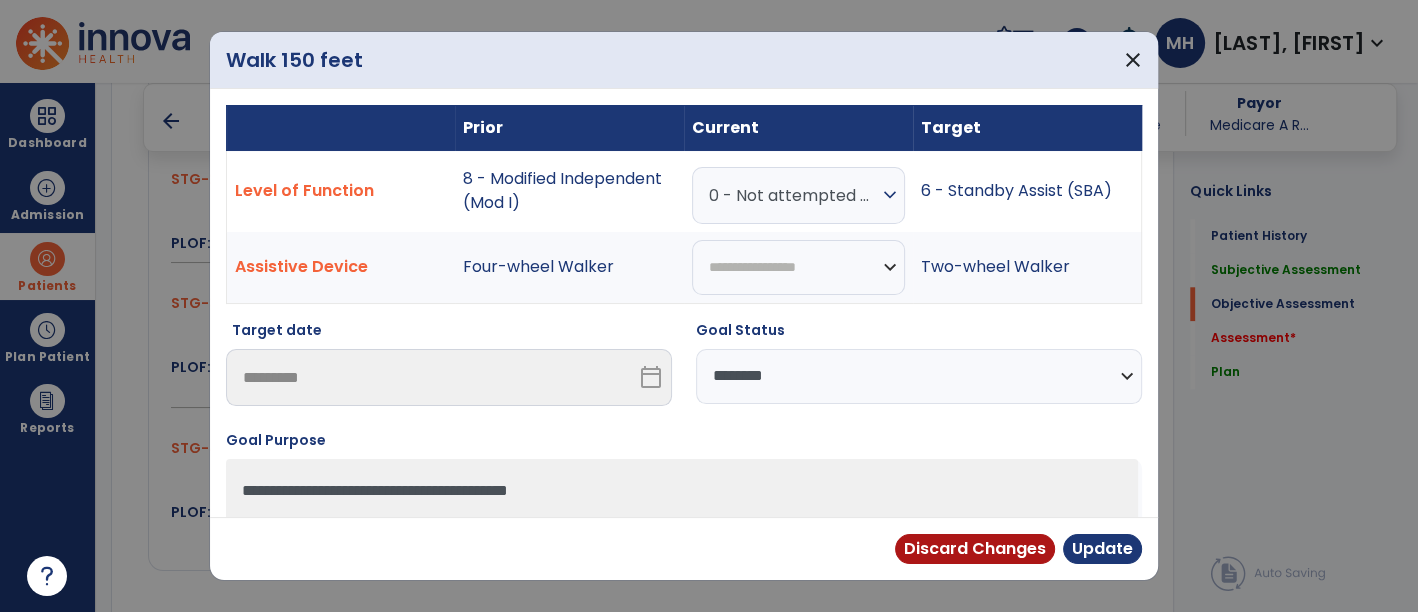 click on "0 - Not attempted due to medical condition or safety concerns" at bounding box center (793, 195) 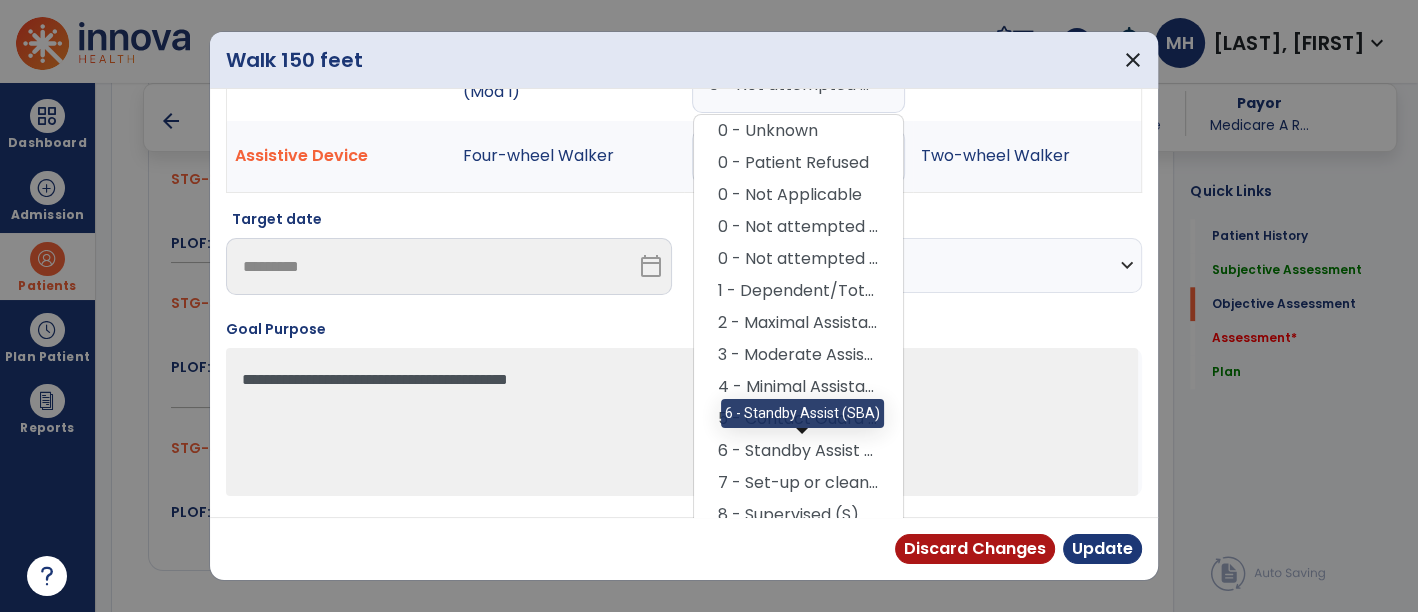 click on "6 - Standby Assist (SBA)" at bounding box center [798, 451] 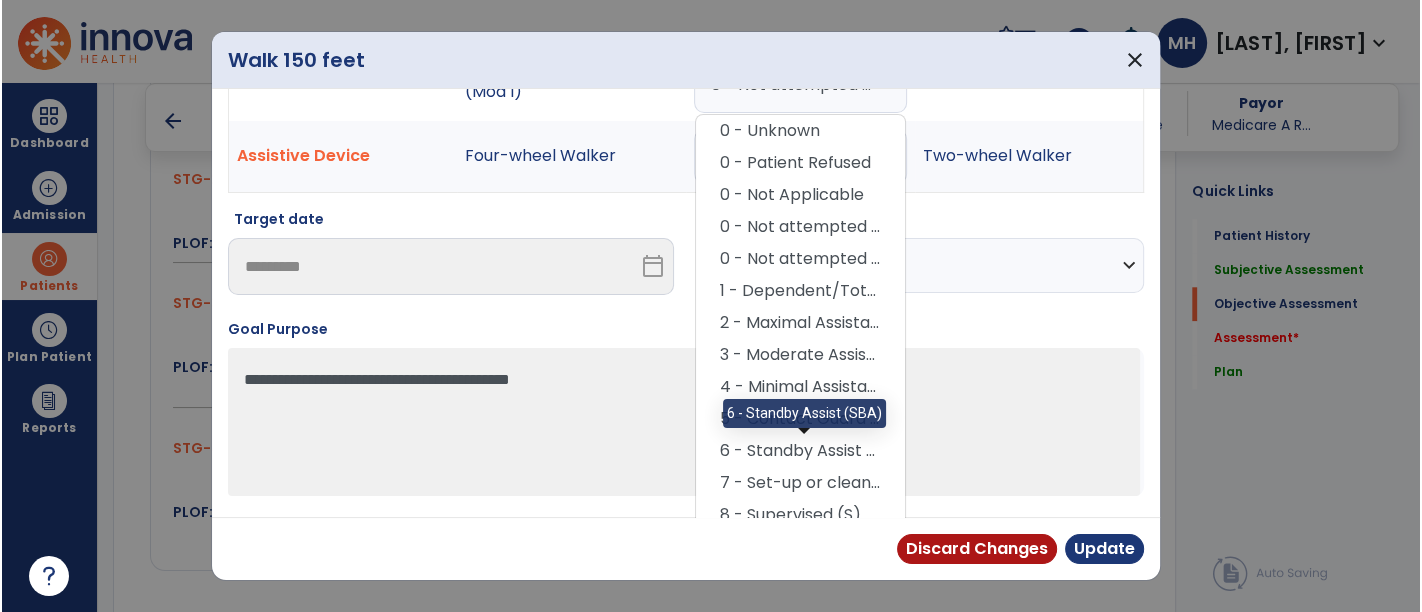 scroll, scrollTop: 100, scrollLeft: 0, axis: vertical 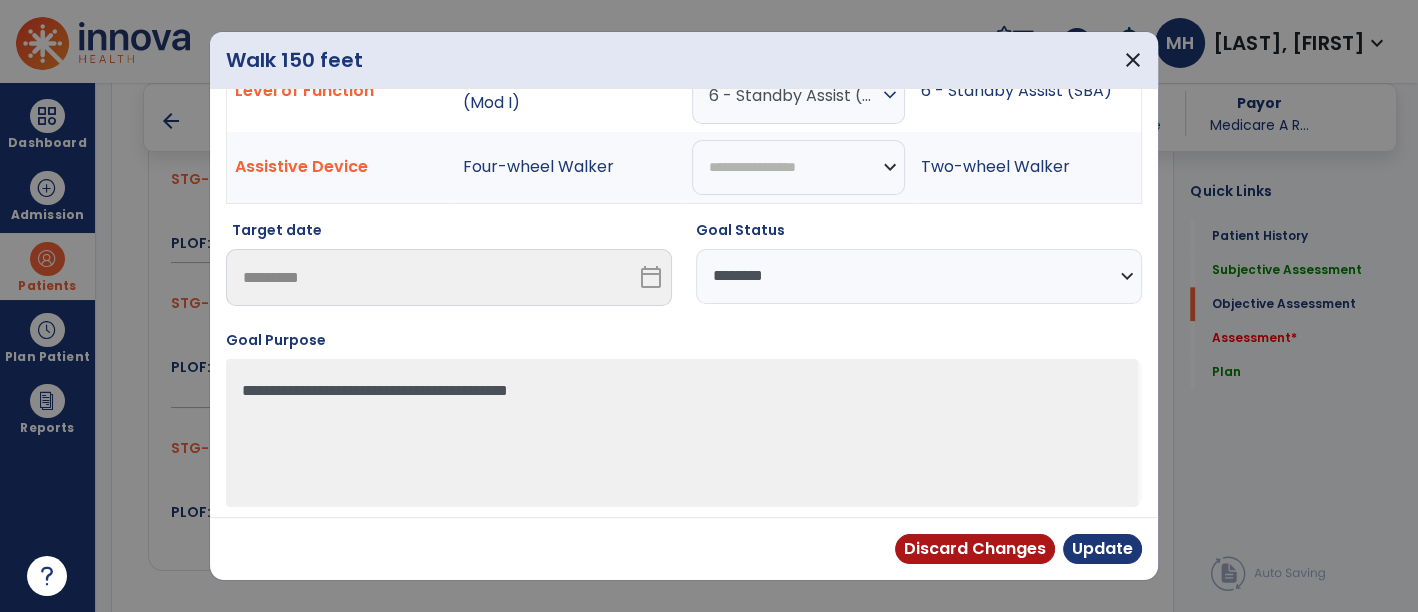click on "**********" at bounding box center (919, 276) 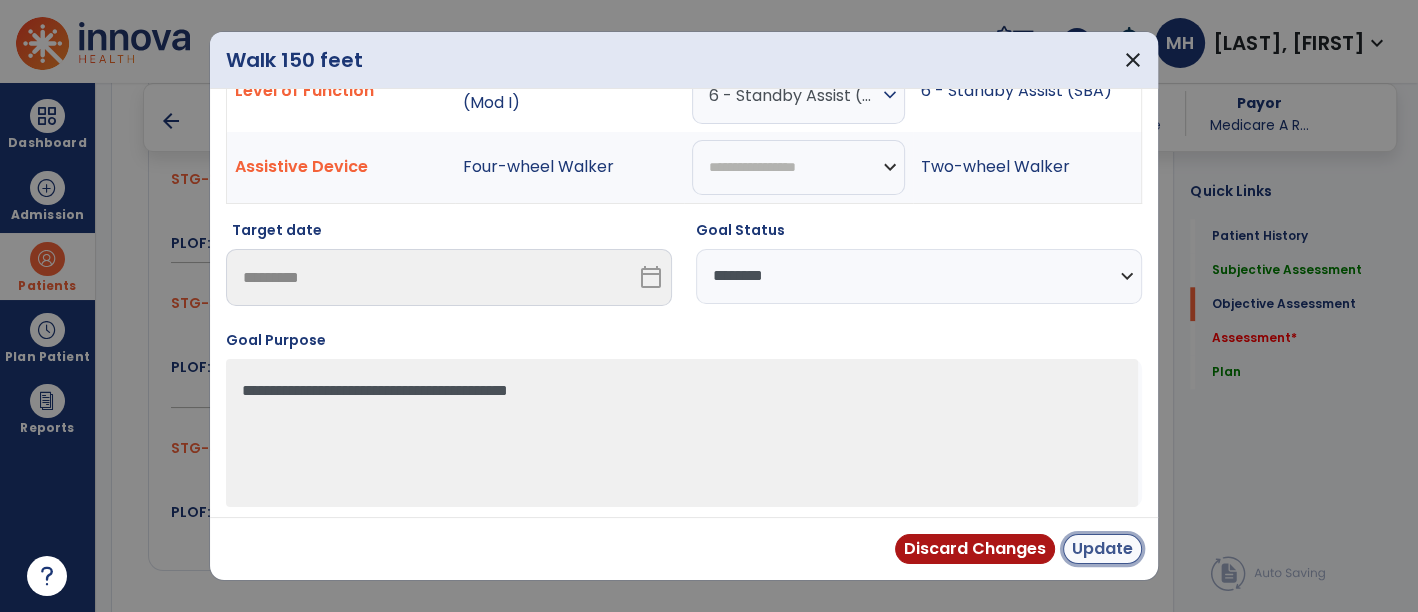 click on "Update" at bounding box center [1102, 549] 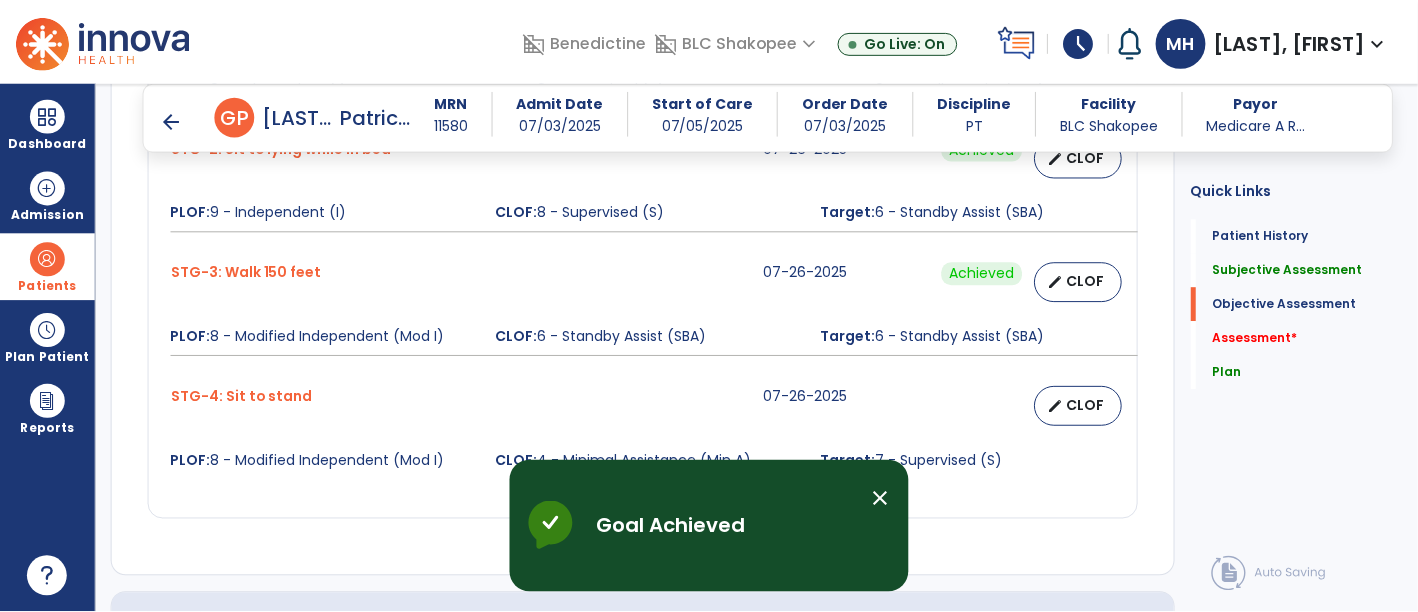 scroll, scrollTop: 1831, scrollLeft: 0, axis: vertical 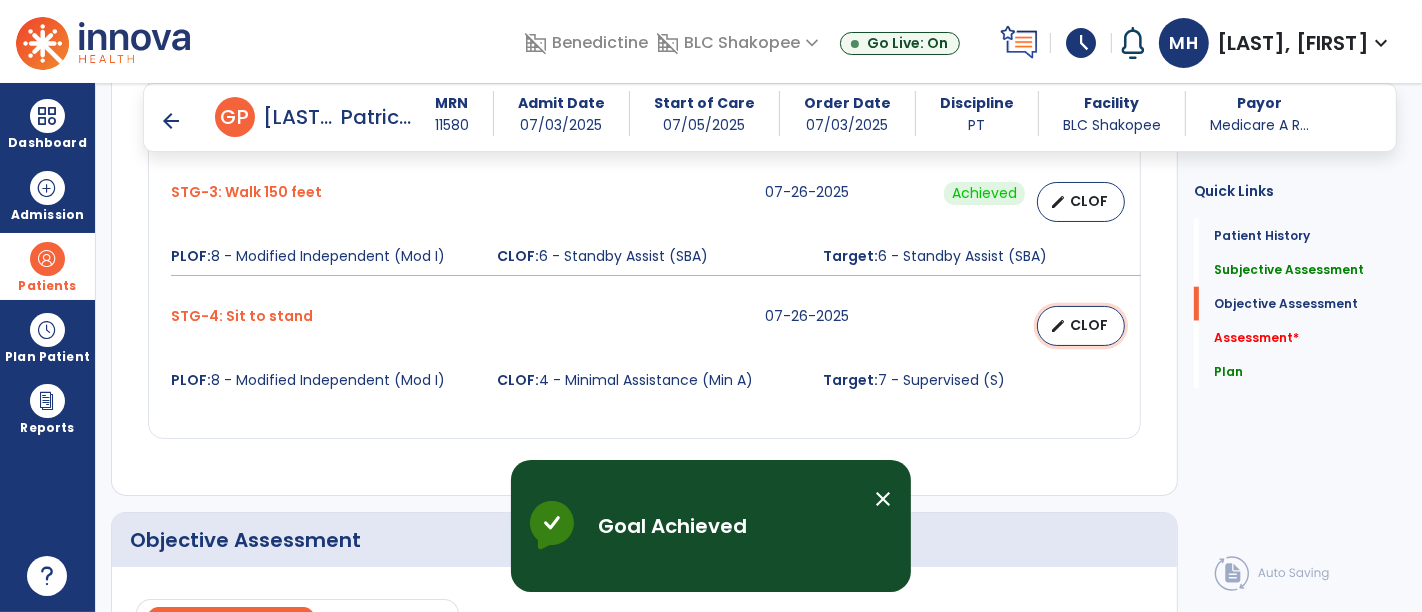 click on "edit" at bounding box center [1058, 326] 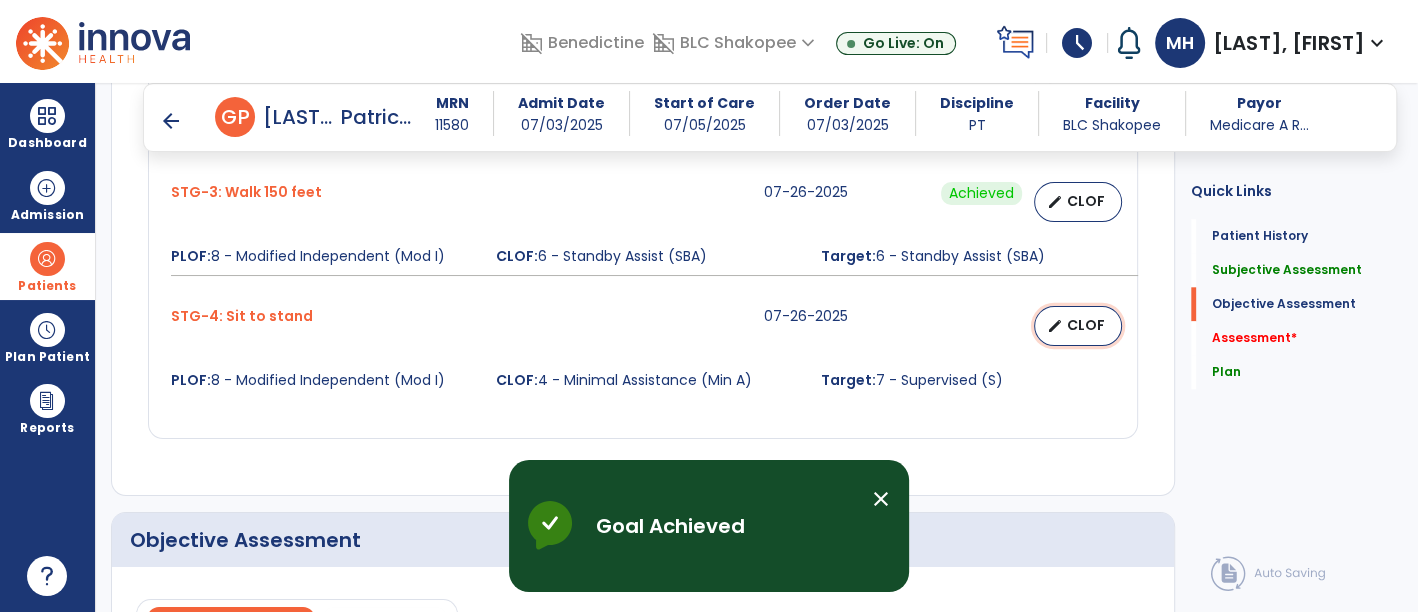 select on "**********" 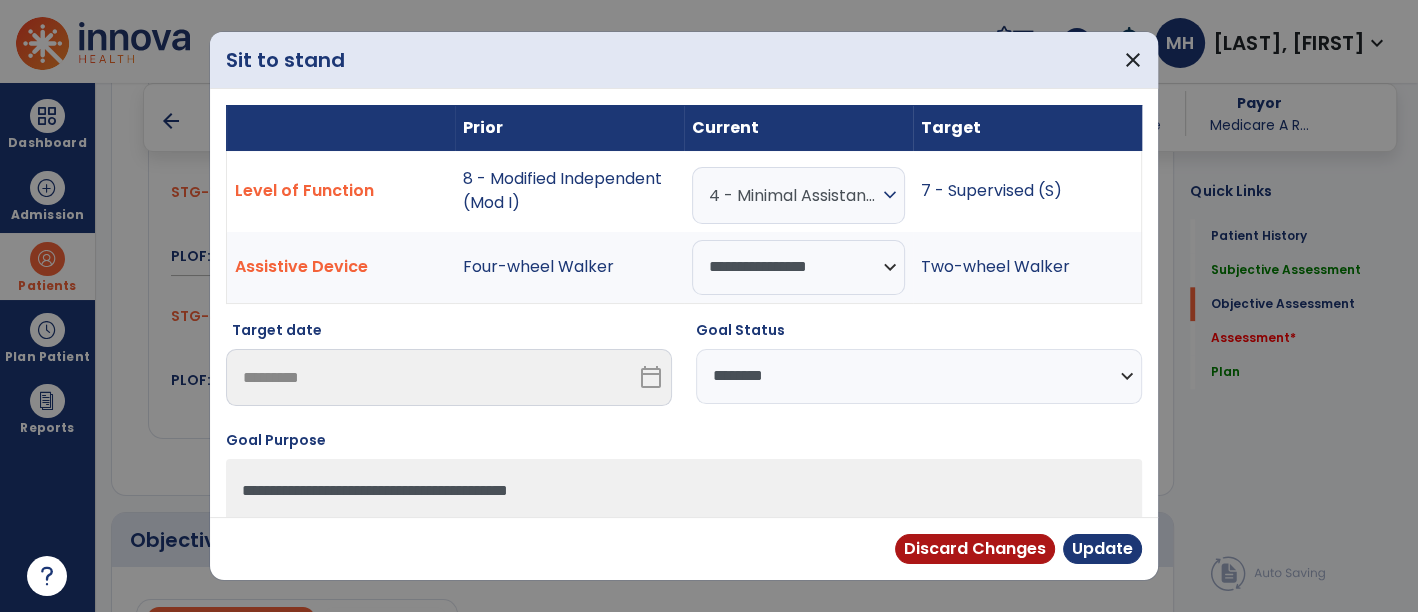 scroll, scrollTop: 1831, scrollLeft: 0, axis: vertical 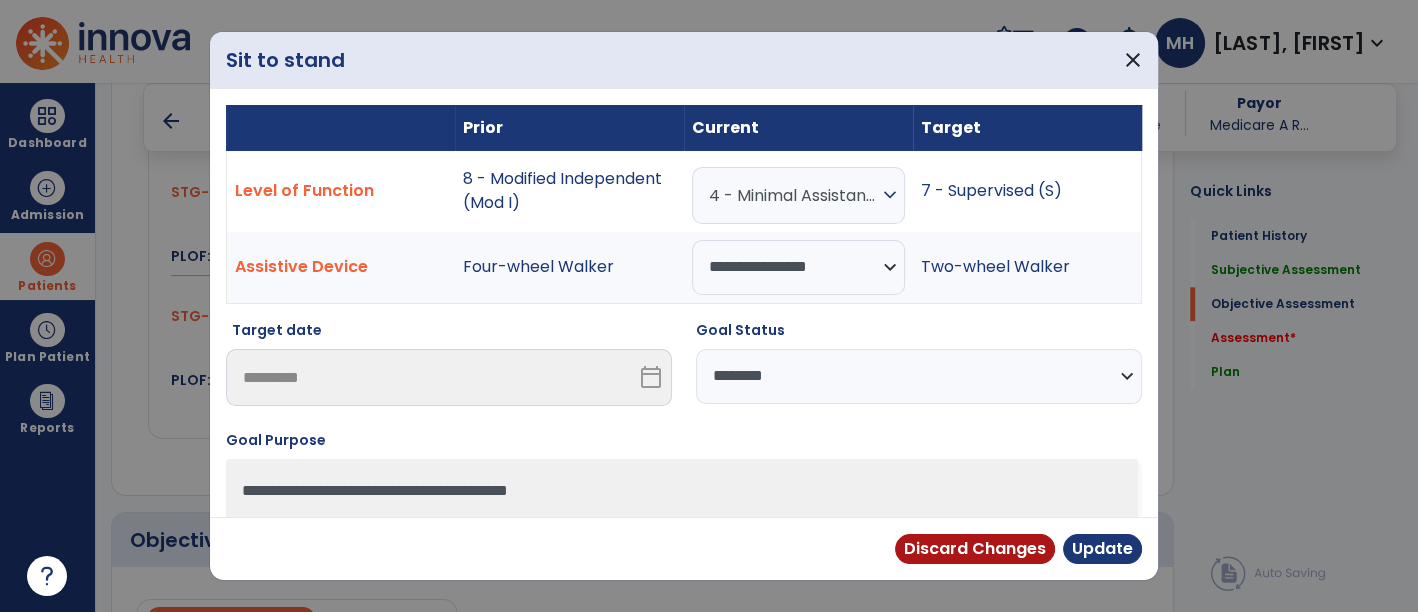 click on "4 - Minimal Assistance (Min A)" at bounding box center [793, 195] 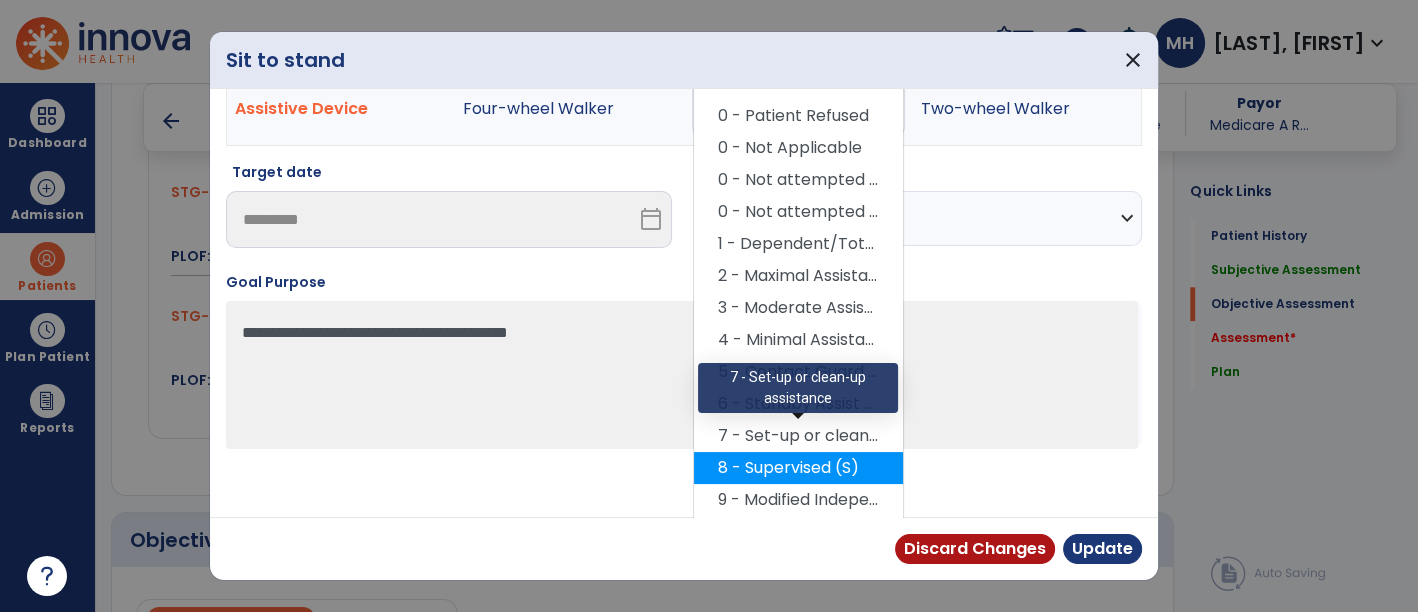 scroll, scrollTop: 185, scrollLeft: 0, axis: vertical 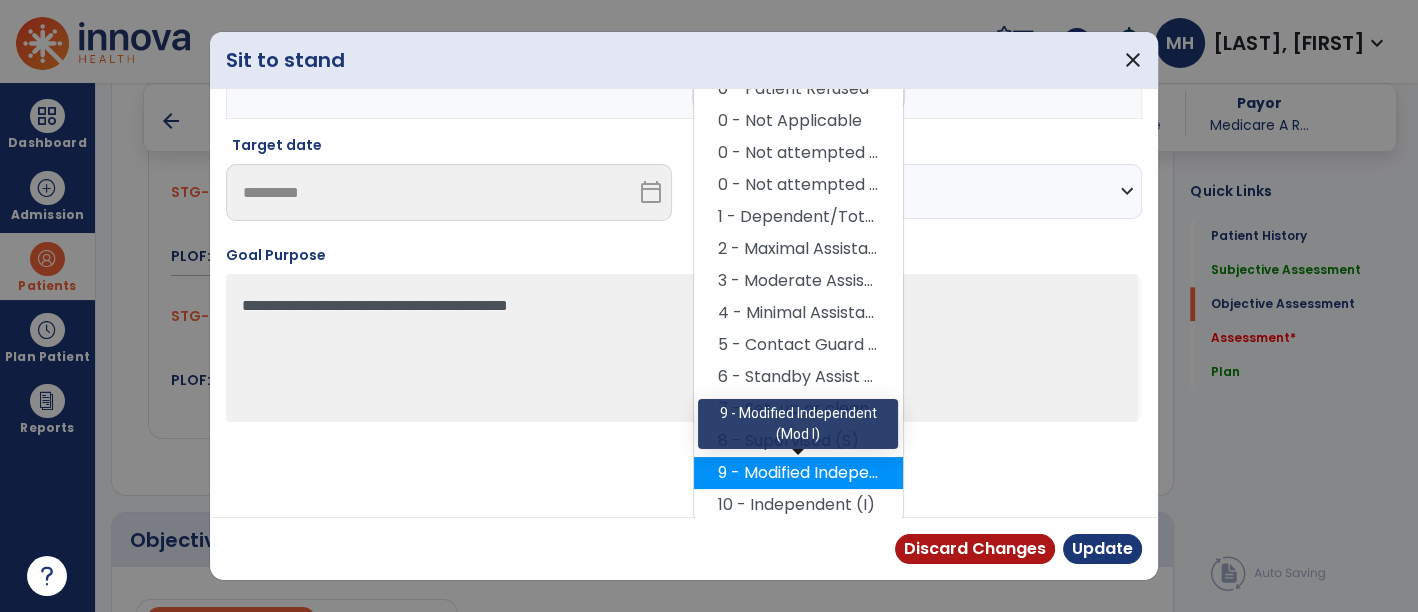 click on "9 - Modified Independent (Mod I)" at bounding box center [798, 473] 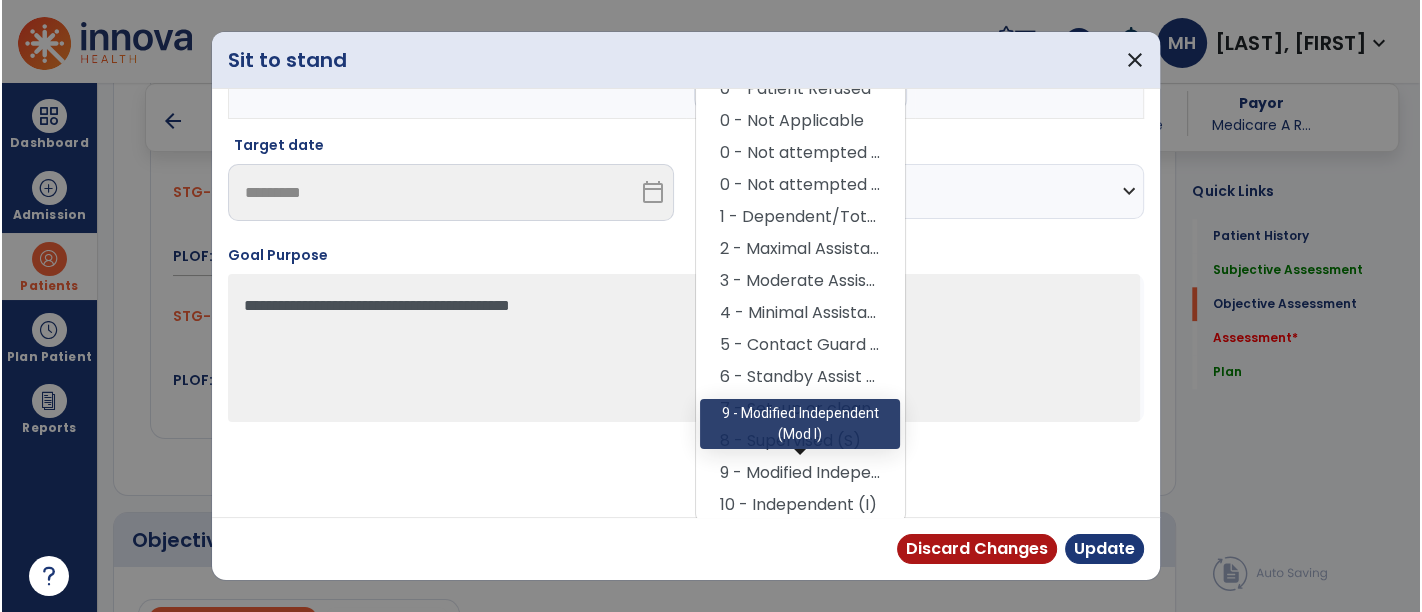 scroll, scrollTop: 100, scrollLeft: 0, axis: vertical 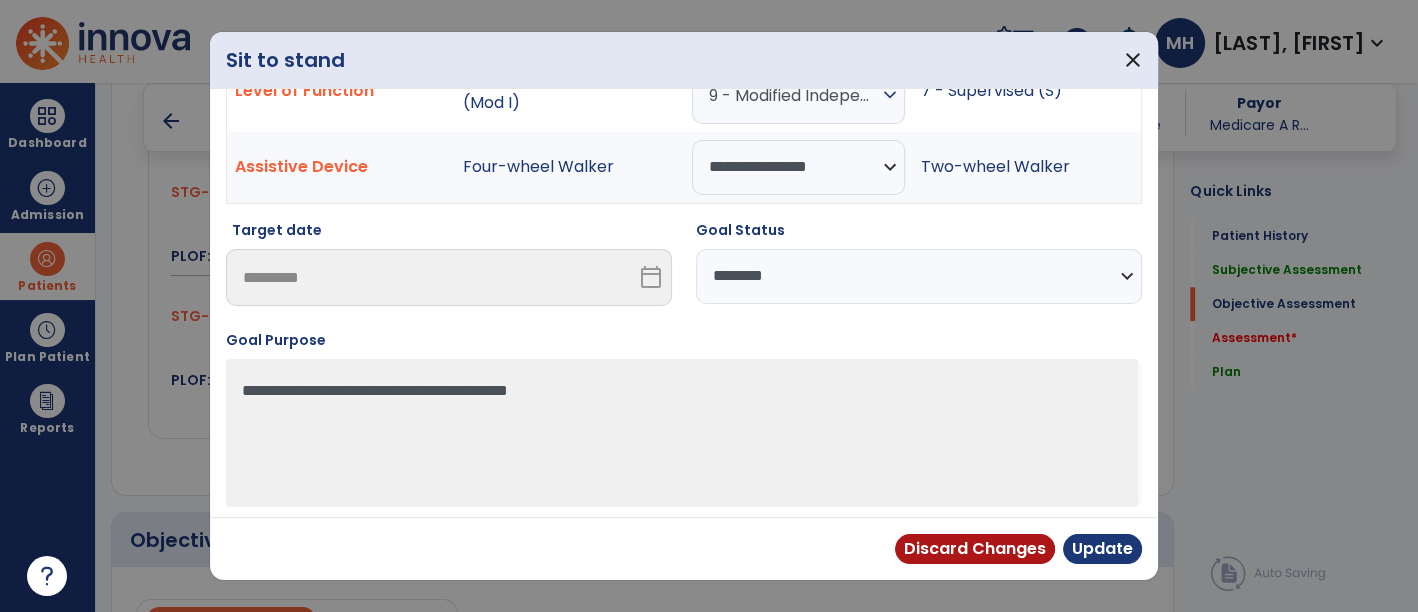 click on "**********" at bounding box center [919, 276] 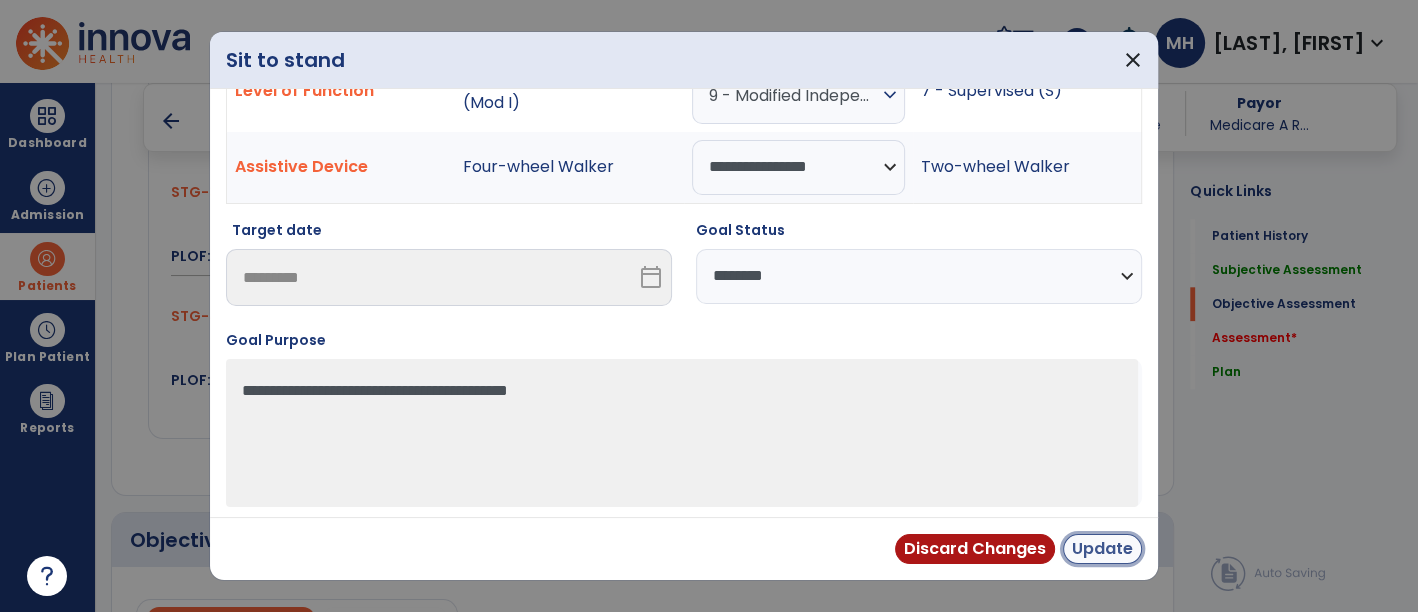 click on "Update" at bounding box center (1102, 549) 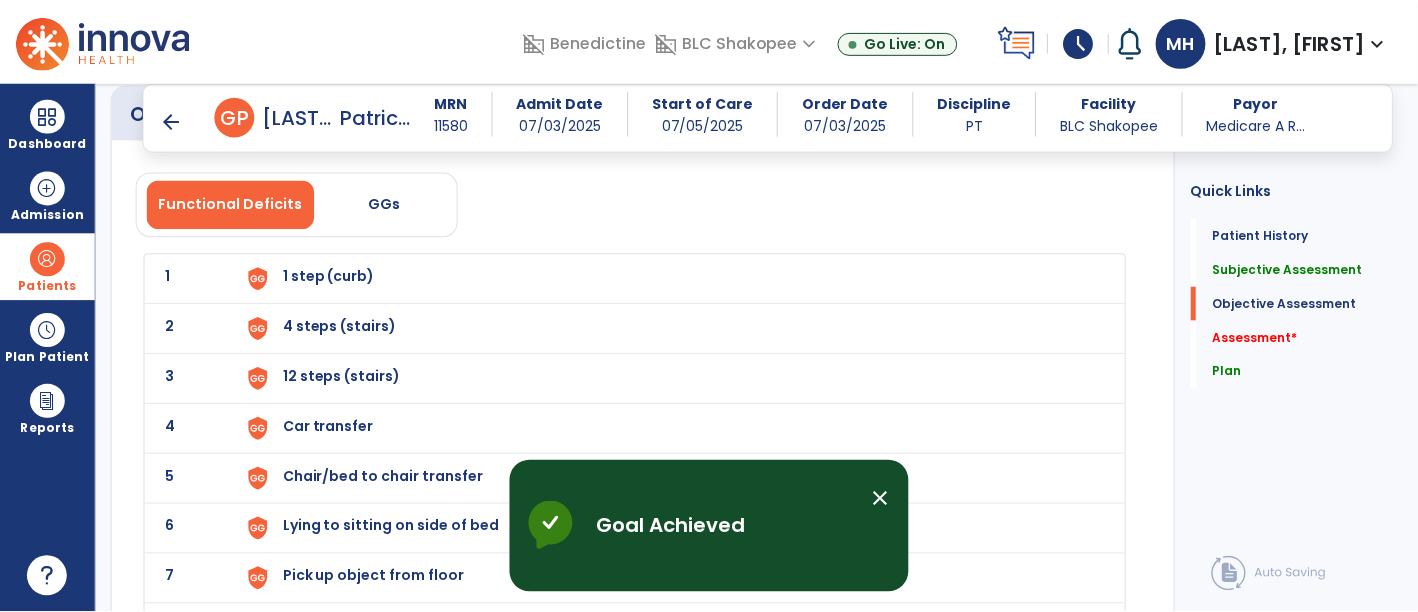 scroll, scrollTop: 2275, scrollLeft: 0, axis: vertical 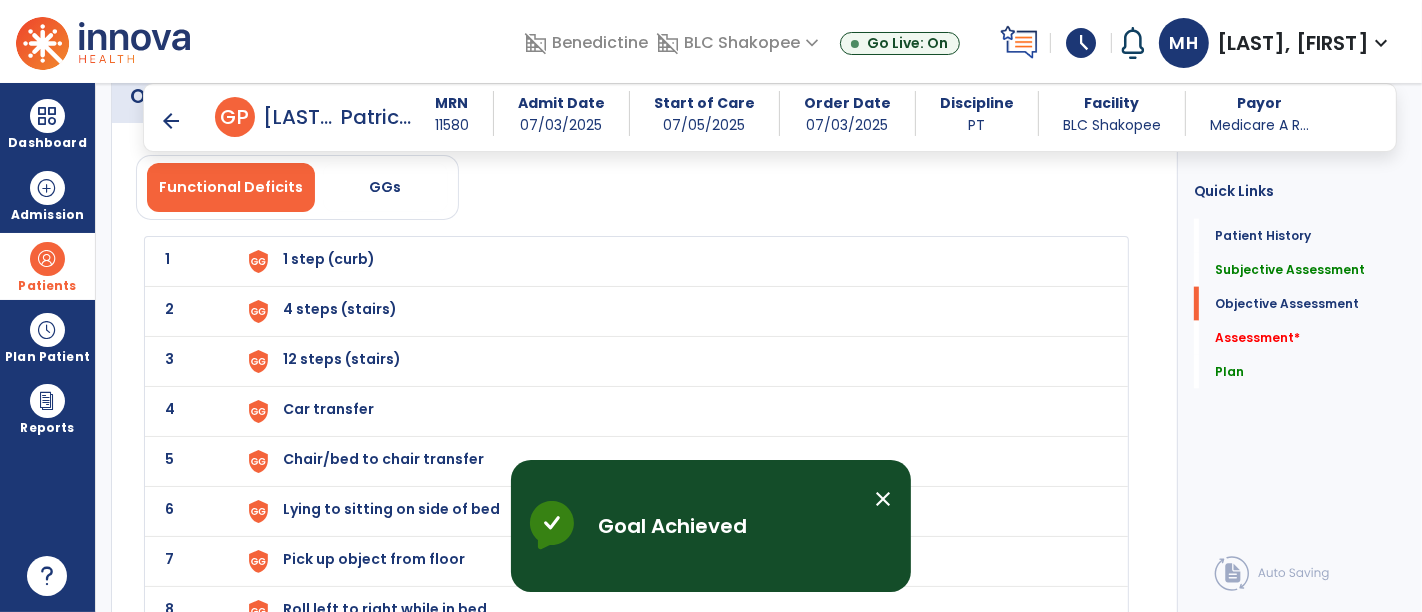 click on "1 step (curb)" at bounding box center [329, 259] 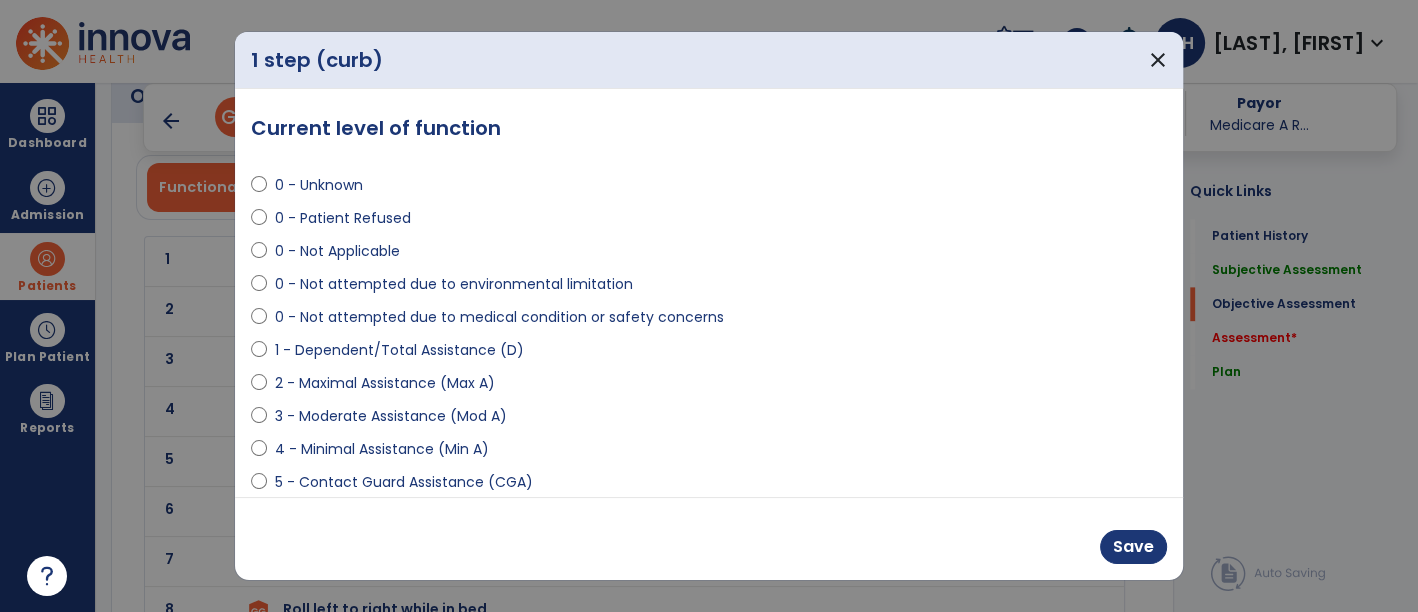 scroll, scrollTop: 2275, scrollLeft: 0, axis: vertical 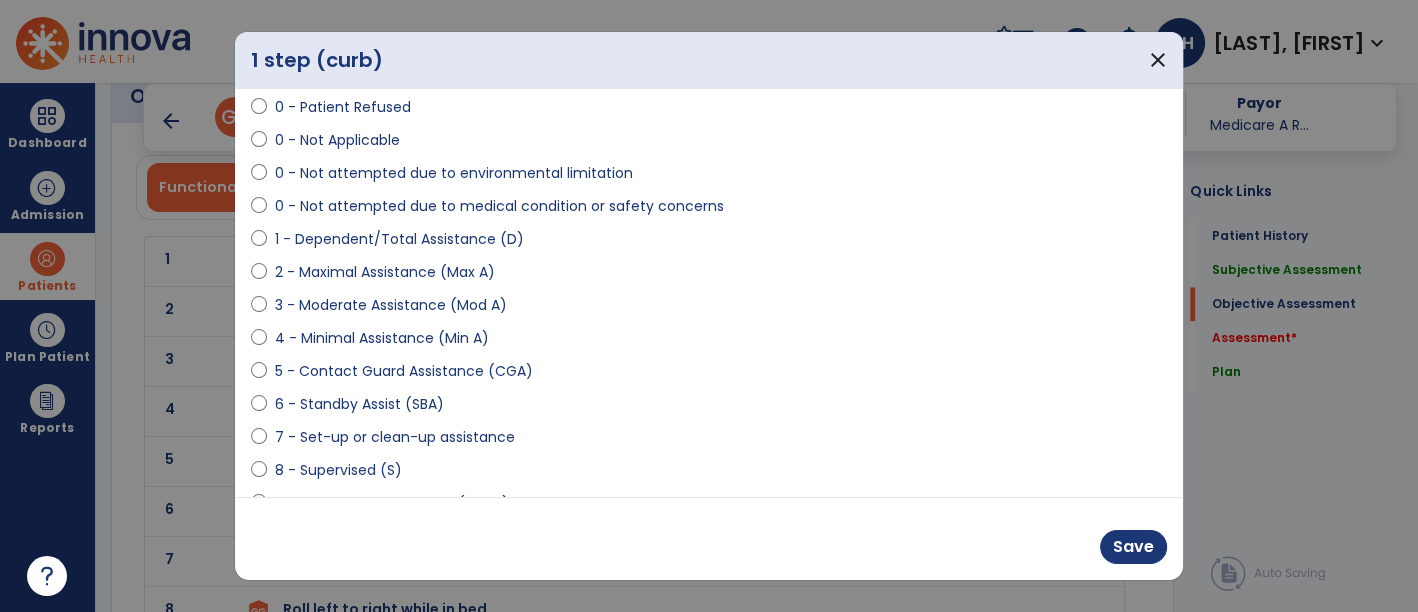 click on "6 - Standby Assist (SBA)" at bounding box center (359, 404) 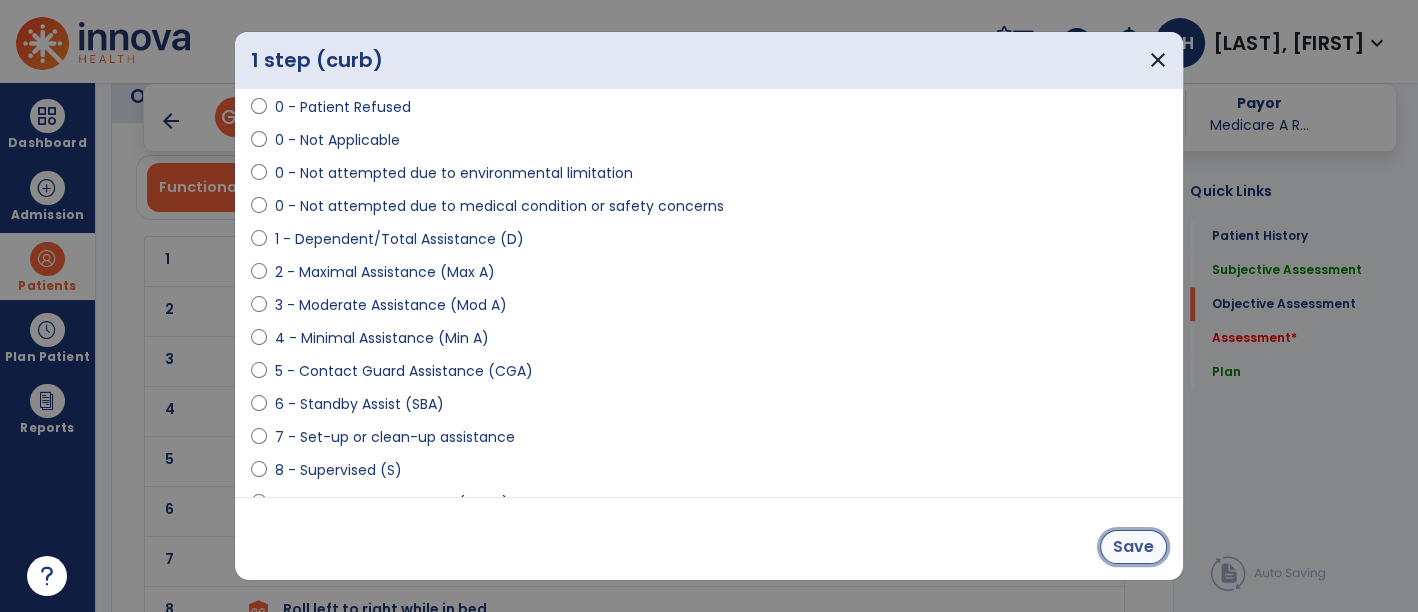click on "Save" at bounding box center [1133, 547] 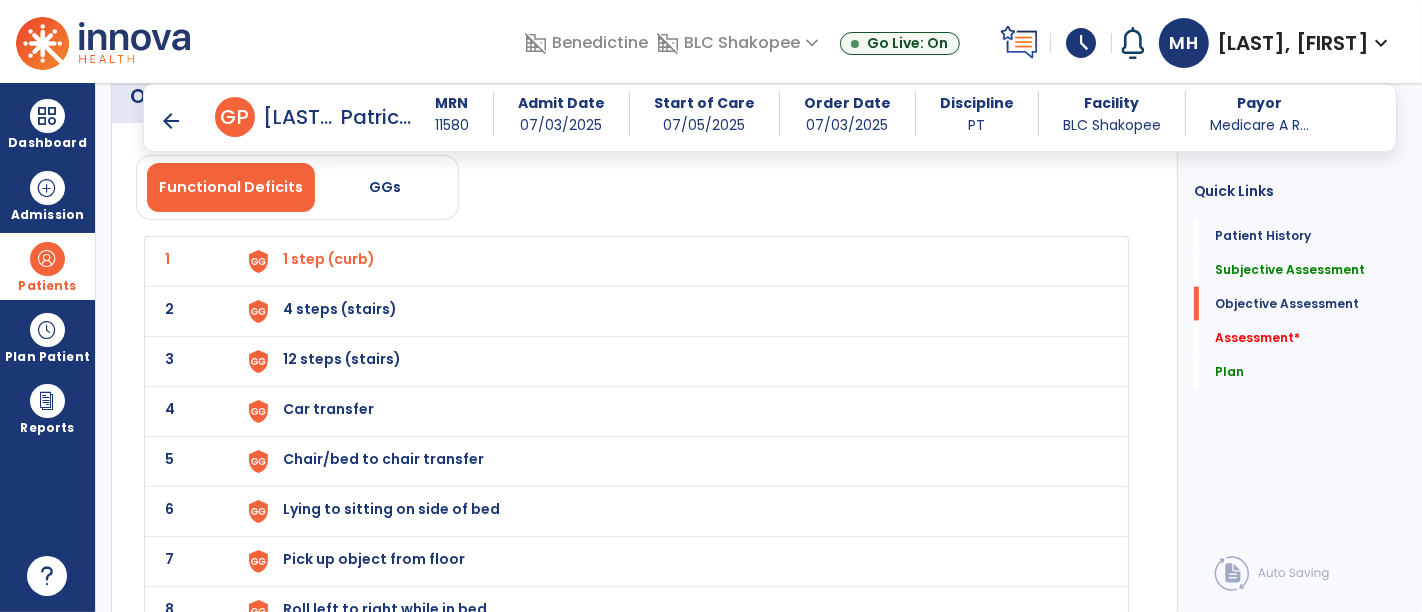 click on "4 steps (stairs)" at bounding box center [329, 259] 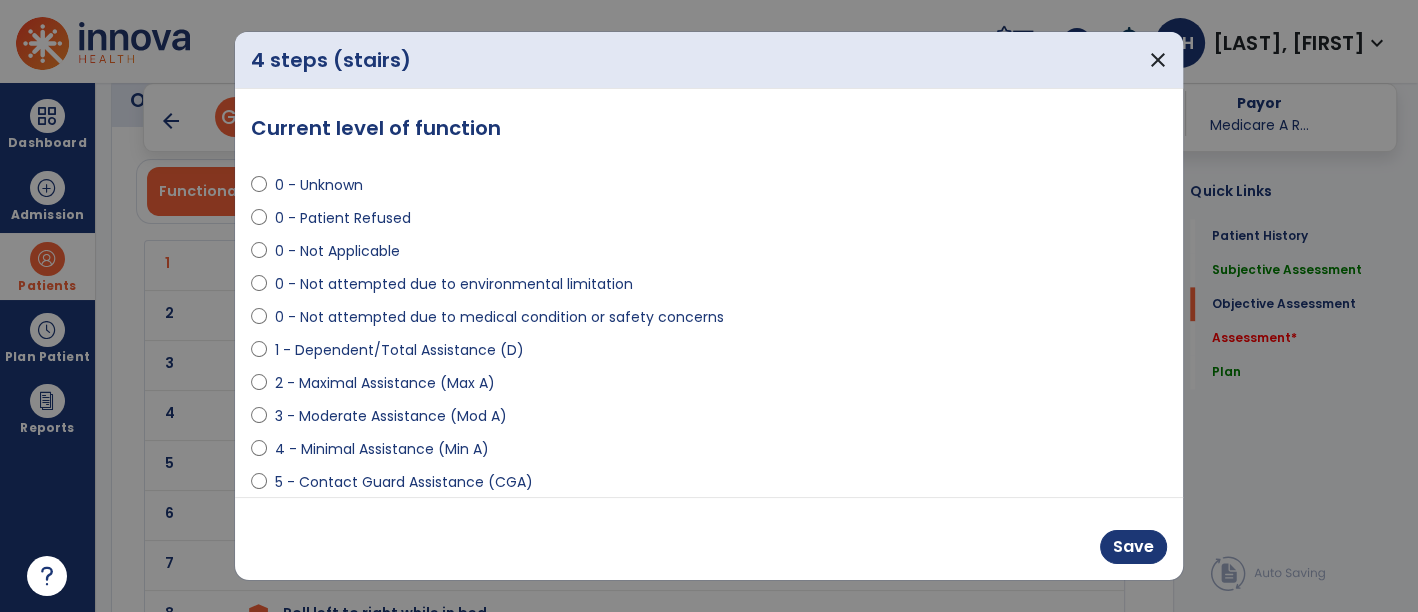 scroll, scrollTop: 2275, scrollLeft: 0, axis: vertical 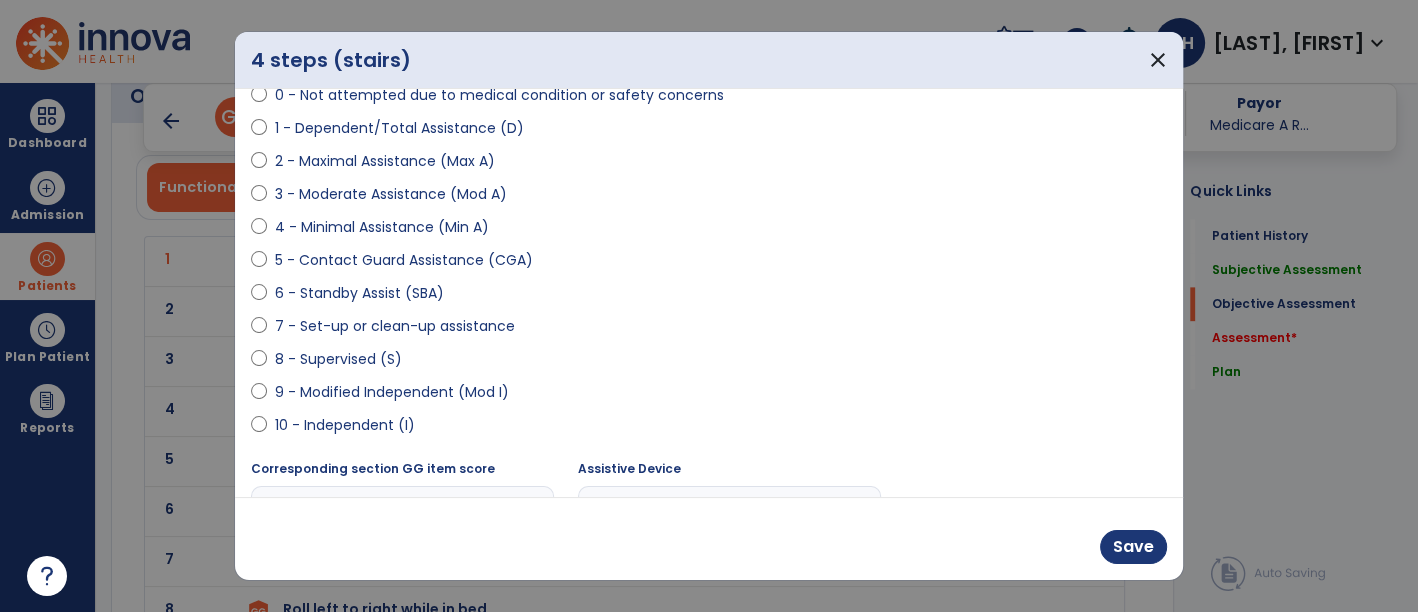 click on "6 - Standby Assist (SBA)" at bounding box center [359, 293] 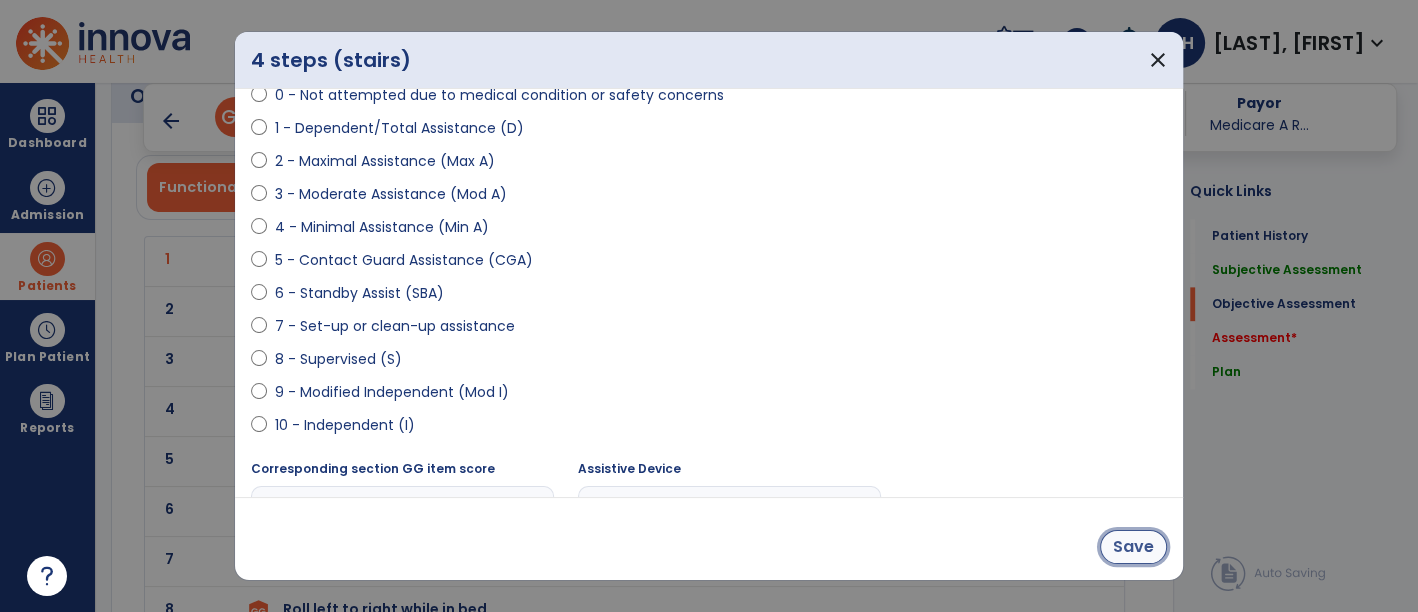 click on "Save" at bounding box center [1133, 547] 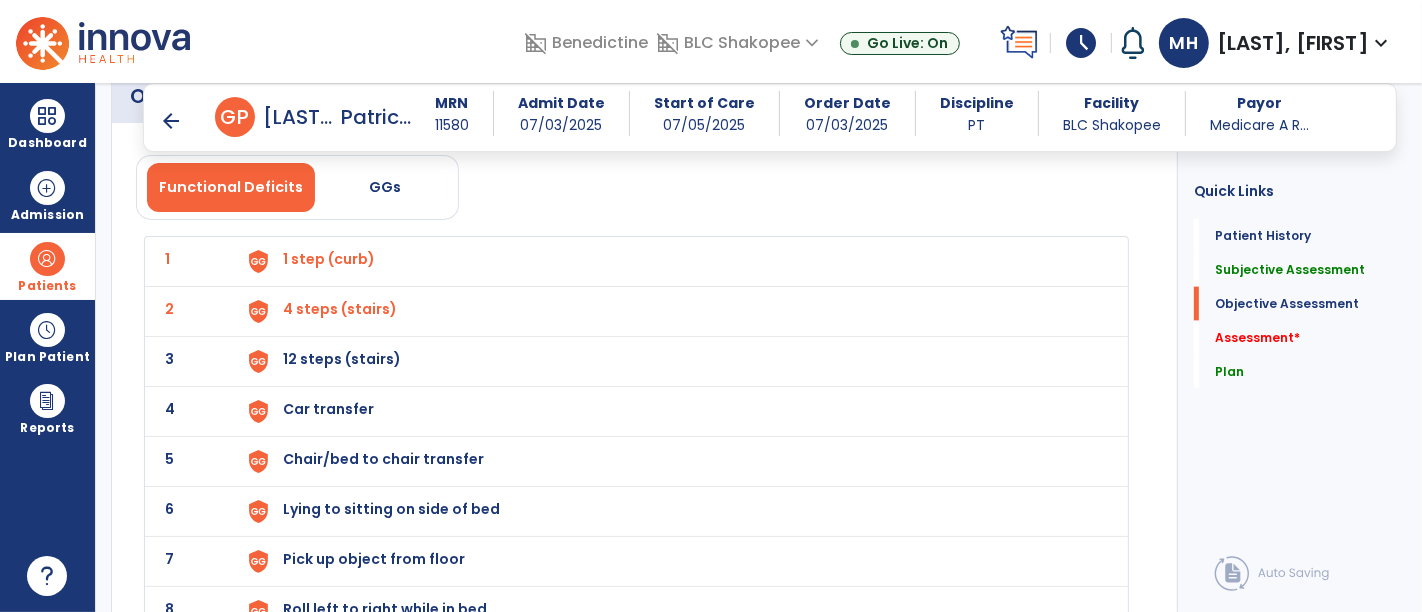 click on "3 12 steps (stairs)" 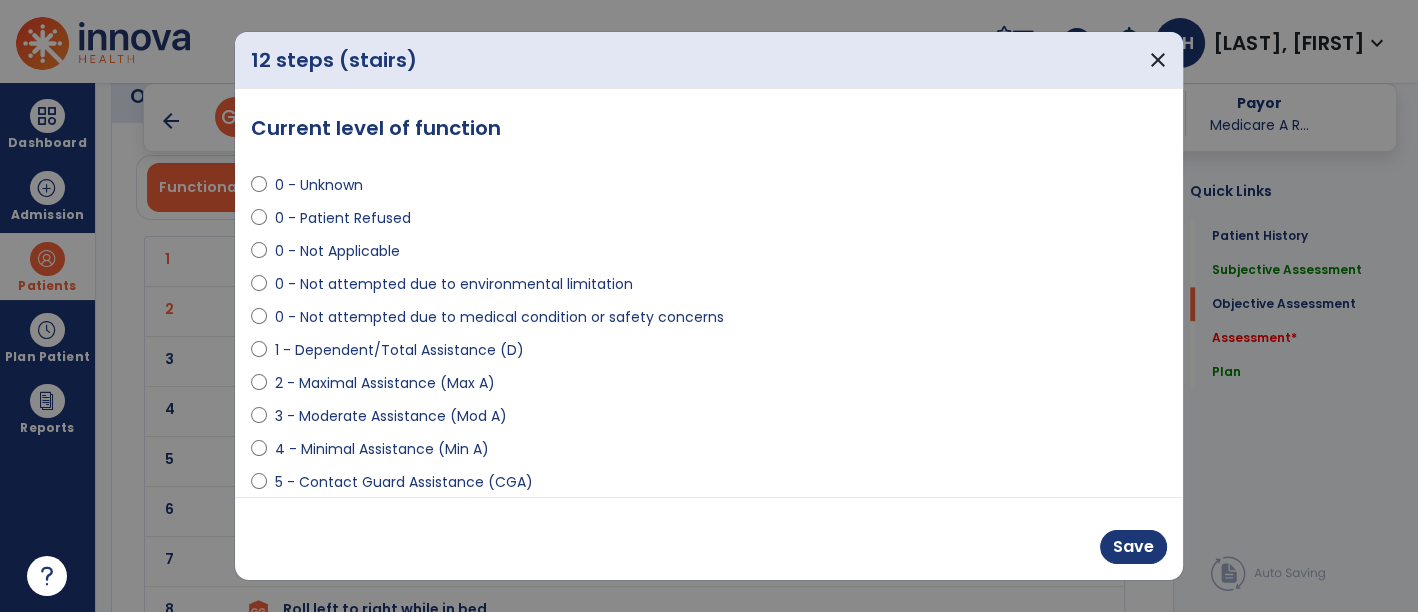 scroll, scrollTop: 2275, scrollLeft: 0, axis: vertical 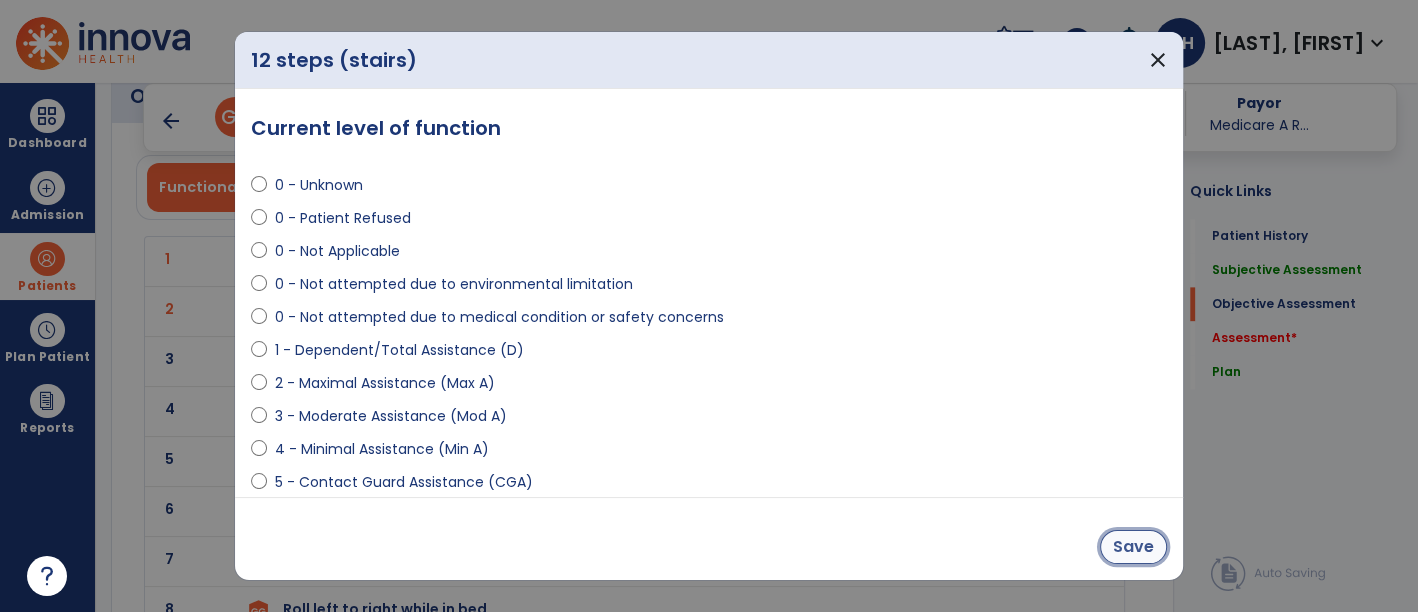 click on "Save" at bounding box center (1133, 547) 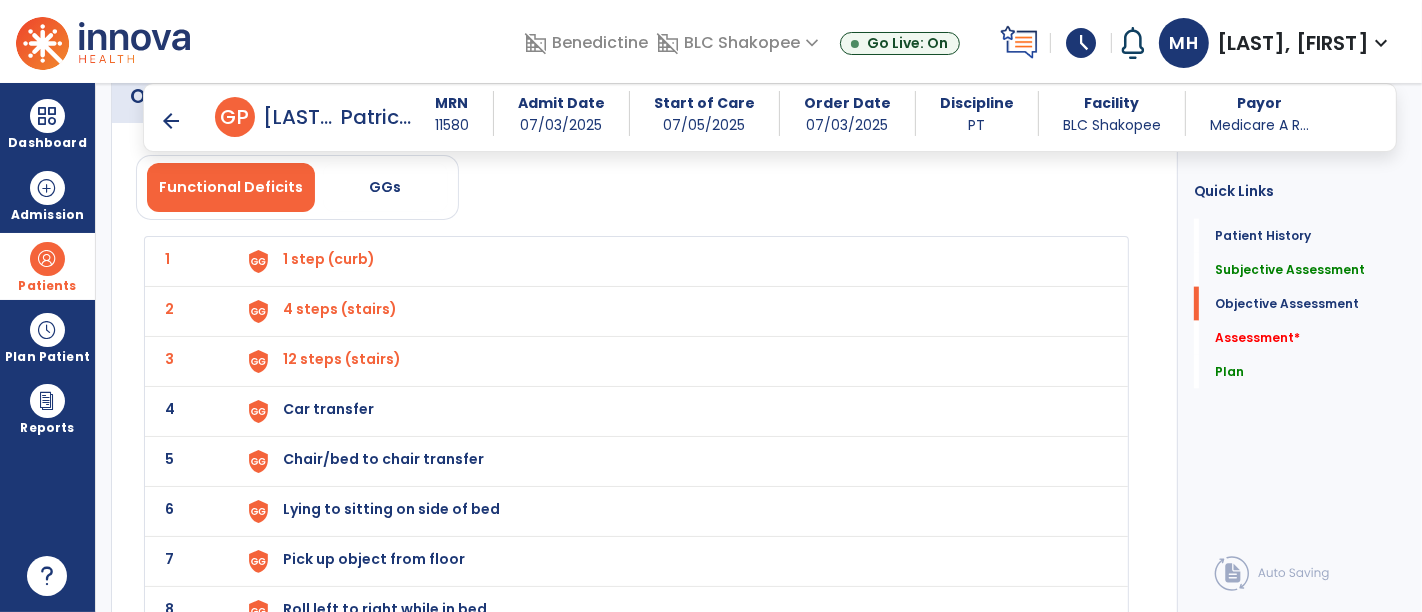click on "Car transfer" at bounding box center (329, 259) 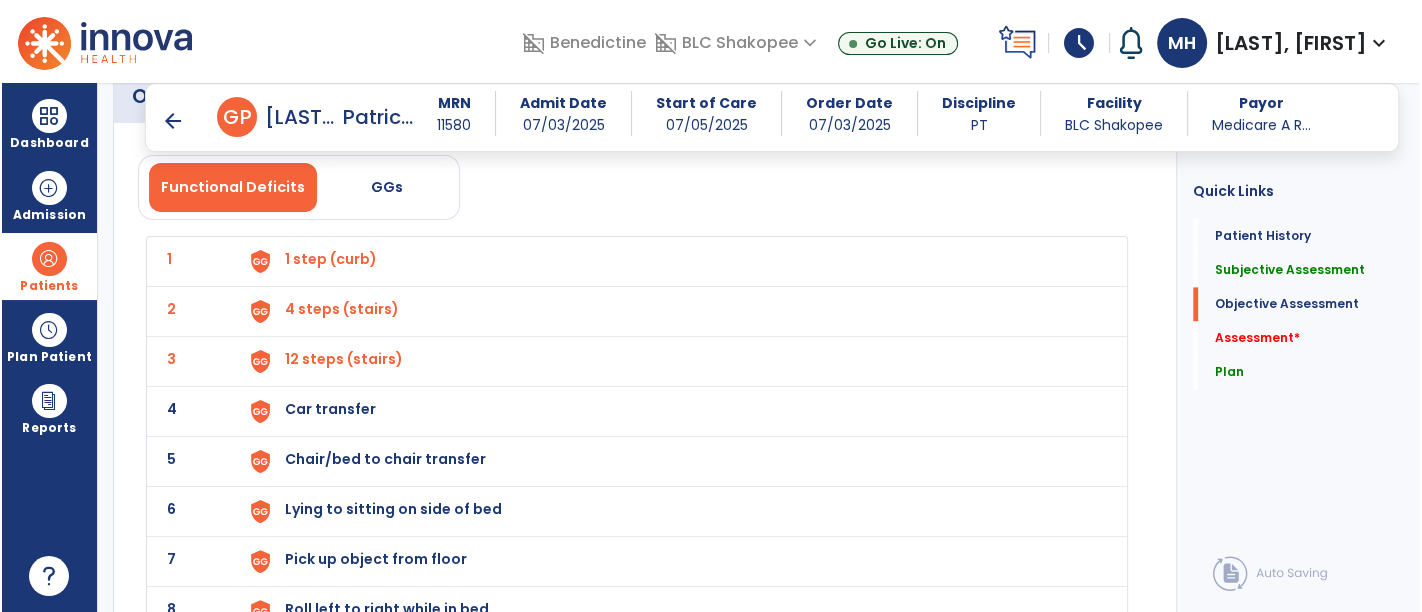 scroll, scrollTop: 2275, scrollLeft: 0, axis: vertical 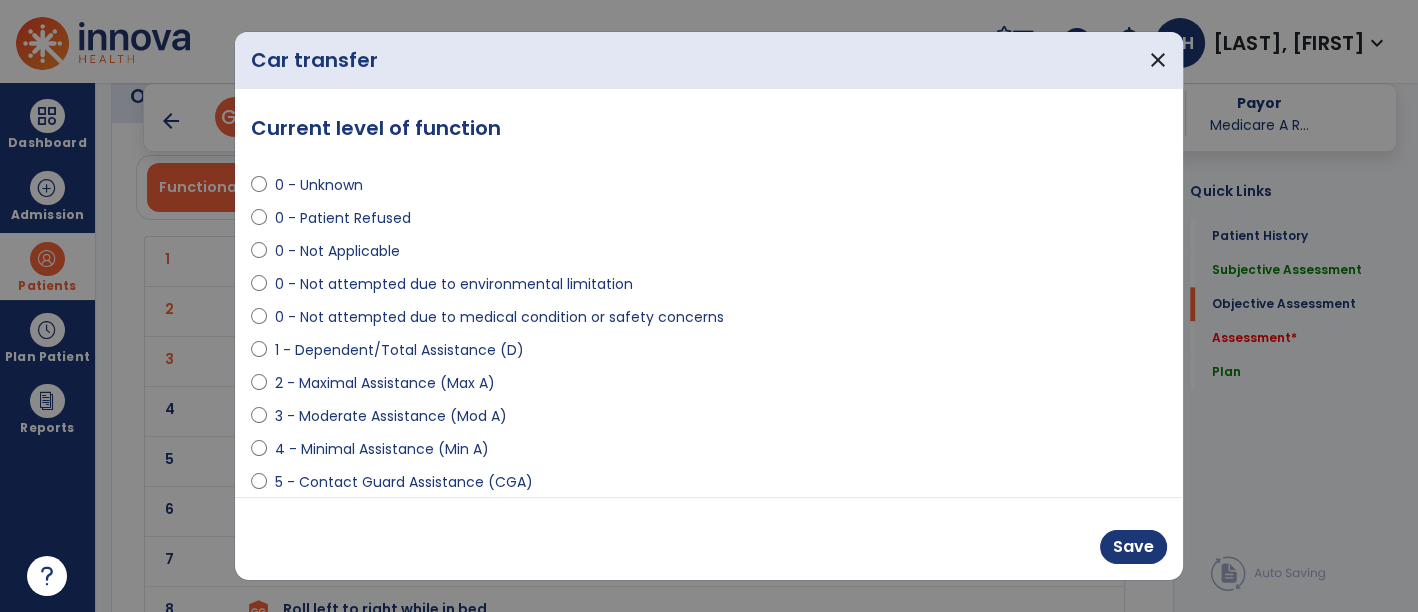 click on "0 - Not attempted due to environmental limitation" at bounding box center [454, 284] 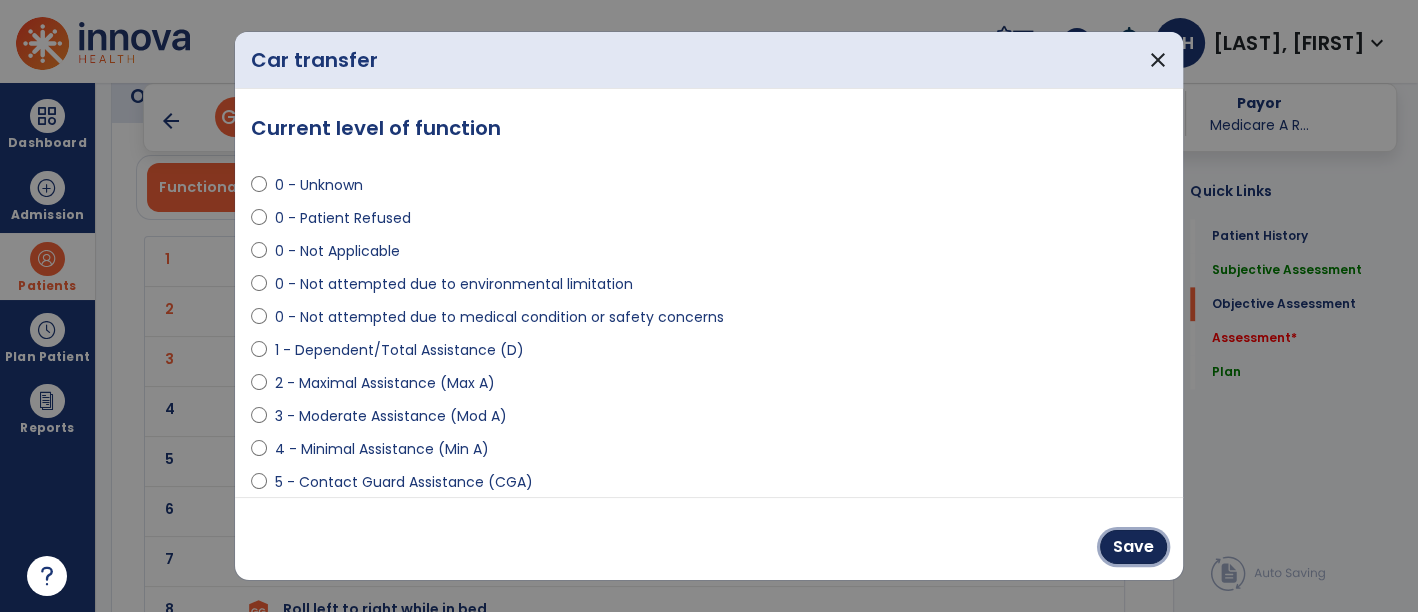 click on "Save" at bounding box center [1133, 547] 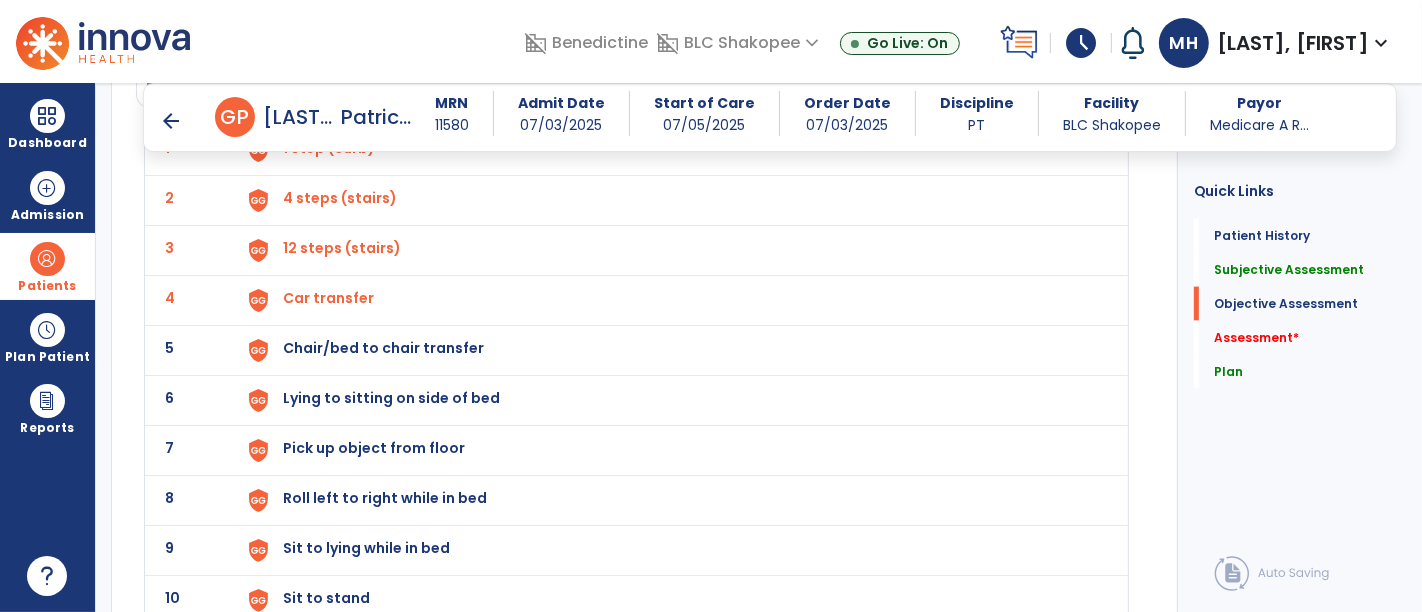 click on "Chair/bed to chair transfer" at bounding box center (329, 148) 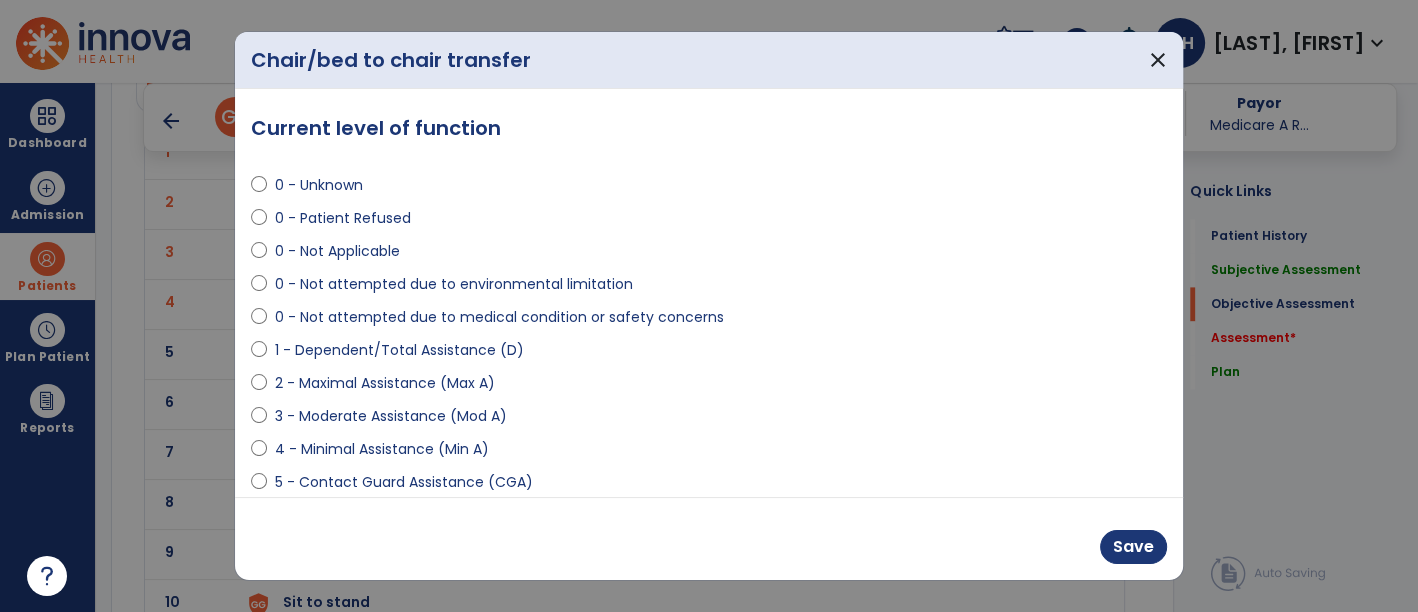 scroll, scrollTop: 2386, scrollLeft: 0, axis: vertical 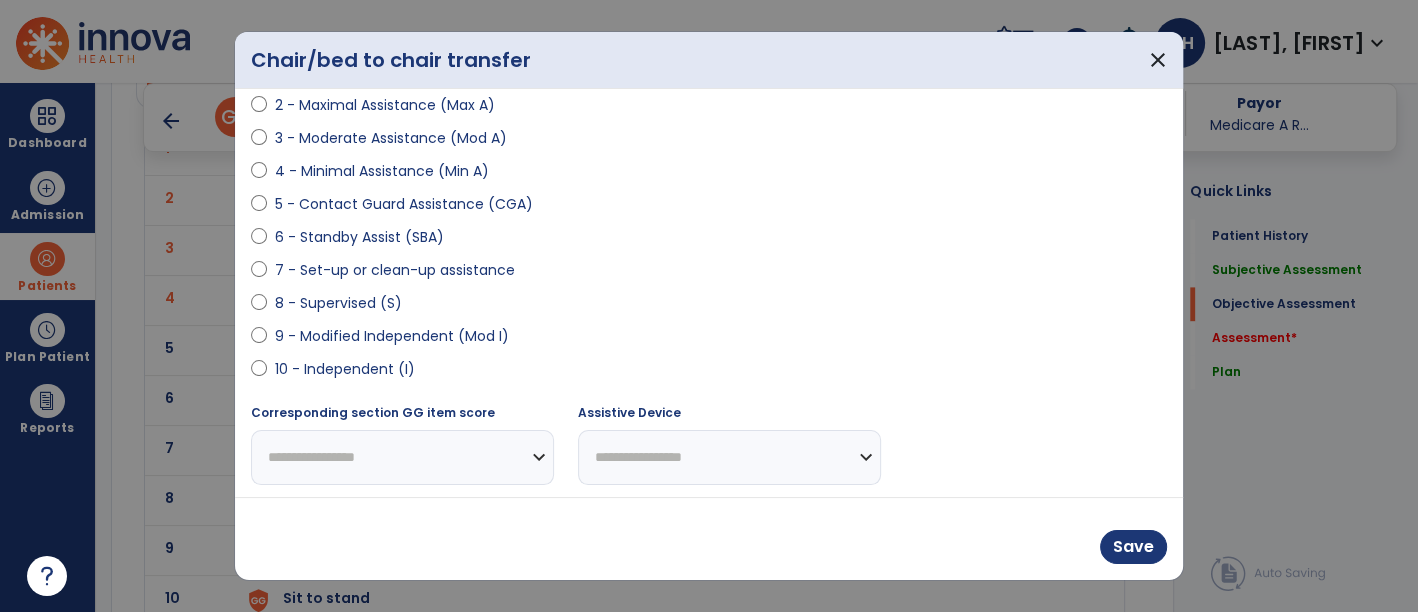 click on "9 - Modified Independent (Mod I)" at bounding box center [392, 336] 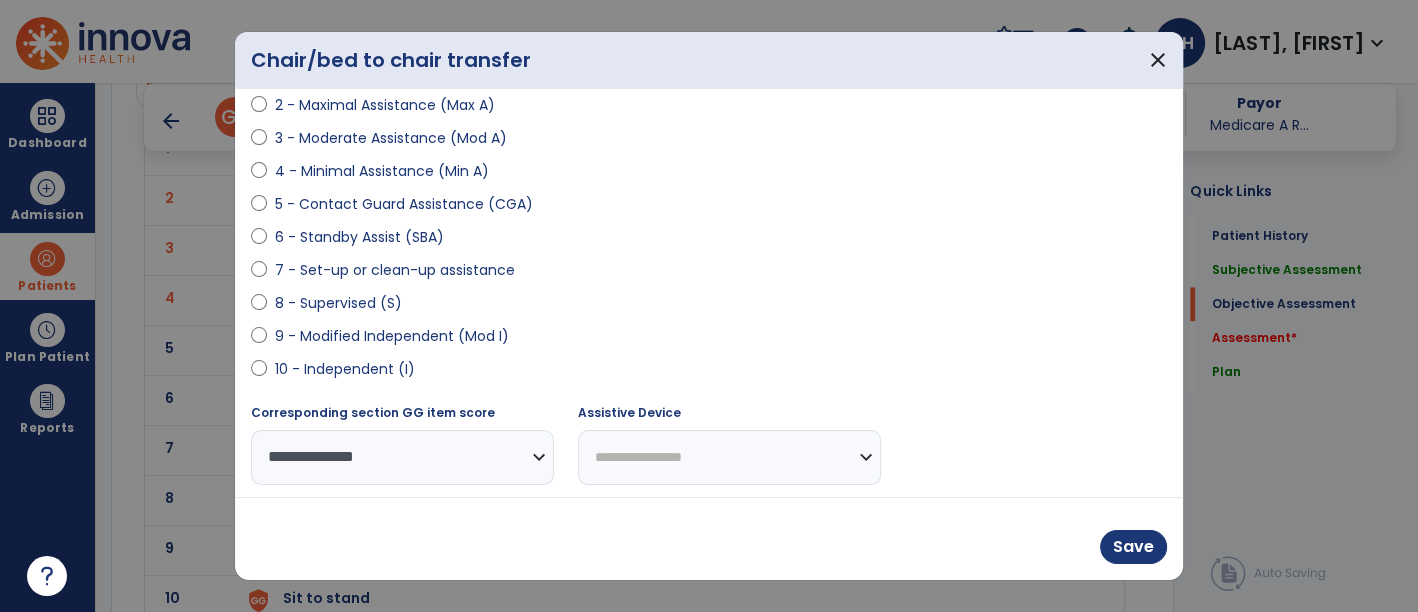 drag, startPoint x: 637, startPoint y: 458, endPoint x: 627, endPoint y: 432, distance: 27.856777 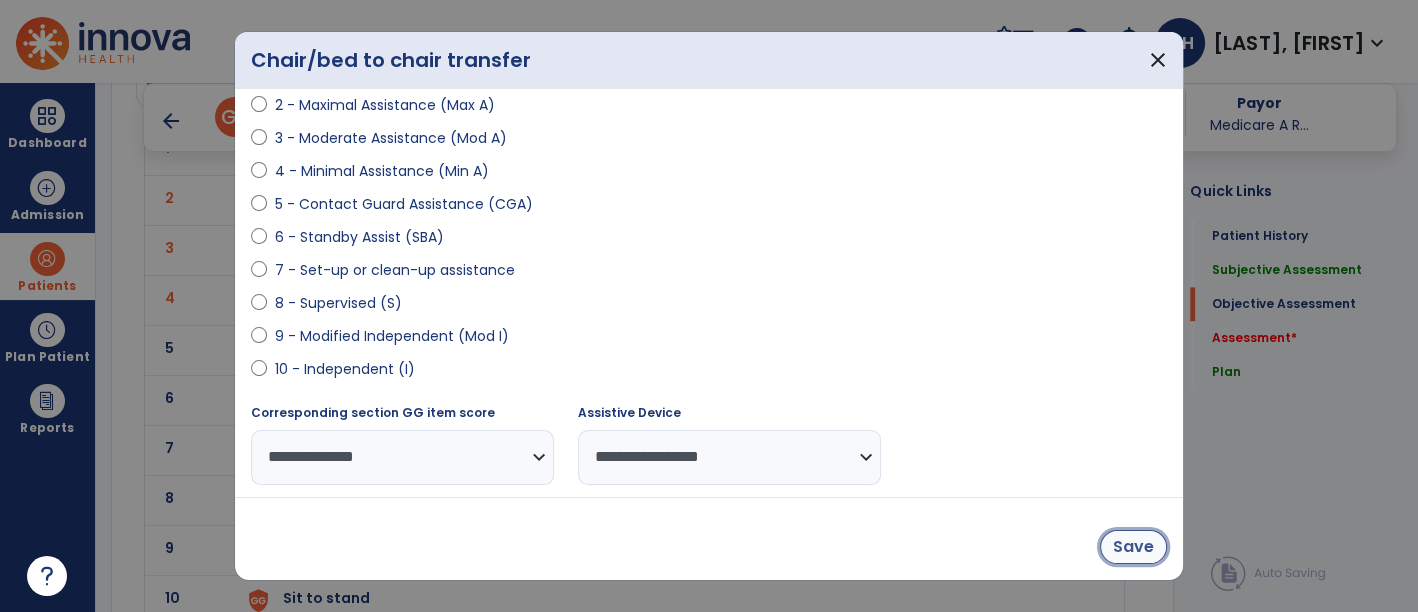 click on "Save" at bounding box center [1133, 547] 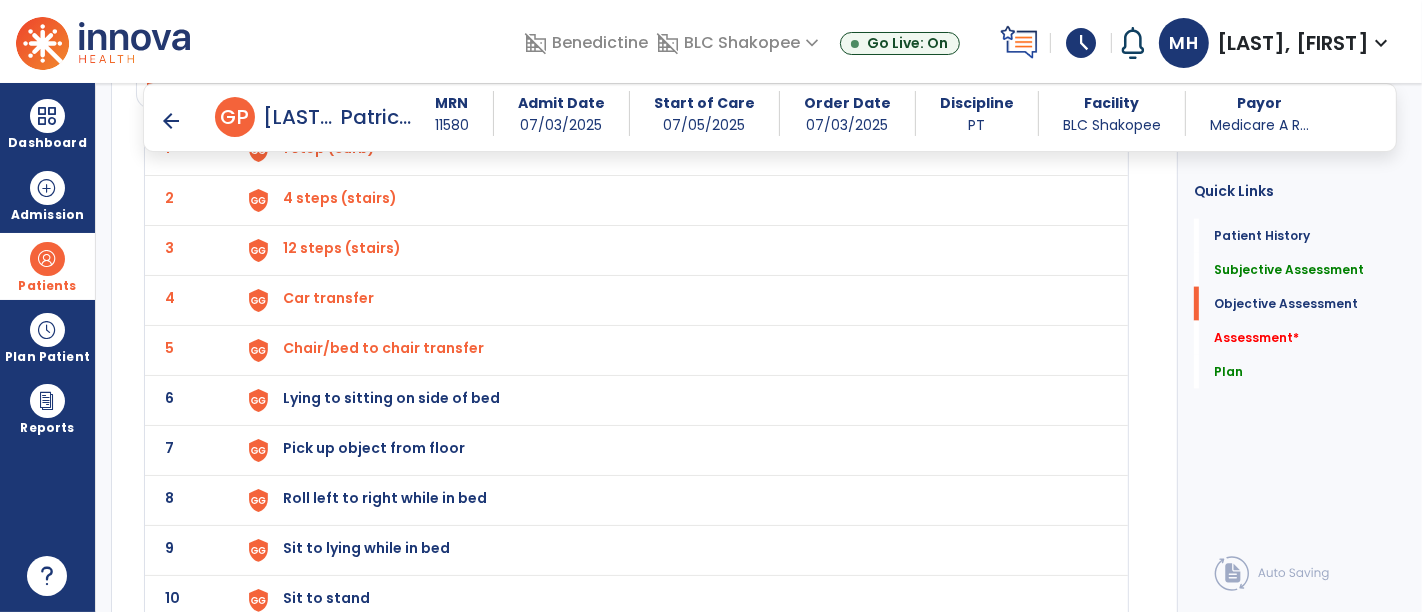click on "Lying to sitting on side of bed" at bounding box center [329, 148] 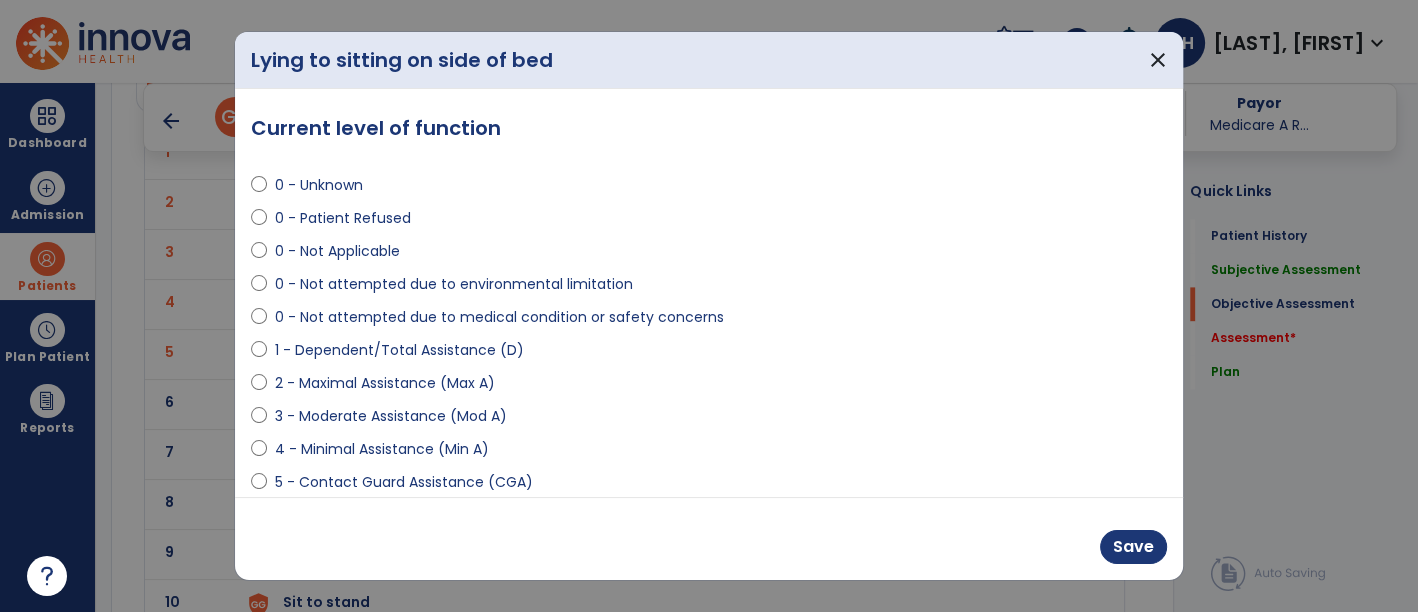 scroll, scrollTop: 2386, scrollLeft: 0, axis: vertical 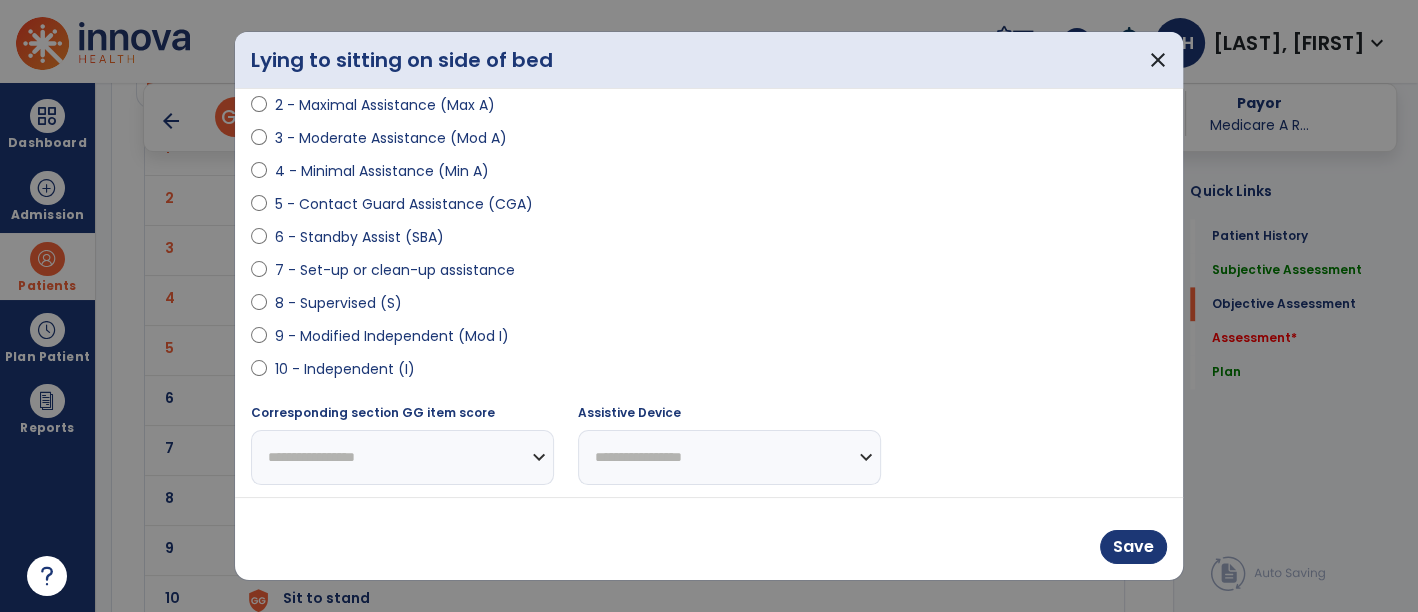click on "10 - Independent (I)" at bounding box center [345, 369] 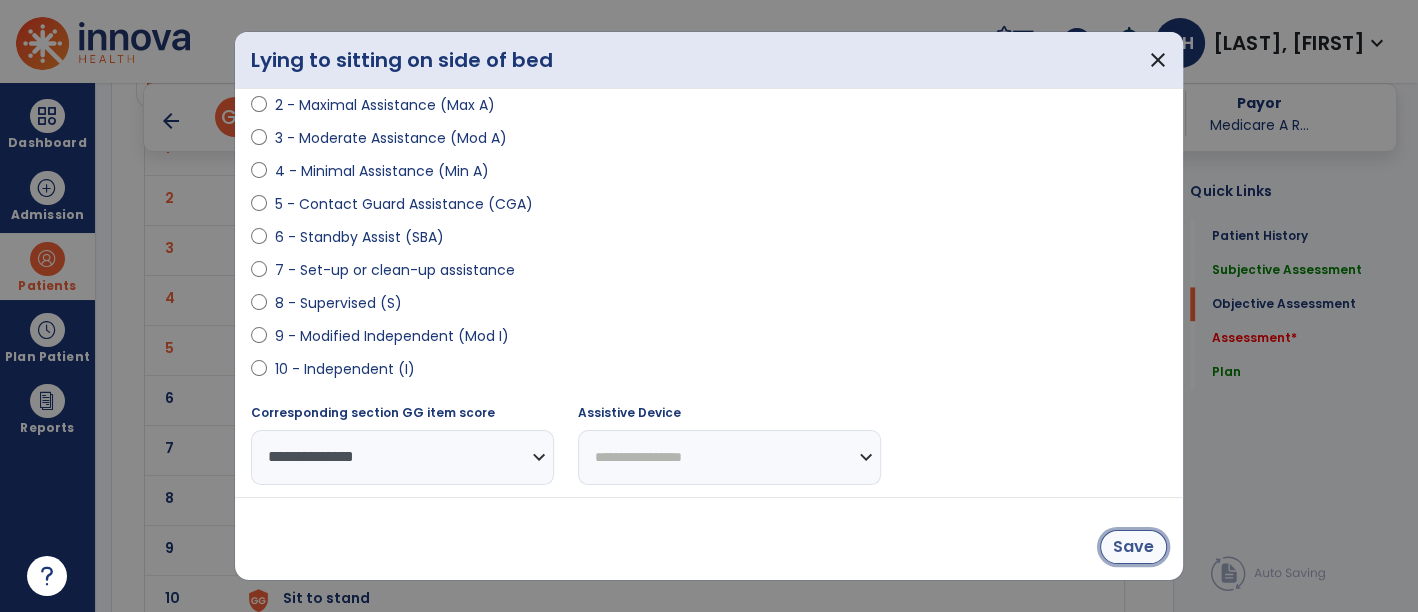 click on "Save" at bounding box center [1133, 547] 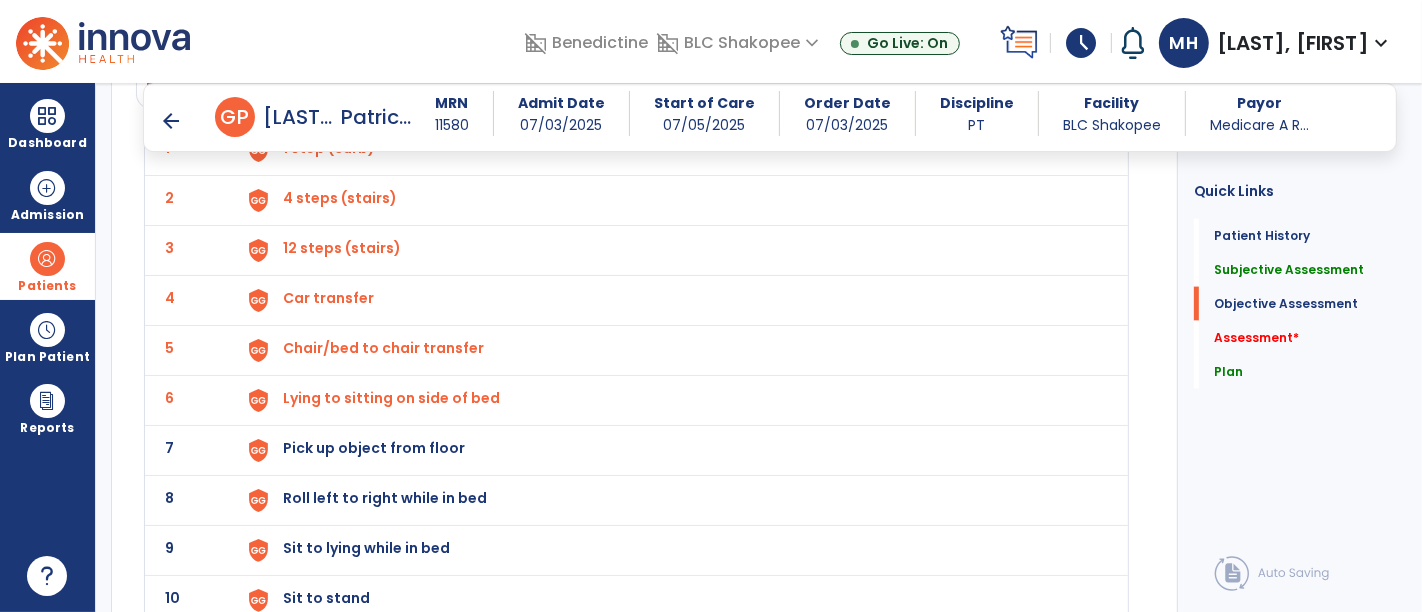 click on "Lying to sitting on side of bed" at bounding box center [329, 148] 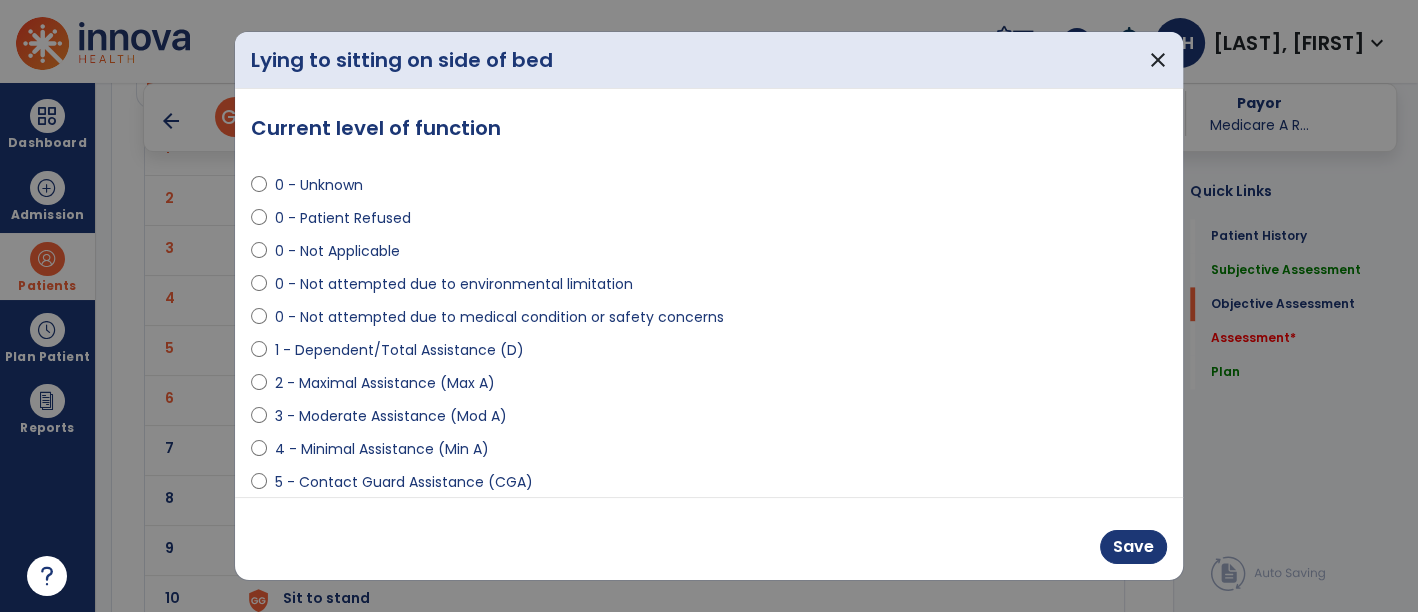 scroll, scrollTop: 2386, scrollLeft: 0, axis: vertical 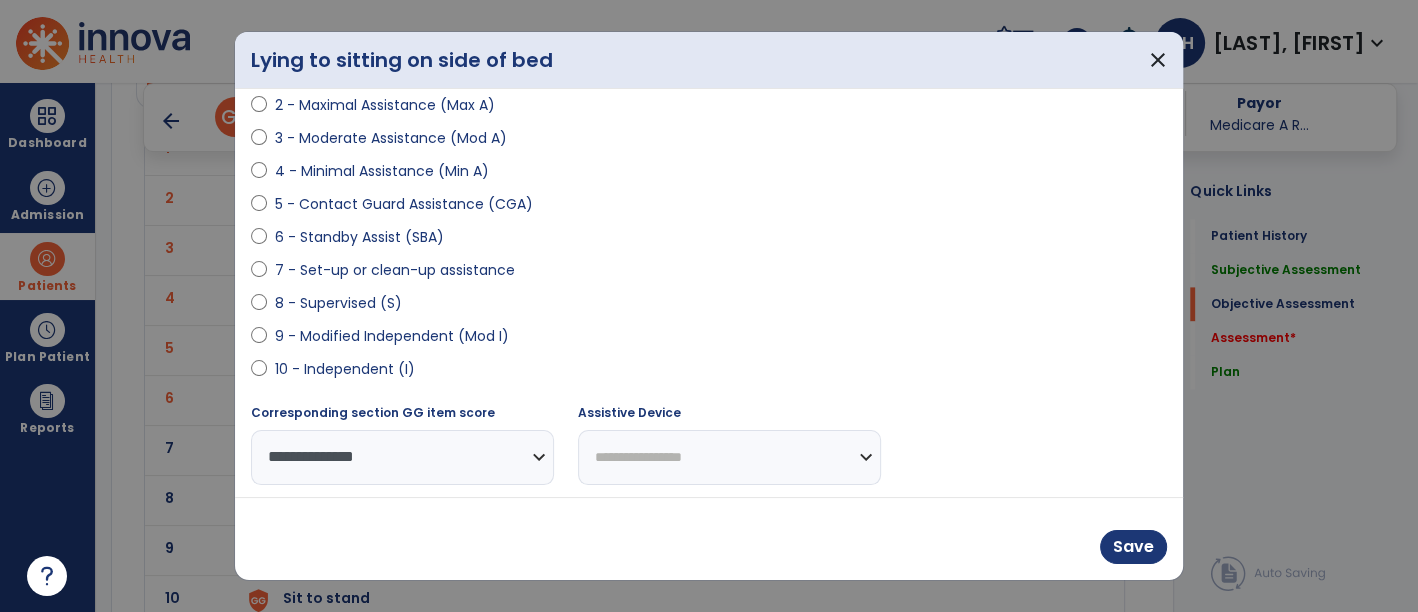 click on "8 - Supervised (S)" at bounding box center (338, 303) 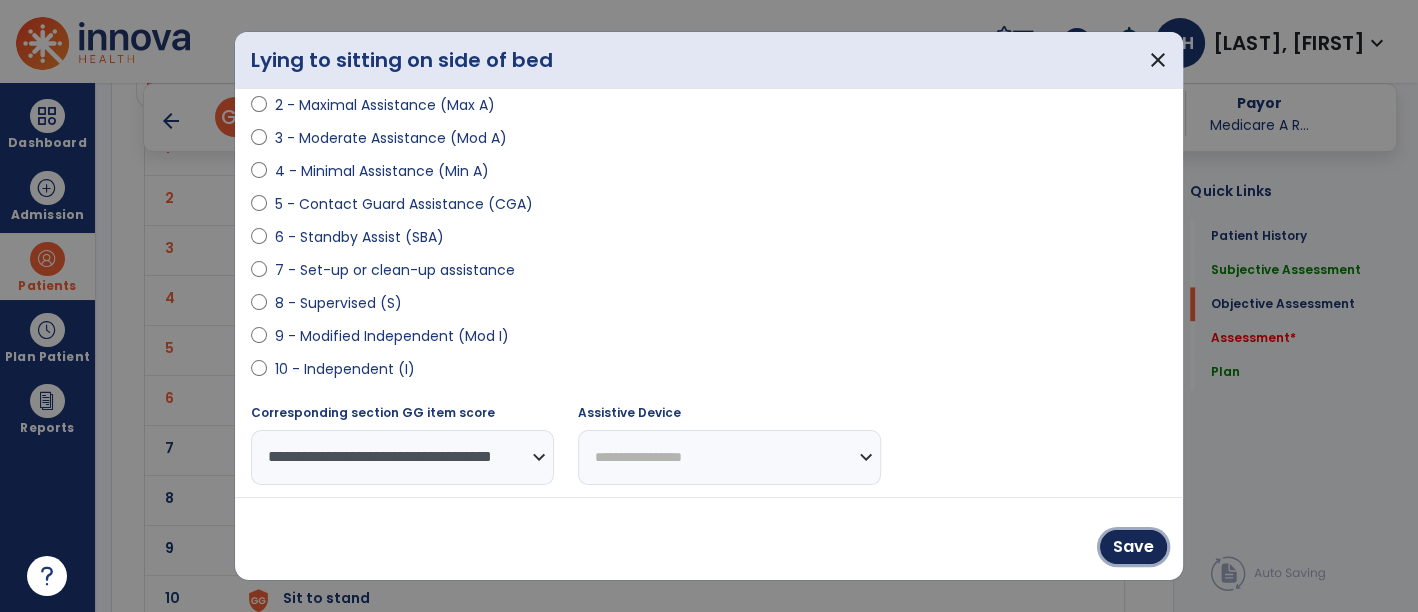 drag, startPoint x: 1128, startPoint y: 555, endPoint x: 1050, endPoint y: 550, distance: 78.160095 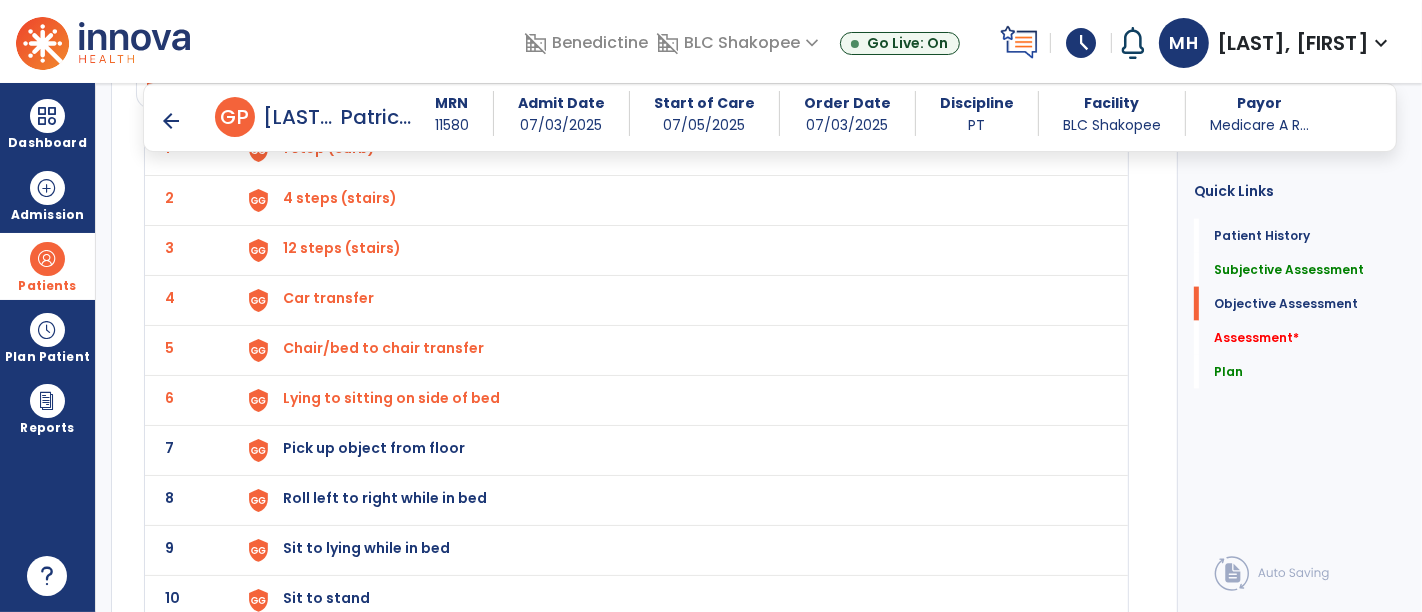click on "Pick up object from floor" at bounding box center (329, 148) 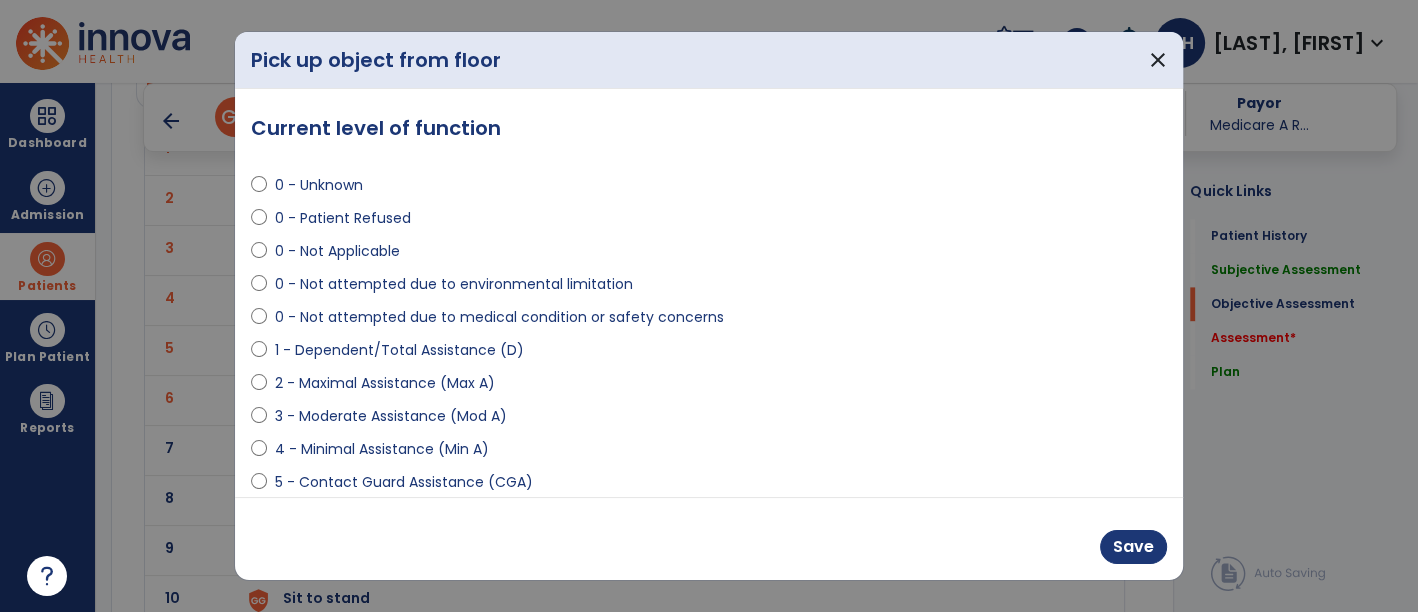 scroll, scrollTop: 2386, scrollLeft: 0, axis: vertical 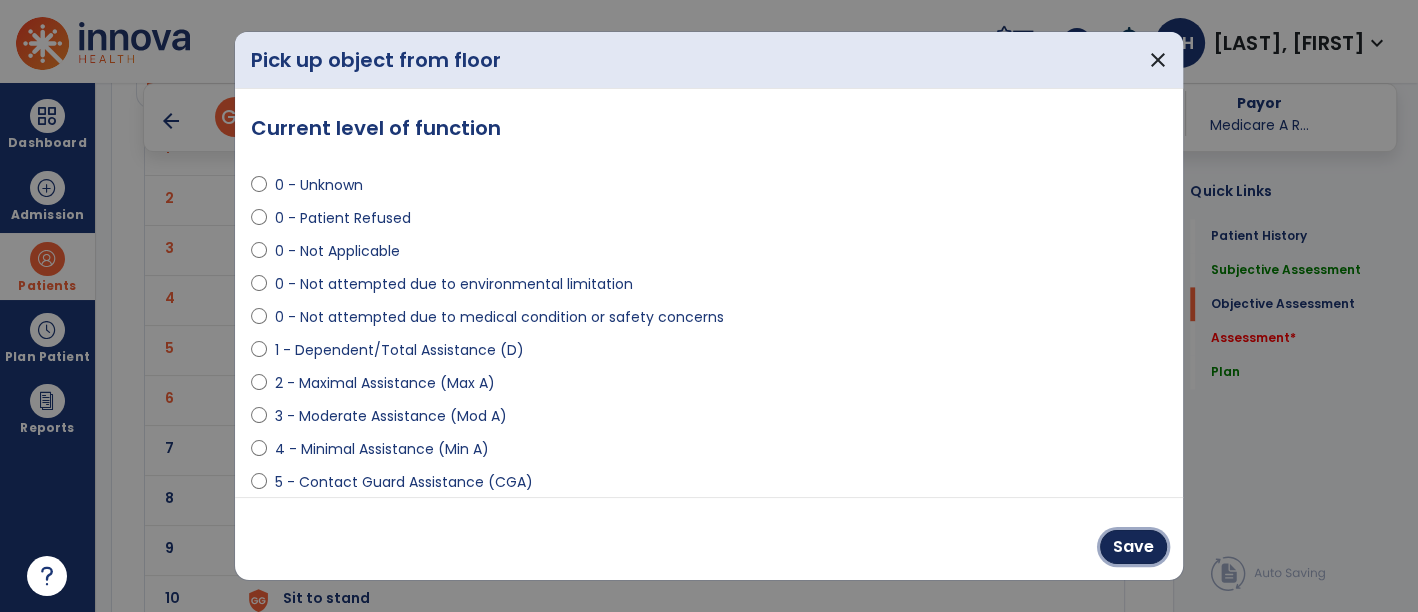 click on "Save" at bounding box center (1133, 547) 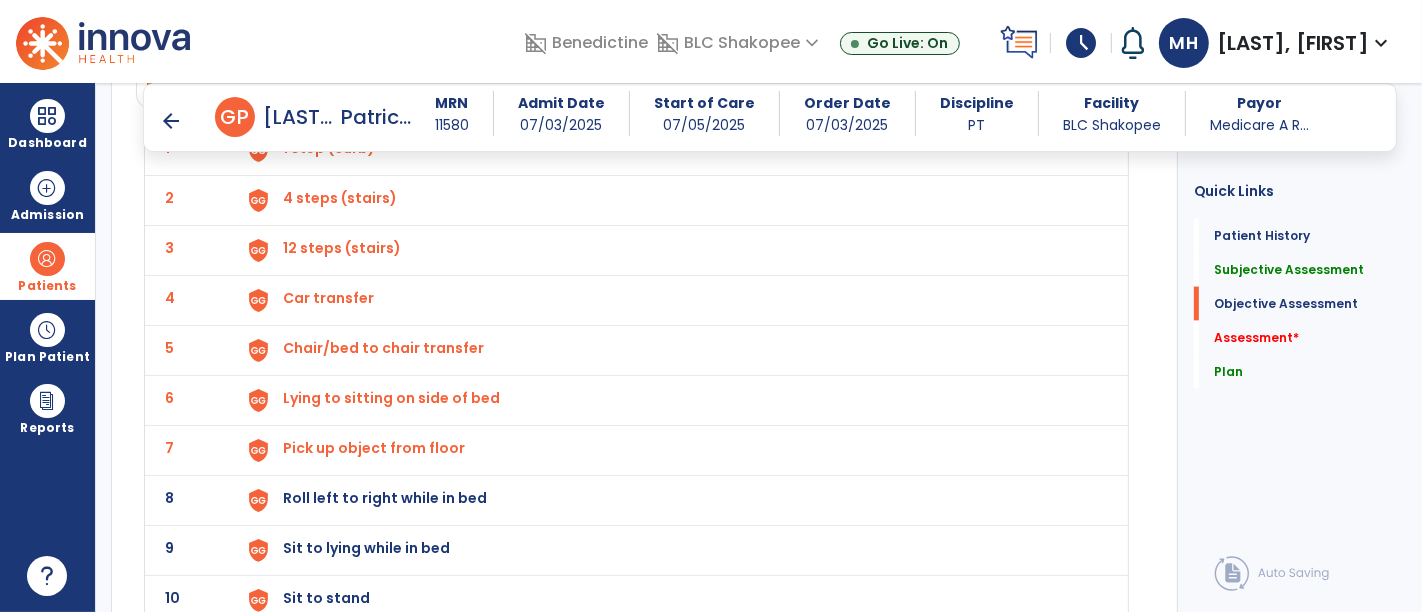 click on "Roll left to right while in bed" at bounding box center (329, 148) 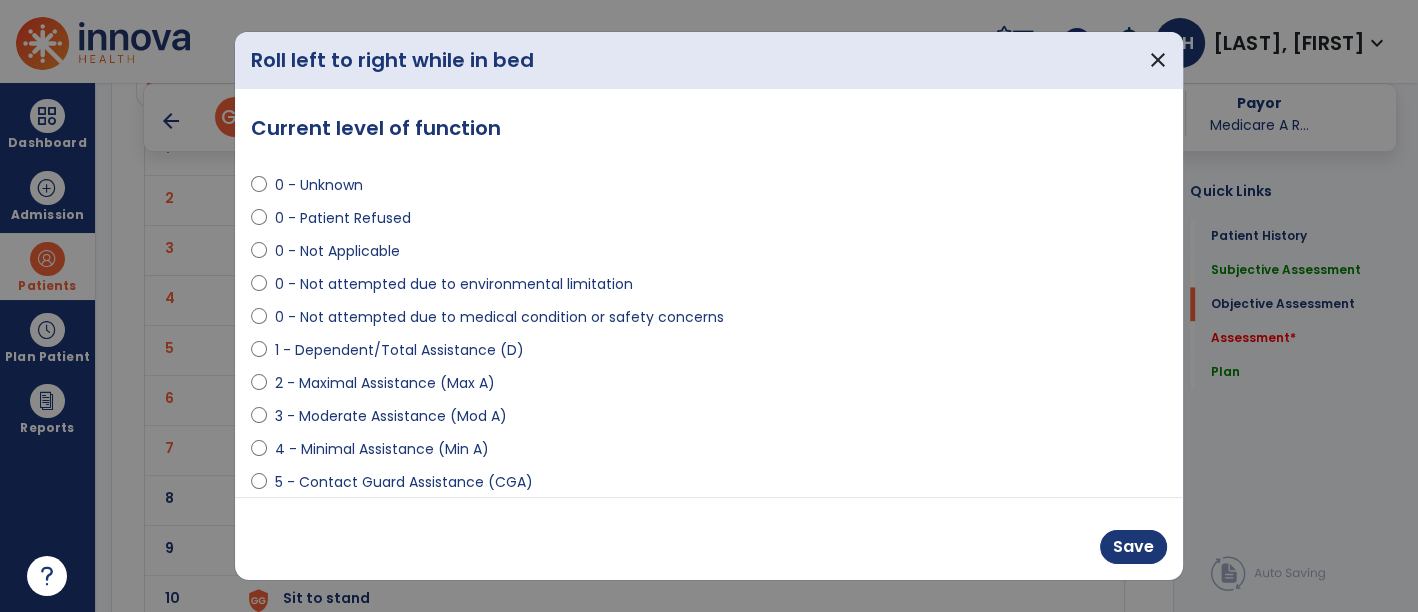 scroll, scrollTop: 2386, scrollLeft: 0, axis: vertical 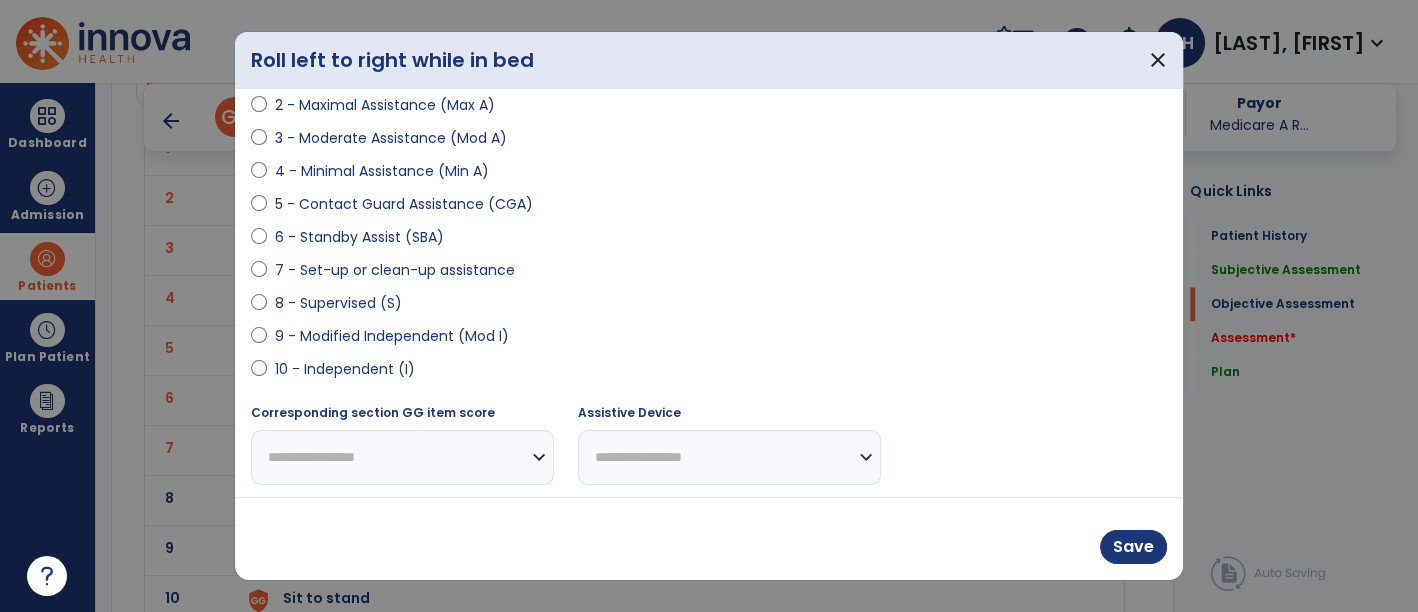 click on "10 - Independent (I)" at bounding box center (345, 369) 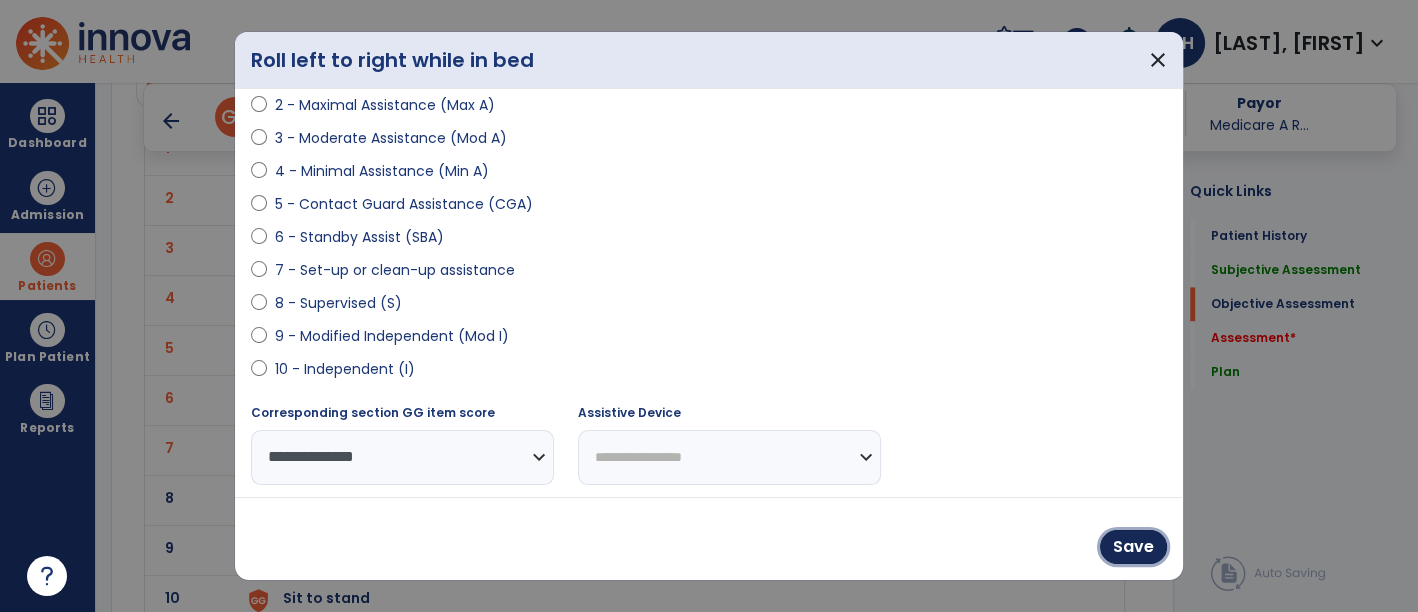 drag, startPoint x: 1154, startPoint y: 550, endPoint x: 708, endPoint y: 527, distance: 446.59265 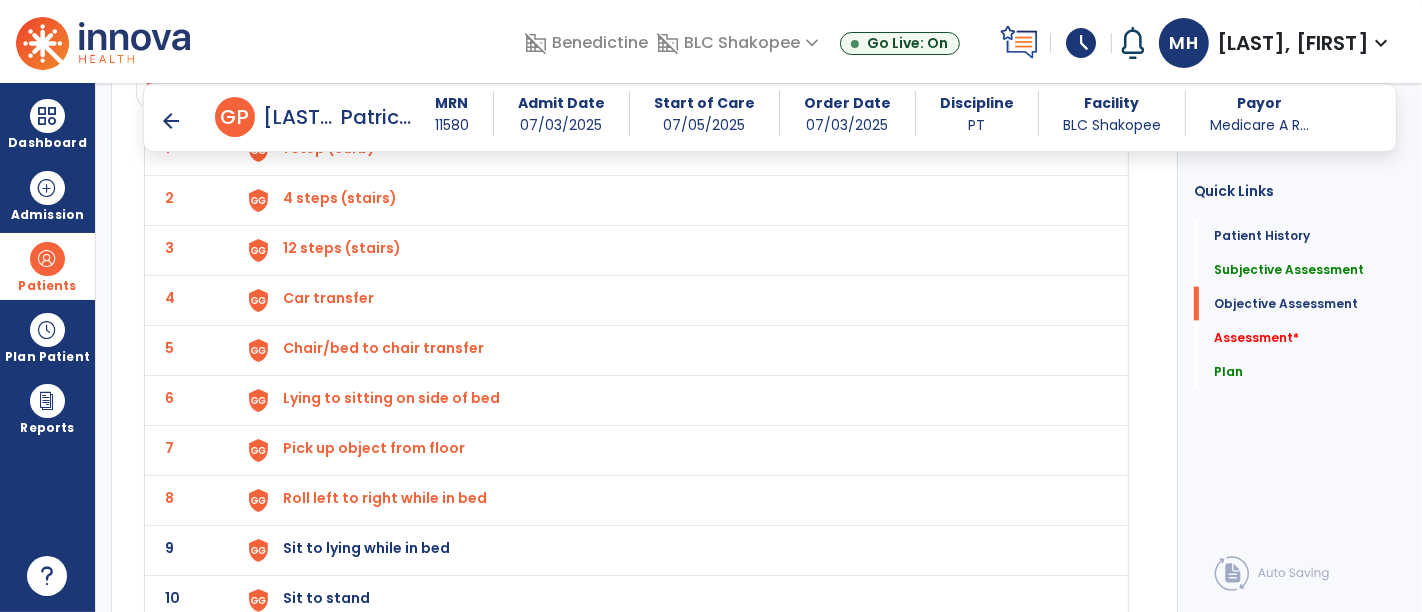 click on "Sit to lying while in bed" at bounding box center [329, 148] 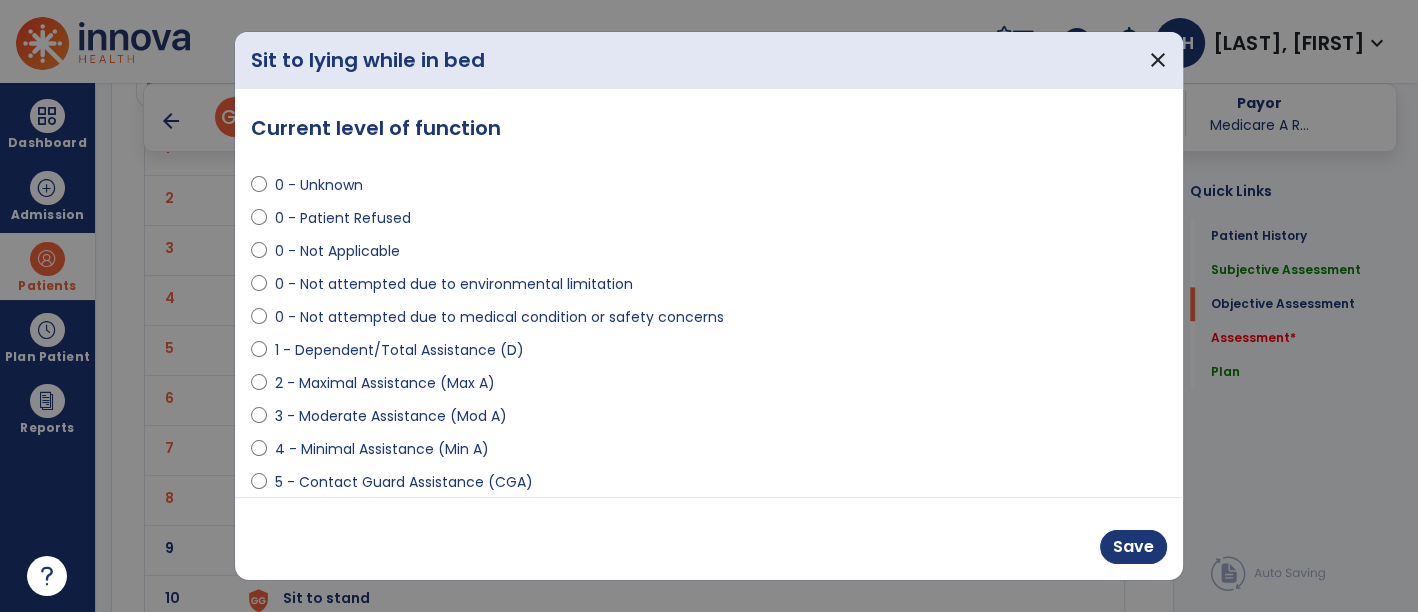 scroll, scrollTop: 2386, scrollLeft: 0, axis: vertical 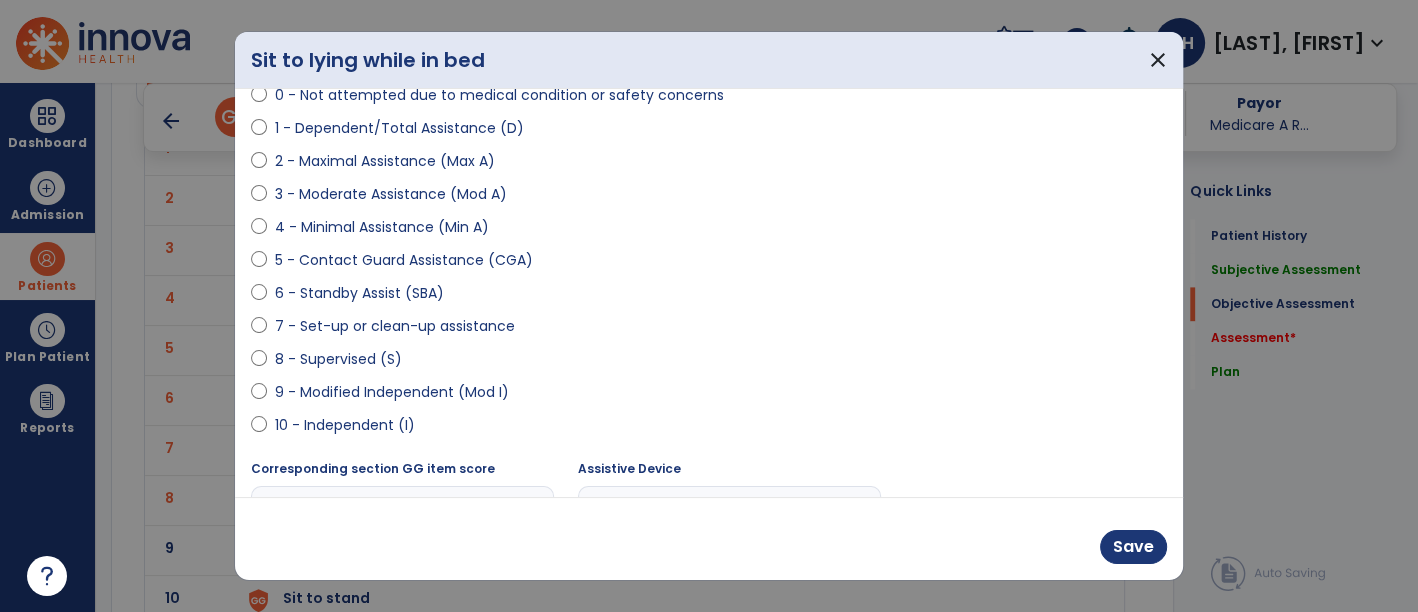 click on "8 - Supervised (S)" at bounding box center [338, 359] 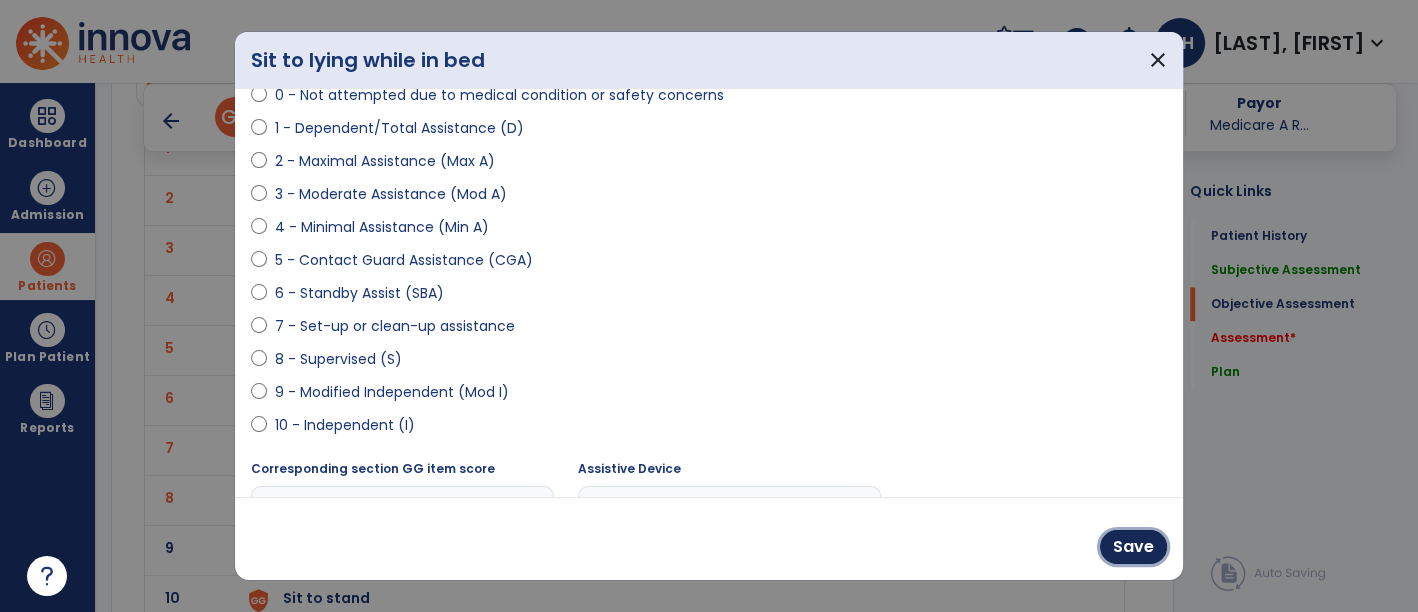 click on "Save" at bounding box center [1133, 547] 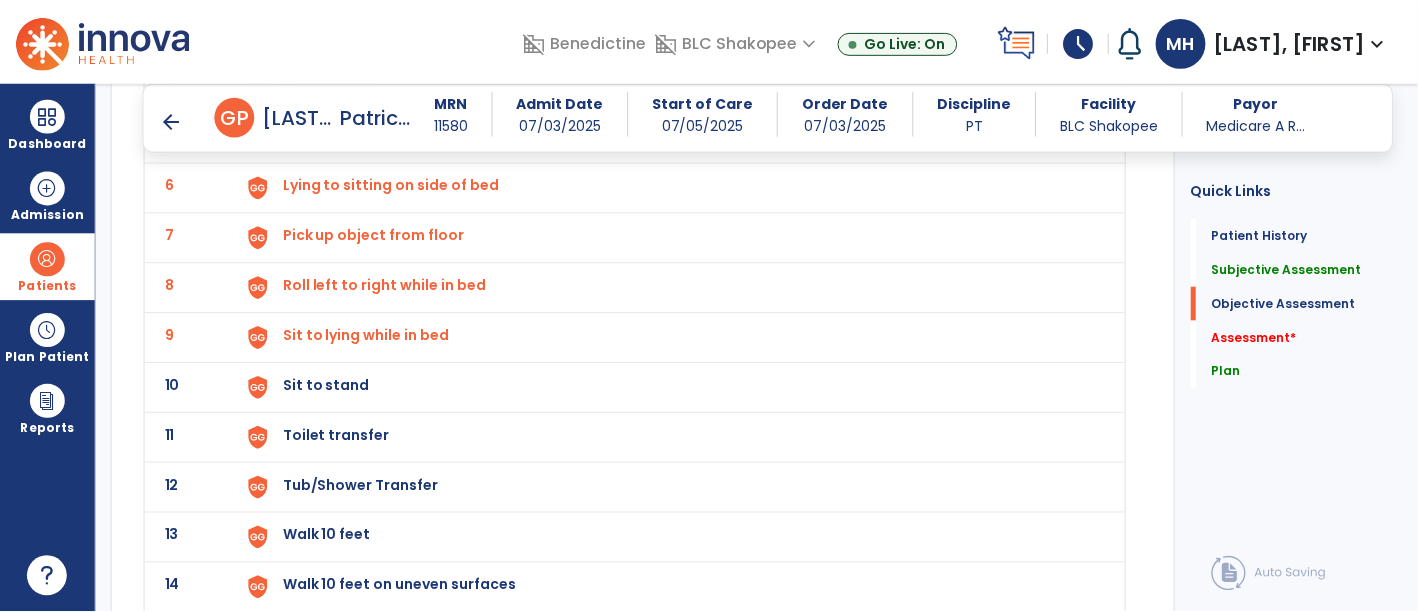 scroll, scrollTop: 2608, scrollLeft: 0, axis: vertical 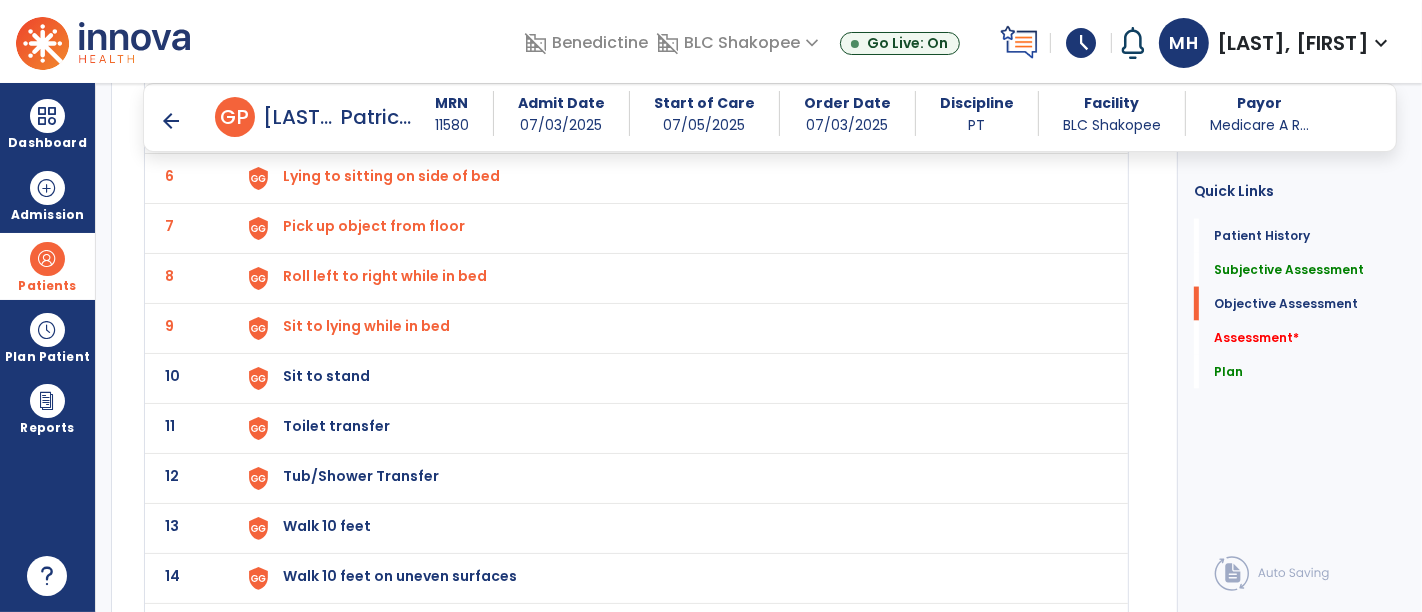 click on "Sit to stand" at bounding box center [329, -74] 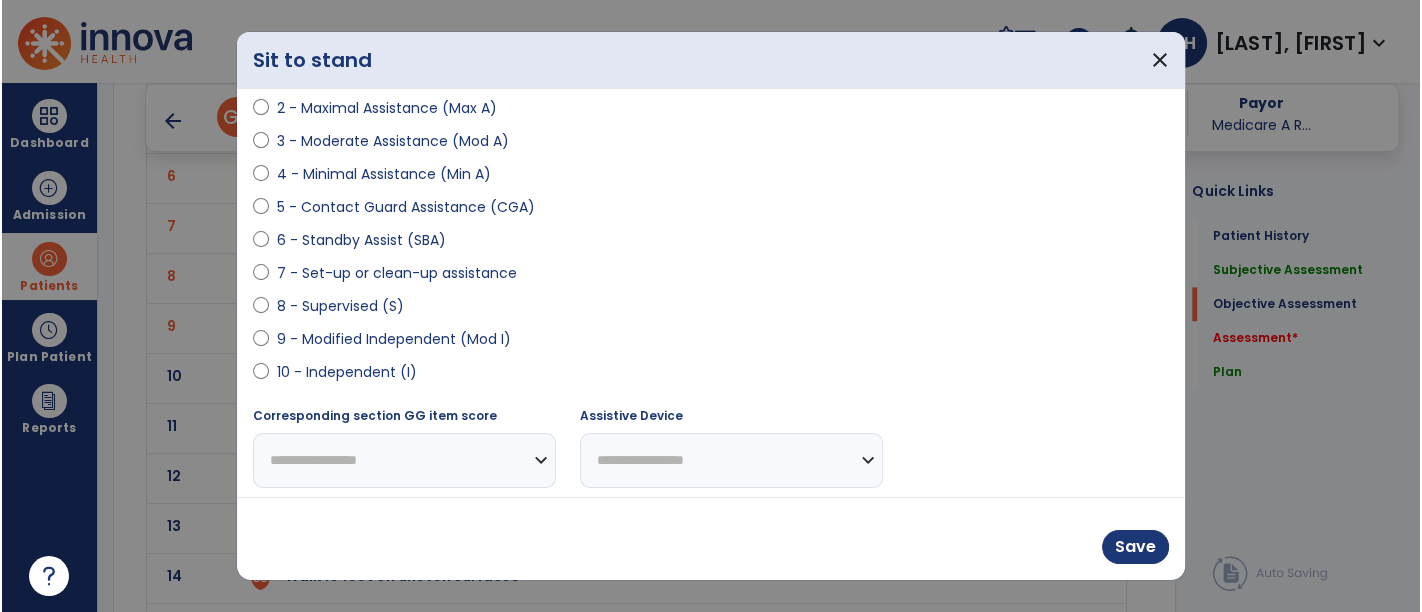 scroll, scrollTop: 278, scrollLeft: 0, axis: vertical 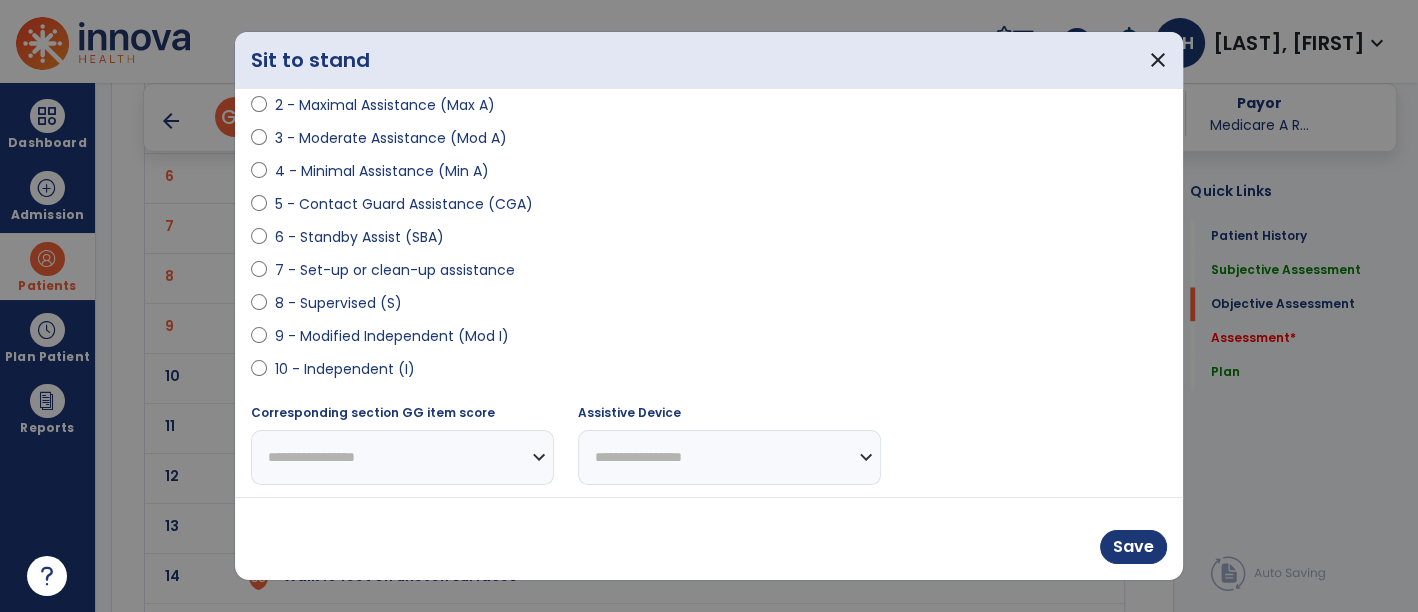 click on "9 - Modified Independent (Mod I)" at bounding box center [392, 336] 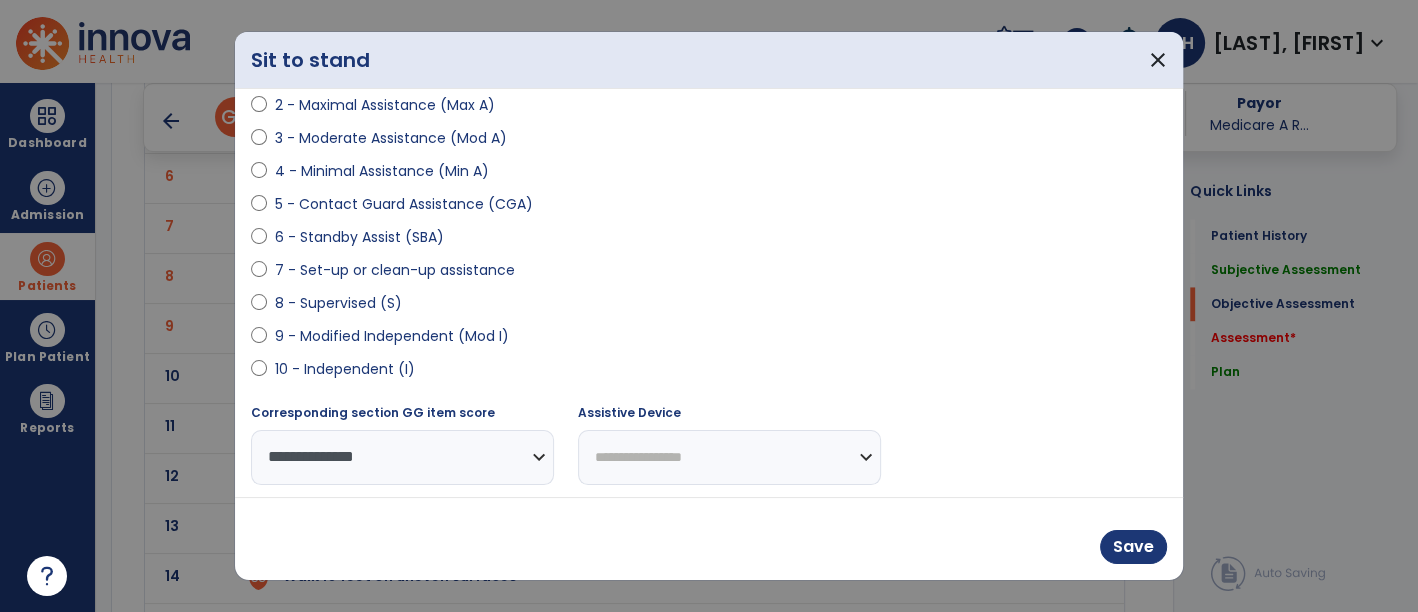 drag, startPoint x: 657, startPoint y: 448, endPoint x: 656, endPoint y: 431, distance: 17.029387 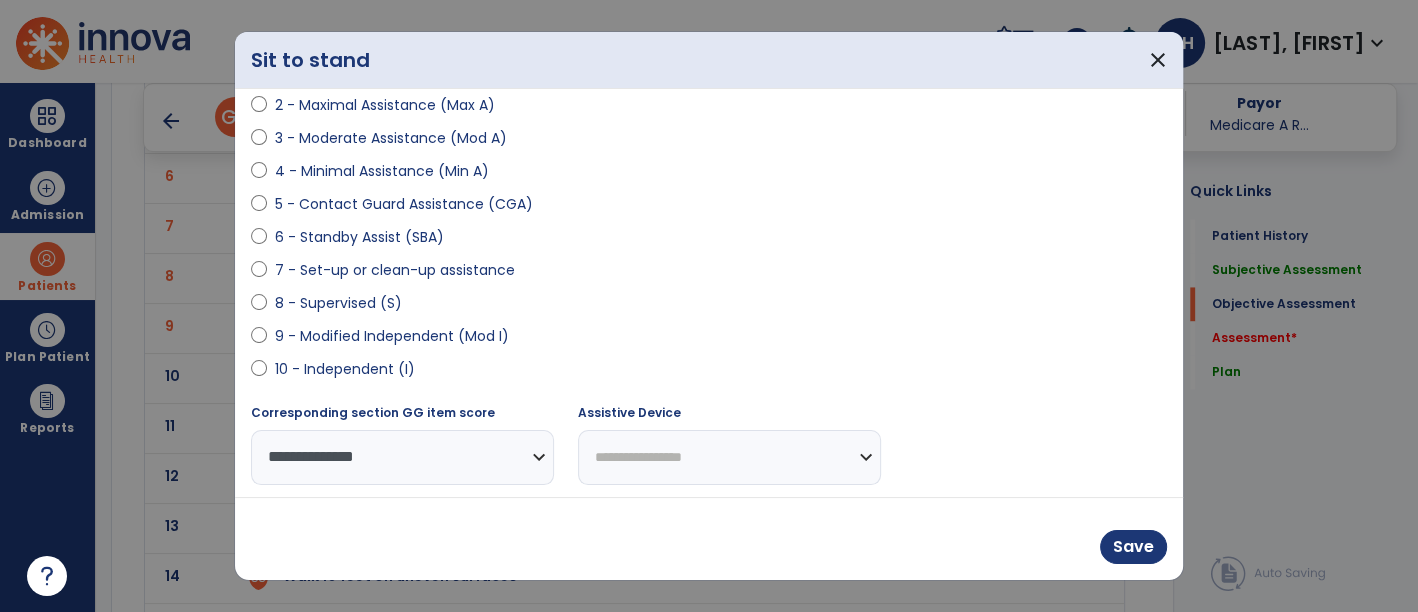 select on "**********" 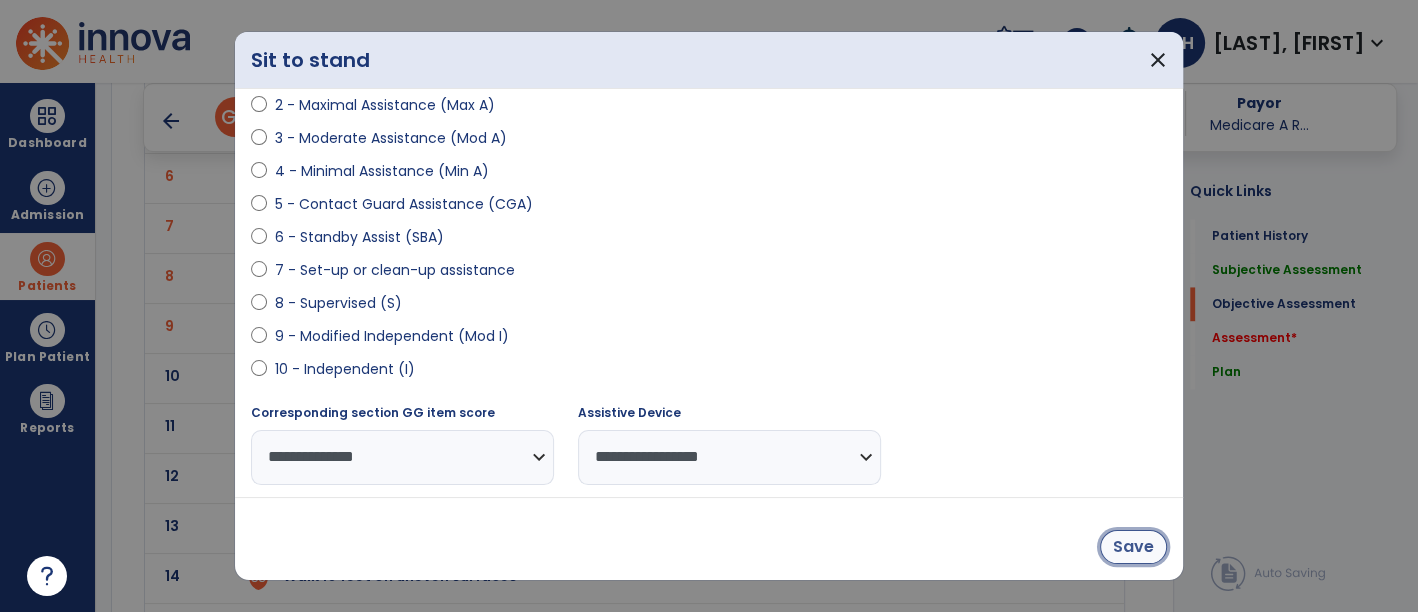 click on "Save" at bounding box center [1133, 547] 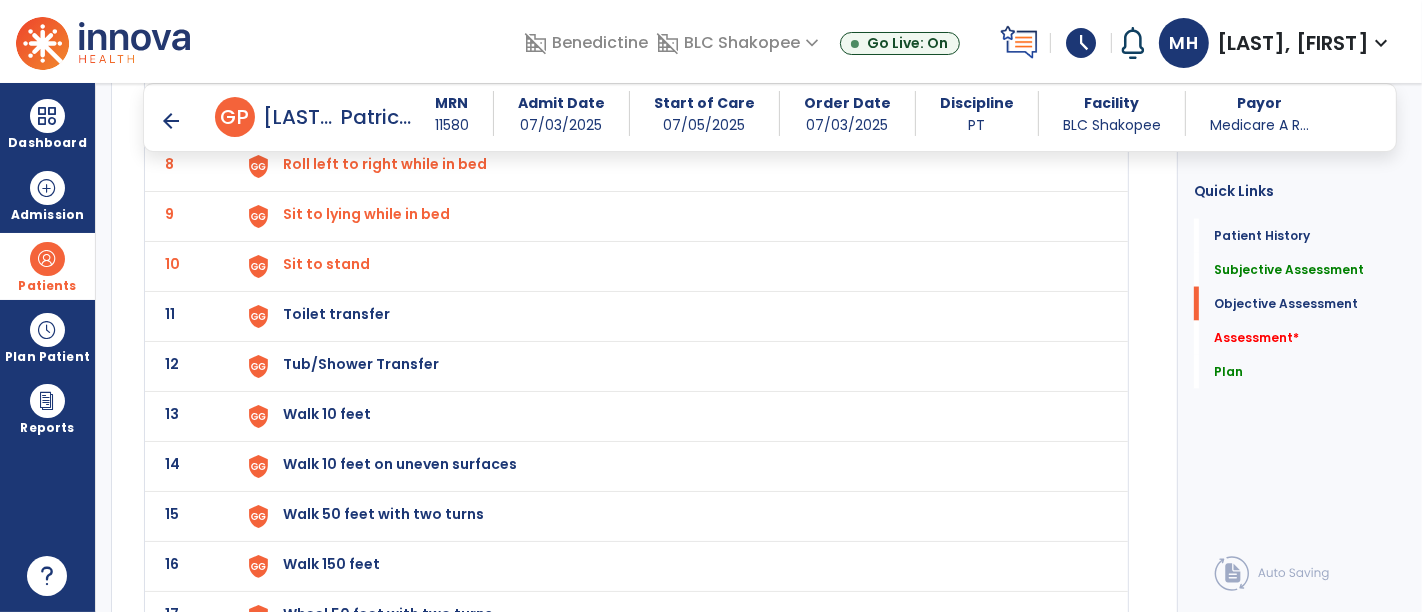 click on "Toilet transfer" at bounding box center (329, -186) 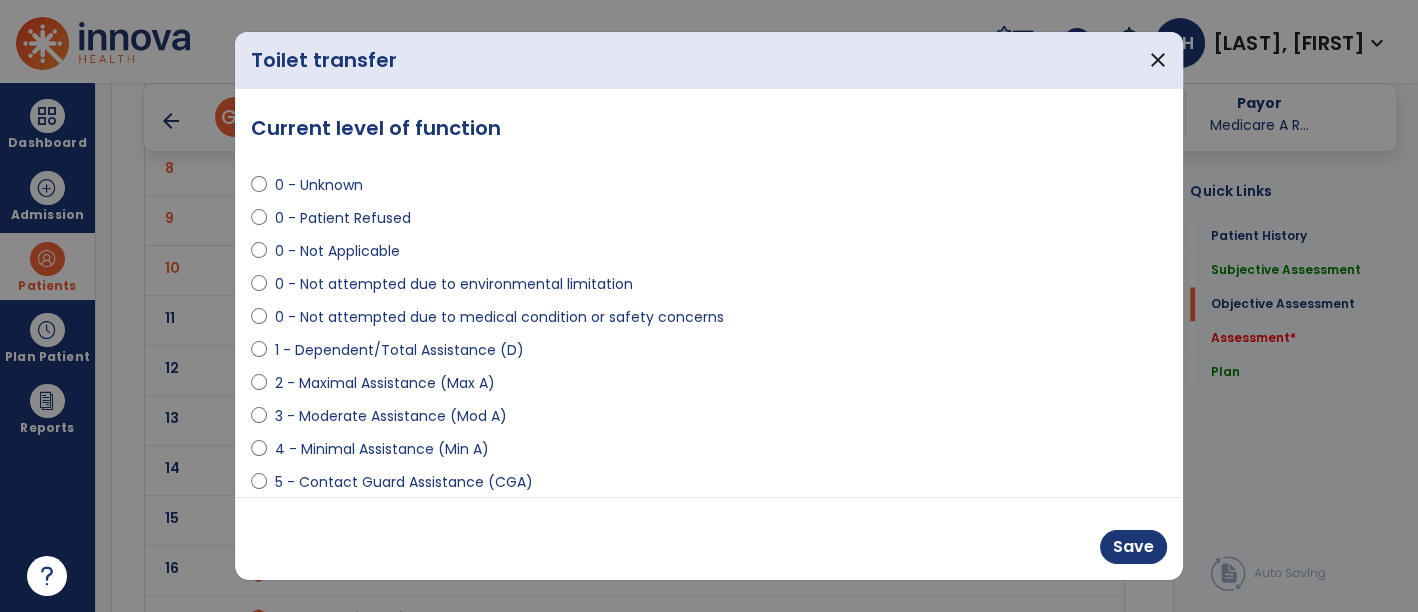 scroll, scrollTop: 2720, scrollLeft: 0, axis: vertical 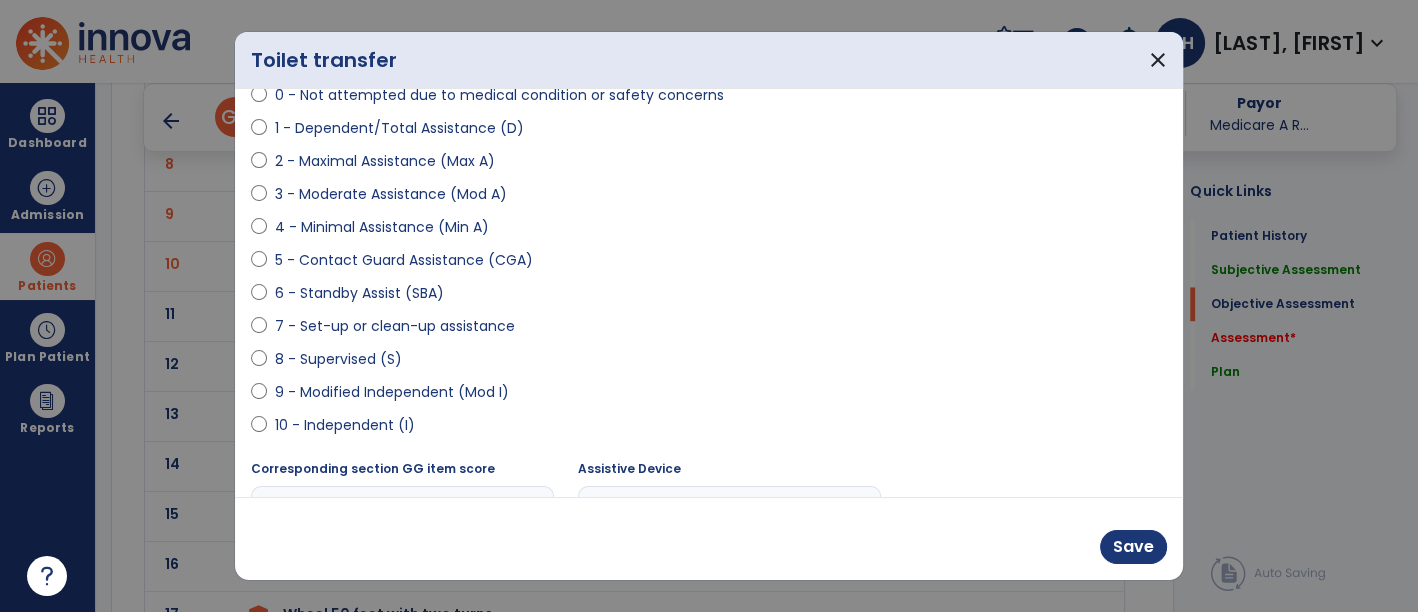 click on "8 - Supervised (S)" at bounding box center [338, 359] 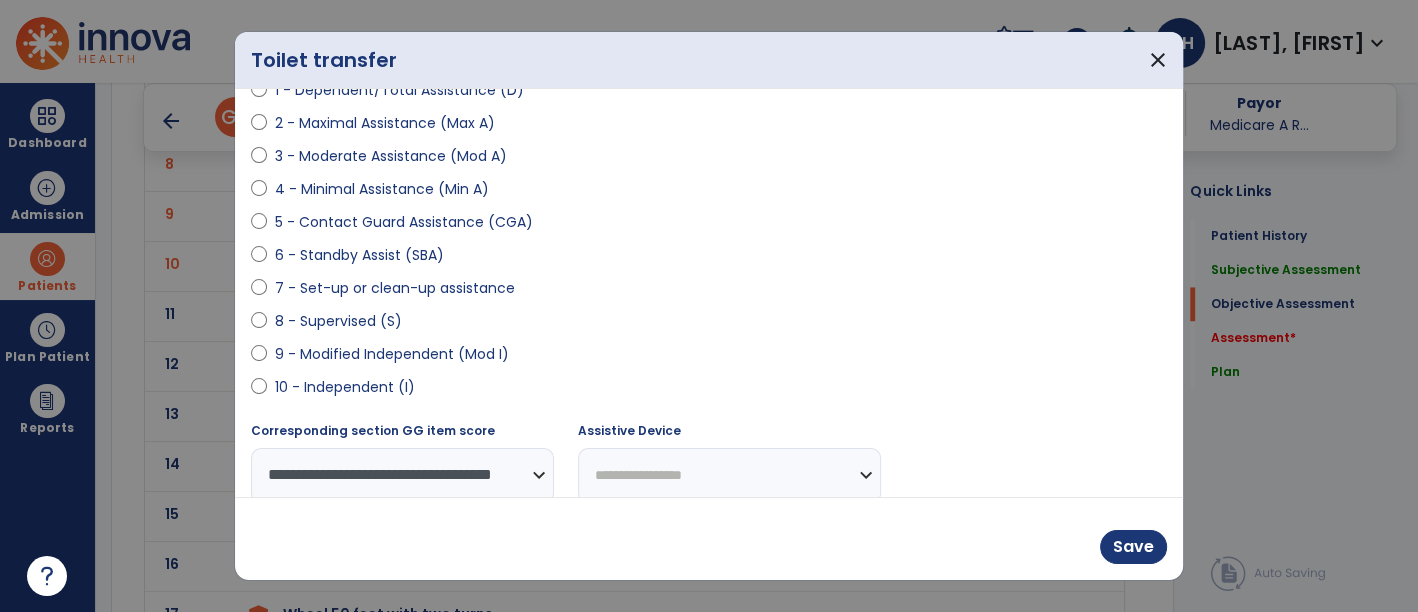 scroll, scrollTop: 278, scrollLeft: 0, axis: vertical 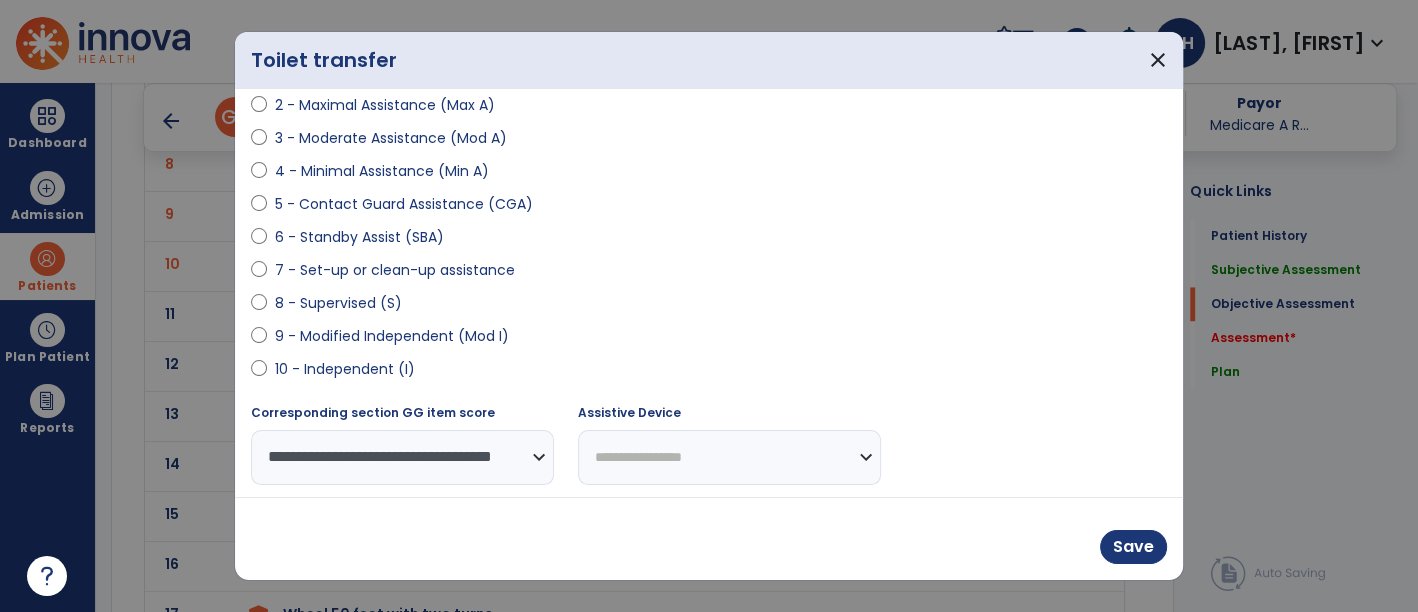 drag, startPoint x: 651, startPoint y: 458, endPoint x: 649, endPoint y: 407, distance: 51.0392 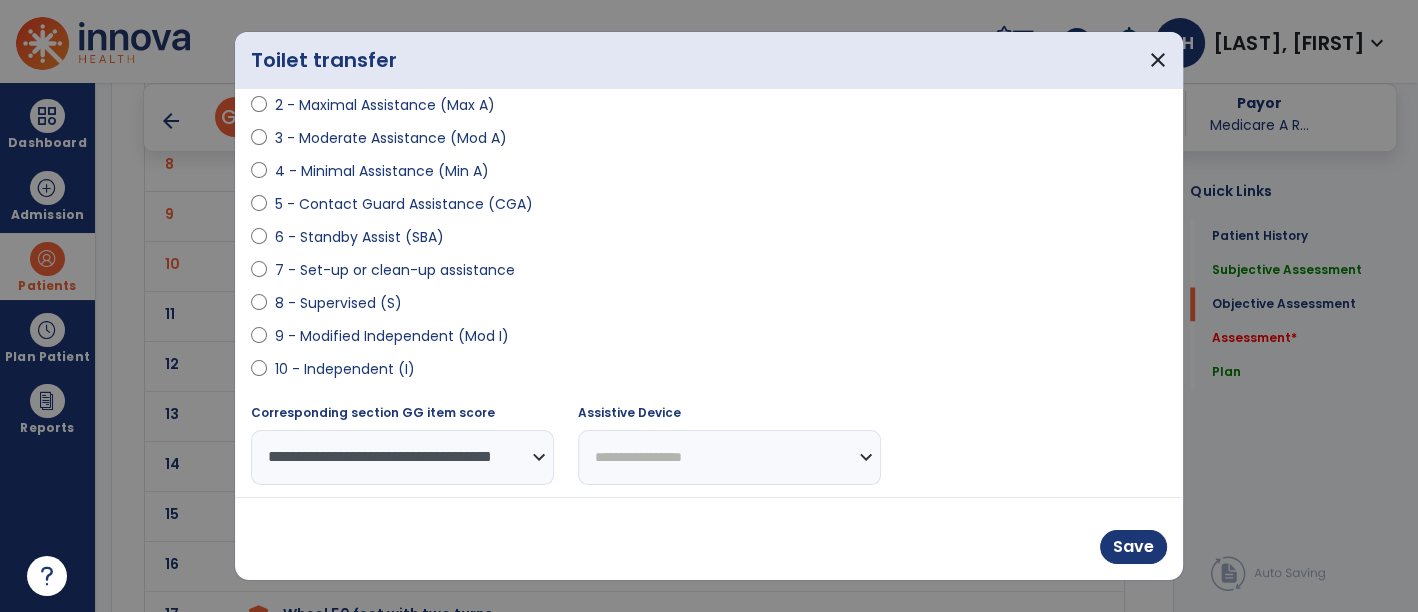 click on "6 - Standby Assist (SBA)" at bounding box center [359, 237] 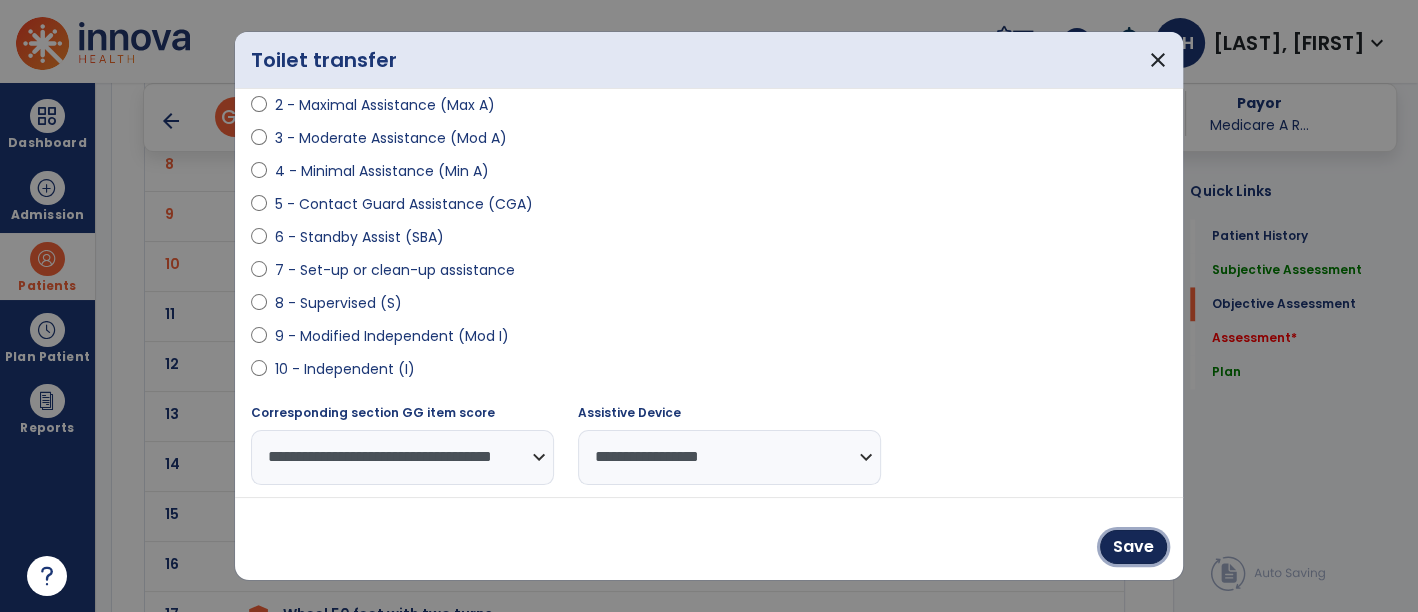 click on "Save" at bounding box center (1133, 547) 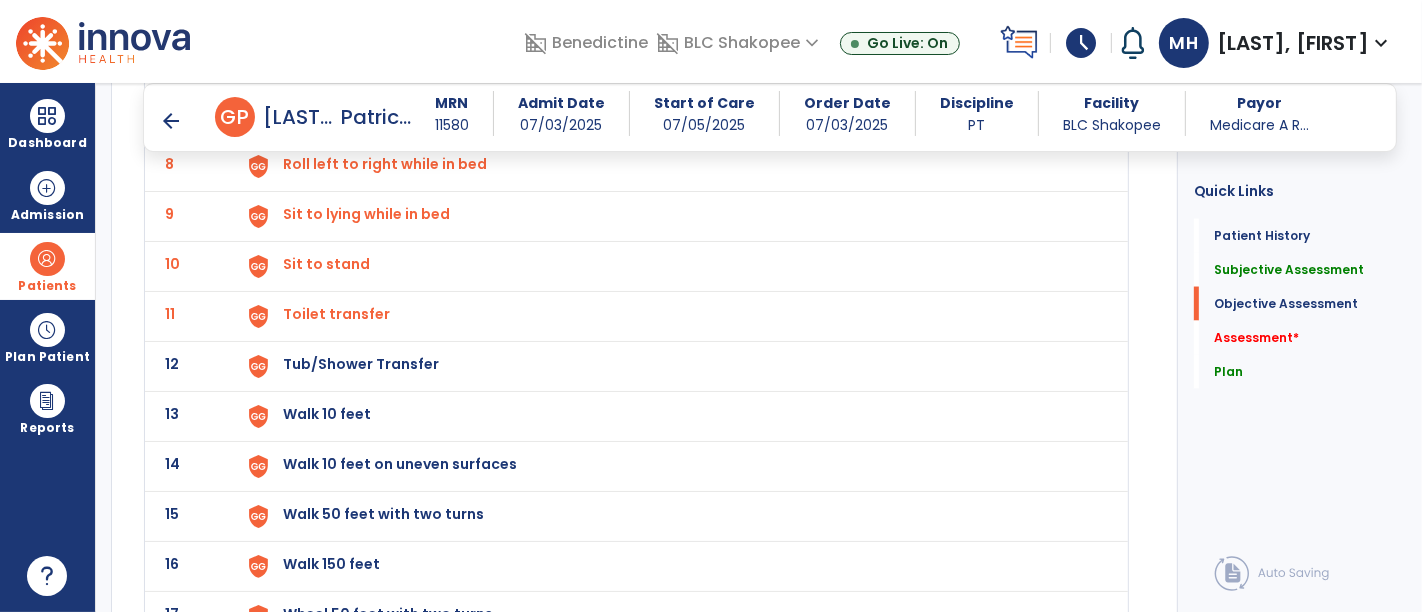 click on "Toilet transfer" at bounding box center [329, -186] 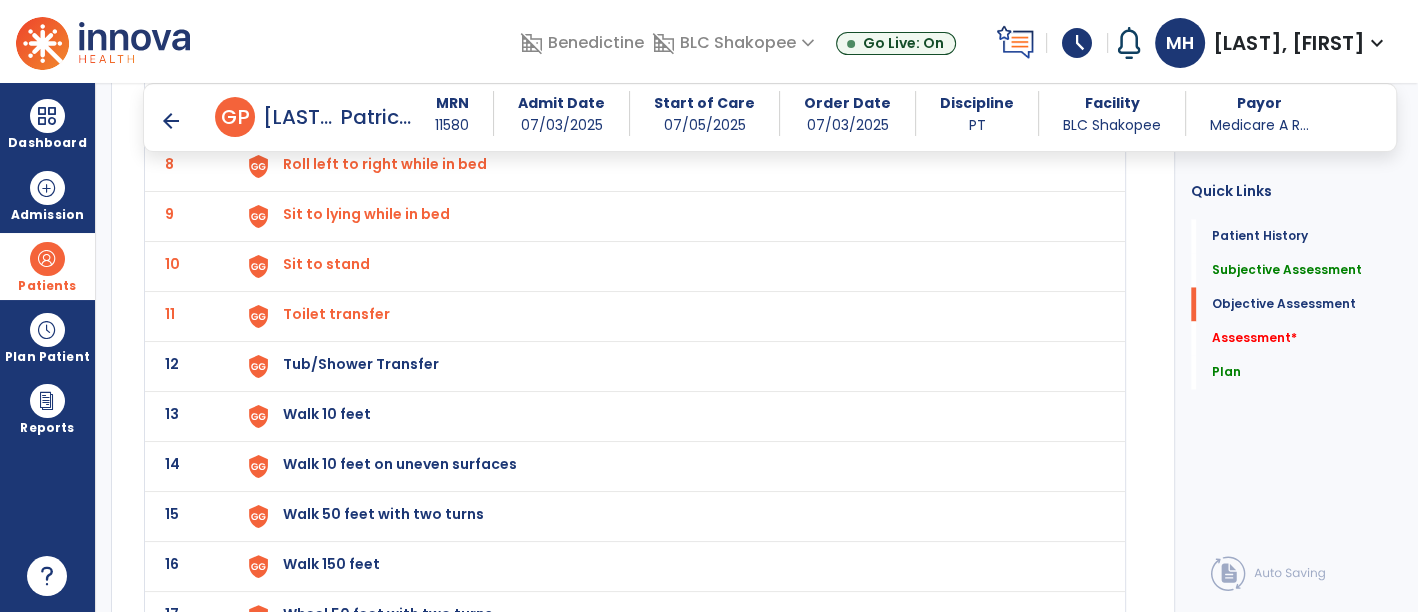 scroll, scrollTop: 2720, scrollLeft: 0, axis: vertical 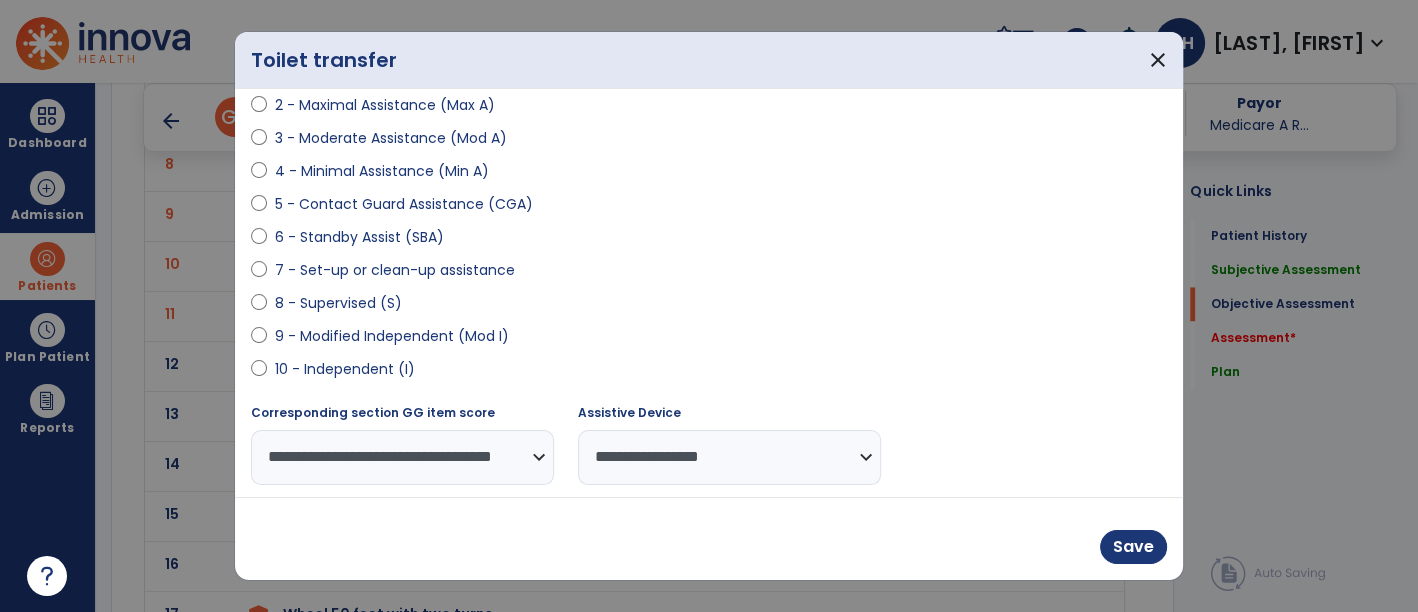 click on "8 - Supervised (S)" at bounding box center (338, 303) 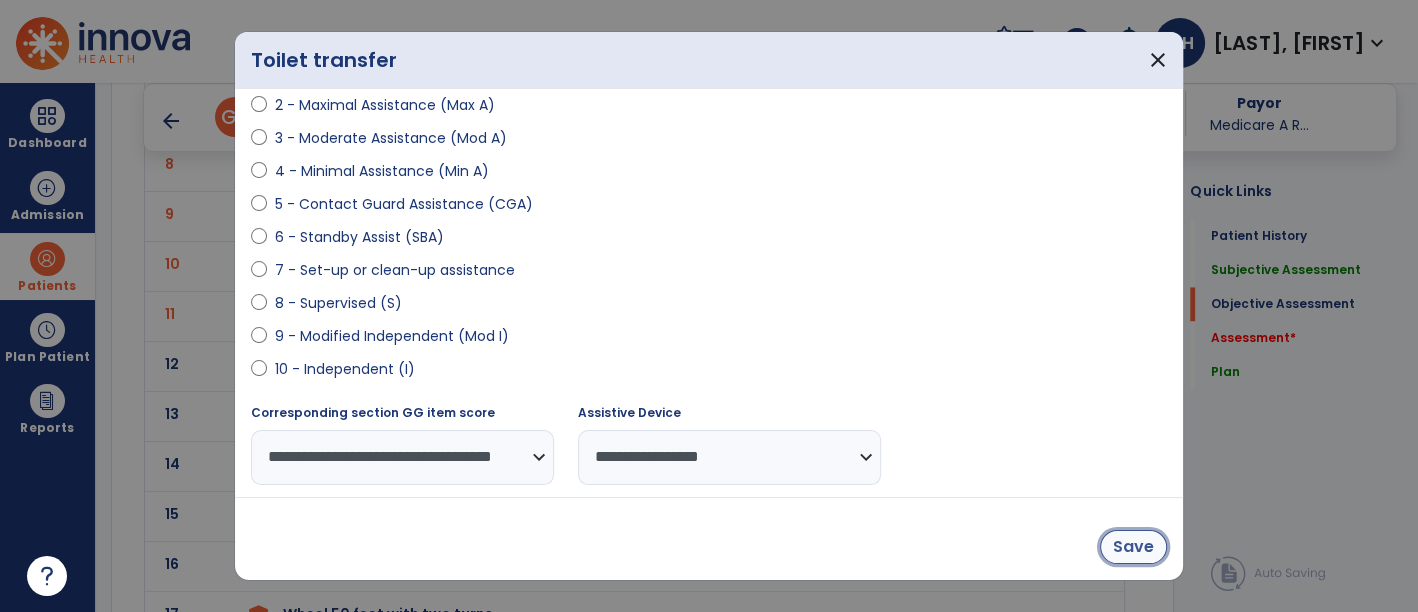 click on "Save" at bounding box center (1133, 547) 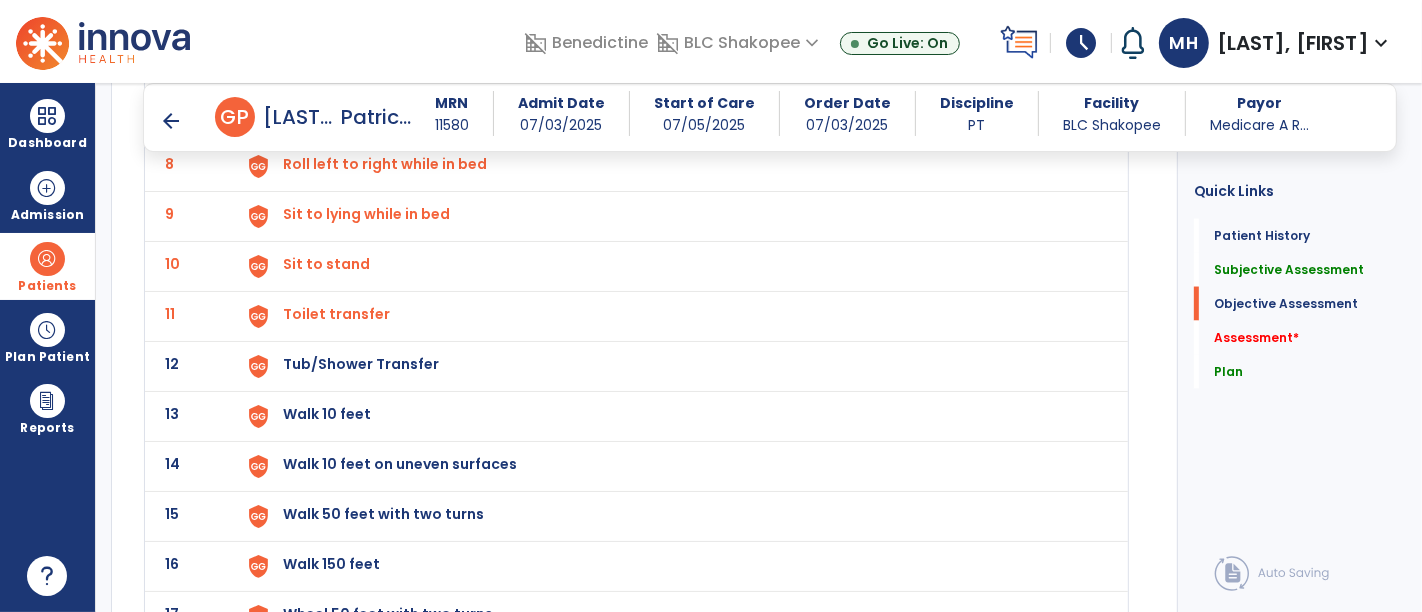 click on "Tub/Shower Transfer" at bounding box center [329, -186] 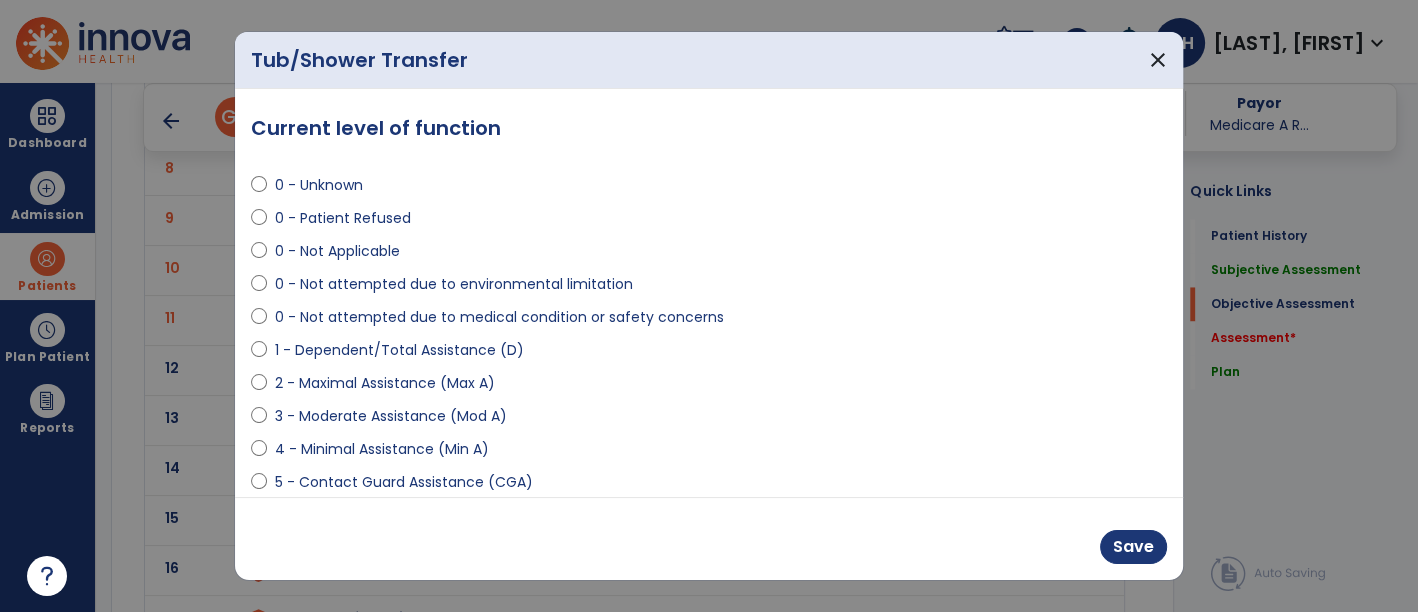 scroll, scrollTop: 2720, scrollLeft: 0, axis: vertical 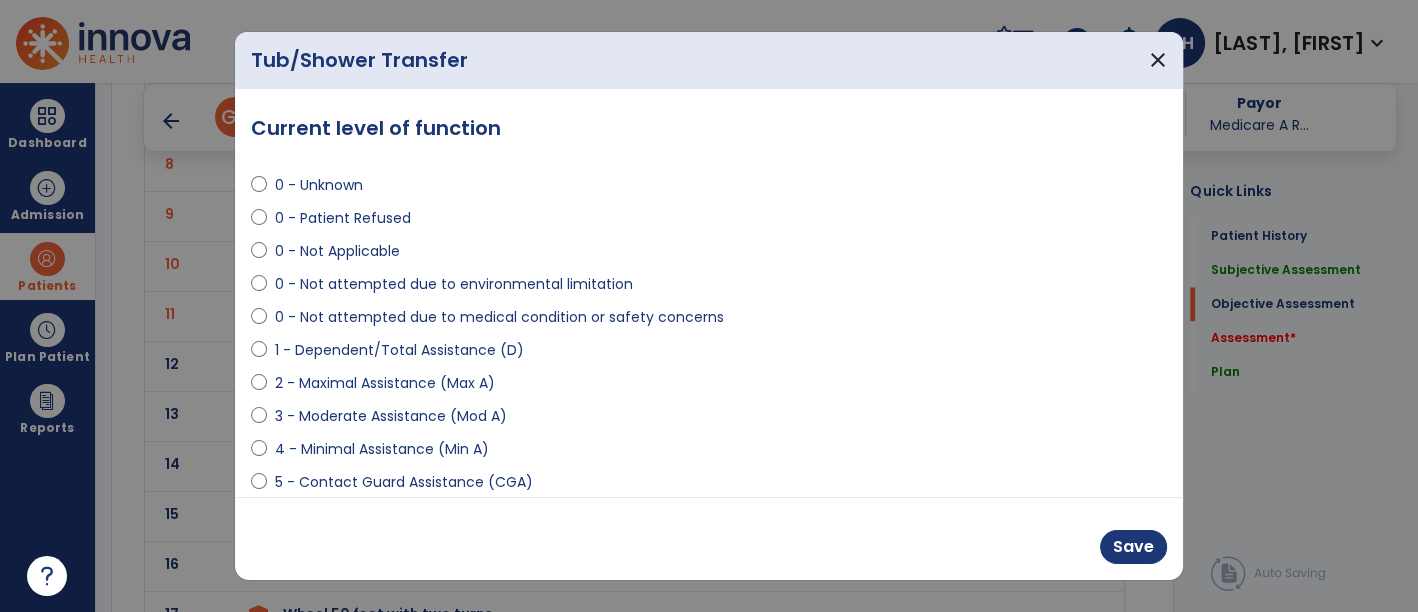 click on "0 - Not attempted due to medical condition or safety concerns" at bounding box center [499, 317] 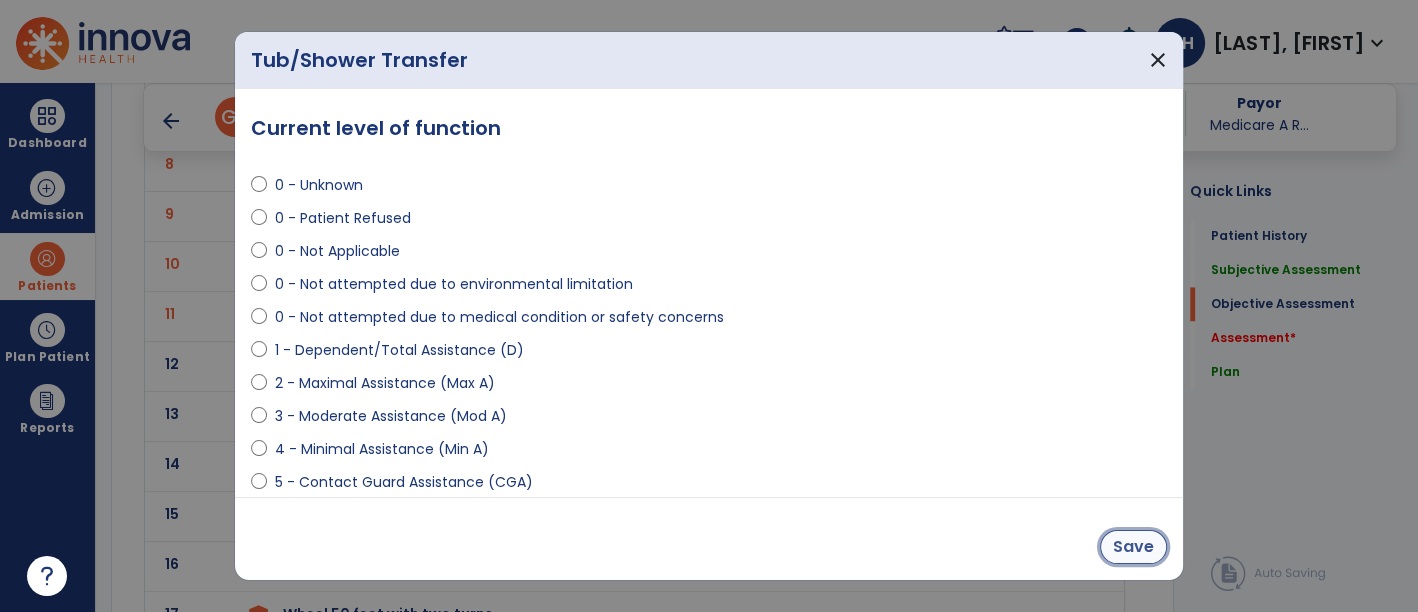 click on "Save" at bounding box center (1133, 547) 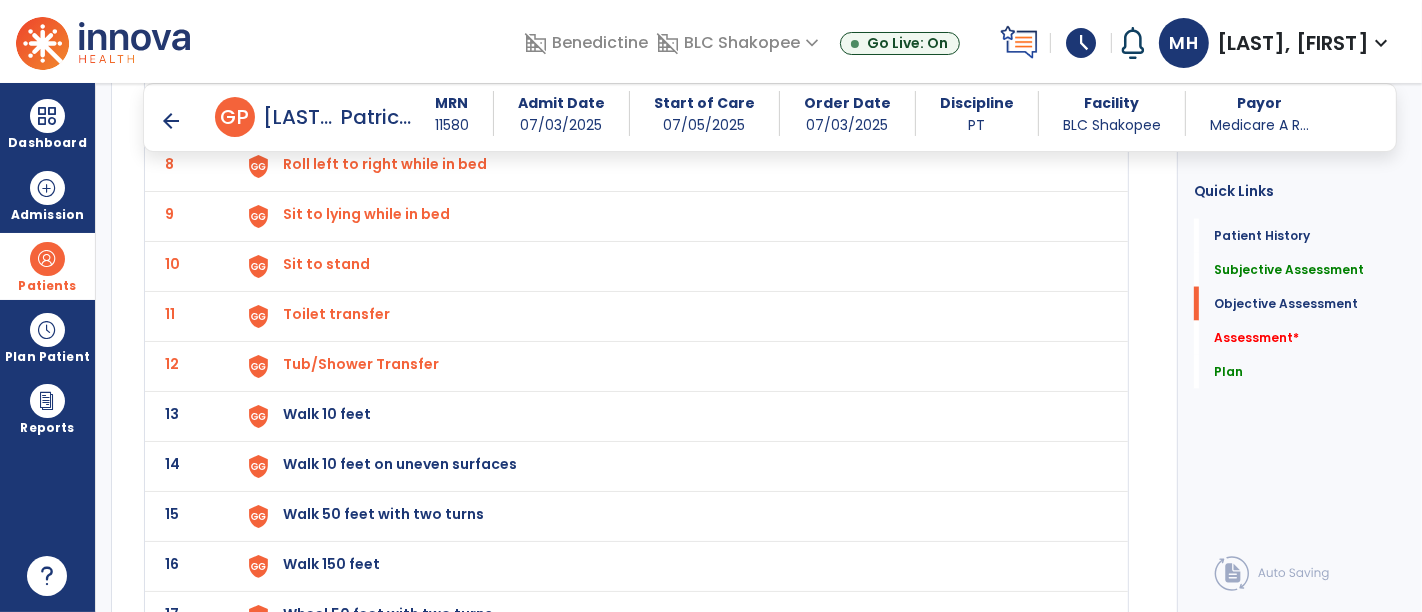 click on "Walk 10 feet" at bounding box center [329, -186] 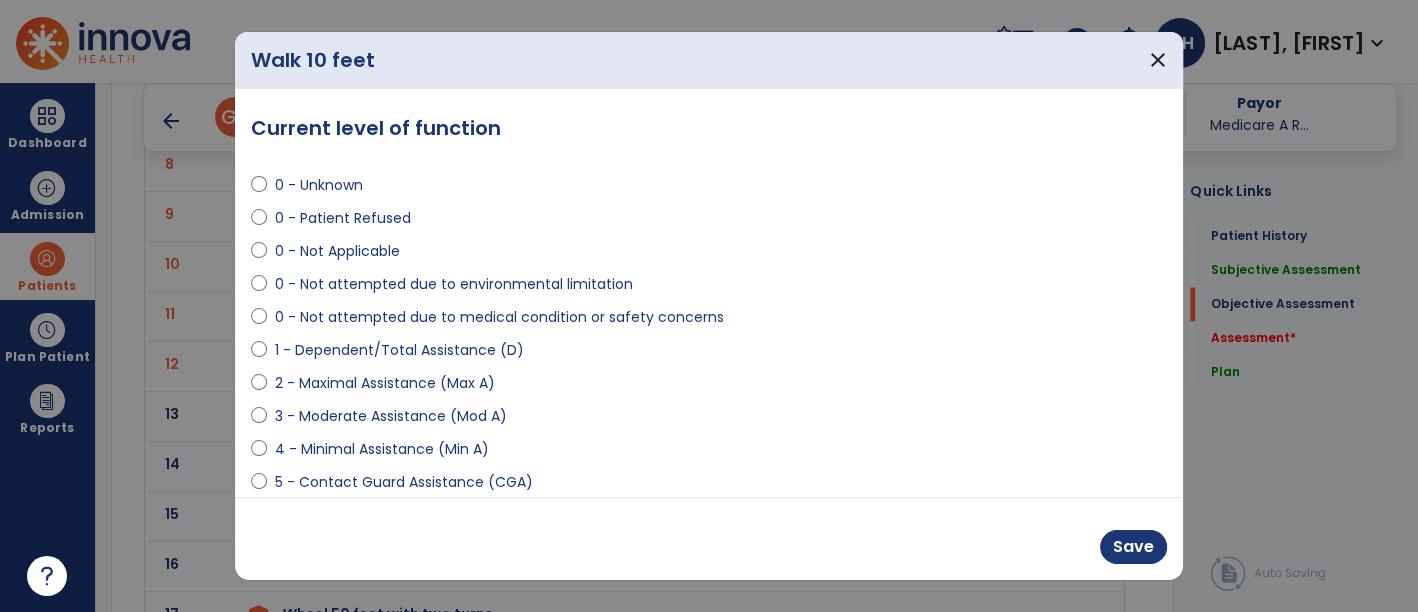 scroll, scrollTop: 2720, scrollLeft: 0, axis: vertical 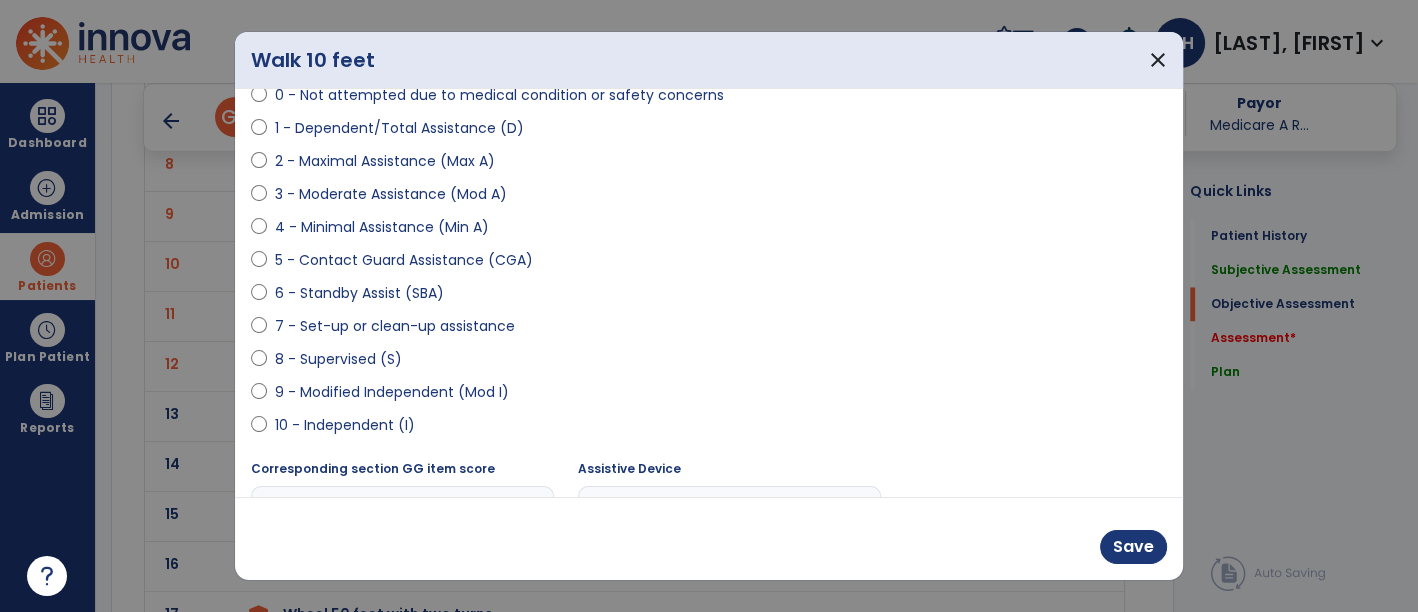 click on "0 - Unknown 0 - Patient Refused 0 - Not Applicable 0 - Not attempted due to environmental limitation 0 - Not attempted due to medical condition or safety concerns 1 - Dependent/Total Assistance (D) 2 - Maximal Assistance (Max A) 3 - Moderate Assistance (Mod A) 4 - Minimal Assistance (Min A) 5 - Contact Guard Assistance (CGA) 6 - Standby Assist (SBA) 7 - Set-up or clean-up assistance 8 - Supervised (S) 9 - Modified Independent (Mod I) 10 - Independent (I)" at bounding box center (709, 186) 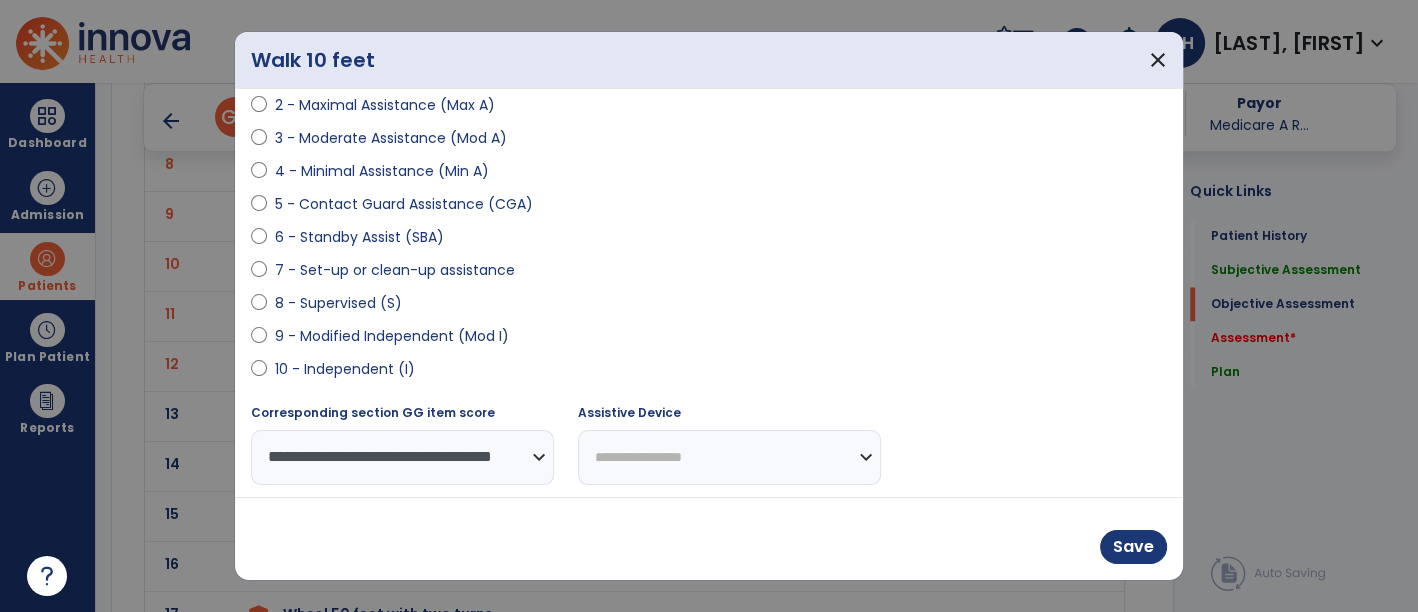 click on "**********" at bounding box center [729, 457] 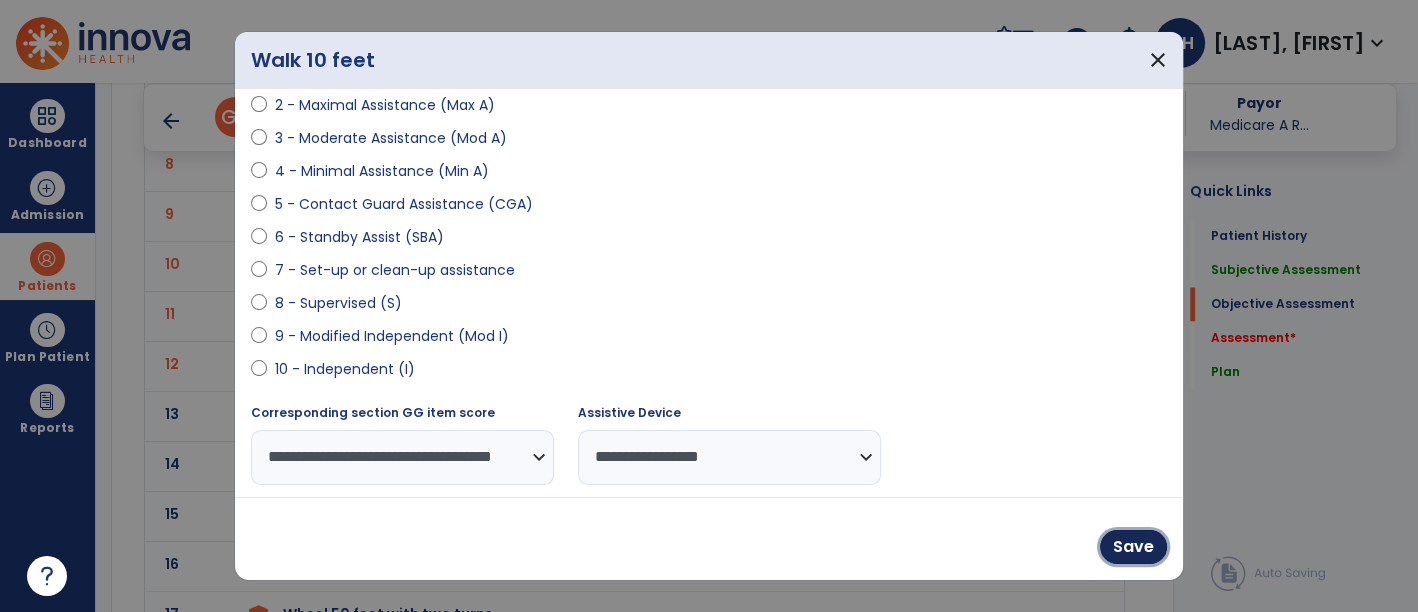 click on "Save" at bounding box center (1133, 547) 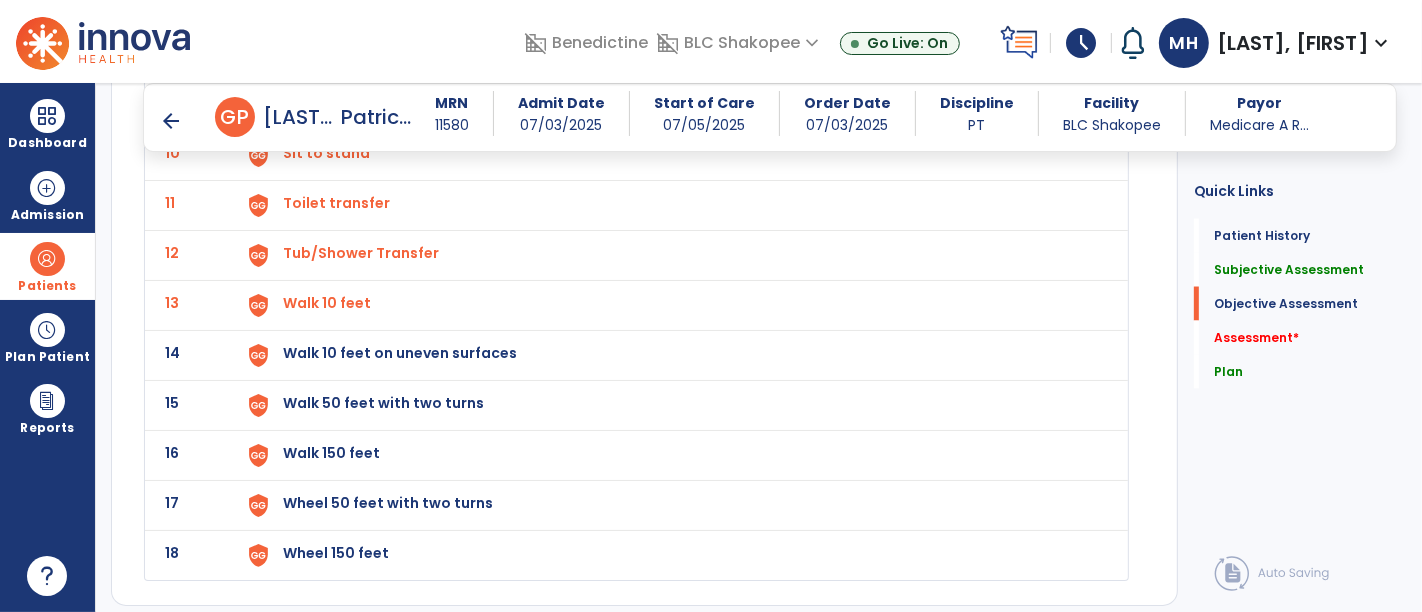 click on "Walk 10 feet on uneven surfaces" at bounding box center [329, -297] 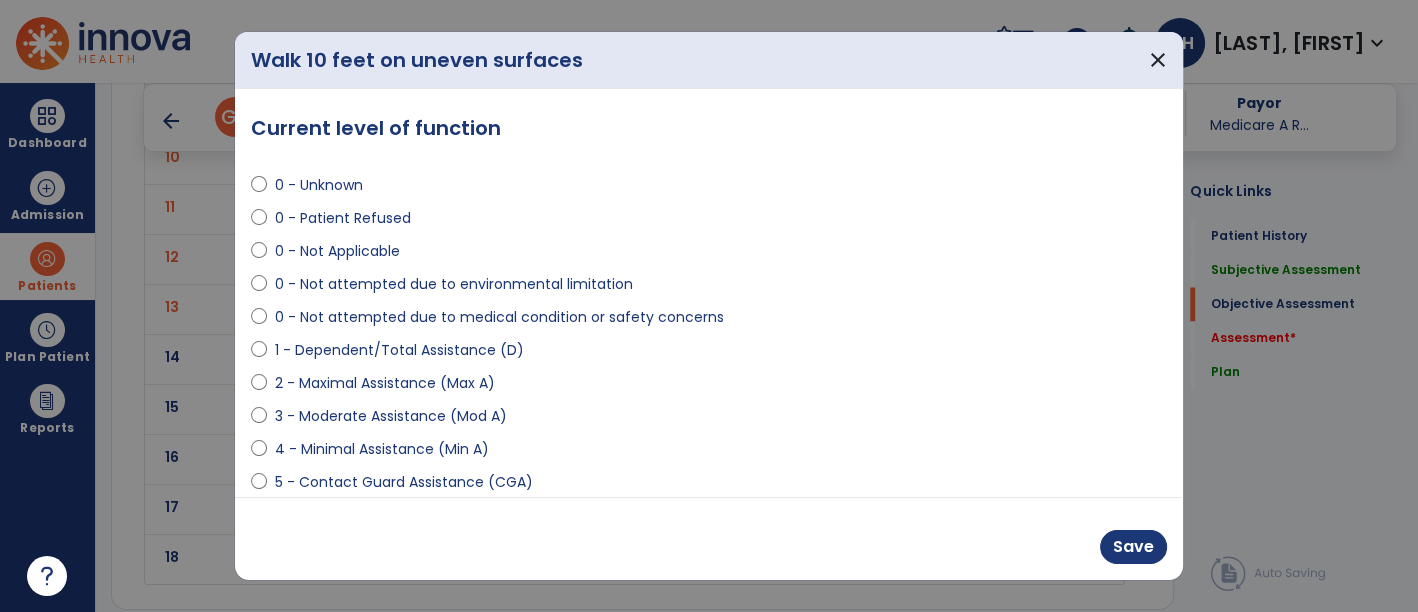 scroll, scrollTop: 2831, scrollLeft: 0, axis: vertical 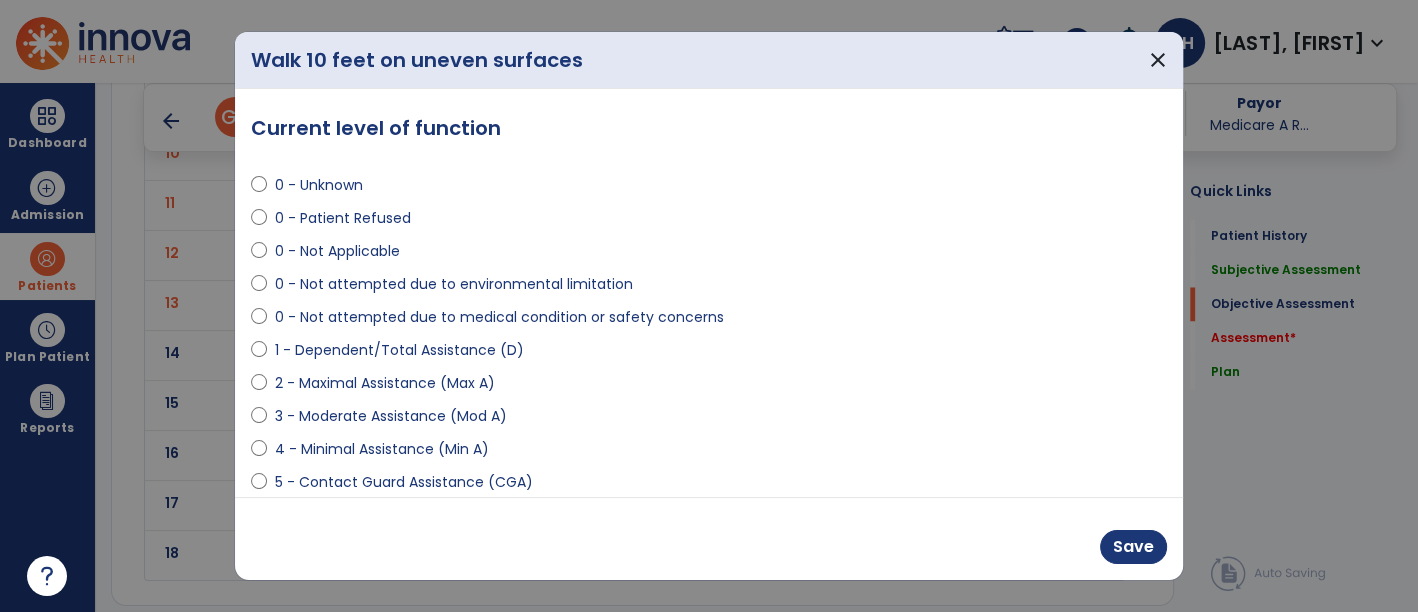 click on "0 - Not attempted due to medical condition or safety concerns" at bounding box center (499, 317) 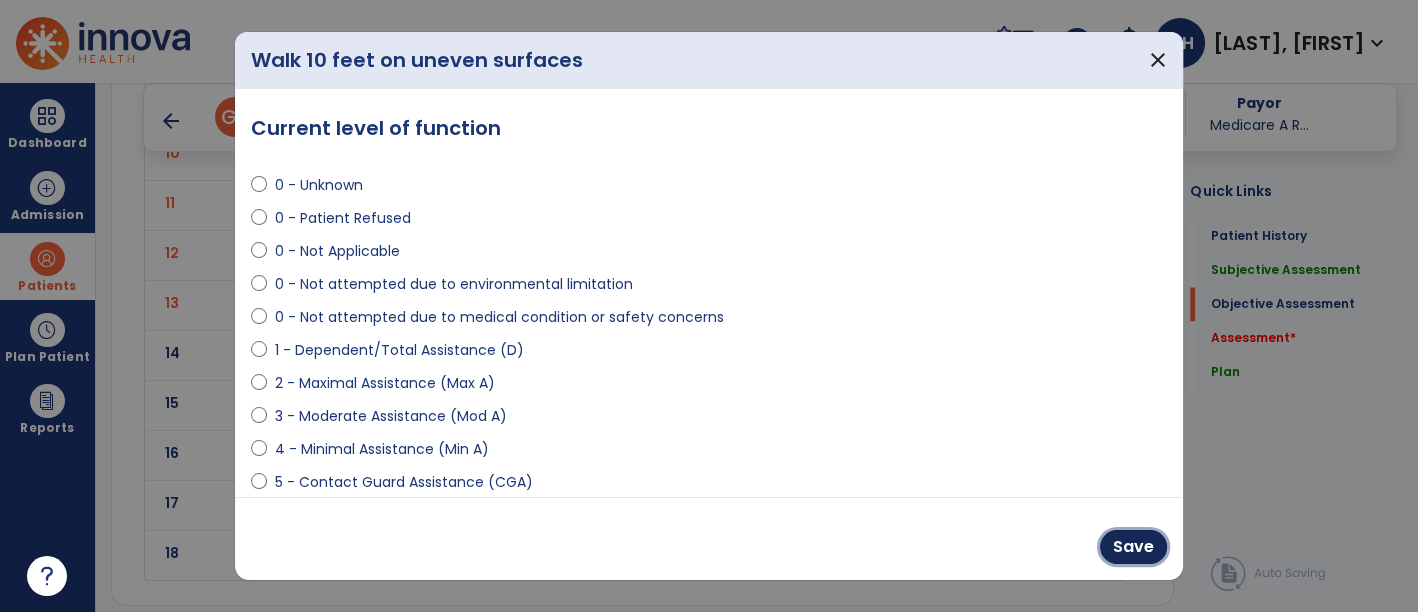 drag, startPoint x: 1145, startPoint y: 541, endPoint x: 1003, endPoint y: 531, distance: 142.35168 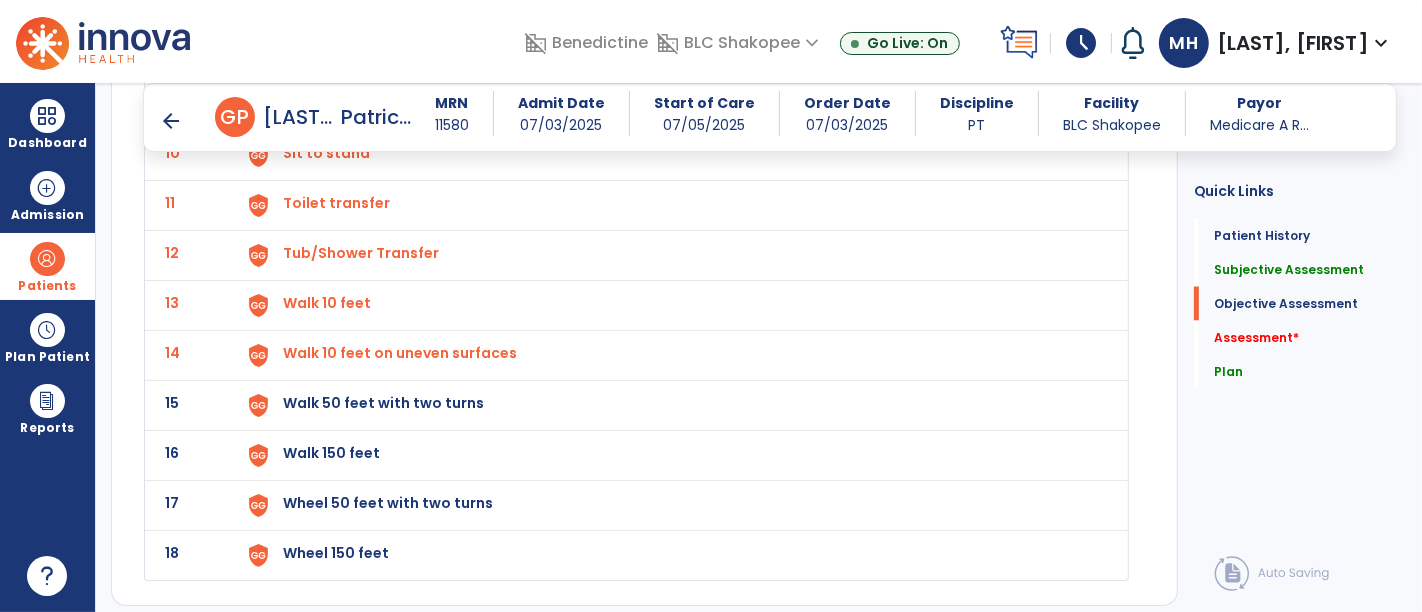 click on "Walk 50 feet with two turns" at bounding box center (329, -297) 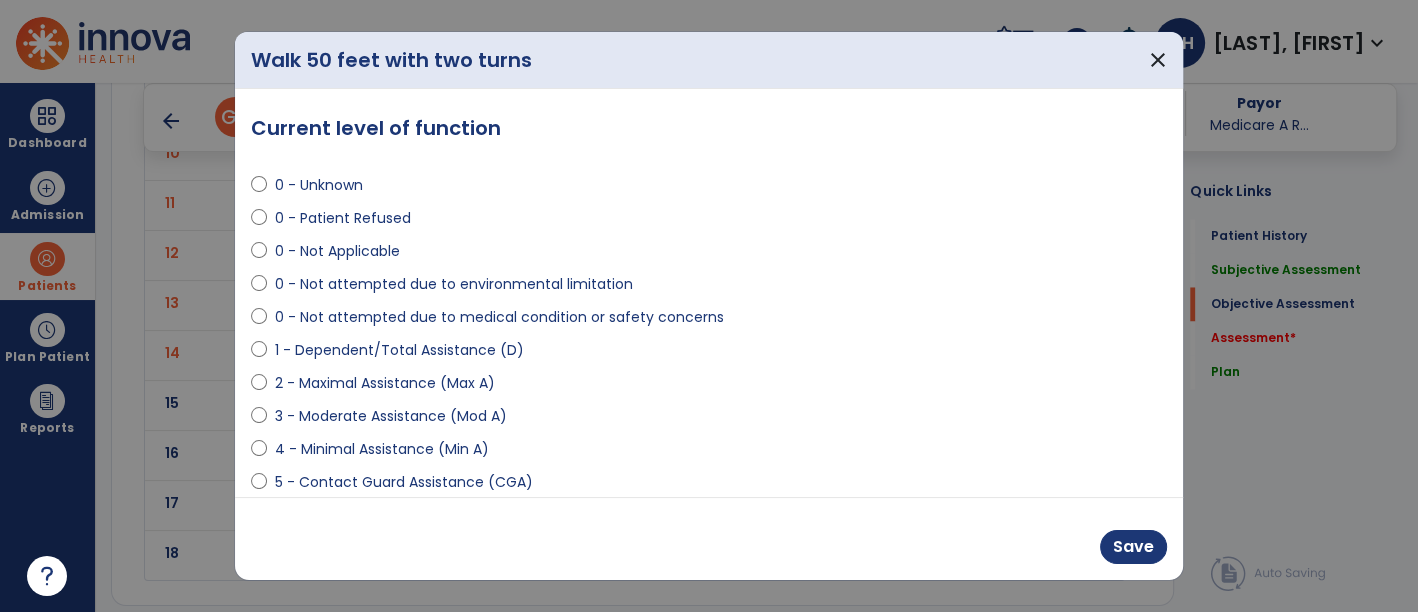 scroll, scrollTop: 2831, scrollLeft: 0, axis: vertical 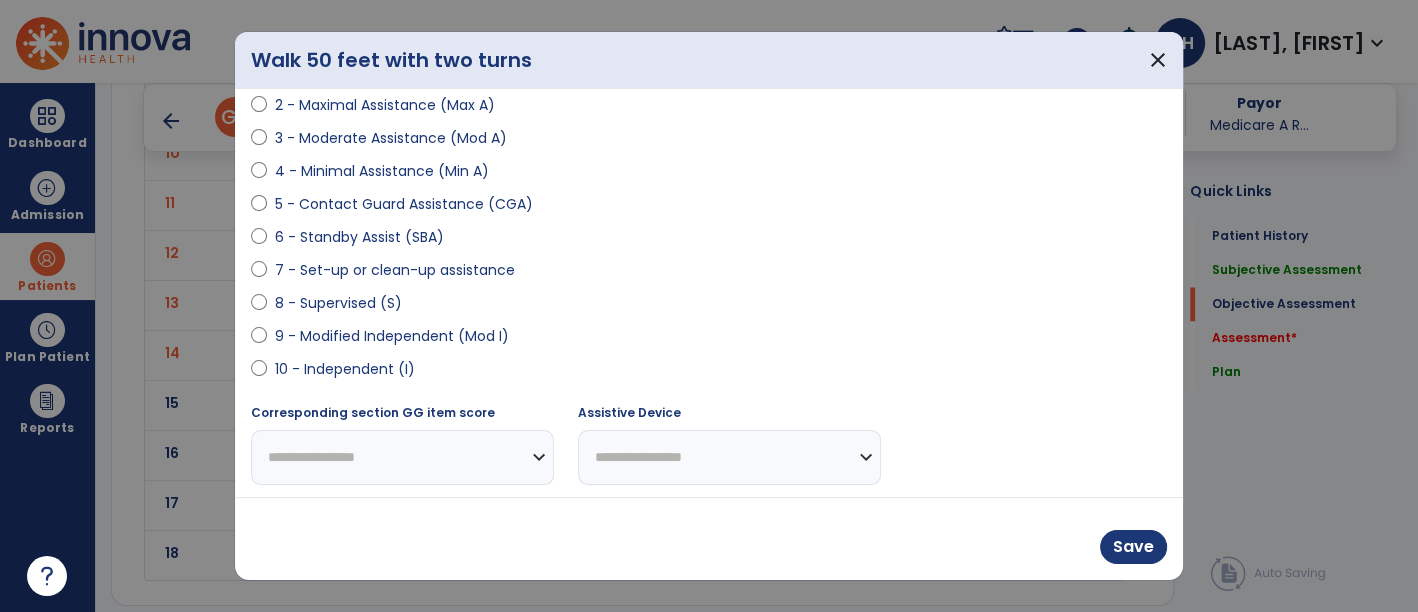 drag, startPoint x: 401, startPoint y: 241, endPoint x: 481, endPoint y: 263, distance: 82.96987 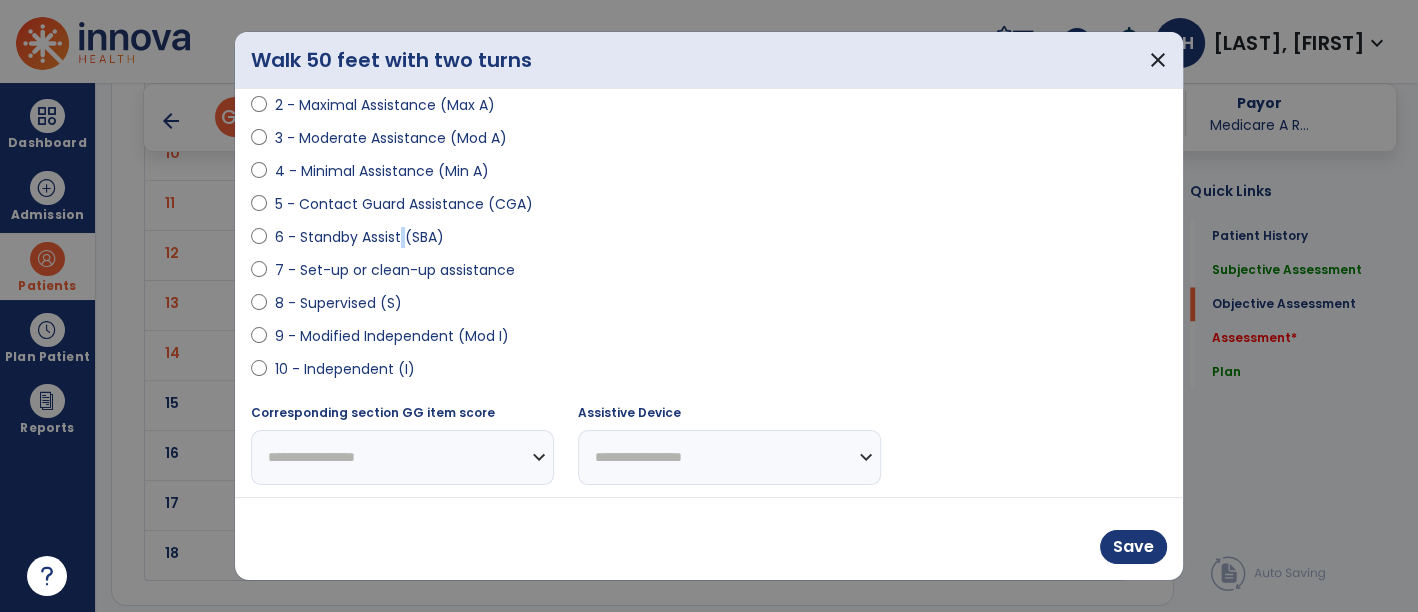 drag, startPoint x: 690, startPoint y: 450, endPoint x: 674, endPoint y: 430, distance: 25.612497 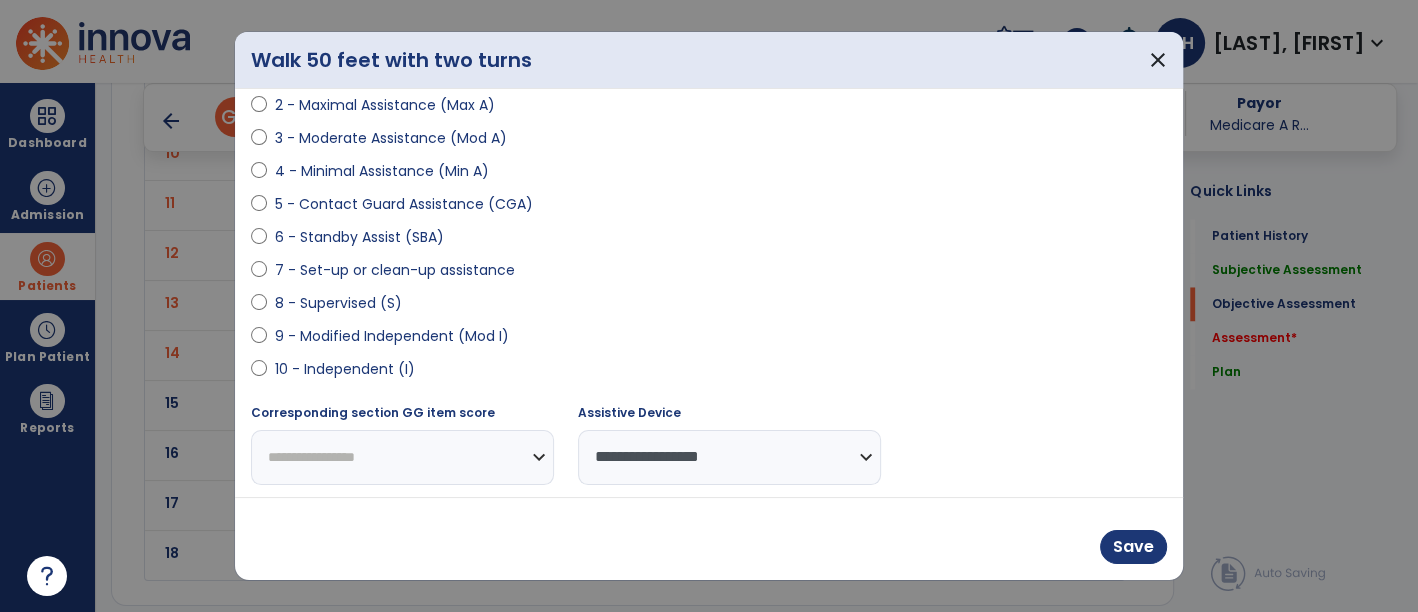 click on "6 - Standby Assist (SBA)" at bounding box center (359, 237) 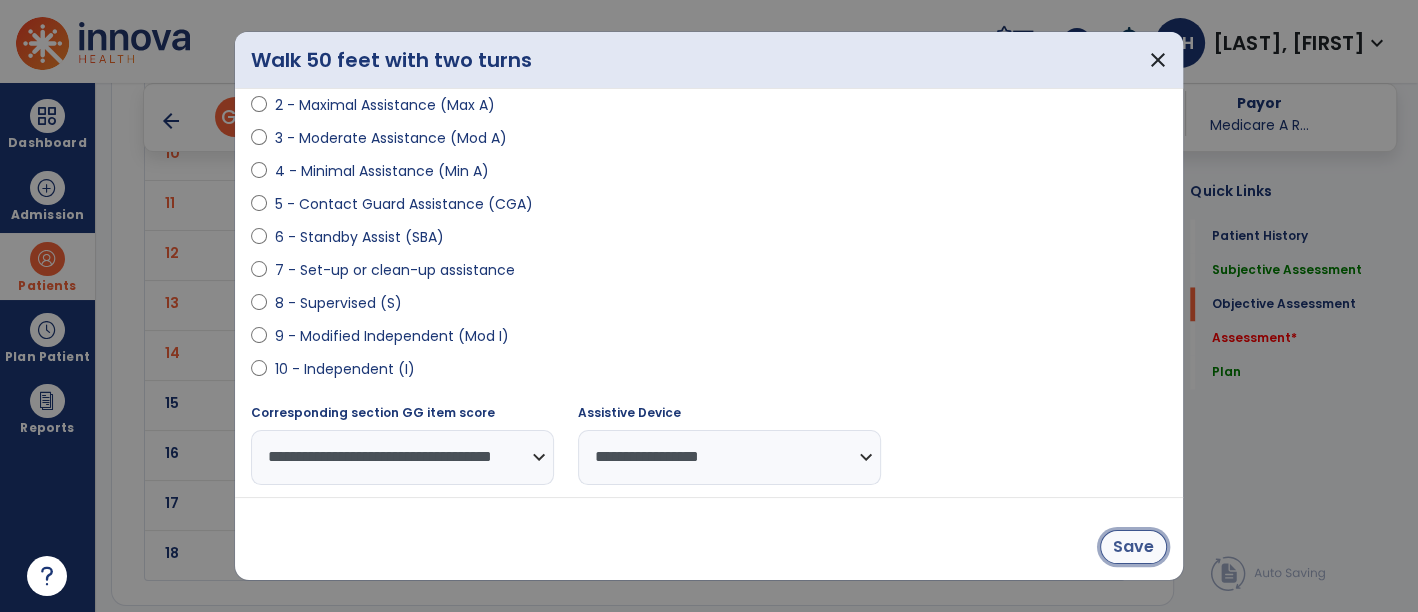click on "Save" at bounding box center (1133, 547) 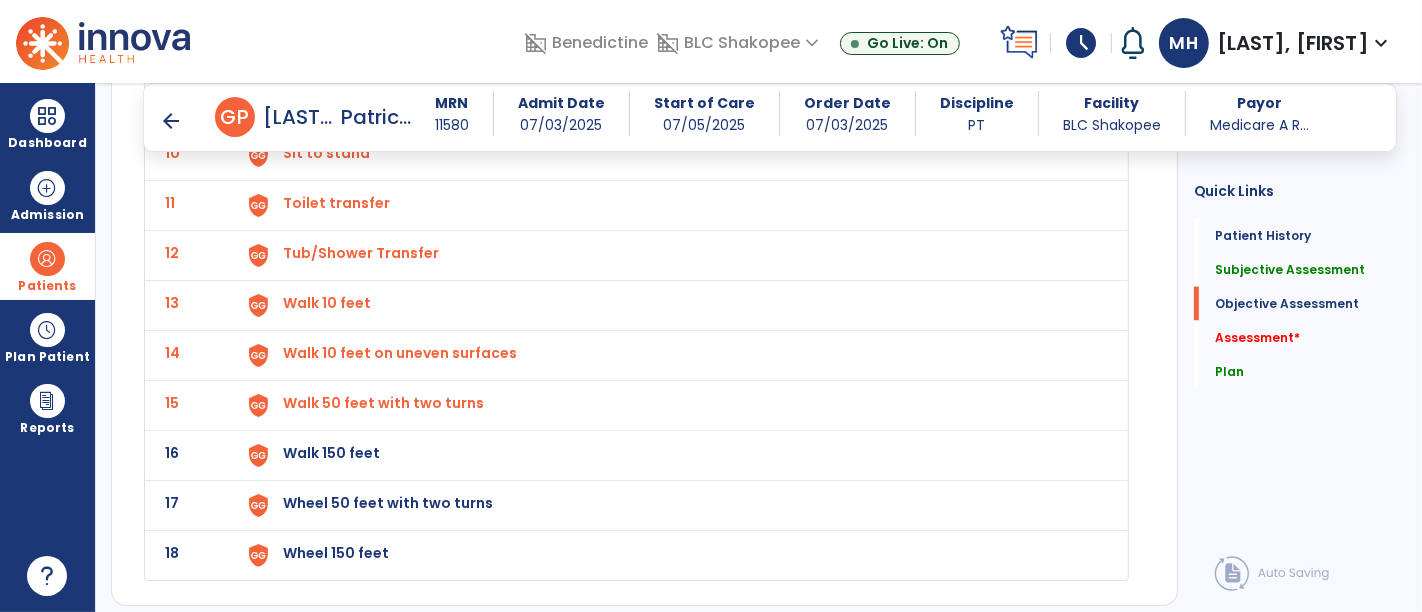 click on "Walk 150 feet" at bounding box center (329, -297) 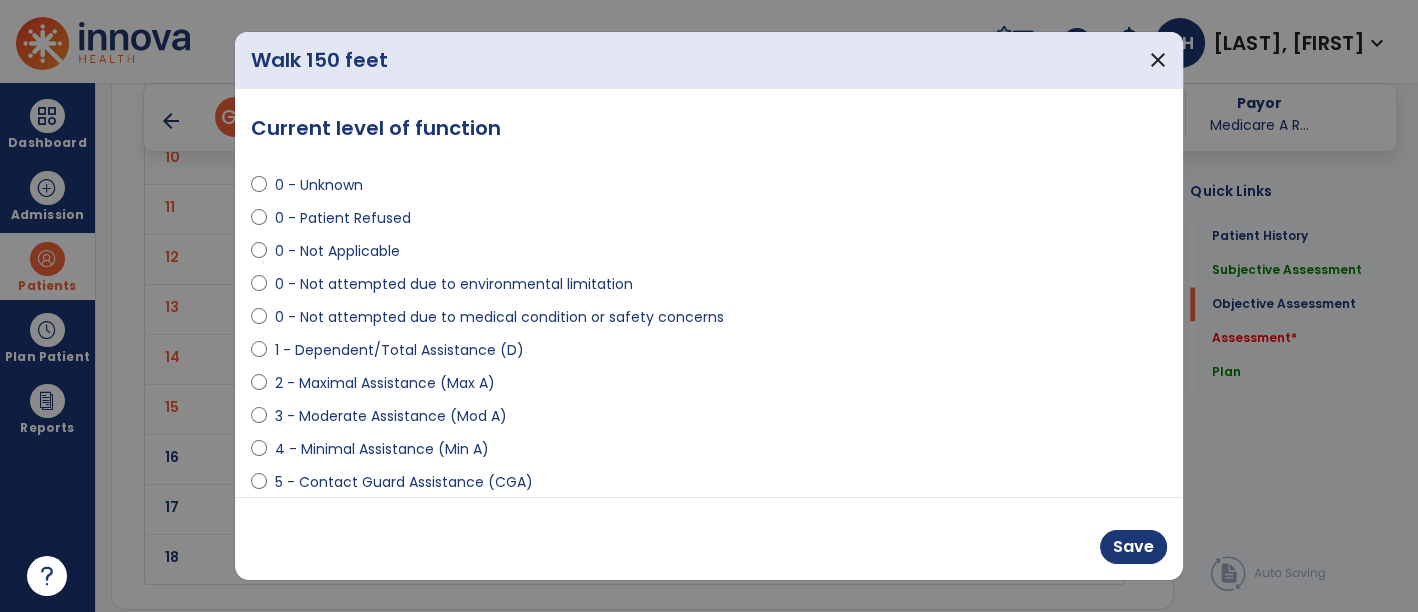 scroll, scrollTop: 2831, scrollLeft: 0, axis: vertical 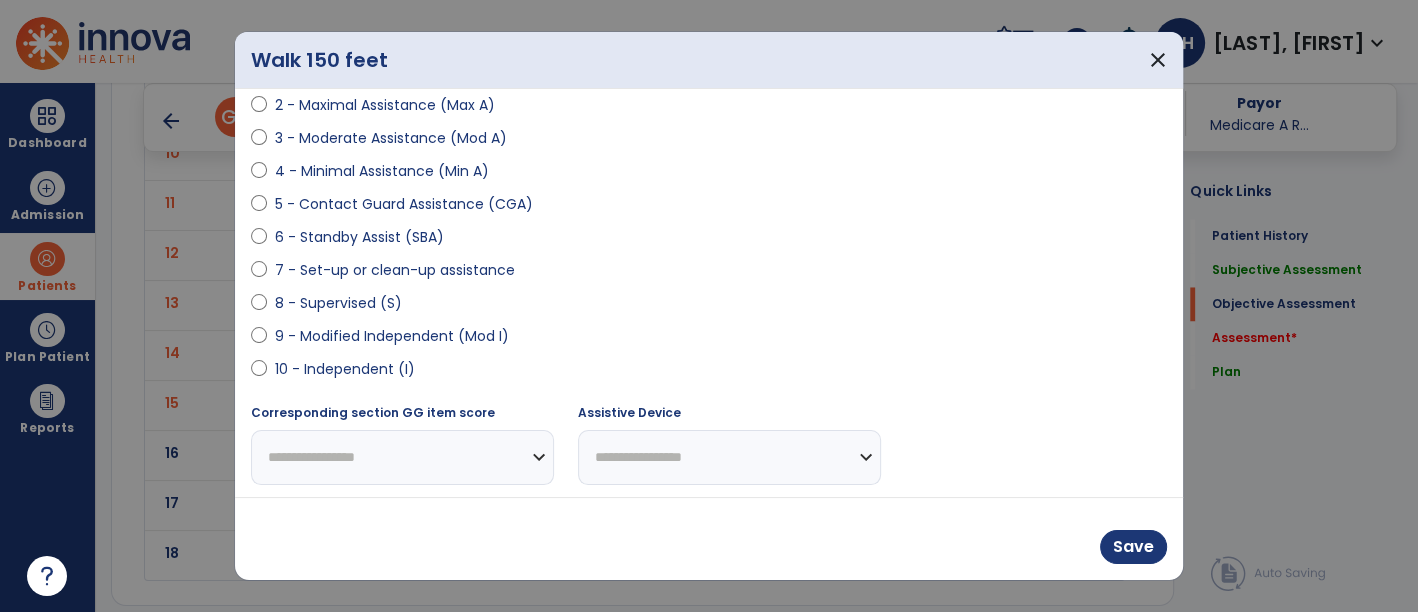 click on "6 - Standby Assist (SBA)" at bounding box center (359, 237) 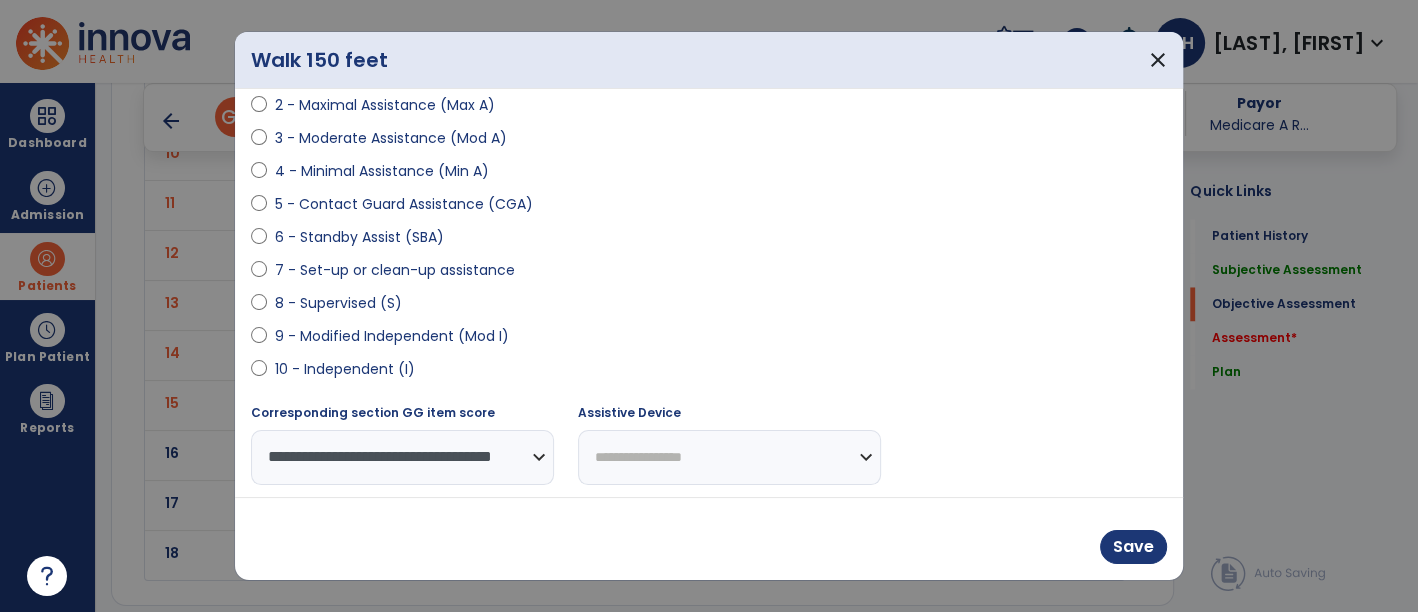click on "**********" at bounding box center [729, 457] 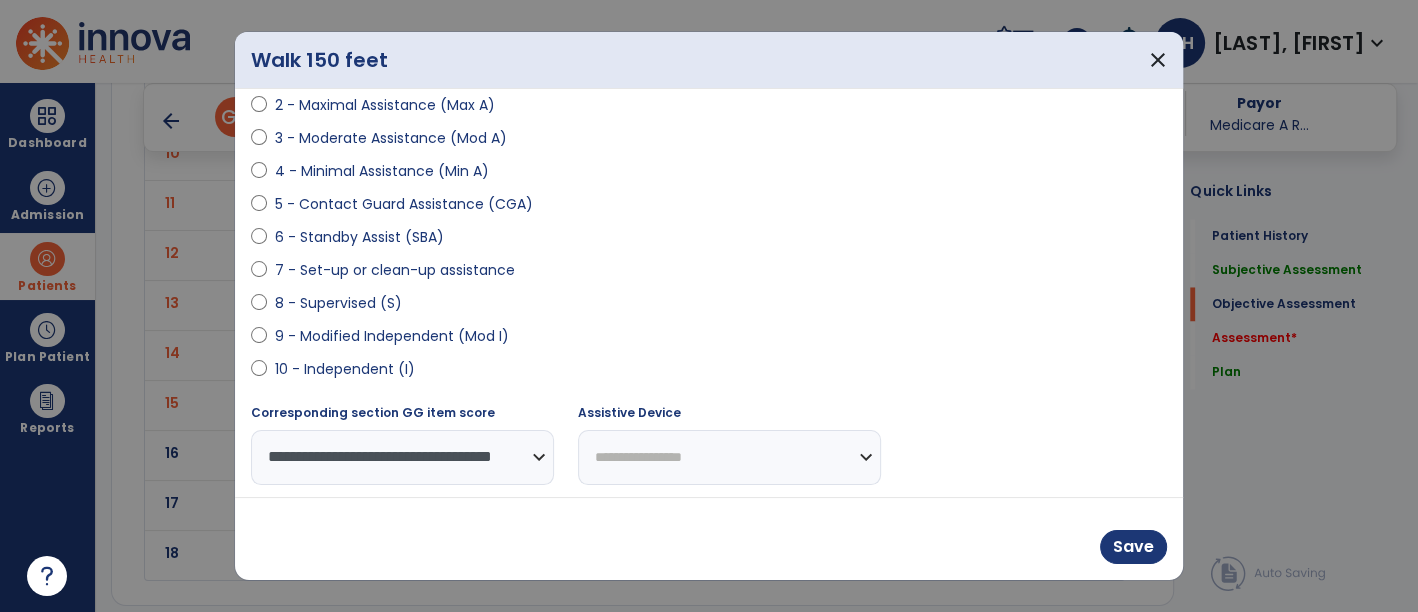 select on "**********" 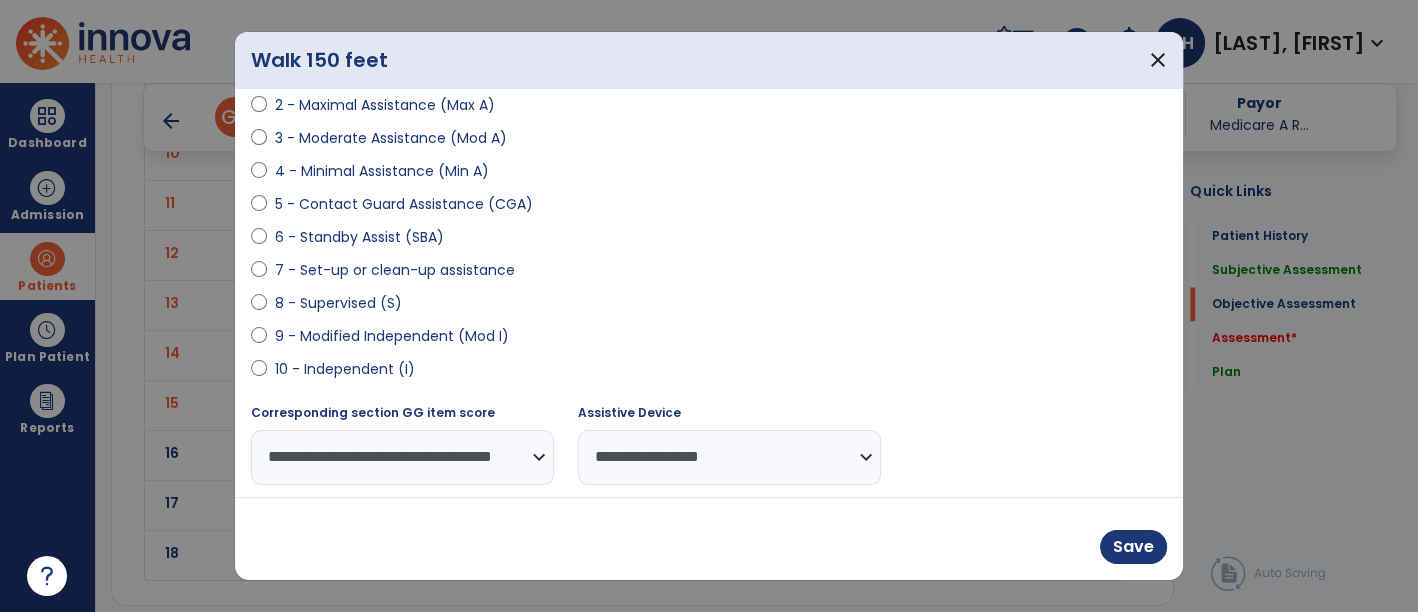 click on "Save" at bounding box center (709, 538) 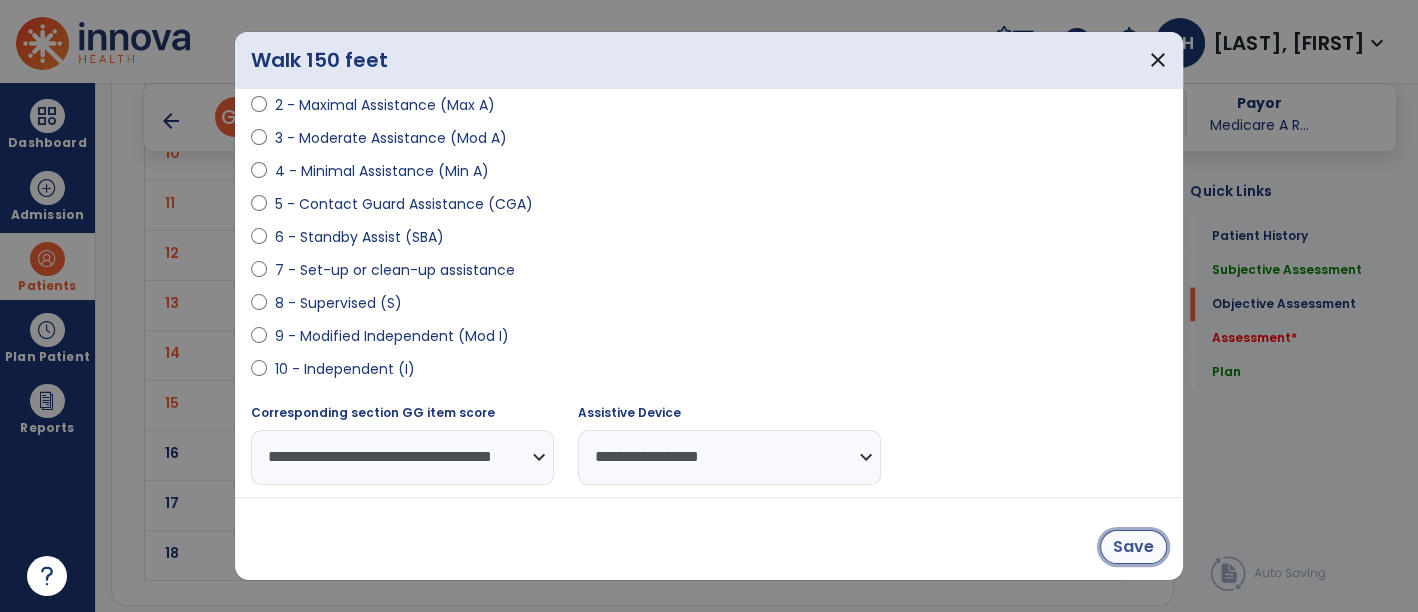 click on "Save" at bounding box center (1133, 547) 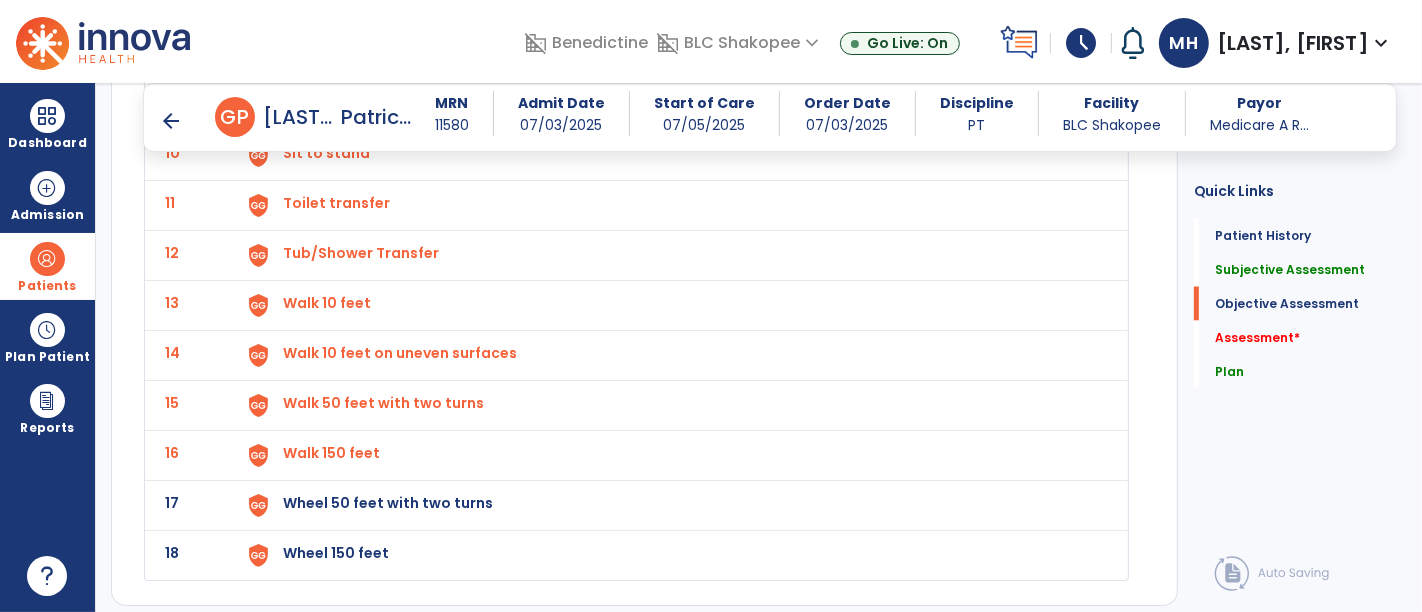 click on "Wheel 50 feet with two turns" at bounding box center [673, -295] 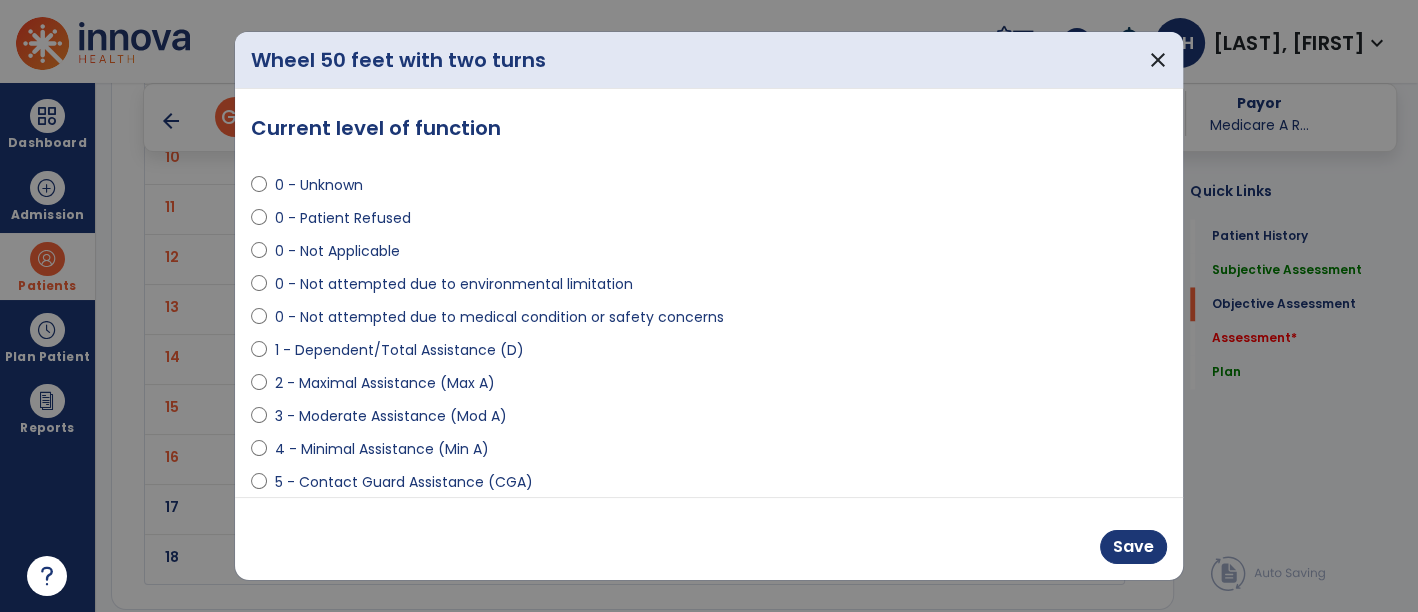 scroll, scrollTop: 2831, scrollLeft: 0, axis: vertical 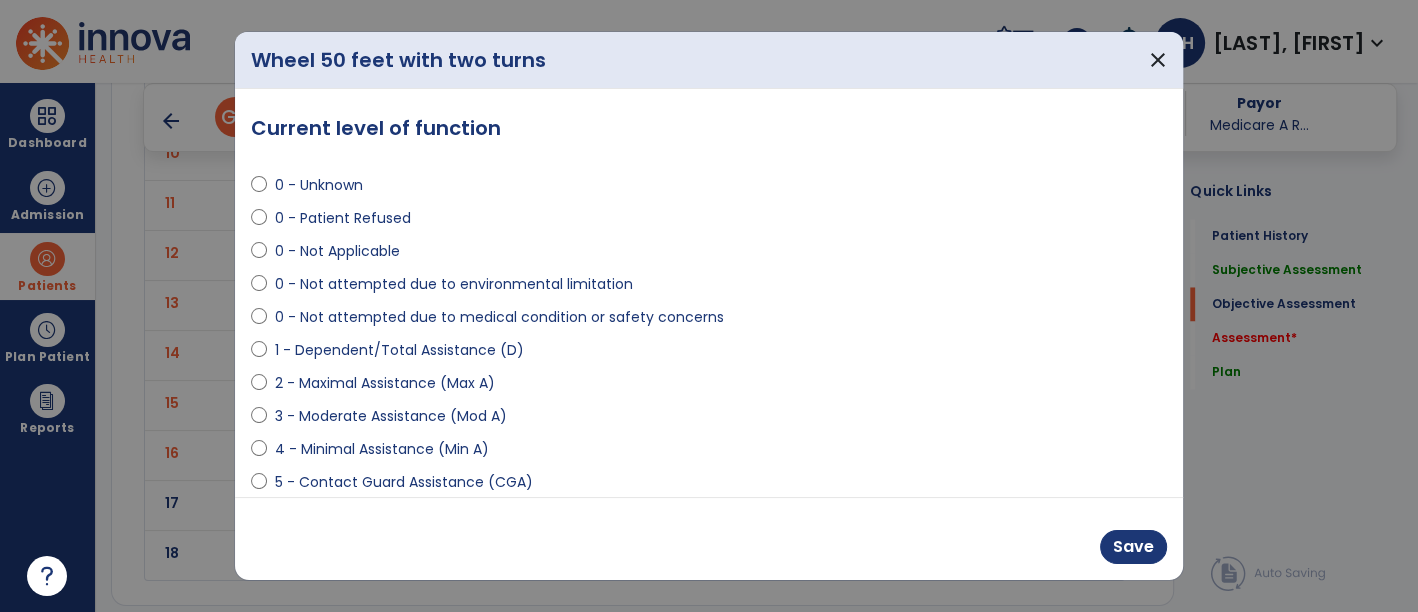 click on "0 - Not Applicable" at bounding box center (337, 251) 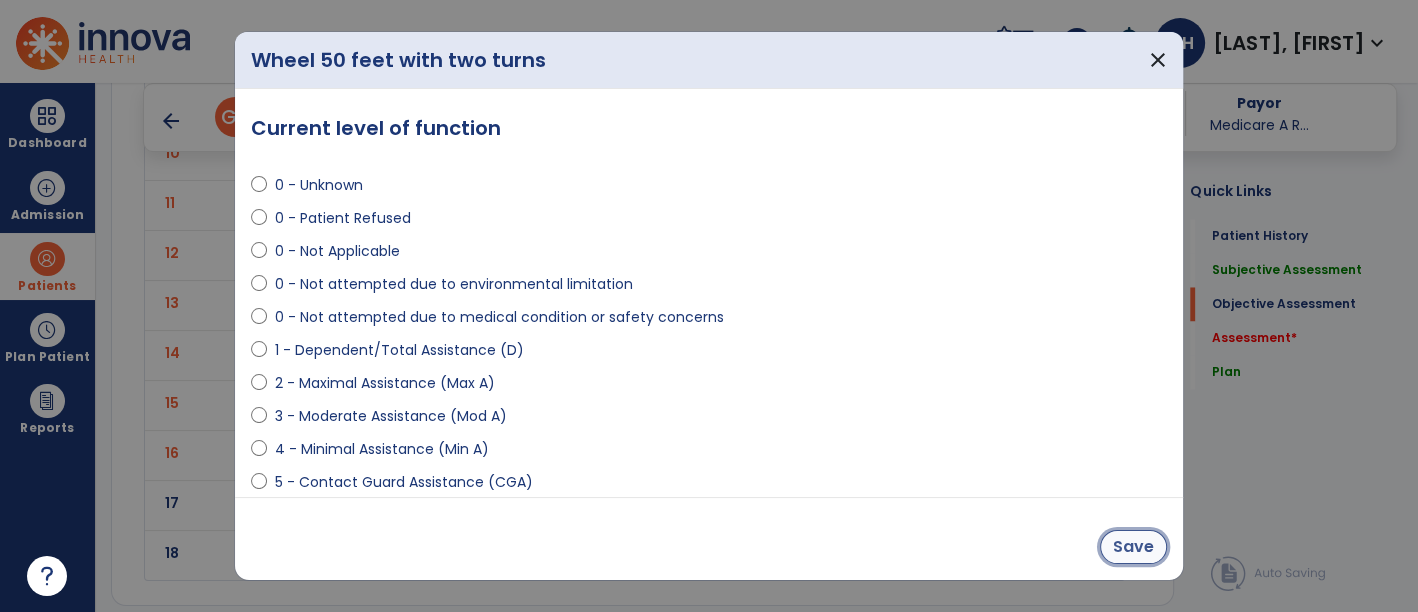 click on "Save" at bounding box center [1133, 547] 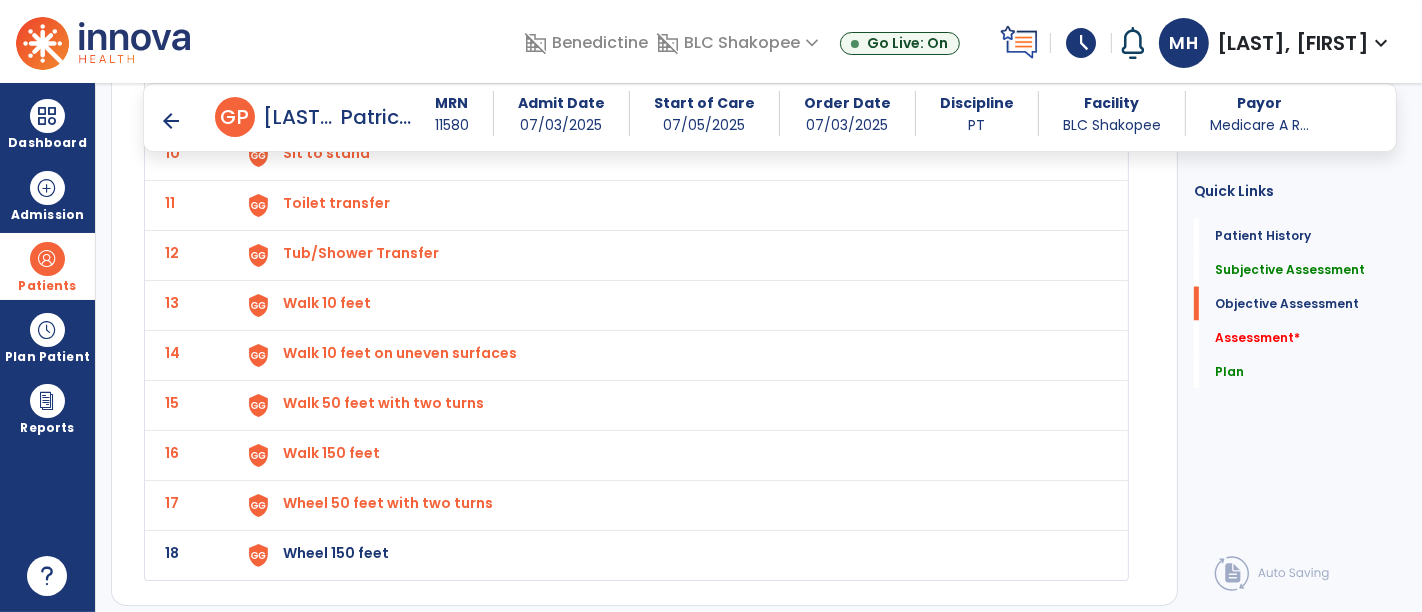 click on "Wheel 150 feet" at bounding box center (329, -297) 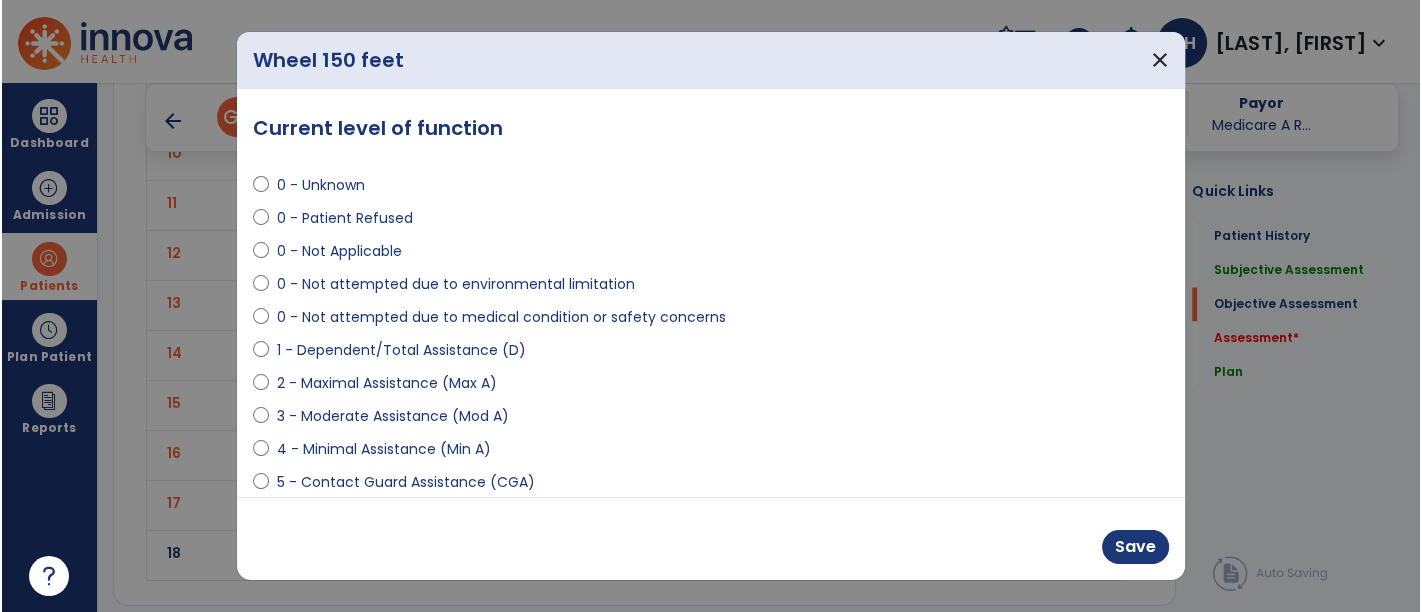 scroll, scrollTop: 2831, scrollLeft: 0, axis: vertical 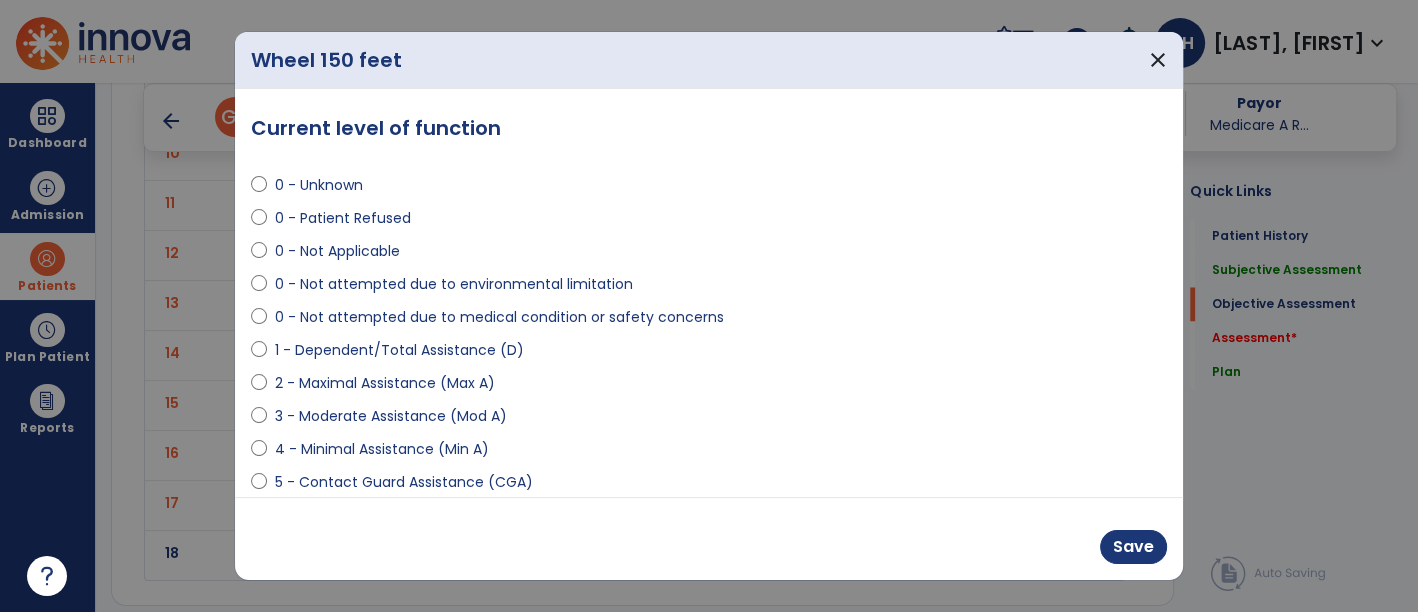 click on "0 - Not Applicable" at bounding box center (337, 251) 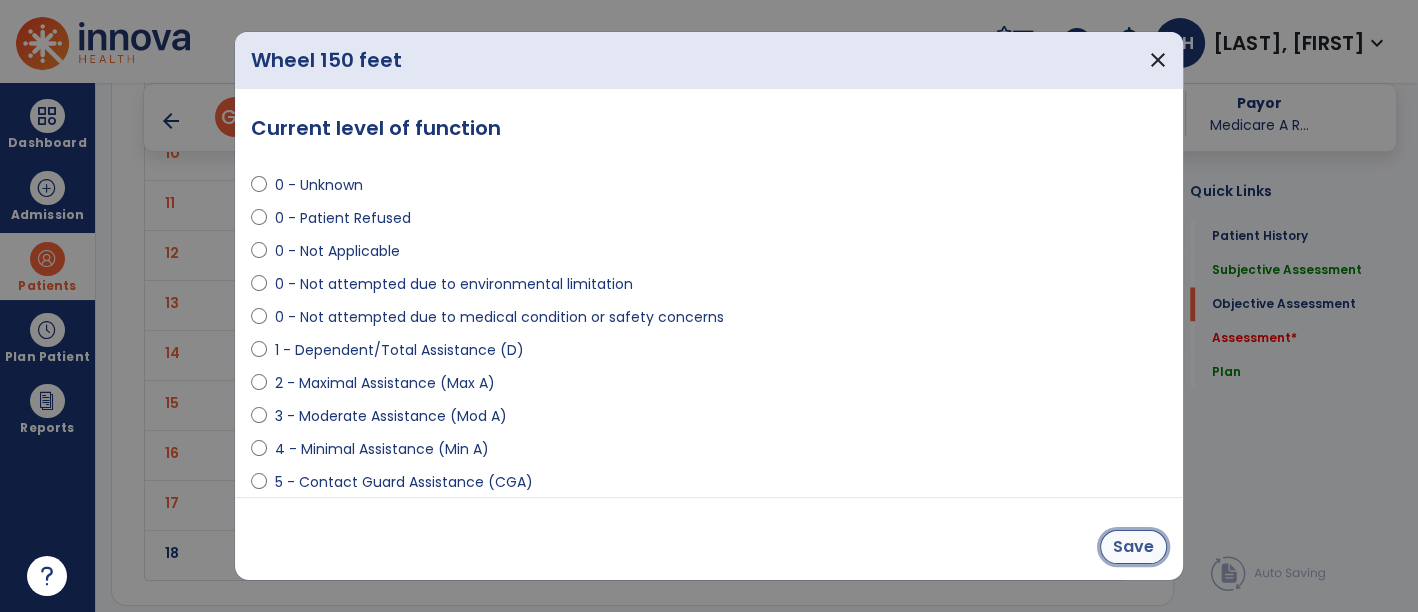 click on "Save" at bounding box center [1133, 547] 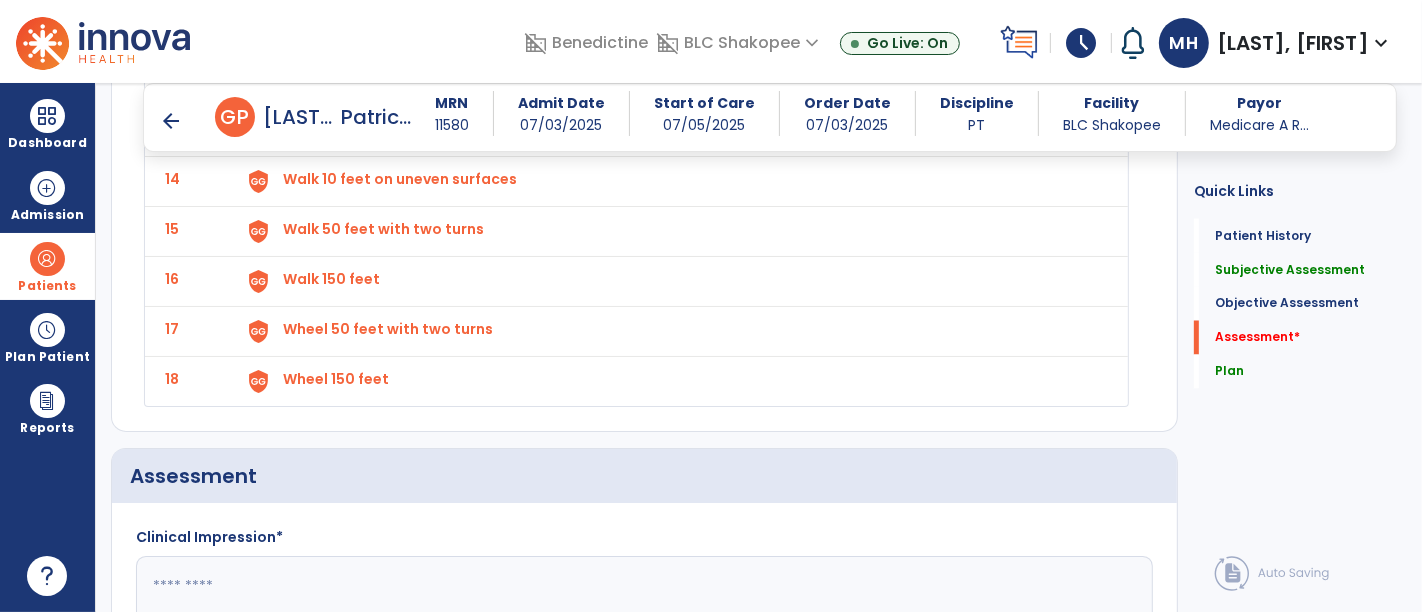 scroll, scrollTop: 3275, scrollLeft: 0, axis: vertical 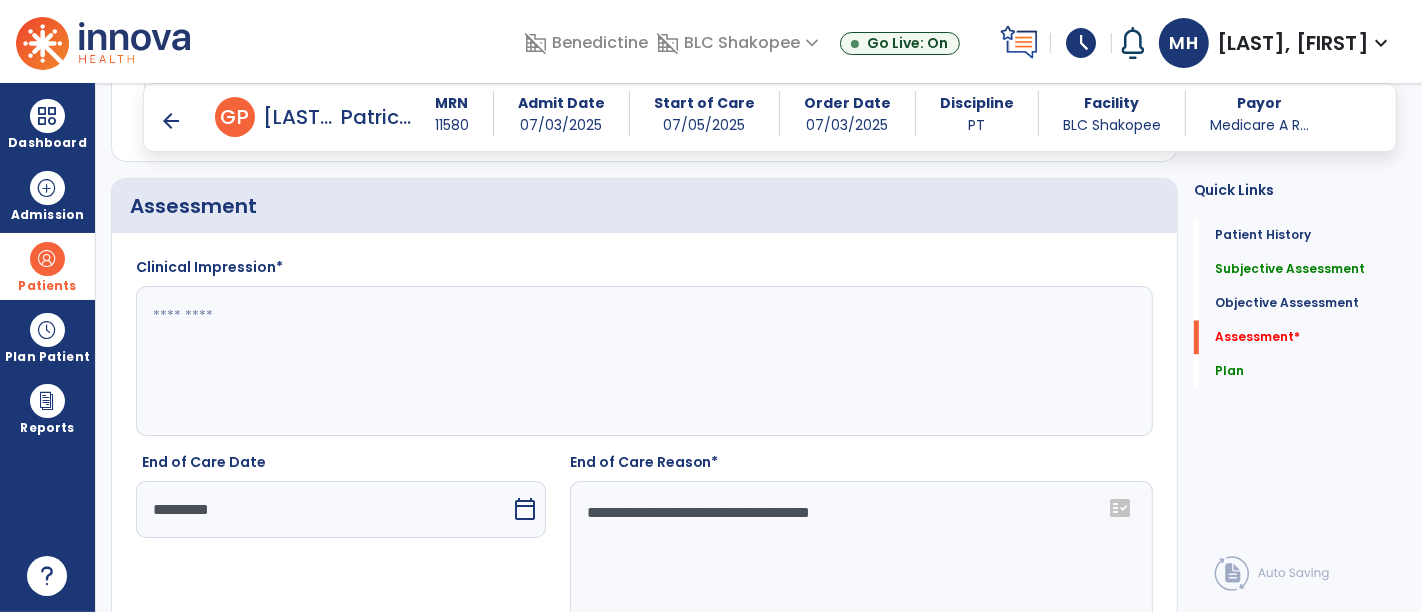 click 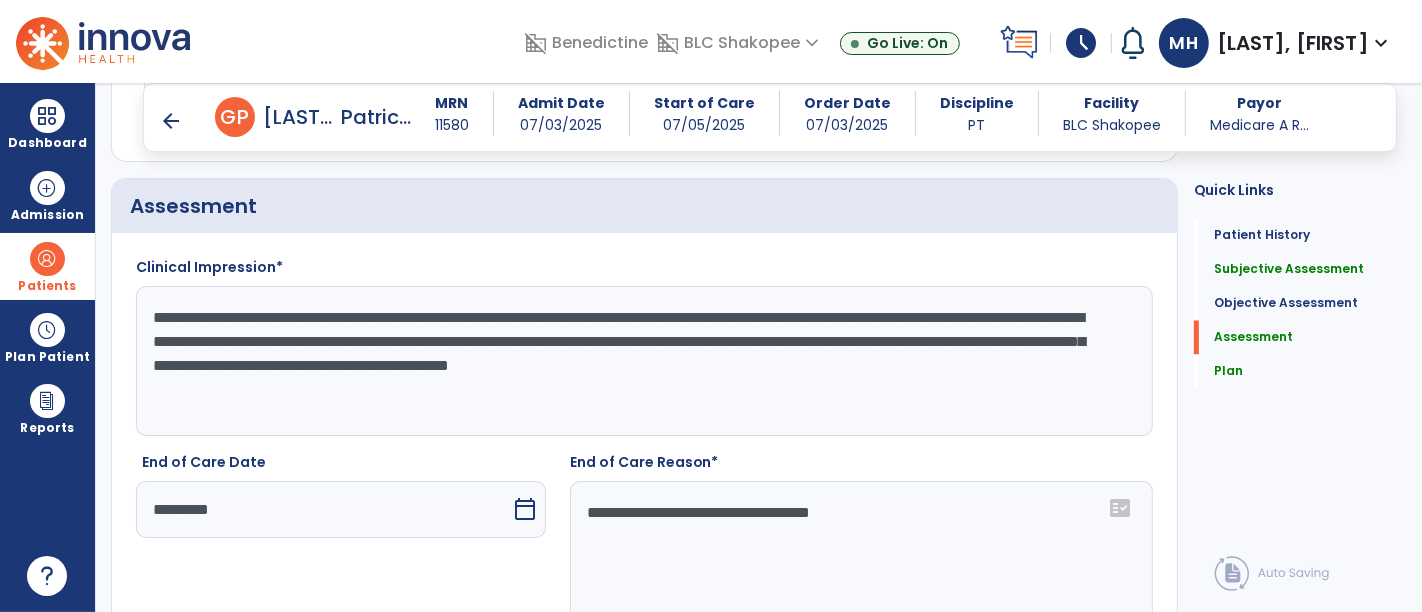 drag, startPoint x: 694, startPoint y: 355, endPoint x: 632, endPoint y: 349, distance: 62.289646 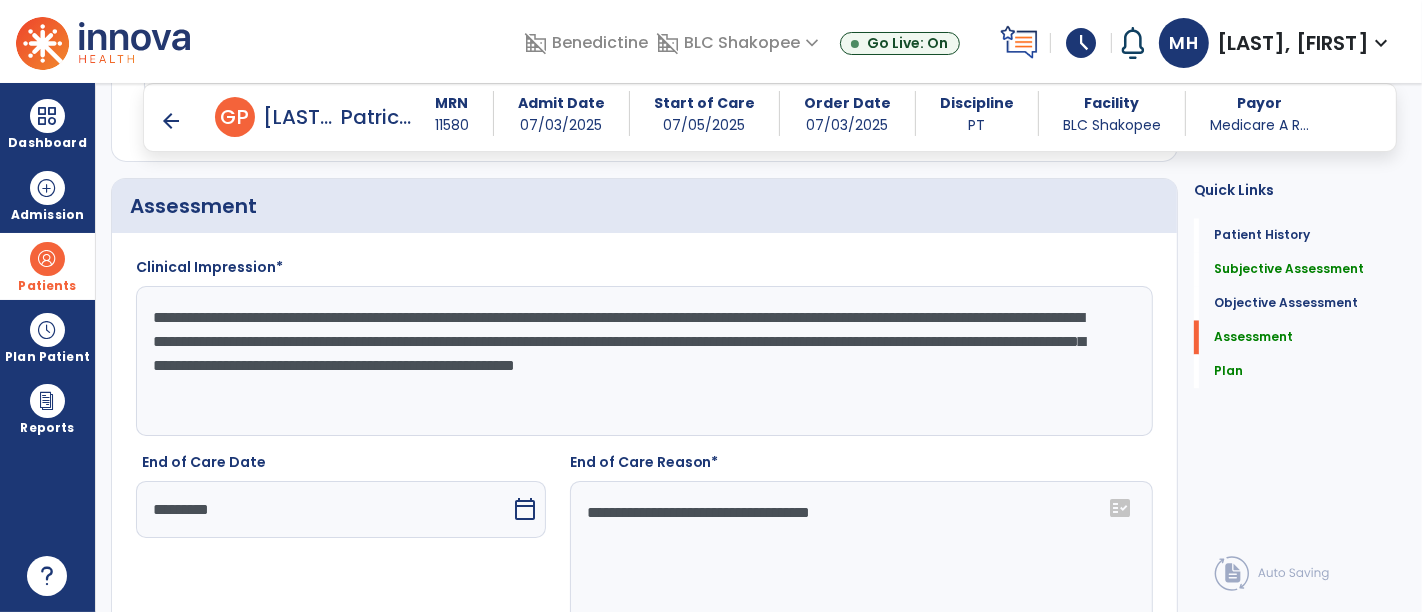 click on "**********" 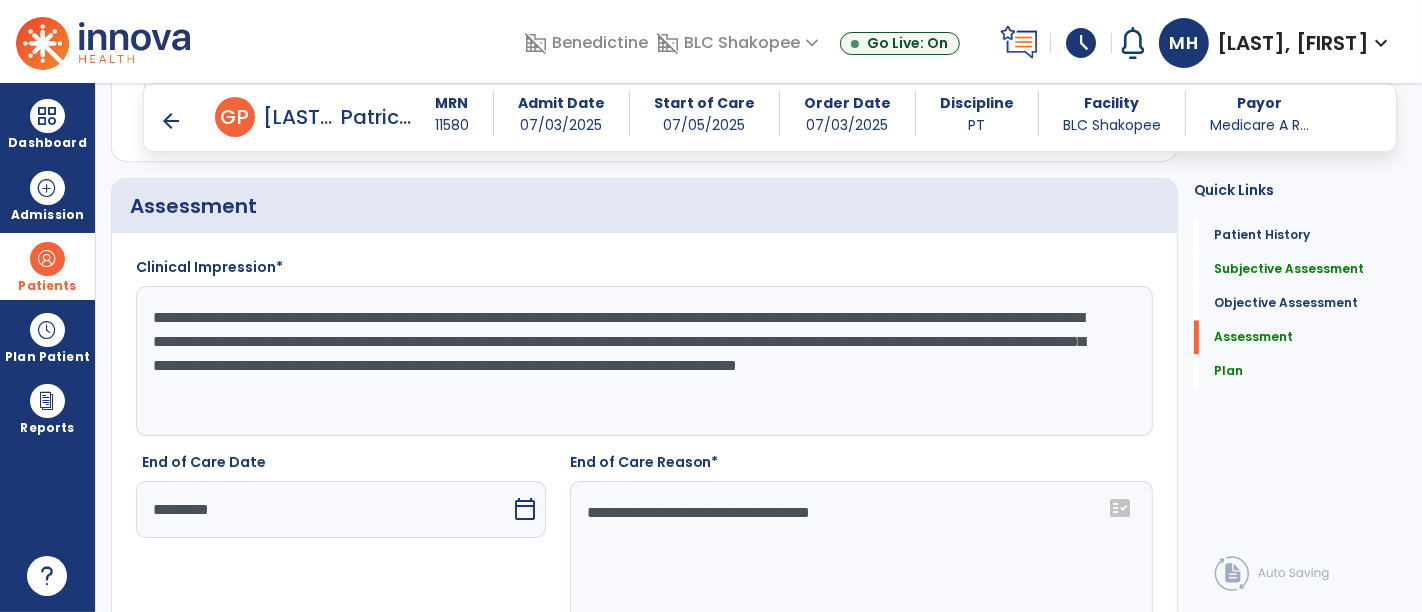 click on "**********" 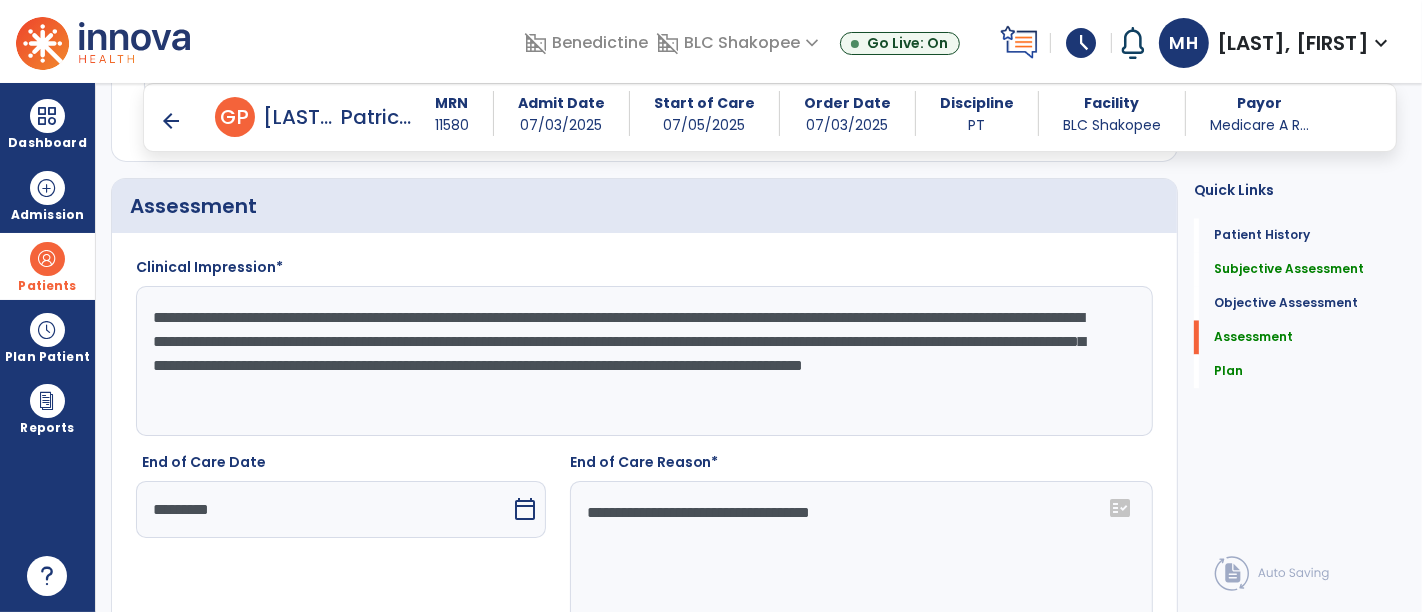 drag, startPoint x: 894, startPoint y: 355, endPoint x: 826, endPoint y: 359, distance: 68.117546 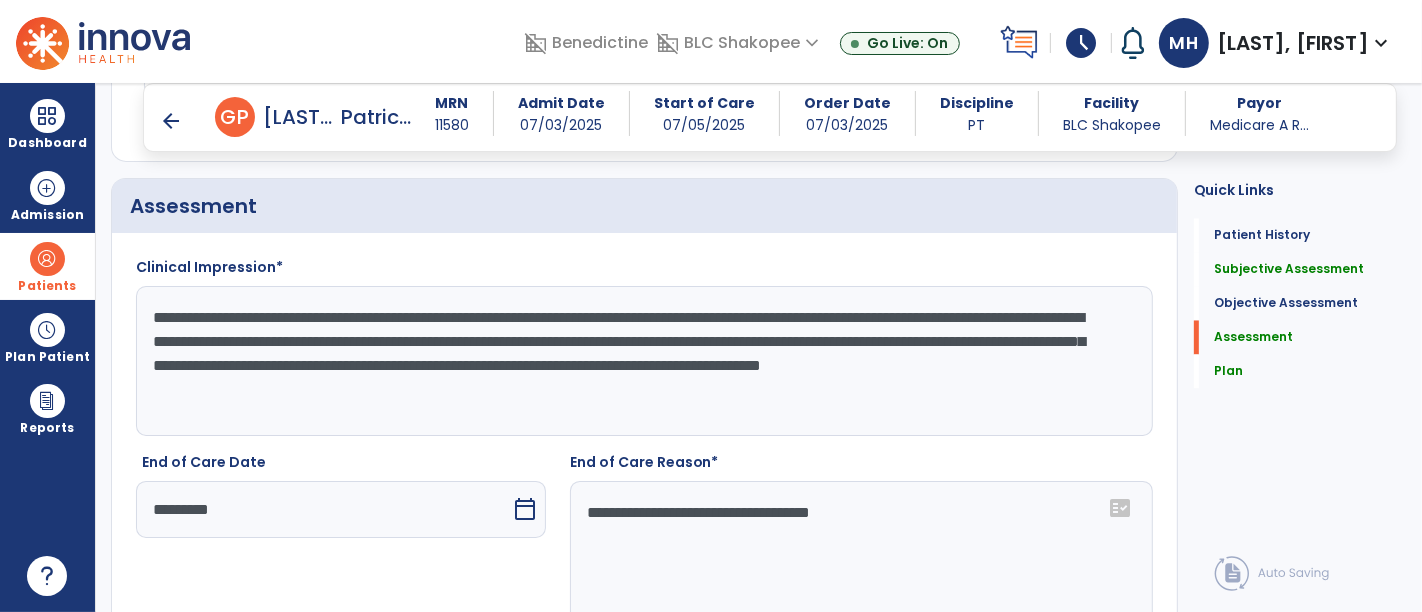 drag, startPoint x: 765, startPoint y: 378, endPoint x: 368, endPoint y: 373, distance: 397.0315 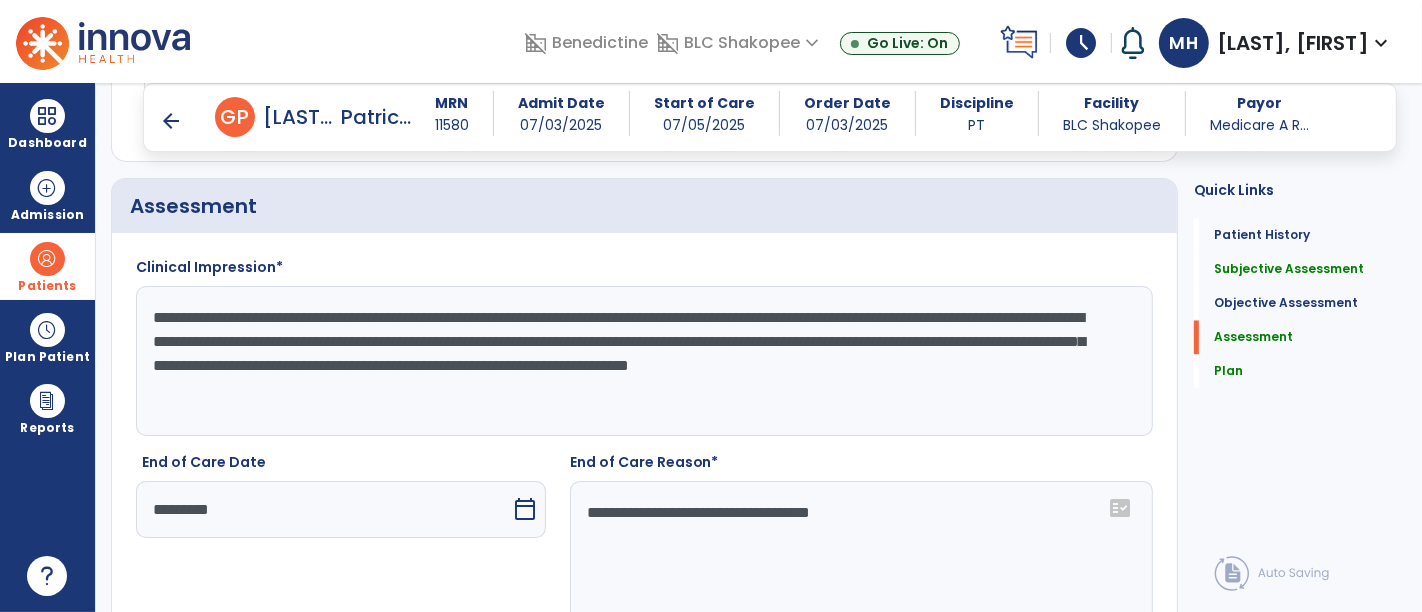 click on "**********" 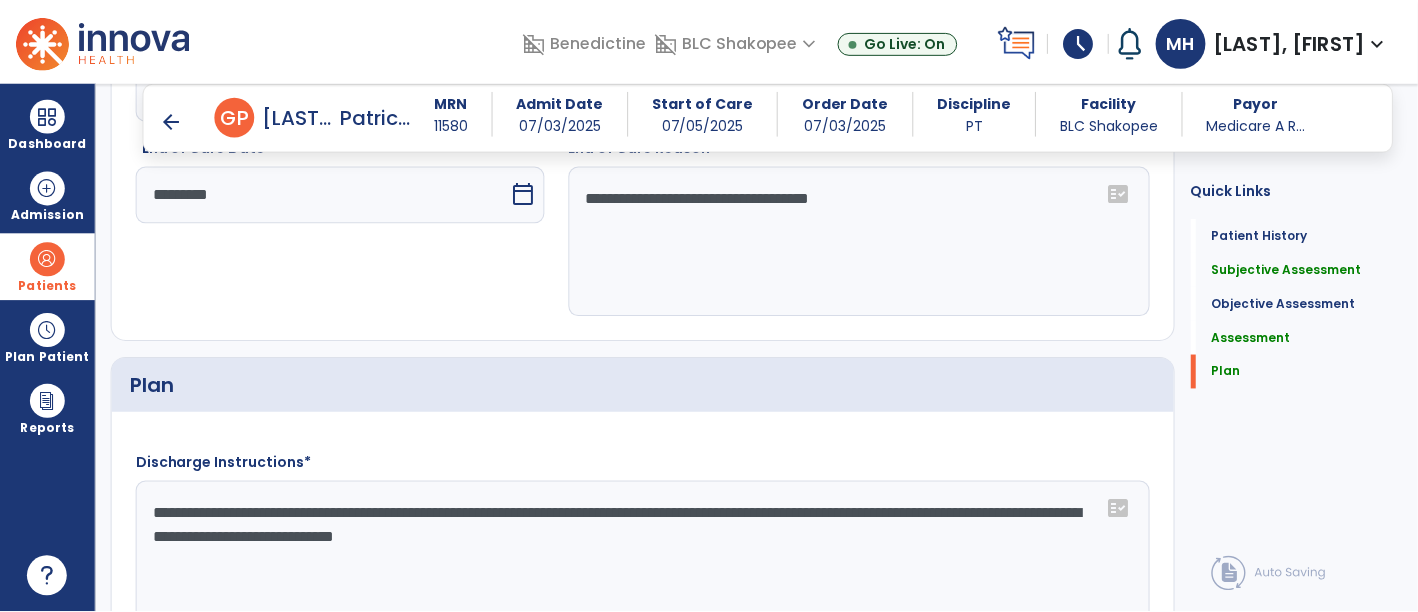 scroll, scrollTop: 3902, scrollLeft: 0, axis: vertical 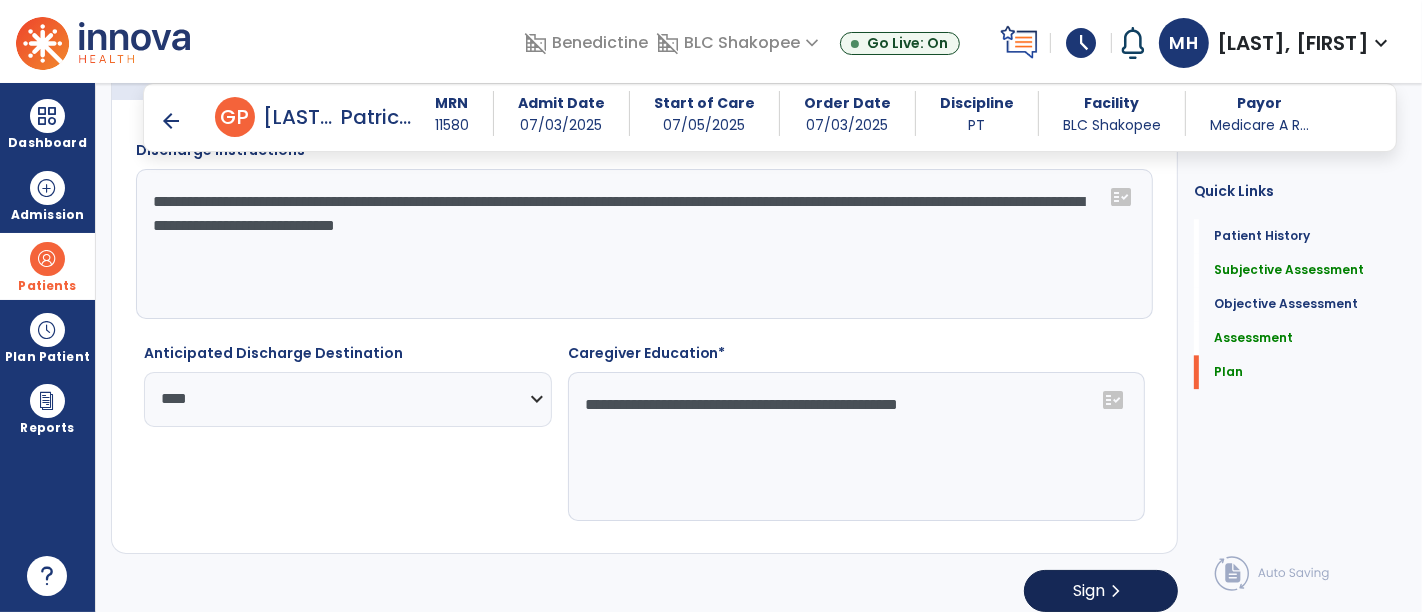 type on "**********" 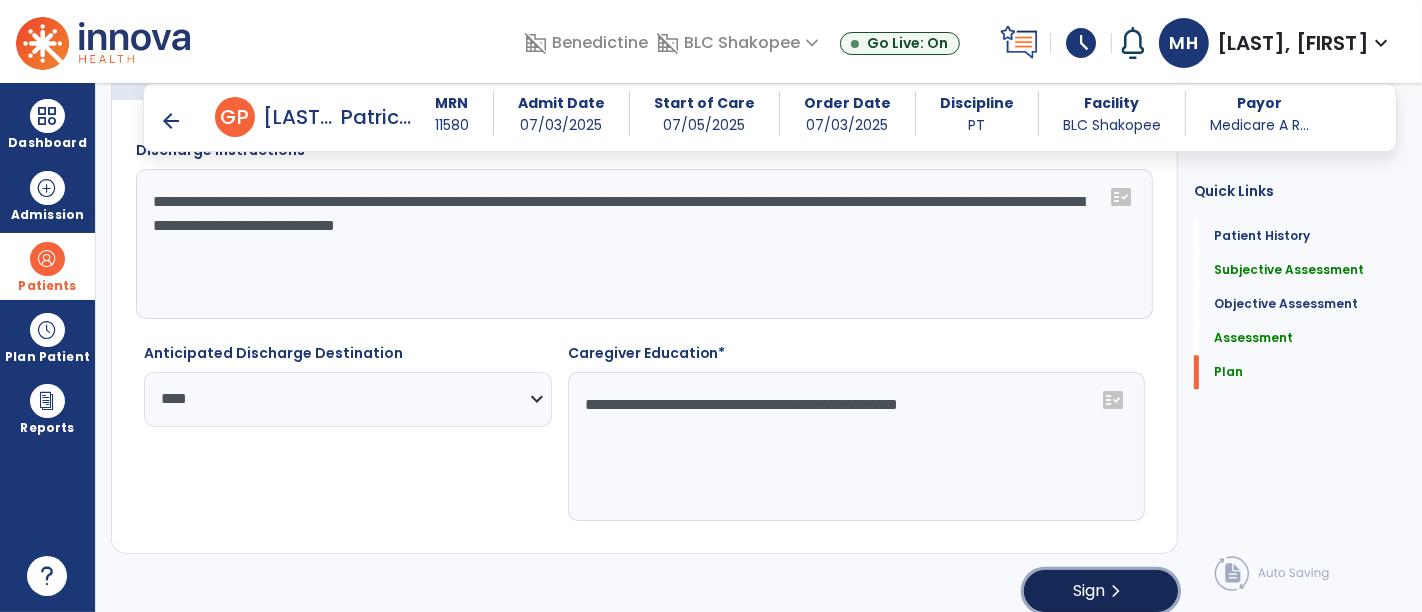 click on "Sign  chevron_right" 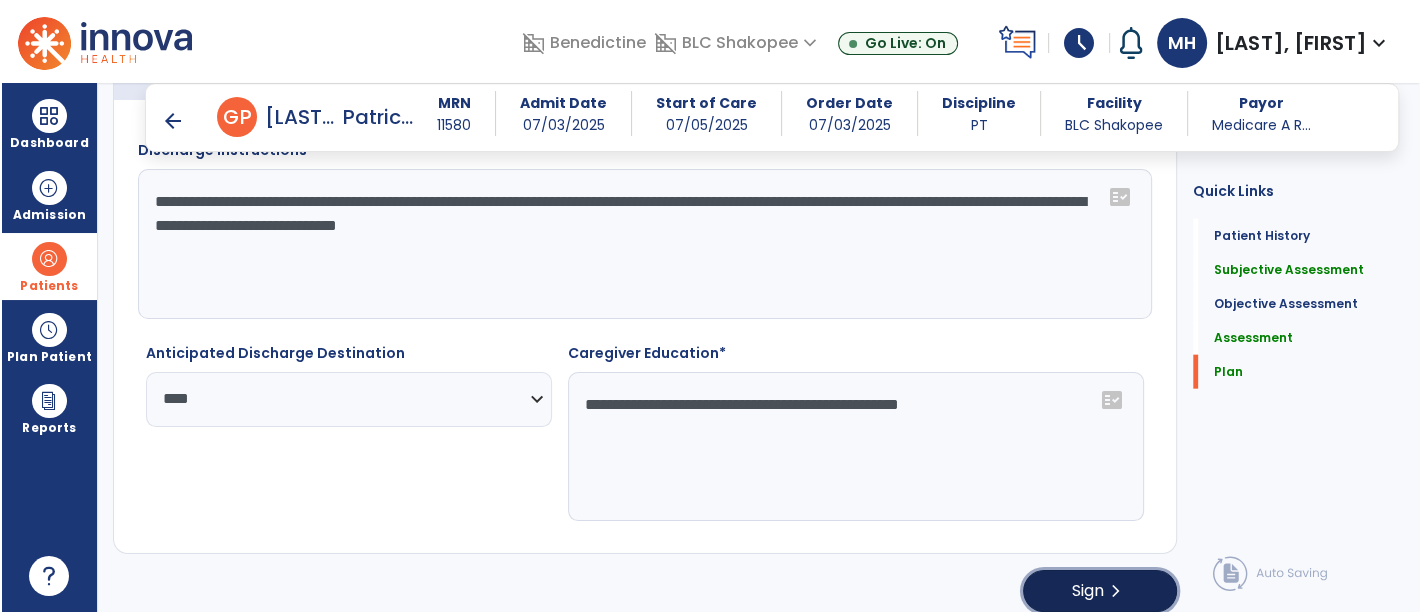 scroll, scrollTop: 3902, scrollLeft: 0, axis: vertical 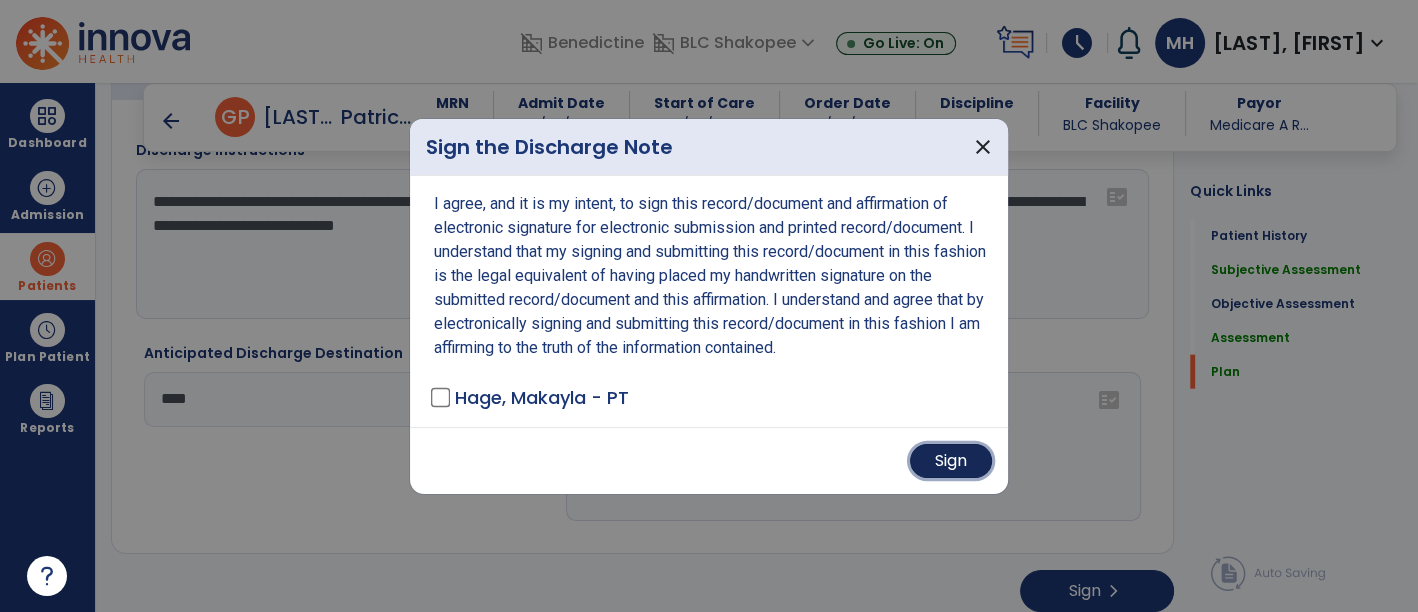 click on "Sign" at bounding box center [951, 461] 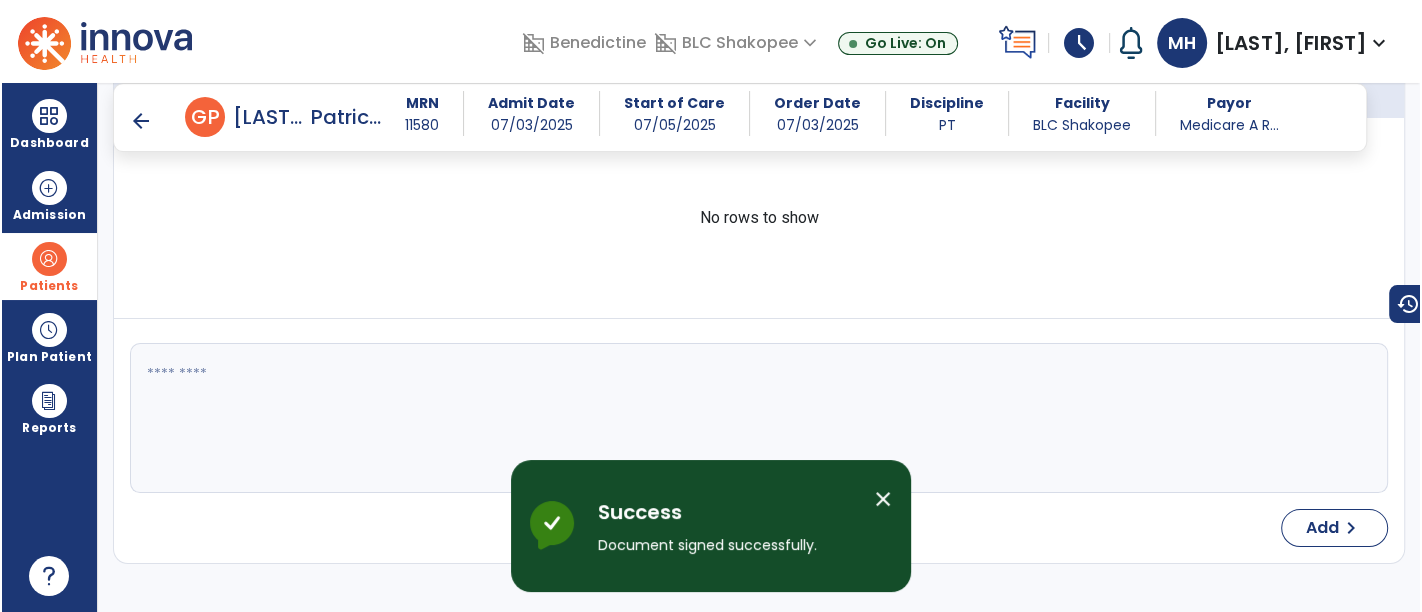 scroll, scrollTop: 0, scrollLeft: 0, axis: both 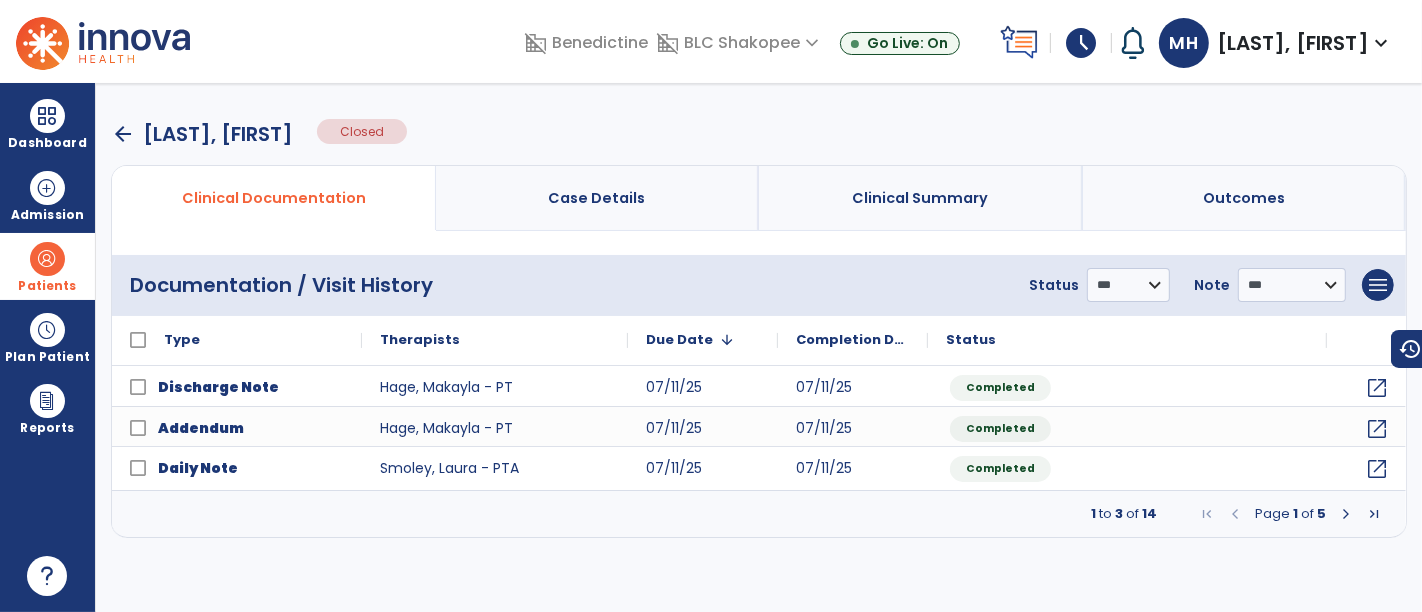 click on "schedule" at bounding box center [1081, 43] 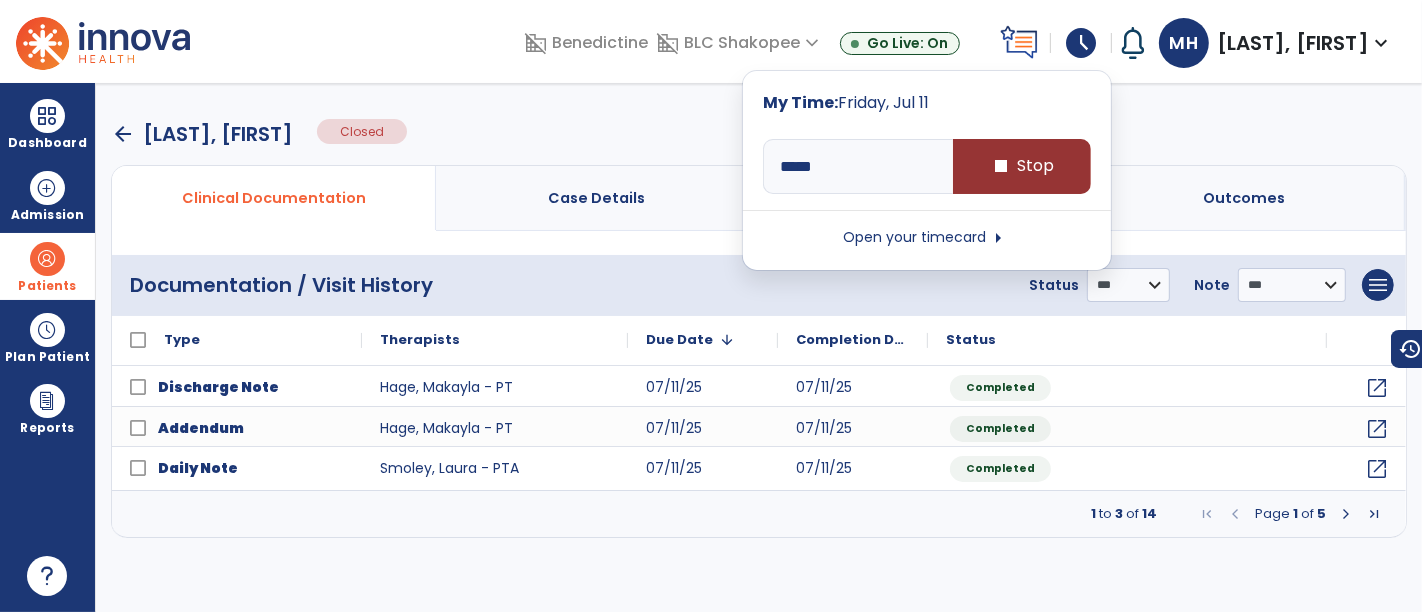 click on "stop  Stop" at bounding box center [1022, 166] 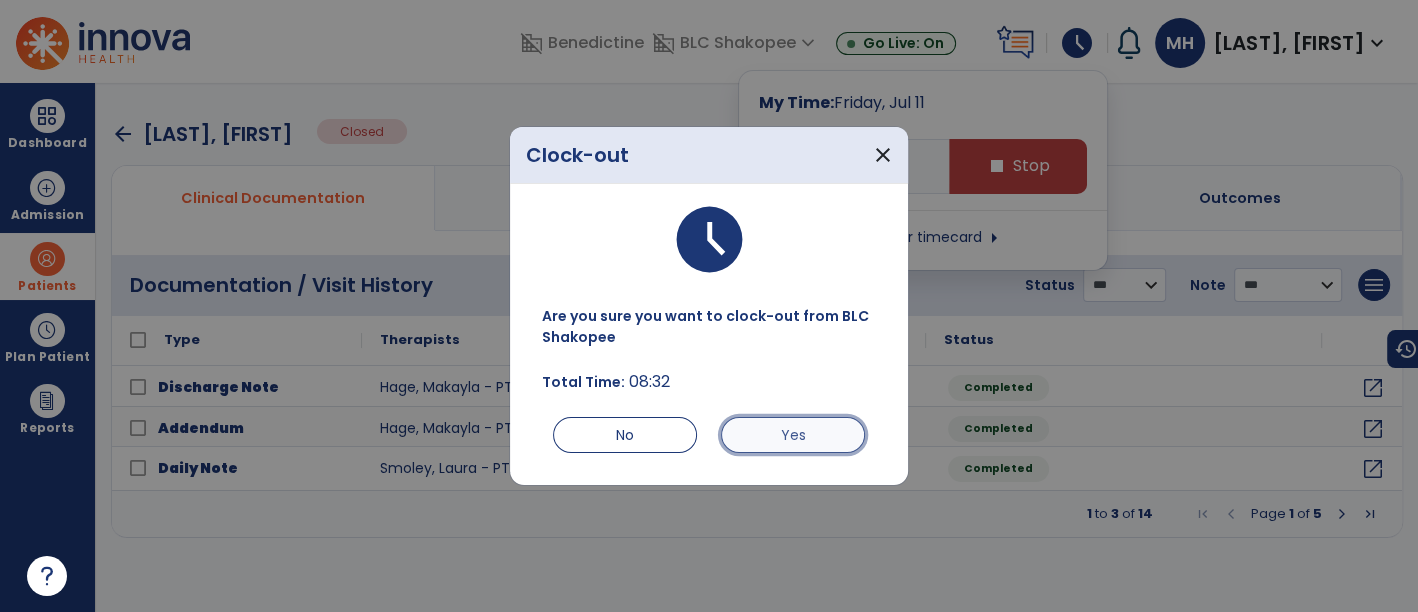 click on "Yes" at bounding box center [793, 435] 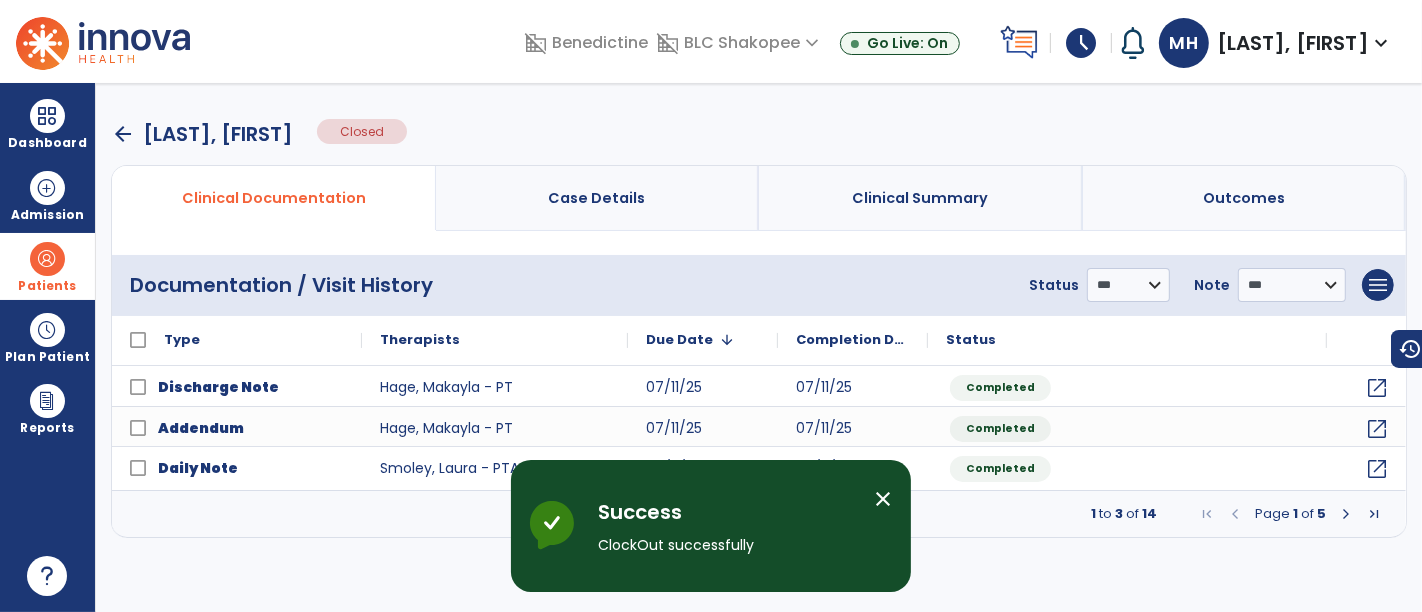 drag, startPoint x: 1066, startPoint y: 41, endPoint x: 1067, endPoint y: 58, distance: 17.029387 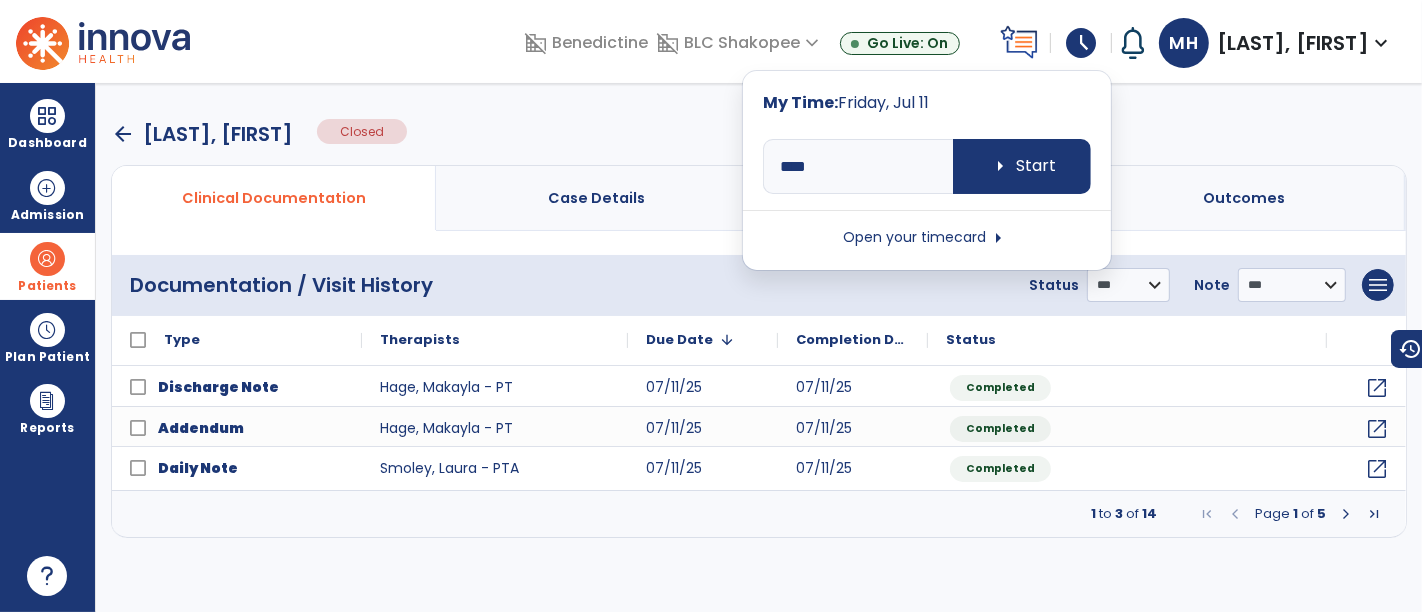 click on "Open your timecard  arrow_right" at bounding box center [927, 238] 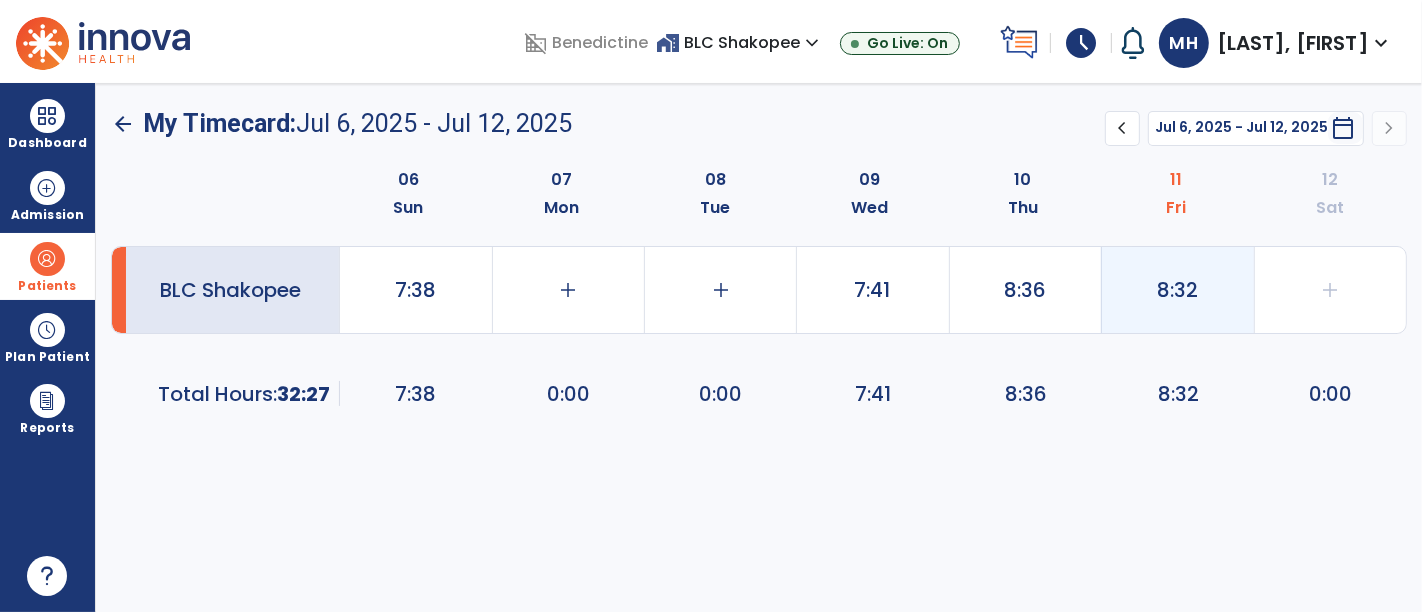 click on "8:32" 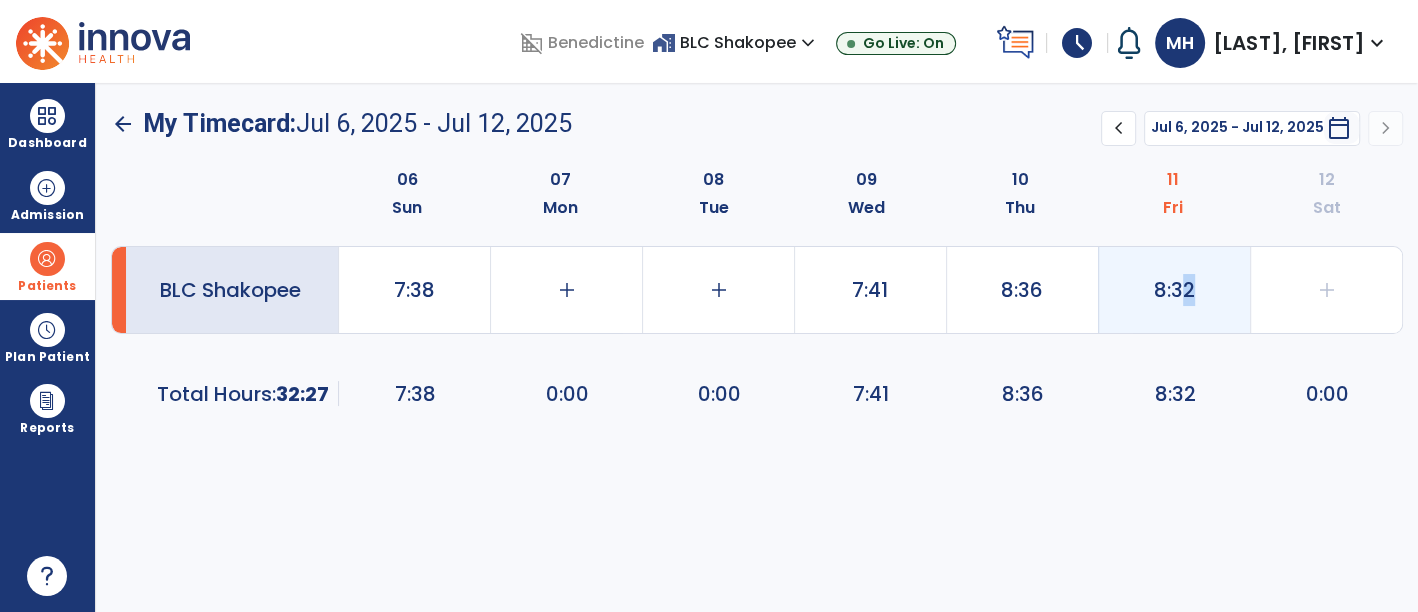 select on "**********" 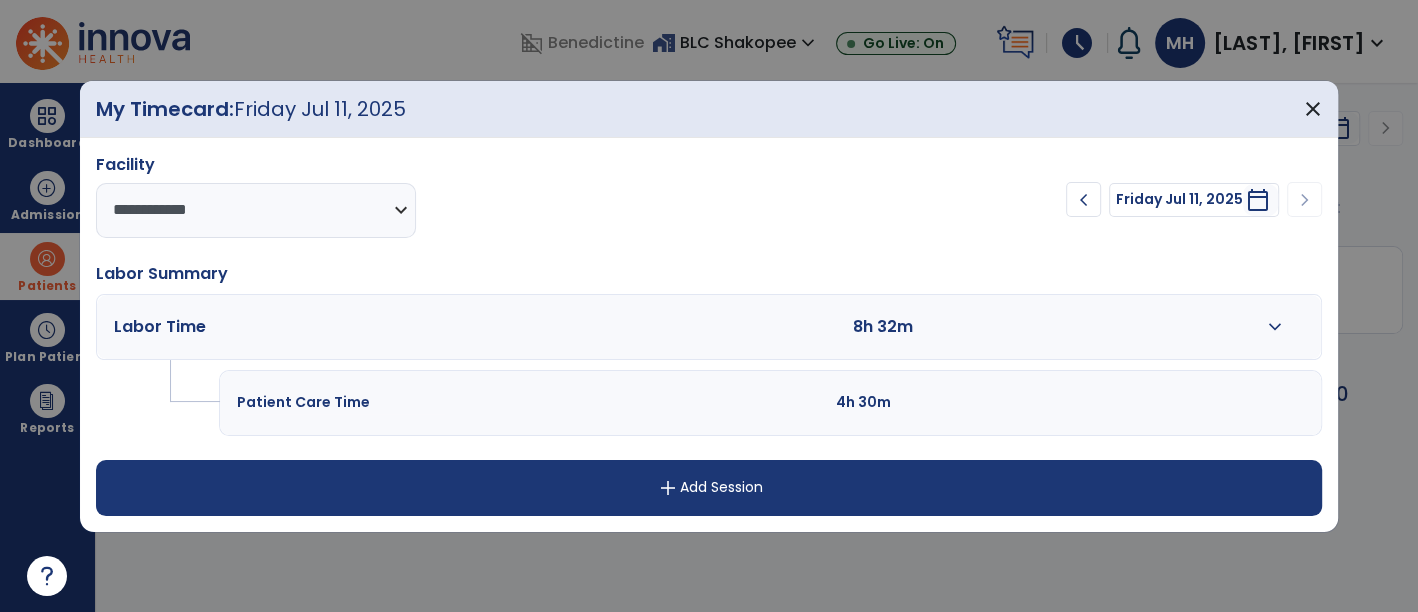 click on "expand_more" at bounding box center [1275, 327] 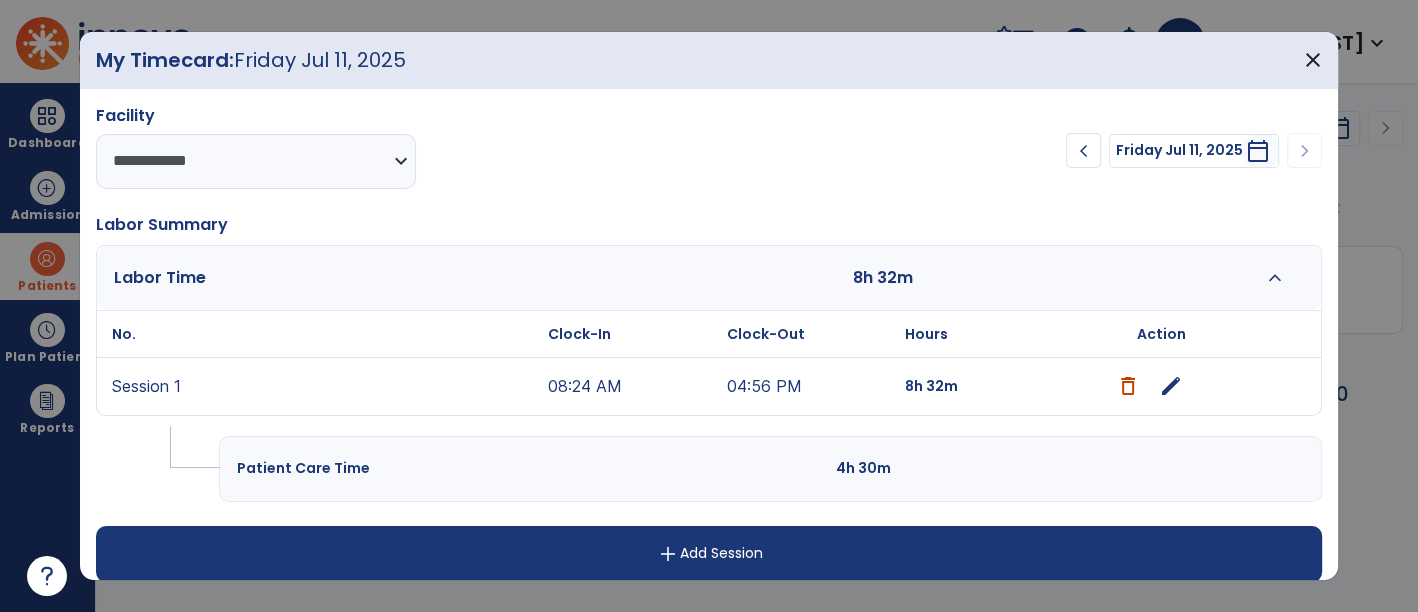 click on "edit" at bounding box center [1171, 386] 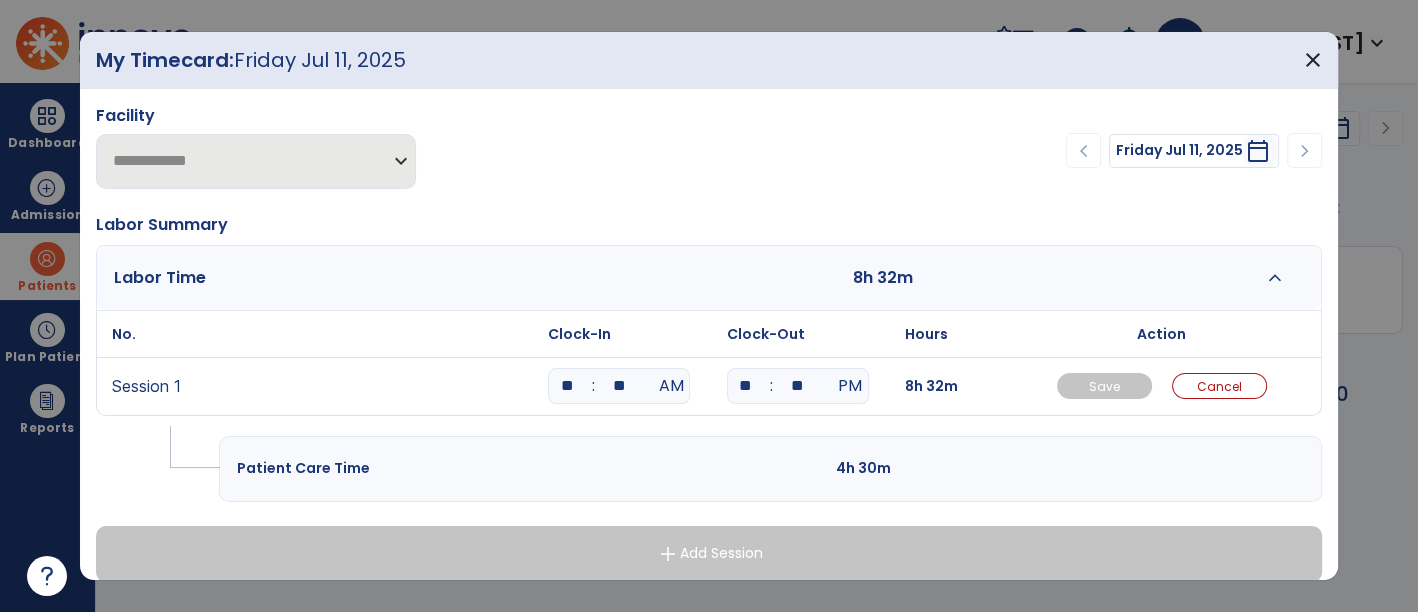 click on "**" at bounding box center (619, 386) 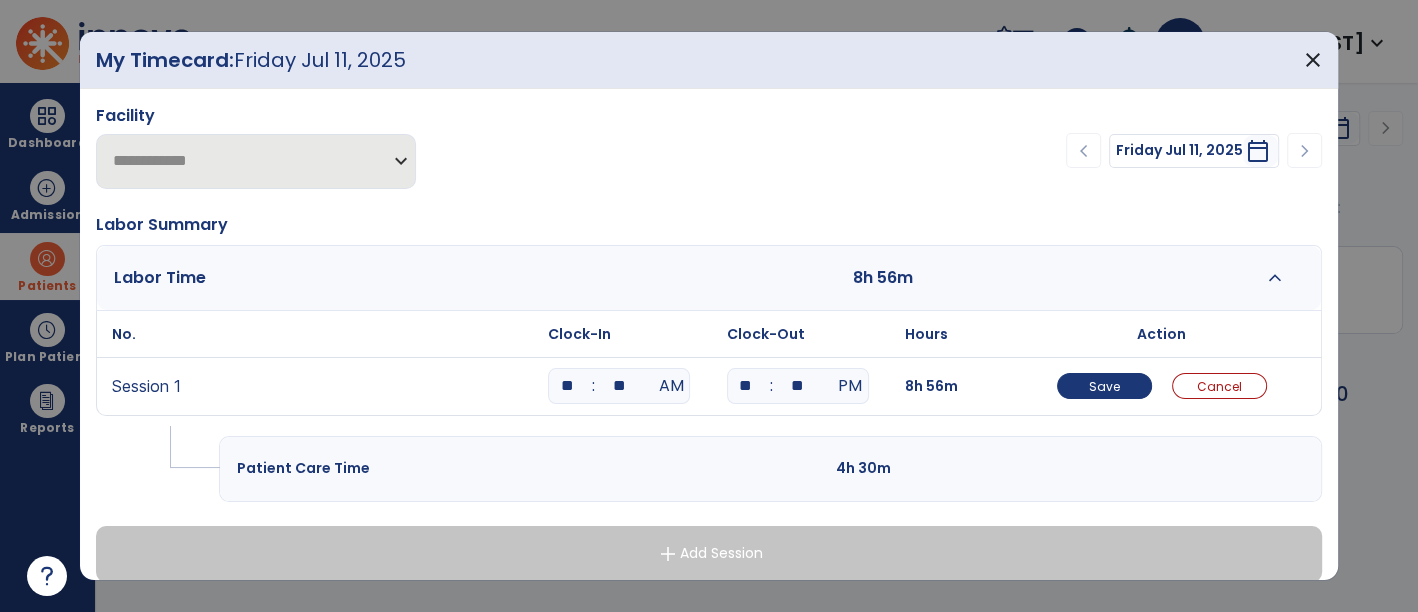 type on "*" 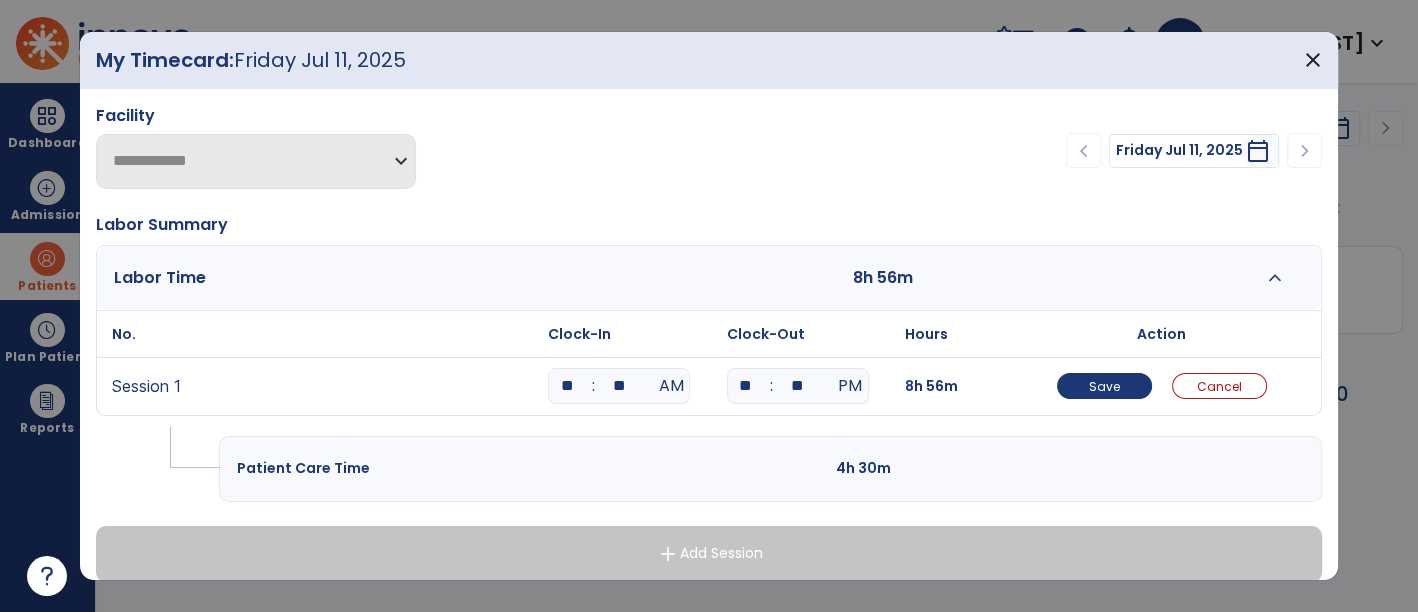 type on "**" 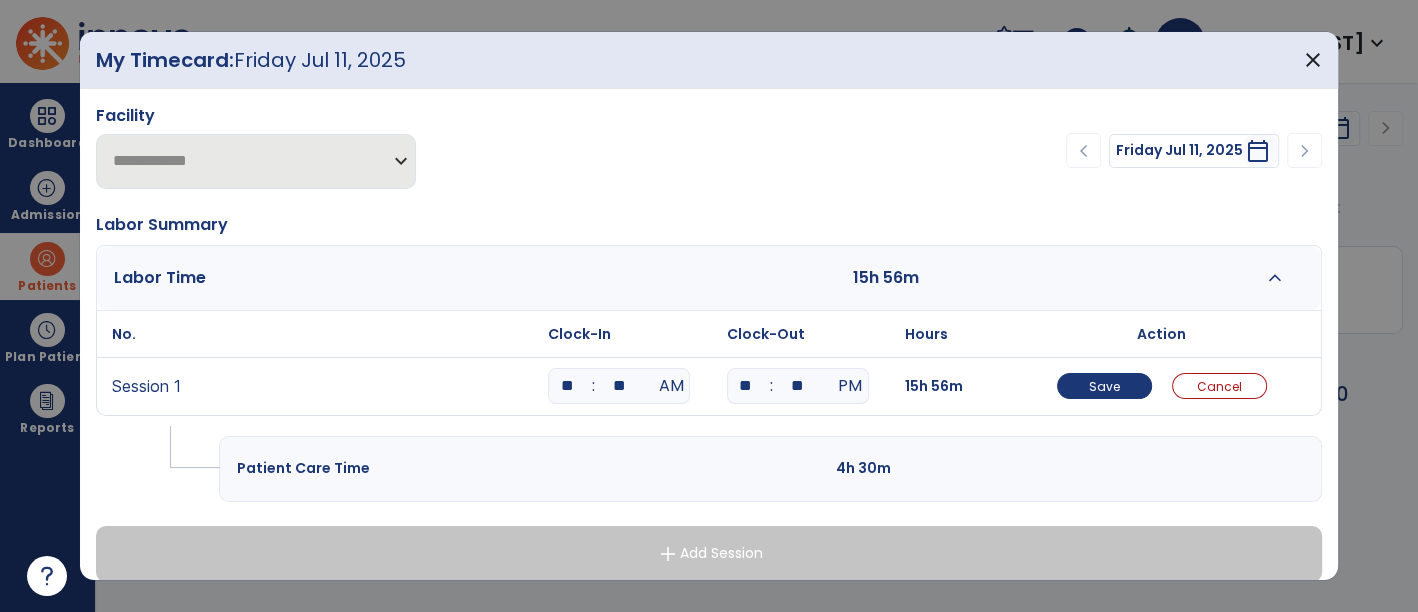 click on "**" at bounding box center (798, 386) 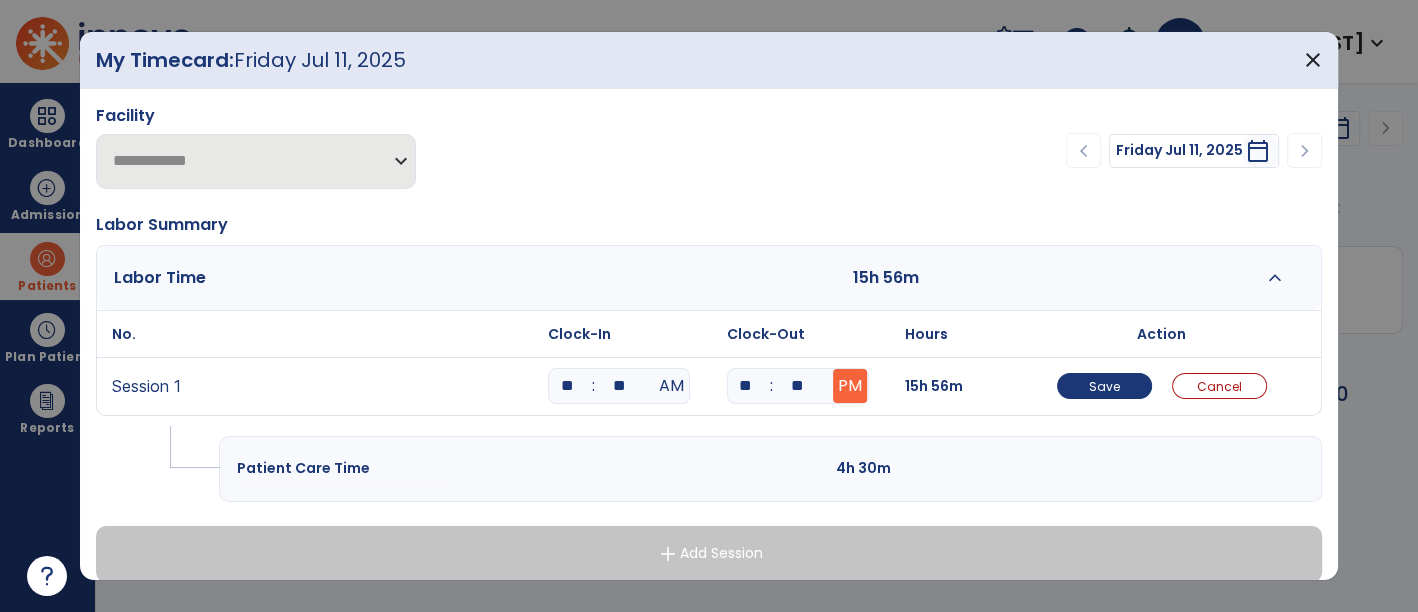 type on "**" 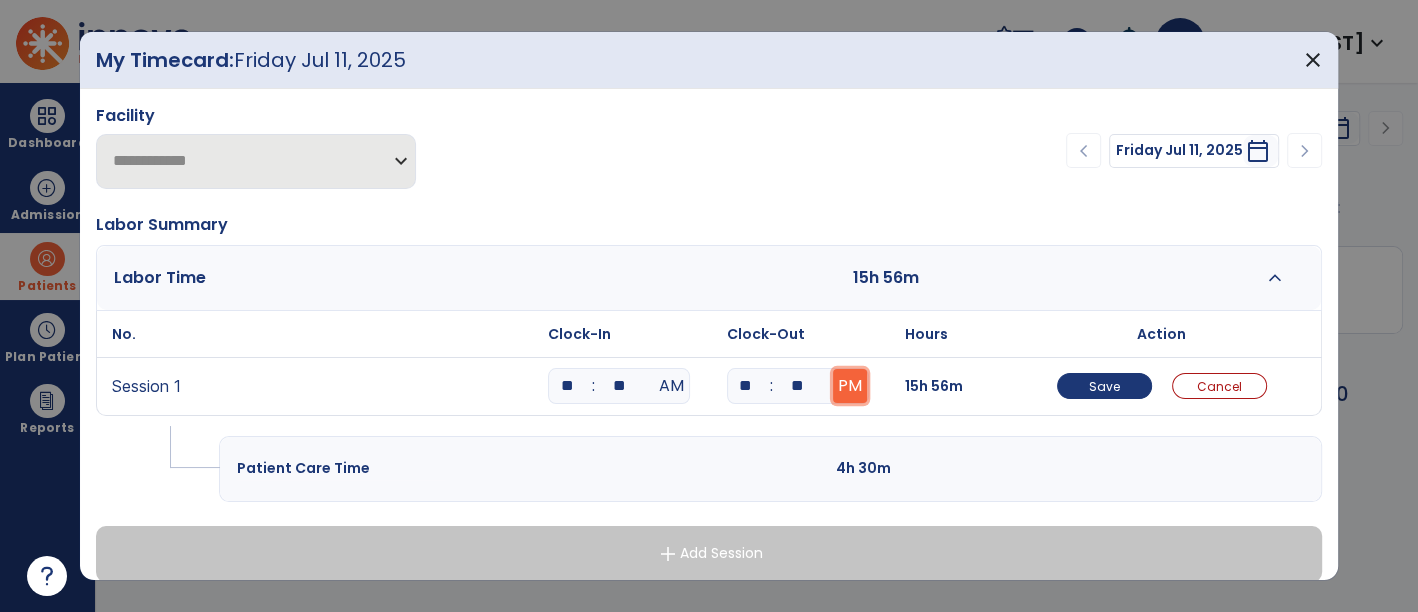 click on "PM" at bounding box center (850, 386) 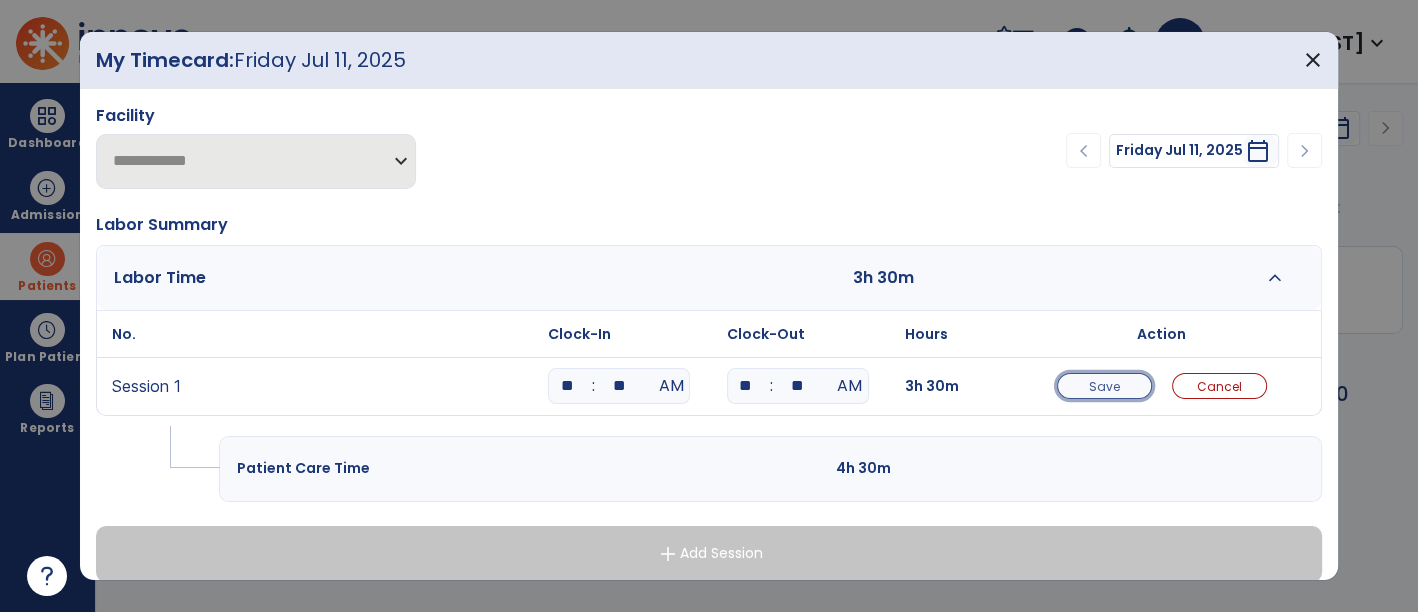 click on "Save" at bounding box center (1104, 386) 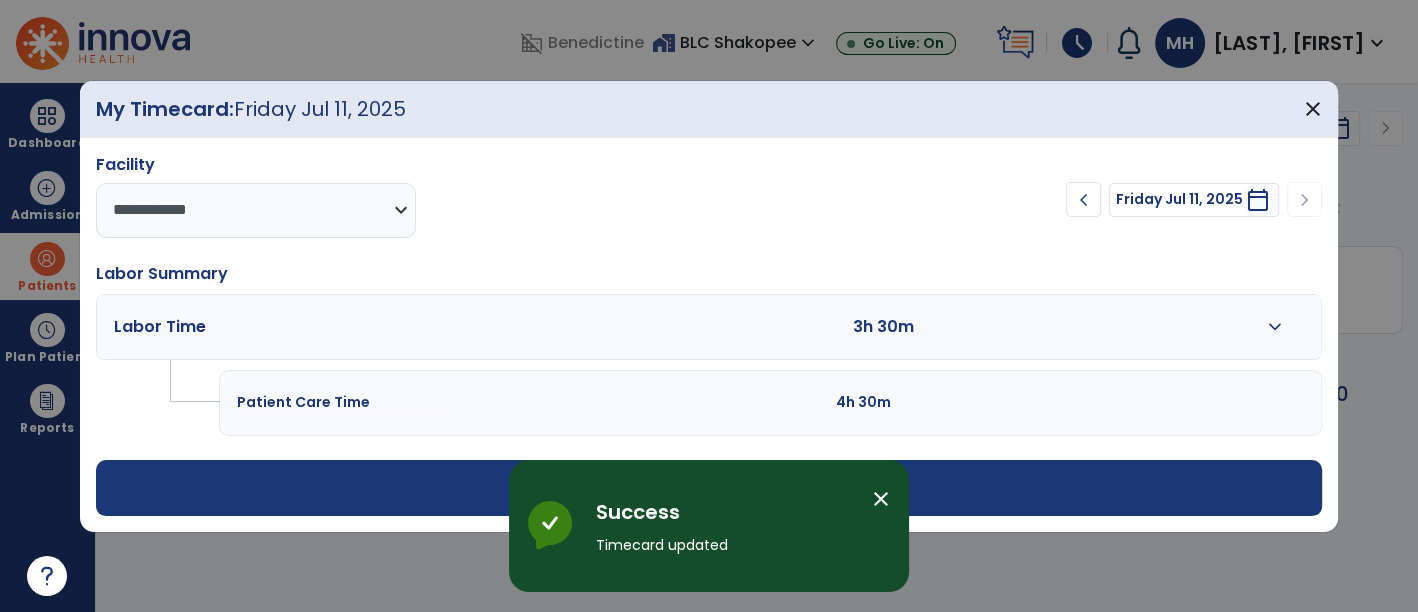 click on "add  Add Session" at bounding box center (709, 488) 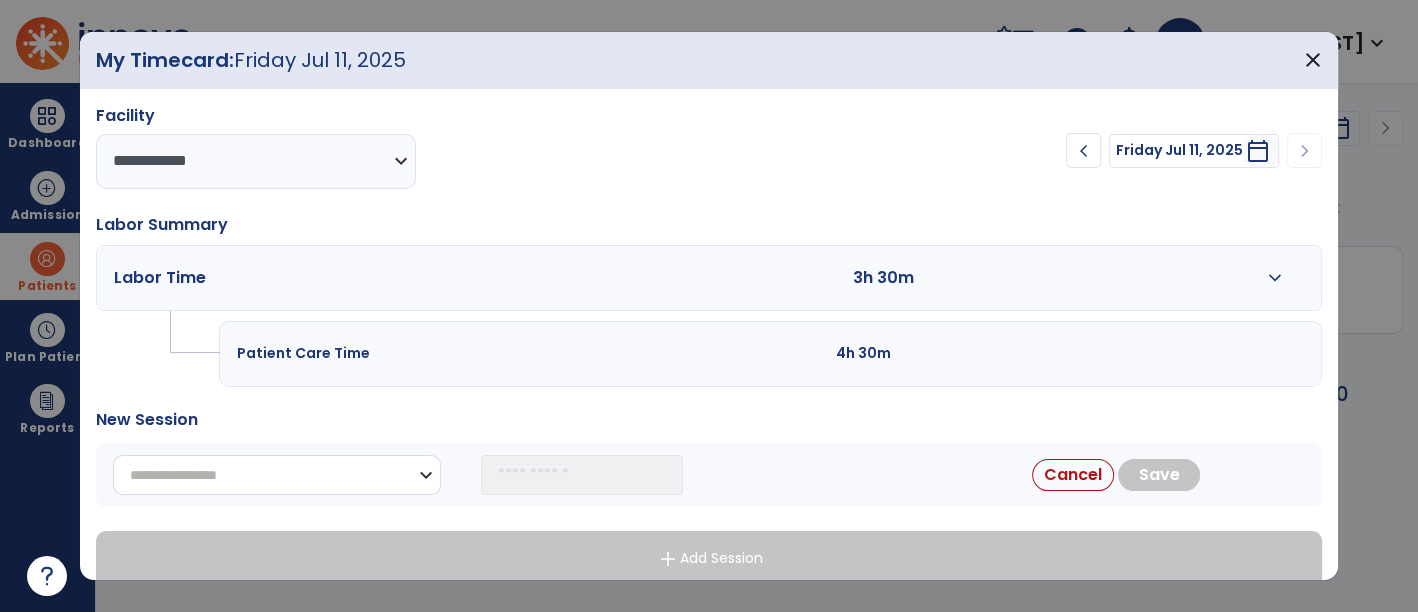 click on "**********" at bounding box center (277, 475) 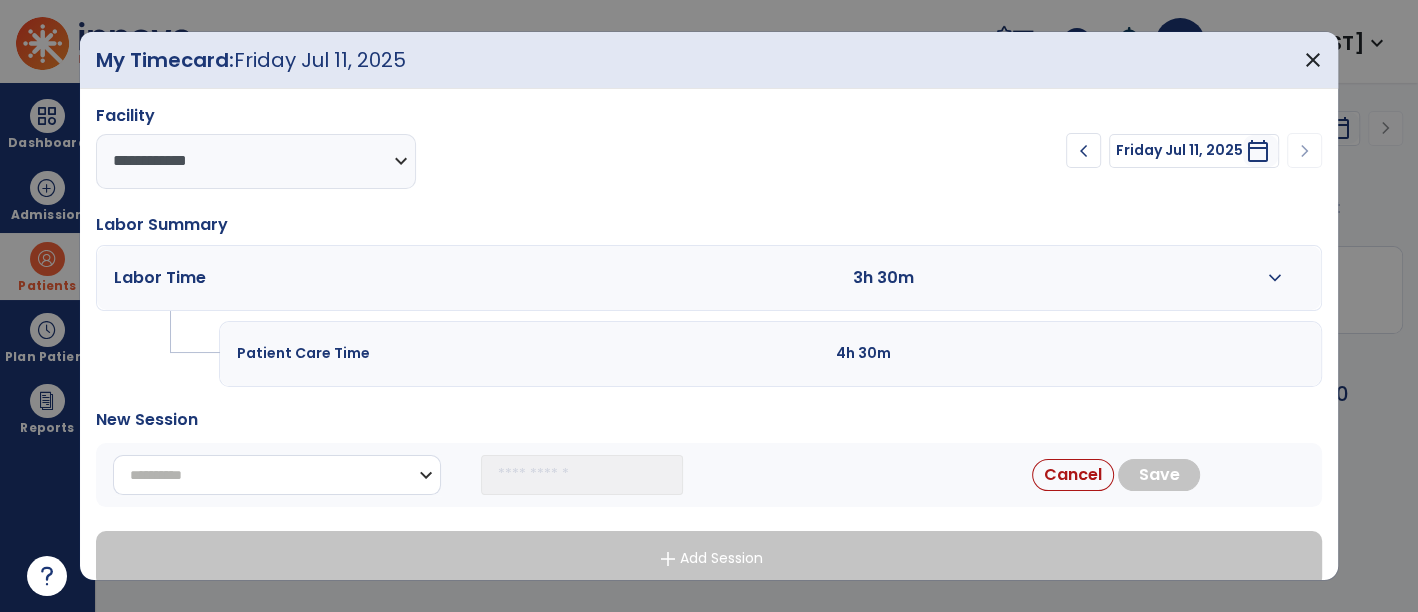 click on "**********" at bounding box center (277, 475) 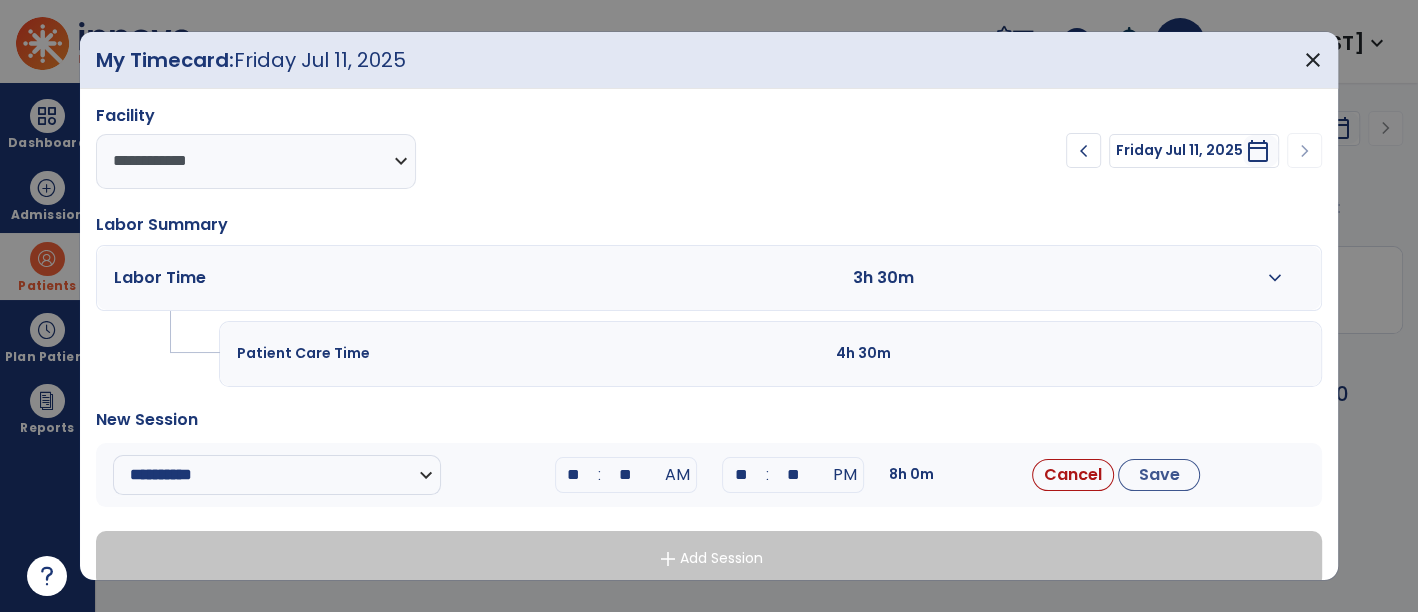 click on "**" at bounding box center [626, 475] 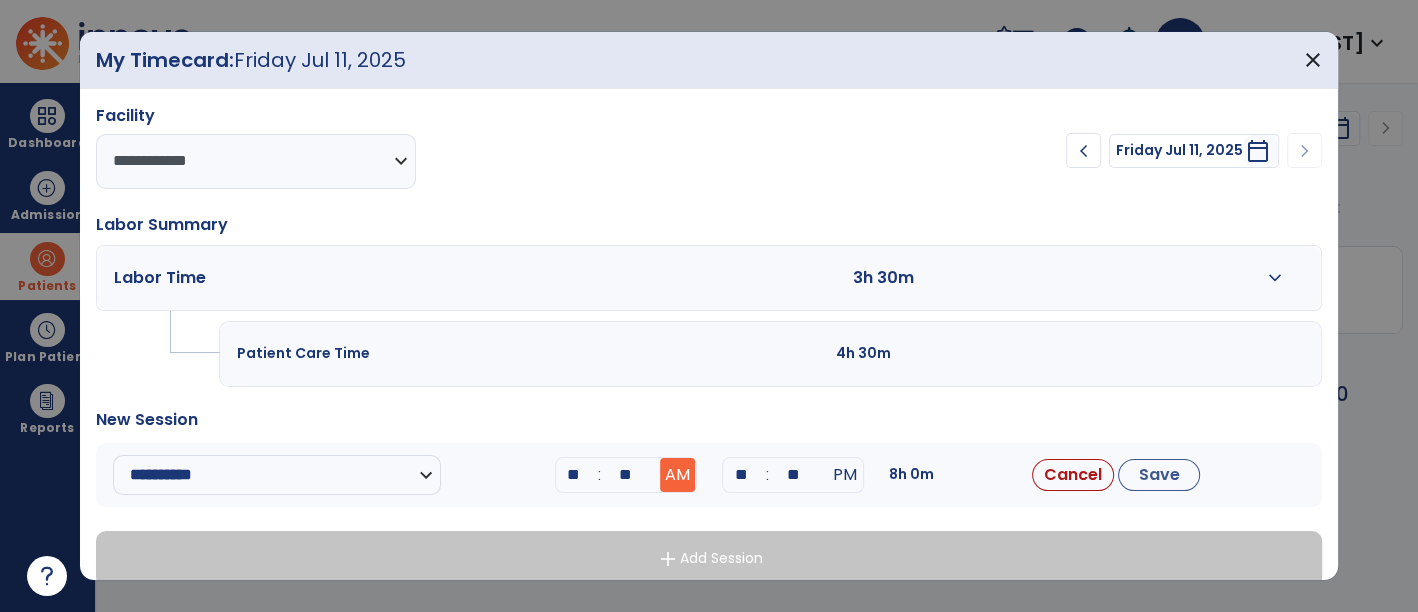 type on "**" 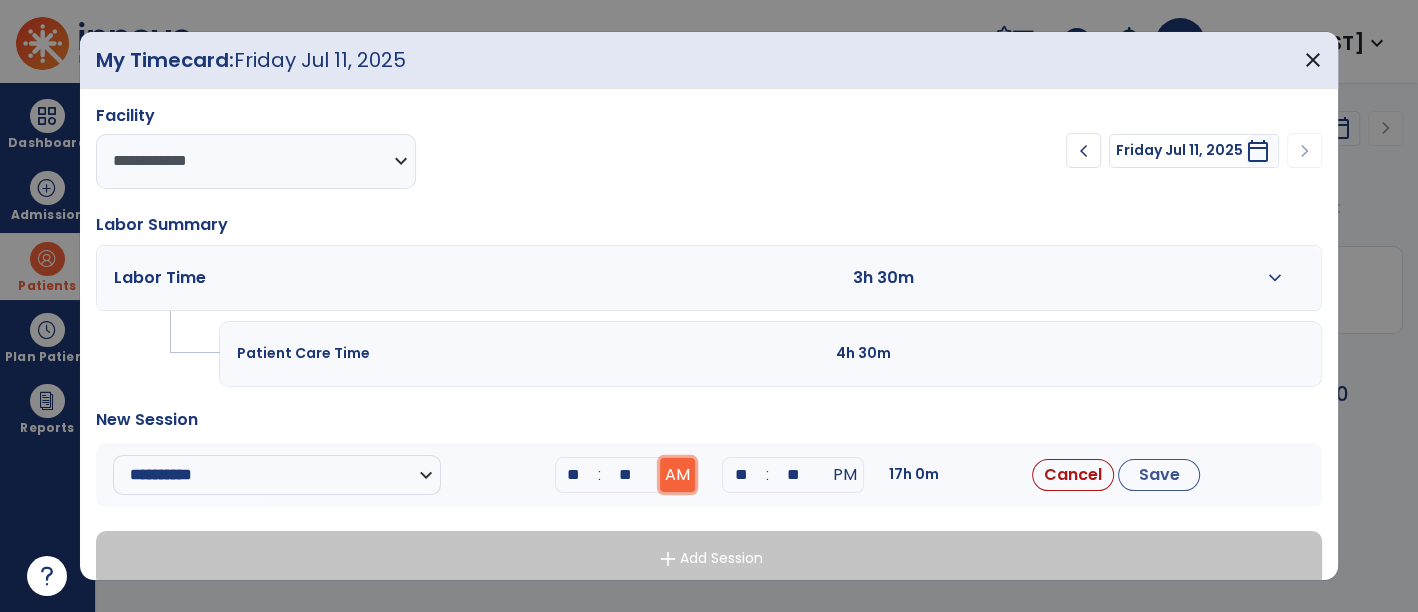 click on "AM" at bounding box center (677, 475) 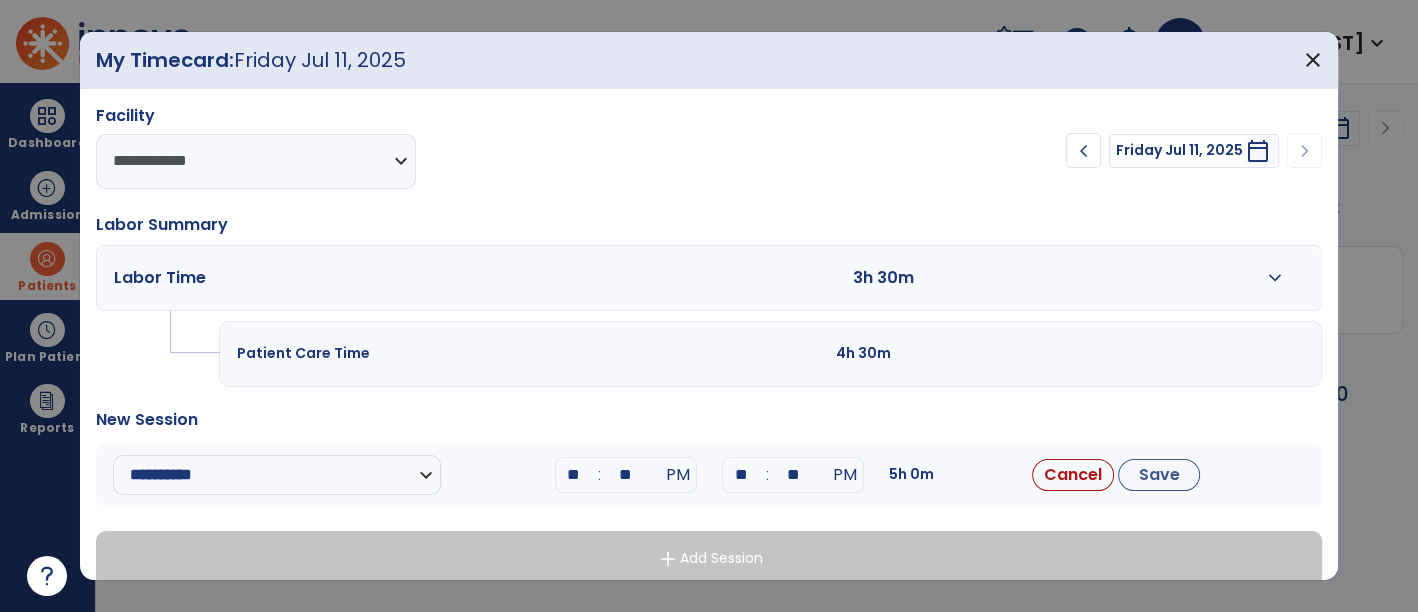 click on "**" at bounding box center (741, 475) 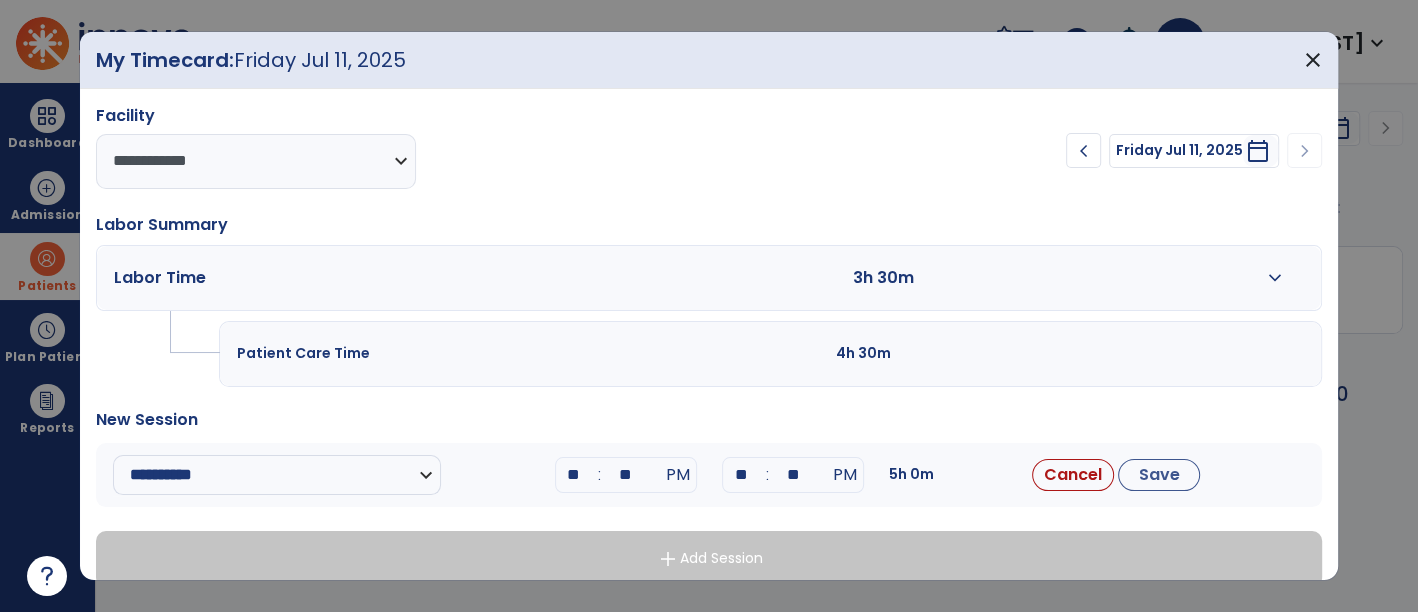 type on "**" 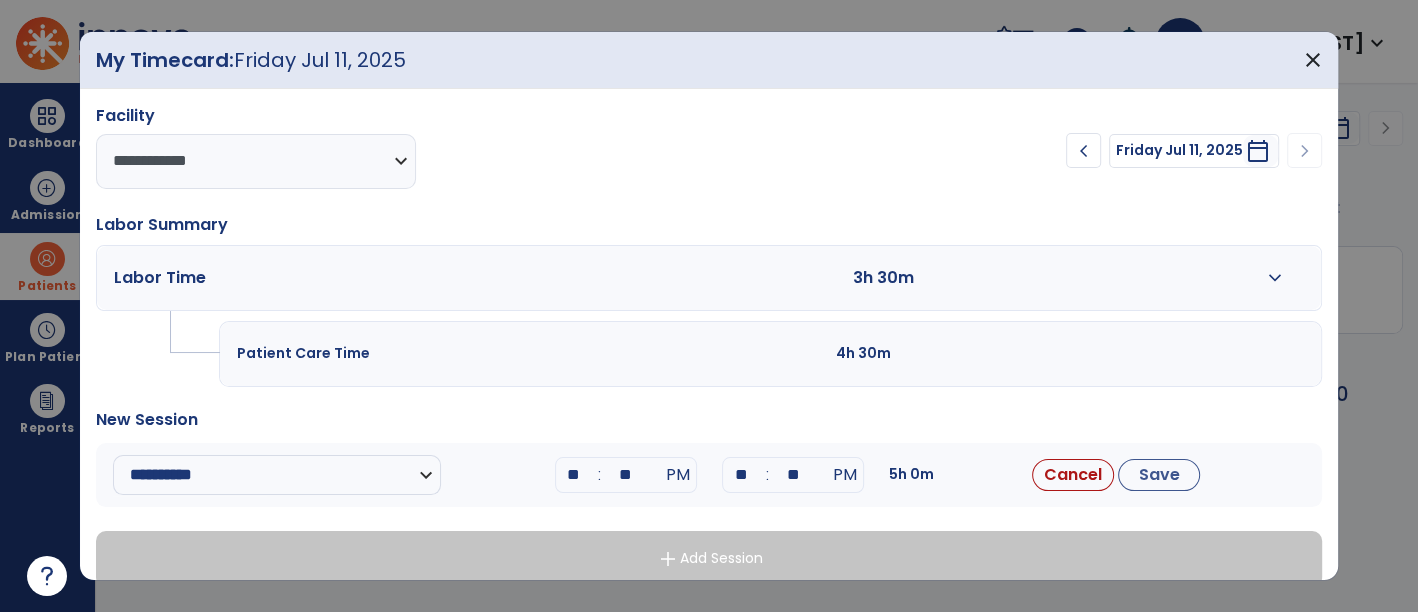 click on "**" at bounding box center (793, 475) 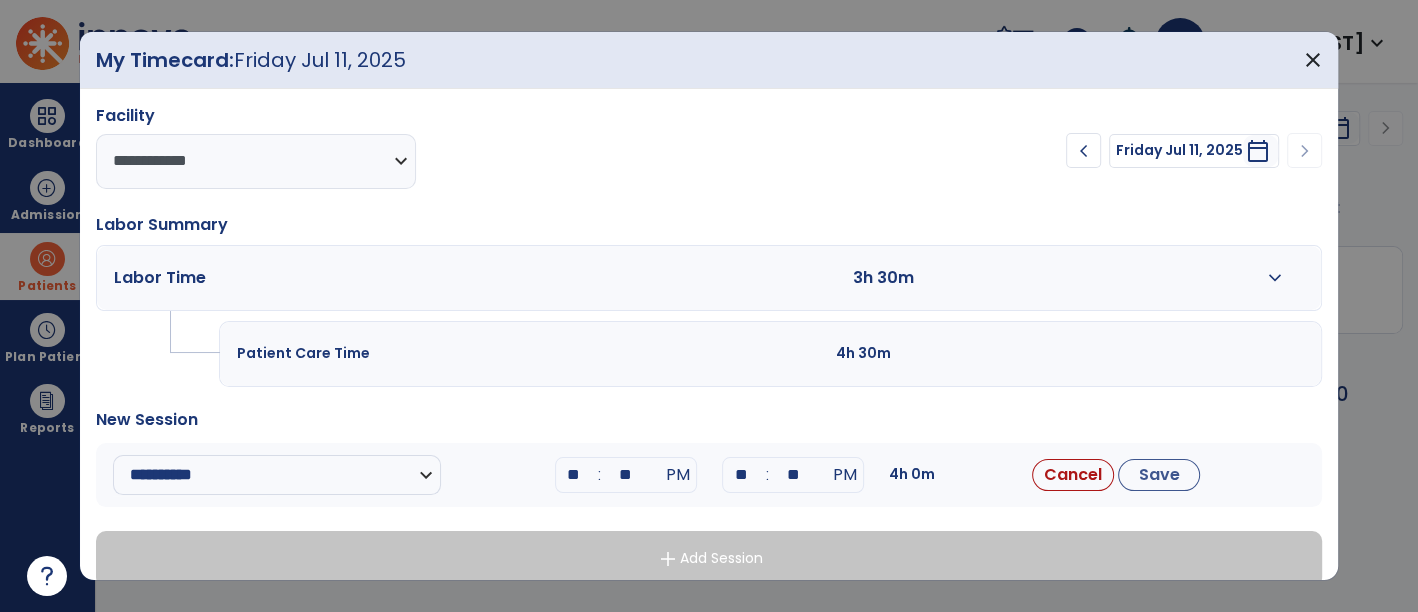 type on "*" 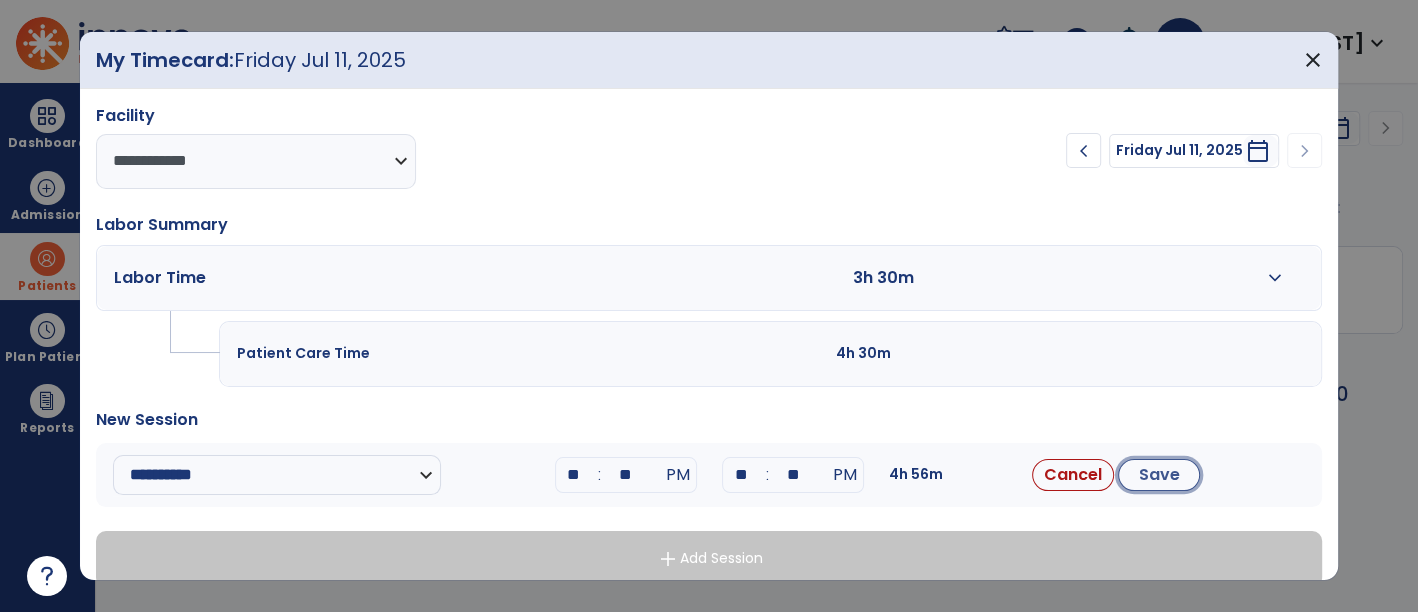 click on "Save" at bounding box center (1159, 475) 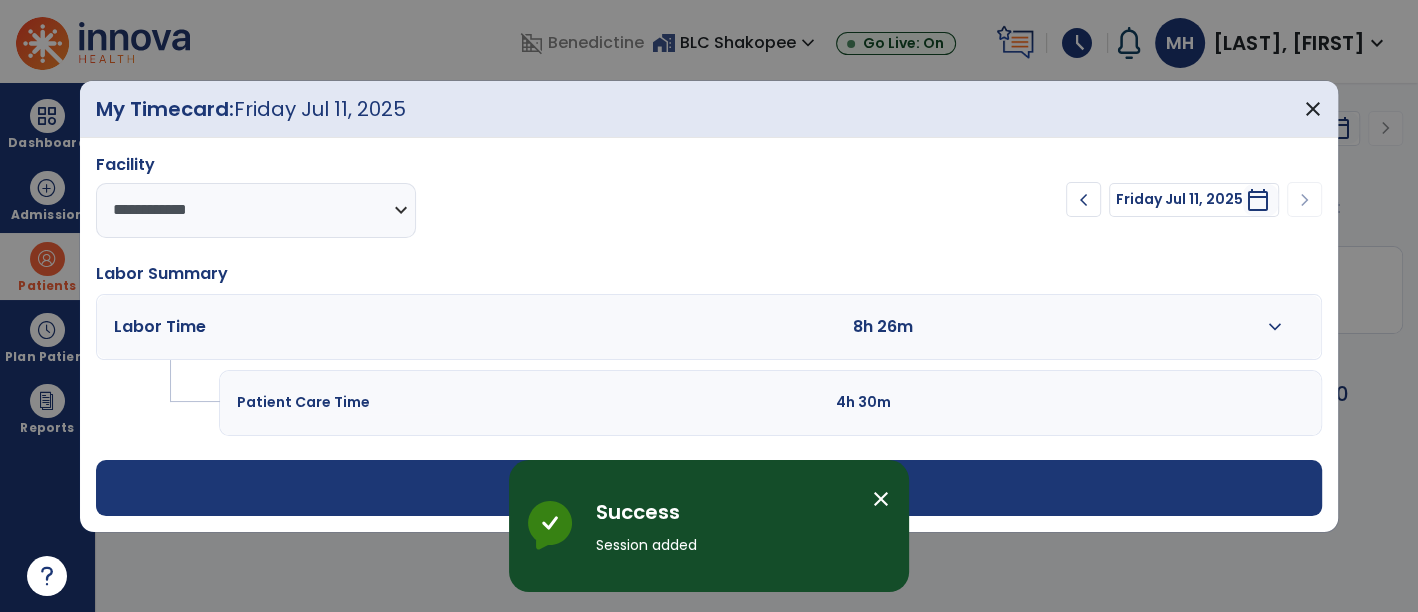 click on "chevron_left" at bounding box center (1083, 200) 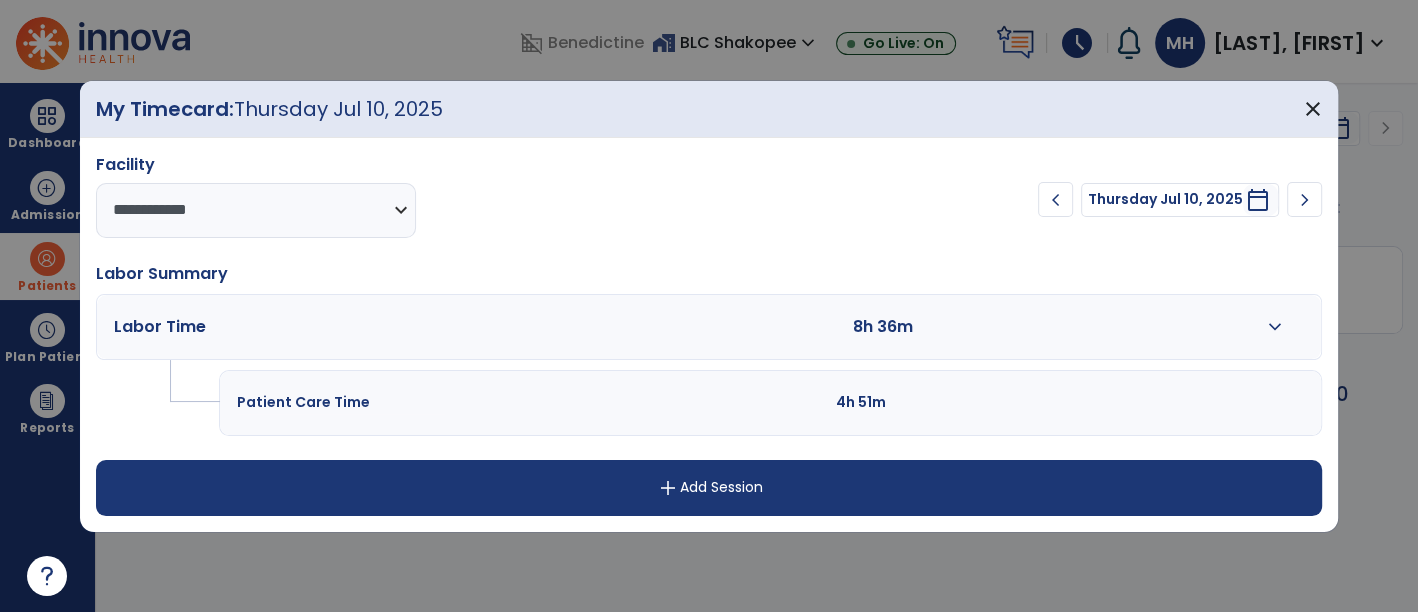 click on "expand_more" at bounding box center (1275, 327) 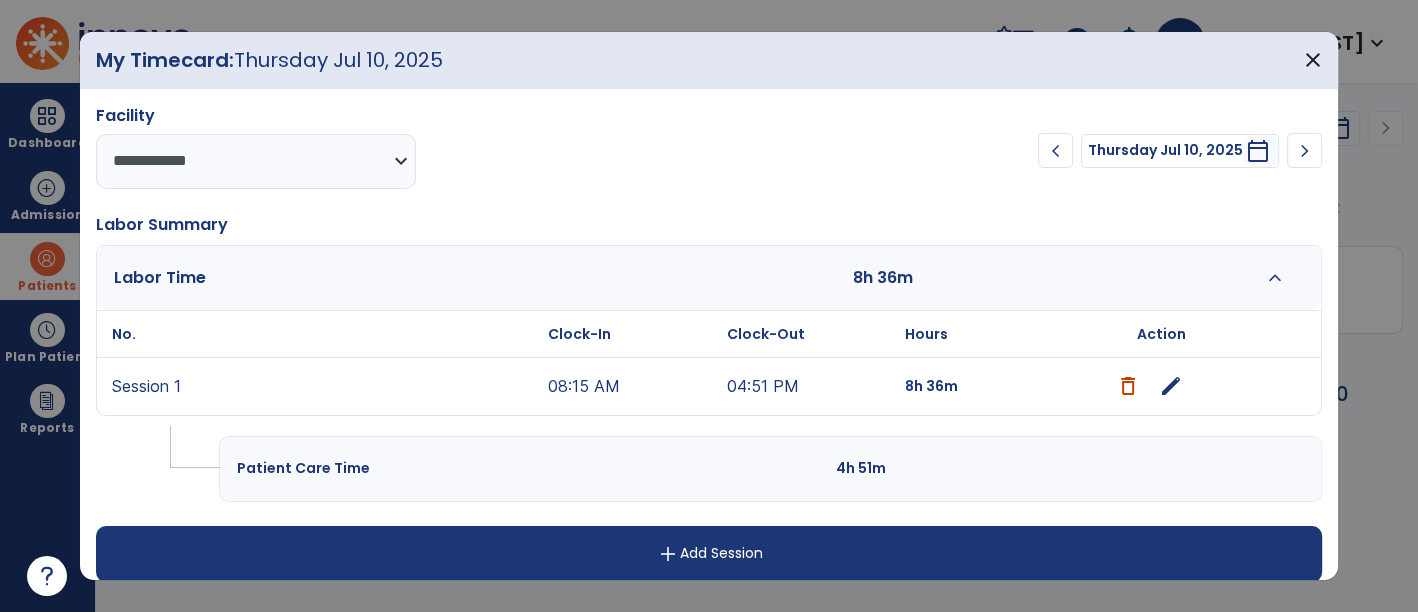 click on "edit" at bounding box center (1171, 386) 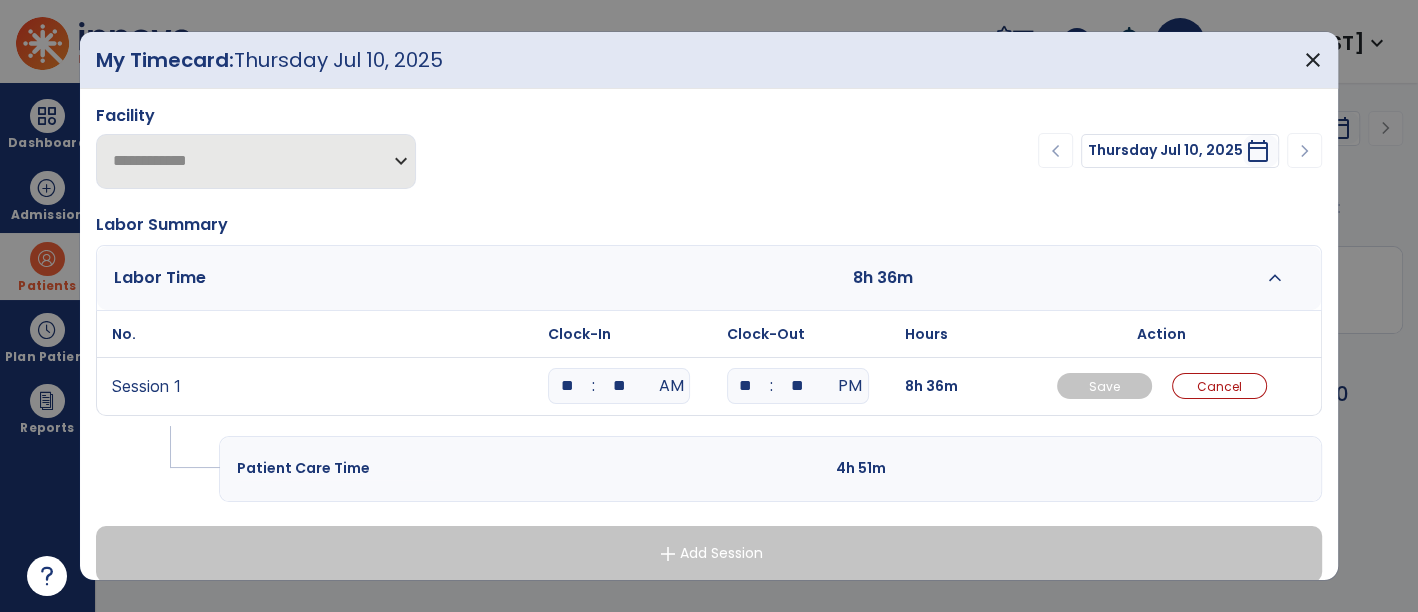 click on "**" at bounding box center [619, 386] 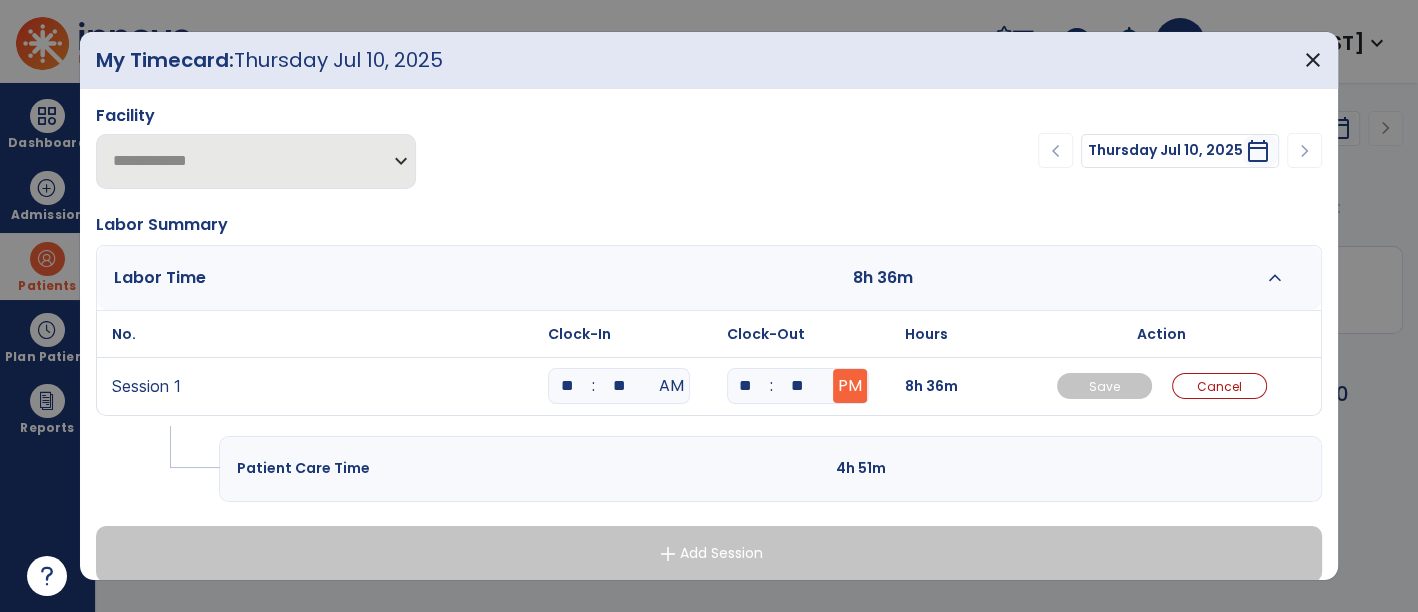 type on "**" 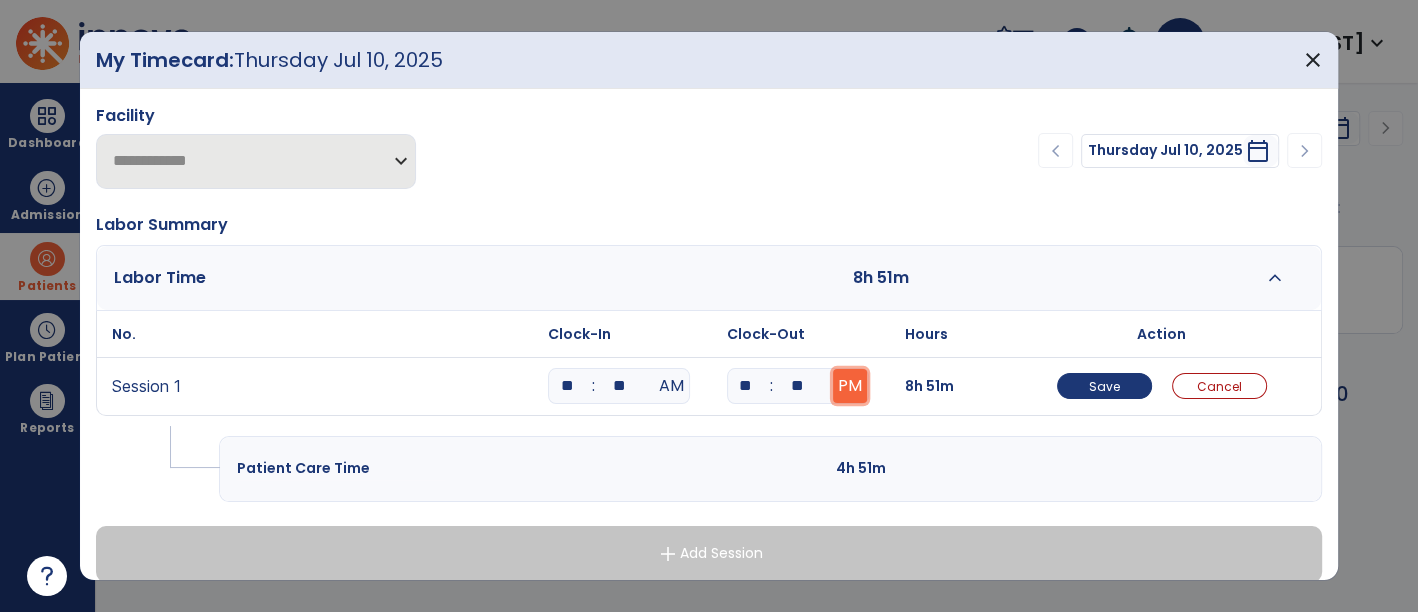 click on "PM" at bounding box center (850, 386) 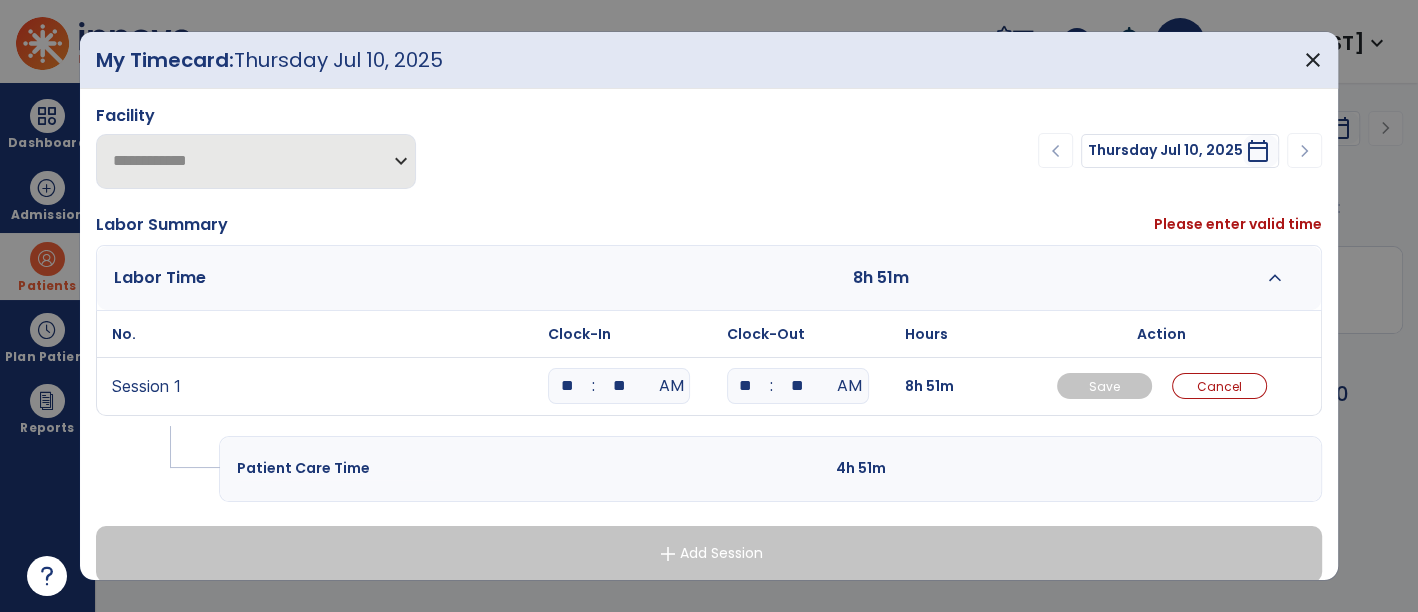click on "**" at bounding box center (746, 386) 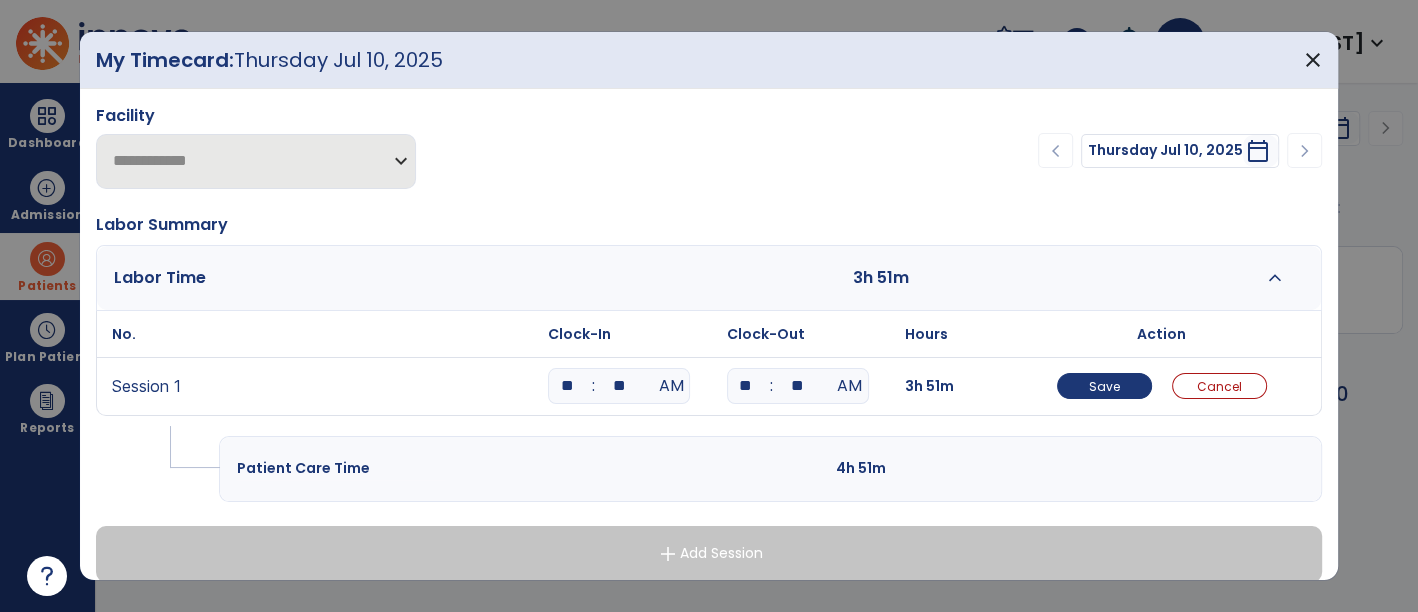 type on "*" 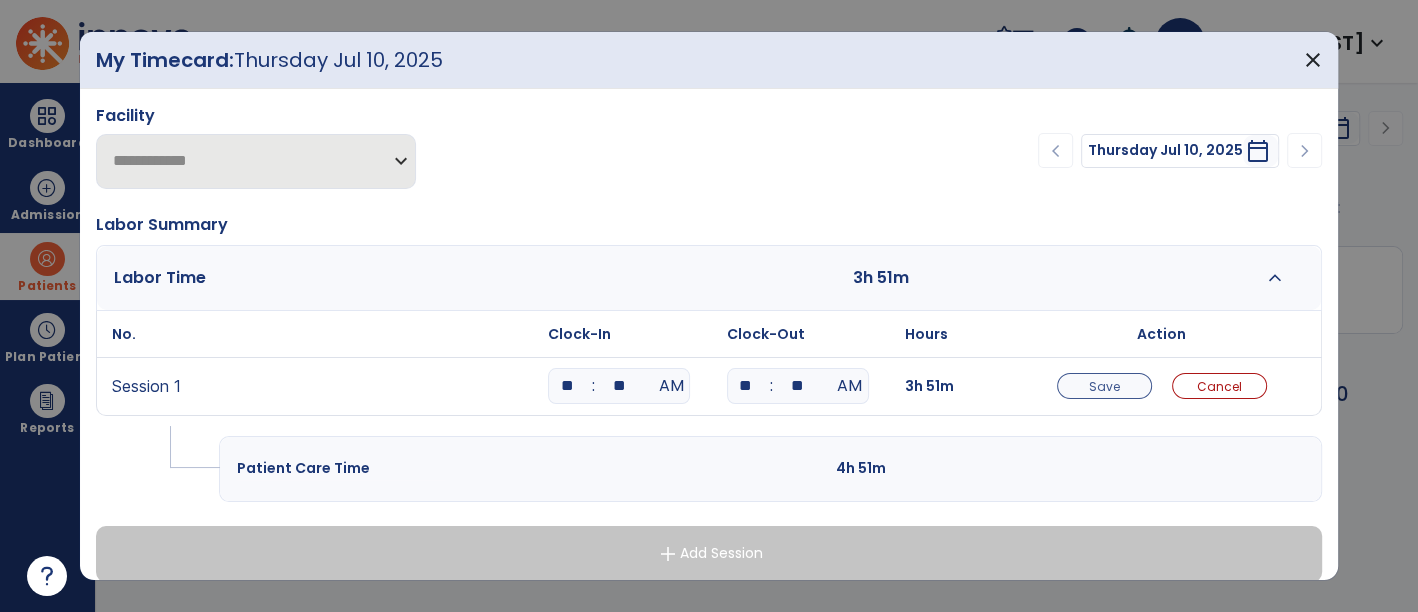 type on "**" 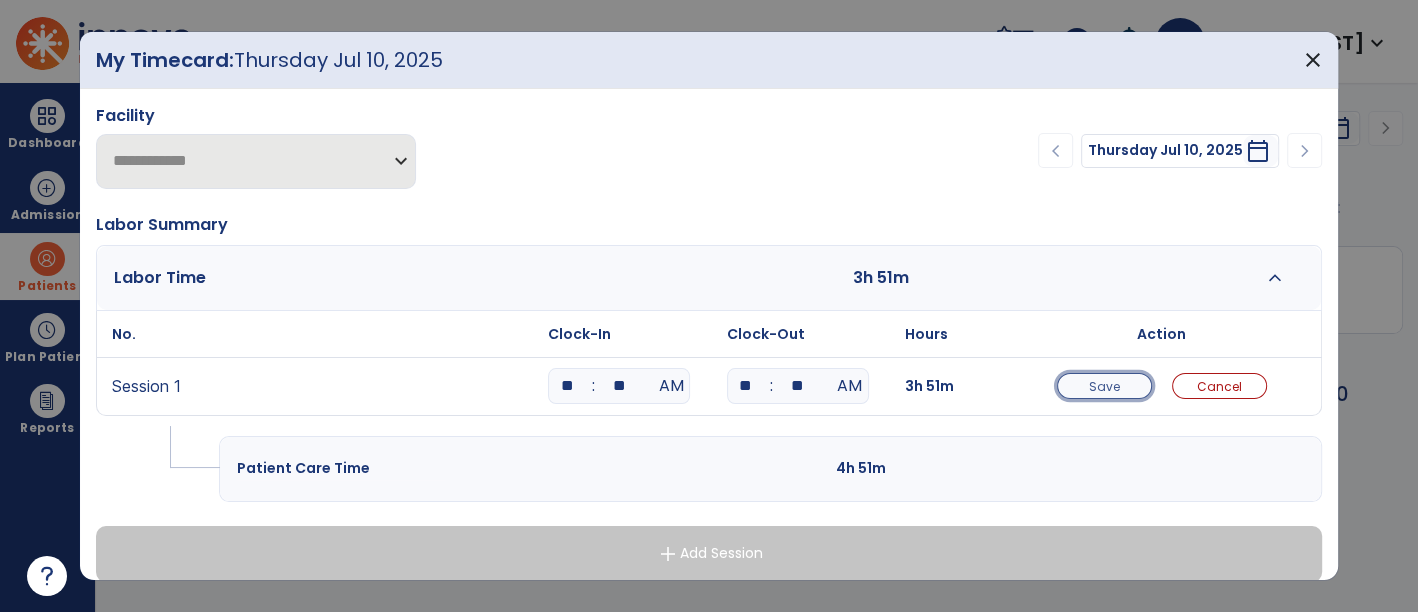 click on "Save" at bounding box center (1104, 386) 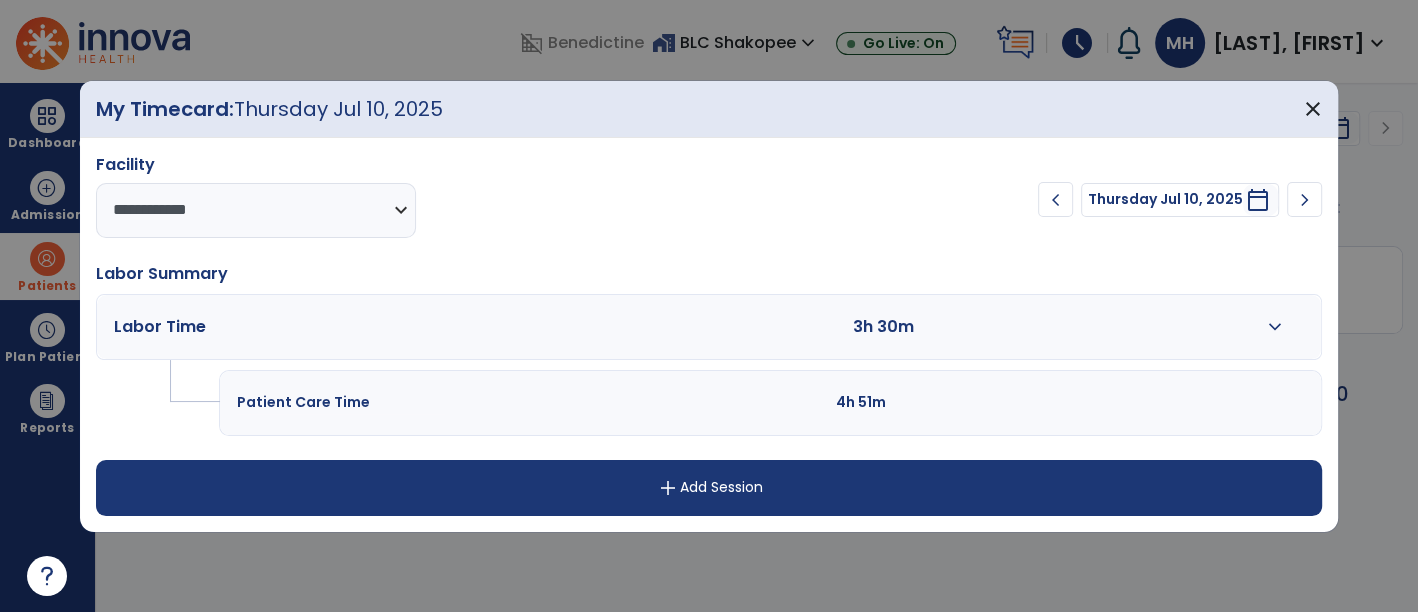 click on "add  Add Session" at bounding box center [709, 488] 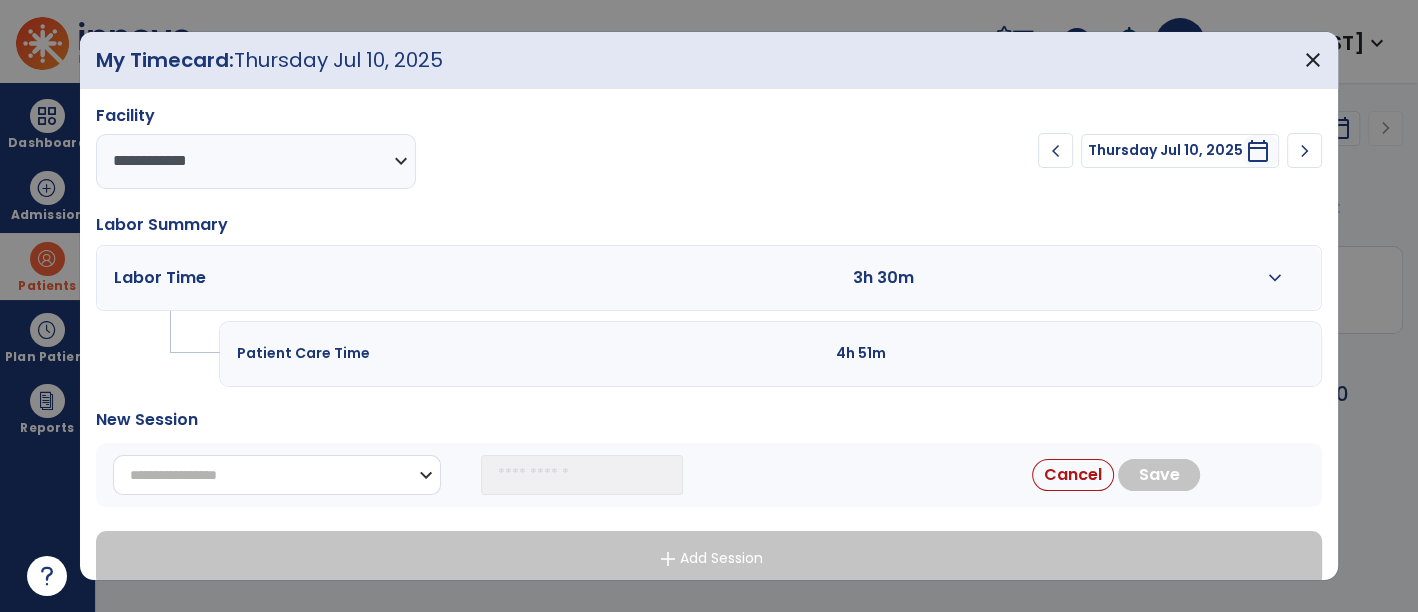 click on "**********" at bounding box center [277, 475] 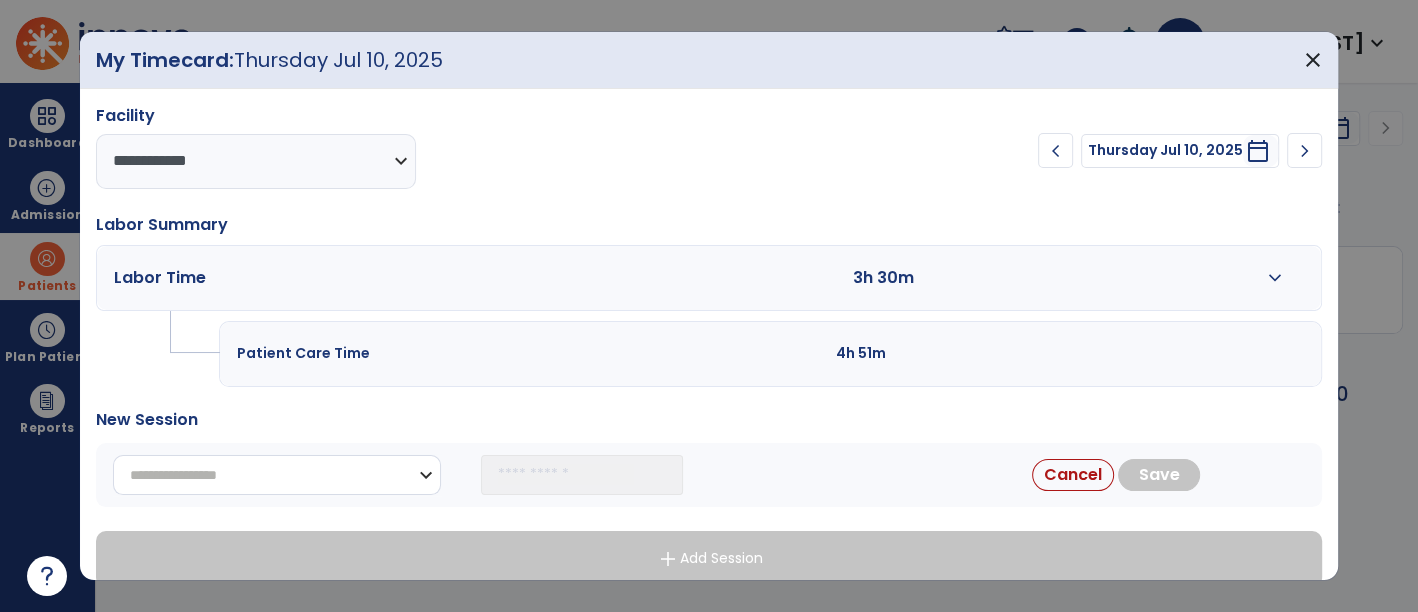 select on "**********" 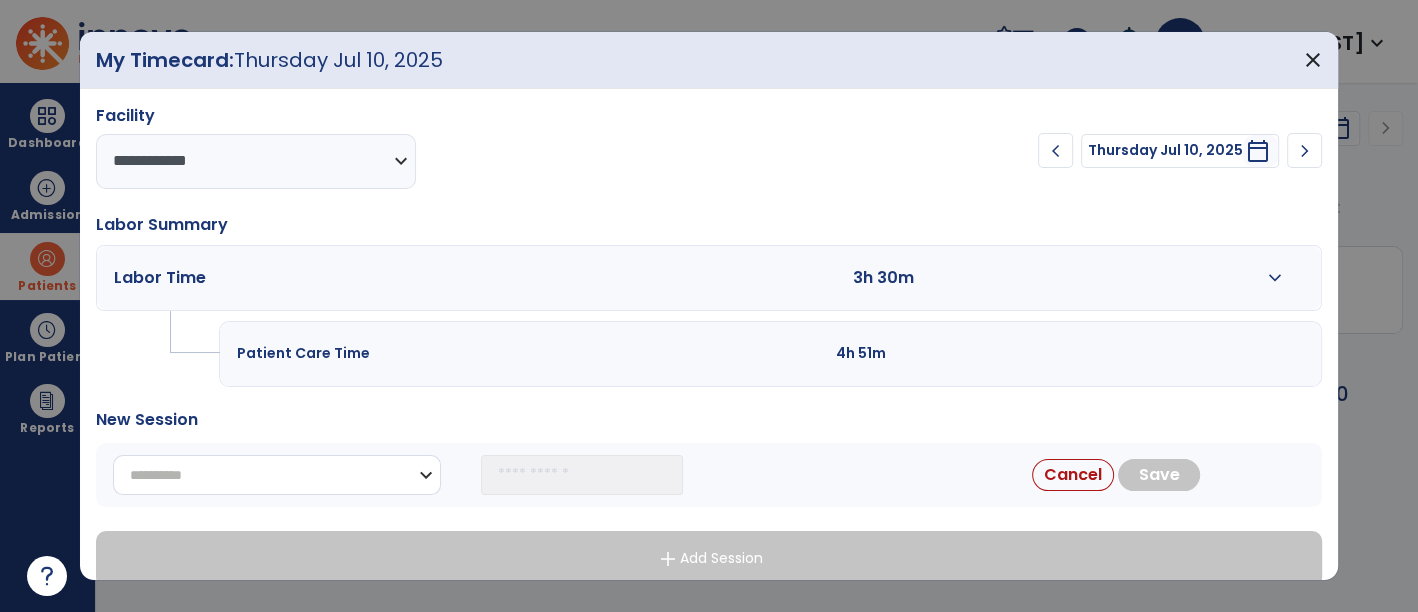 click on "**********" at bounding box center (277, 475) 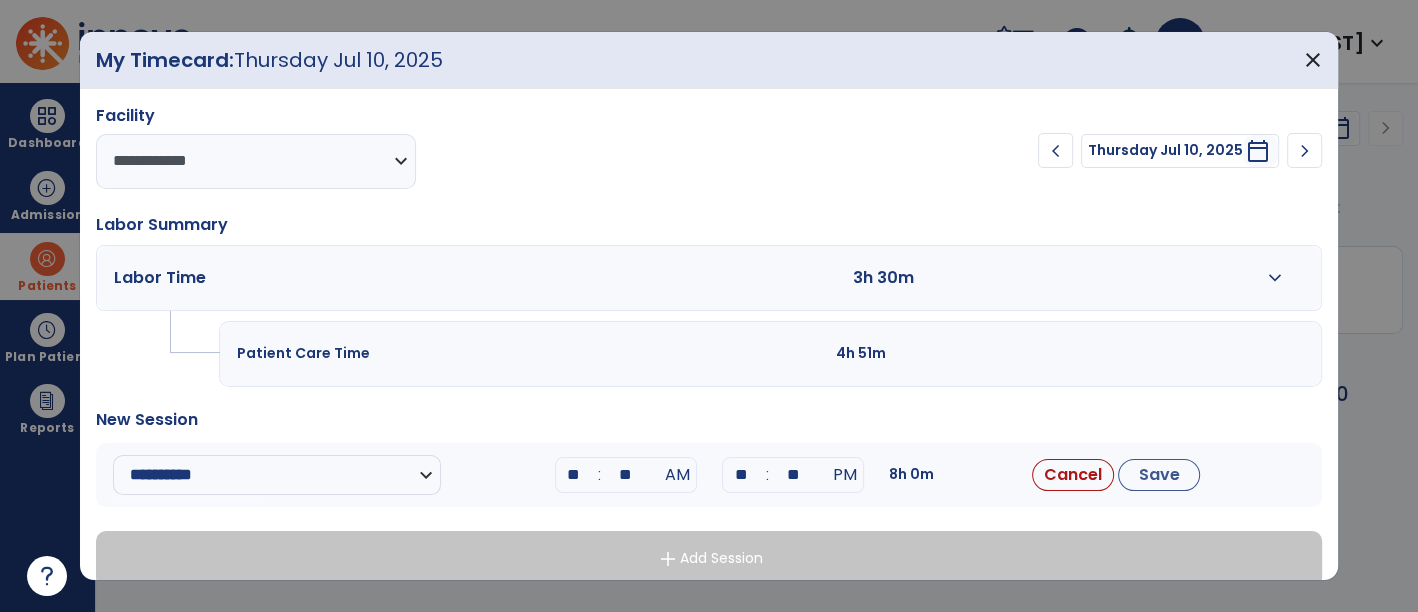 click on "**" at bounding box center [574, 475] 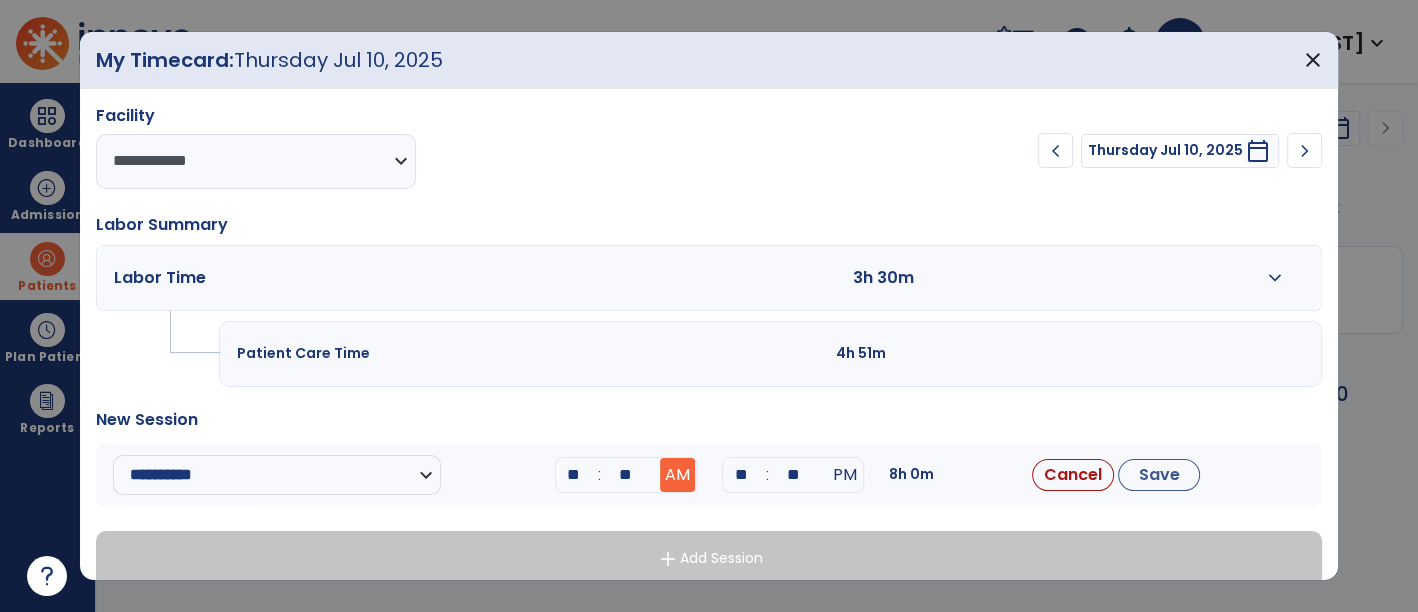 type on "**" 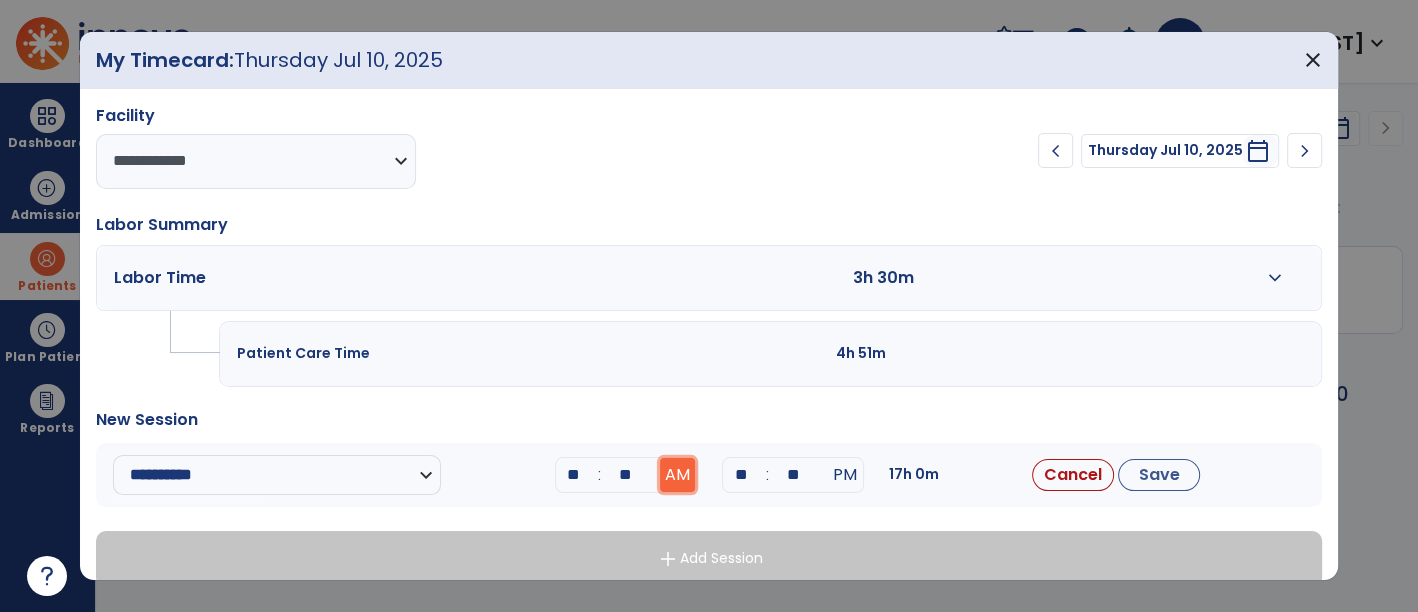 click on "AM" at bounding box center (677, 475) 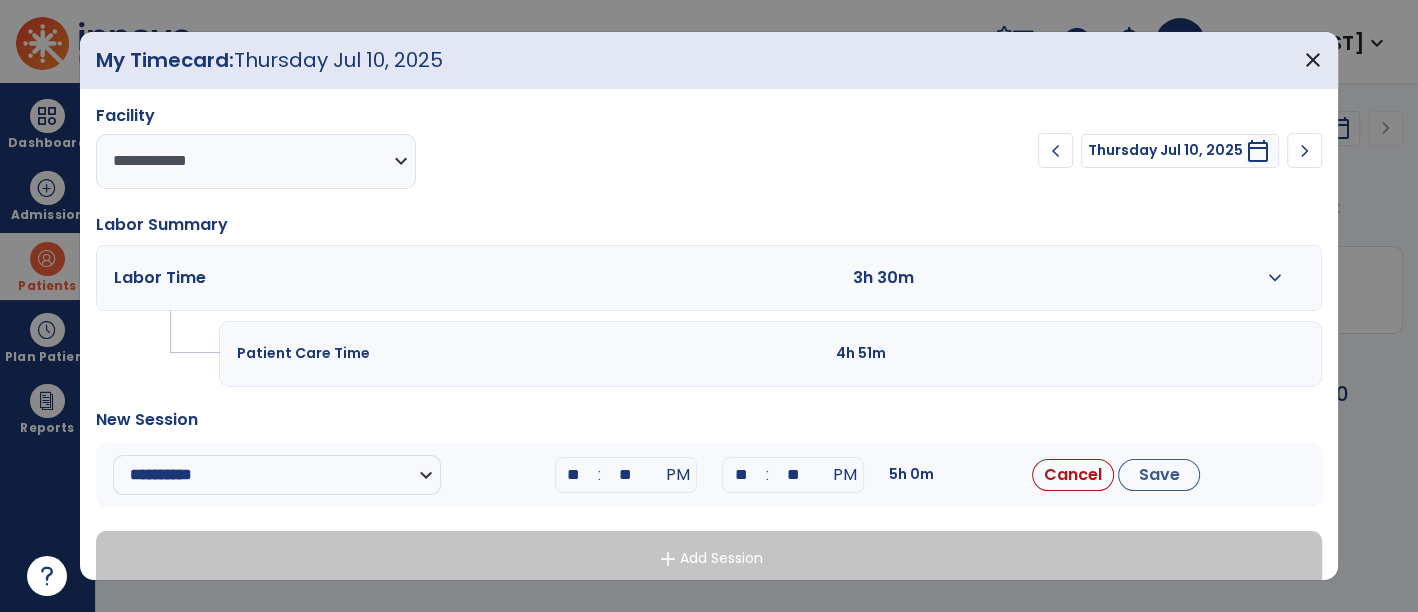 click on "**" at bounding box center [741, 475] 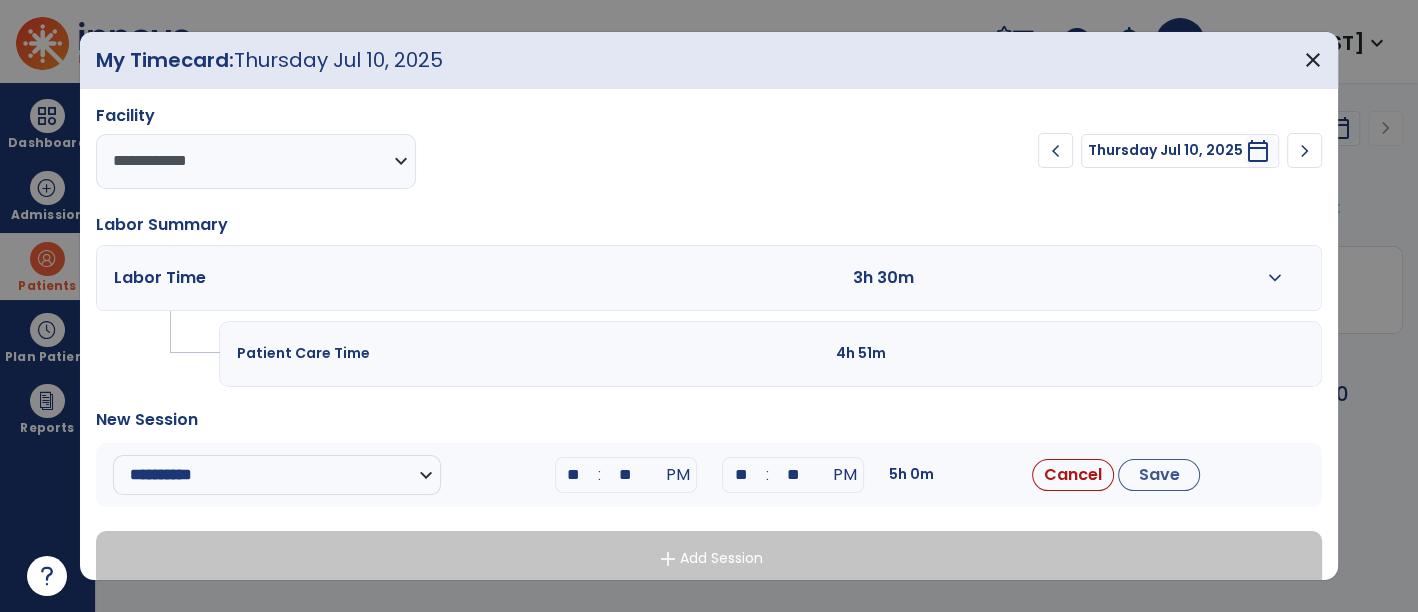 click on "**" at bounding box center [793, 475] 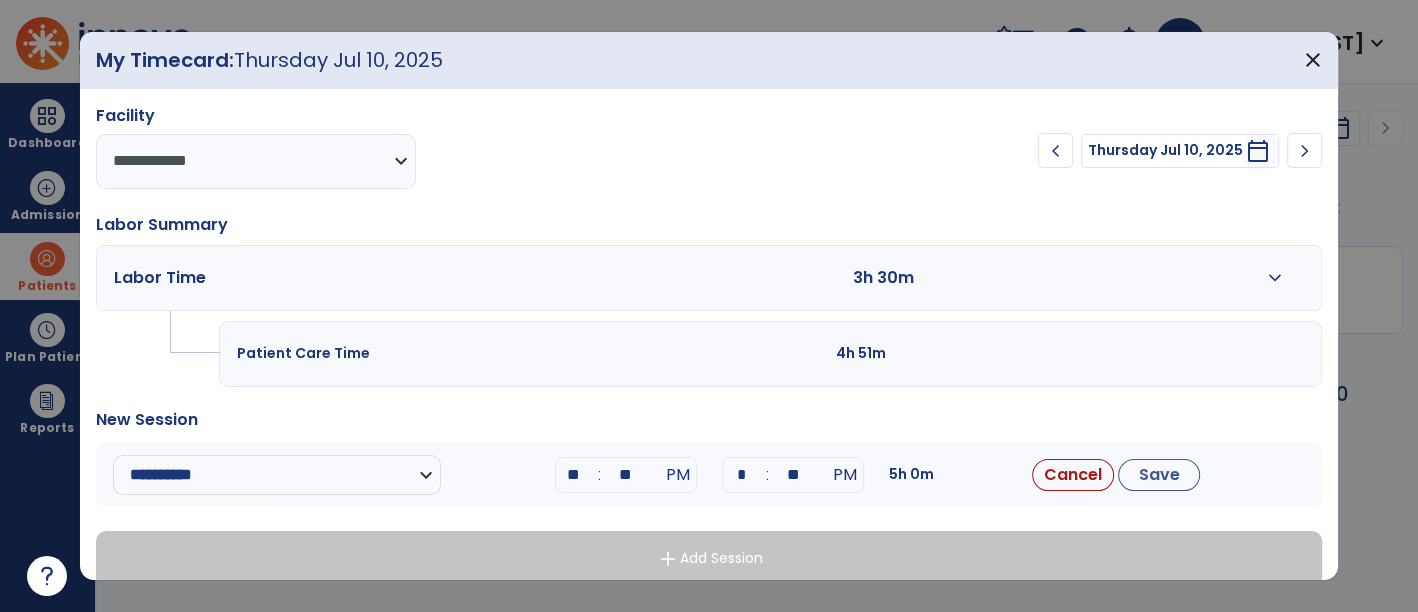 type on "**" 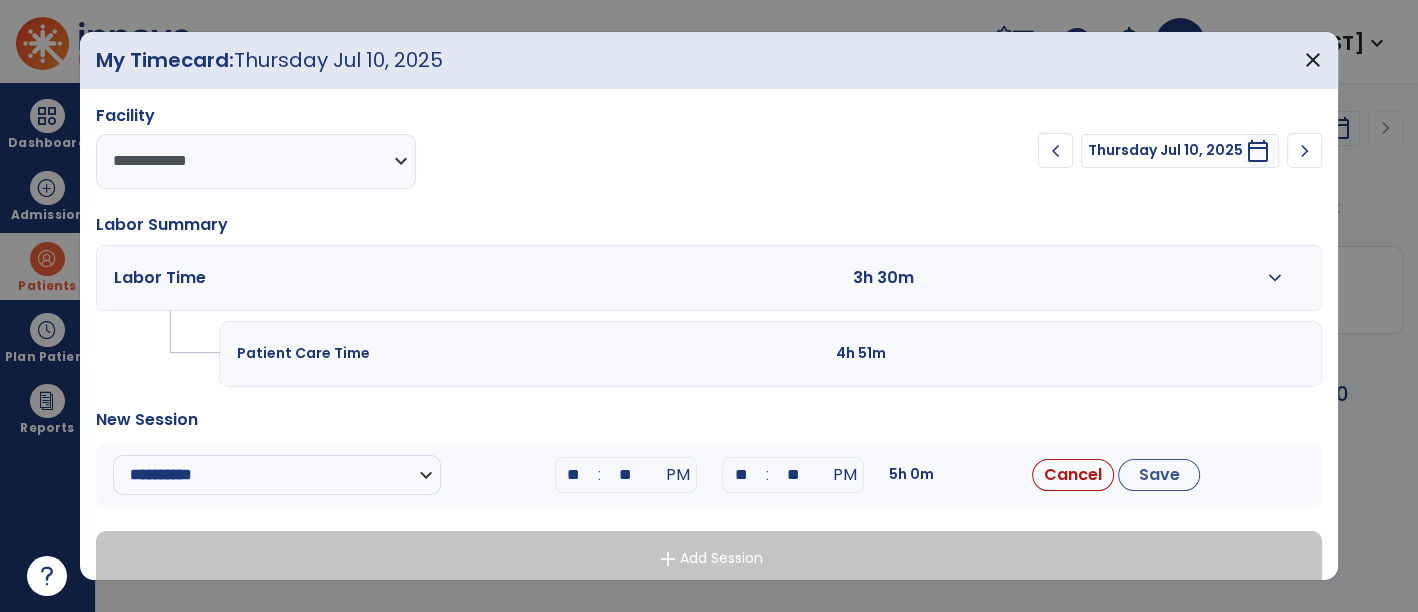 click on "**" at bounding box center [793, 475] 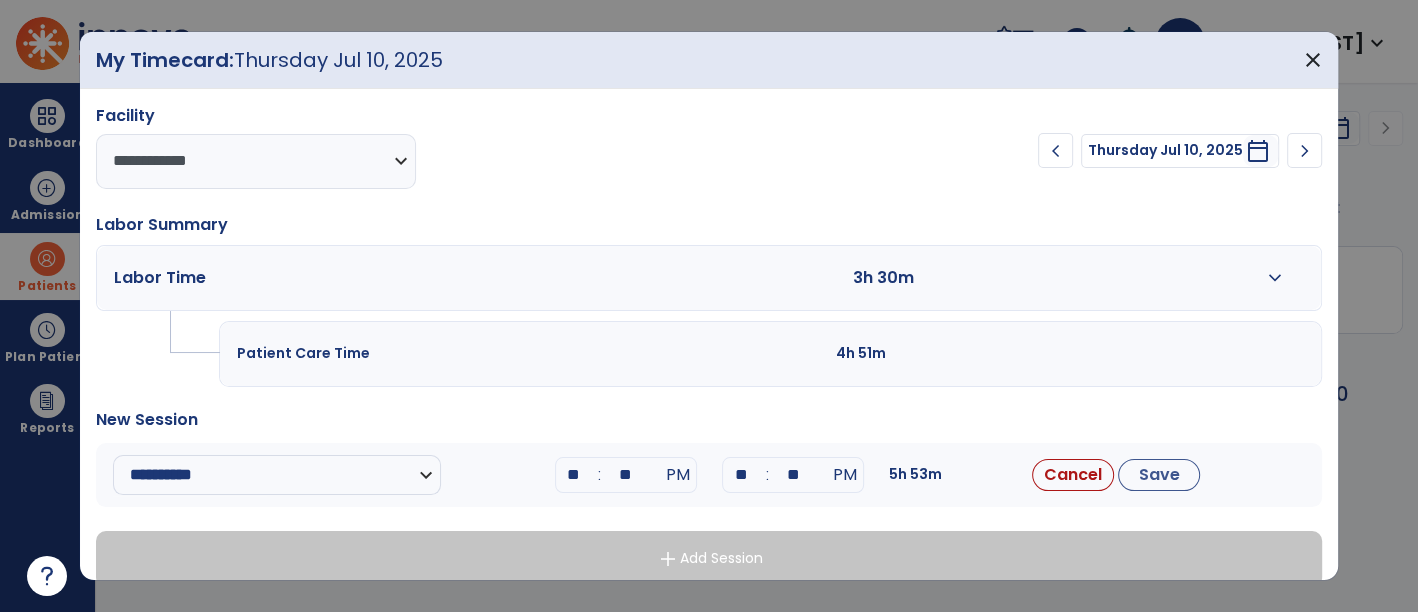 type on "**" 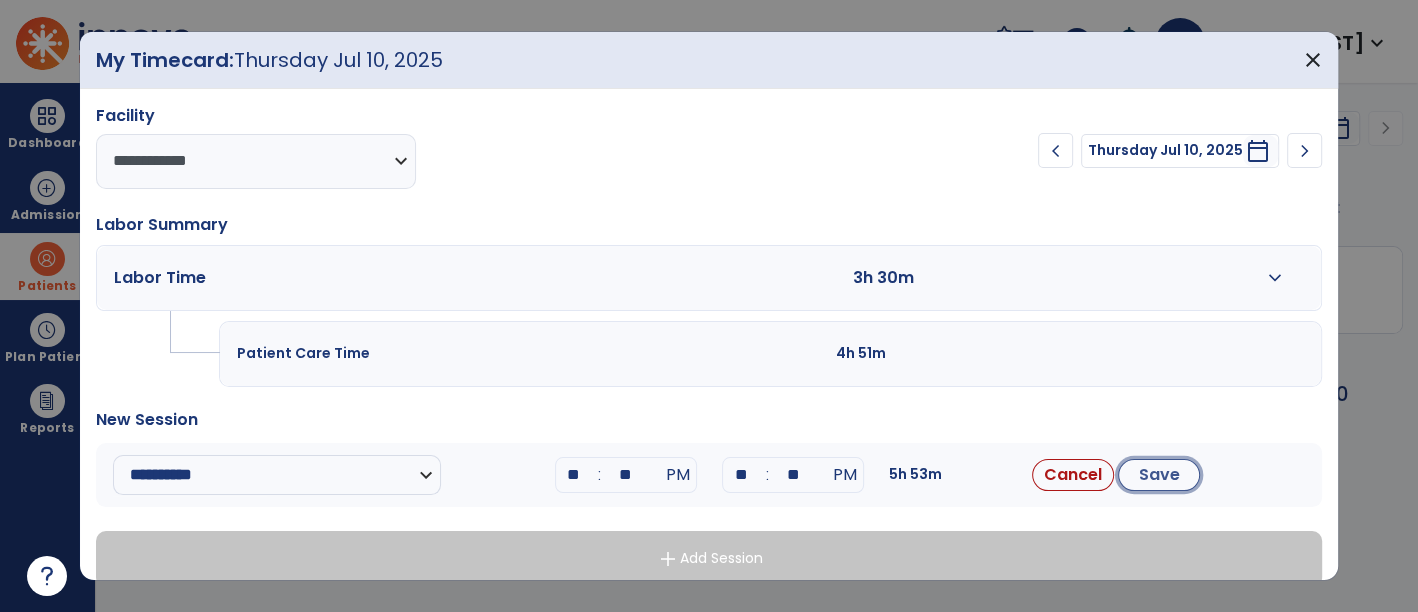 click on "Save" at bounding box center (1159, 475) 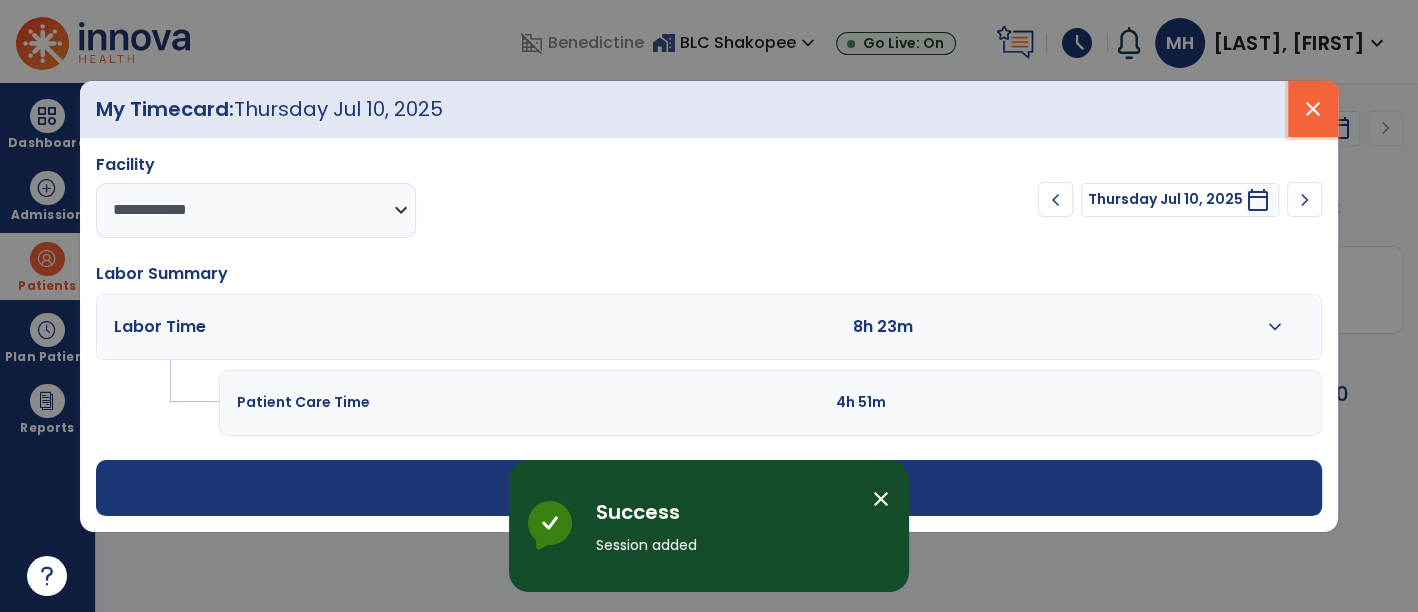 click on "close" at bounding box center [1313, 109] 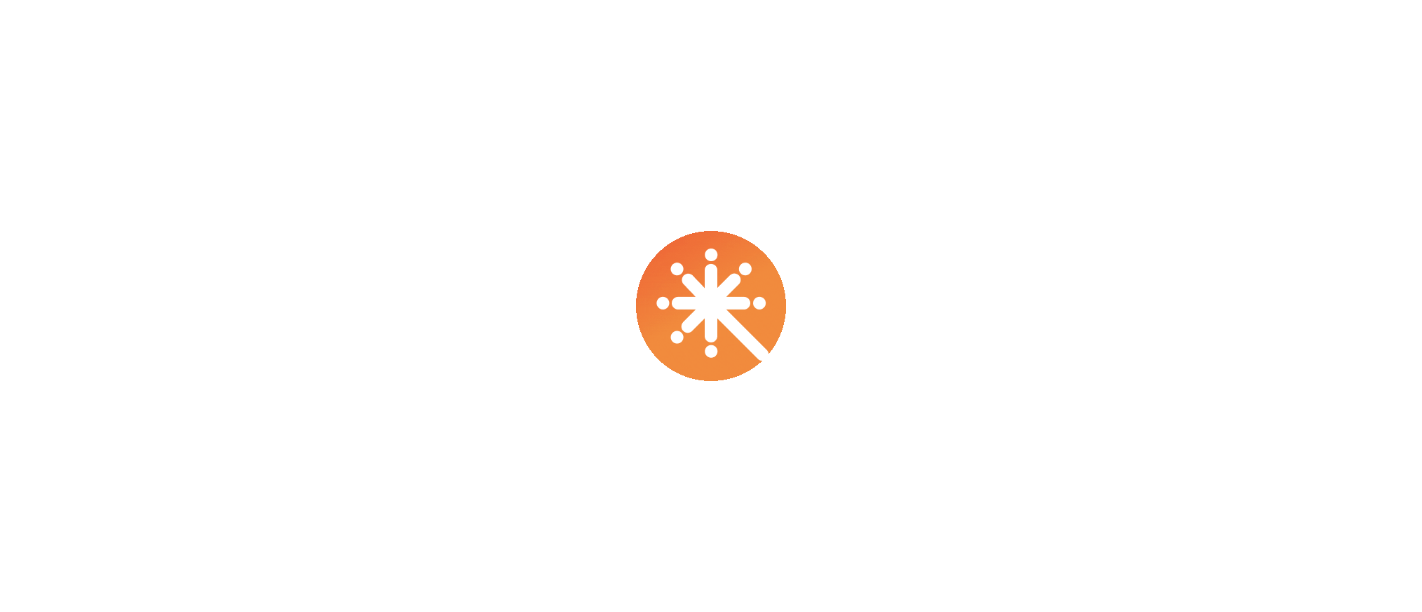 scroll, scrollTop: 0, scrollLeft: 0, axis: both 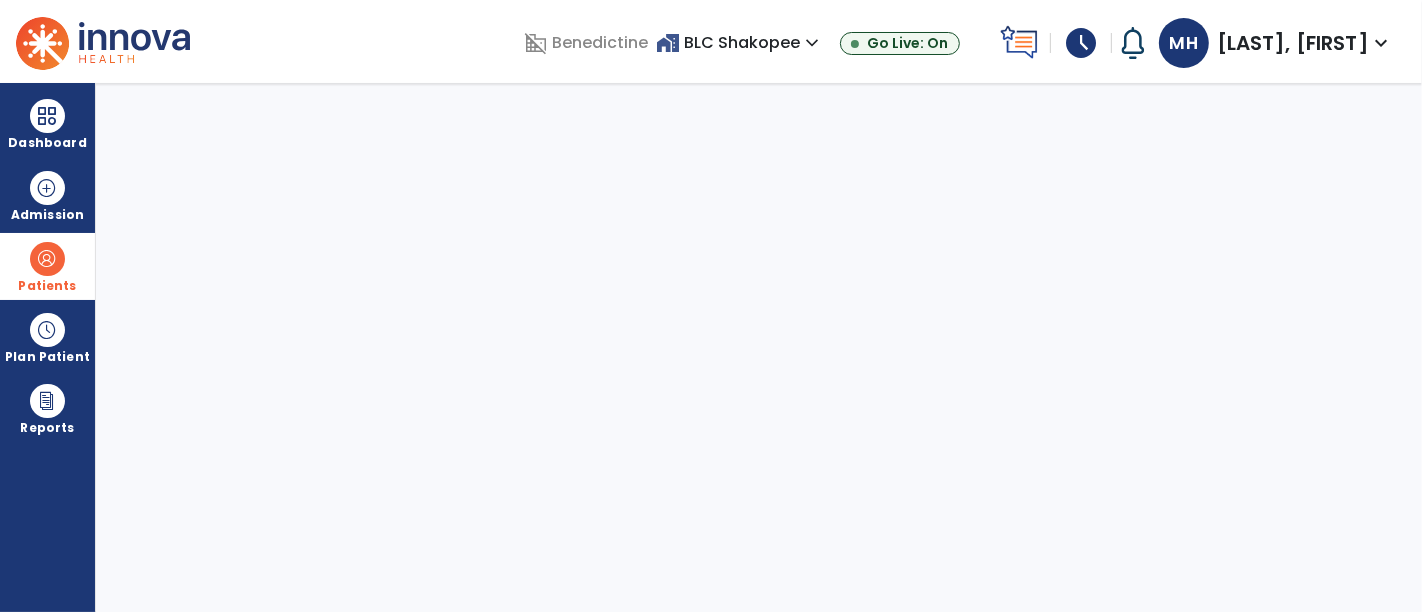 select on "****" 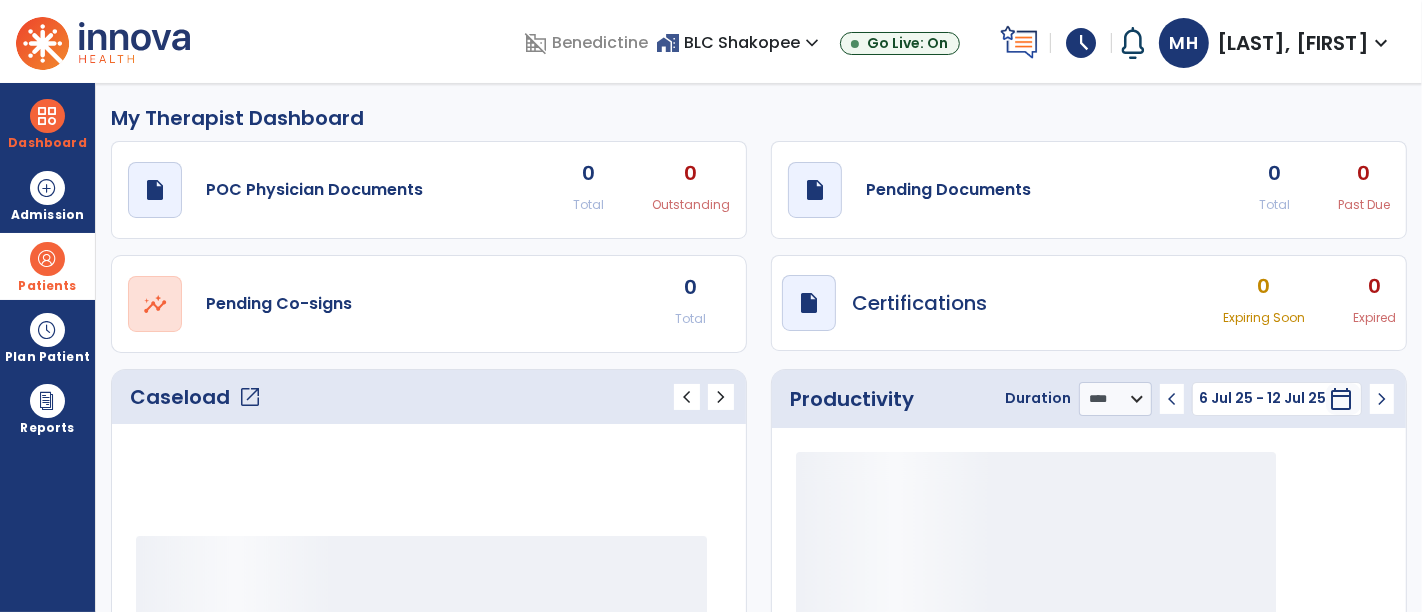 click at bounding box center (47, 259) 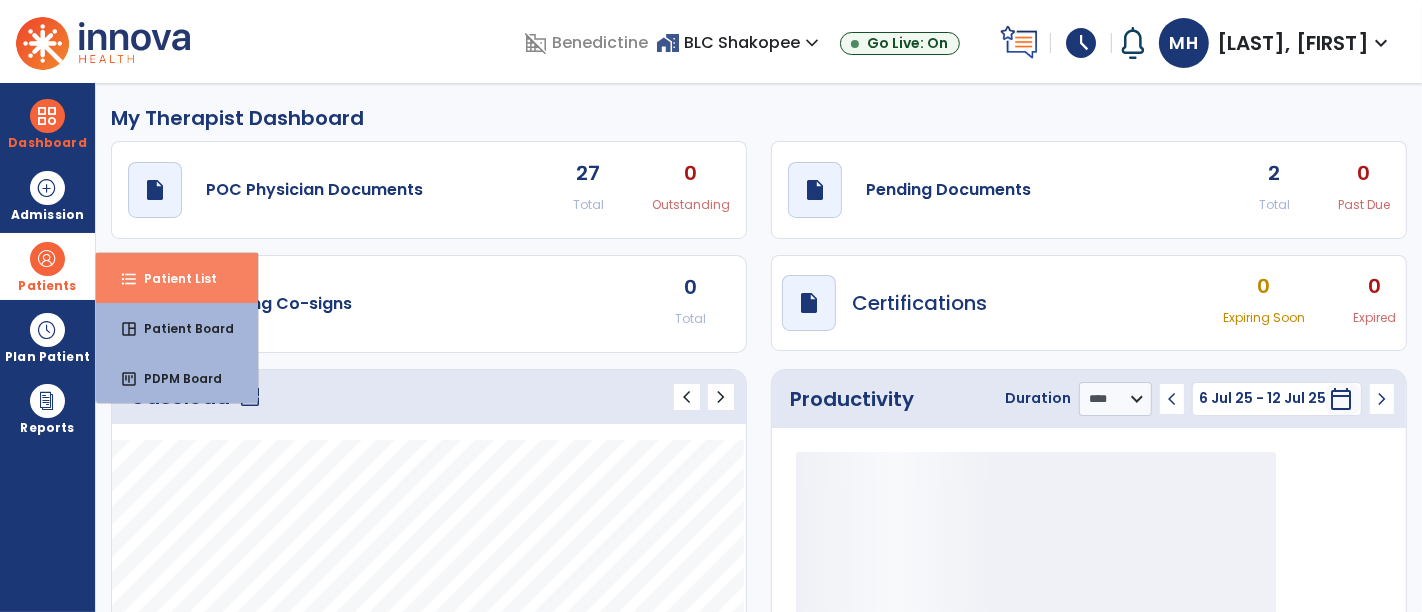 click on "Patient List" at bounding box center (172, 278) 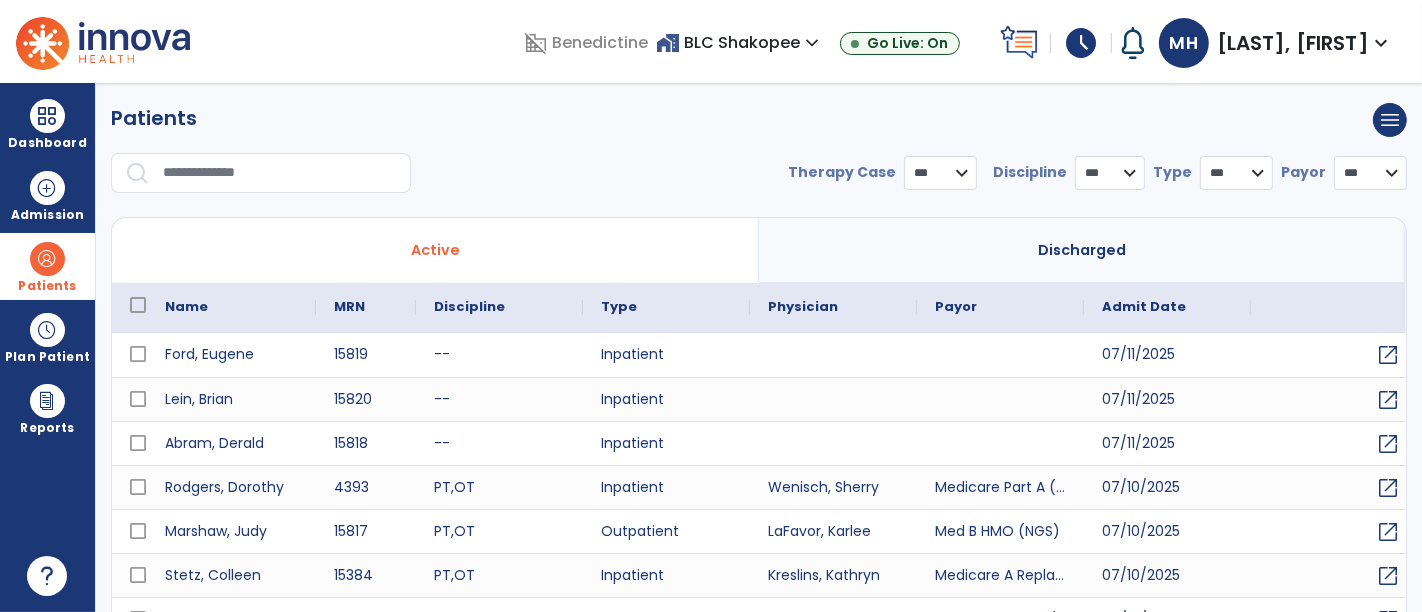 select on "***" 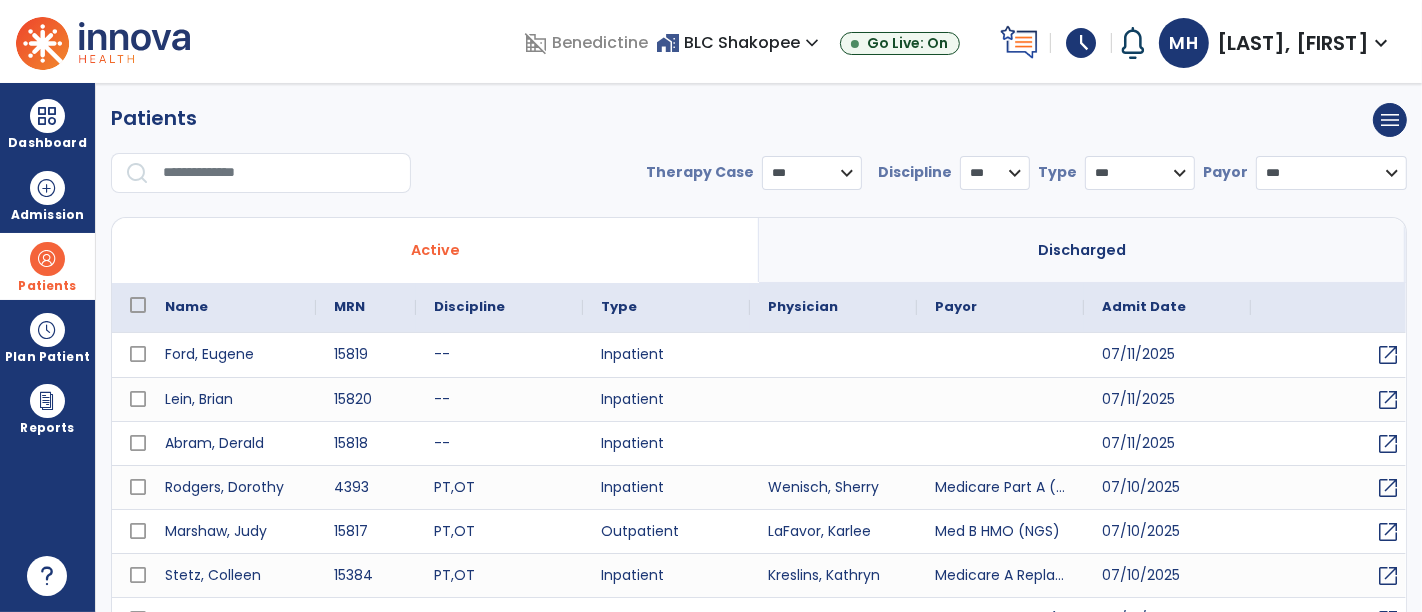 click at bounding box center [280, 173] 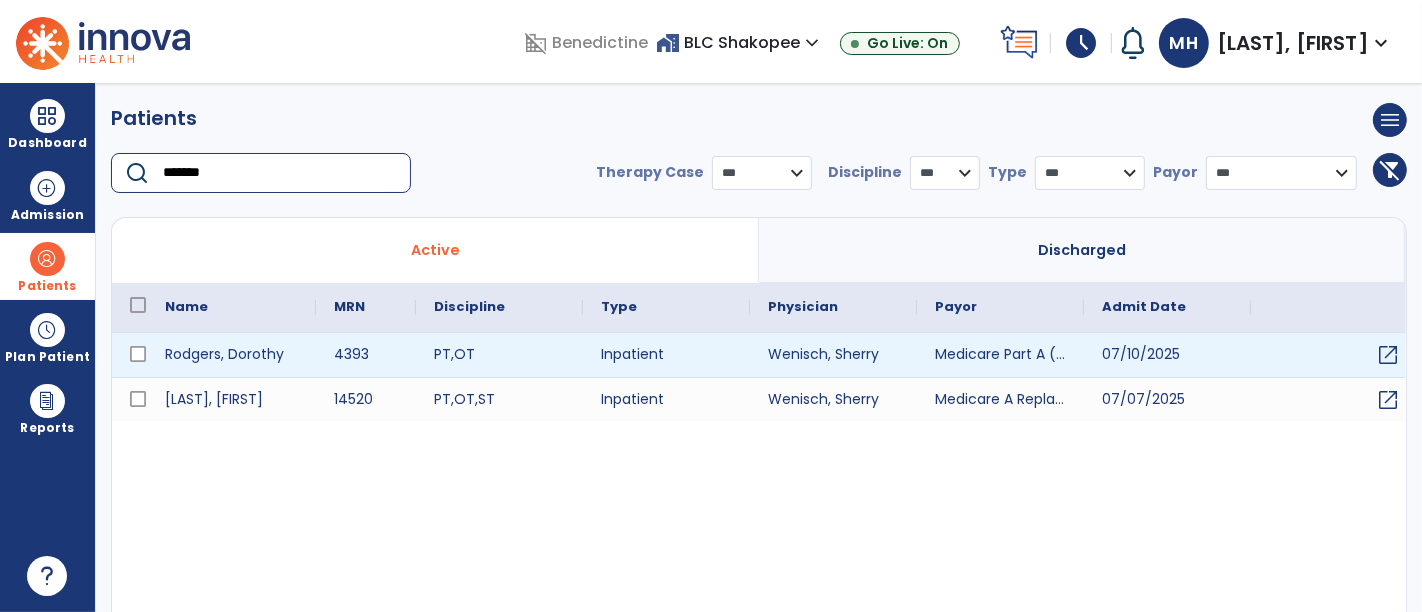 type on "*******" 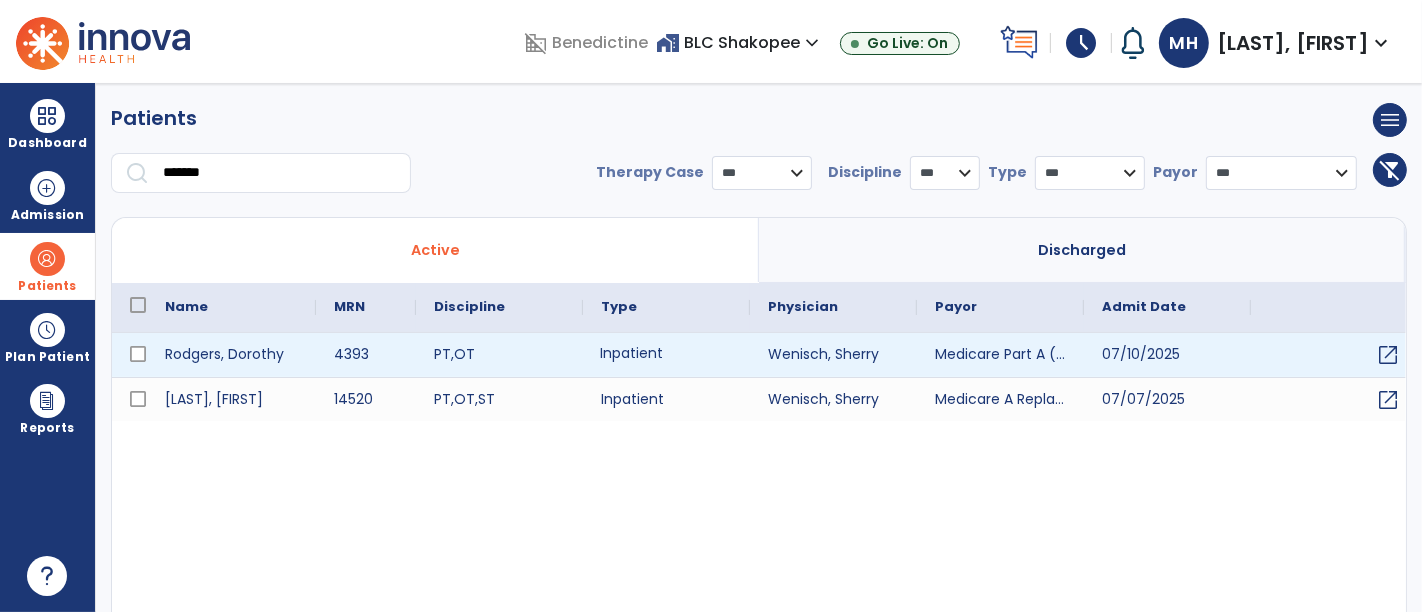 click on "Inpatient" at bounding box center [666, 355] 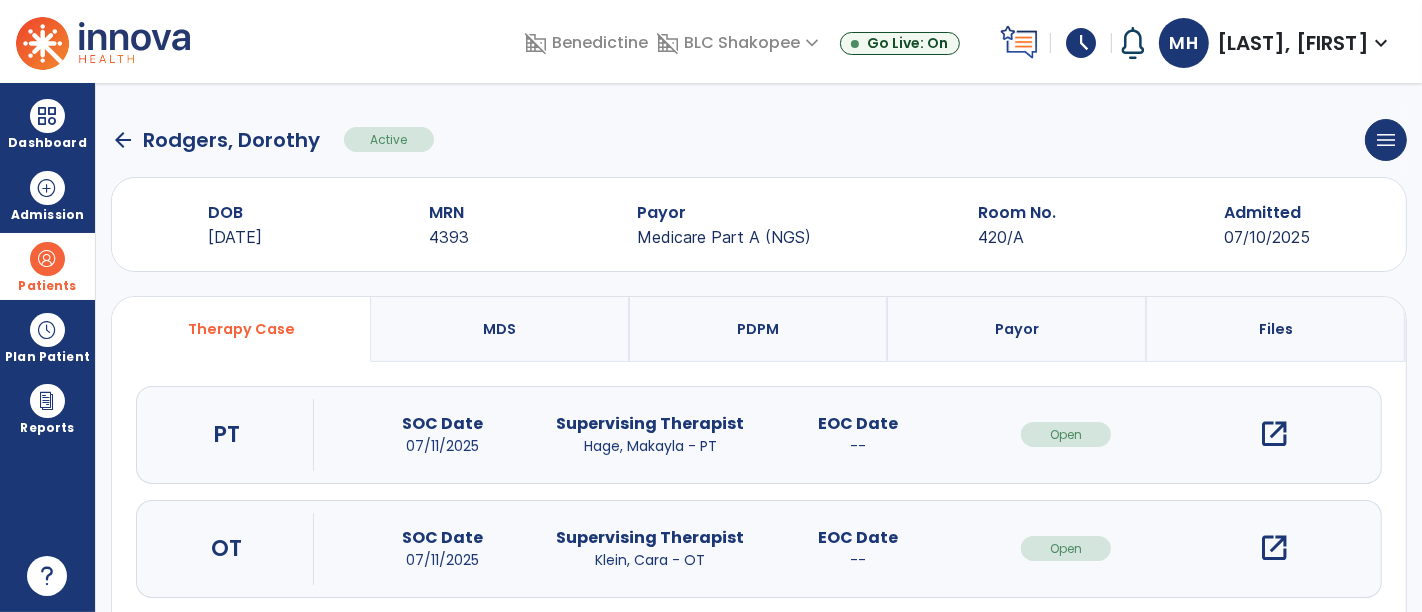 click on "OT SOC Date [DATE] Supervising Therapist [LAST], [FIRST] - OT EOC Date   --    Open  open_in_new" at bounding box center [759, 549] 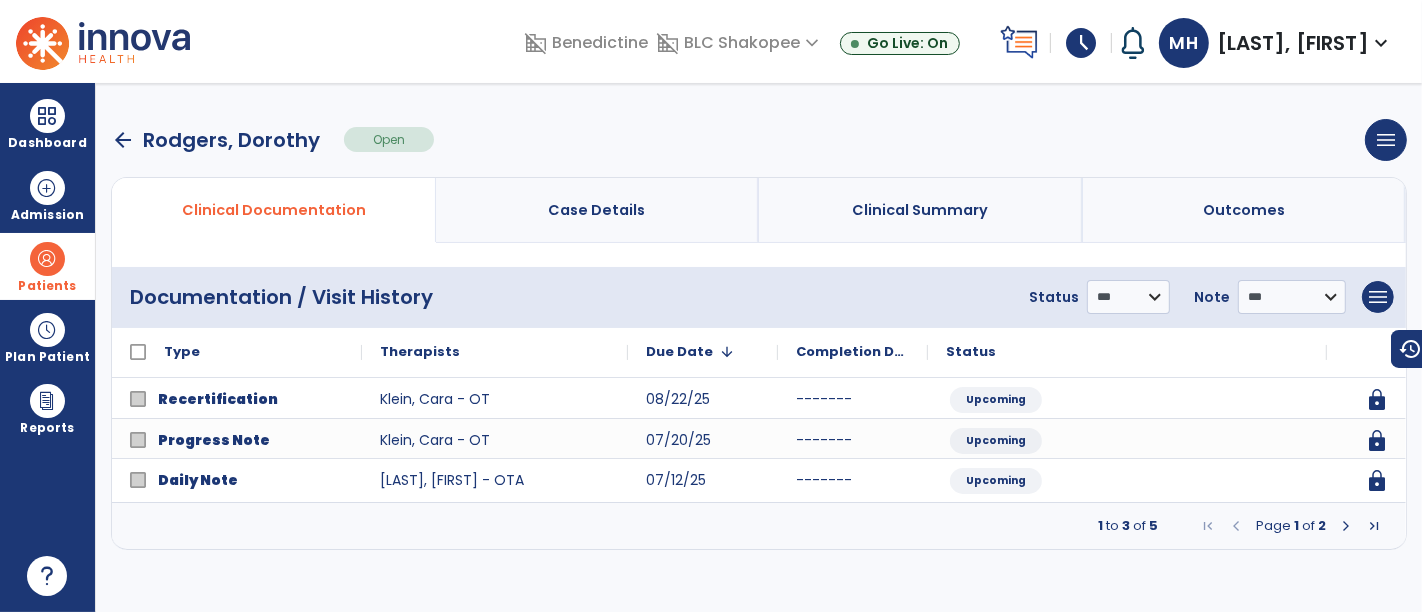click at bounding box center [1346, 526] 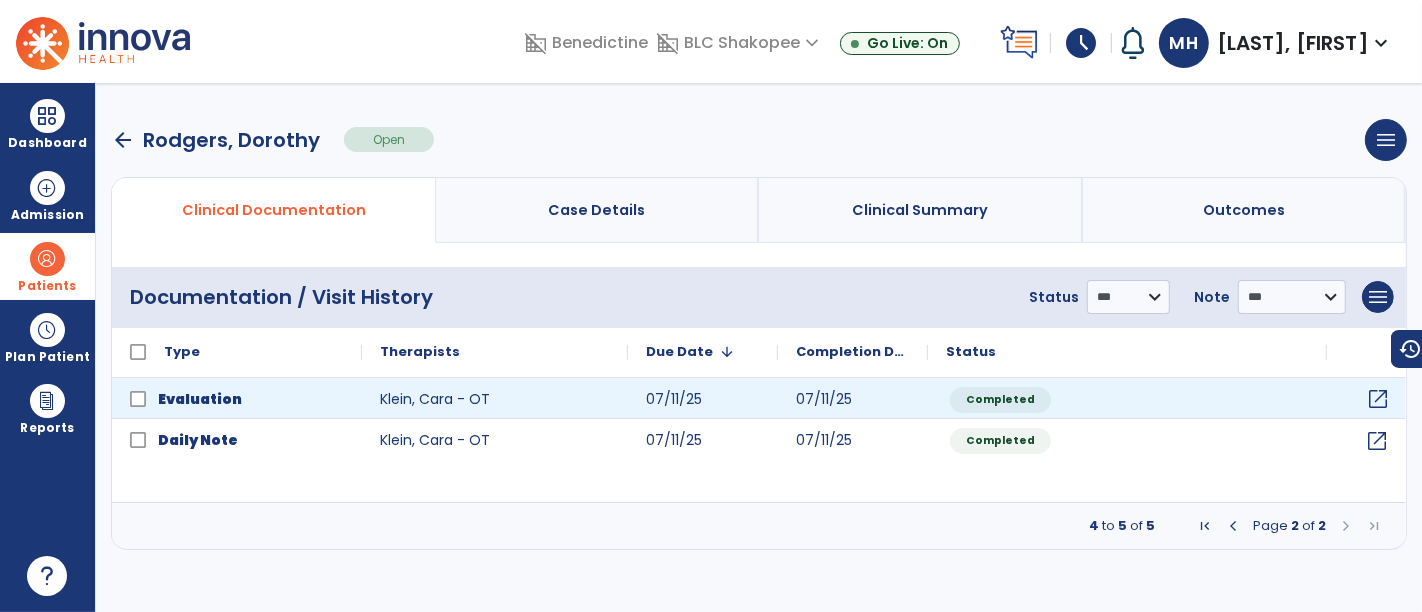 click on "open_in_new" 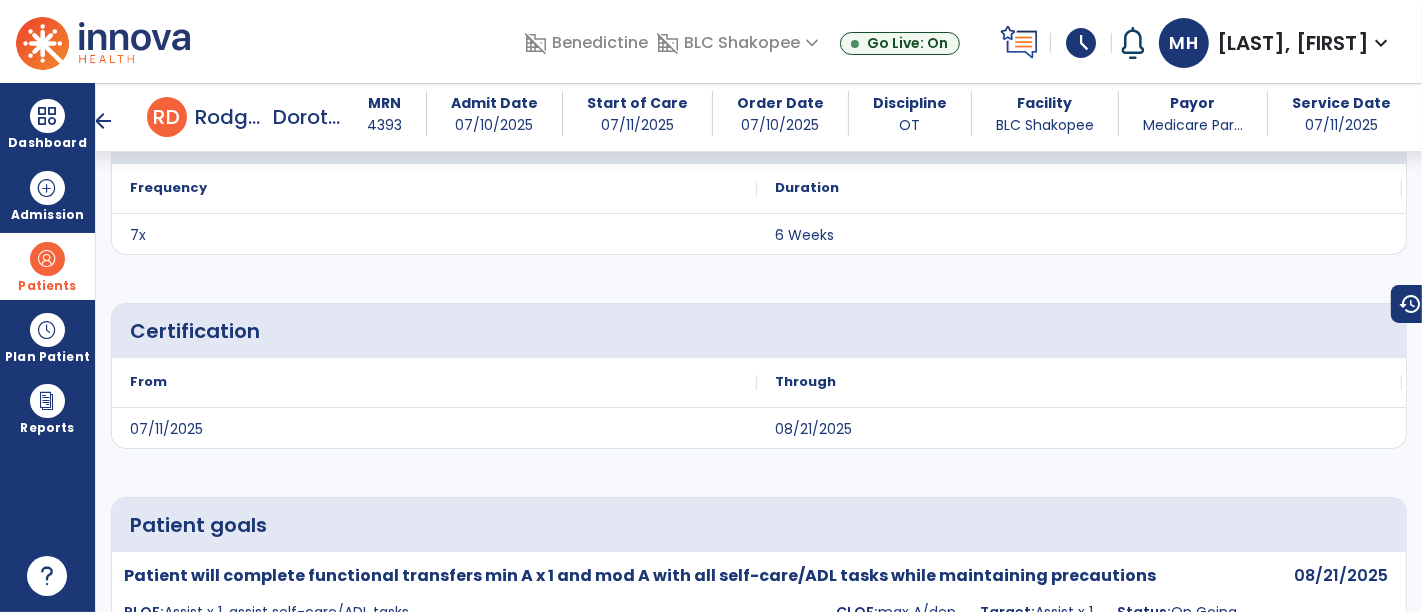 scroll, scrollTop: 4411, scrollLeft: 0, axis: vertical 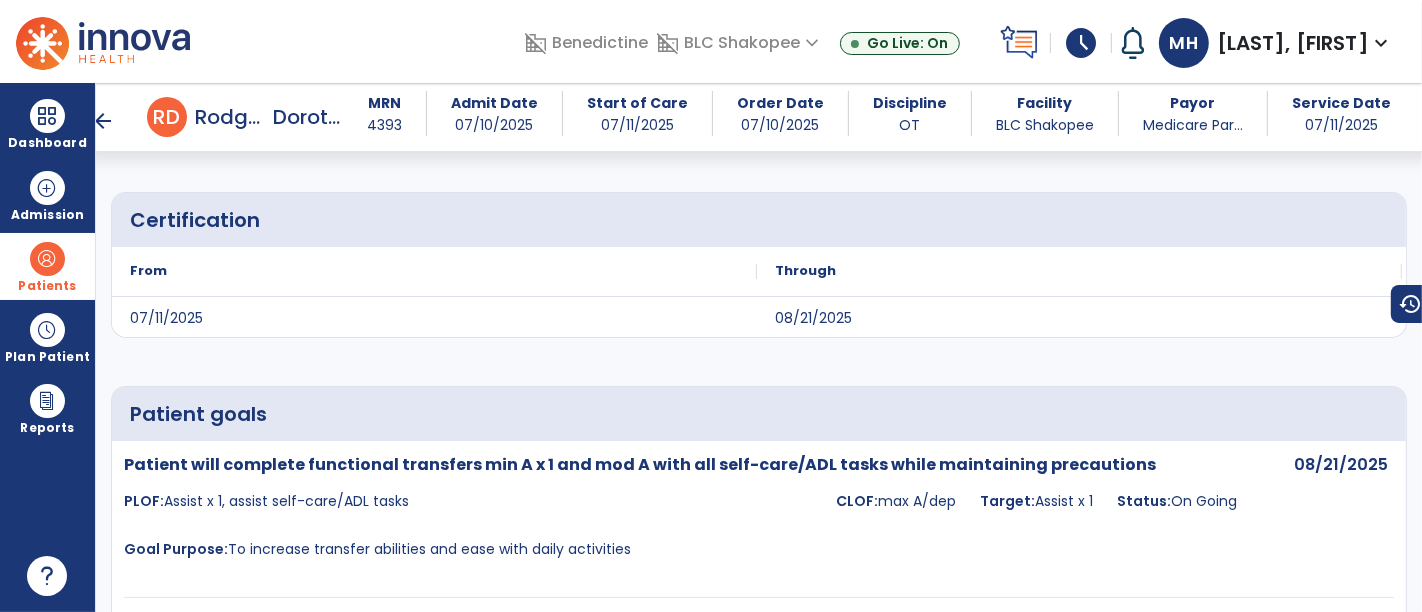 click on "Patient will complete functional transfers min A x 1 and mod A with all self-care/ADL tasks while maintaining precautions" at bounding box center (640, 464) 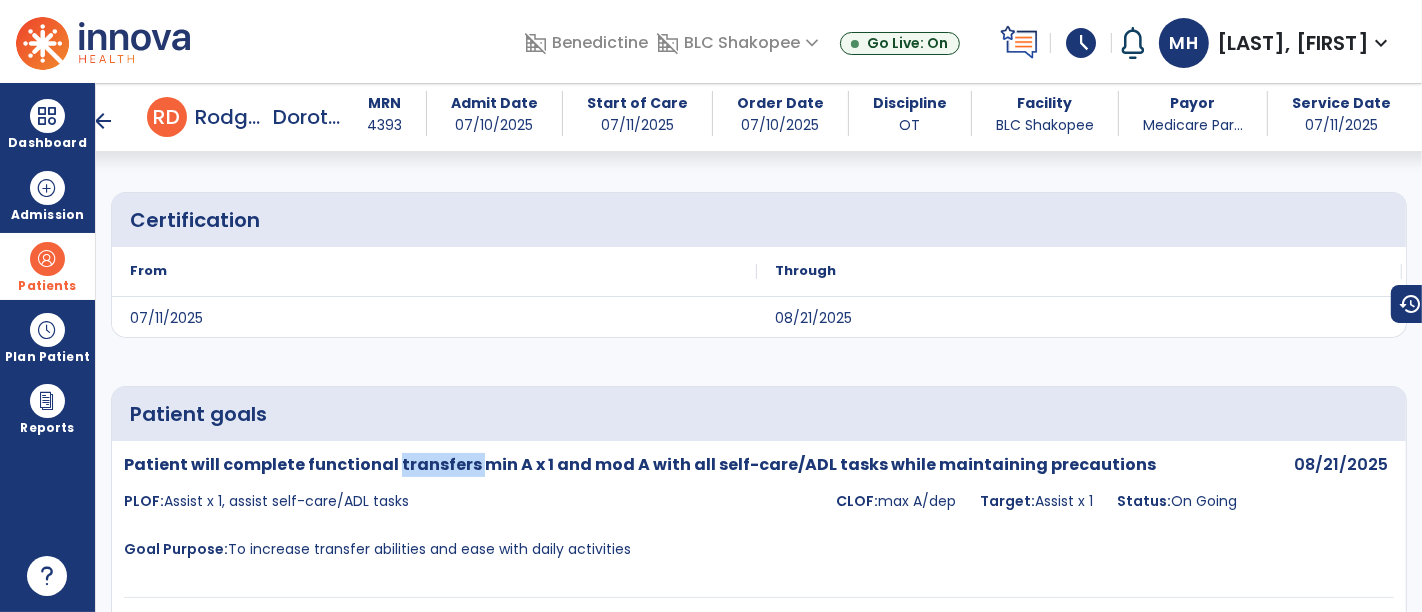click on "Patient will complete functional transfers min A x 1 and mod A with all self-care/ADL tasks while maintaining precautions" at bounding box center [640, 464] 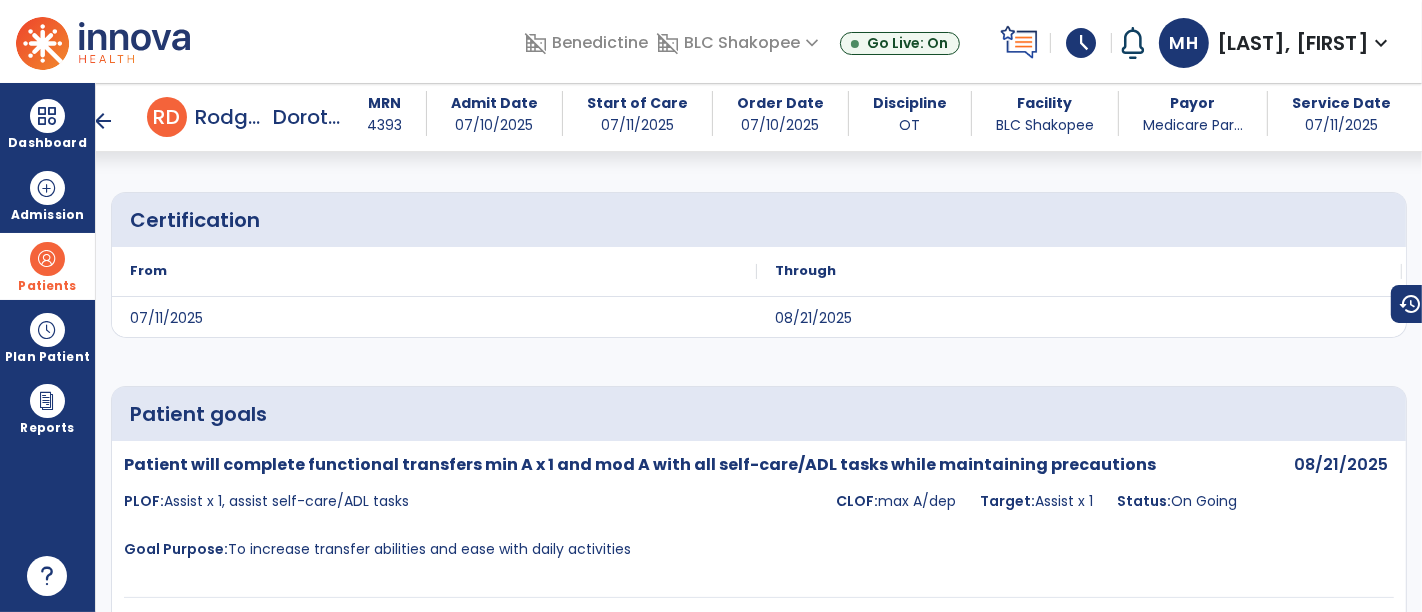 drag, startPoint x: 1213, startPoint y: 471, endPoint x: 1190, endPoint y: 464, distance: 24.04163 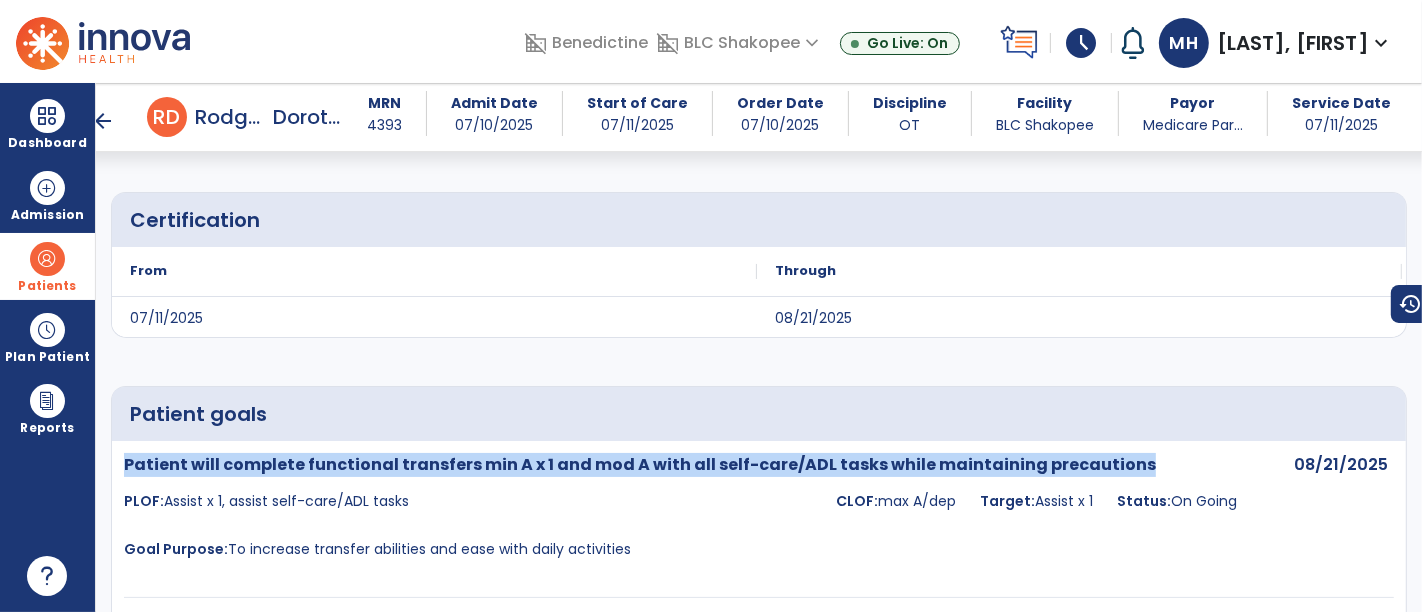 drag, startPoint x: 1175, startPoint y: 460, endPoint x: 127, endPoint y: 452, distance: 1048.0305 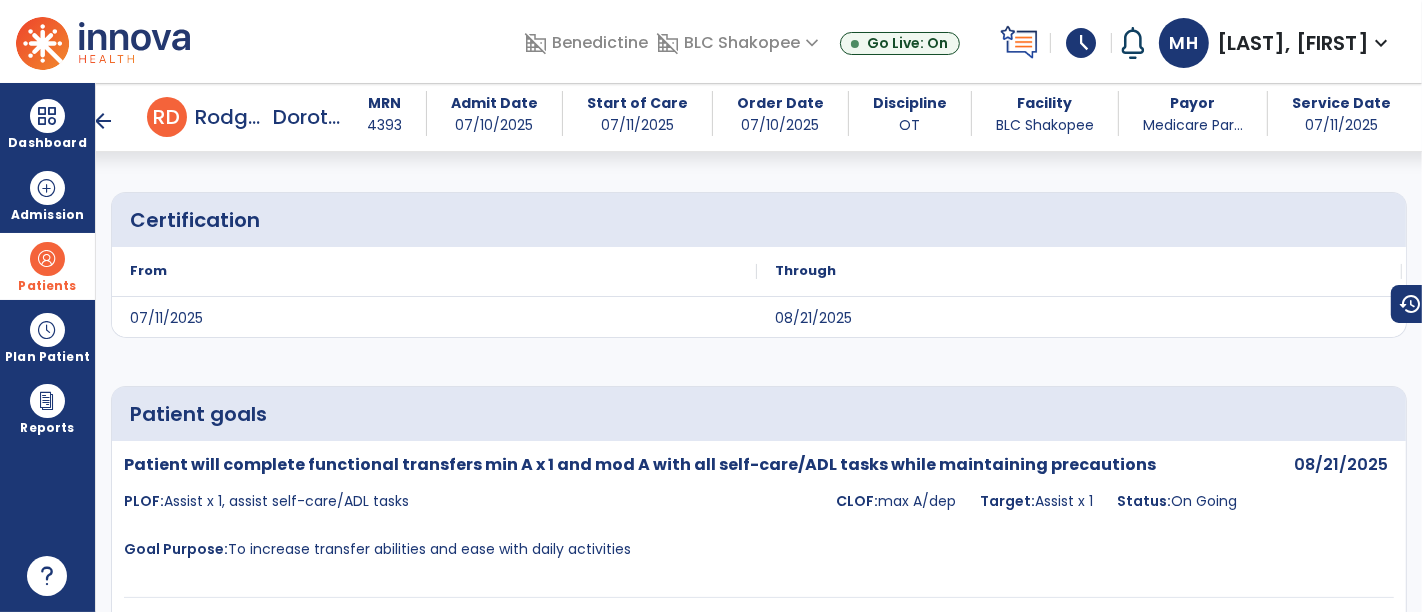 click at bounding box center (47, 259) 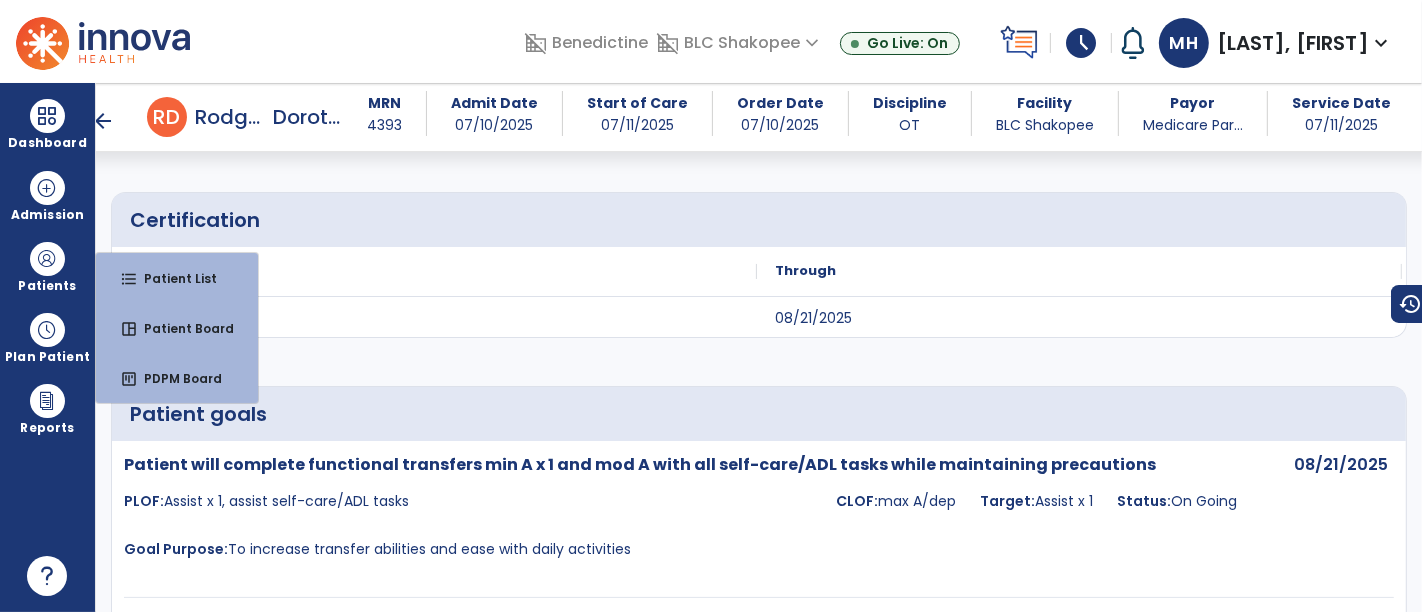 click on "format_list_bulleted  Patient List  space_dashboard  Patient Board  insert_chart  PDPM Board" at bounding box center [177, 328] 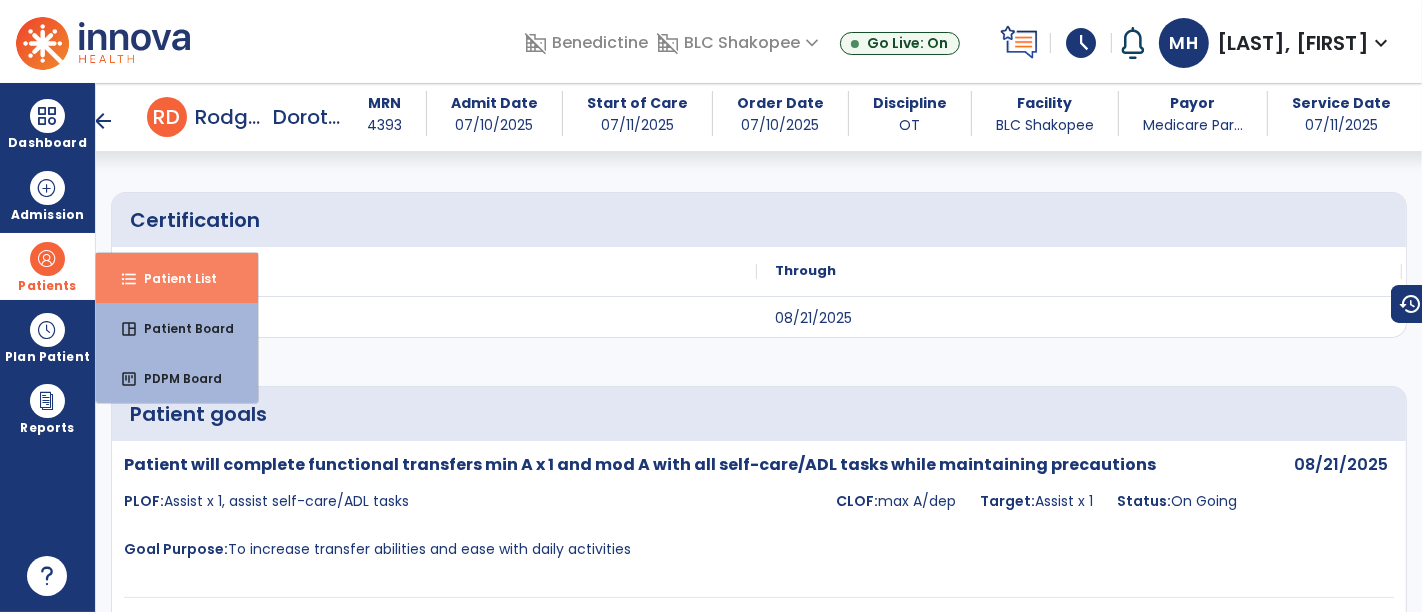 click on "format_list_bulleted  Patient List" at bounding box center (177, 278) 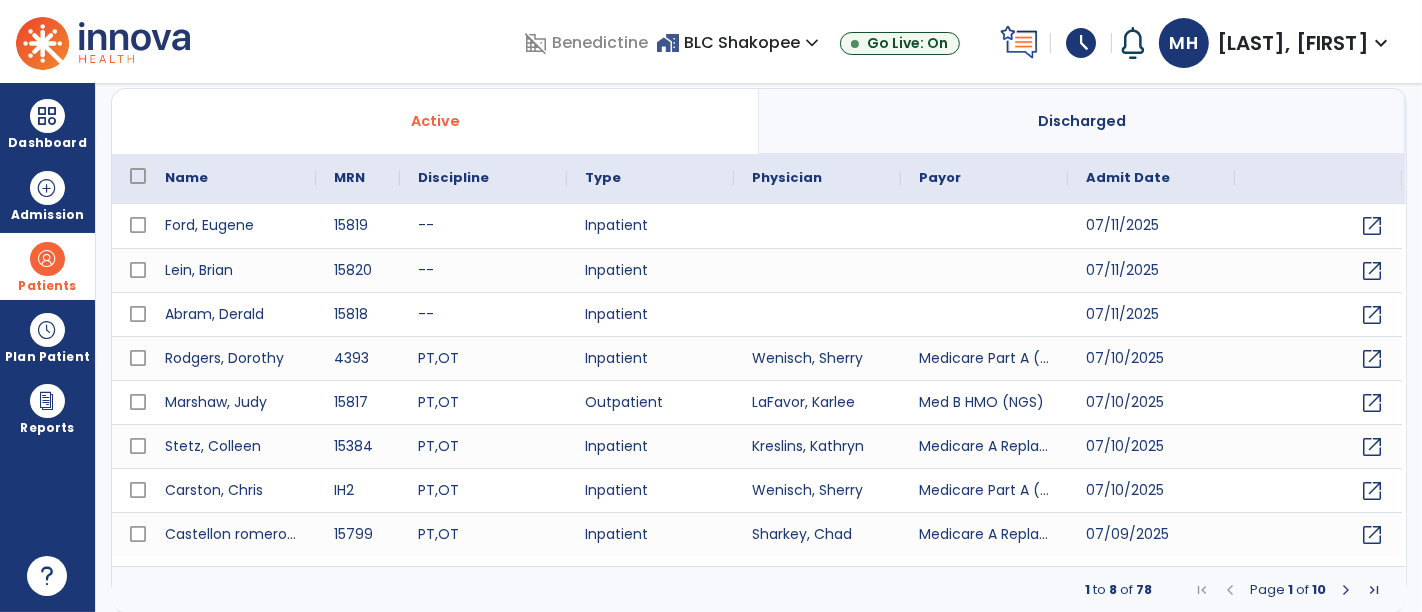 scroll, scrollTop: 18, scrollLeft: 0, axis: vertical 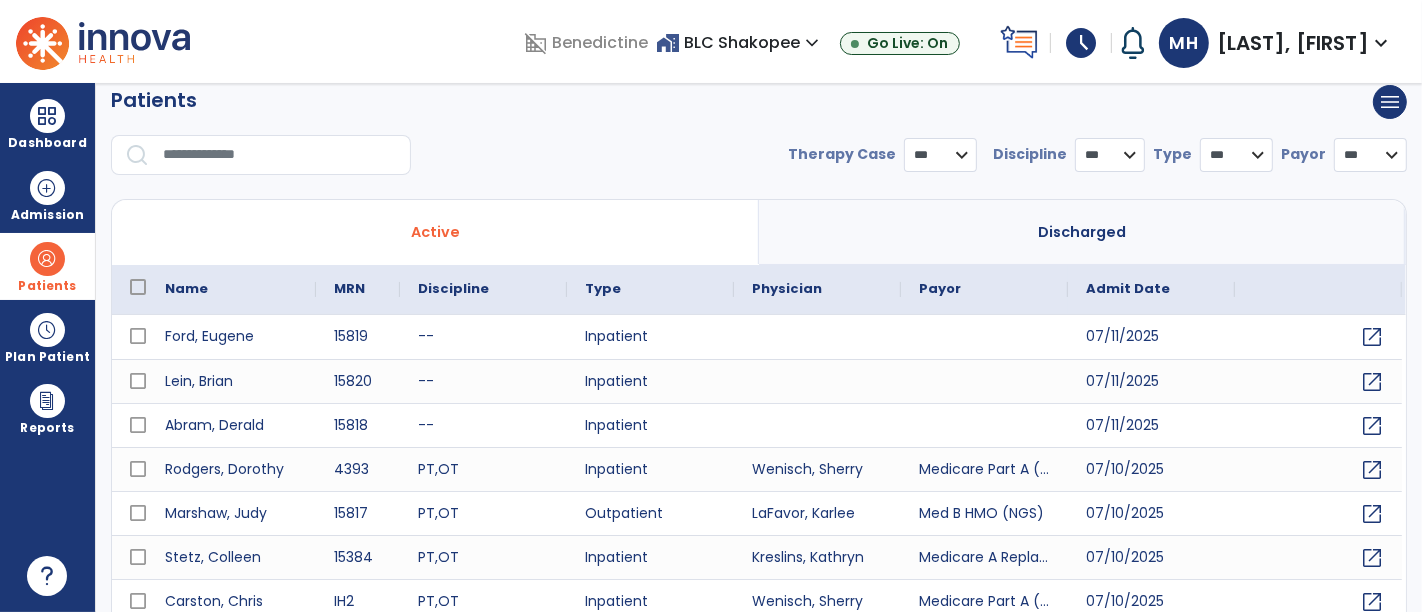 select on "***" 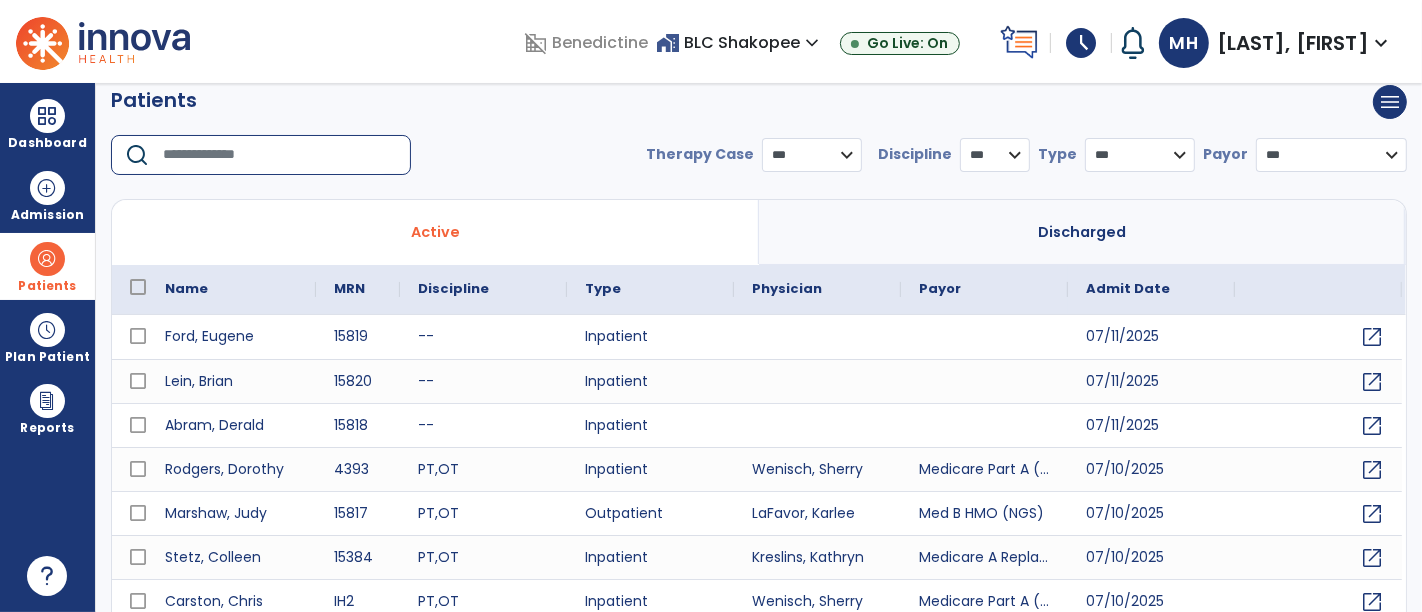 click at bounding box center [280, 155] 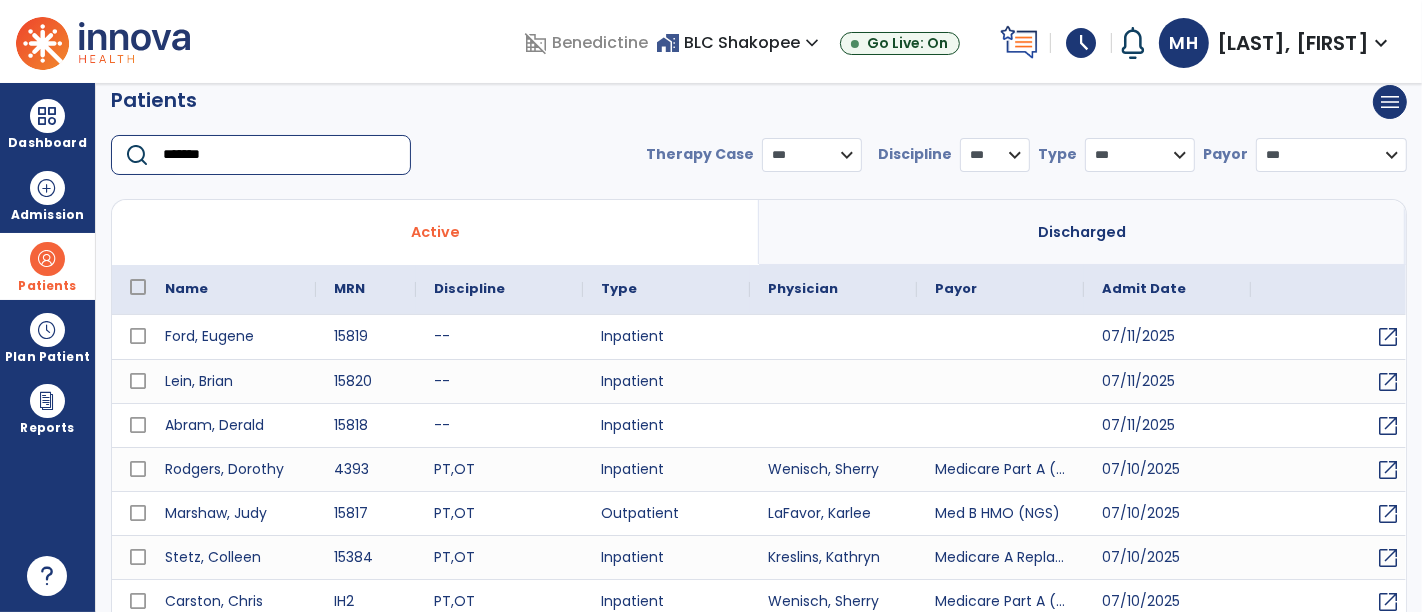 type on "********" 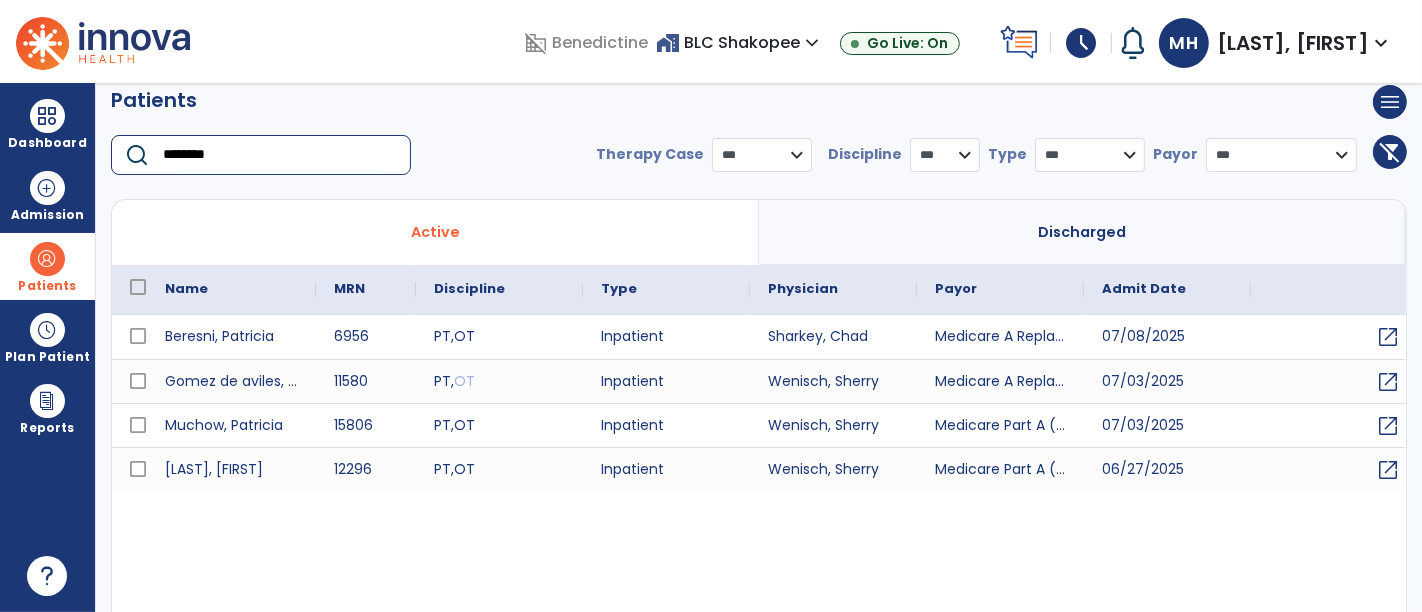 drag, startPoint x: 222, startPoint y: 167, endPoint x: 139, endPoint y: 147, distance: 85.37564 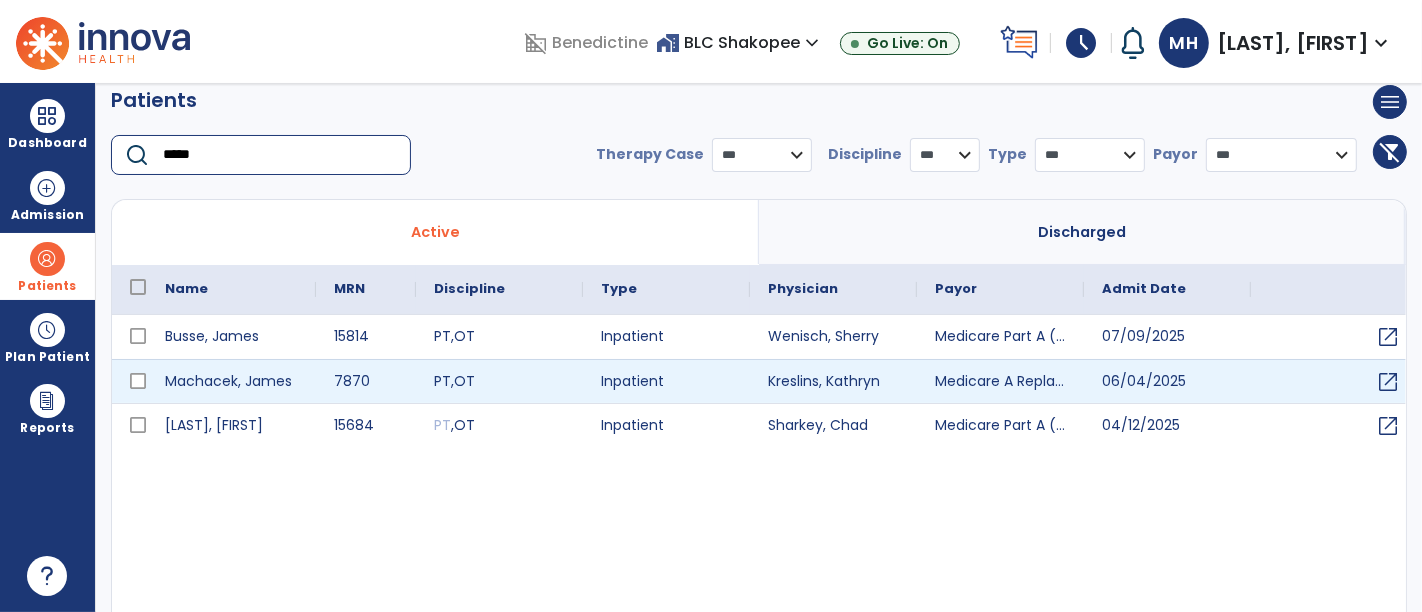 type on "*****" 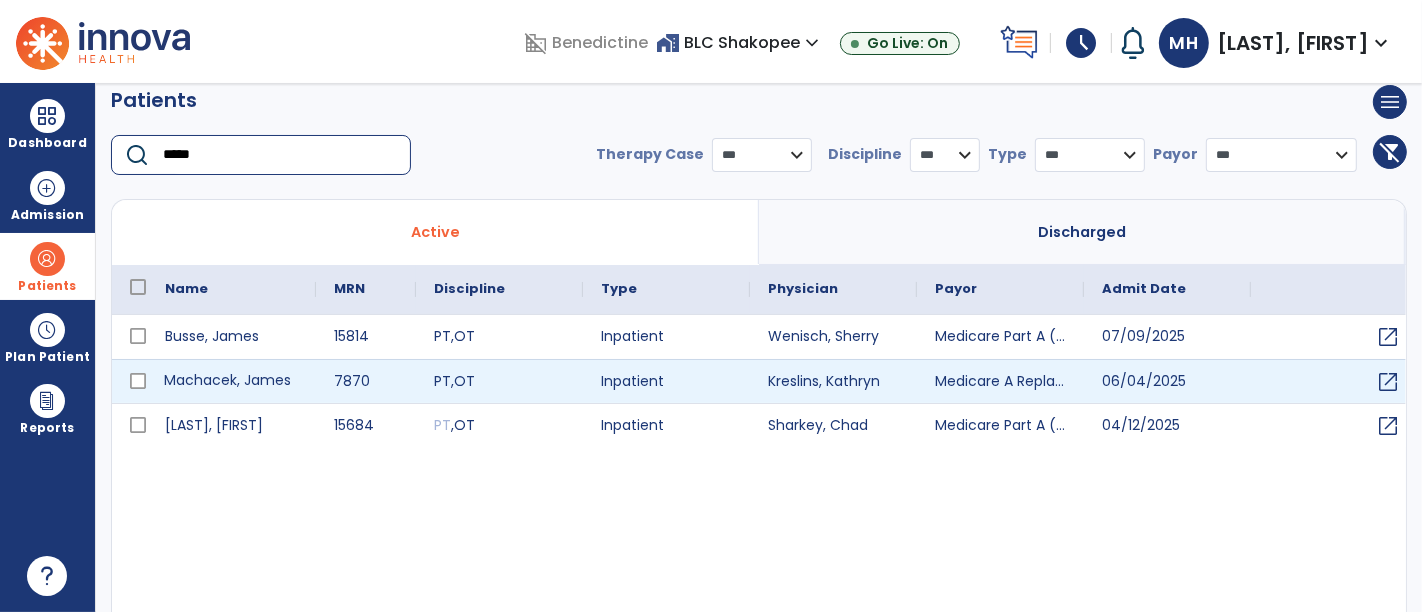 click on "Machacek, James" at bounding box center [231, 381] 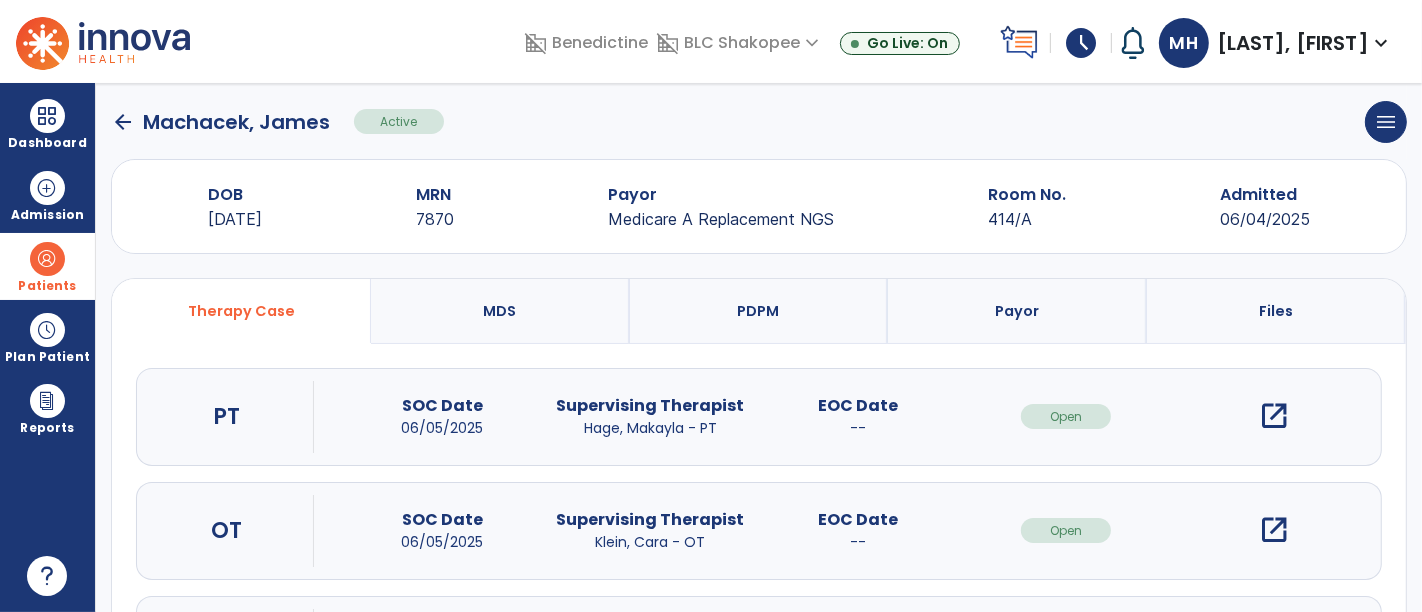click on "open_in_new" at bounding box center [1274, 416] 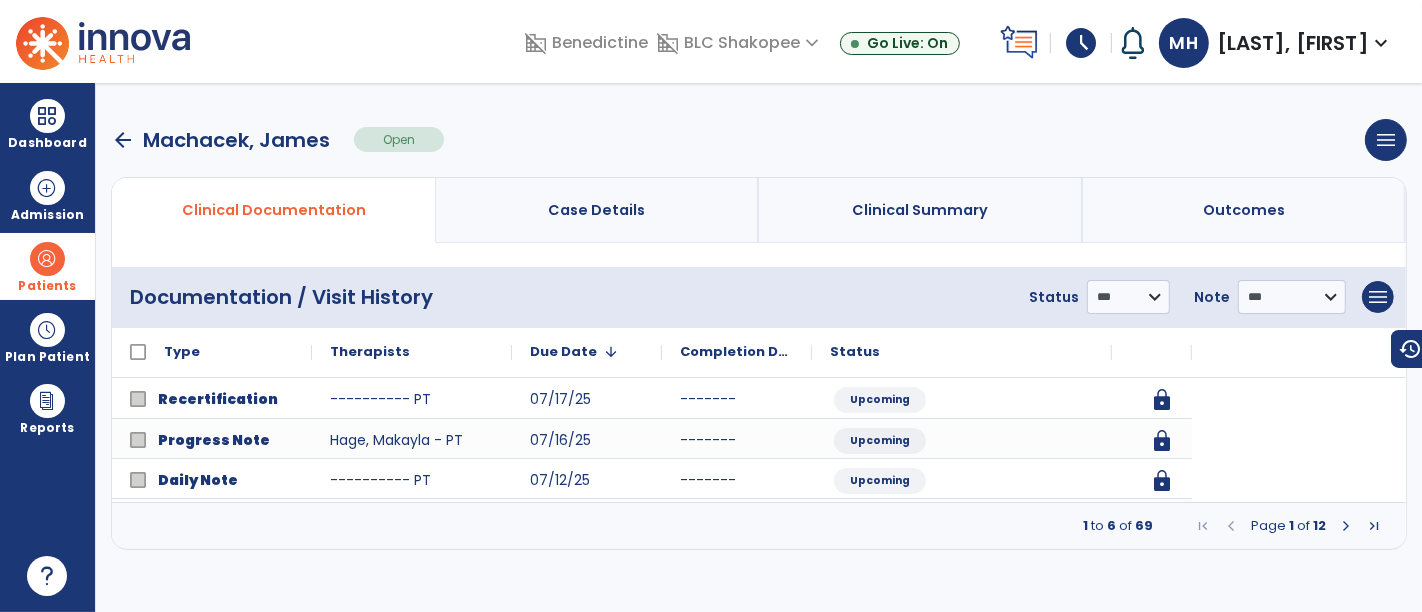 scroll, scrollTop: 0, scrollLeft: 0, axis: both 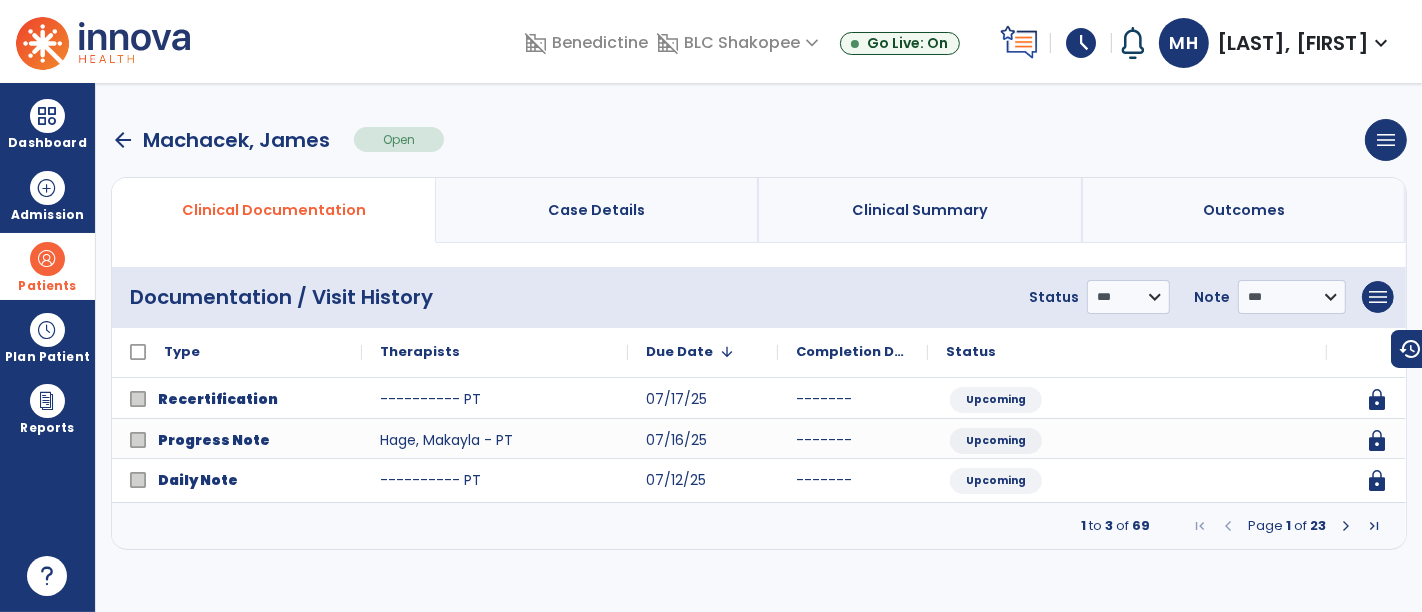 click at bounding box center (1374, 526) 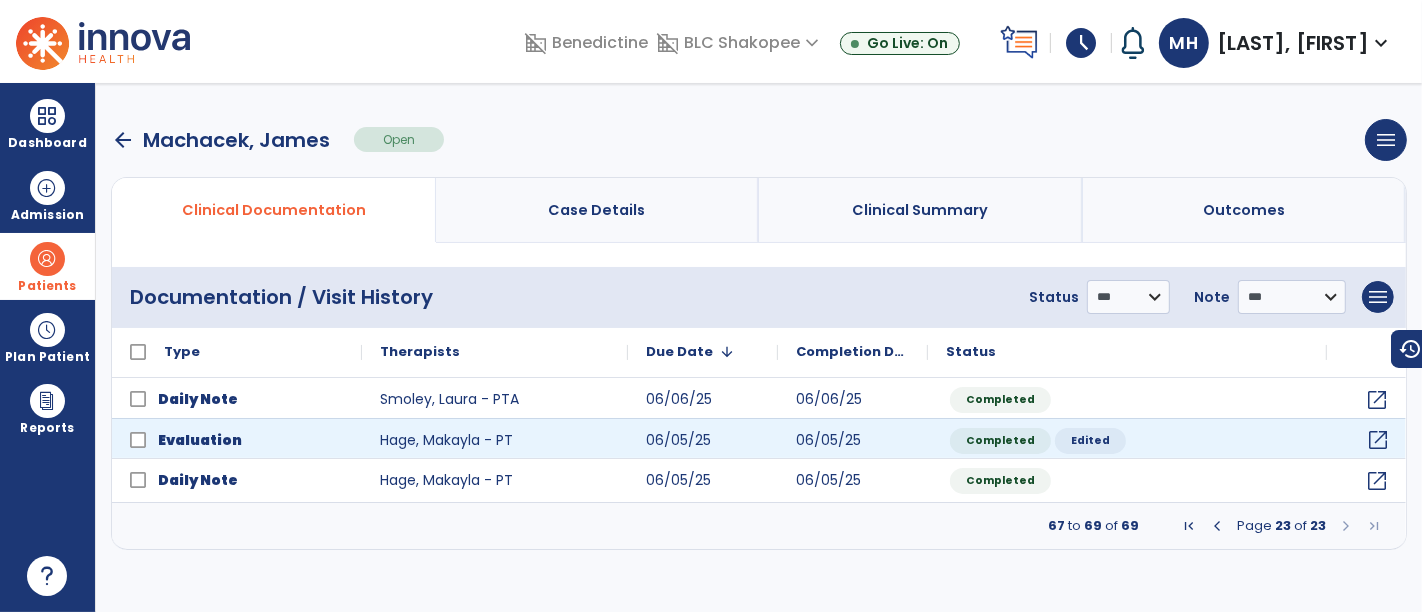 click on "open_in_new" 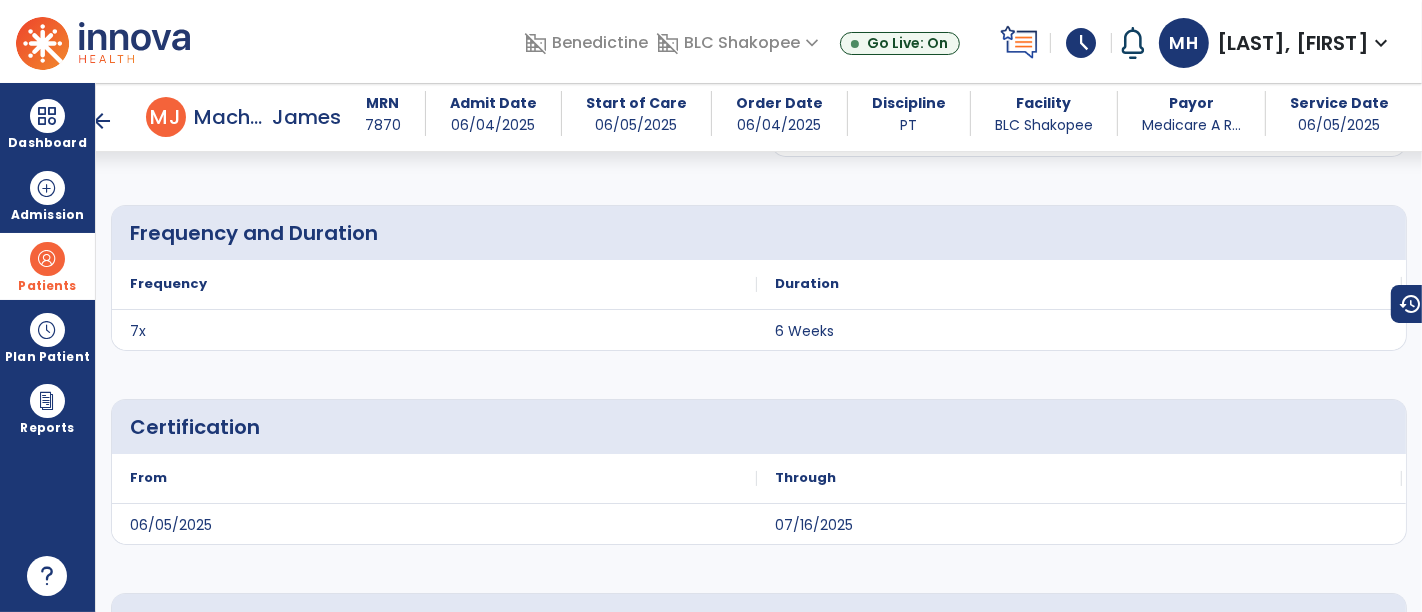 scroll, scrollTop: 6551, scrollLeft: 0, axis: vertical 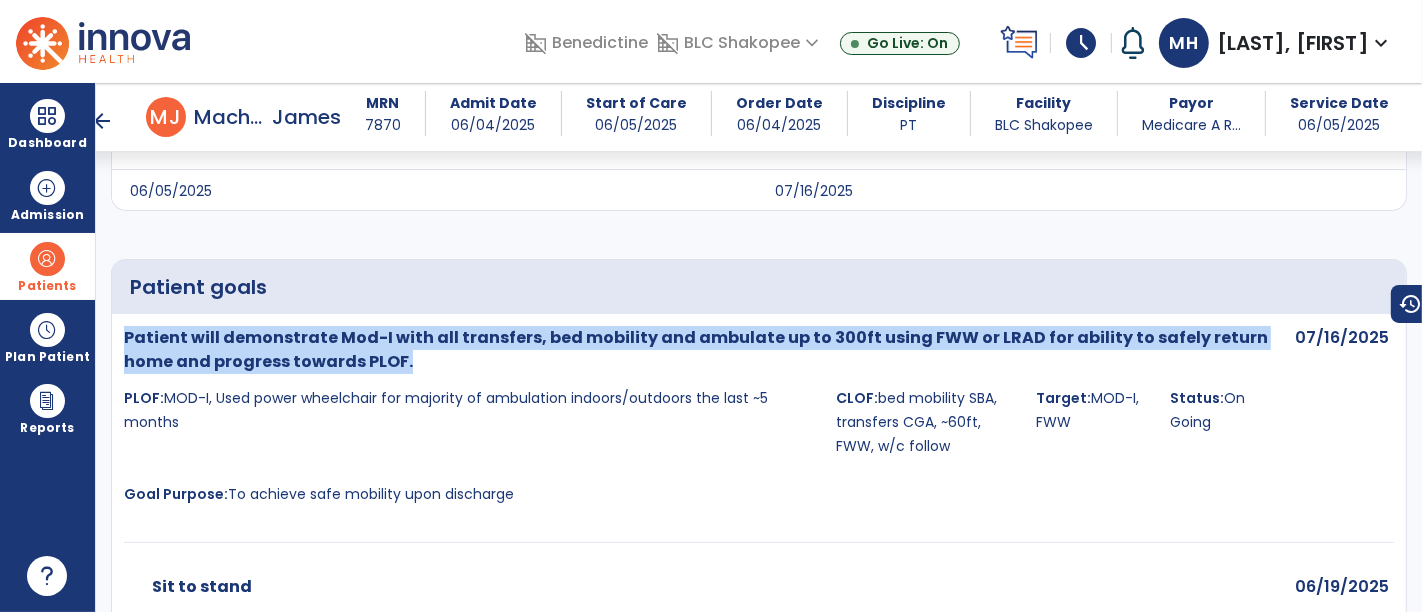drag, startPoint x: 366, startPoint y: 335, endPoint x: 122, endPoint y: 311, distance: 245.17749 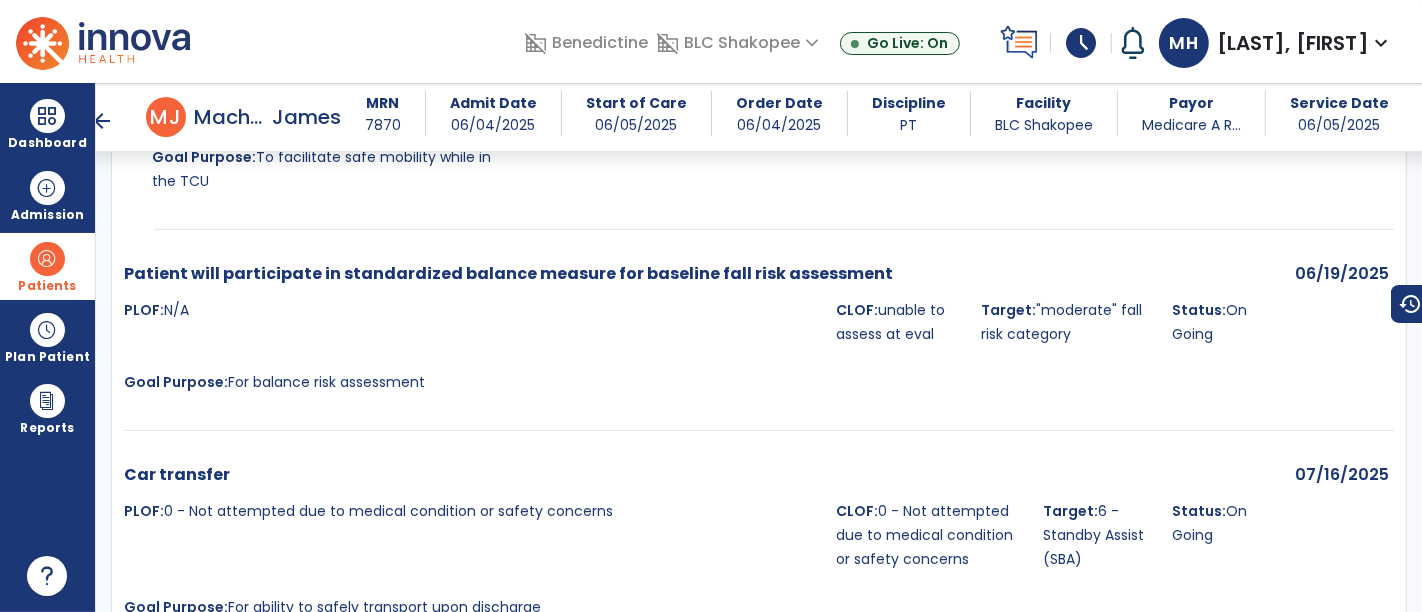 scroll, scrollTop: 7440, scrollLeft: 0, axis: vertical 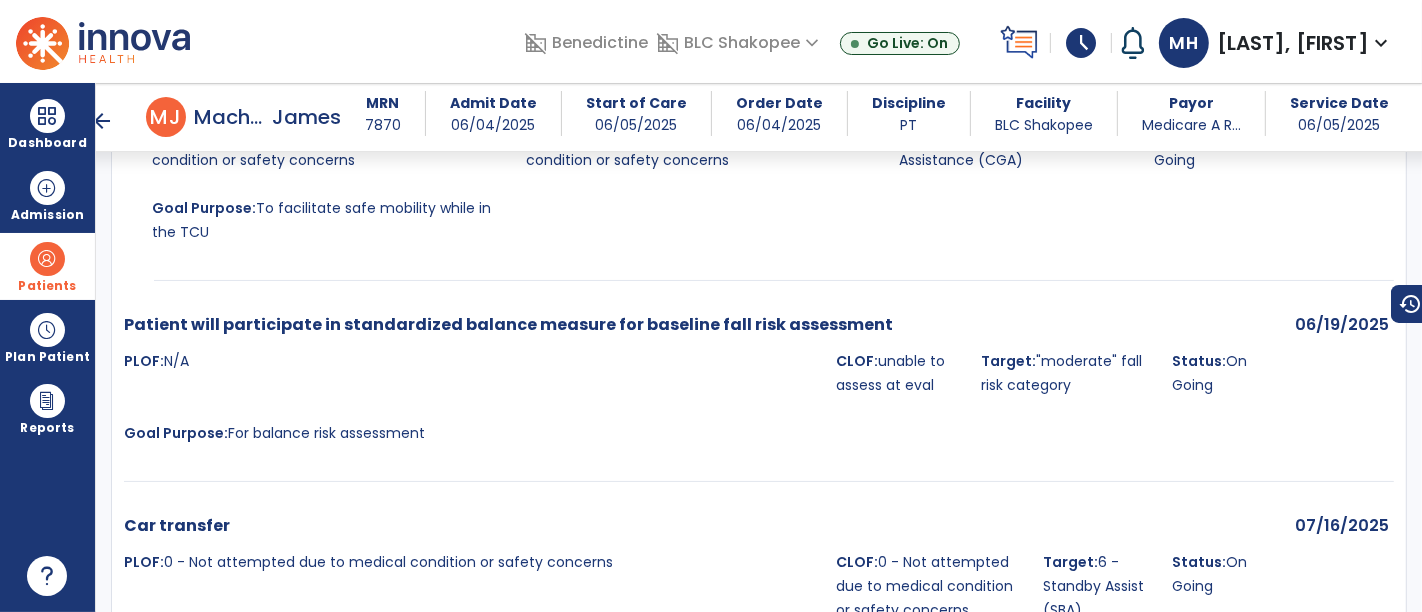 click on "Patient will participate in standardized balance measure for baseline fall risk assessment" at bounding box center (508, 324) 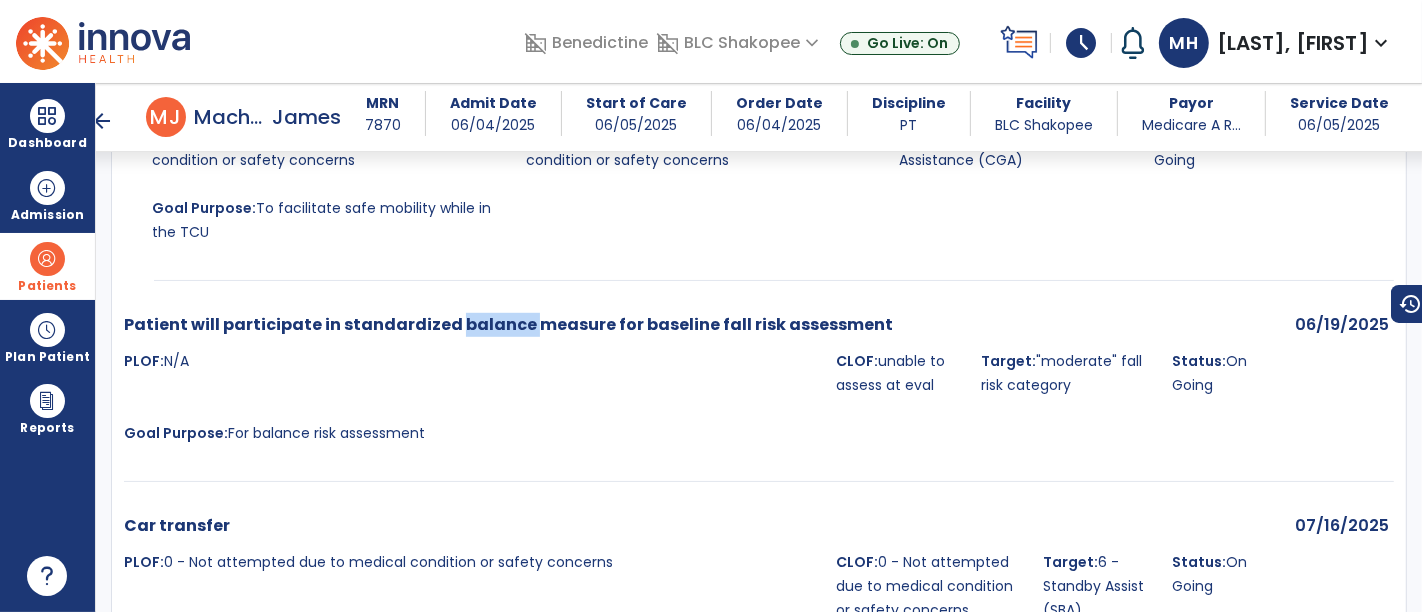 click on "Patient will participate in standardized balance measure for baseline fall risk assessment" at bounding box center [508, 324] 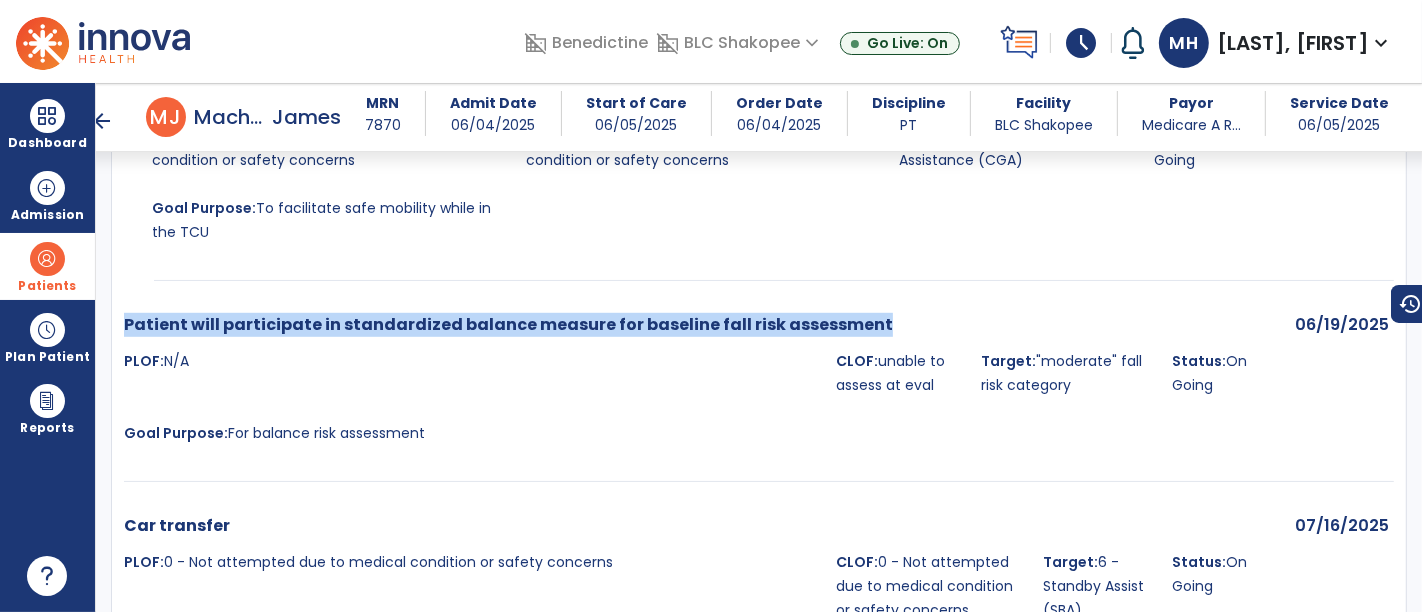 click on "Patient will participate in standardized balance measure for baseline fall risk assessment" at bounding box center [508, 324] 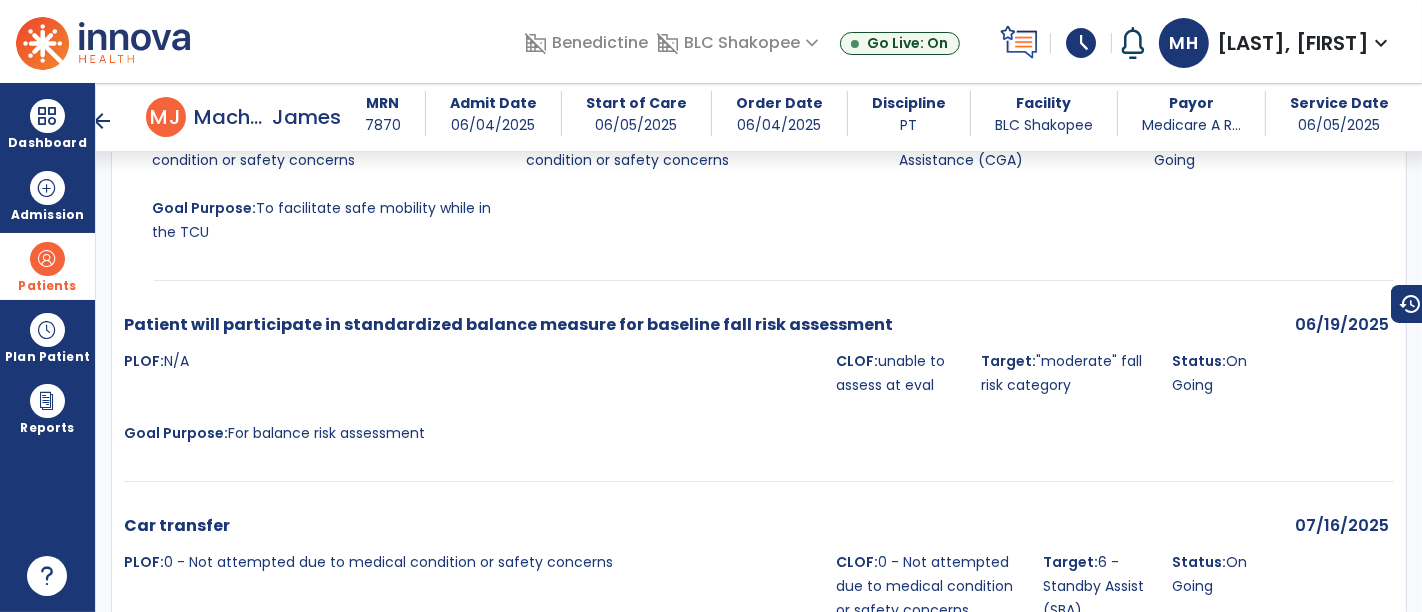 click on "Patient will participate in standardized balance measure for baseline fall risk assessment PLOF:  N/A CLOF:  unable to assess at eval Target:  "moderate" fall risk category Status:  On Going Goal Purpose:  For balance risk assessment" at bounding box center (697, 385) 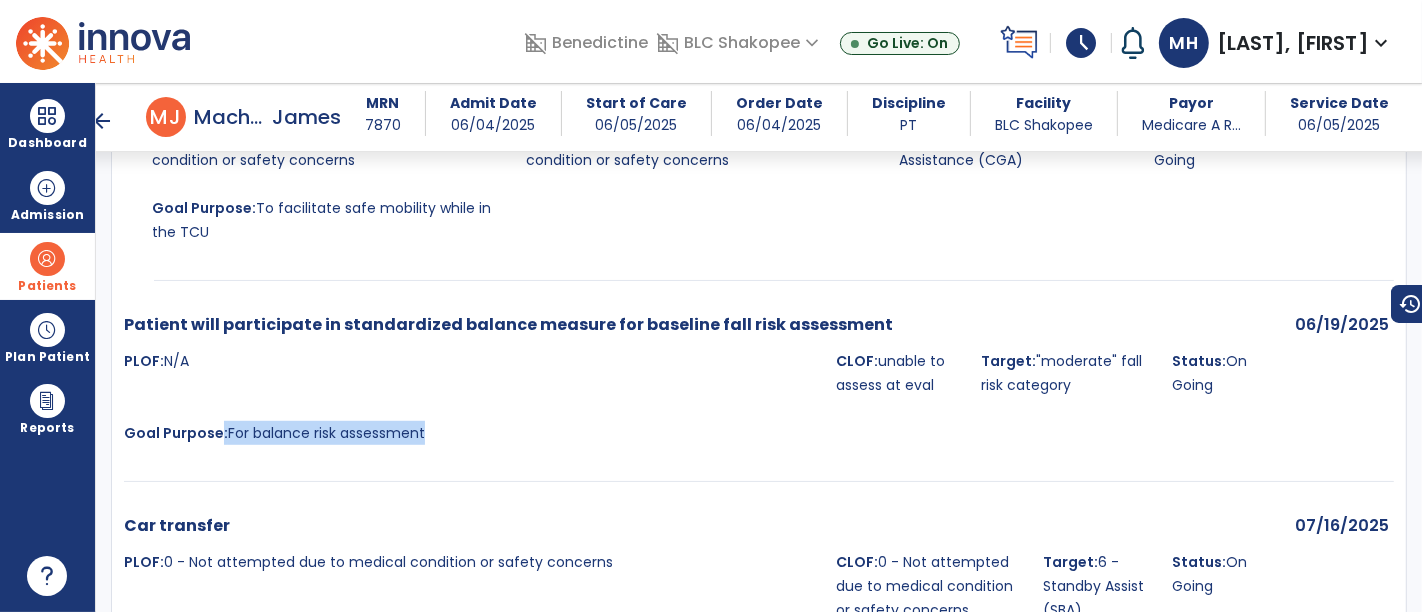 drag, startPoint x: 436, startPoint y: 386, endPoint x: 226, endPoint y: 384, distance: 210.00952 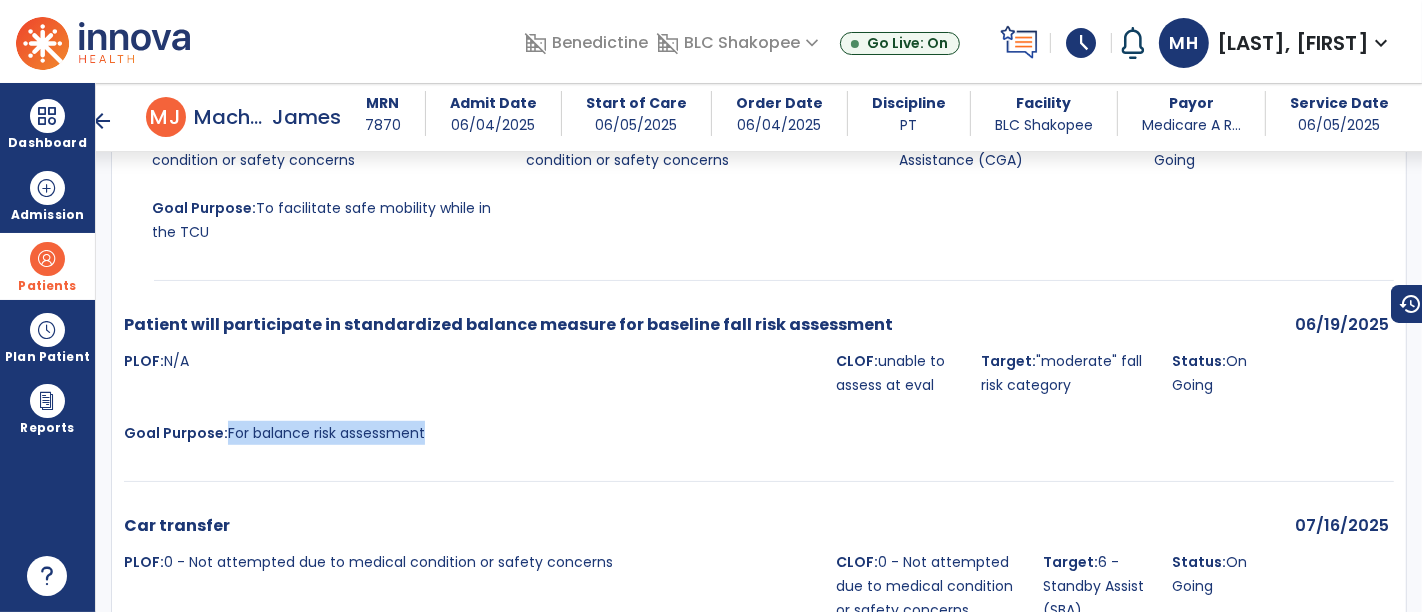 click on "Goal Purpose:  For balance risk assessment" at bounding box center [474, 433] 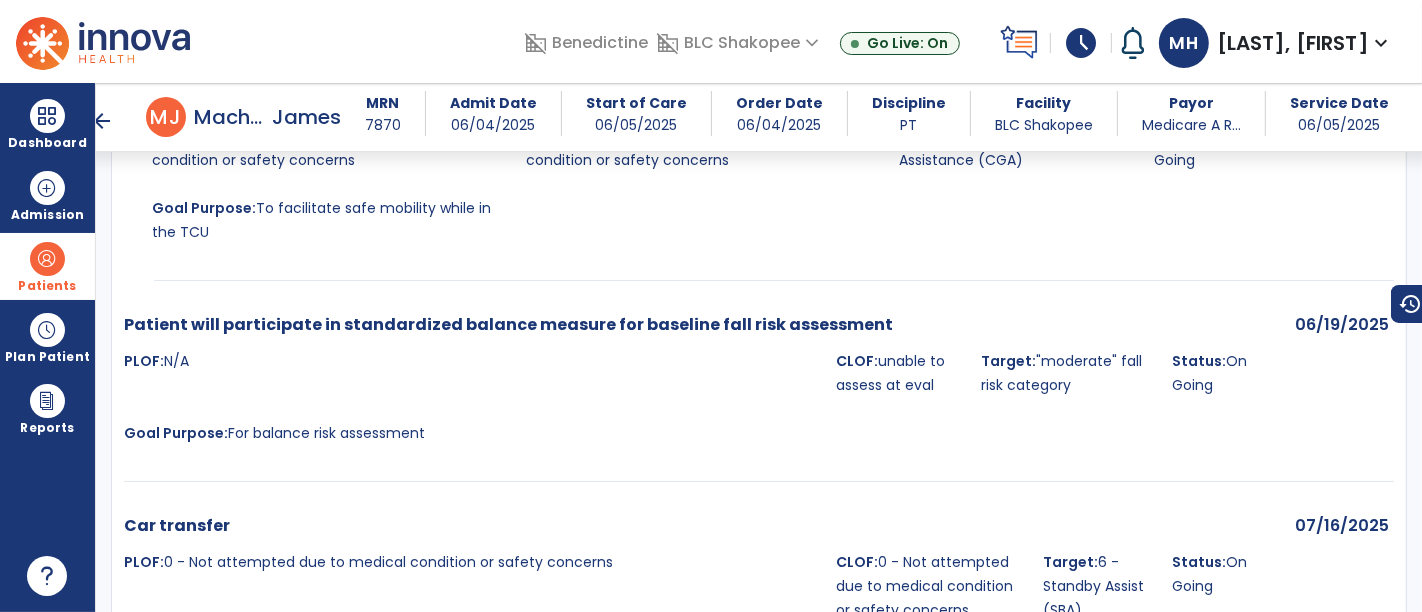 click on "PLOF:  N/A" at bounding box center [474, 373] 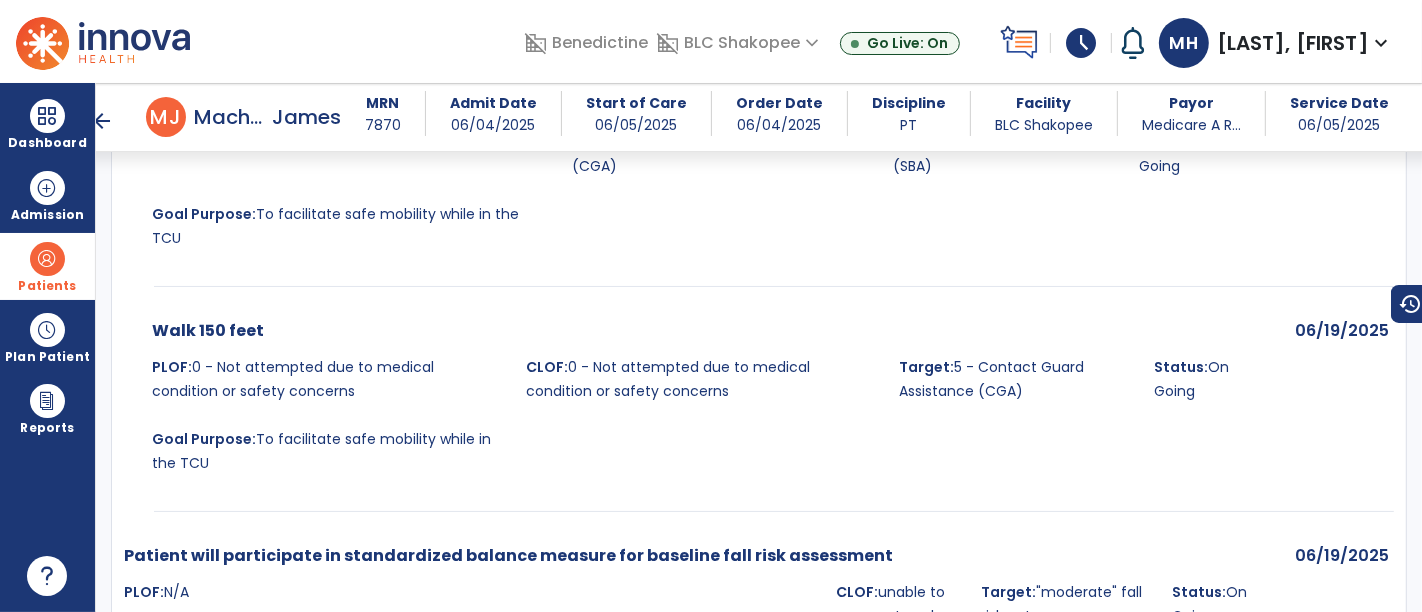scroll, scrollTop: 6995, scrollLeft: 0, axis: vertical 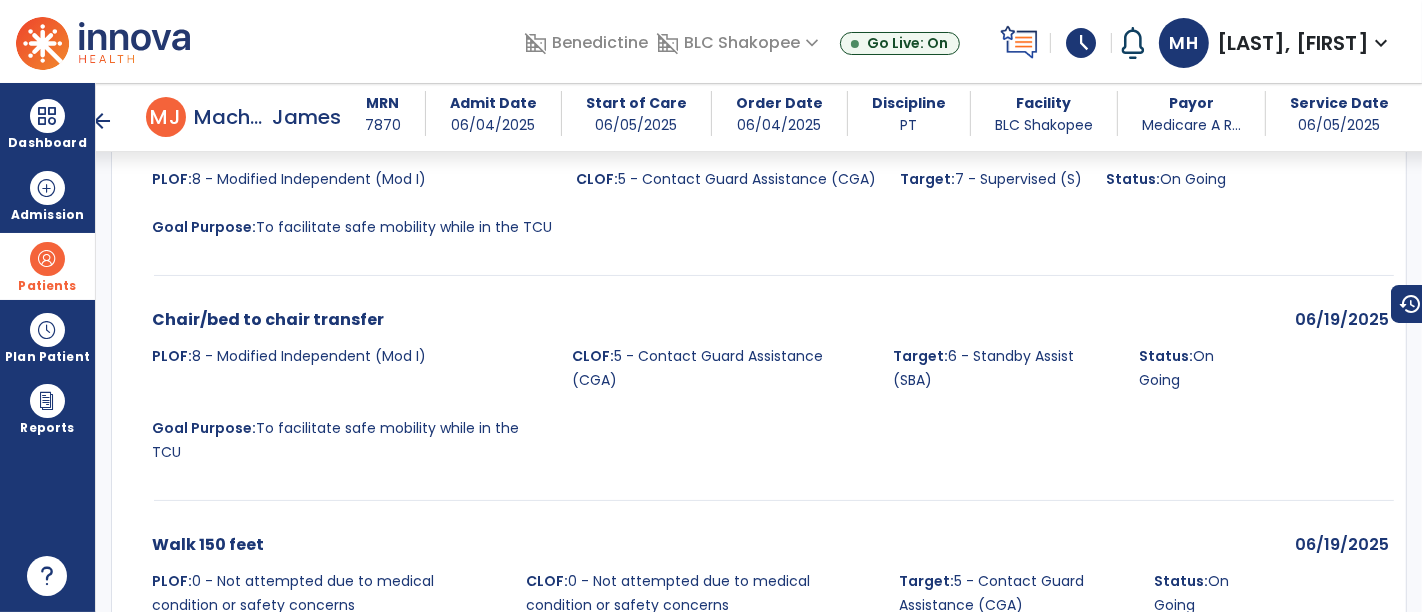 click on "arrow_back" at bounding box center [102, 121] 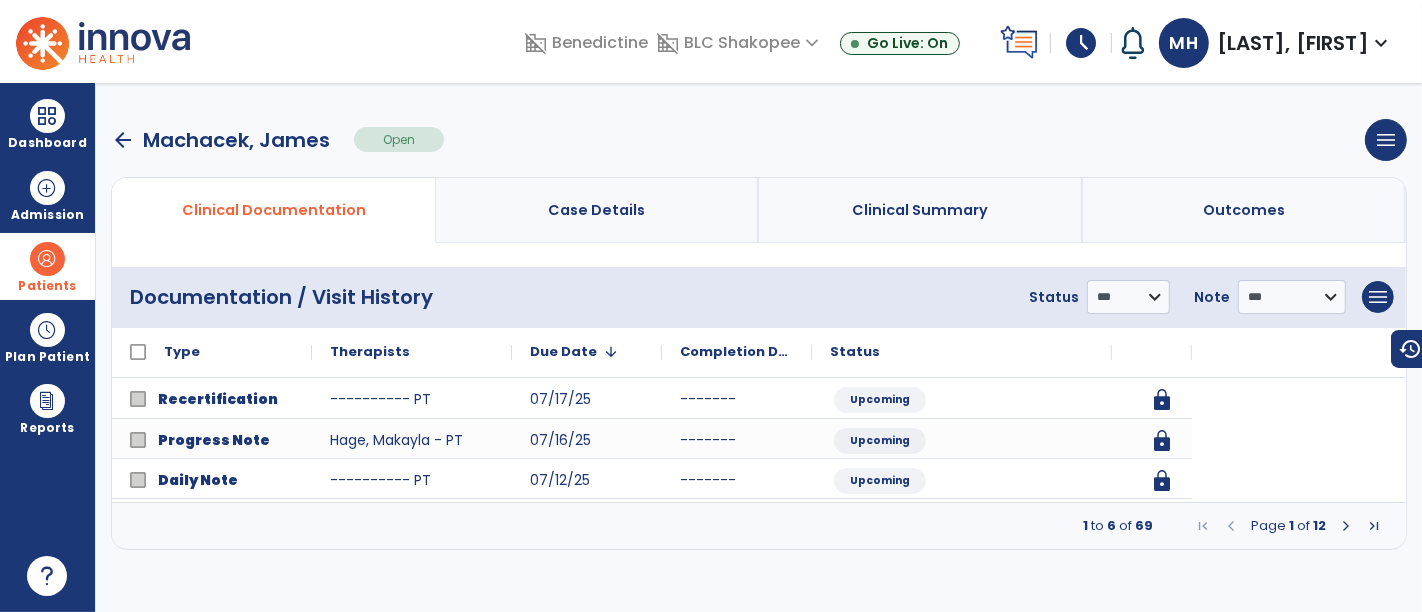 scroll, scrollTop: 0, scrollLeft: 0, axis: both 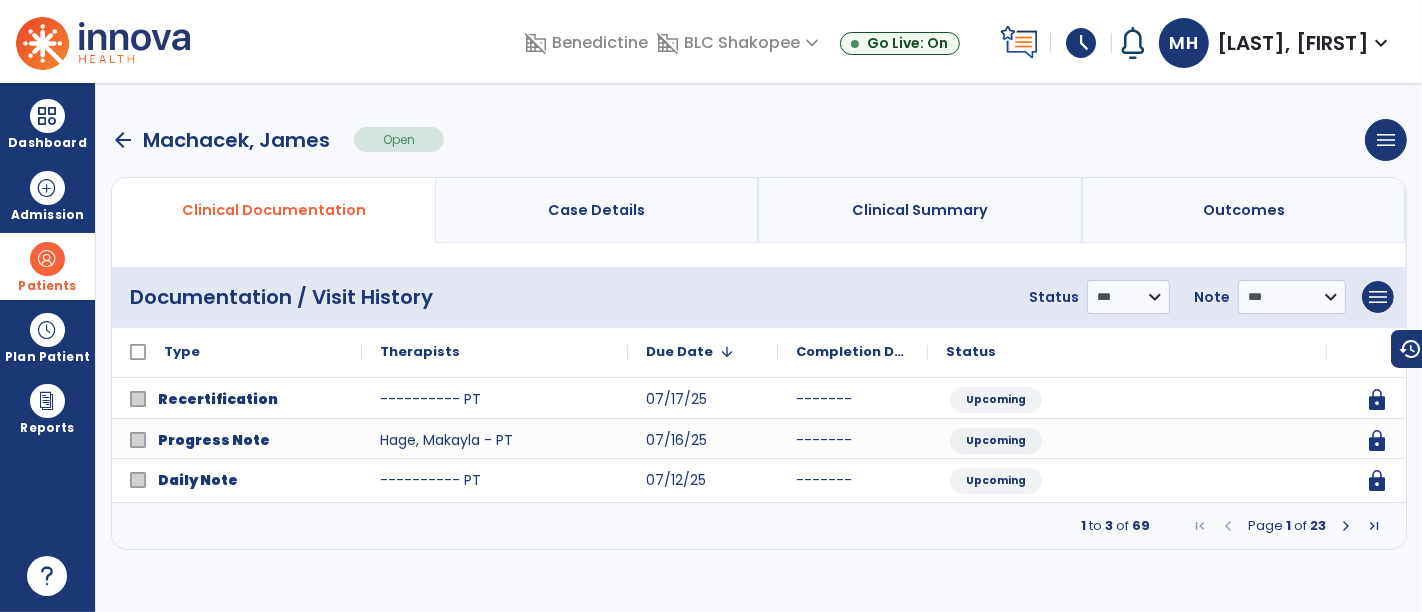 click on "Patients" at bounding box center (47, 286) 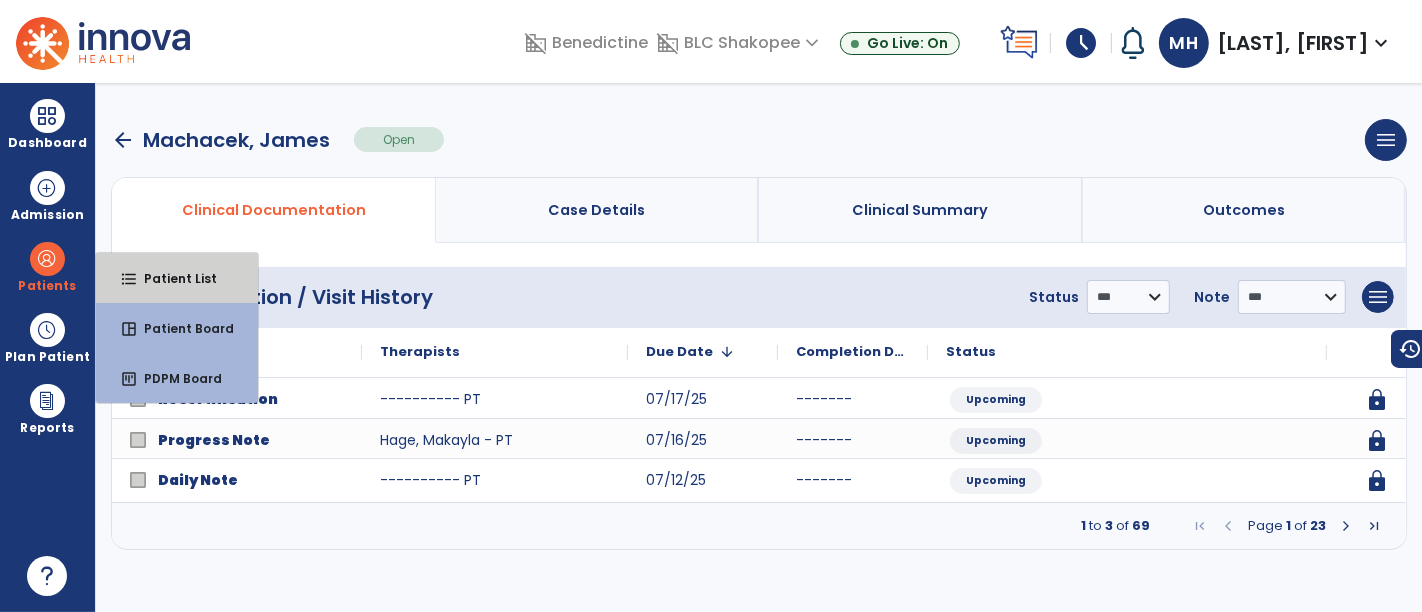click on "format_list_bulleted  Patient List" at bounding box center (177, 278) 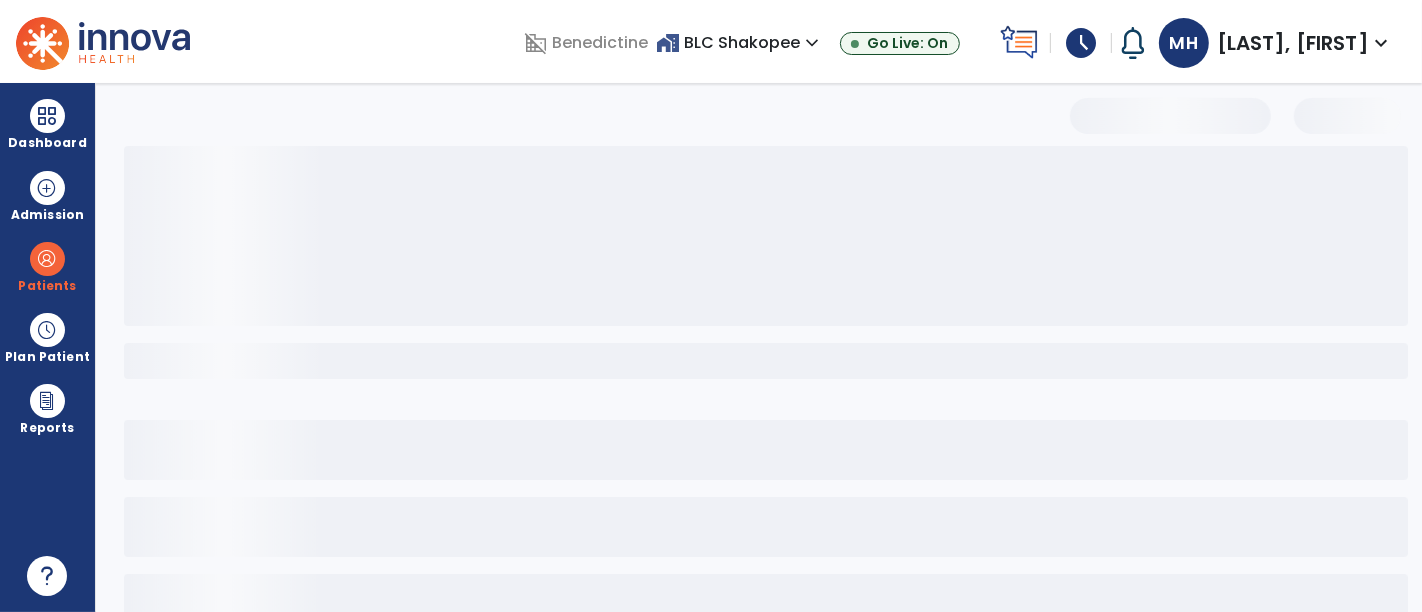 select on "***" 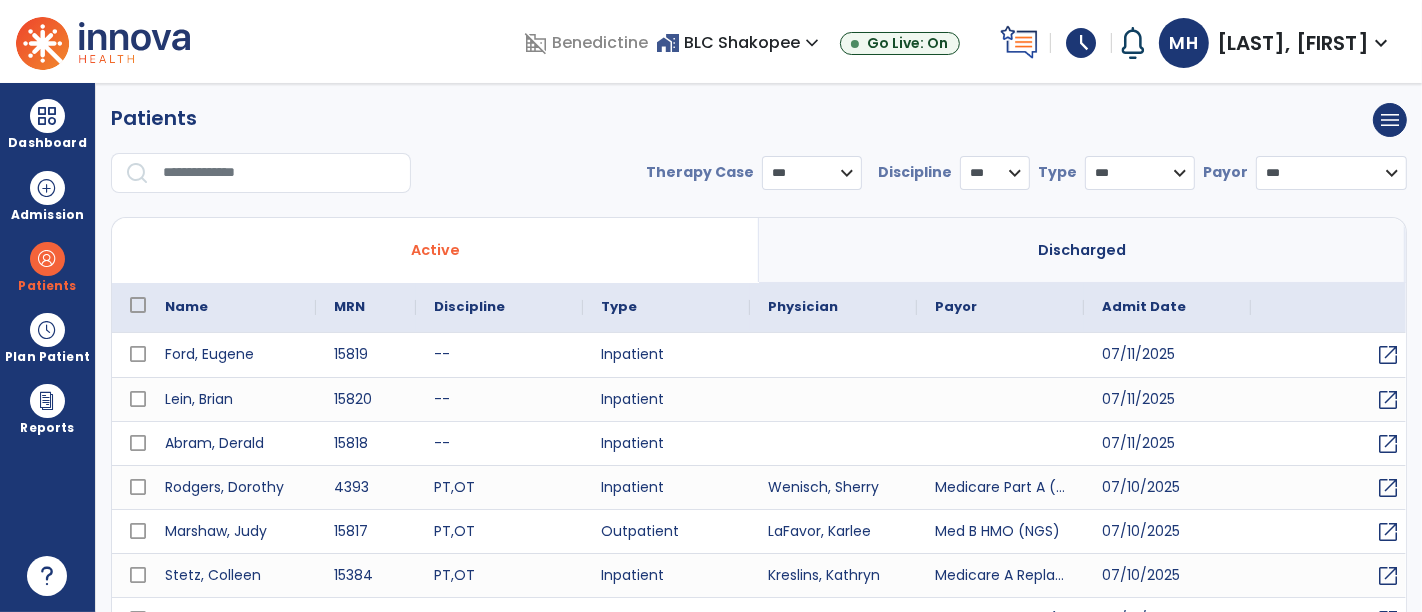 click at bounding box center (280, 173) 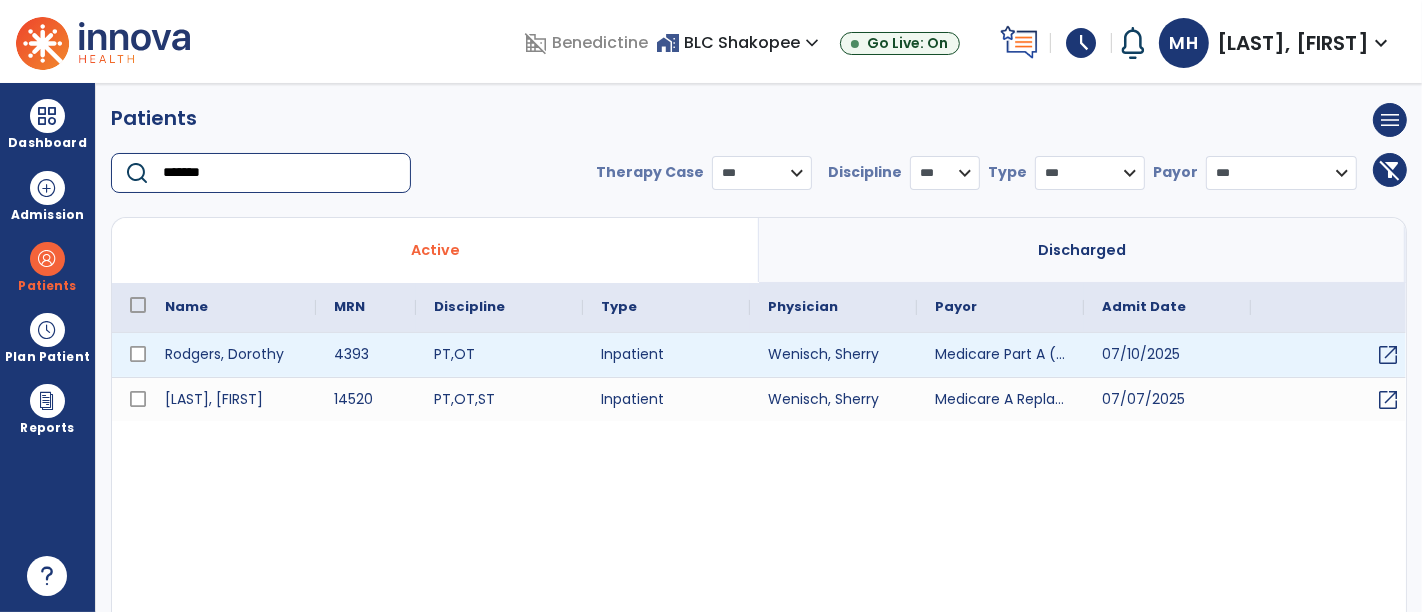 type on "*******" 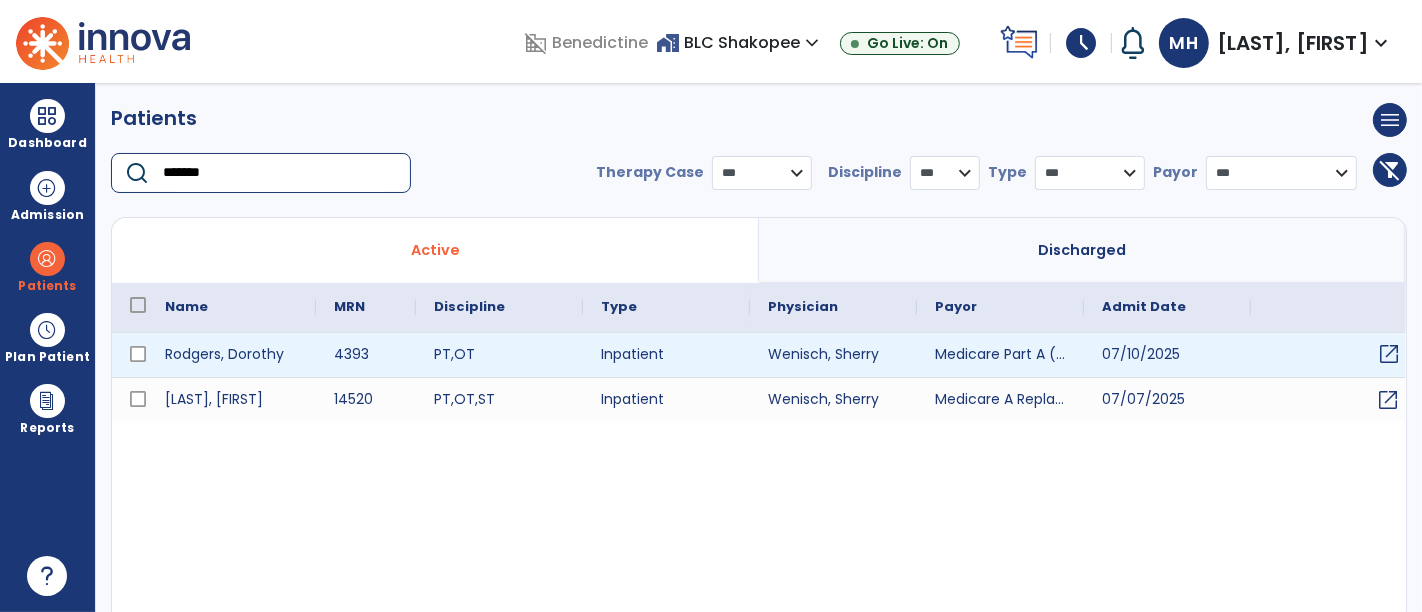 click on "open_in_new" at bounding box center (1389, 354) 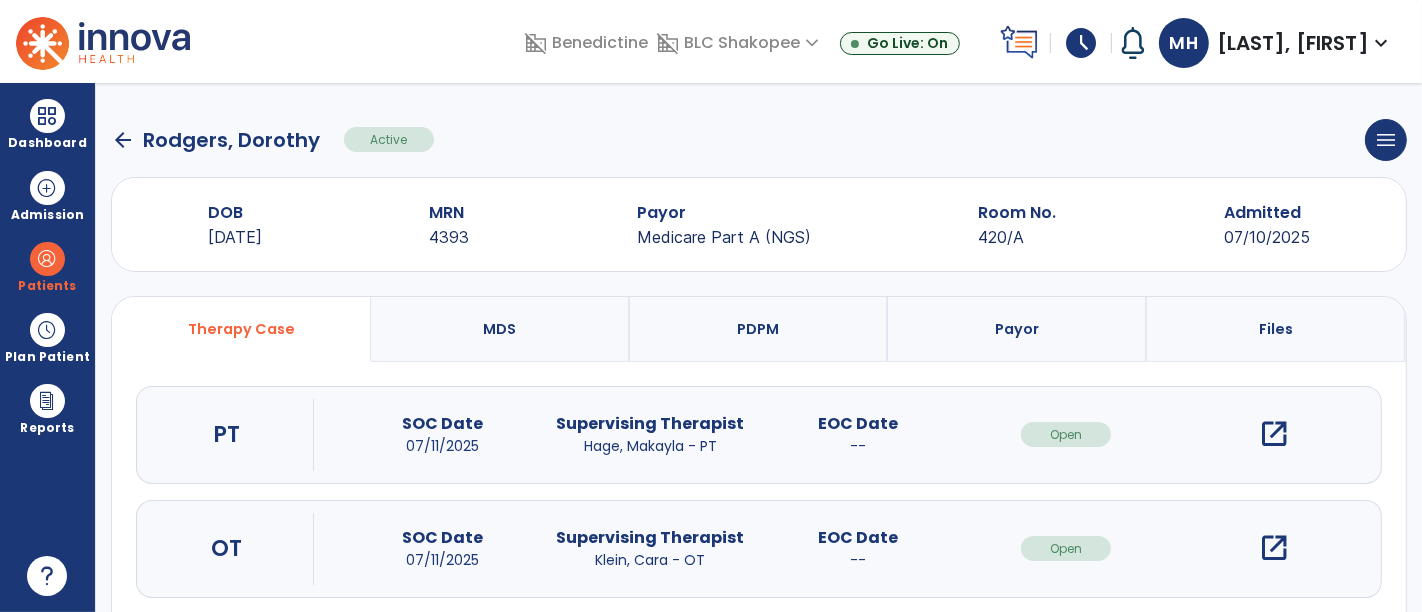 click on "open_in_new" at bounding box center (1274, 548) 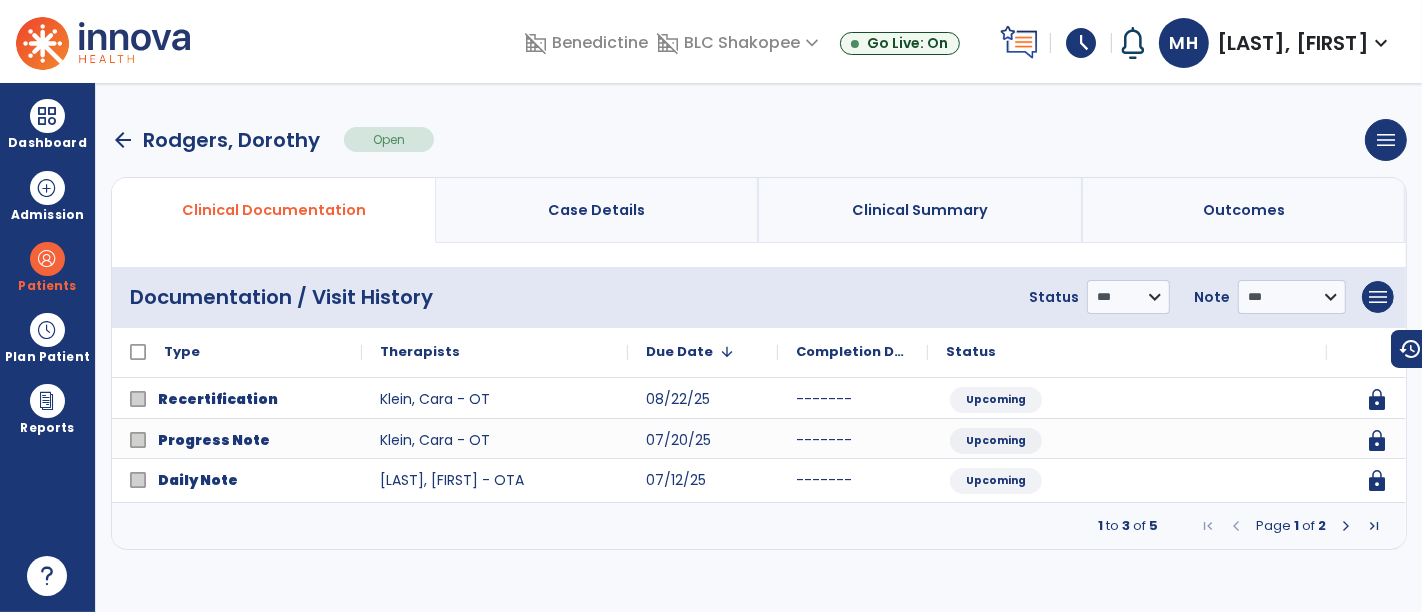 click at bounding box center [1346, 526] 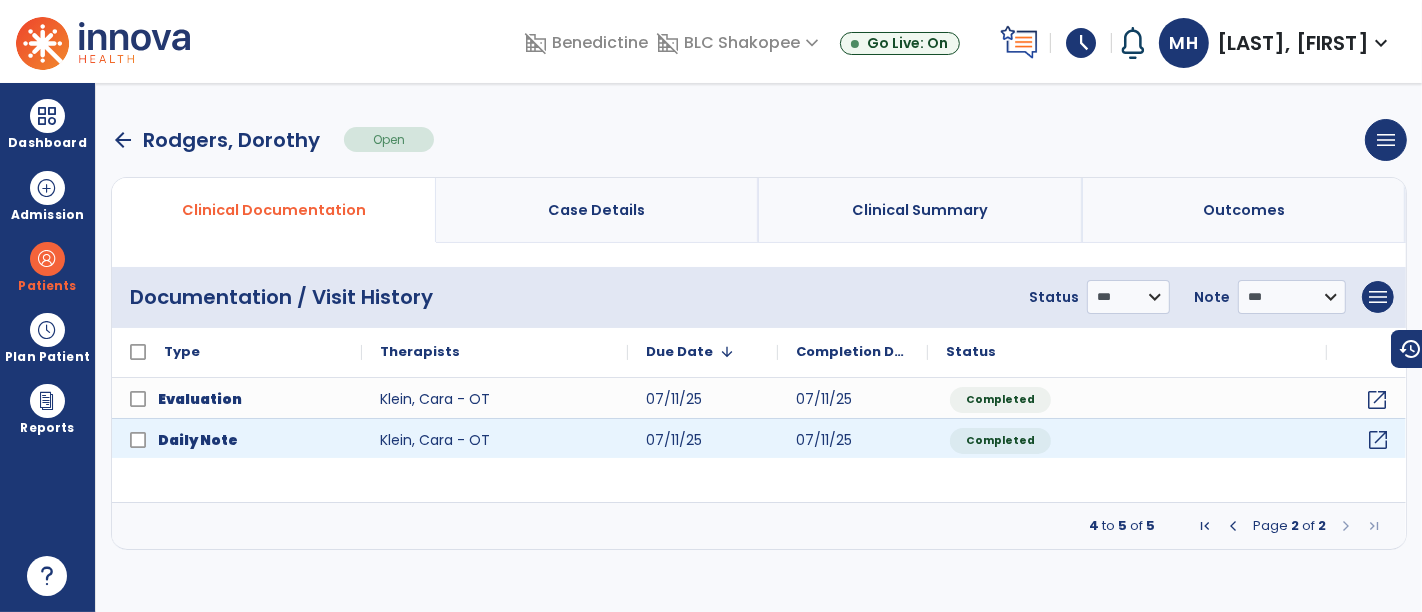 click on "open_in_new" 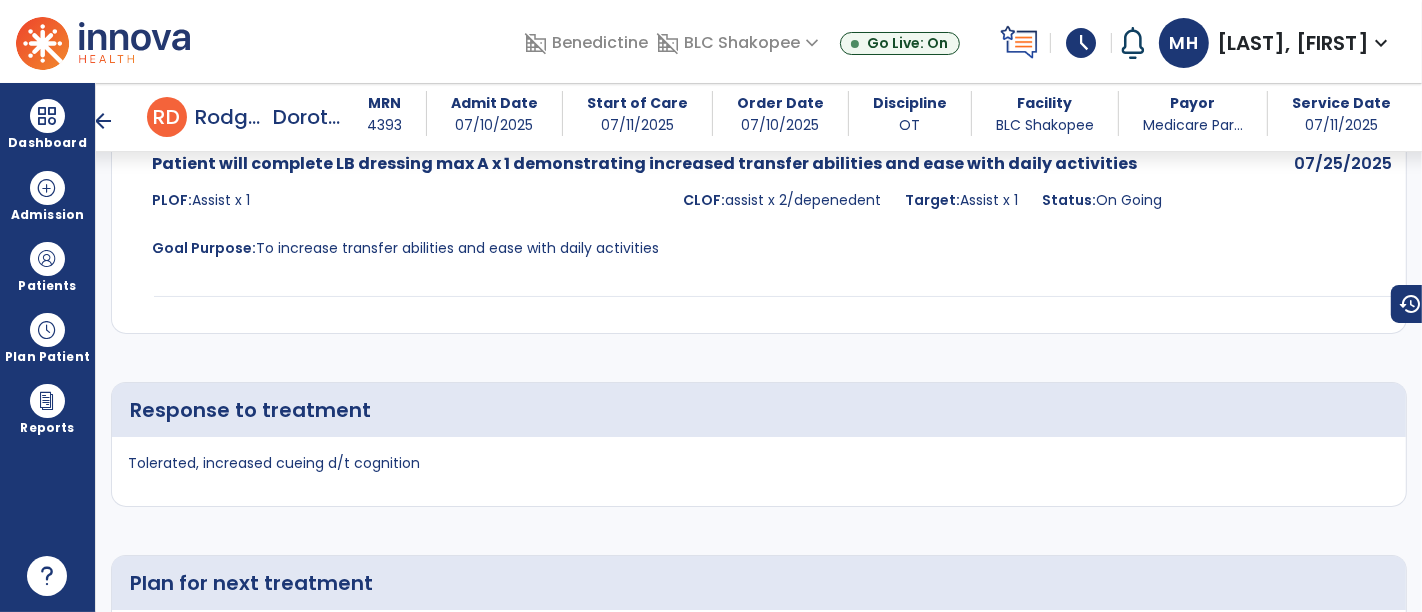 scroll, scrollTop: 3444, scrollLeft: 0, axis: vertical 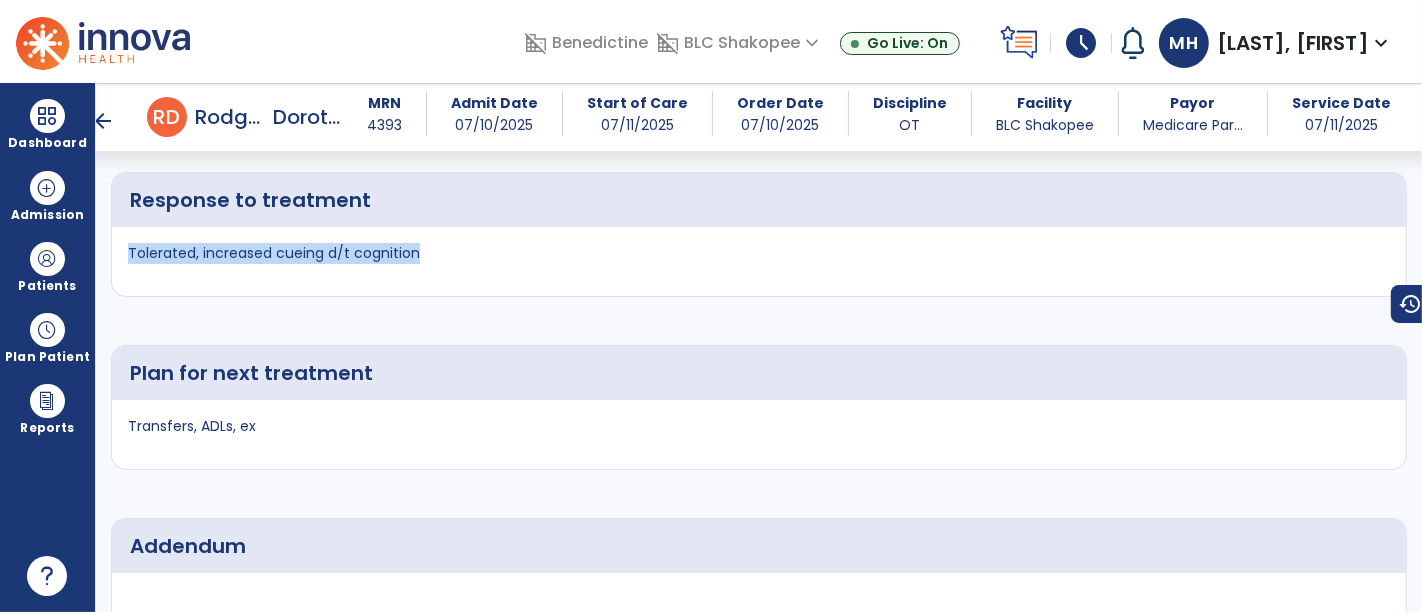 drag, startPoint x: 503, startPoint y: 275, endPoint x: 123, endPoint y: 275, distance: 380 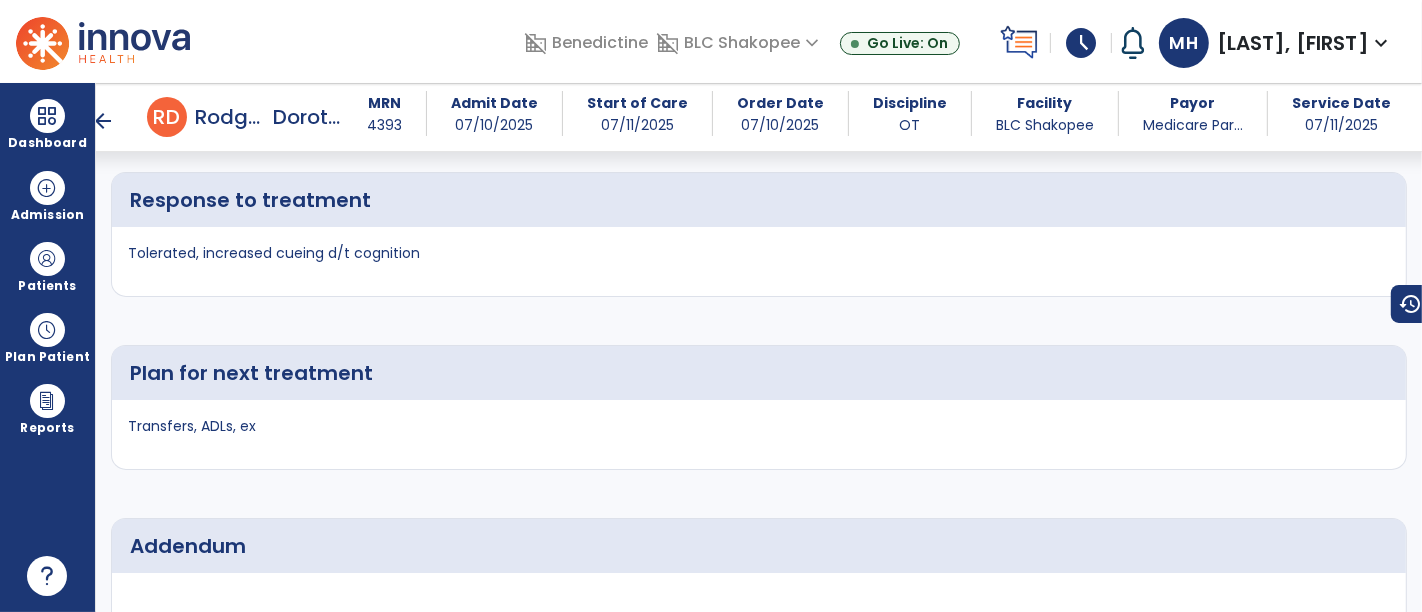 click on "Transfers, ADLs, ex" at bounding box center [759, 434] 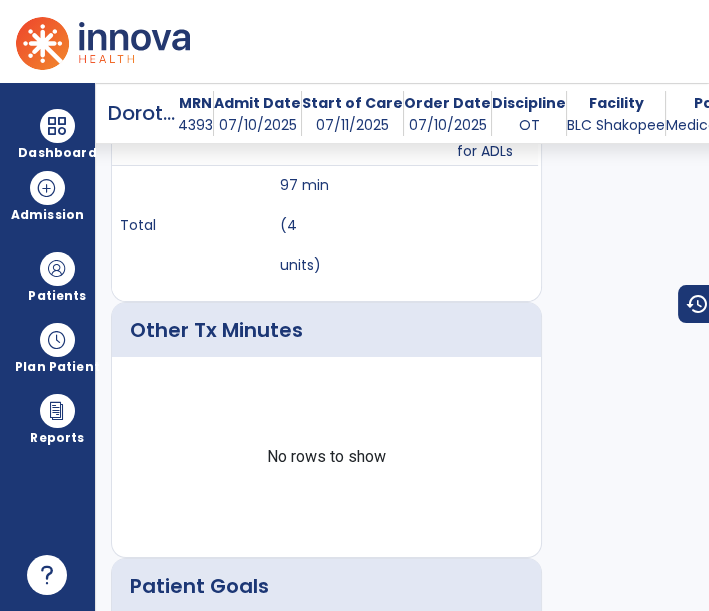 scroll, scrollTop: 6951, scrollLeft: 0, axis: vertical 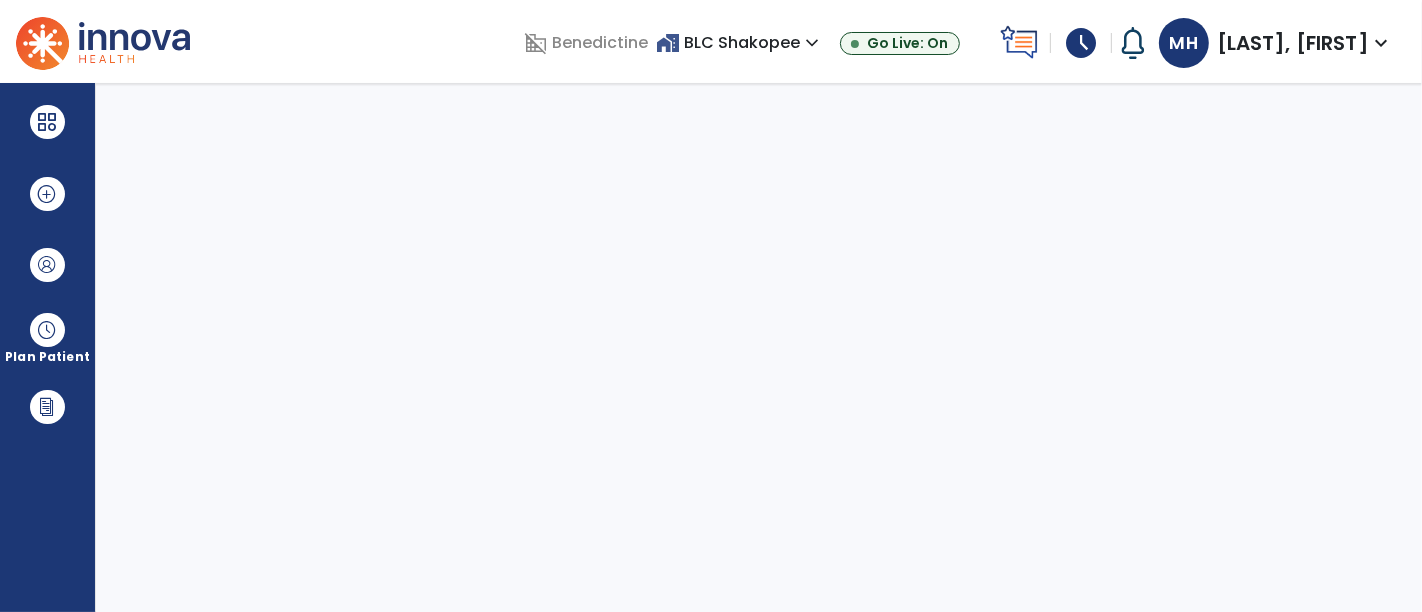 select on "****" 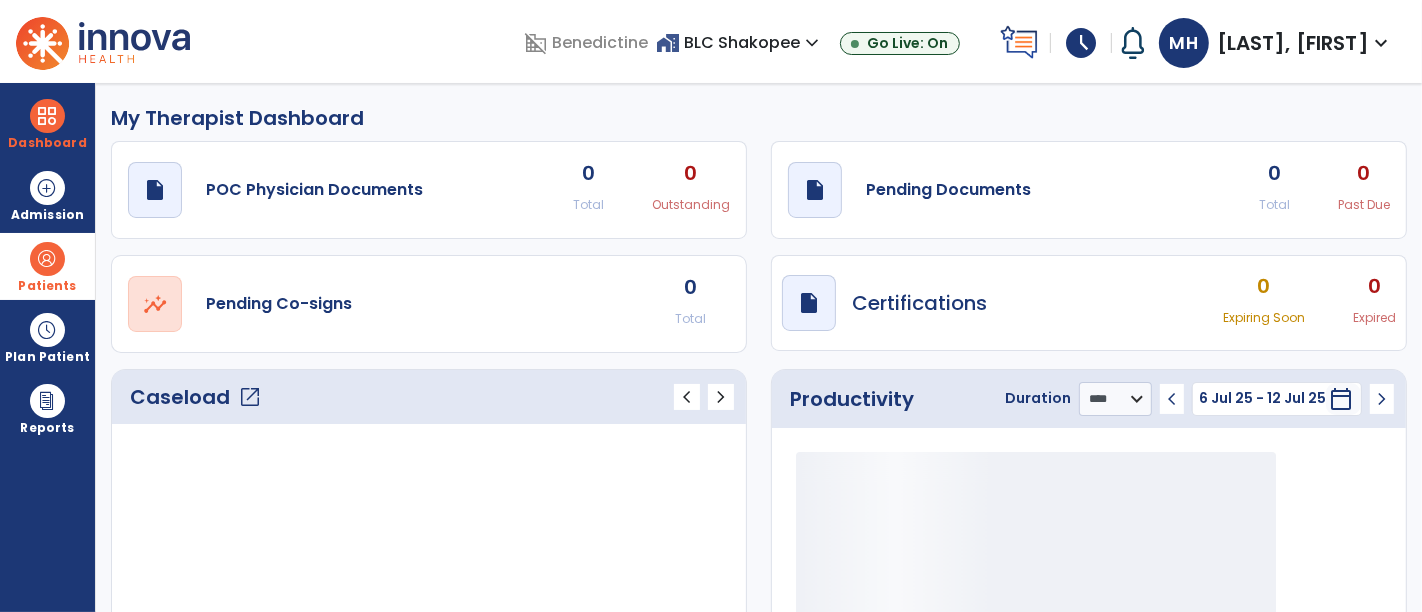 click on "Patients" at bounding box center [47, 286] 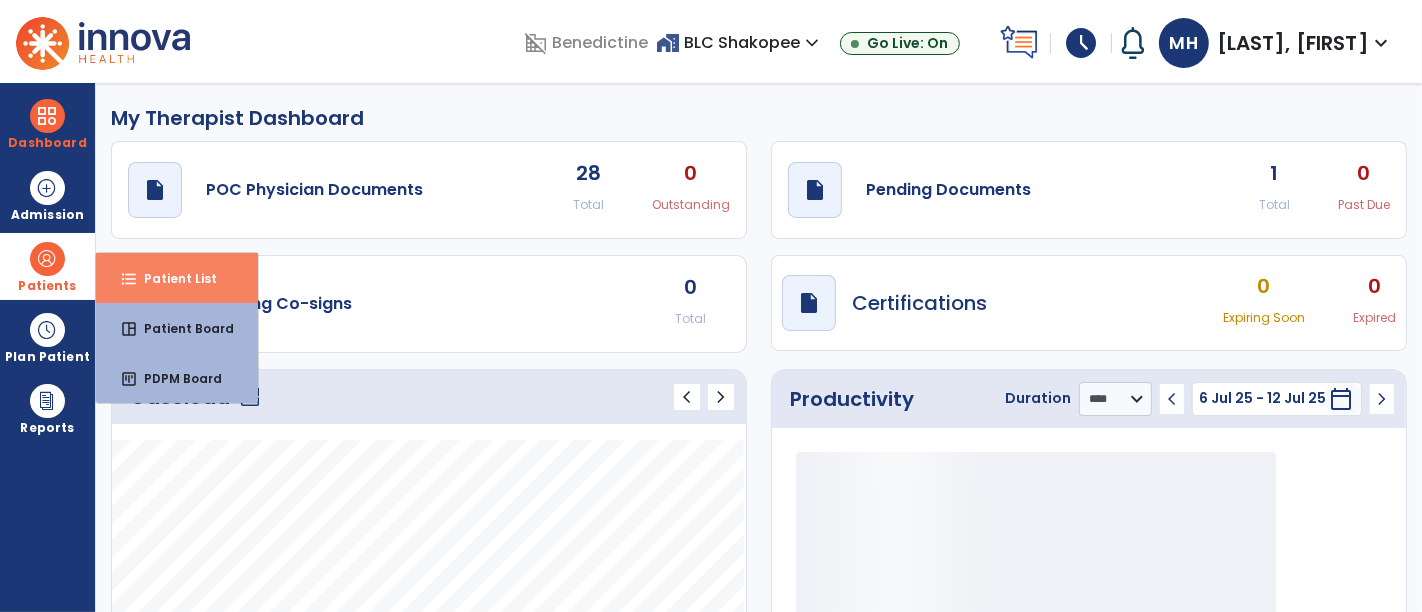 click on "format_list_bulleted  Patient List" at bounding box center [177, 278] 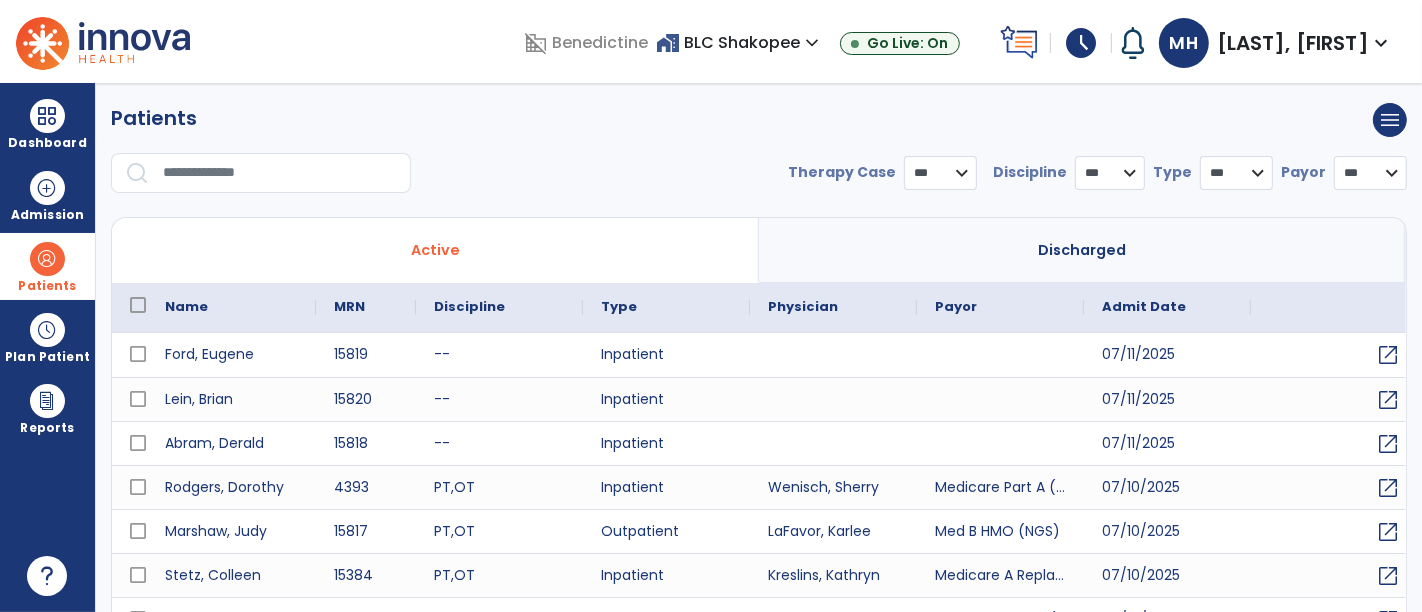 select on "***" 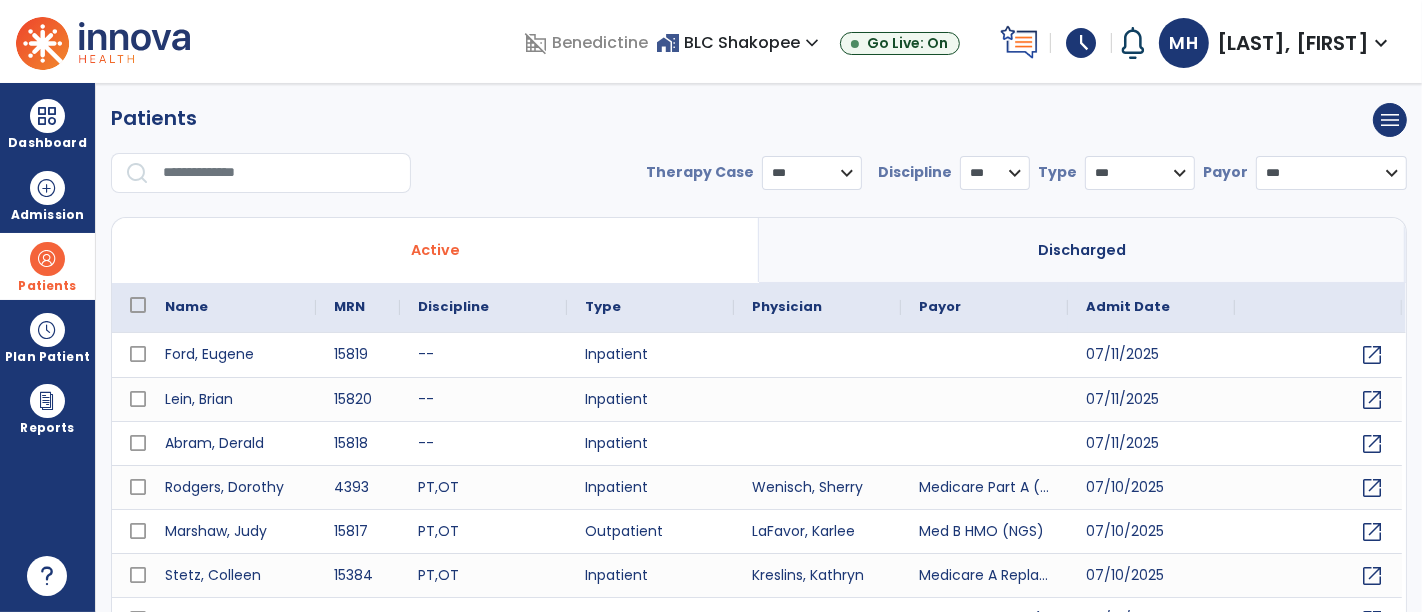 click at bounding box center [280, 173] 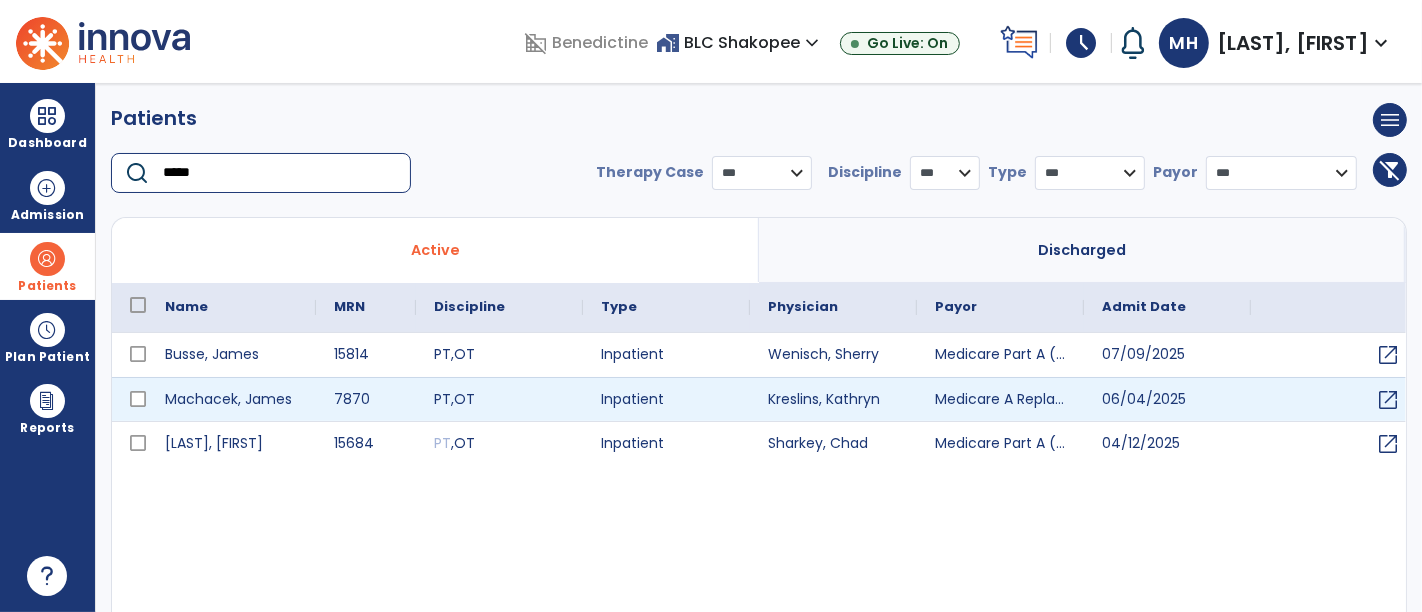 type on "*****" 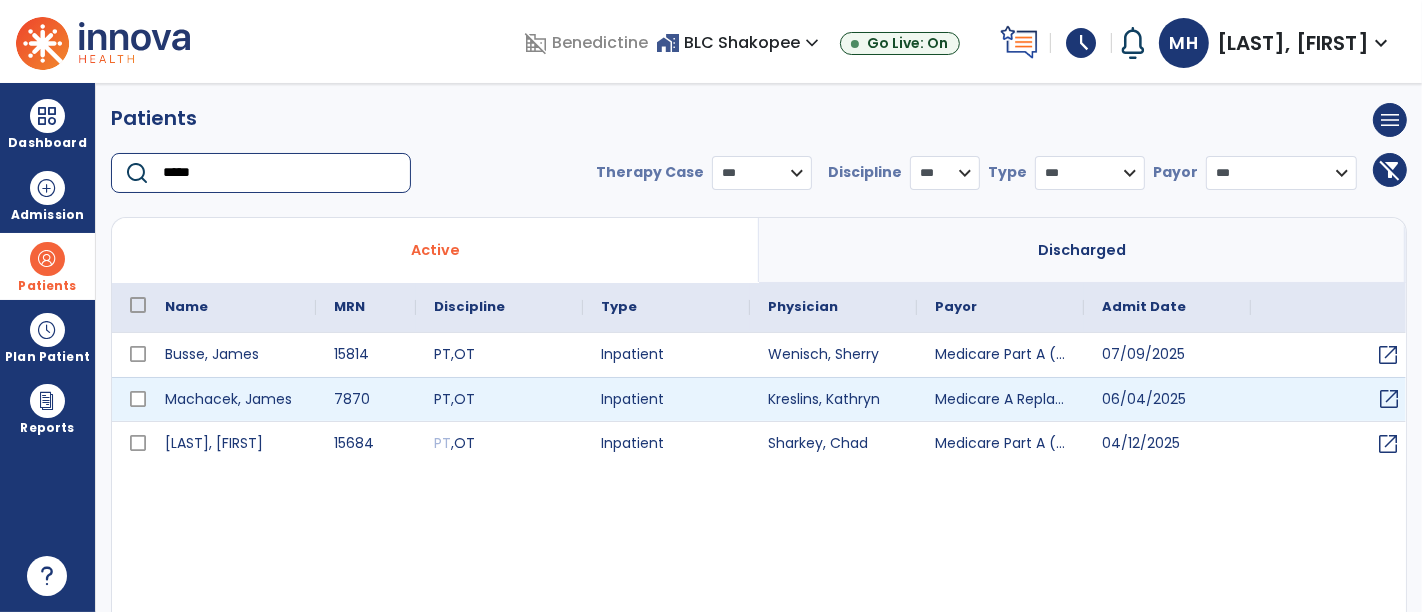 click on "open_in_new" at bounding box center [1389, 399] 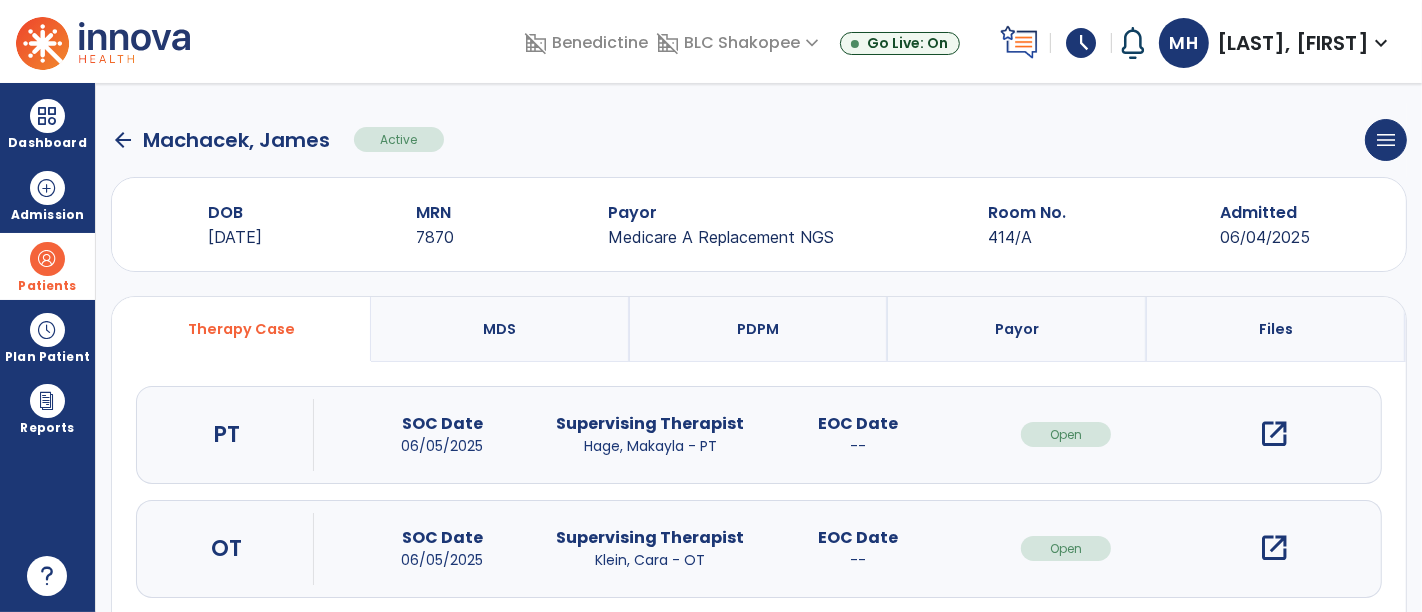 click on "open_in_new" at bounding box center (1274, 434) 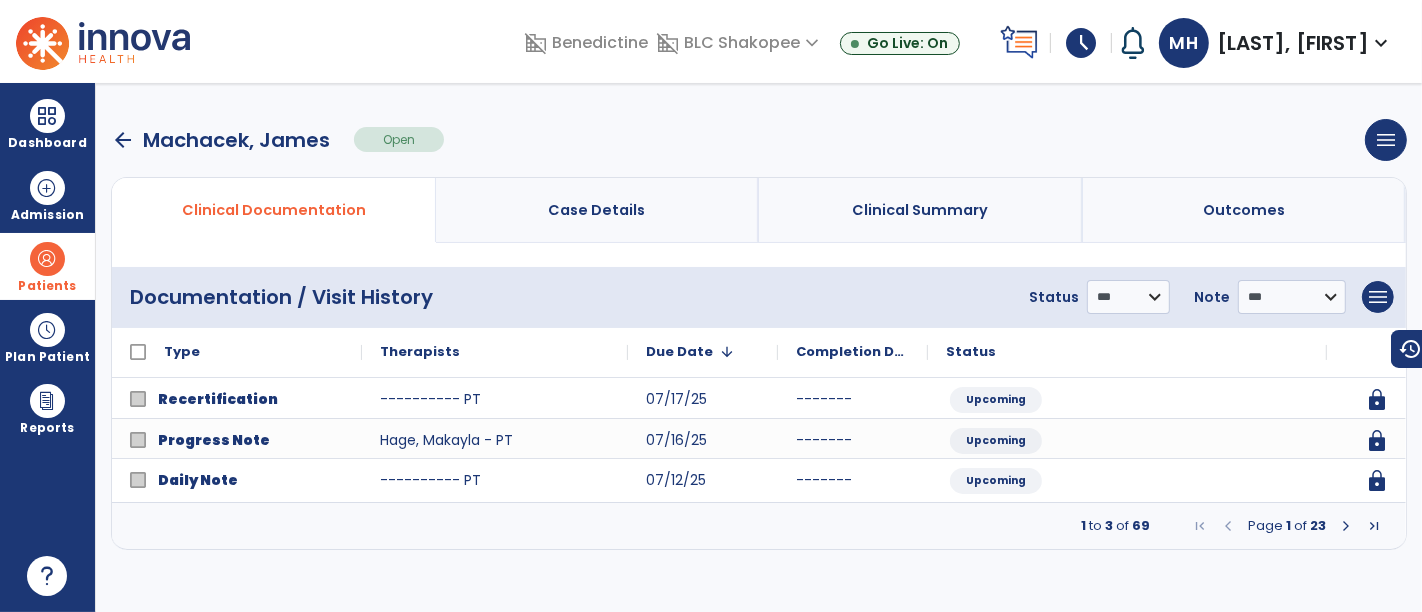 click on "Page
1
of
23" at bounding box center (1287, 526) 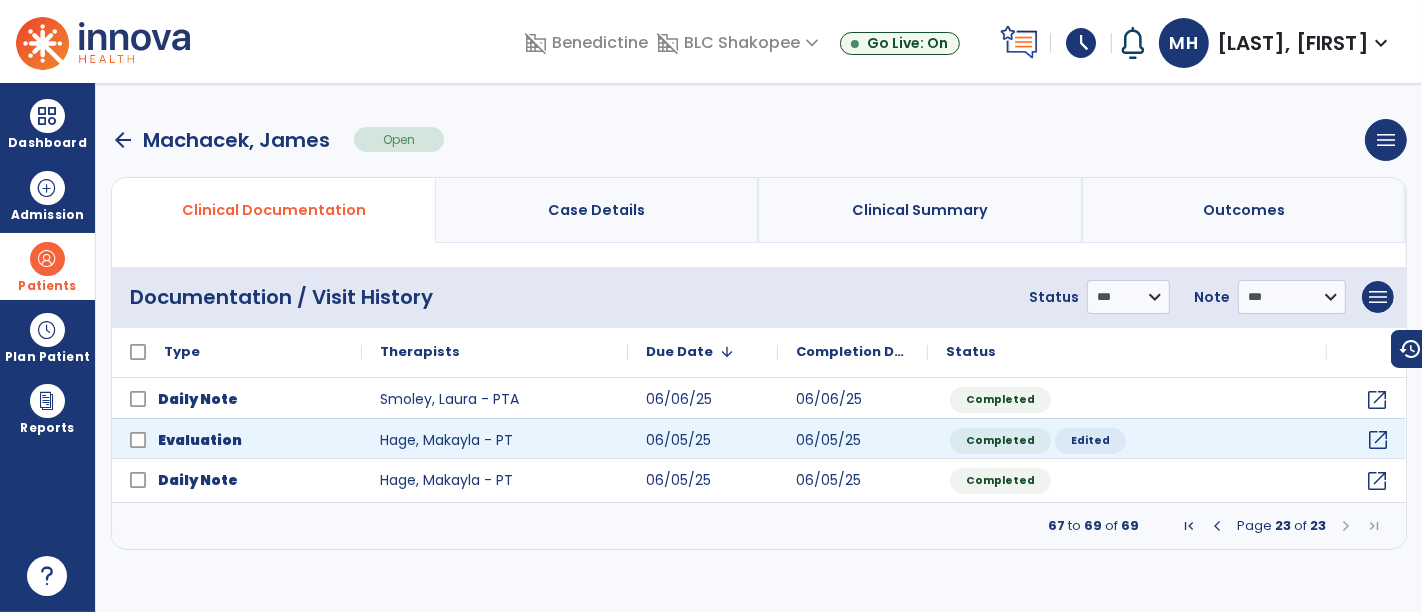click on "open_in_new" 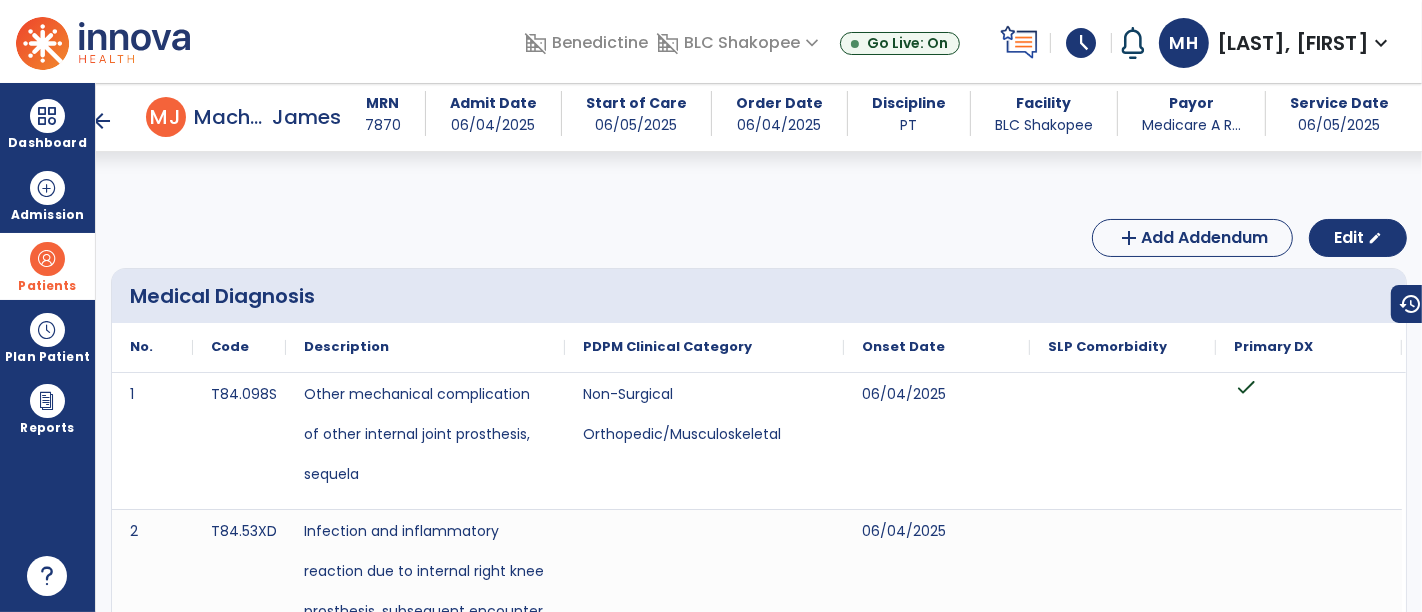 scroll, scrollTop: 954, scrollLeft: 0, axis: vertical 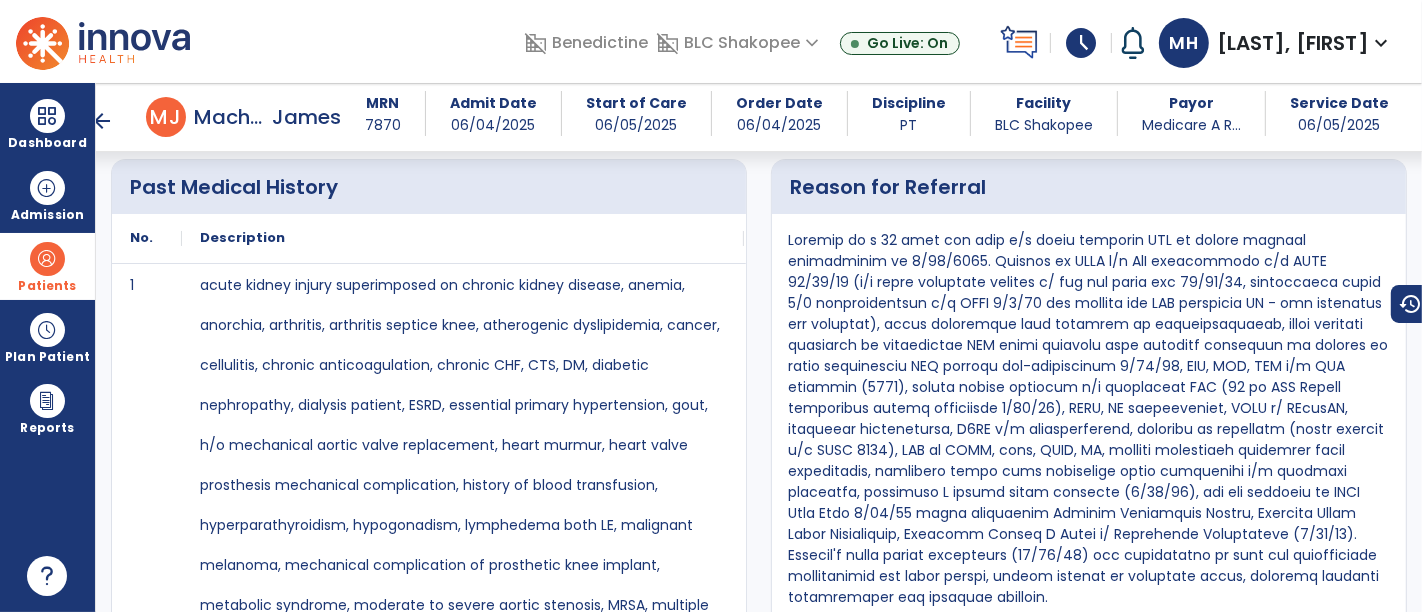 click on "arrow_back" at bounding box center (102, 121) 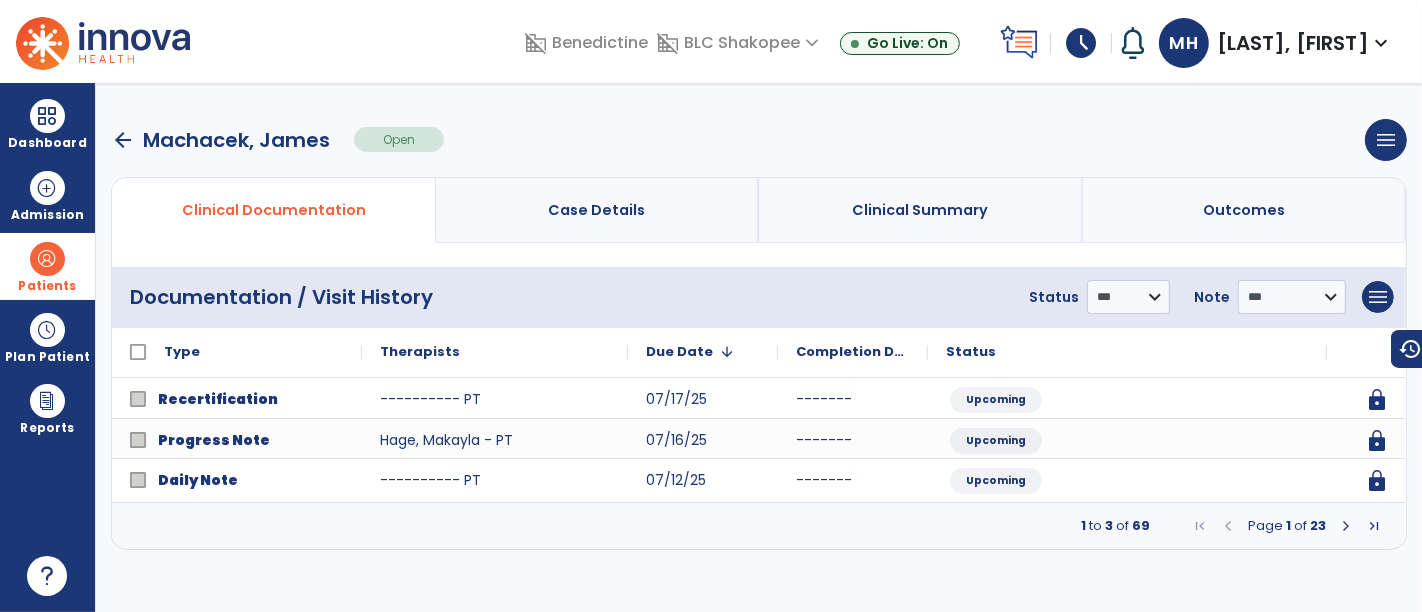 click on "Page
1
of
23" at bounding box center [1287, 526] 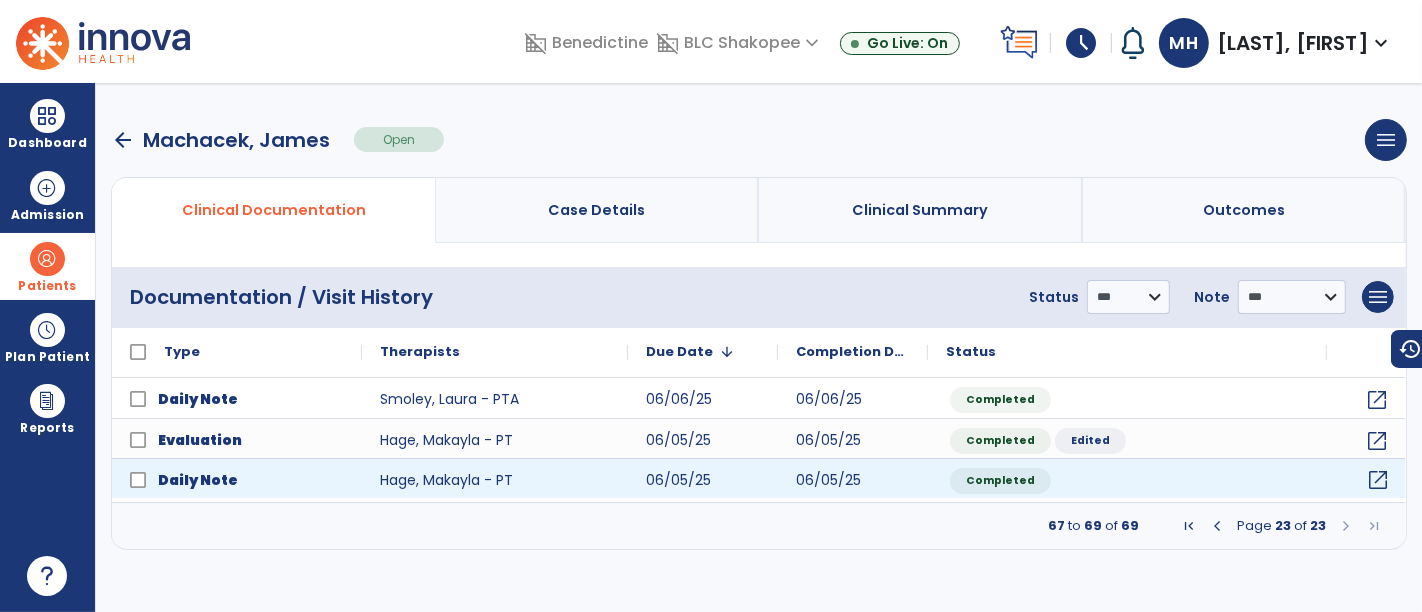 click on "open_in_new" 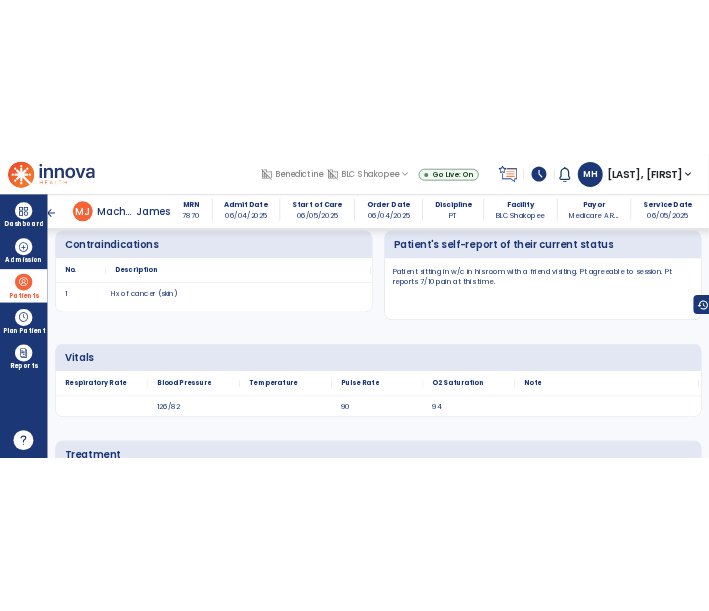 scroll, scrollTop: 1555, scrollLeft: 0, axis: vertical 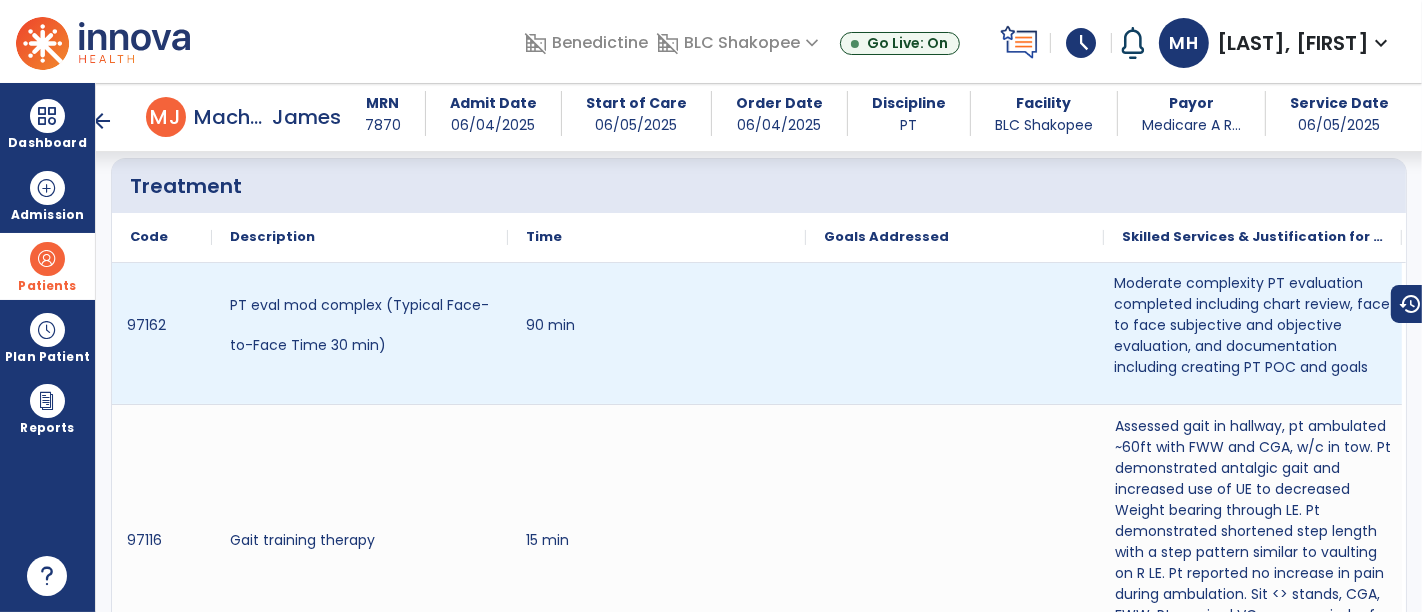 drag, startPoint x: 1367, startPoint y: 366, endPoint x: 1148, endPoint y: 132, distance: 320.49493 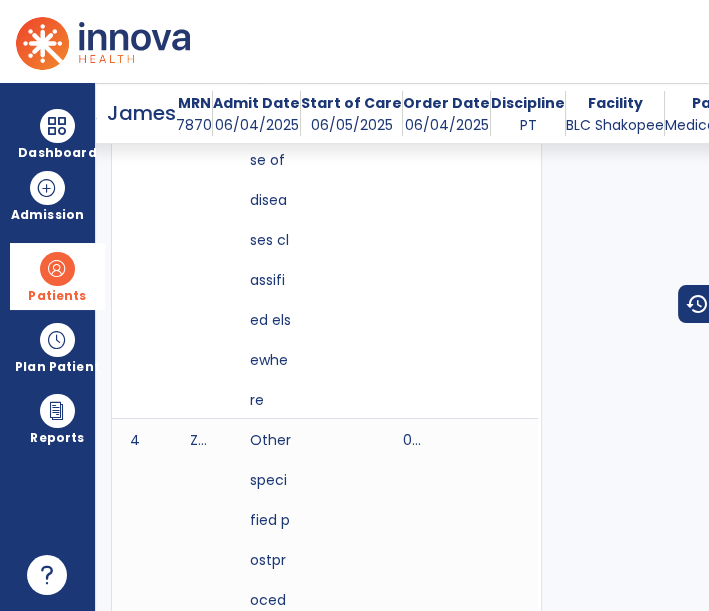 scroll, scrollTop: 3401, scrollLeft: 0, axis: vertical 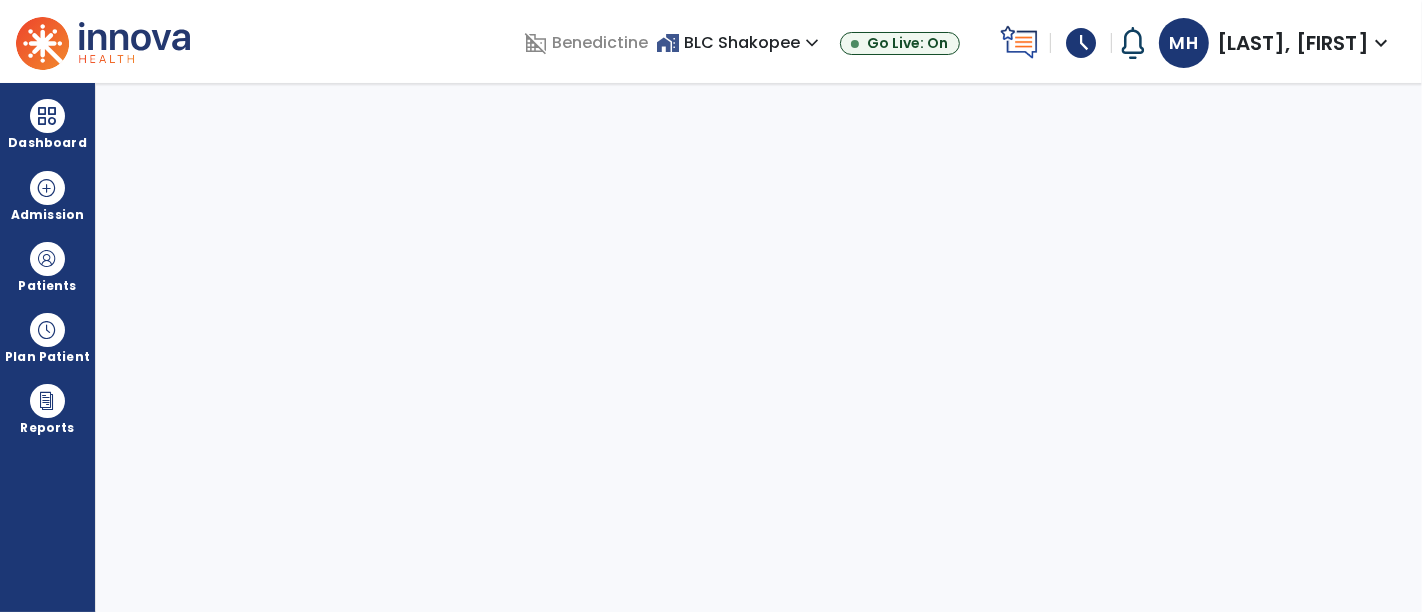 select on "****" 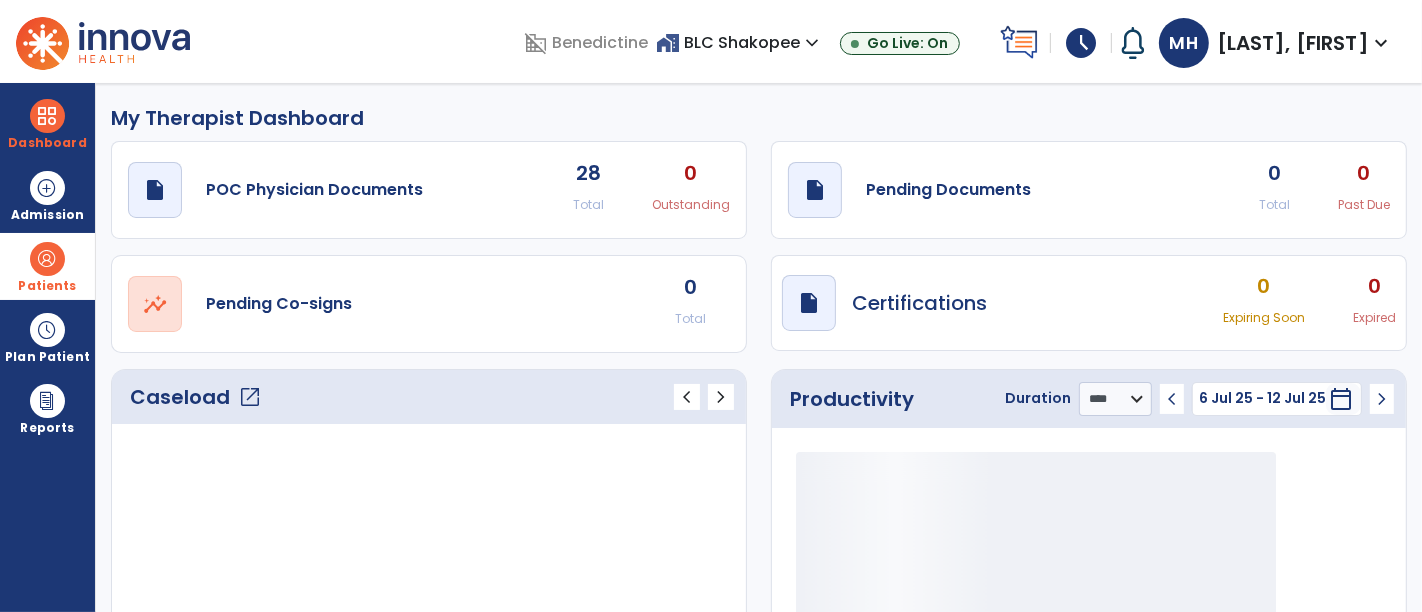 click at bounding box center (47, 259) 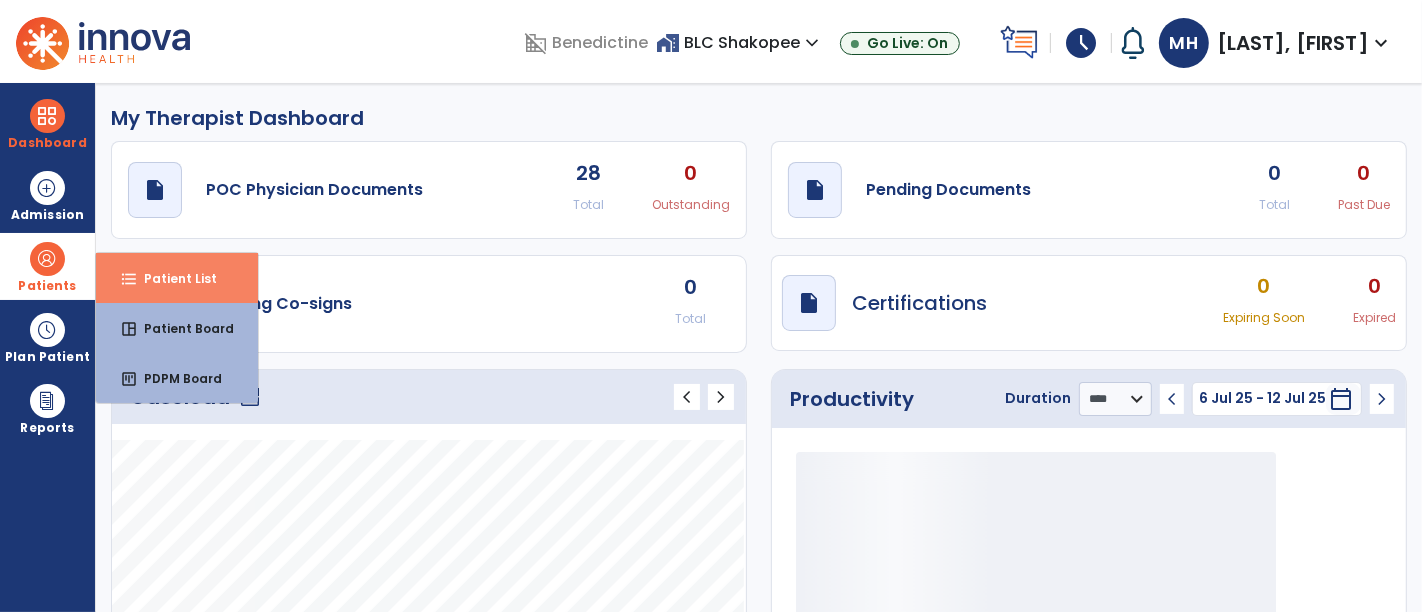 click on "format_list_bulleted  Patient List" at bounding box center [177, 278] 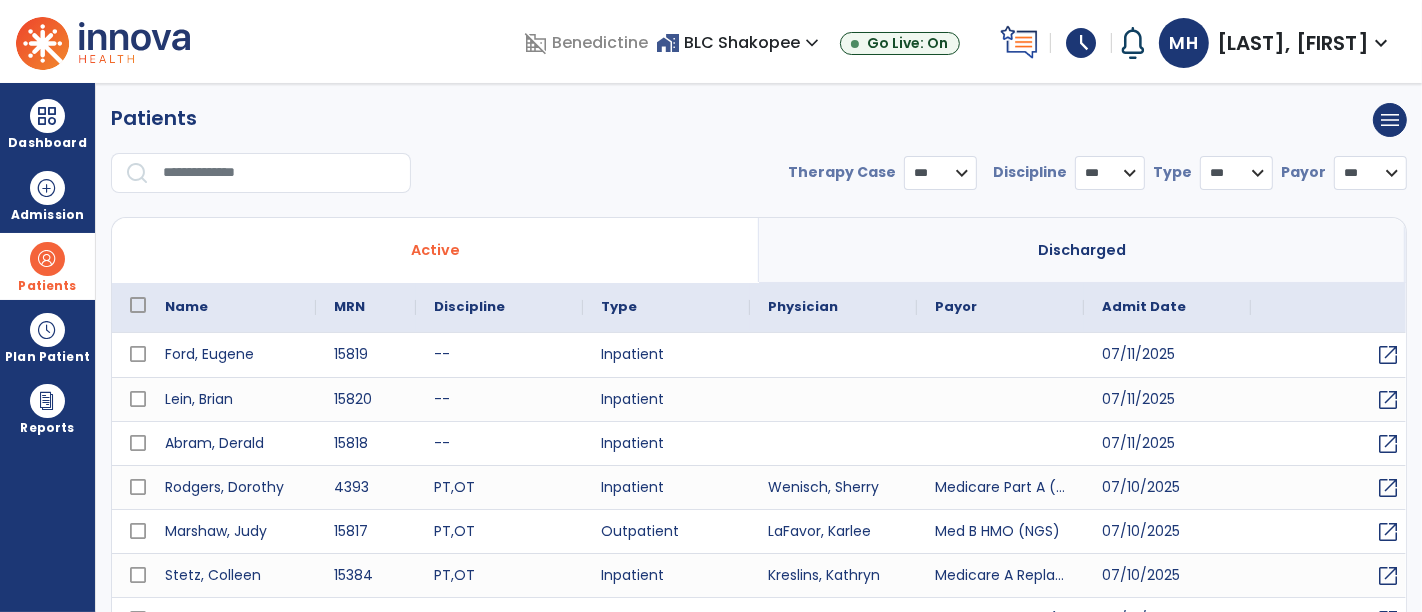 select on "***" 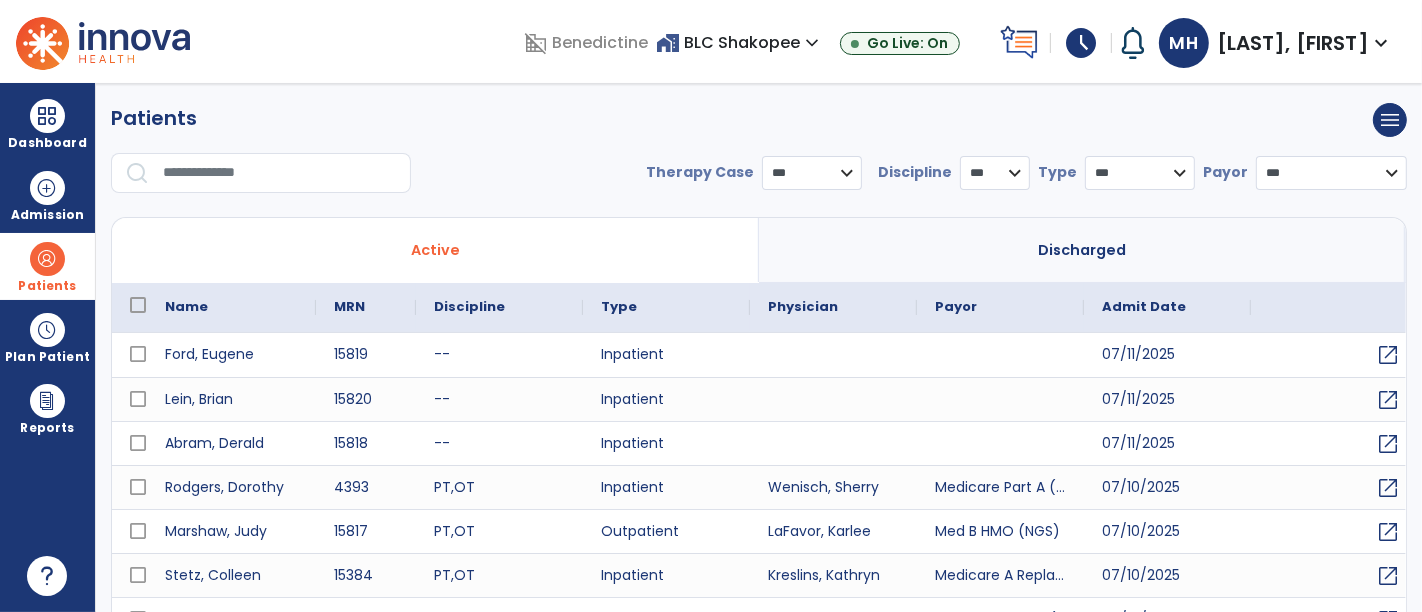 click at bounding box center [280, 173] 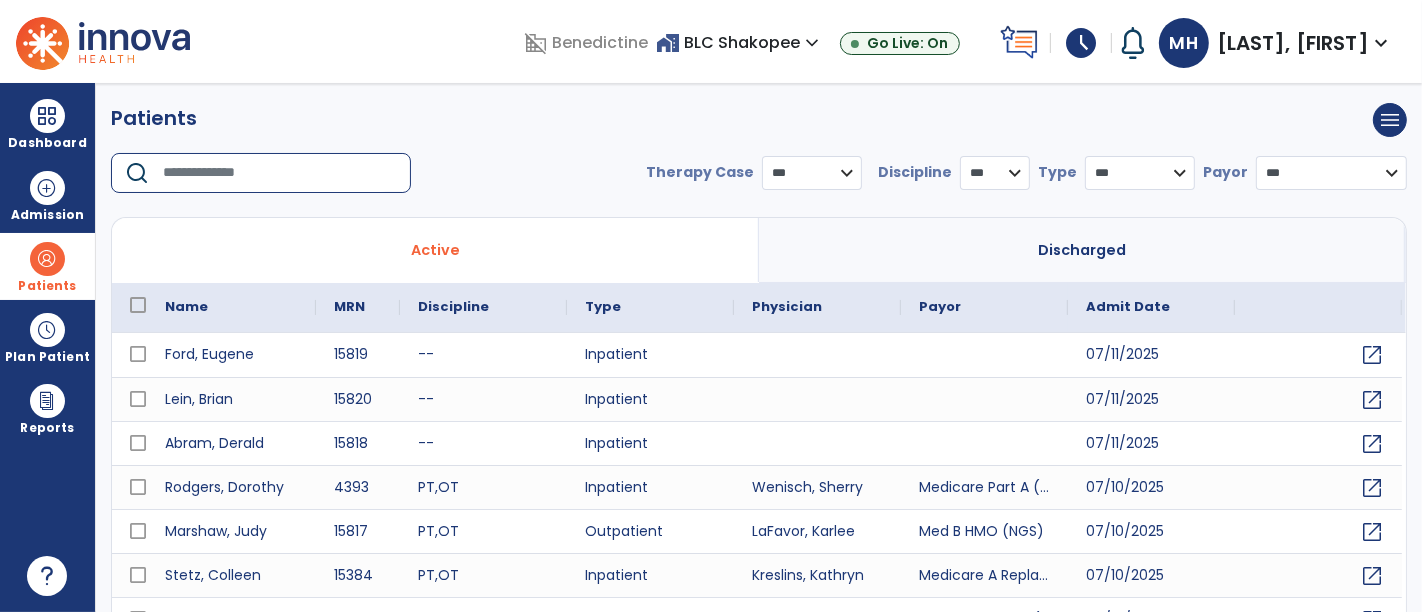 type on "*" 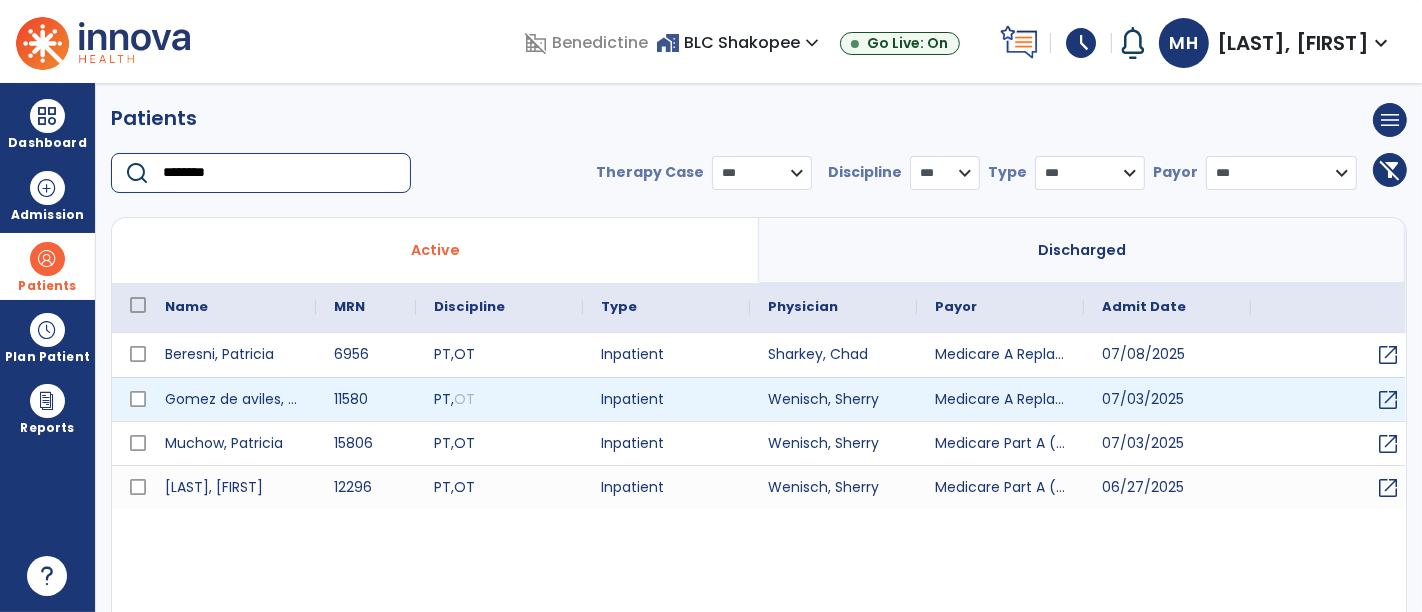 type on "********" 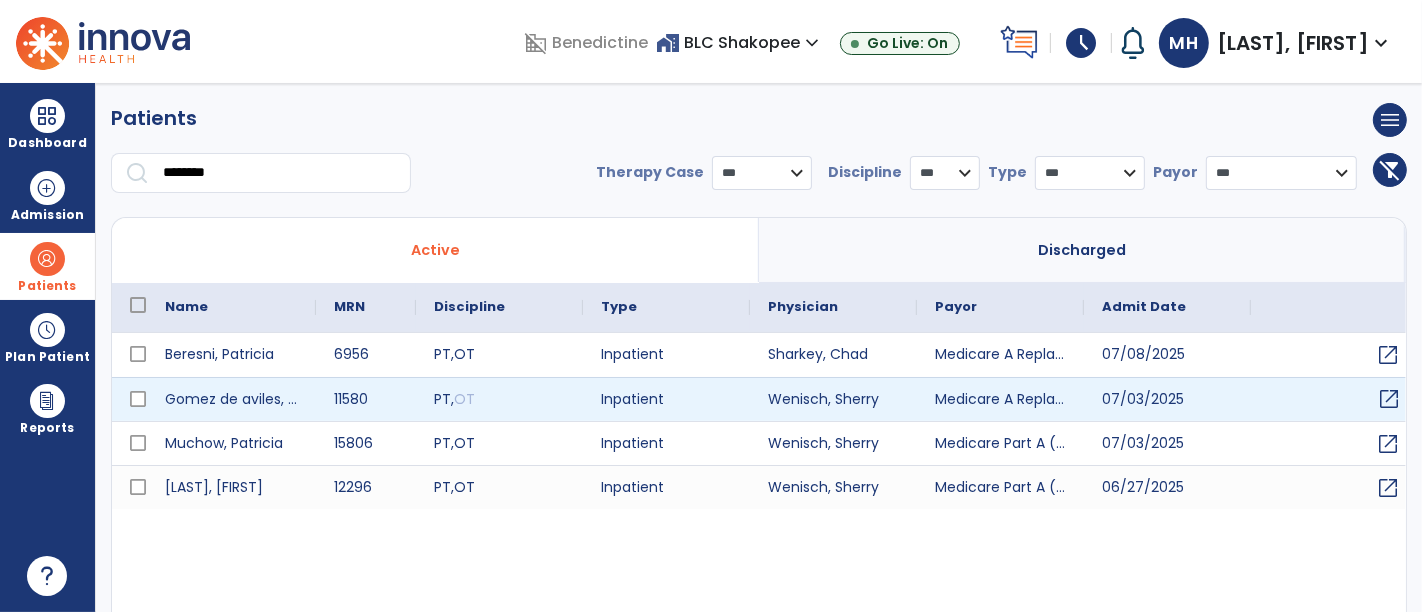 click on "open_in_new" at bounding box center (1389, 399) 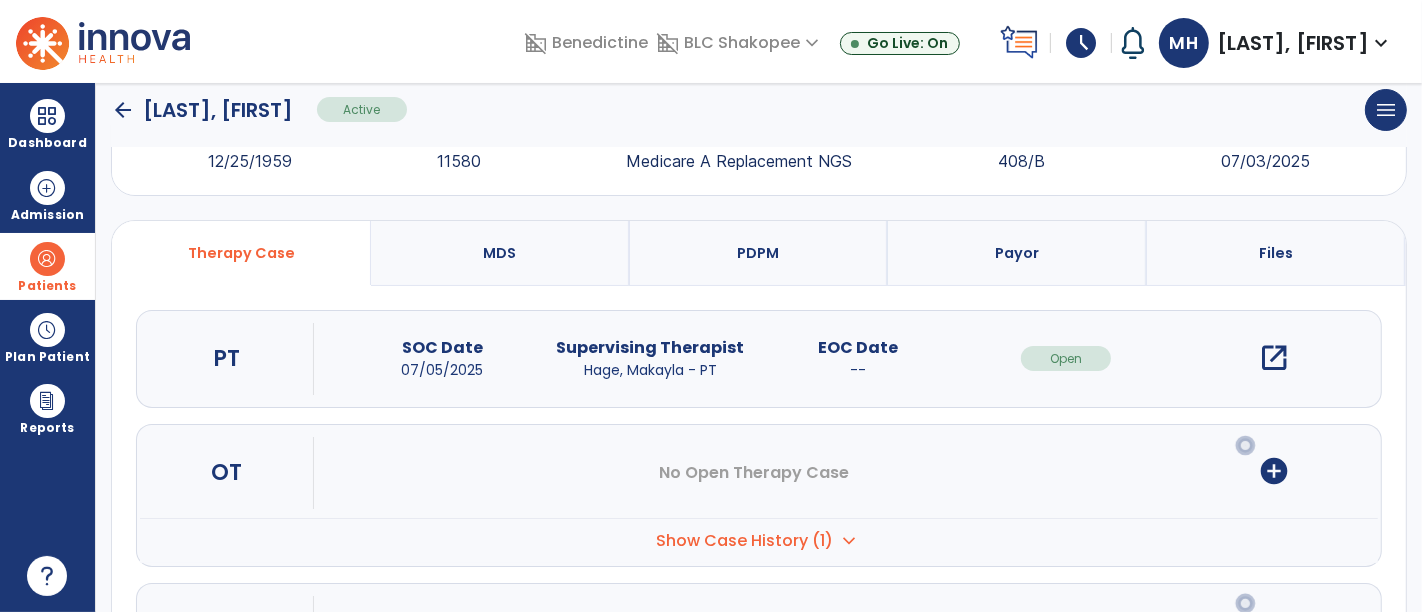 scroll, scrollTop: 111, scrollLeft: 0, axis: vertical 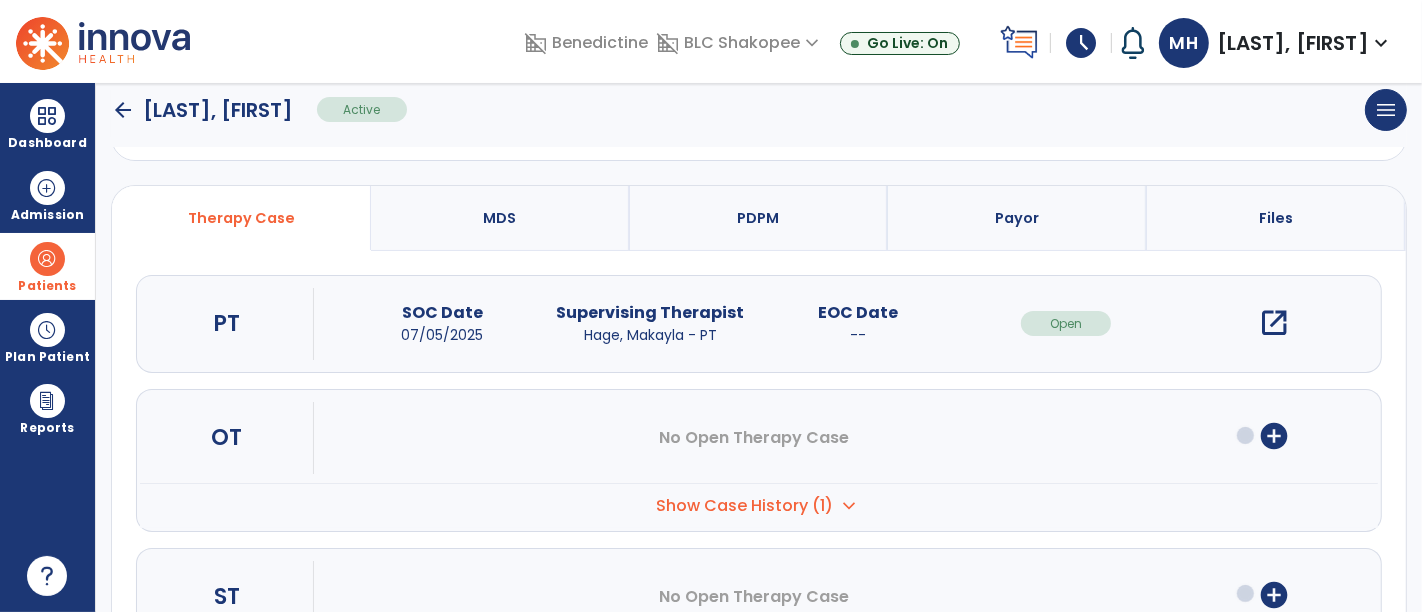 click on "Show Case History (1)" at bounding box center [745, 506] 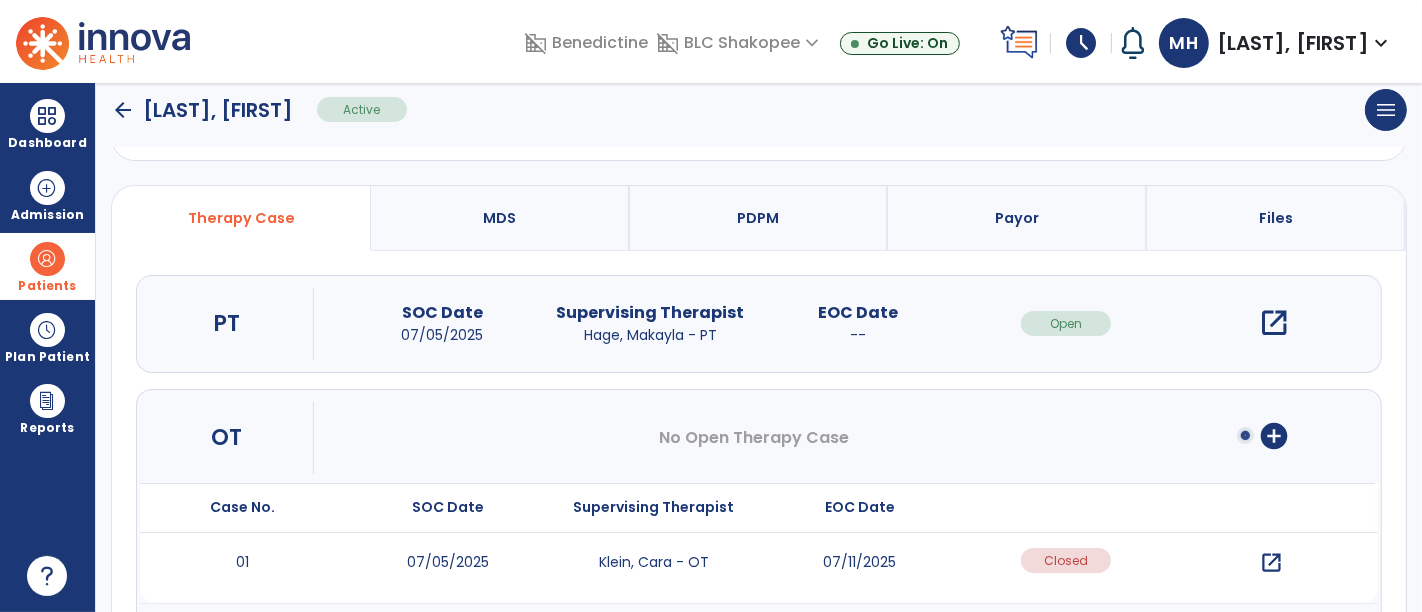 click on "open_in_new" at bounding box center (1271, 563) 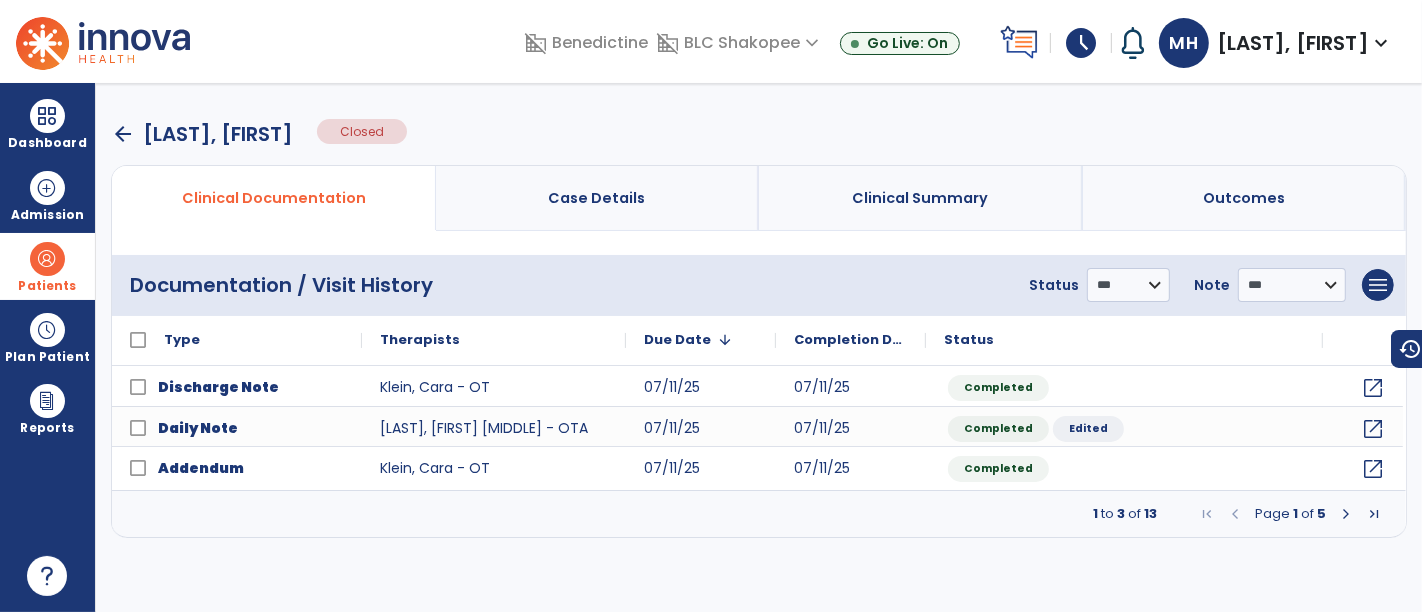 scroll, scrollTop: 0, scrollLeft: 0, axis: both 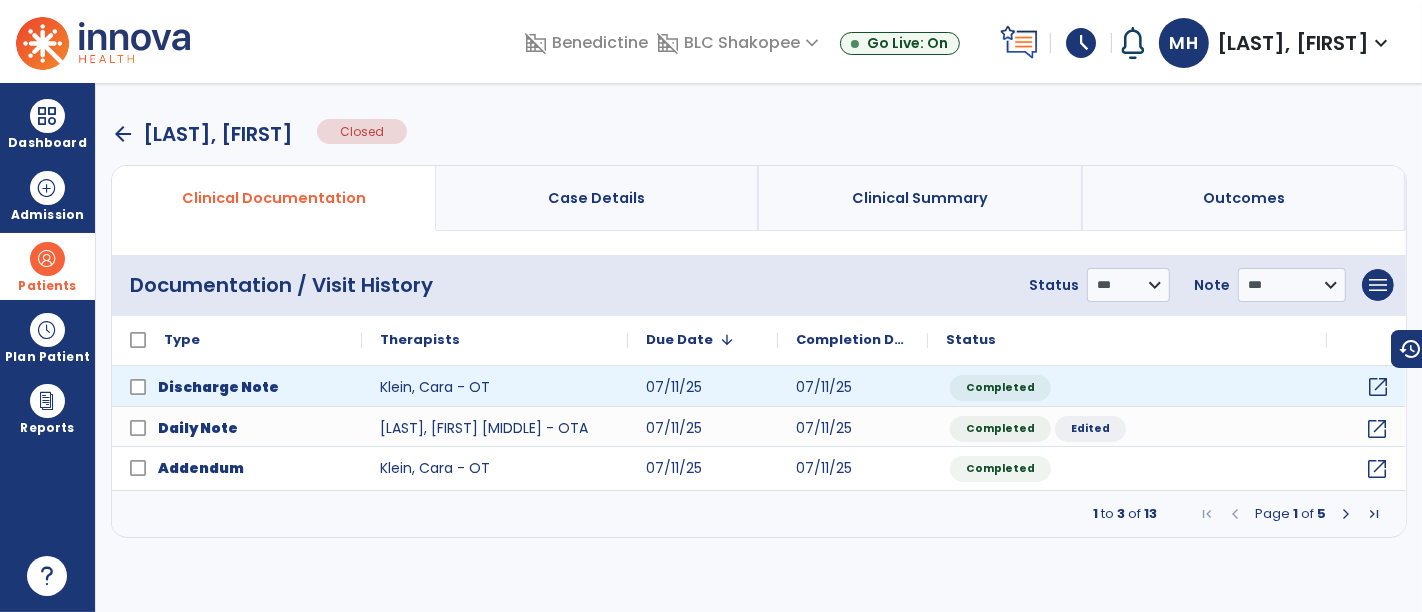 click on "open_in_new" 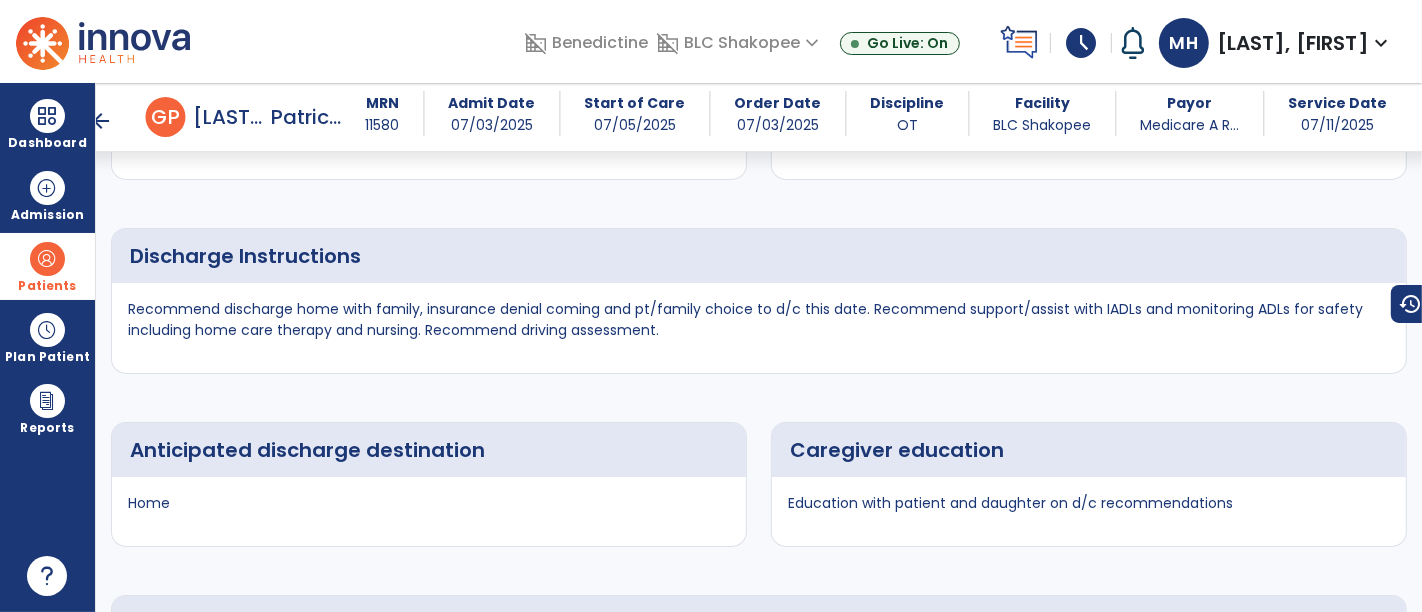 scroll, scrollTop: 3222, scrollLeft: 0, axis: vertical 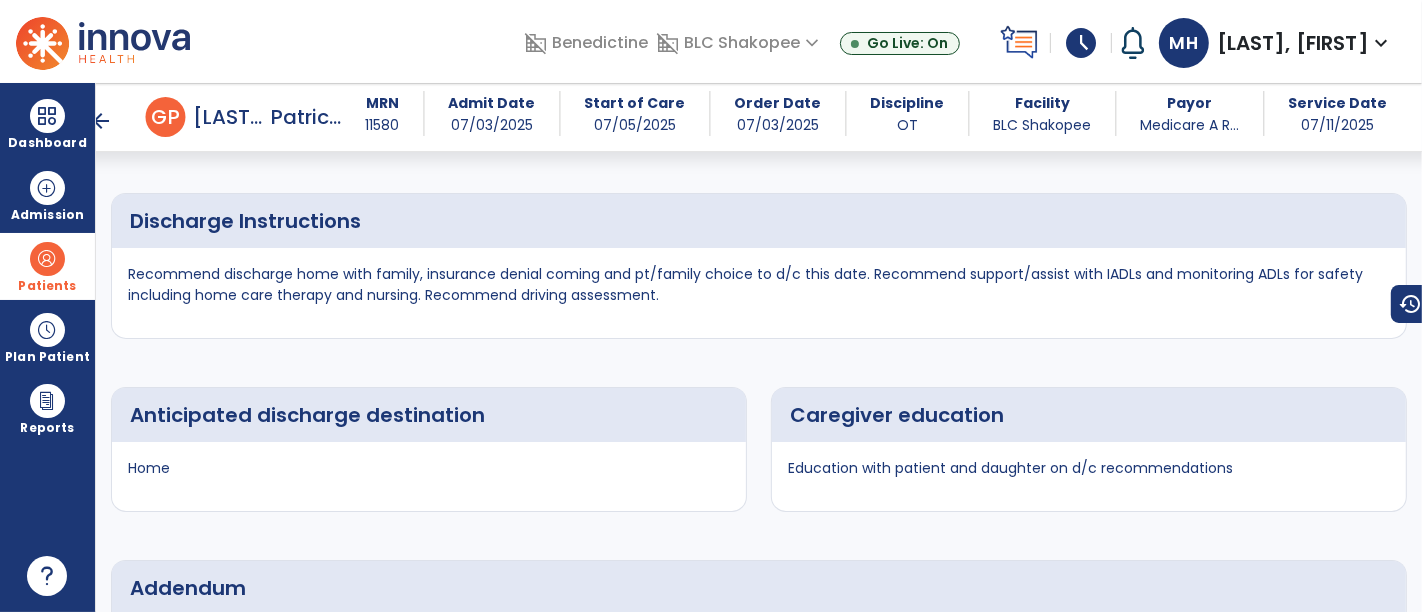 click on "Recommend discharge home with family, insurance denial coming and pt/family choice to d/c this date. Recommend support/assist with IADLs and monitoring ADLs for safety including home care therapy and nursing. Recommend driving assessment." at bounding box center (759, 293) 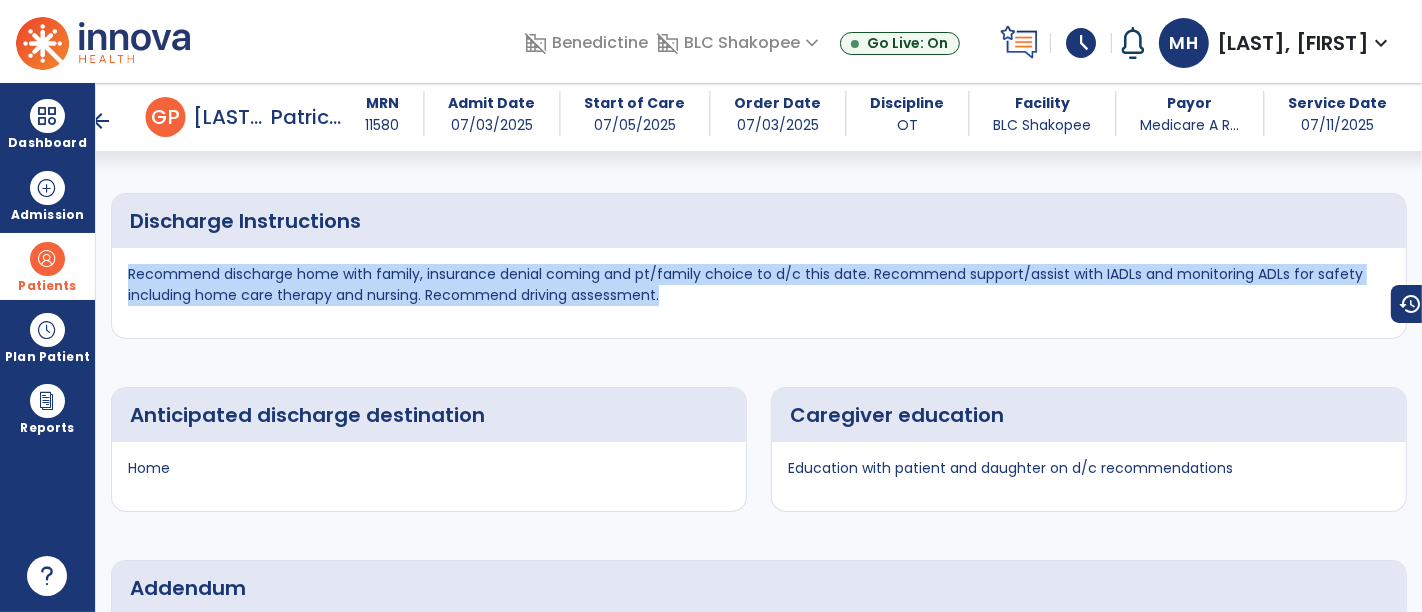 drag, startPoint x: 724, startPoint y: 309, endPoint x: 125, endPoint y: 286, distance: 599.4414 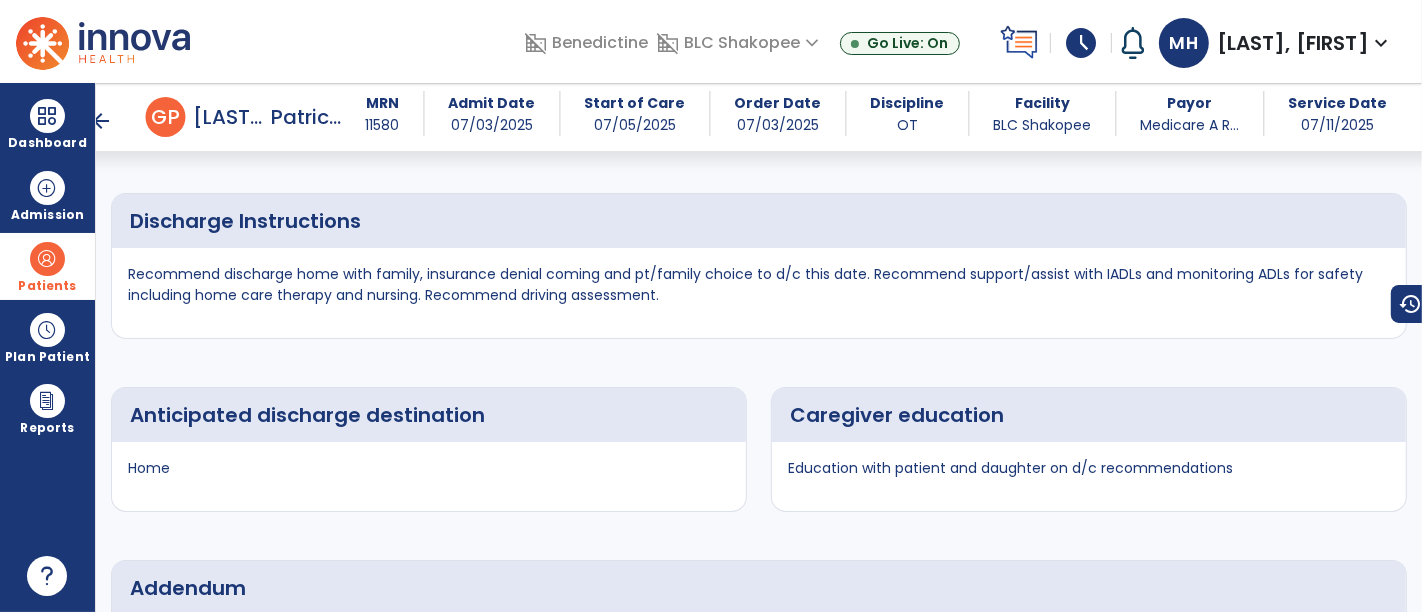 click at bounding box center (47, 259) 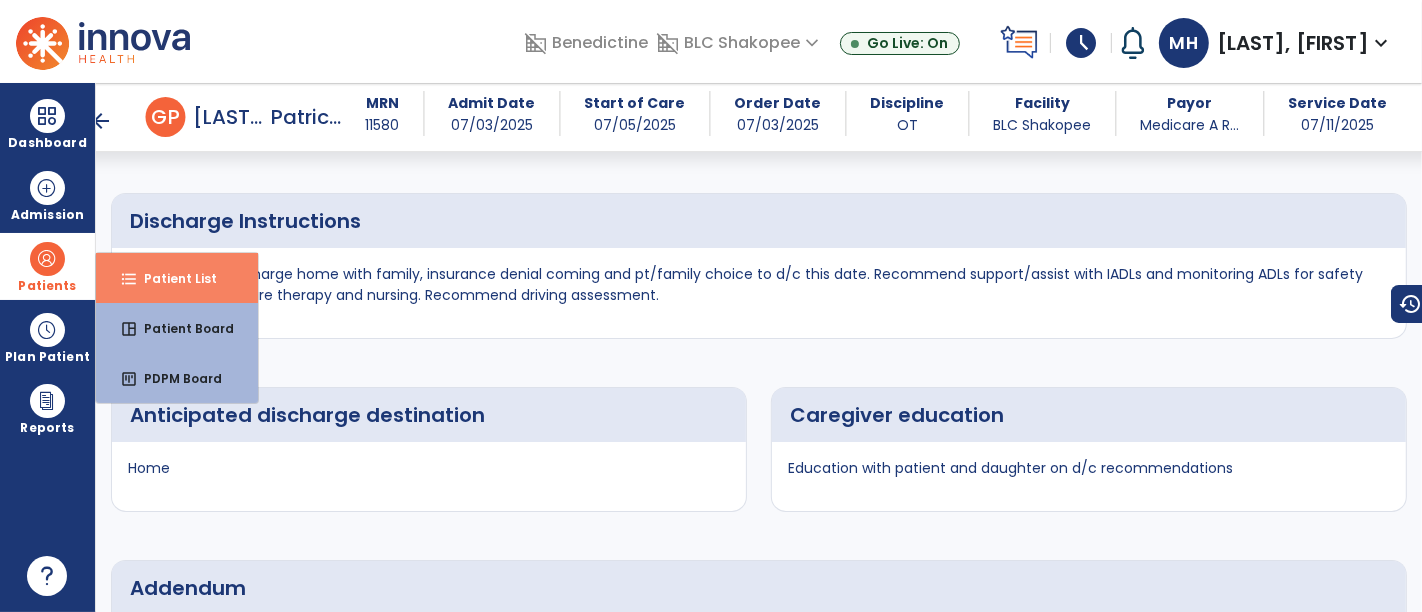 click on "format_list_bulleted" at bounding box center [129, 279] 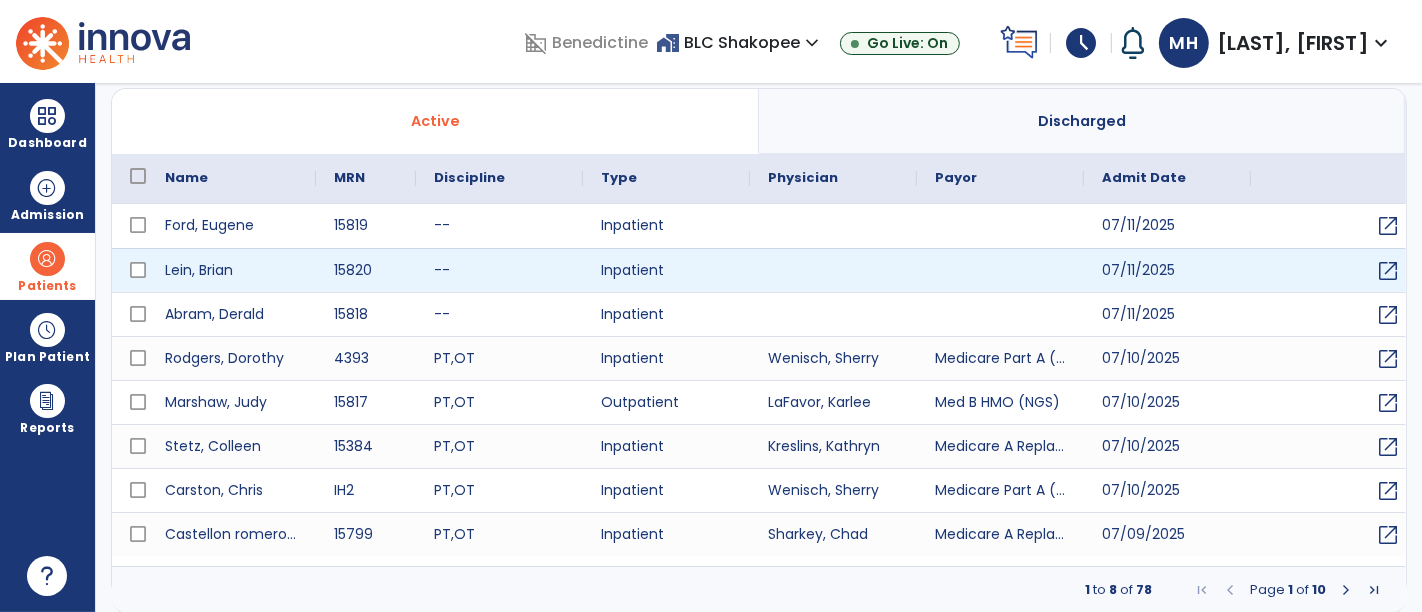 select on "***" 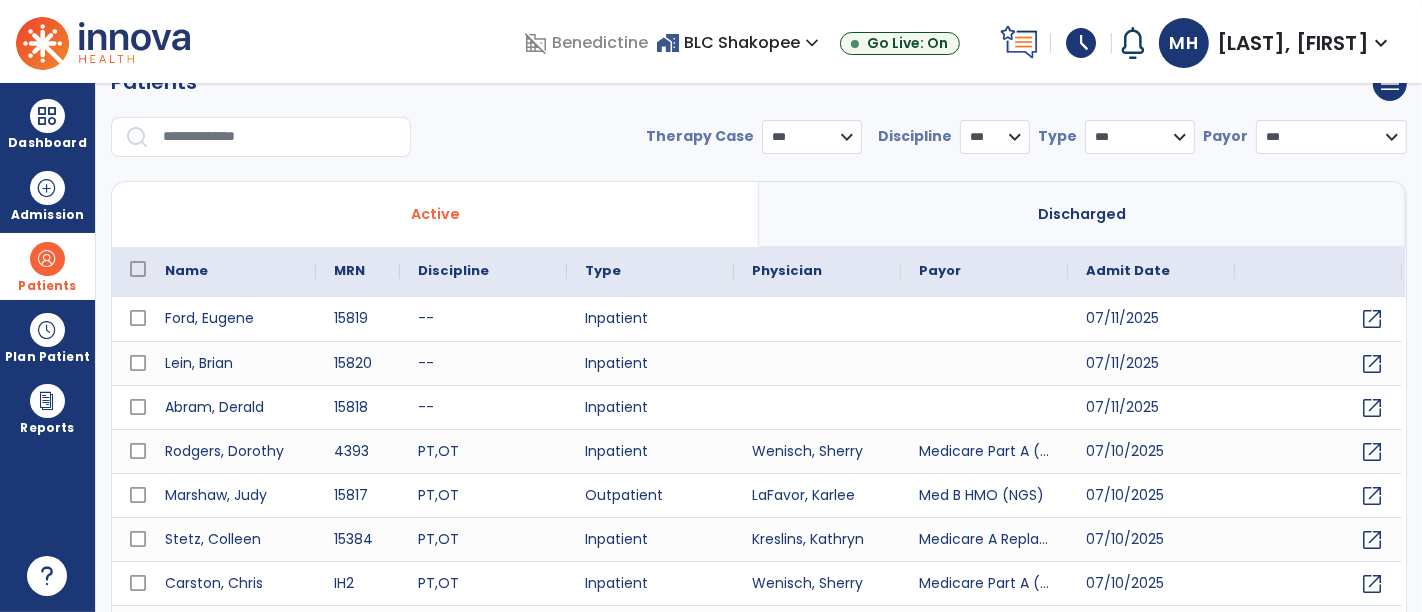 scroll, scrollTop: 0, scrollLeft: 0, axis: both 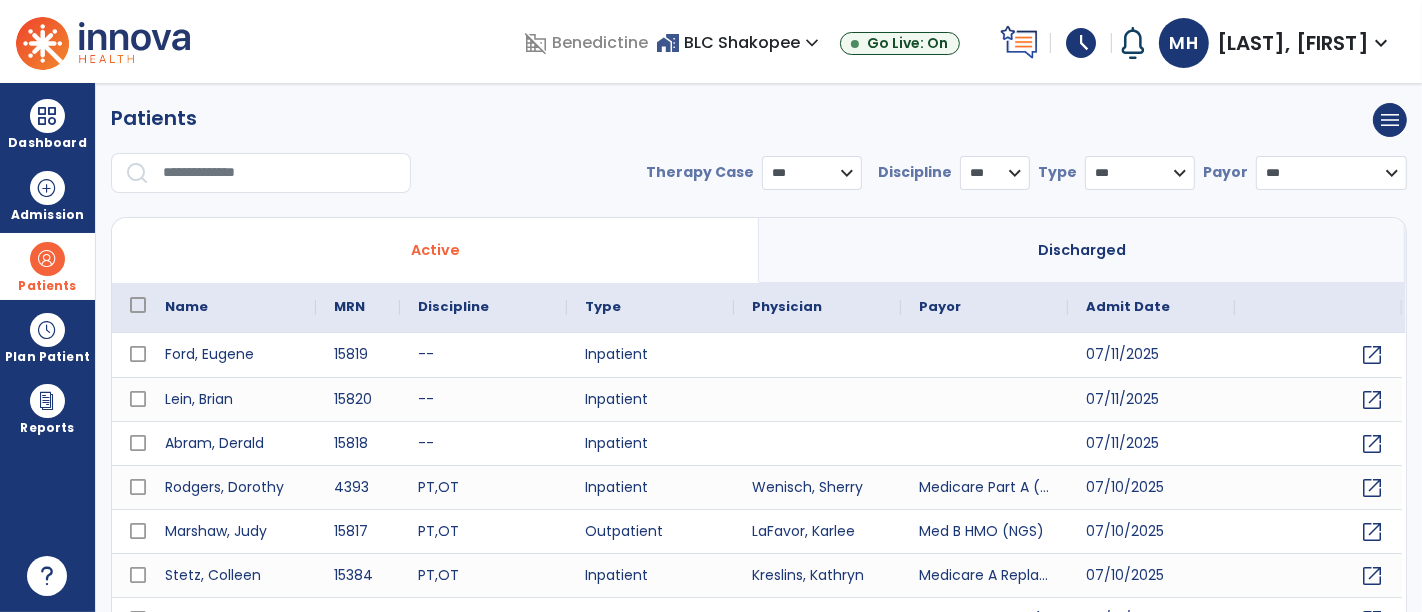click at bounding box center (280, 173) 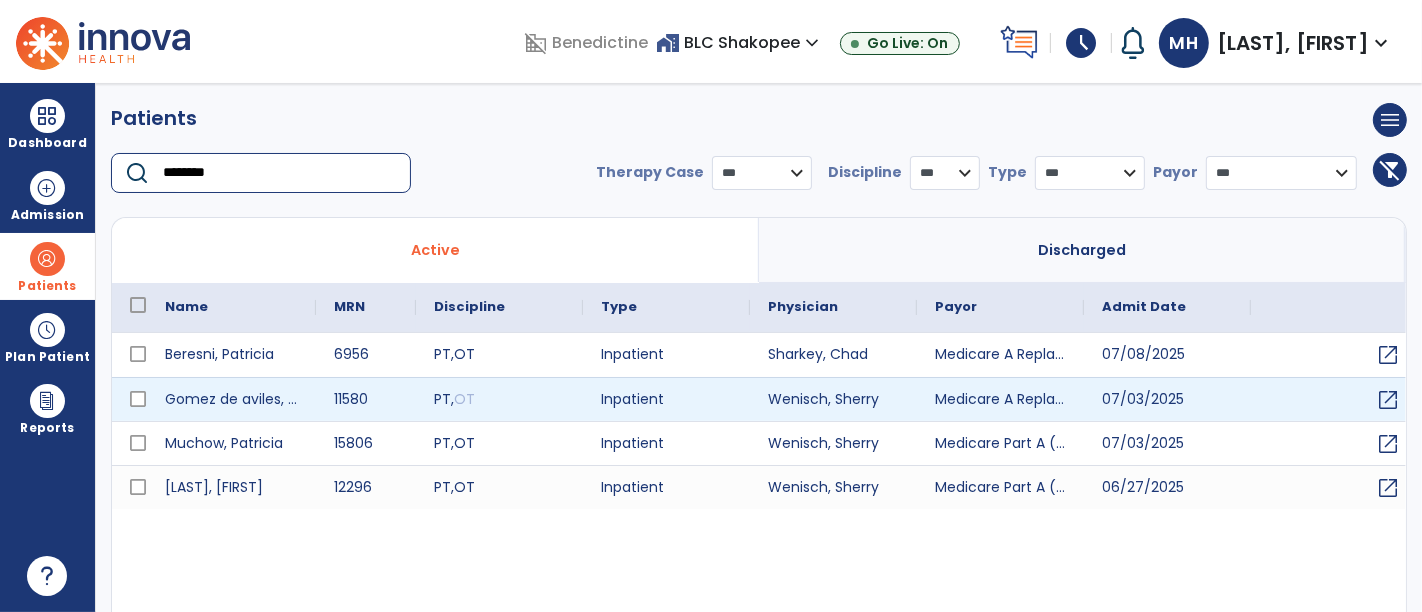type on "********" 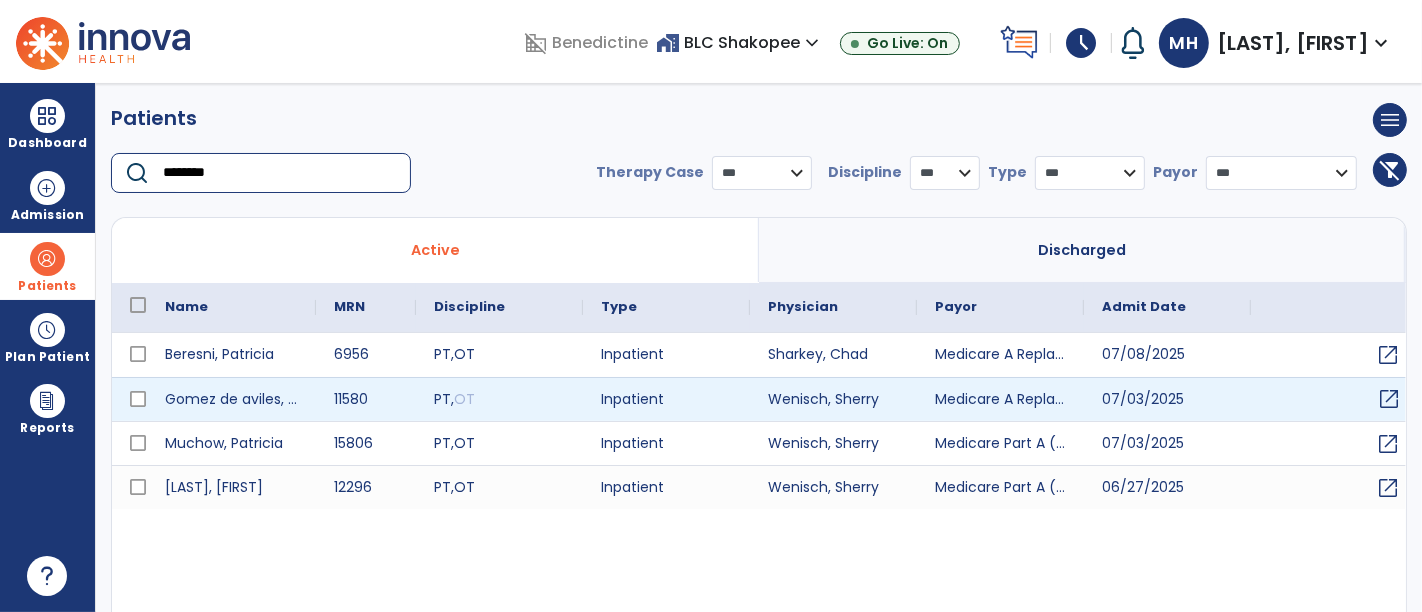click on "open_in_new" at bounding box center (1389, 399) 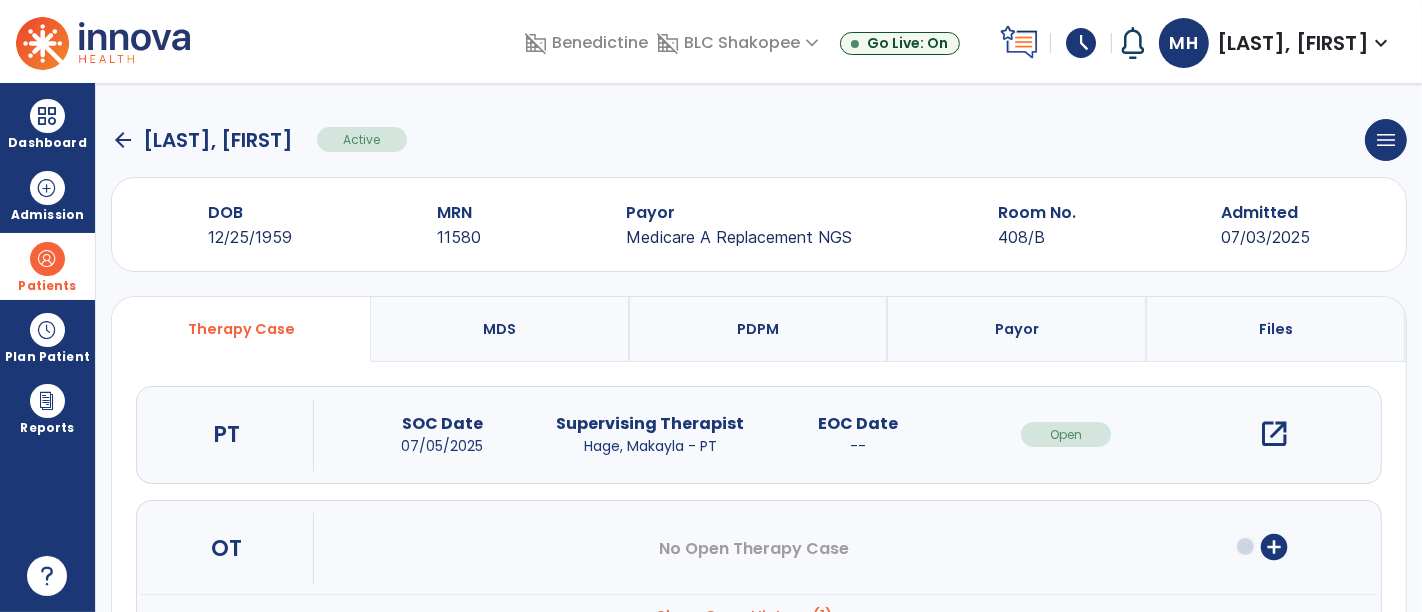 click on "open_in_new" at bounding box center [1274, 434] 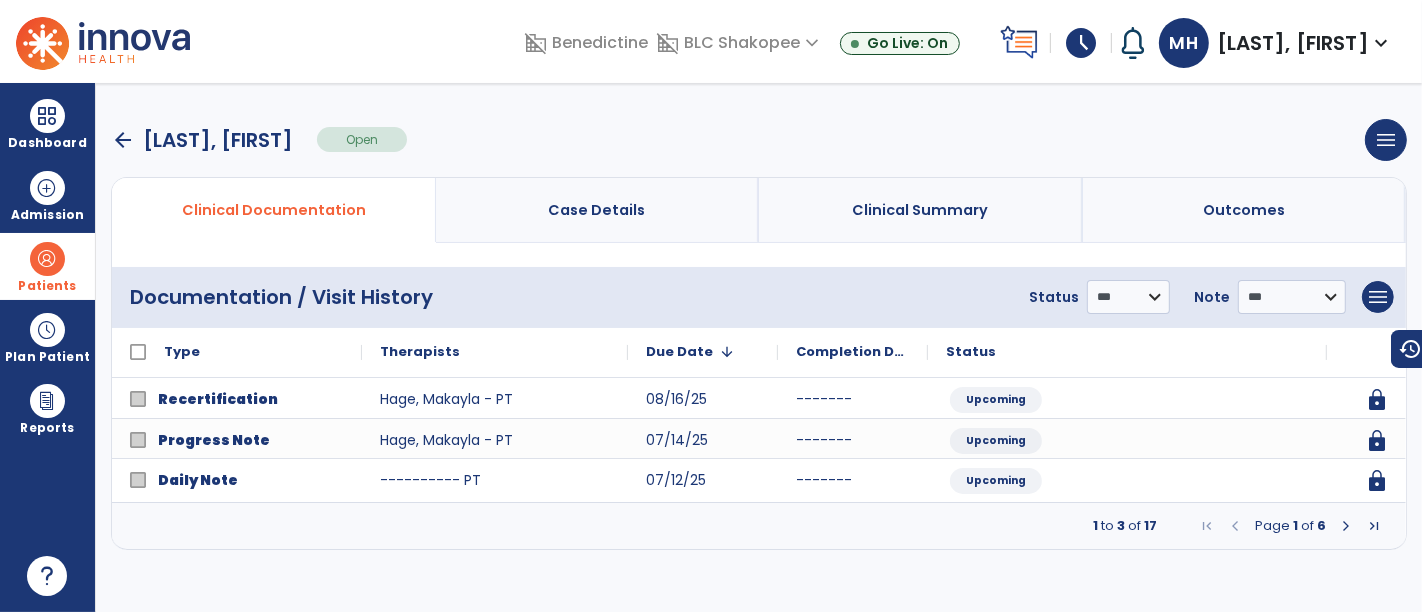 click at bounding box center [1346, 526] 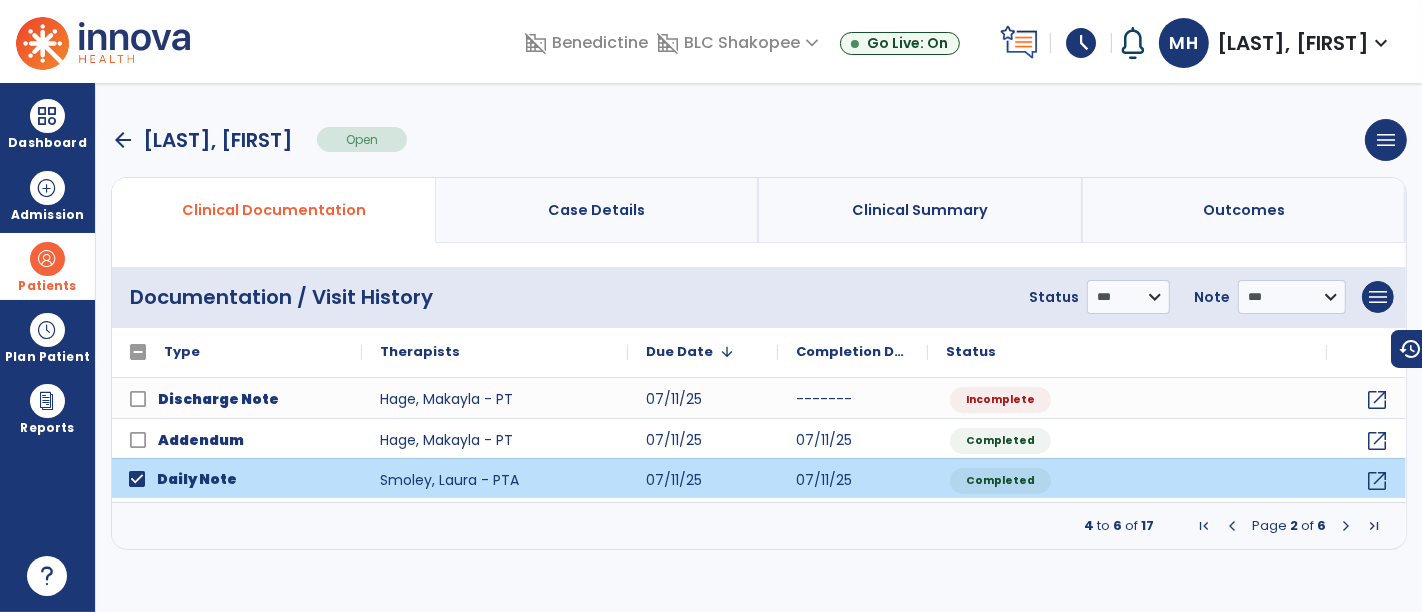 click at bounding box center [1346, 526] 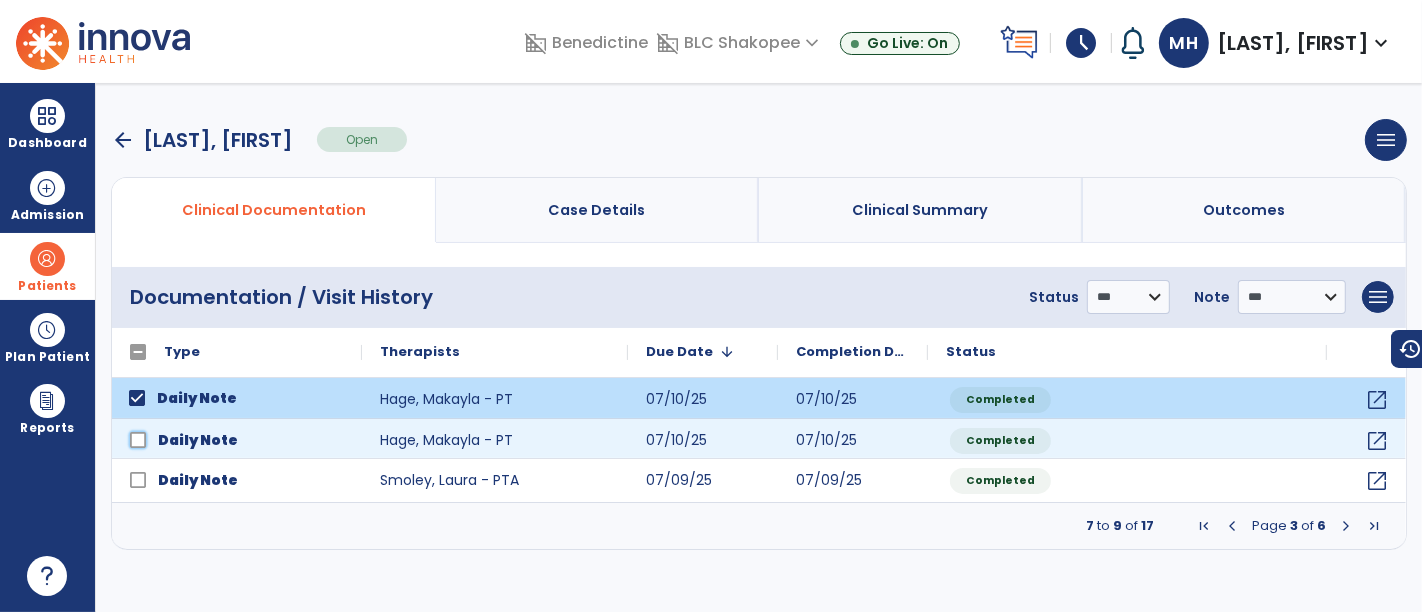 click 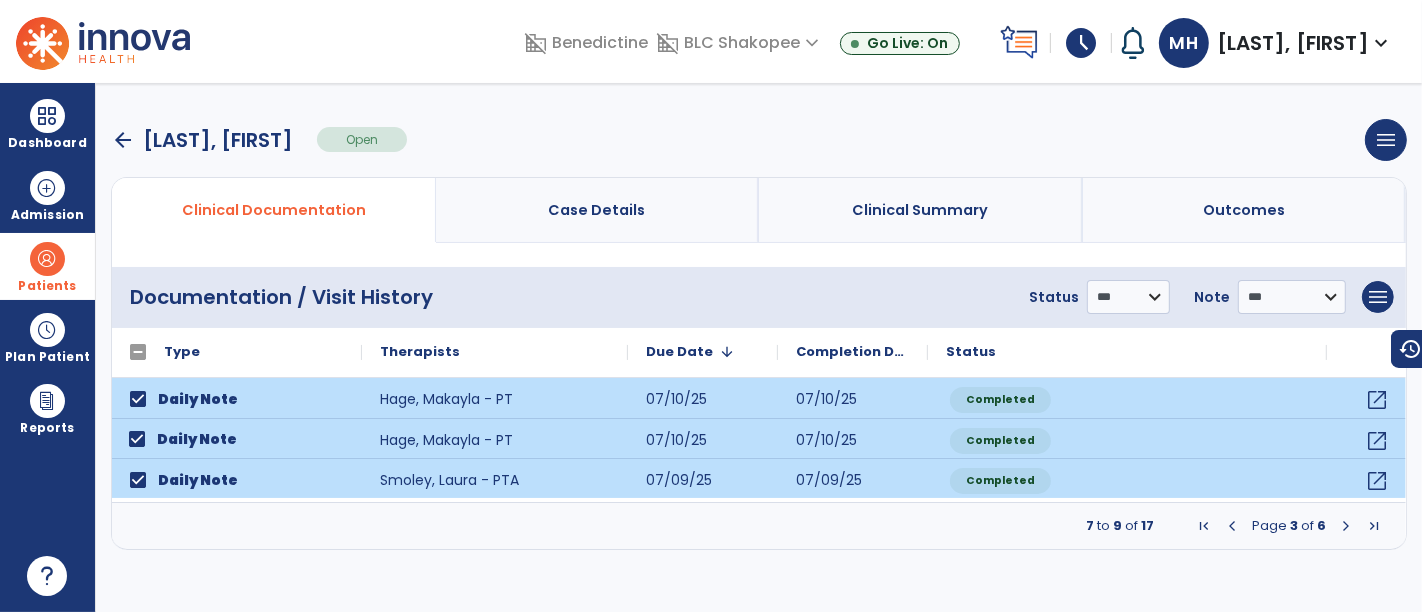 click at bounding box center [1346, 526] 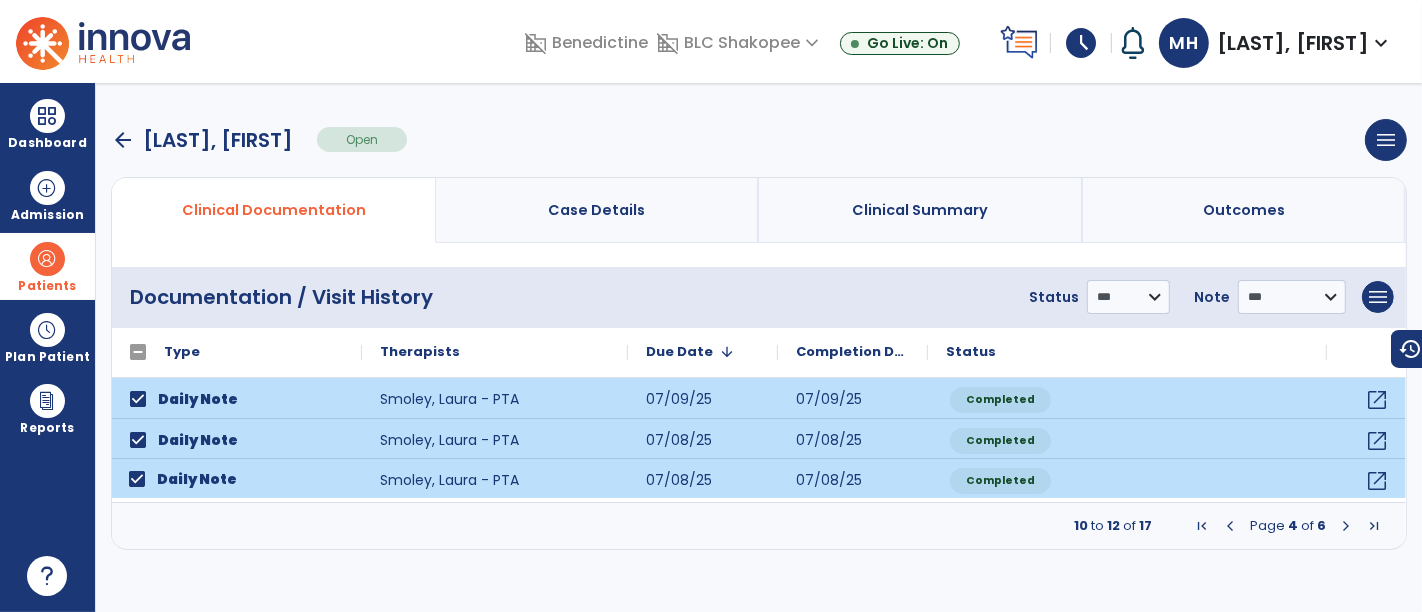 click on "Page
4
of
6" at bounding box center [1288, 526] 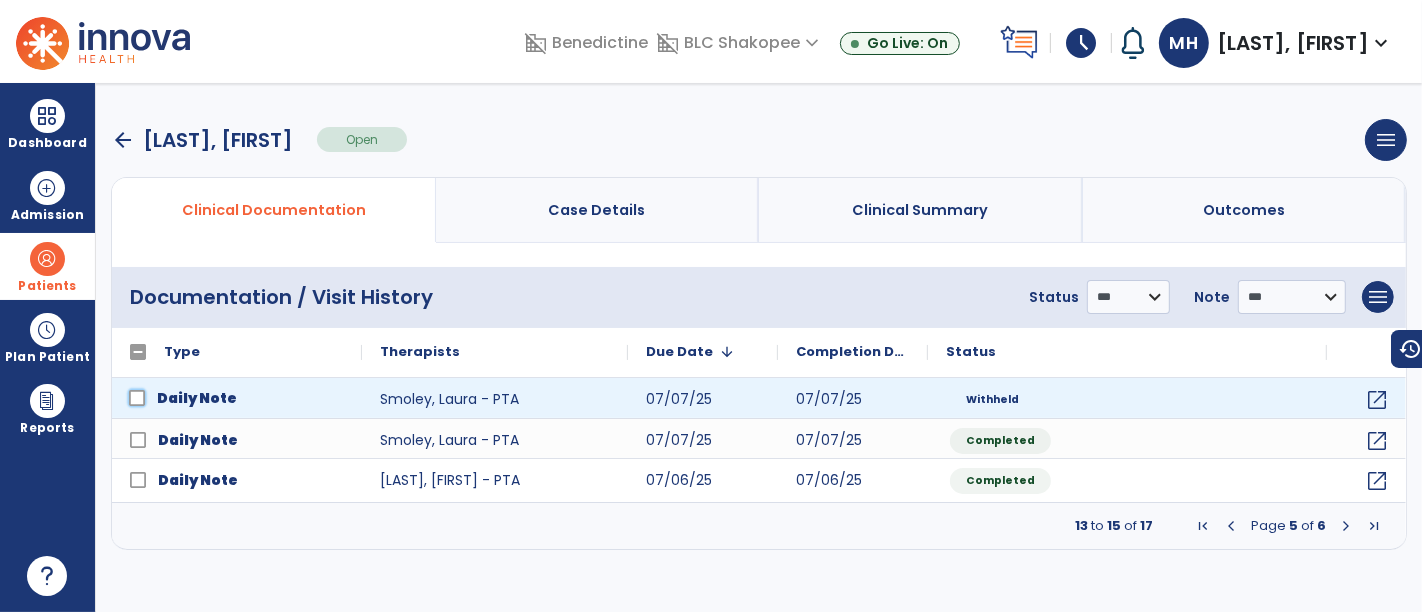 click 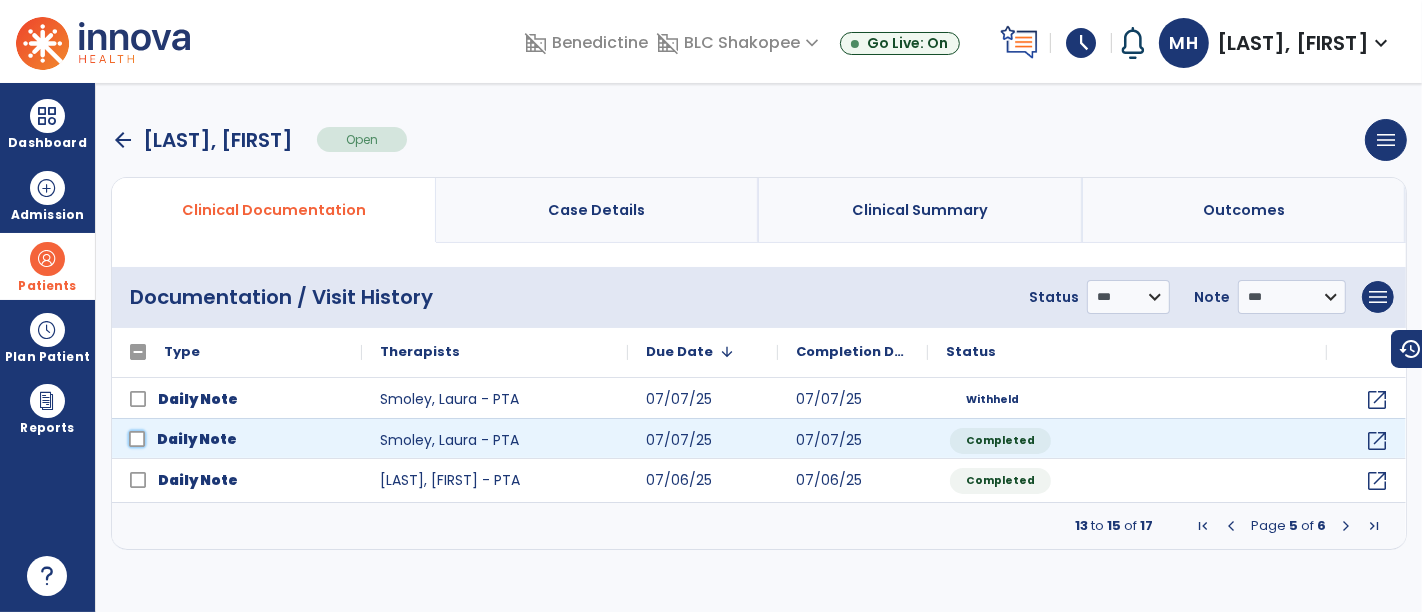 click 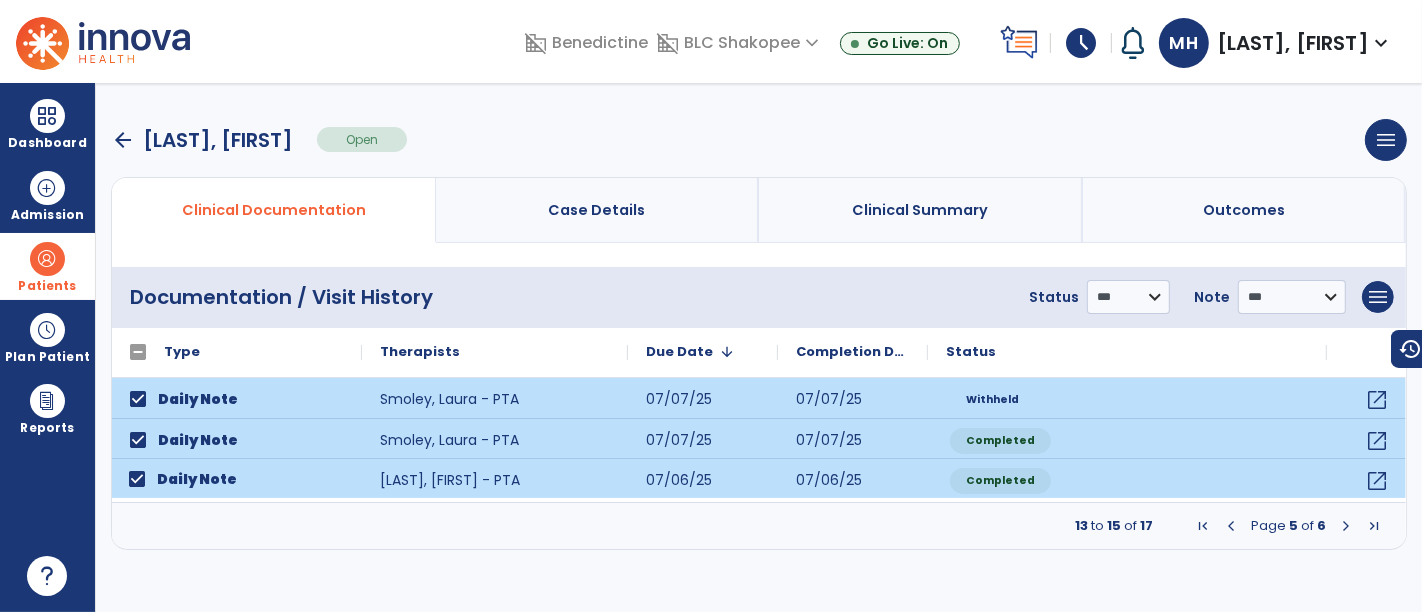 click at bounding box center (1346, 526) 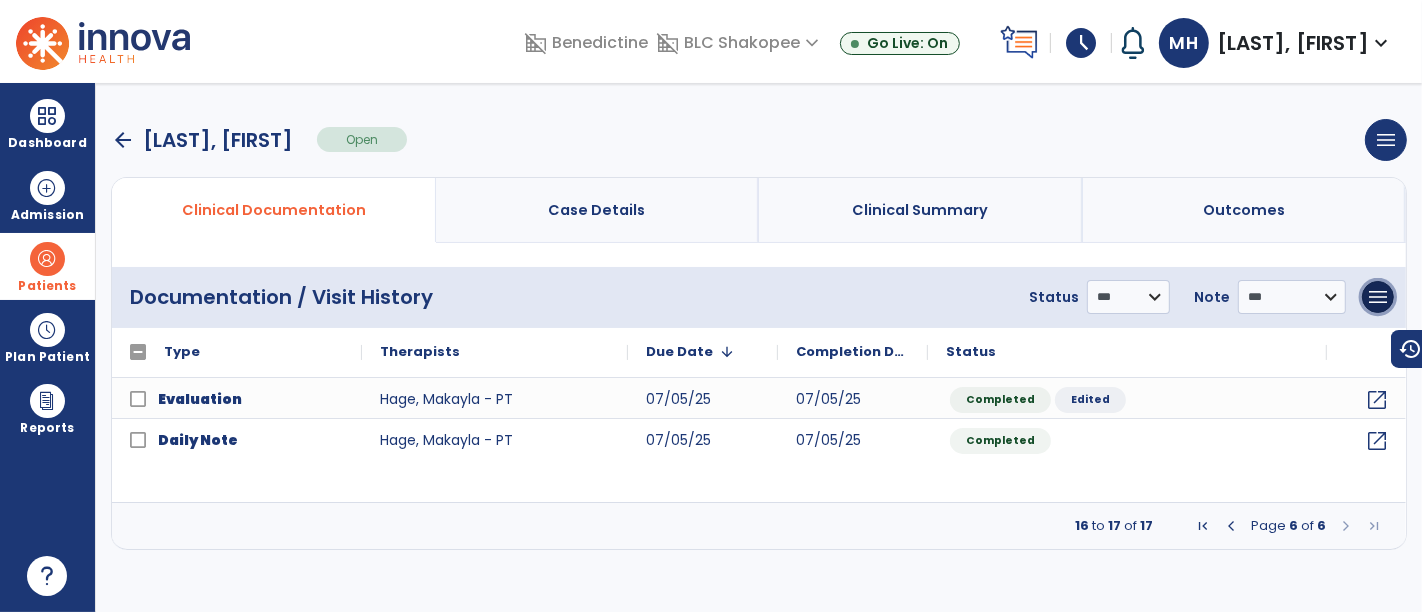 drag, startPoint x: 1384, startPoint y: 290, endPoint x: 1341, endPoint y: 338, distance: 64.44377 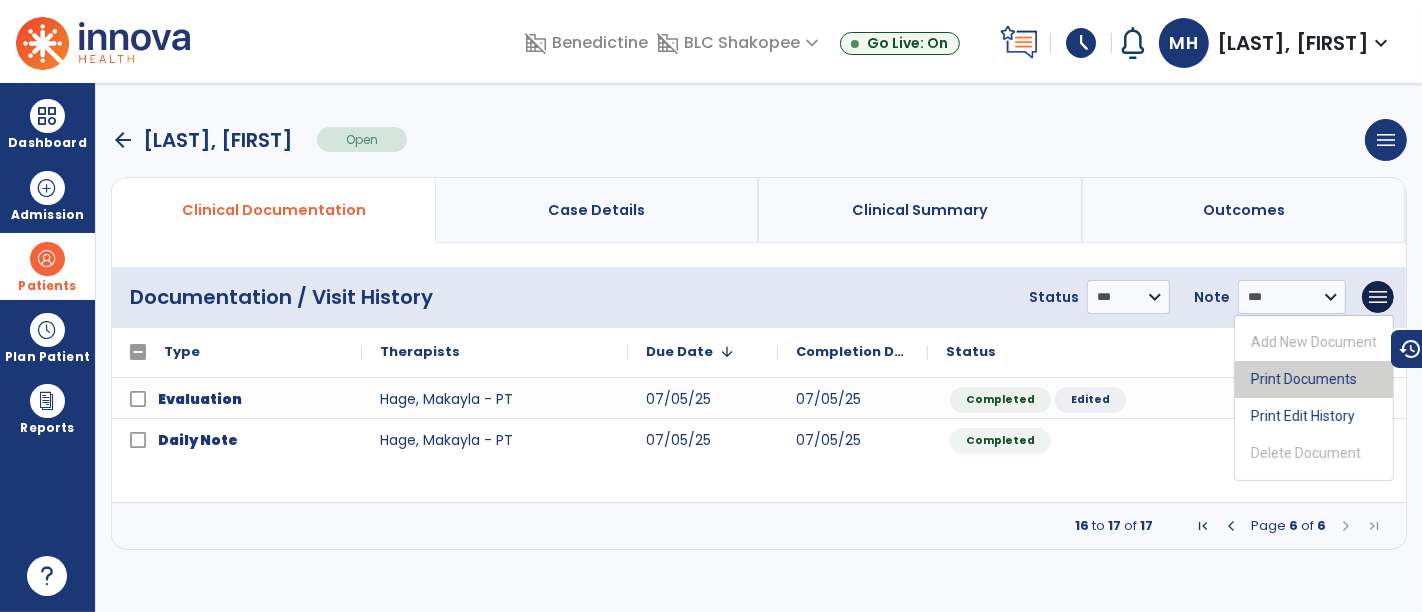 click on "Print Documents" at bounding box center [1314, 379] 